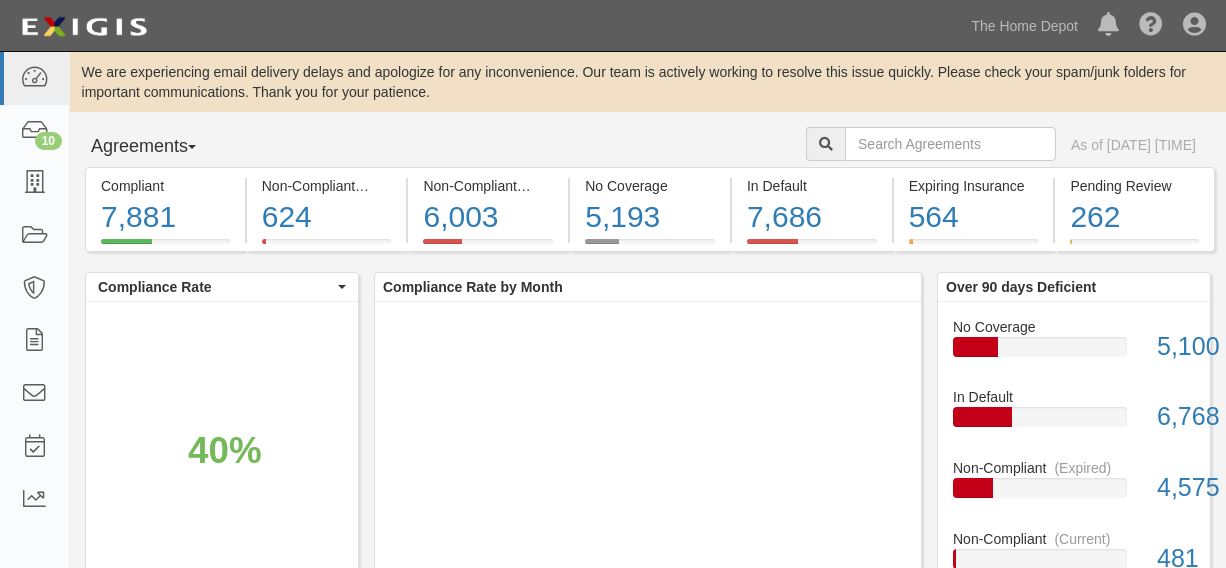 scroll, scrollTop: 0, scrollLeft: 0, axis: both 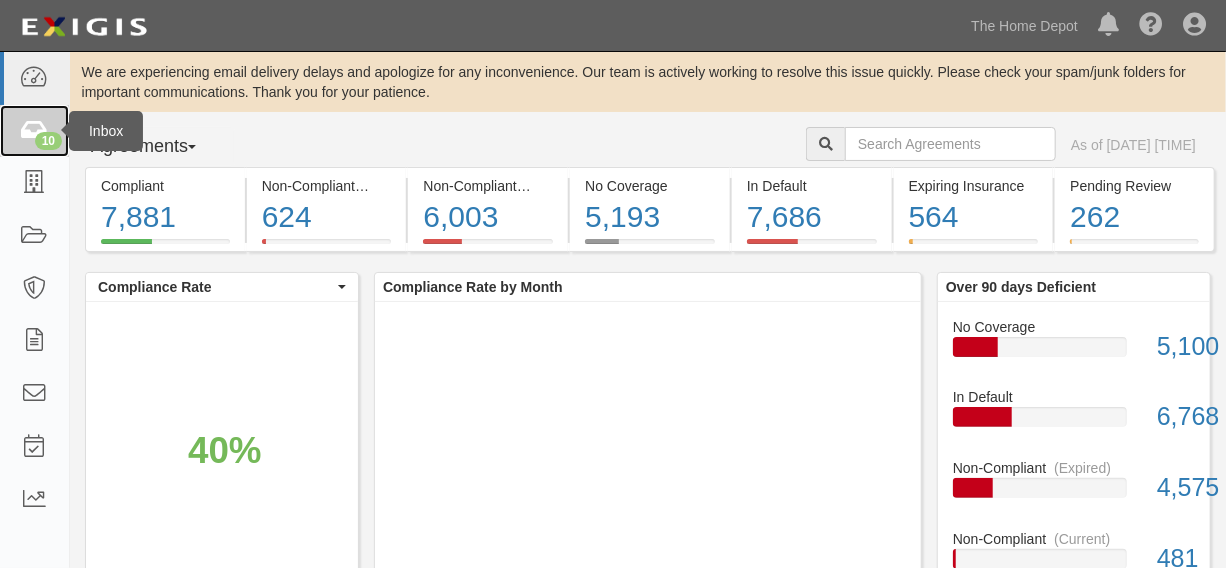 click on "10" at bounding box center [34, 131] 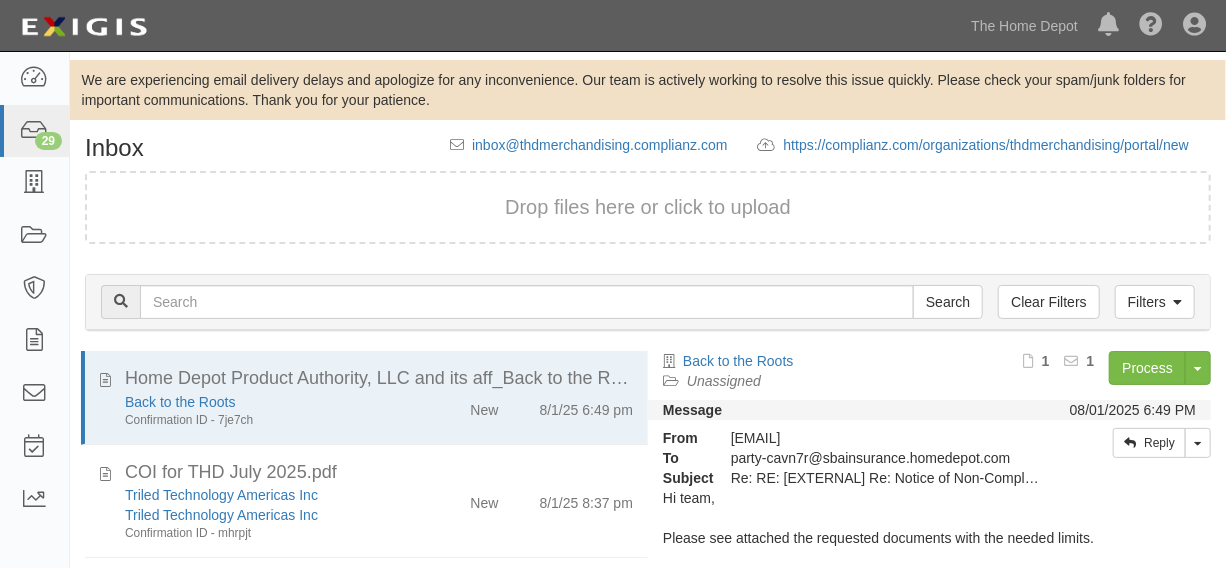 scroll, scrollTop: 222, scrollLeft: 0, axis: vertical 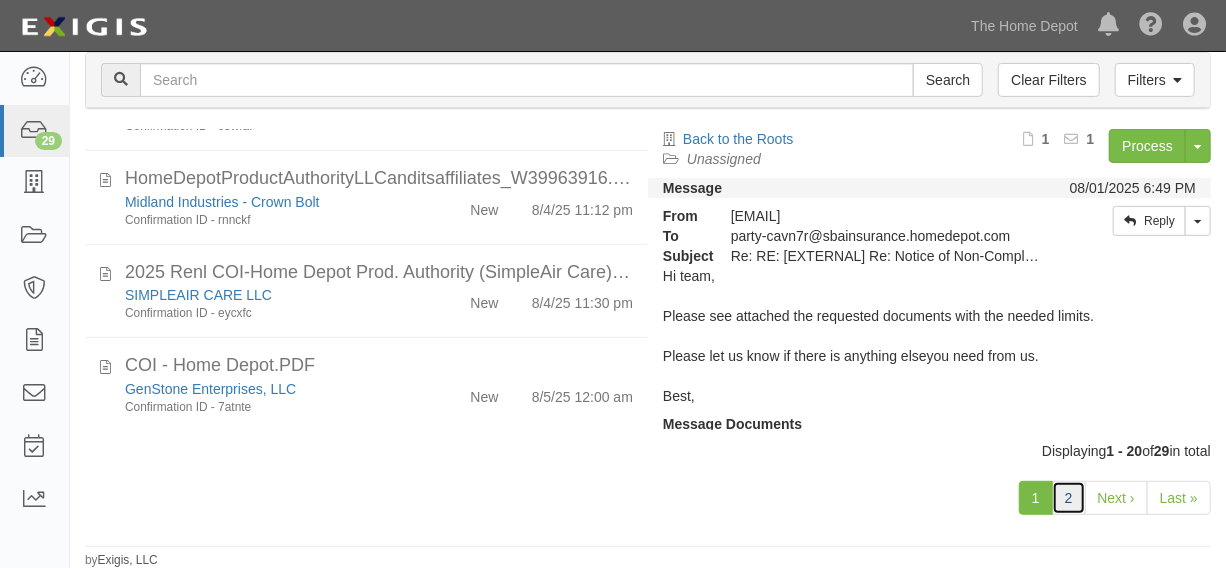 click on "2" at bounding box center (1069, 498) 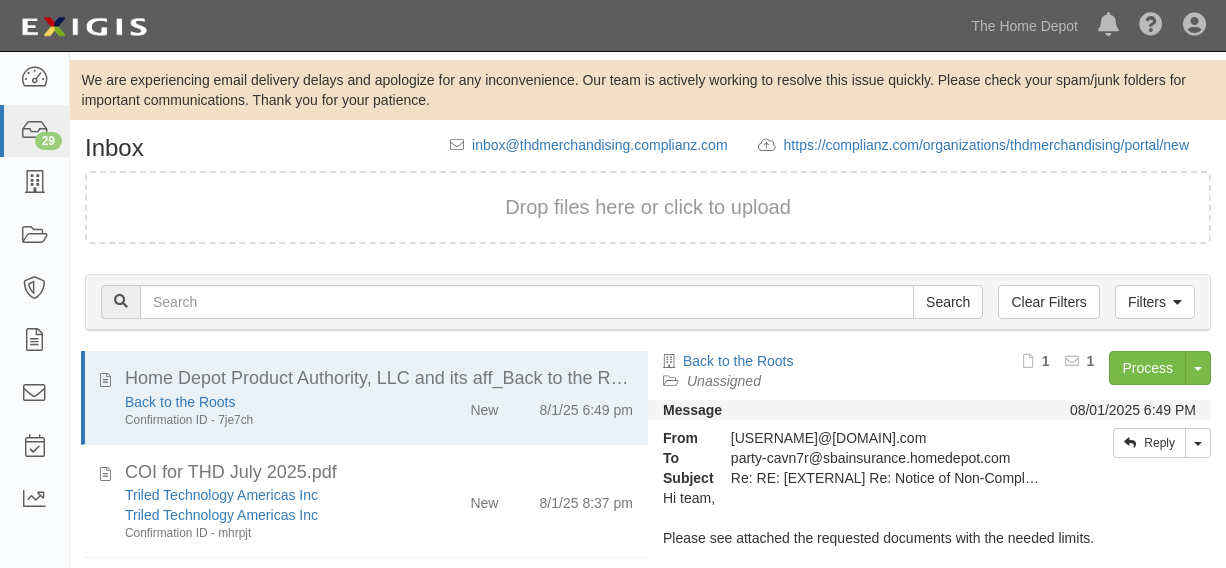 scroll, scrollTop: 0, scrollLeft: 0, axis: both 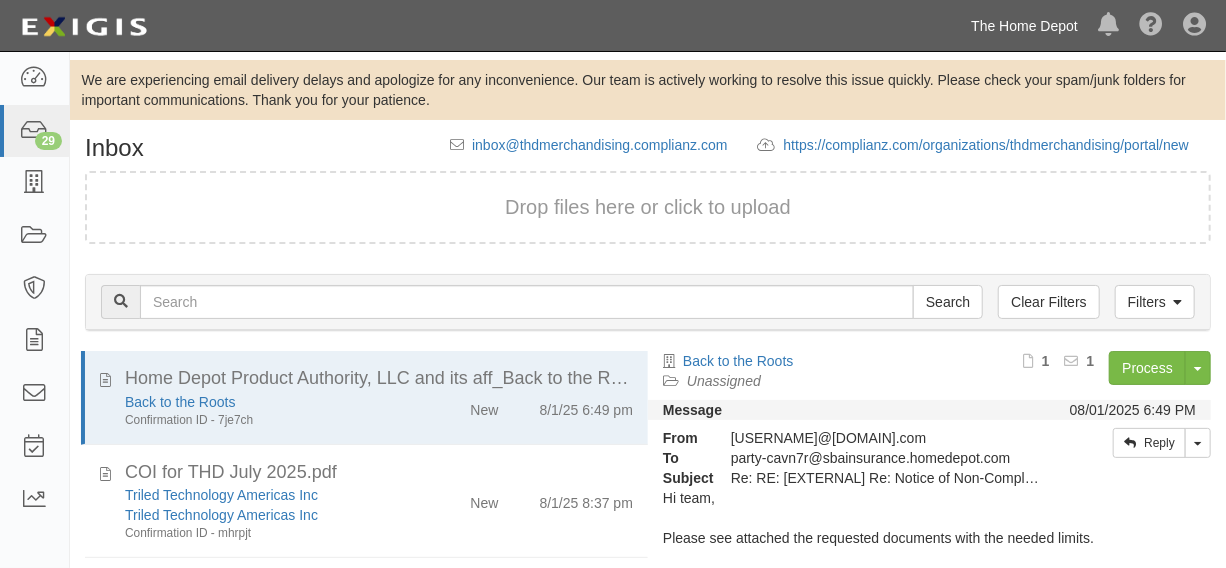 click on "The Home Depot" at bounding box center (1024, 26) 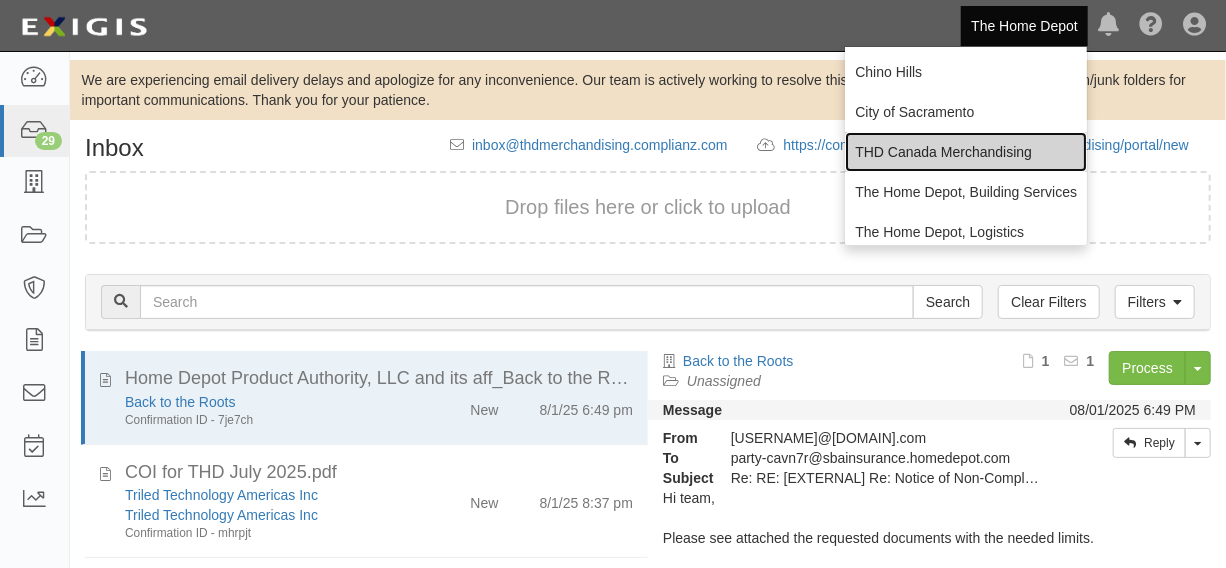 click on "THD Canada Merchandising" at bounding box center (966, 152) 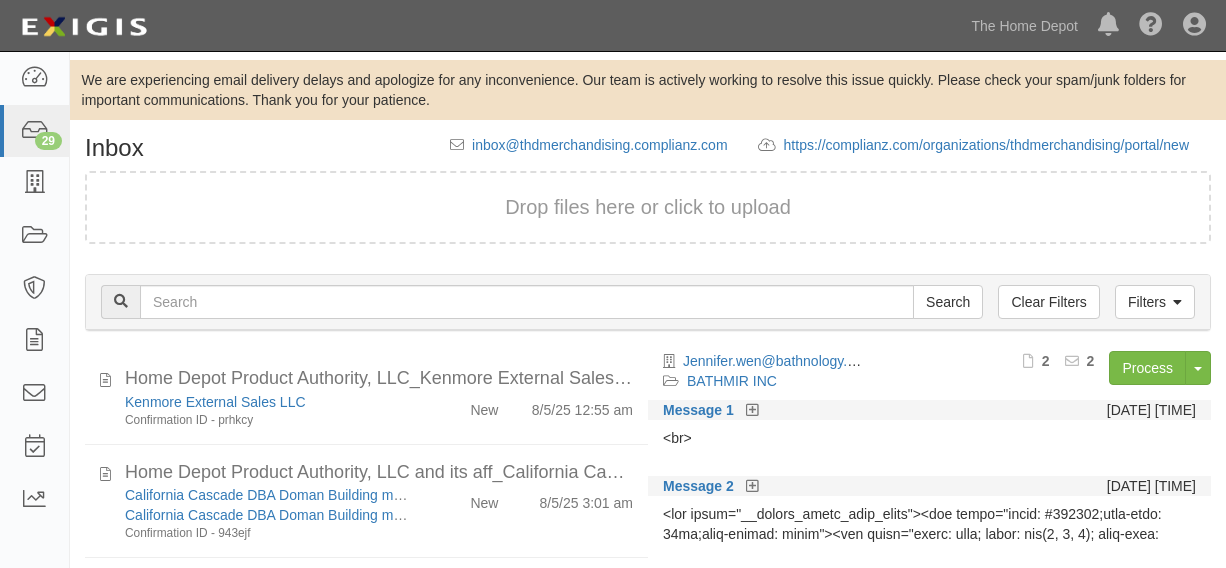 scroll, scrollTop: 222, scrollLeft: 0, axis: vertical 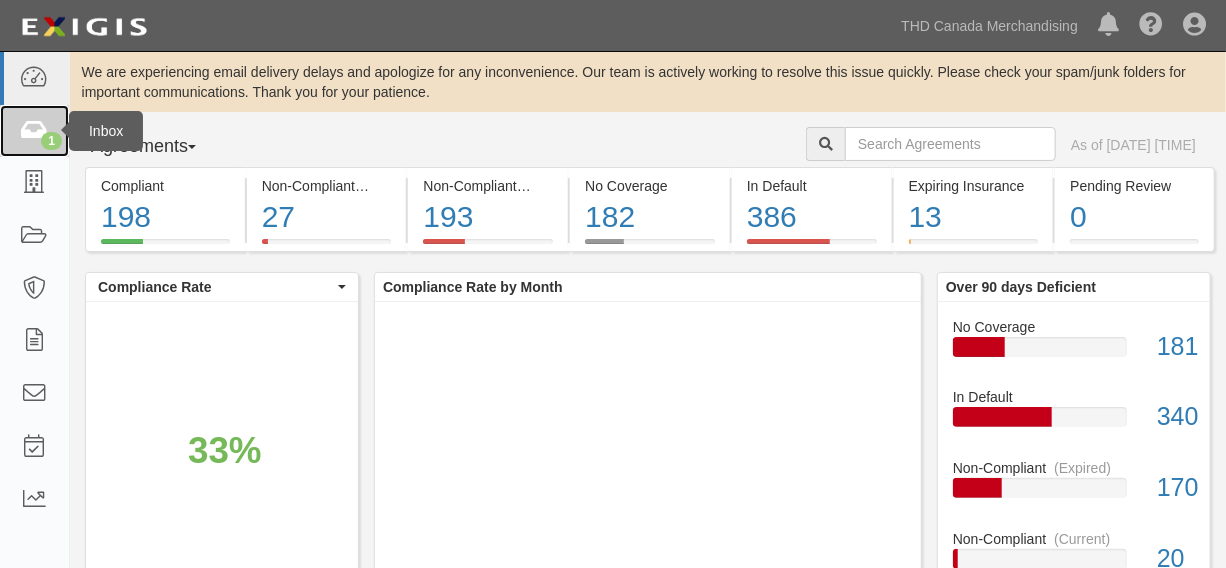 click on "1" at bounding box center (34, 131) 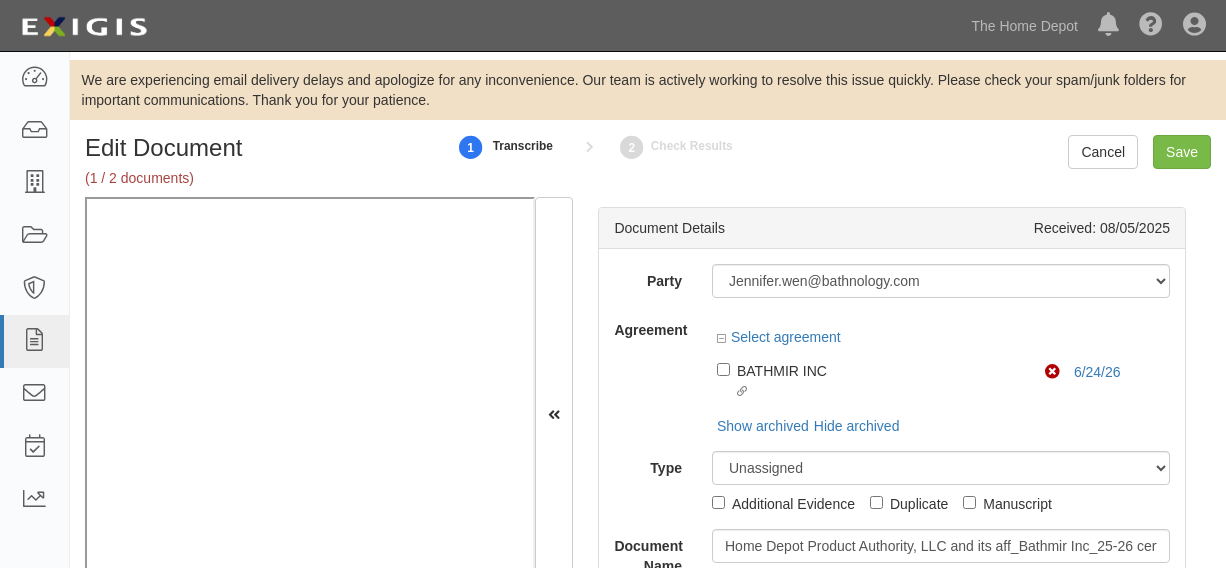 scroll, scrollTop: 0, scrollLeft: 0, axis: both 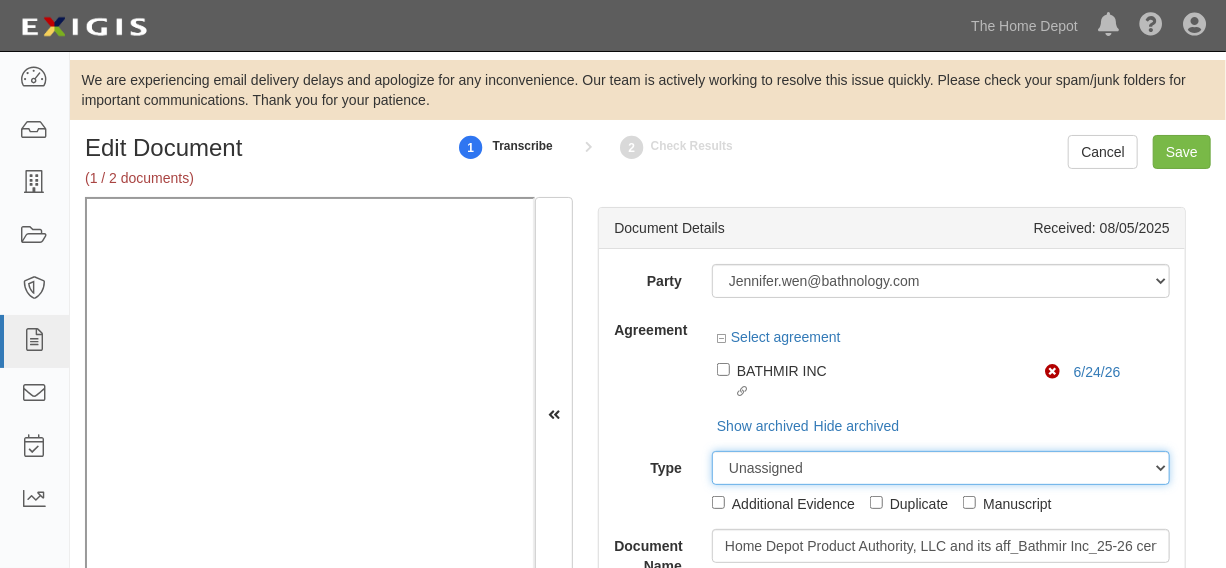 click on "Unassigned
Binder
Cancellation Notice
Certificate
Contract
Endorsement
Insurance Policy
Junk
Other Document
Policy Declarations
Reinstatement Notice
Requirements
Waiver Request" at bounding box center [941, 468] 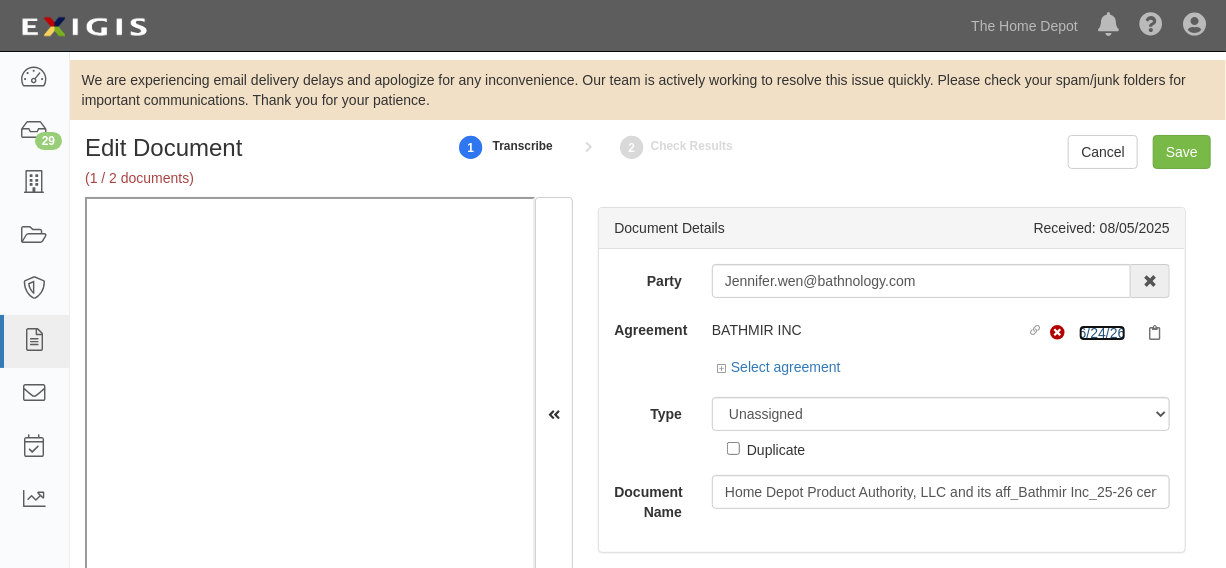 click on "6/24/26" at bounding box center (1102, 333) 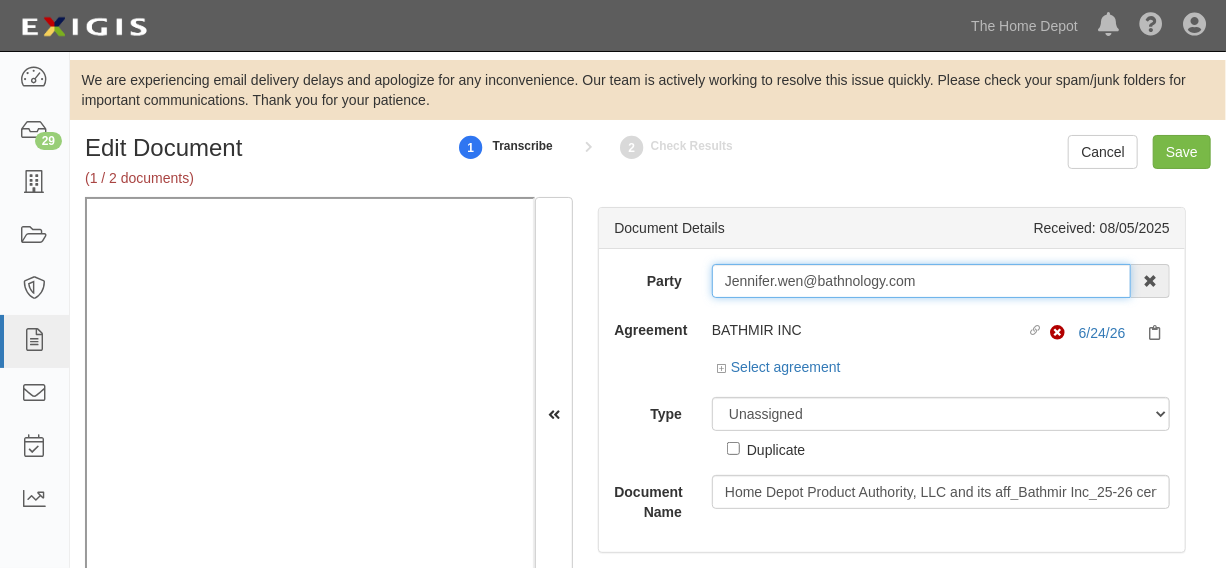 drag, startPoint x: 718, startPoint y: 290, endPoint x: 933, endPoint y: 283, distance: 215.11392 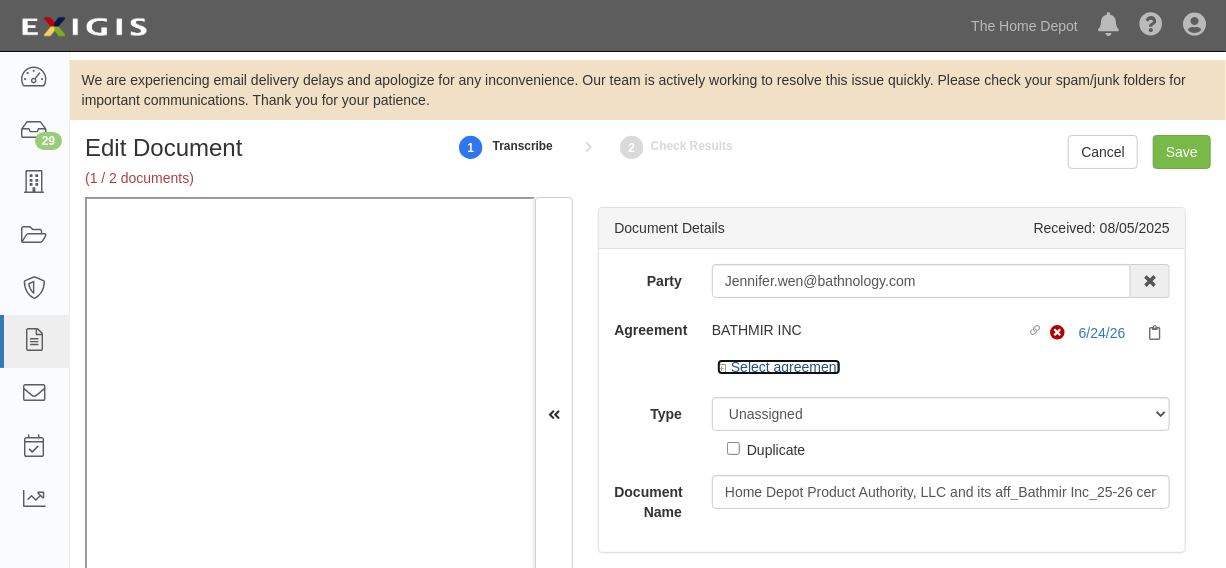 click on "Select agreement" at bounding box center (779, 367) 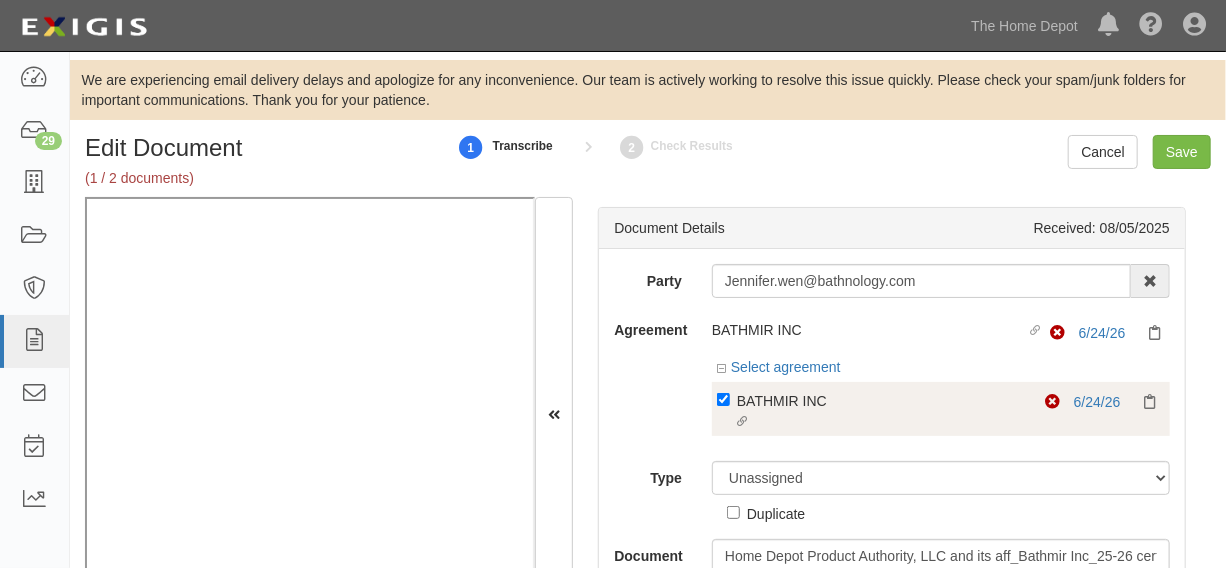 click on "Linked agreement
BATHMIR INC
Linked agreement" at bounding box center [881, 412] 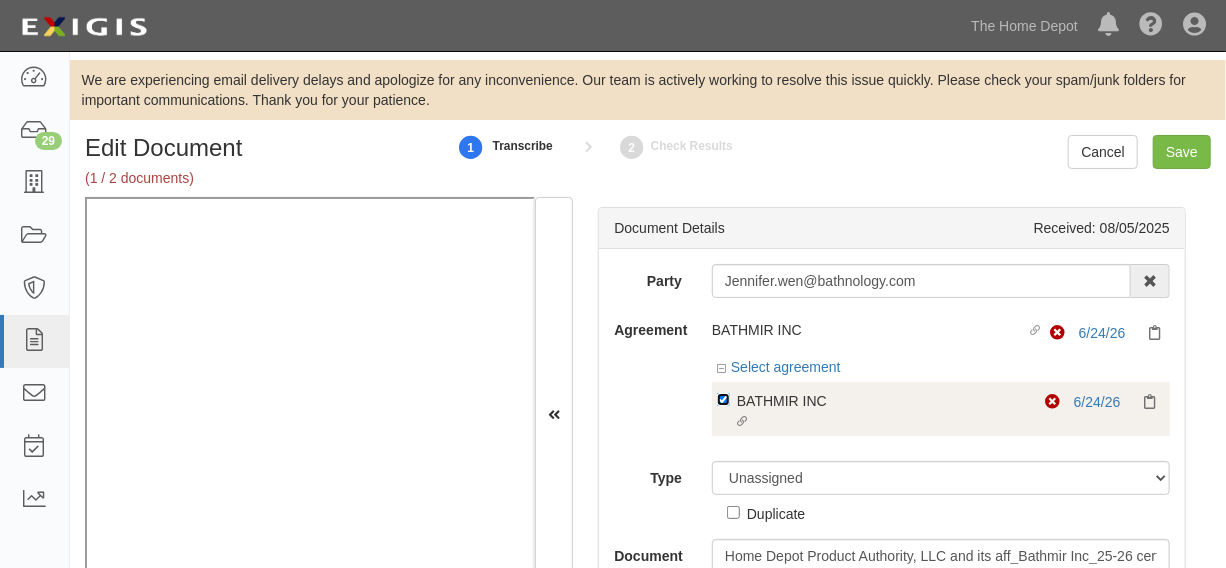 click on "Linked agreement
BATHMIR INC
Linked agreement" at bounding box center [723, 399] 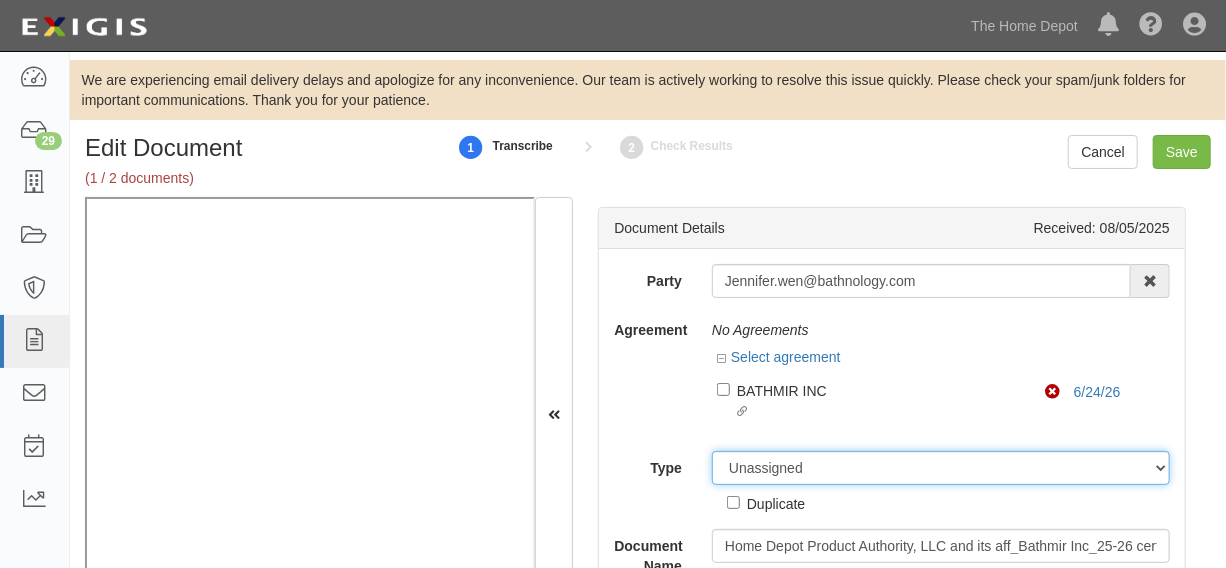 click on "Unassigned
Binder
Cancellation Notice
Certificate
Contract
Endorsement
Insurance Policy
Junk
Other Document
Policy Declarations
Reinstatement Notice
Requirements
Waiver Request" at bounding box center [941, 468] 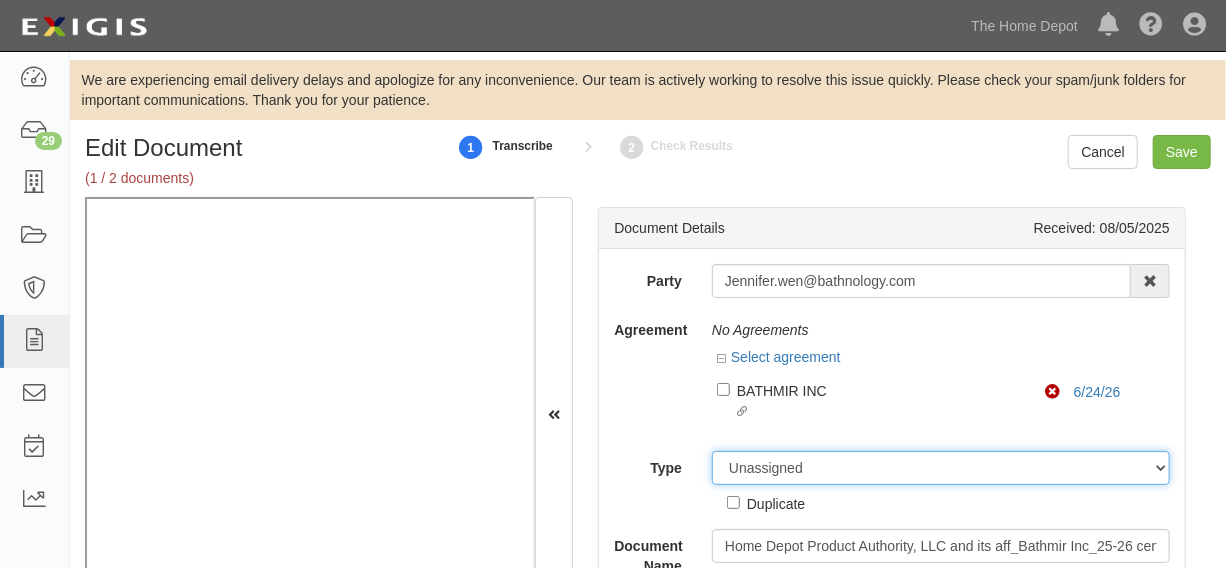 select on "OtherDetail" 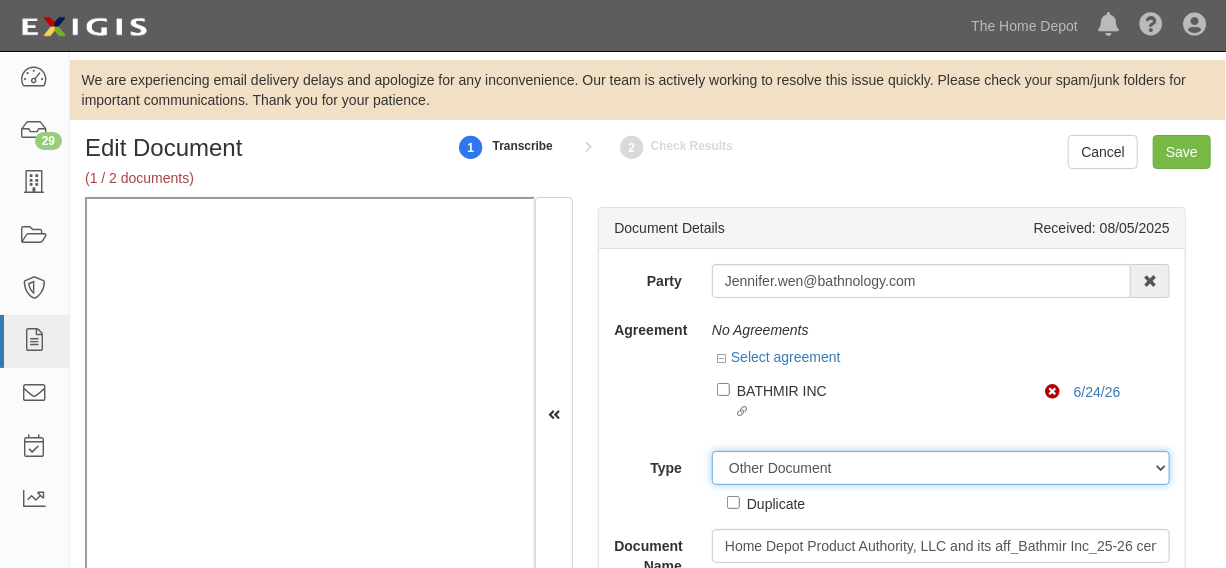 click on "Unassigned
Binder
Cancellation Notice
Certificate
Contract
Endorsement
Insurance Policy
Junk
Other Document
Policy Declarations
Reinstatement Notice
Requirements
Waiver Request" at bounding box center [941, 468] 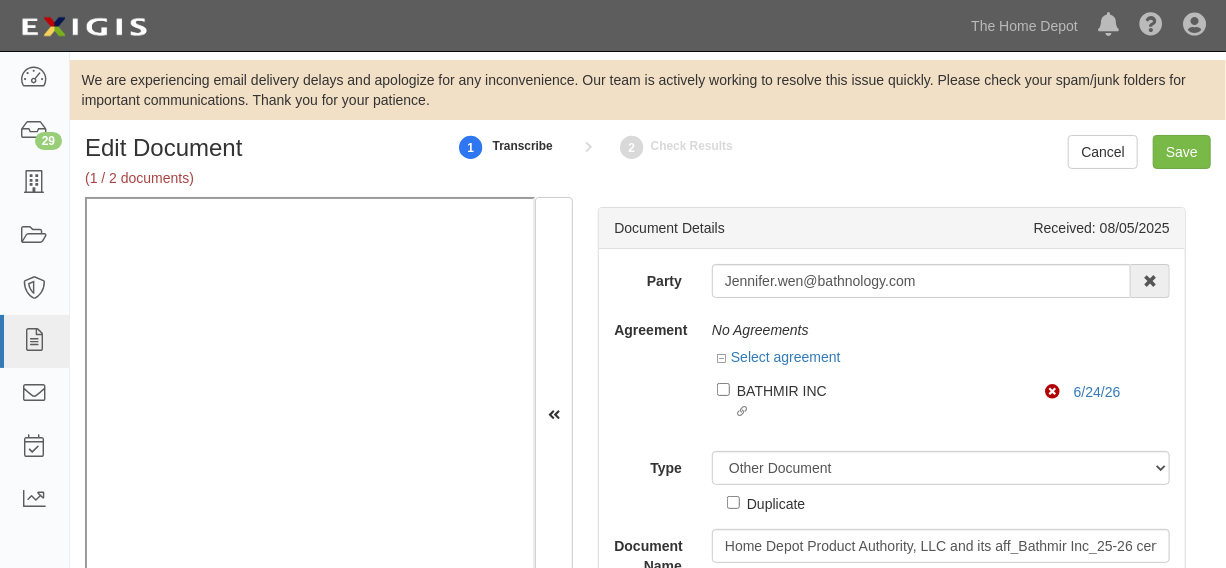 click on "Duplicate" at bounding box center [776, 503] 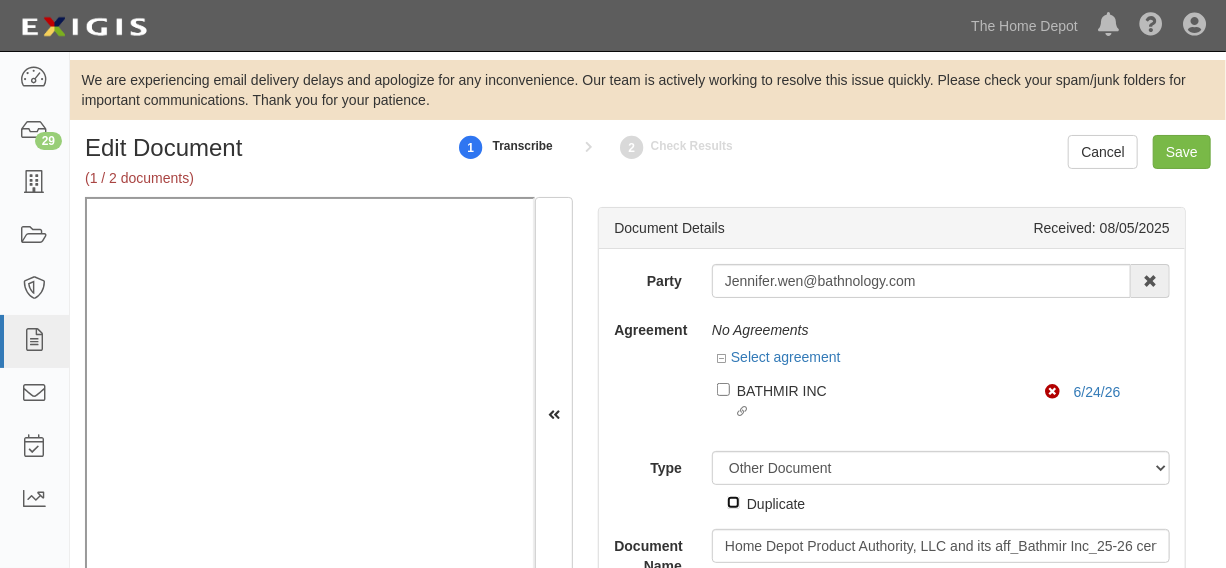 click on "Duplicate" at bounding box center (733, 502) 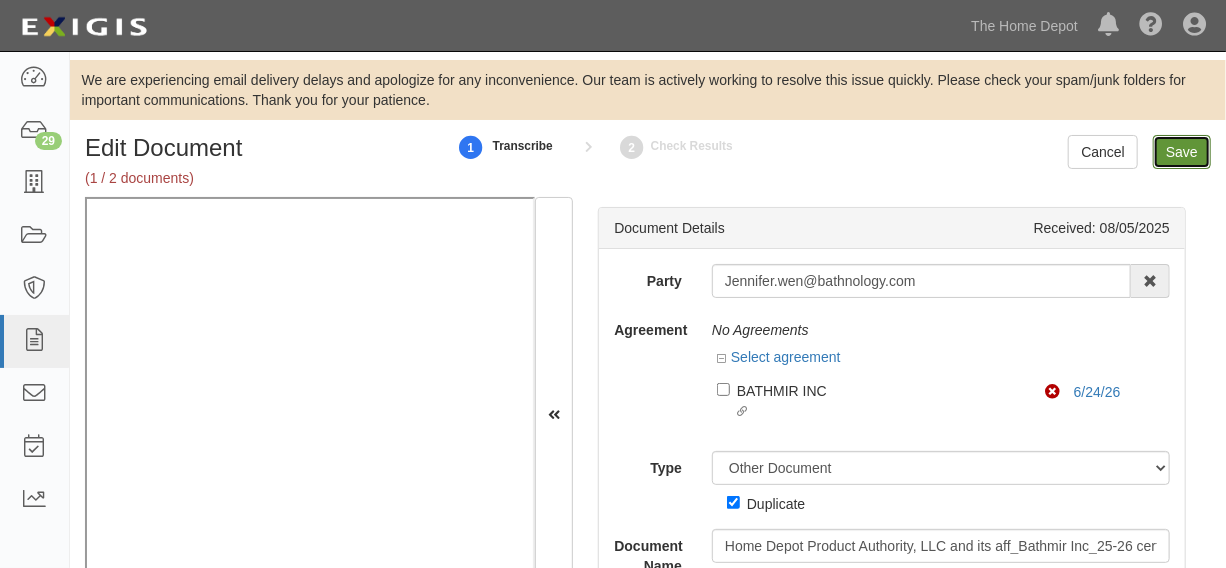 click on "Save" at bounding box center (1182, 152) 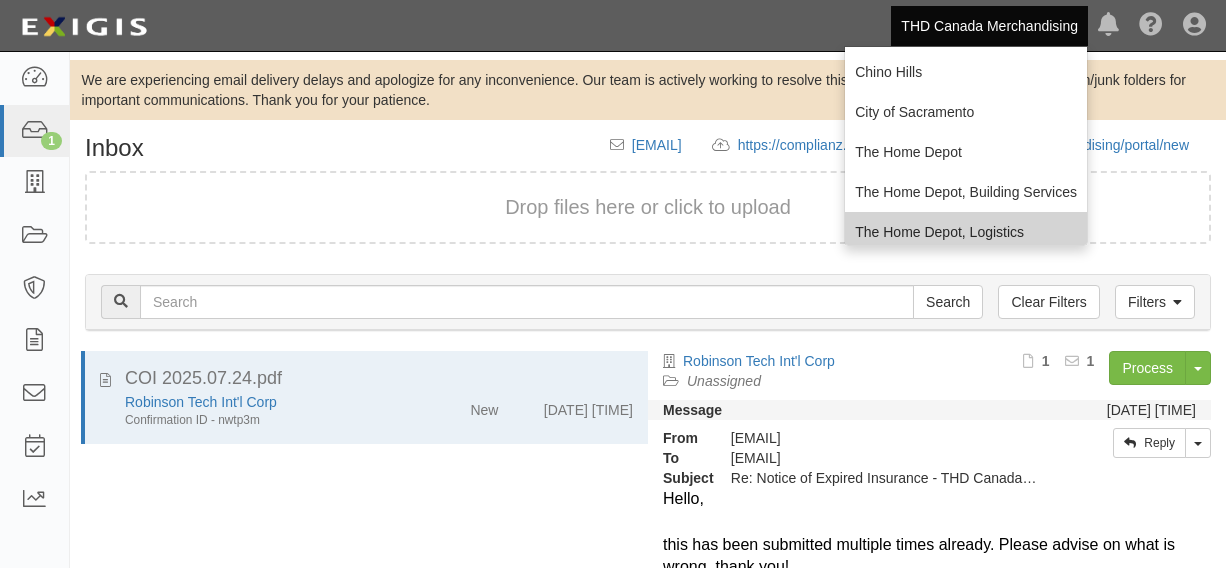 scroll, scrollTop: 0, scrollLeft: 0, axis: both 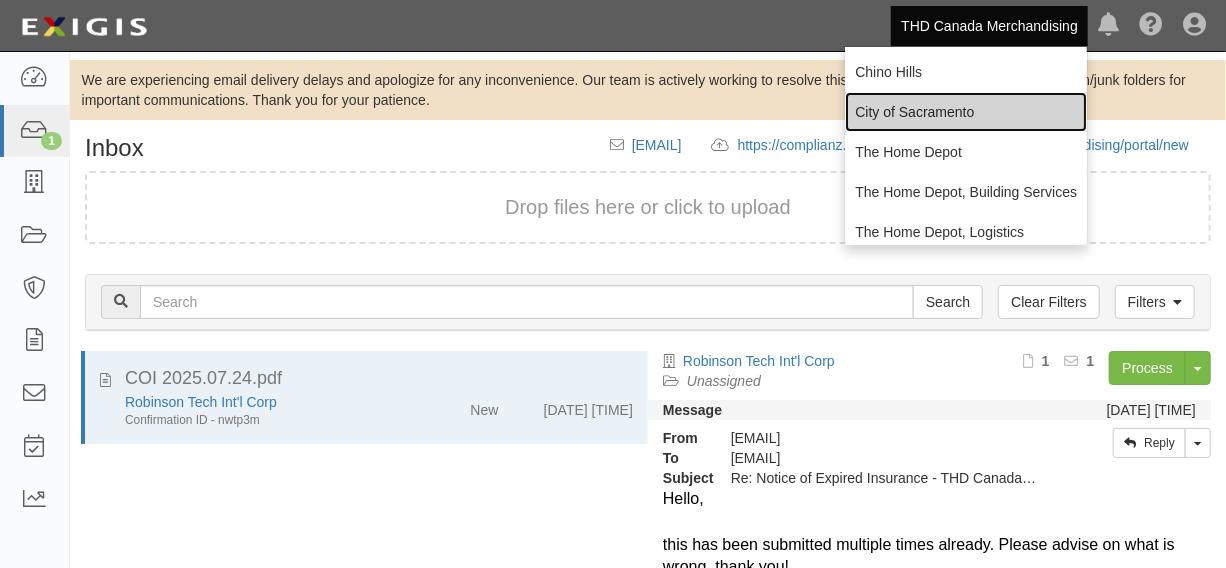 click on "City of Sacramento" at bounding box center (966, 112) 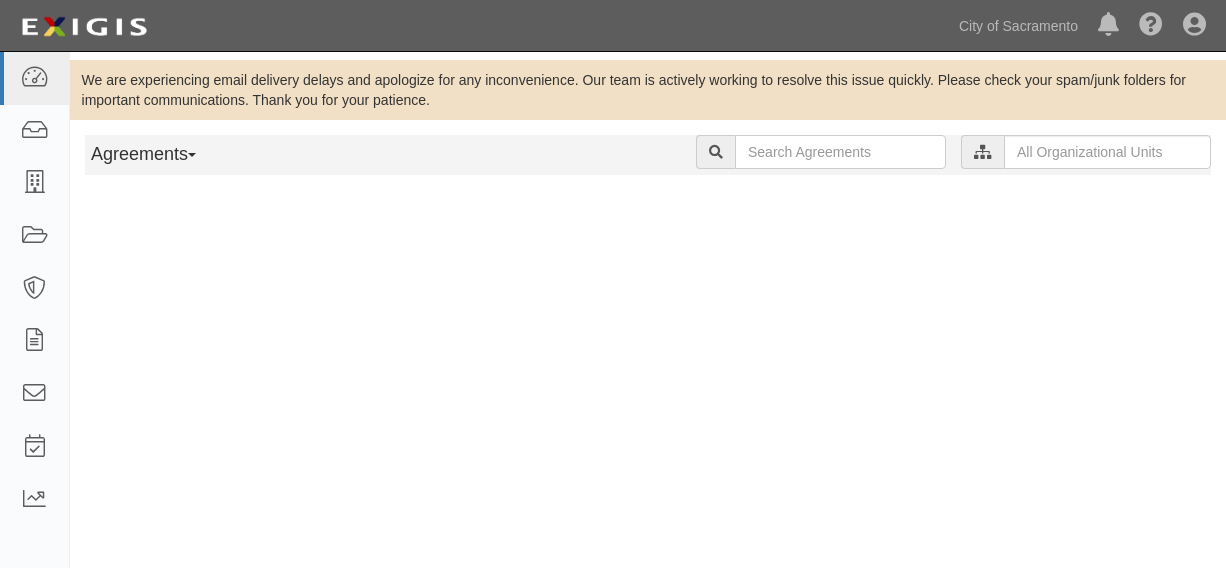 scroll, scrollTop: 0, scrollLeft: 0, axis: both 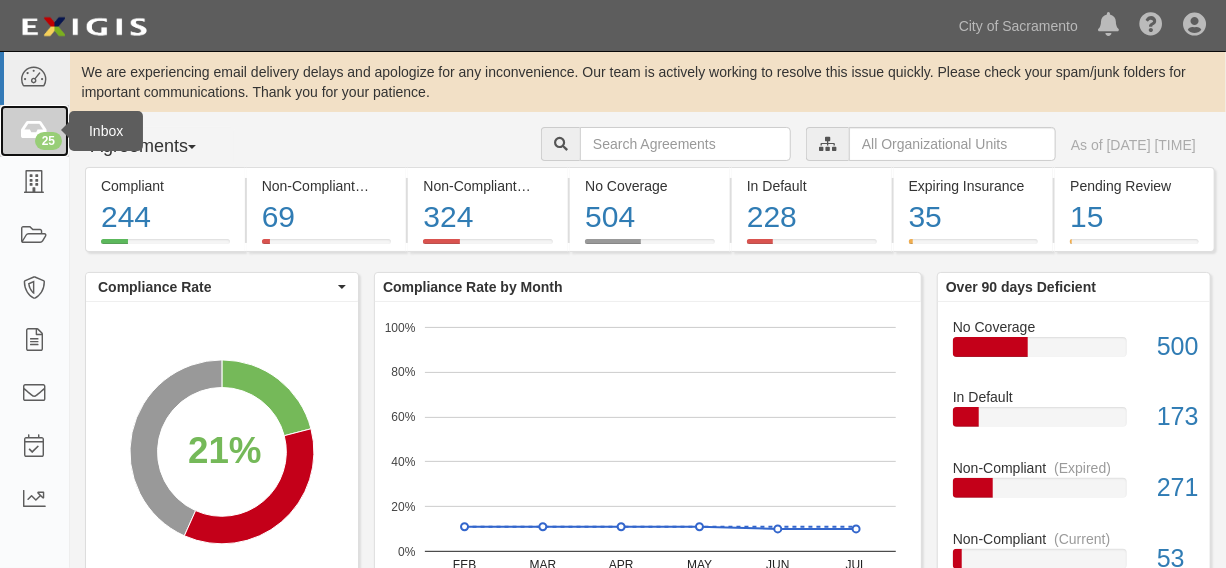 click on "25" at bounding box center [48, 141] 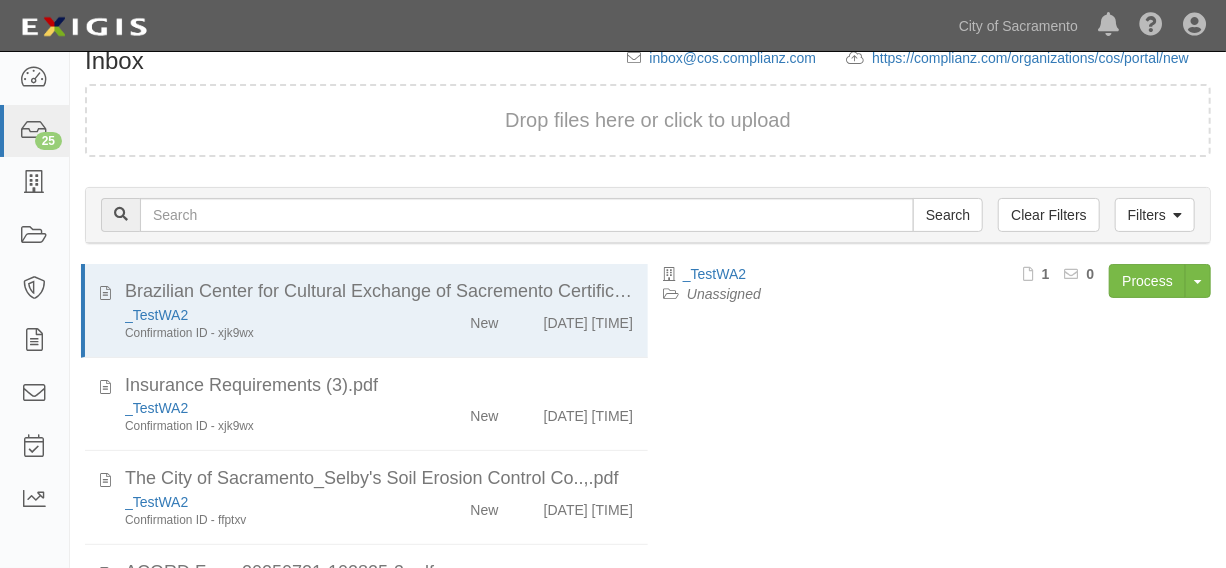scroll, scrollTop: 222, scrollLeft: 0, axis: vertical 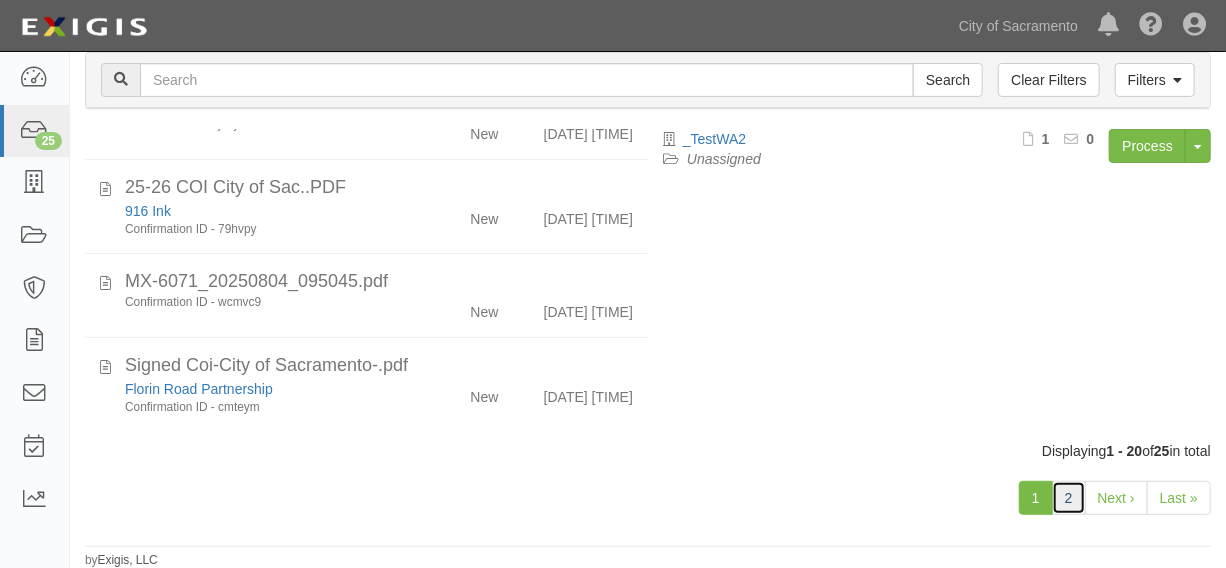 click on "2" at bounding box center (1069, 498) 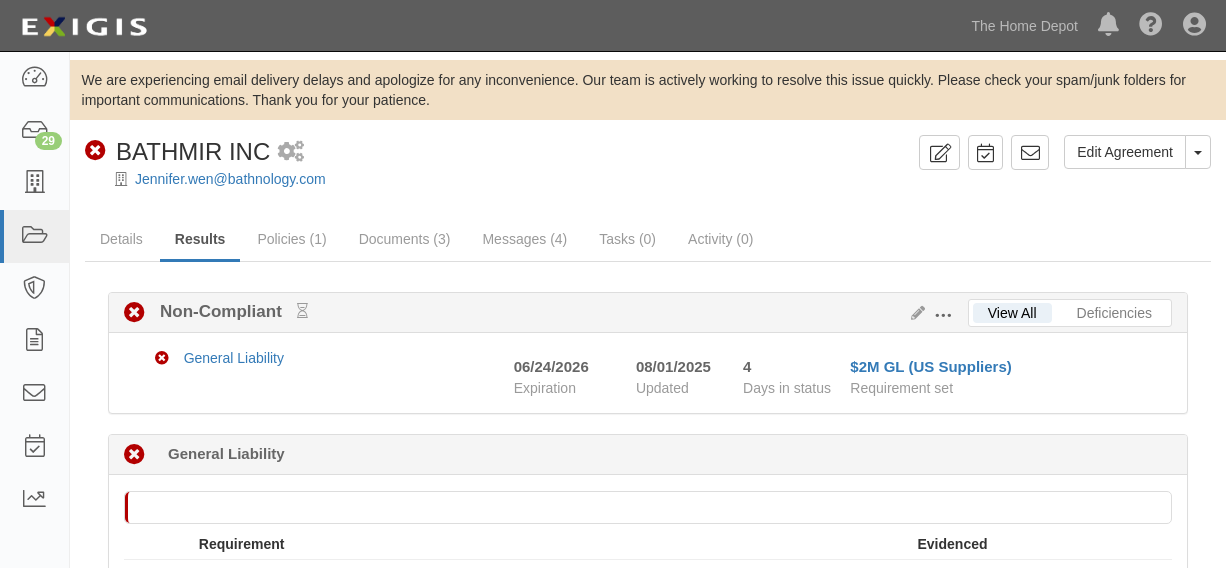 scroll, scrollTop: 0, scrollLeft: 0, axis: both 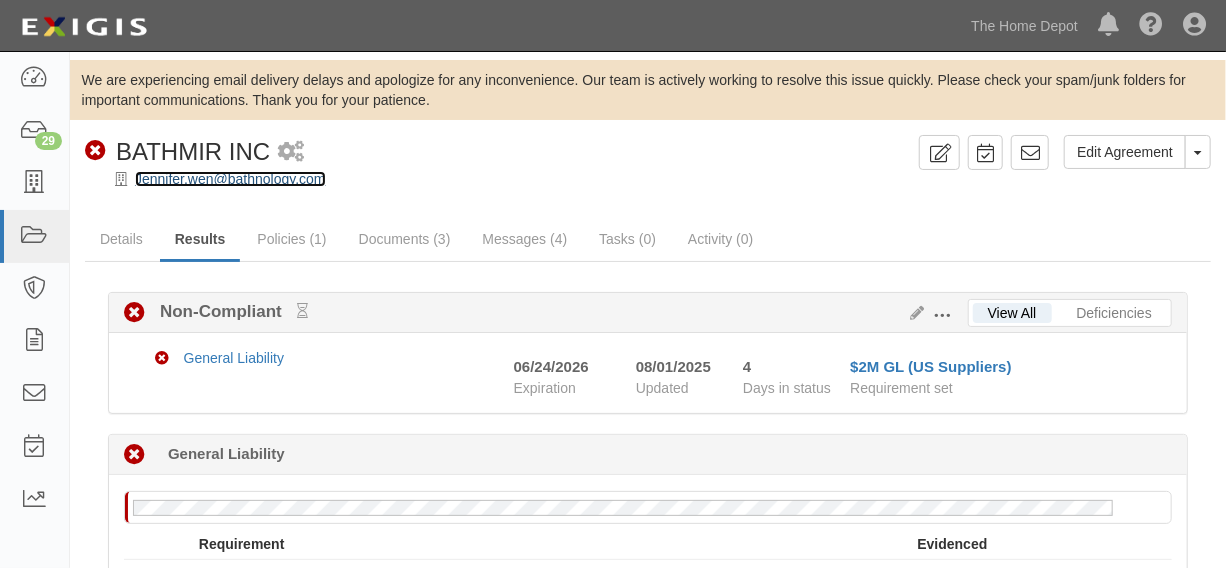 click on "Jennifer.wen@bathnology.com" at bounding box center [230, 179] 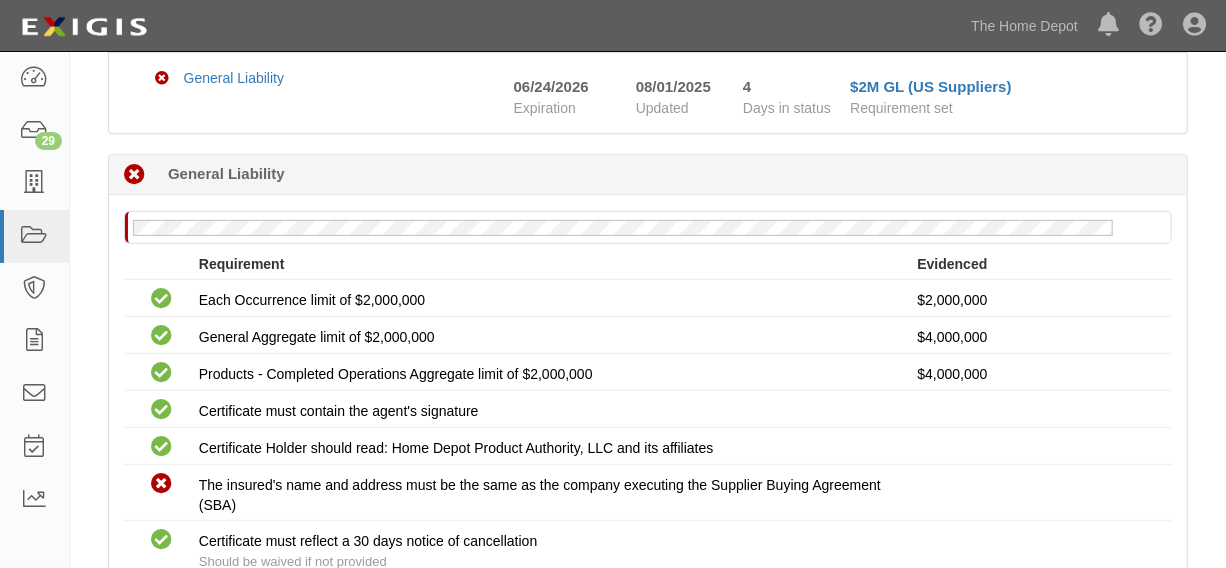 scroll, scrollTop: 510, scrollLeft: 0, axis: vertical 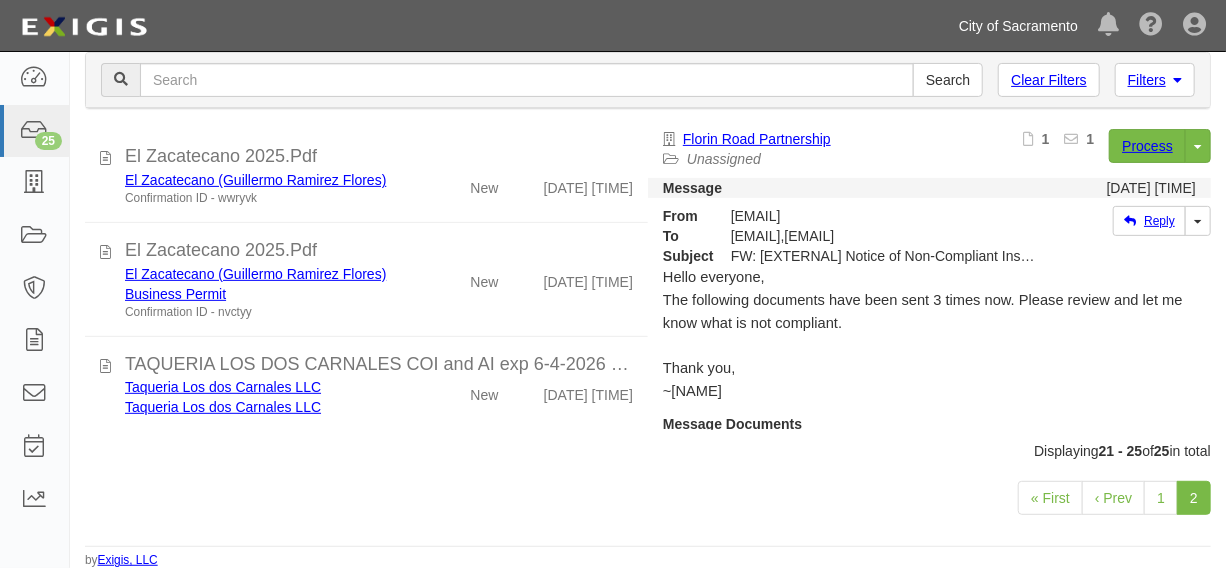 click on "City of Sacramento" at bounding box center [1018, 26] 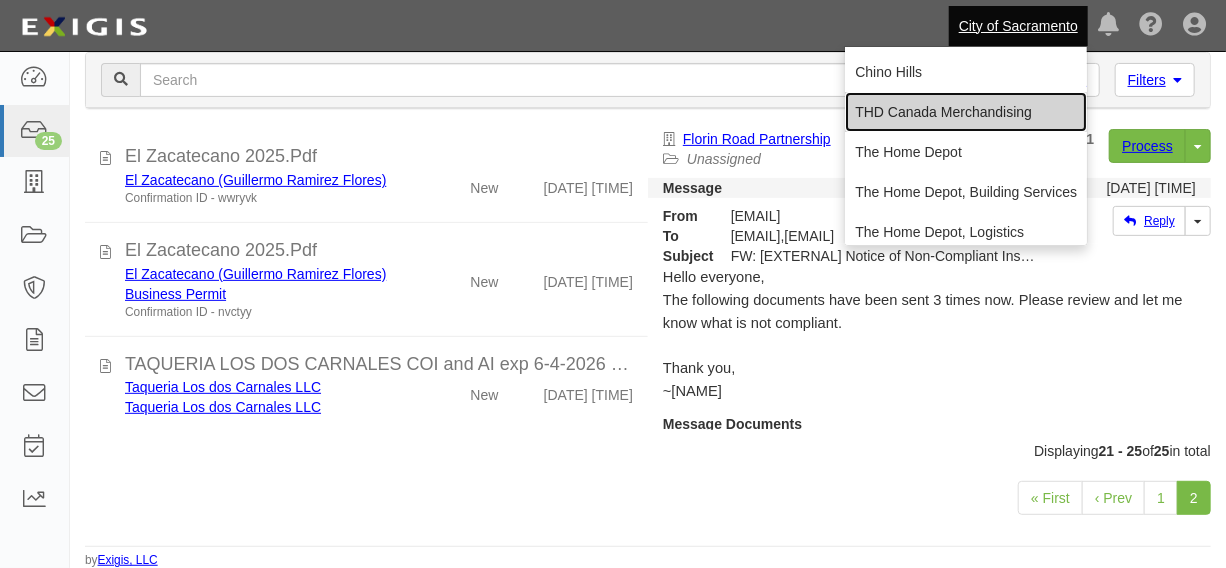 click on "THD Canada Merchandising" at bounding box center (966, 112) 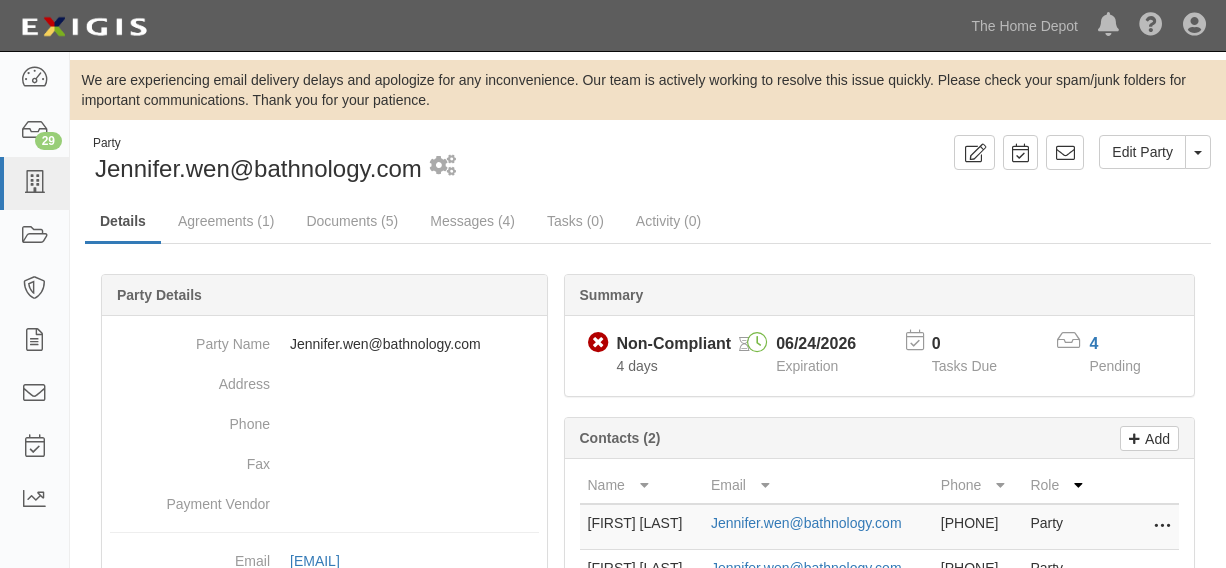 scroll, scrollTop: 0, scrollLeft: 0, axis: both 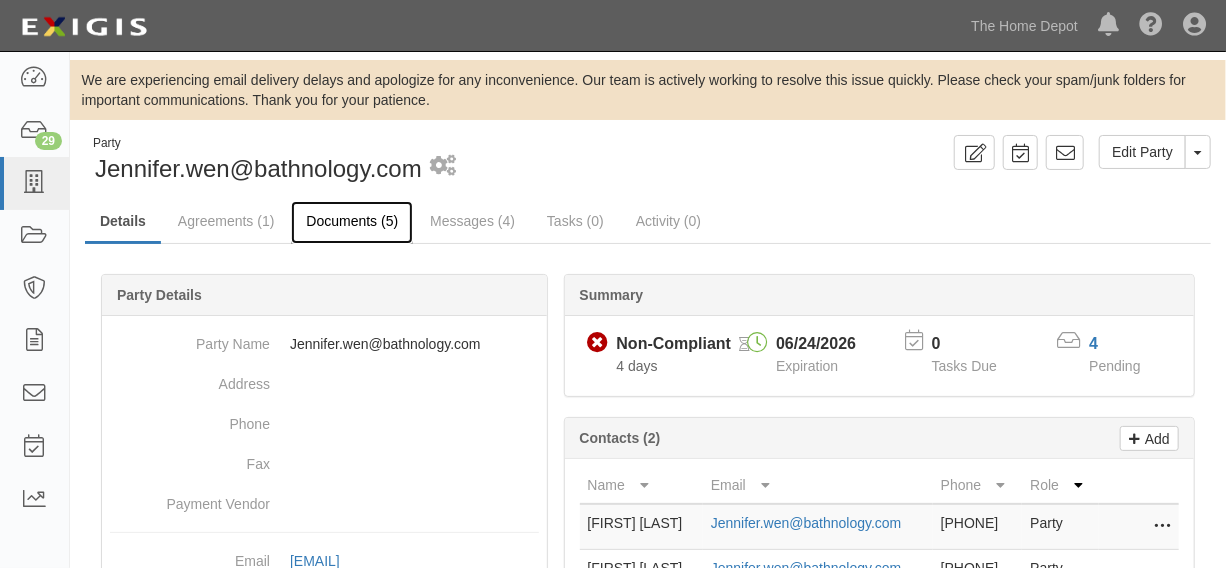 click on "Documents (5)" at bounding box center (352, 222) 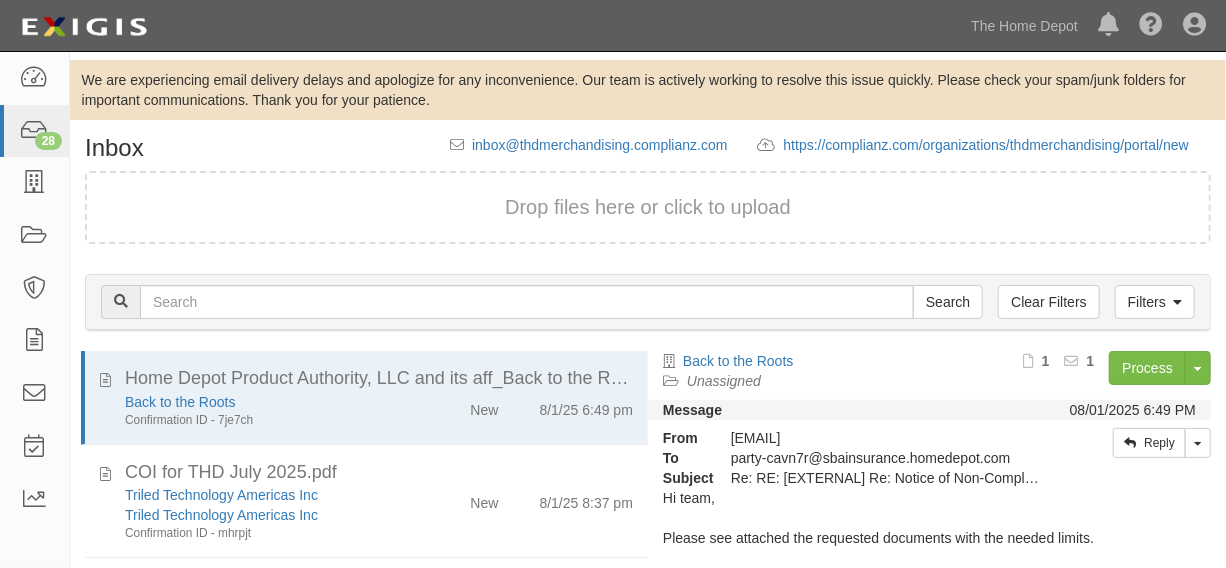 scroll, scrollTop: 222, scrollLeft: 0, axis: vertical 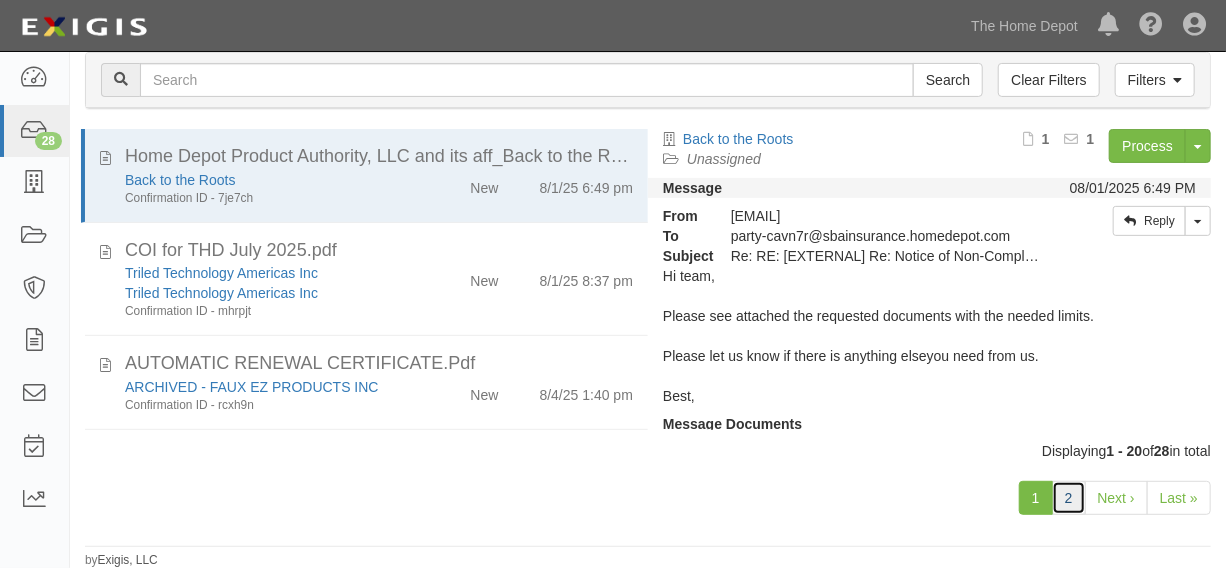 click on "2" at bounding box center [1069, 498] 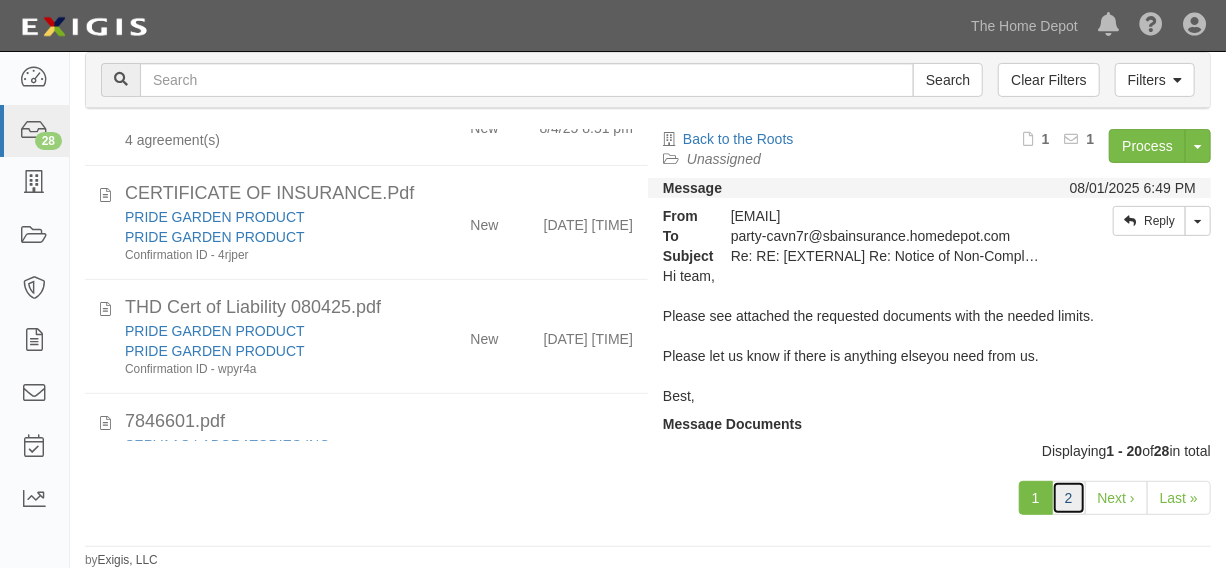 scroll, scrollTop: 1211, scrollLeft: 0, axis: vertical 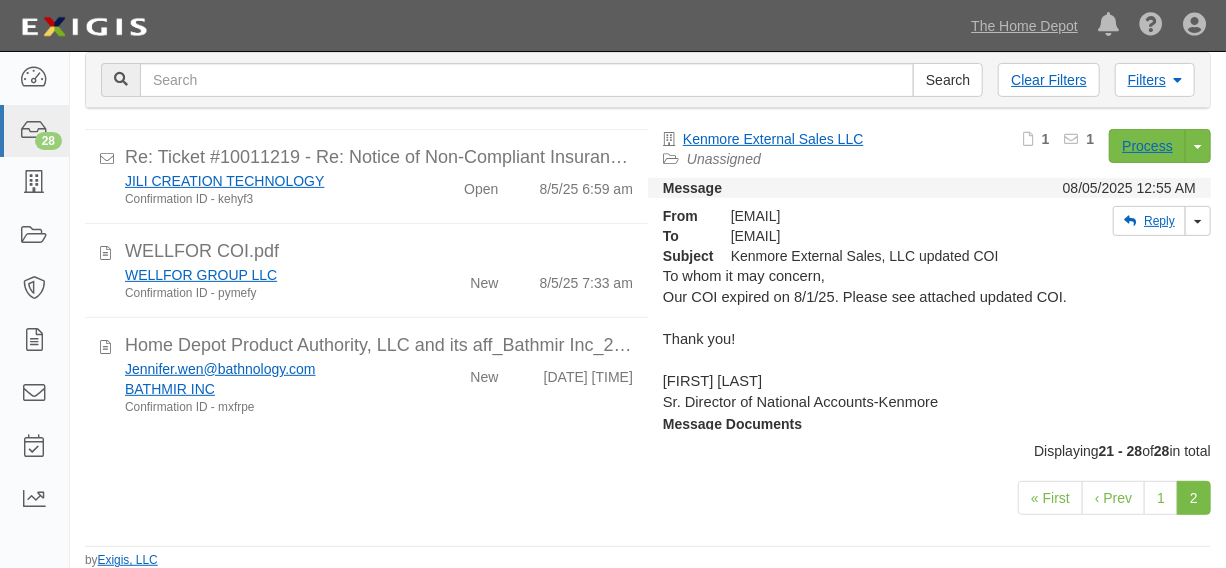 click on "[EMAIL]
BATHMIR INC
Confirmation ID - mxfrpe
[DATE] [TIME]" 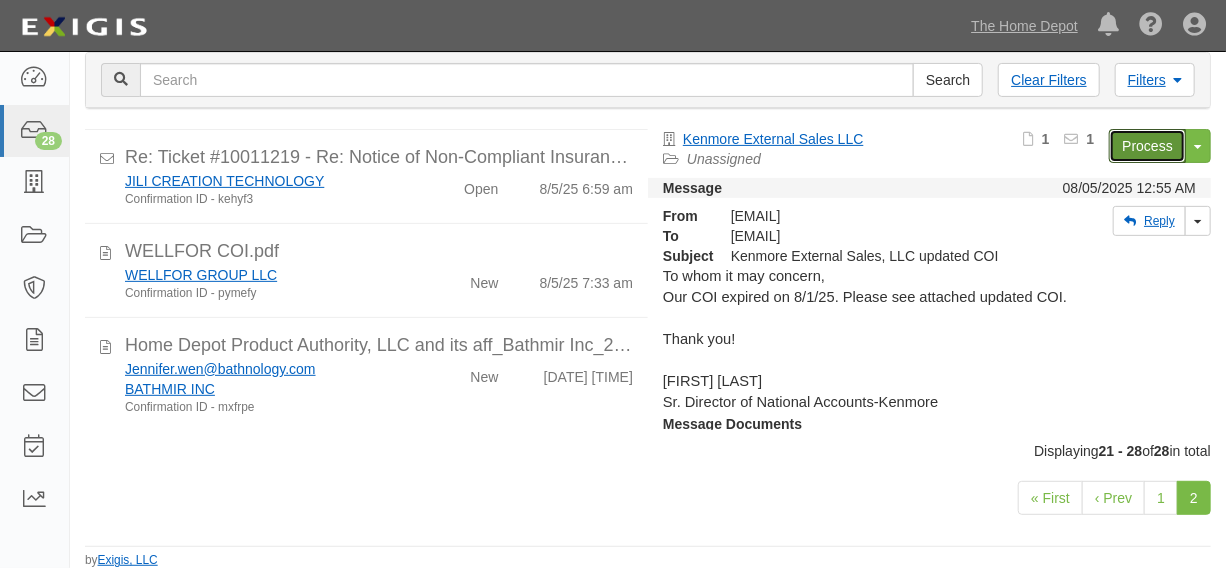click on "Process" at bounding box center (1147, 146) 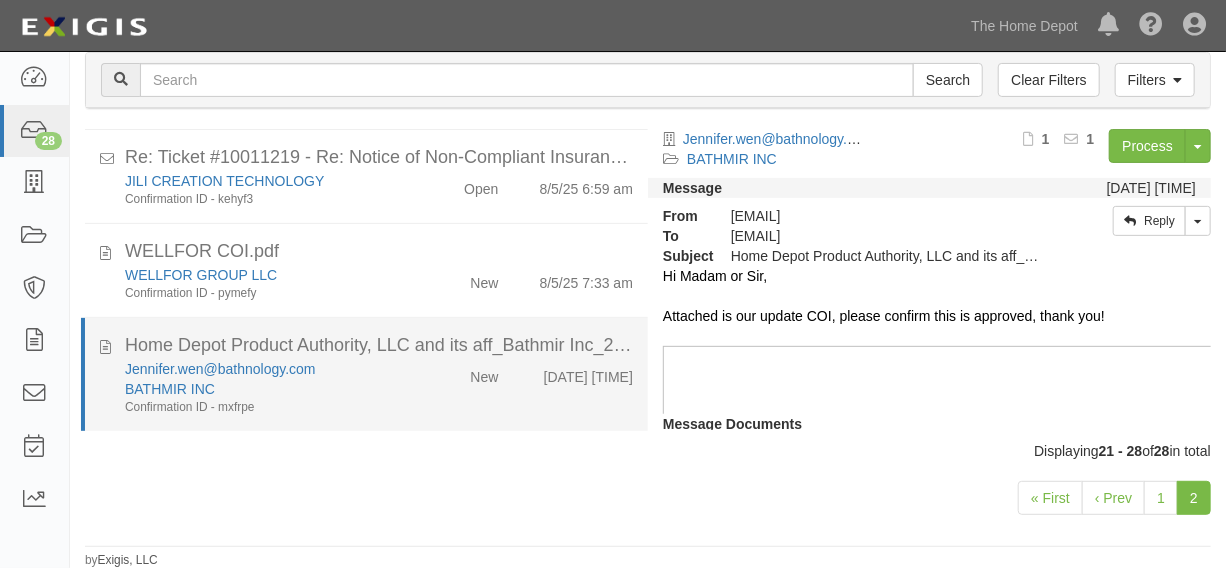 click on "[EMAIL]
BATHMIR INC
Confirmation ID - mxfrpe
[DATE] [TIME]" 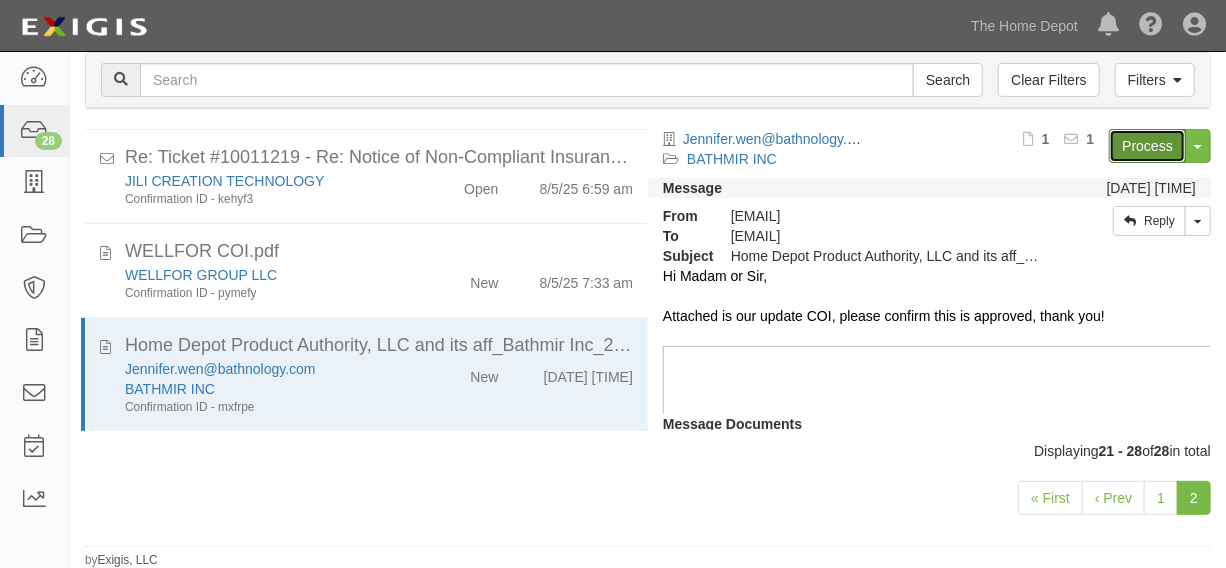 click on "Process" at bounding box center (1147, 146) 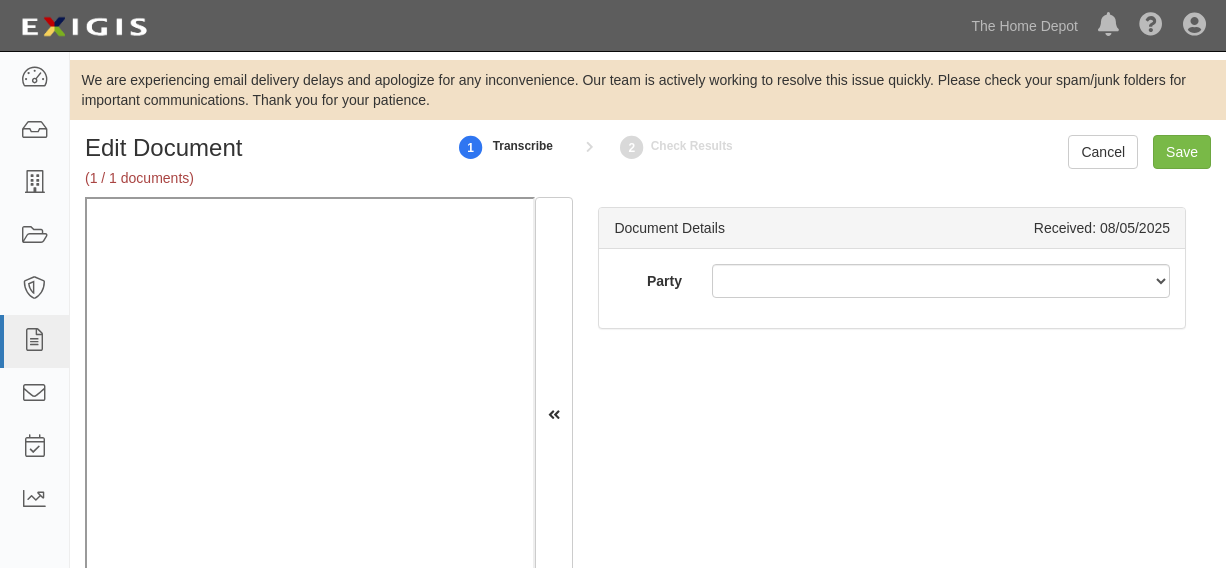 scroll, scrollTop: 0, scrollLeft: 0, axis: both 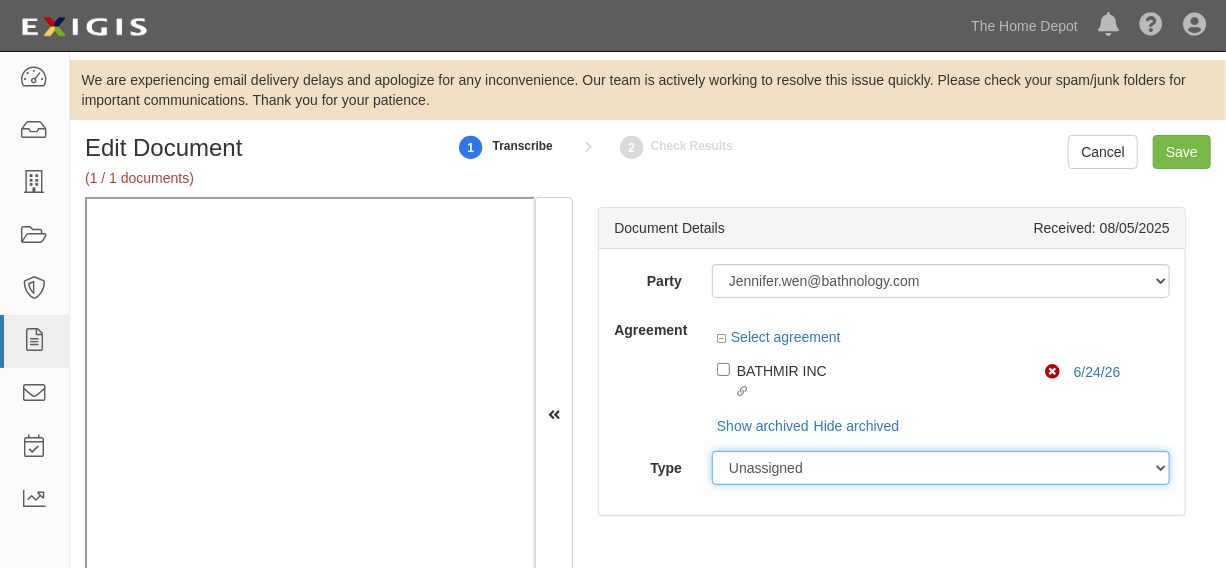 click on "Unassigned
Binder
Cancellation Notice
Certificate
Contract
Endorsement
Insura" at bounding box center [941, 468] 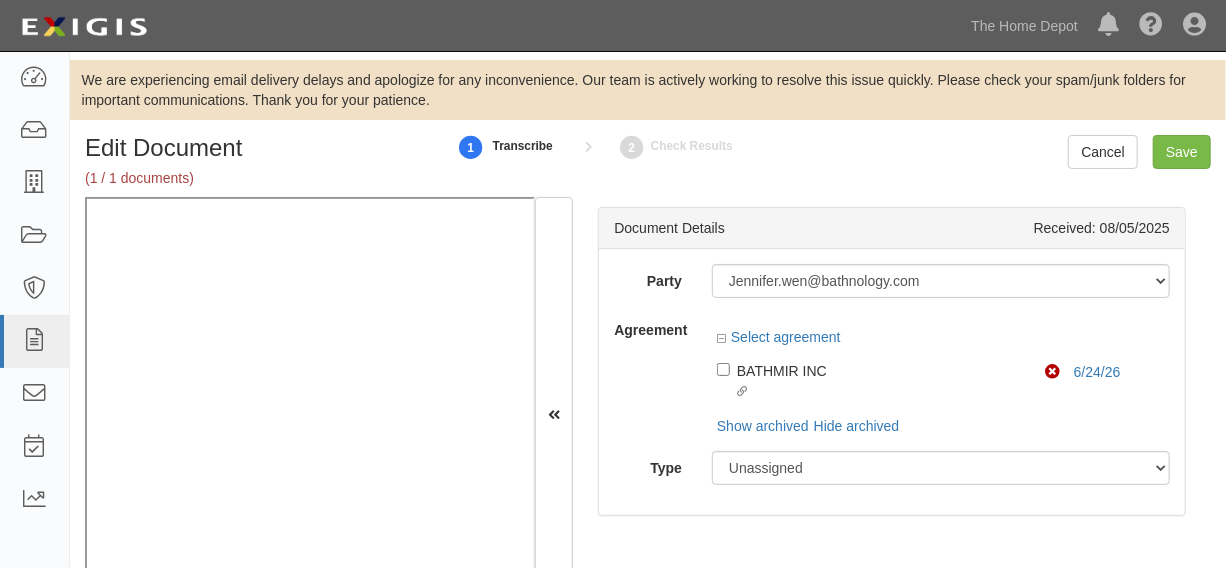 click on "Agreement   Select agreement
Linked agreement
BATHMIR INC
Linked agreement
Non-Compliant
6/24/26
Show archived Hide archived" at bounding box center [892, 374] 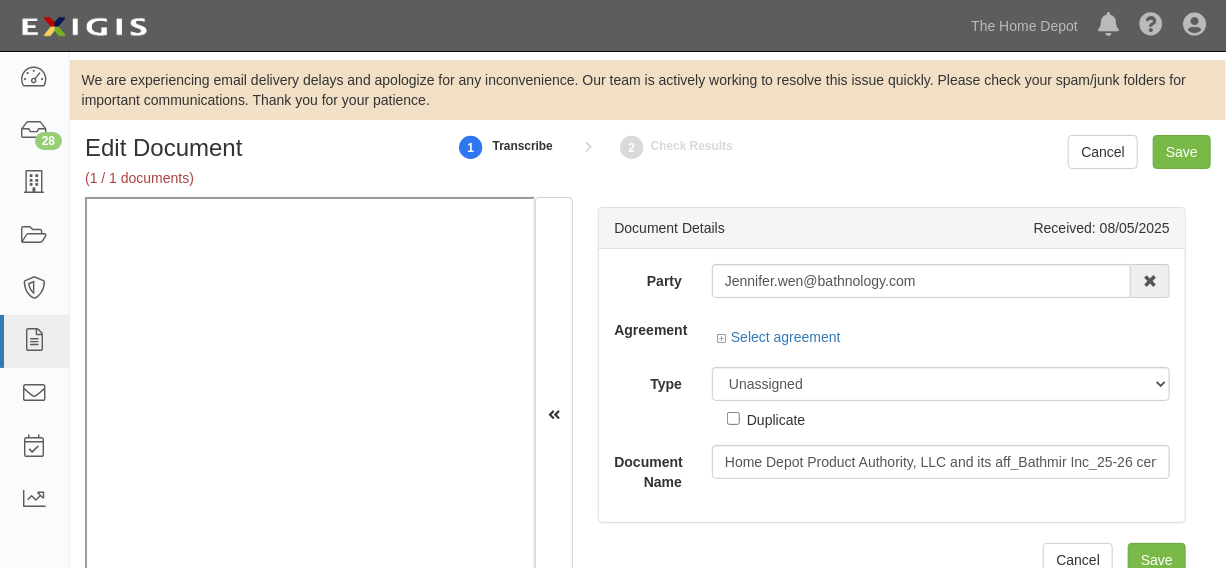 scroll, scrollTop: 95, scrollLeft: 0, axis: vertical 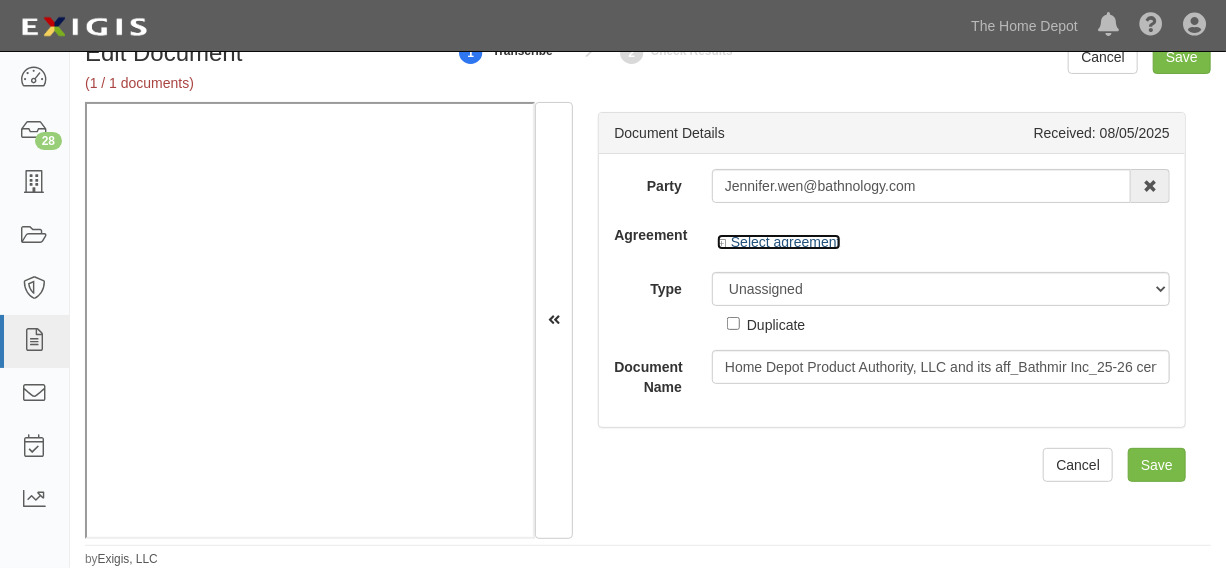 click on "Select agreement" at bounding box center (779, 242) 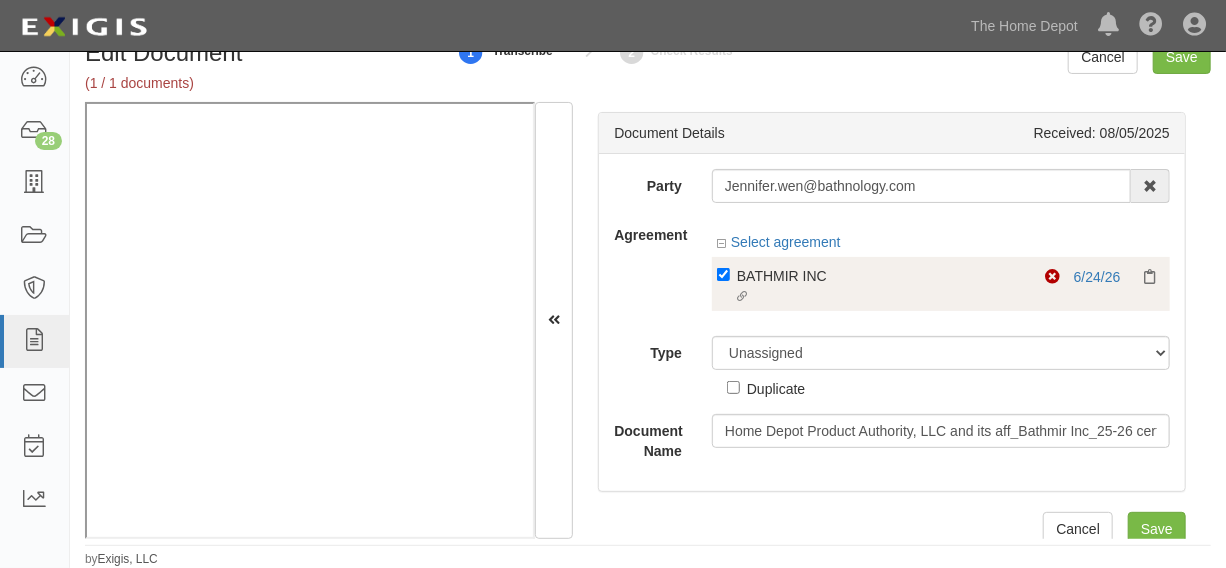 click on "BATHMIR INC" at bounding box center [880, 275] 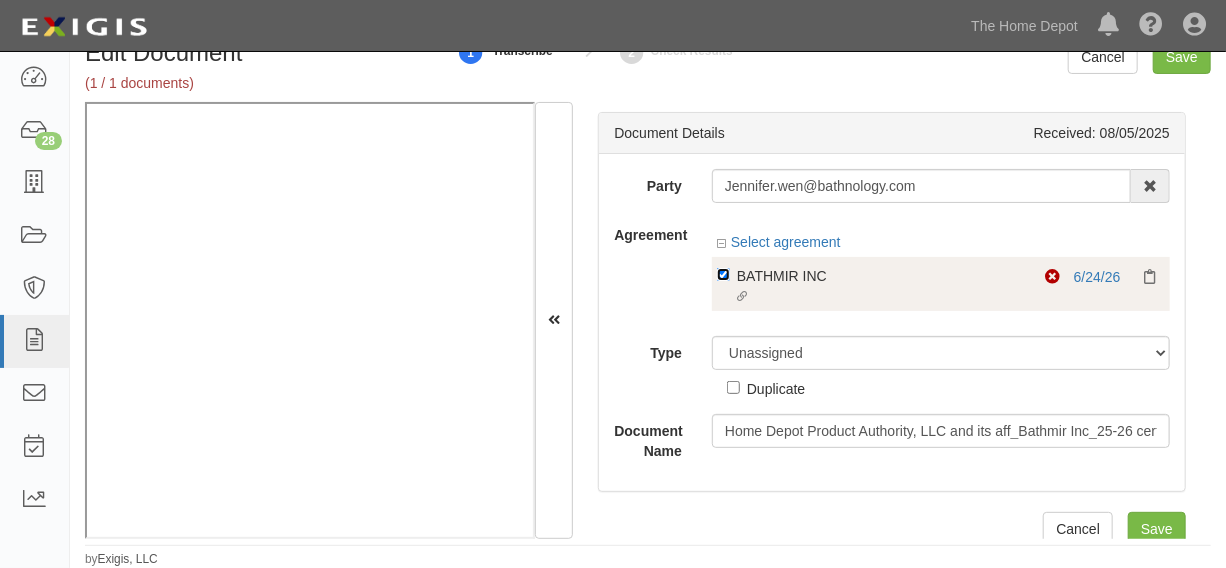 click on "Linked agreement
BATHMIR INC
Linked agreement" at bounding box center (723, 274) 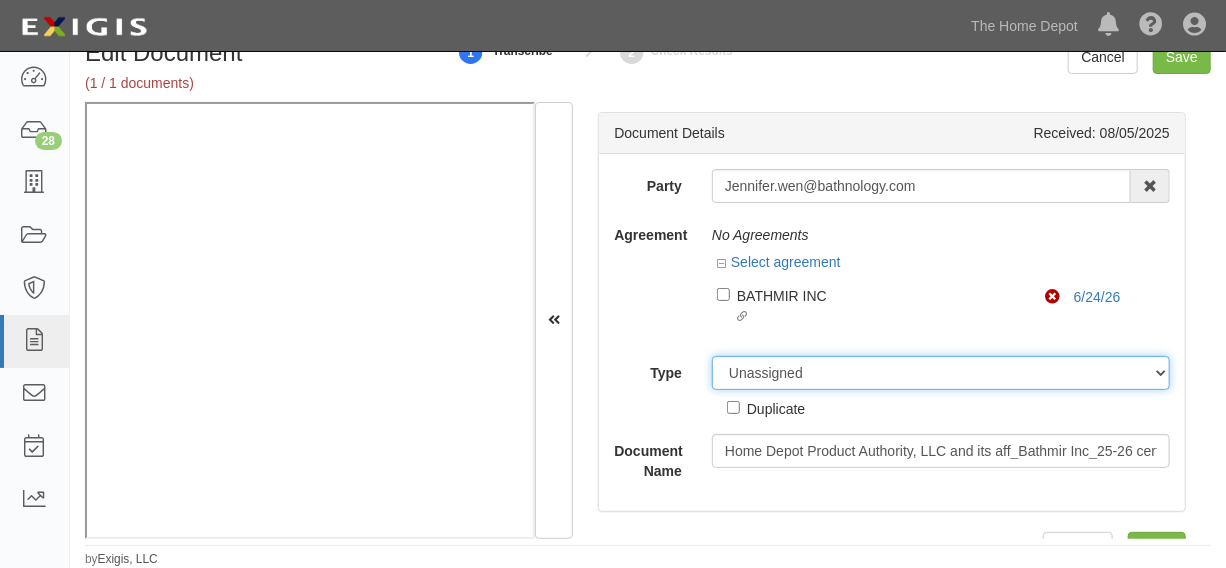 click on "Unassigned
Binder
Cancellation Notice
Certificate
Contract
Endorsement
Insurance Policy
Junk
Other Document
Policy Declarations
Reinstatement Notice
Requirements
Waiver Request" at bounding box center [941, 373] 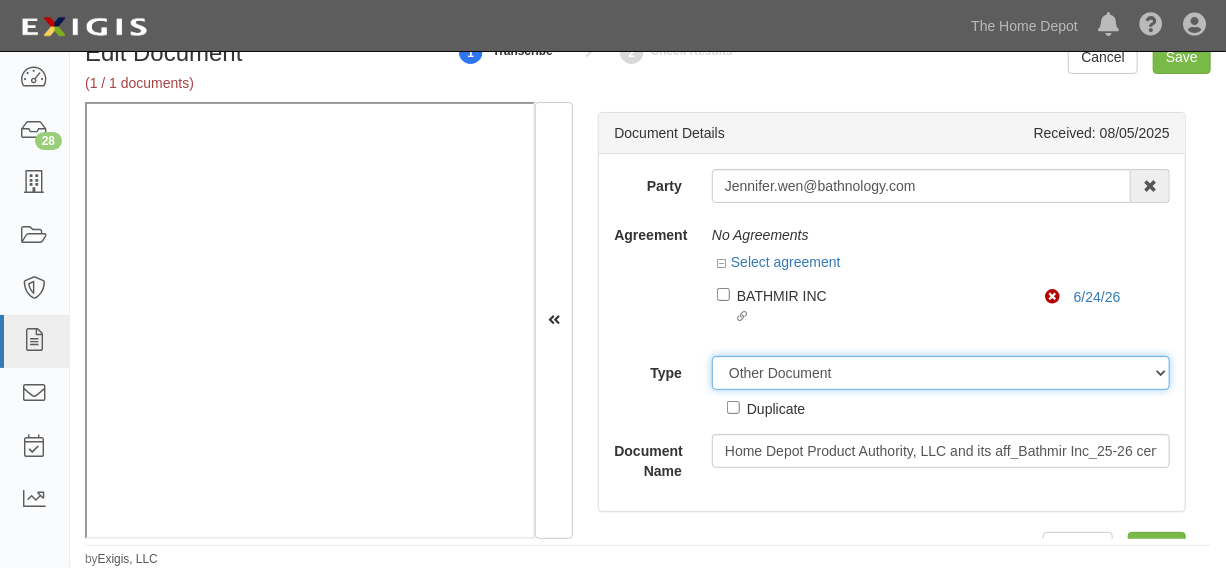 click on "Unassigned
Binder
Cancellation Notice
Certificate
Contract
Endorsement
Insurance Policy
Junk
Other Document
Policy Declarations
Reinstatement Notice
Requirements
Waiver Request" at bounding box center (941, 373) 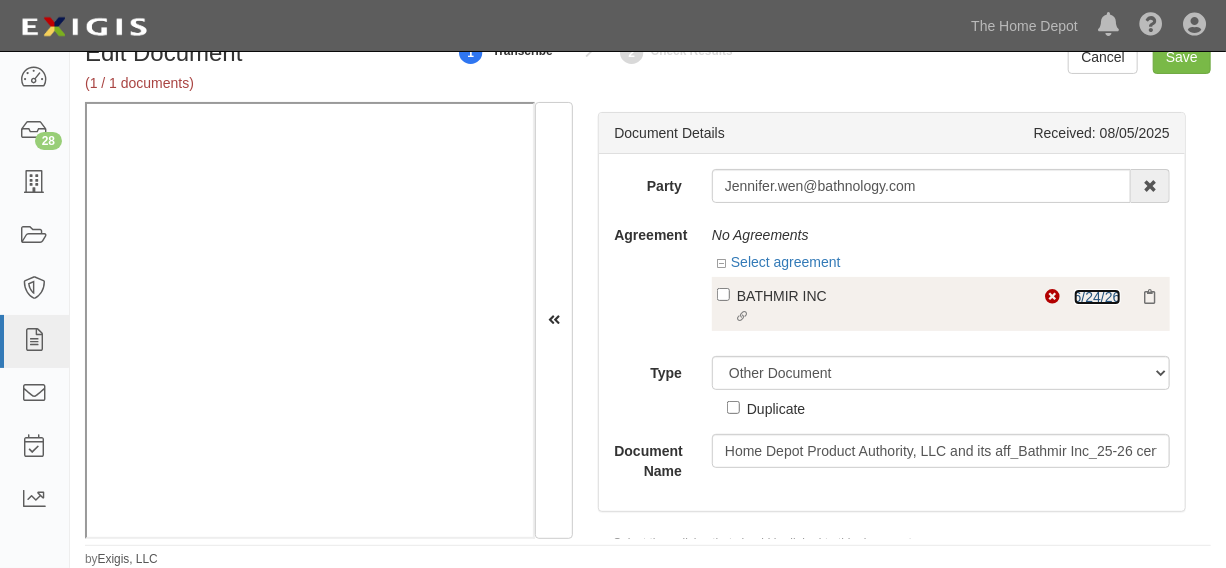 click on "6/24/26" at bounding box center (1097, 297) 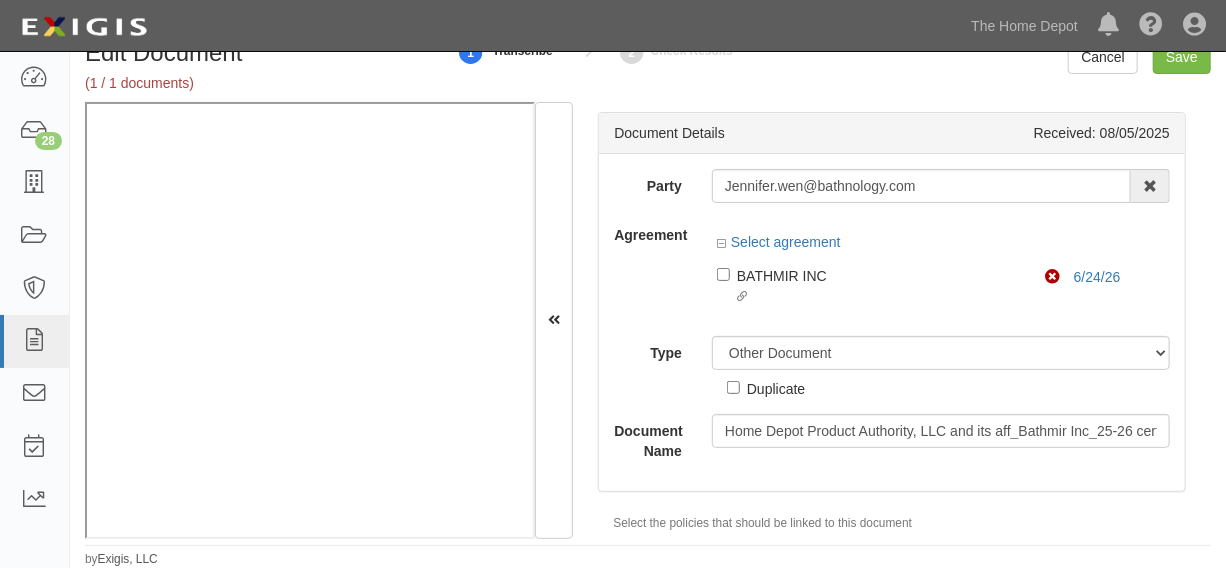 click on "Duplicate" at bounding box center (776, 388) 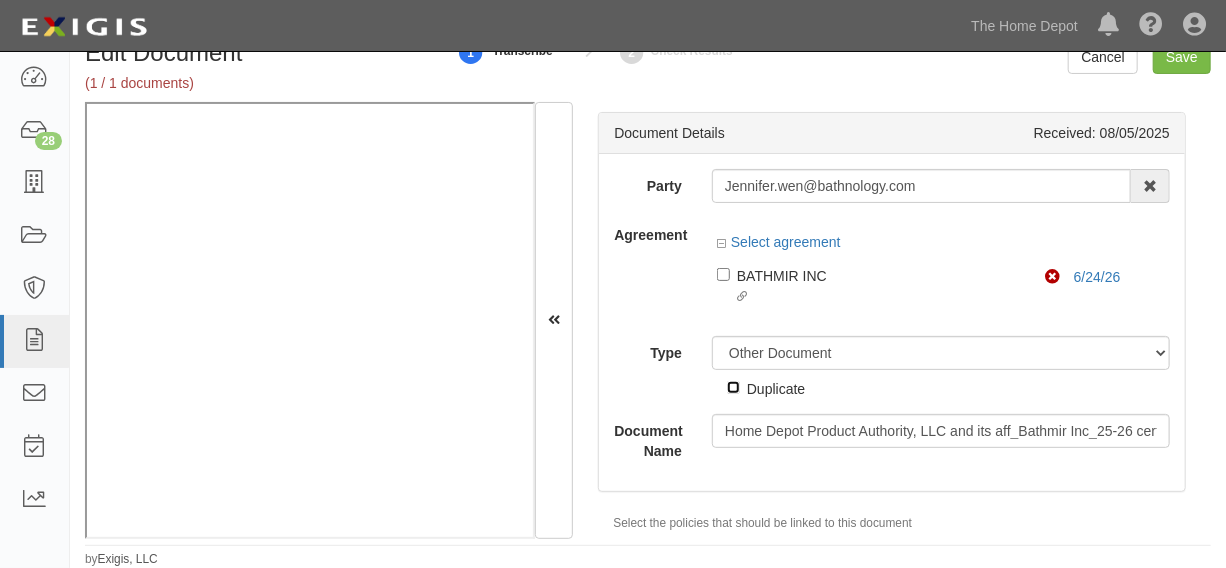 click on "Duplicate" at bounding box center [733, 387] 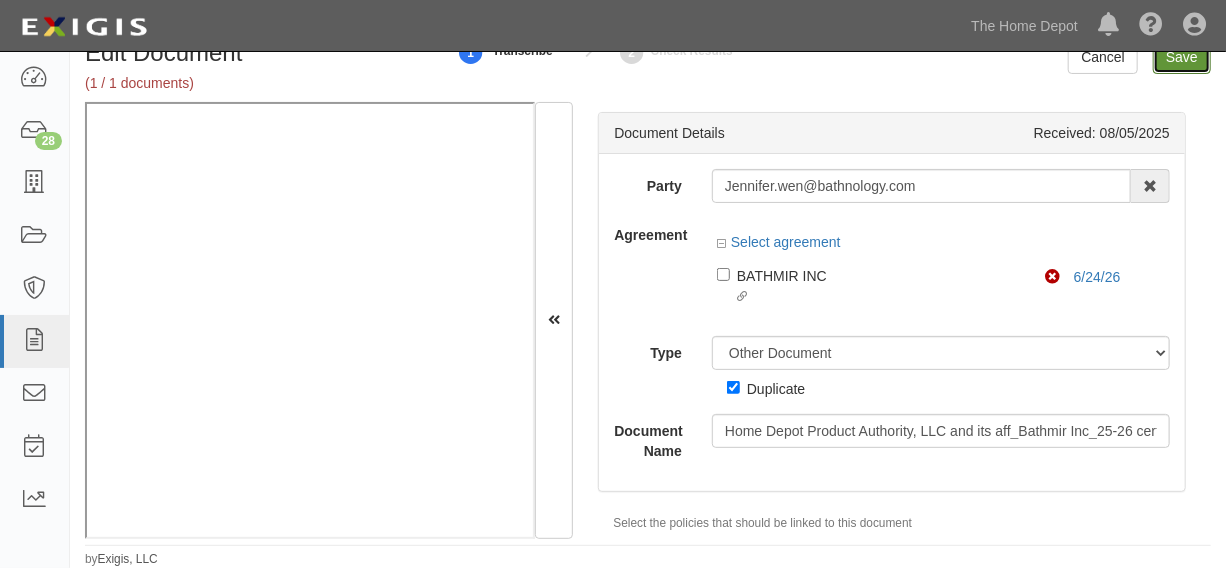 click on "Save" at bounding box center [1182, 57] 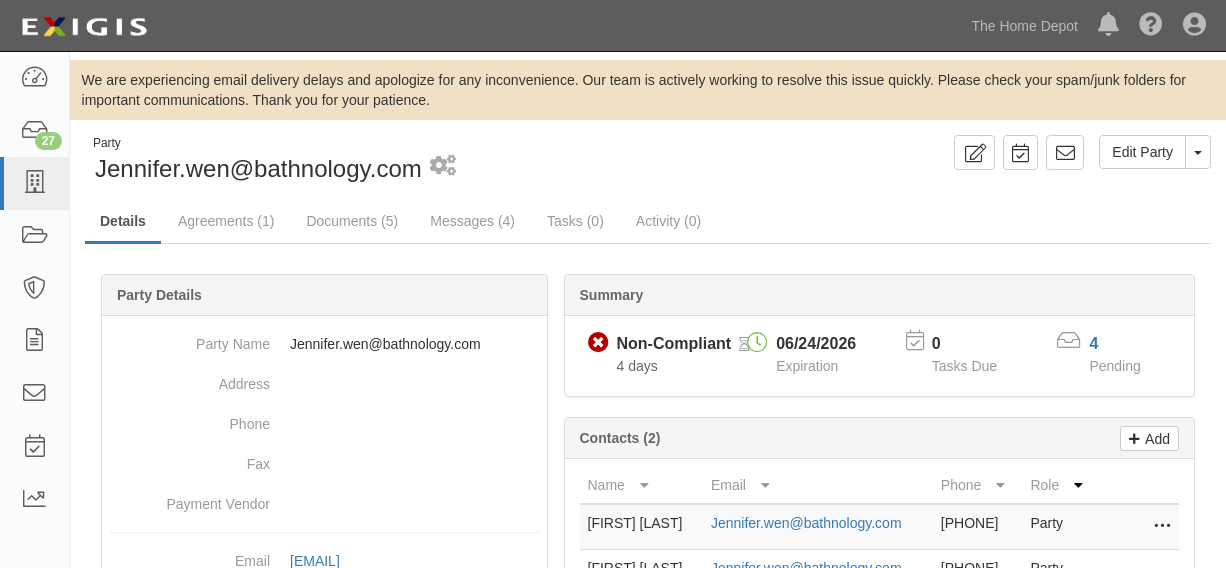 scroll, scrollTop: 0, scrollLeft: 0, axis: both 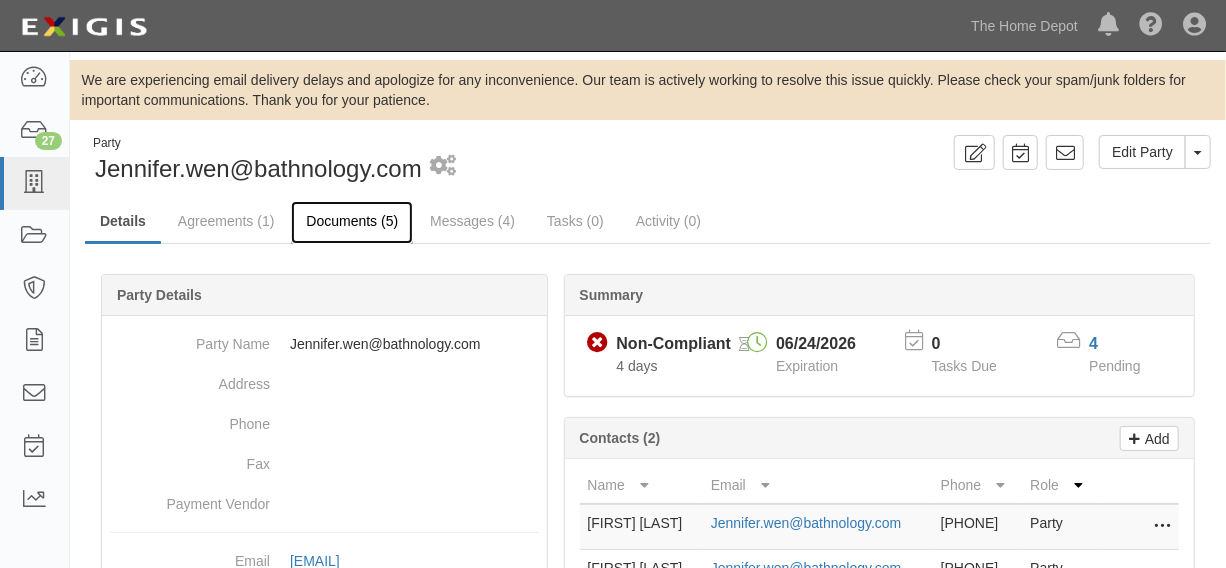 click on "Documents (5)" at bounding box center (352, 222) 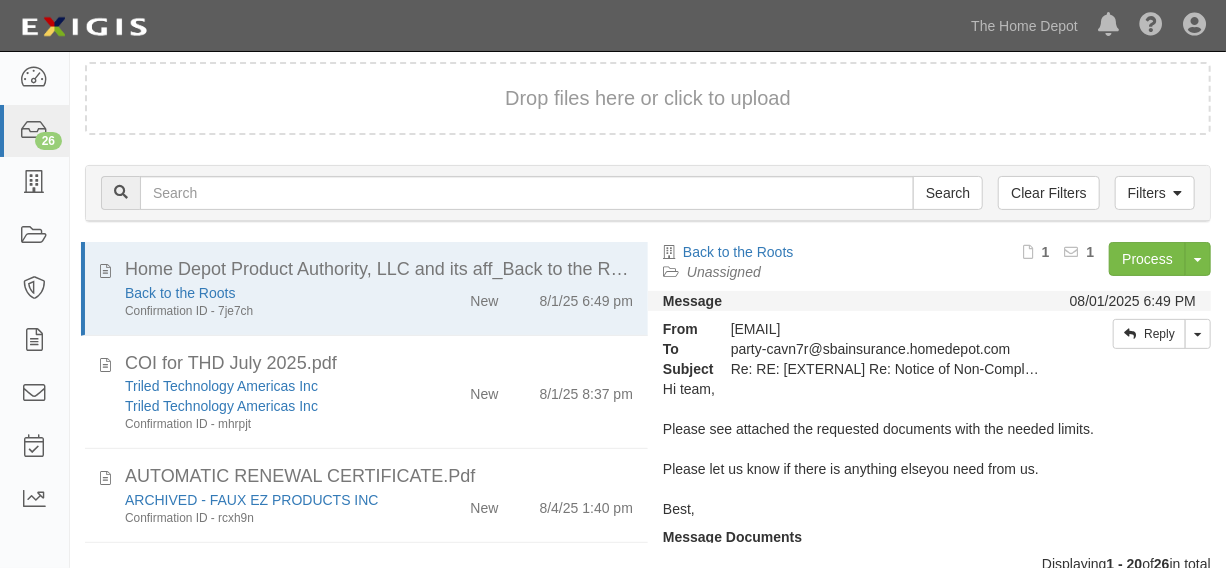 scroll, scrollTop: 222, scrollLeft: 0, axis: vertical 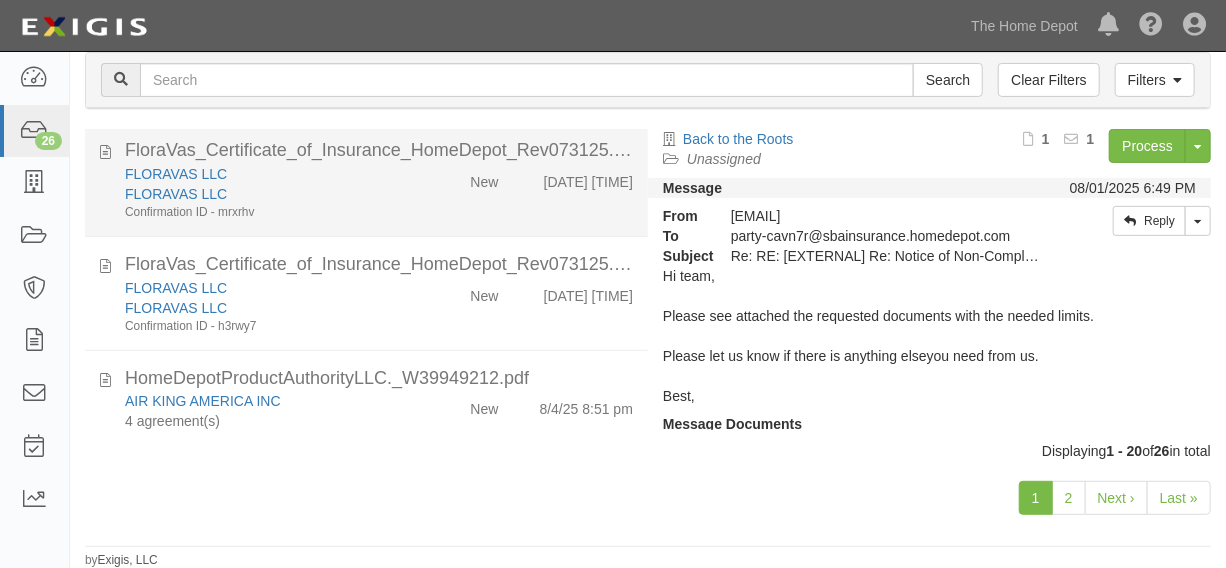 click on "FLORAVAS LLC
FLORAVAS LLC
Confirmation ID - mrxrhv
New
[DATE] [TIME]" 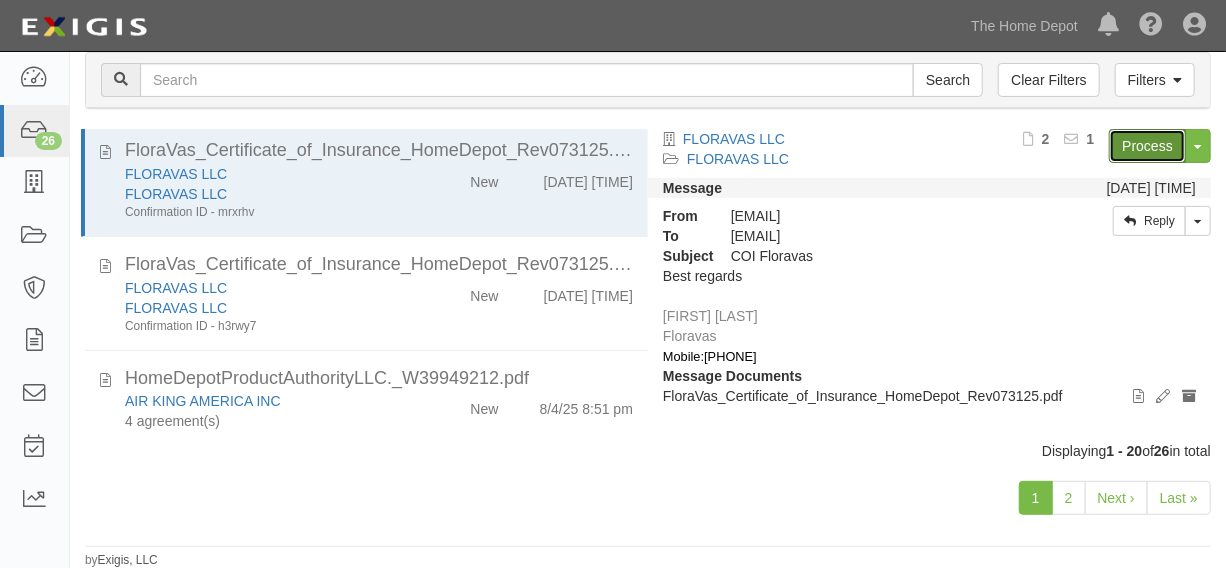 click on "Process" at bounding box center [1147, 146] 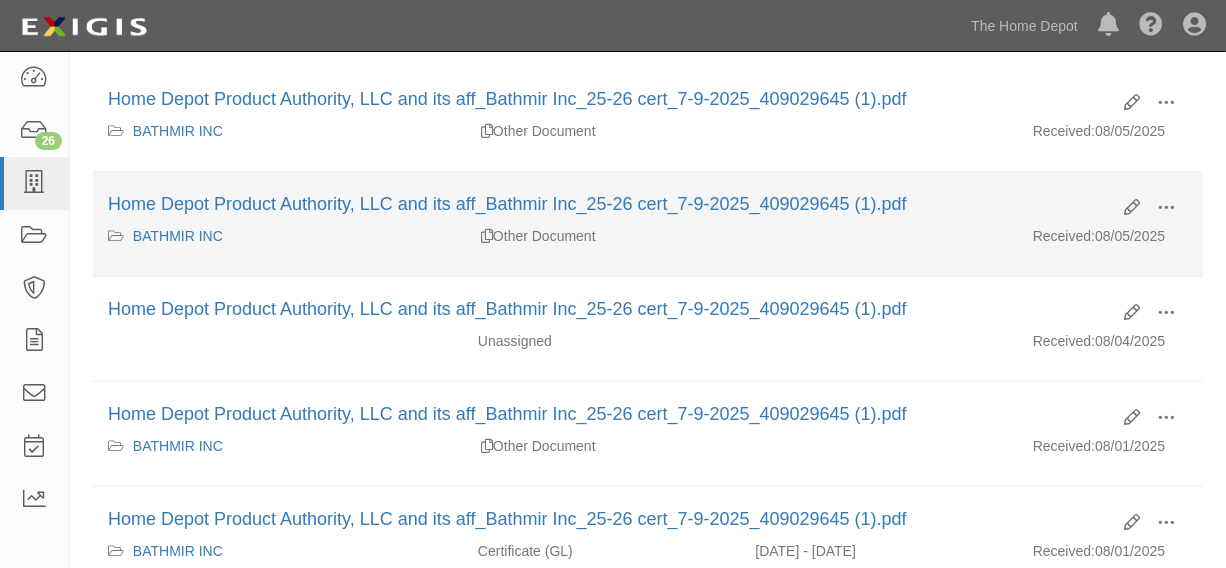 scroll, scrollTop: 454, scrollLeft: 0, axis: vertical 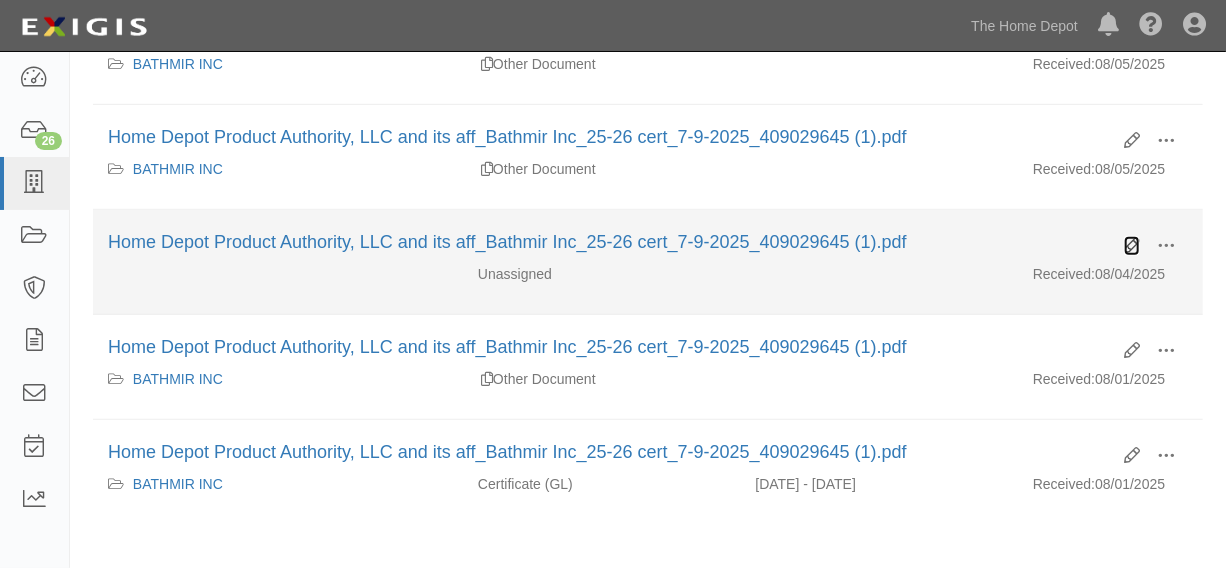 click at bounding box center (1132, 246) 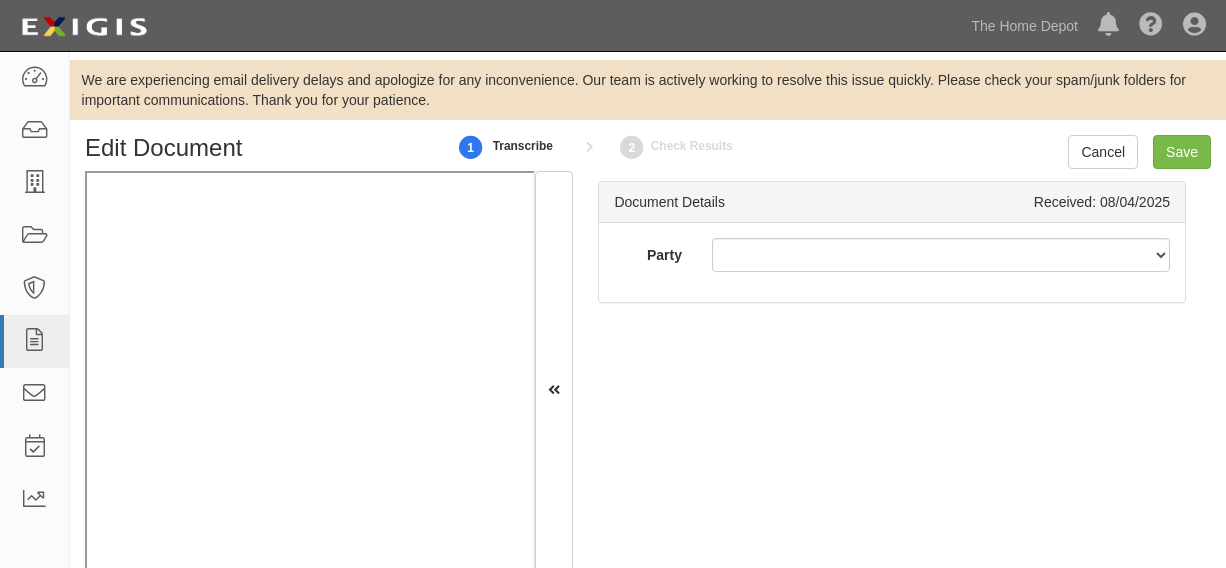 scroll, scrollTop: 0, scrollLeft: 0, axis: both 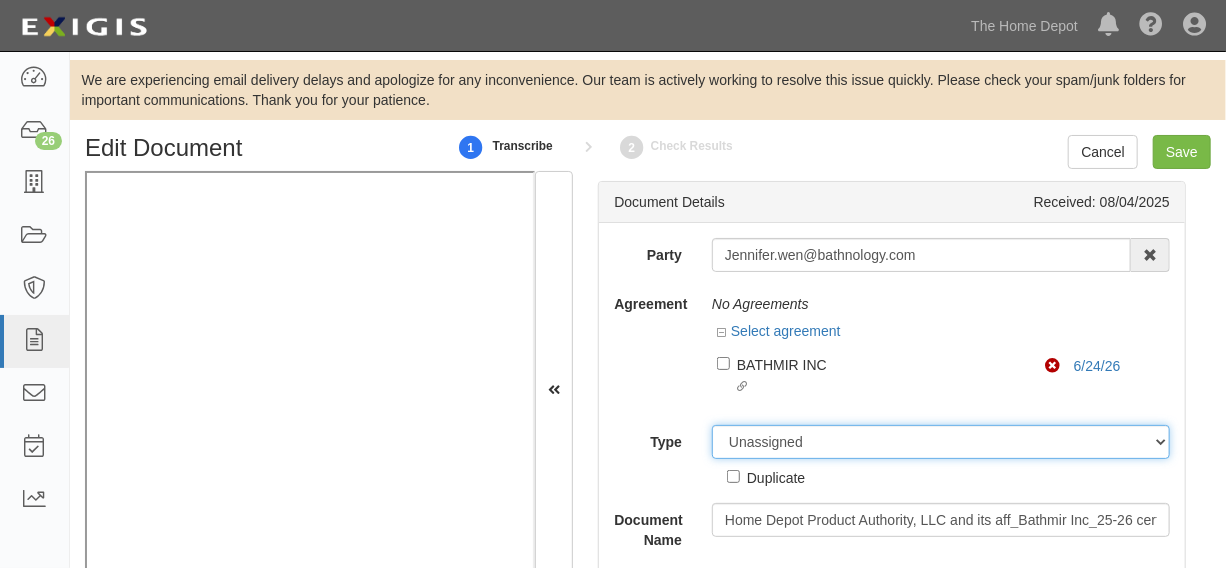 click on "Unassigned
Binder
Cancellation Notice
Certificate
Contract
Endorsement
Insurance Policy
Junk
Other Document
Policy Declarations
Reinstatement Notice
Requirements
Waiver Request" at bounding box center (941, 442) 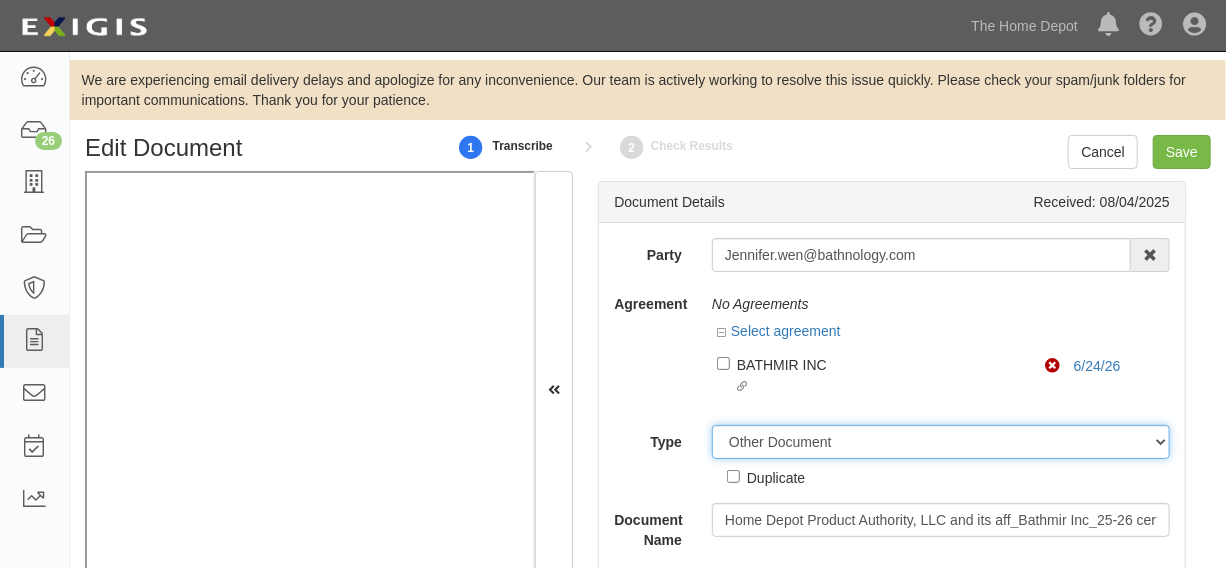 click on "Unassigned
Binder
Cancellation Notice
Certificate
Contract
Endorsement
Insurance Policy
Junk
Other Document
Policy Declarations
Reinstatement Notice
Requirements
Waiver Request" at bounding box center [941, 442] 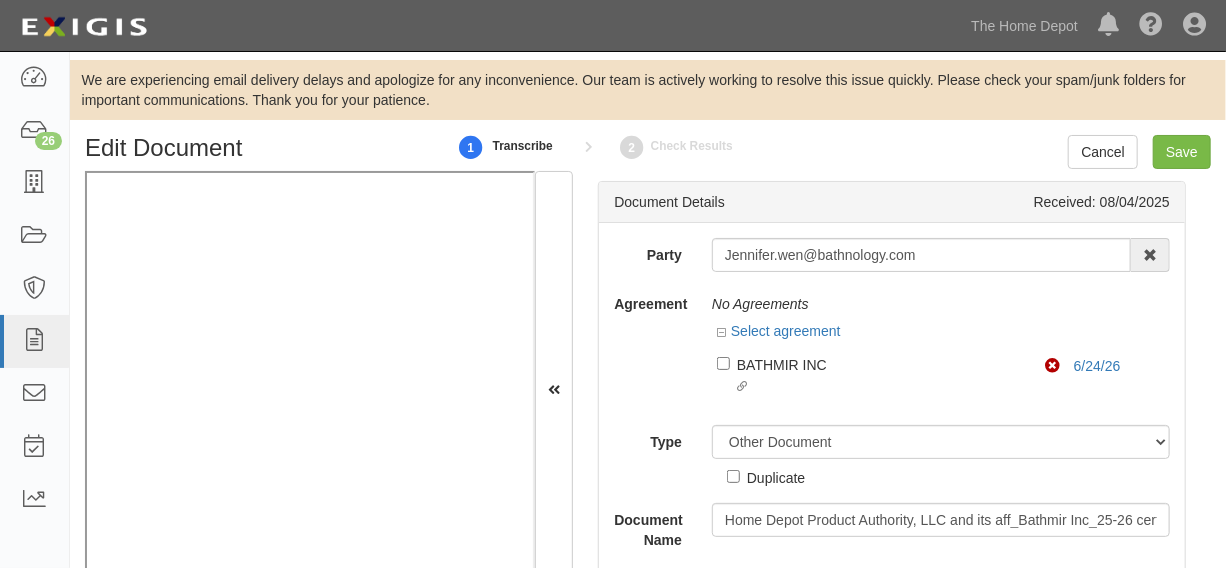 click on "Duplicate" at bounding box center (776, 477) 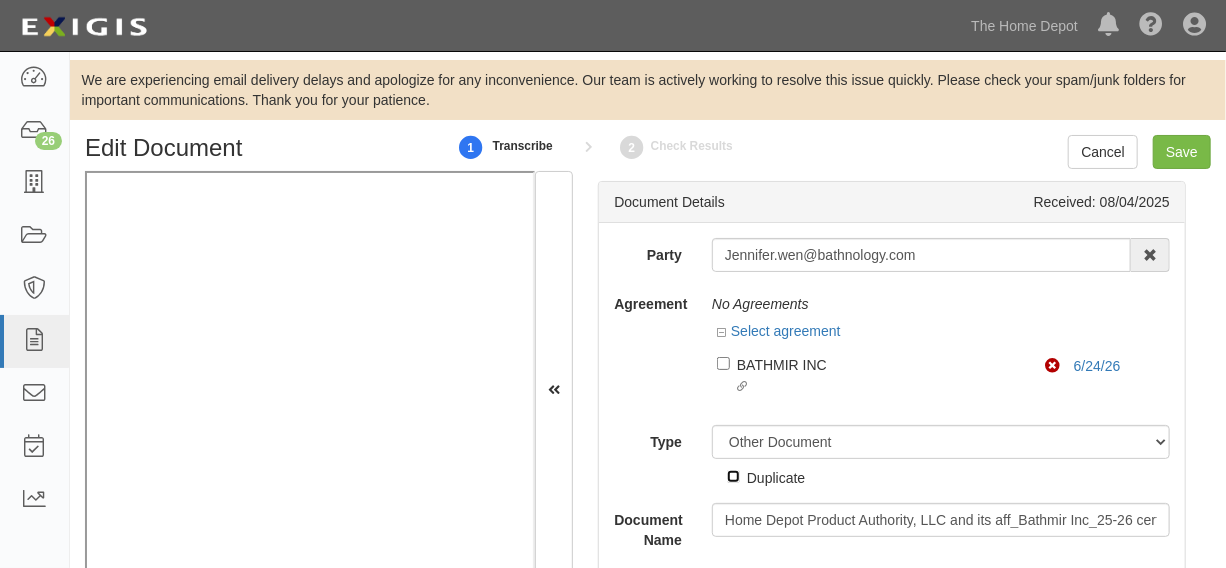 click on "Duplicate" at bounding box center (733, 476) 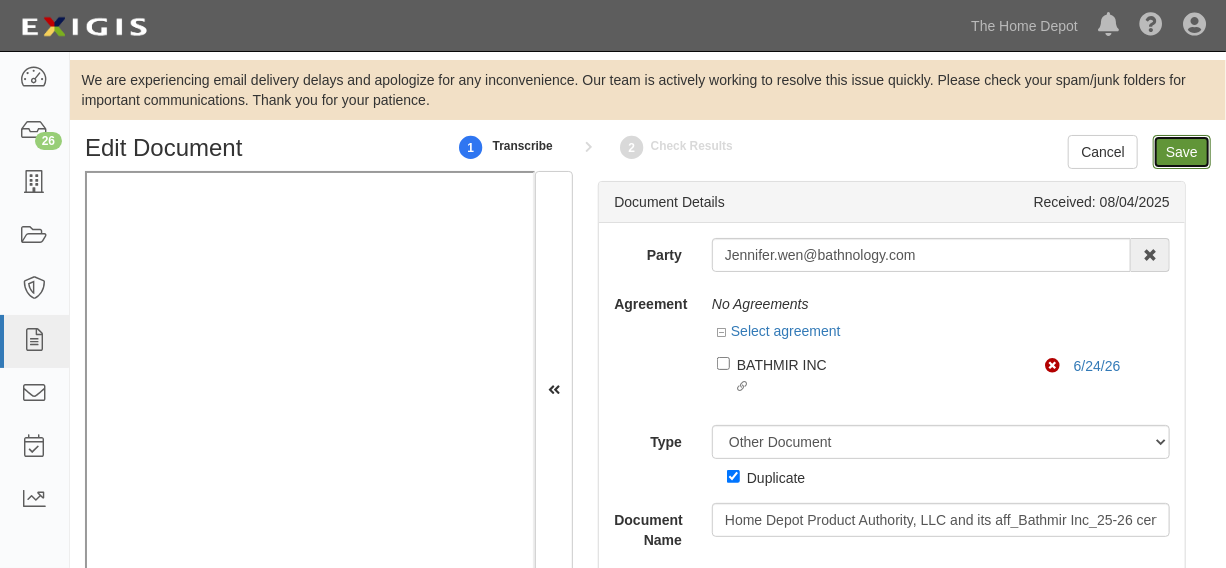 click on "Save" at bounding box center [1182, 152] 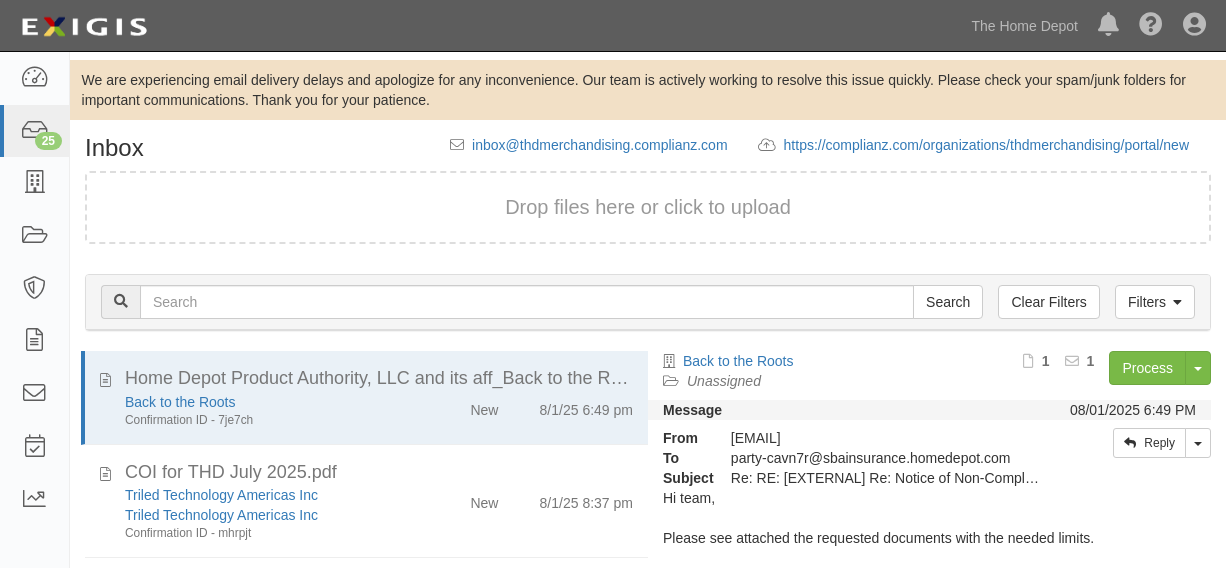 scroll, scrollTop: 0, scrollLeft: 0, axis: both 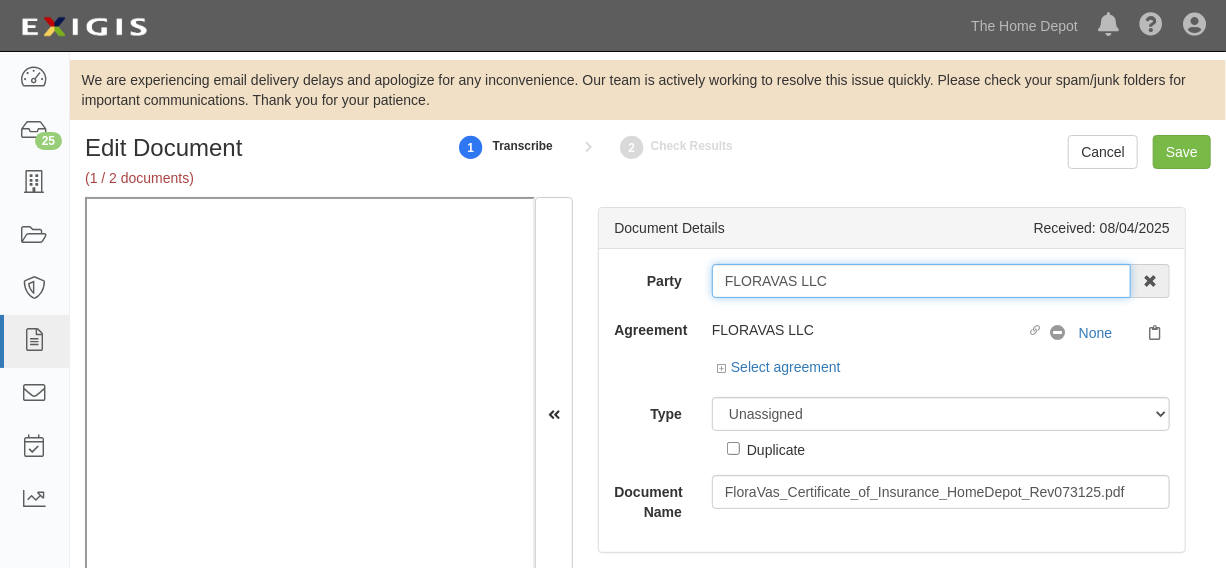 drag, startPoint x: 718, startPoint y: 280, endPoint x: 879, endPoint y: 278, distance: 161.01242 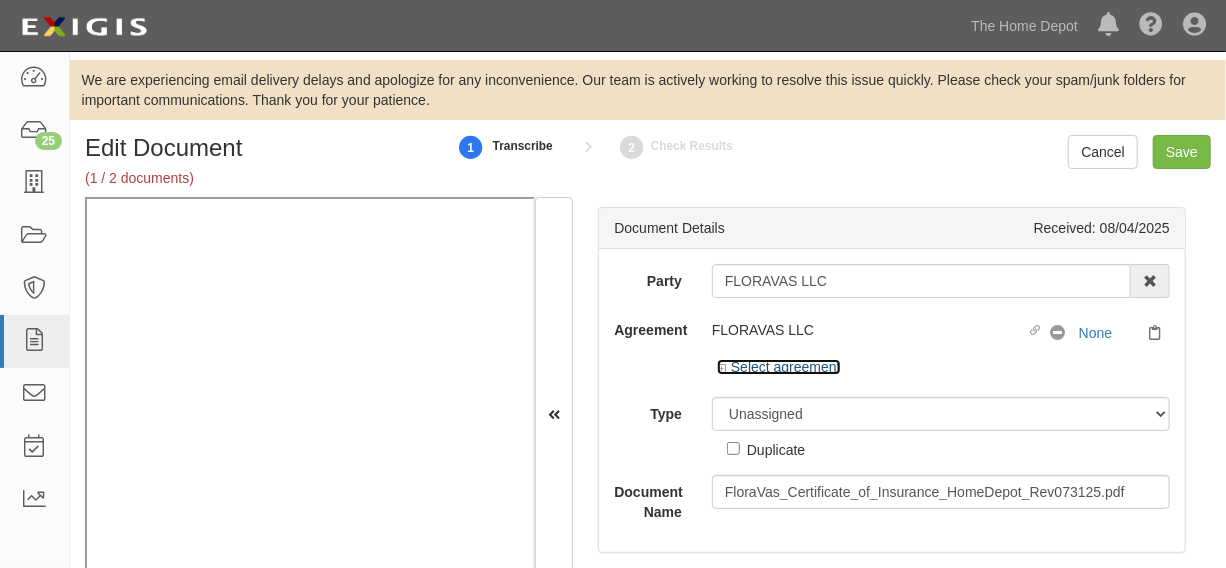 click on "Select agreement" at bounding box center (779, 367) 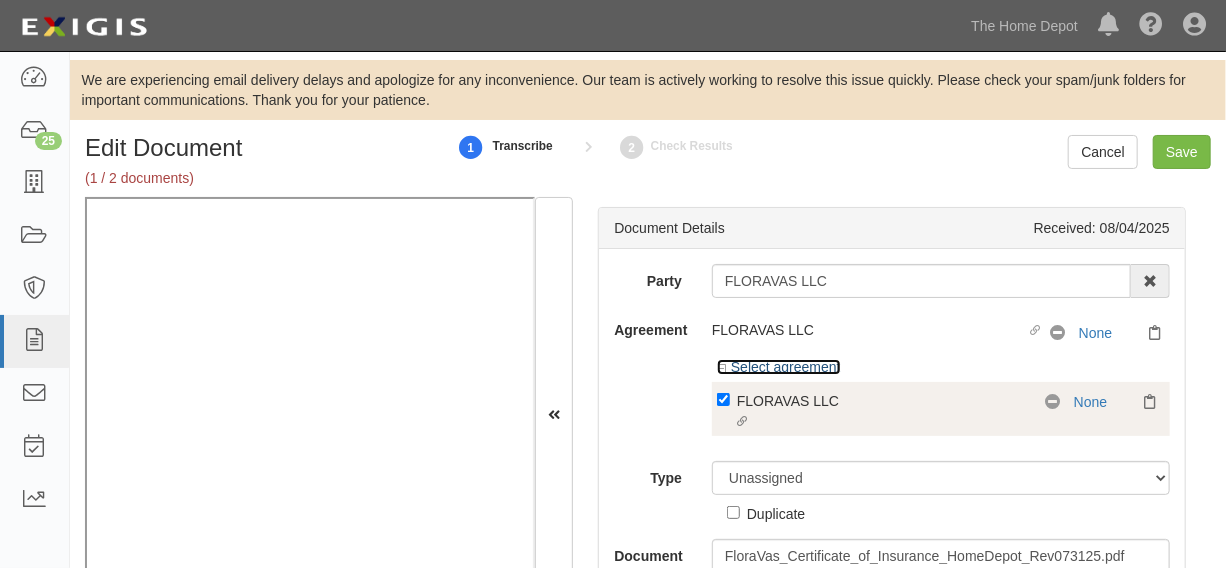 scroll, scrollTop: 46, scrollLeft: 0, axis: vertical 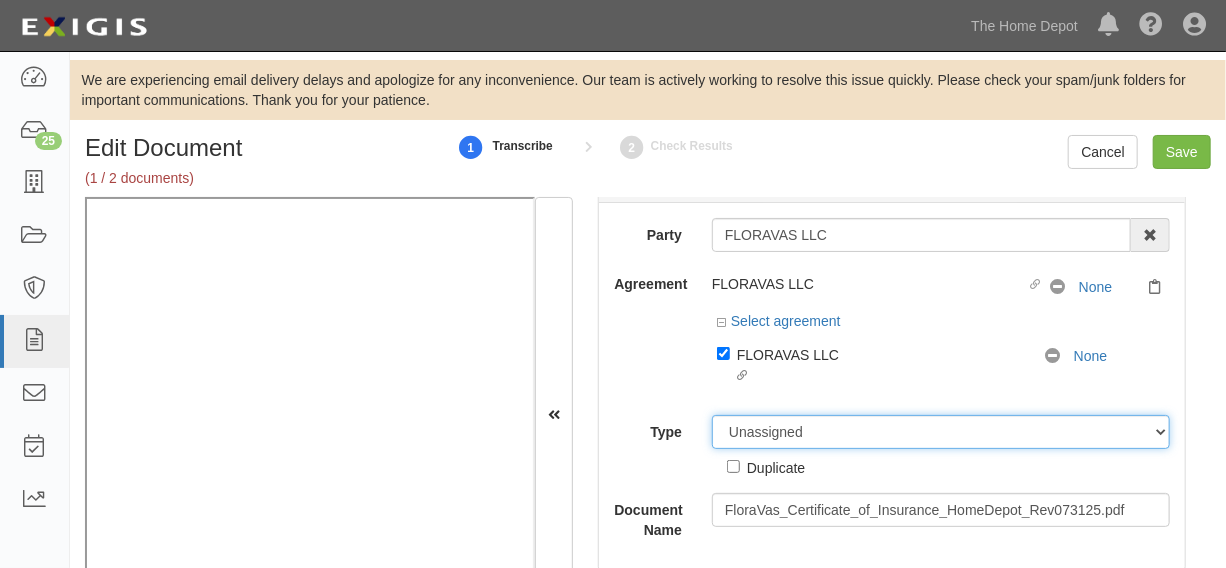 drag, startPoint x: 801, startPoint y: 436, endPoint x: 801, endPoint y: 420, distance: 16 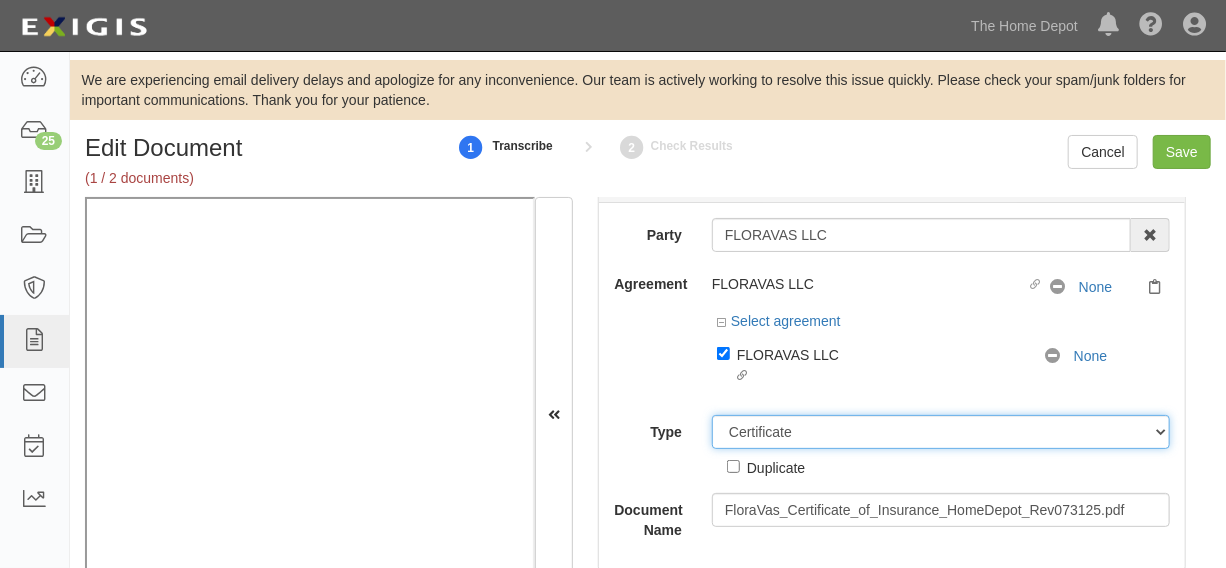 click on "Unassigned
Binder
Cancellation Notice
Certificate
Contract
Endorsement
Insurance Policy
Junk
Other Document
Policy Declarations
Reinstatement Notice
Requirements
Waiver Request" at bounding box center [941, 432] 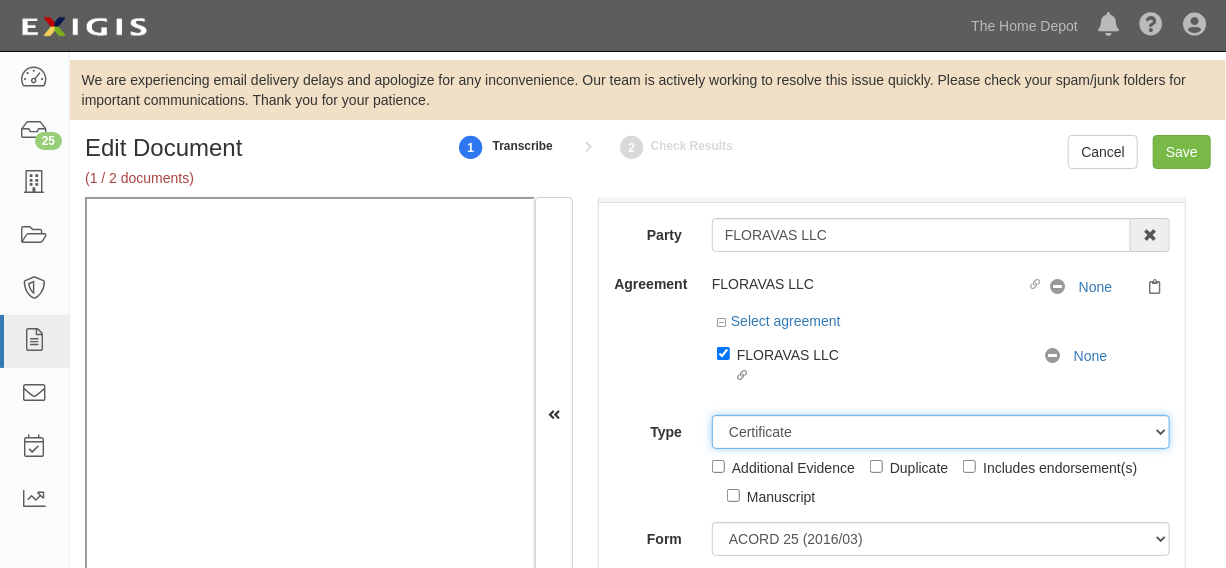 scroll, scrollTop: 95, scrollLeft: 0, axis: vertical 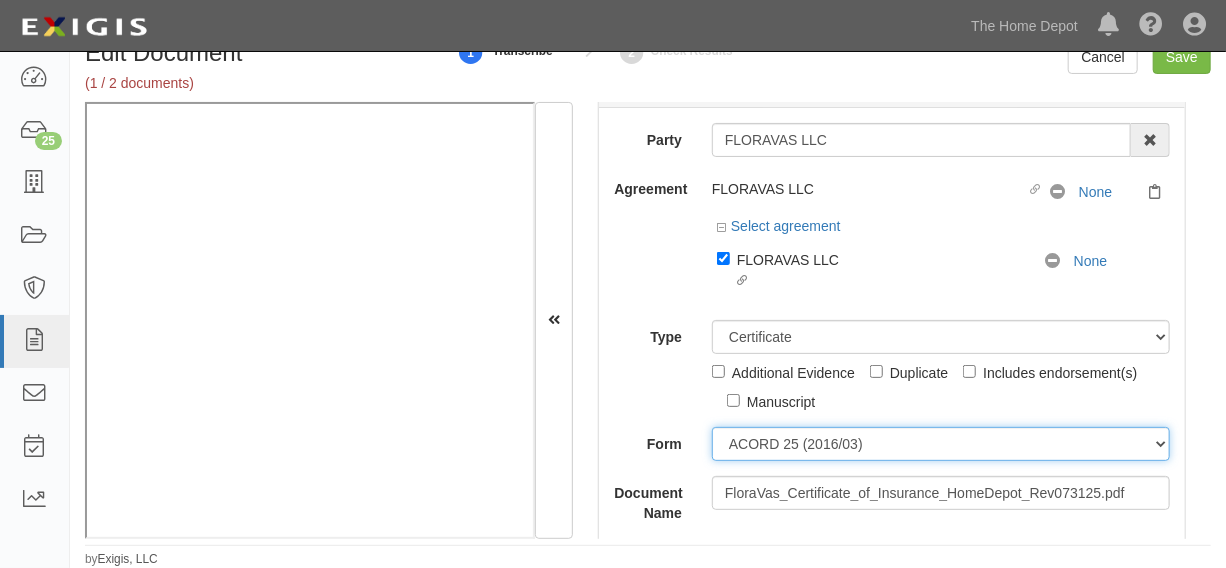 drag, startPoint x: 774, startPoint y: 439, endPoint x: 774, endPoint y: 454, distance: 15 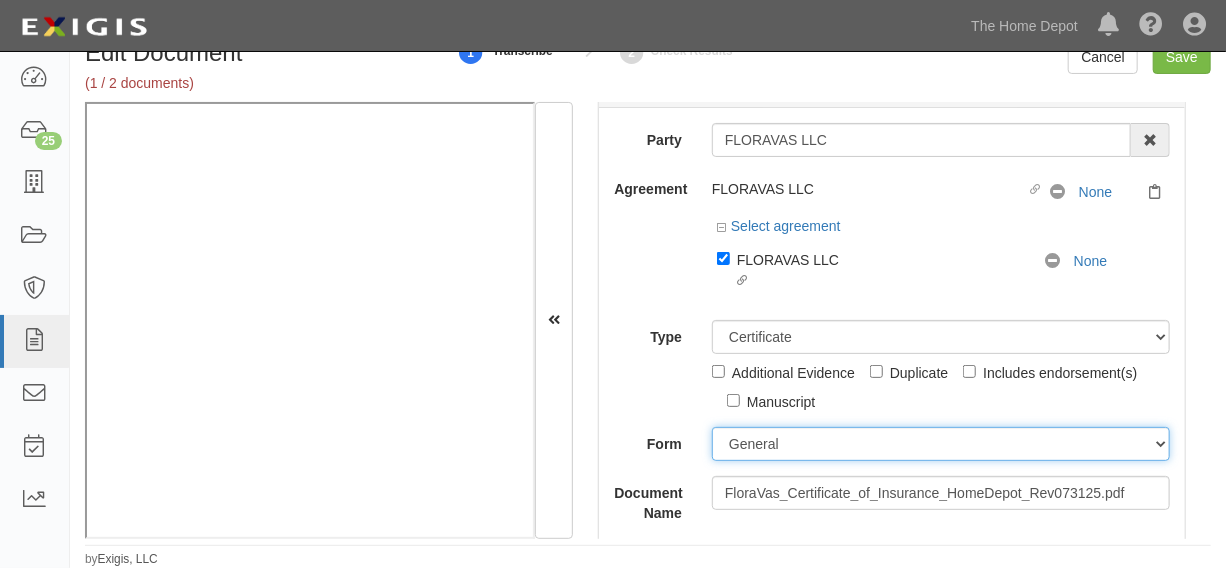 click on "ACORD 25 (2016/03)
ACORD 101
ACORD 855 NY (2014/05)
General" at bounding box center [941, 444] 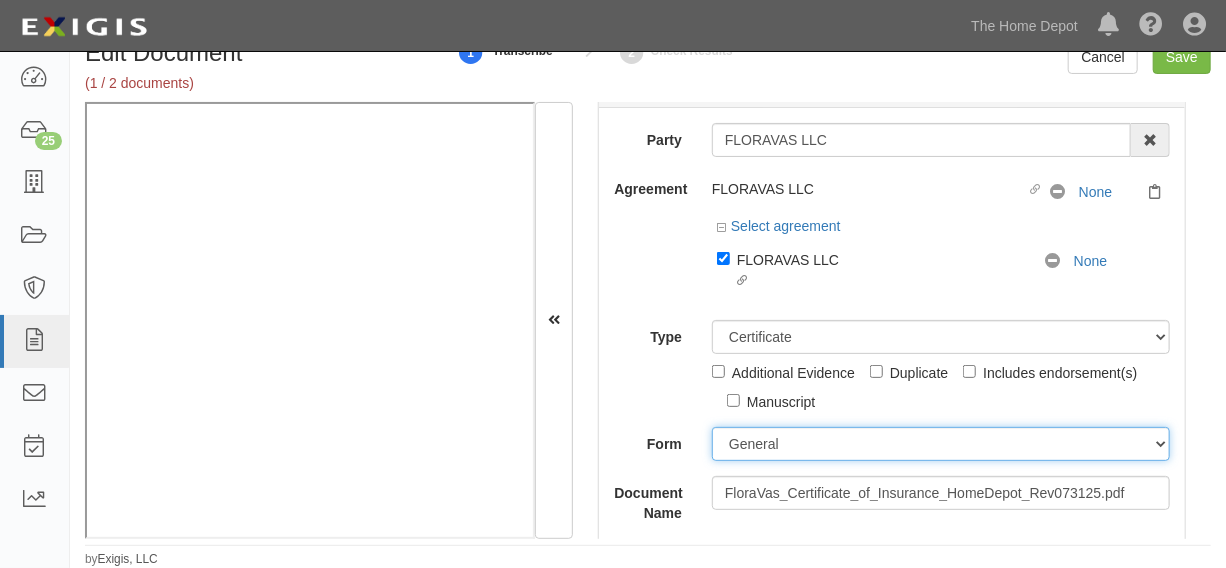 scroll, scrollTop: 349, scrollLeft: 0, axis: vertical 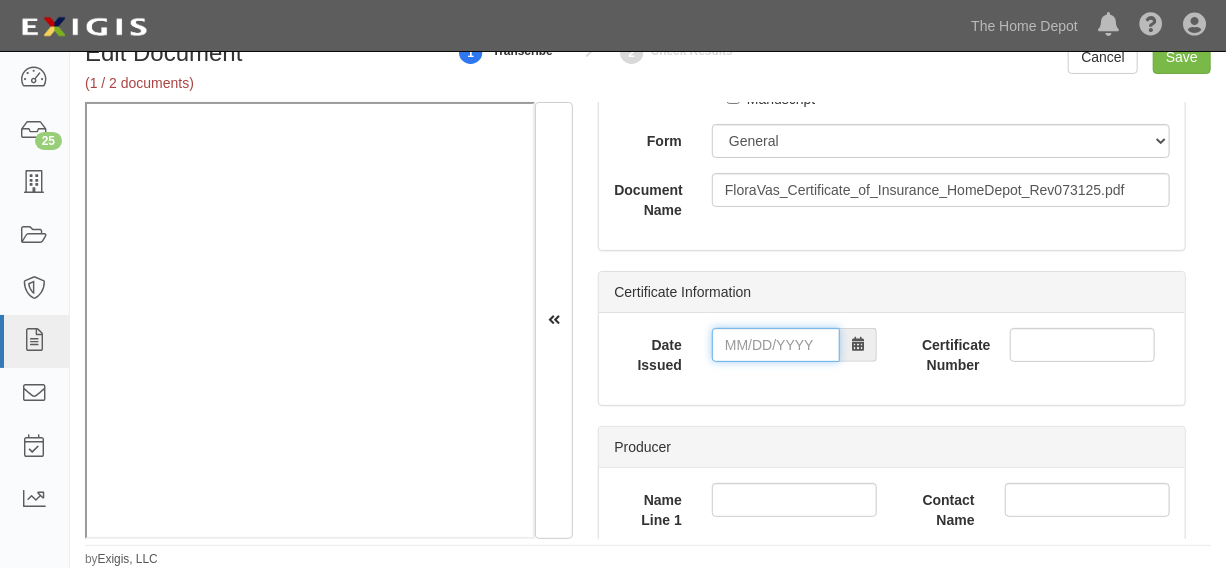 click on "Date Issued" at bounding box center (776, 345) 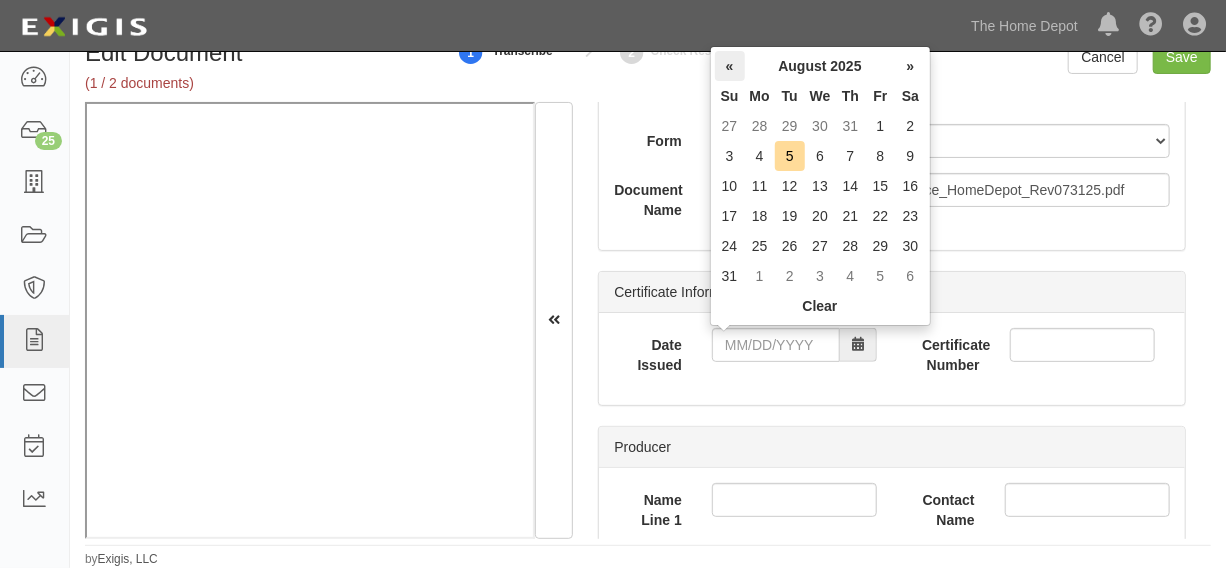 click on "«" at bounding box center [730, 66] 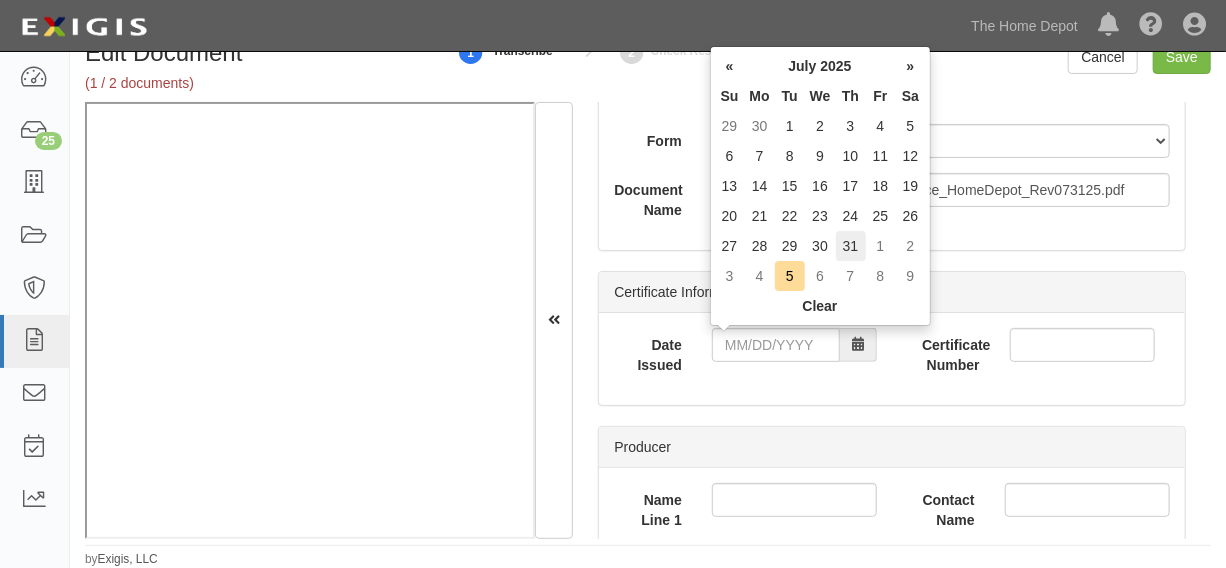 click on "31" at bounding box center (851, 246) 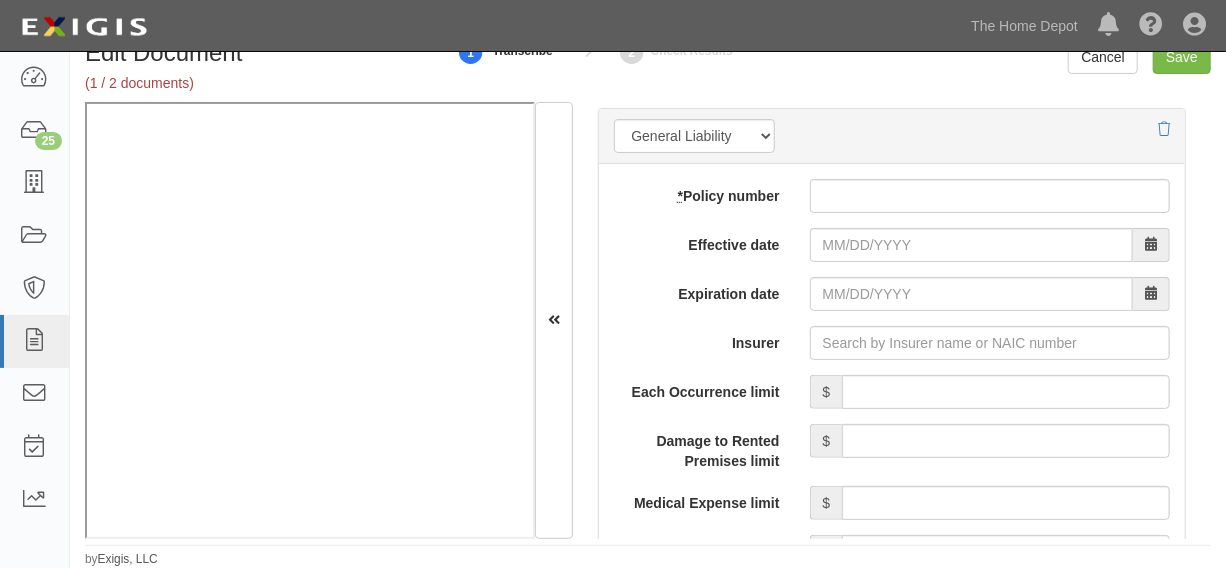 scroll, scrollTop: 1712, scrollLeft: 0, axis: vertical 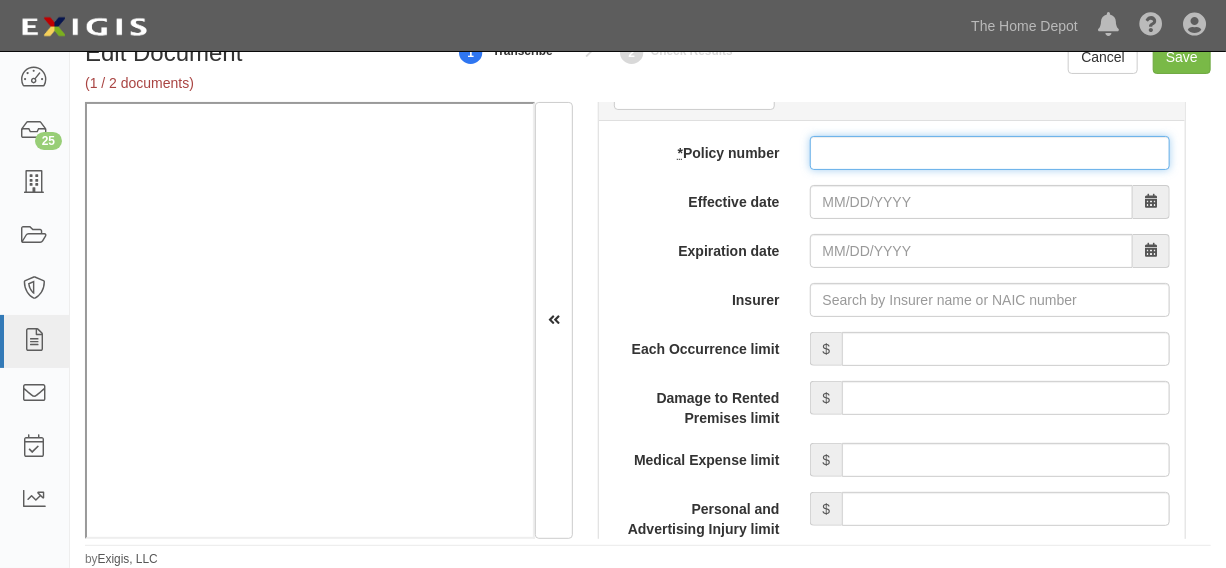 click on "*  Policy number" at bounding box center [990, 153] 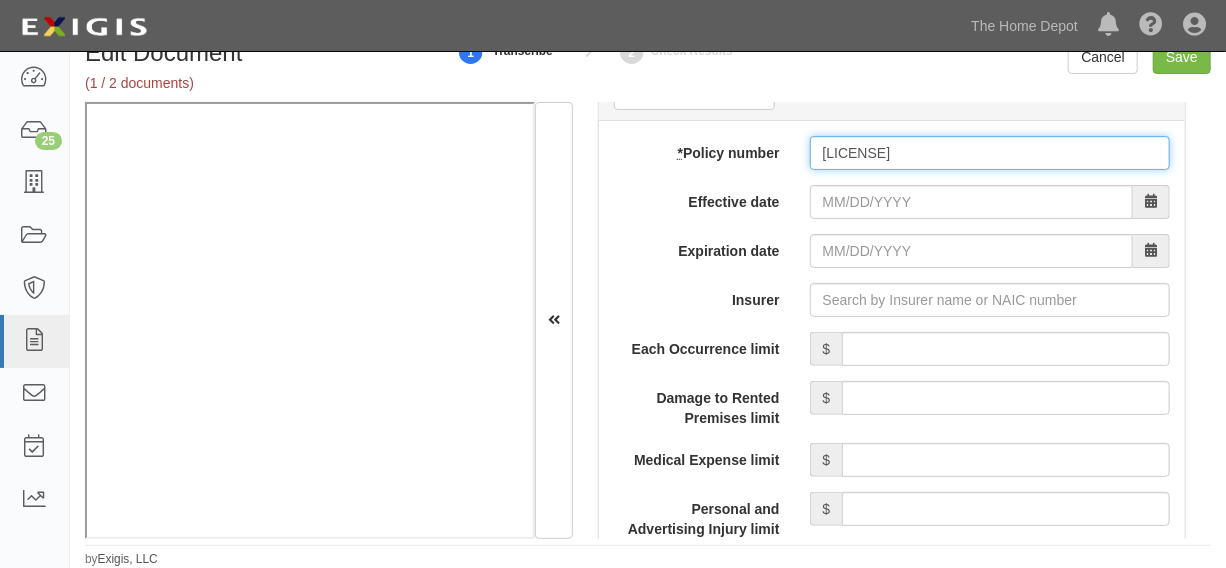 type on "BZS57143847" 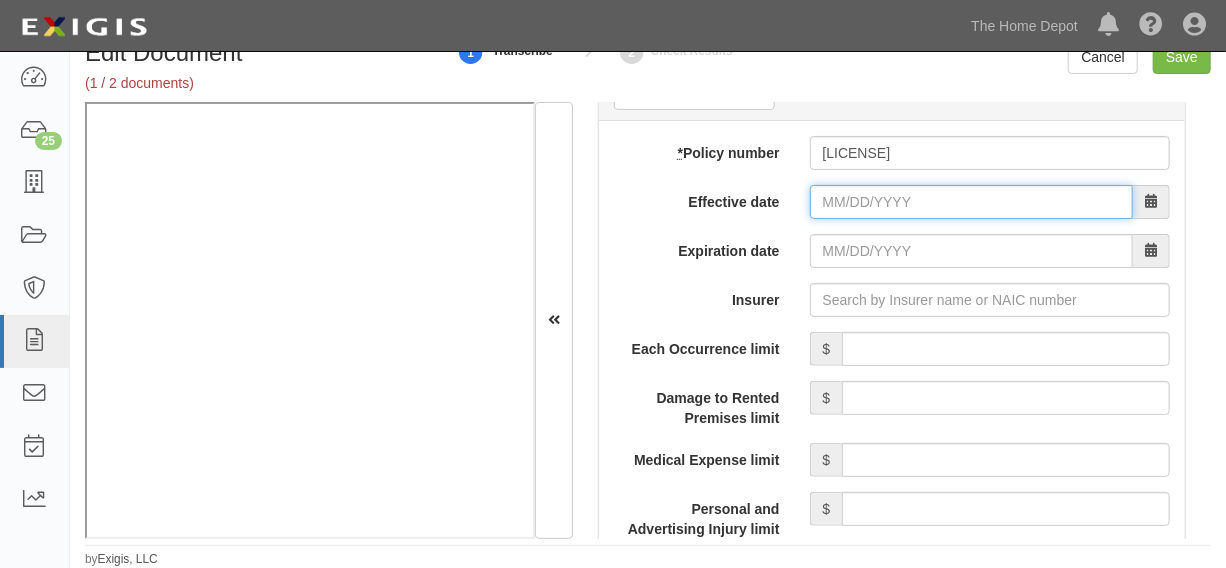 click on "Effective date" at bounding box center [971, 202] 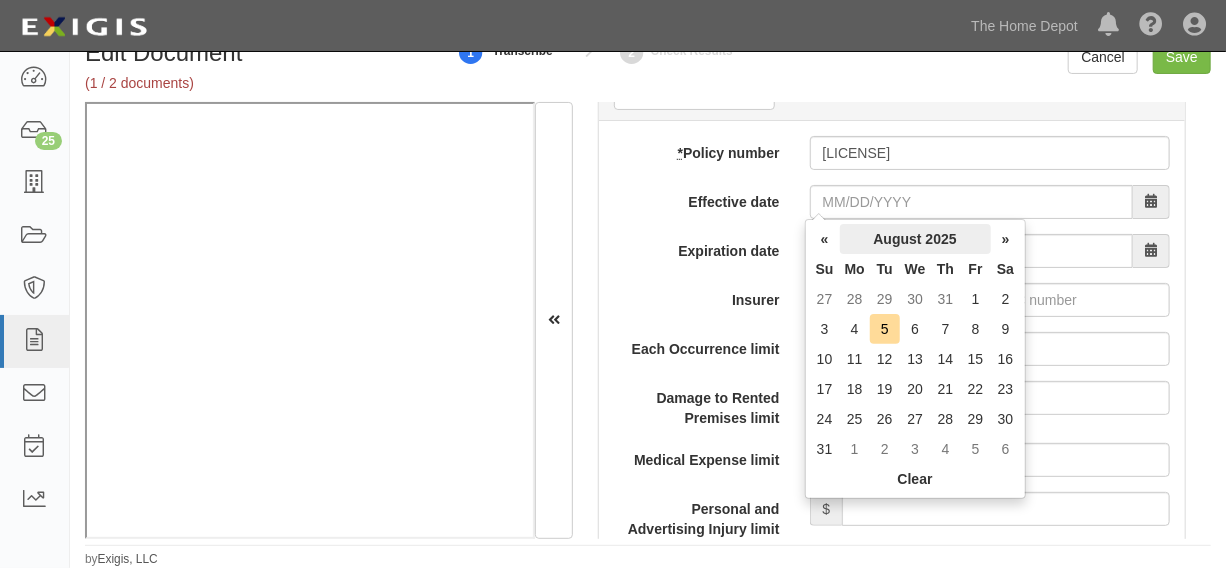 click on "August 2025" at bounding box center (915, 239) 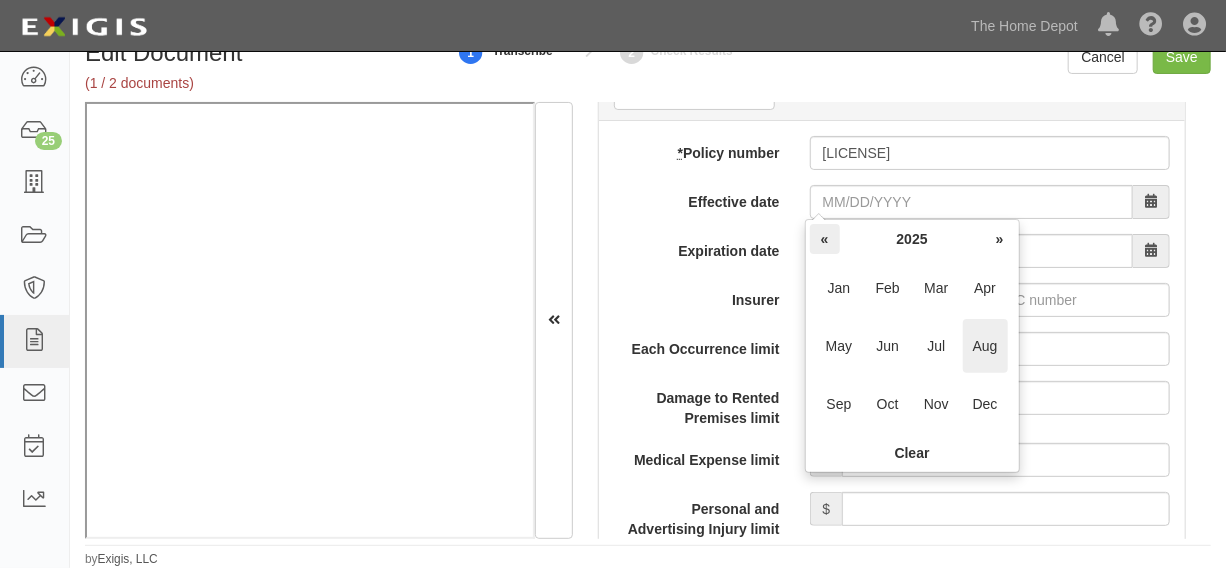 click on "«" at bounding box center (825, 239) 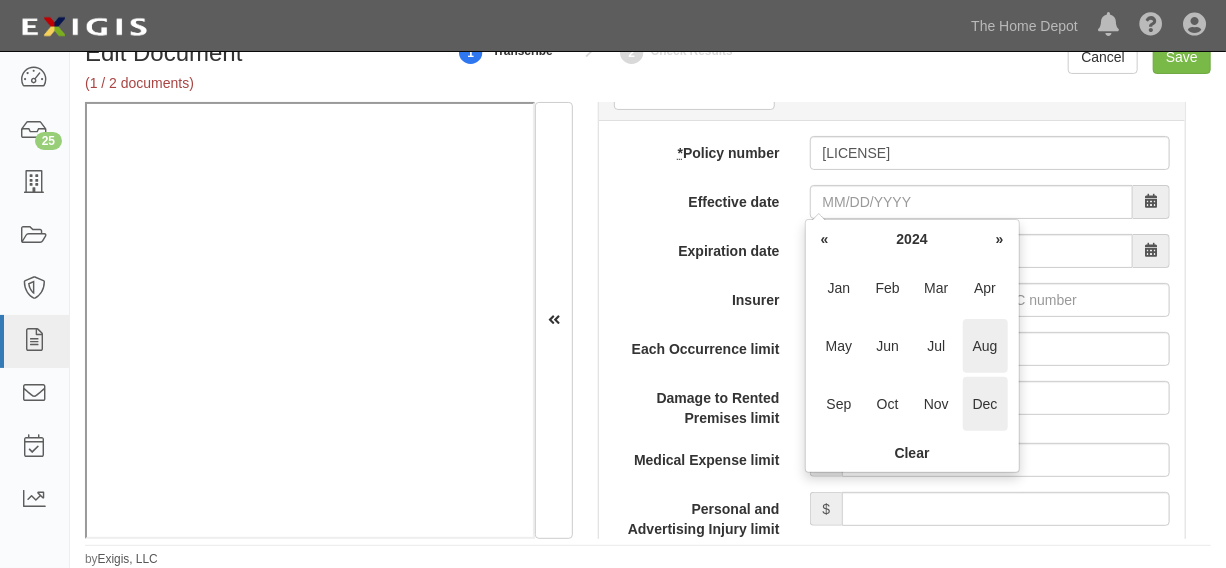 click on "Dec" at bounding box center (985, 404) 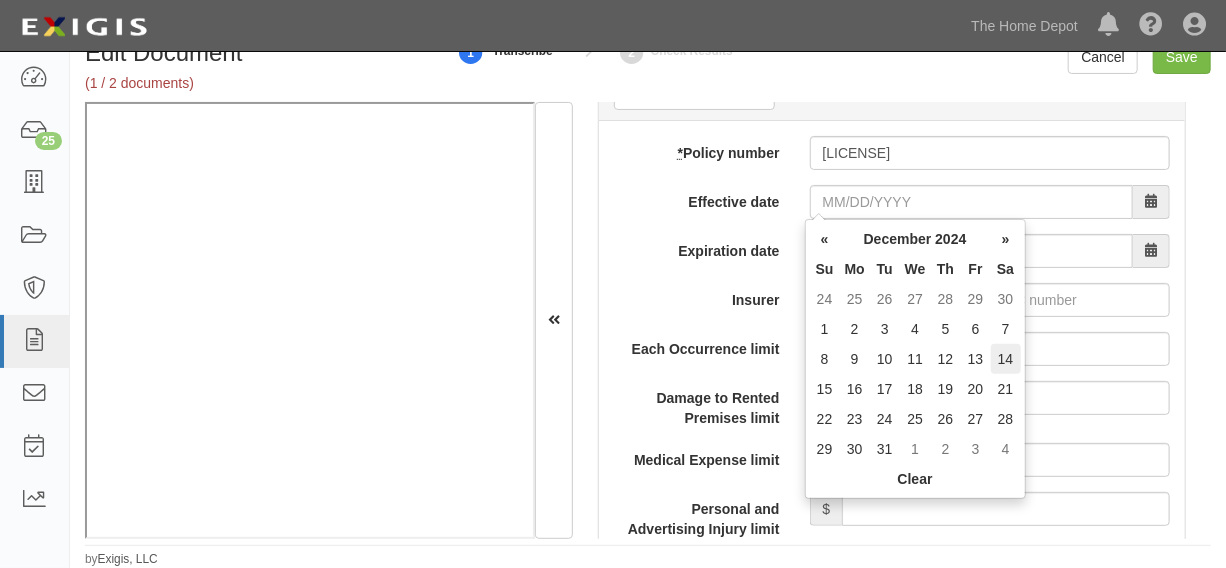click on "14" at bounding box center [1006, 359] 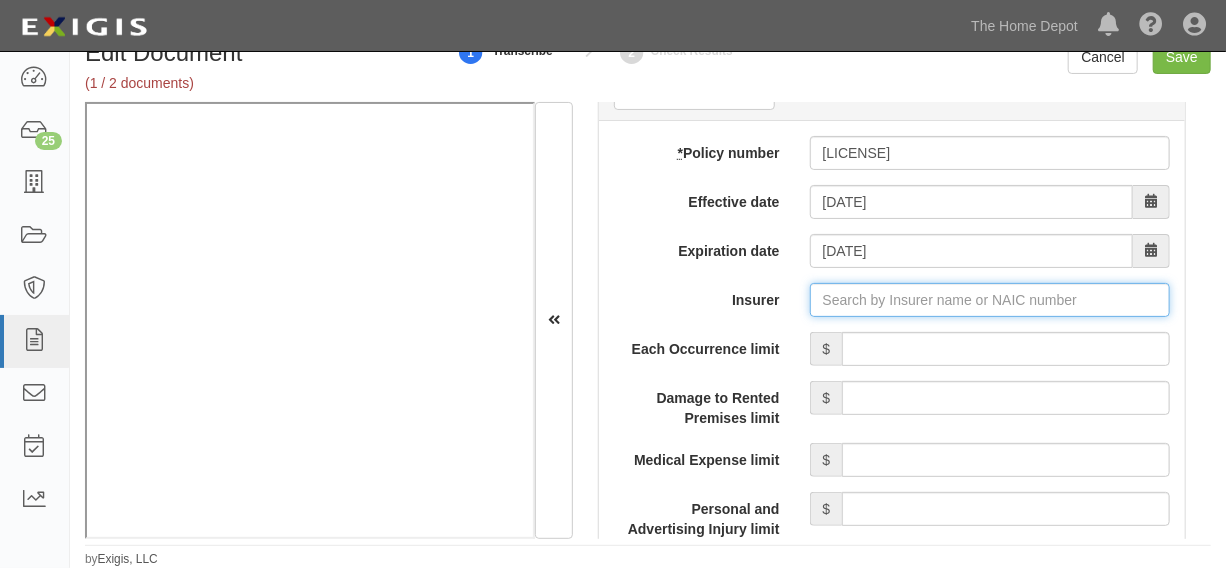 click on "Insurer" at bounding box center (990, 300) 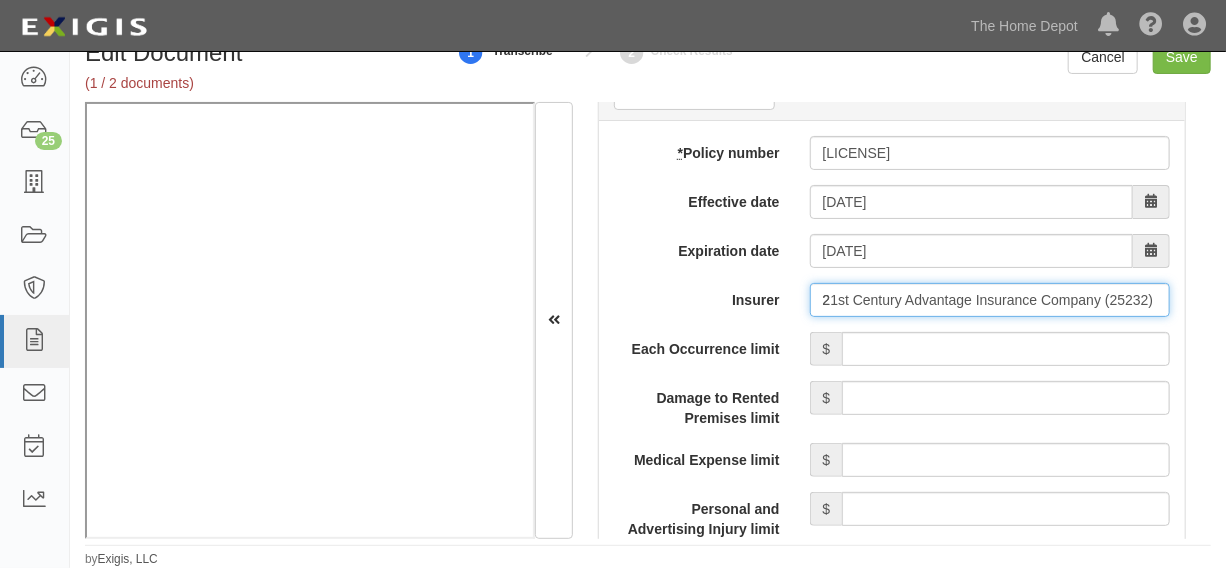 type 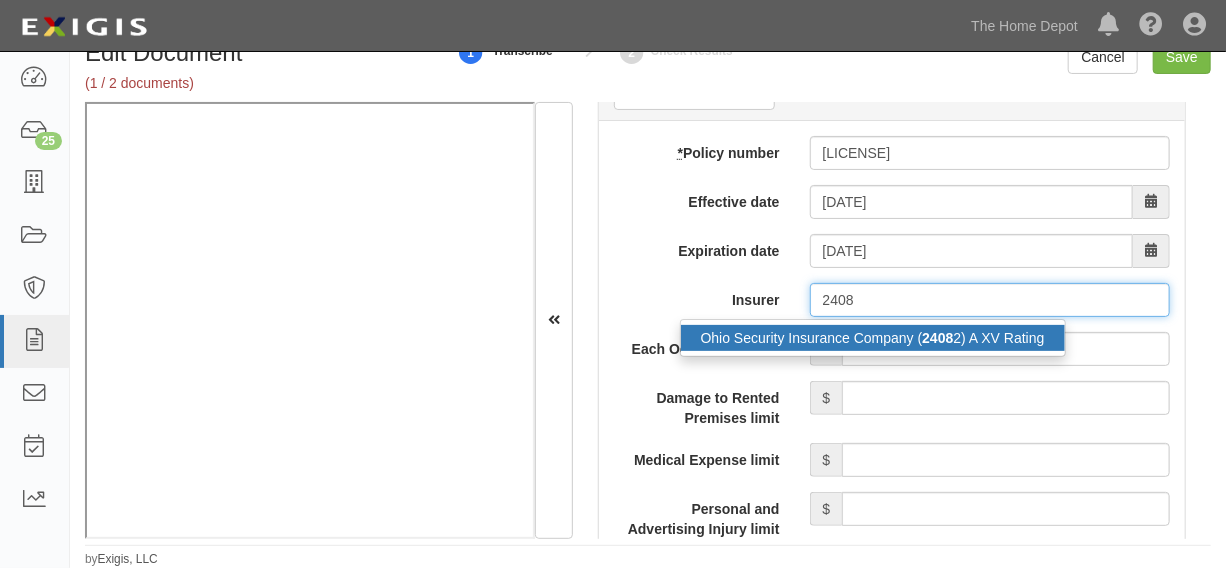click on "Ohio Security Insurance Company ( 2408 2) A XV Rating" at bounding box center (873, 338) 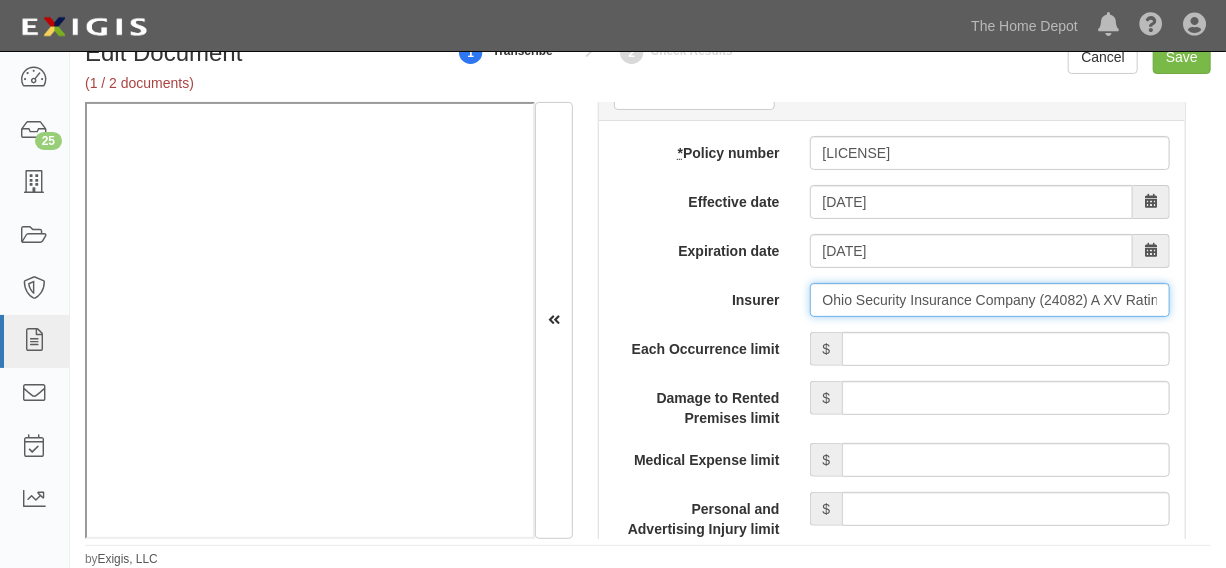 type on "Ohio Security Insurance Company (24082) A XV Rating" 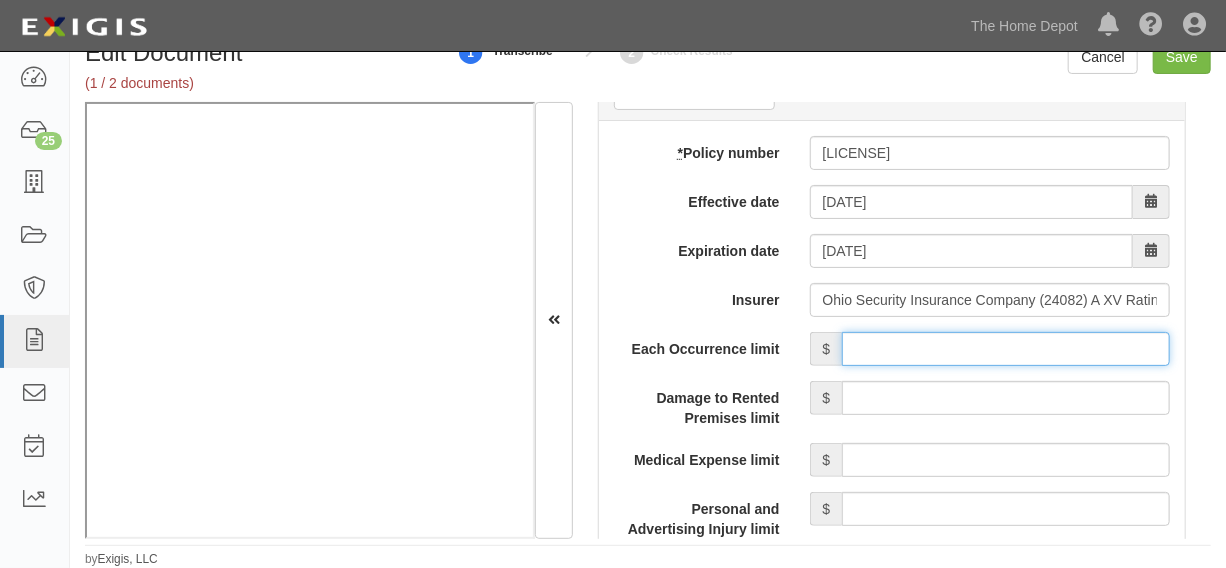 click on "Each Occurrence limit" at bounding box center (1006, 349) 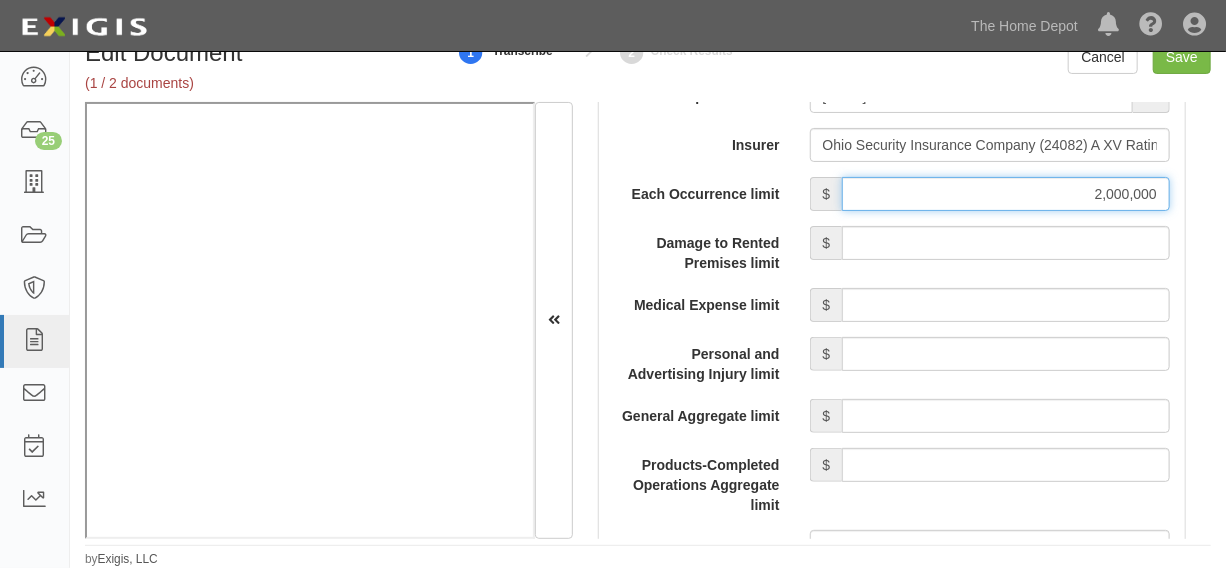 scroll, scrollTop: 2016, scrollLeft: 0, axis: vertical 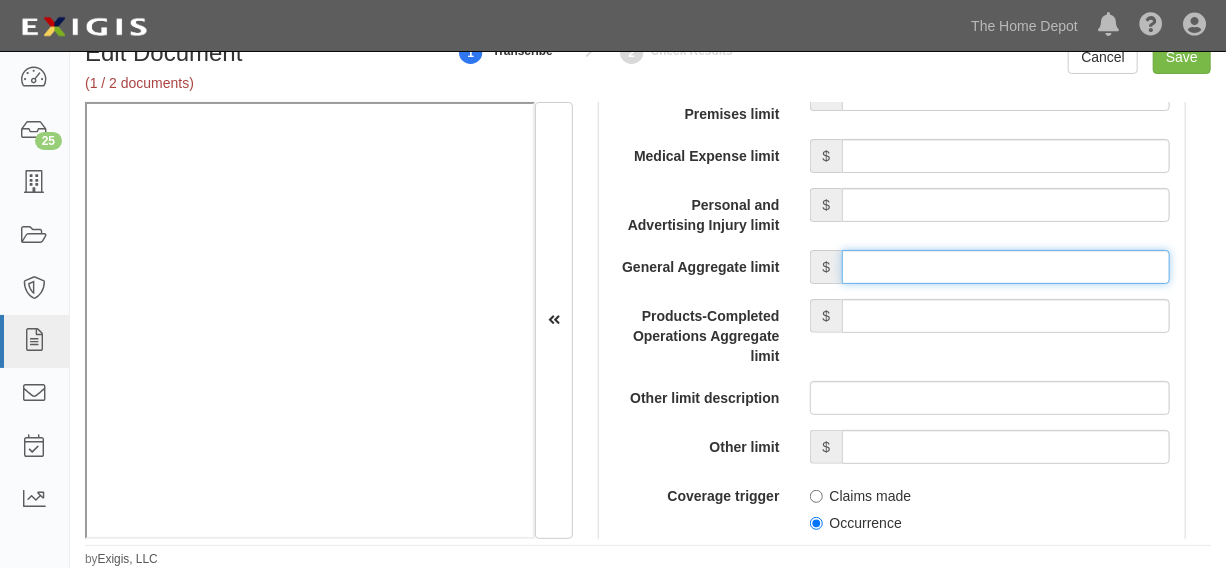 click on "General Aggregate limit" at bounding box center [1006, 267] 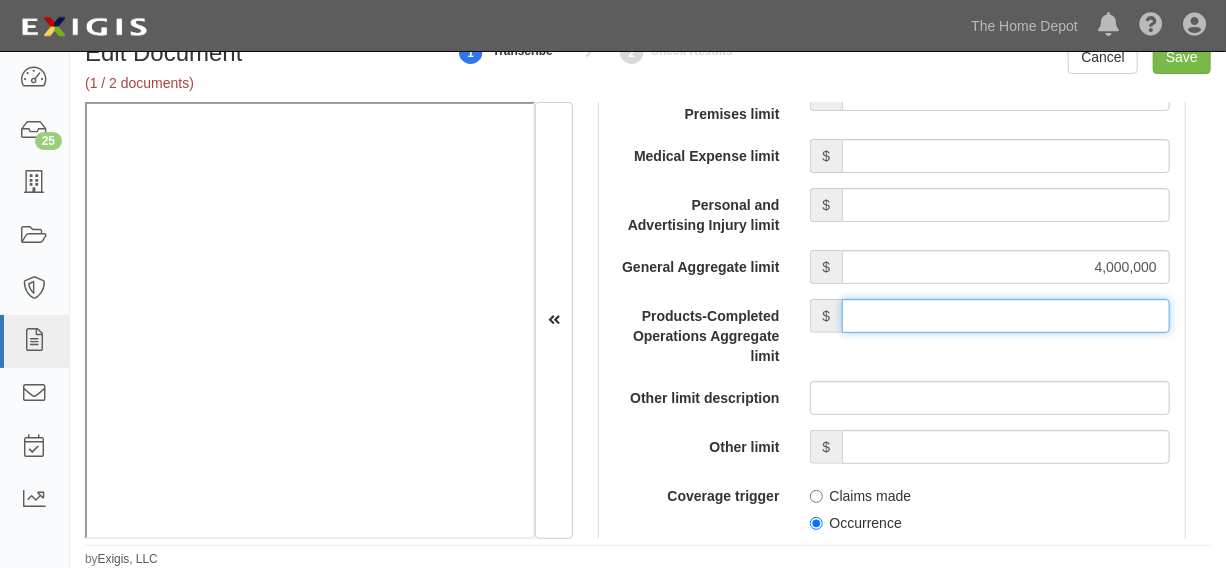click on "Products-Completed Operations Aggregate limit" at bounding box center [1006, 316] 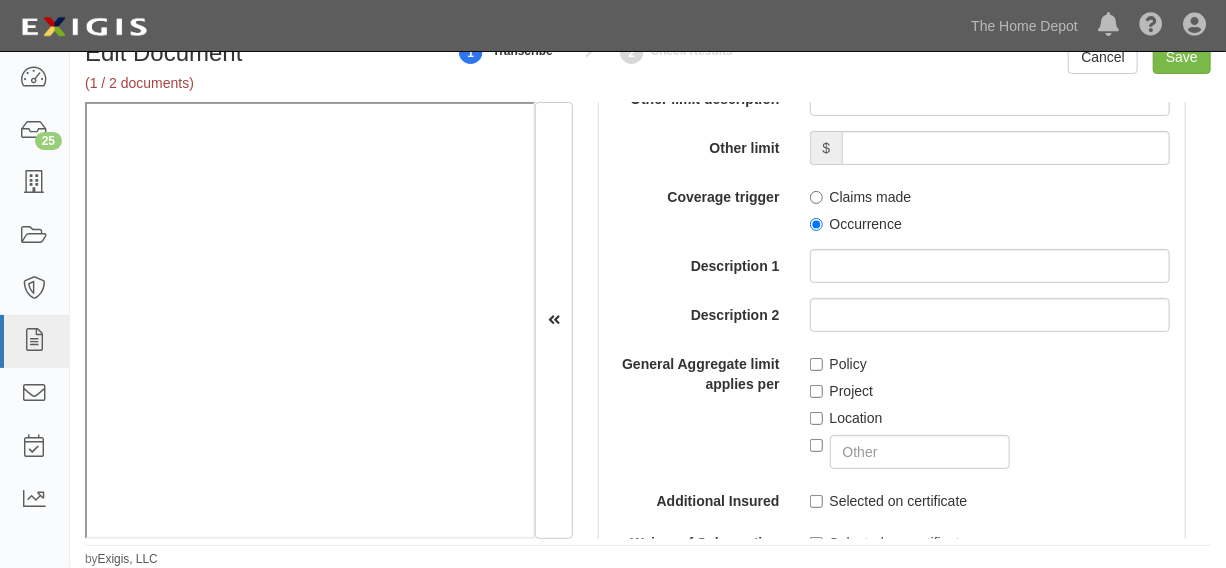 scroll, scrollTop: 2319, scrollLeft: 0, axis: vertical 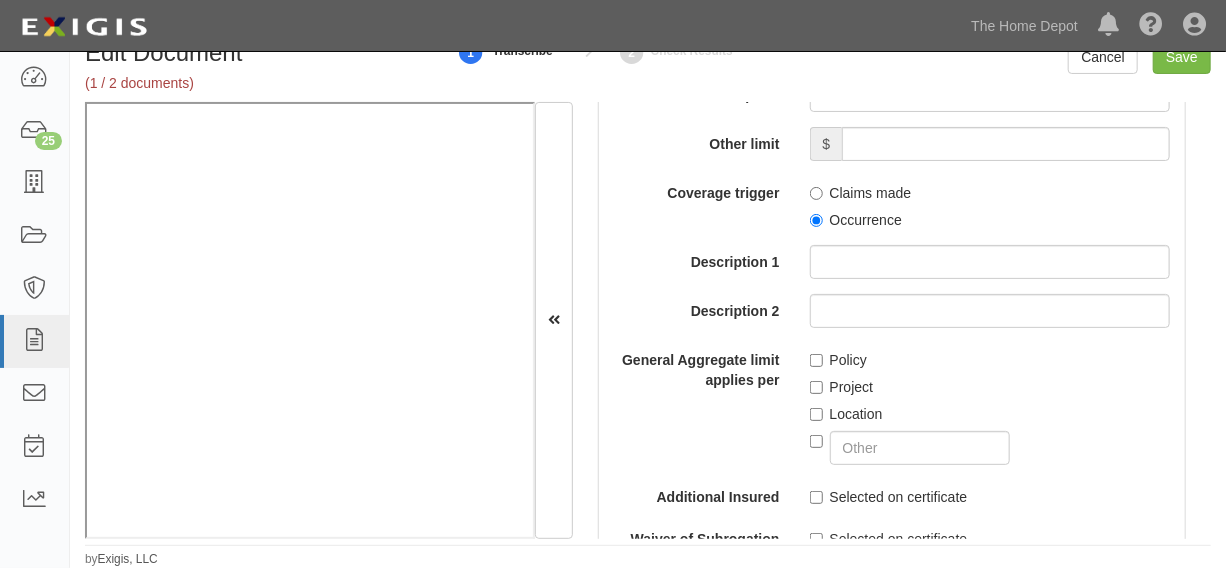 click on "Occurrence" at bounding box center (856, 220) 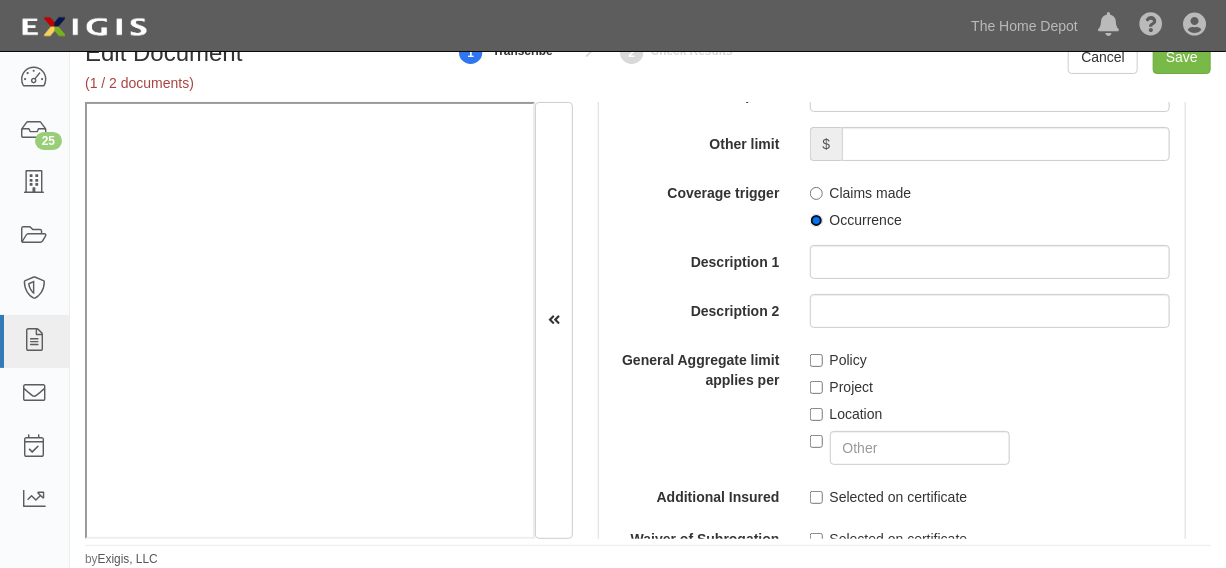 click on "Occurrence" at bounding box center [816, 220] 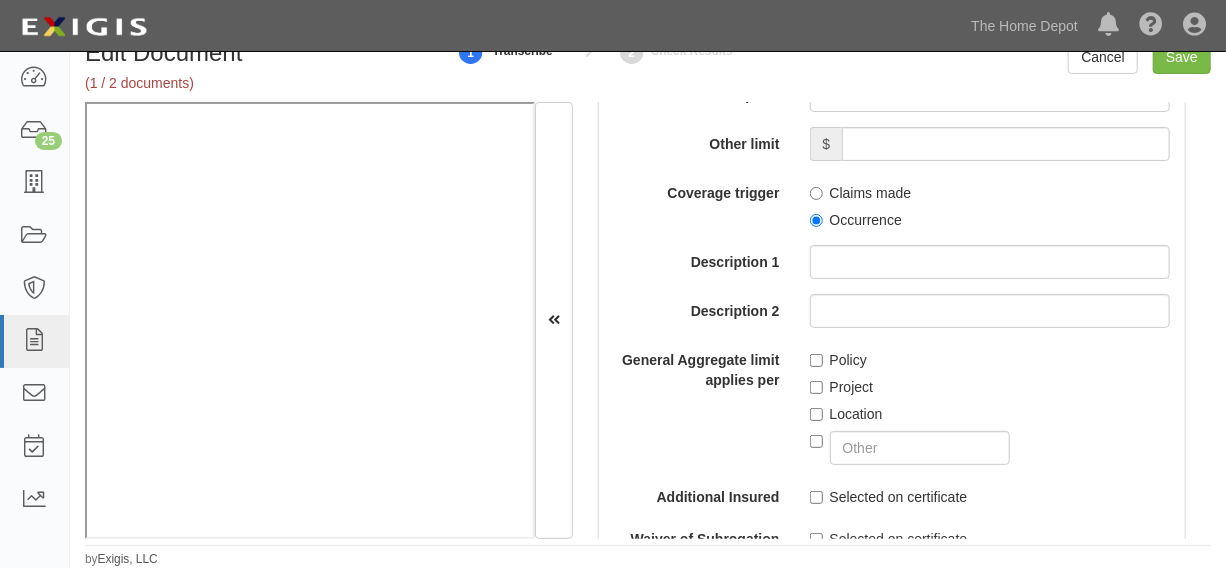 click on "Policy" at bounding box center [838, 360] 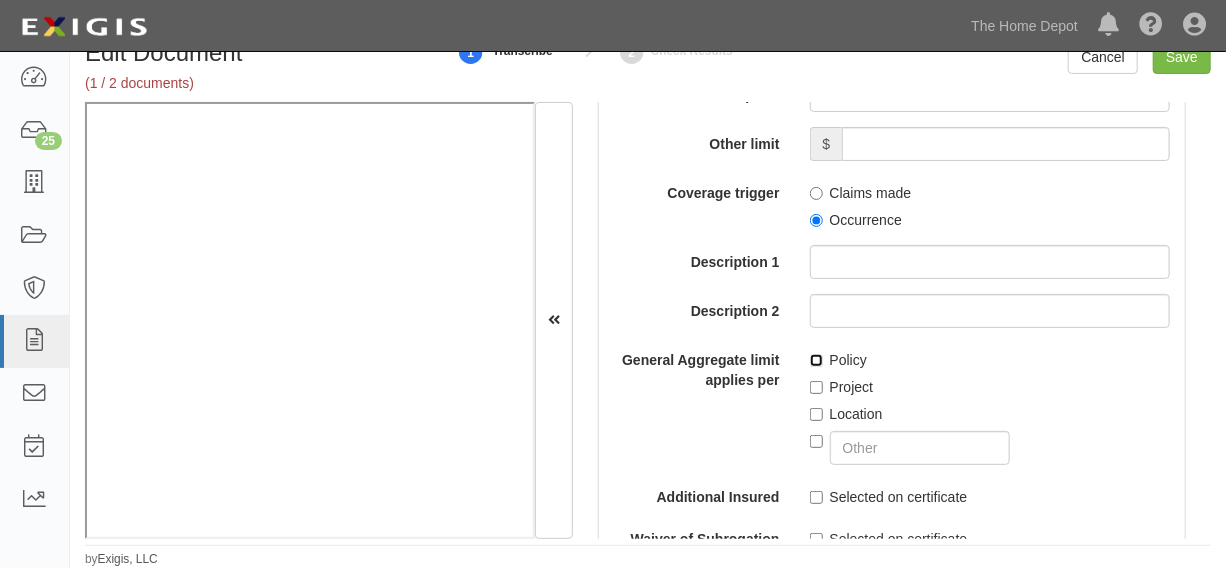click on "Policy" at bounding box center [816, 360] 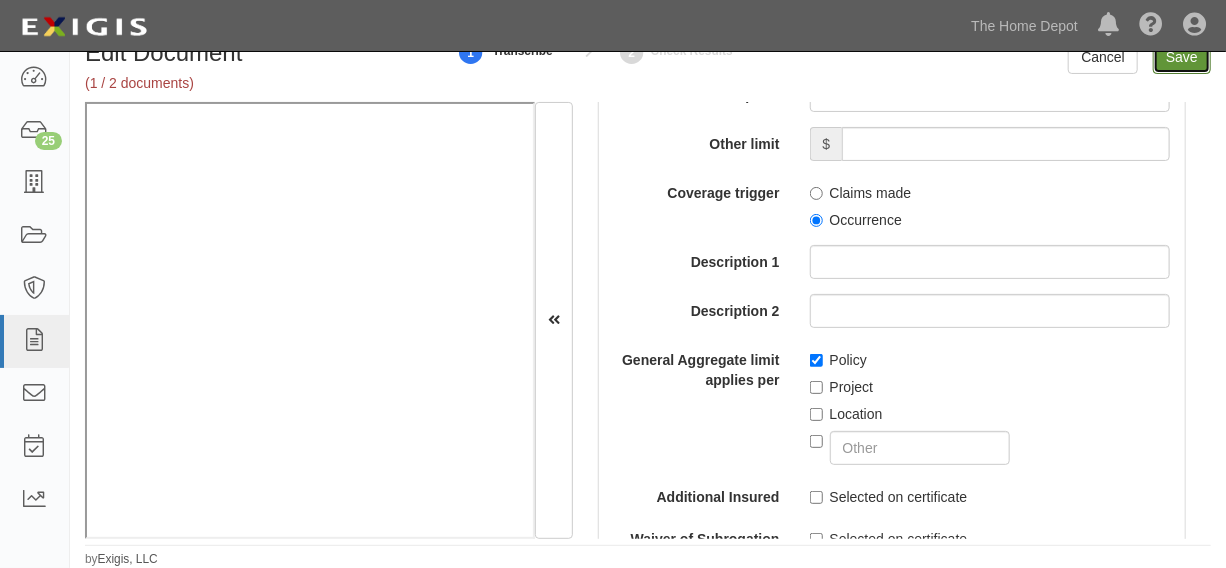 click on "Save" at bounding box center [1182, 57] 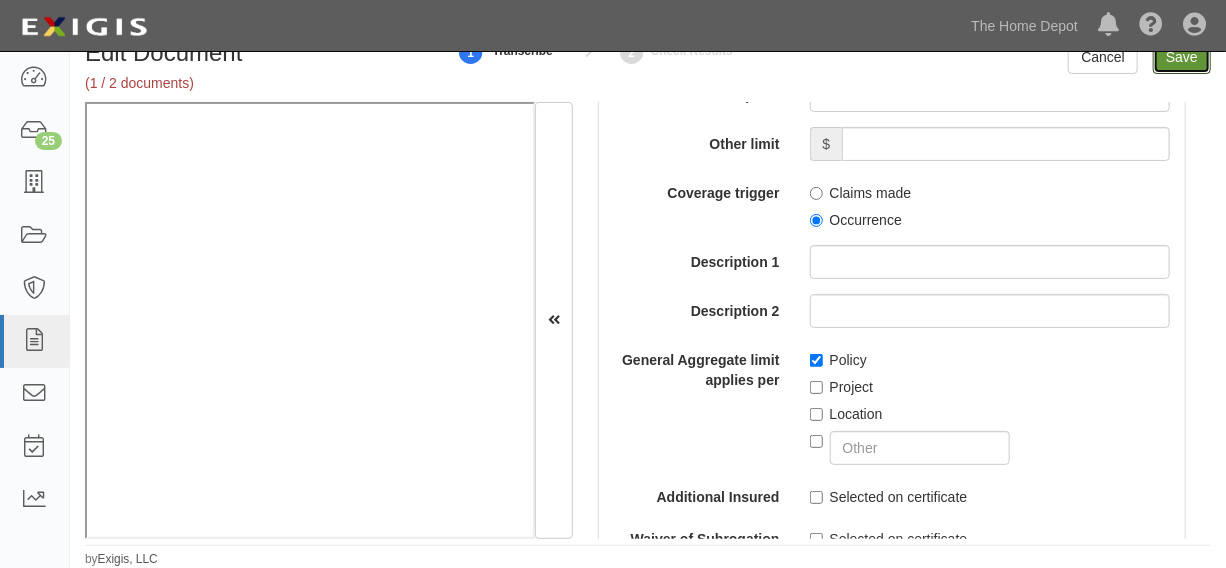 type on "2000000" 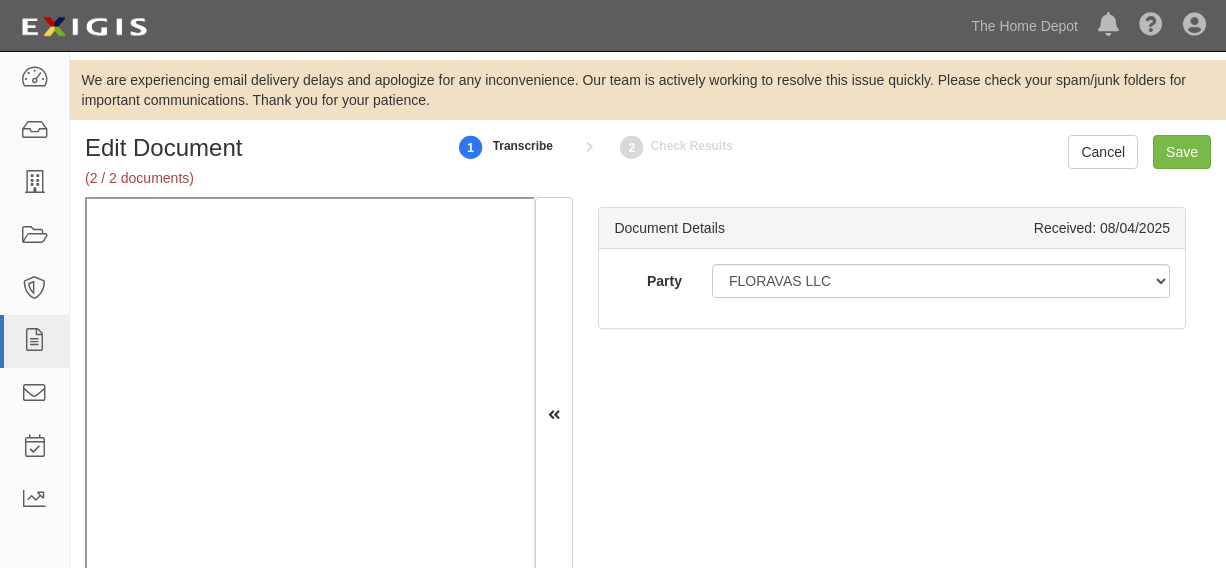 scroll, scrollTop: 0, scrollLeft: 0, axis: both 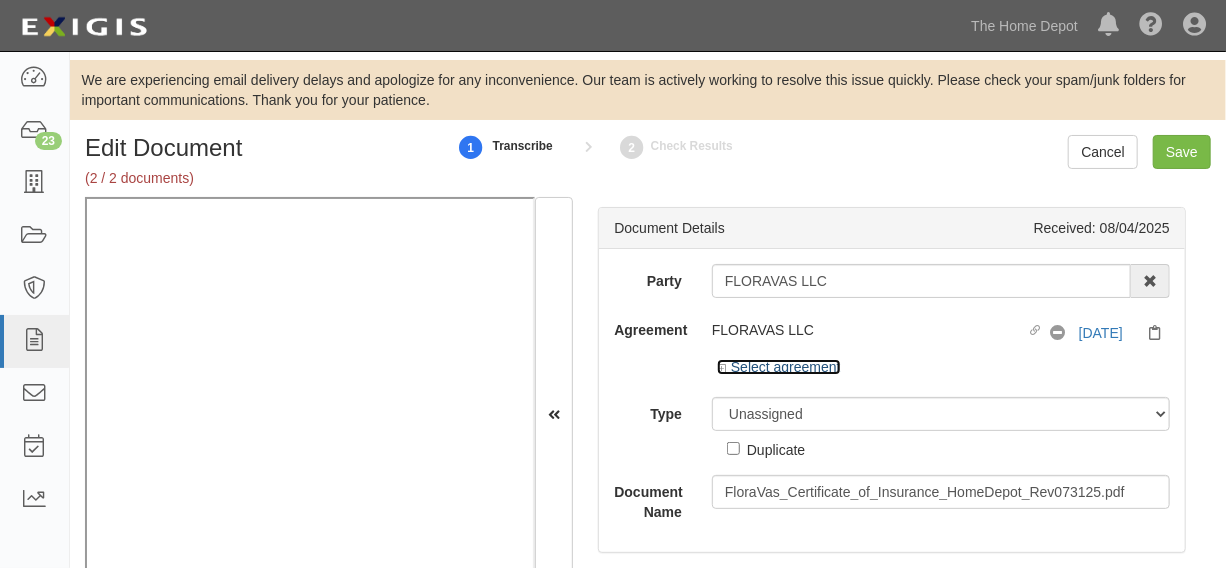 click on "Select agreement" at bounding box center [779, 367] 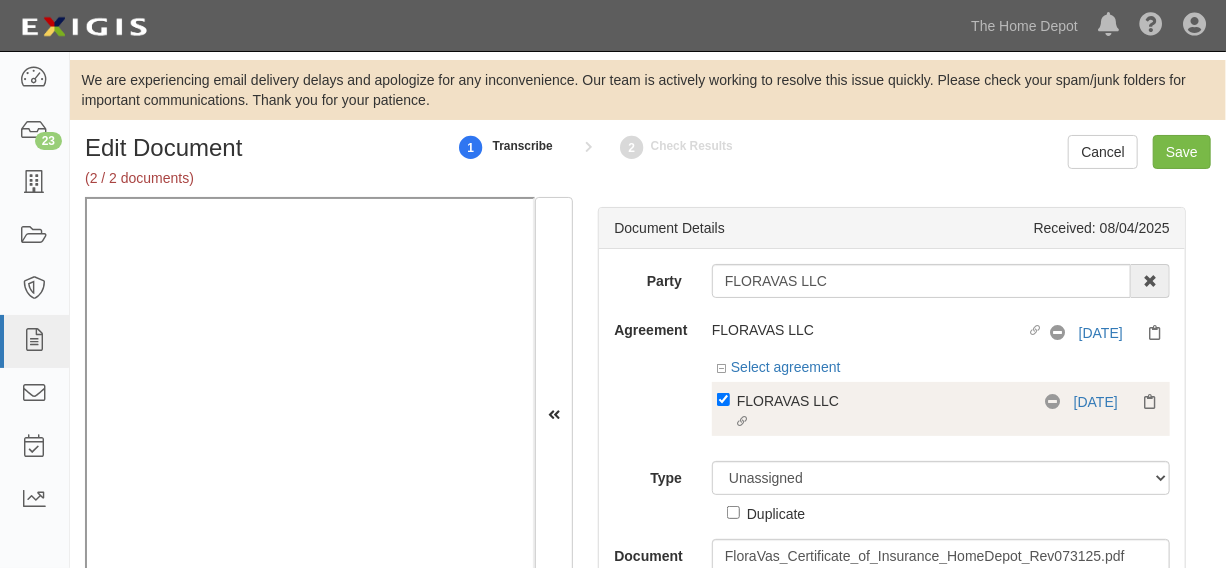 click on "Linked agreement
FLORAVAS LLC
Linked agreement" at bounding box center [881, 412] 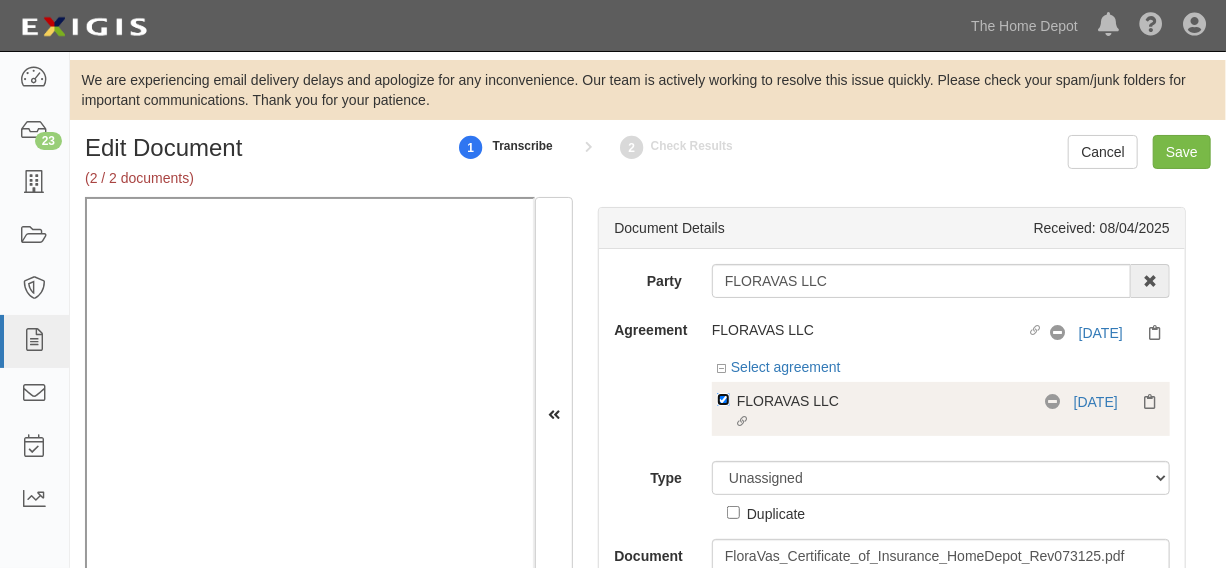 click on "Linked agreement
FLORAVAS LLC
Linked agreement" at bounding box center [723, 399] 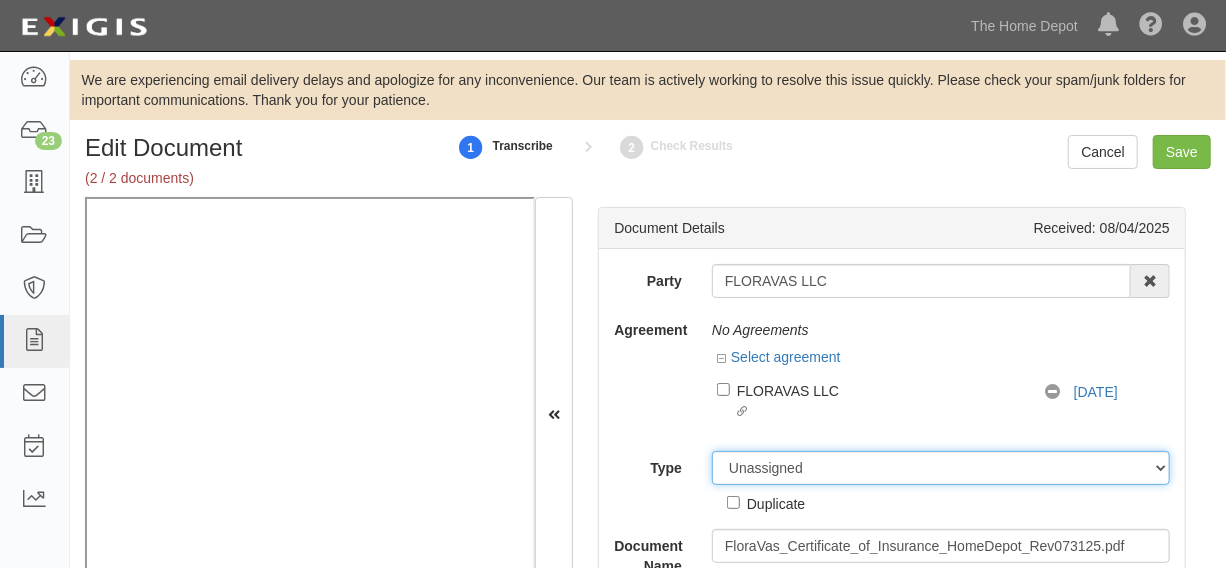 click on "Unassigned
Binder
Cancellation Notice
Certificate
Contract
Endorsement
Insurance Policy
Junk
Other Document
Policy Declarations
Reinstatement Notice
Requirements
Waiver Request" at bounding box center [941, 468] 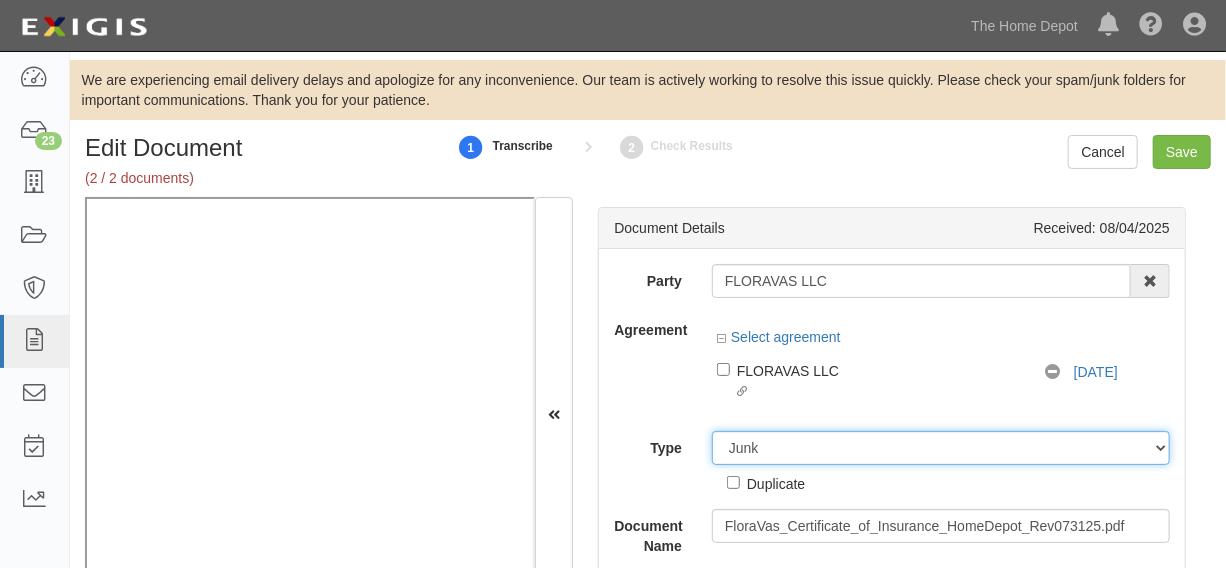 click on "Unassigned
Binder
Cancellation Notice
Certificate
Contract
Endorsement
Insurance Policy
Junk
Other Document
Policy Declarations
Reinstatement Notice
Requirements
Waiver Request" at bounding box center [941, 448] 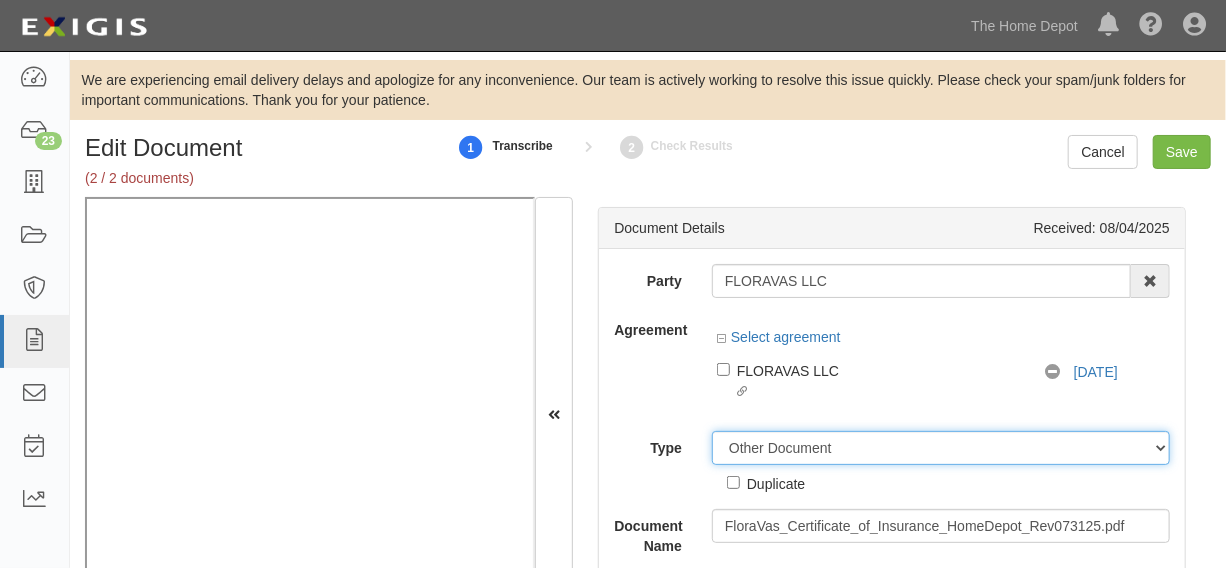 click on "Unassigned
Binder
Cancellation Notice
Certificate
Contract
Endorsement
Insurance Policy
Junk
Other Document
Policy Declarations
Reinstatement Notice
Requirements
Waiver Request" at bounding box center [941, 448] 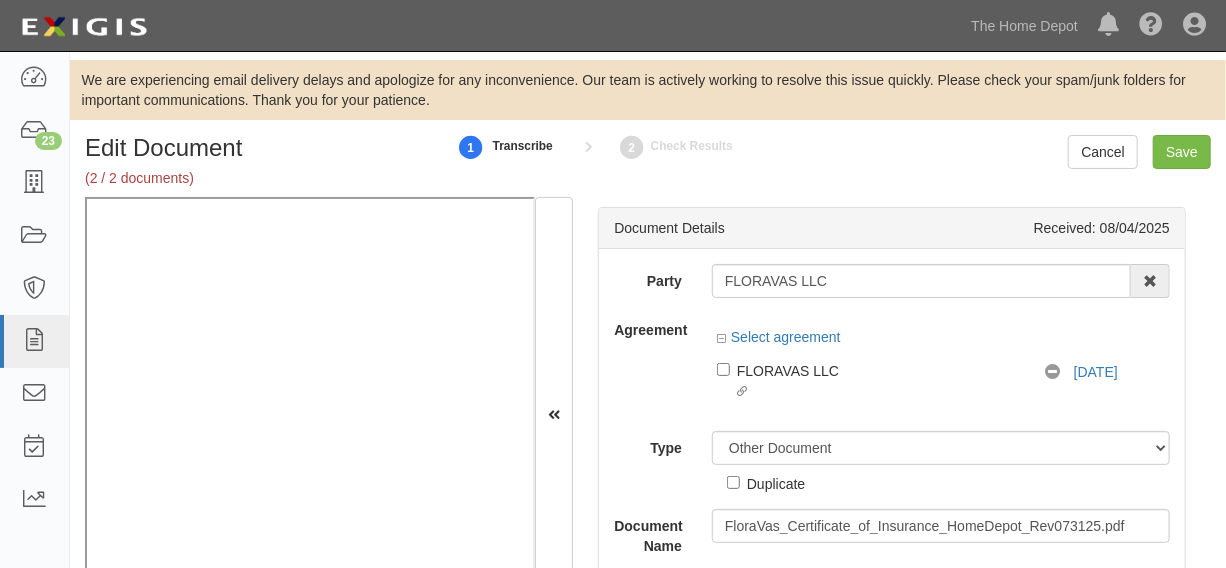 click on "Party
FLORAVAS LLC
1000576868 Ontario Inc.
10 STRAWBERRY STREET
115282 CANADA LTEE
11947907 Canada Inc. (MOD LIGHTING)
1200144519218
1234BUY.COM INC
1291 FURNITURES INC
16 GAUGE SINKS
1729897 ONTARIO INC. O/A
1791 Outdoor Lifestyle Group LLC
1837, LLC.
1888 MILLS LLC
1896424 ONTARIO INC
1JAY CAPITAL INC
1PERFECTCHOICE INC
1ST CHOICE FERTILIZER, I
2033784 ONTARIO INC.
21 ROCKS CORPORATION DBA
2614072 ONTARIO INC. (O/
2964-3277 QUEBEC INC
2B Poultry, LLC
2FUNGUYS
34 DECOR LLC
360 ELECTRICAL LLC
3B INTERNATIONAL LLC
3B TECH, INC.
3DROSE LLC
3H TWINKLELEAF INC
3I PRODUCTS, INC.
3M
3M
3M COMPANY
3Wood Wholesale, LLC
4077814 DELAWARE INC
4D CONCEPTS, INC
4dock LLC." at bounding box center [892, 410] 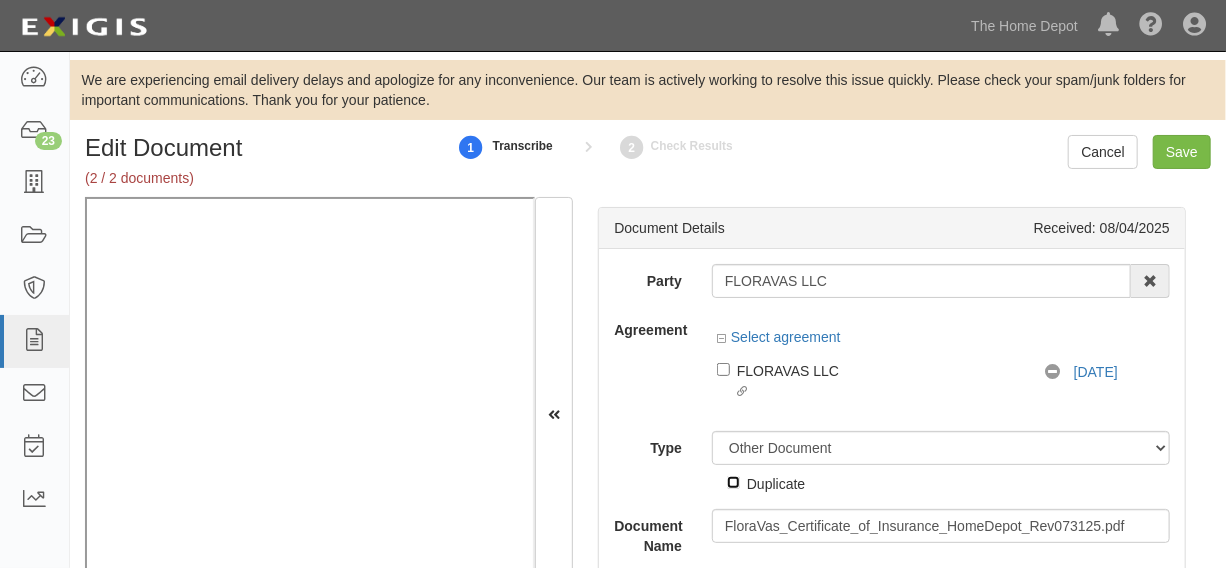 click on "Duplicate" at bounding box center [733, 482] 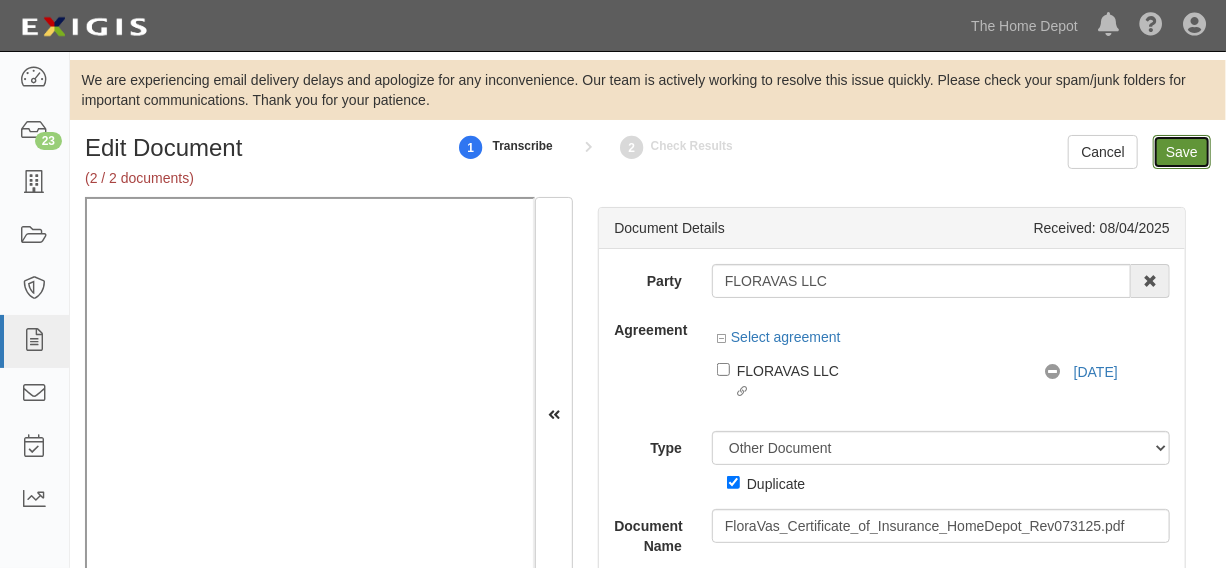 click on "Save" at bounding box center [1182, 152] 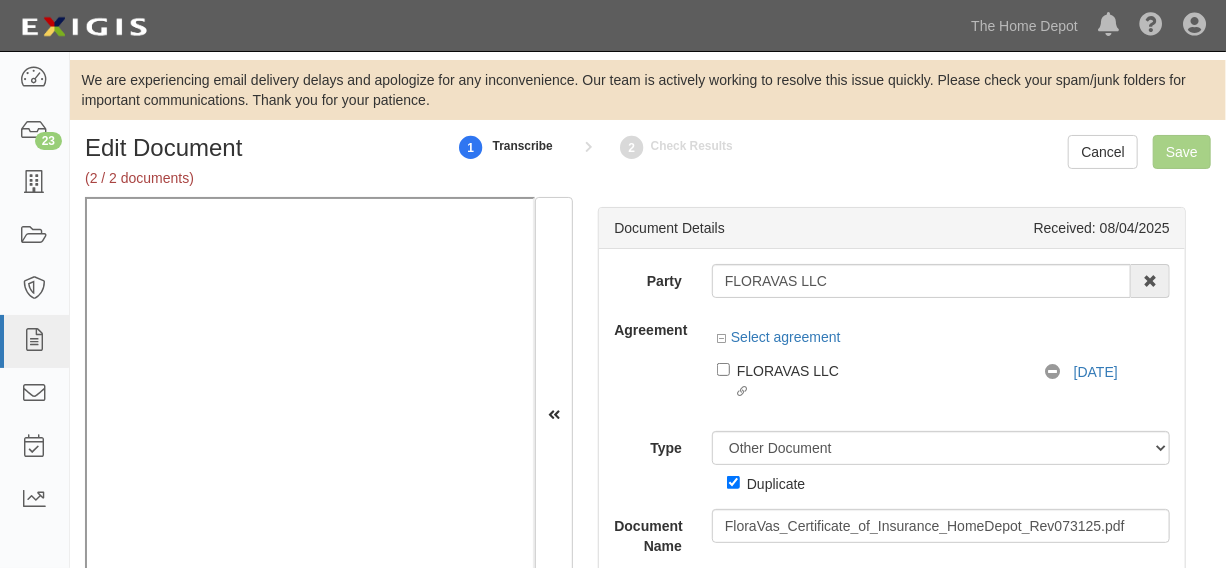 scroll, scrollTop: 95, scrollLeft: 0, axis: vertical 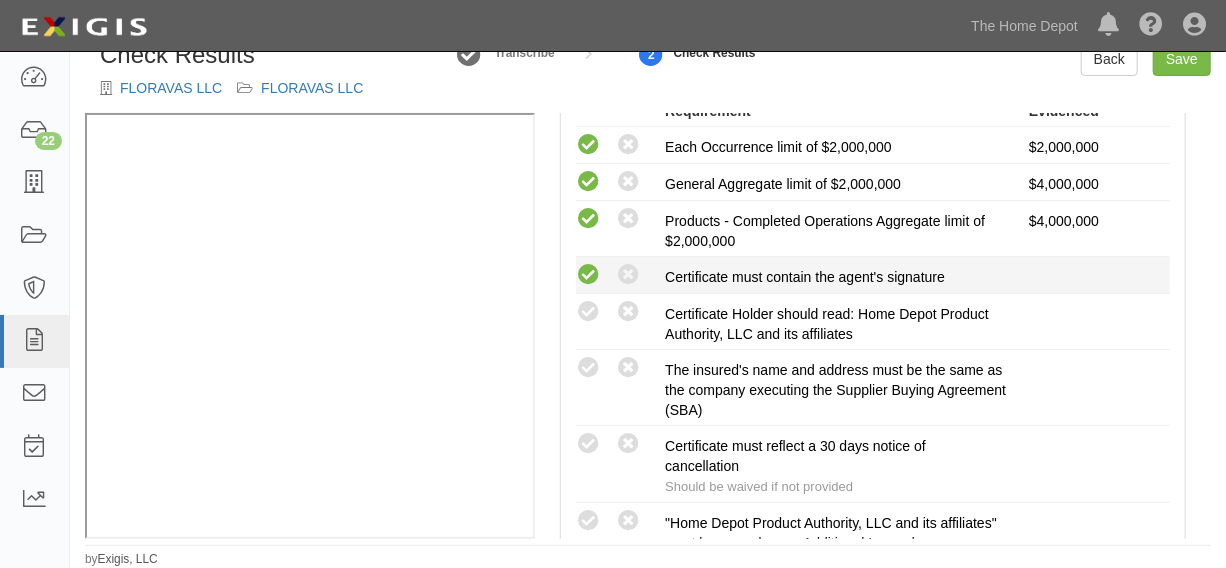 click at bounding box center [588, 275] 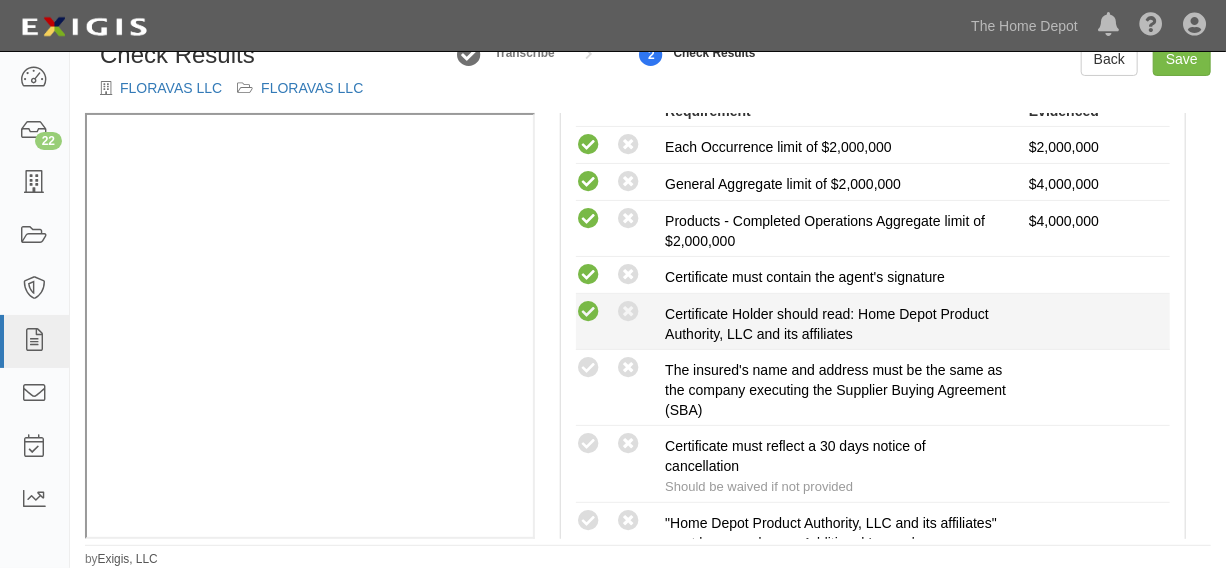 click at bounding box center [588, 312] 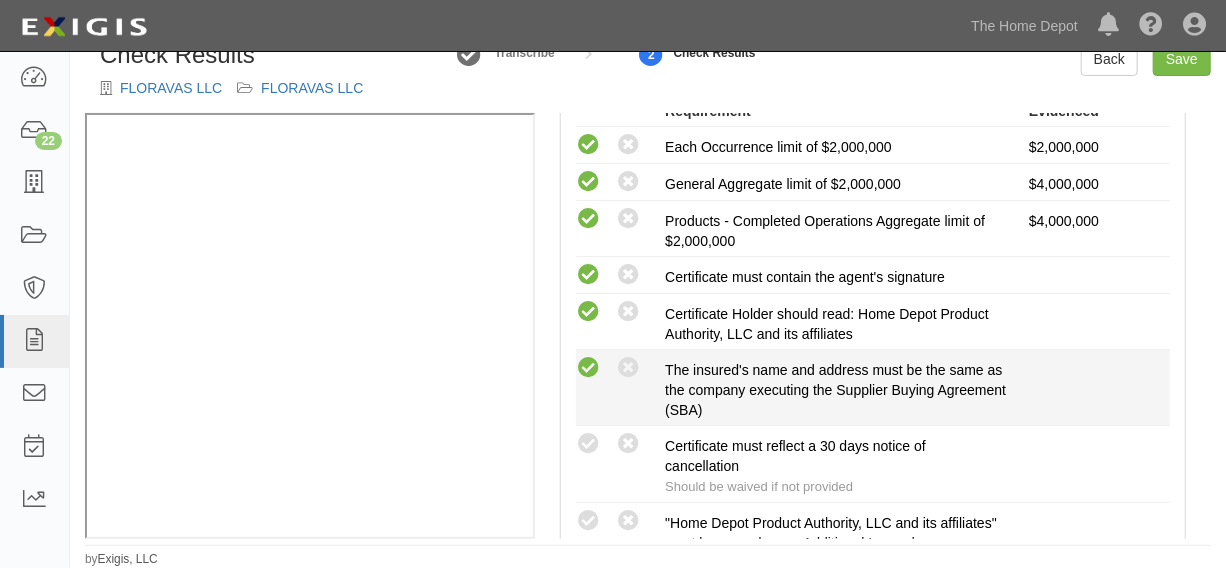 click at bounding box center (588, 368) 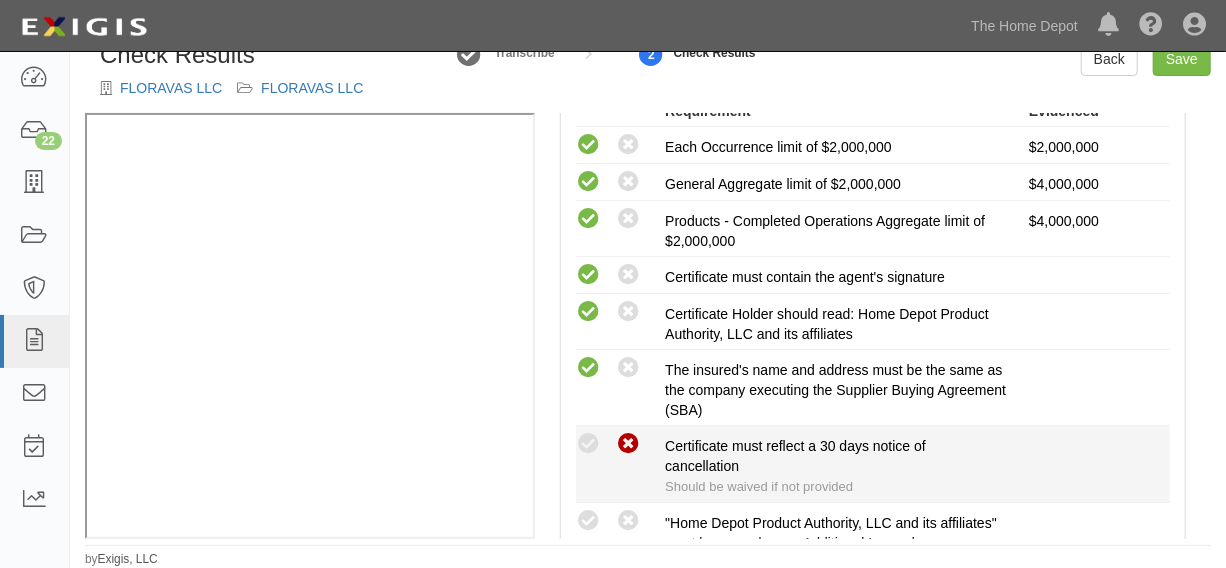 click at bounding box center (628, 444) 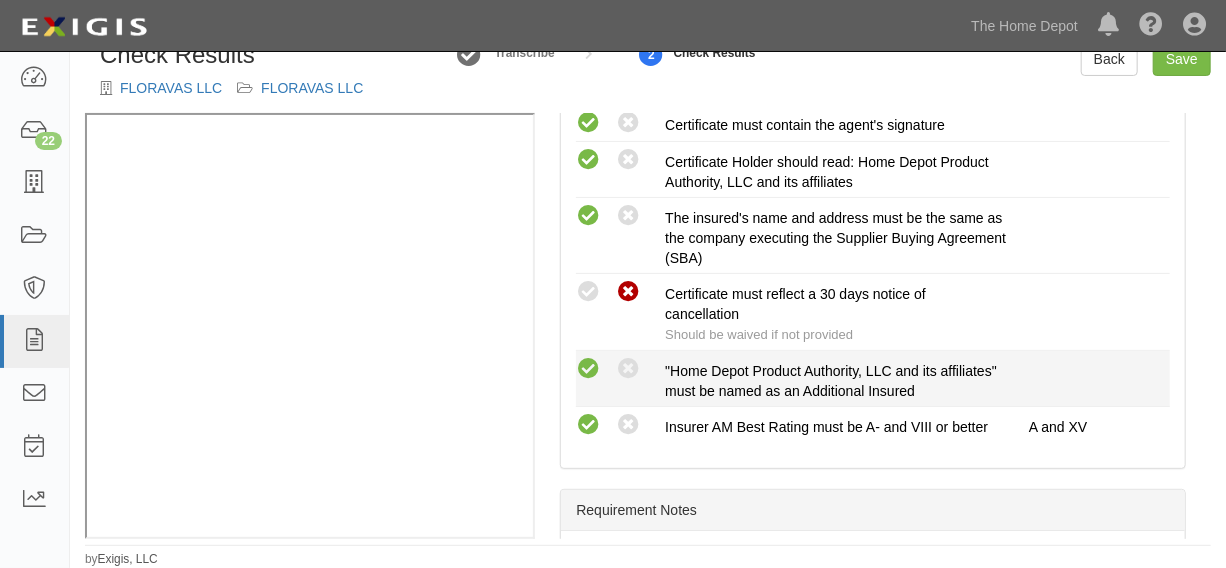 click at bounding box center [588, 369] 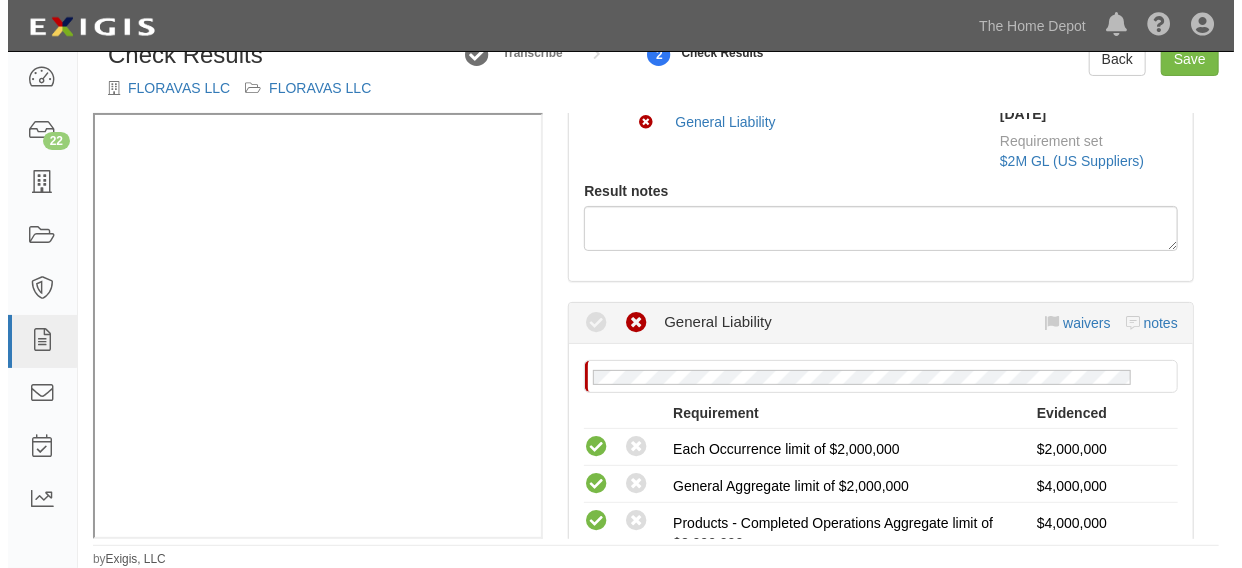 scroll, scrollTop: 151, scrollLeft: 0, axis: vertical 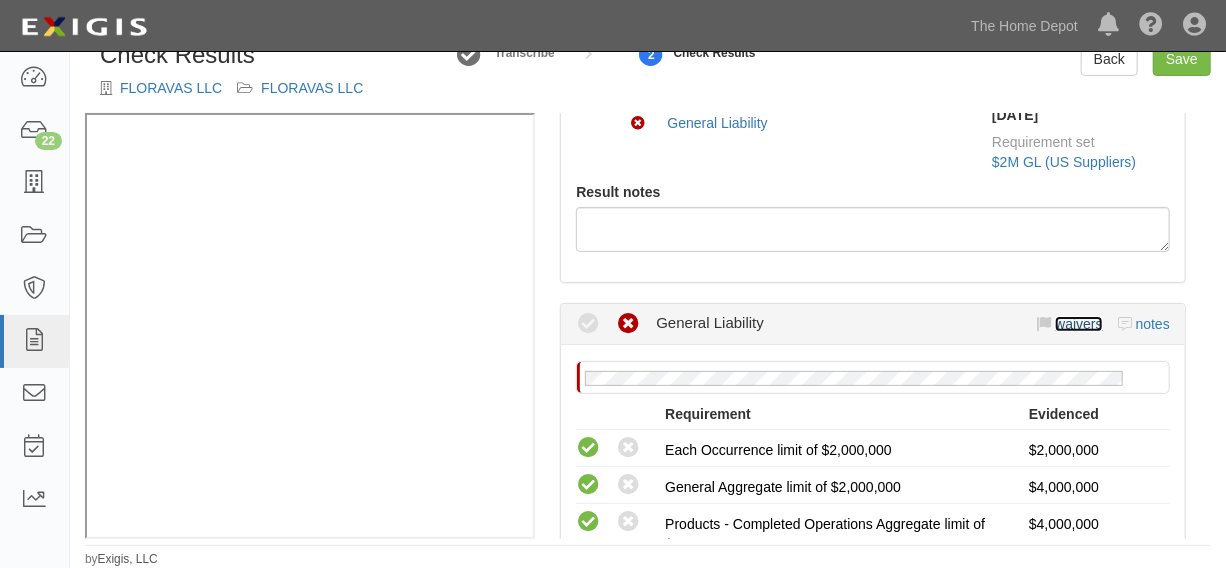 click on "waivers" at bounding box center (1078, 324) 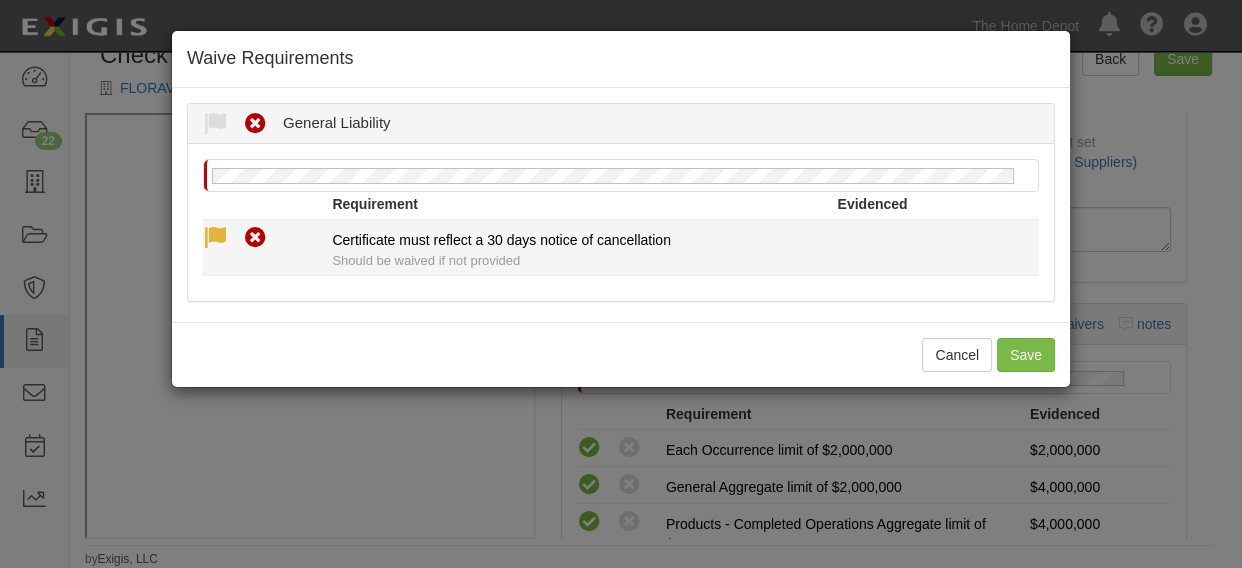 click at bounding box center [215, 238] 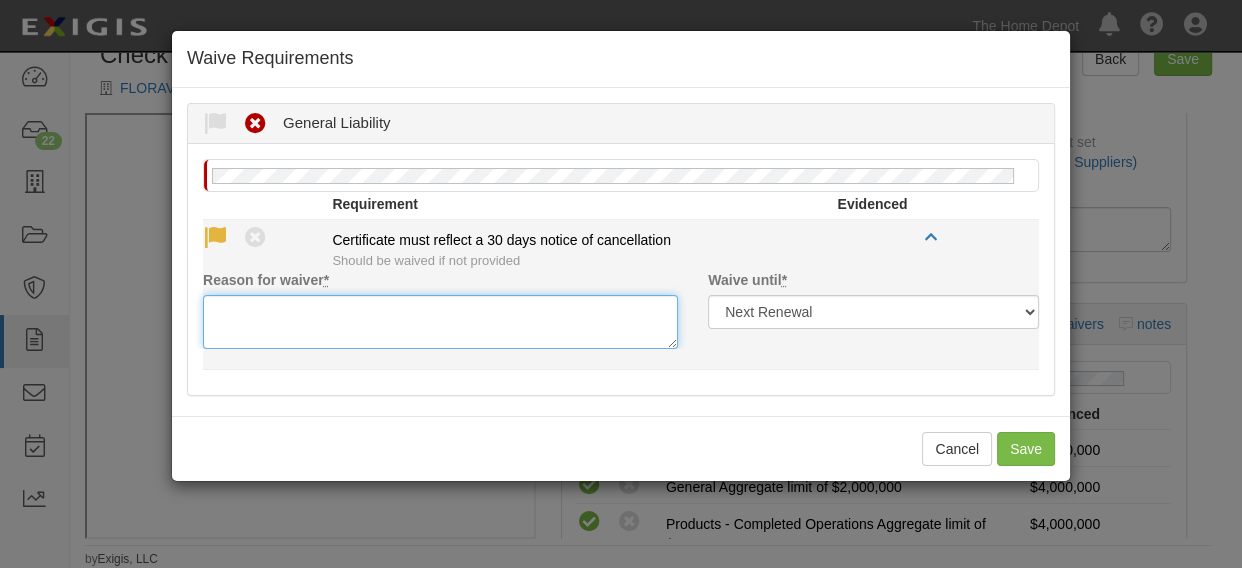 click on "Reason for waiver  *" at bounding box center [440, 322] 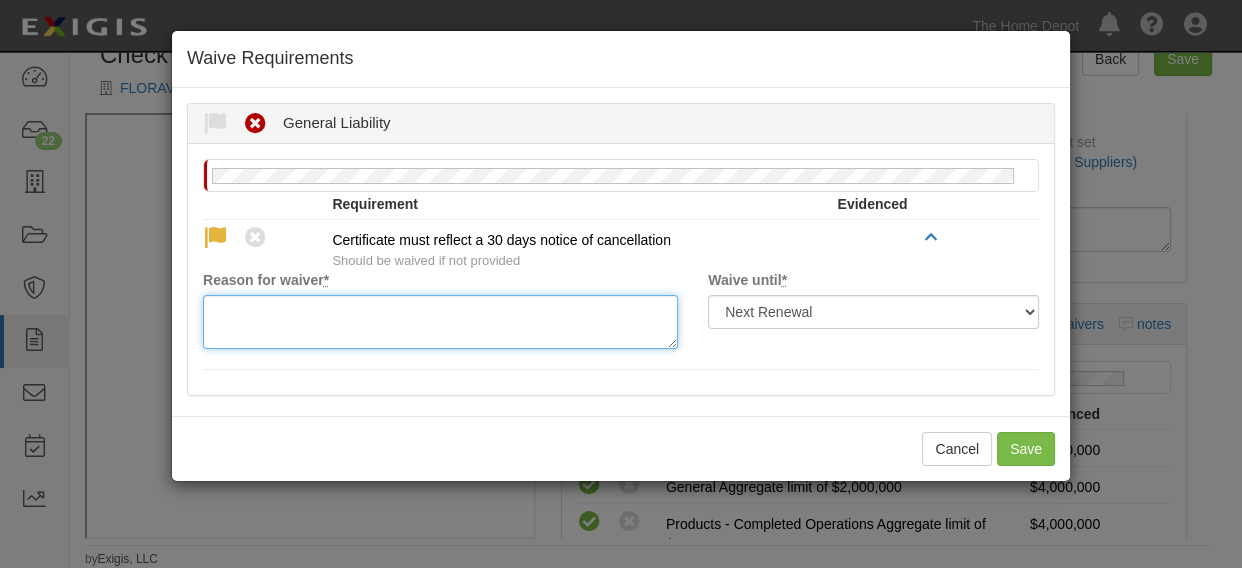 paste on "Waied per client" 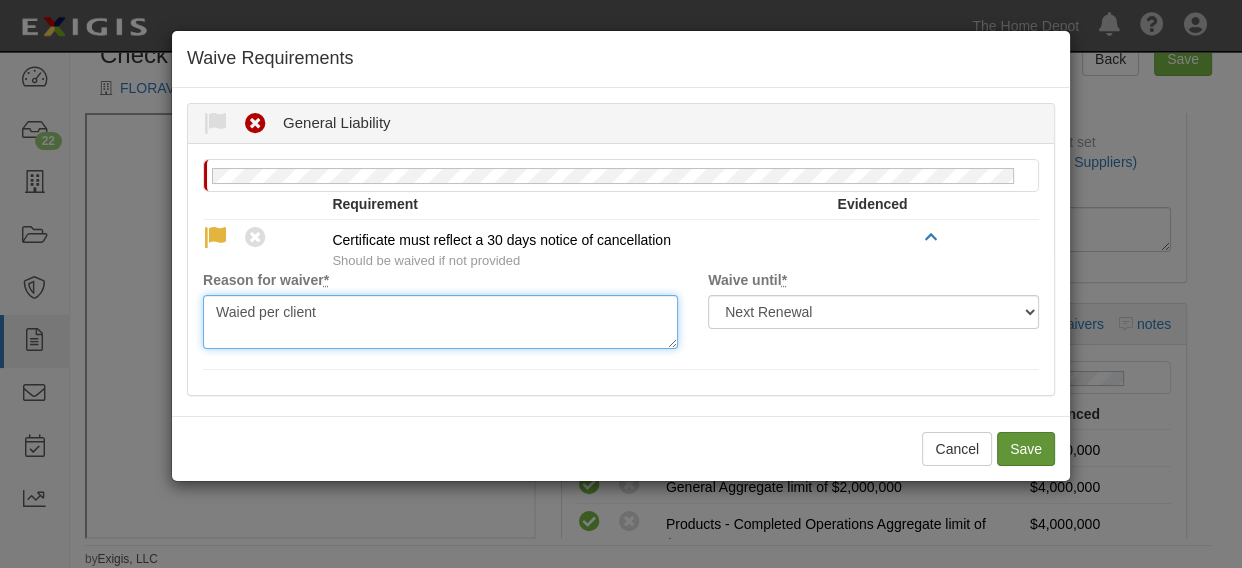 type on "Waied per client" 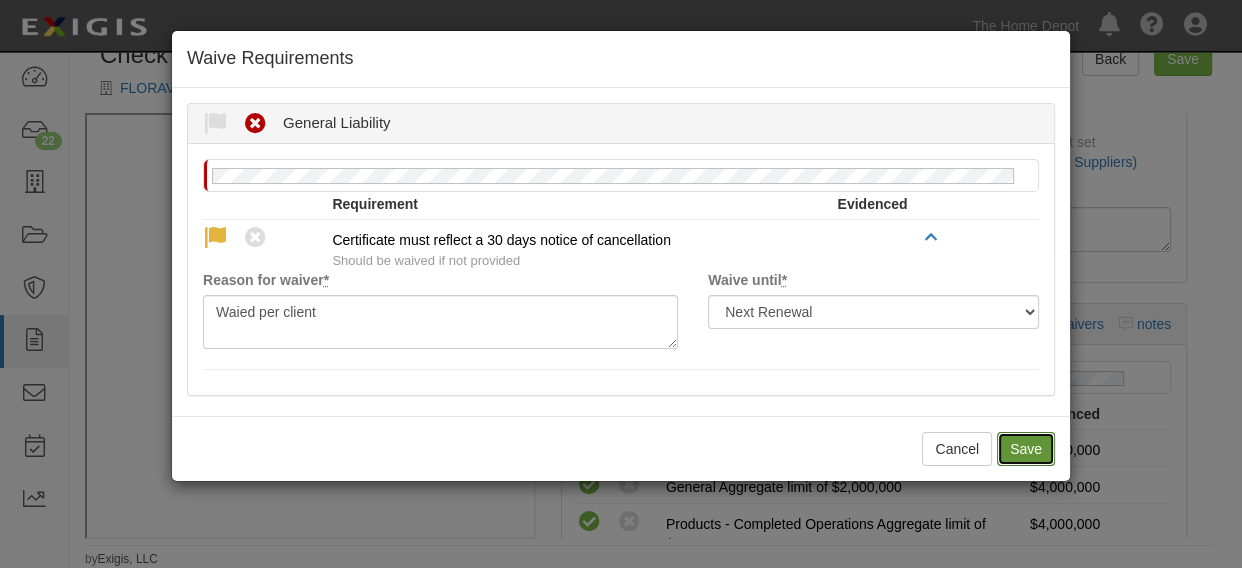 click on "Save" at bounding box center (1026, 449) 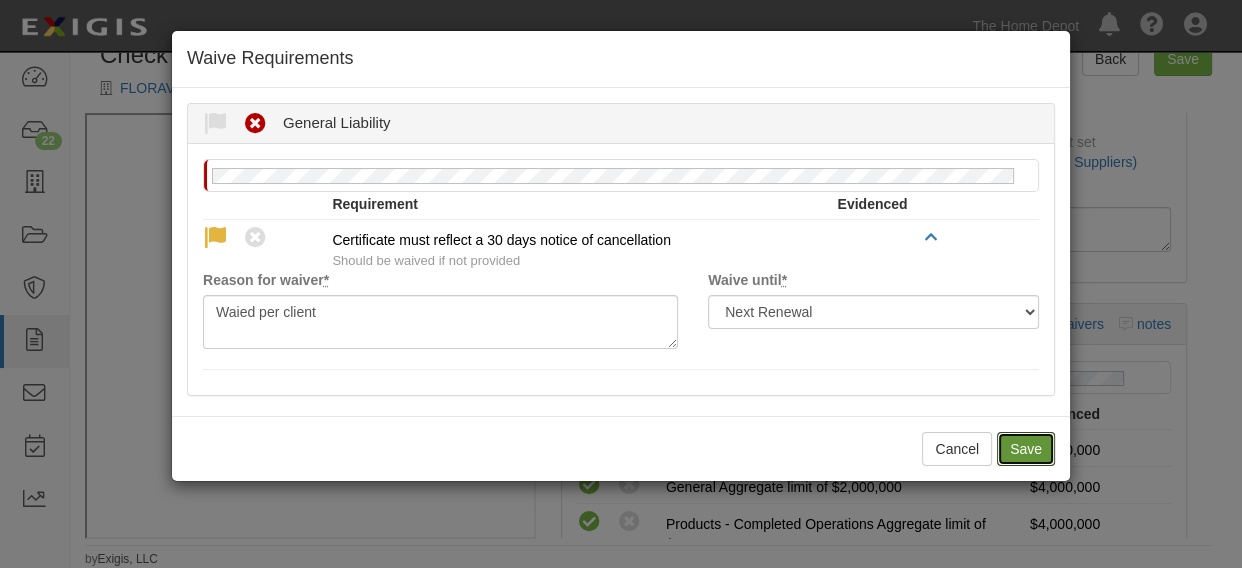 radio on "true" 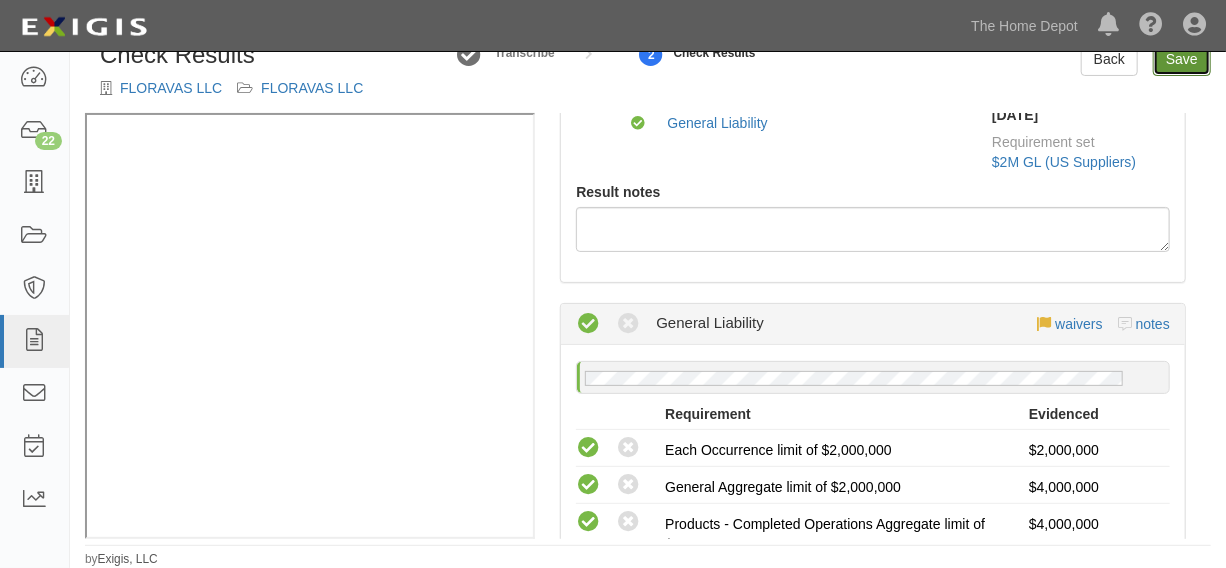 click on "Save" at bounding box center (1182, 59) 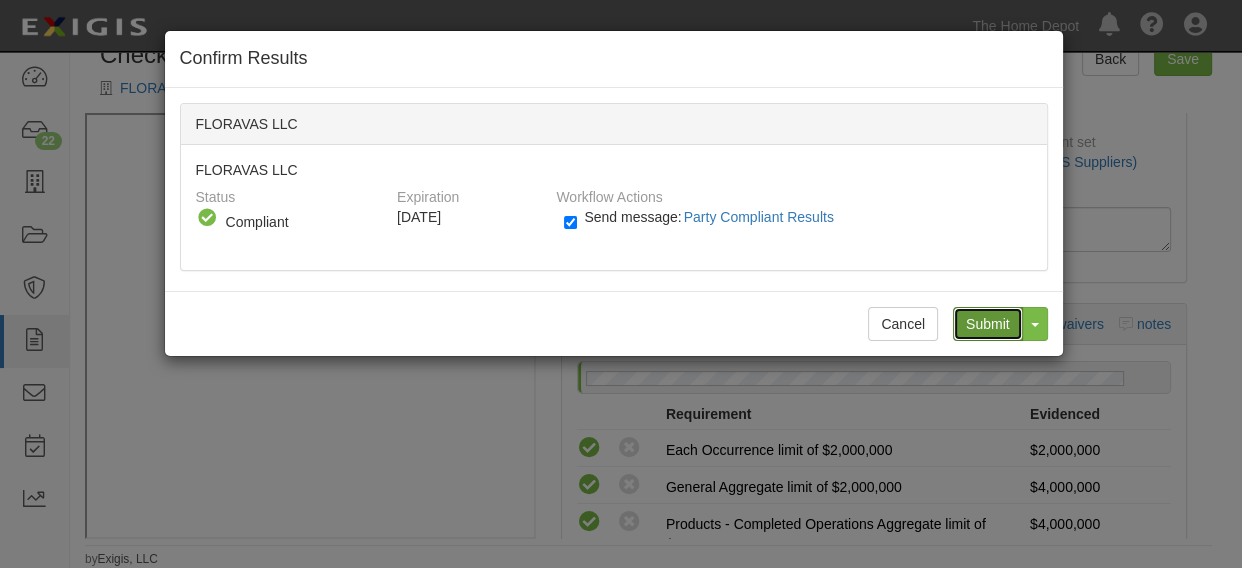 click on "Submit" at bounding box center [988, 324] 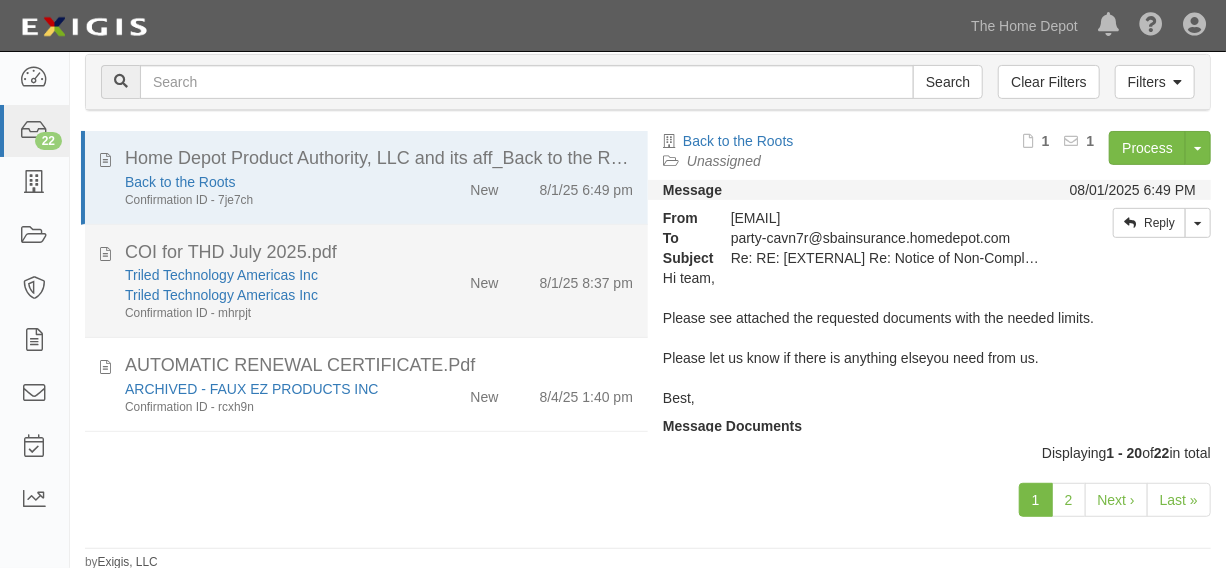 scroll, scrollTop: 294, scrollLeft: 0, axis: vertical 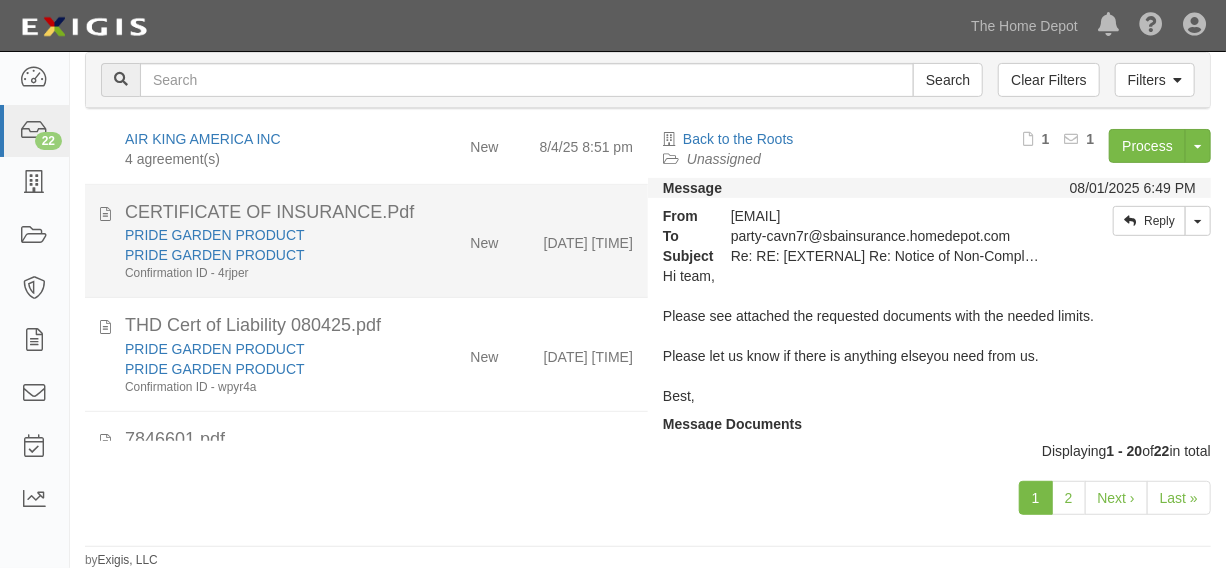 click on "CERTIFICATE OF INSURANCE.Pdf" 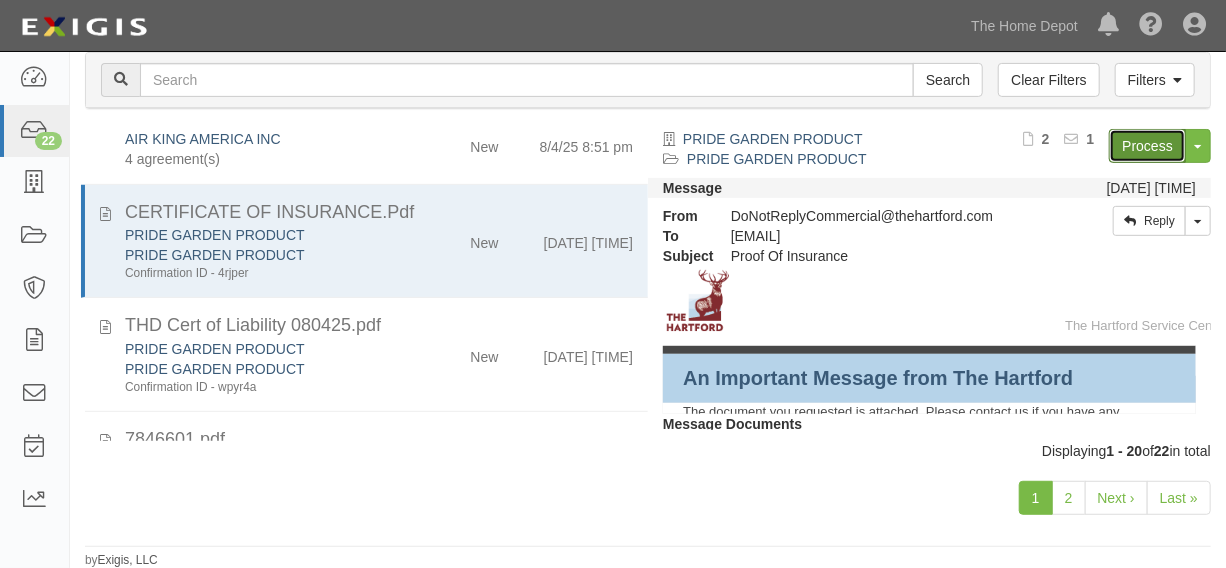 click on "Process" at bounding box center [1147, 146] 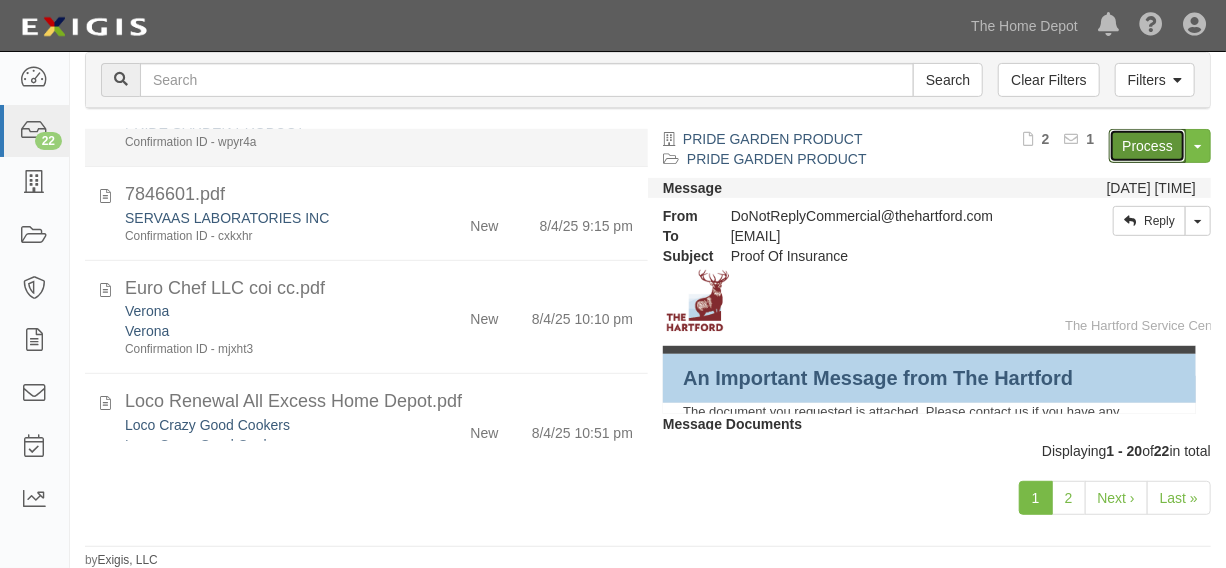 scroll, scrollTop: 1060, scrollLeft: 0, axis: vertical 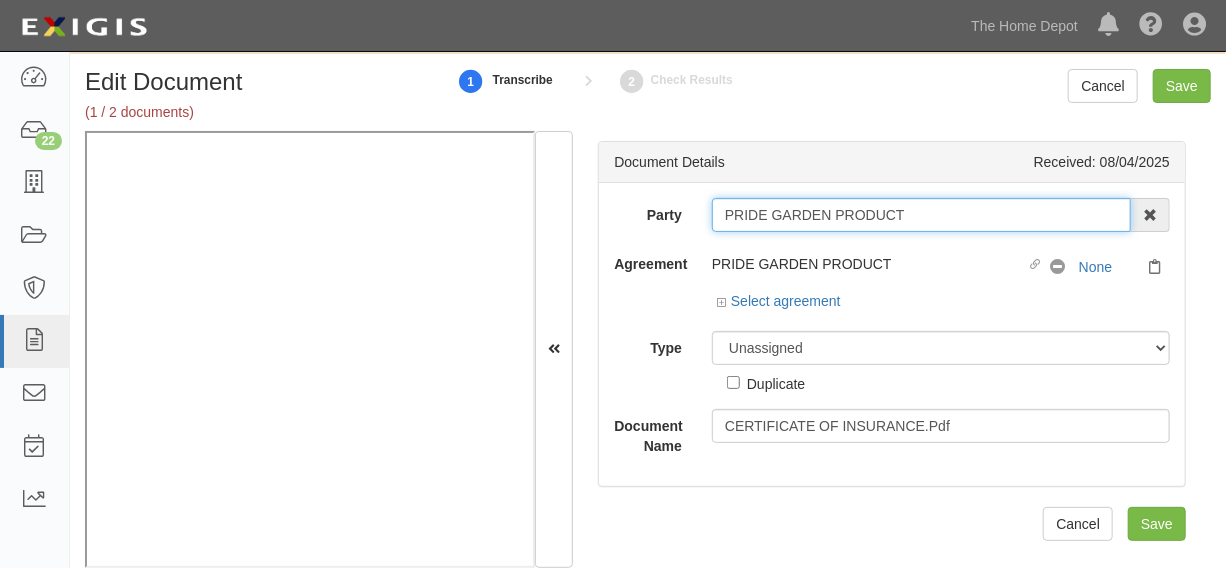 drag, startPoint x: 512, startPoint y: 2, endPoint x: 952, endPoint y: 218, distance: 490.15915 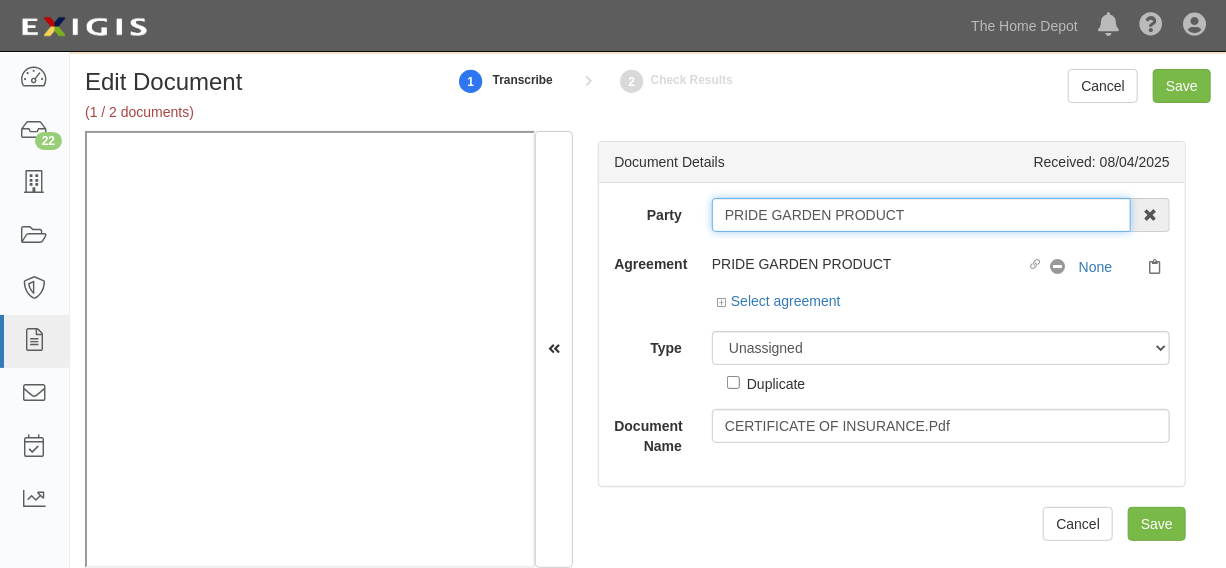 click on "PRIDE GARDEN PRODUCT" at bounding box center (921, 215) 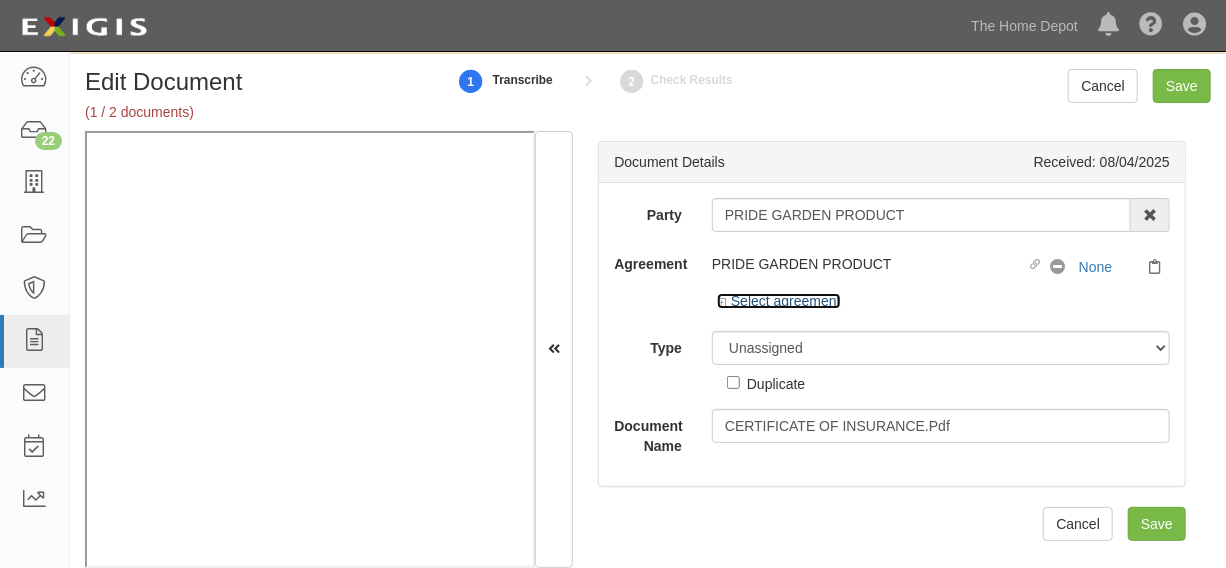 click on "Select agreement" at bounding box center (779, 301) 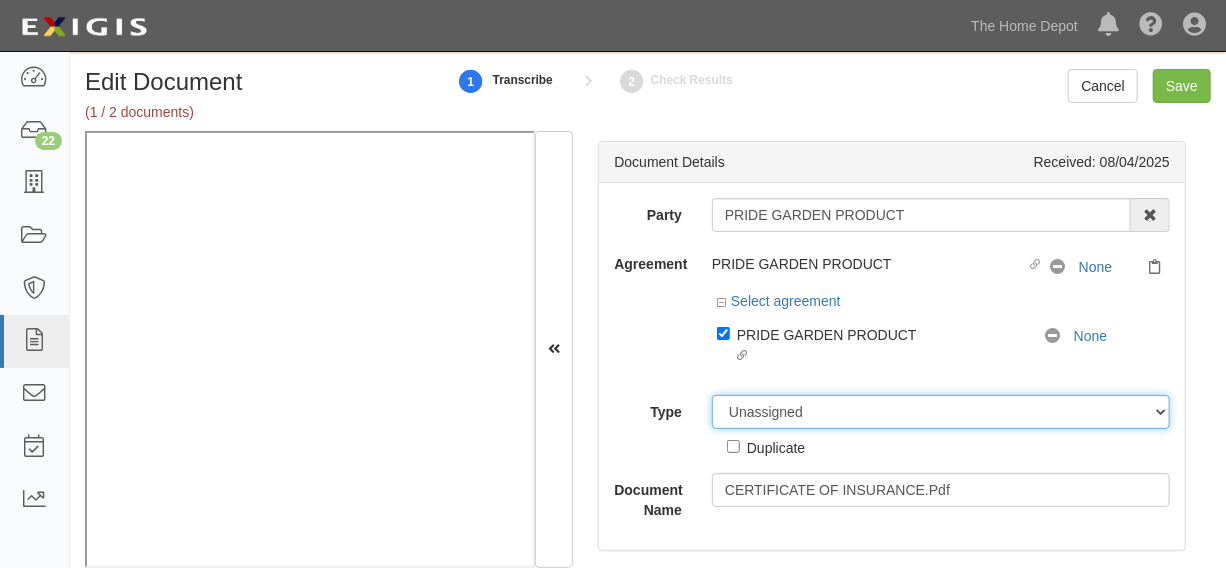 click on "Unassigned
Binder
Cancellation Notice
Certificate
Contract
Endorsement
Insurance Policy
Junk
Other Document
Policy Declarations
Reinstatement Notice
Requirements
Waiver Request" at bounding box center (941, 412) 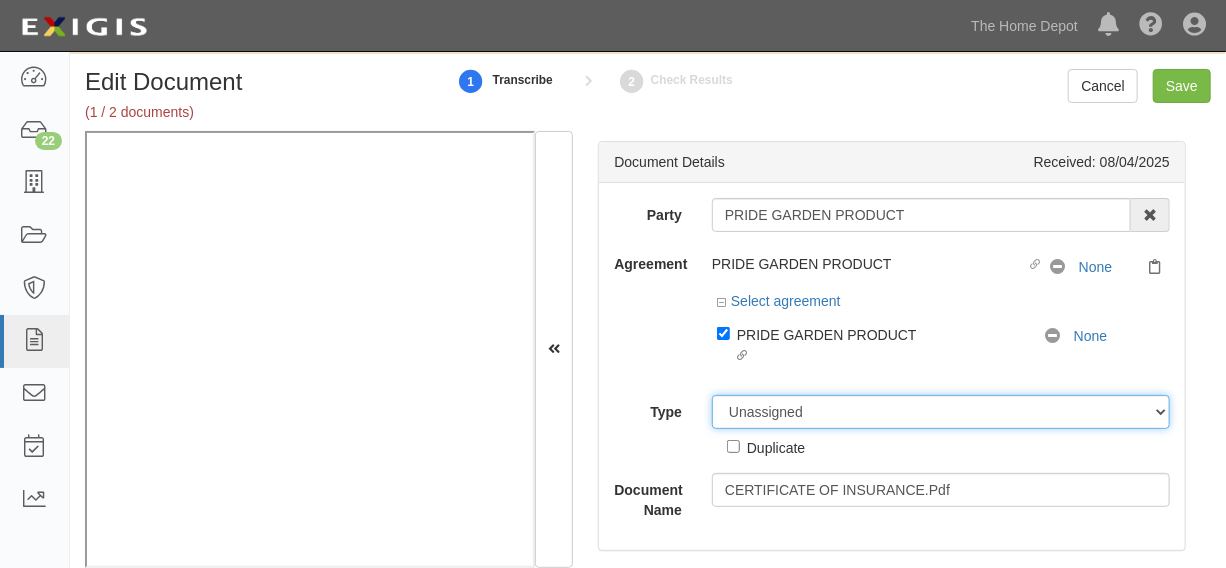 select on "CertificateDetail" 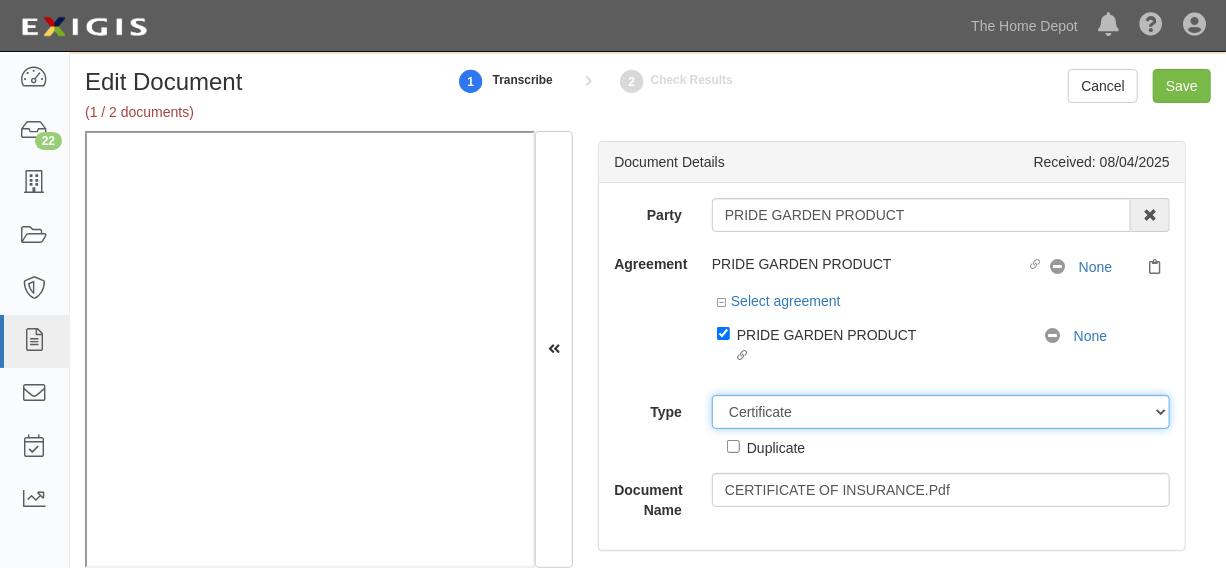 click on "Unassigned
Binder
Cancellation Notice
Certificate
Contract
Endorsement
Insurance Policy
Junk
Other Document
Policy Declarations
Reinstatement Notice
Requirements
Waiver Request" at bounding box center (941, 412) 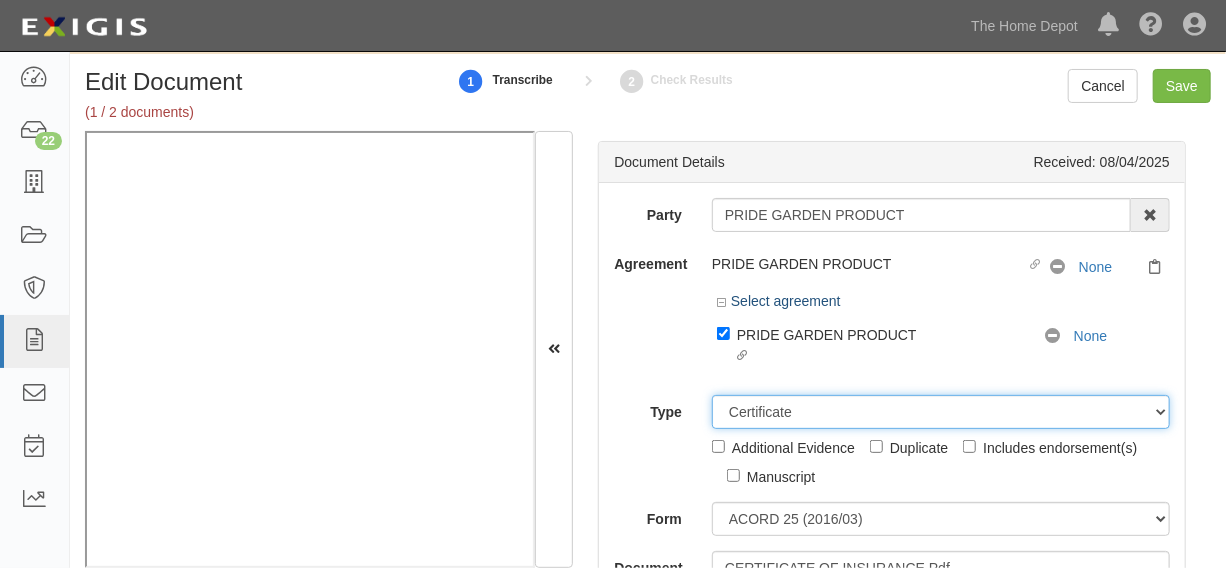 scroll, scrollTop: 46, scrollLeft: 0, axis: vertical 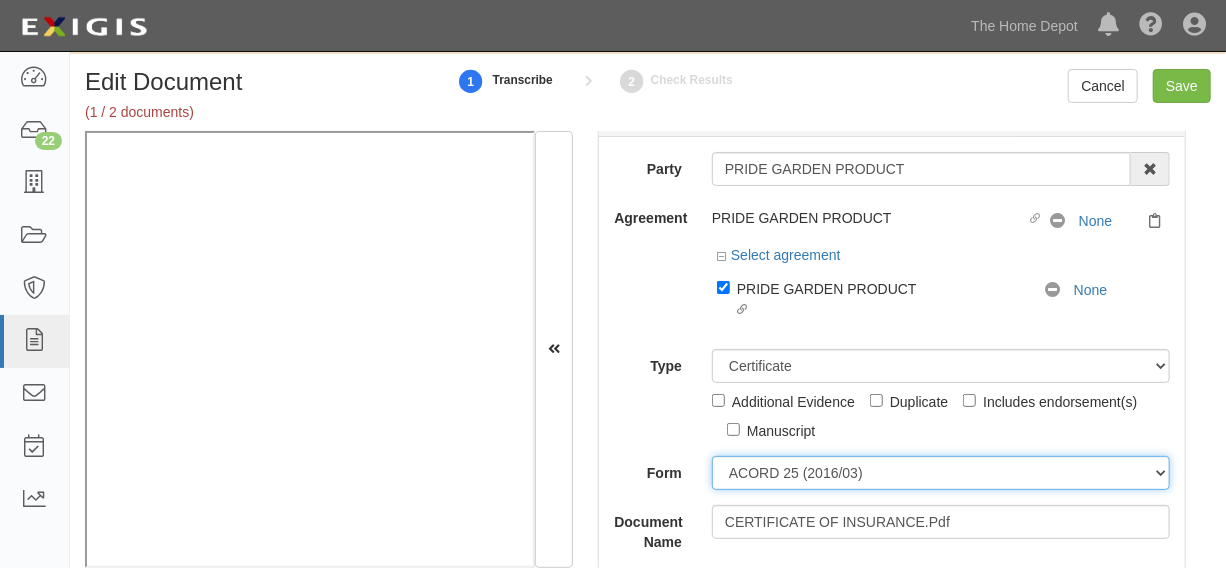 click on "ACORD 25 (2016/03)
ACORD 101
ACORD 855 NY (2014/05)
General" at bounding box center (941, 473) 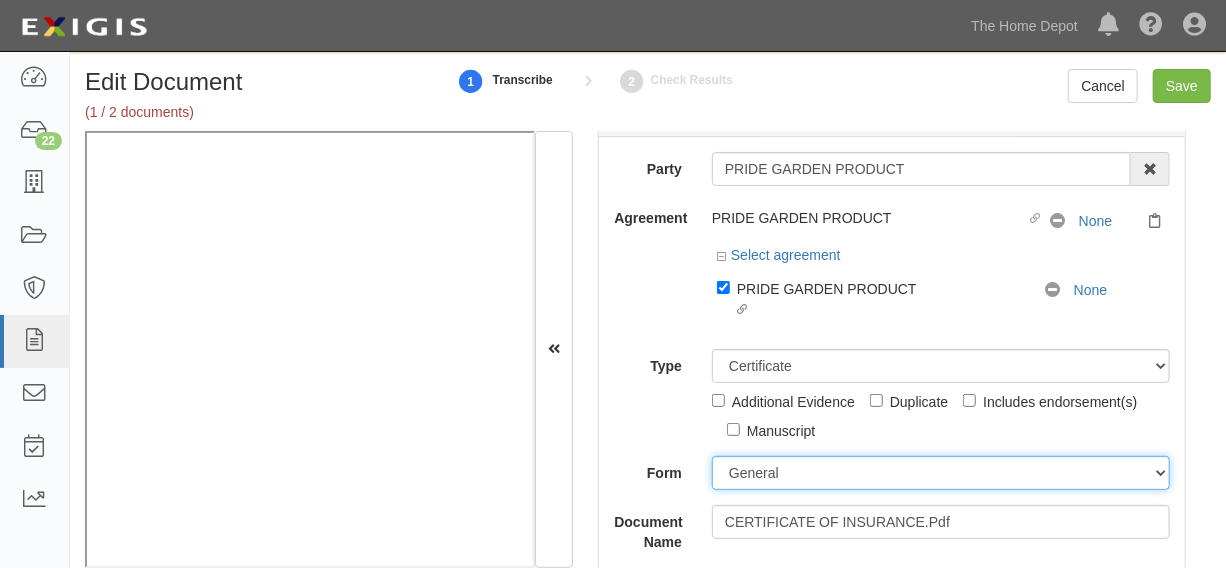 click on "ACORD 25 (2016/03)
ACORD 101
ACORD 855 NY (2014/05)
General" at bounding box center [941, 473] 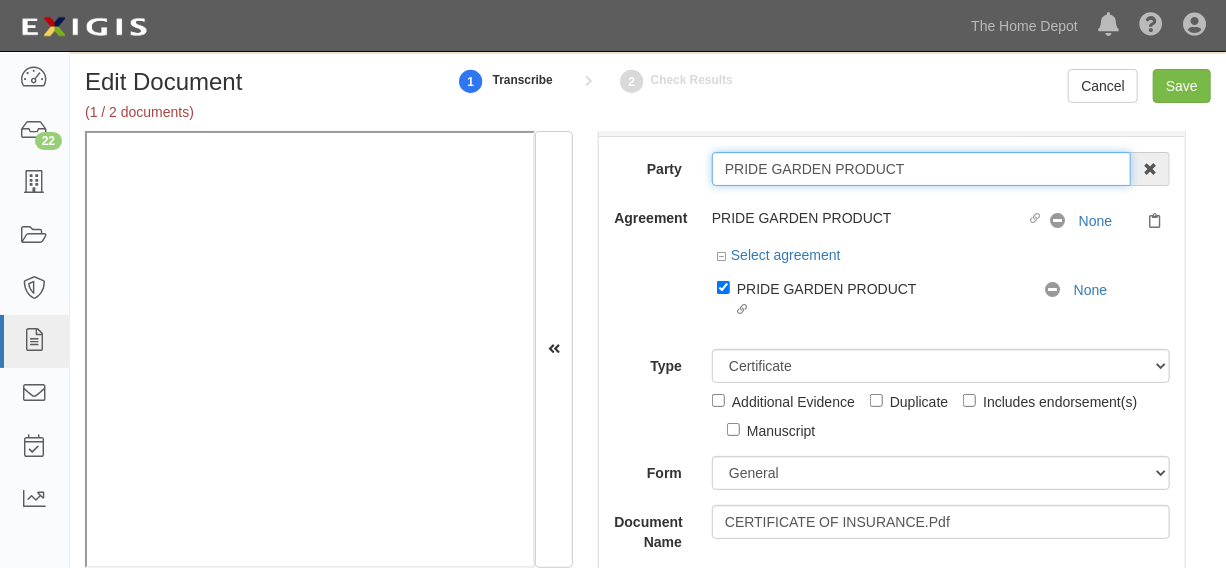drag, startPoint x: 923, startPoint y: 174, endPoint x: 750, endPoint y: 198, distance: 174.6568 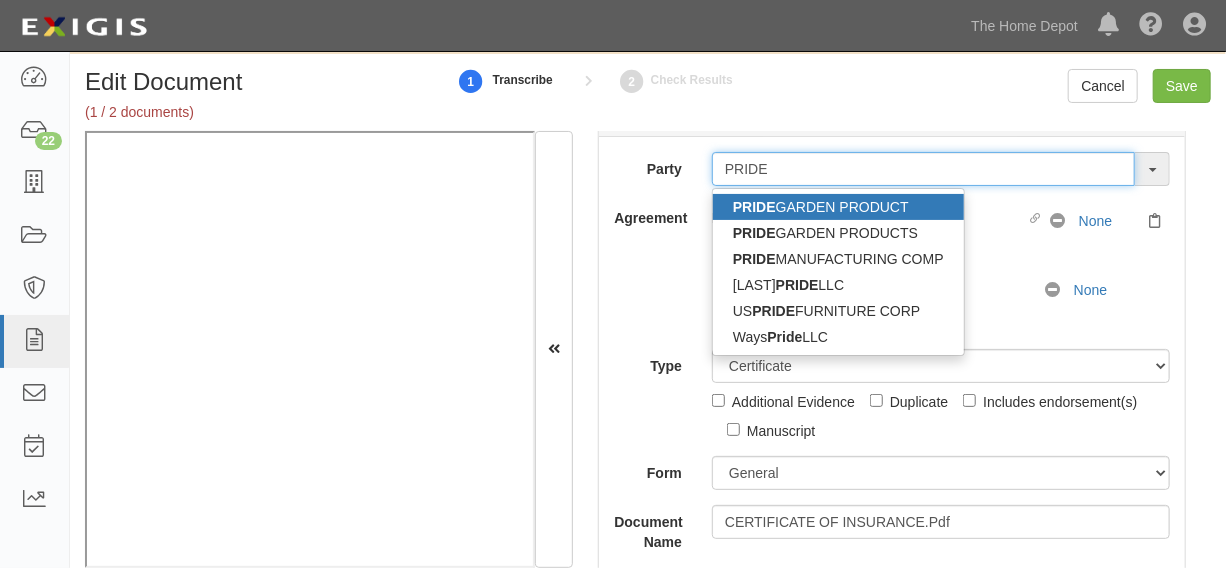 type on "PRIDE" 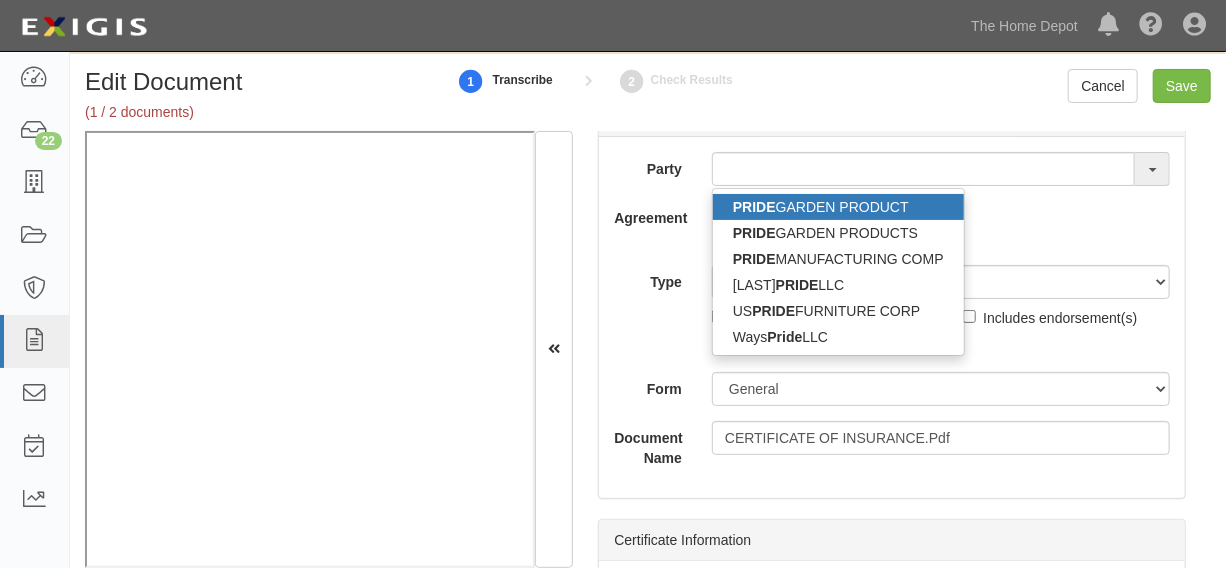 click on "PRIDE  GARDEN PRODUCT" at bounding box center (838, 207) 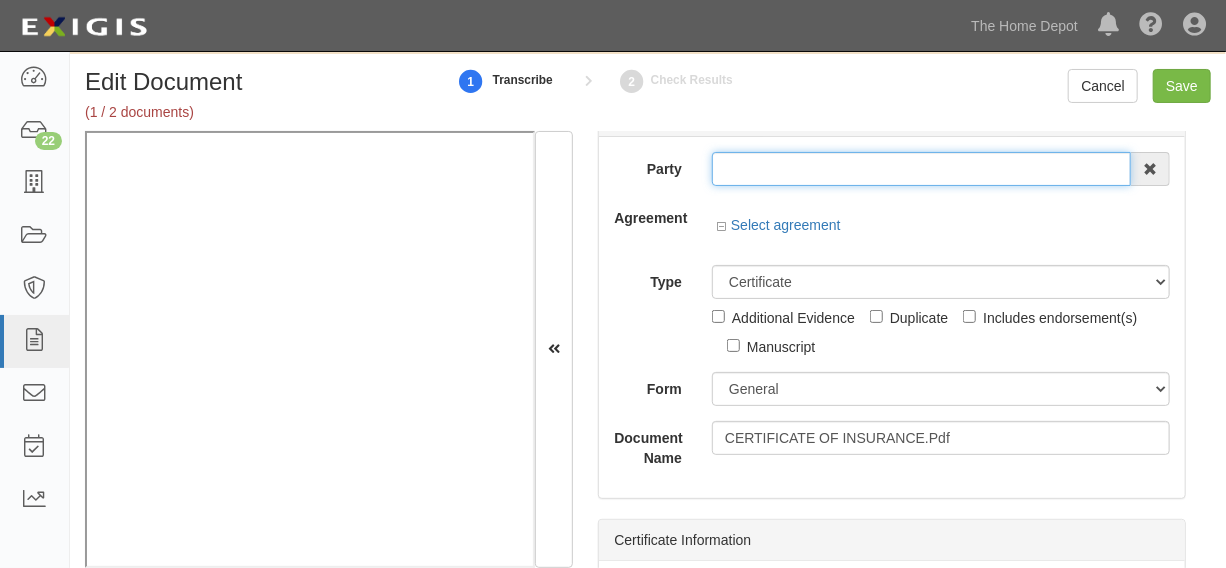 type on "PRIDE GARDEN PRODUCT" 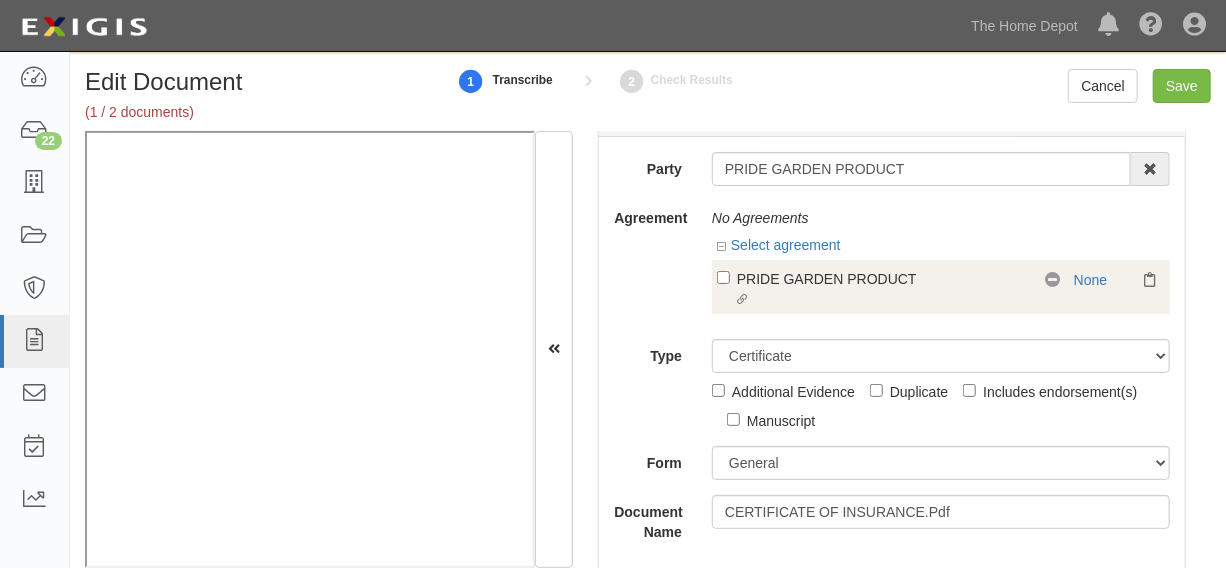 click on "PRIDE GARDEN PRODUCT" at bounding box center [880, 278] 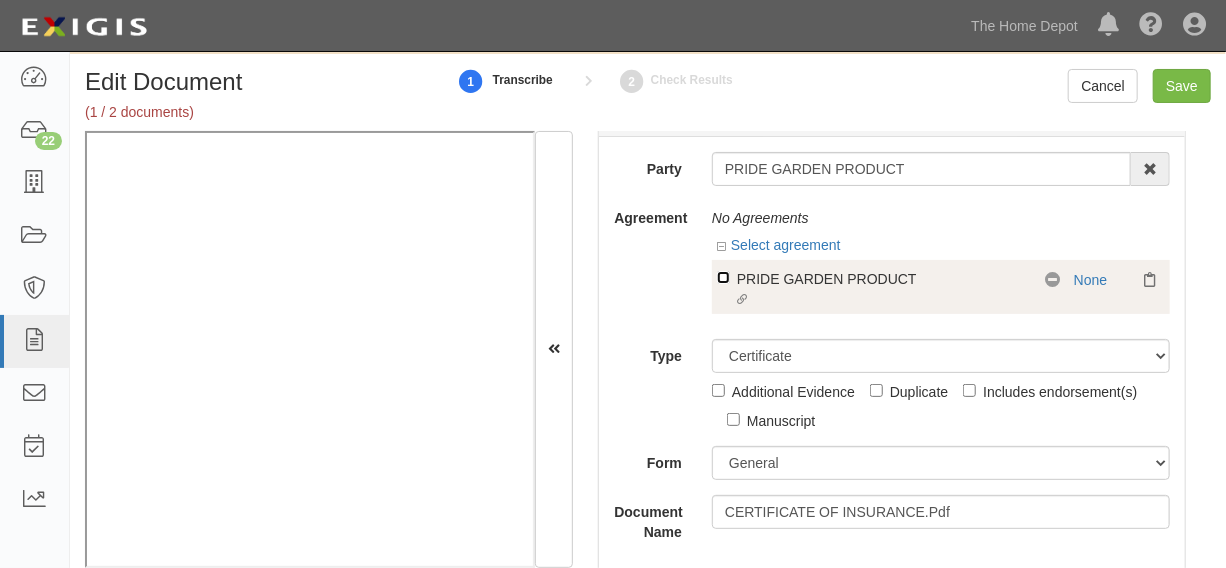 click on "Linked agreement
PRIDE GARDEN PRODUCT
Linked agreement" at bounding box center [723, 277] 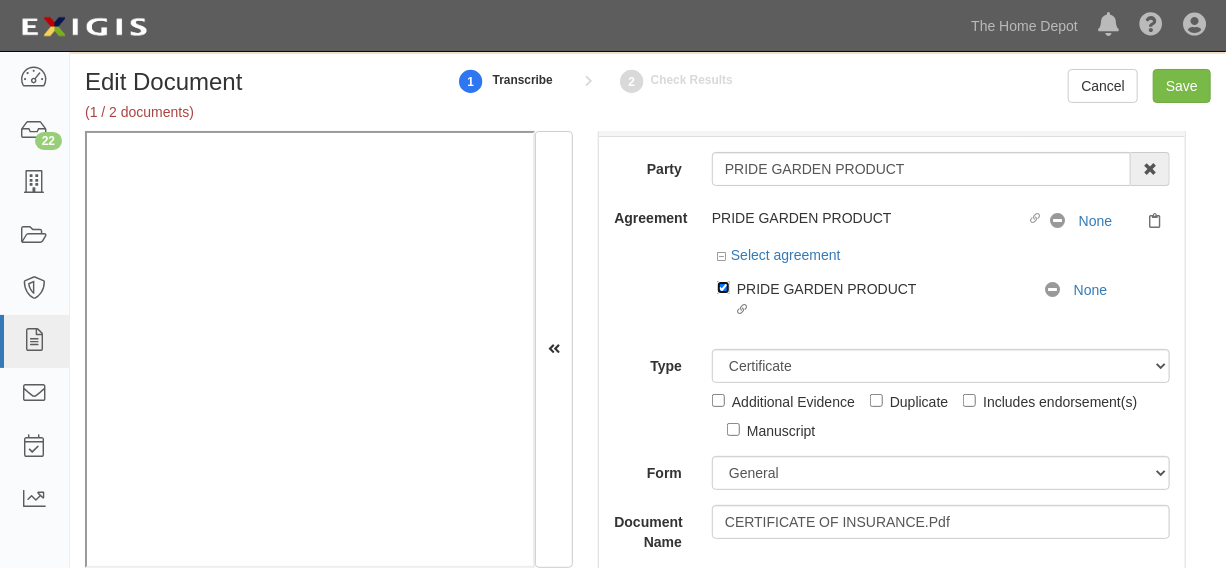 scroll, scrollTop: 349, scrollLeft: 0, axis: vertical 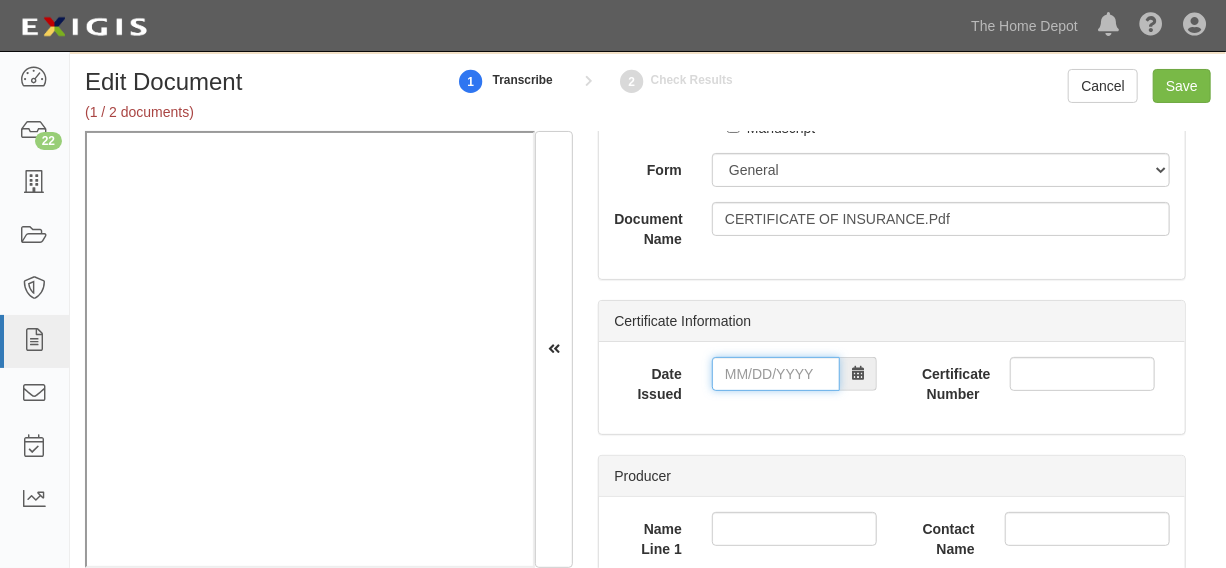 click on "Date Issued" at bounding box center [776, 374] 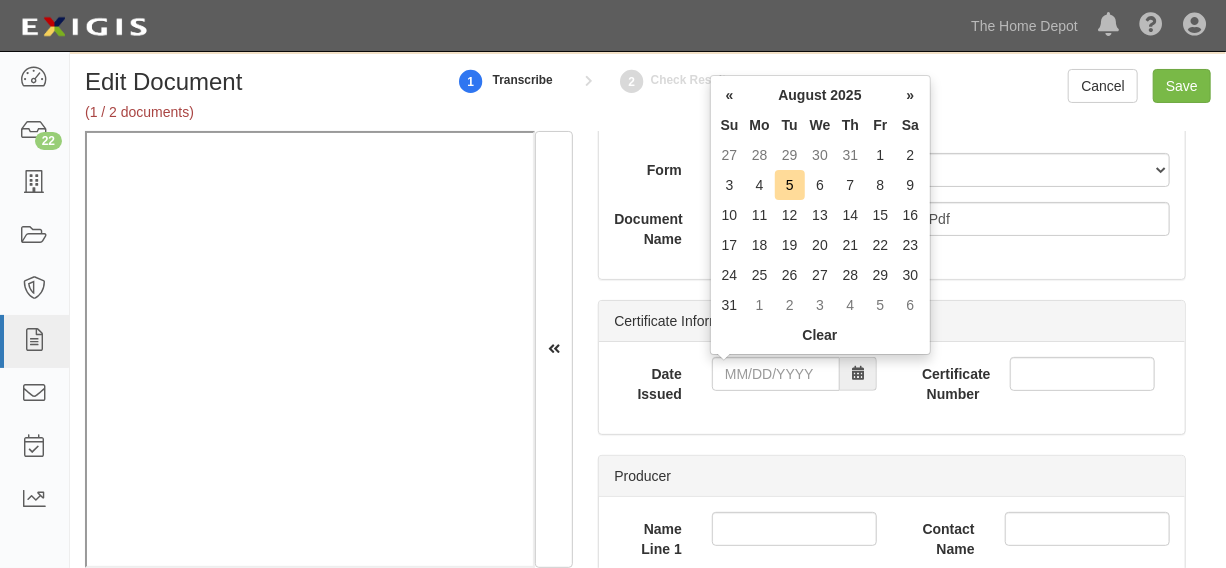 click on "Th" at bounding box center [851, 125] 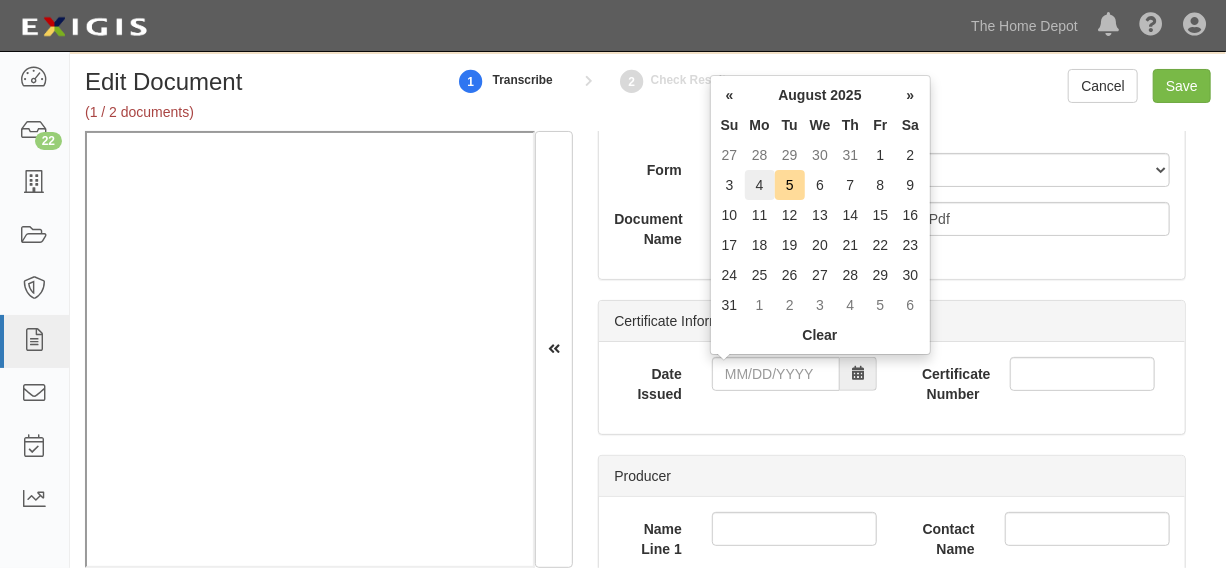 click on "4" at bounding box center [760, 185] 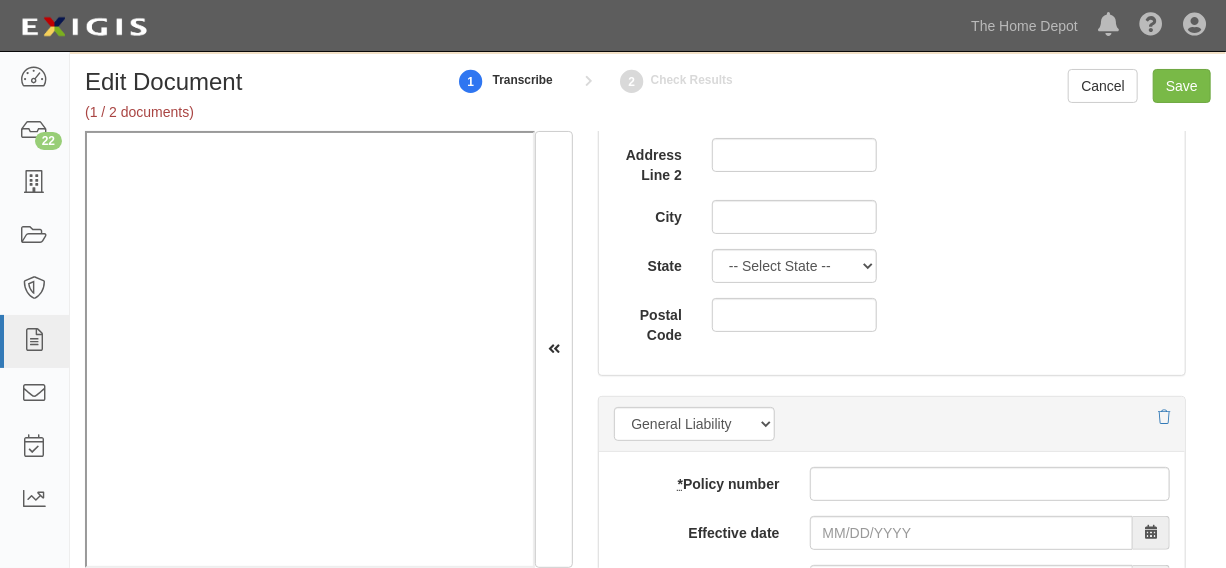 scroll, scrollTop: 1561, scrollLeft: 0, axis: vertical 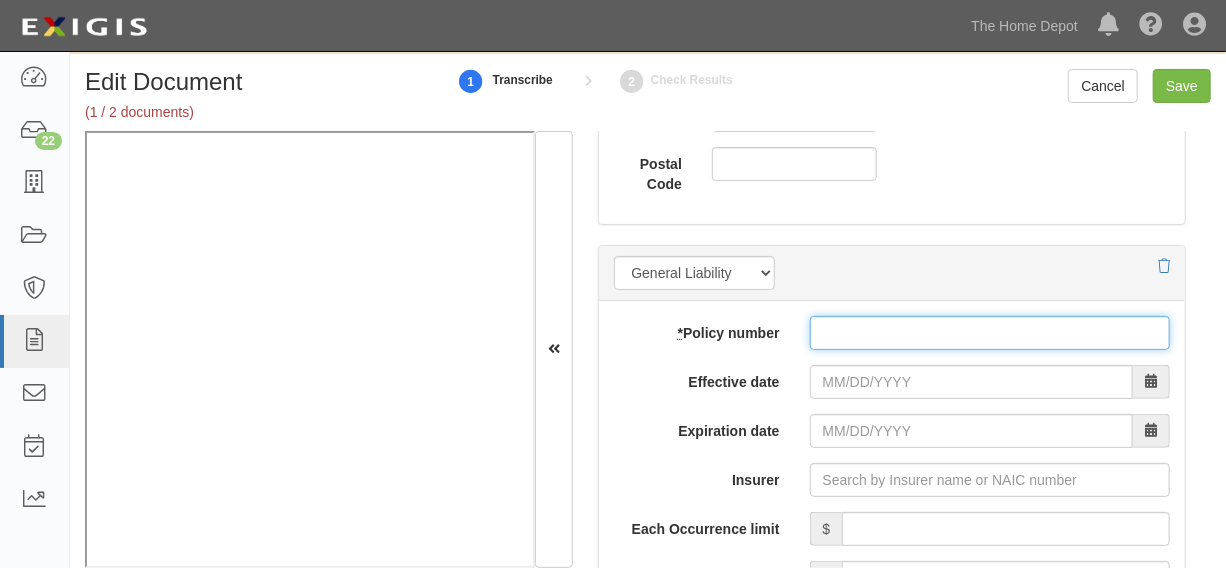 click on "*  Policy number" at bounding box center [990, 333] 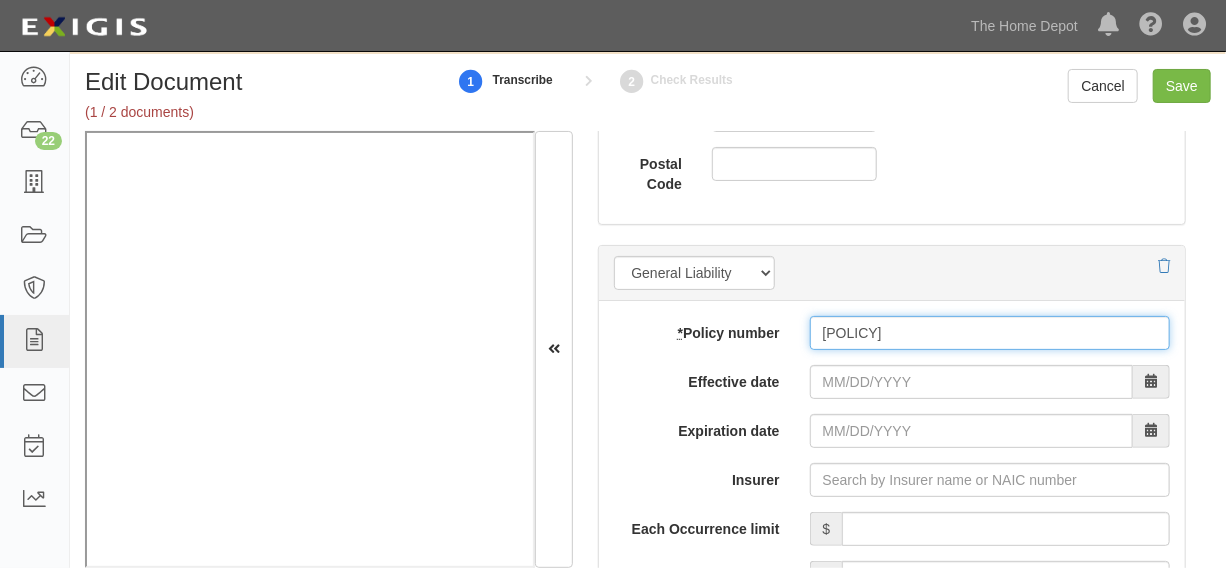type on "44 SBA BB4555" 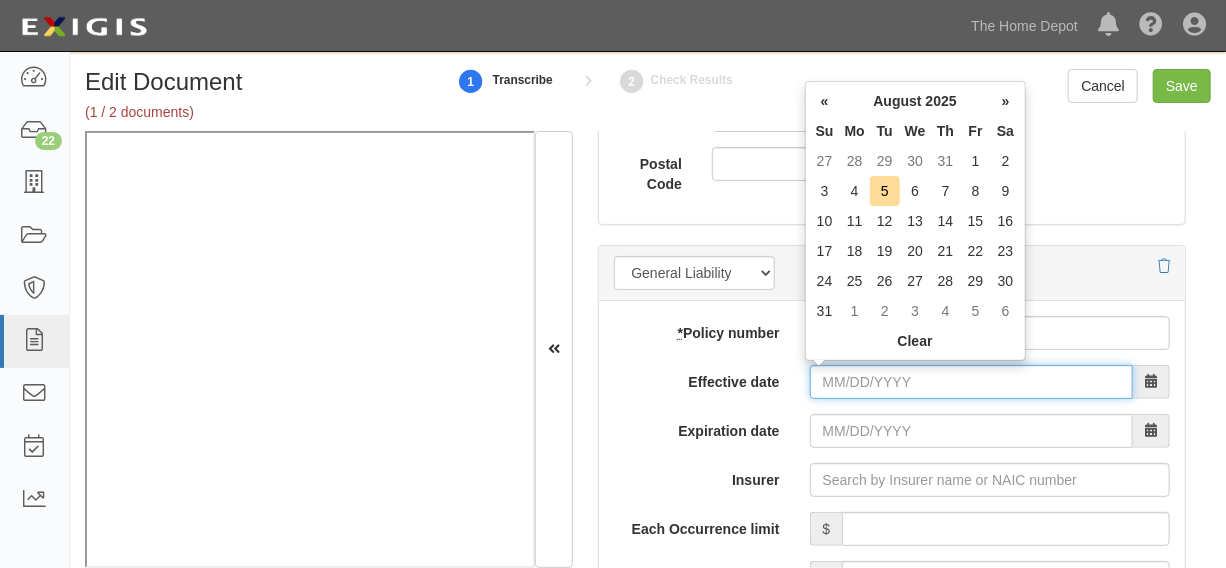 click on "Effective date" at bounding box center [971, 382] 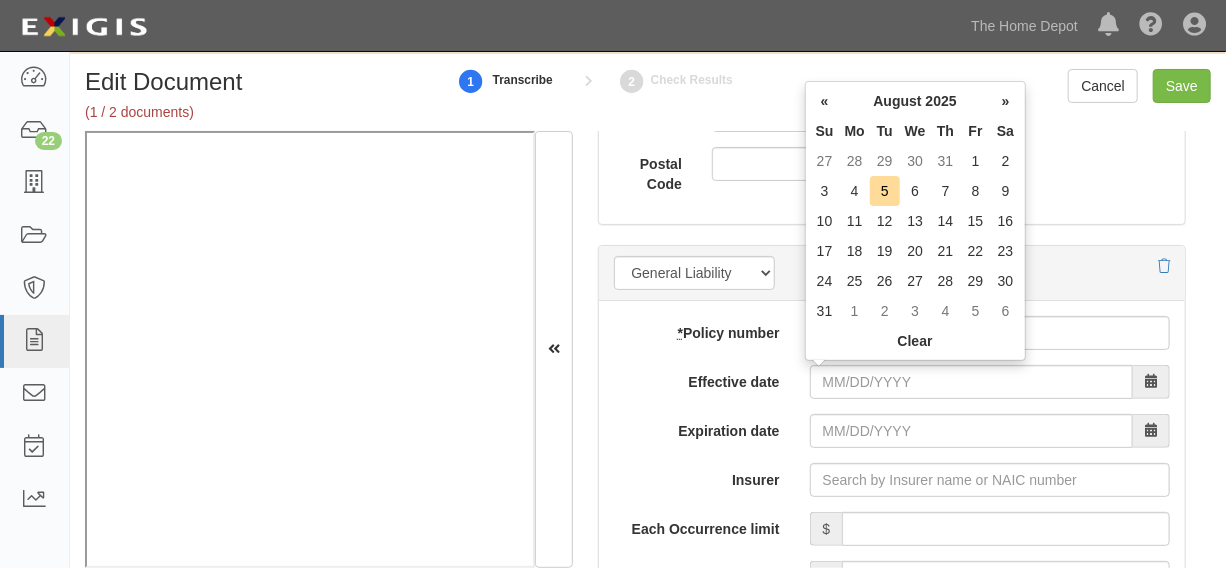 click on "Tu" at bounding box center (885, 131) 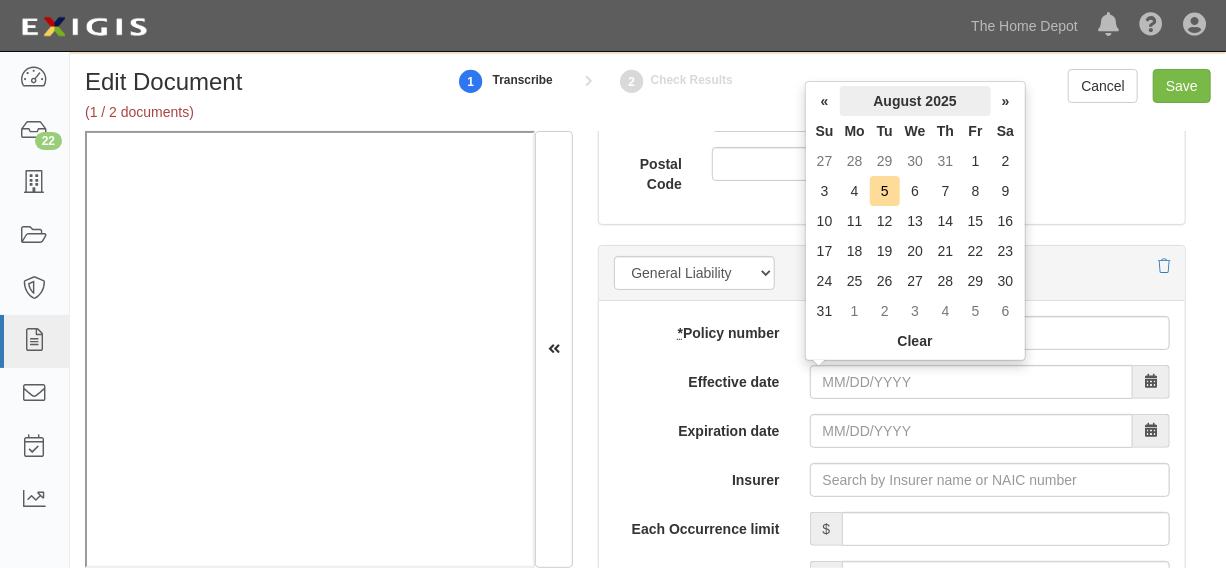 click on "August 2025" at bounding box center (915, 101) 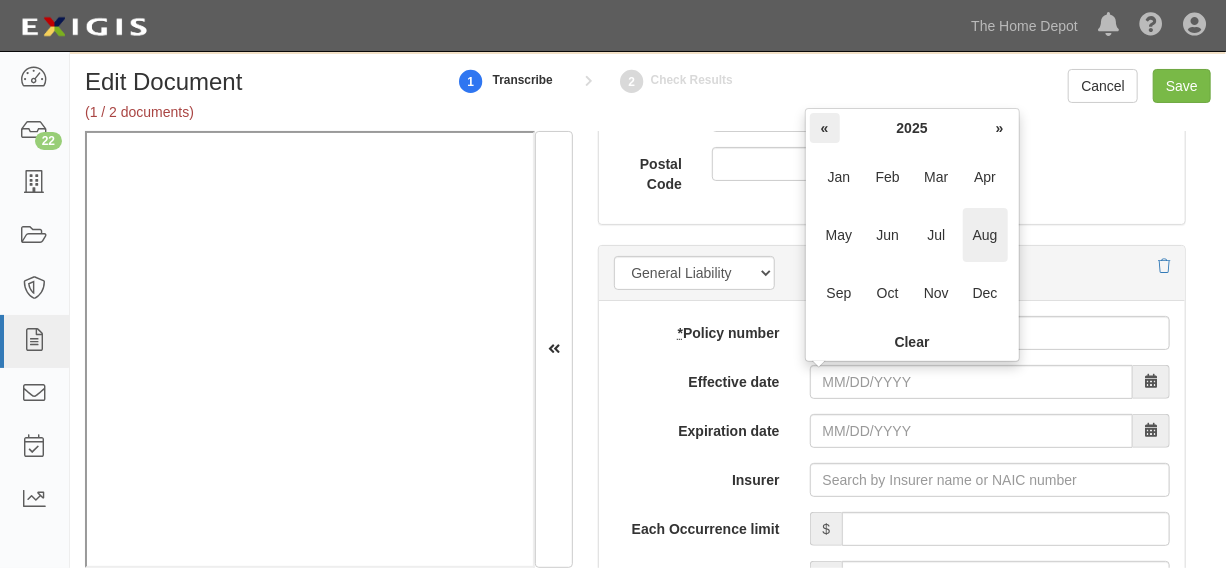 click on "«" at bounding box center [825, 128] 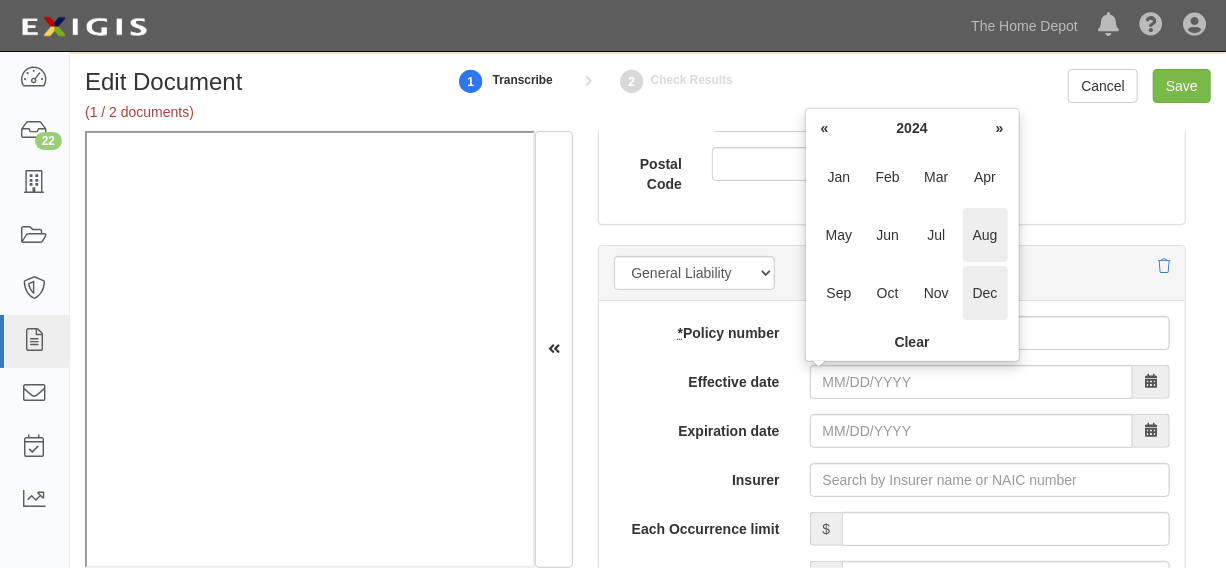 click on "Dec" at bounding box center (985, 293) 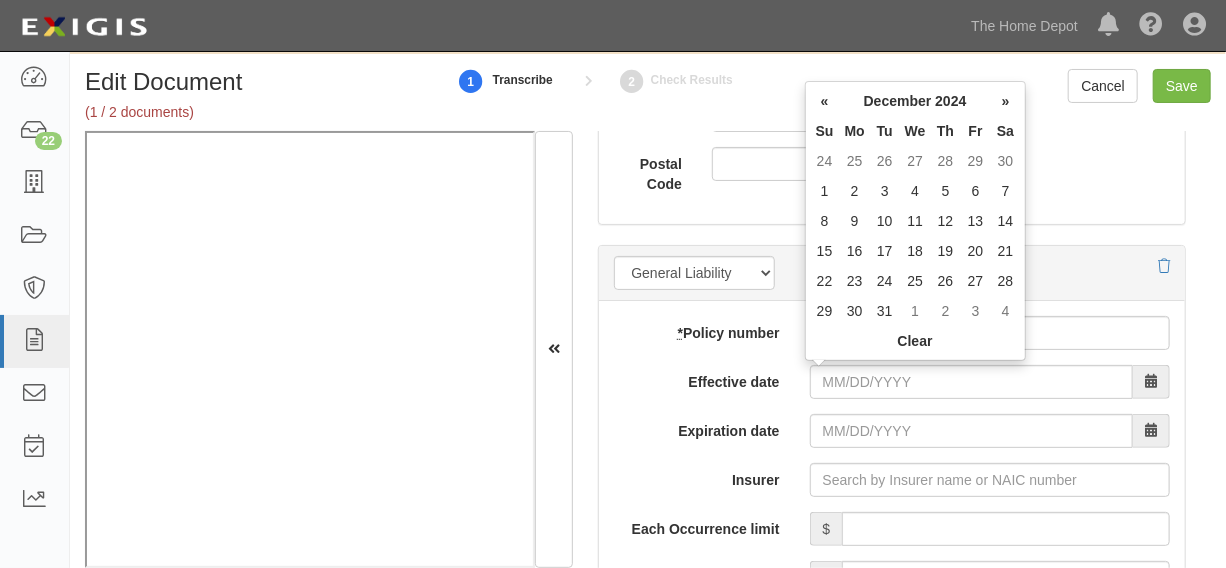 click on "« December 2024 » Su Mo Tu We Th Fr Sa 24 25 26 27 28 29 30 1 2 3 4 5 6 7 8 9 10 11 12 13 14 15 16 17 18 19 20 21 22 23 24 25 26 27 28 29 30 31 1 2 3 4 Today Clear « 2024 » Jan Feb Mar Apr May Jun Jul Aug Sep Oct Nov Dec Today Clear « 2020-2029 » 2019 2020 2021 2022 2023 2024 2025 2026 2027 2028 2029 2030 Today Clear « 2000-2090 » 1990 2000 2010 2020 2030 2040 2050 2060 2070 2080 2090 2100 Today Clear « 2000-2900 » 1900 2000 2100 2200 2300 2400 2500 2600 2700 2800 2900 3000 Today Clear" at bounding box center [915, 221] 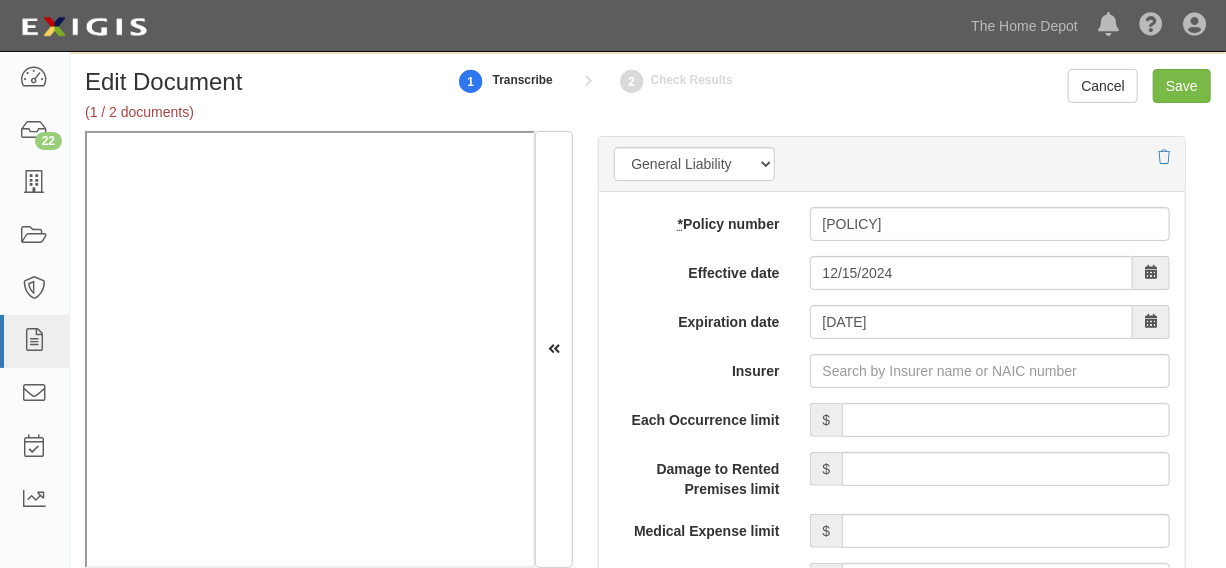 scroll, scrollTop: 1712, scrollLeft: 0, axis: vertical 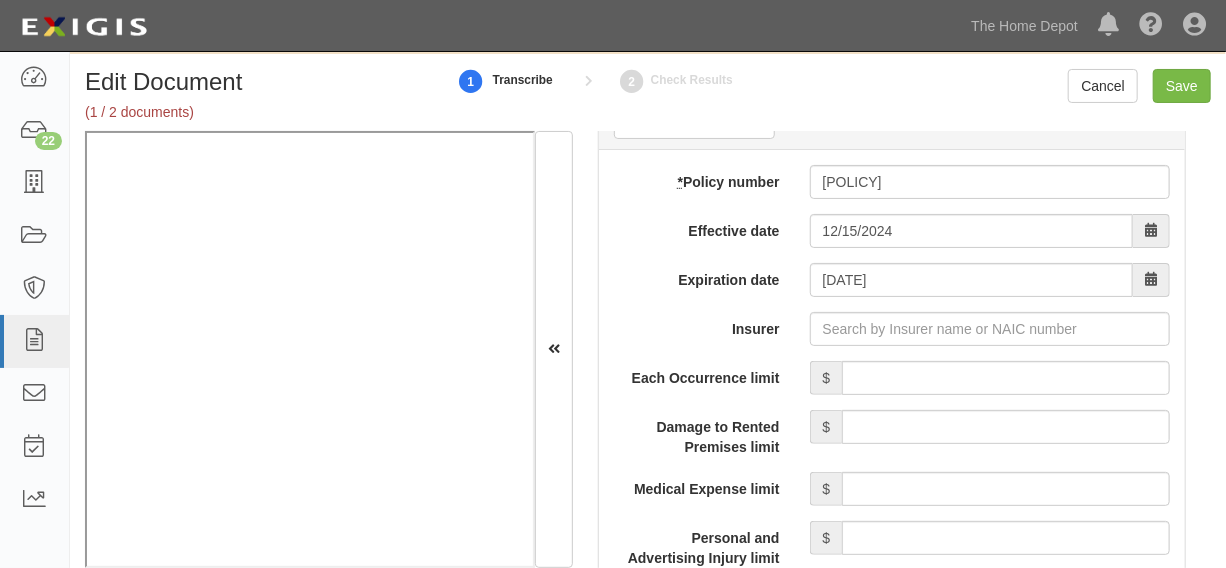 click on "add update renew This new policy will be added This new policy will update existing policy # This new policy will renew existing policy # *  Policy number 44 SBA BB4555 Effective date 12/15/2024 Expiration date 12/15/2025 Insurer Each Occurrence limit $ Damage to Rented Premises limit $ Medical Expense limit $ Personal and Advertising Injury limit $ General Aggregate limit $ Products-Completed Operations Aggregate limit $ Other limit description Other limit $ Coverage trigger Claims made Occurrence Description 1 Description 2 General Aggregate limit applies per Policy Project Location   Additional Insured Selected on certificate Waiver of Subrogation Selected on certificate Description Internal notes Self-insured" at bounding box center [892, 775] 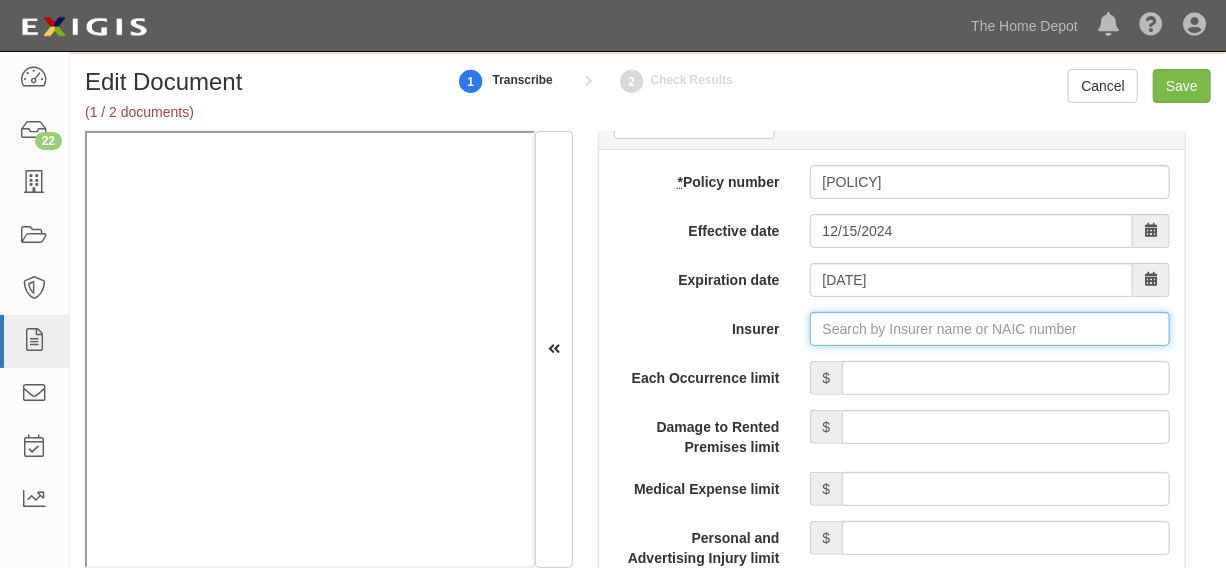 click on "Insurer" at bounding box center [990, 329] 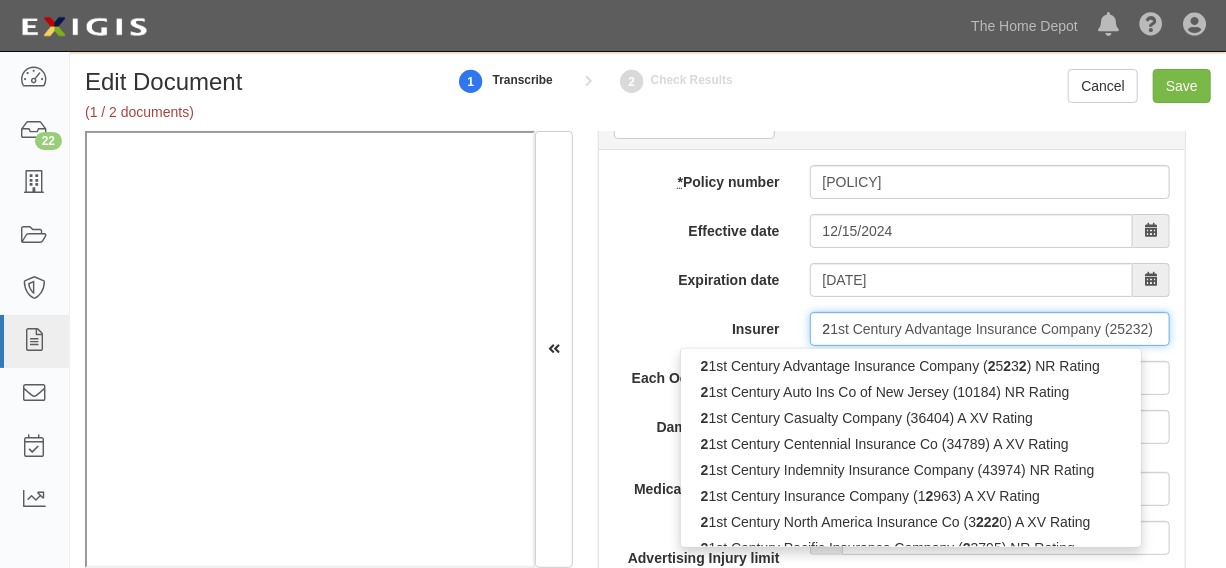 type on "29" 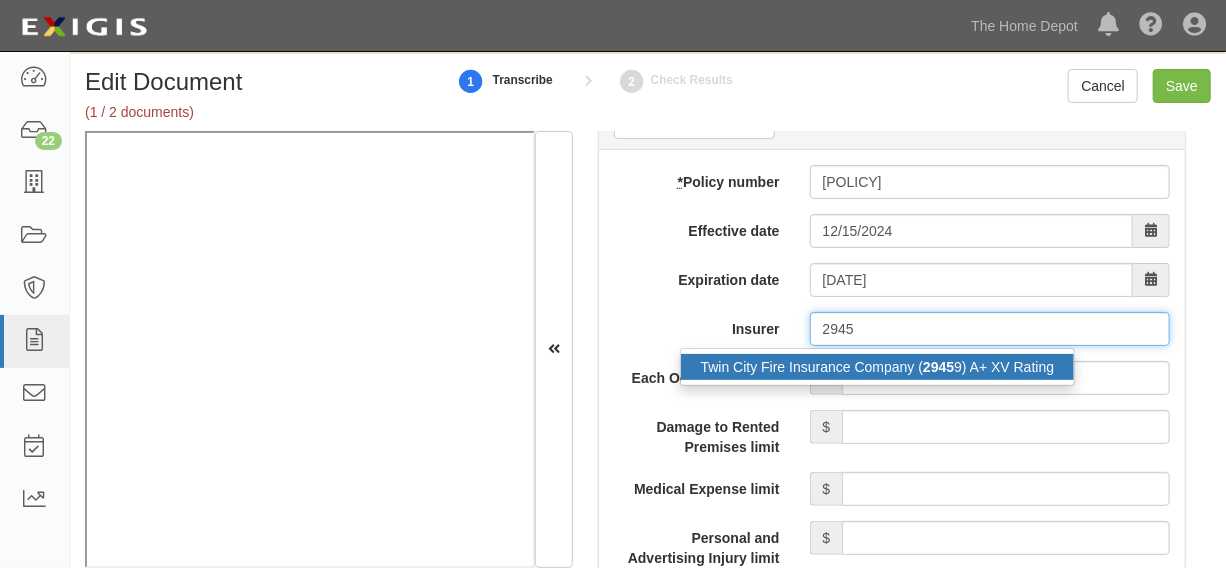 click on "Twin City Fire Insurance Company ( 2945 9) A+ XV Rating" at bounding box center (878, 367) 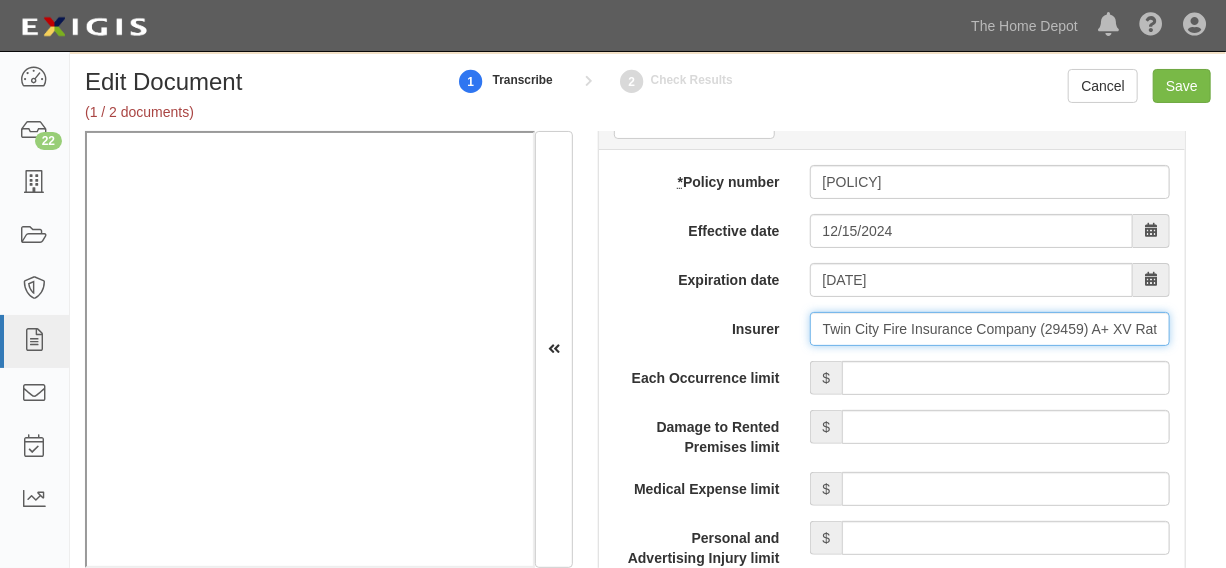 type on "Twin City Fire Insurance Company (29459) A+ XV Rating" 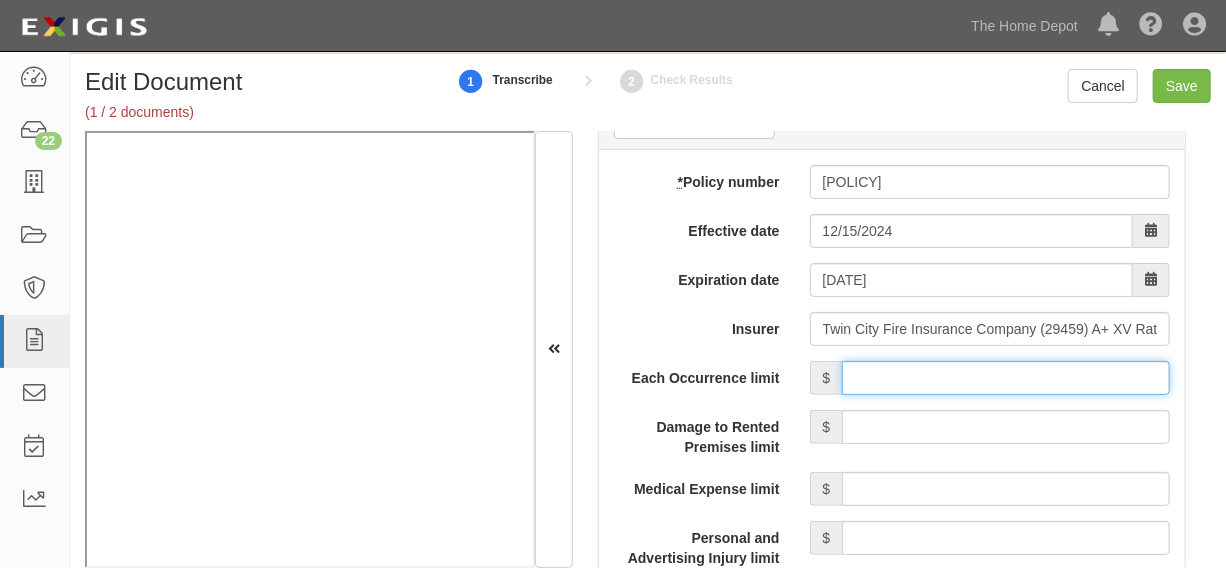 drag, startPoint x: 975, startPoint y: 371, endPoint x: 984, endPoint y: 359, distance: 15 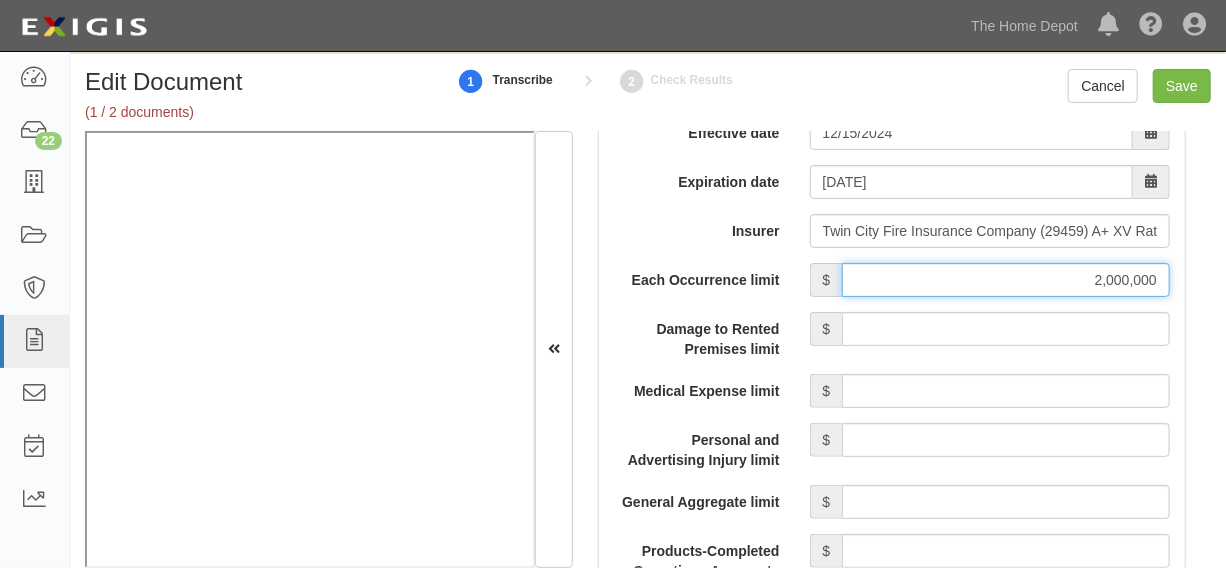 scroll, scrollTop: 2016, scrollLeft: 0, axis: vertical 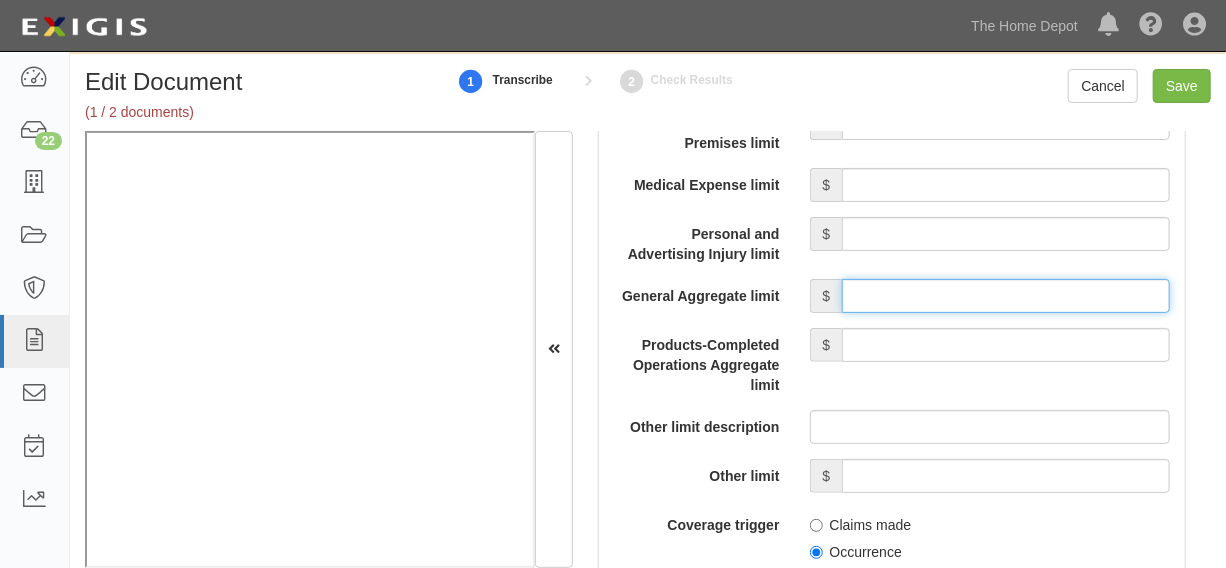 click on "General Aggregate limit" at bounding box center (1006, 296) 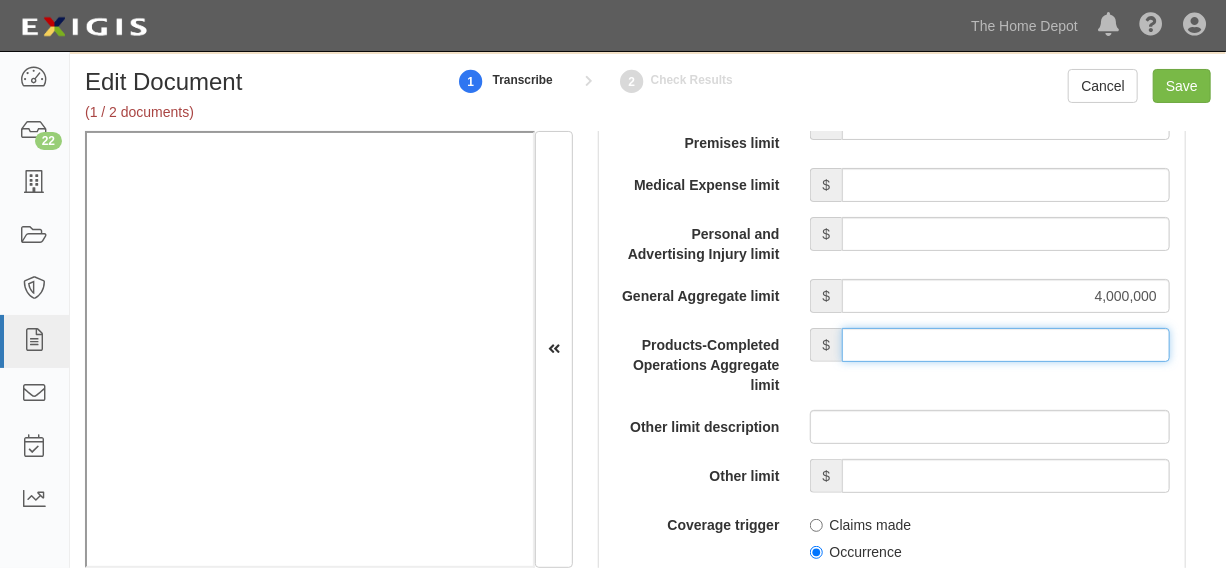 click on "Products-Completed Operations Aggregate limit" at bounding box center [1006, 345] 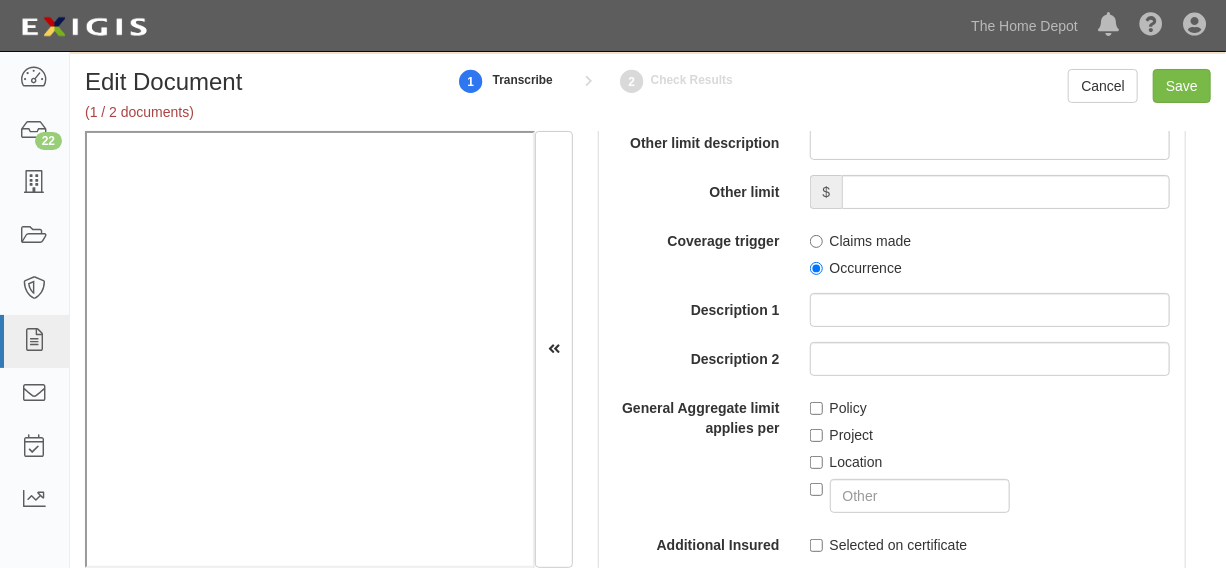 scroll, scrollTop: 2319, scrollLeft: 0, axis: vertical 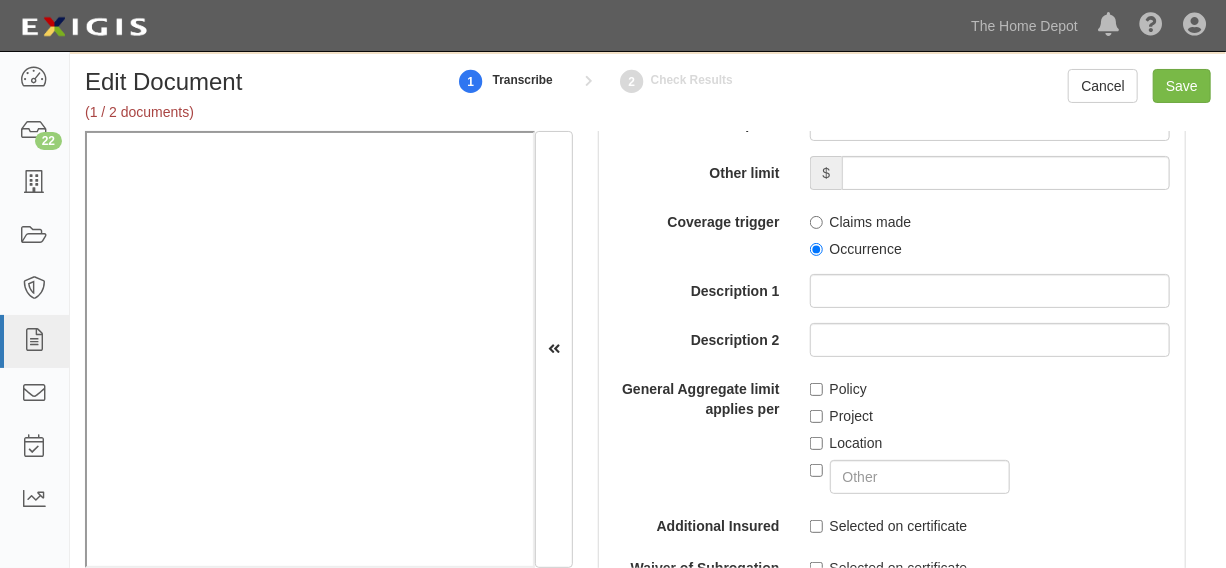 click on "Occurrence" at bounding box center (856, 249) 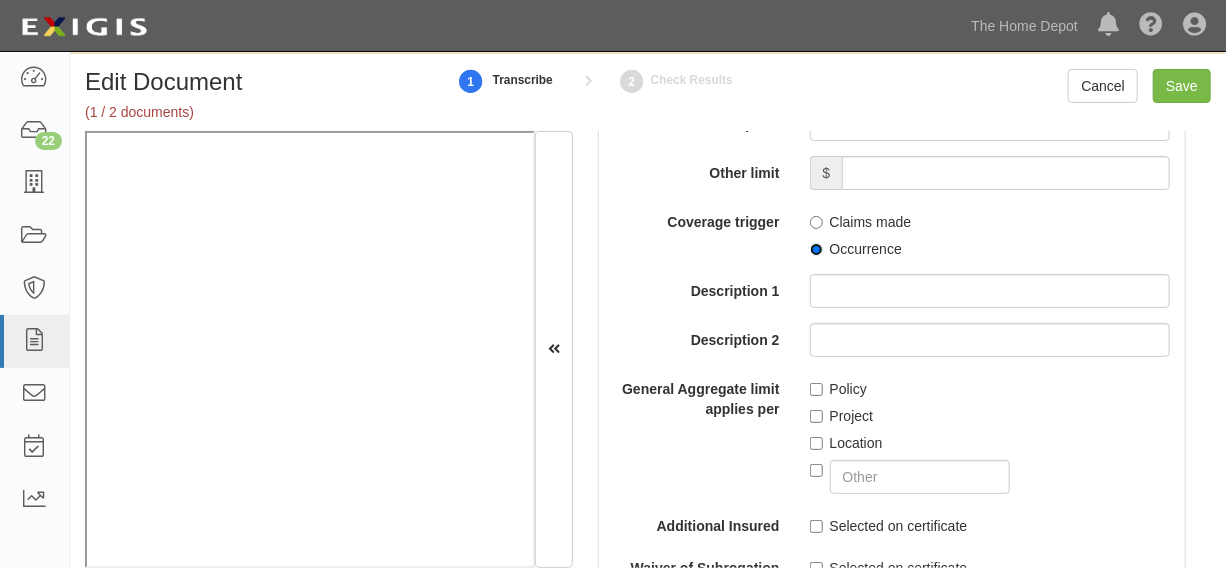 click on "Occurrence" at bounding box center (816, 249) 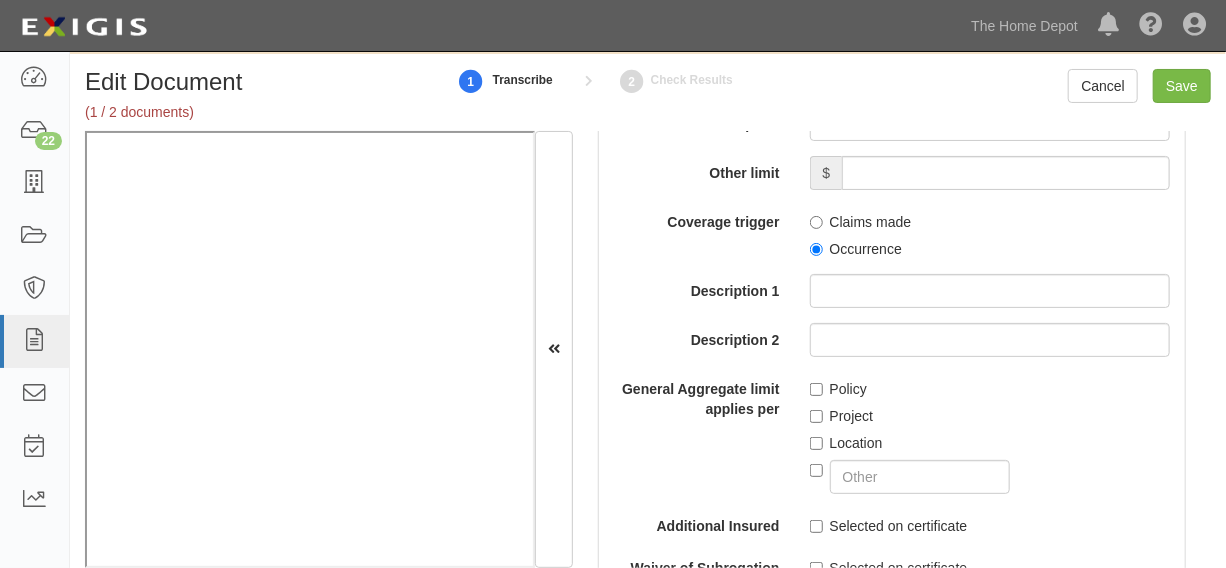 click on "Location" at bounding box center [846, 443] 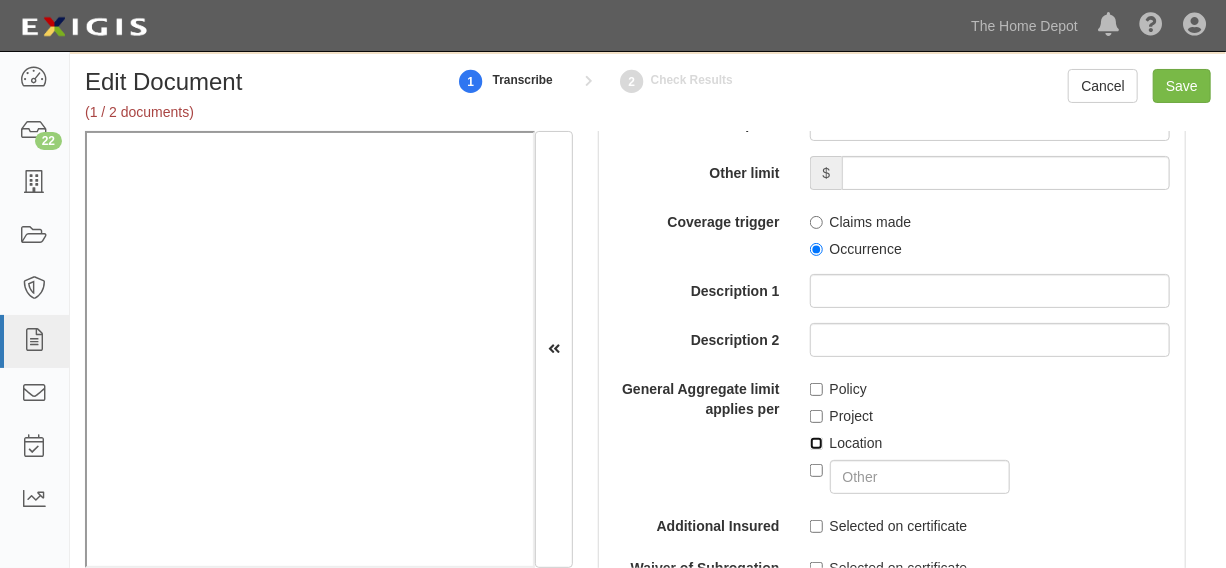 click on "Location" at bounding box center [816, 443] 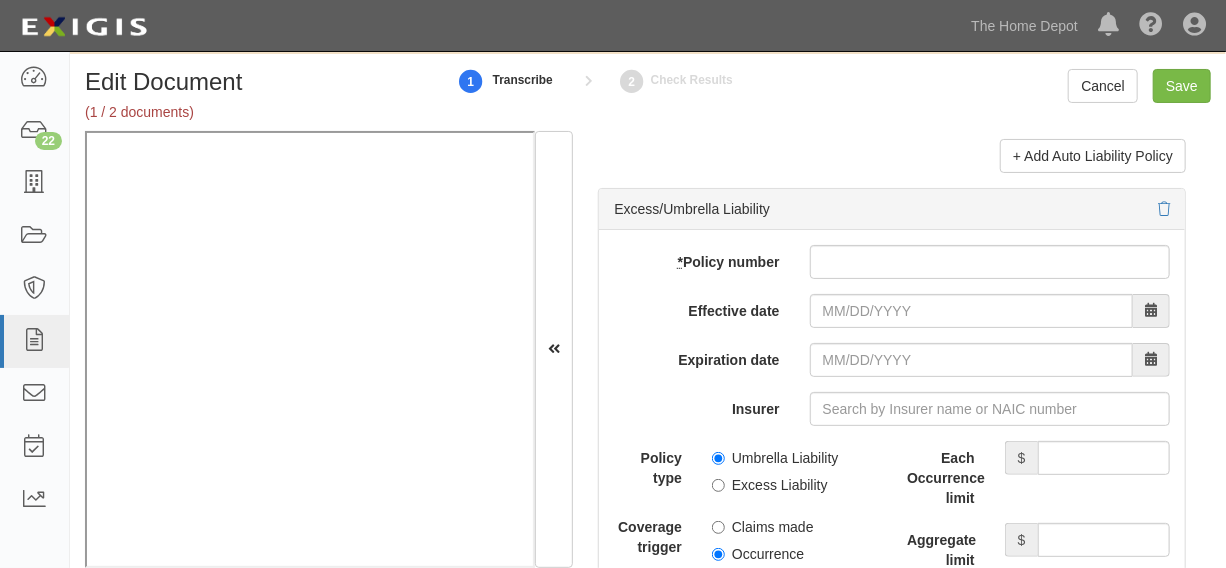 scroll, scrollTop: 4137, scrollLeft: 0, axis: vertical 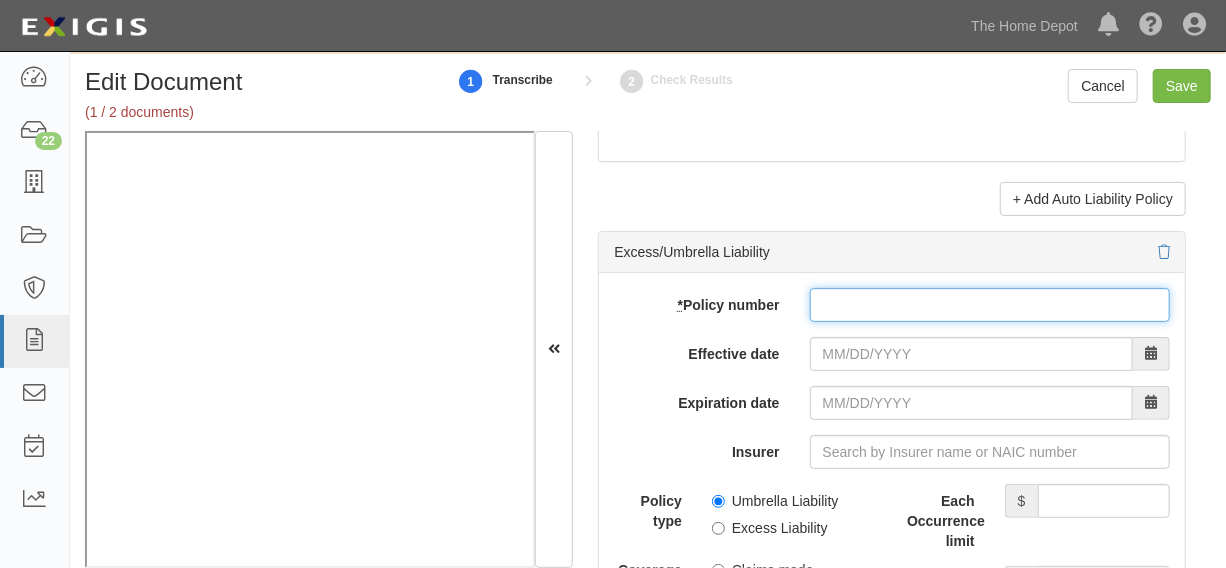 click on "*  Policy number" at bounding box center [990, 305] 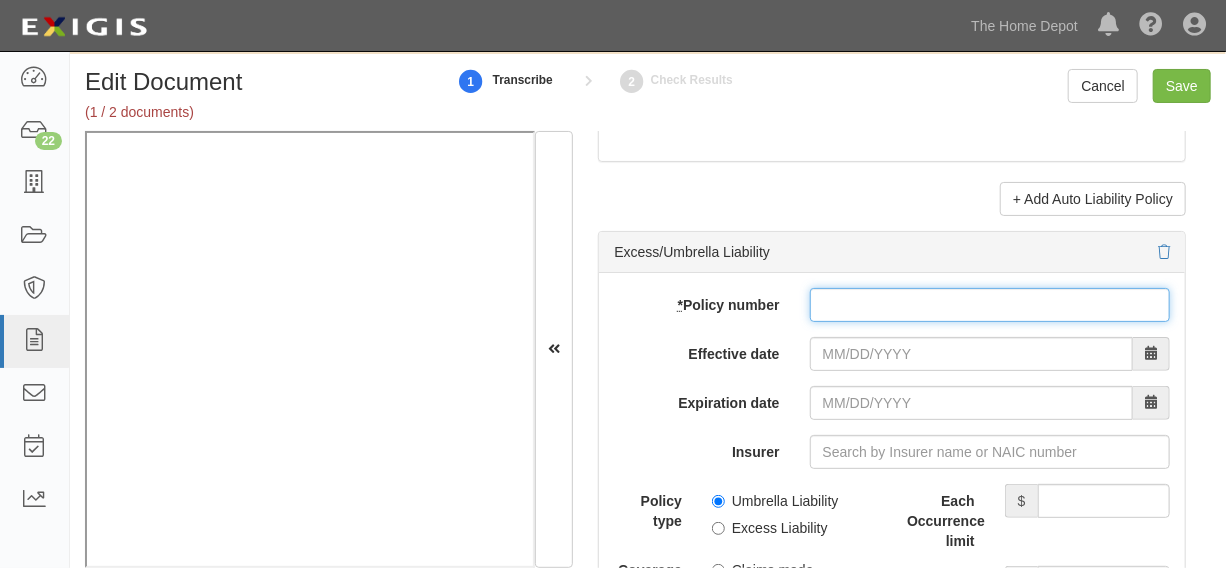 paste on "44 SBA BB4555" 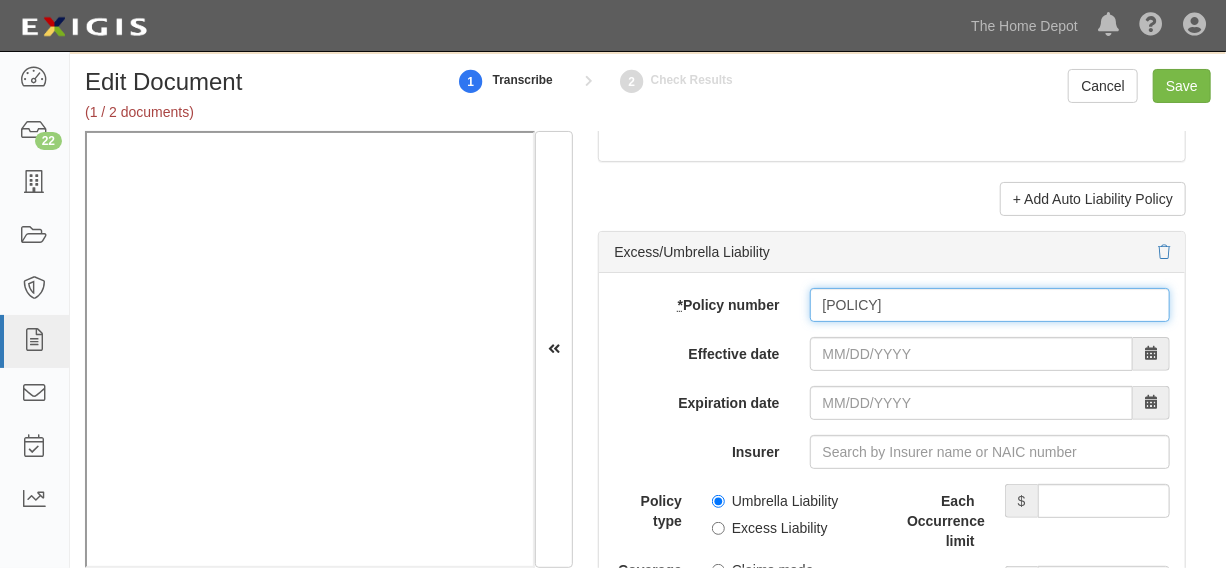 type on "44 SBA BB4555" 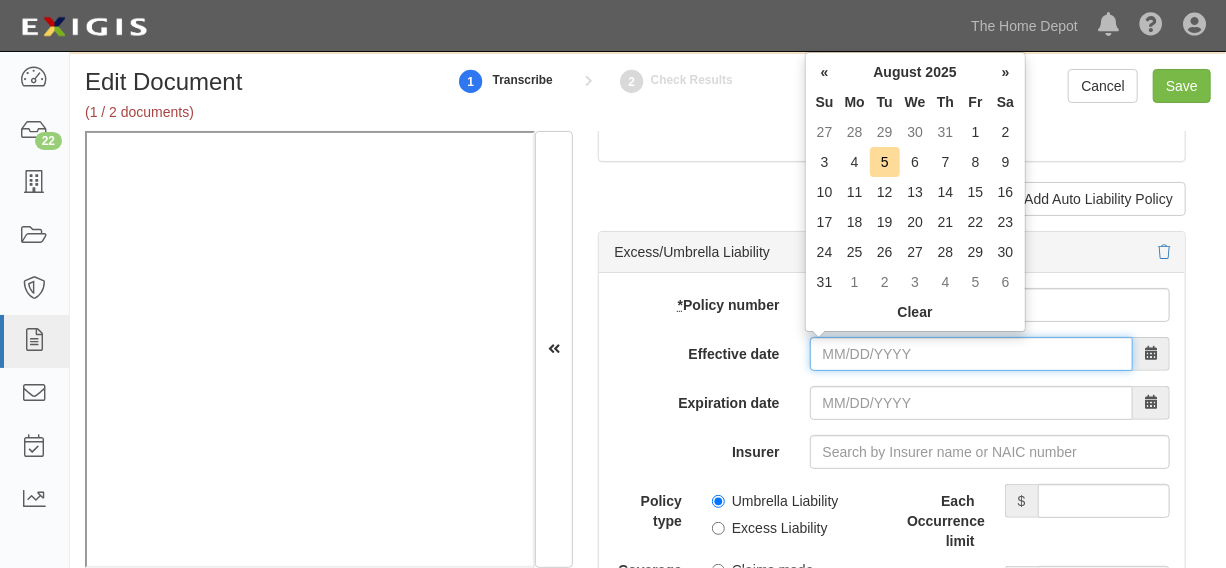 click on "Effective date" at bounding box center (971, 354) 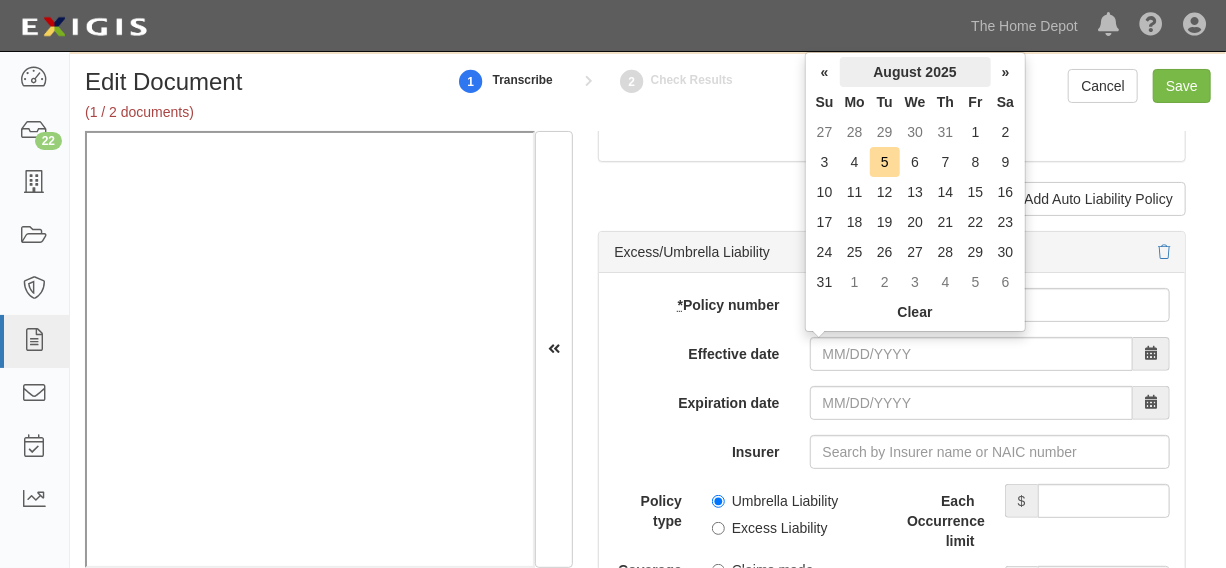 click on "August 2025" at bounding box center [915, 72] 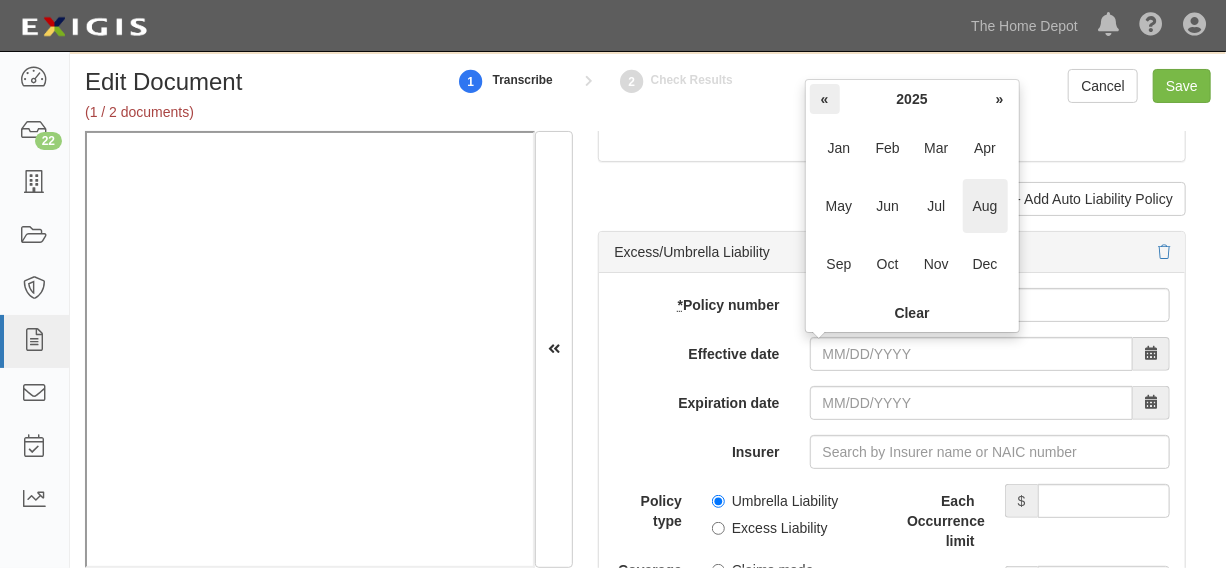 click on "«" at bounding box center (825, 99) 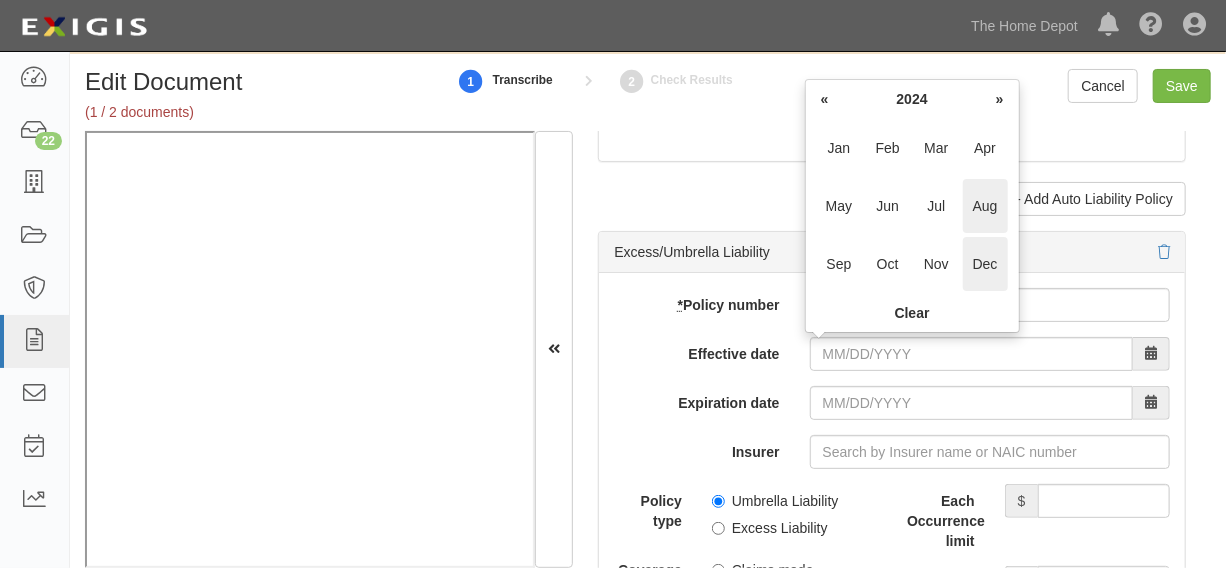 click on "Dec" at bounding box center [985, 264] 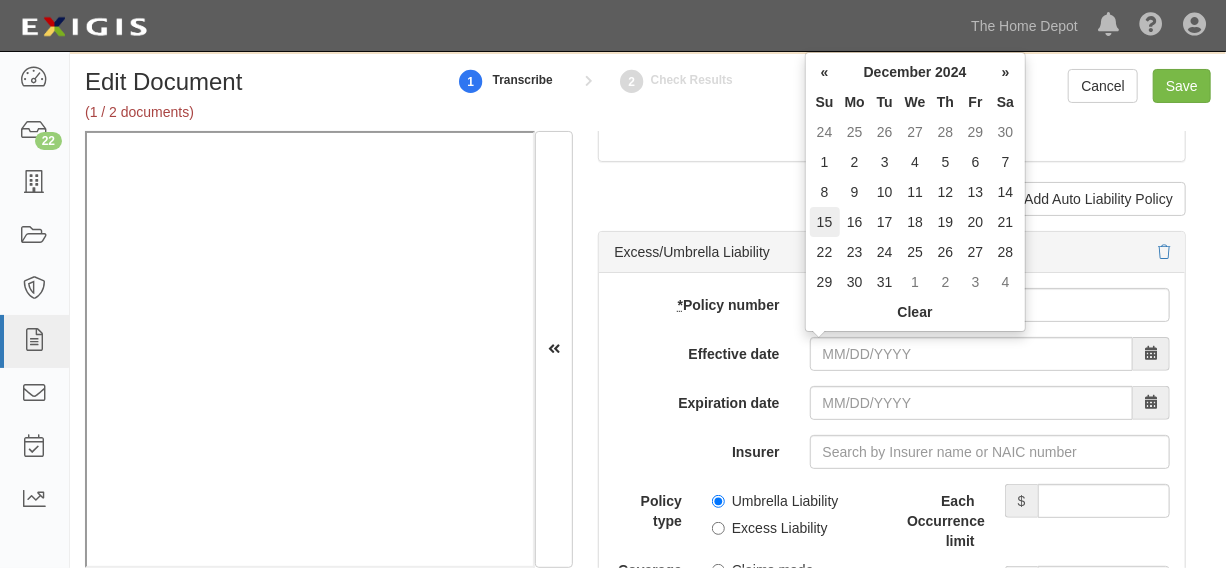 click on "15" at bounding box center [825, 222] 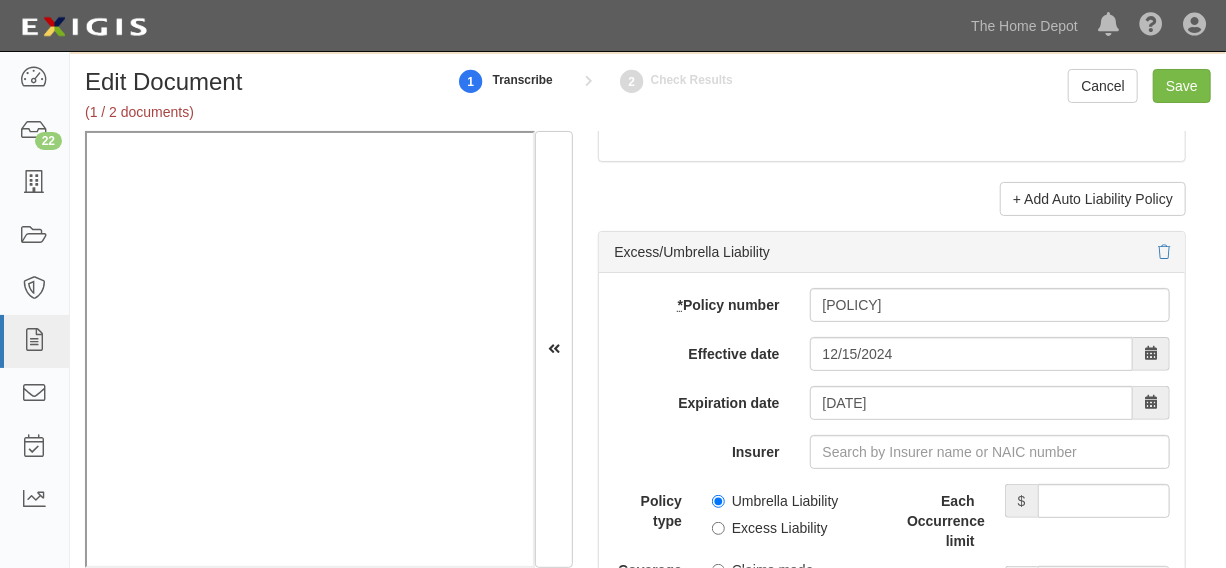 scroll, scrollTop: 4289, scrollLeft: 0, axis: vertical 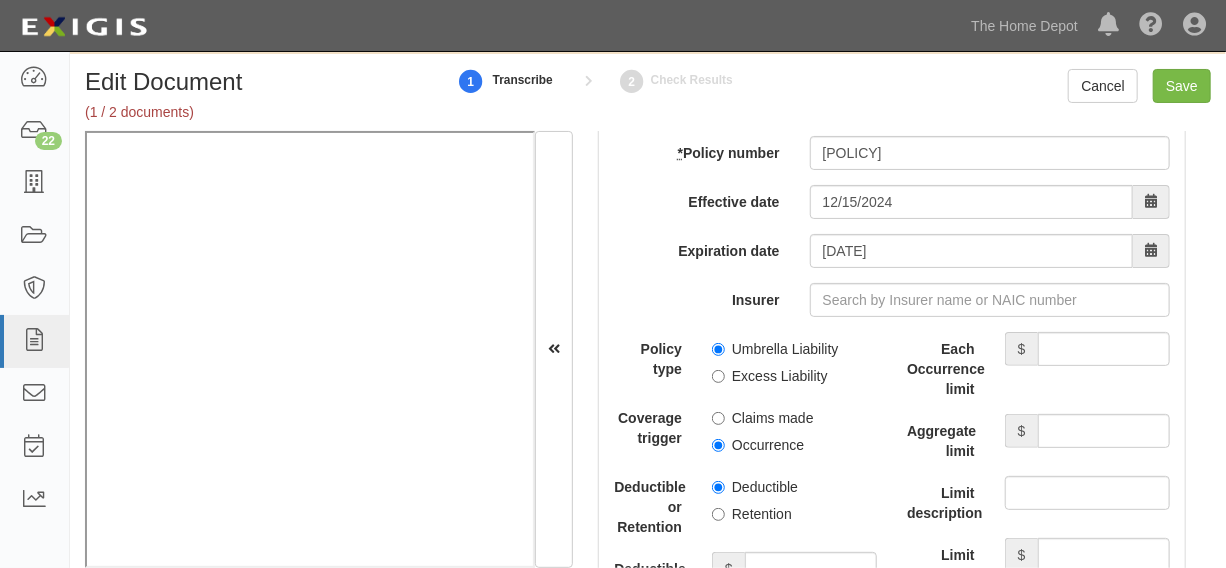 click on "Umbrella Liability" at bounding box center (775, 349) 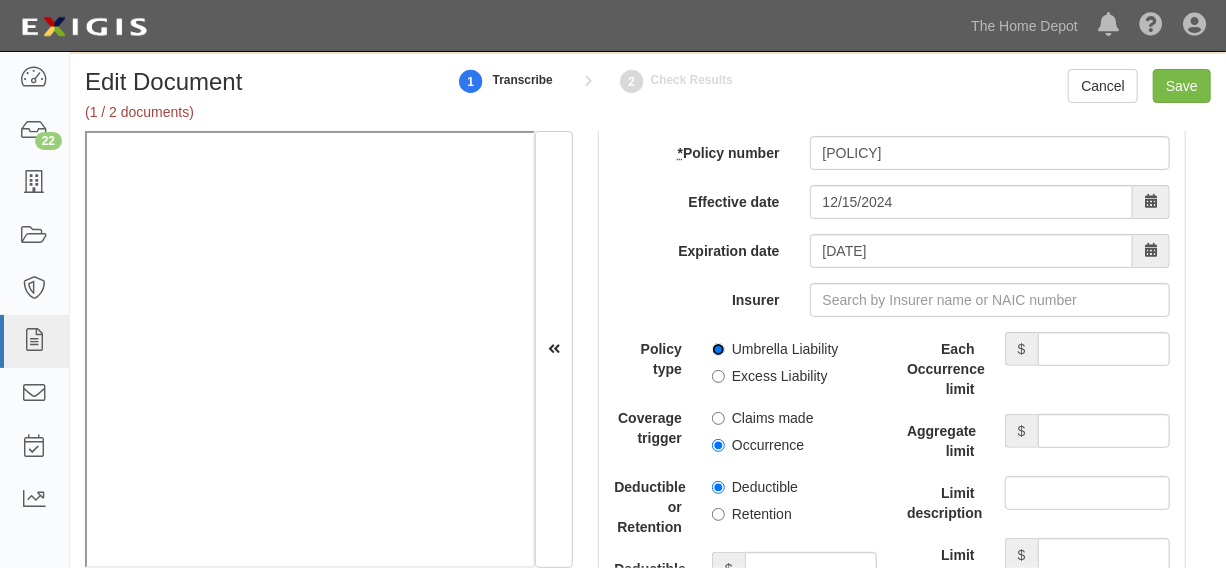 click on "Umbrella Liability" at bounding box center (718, 349) 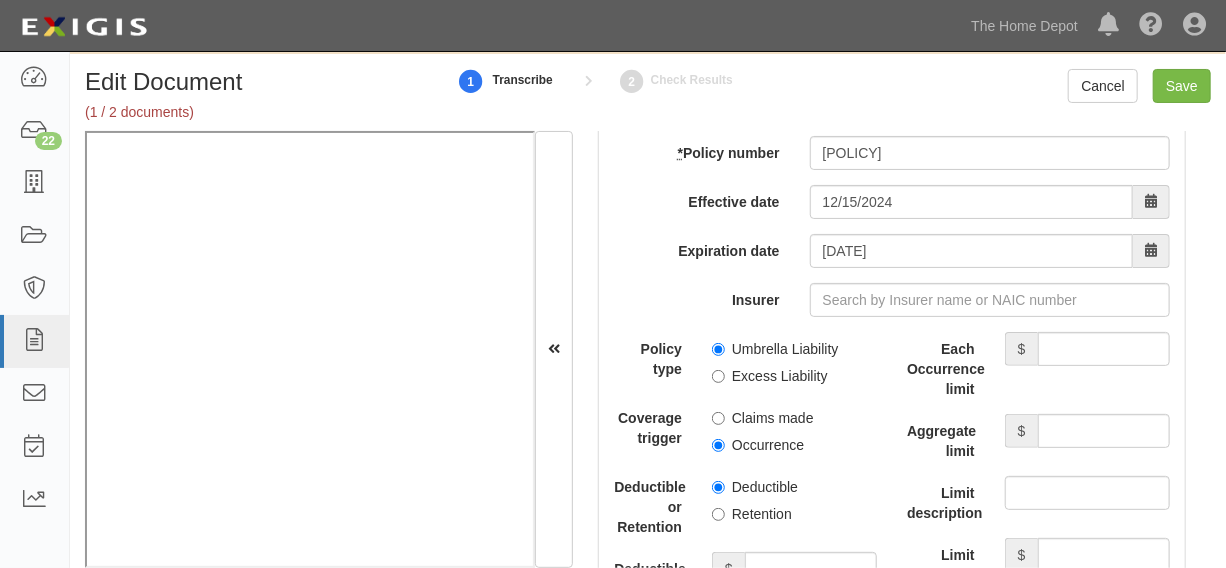 click on "Occurrence" at bounding box center [758, 445] 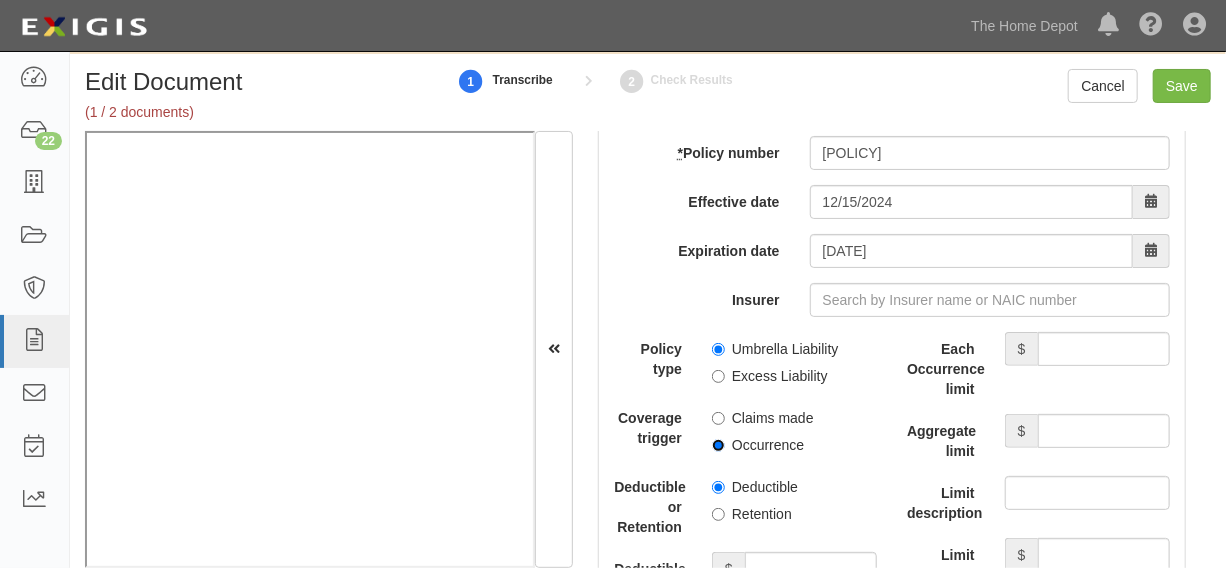 click on "Occurrence" at bounding box center (718, 445) 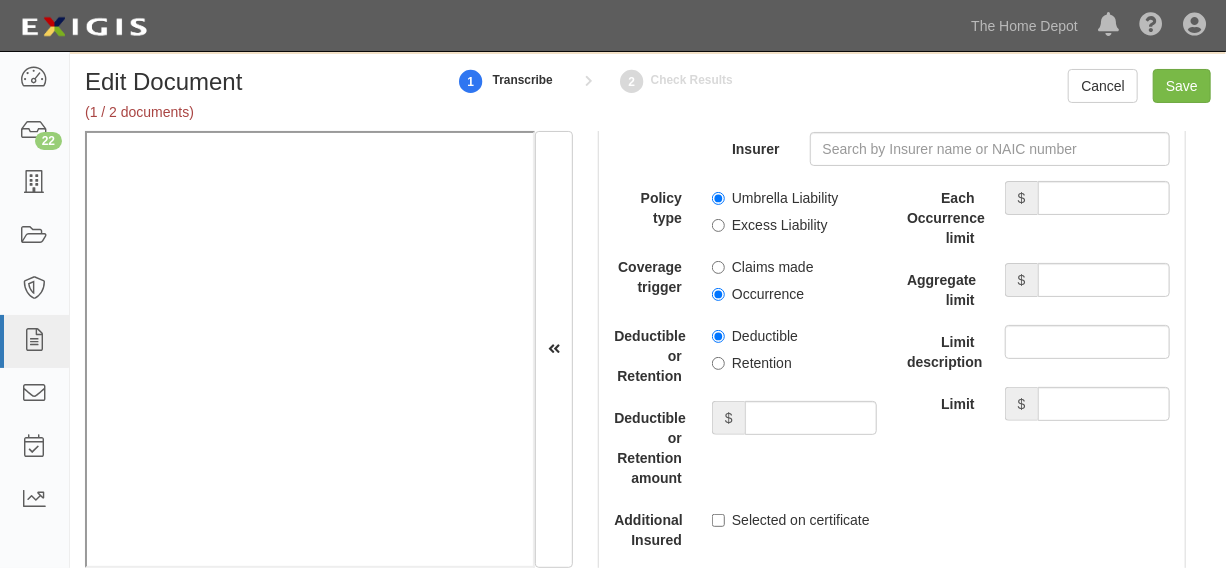 click on "Retention" at bounding box center (752, 363) 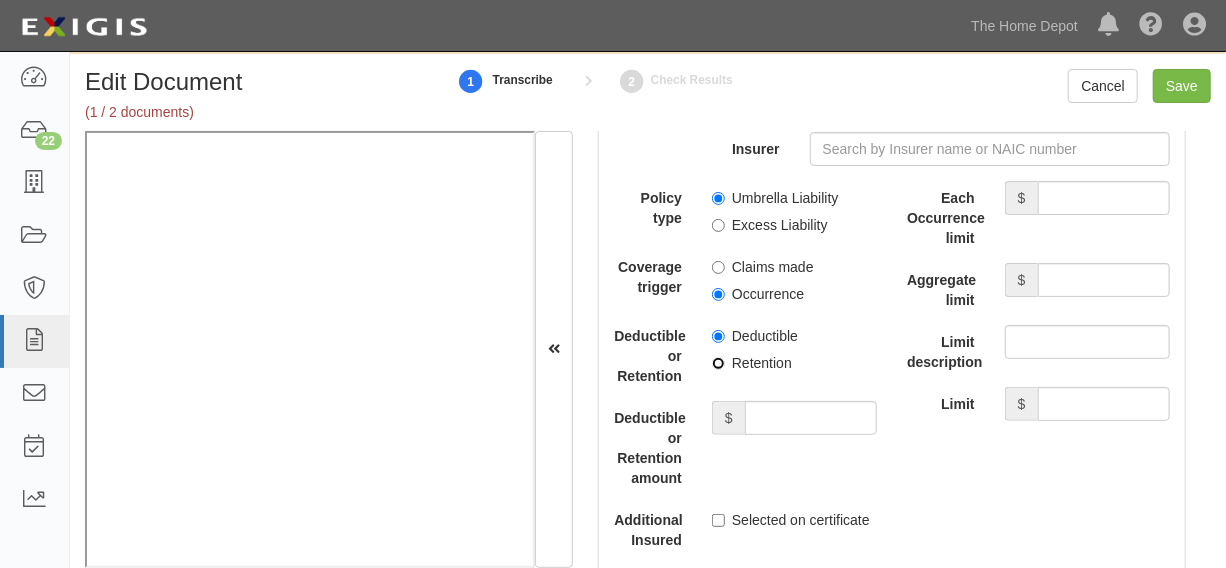 click on "Retention" at bounding box center (718, 363) 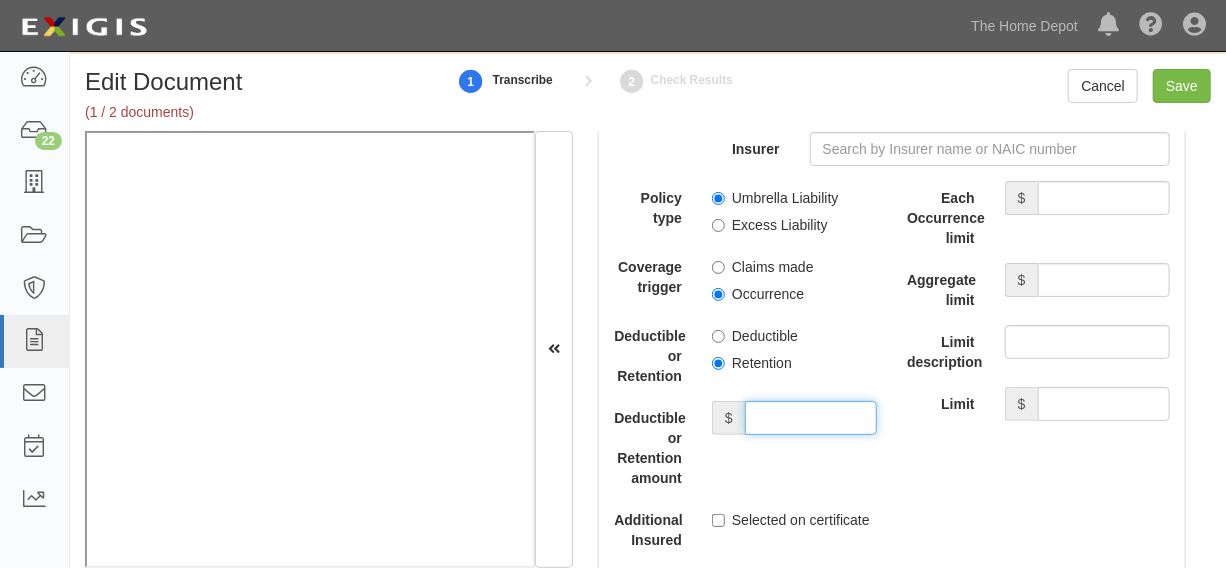drag, startPoint x: 775, startPoint y: 420, endPoint x: 779, endPoint y: 400, distance: 20.396078 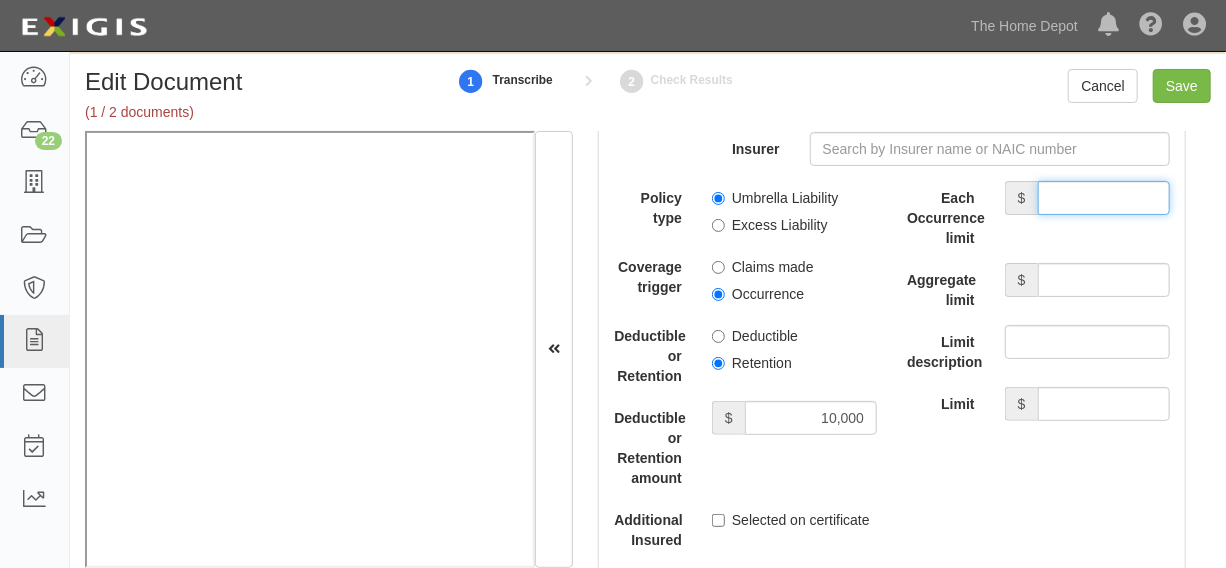 click on "Each Occurrence limit" at bounding box center (1104, 198) 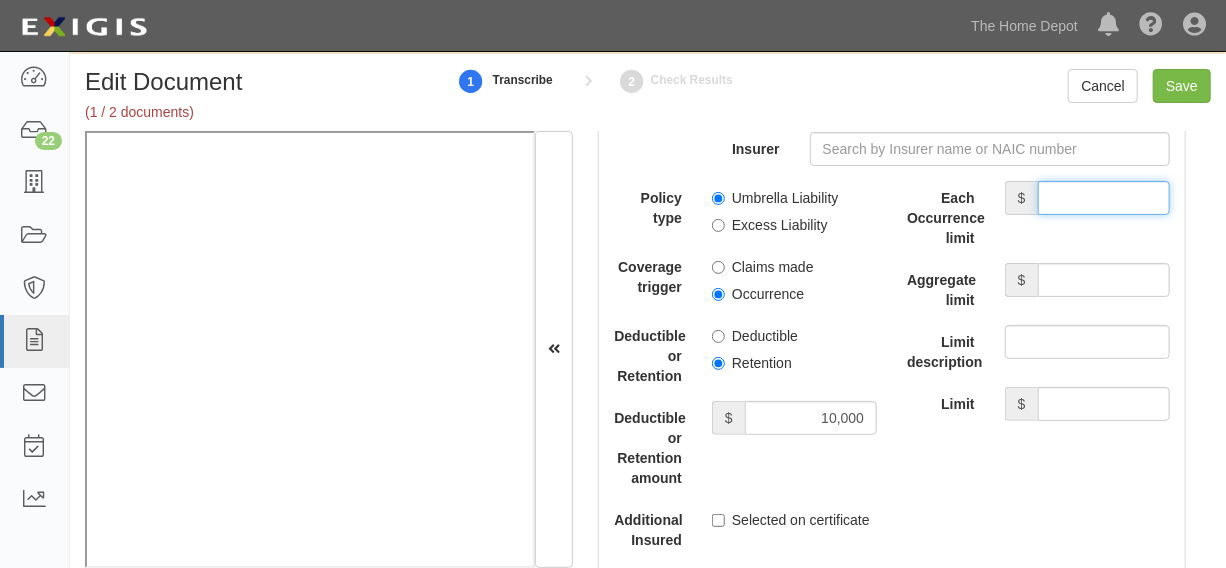 type on "1,000,000" 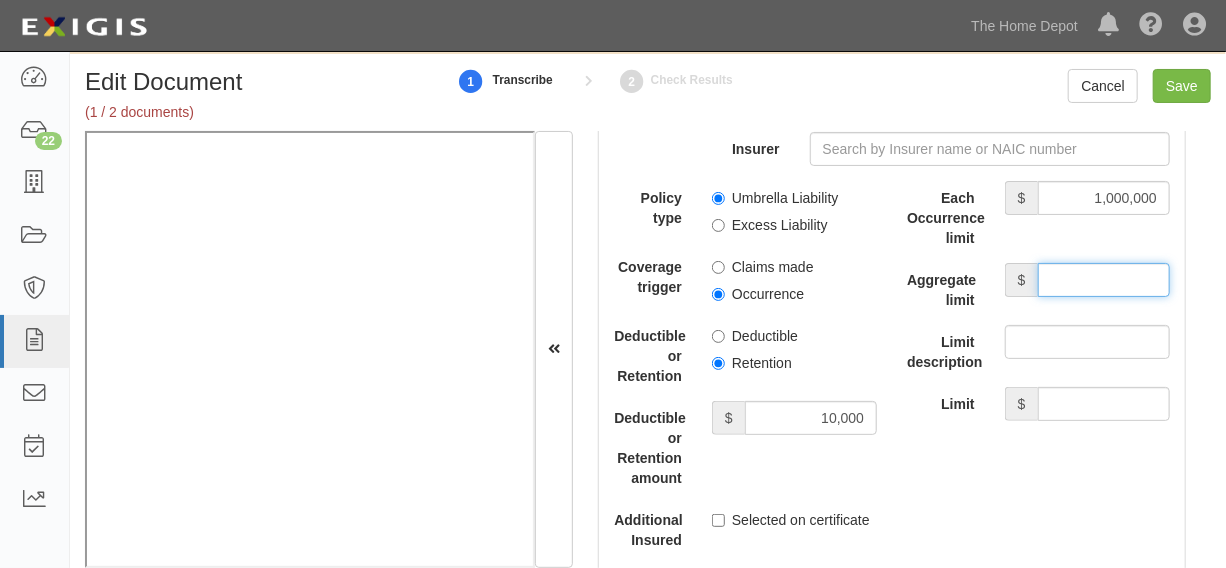 click on "Aggregate limit" at bounding box center (1104, 280) 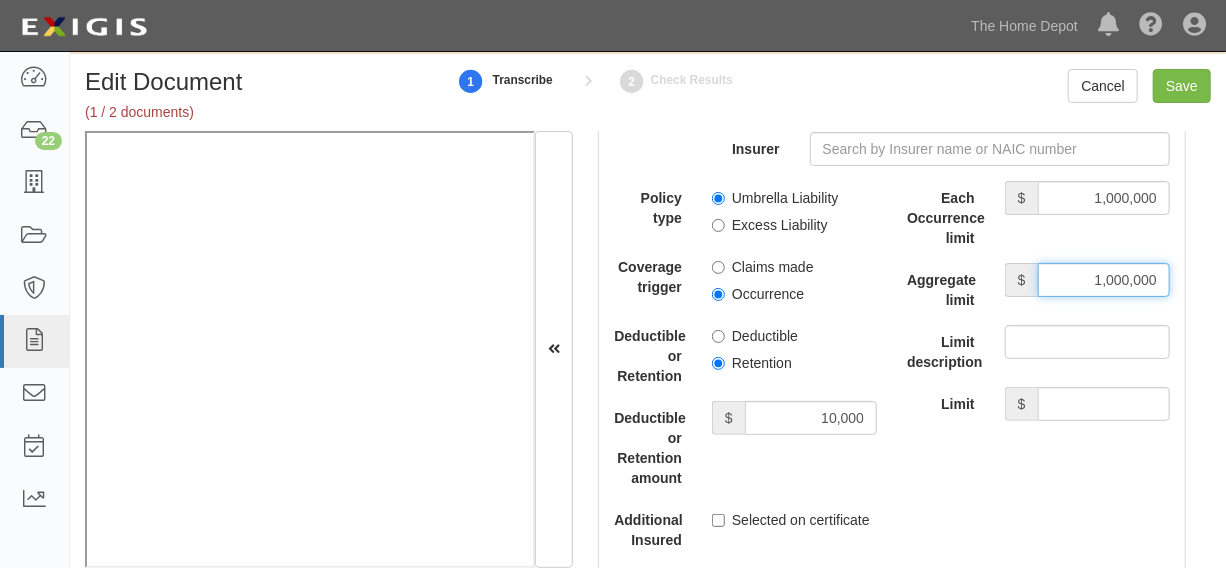 scroll, scrollTop: 4289, scrollLeft: 0, axis: vertical 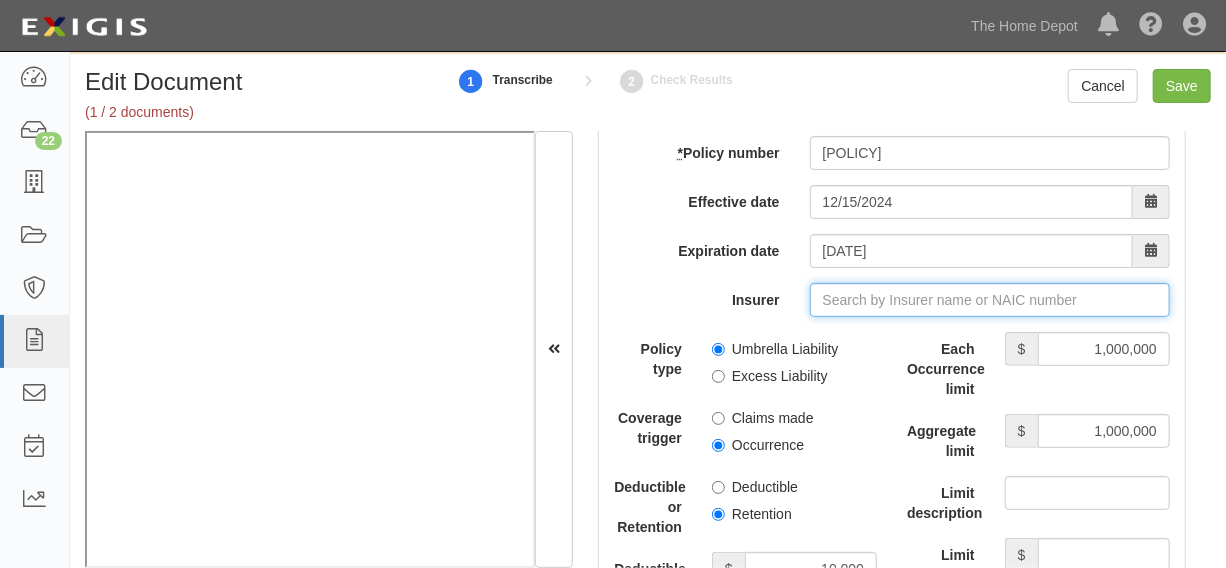 click on "Insurer" at bounding box center [990, 300] 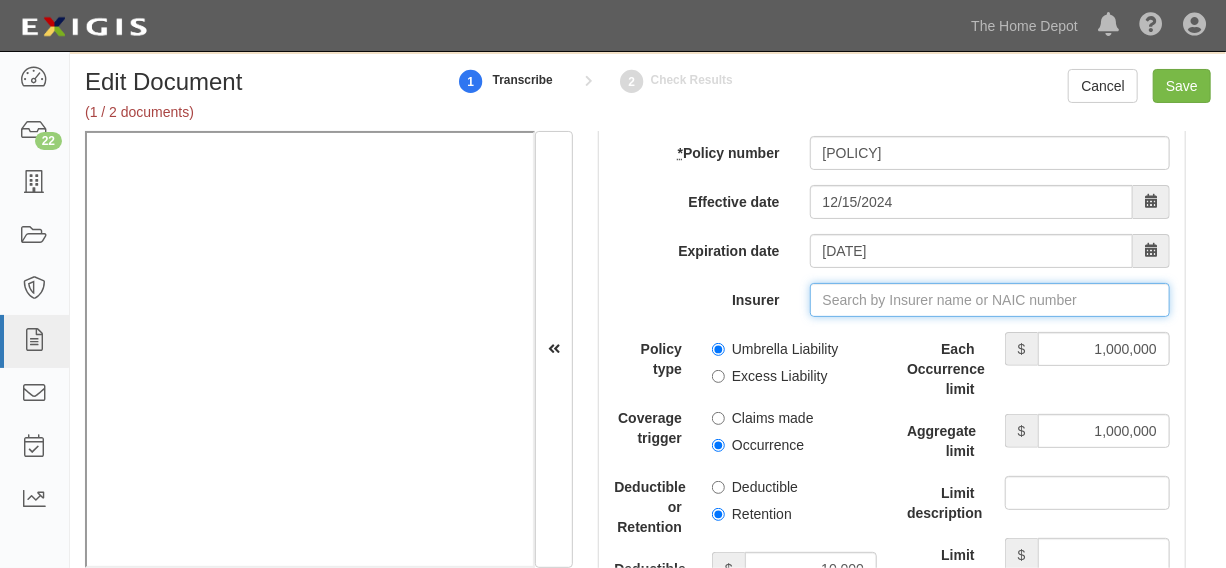 type on "21st Century Advantage Insurance Company (25232) NR Rating" 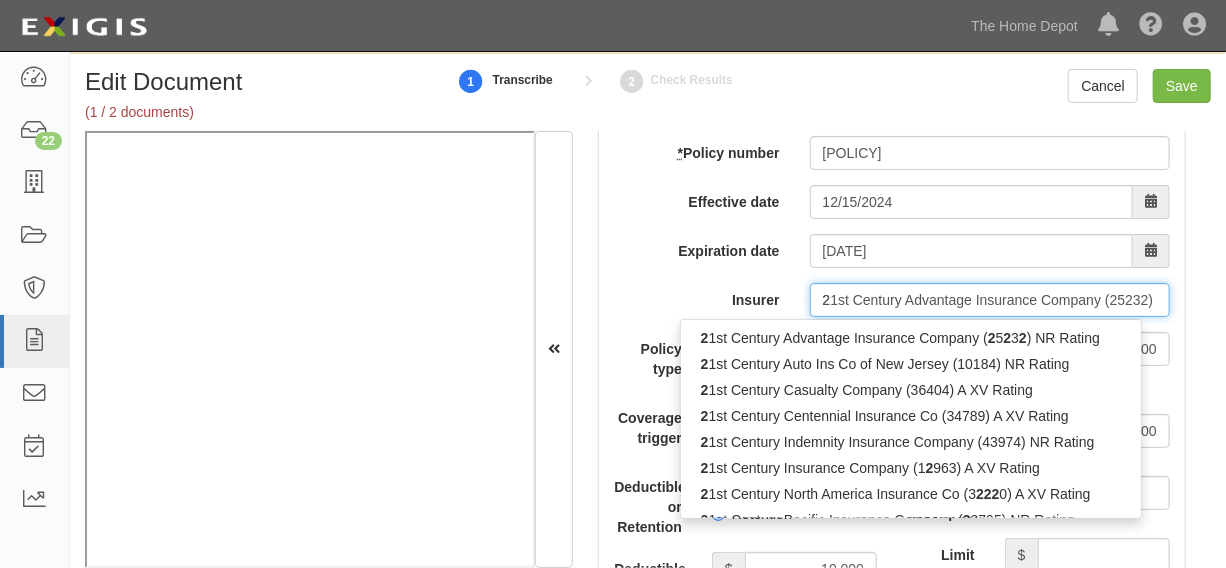 type 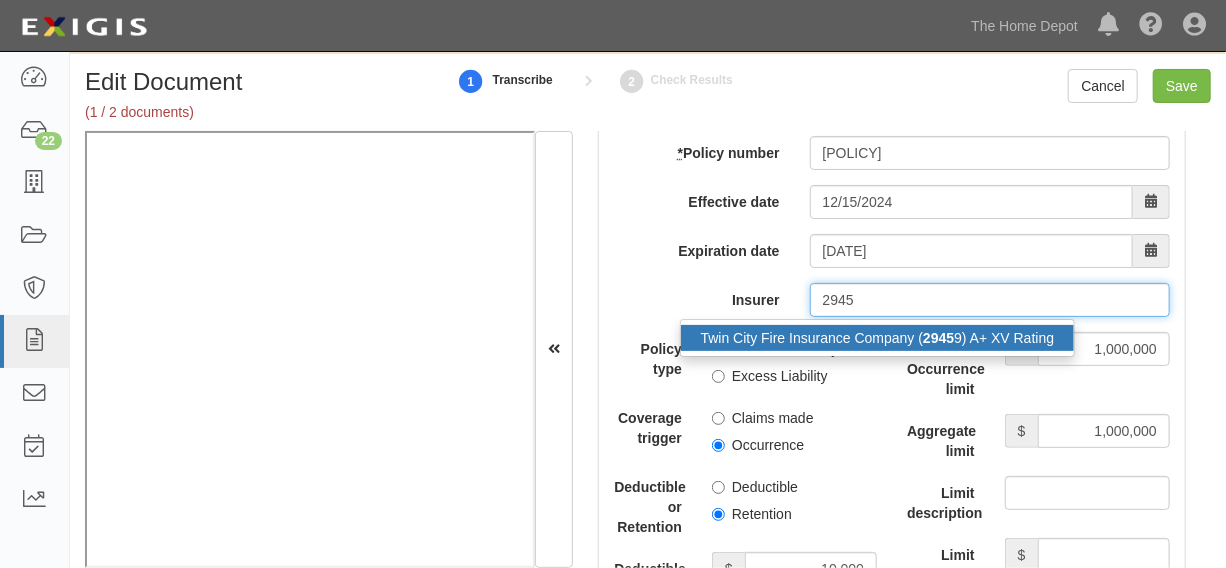 click on "2945" at bounding box center (938, 338) 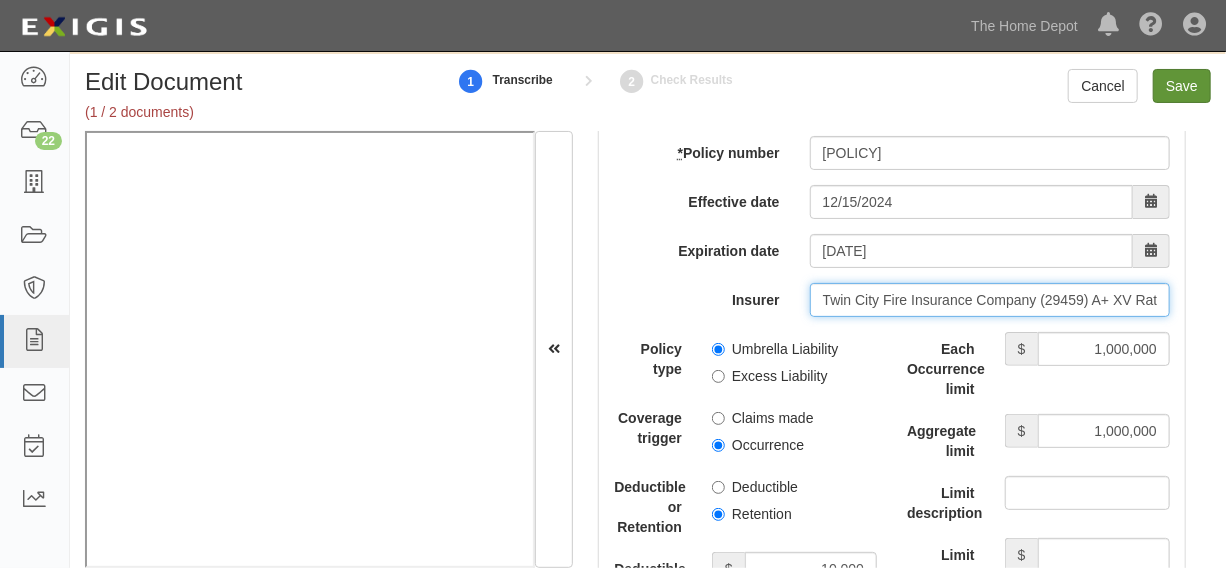 type on "Twin City Fire Insurance Company (29459) A+ XV Rating" 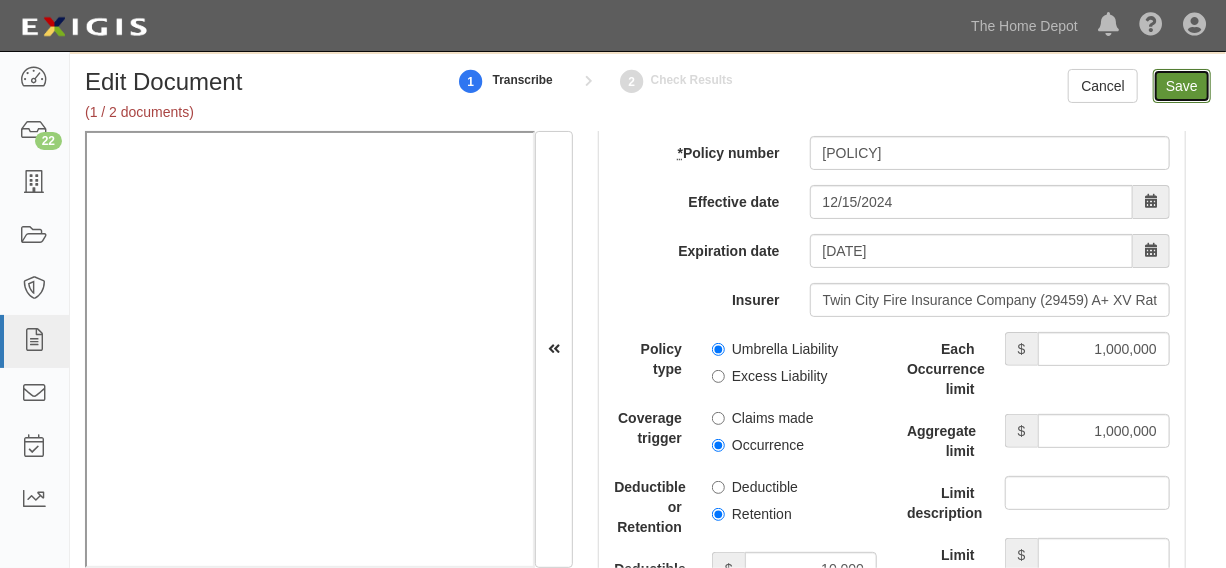 click on "Save" at bounding box center [1182, 86] 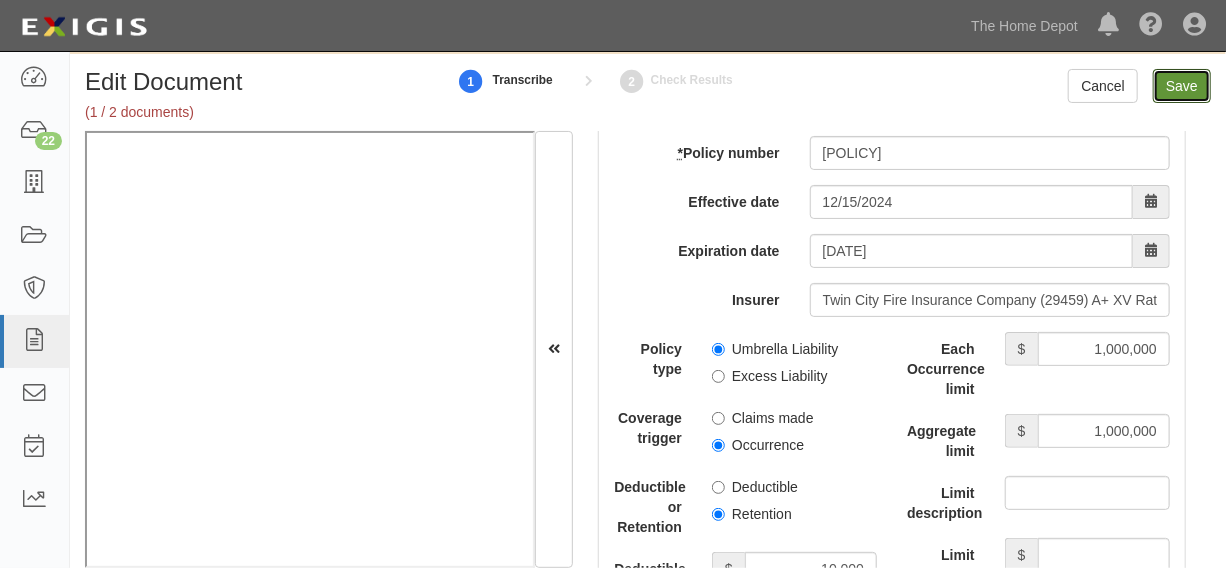 type on "2000000" 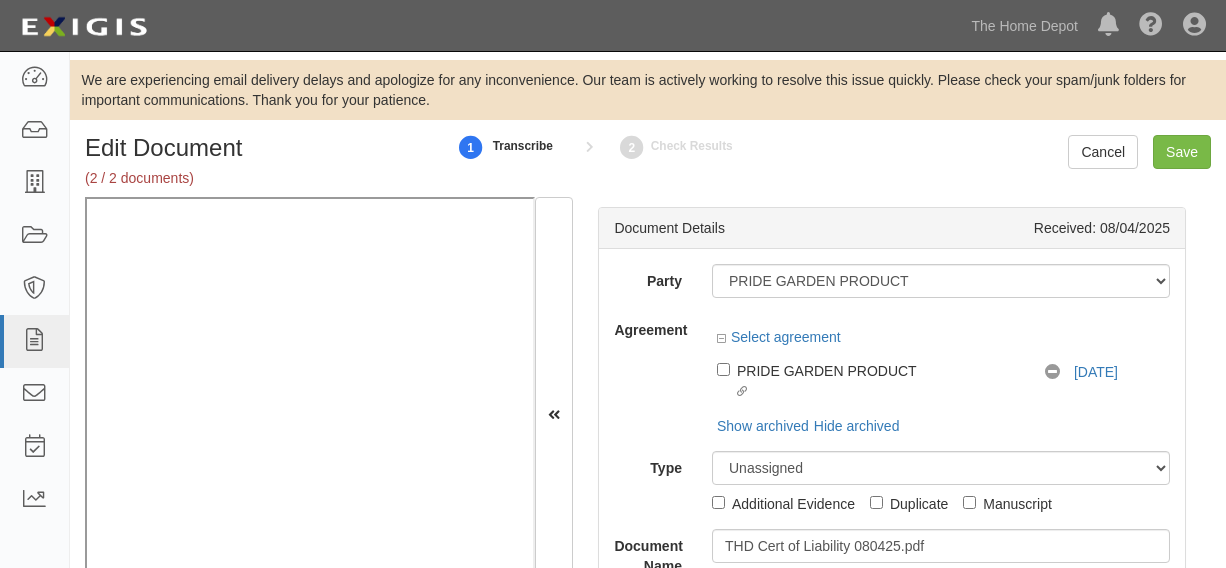 scroll, scrollTop: 0, scrollLeft: 0, axis: both 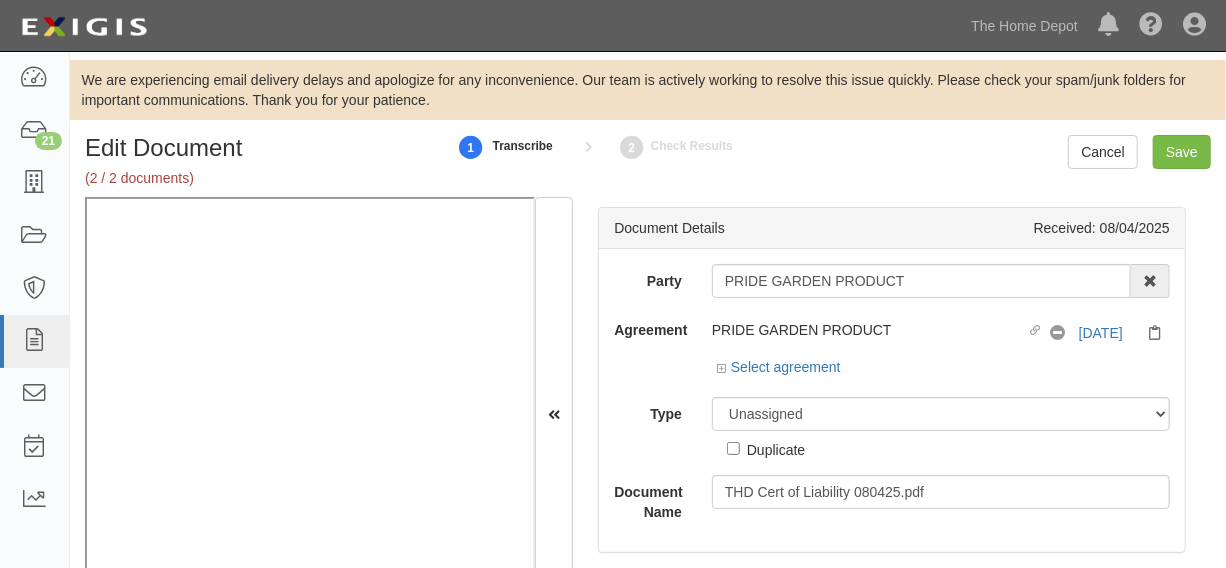 click on "PRIDE GARDEN PRODUCT" at bounding box center (921, 281) 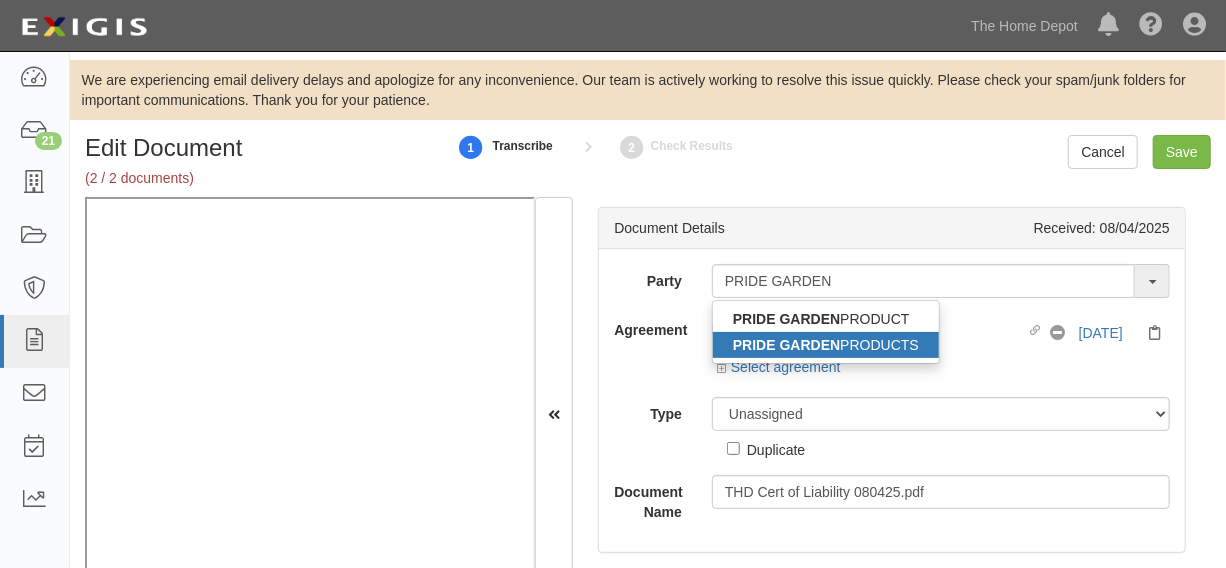 click on "PRIDE GARDEN  PRODUCTS" at bounding box center [826, 345] 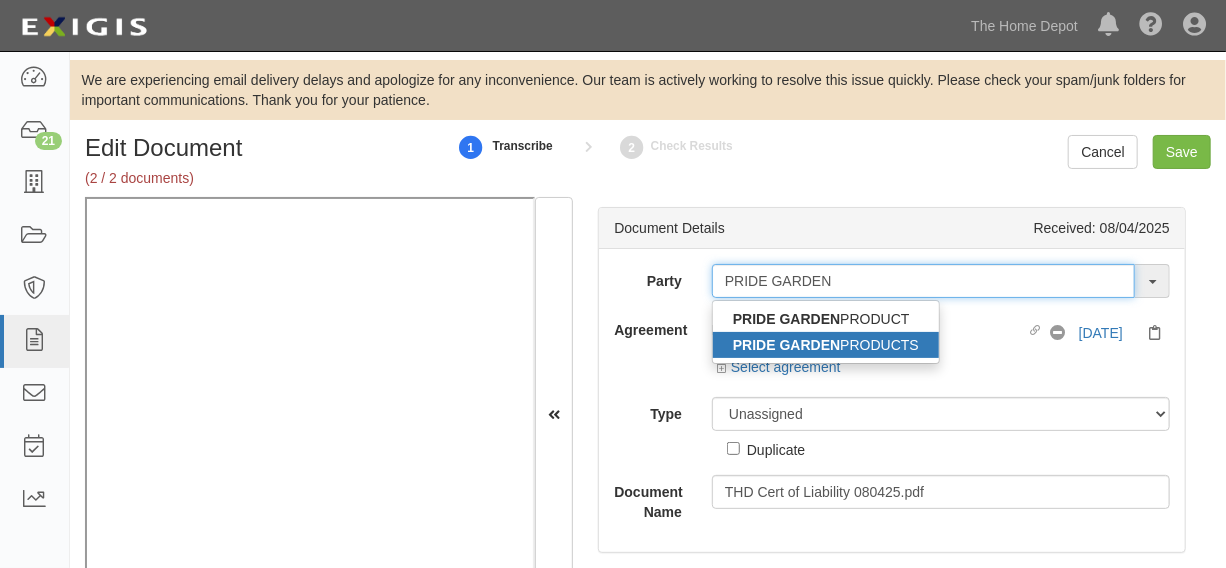 type on "PRIDE GARDEN PRODUCTS" 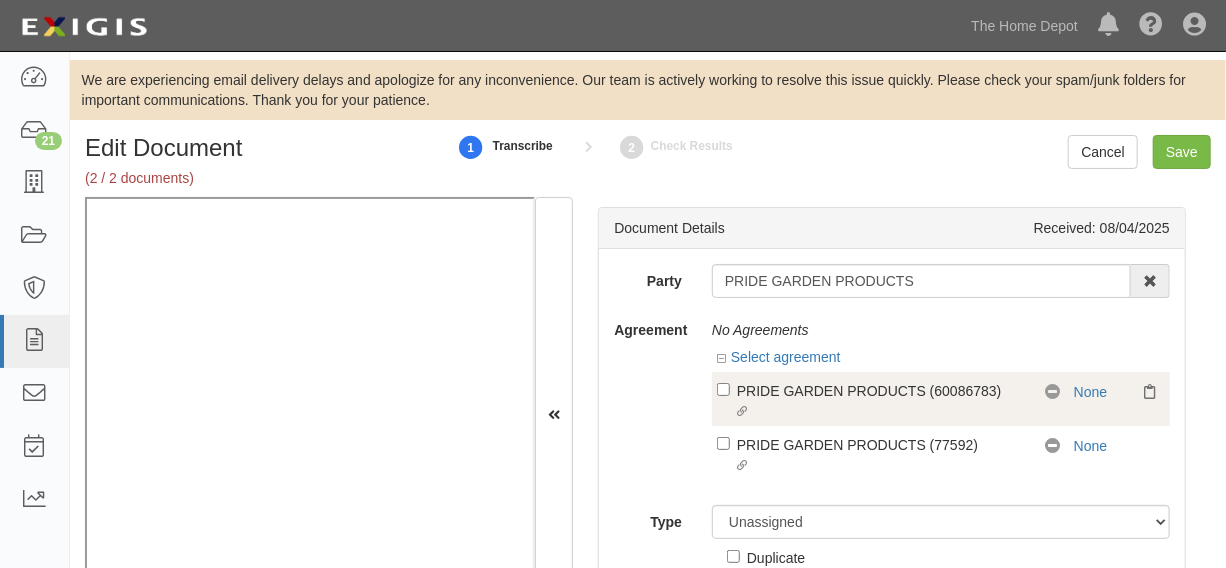 click on "PRIDE GARDEN PRODUCTS    (60086783)" at bounding box center [880, 390] 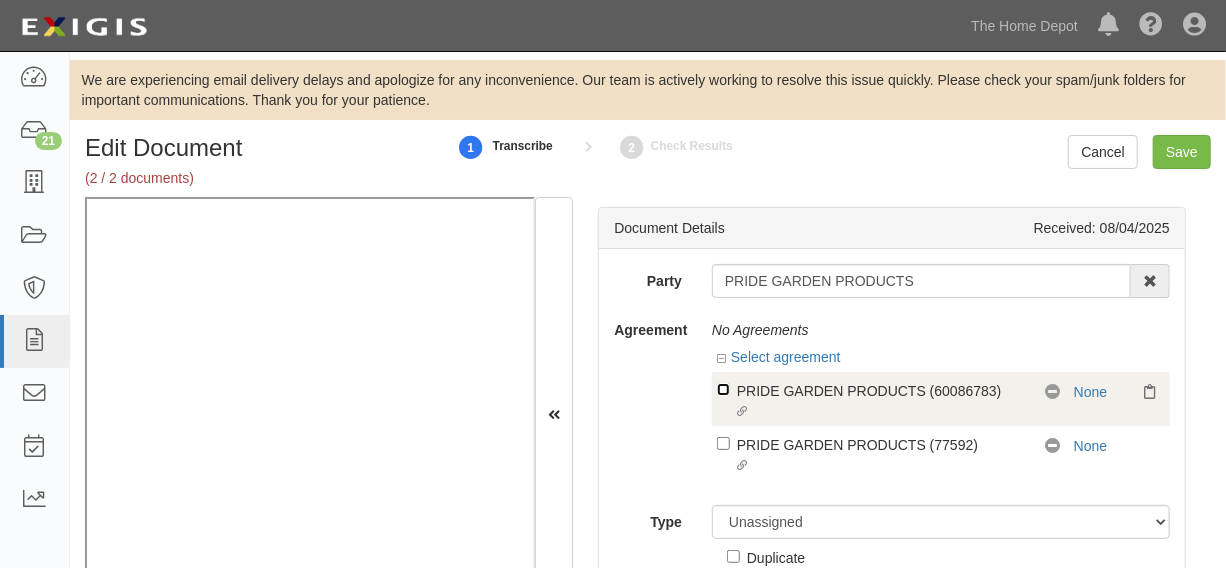 click on "Linked agreement
PRIDE GARDEN PRODUCTS    (60086783)
Linked agreement" at bounding box center (723, 389) 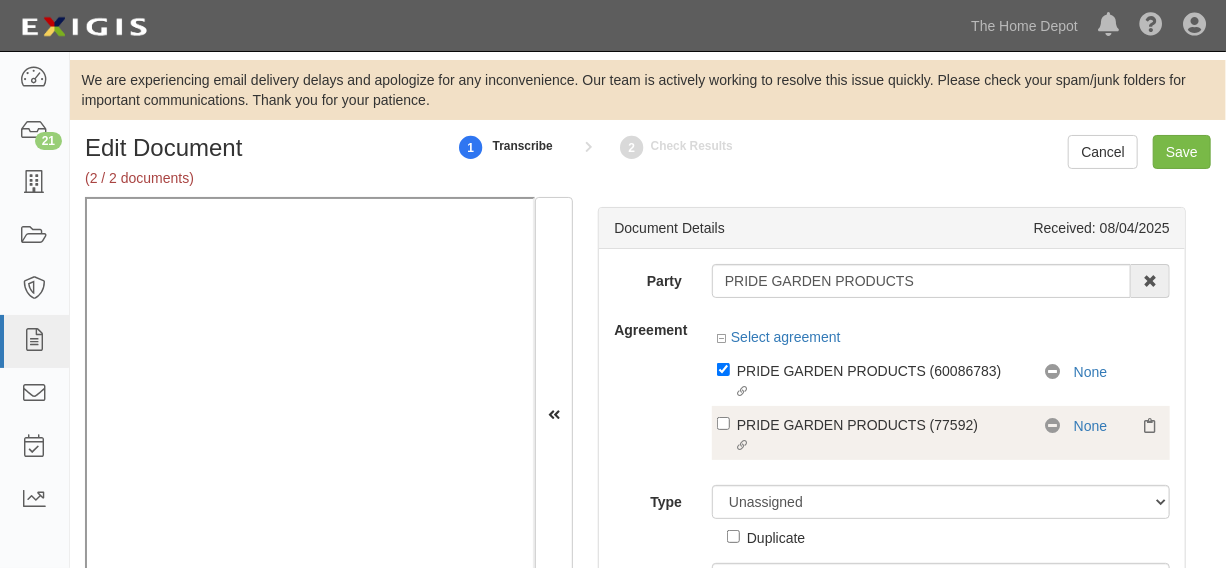 click on "Linked agreement
PRIDE GARDEN PRODUCTS    (77592)
Linked agreement" at bounding box center (881, 436) 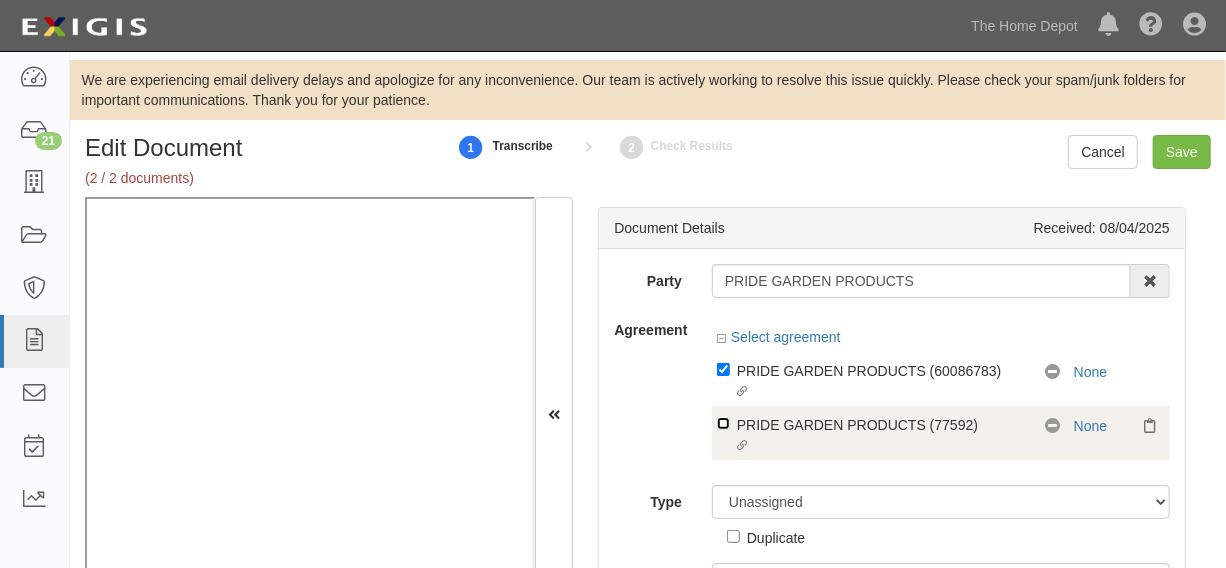 click on "Linked agreement
PRIDE GARDEN PRODUCTS    (77592)
Linked agreement" at bounding box center [723, 369] 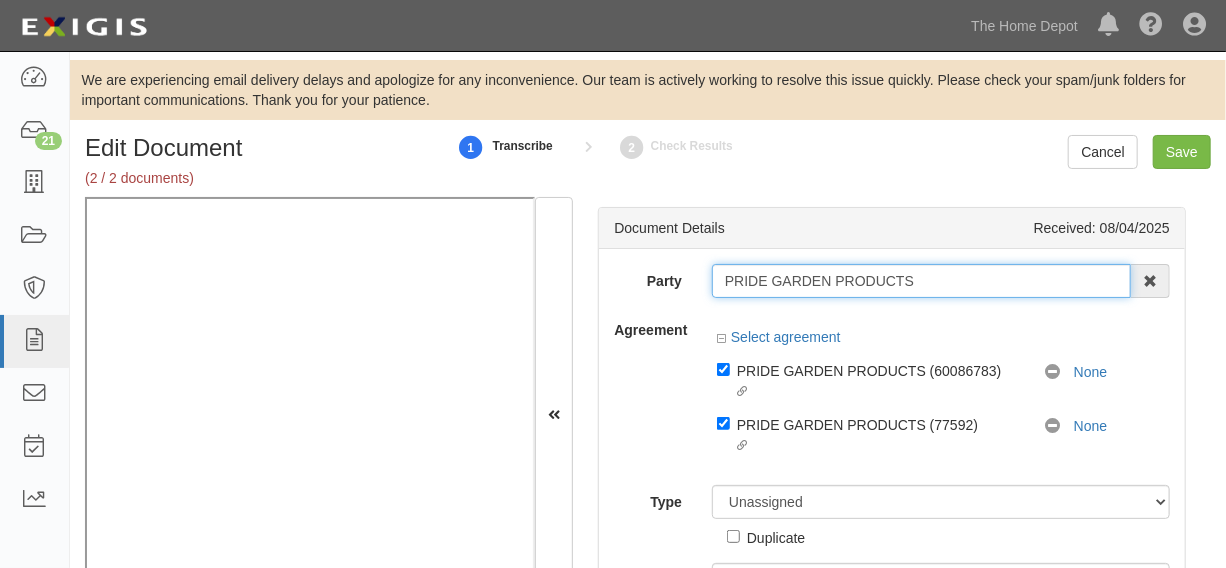 drag, startPoint x: 721, startPoint y: 281, endPoint x: 949, endPoint y: 272, distance: 228.17757 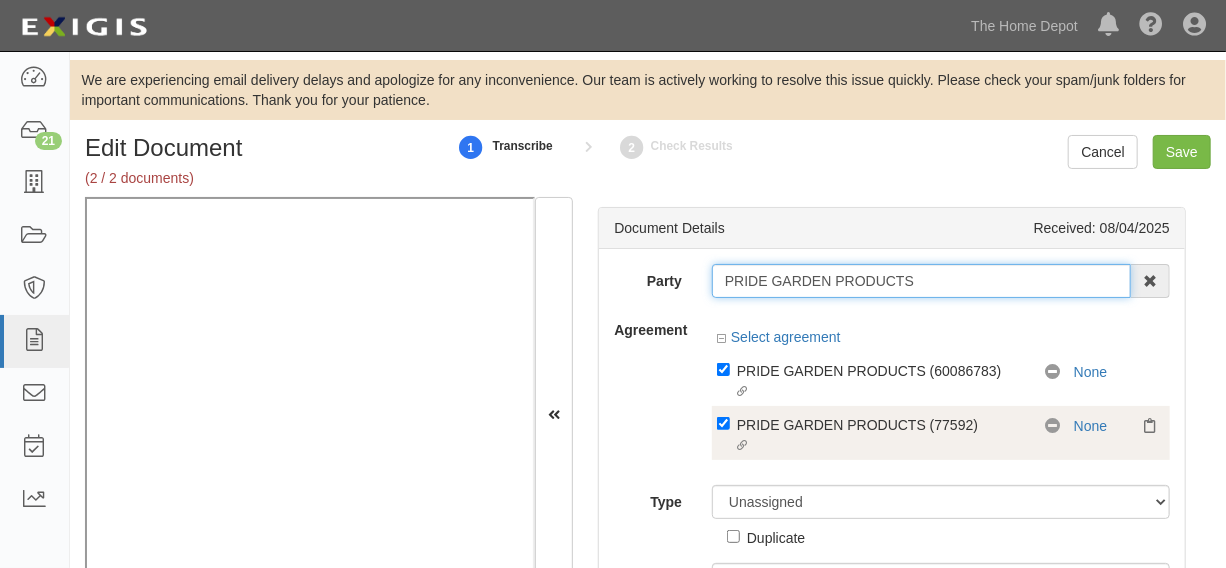 scroll, scrollTop: 70, scrollLeft: 0, axis: vertical 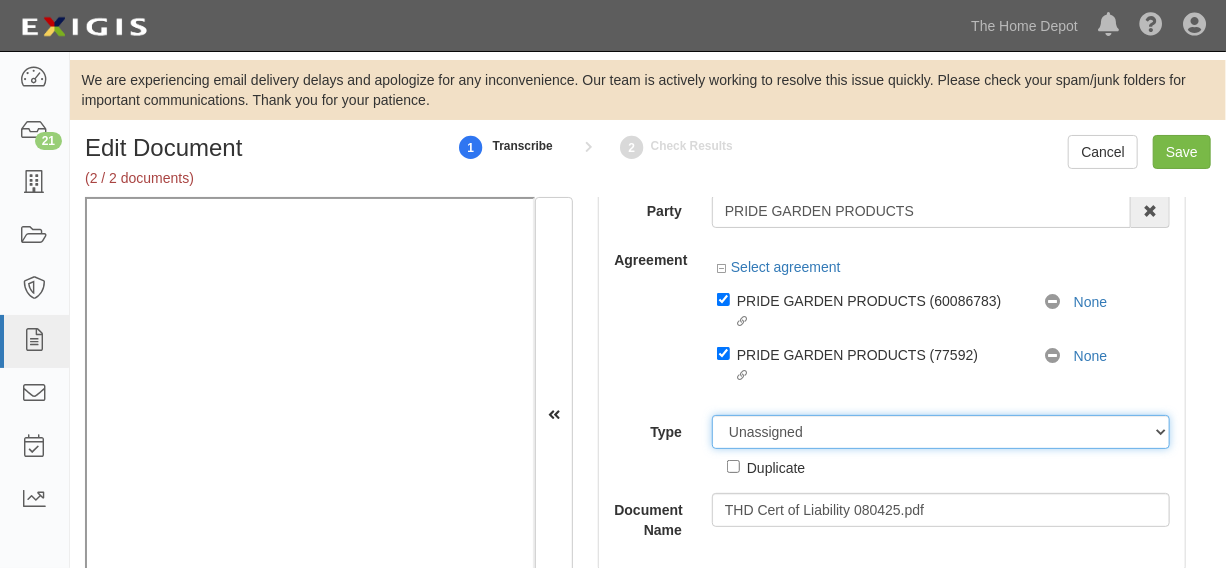 drag, startPoint x: 820, startPoint y: 431, endPoint x: 819, endPoint y: 418, distance: 13.038404 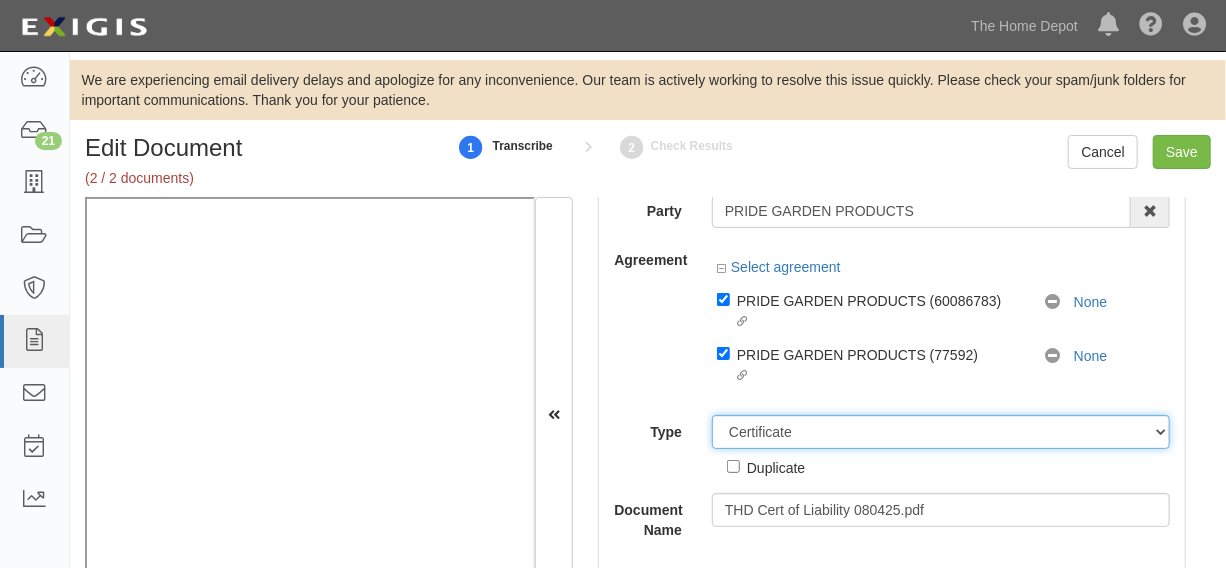 click on "Unassigned
Binder
Cancellation Notice
Certificate
Contract
Endorsement
Insurance Policy
Junk
Other Document
Policy Declarations
Reinstatement Notice
Requirements
Waiver Request" at bounding box center [941, 432] 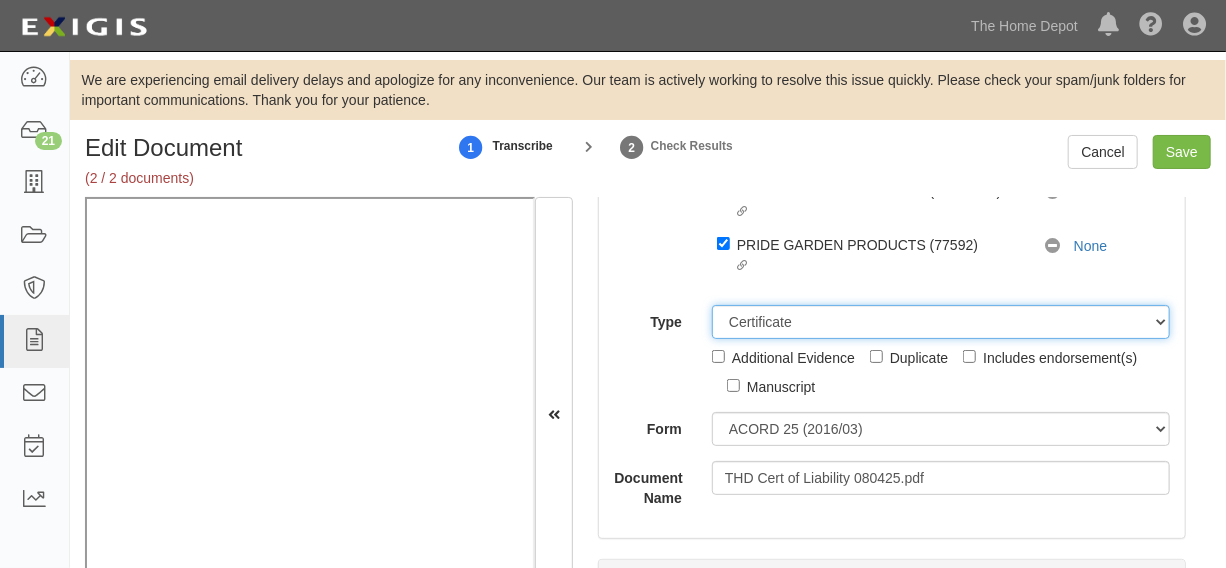 scroll, scrollTop: 222, scrollLeft: 0, axis: vertical 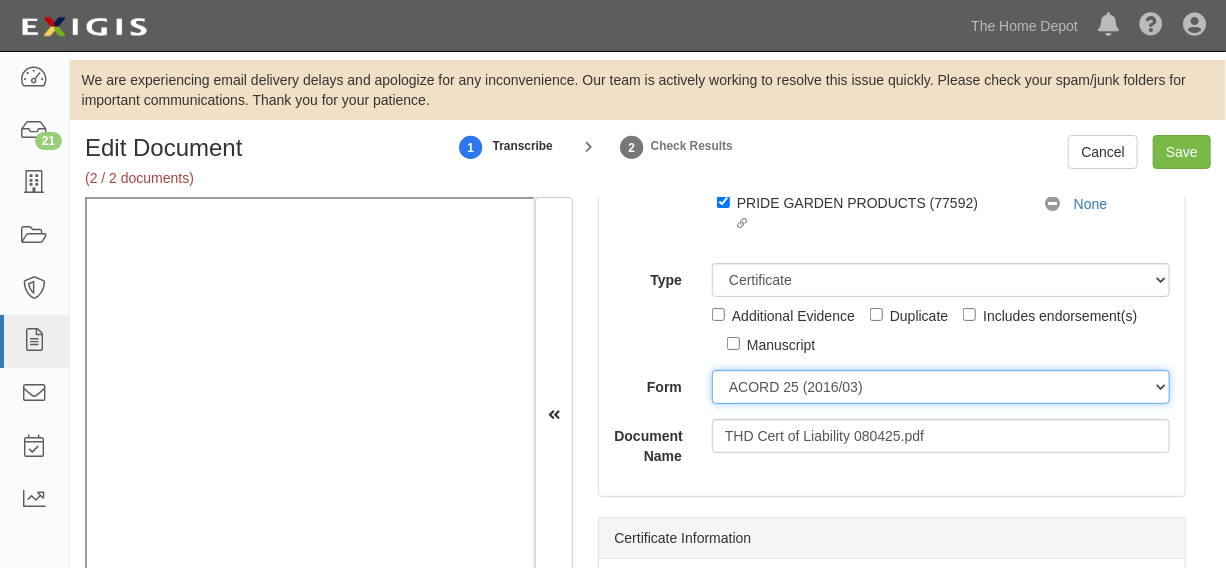 click on "ACORD 25 (2016/03)
ACORD 101
ACORD 855 NY (2014/05)
General" at bounding box center (941, 387) 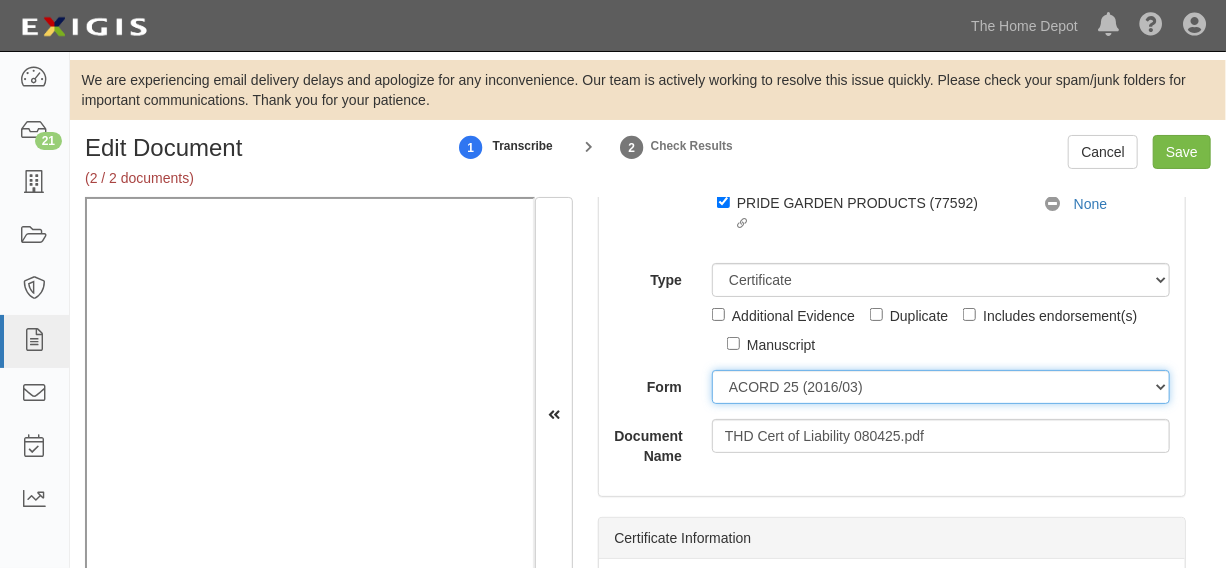 select on "GeneralFormDetail" 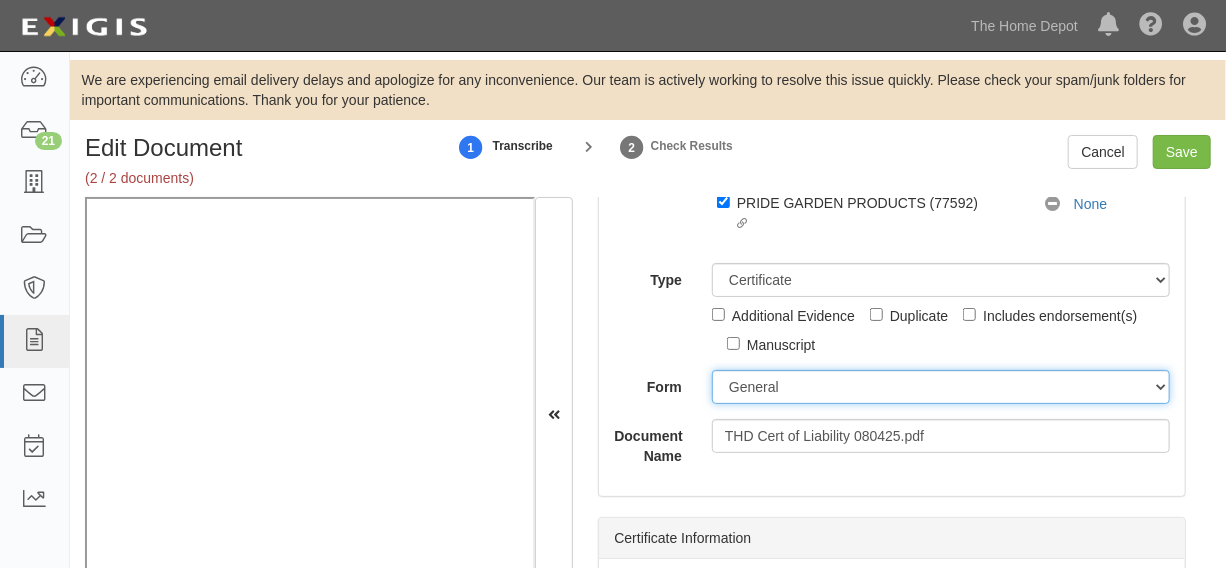click on "ACORD 25 (2016/03)
ACORD 101
ACORD 855 NY (2014/05)
General" at bounding box center (941, 387) 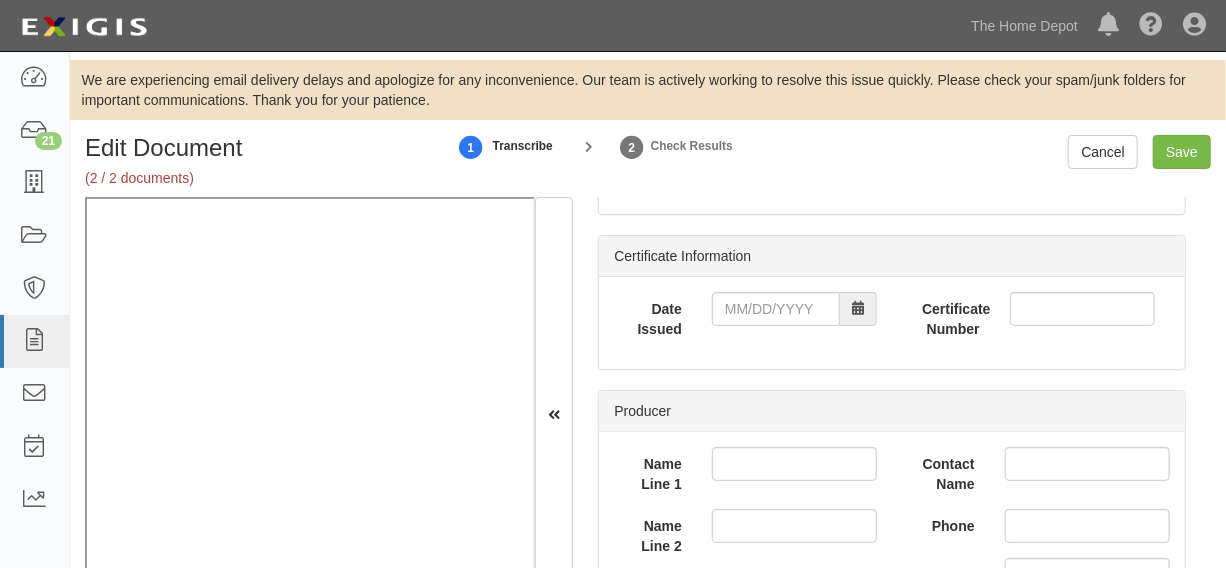scroll, scrollTop: 525, scrollLeft: 0, axis: vertical 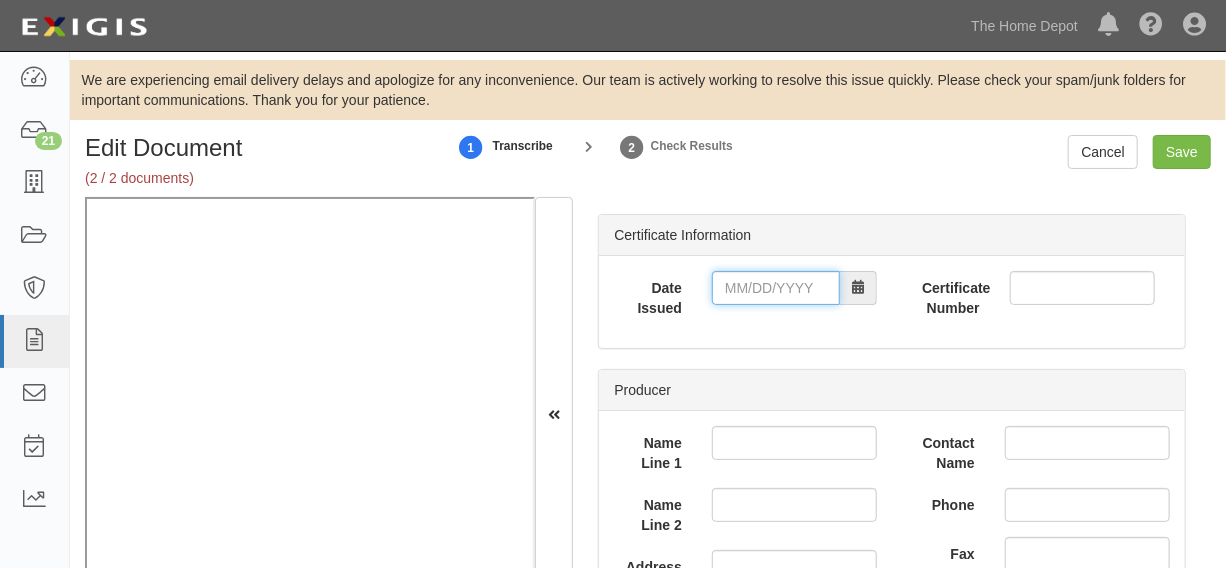 click on "Date Issued" at bounding box center (776, 288) 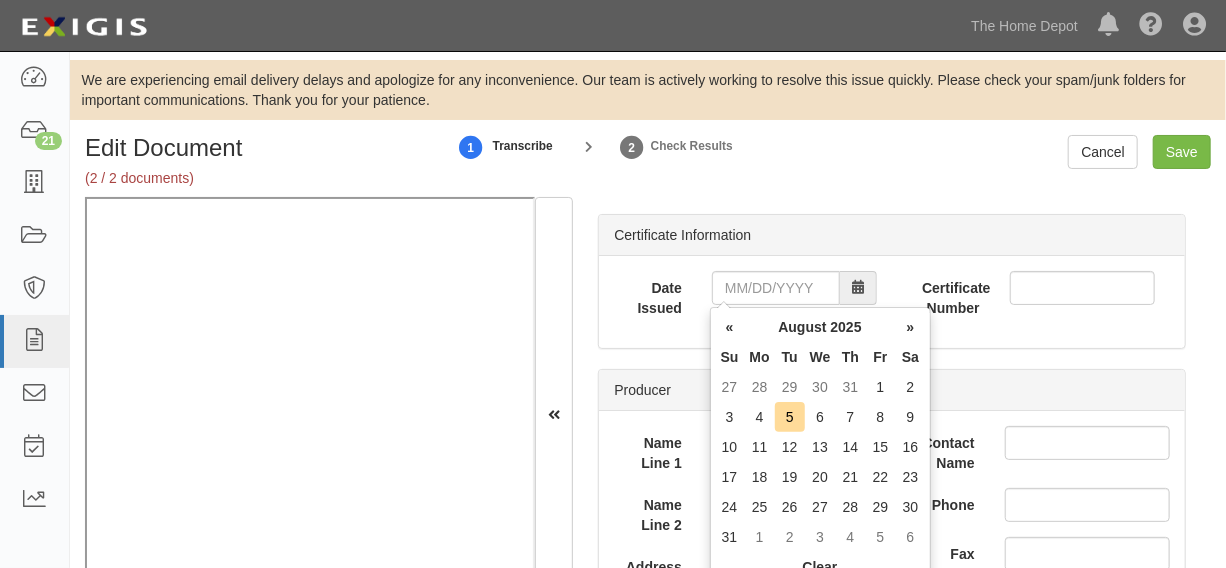 click on "Fr" at bounding box center (881, 357) 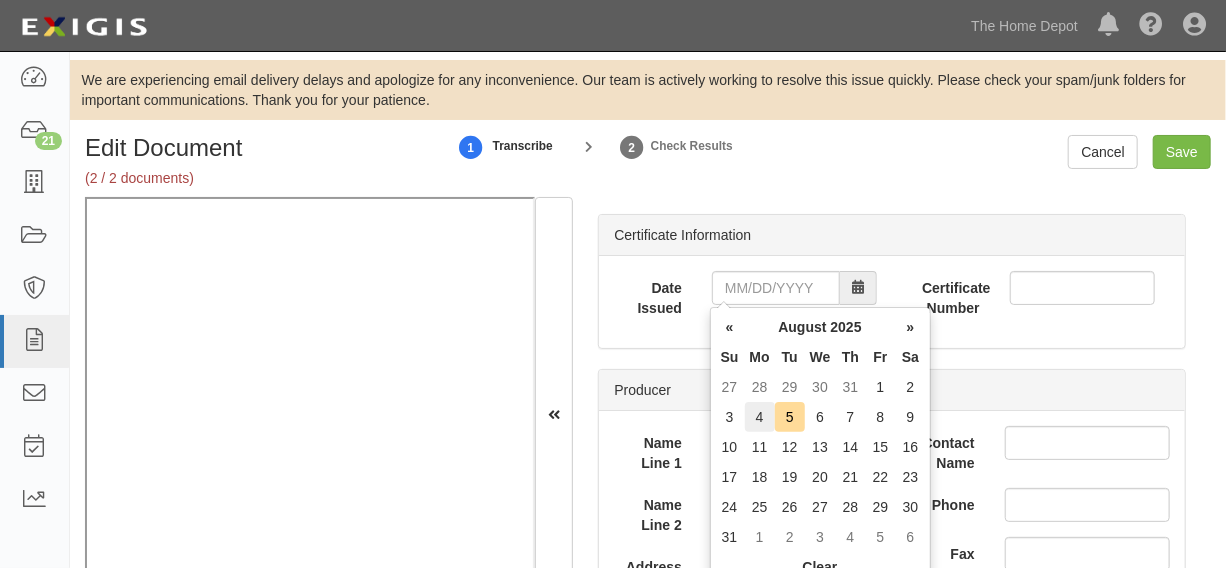 click on "4" at bounding box center [760, 417] 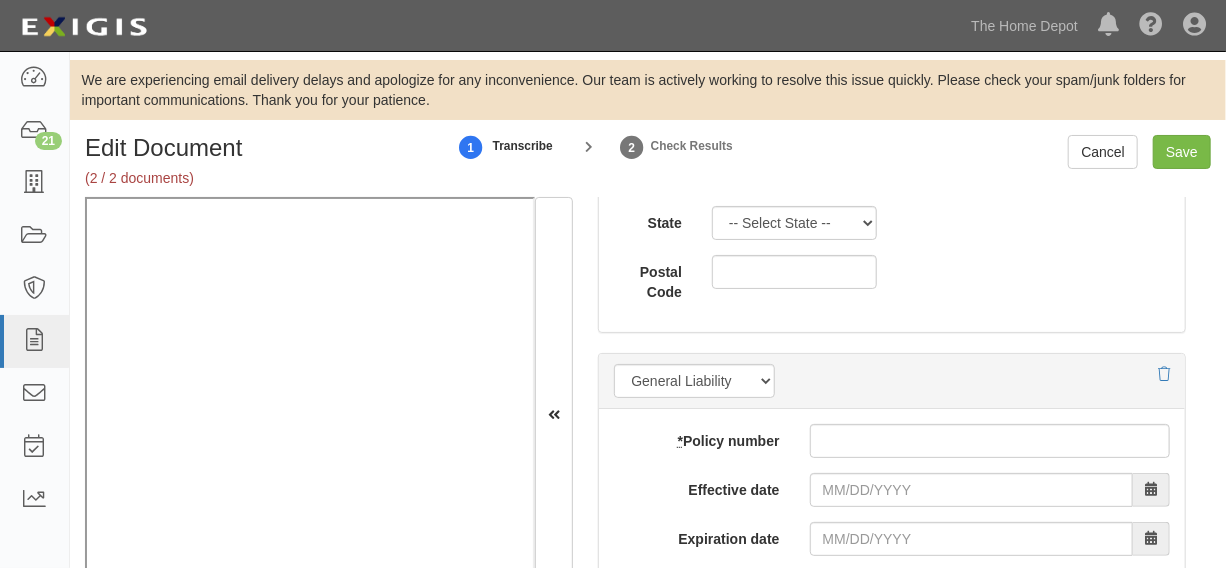 scroll, scrollTop: 1586, scrollLeft: 0, axis: vertical 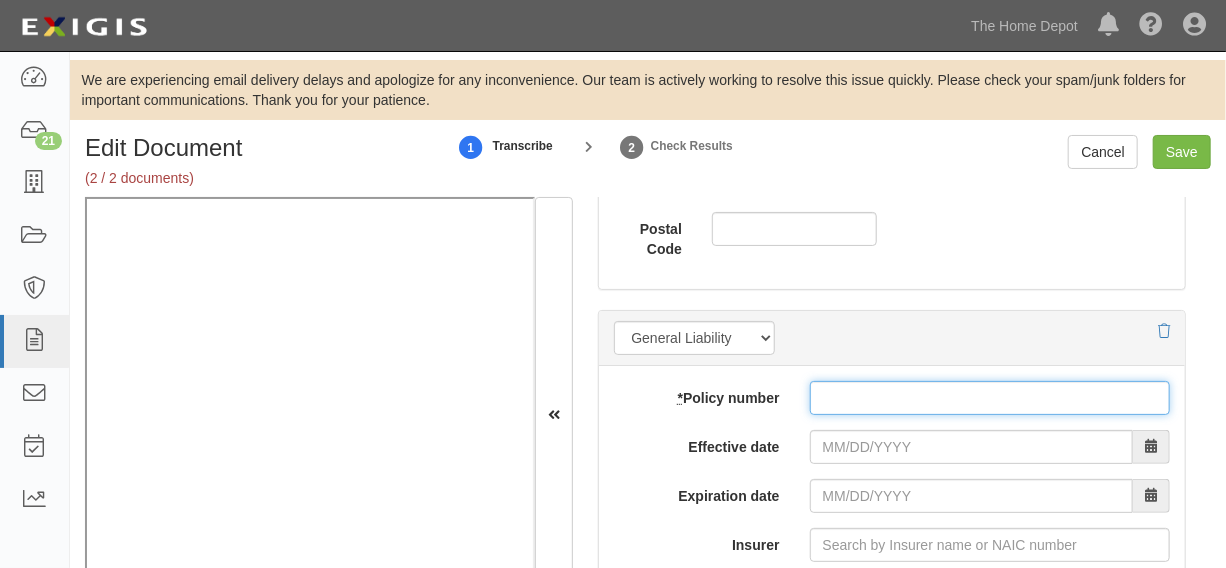 paste on "44 SBA BB4555" 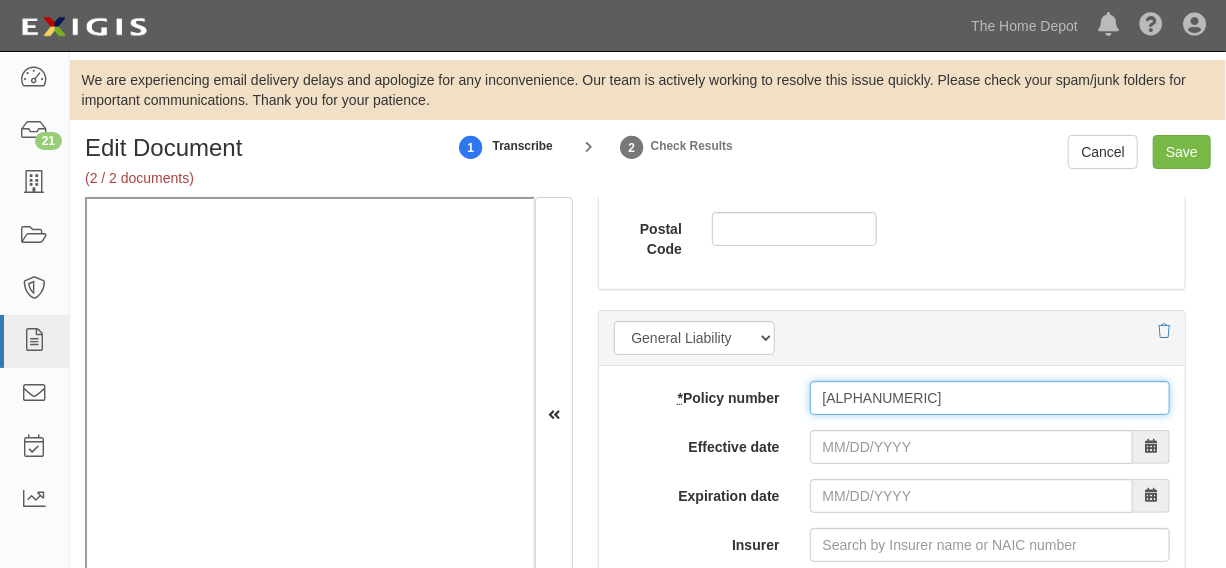 type on "44 SBA BB4555" 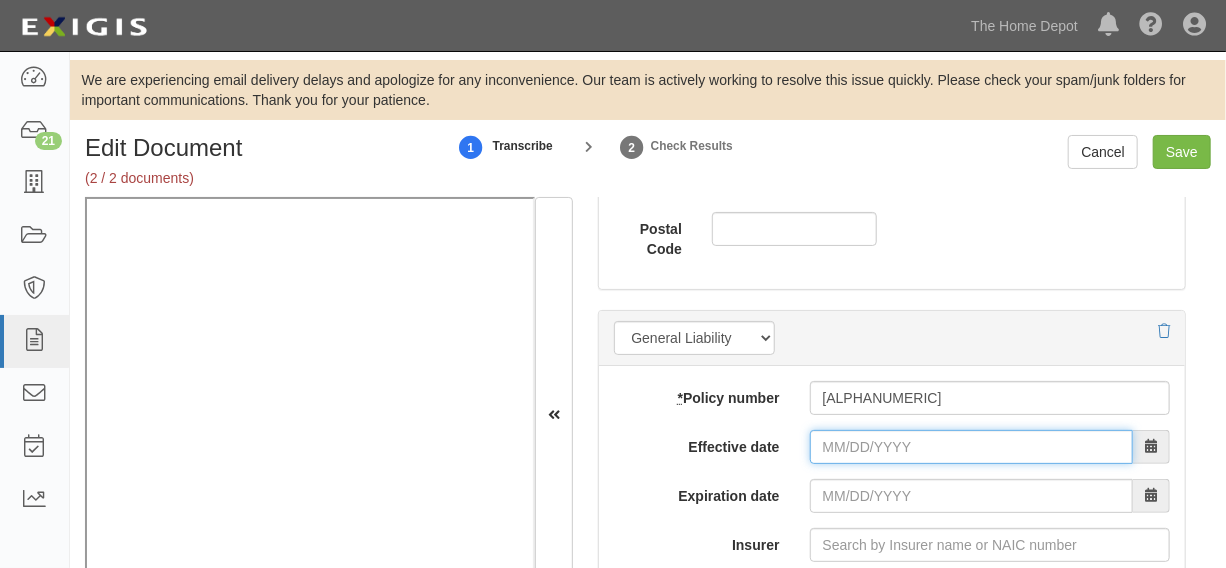 click on "Effective date" at bounding box center (971, 447) 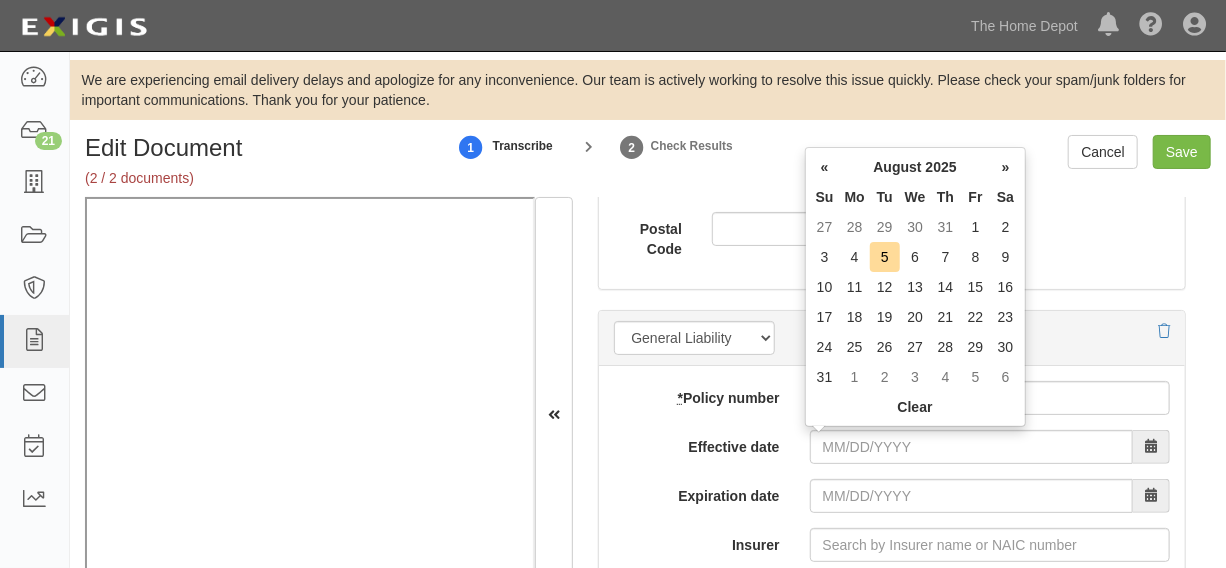 click on "Tu" at bounding box center (885, 197) 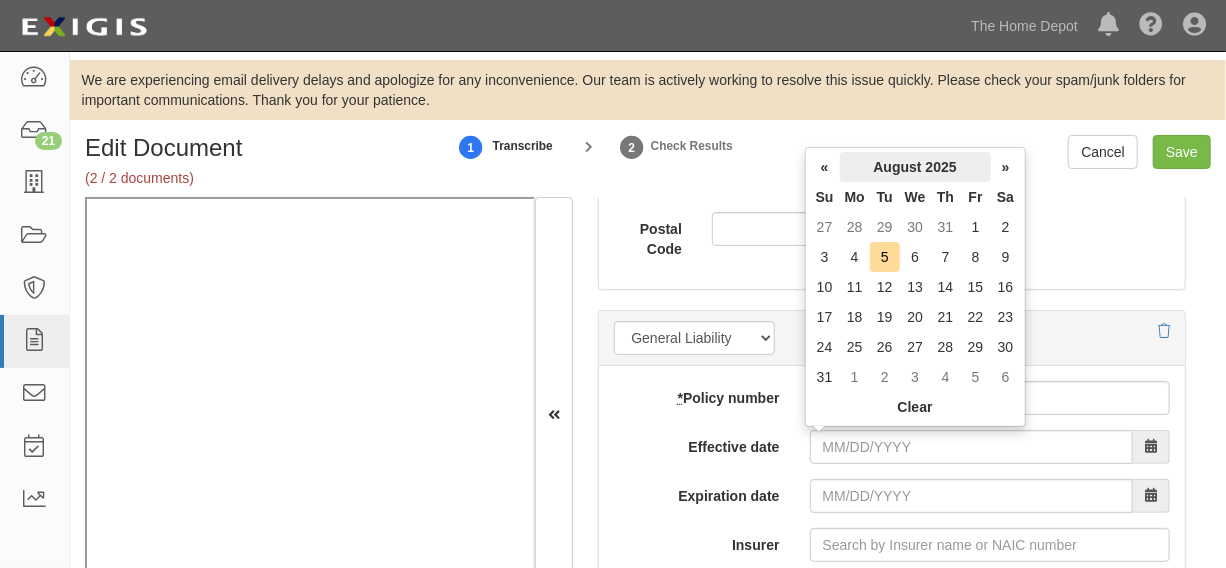 click on "August 2025" at bounding box center [915, 167] 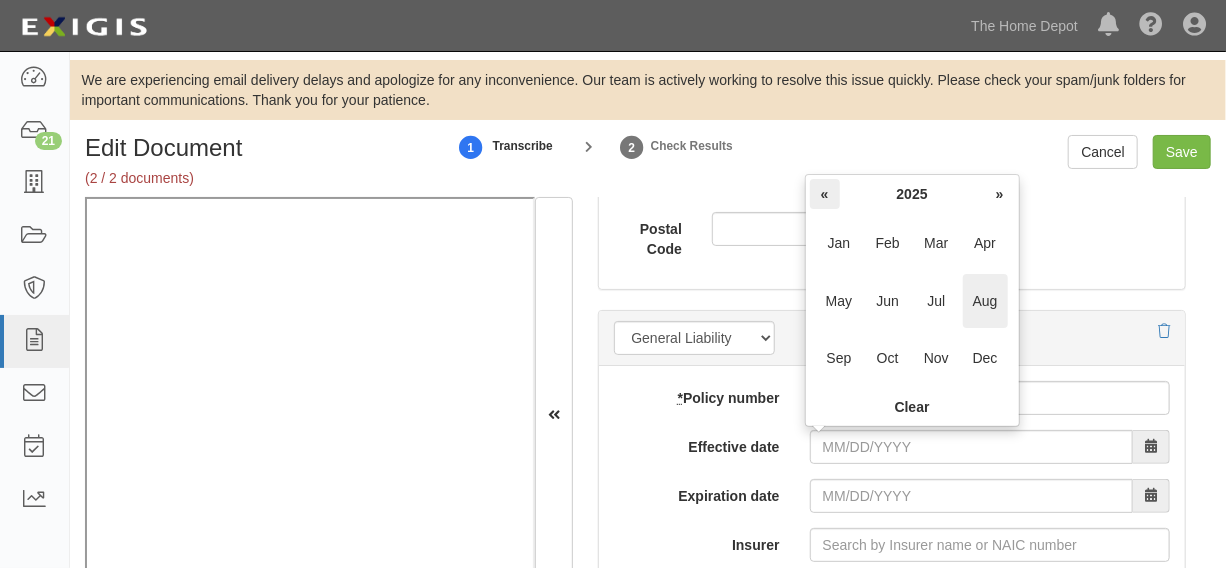 click on "«" at bounding box center [825, 194] 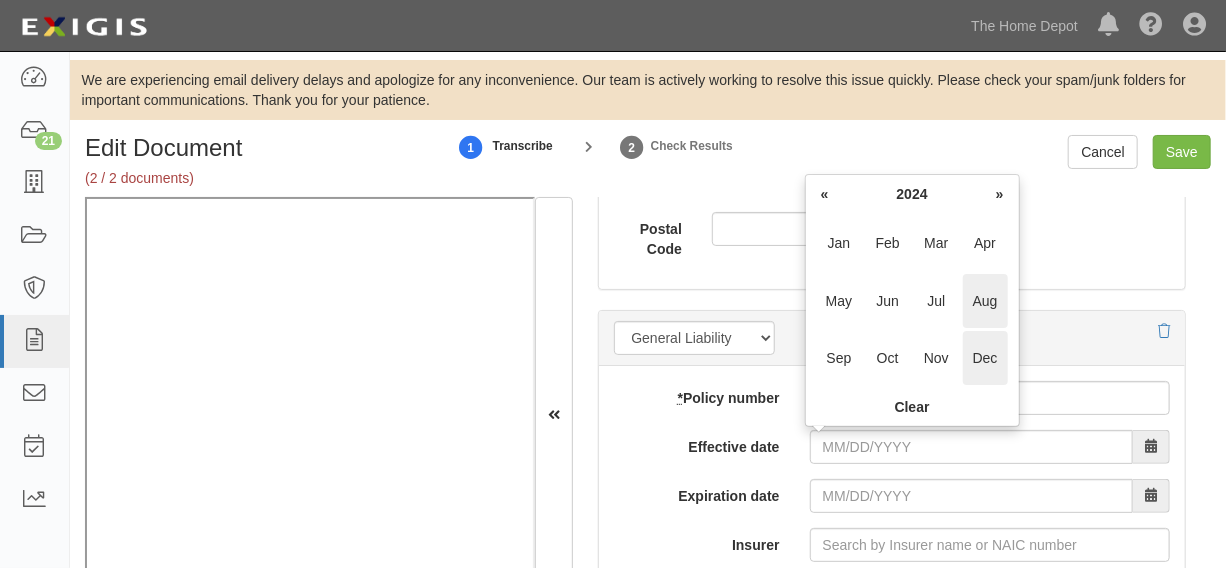 click on "Dec" at bounding box center (985, 358) 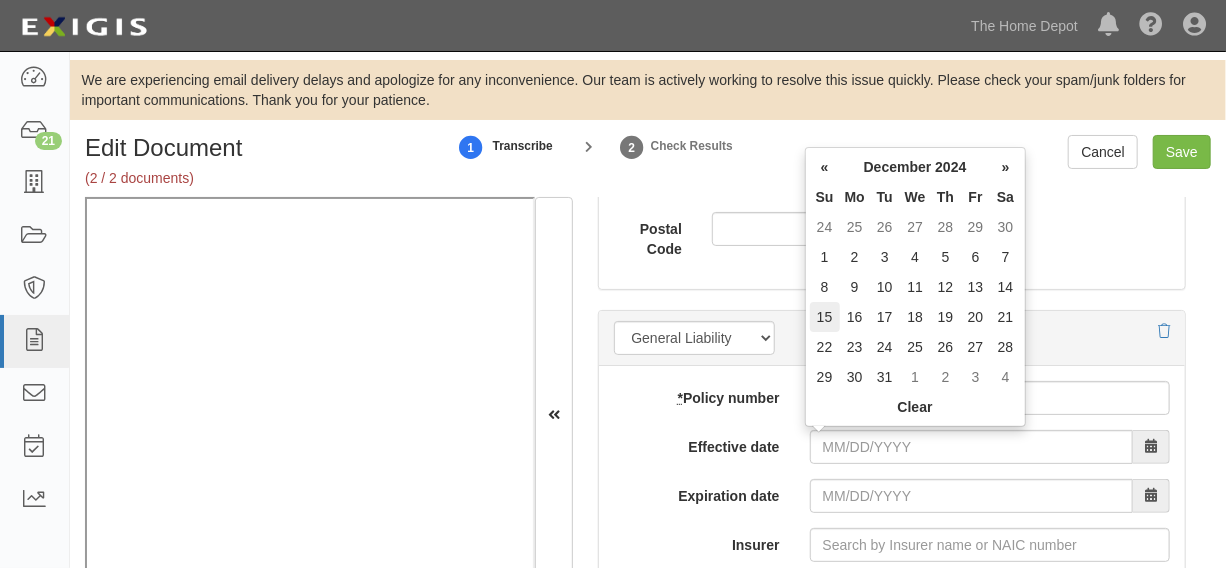 click on "15" at bounding box center (825, 317) 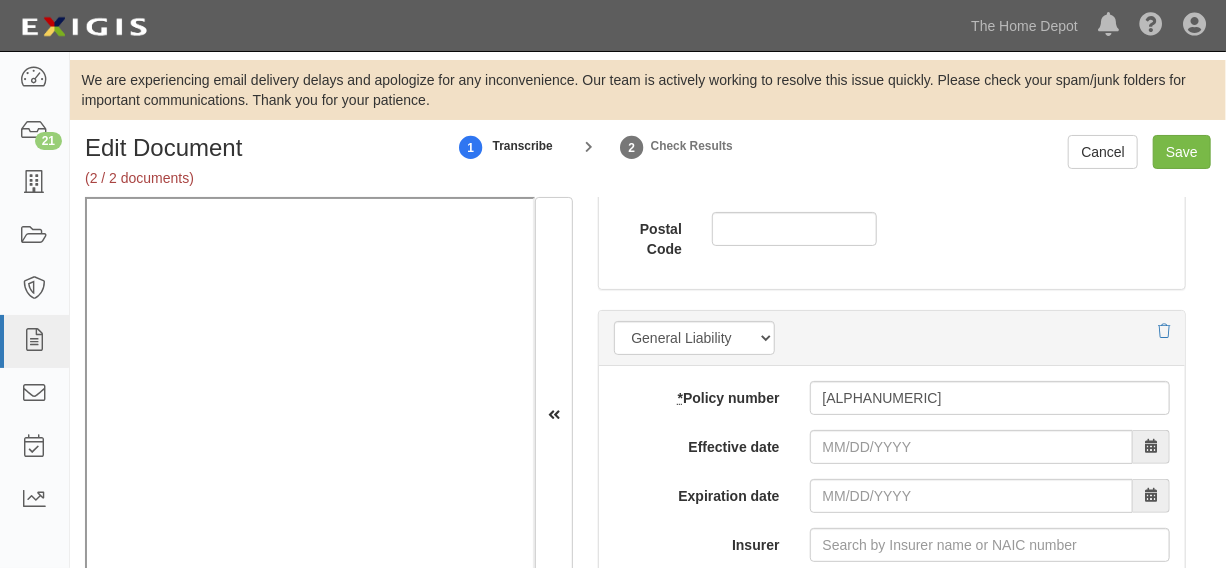 type on "12/15/2024" 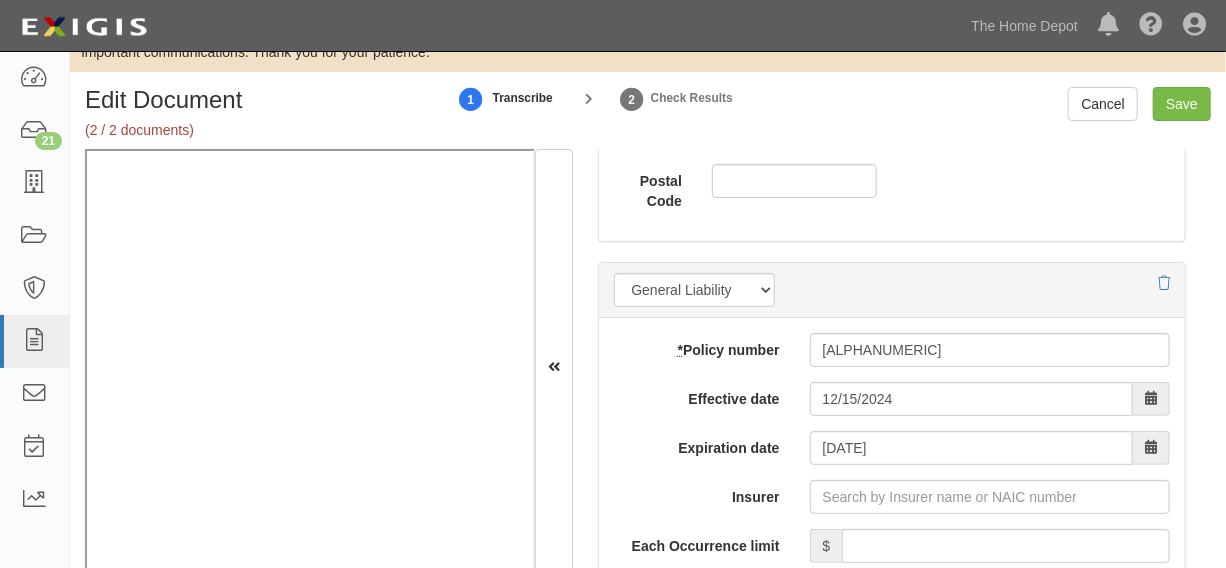 scroll, scrollTop: 95, scrollLeft: 0, axis: vertical 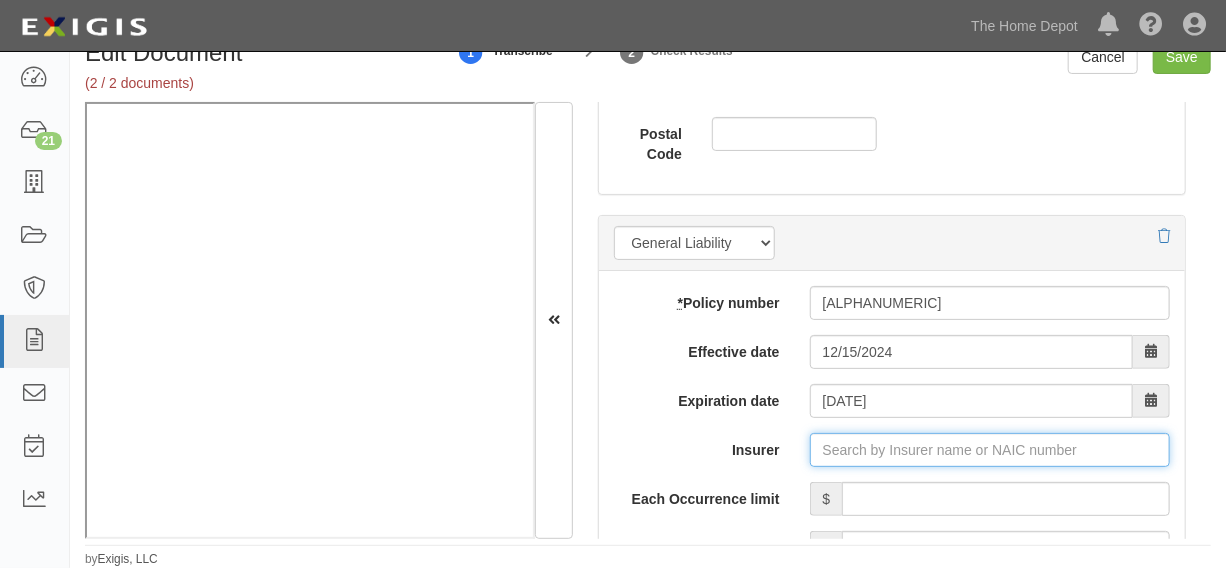 click on "Insurer" at bounding box center [990, 450] 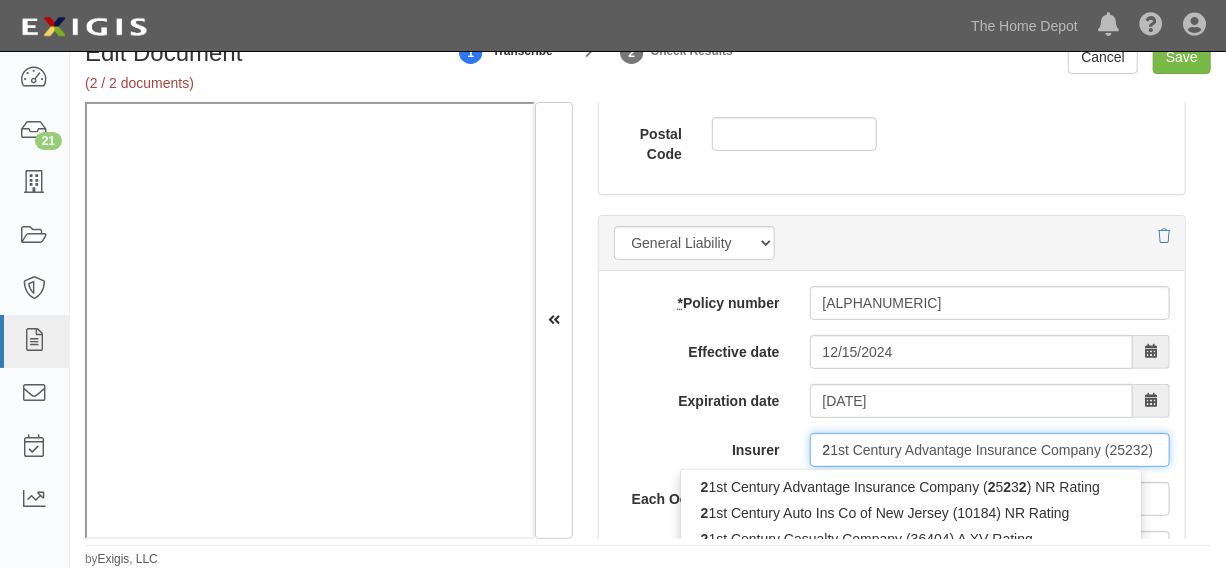 type on "29" 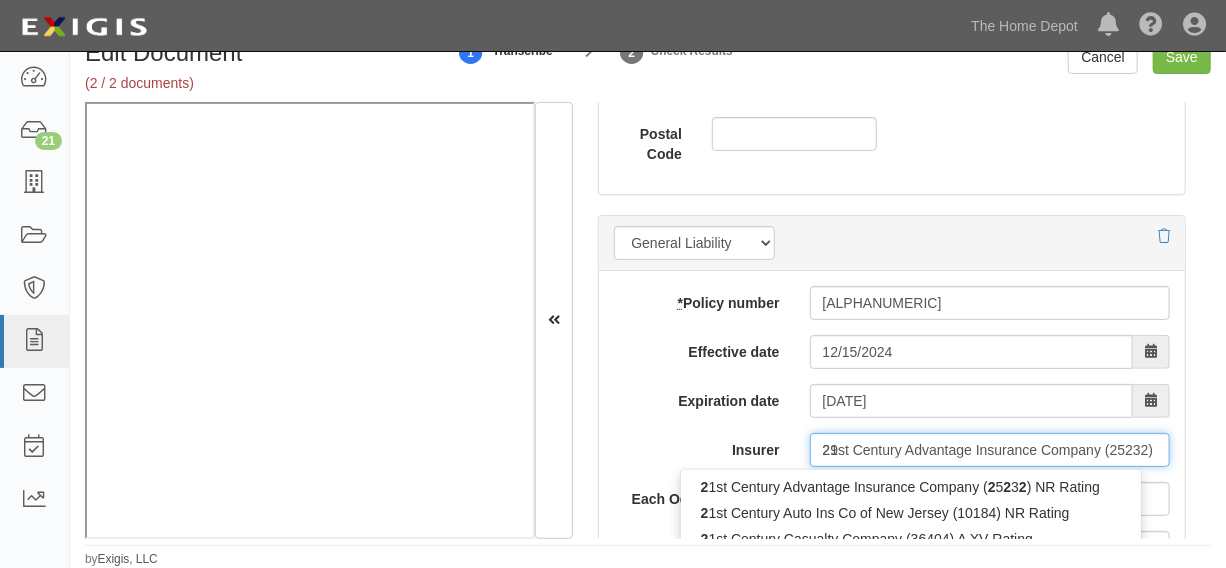 type 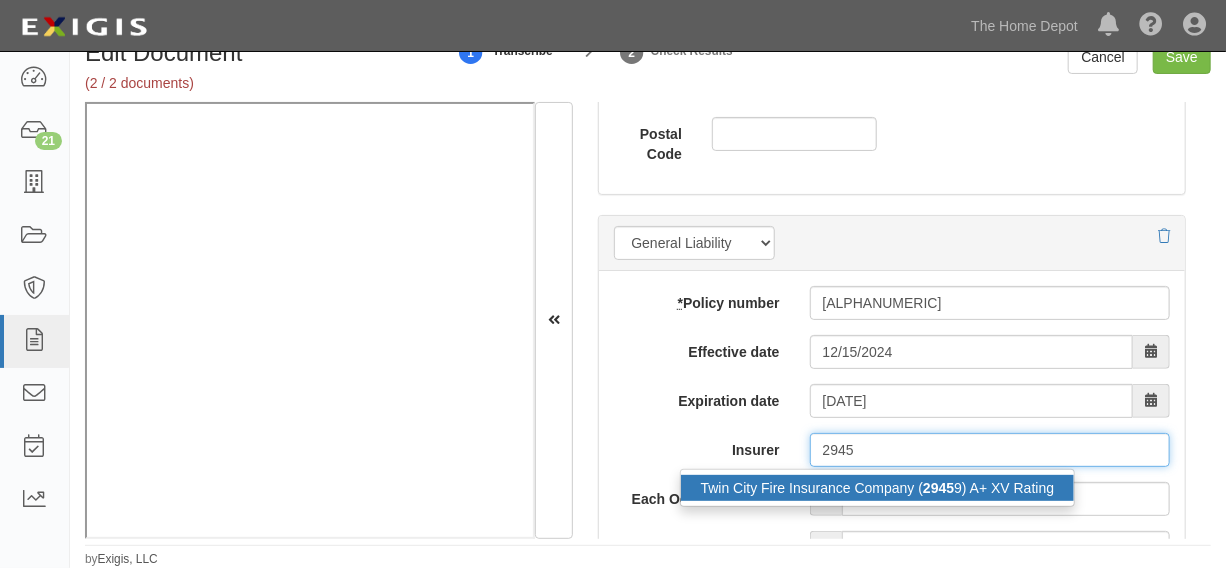 click on "Twin City Fire Insurance Company ( 2945 9) A+ XV Rating" at bounding box center [878, 488] 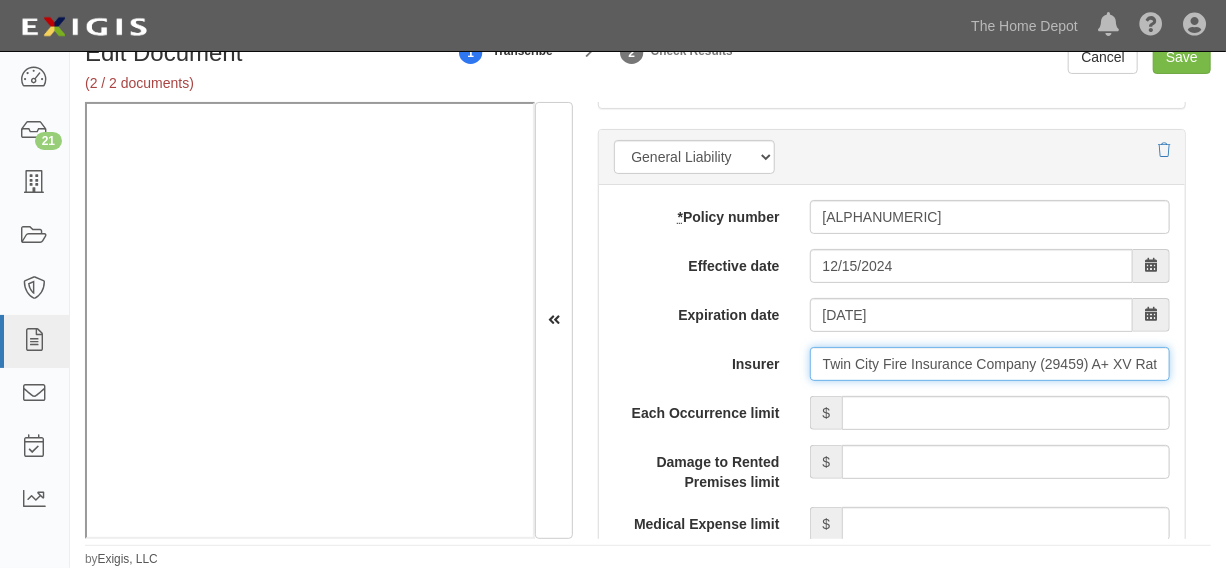scroll, scrollTop: 1737, scrollLeft: 0, axis: vertical 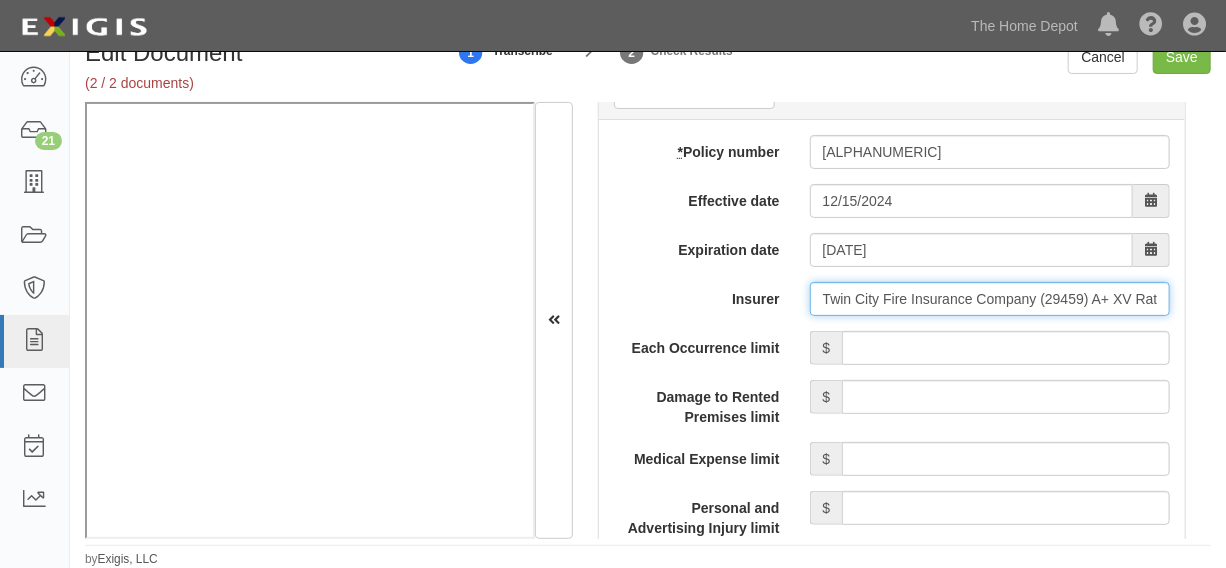 type on "Twin City Fire Insurance Company (29459) A+ XV Rating" 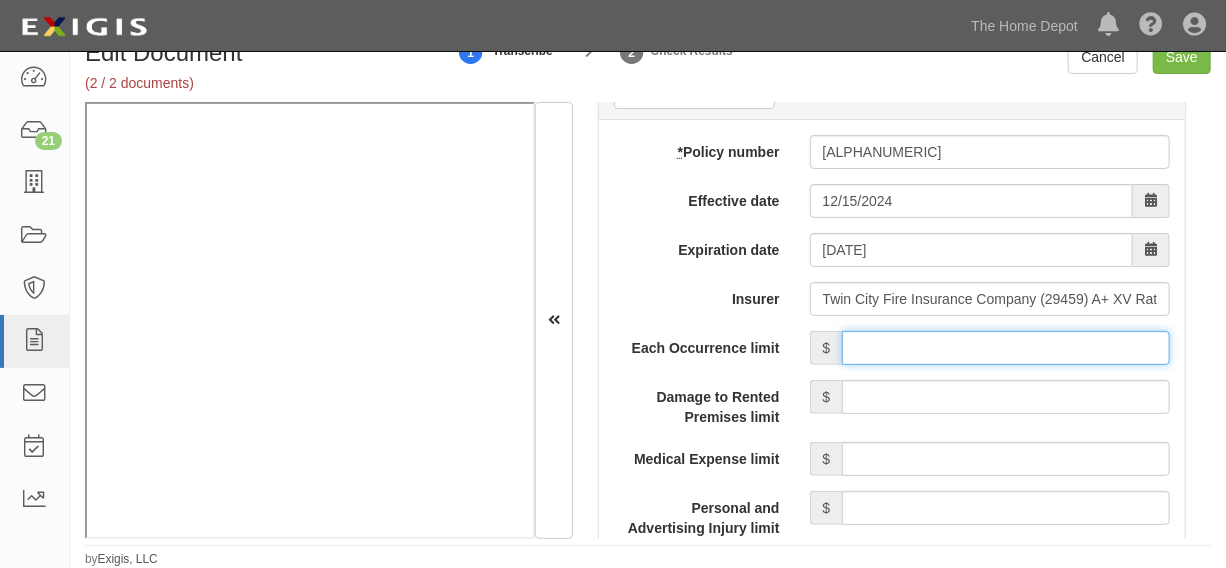 click on "Each Occurrence limit" at bounding box center (1006, 348) 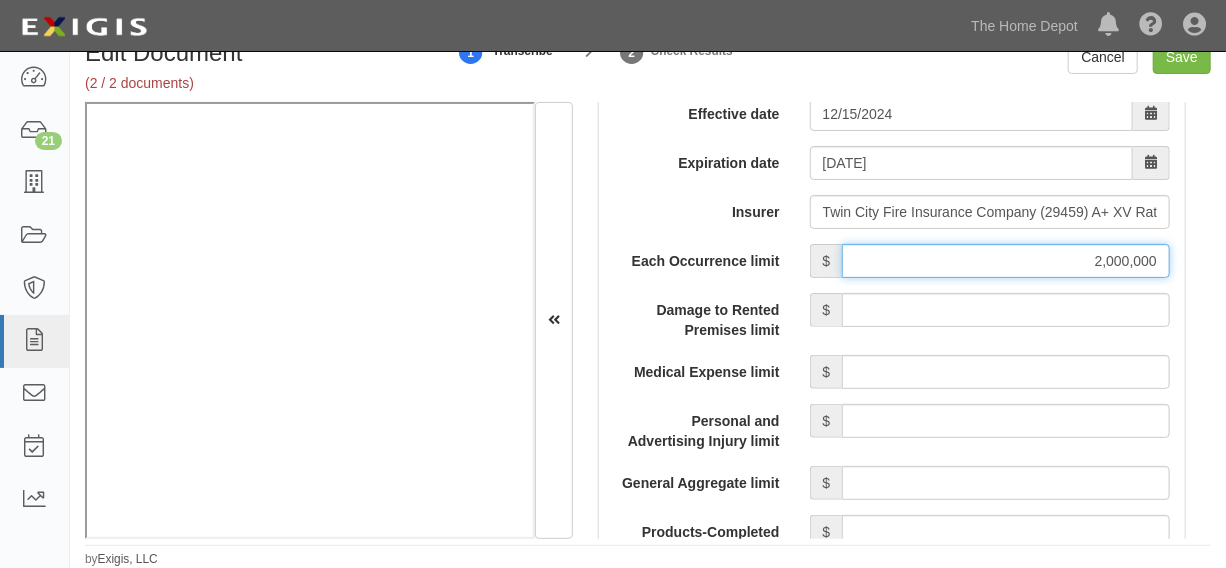 scroll, scrollTop: 1889, scrollLeft: 0, axis: vertical 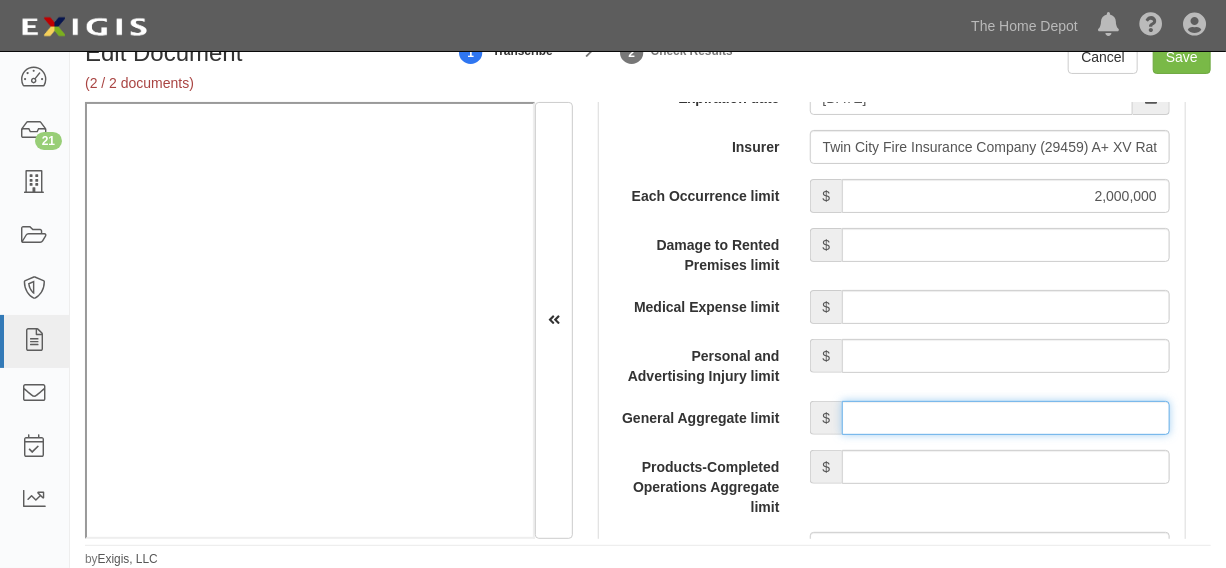 drag, startPoint x: 959, startPoint y: 413, endPoint x: 969, endPoint y: 396, distance: 19.723083 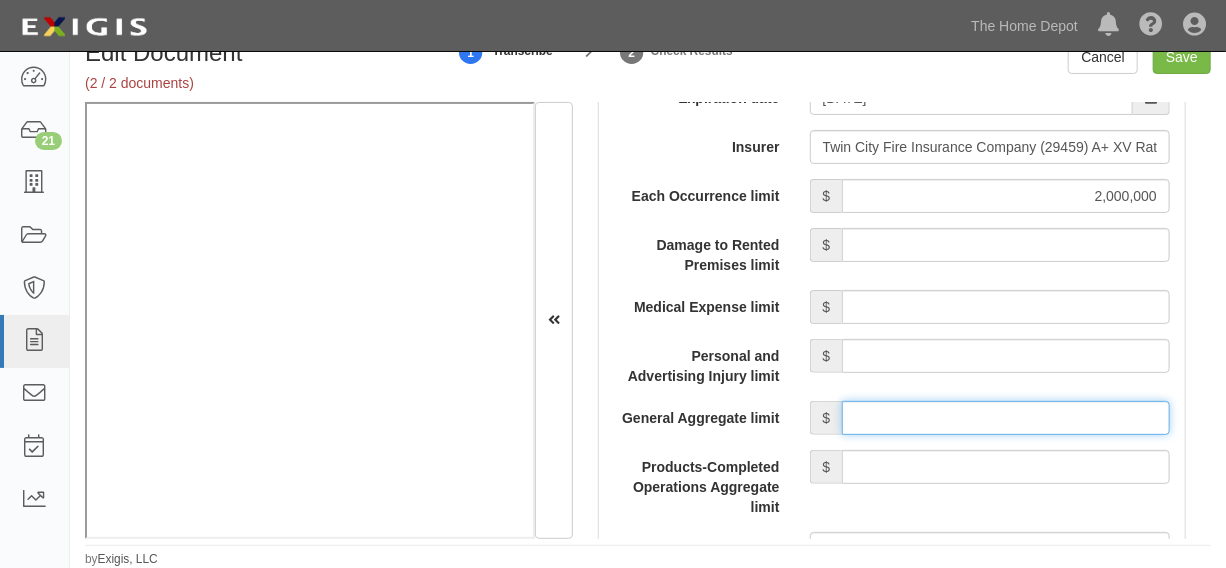 click on "General Aggregate limit" at bounding box center [1006, 418] 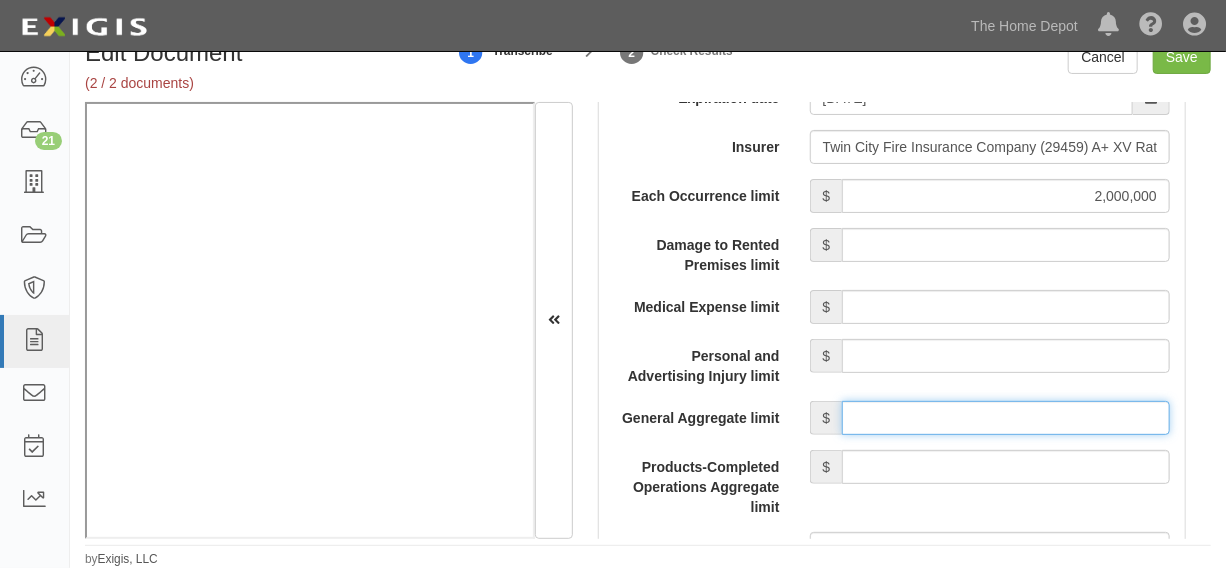 type on "4,000,000" 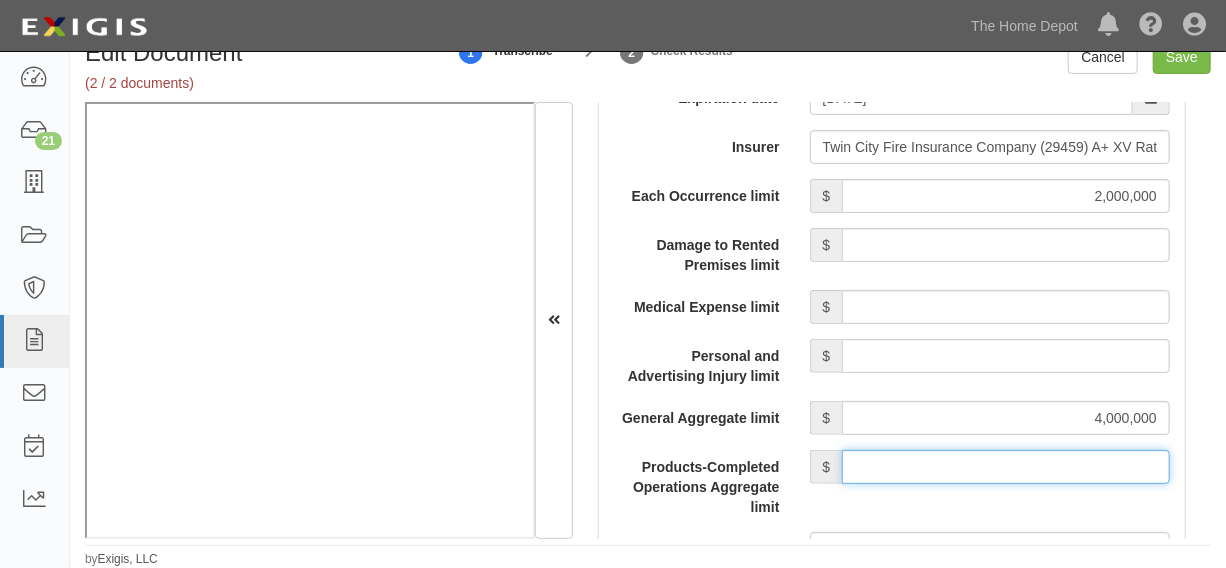 click on "Products-Completed Operations Aggregate limit" at bounding box center [1006, 467] 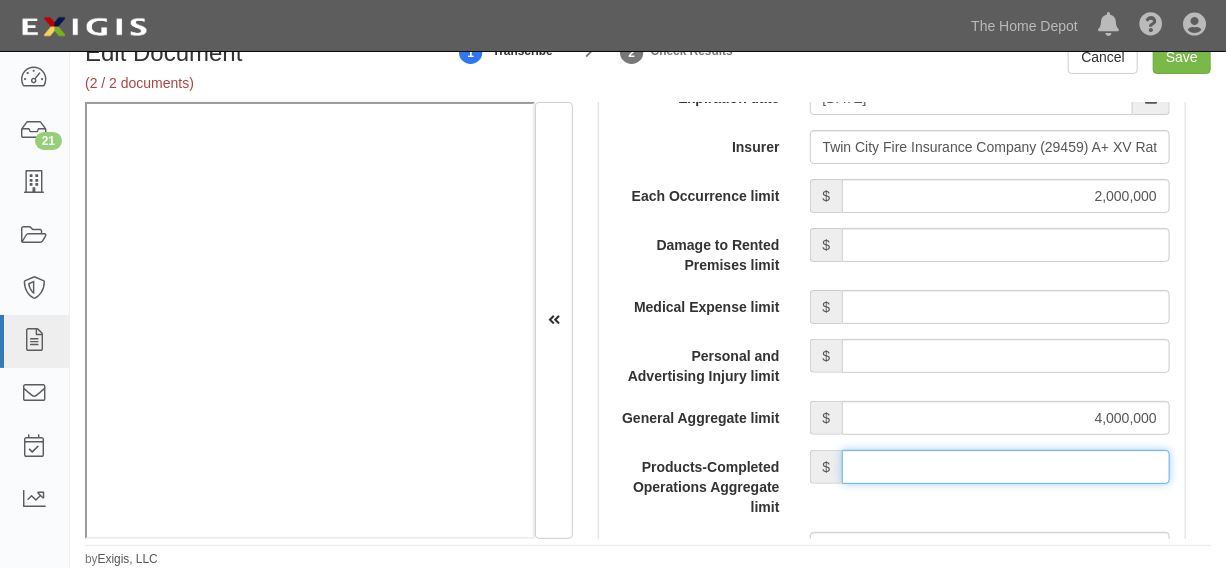 type on "4,000,000" 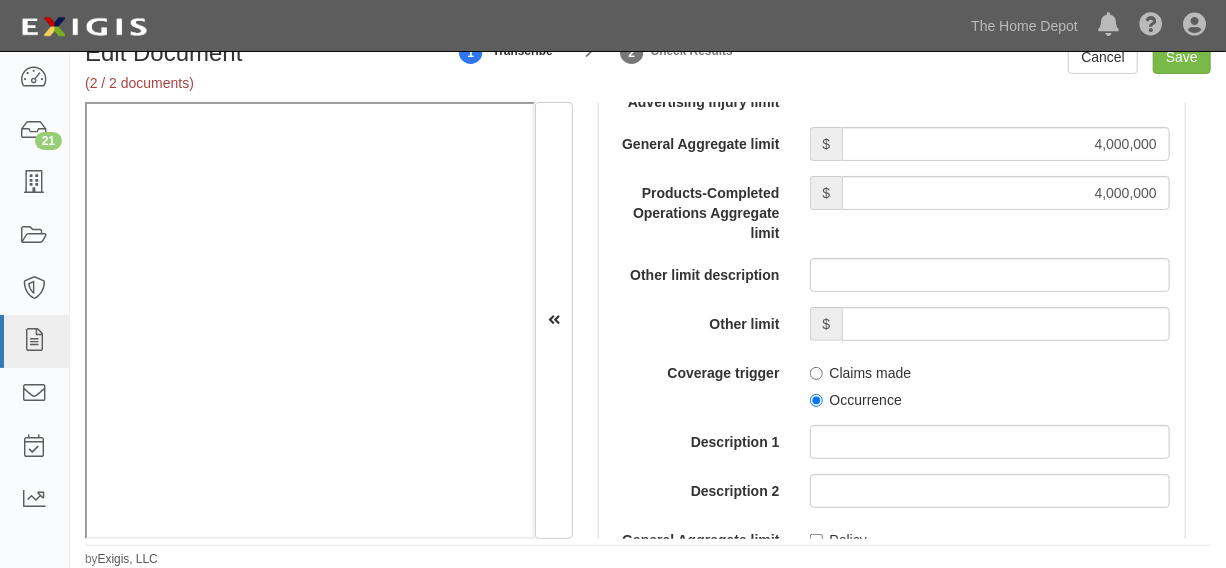 scroll, scrollTop: 2191, scrollLeft: 0, axis: vertical 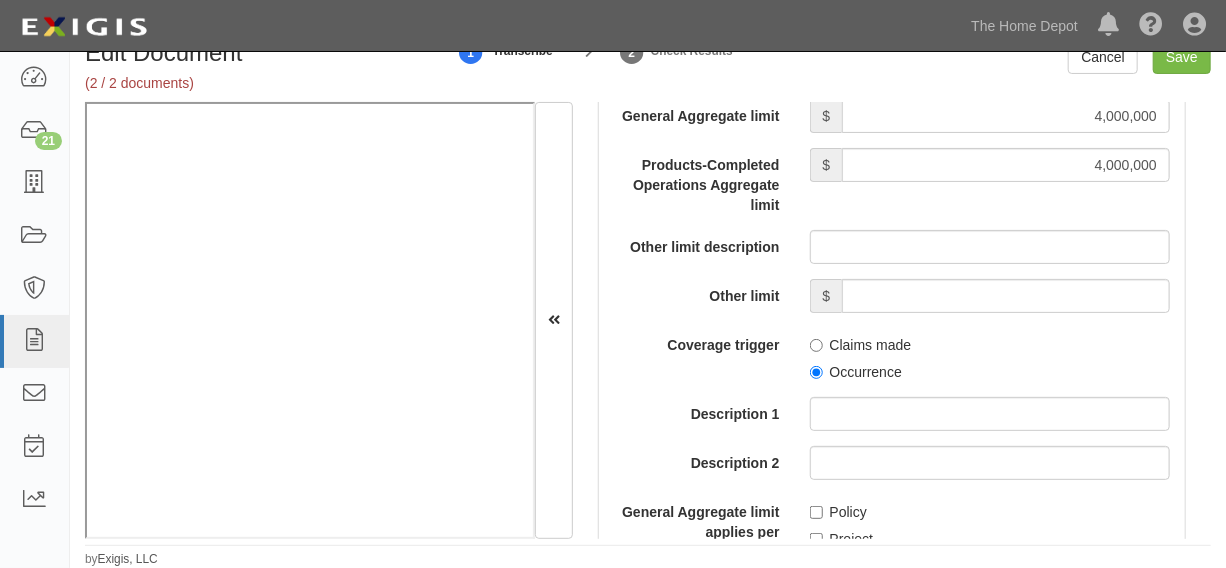 drag, startPoint x: 885, startPoint y: 370, endPoint x: 884, endPoint y: 384, distance: 14.035668 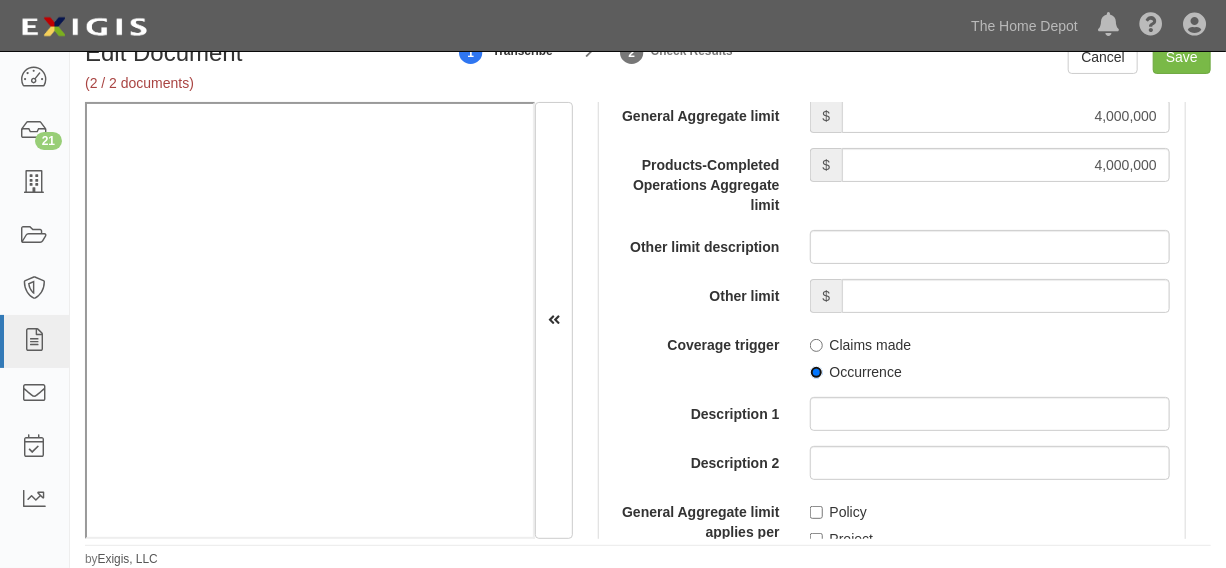 click on "Occurrence" at bounding box center (816, 372) 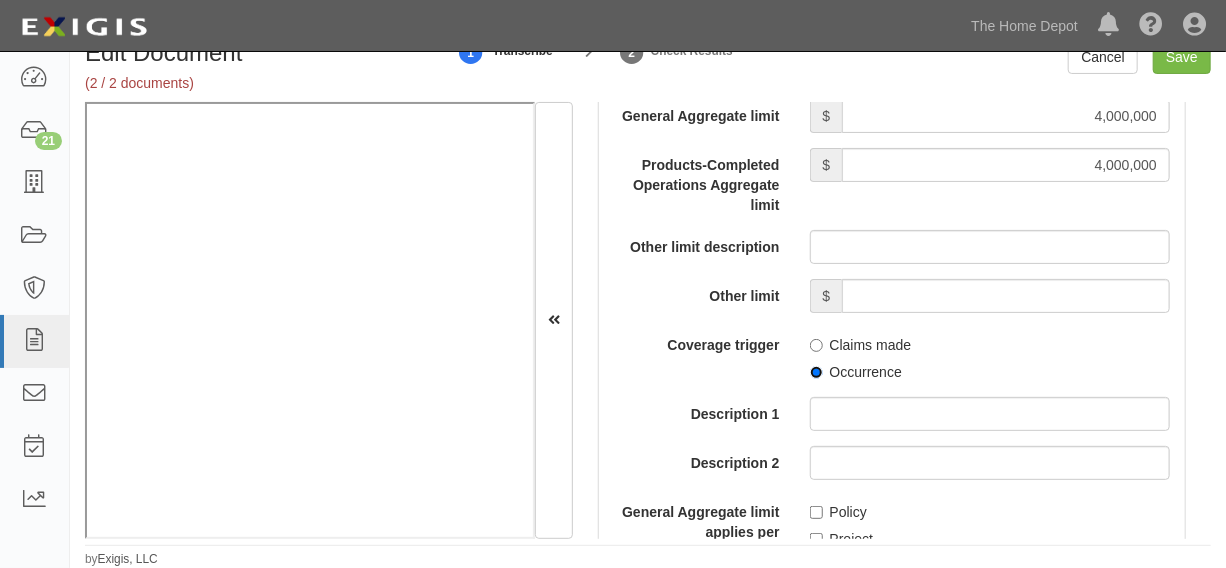 radio on "true" 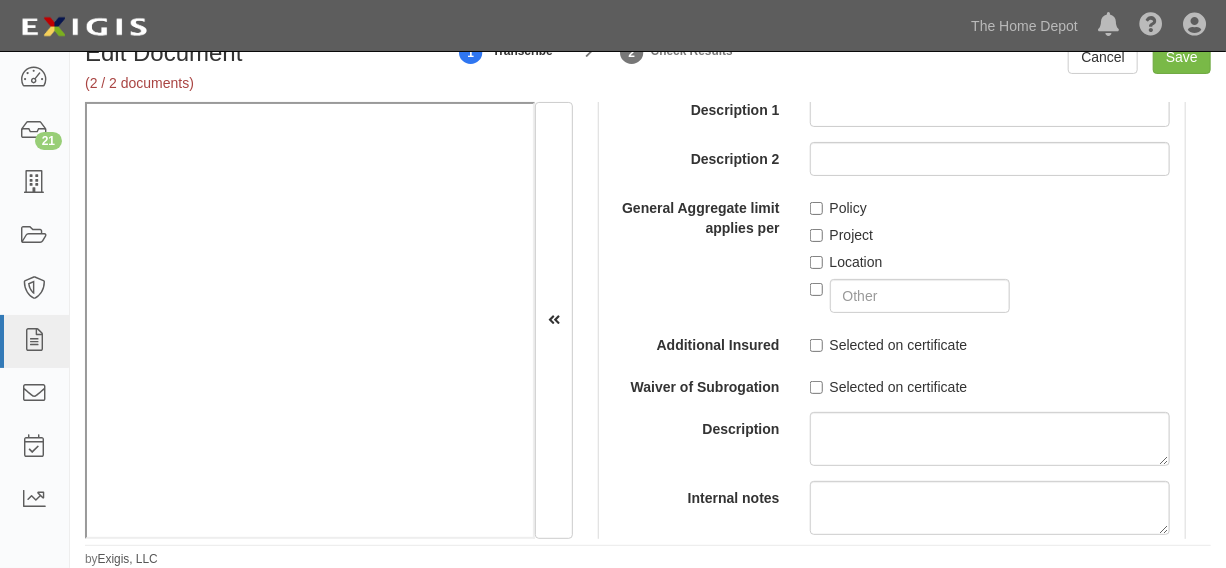 click on "Location" at bounding box center (846, 262) 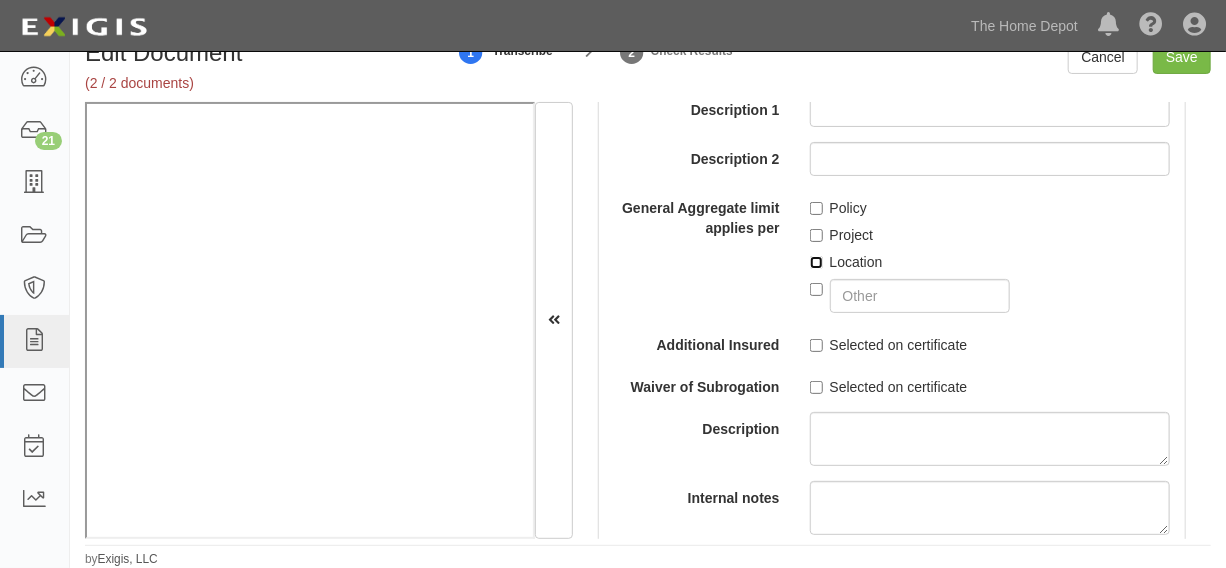 click on "Location" at bounding box center [816, 262] 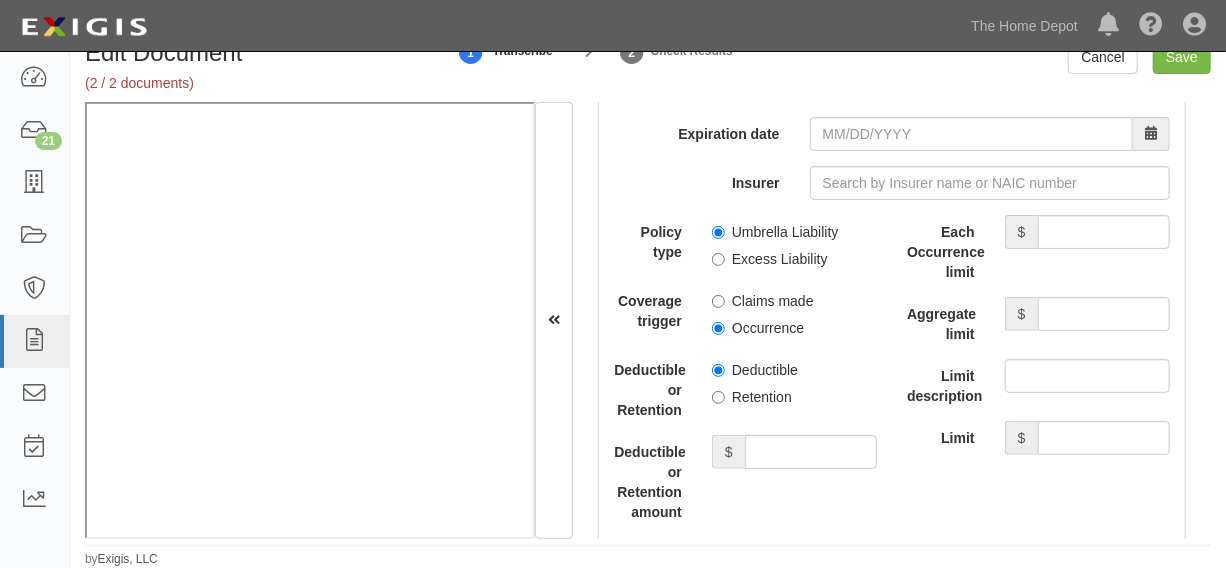scroll, scrollTop: 4161, scrollLeft: 0, axis: vertical 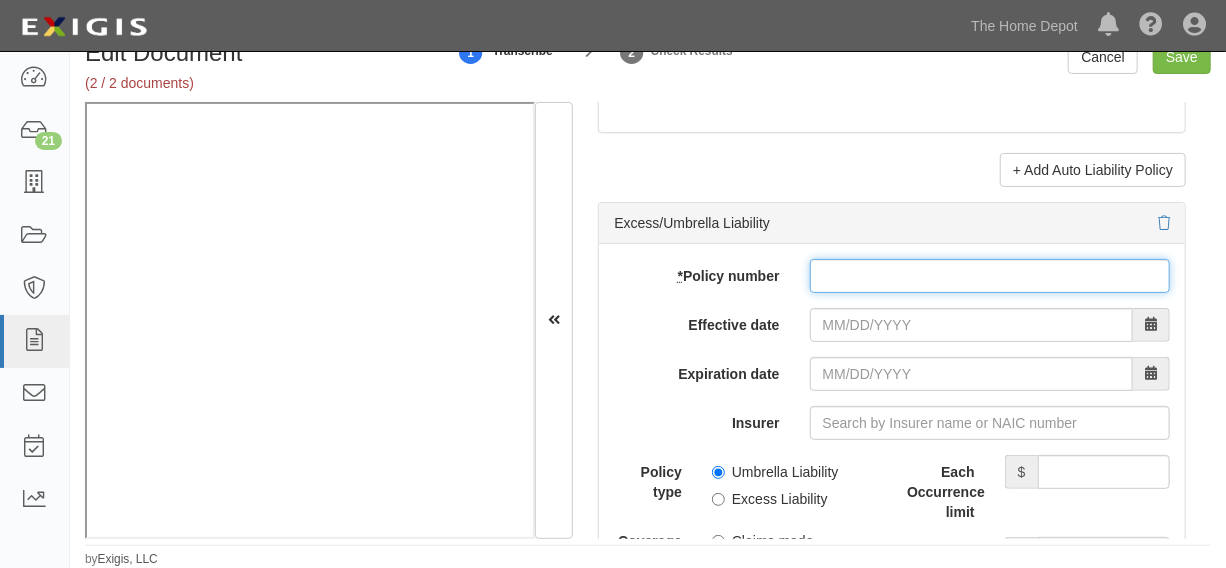 click on "*  Policy number" at bounding box center (990, 276) 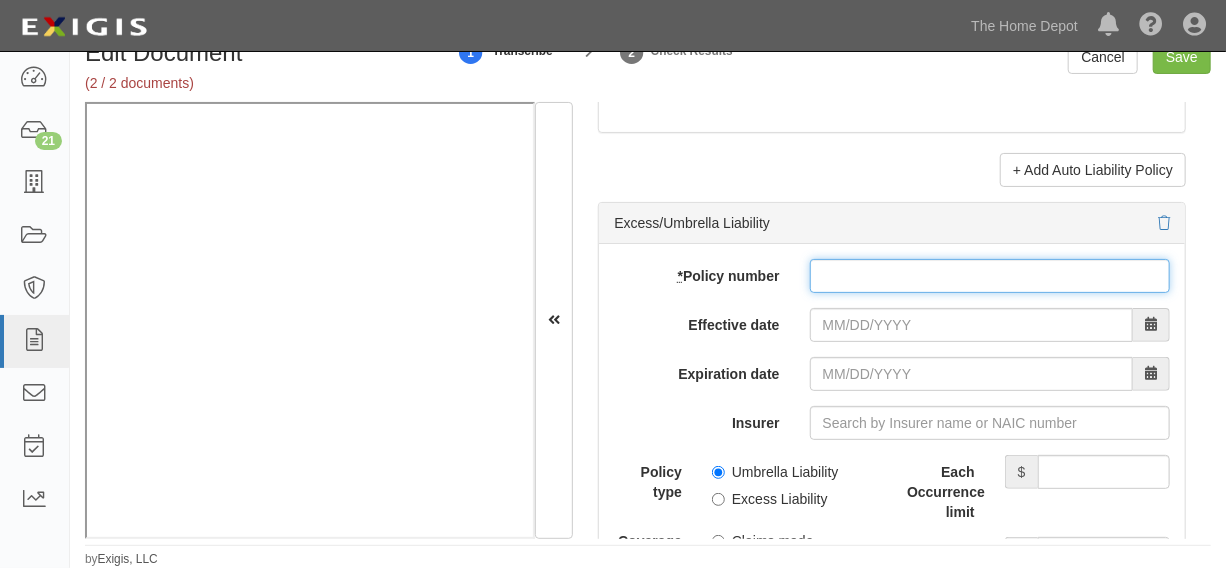 paste on "44 SBA BB4555" 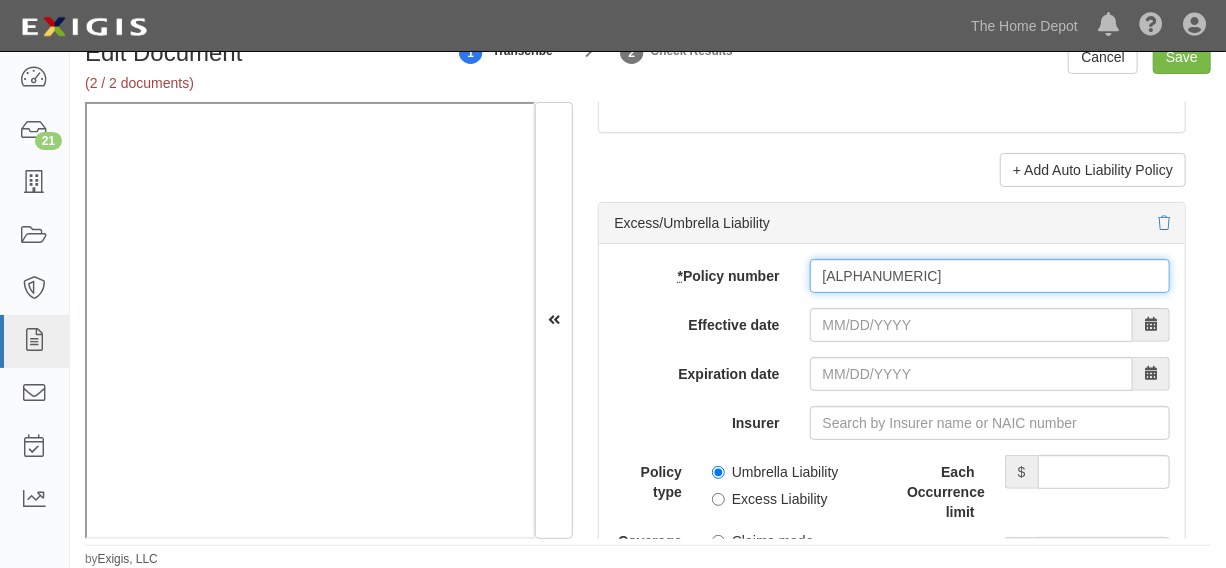 type on "44 SBA BB4555" 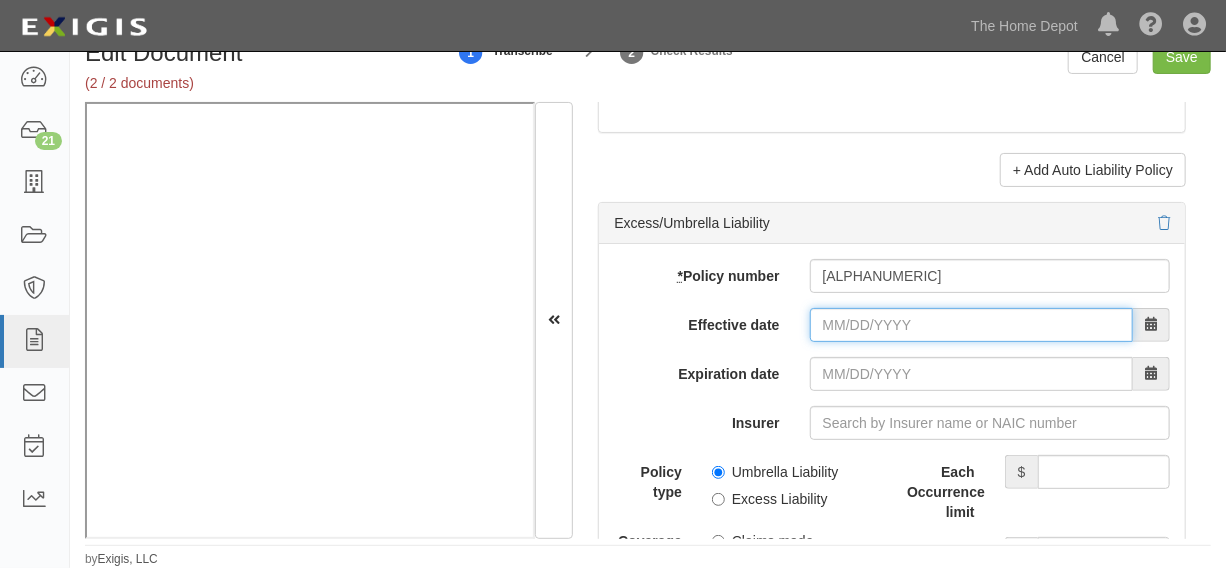 click on "Effective date" at bounding box center (971, 325) 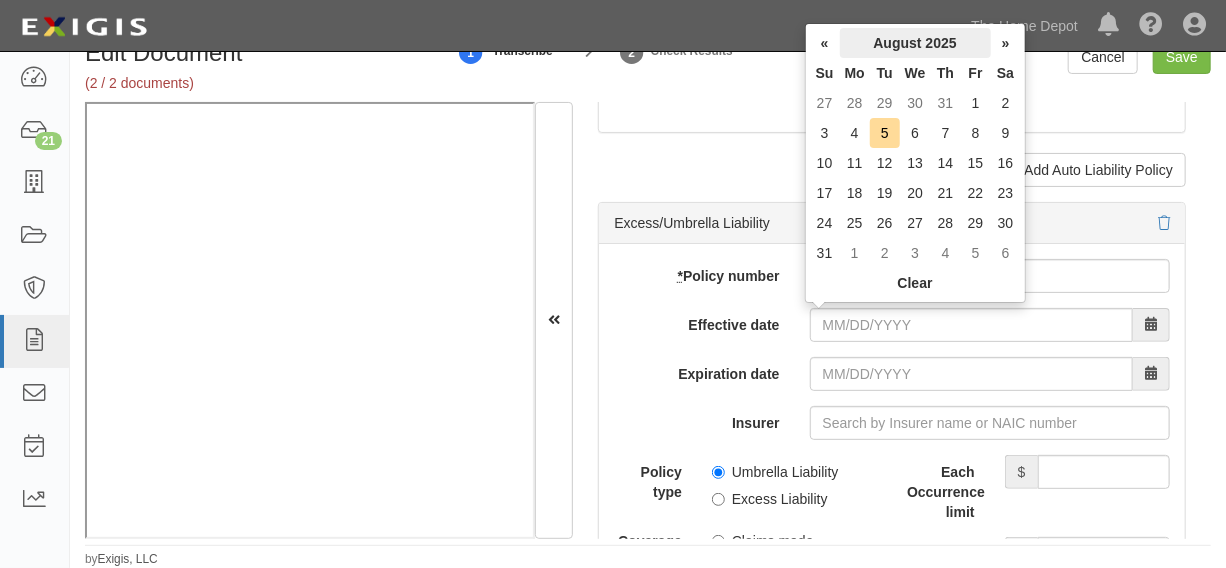 click on "August 2025" at bounding box center [915, 43] 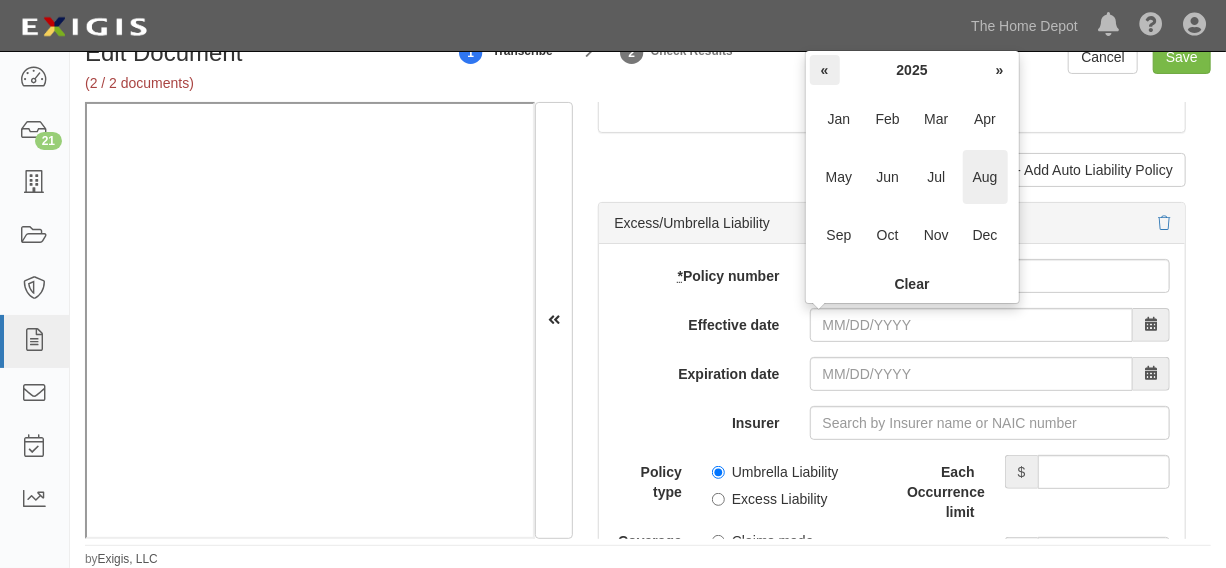 click on "«" at bounding box center [825, 70] 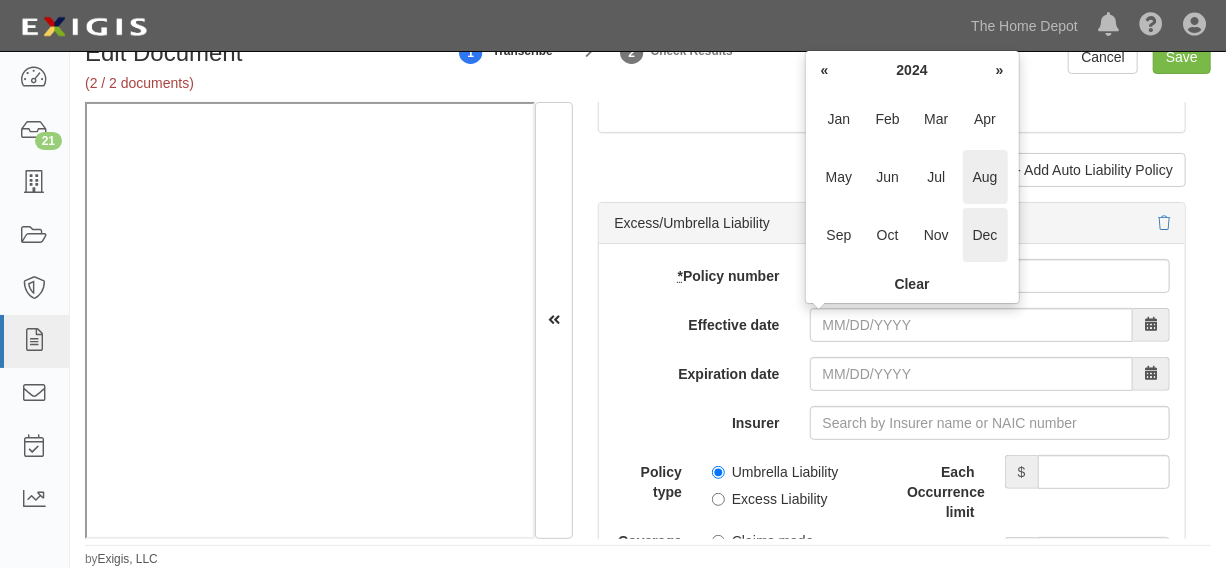 click on "Dec" at bounding box center (985, 235) 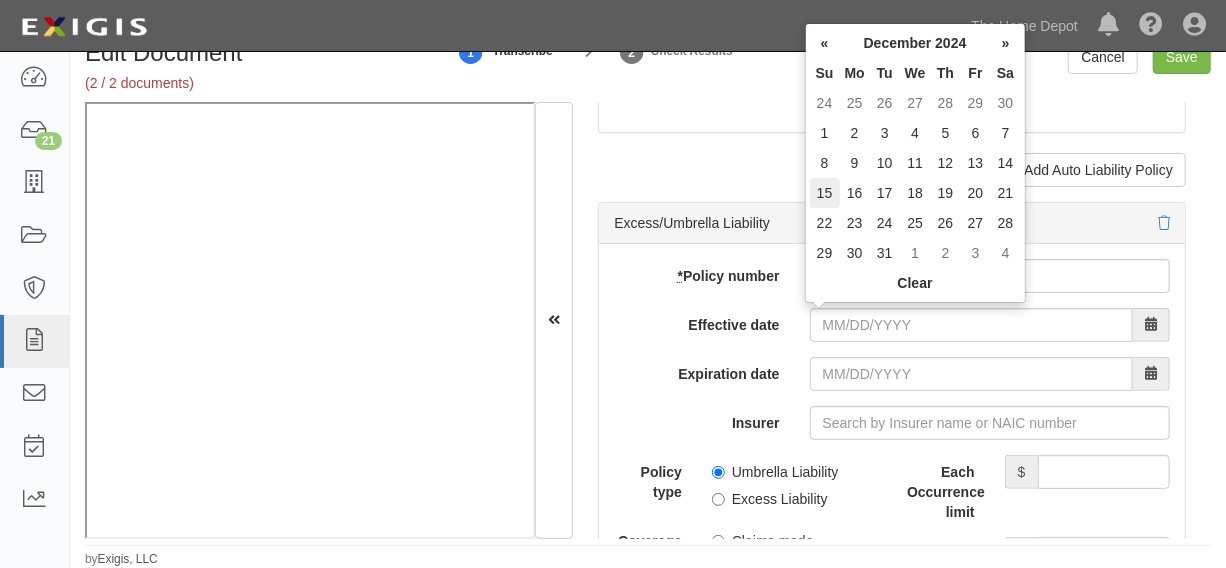 click on "15" at bounding box center (825, 193) 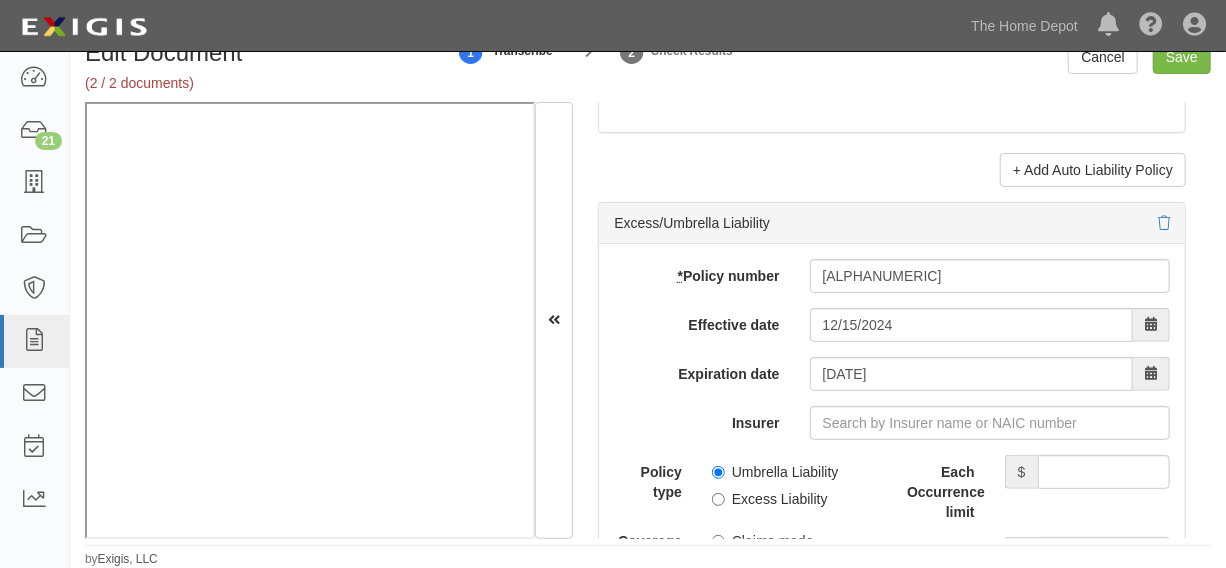 scroll, scrollTop: 4313, scrollLeft: 0, axis: vertical 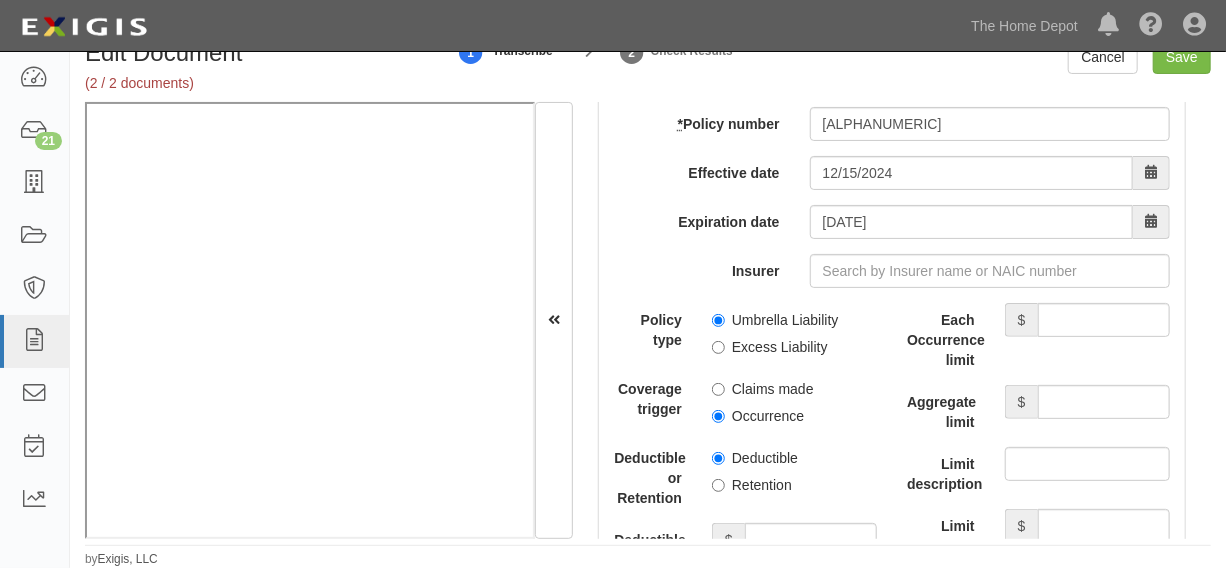 click on "Umbrella Liability" at bounding box center [775, 320] 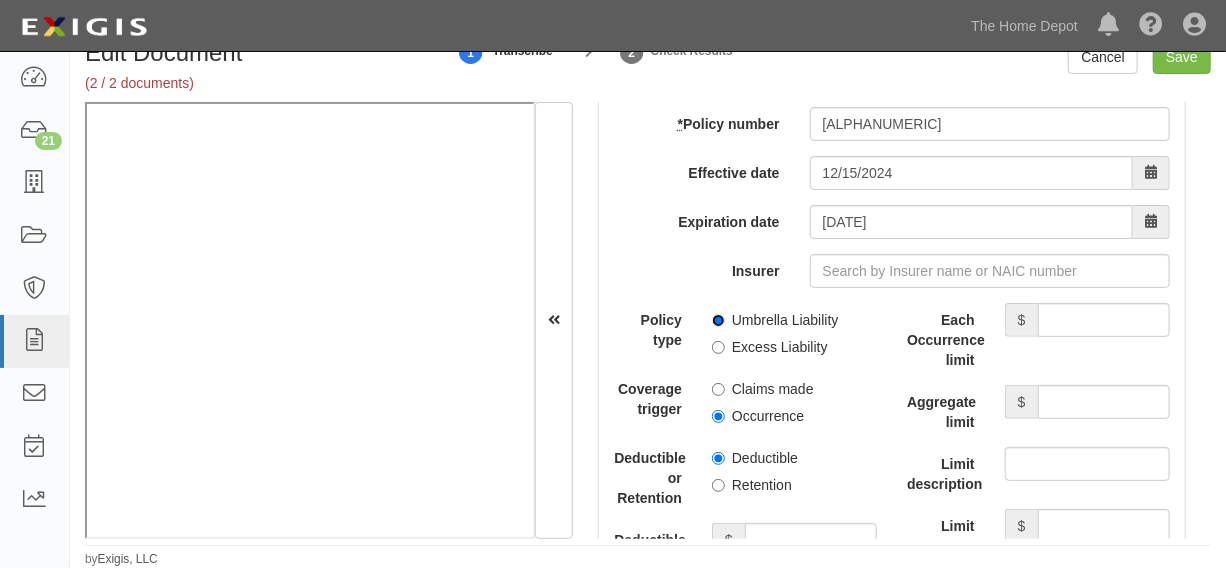 click on "Umbrella Liability" at bounding box center [718, 320] 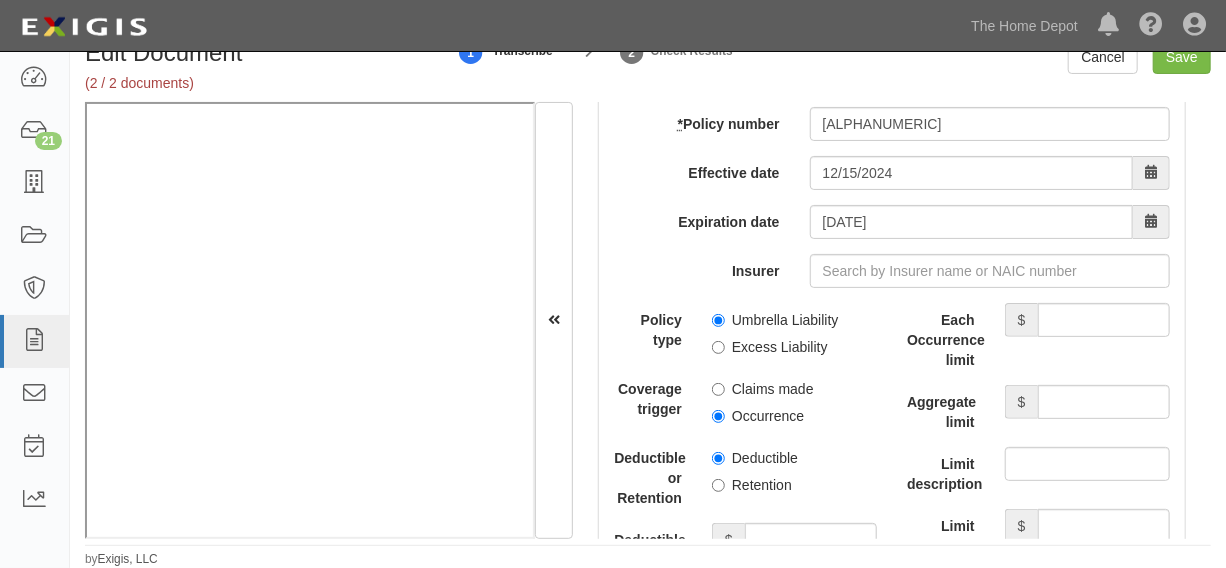 click on "Occurrence" at bounding box center (758, 416) 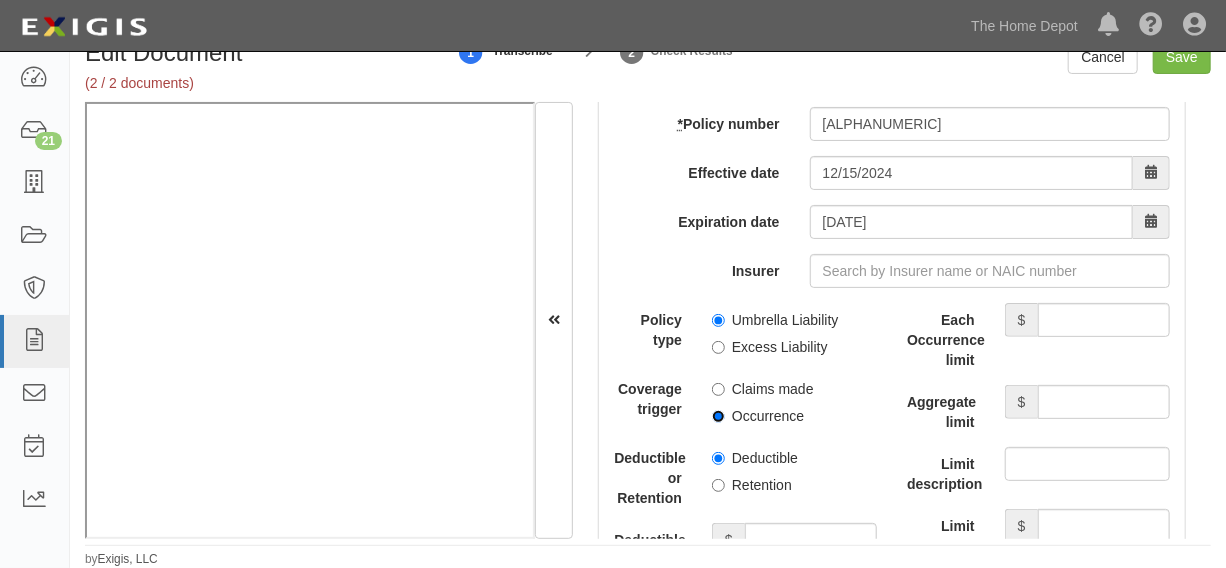 click on "Occurrence" at bounding box center [718, 416] 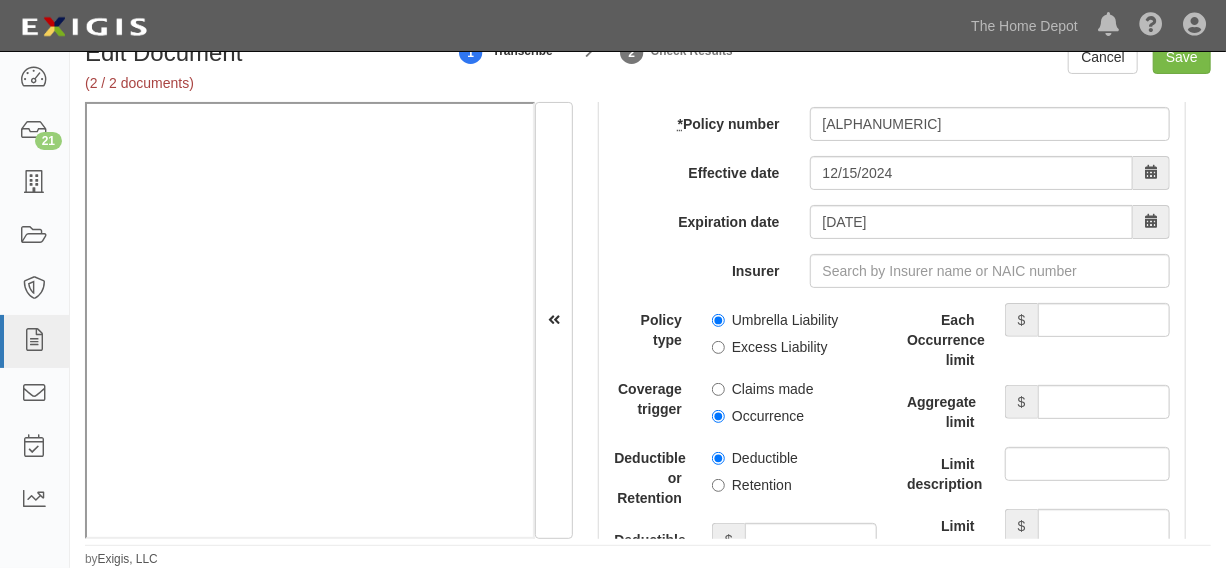 click on "Retention" at bounding box center [752, 485] 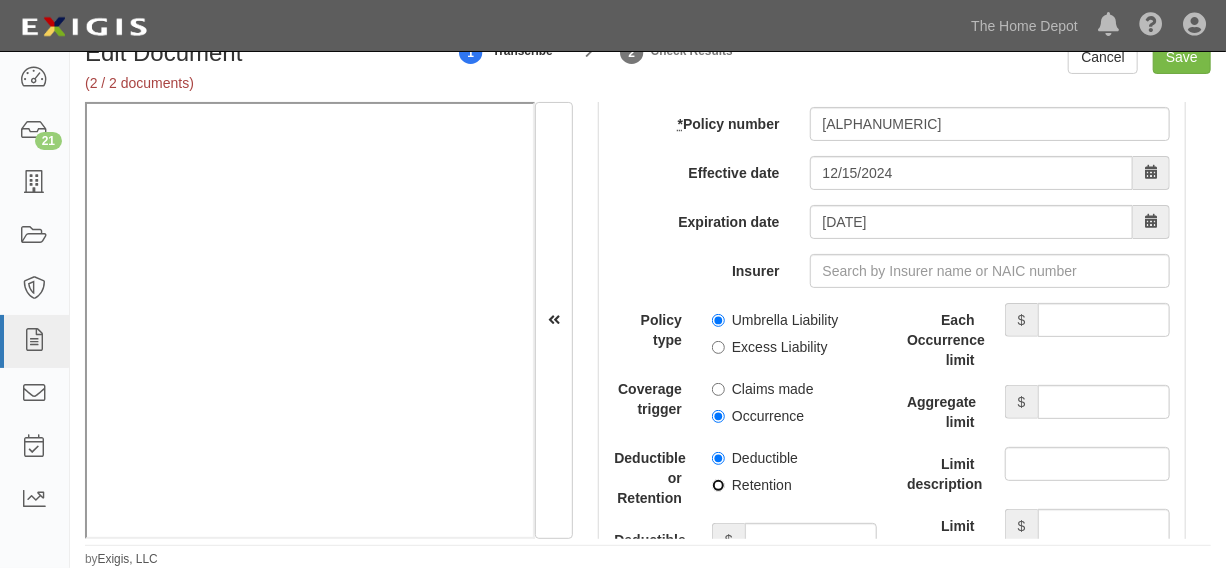 click on "Retention" at bounding box center [718, 485] 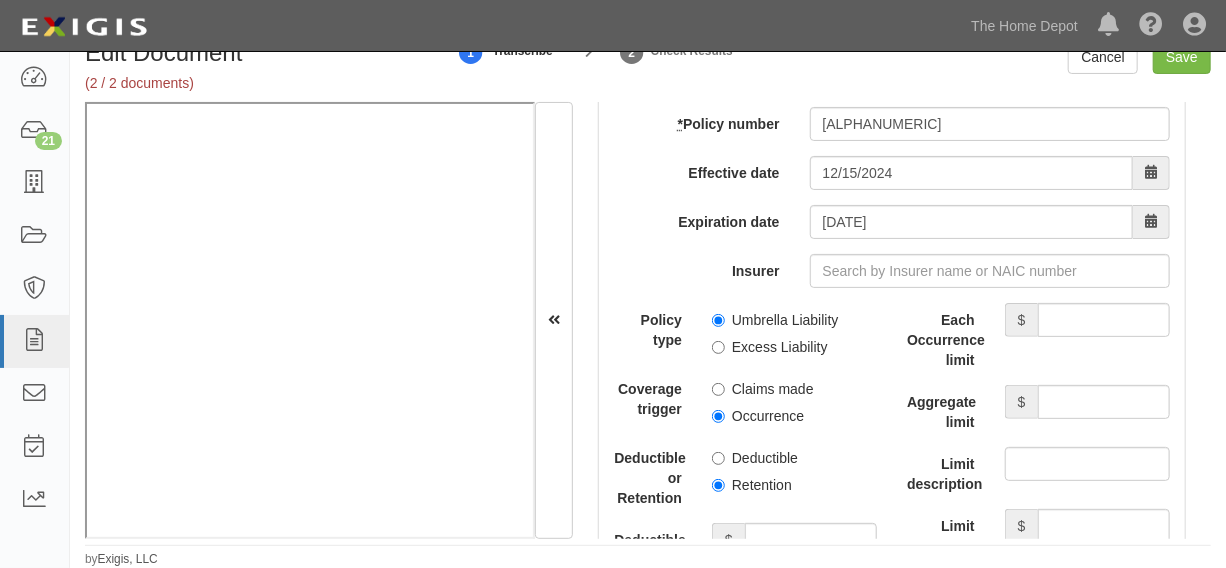 click on "Policy type Umbrella Liability Excess Liability Coverage trigger Claims made Occurrence Deductible or Retention Deductible Retention Deductible or Retention amount $ Additional Insured Selected on certificate Waiver of Subrogation Selected on certificate" at bounding box center (745, 518) 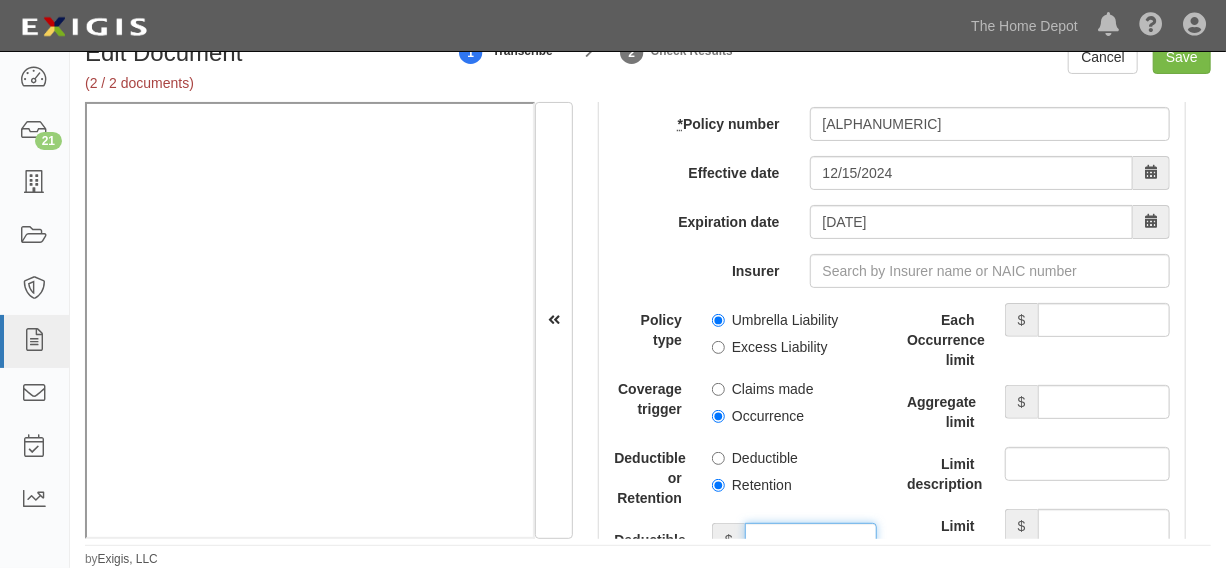 click on "Deductible or Retention amount" at bounding box center (811, 540) 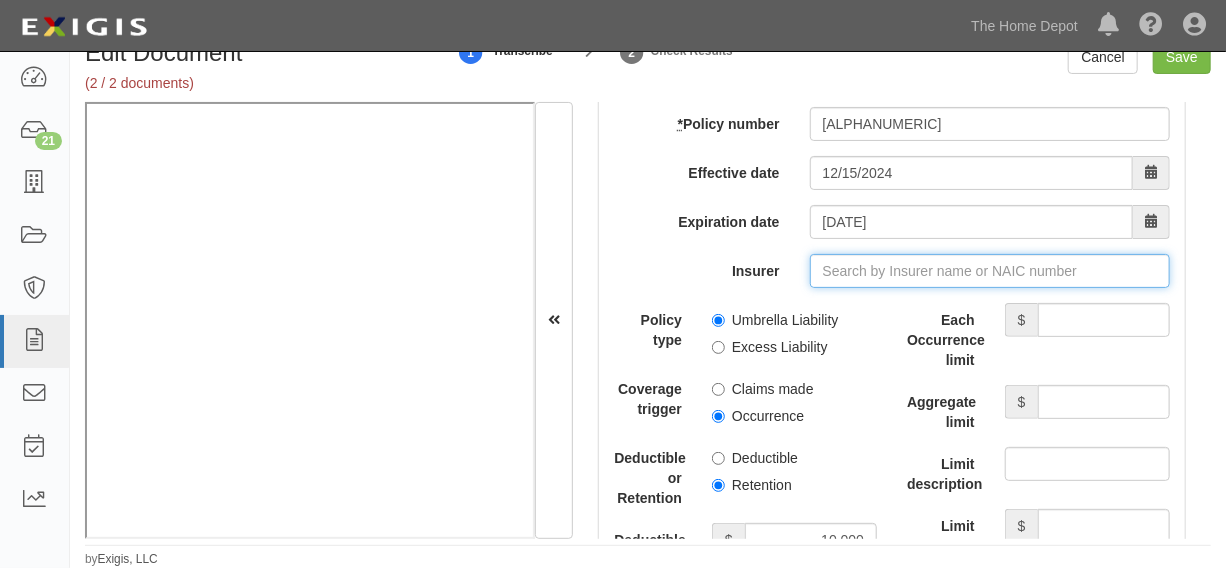 click on "Insurer" at bounding box center [990, 271] 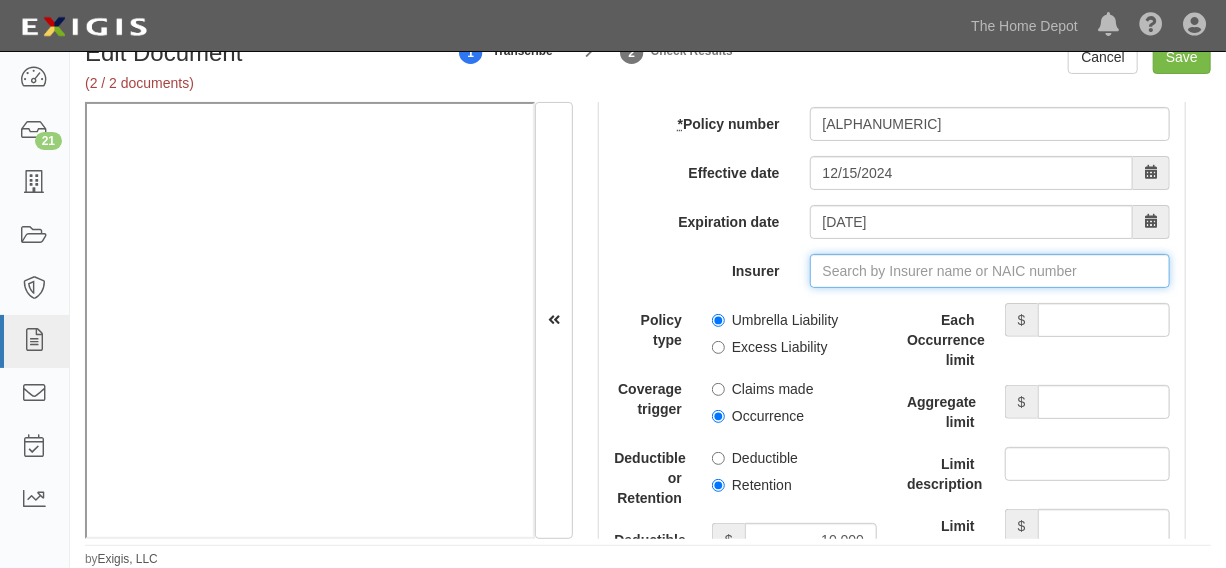 type on "2" 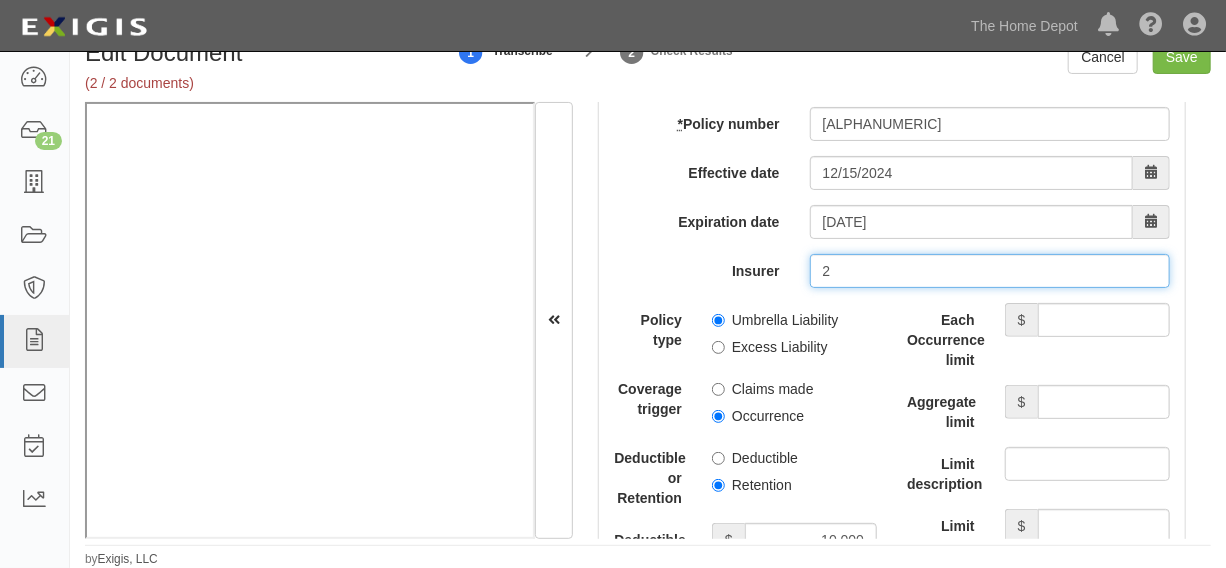 type on "21st Century Advantage Insurance Company (25232) NR Rating" 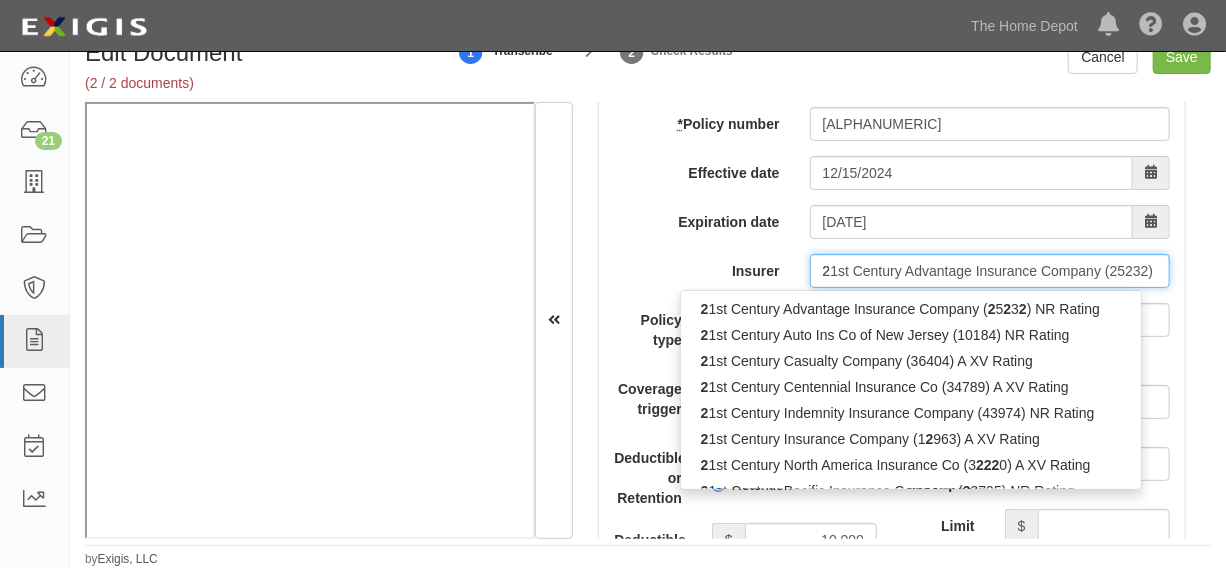 type on "29" 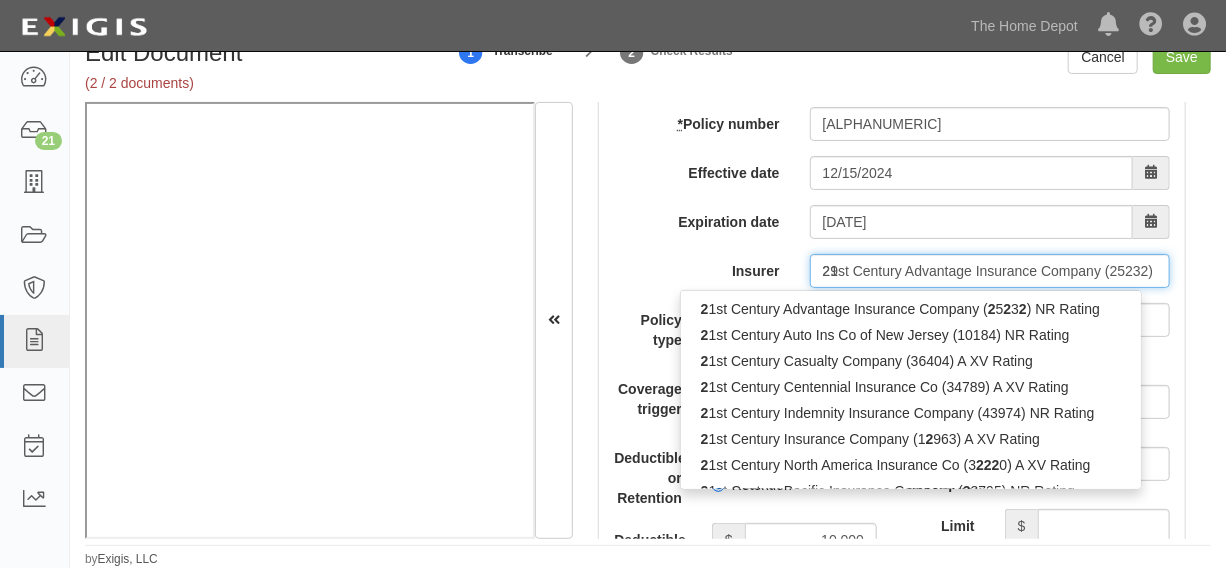 type 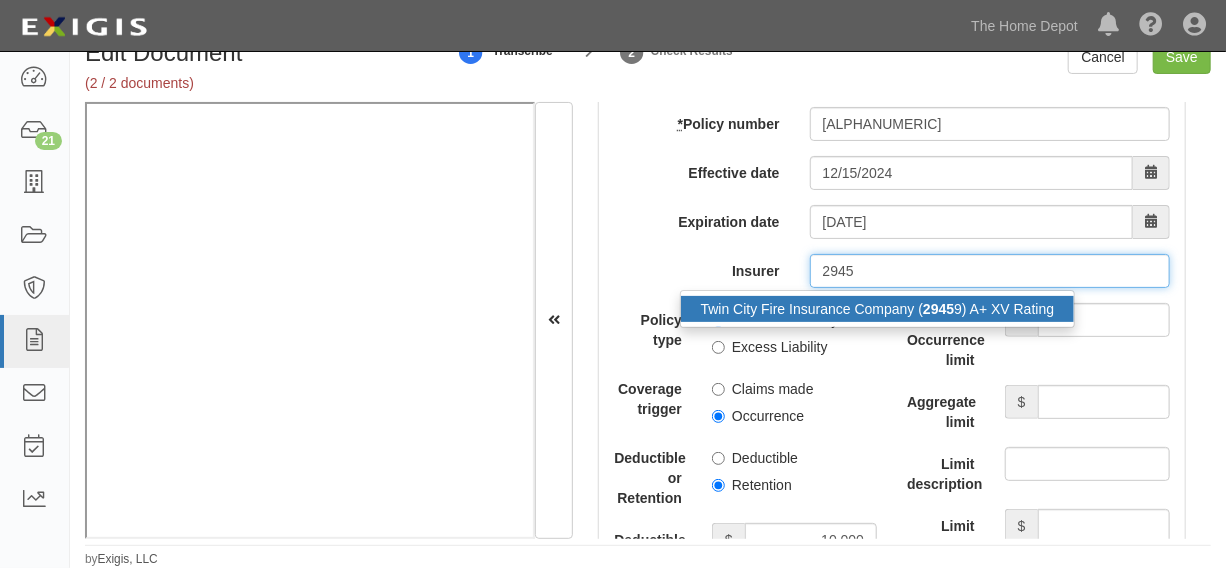 click on "Twin City Fire Insurance Company ( 2945 9) A+ XV Rating" at bounding box center (878, 309) 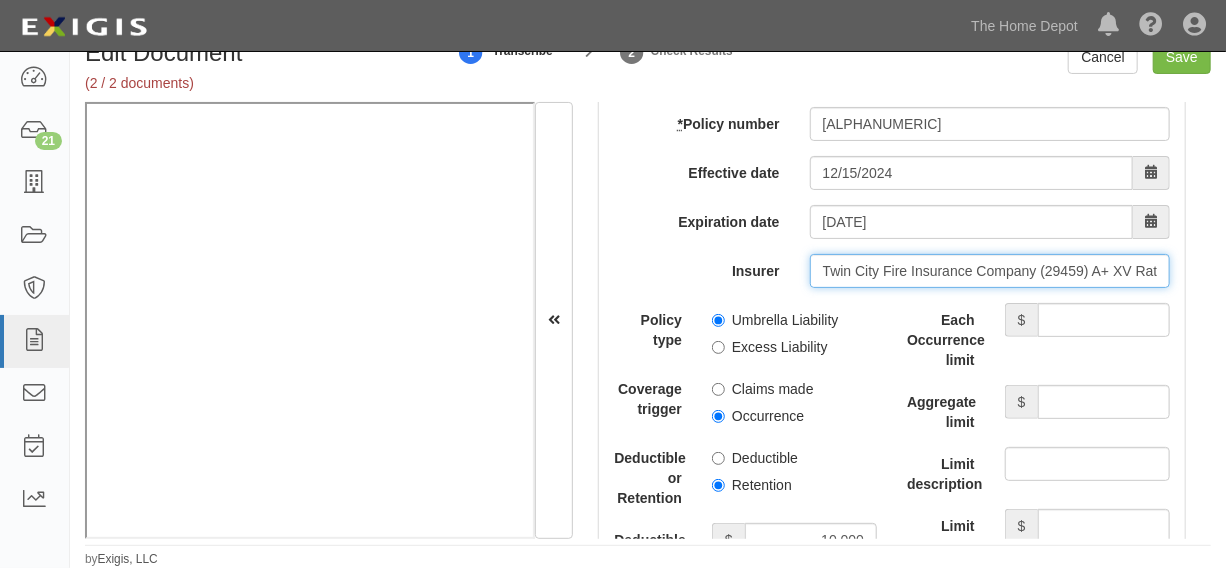type on "Twin City Fire Insurance Company (29459) A+ XV Rating" 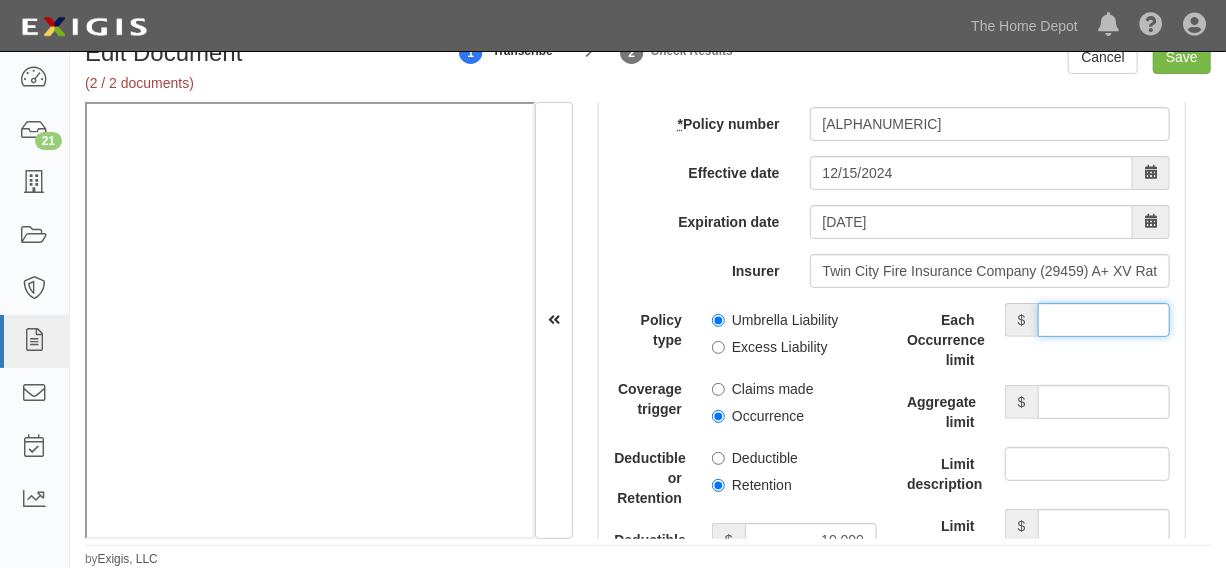 click on "Each Occurrence limit" at bounding box center [1104, 320] 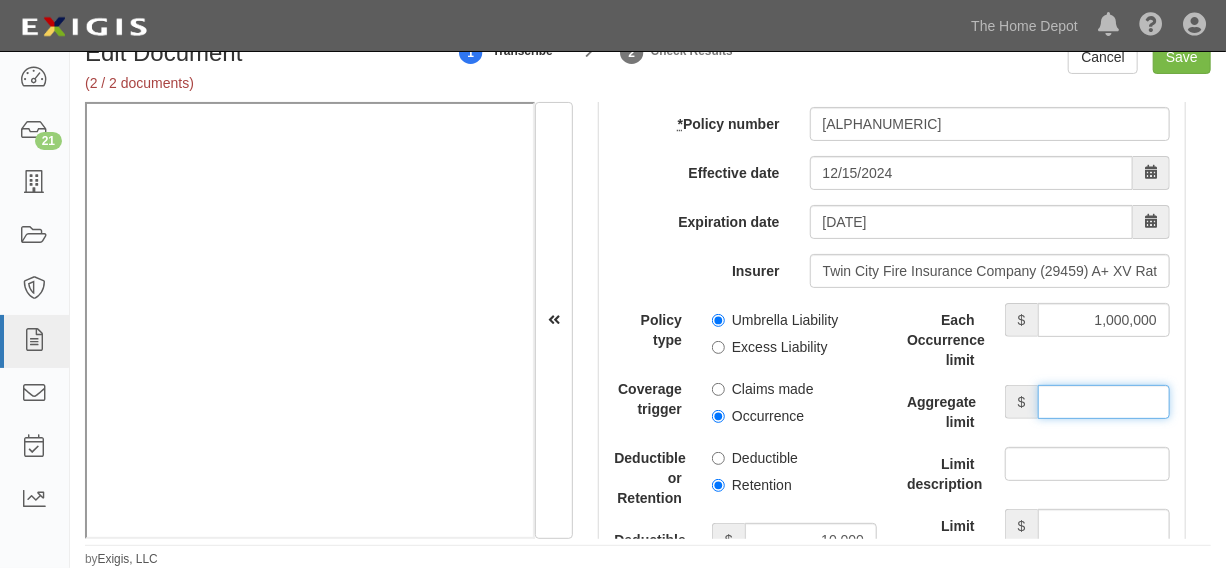 click on "Aggregate limit" at bounding box center [1104, 402] 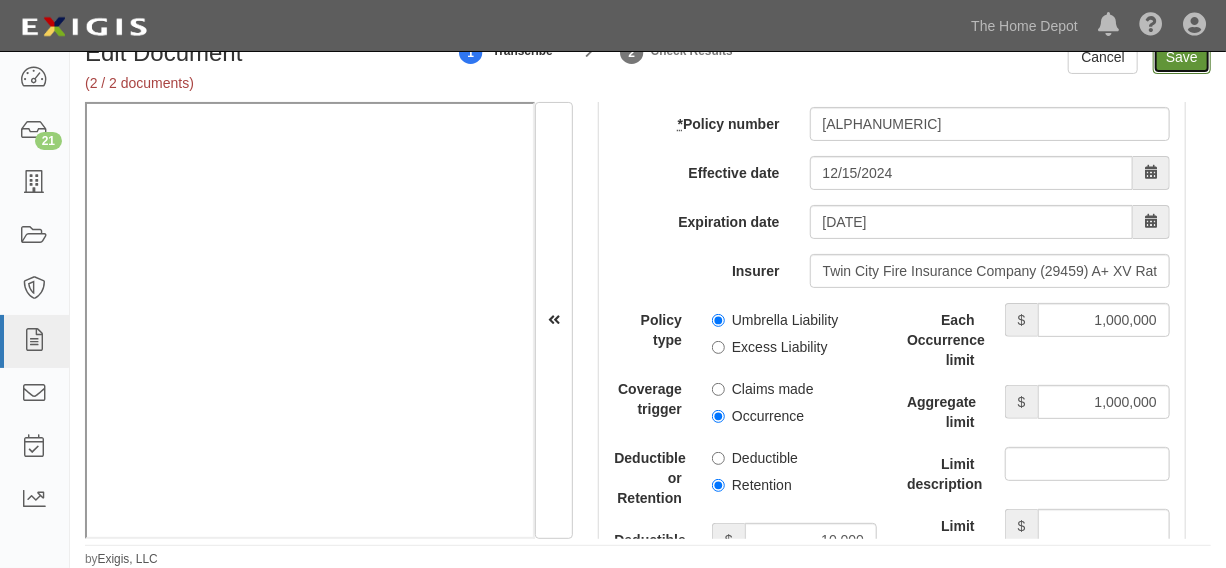 click on "Save" at bounding box center [1182, 57] 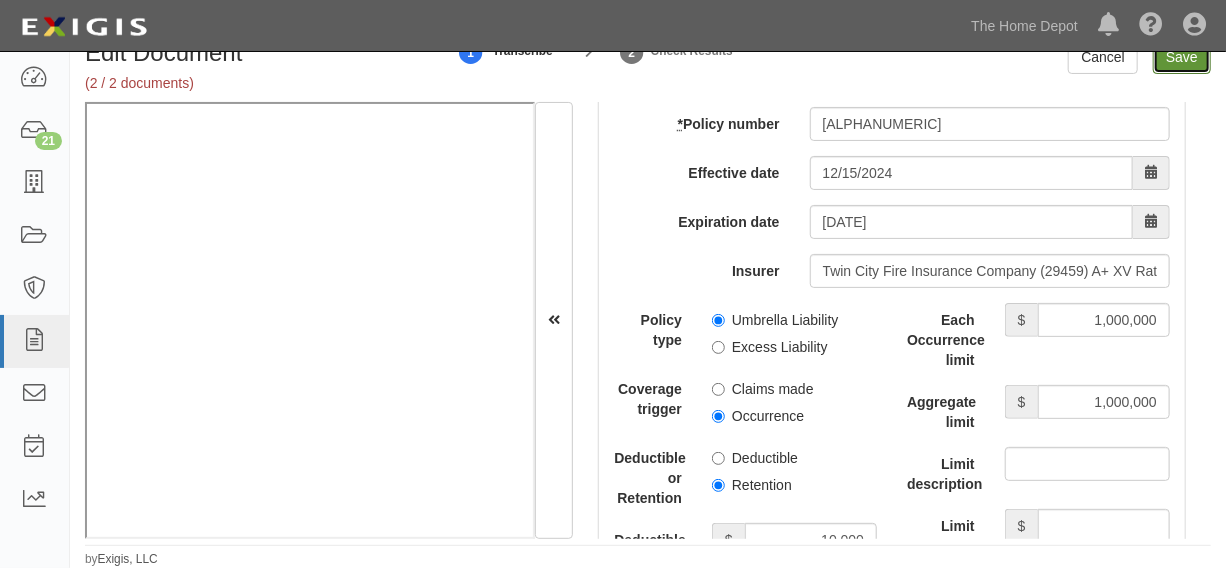 type on "4000000" 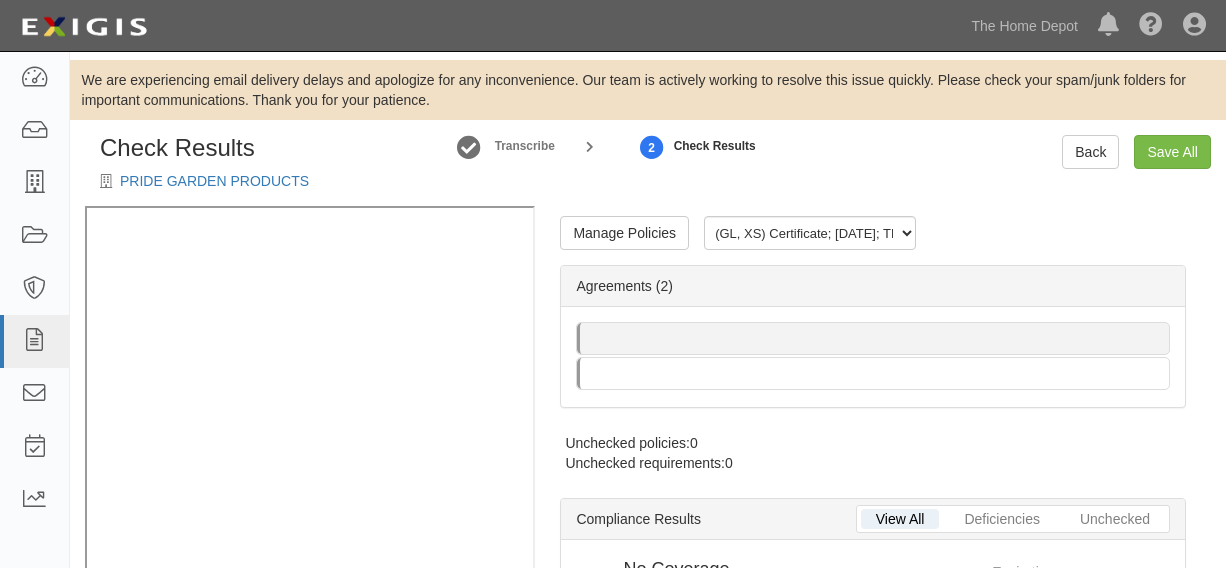 scroll, scrollTop: 0, scrollLeft: 0, axis: both 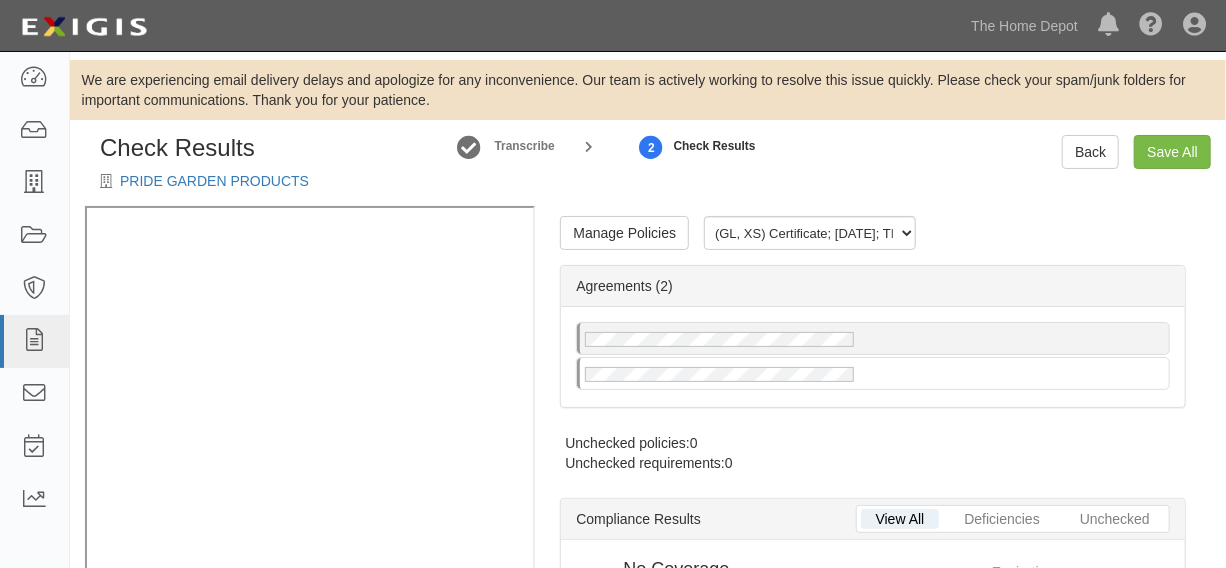 radio on "true" 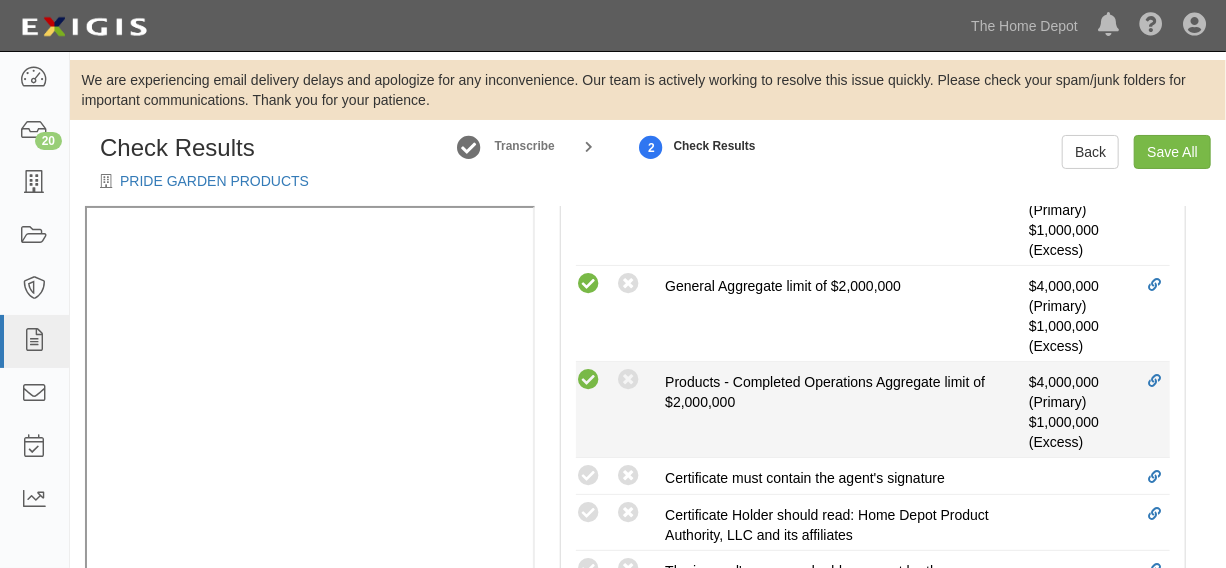 scroll, scrollTop: 757, scrollLeft: 0, axis: vertical 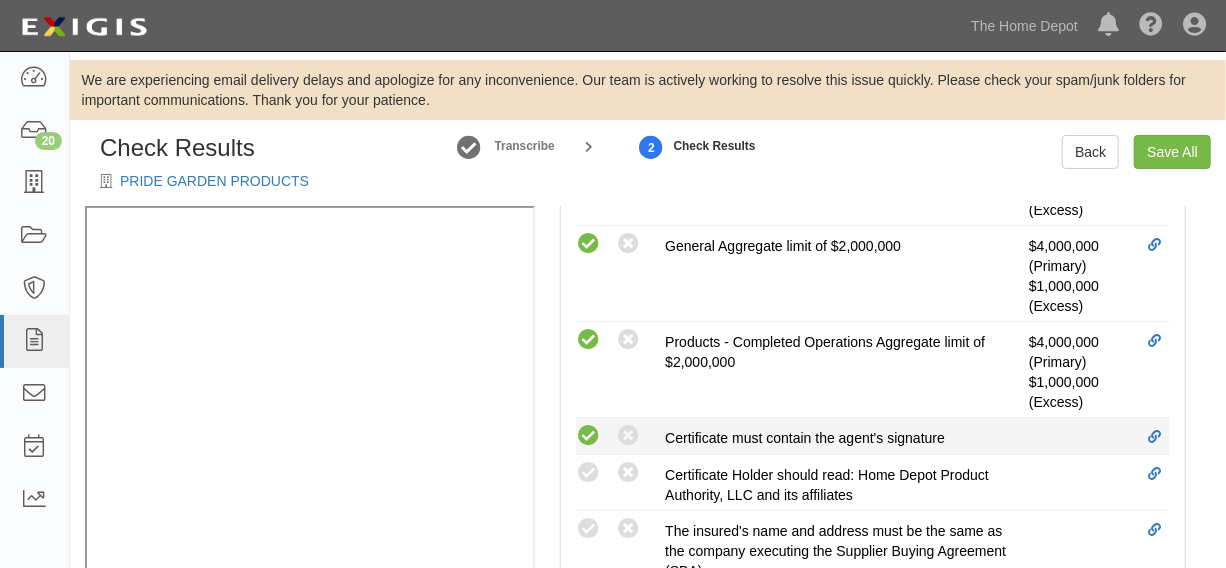 click at bounding box center [588, 436] 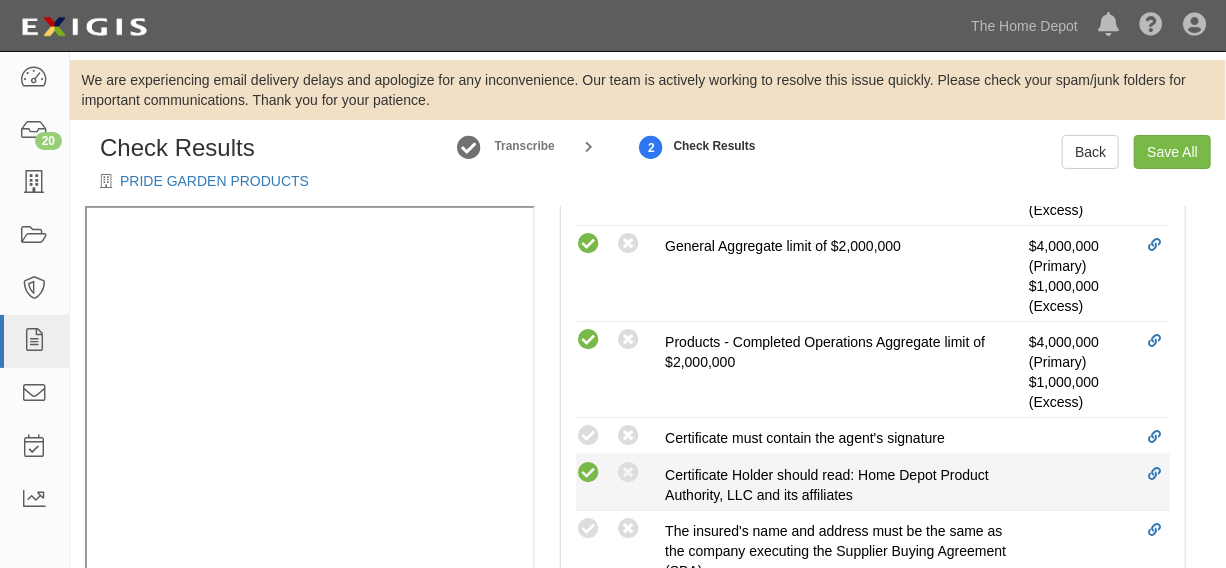 radio on "true" 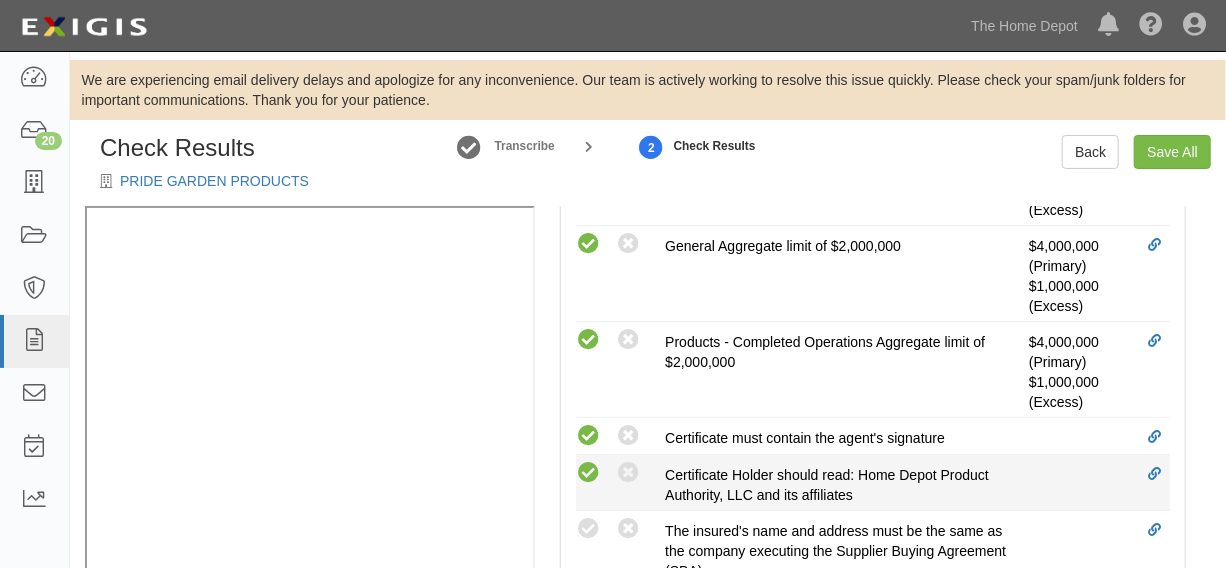 click at bounding box center [588, 473] 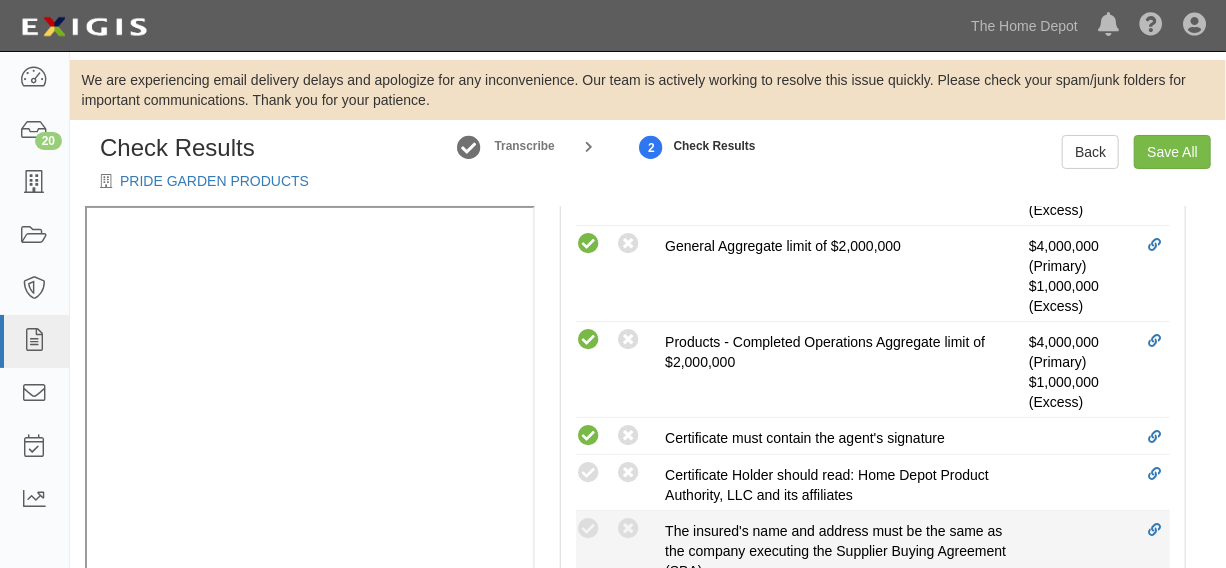 radio on "true" 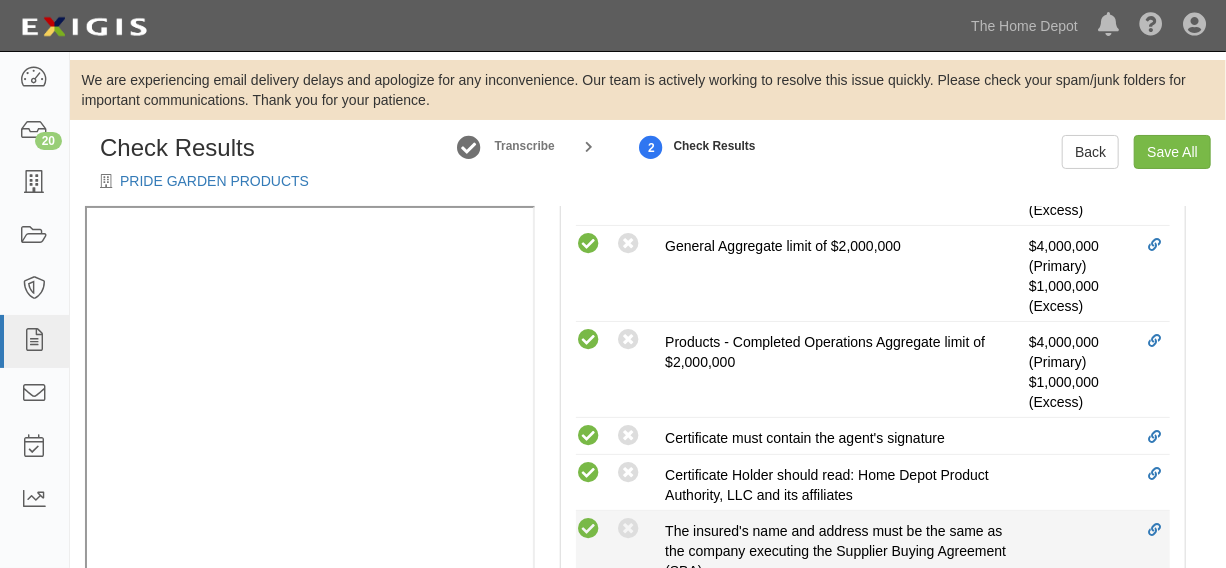 click at bounding box center (588, 529) 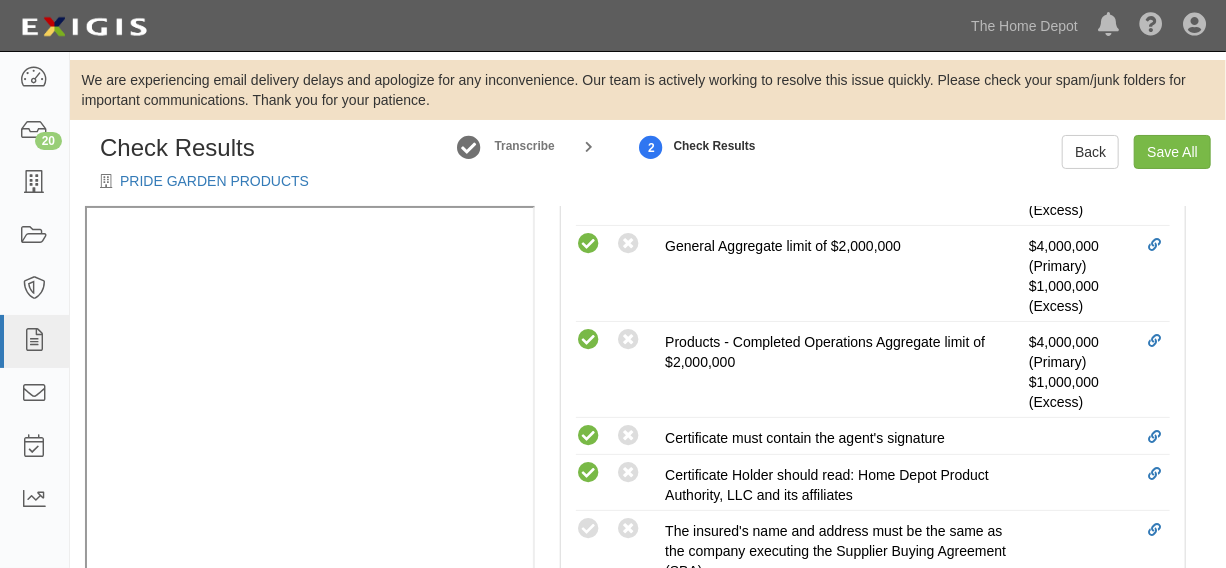 radio on "true" 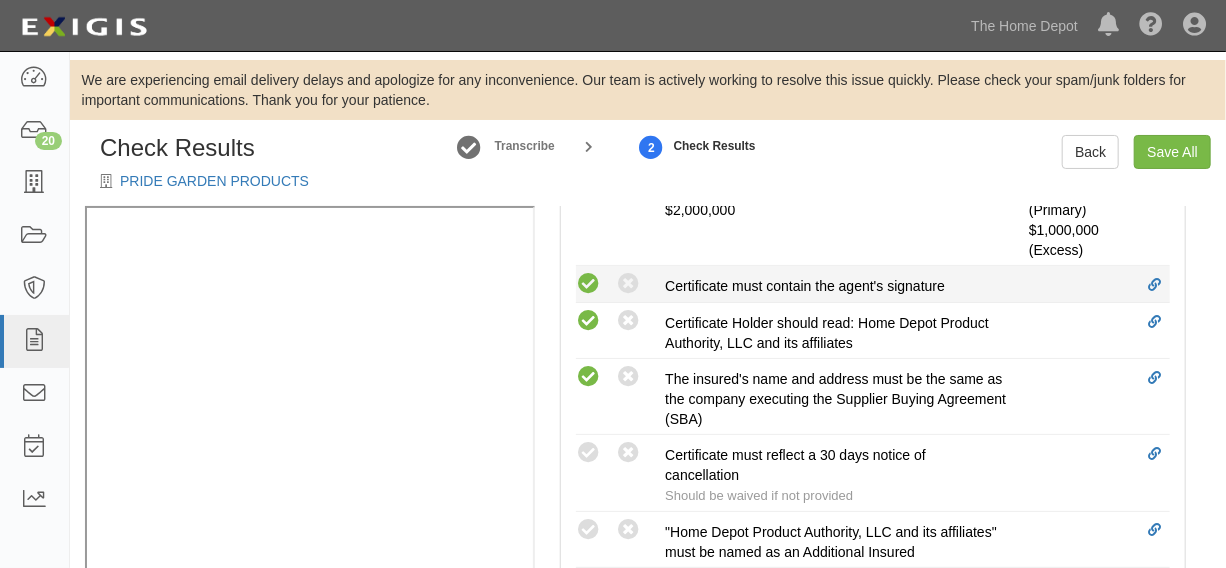 scroll, scrollTop: 1060, scrollLeft: 0, axis: vertical 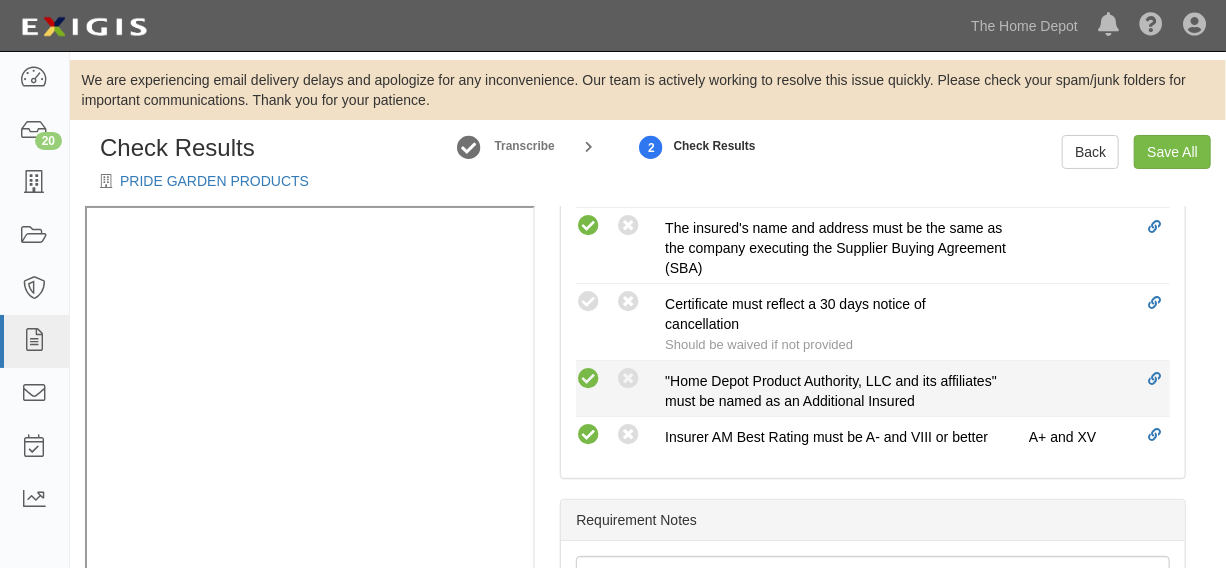 click at bounding box center [588, 379] 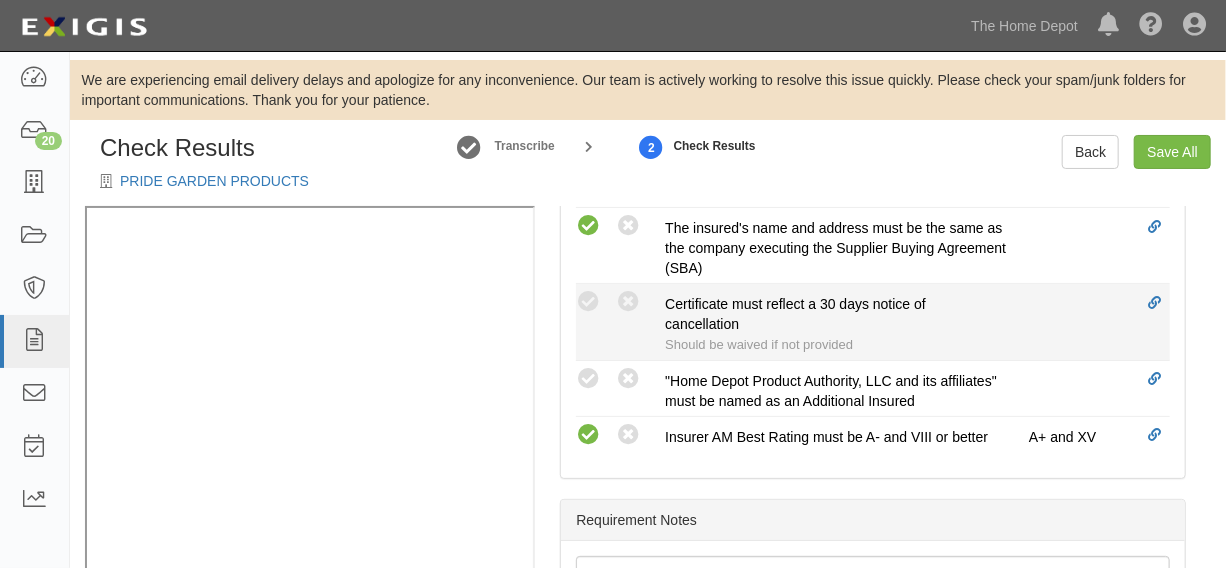 radio on "true" 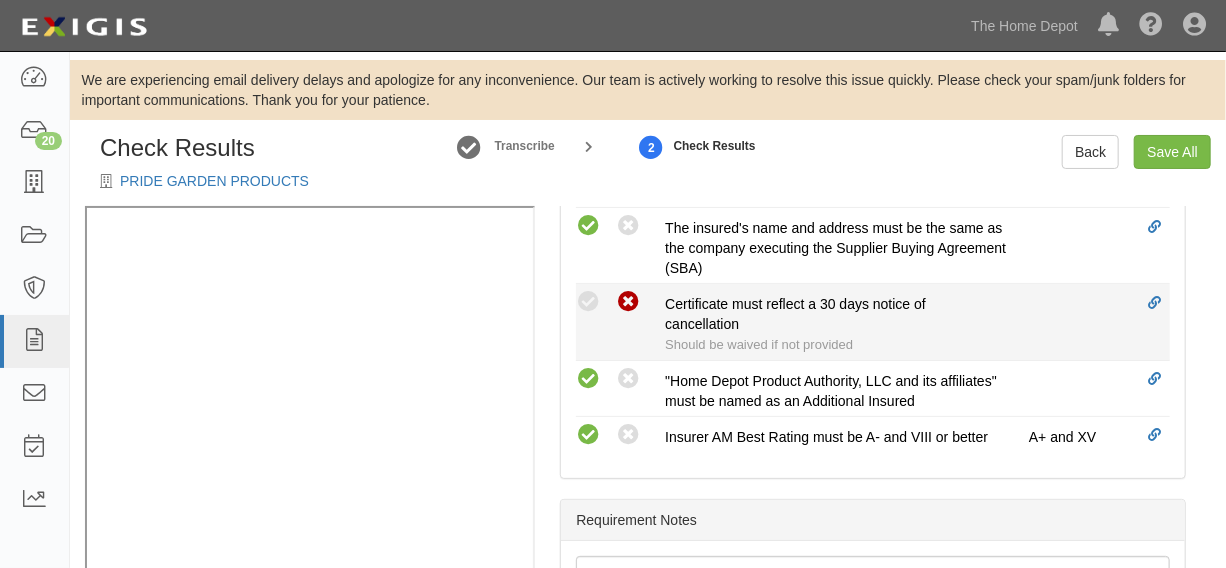 click at bounding box center (628, 302) 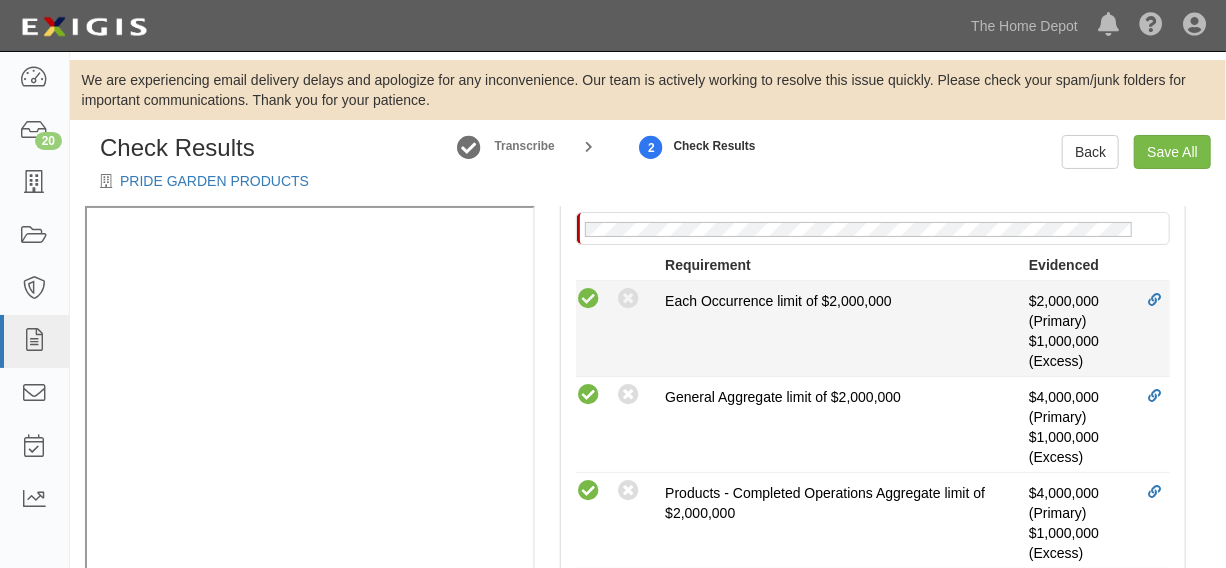 scroll, scrollTop: 252, scrollLeft: 0, axis: vertical 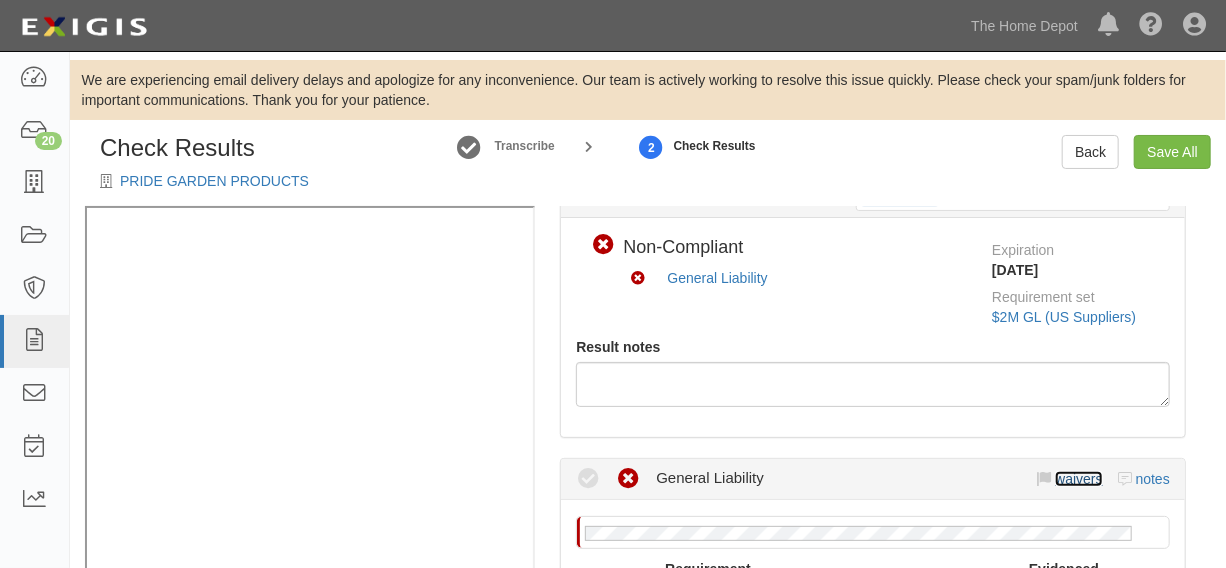 click on "waivers" at bounding box center (1078, 479) 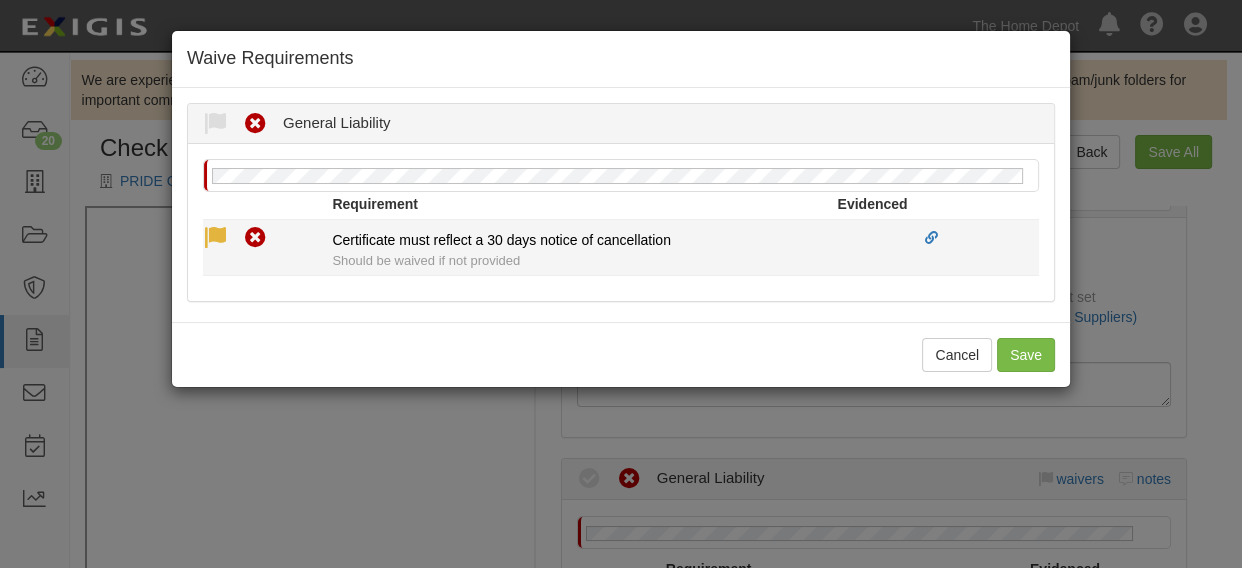 click at bounding box center (215, 238) 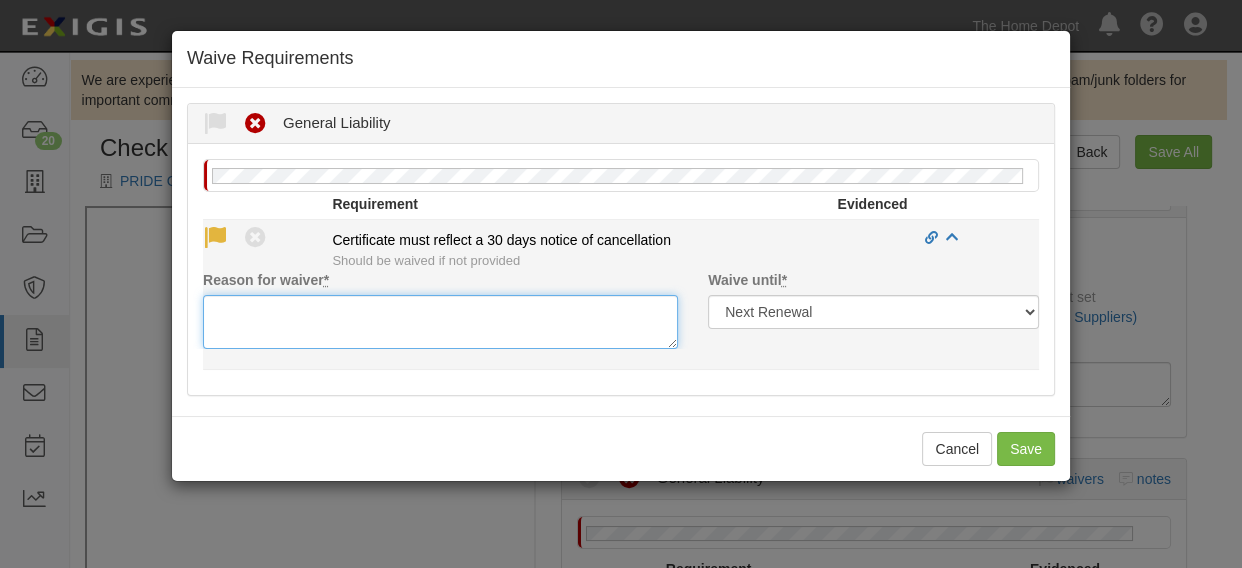 click on "Reason for waiver  *" at bounding box center [440, 322] 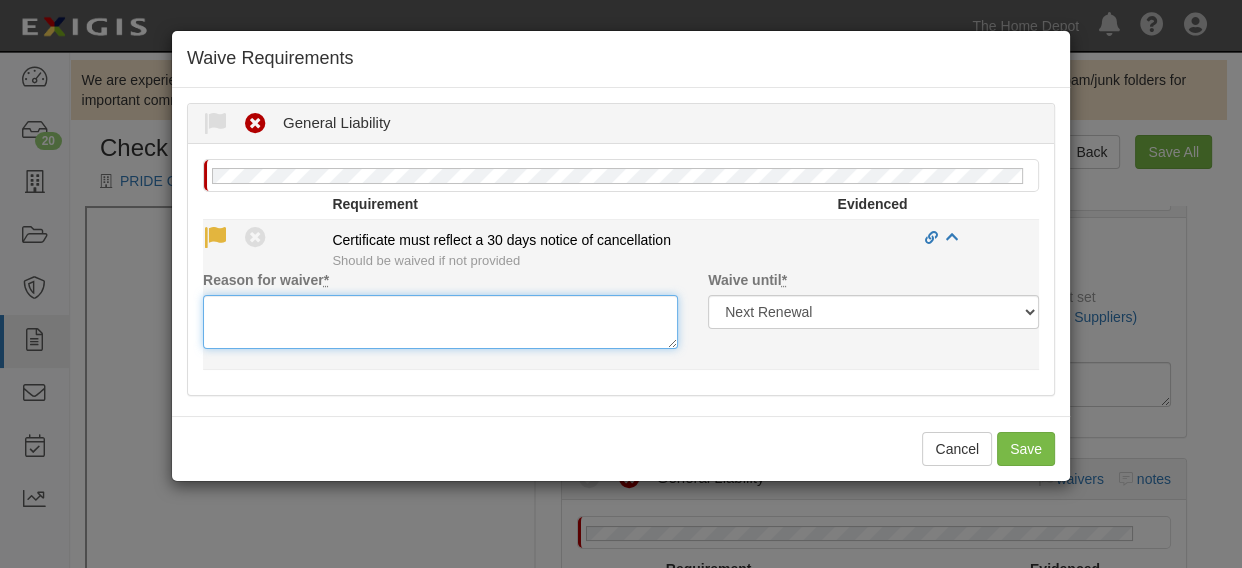 paste on "Waied per client" 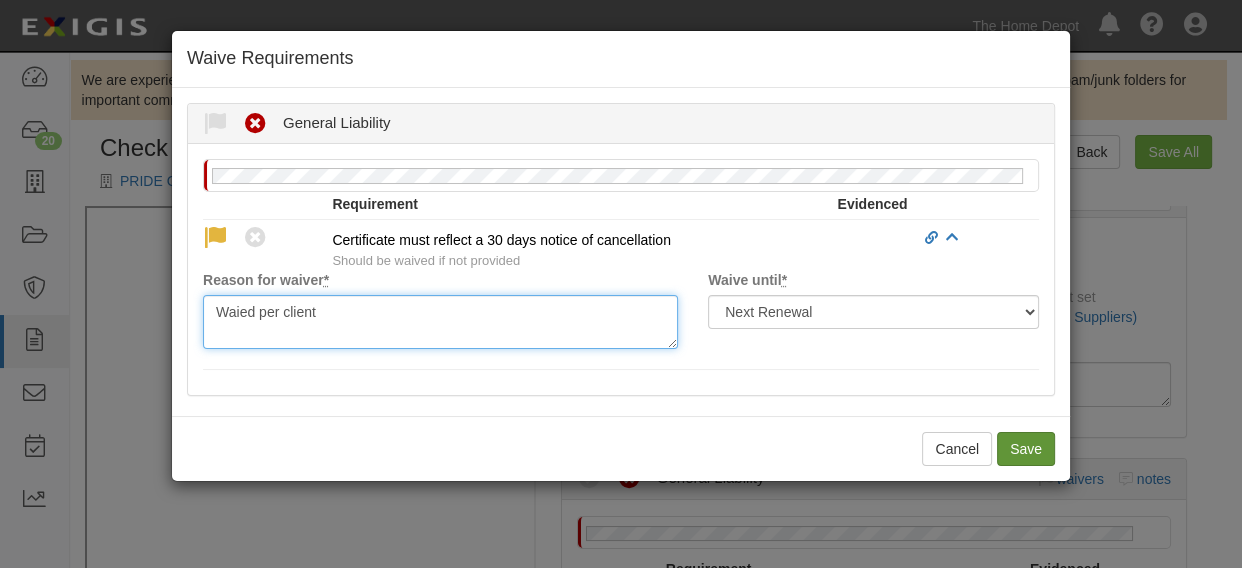 type on "Waied per client" 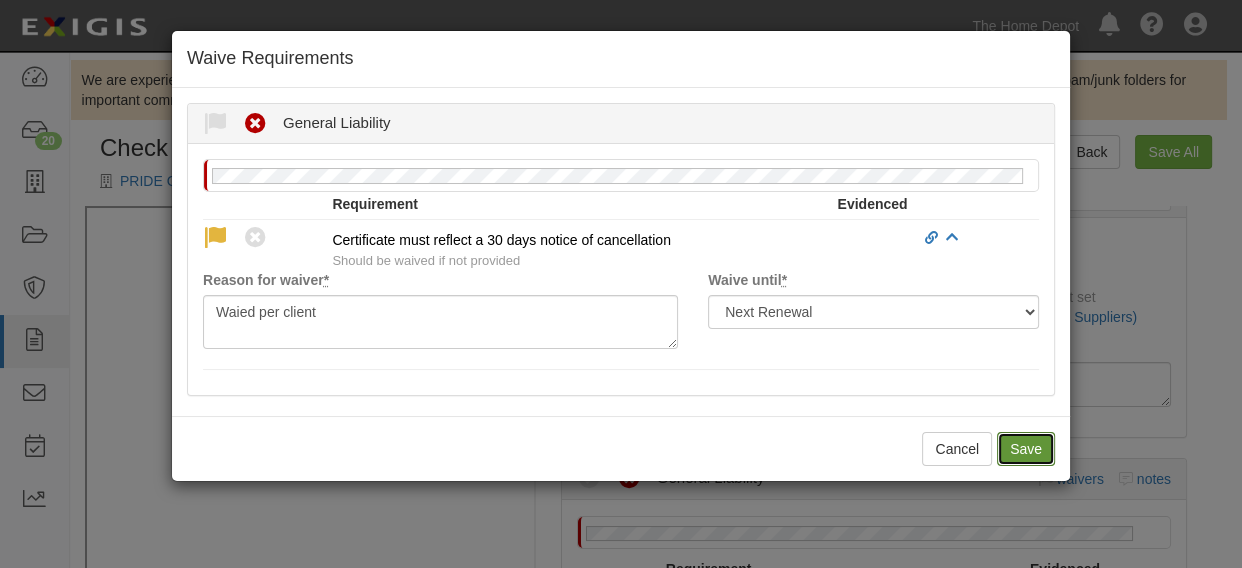 click on "Save" at bounding box center (1026, 449) 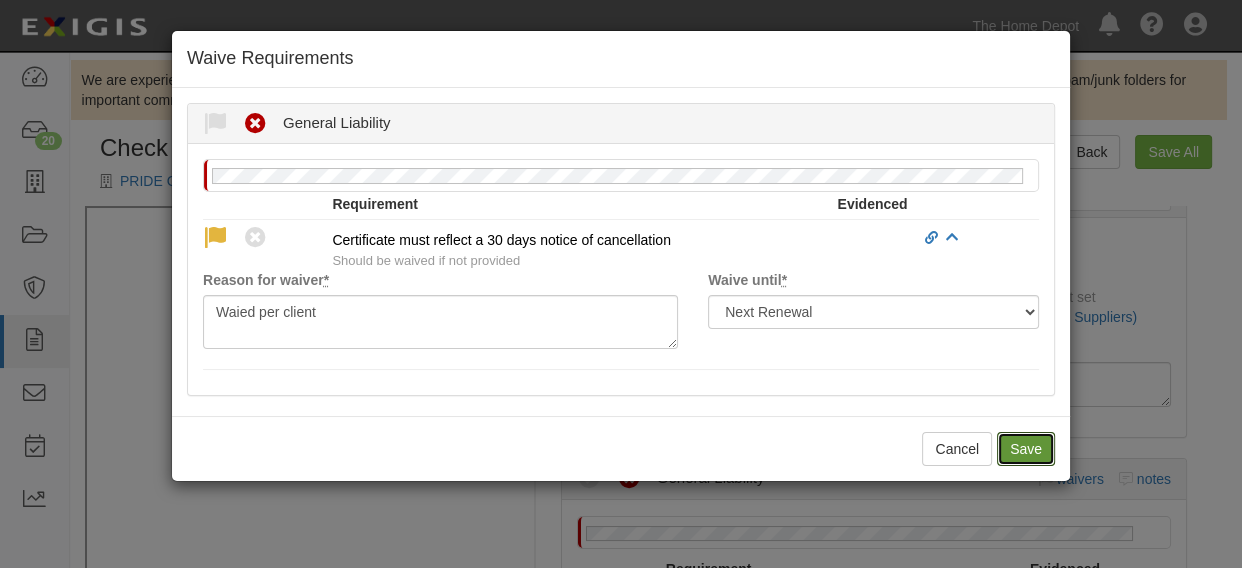 radio on "true" 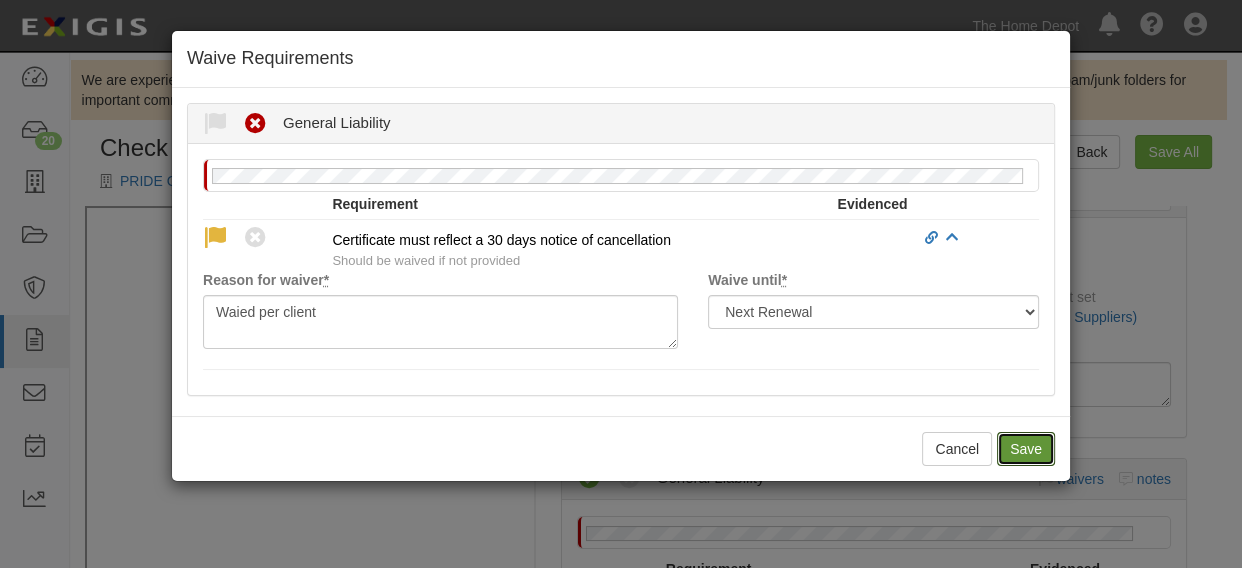 radio on "true" 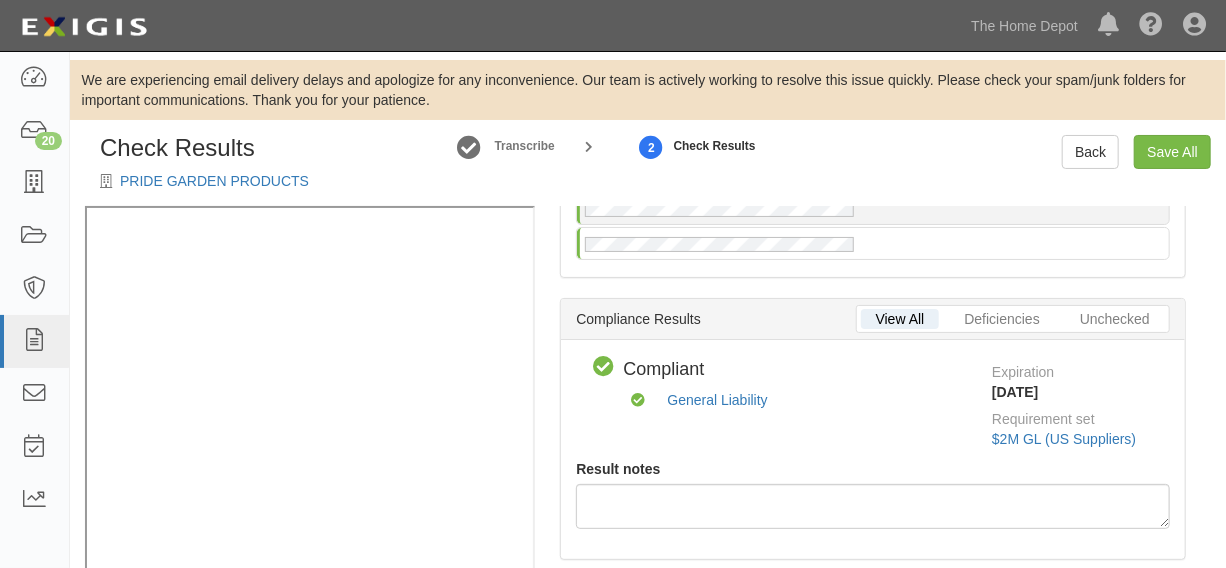 scroll, scrollTop: 0, scrollLeft: 0, axis: both 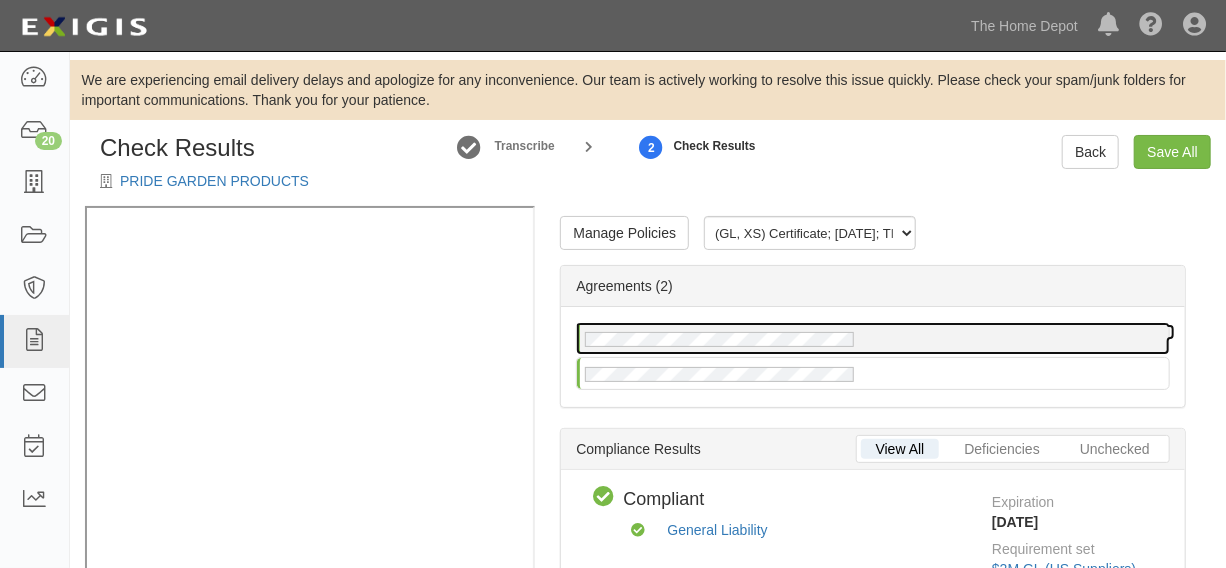 drag, startPoint x: 949, startPoint y: 340, endPoint x: 1009, endPoint y: 322, distance: 62.641838 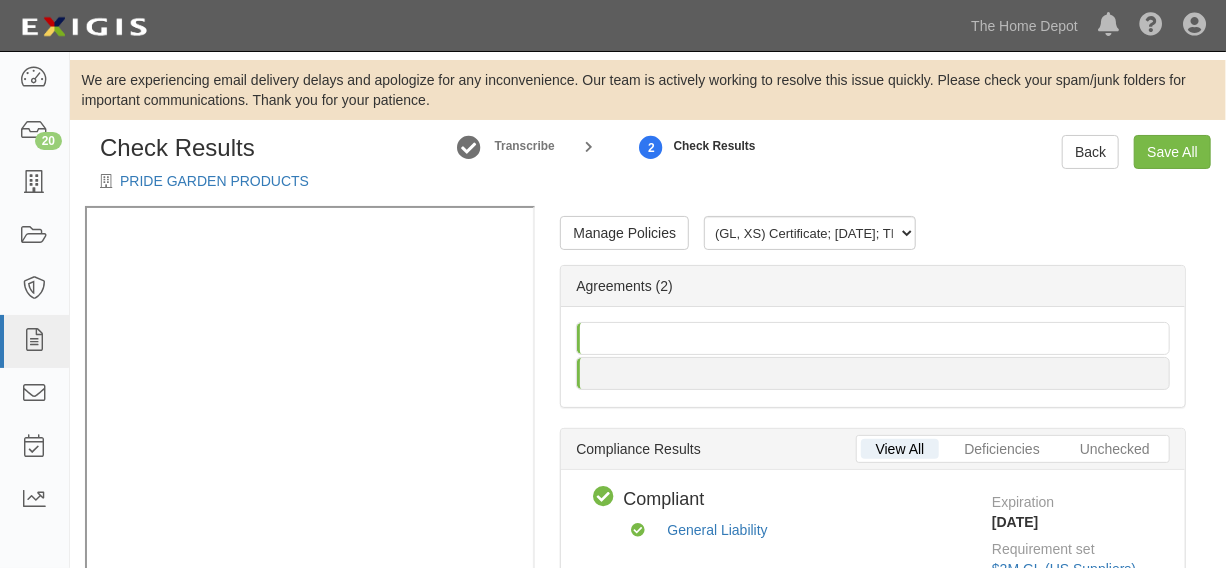 scroll, scrollTop: 60, scrollLeft: 0, axis: vertical 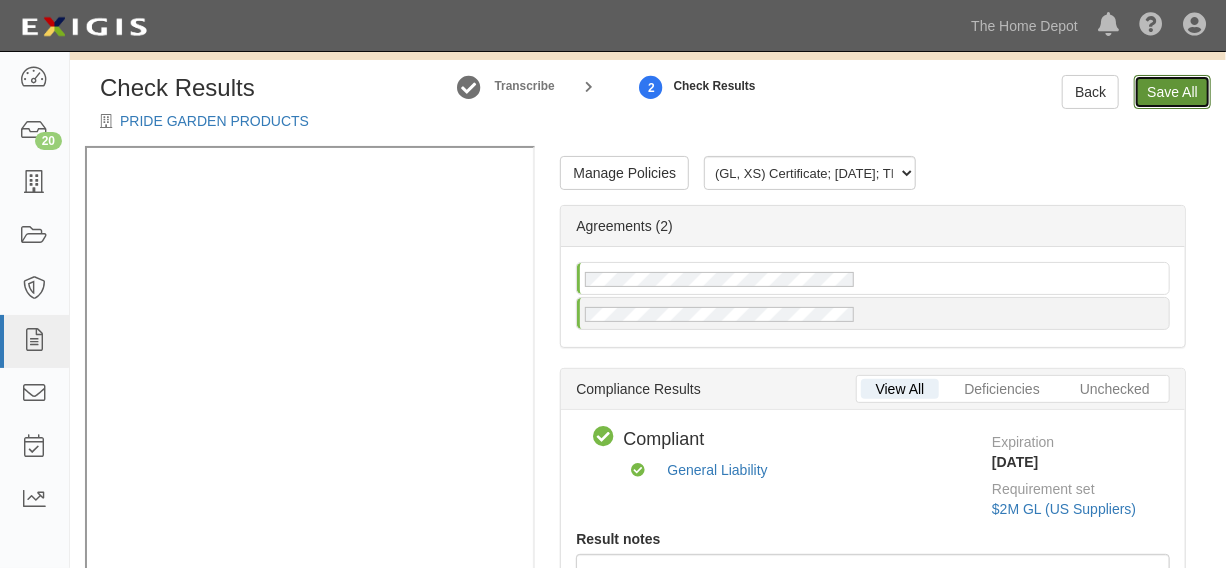 click on "Save All" at bounding box center (1172, 92) 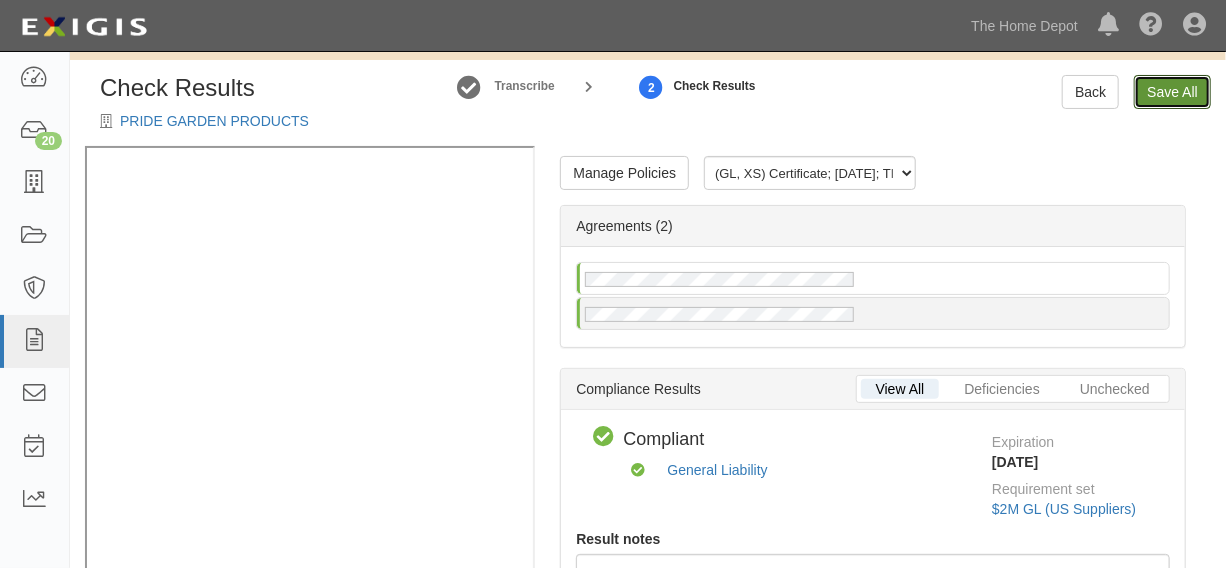 radio on "false" 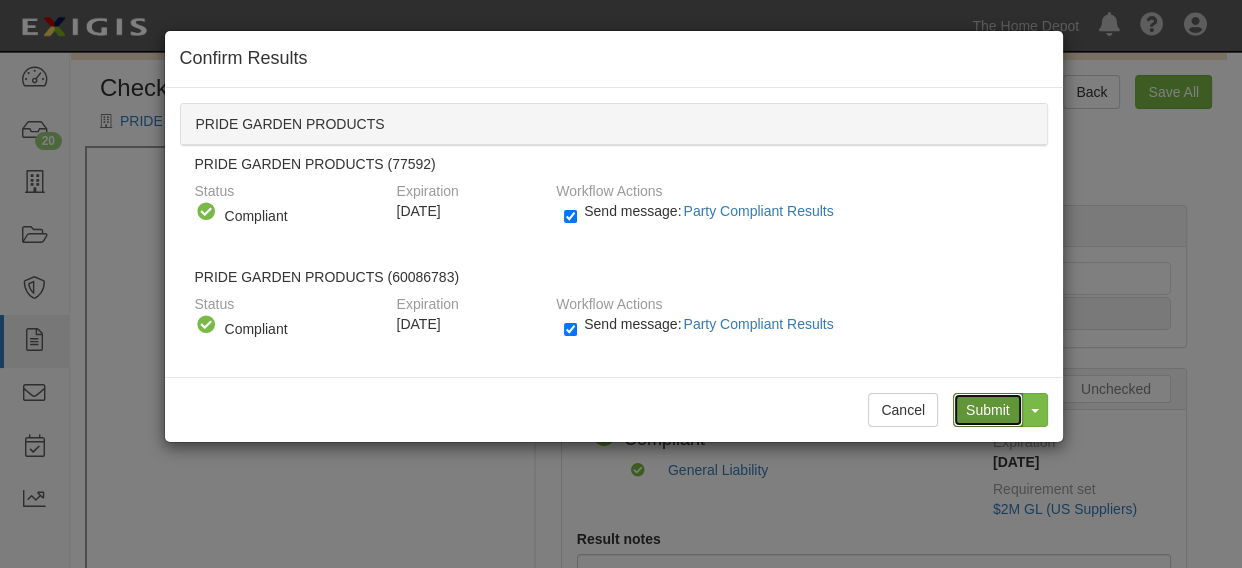 click on "Submit" at bounding box center (988, 410) 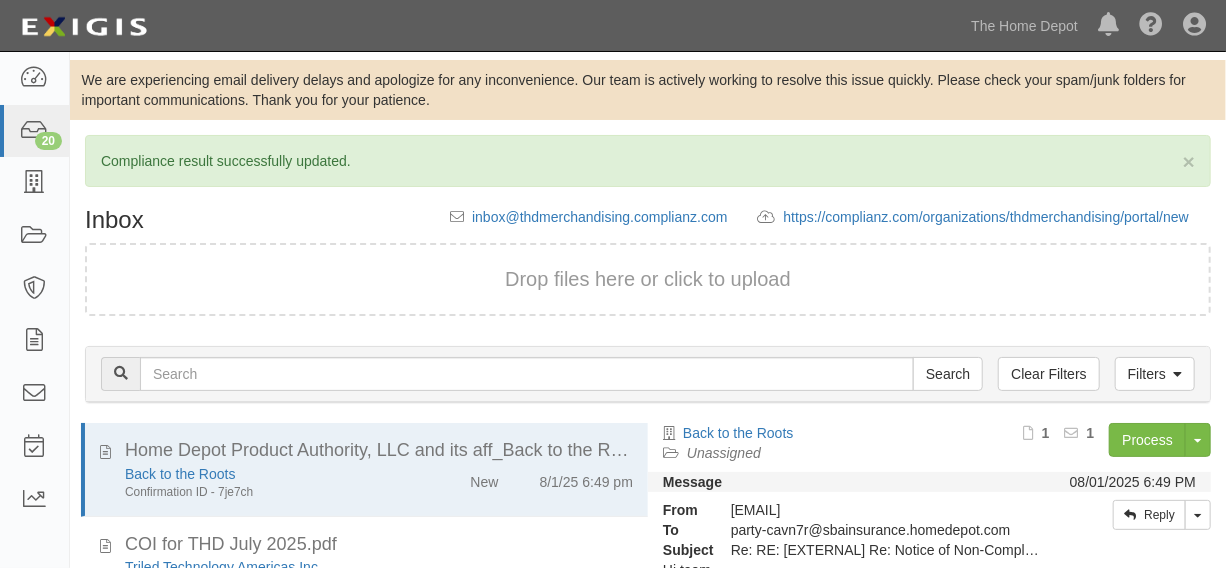 scroll, scrollTop: 216, scrollLeft: 0, axis: vertical 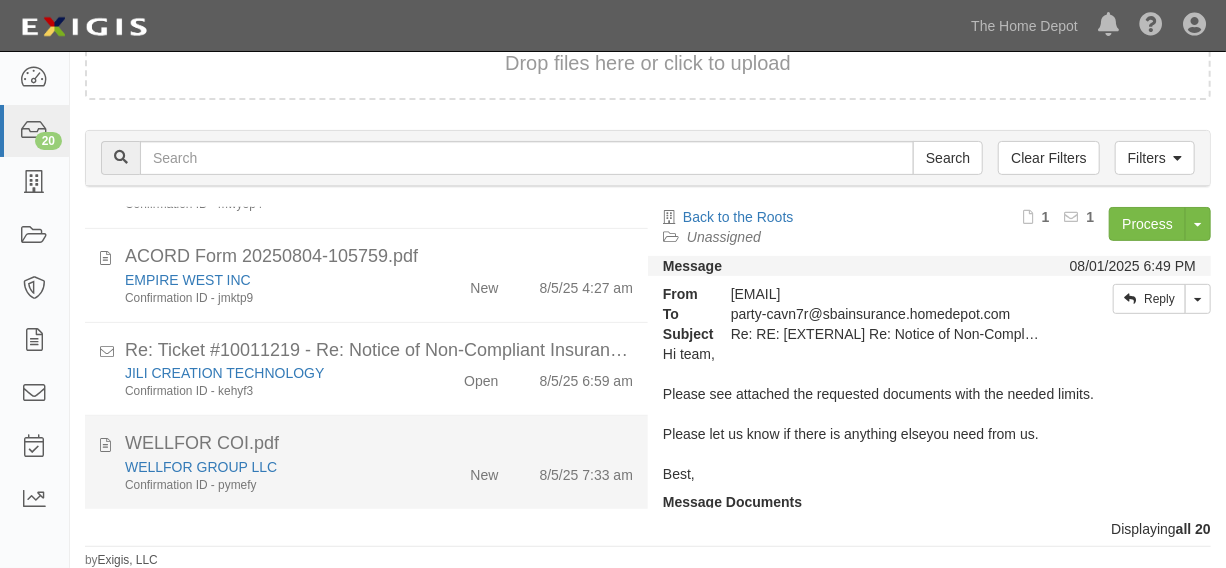 click on "New" 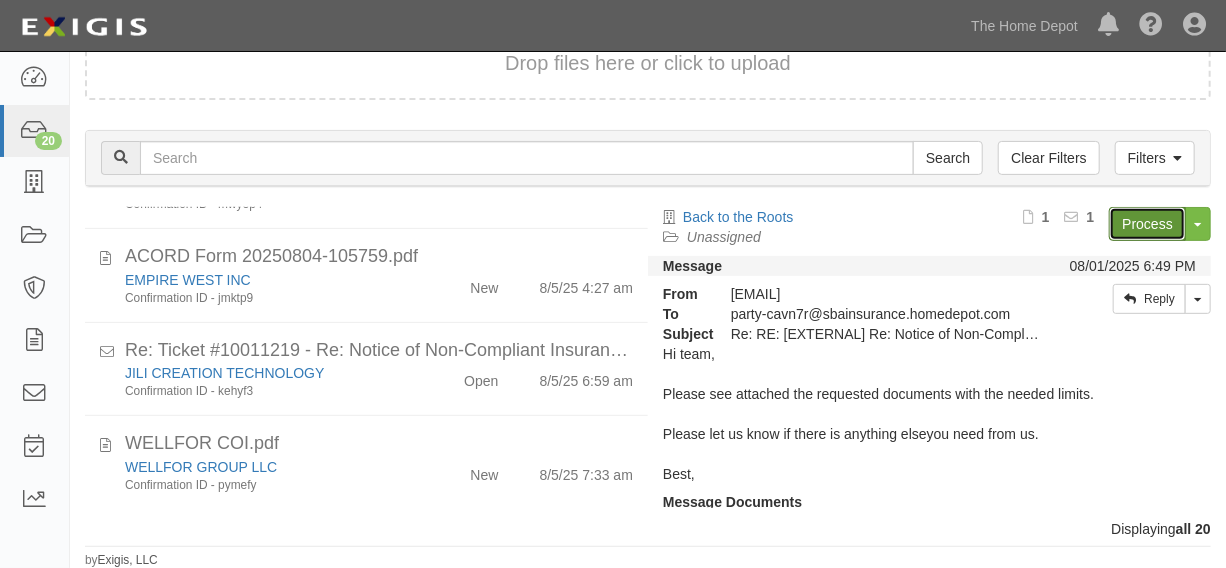 click on "Process" at bounding box center [1147, 224] 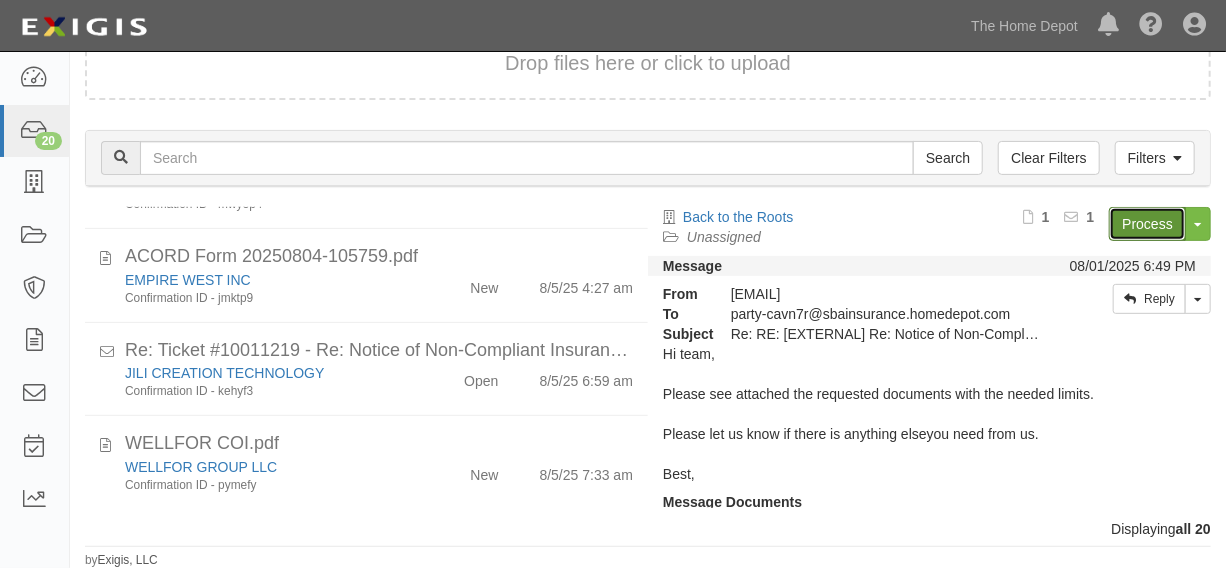 click on "Process" at bounding box center [1147, 224] 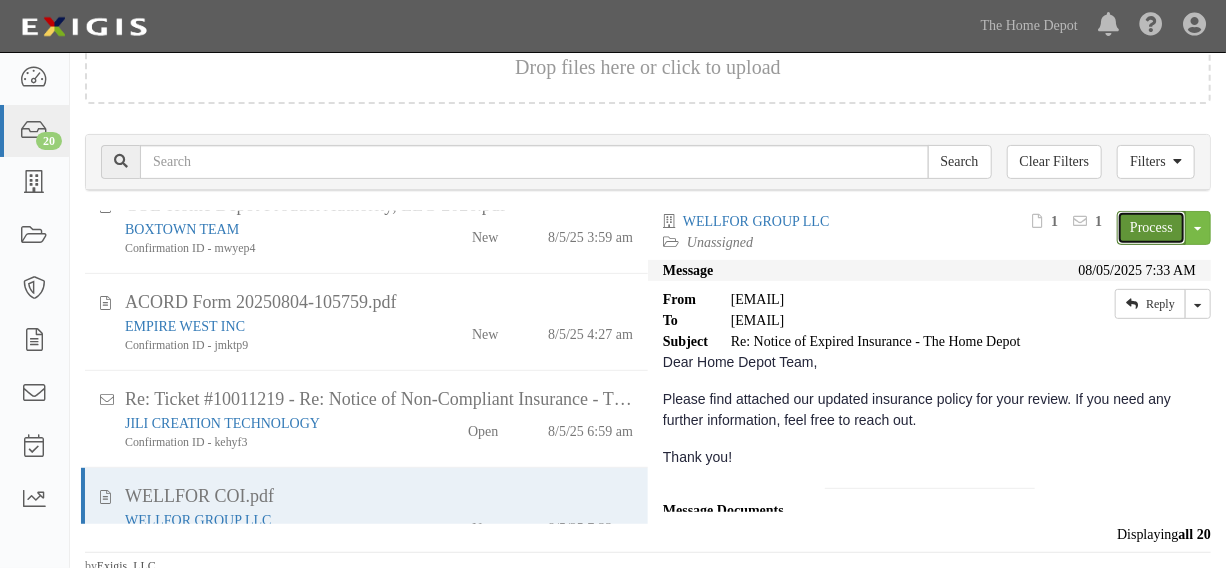scroll, scrollTop: 217, scrollLeft: 0, axis: vertical 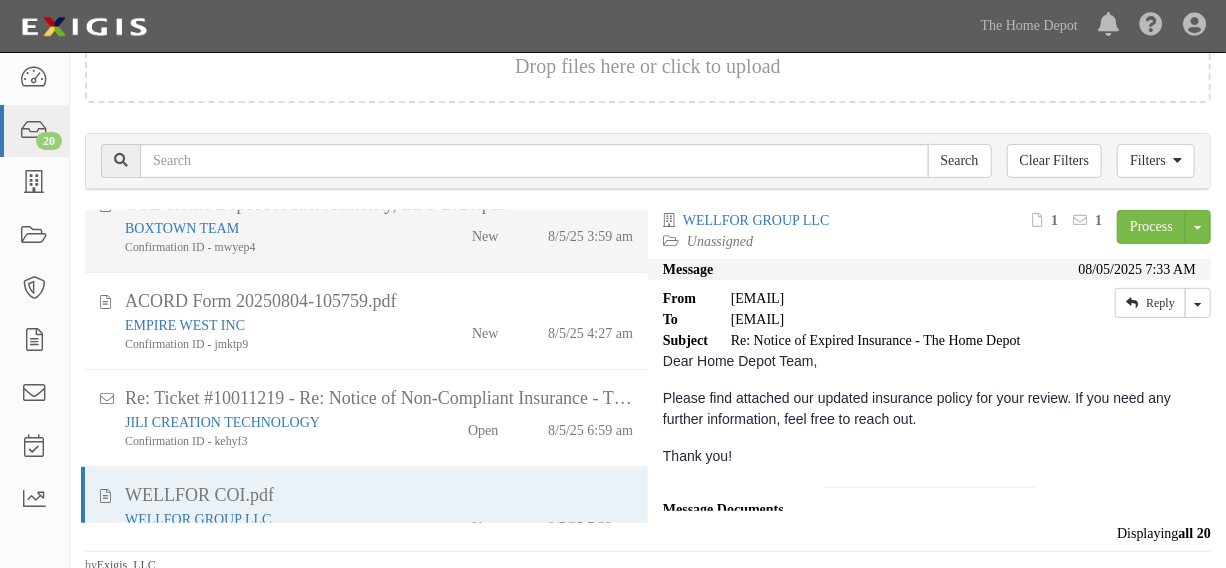 click on "New" 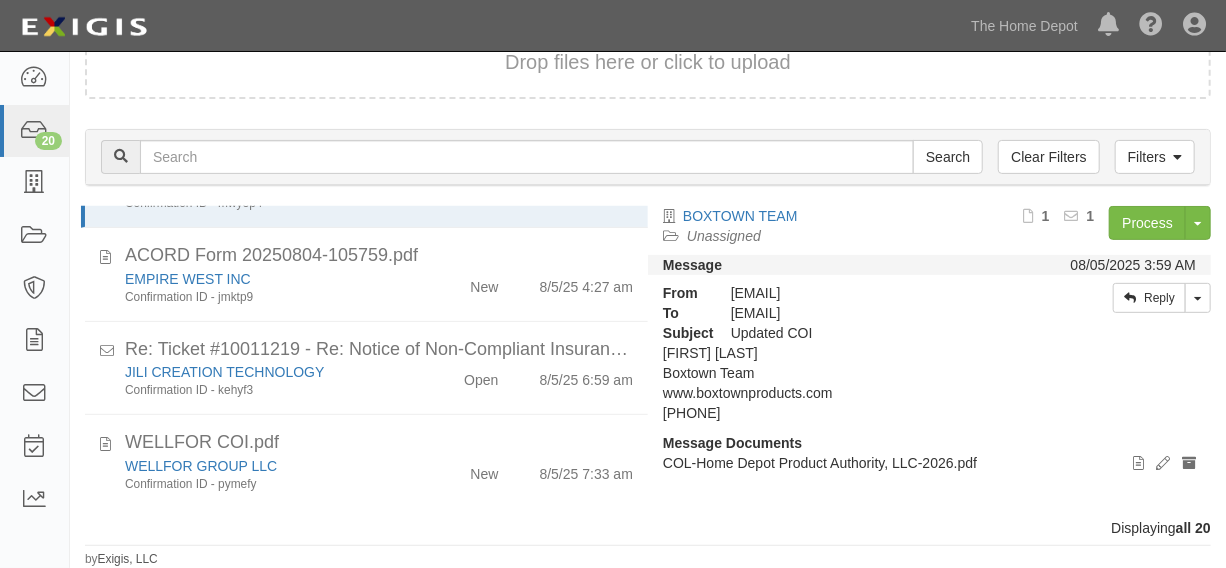 scroll, scrollTop: 216, scrollLeft: 0, axis: vertical 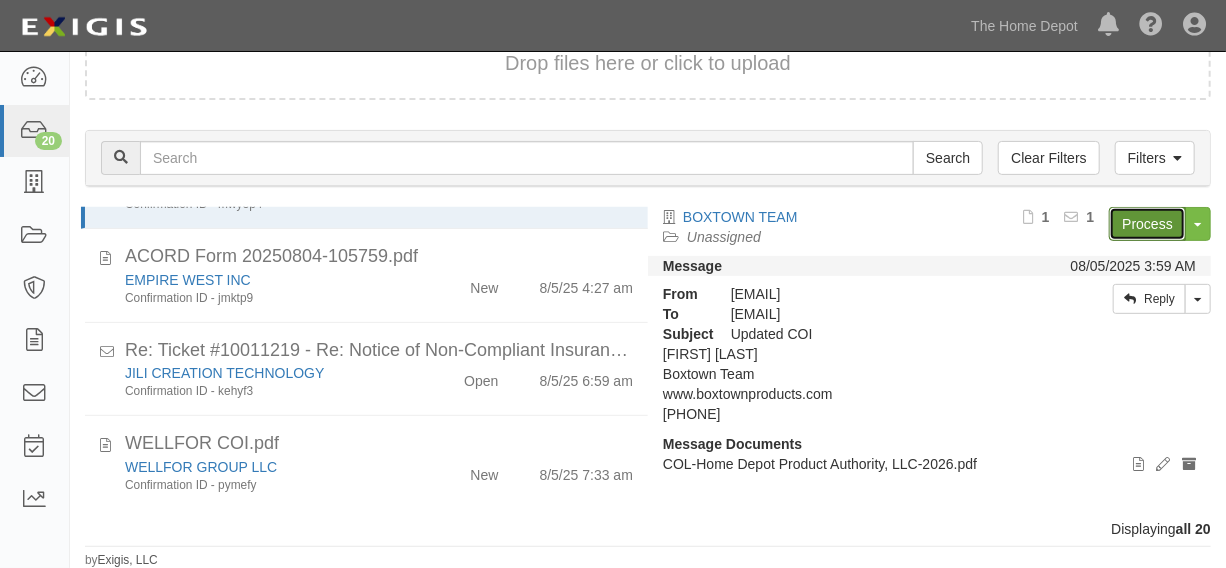 click on "Process" at bounding box center (1147, 224) 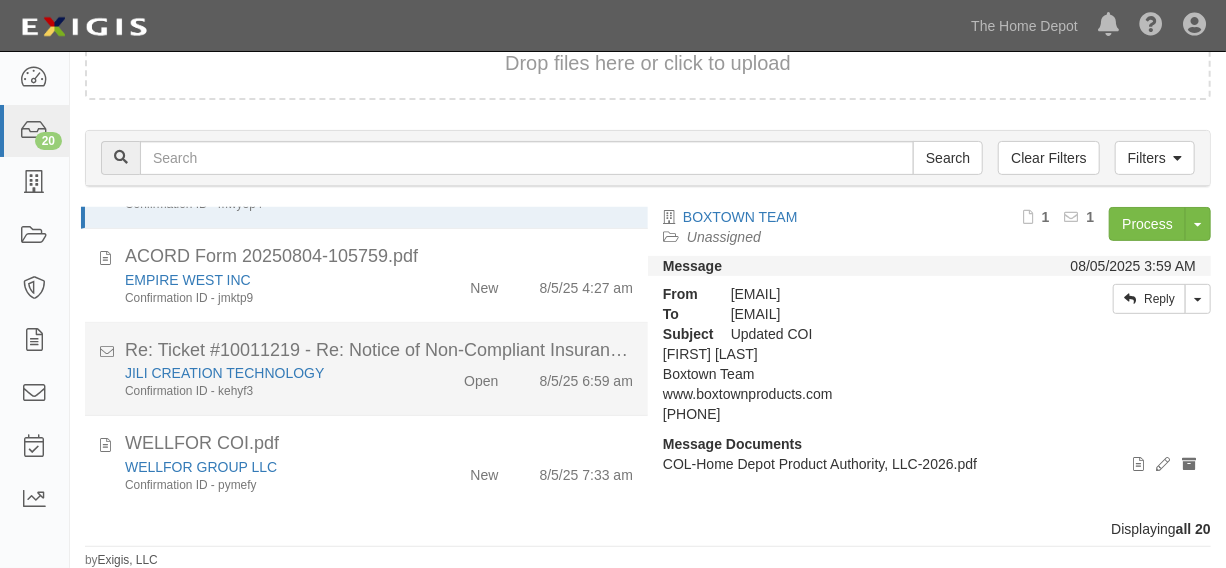 scroll, scrollTop: 1561, scrollLeft: 0, axis: vertical 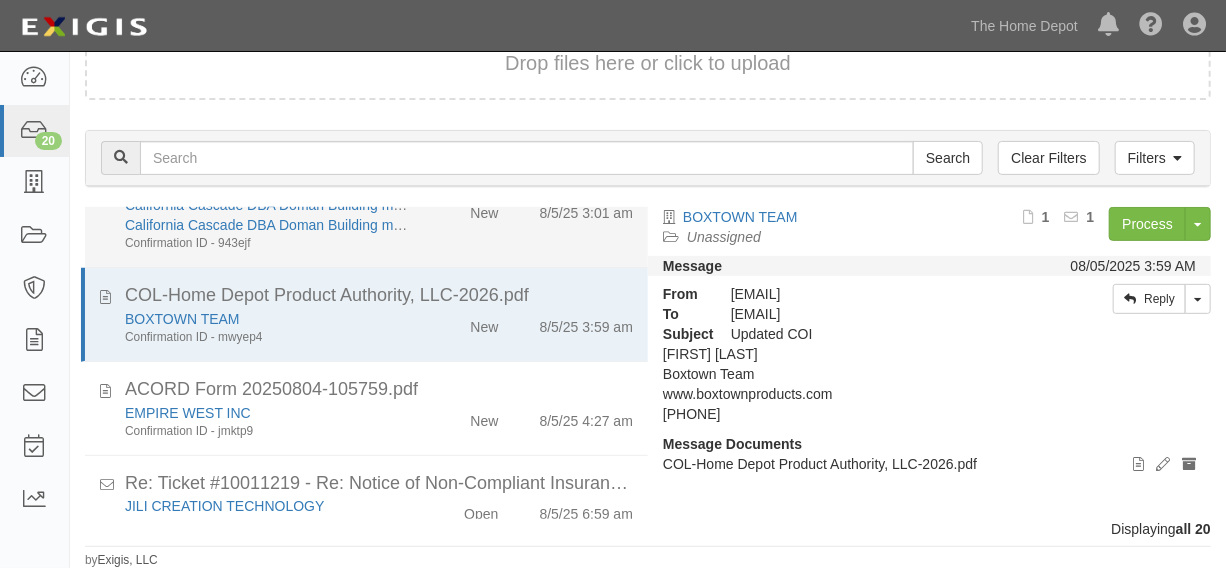 drag, startPoint x: 474, startPoint y: 256, endPoint x: 489, endPoint y: 256, distance: 15 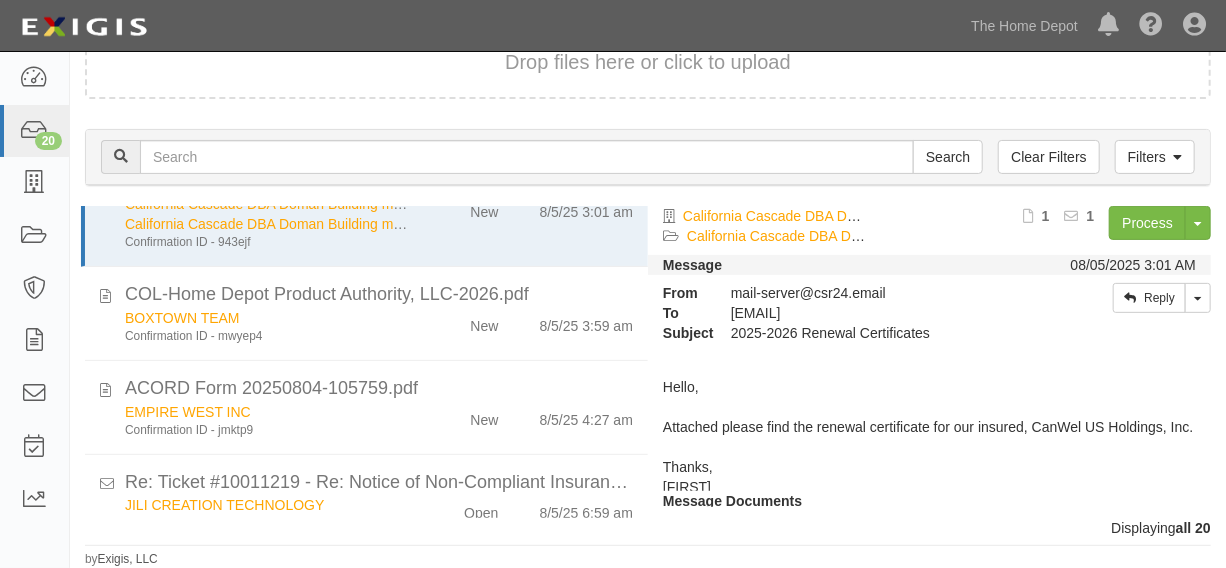 scroll, scrollTop: 170, scrollLeft: 0, axis: vertical 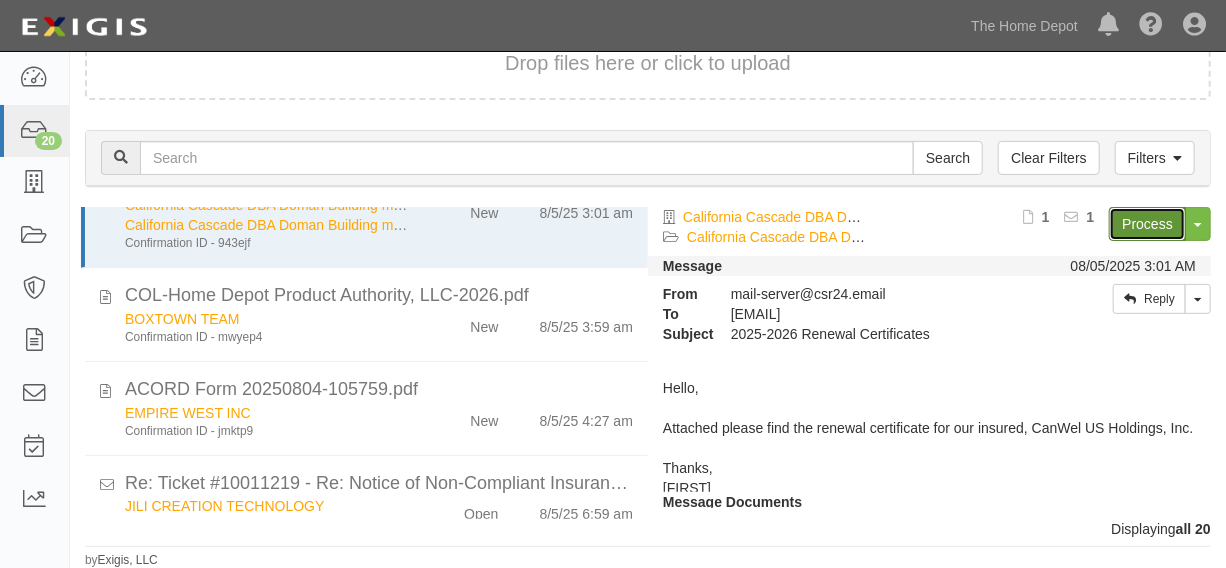 click on "Process" at bounding box center (1147, 224) 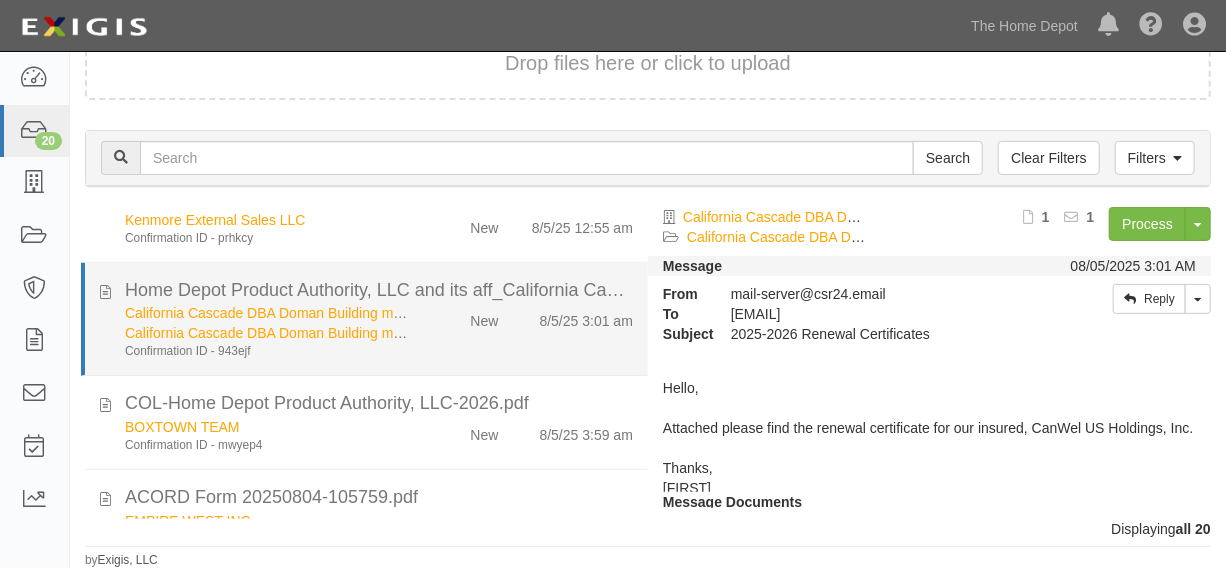 scroll, scrollTop: 1410, scrollLeft: 0, axis: vertical 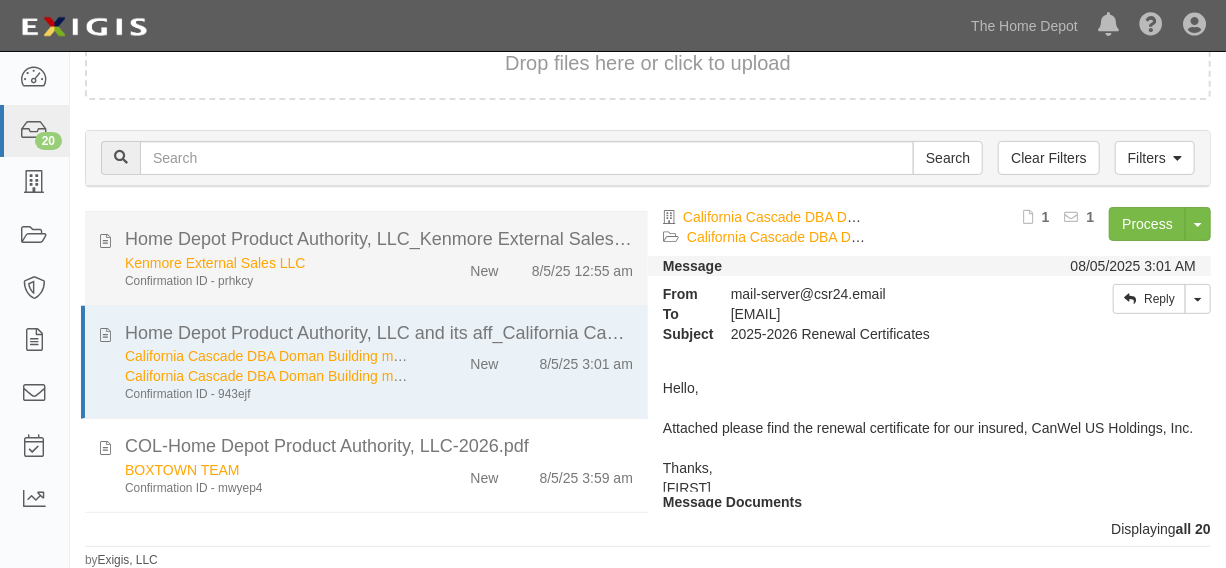 click on "New" 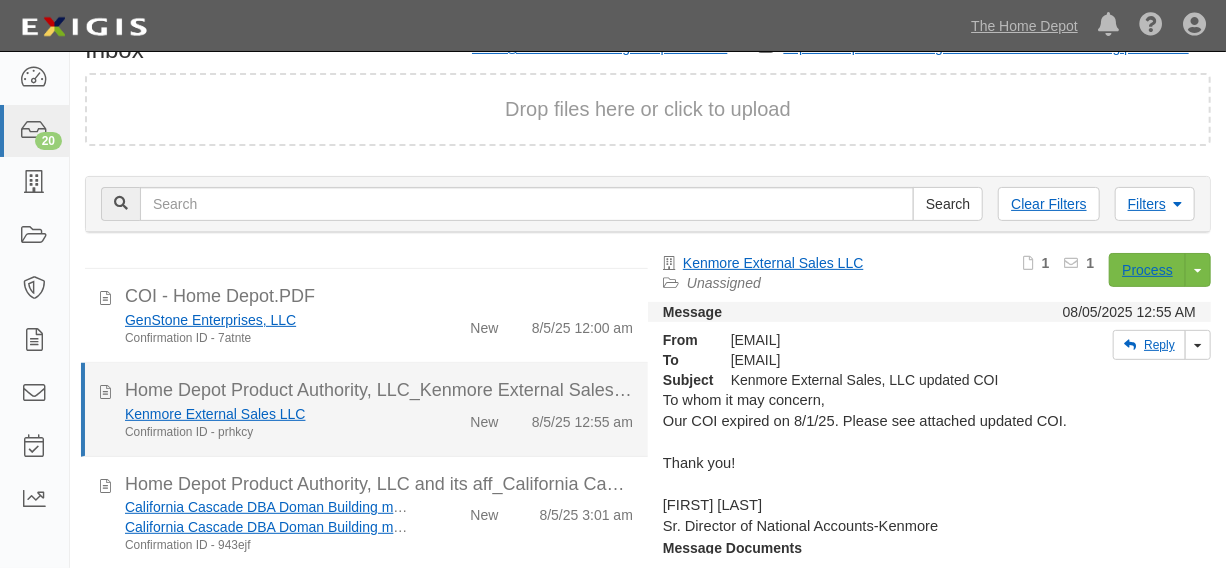 scroll, scrollTop: 1259, scrollLeft: 0, axis: vertical 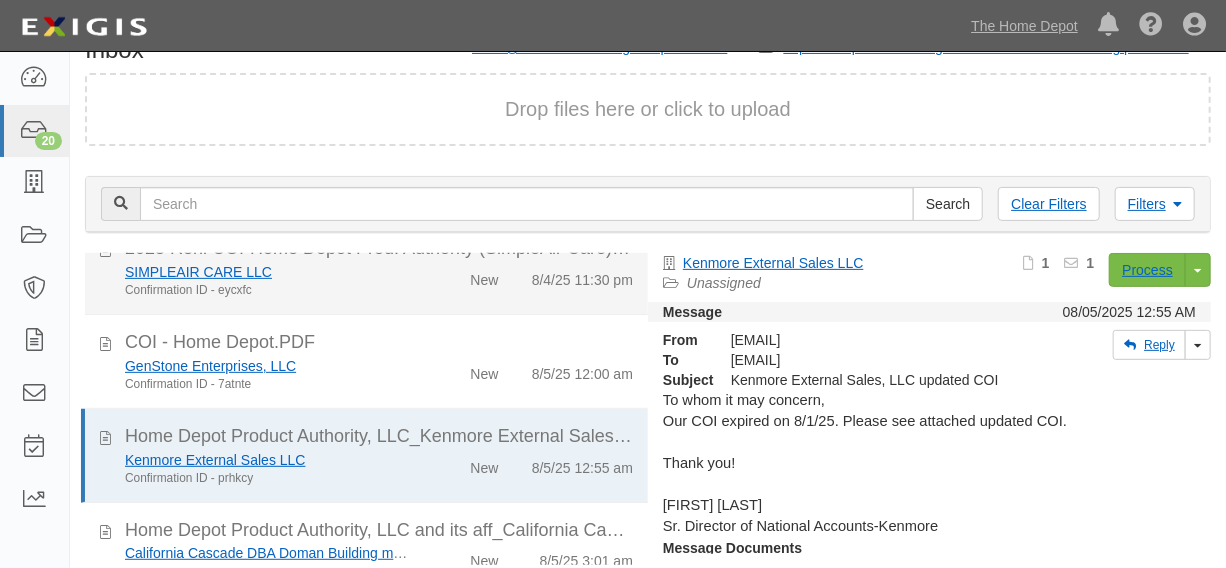 click on "SIMPLEAIR CARE LLC
Confirmation ID - eycxfc
New
8/4/25 11:30 pm" 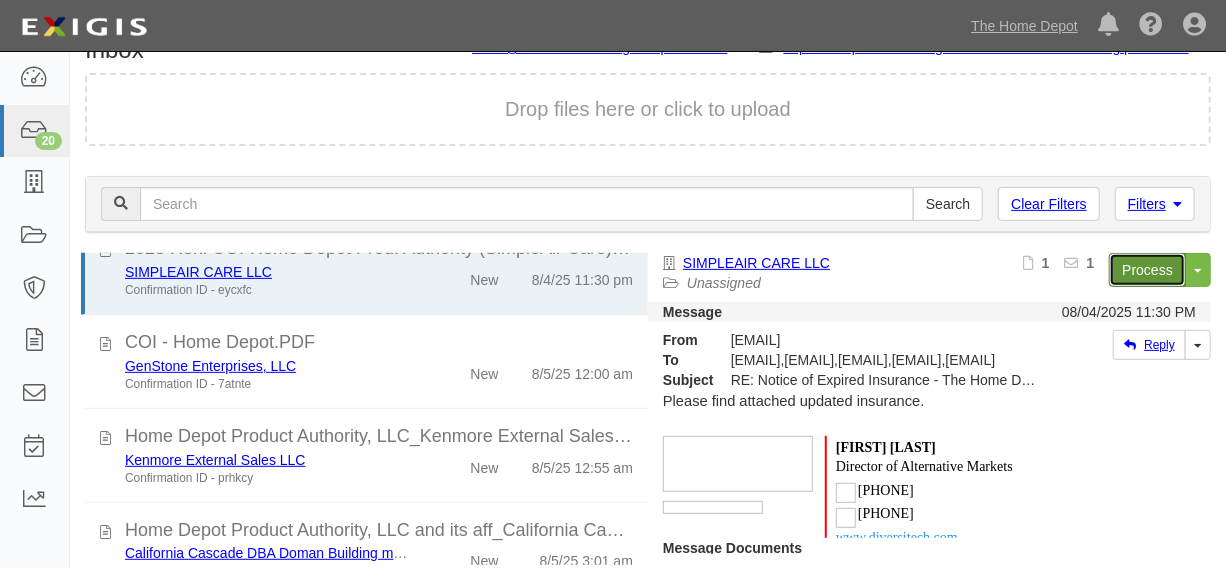 click on "Process" at bounding box center (1147, 270) 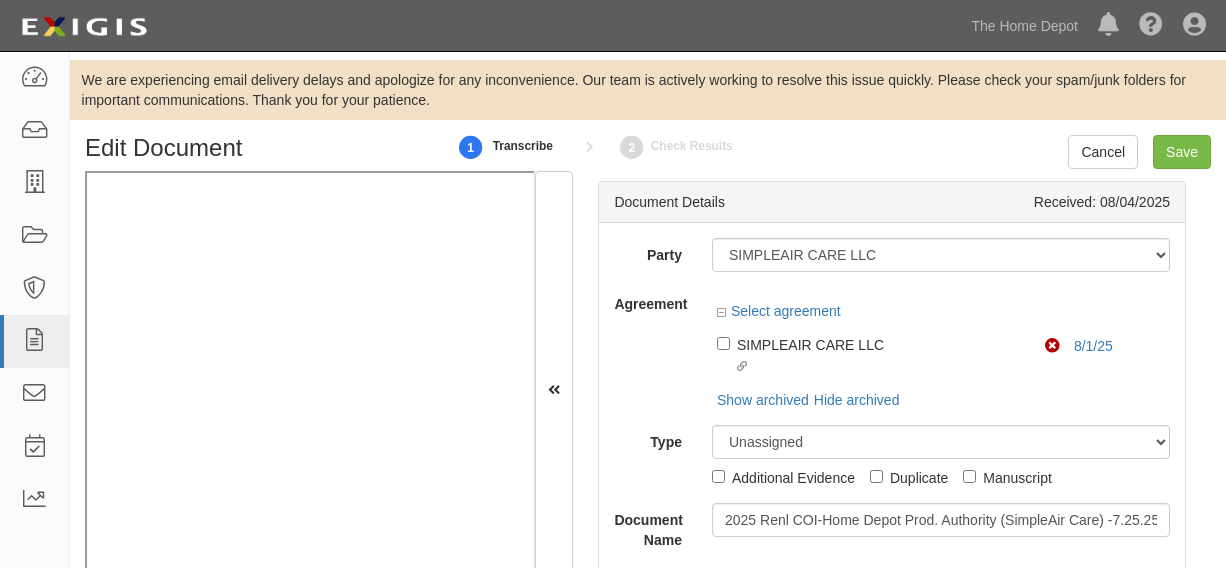 scroll, scrollTop: 0, scrollLeft: 0, axis: both 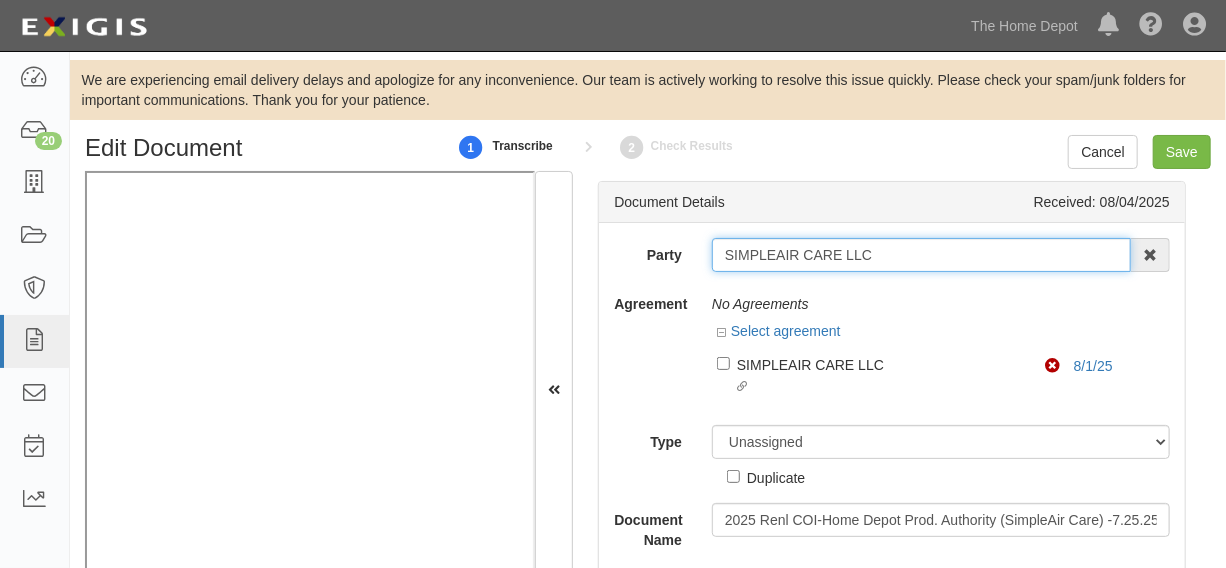 drag, startPoint x: 717, startPoint y: 260, endPoint x: 893, endPoint y: 257, distance: 176.02557 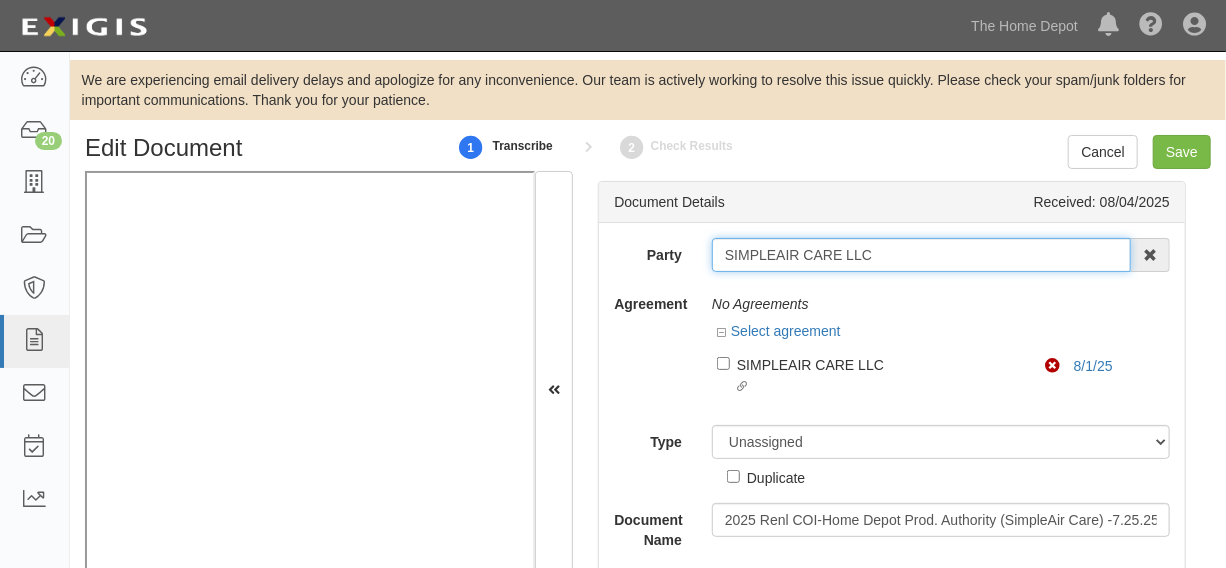 click on "SIMPLEAIR CARE LLC" at bounding box center (921, 255) 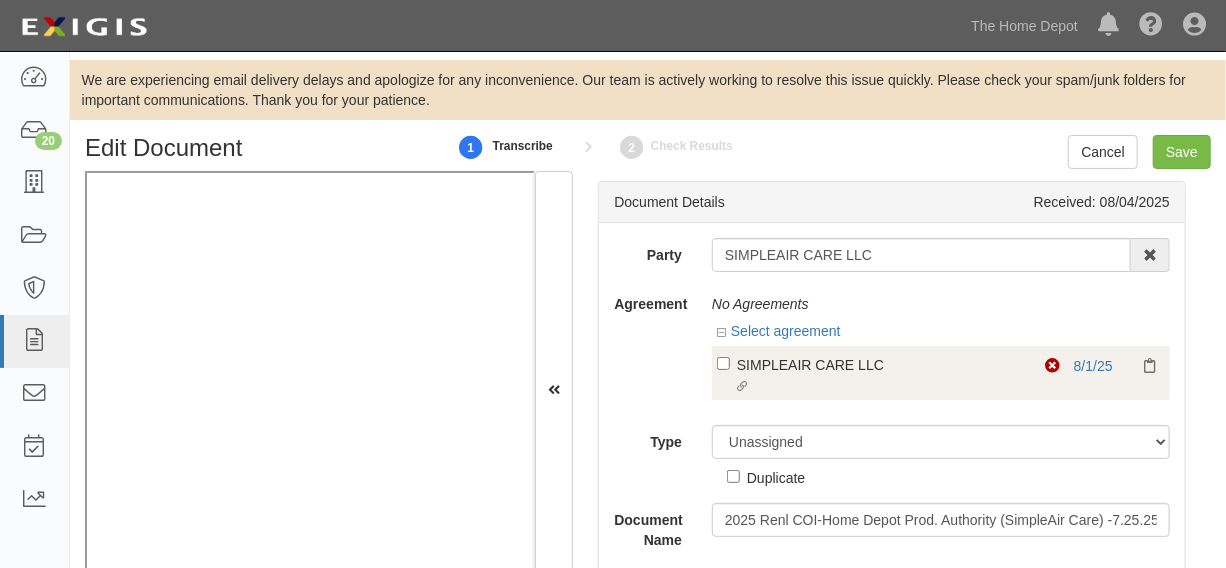 click on "SIMPLEAIR CARE LLC" at bounding box center (880, 364) 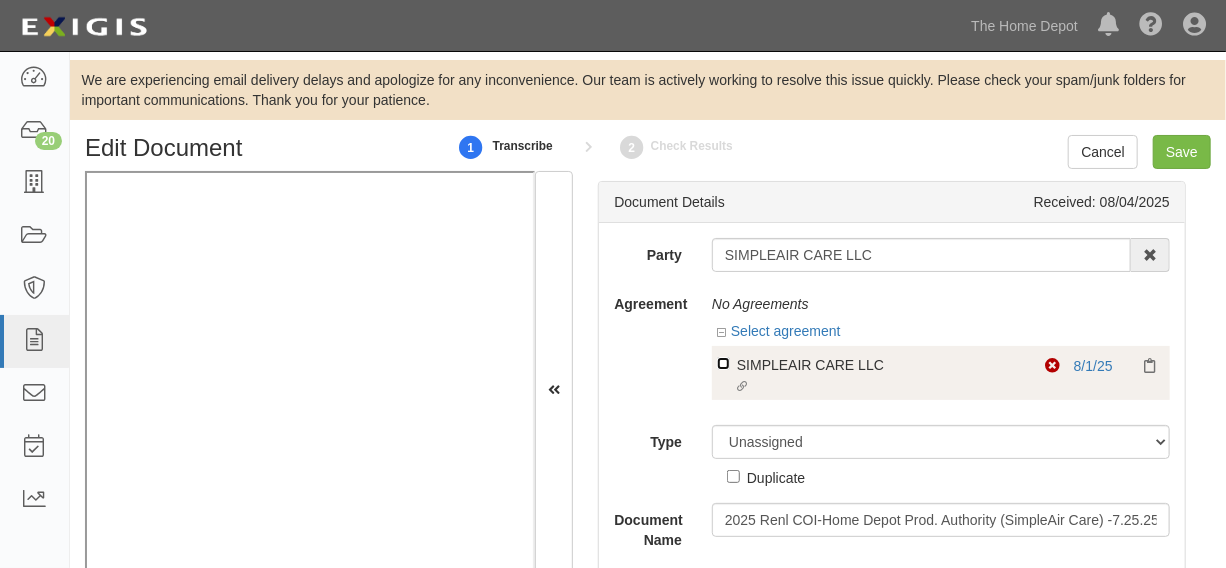 click on "Linked agreement
SIMPLEAIR CARE LLC
Linked agreement" at bounding box center [723, 363] 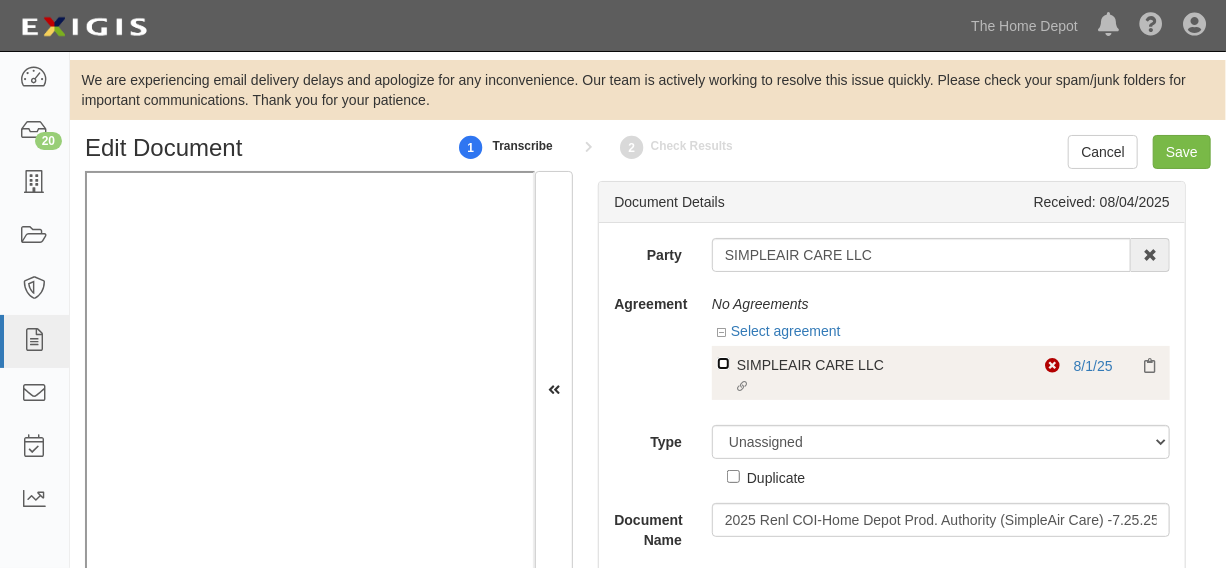checkbox on "true" 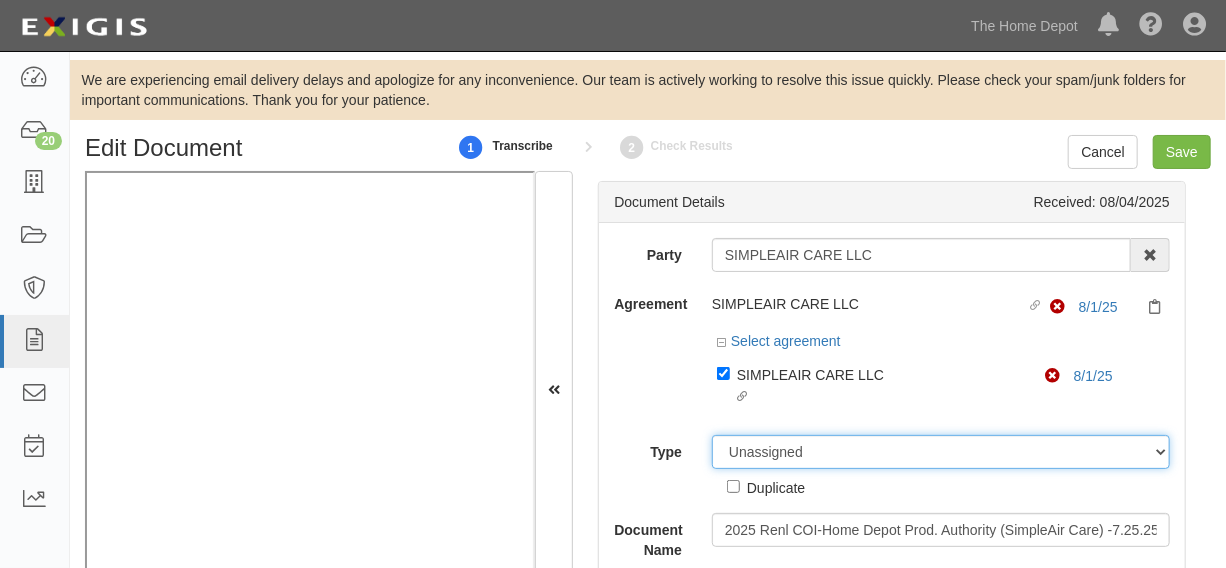 click on "Unassigned
Binder
Cancellation Notice
Certificate
Contract
Endorsement
Insurance Policy
Junk
Other Document
Policy Declarations
Reinstatement Notice
Requirements
Waiver Request" at bounding box center (941, 452) 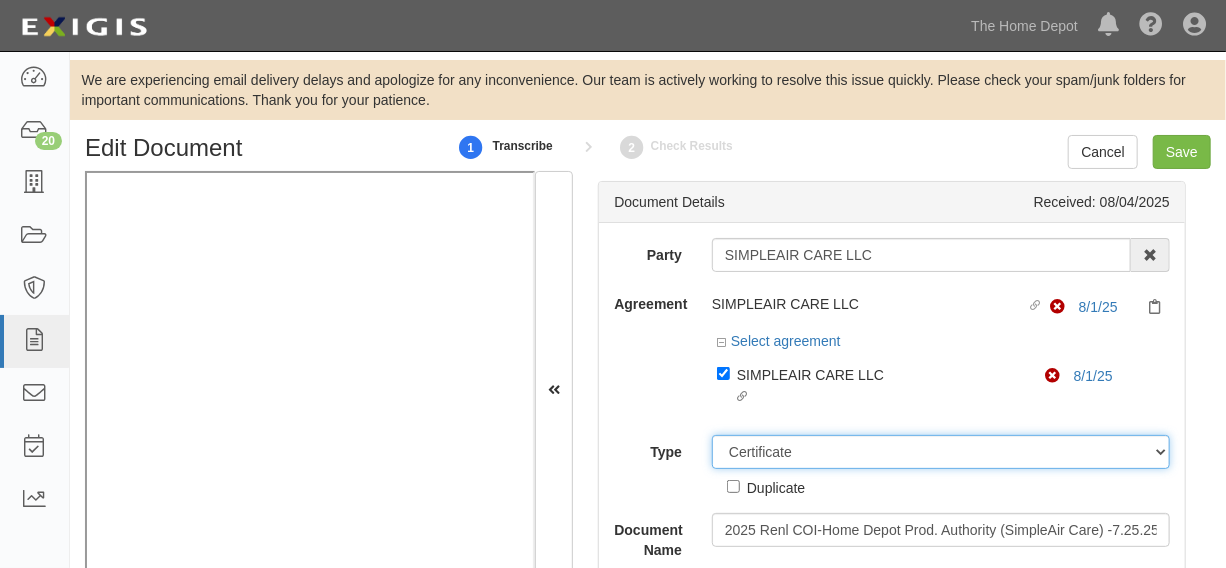 click on "Unassigned
Binder
Cancellation Notice
Certificate
Contract
Endorsement
Insurance Policy
Junk
Other Document
Policy Declarations
Reinstatement Notice
Requirements
Waiver Request" at bounding box center (941, 452) 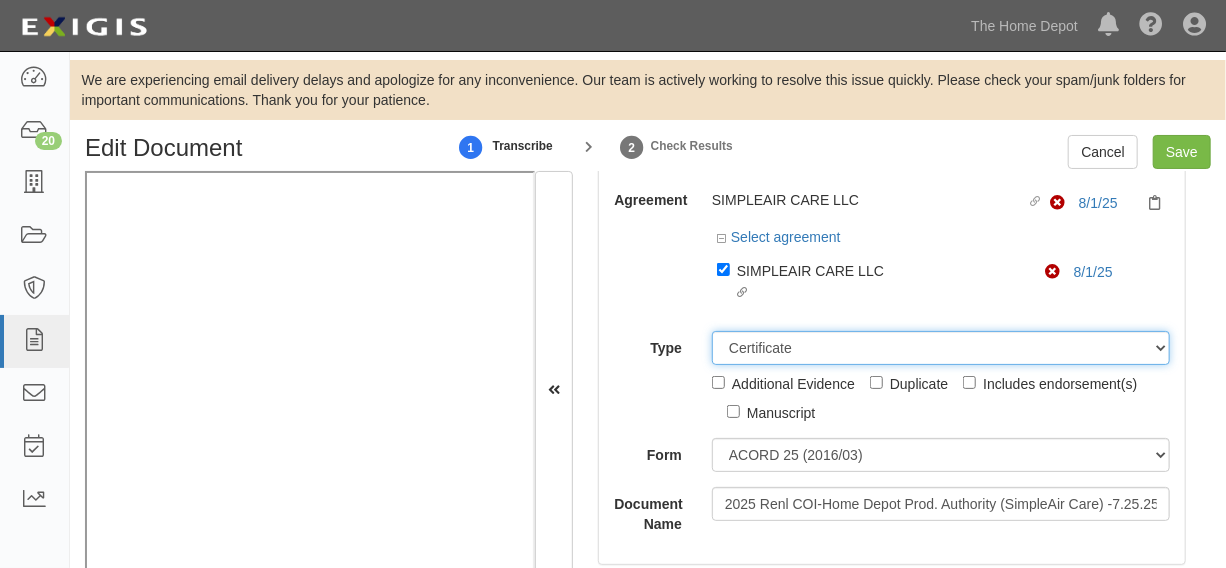 scroll, scrollTop: 151, scrollLeft: 0, axis: vertical 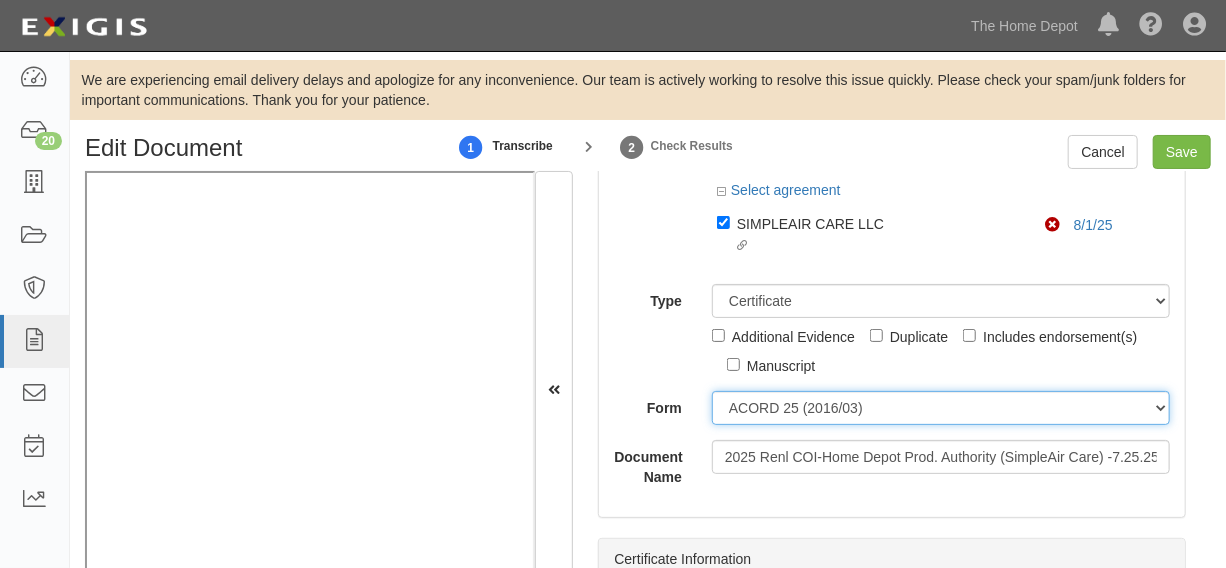 click on "ACORD 25 (2016/03)
ACORD 101
ACORD 855 NY (2014/05)
General" at bounding box center (941, 408) 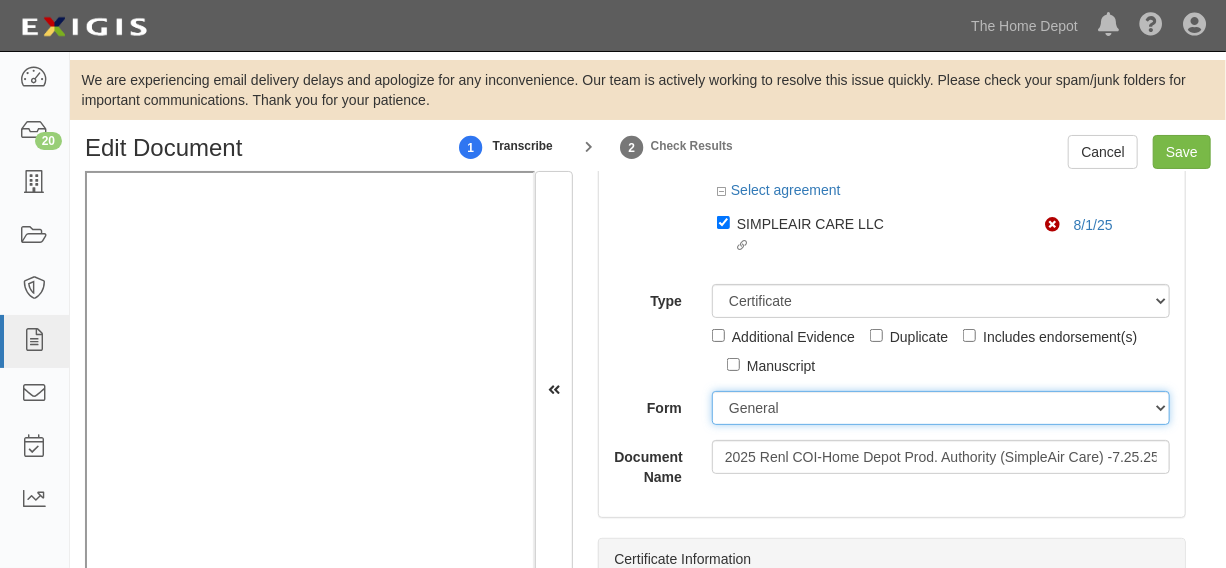 click on "ACORD 25 (2016/03)
ACORD 101
ACORD 855 NY (2014/05)
General" at bounding box center [941, 408] 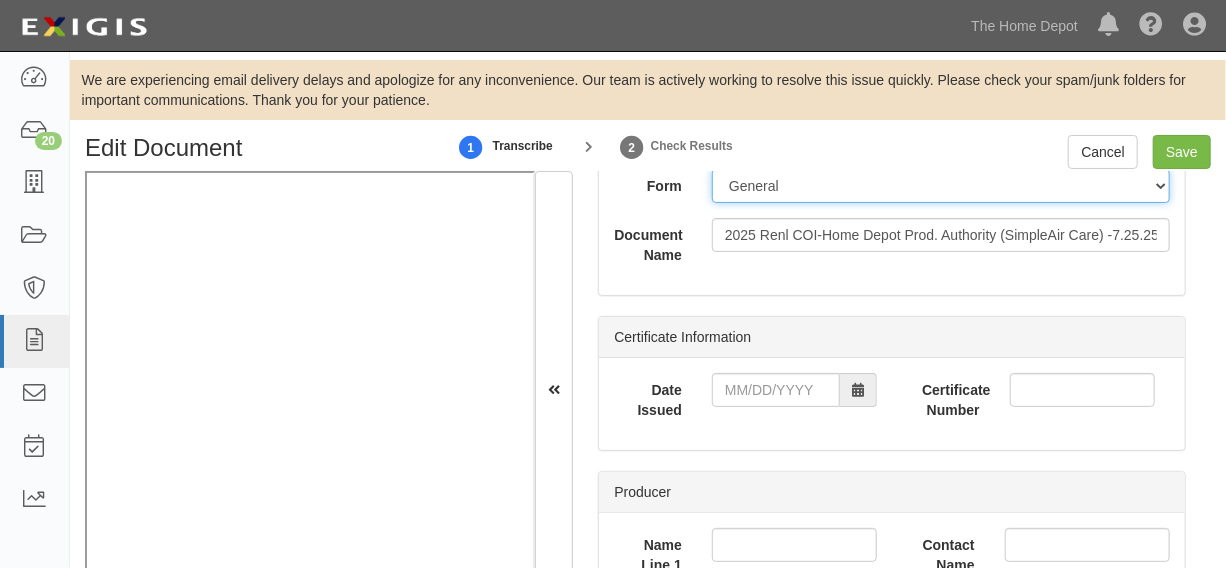 scroll, scrollTop: 454, scrollLeft: 0, axis: vertical 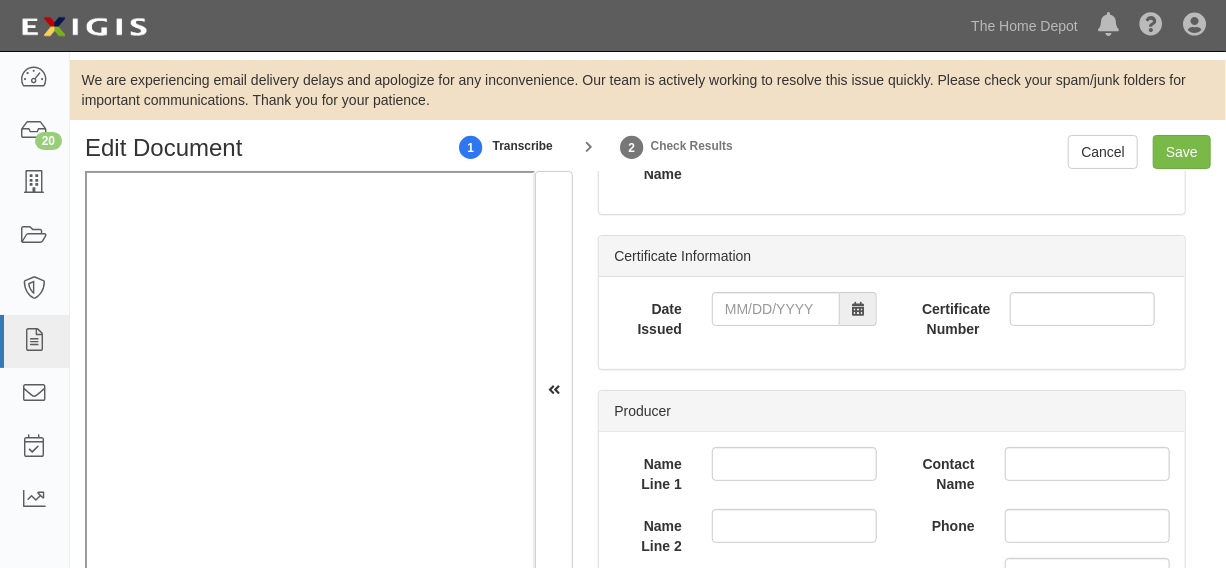 click on "Date Issued Certificate Number" at bounding box center [892, 323] 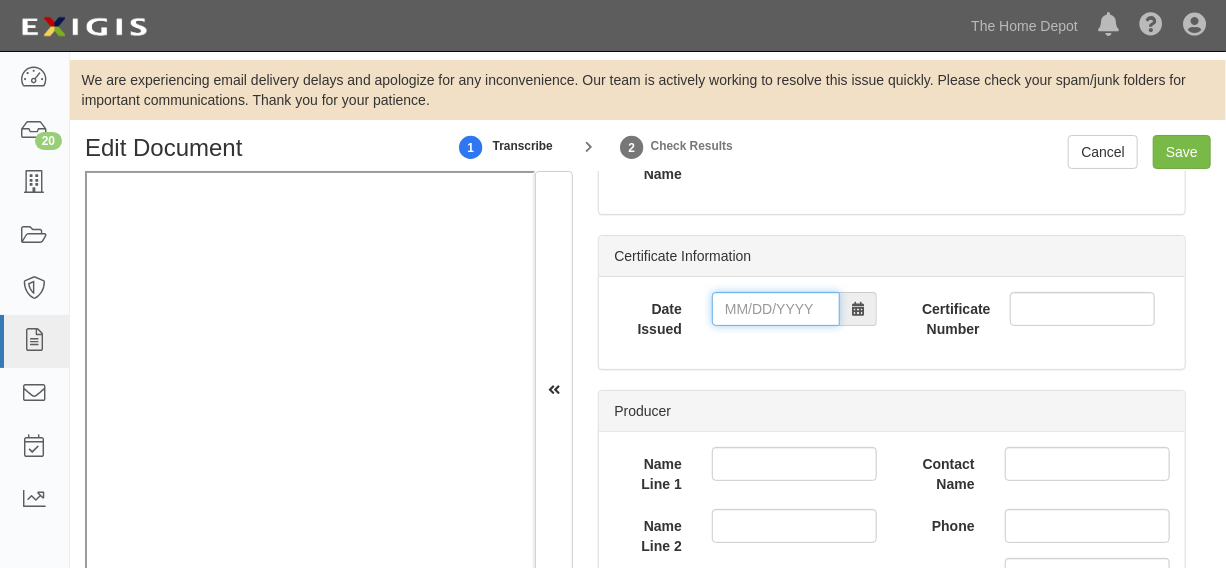 click on "Date Issued" at bounding box center [776, 309] 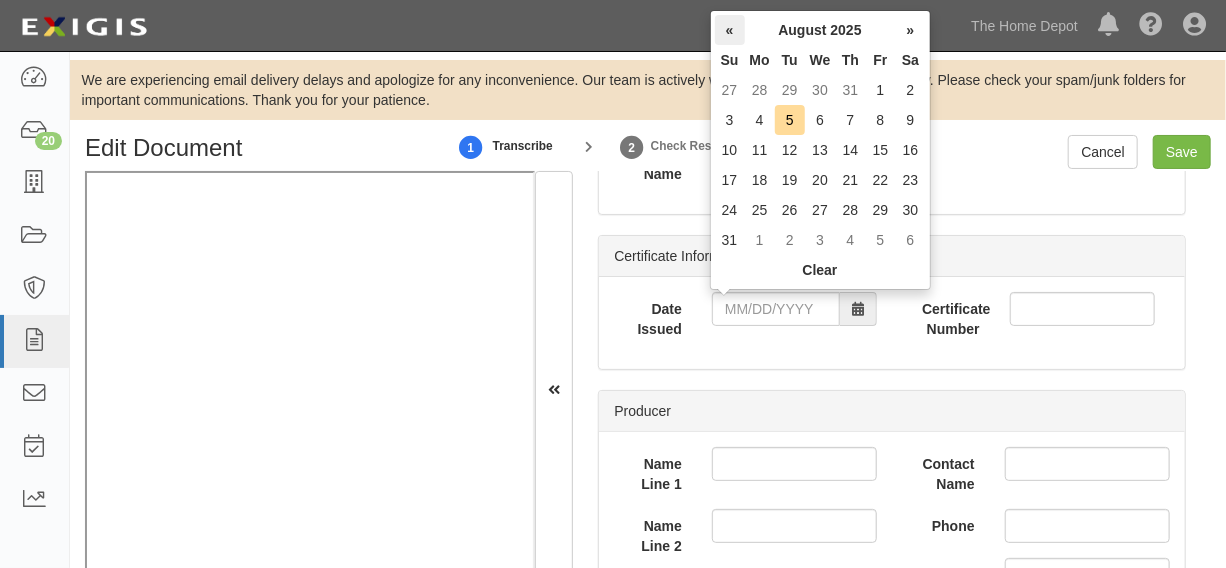 click on "«" at bounding box center [730, 30] 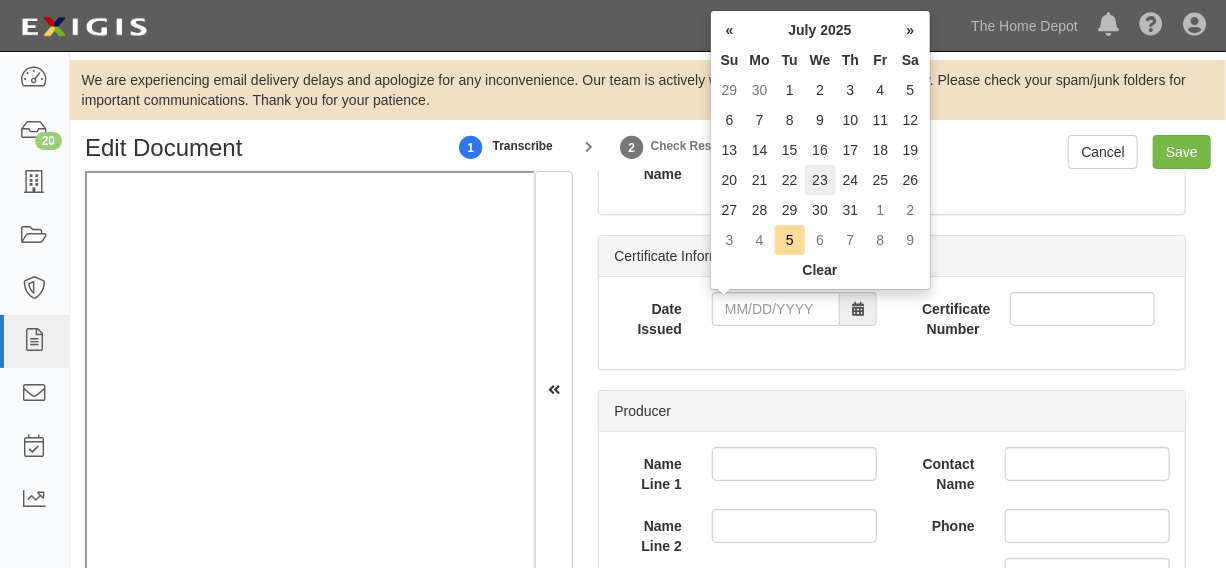 click on "23" at bounding box center [820, 180] 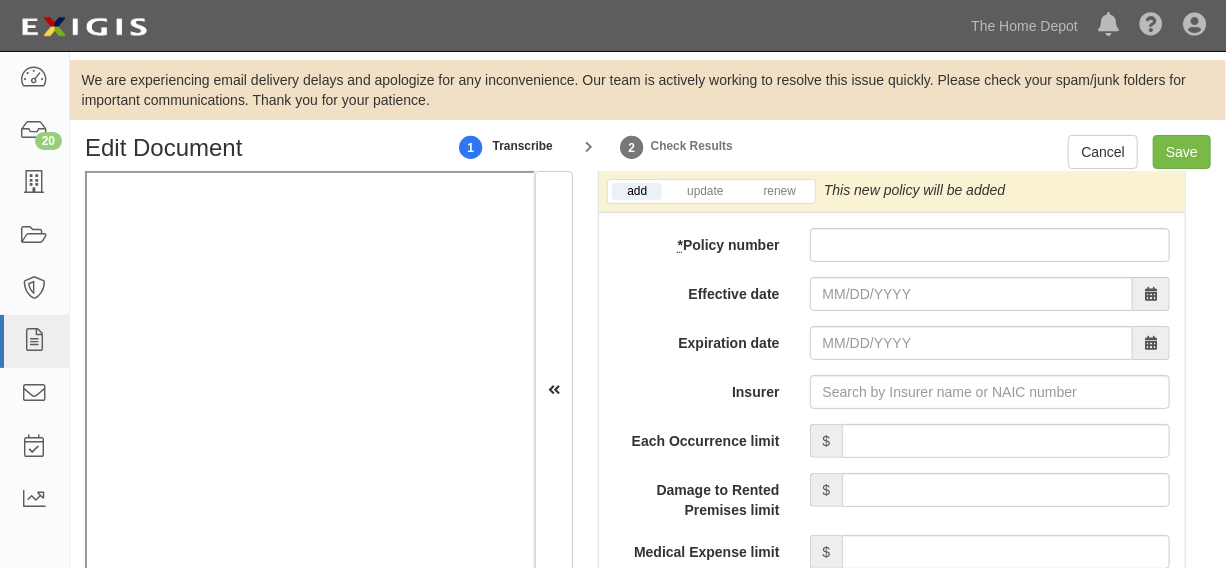 scroll, scrollTop: 1666, scrollLeft: 0, axis: vertical 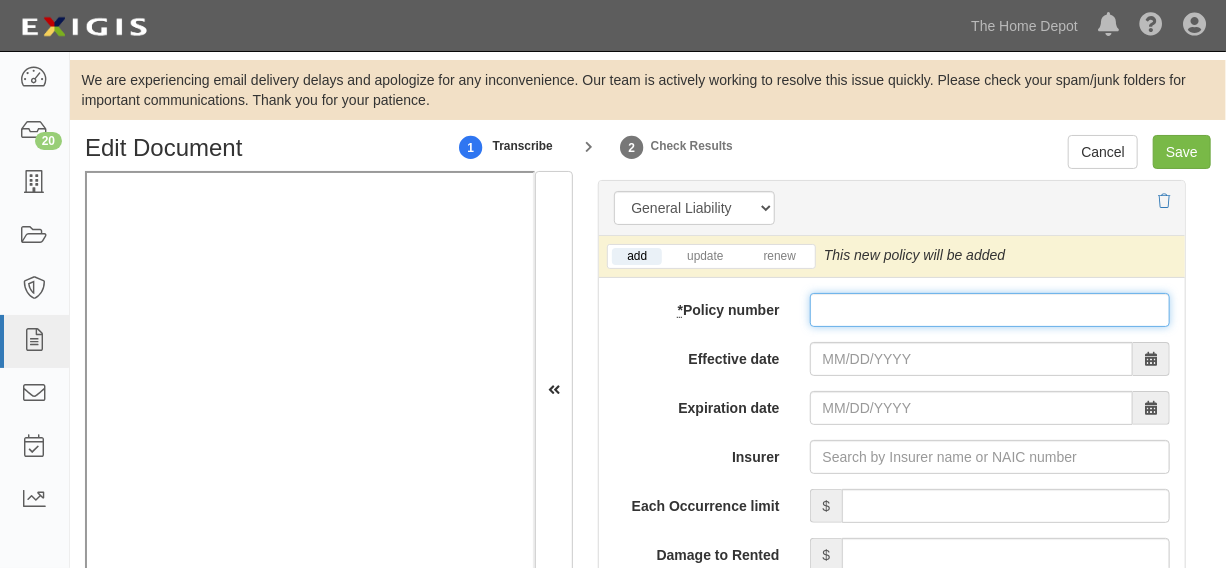 drag, startPoint x: 916, startPoint y: 322, endPoint x: 851, endPoint y: 376, distance: 84.50444 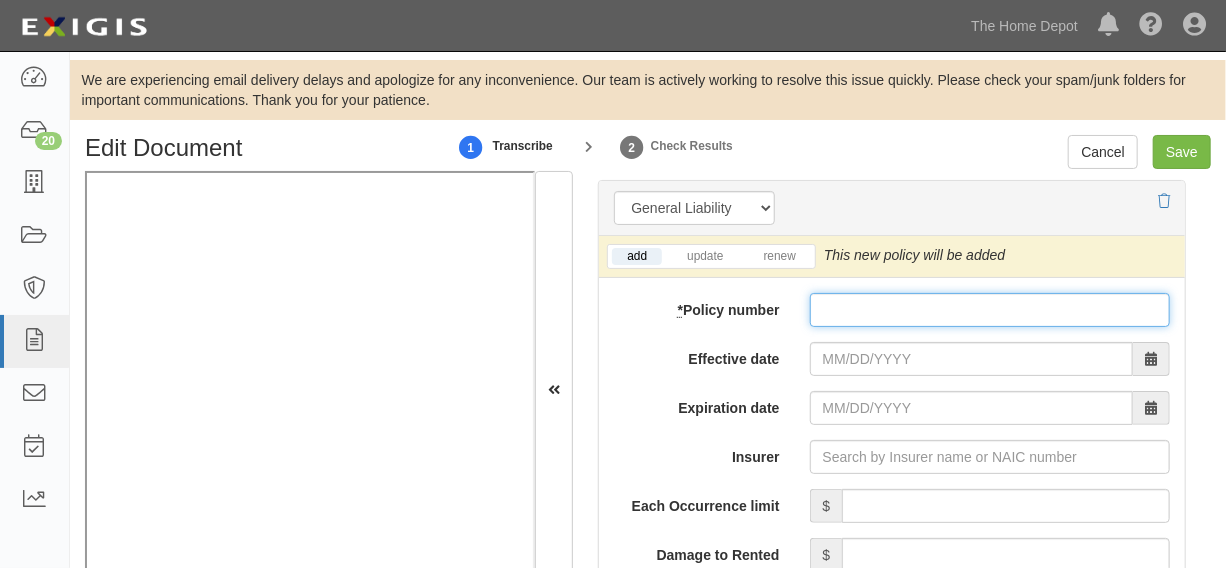 click on "*  Policy number" at bounding box center [990, 310] 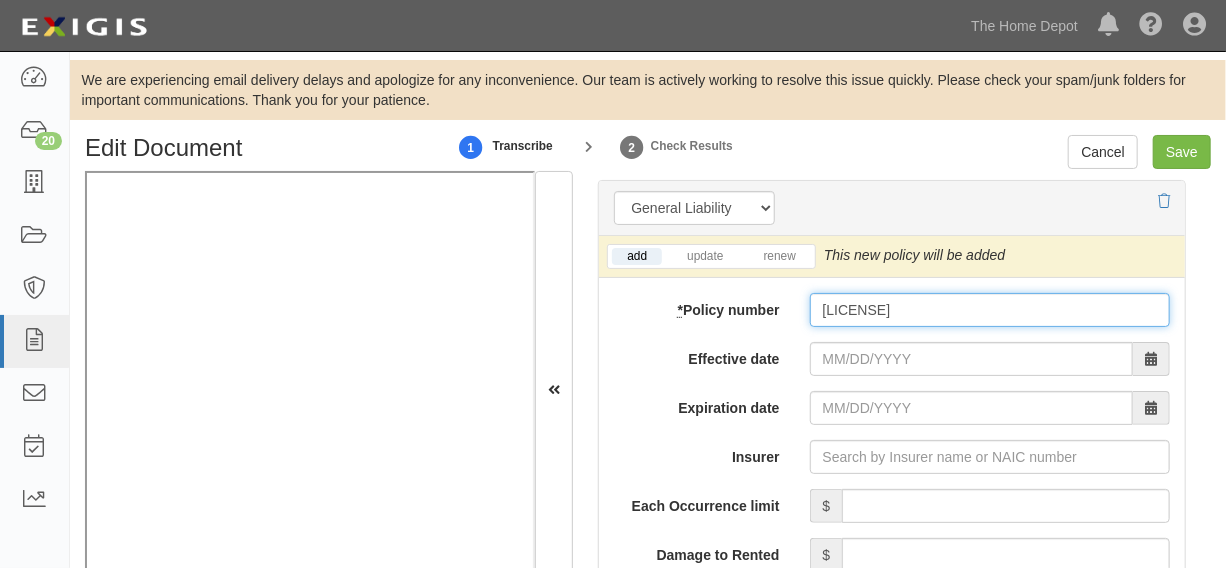 type on "41ECSOF0AHL" 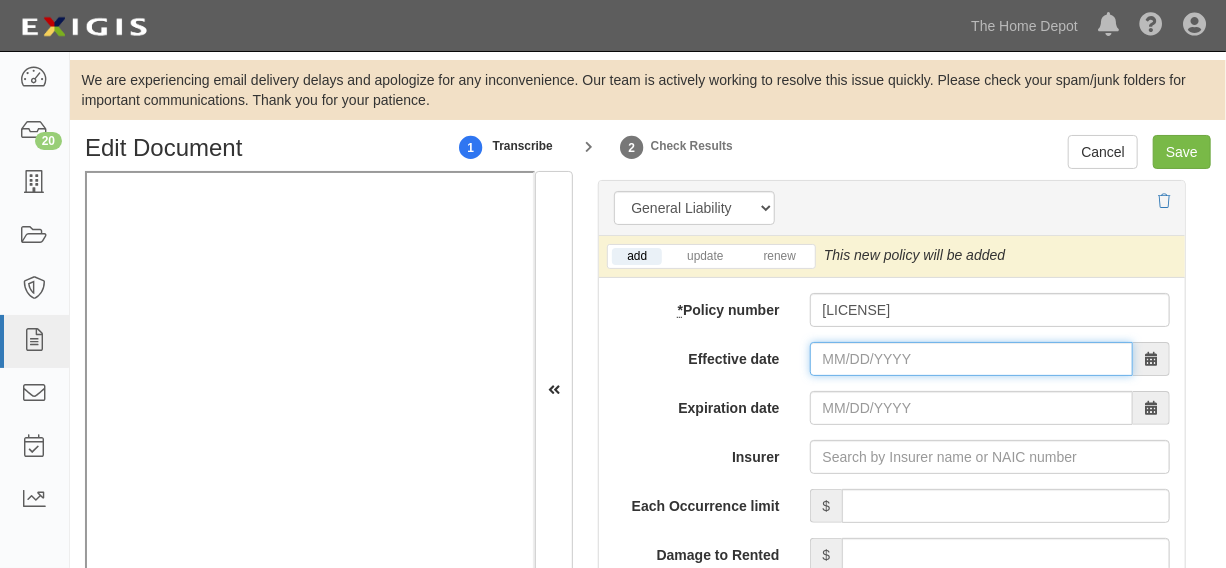 click on "Effective date" at bounding box center [971, 359] 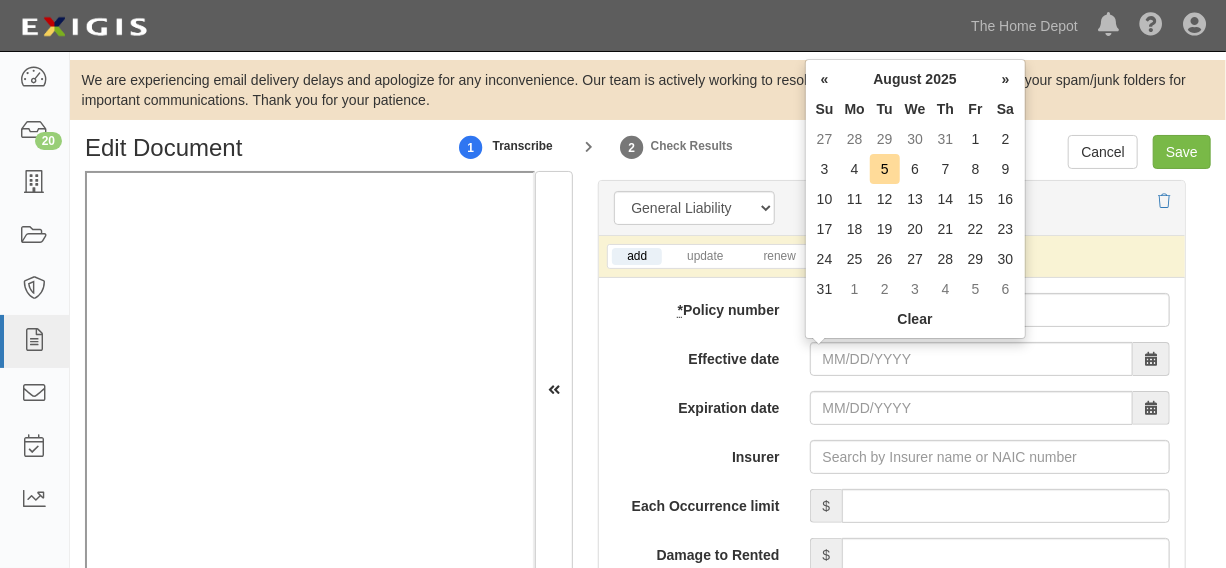 click on "Fr" at bounding box center (976, 109) 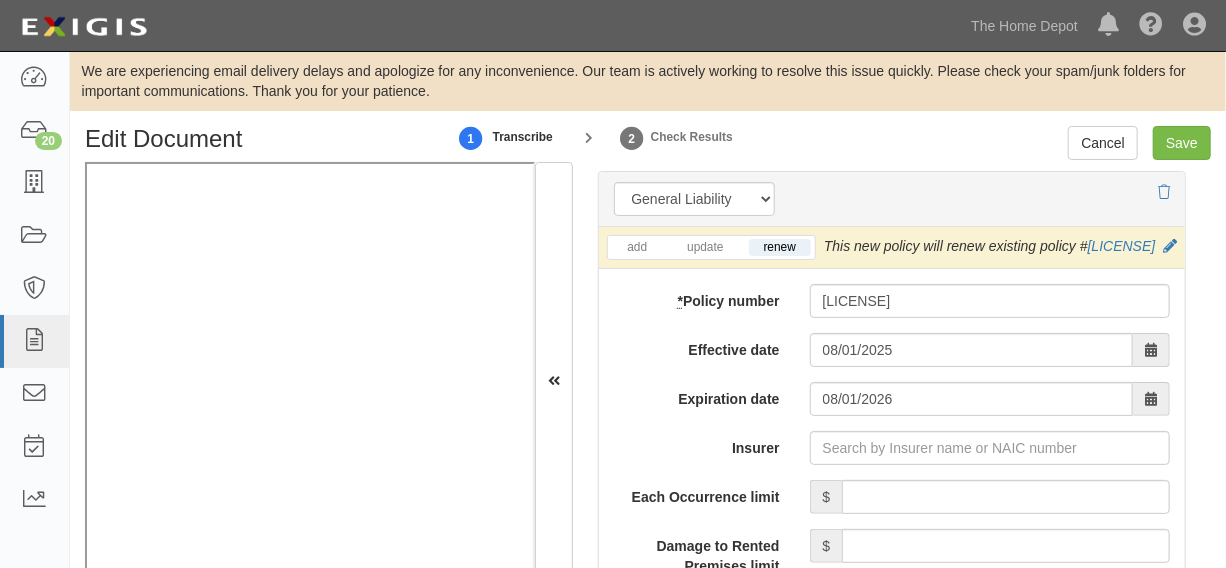 scroll, scrollTop: 70, scrollLeft: 0, axis: vertical 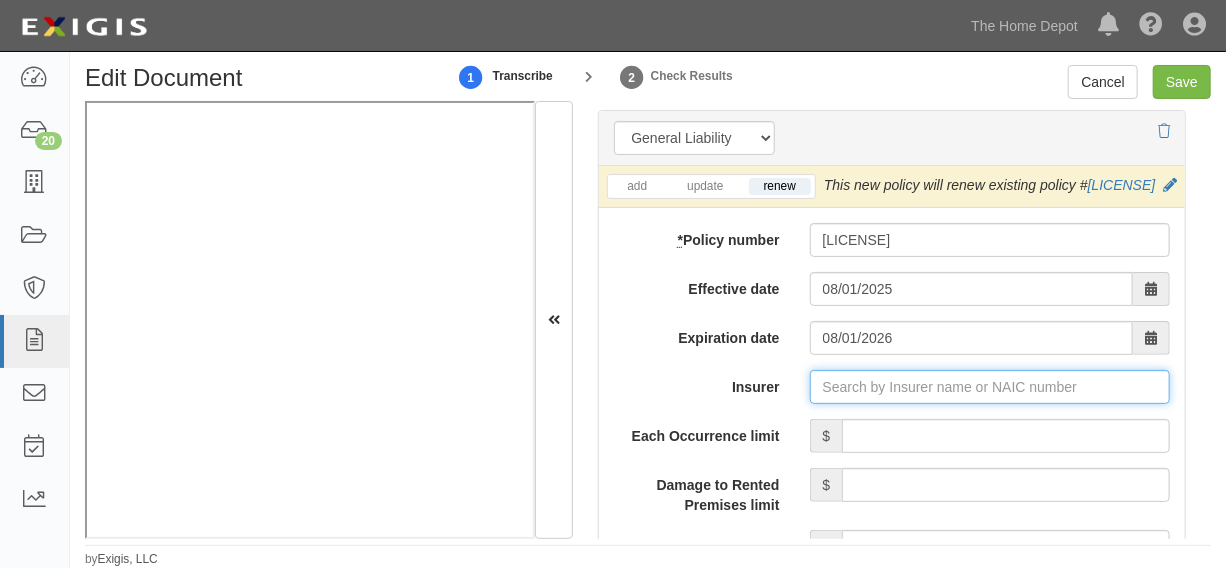 click on "Insurer" at bounding box center (990, 387) 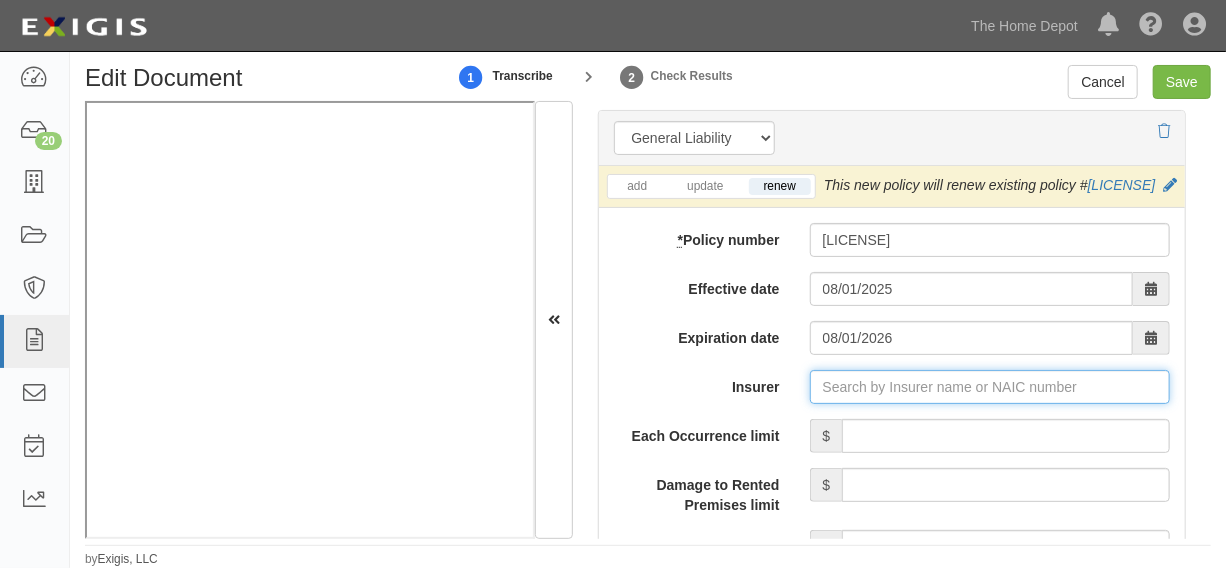click on "Insurer" at bounding box center (990, 387) 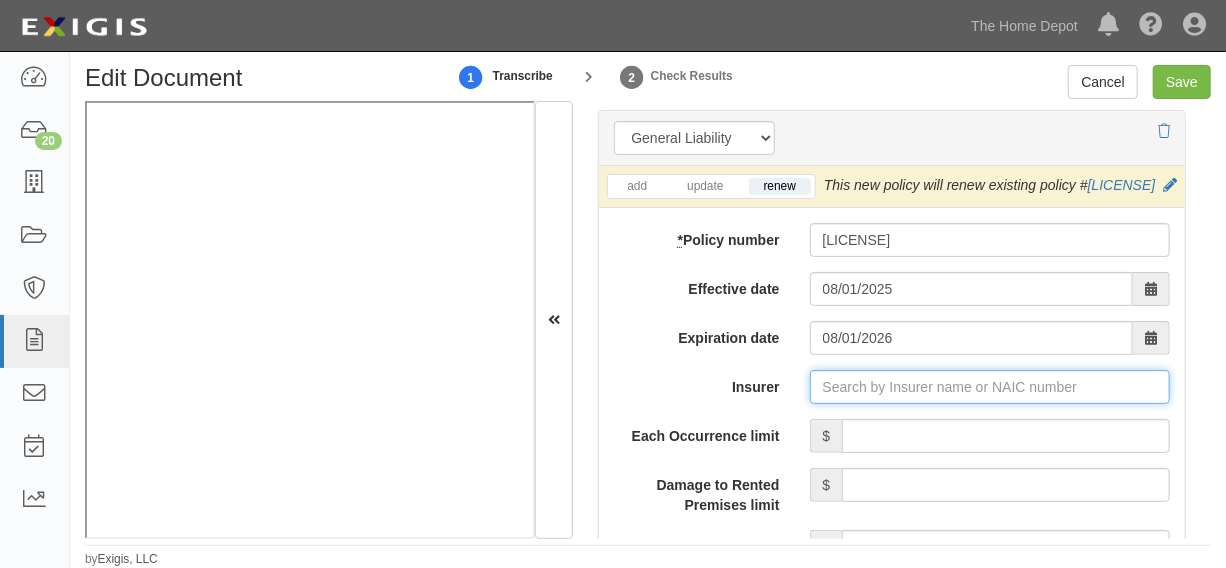 type on "21st Century Advantage Insurance Company (25232) NR Rating" 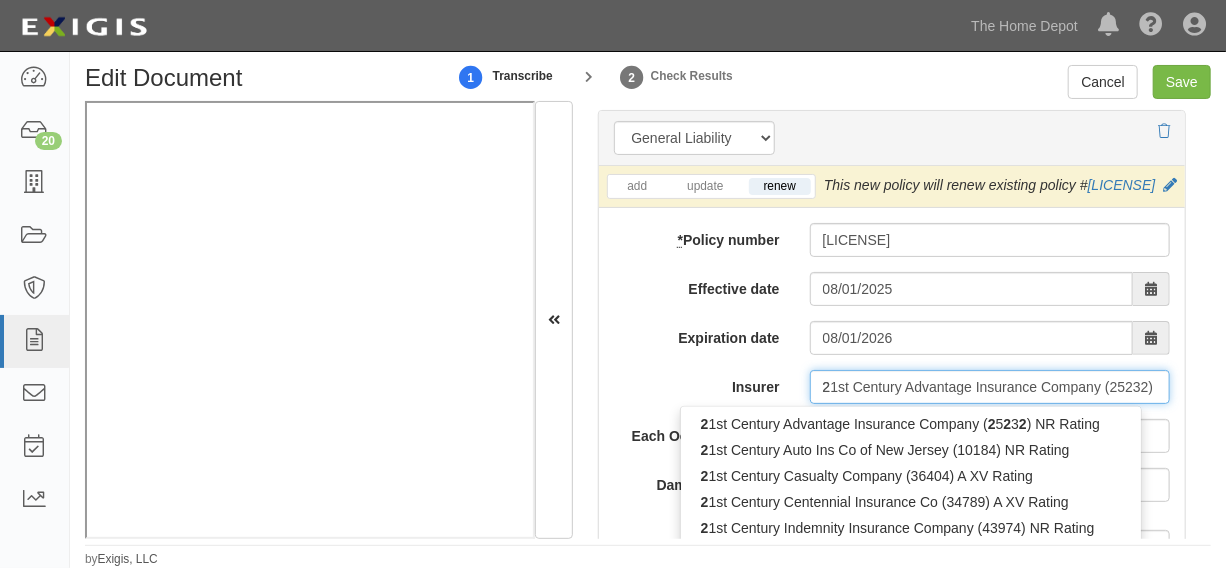type 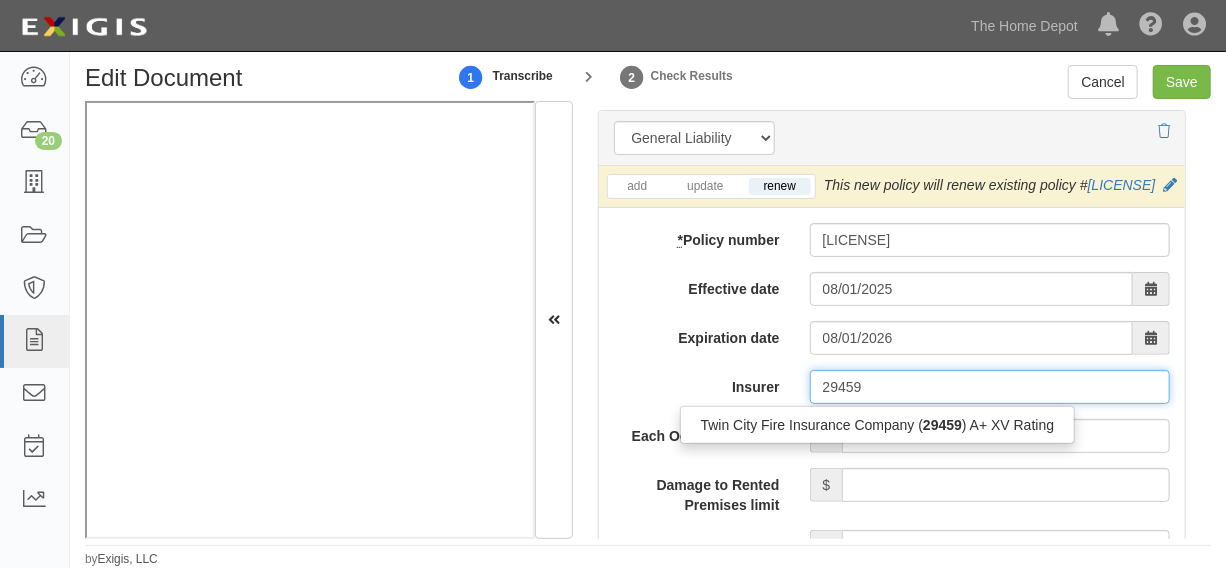 click on "29459" at bounding box center (942, 425) 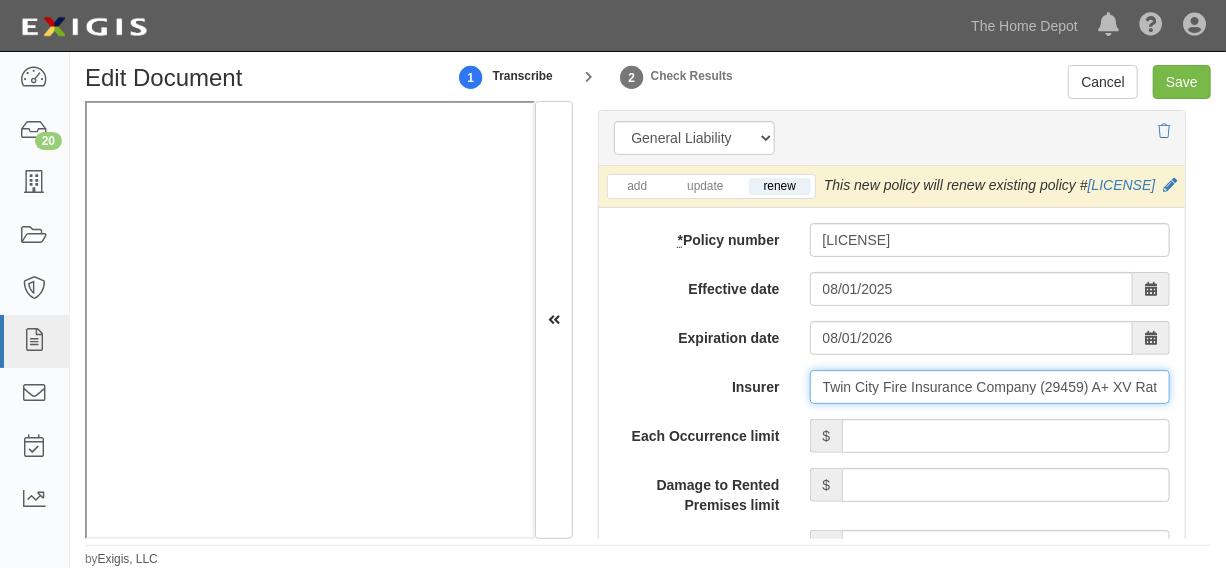 type on "Twin City Fire Insurance Company (29459) A+ XV Rating" 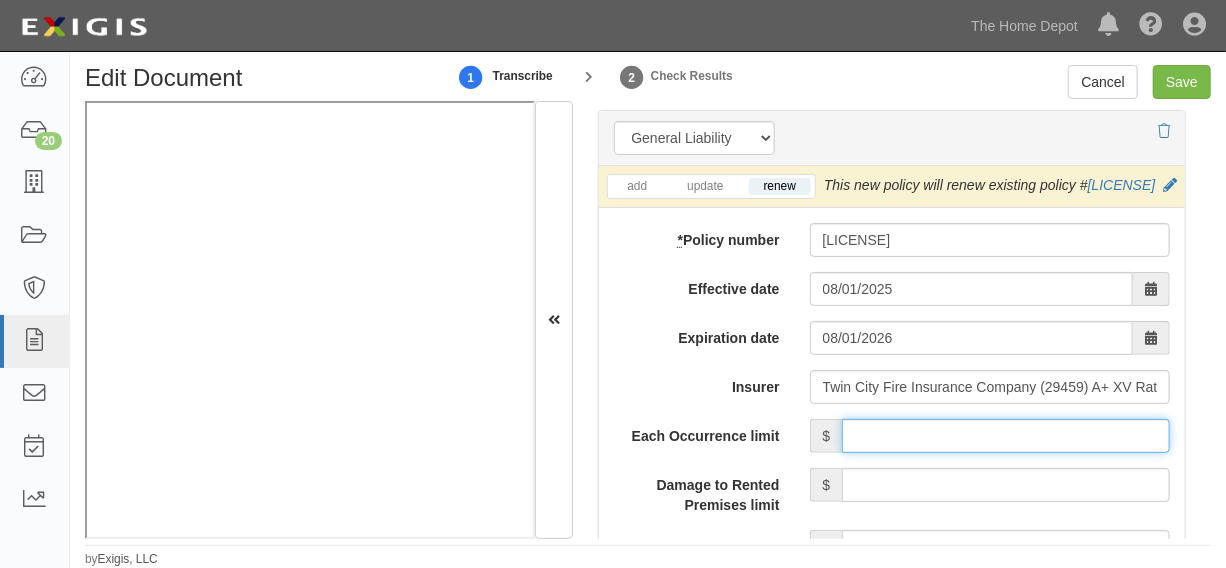 click on "Each Occurrence limit" at bounding box center (1006, 436) 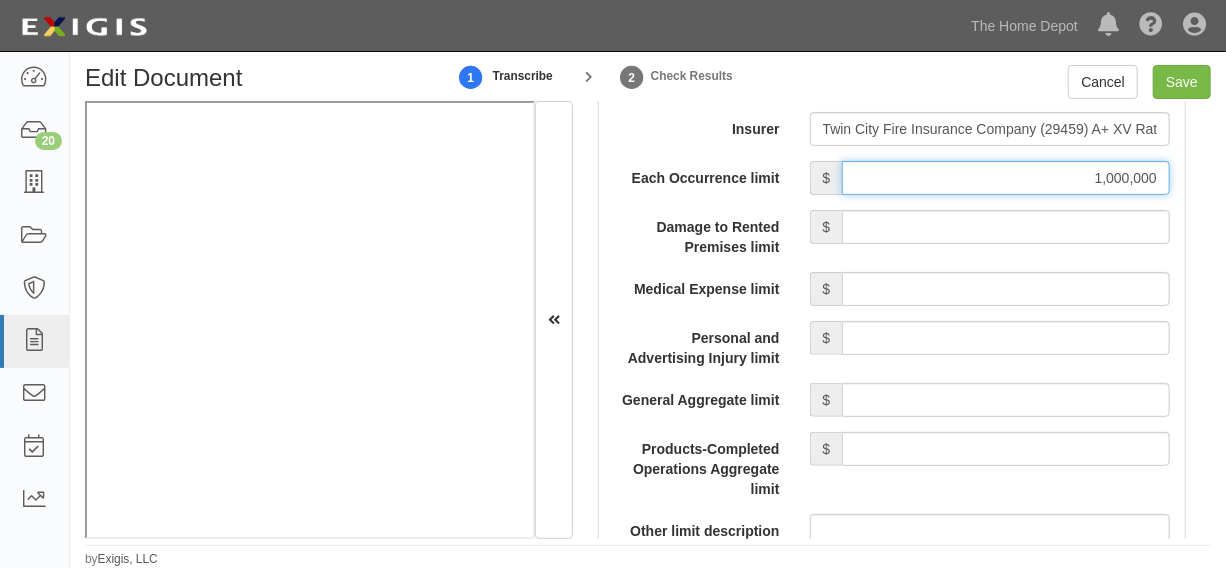 scroll, scrollTop: 1970, scrollLeft: 0, axis: vertical 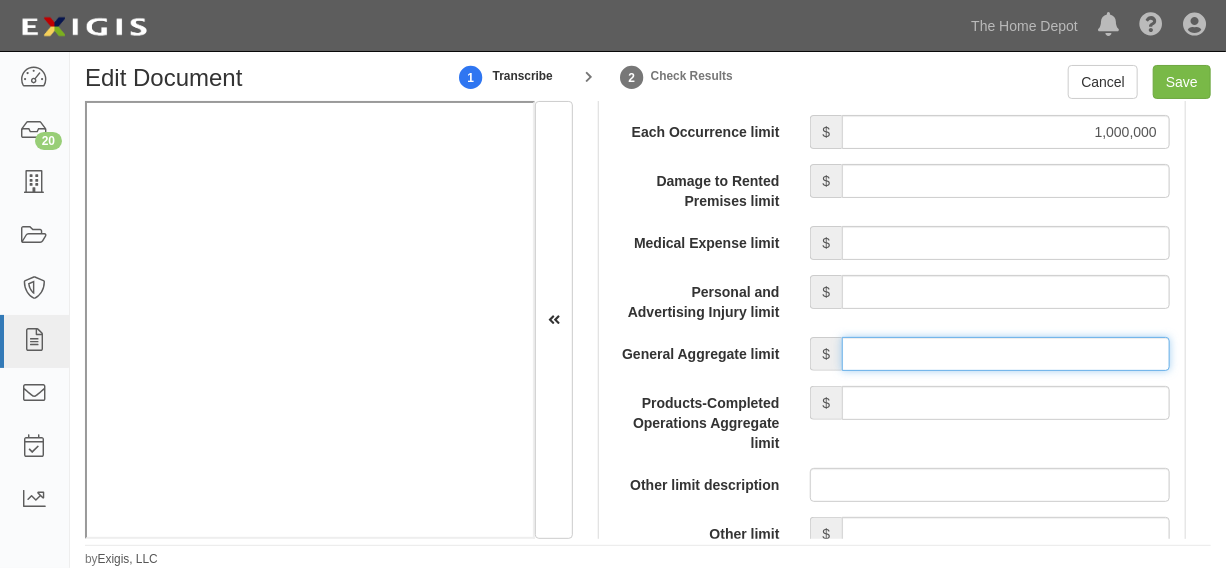 click on "General Aggregate limit" at bounding box center (1006, 354) 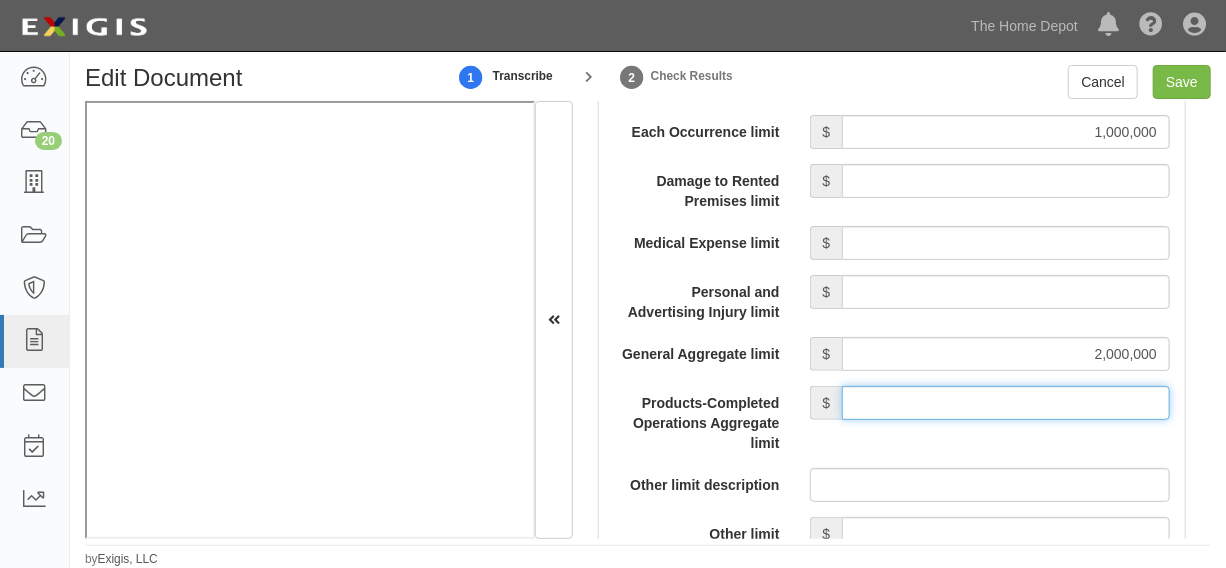 click on "Products-Completed Operations Aggregate limit" at bounding box center (1006, 403) 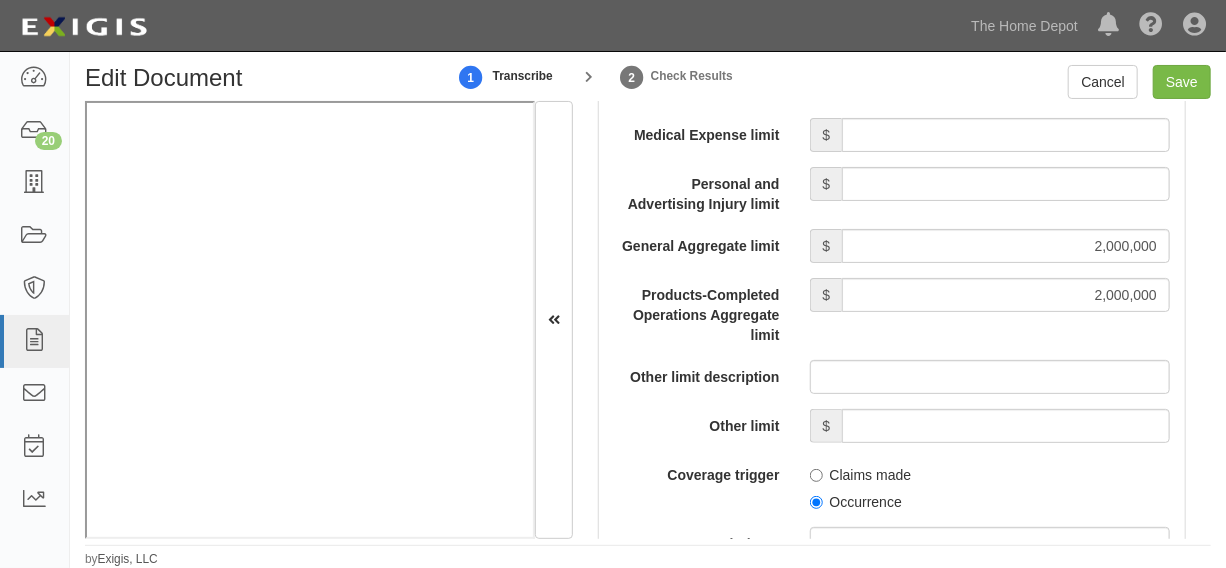 scroll, scrollTop: 2120, scrollLeft: 0, axis: vertical 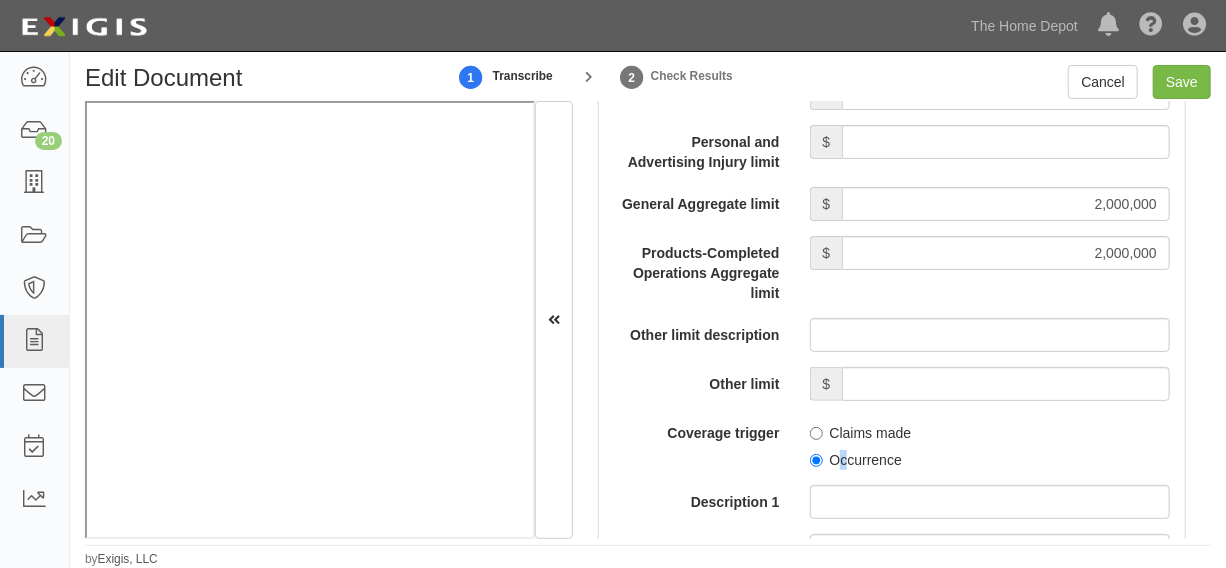 click on "Occurrence" at bounding box center (856, 460) 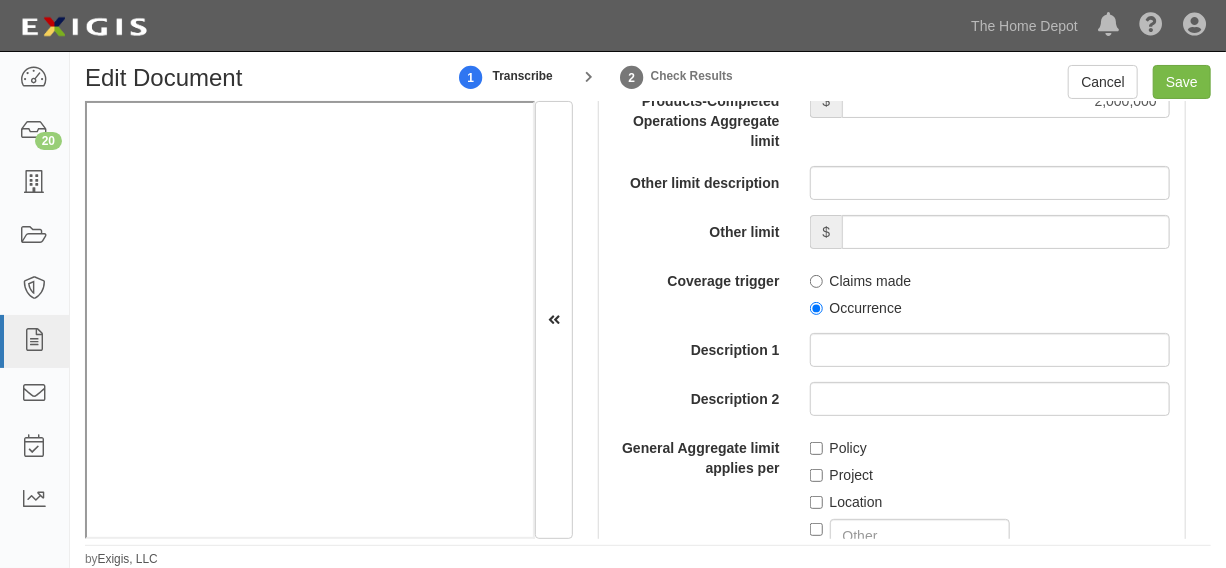 click on "Occurrence" at bounding box center (856, 308) 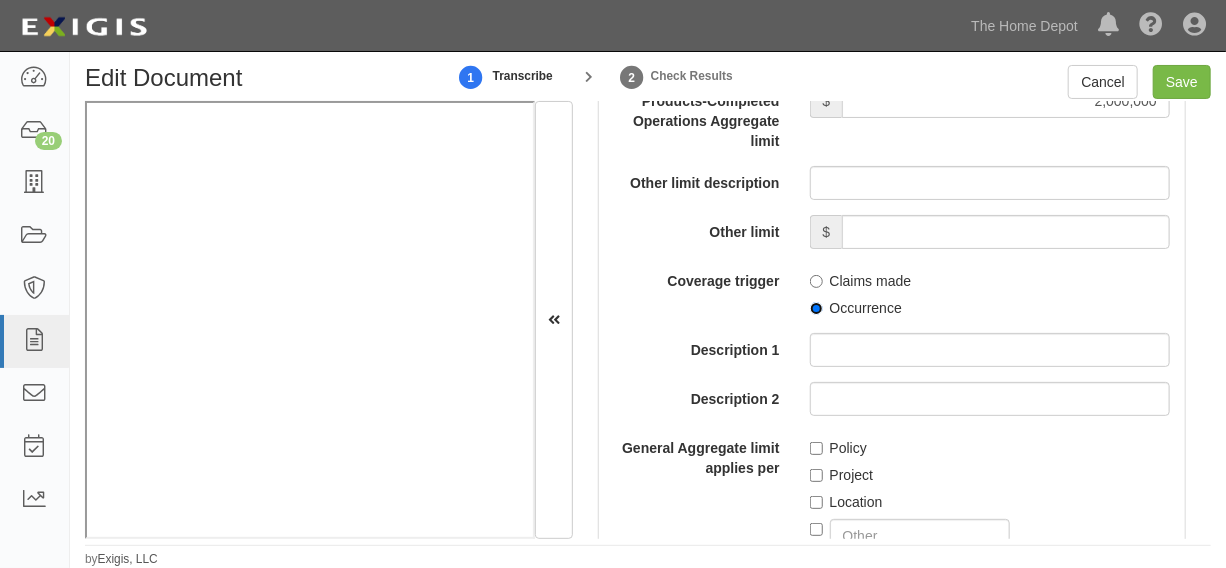 click on "Occurrence" at bounding box center [816, 308] 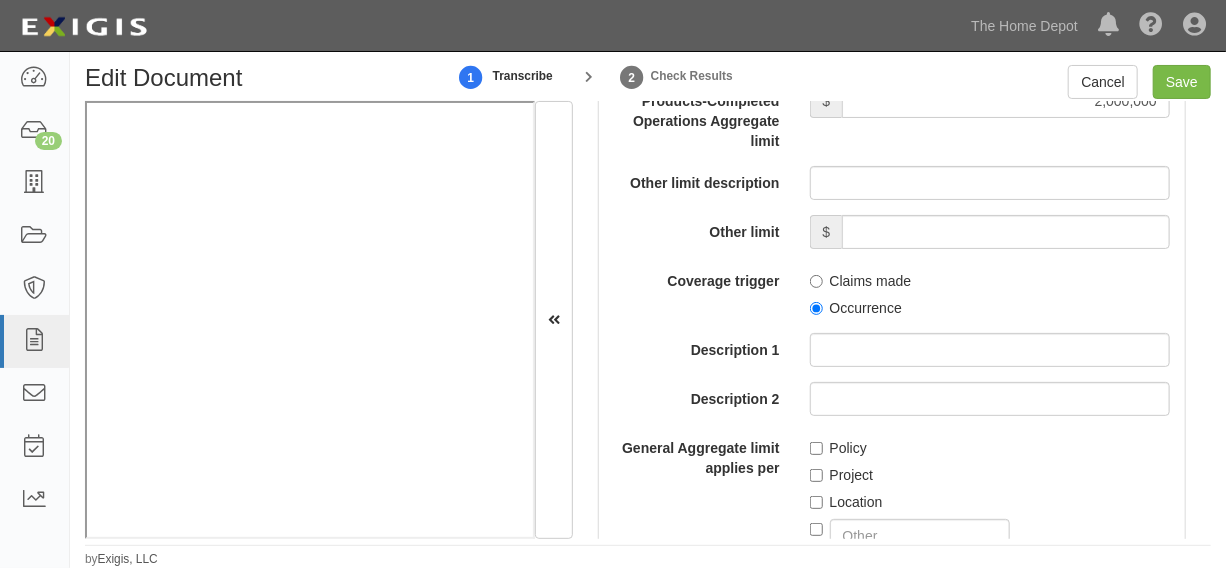 click on "Location" at bounding box center [846, 502] 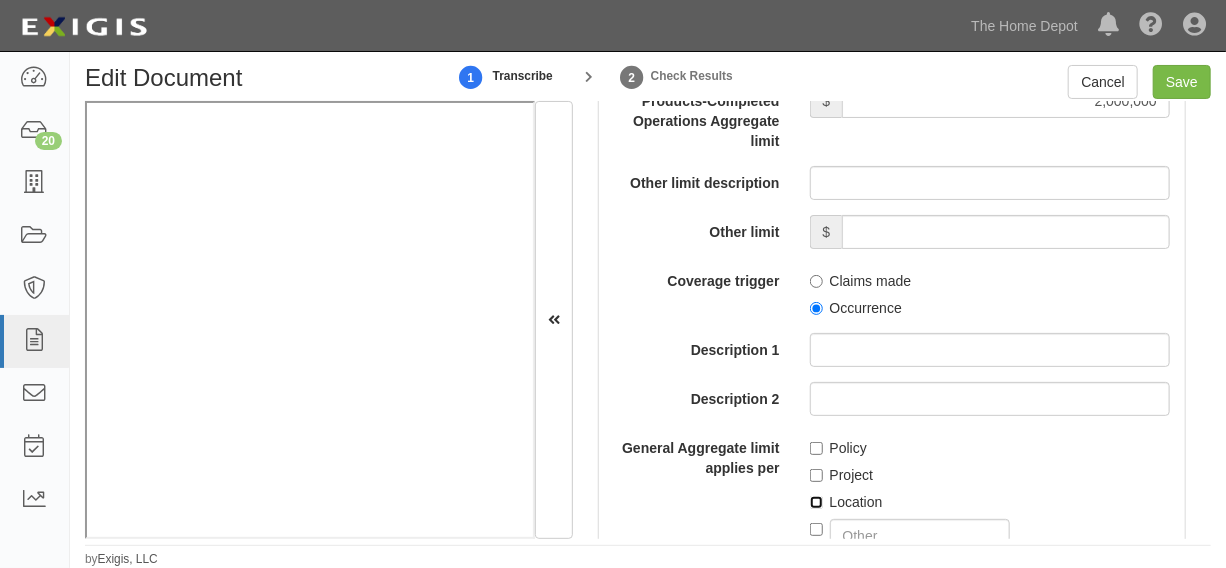 click on "Location" at bounding box center [816, 502] 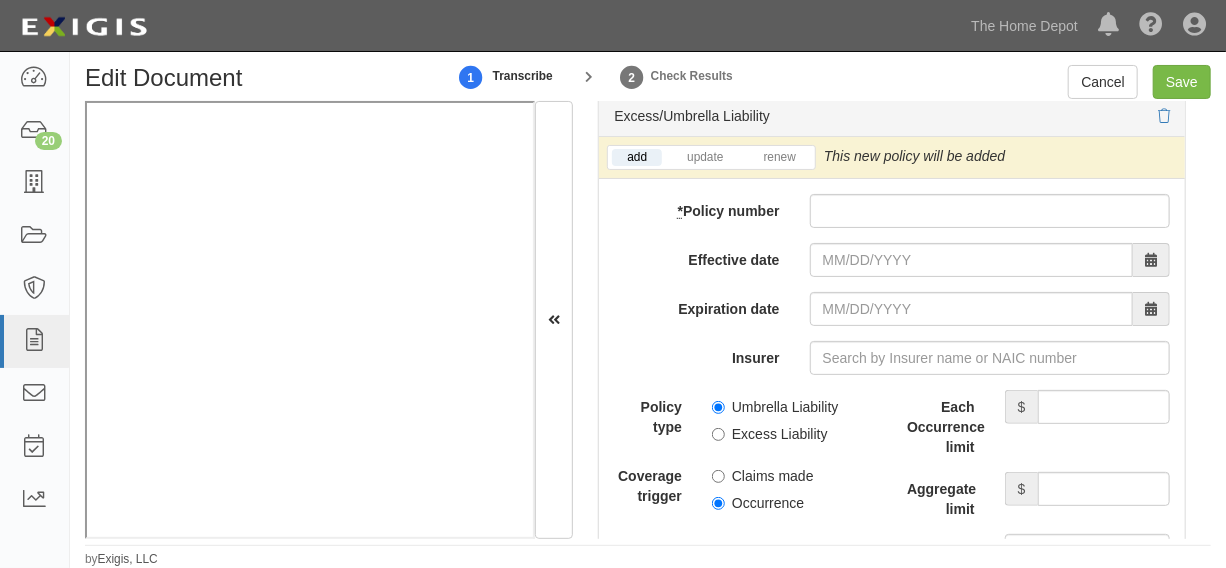 scroll, scrollTop: 4242, scrollLeft: 0, axis: vertical 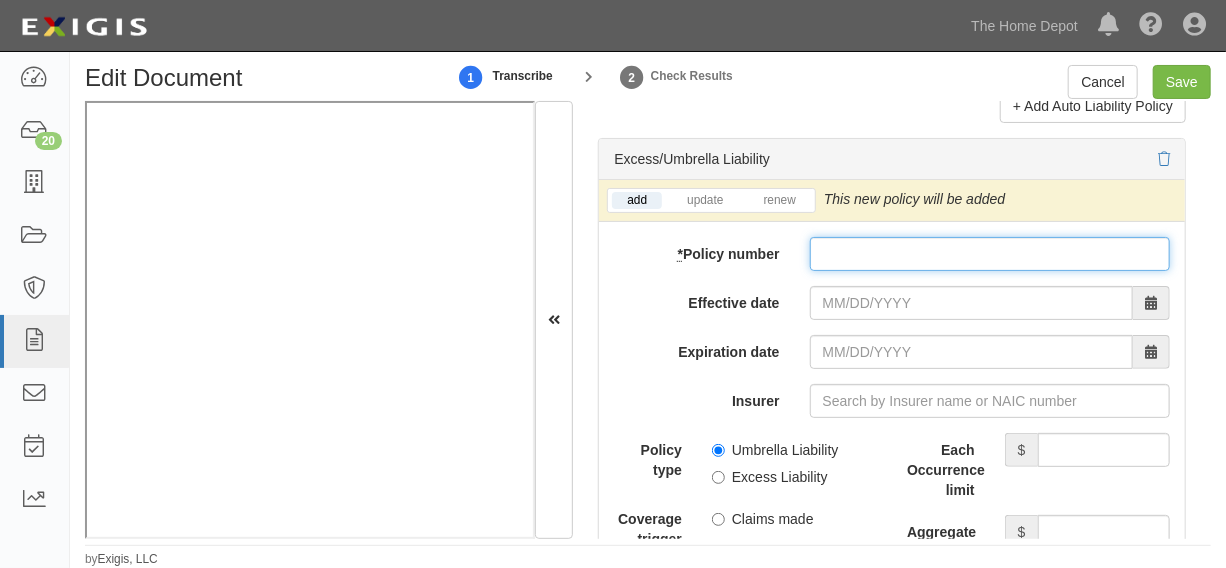 paste on "41XSON0A69" 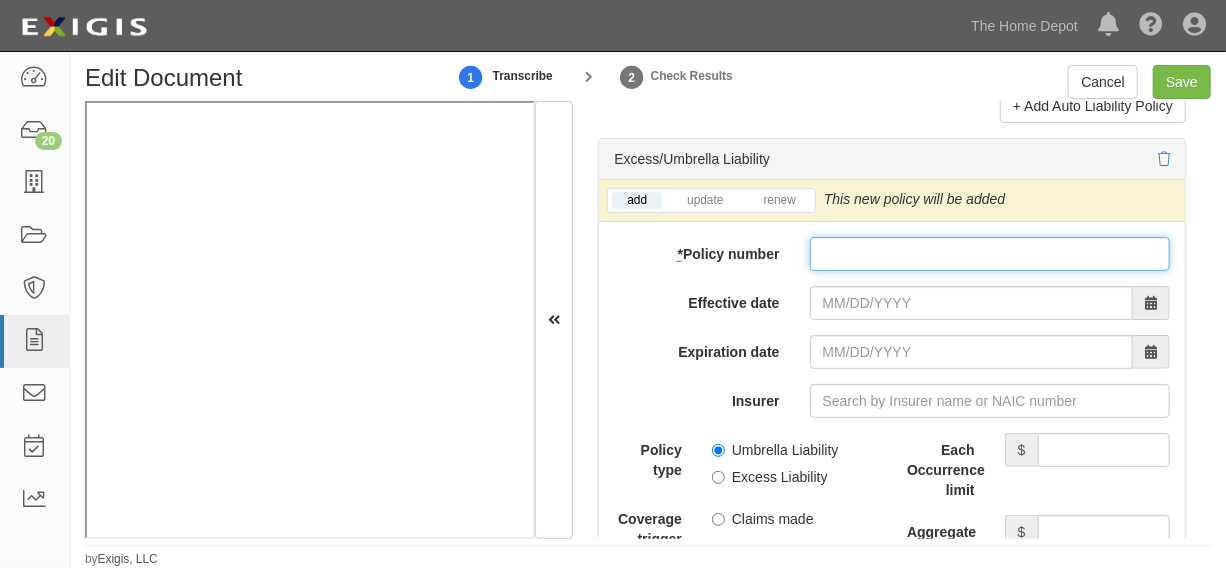 click on "*  Policy number" at bounding box center (990, 254) 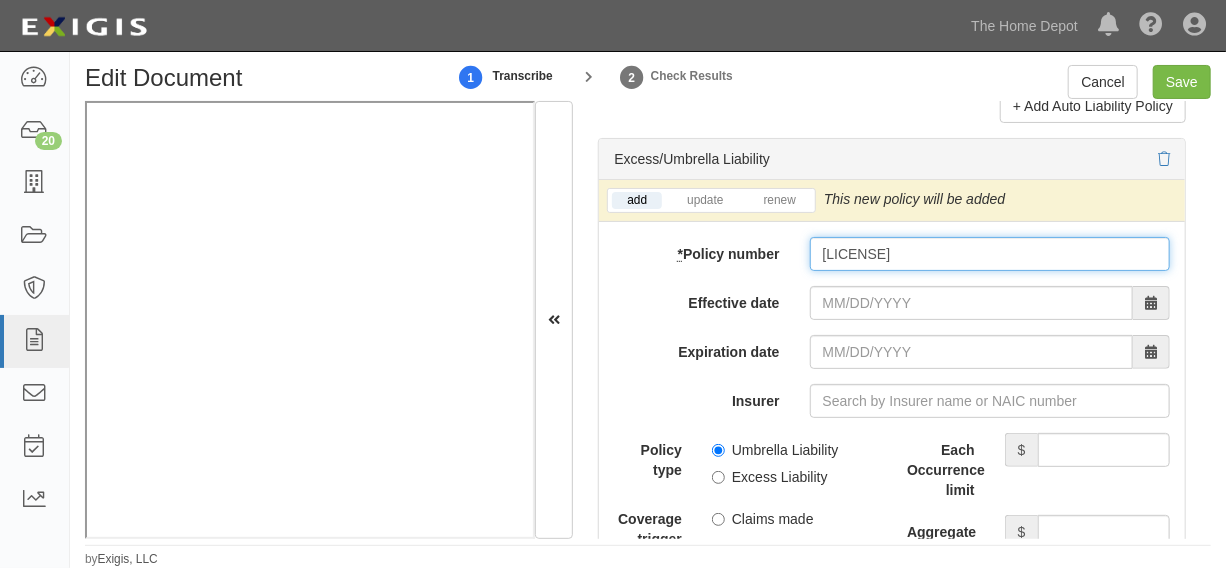 type on "41XSON0A69" 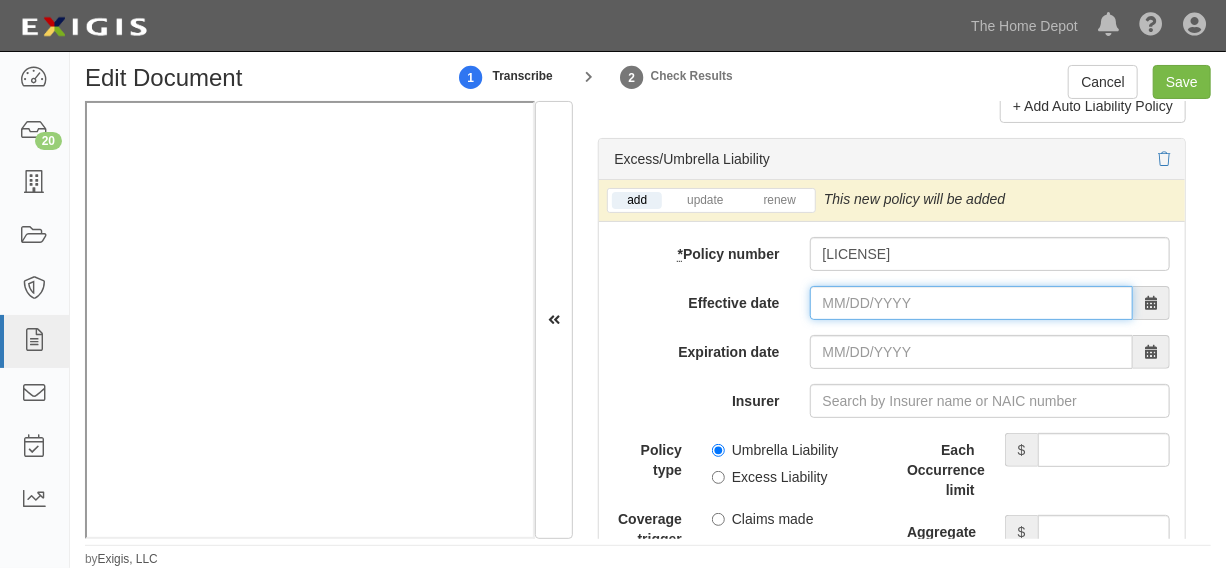 click on "Effective date" at bounding box center (971, 303) 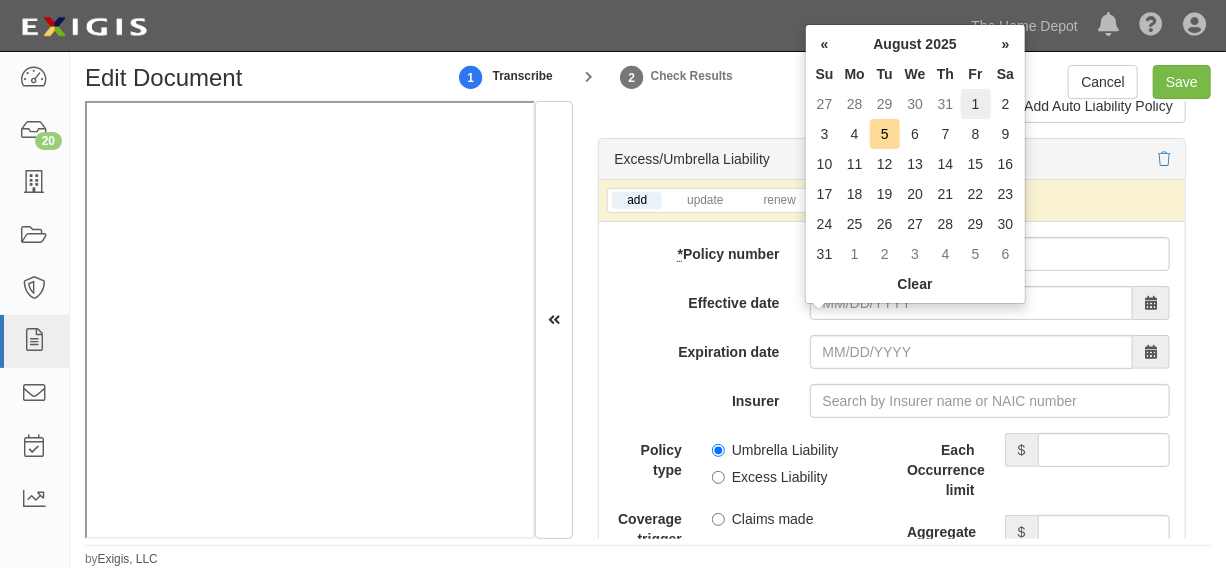 click on "1" at bounding box center (976, 104) 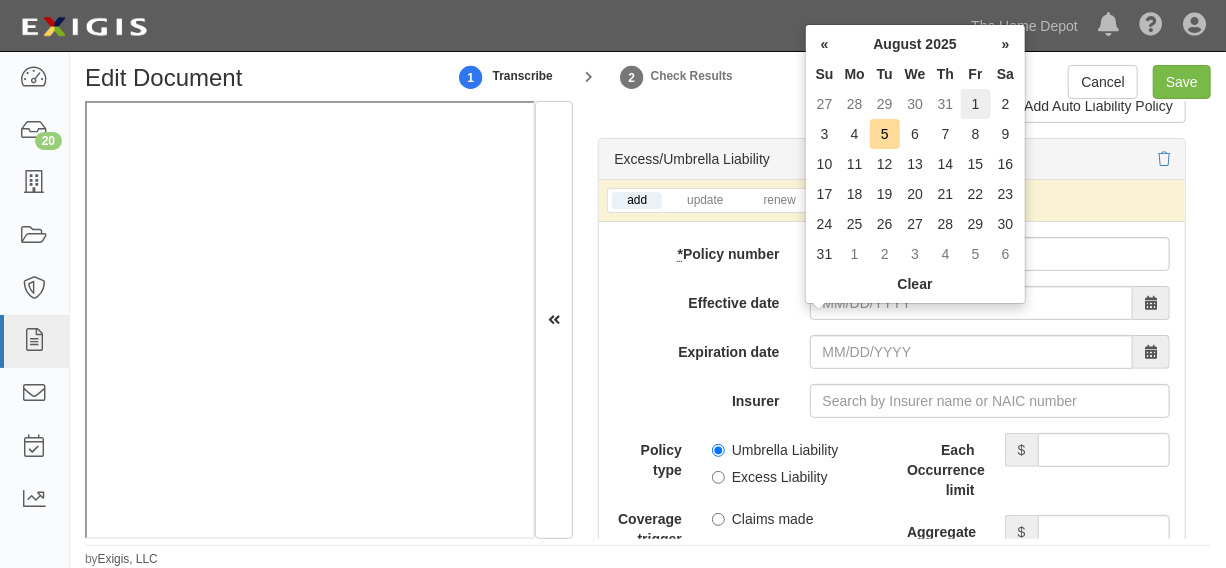 type on "08/01/2025" 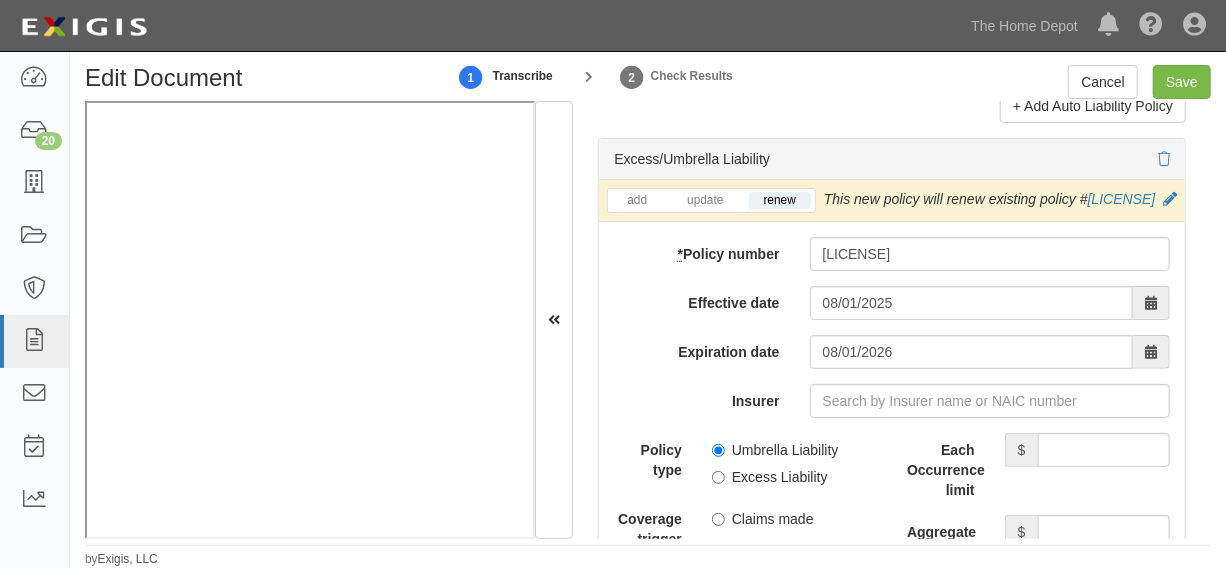 scroll, scrollTop: 4393, scrollLeft: 0, axis: vertical 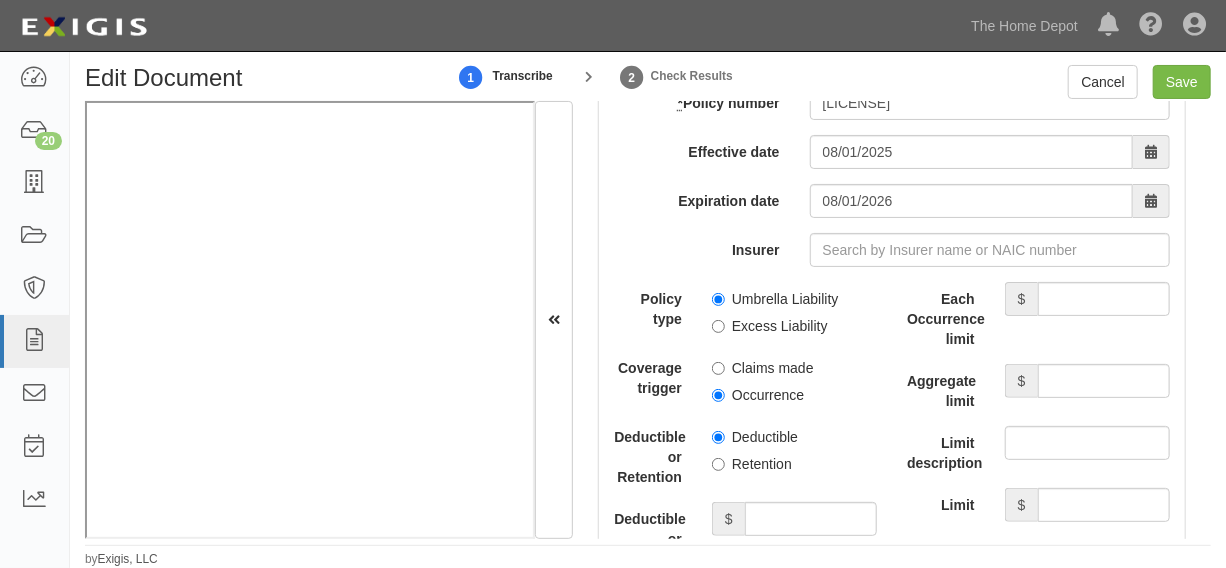 click on "Umbrella Liability" at bounding box center [775, 299] 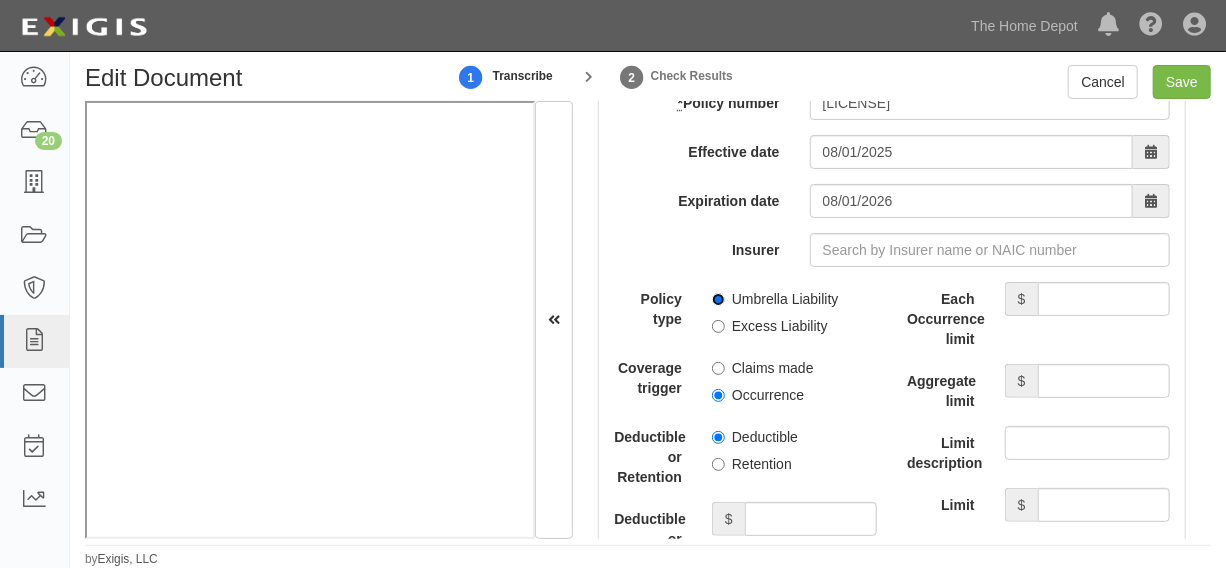 click on "Umbrella Liability" at bounding box center (718, 299) 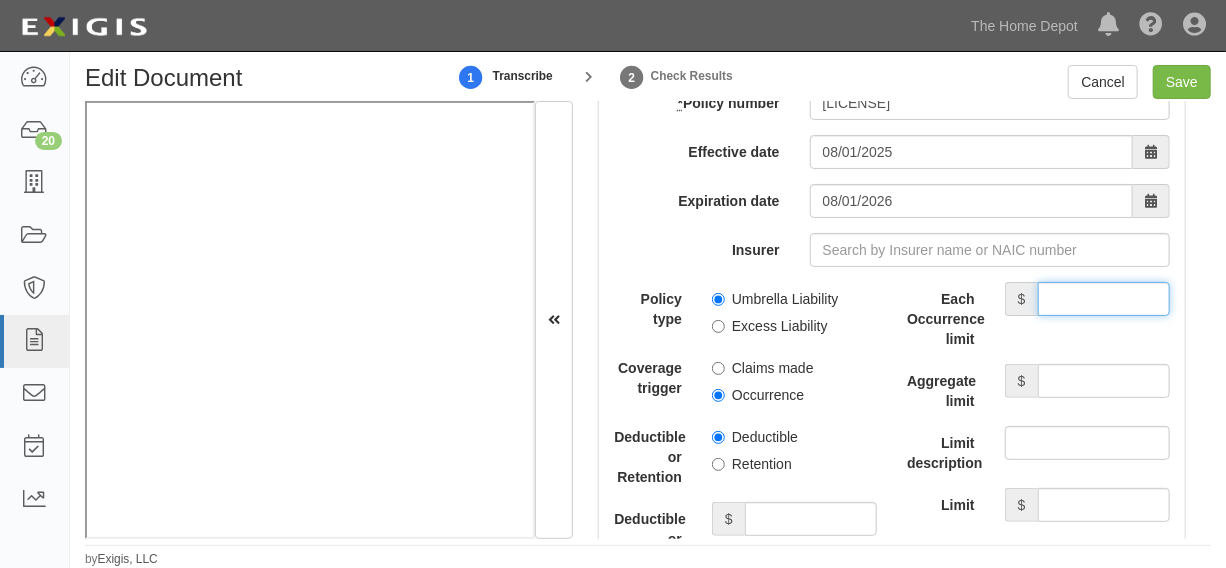 click on "Each Occurrence limit" at bounding box center [1104, 299] 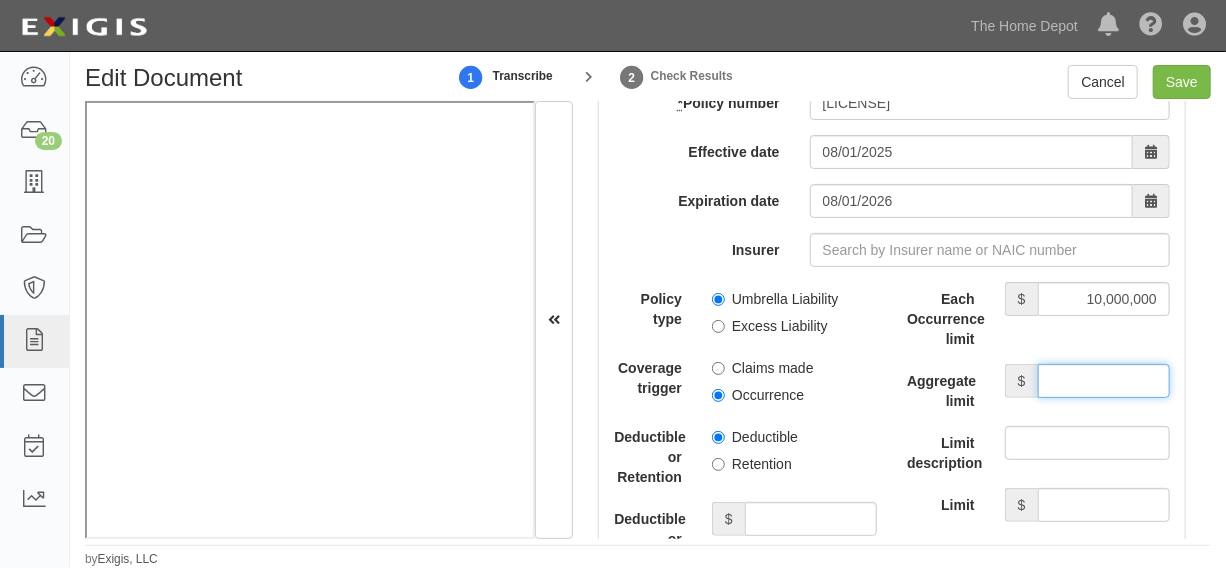 drag, startPoint x: 1073, startPoint y: 421, endPoint x: 1077, endPoint y: 410, distance: 11.7046995 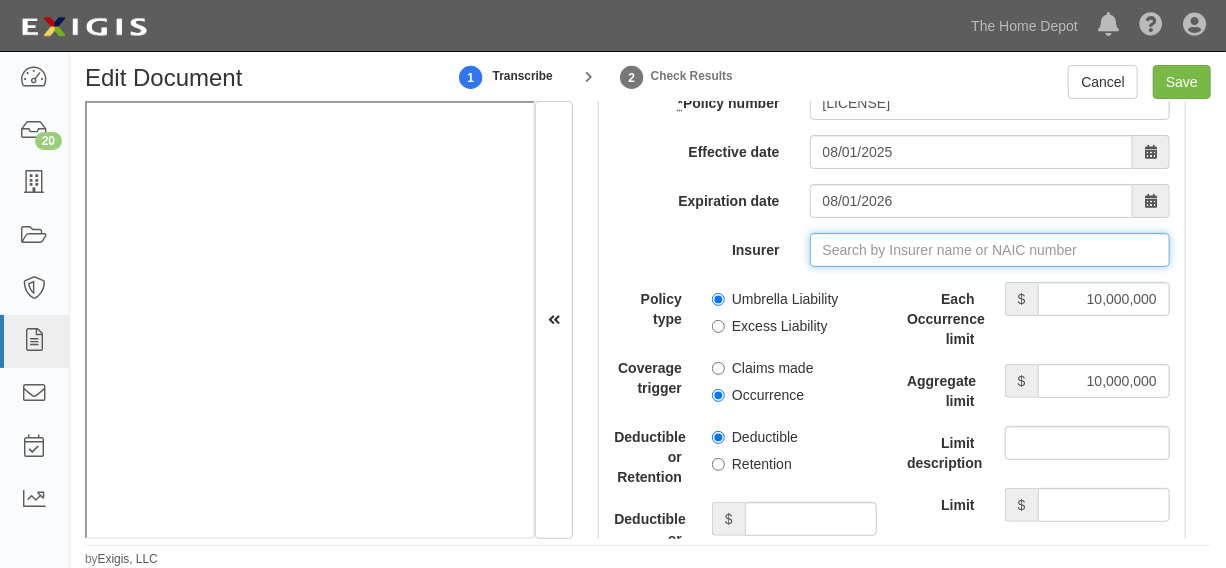 click on "Insurer" at bounding box center [990, 250] 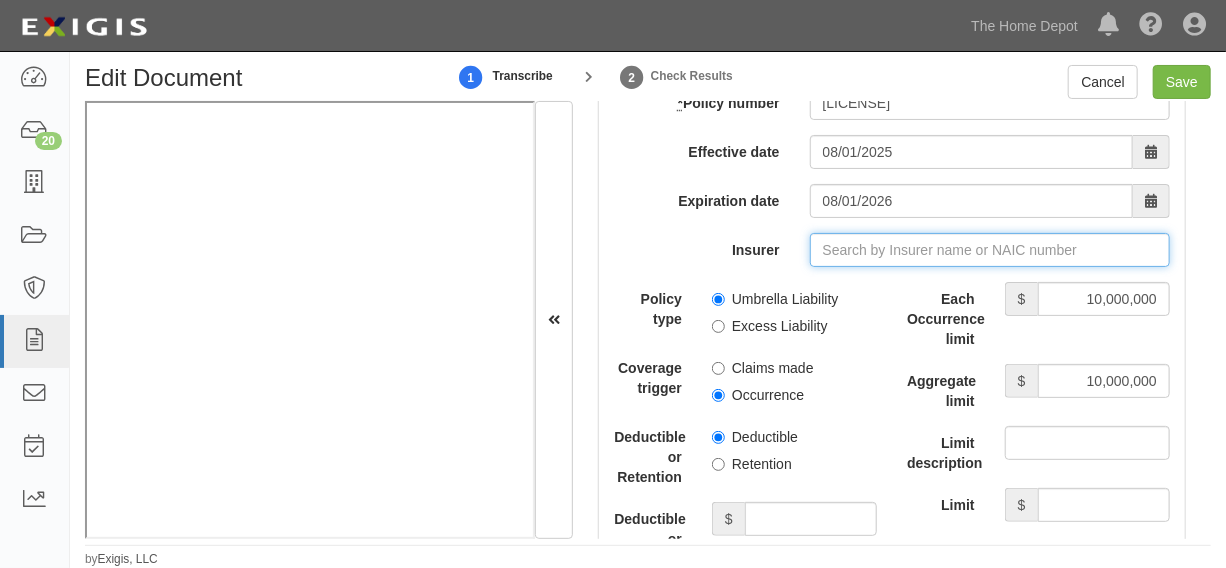 type on "21st Century Advantage Insurance Company (25232) NR Rating" 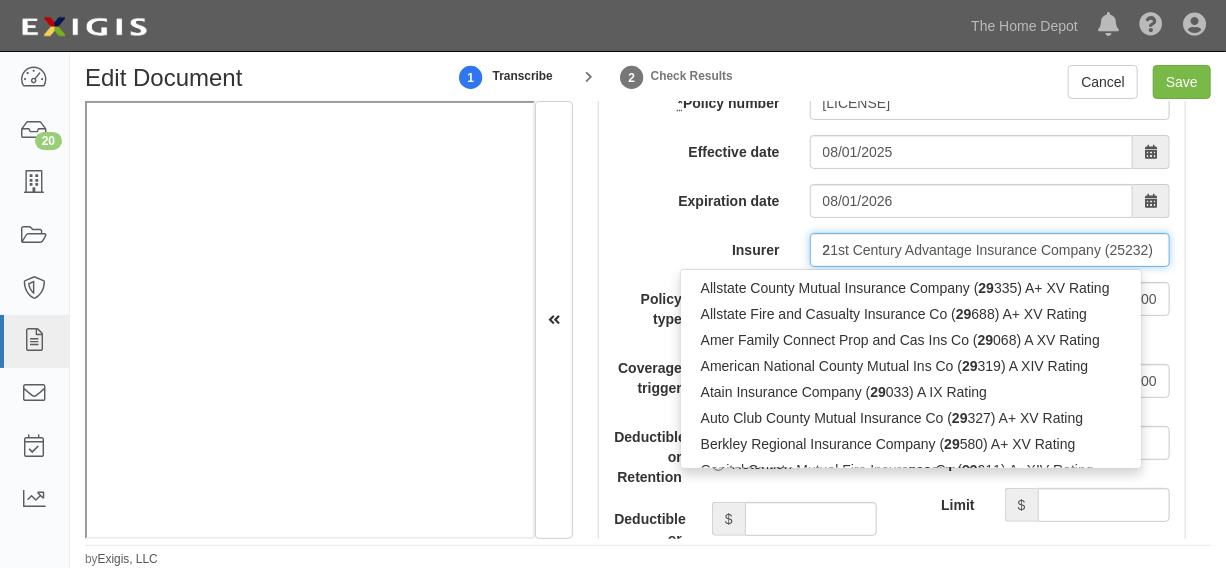 type on "29" 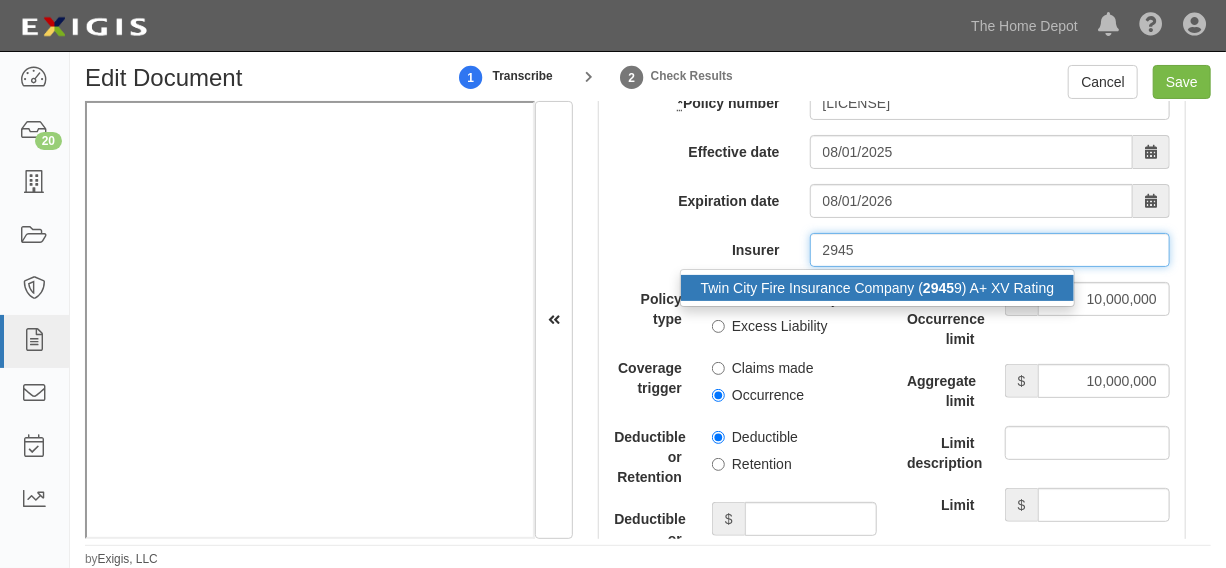 click on "Twin City Fire Insurance Company ( 2945 9) A+ XV Rating" at bounding box center (878, 288) 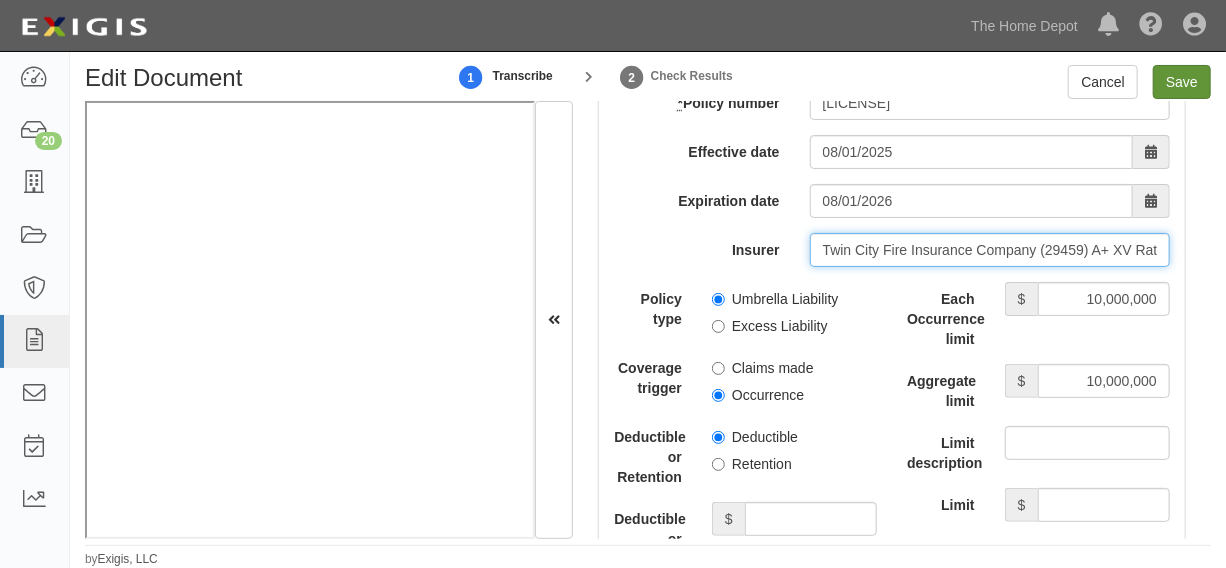 type on "Twin City Fire Insurance Company (29459) A+ XV Rating" 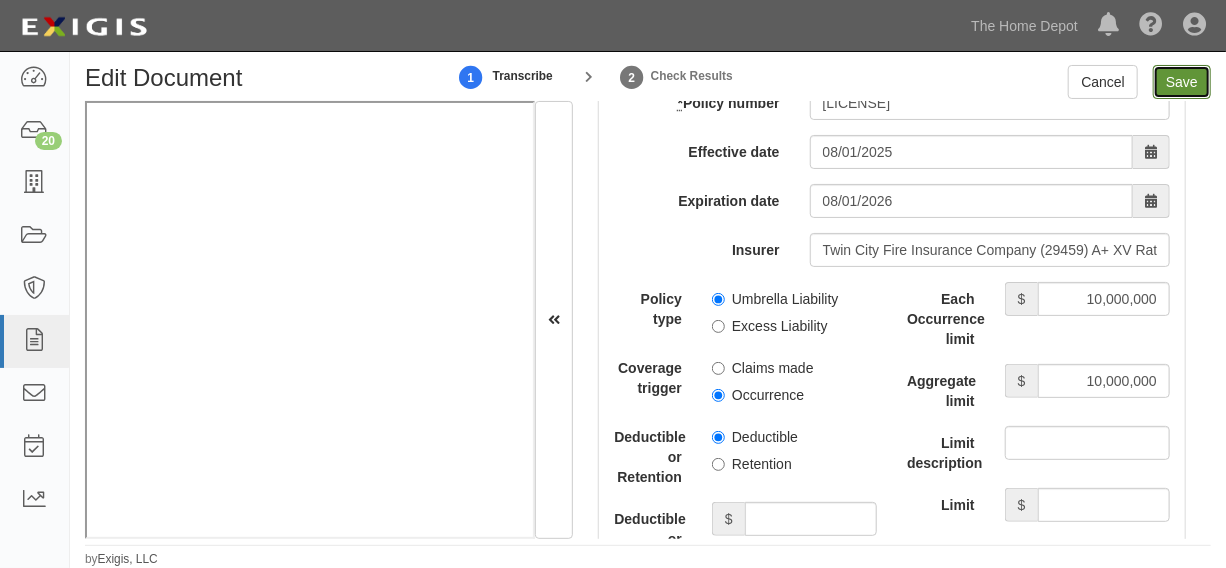 click on "Save" at bounding box center [1182, 82] 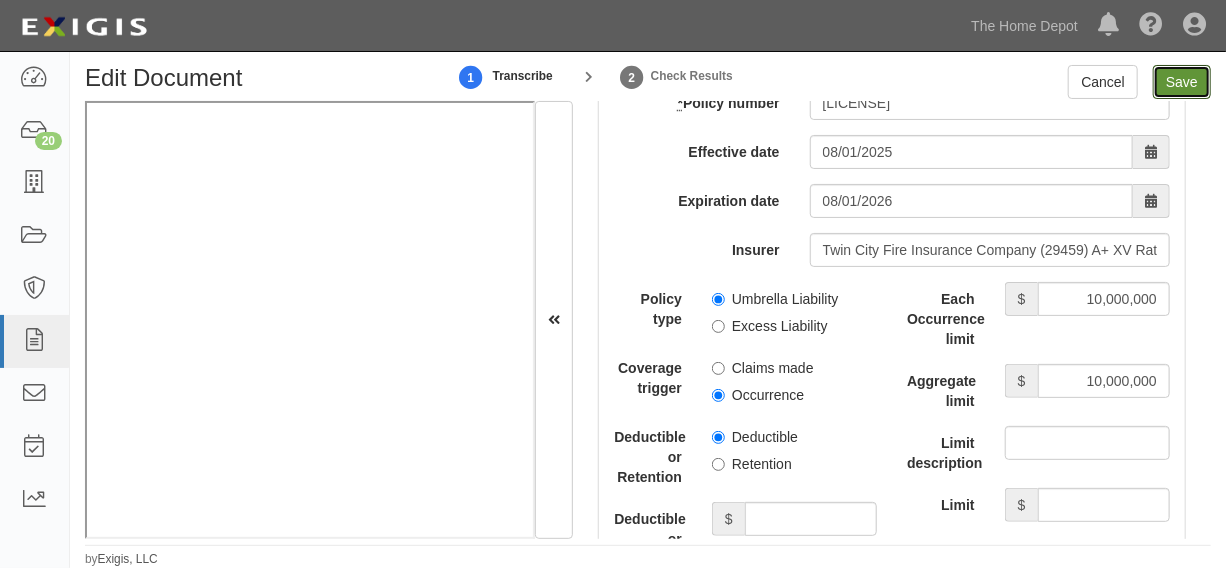 type on "1000000" 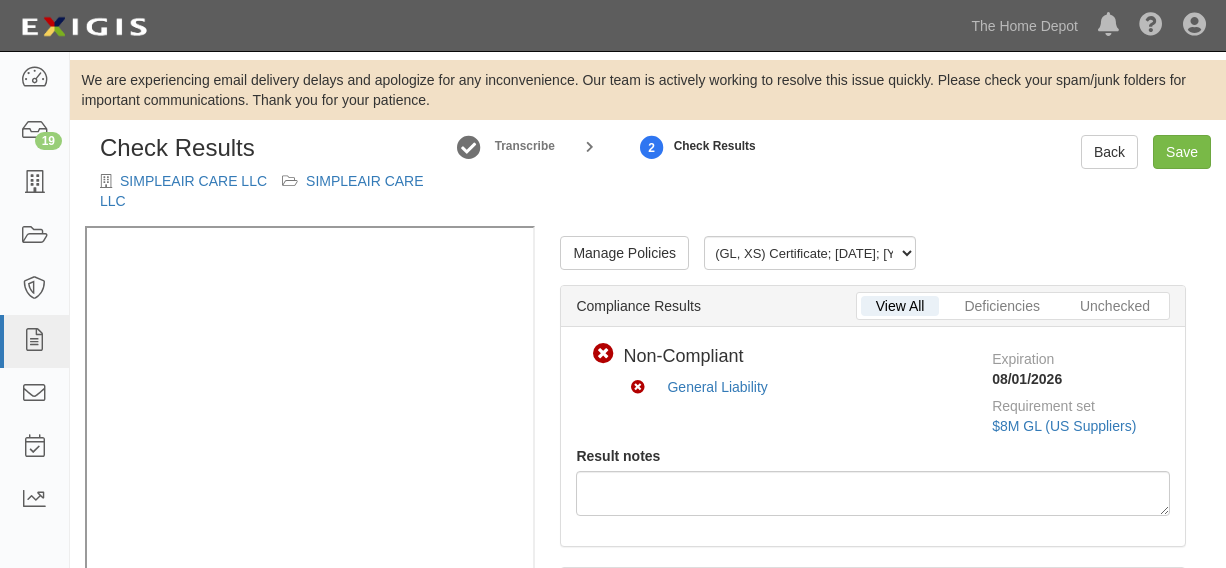 scroll, scrollTop: 0, scrollLeft: 0, axis: both 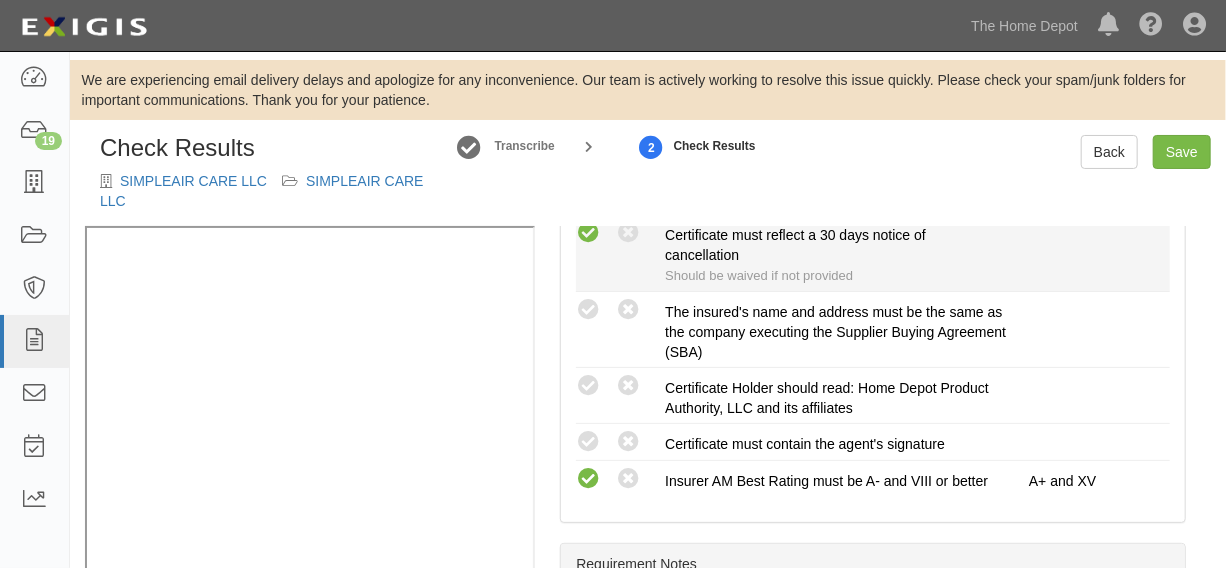 click at bounding box center [588, 233] 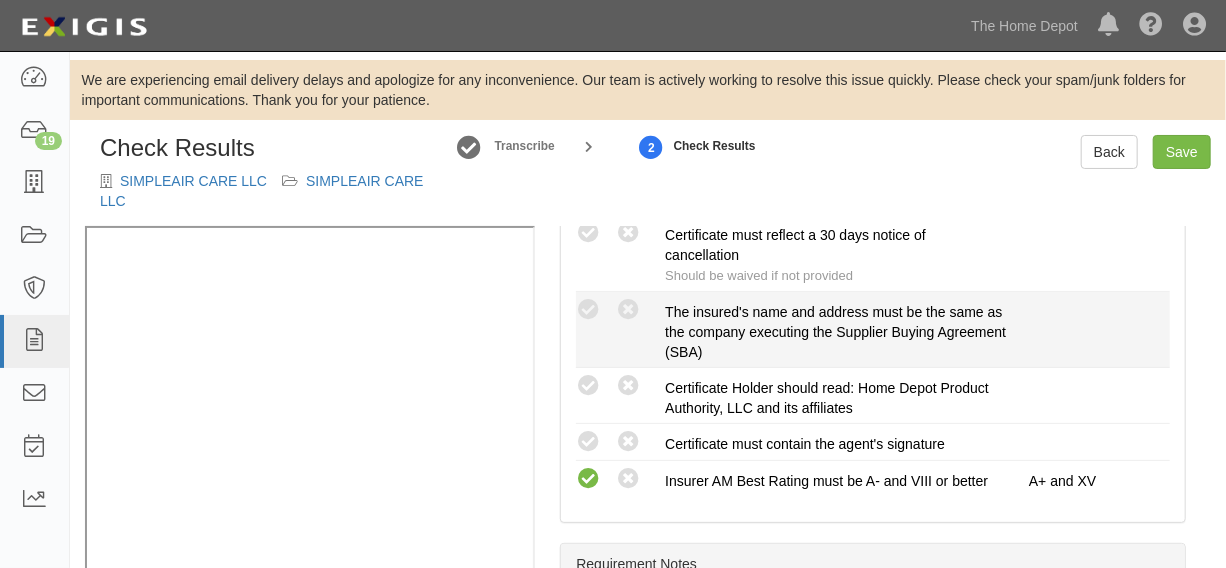 radio on "true" 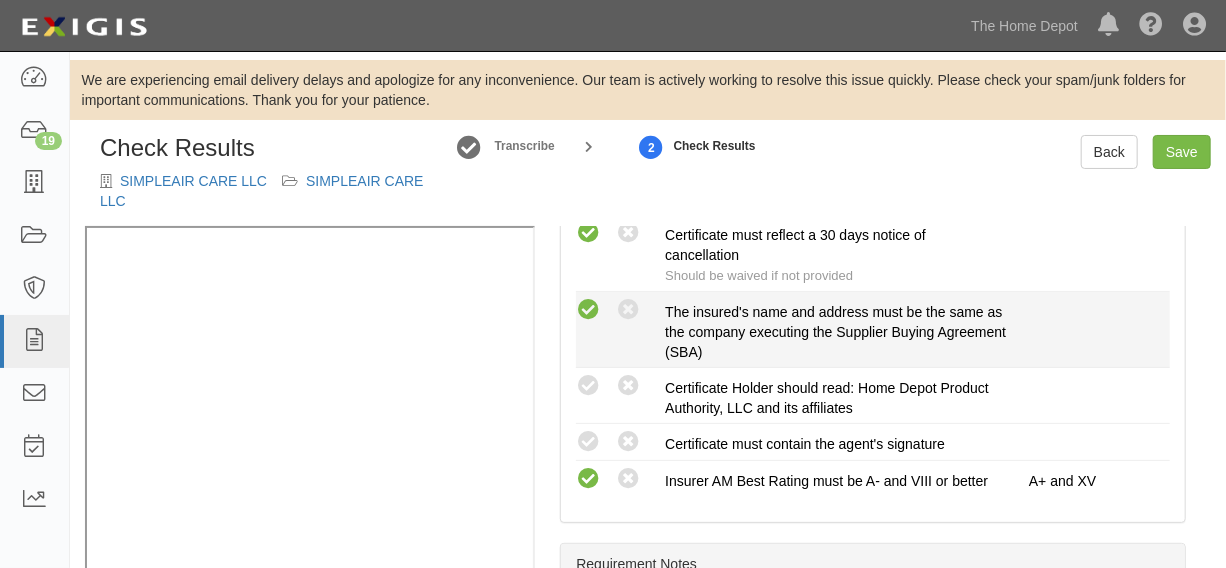 click at bounding box center (588, 310) 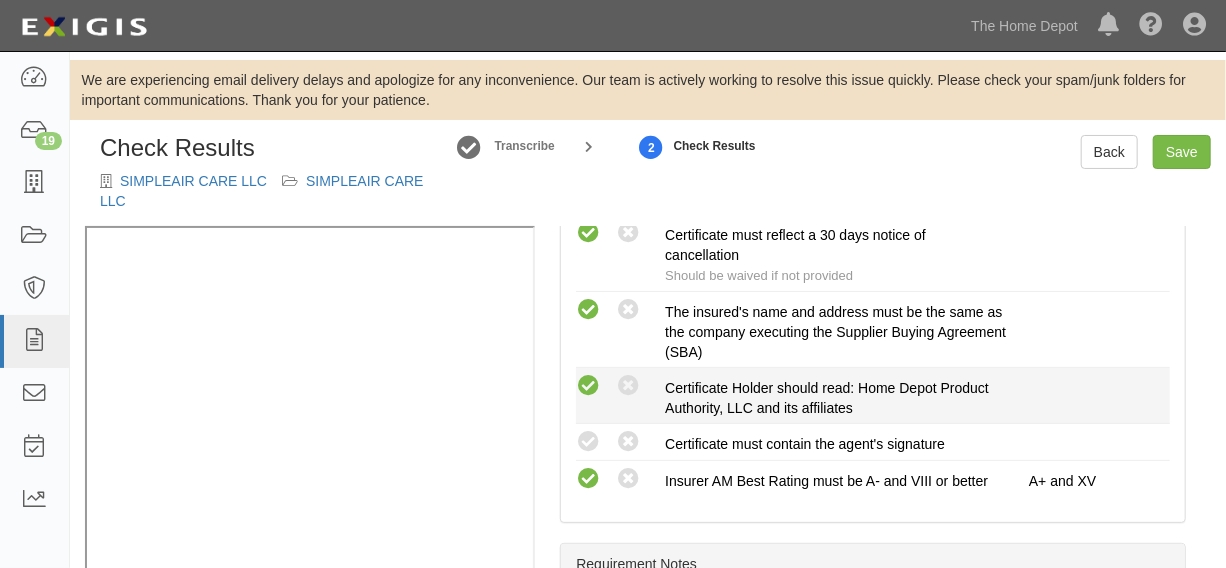 click at bounding box center (588, 386) 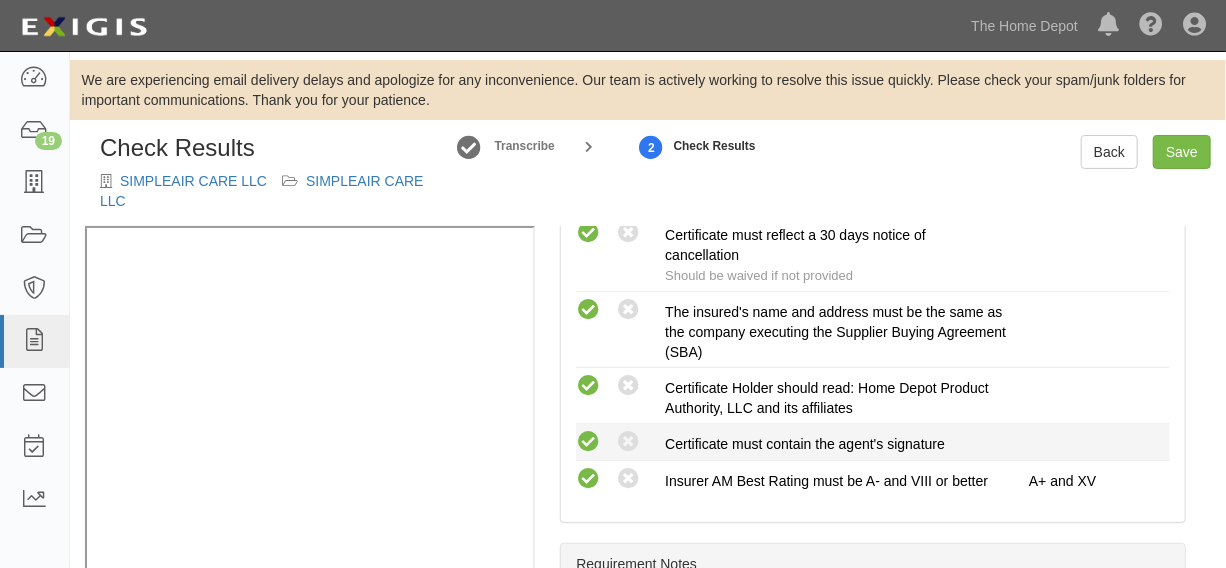 click at bounding box center [588, 442] 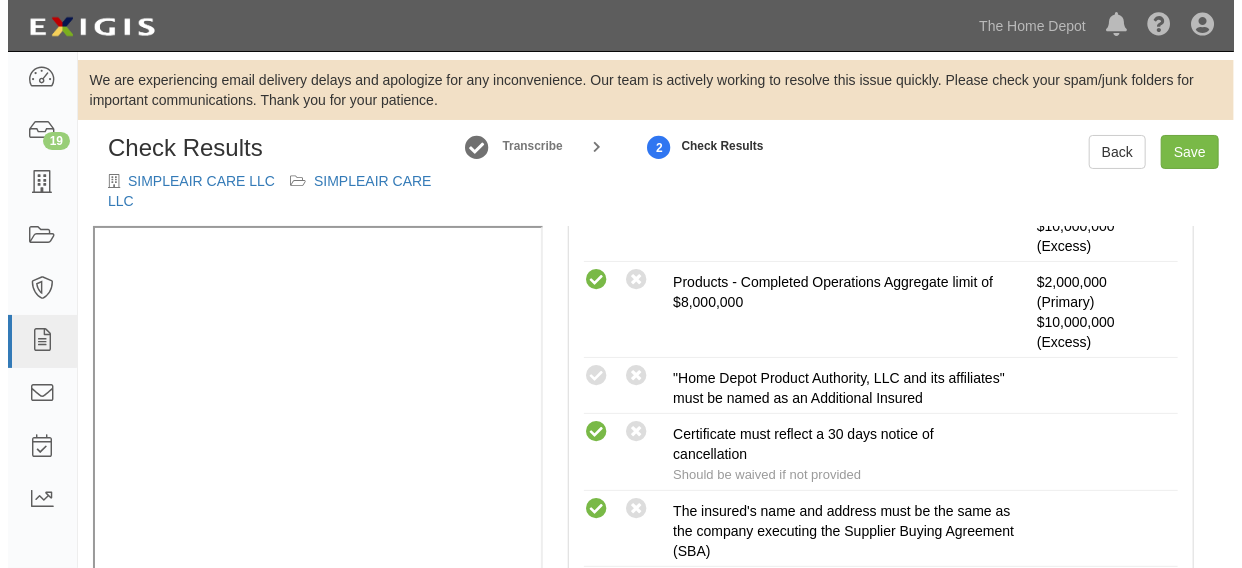scroll, scrollTop: 520, scrollLeft: 0, axis: vertical 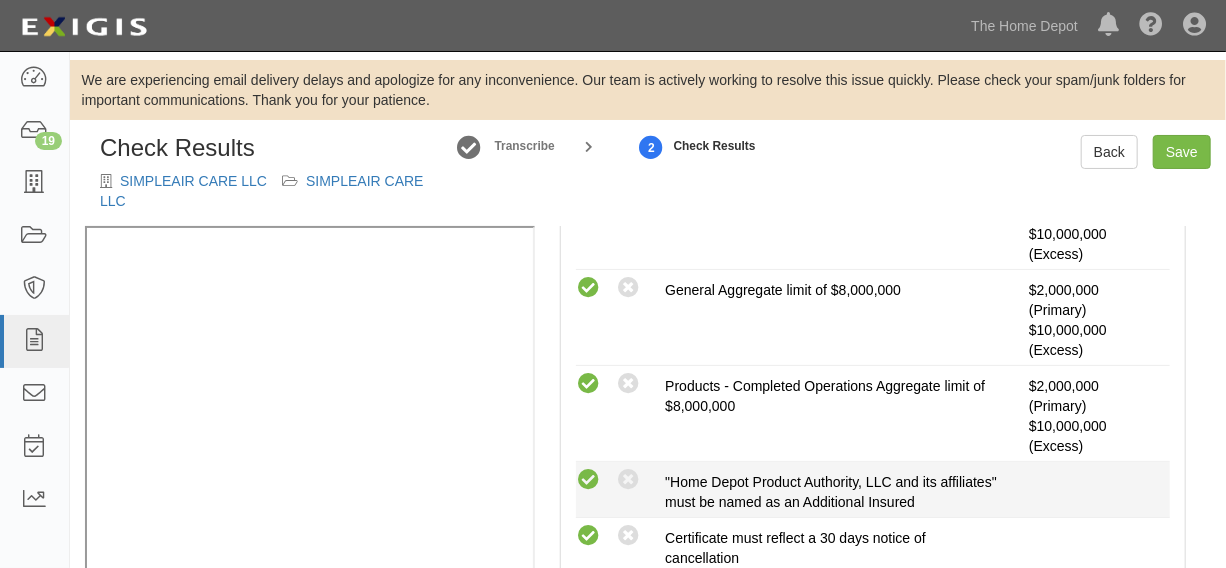 click at bounding box center [588, 480] 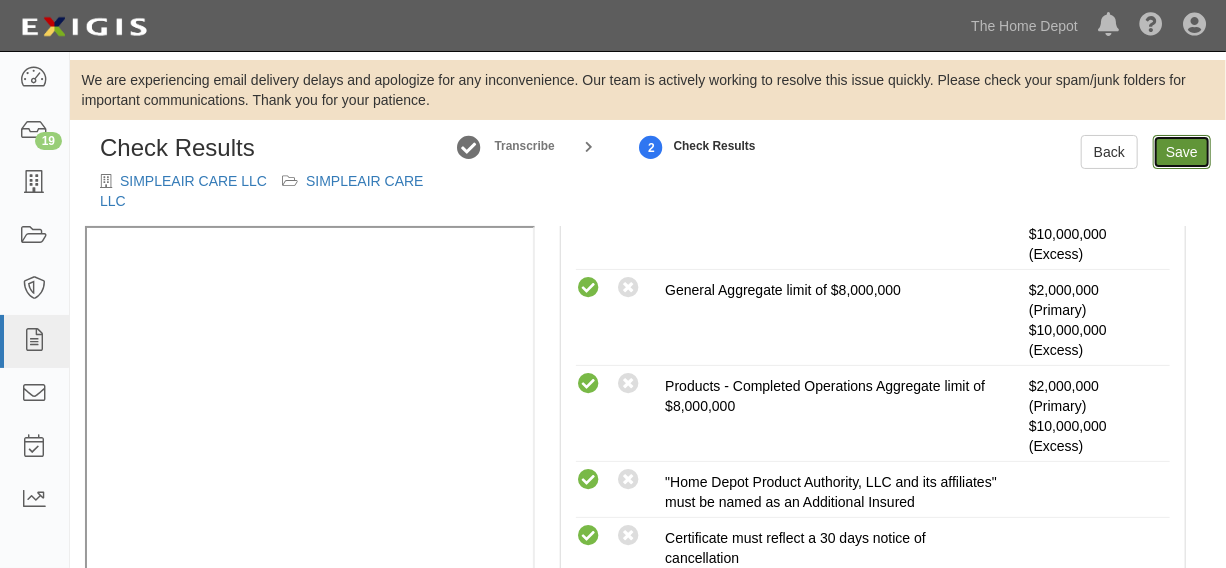 click on "Save" at bounding box center [1182, 152] 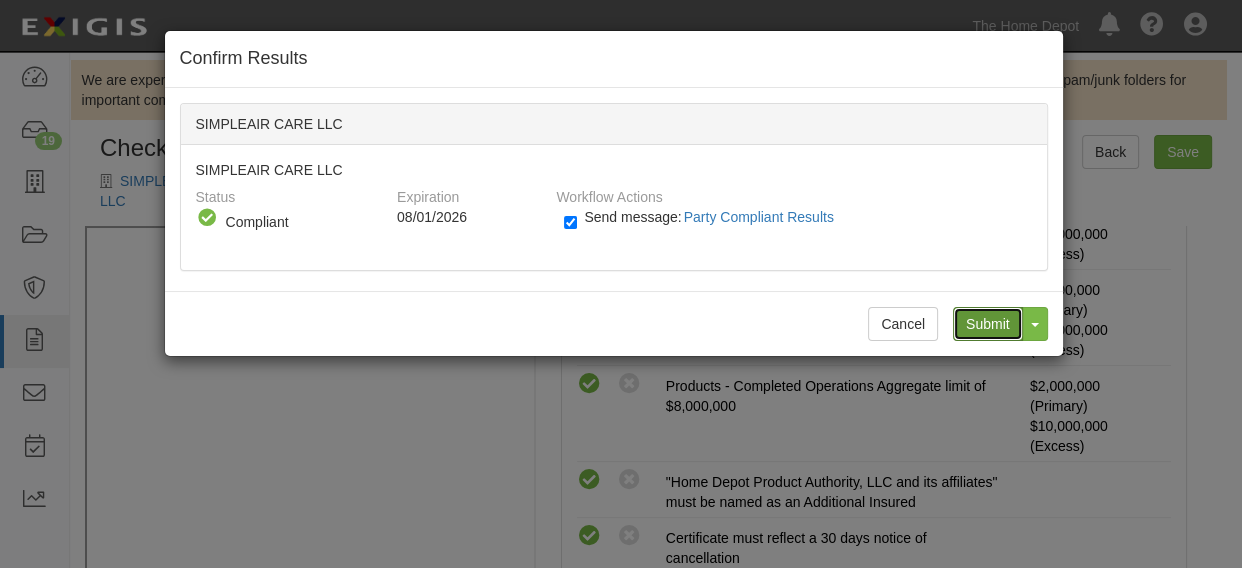 click on "Submit" at bounding box center [988, 324] 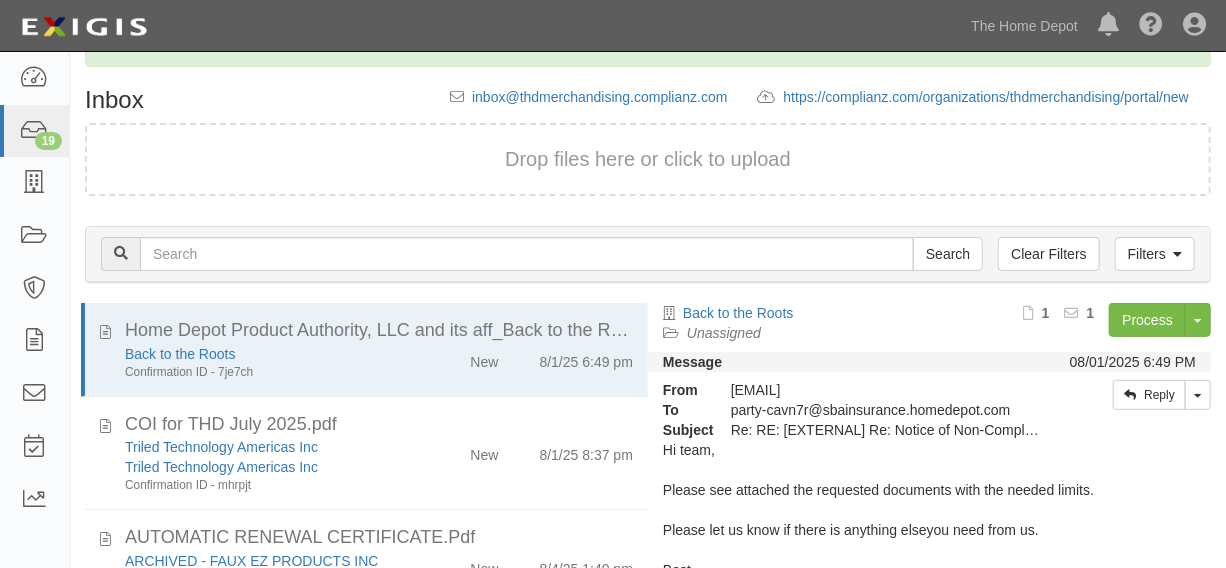 scroll, scrollTop: 216, scrollLeft: 0, axis: vertical 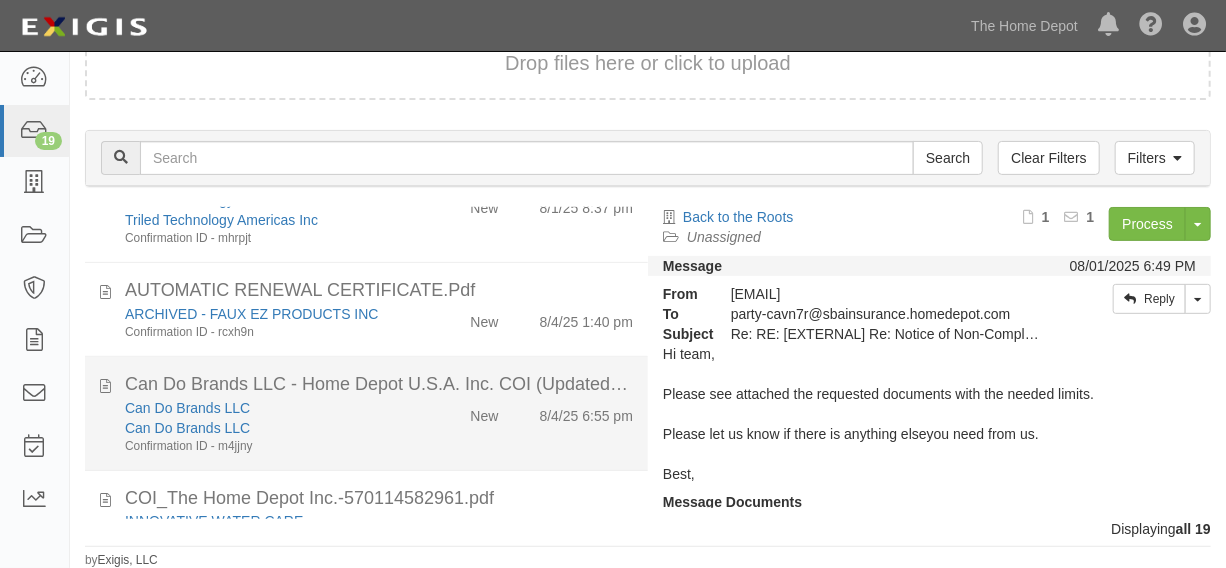 click on "8/4/25 6:55 pm" at bounding box center [586, 827] 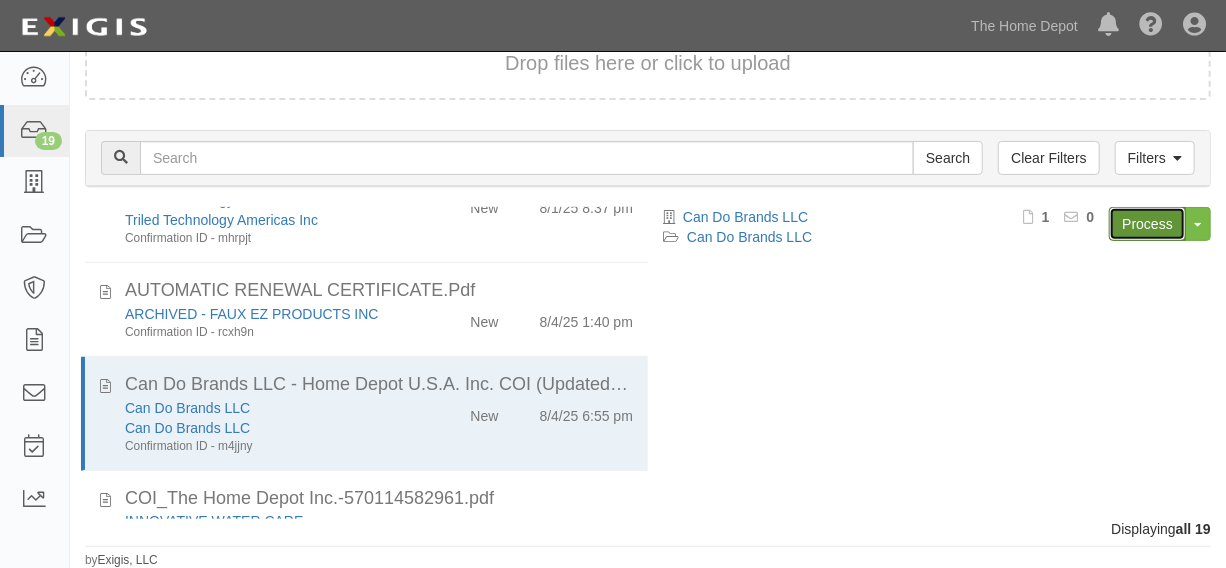 click on "Process" at bounding box center (1147, 224) 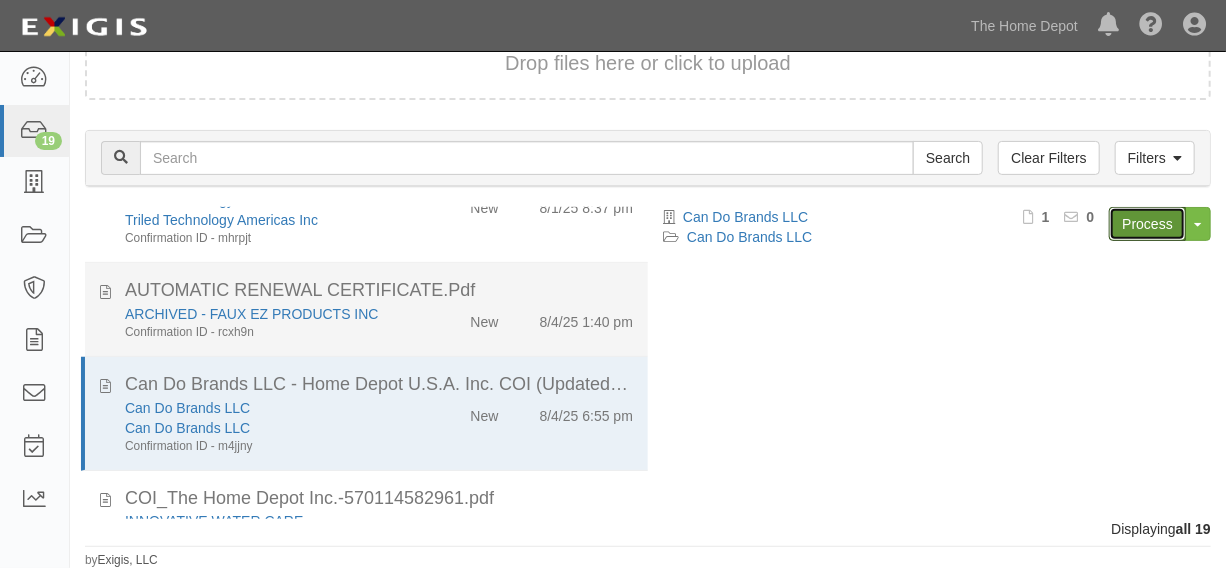 scroll, scrollTop: 302, scrollLeft: 0, axis: vertical 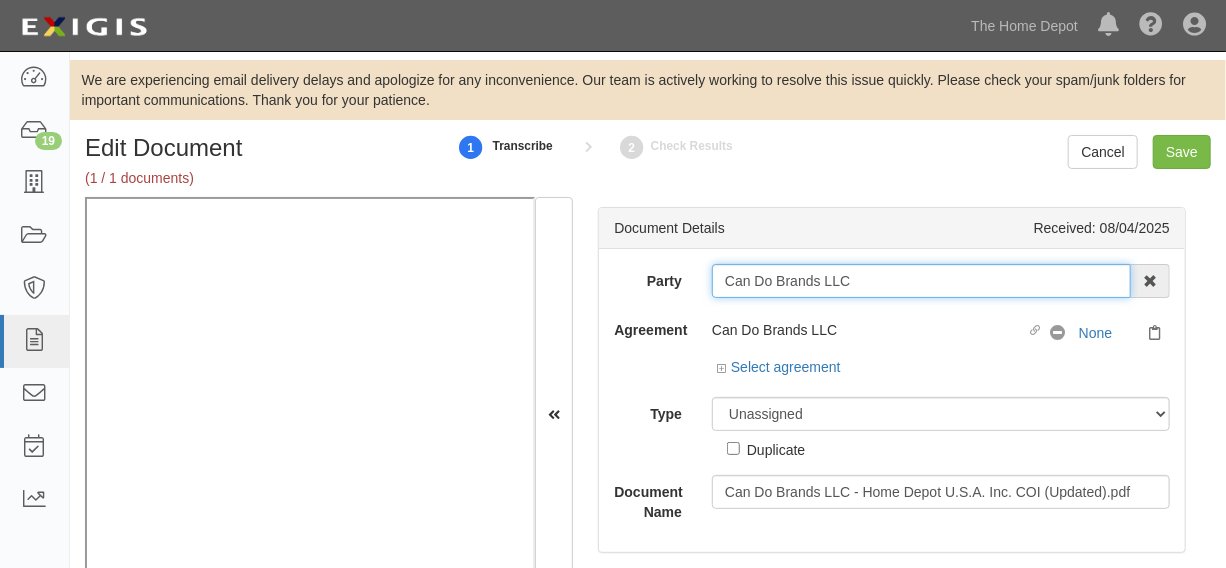 drag, startPoint x: 716, startPoint y: 282, endPoint x: 919, endPoint y: 271, distance: 203.2978 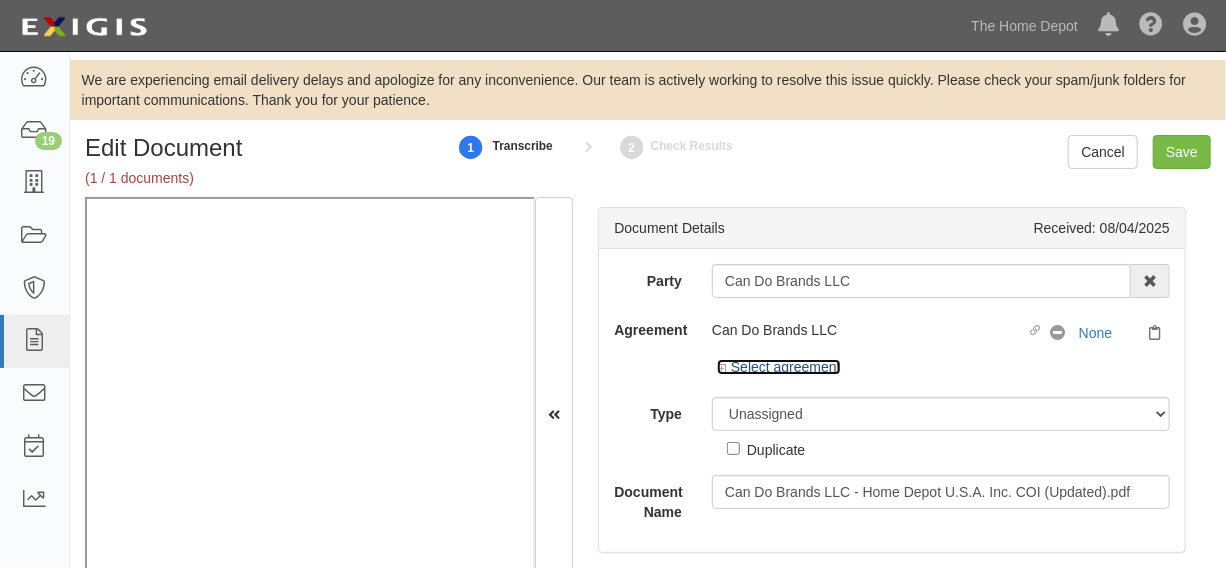 click on "Select agreement" at bounding box center [779, 367] 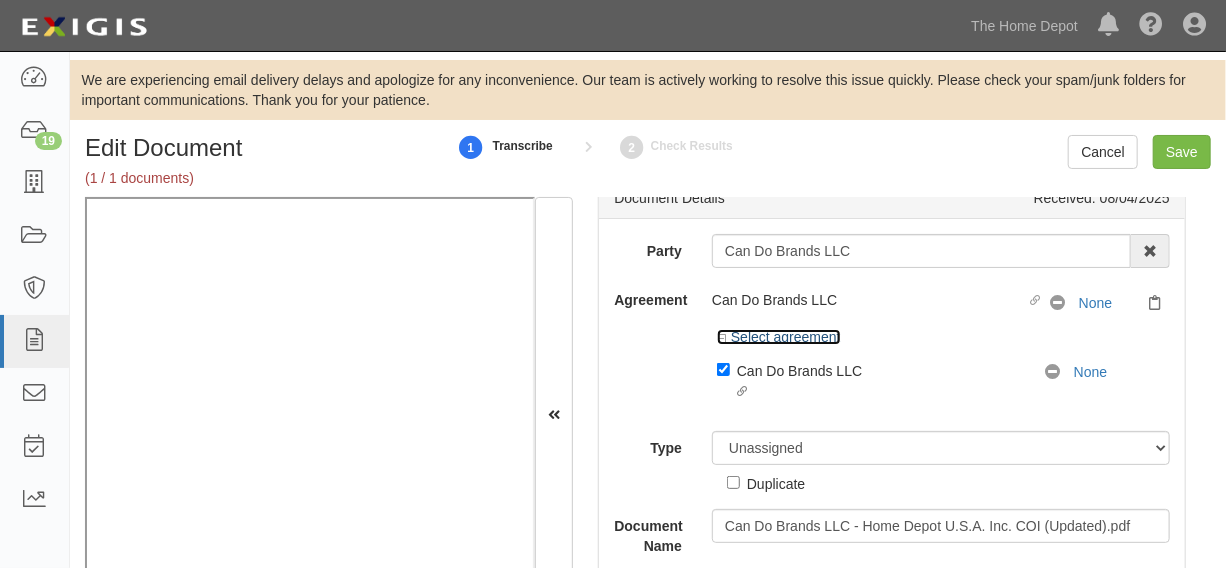scroll, scrollTop: 46, scrollLeft: 0, axis: vertical 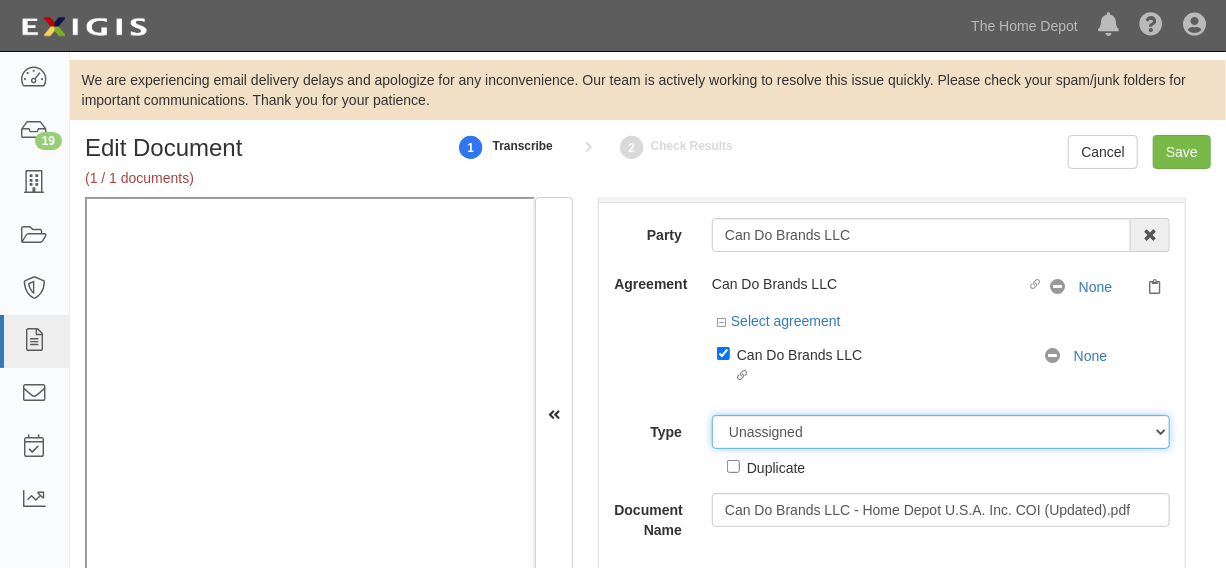 click on "Unassigned
Binder
Cancellation Notice
Certificate
Contract
Endorsement
Insurance Policy
Junk
Other Document
Policy Declarations
Reinstatement Notice
Requirements
Waiver Request" at bounding box center [941, 432] 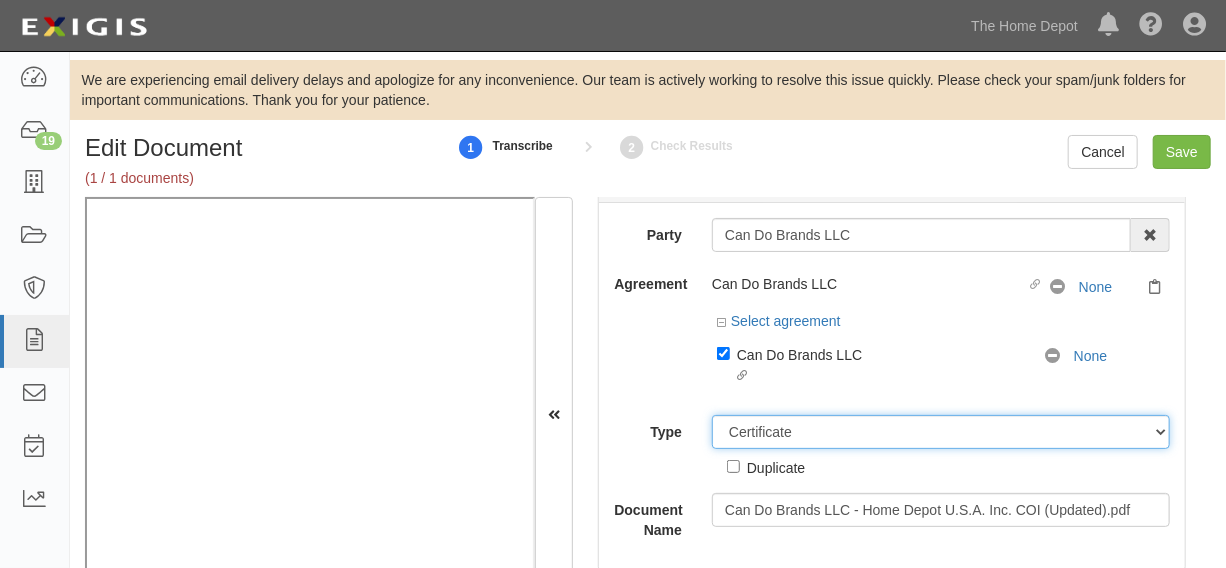 click on "Unassigned
Binder
Cancellation Notice
Certificate
Contract
Endorsement
Insurance Policy
Junk
Other Document
Policy Declarations
Reinstatement Notice
Requirements
Waiver Request" at bounding box center (941, 432) 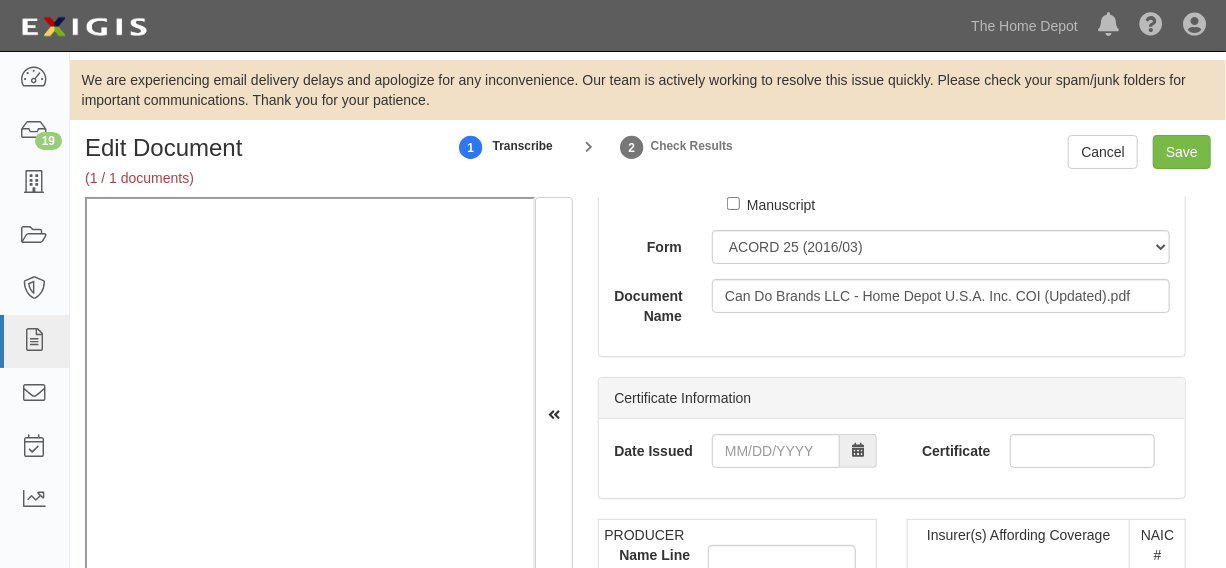 scroll, scrollTop: 349, scrollLeft: 0, axis: vertical 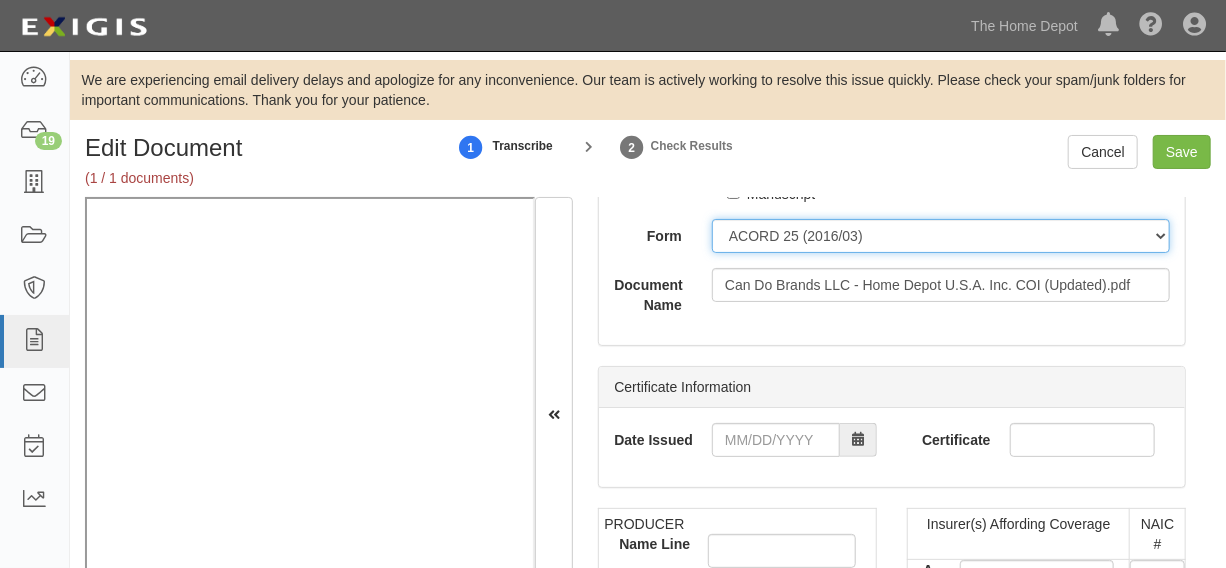 click on "ACORD 25 (2016/03)
ACORD 101
ACORD 855 NY (2014/05)
General" at bounding box center [941, 236] 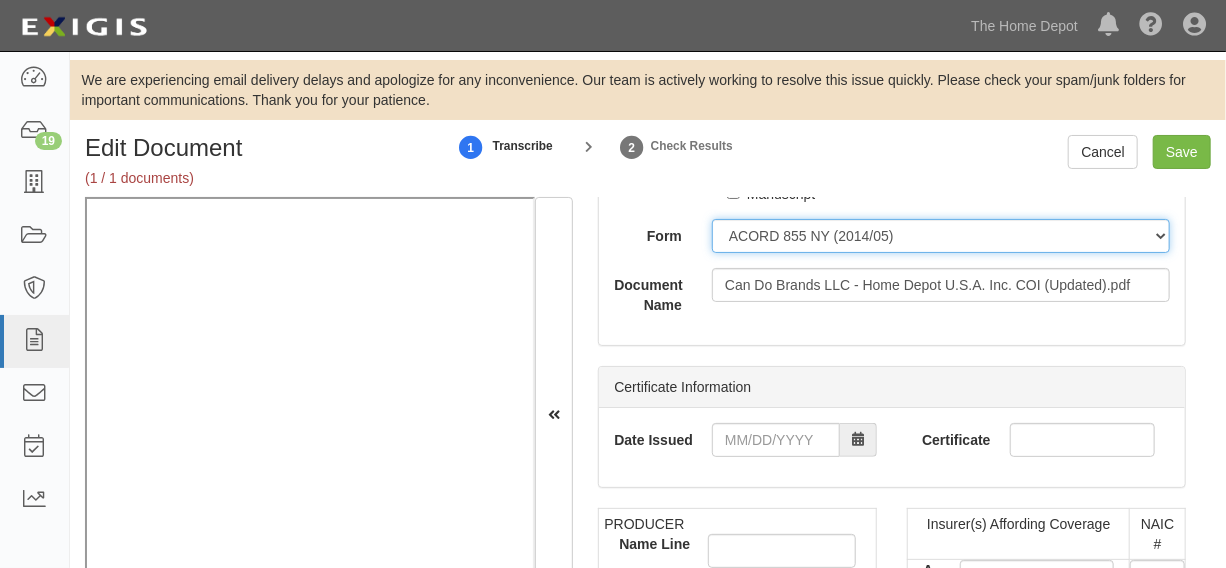 click on "ACORD 25 (2016/03)
ACORD 101
ACORD 855 NY (2014/05)
General" at bounding box center (941, 236) 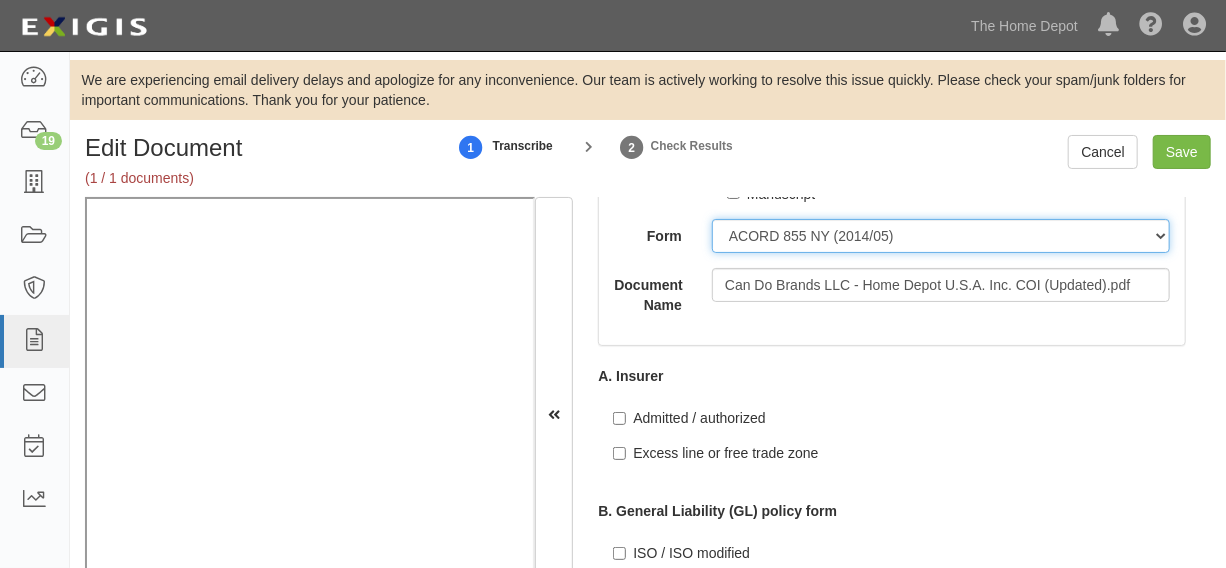 click on "ACORD 25 (2016/03)
ACORD 101
ACORD 855 NY (2014/05)
General" at bounding box center [941, 236] 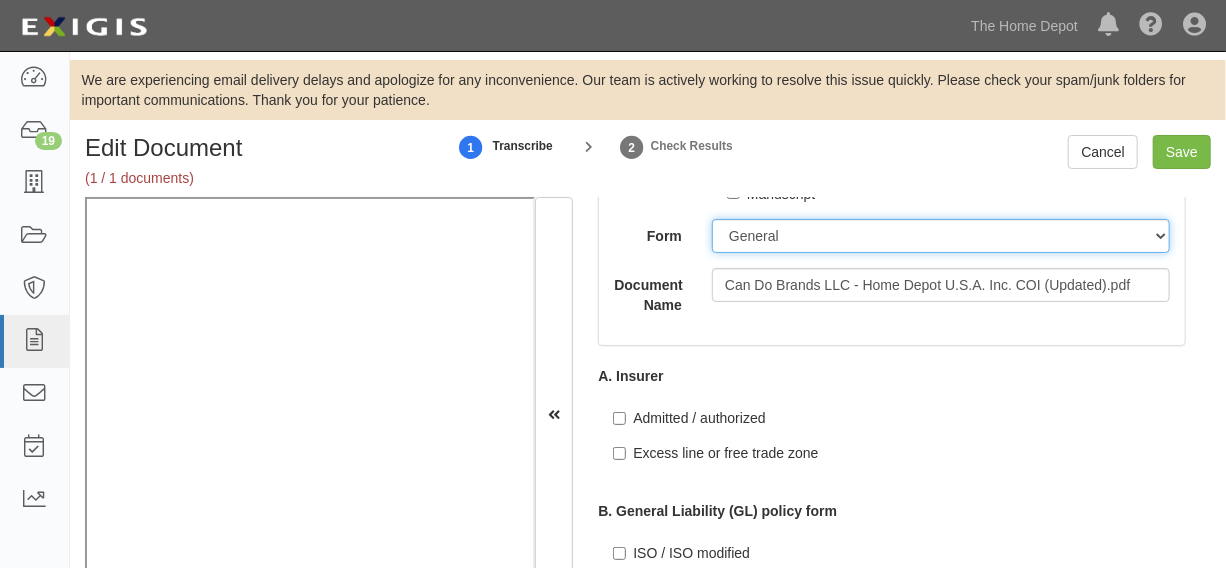 click on "ACORD 25 (2016/03)
ACORD 101
ACORD 855 NY (2014/05)
General" at bounding box center (941, 236) 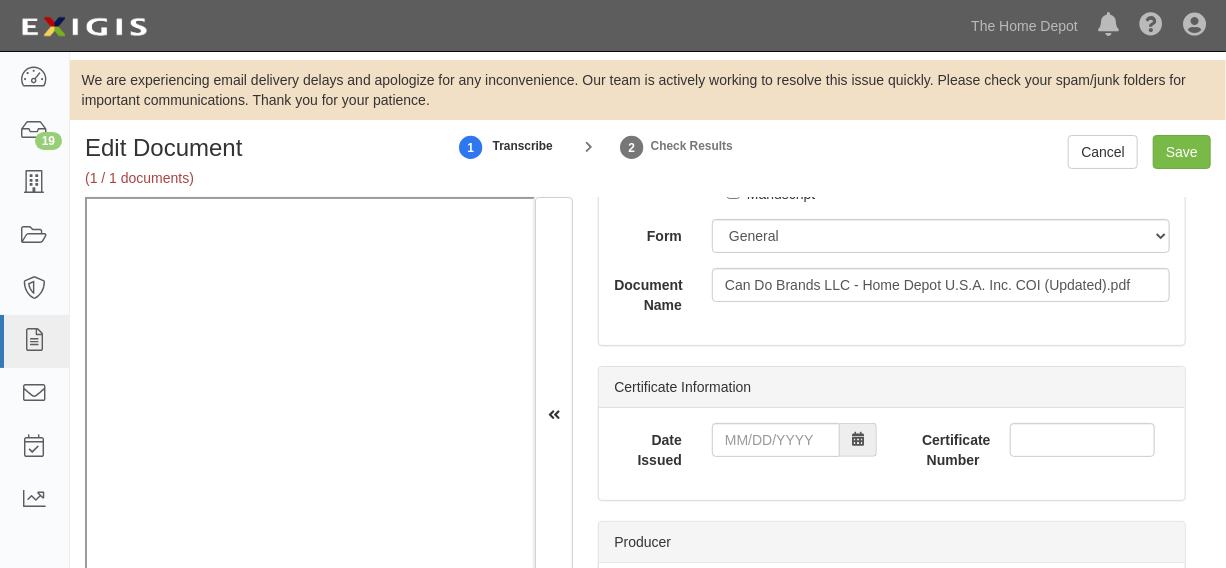 scroll, scrollTop: 95, scrollLeft: 0, axis: vertical 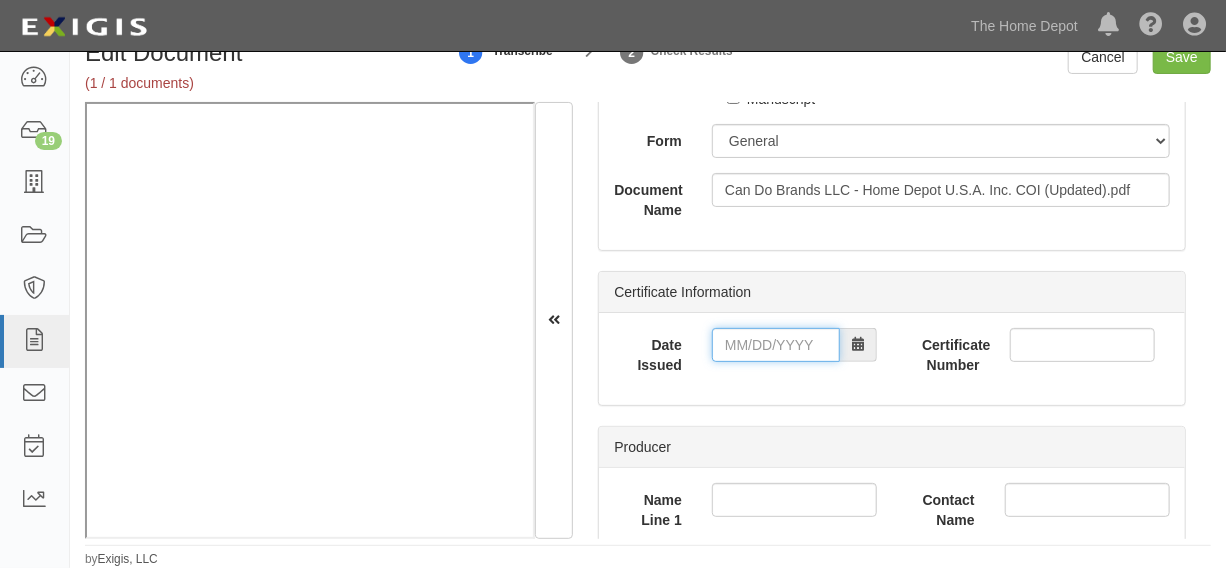 click on "Date Issued" at bounding box center (776, 345) 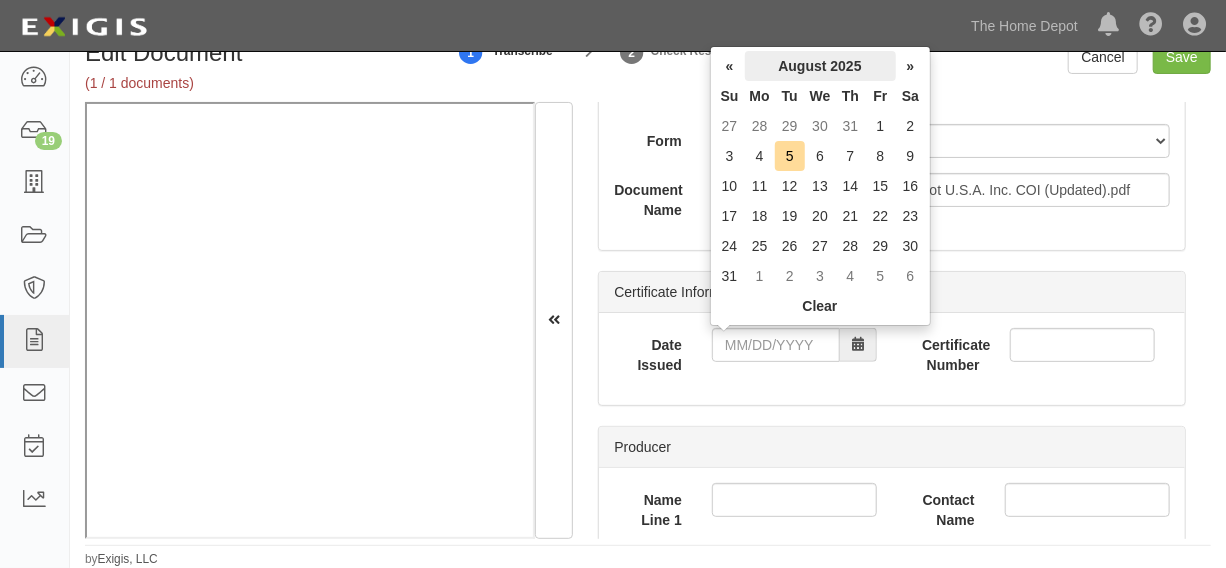 click on "August 2025" at bounding box center [820, 66] 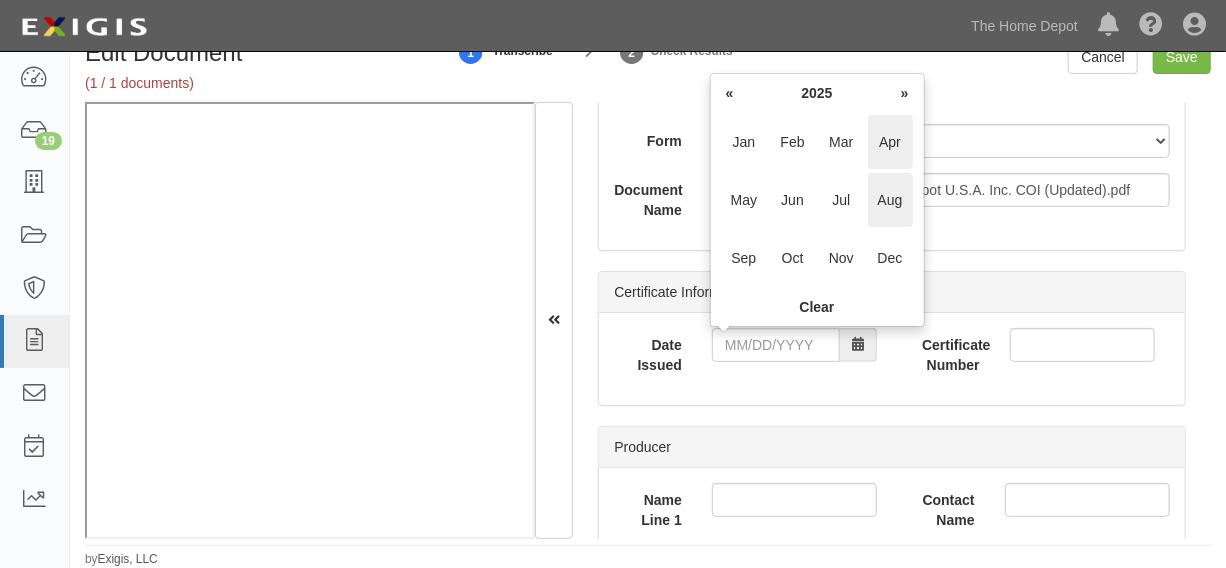 click on "Apr" at bounding box center (890, 142) 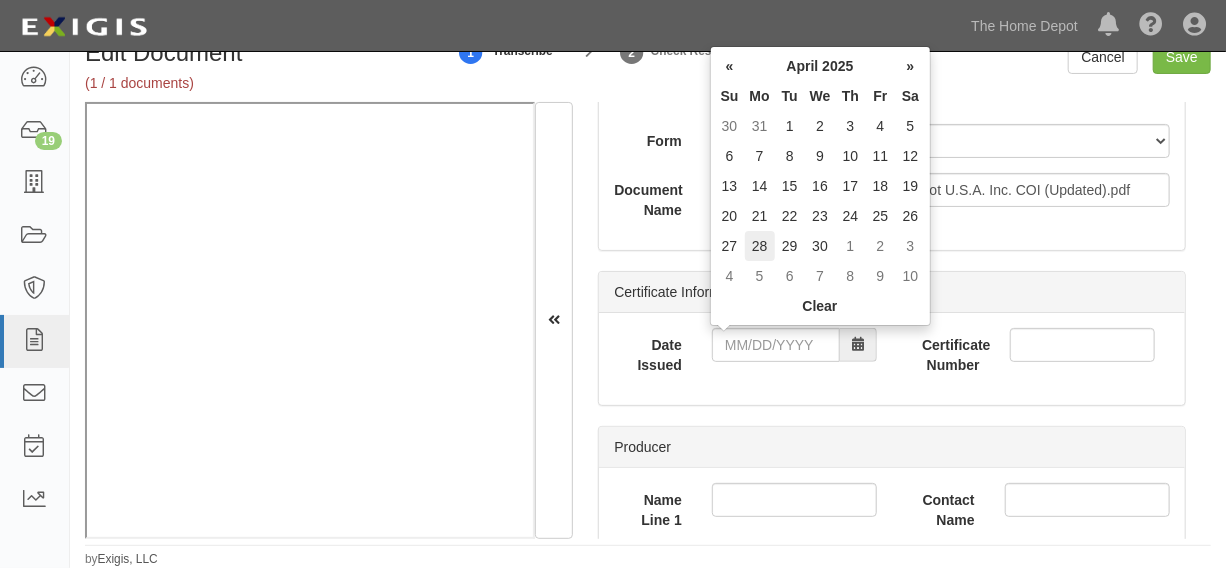 click on "28" at bounding box center [760, 246] 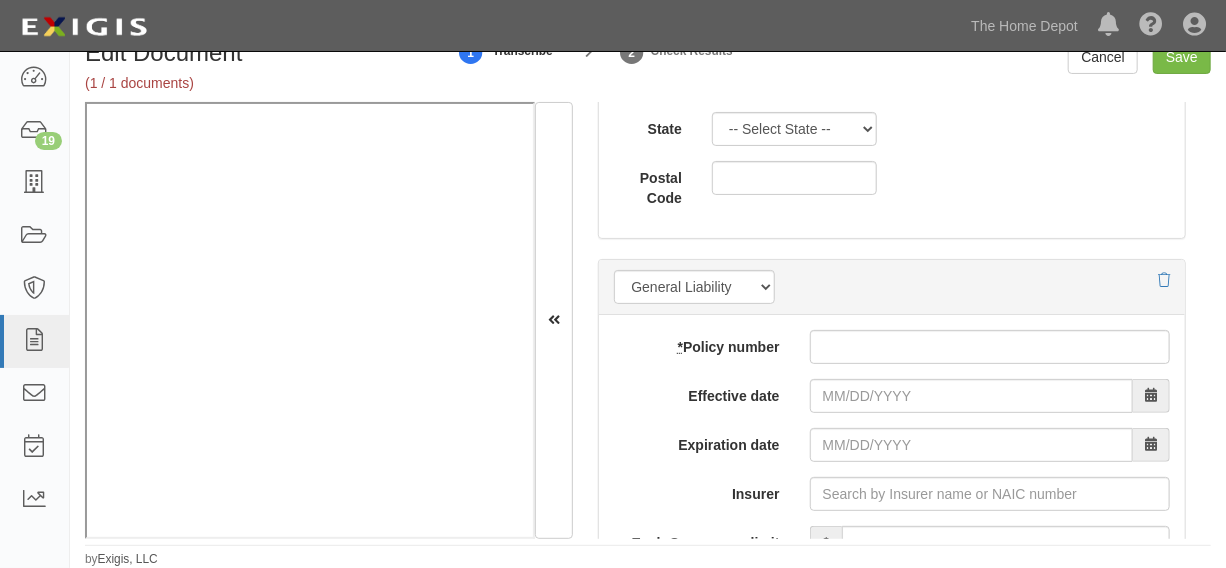 scroll, scrollTop: 1561, scrollLeft: 0, axis: vertical 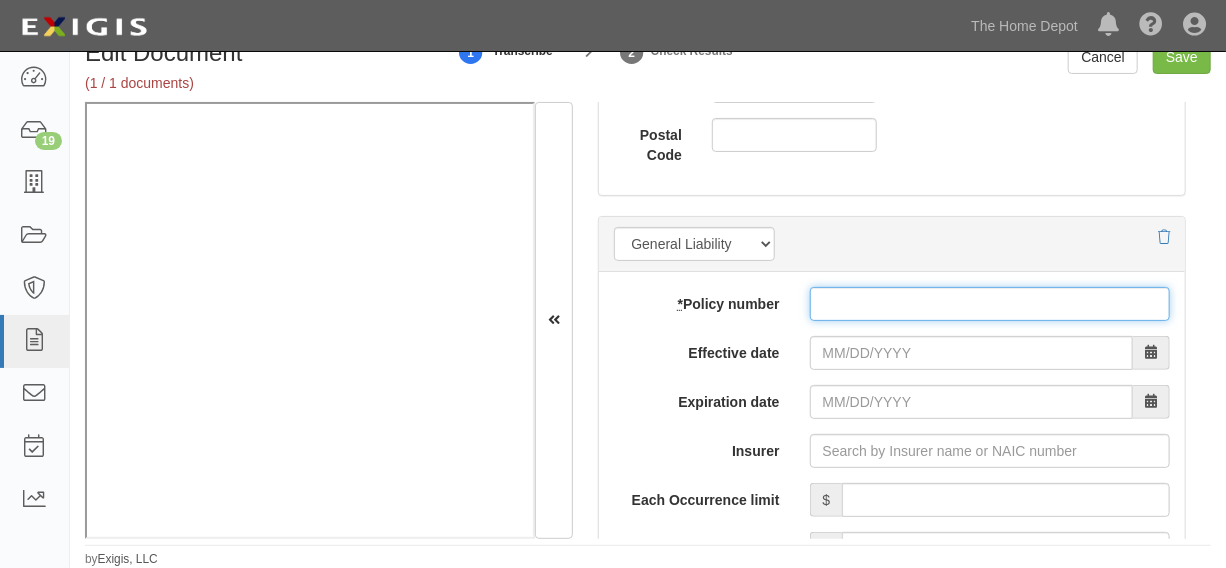 click on "*  Policy number" at bounding box center [990, 304] 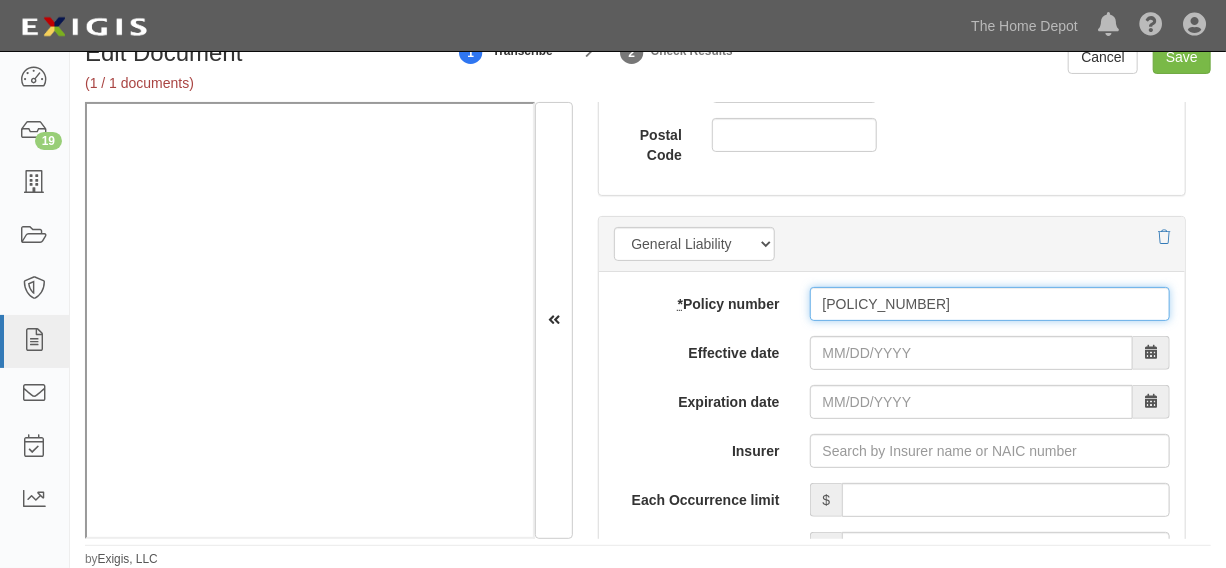 type on "[POLICY_NUMBER]" 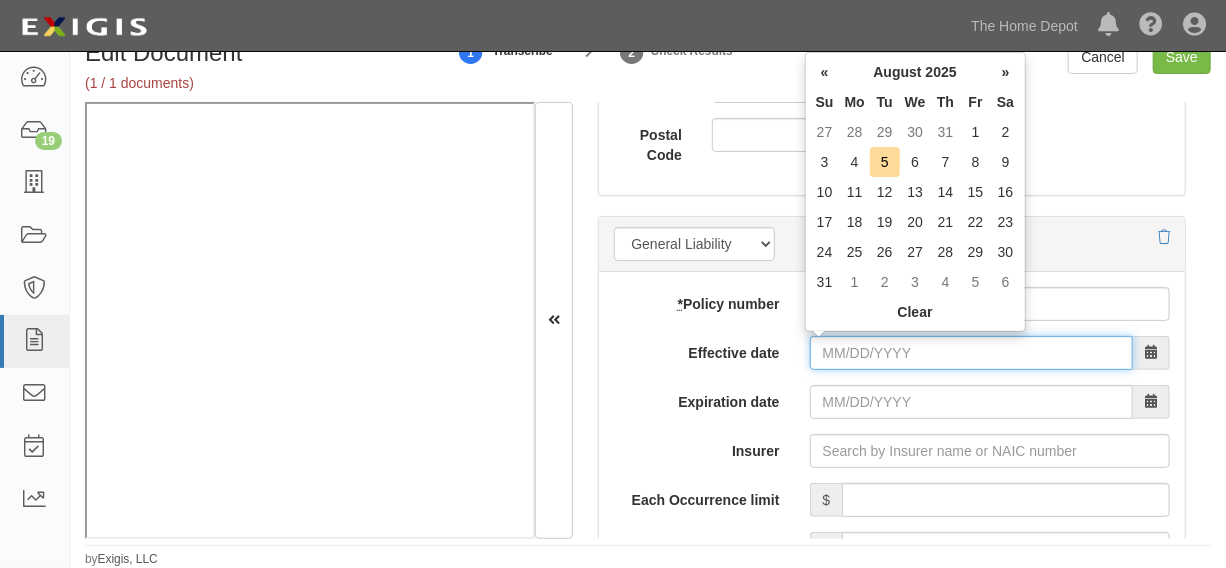 click on "Effective date" at bounding box center [971, 353] 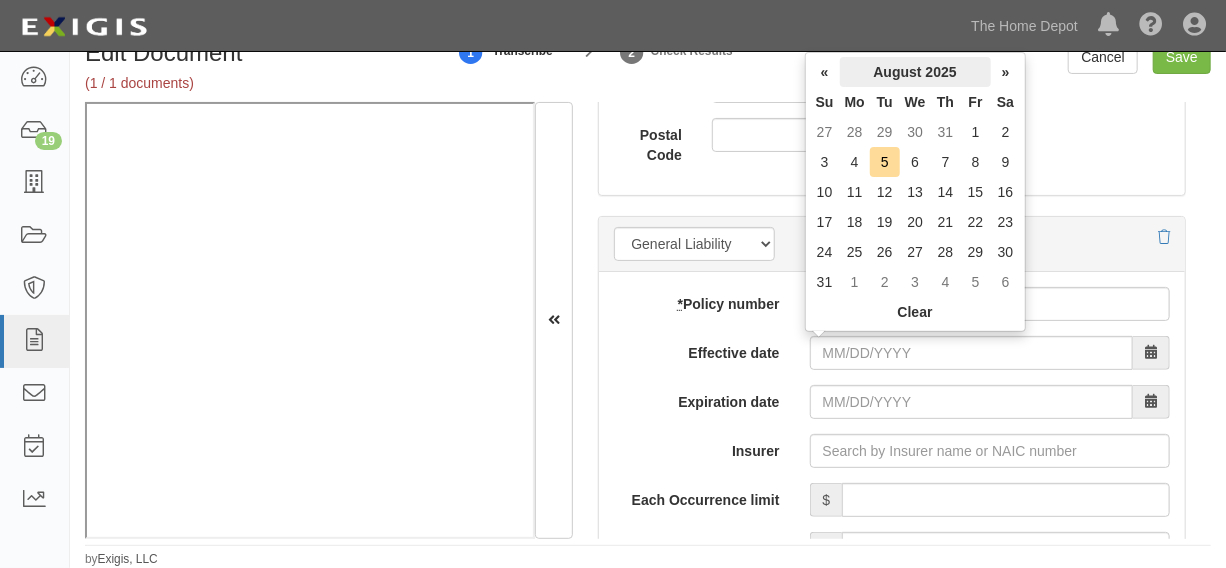 click on "August 2025" at bounding box center [915, 72] 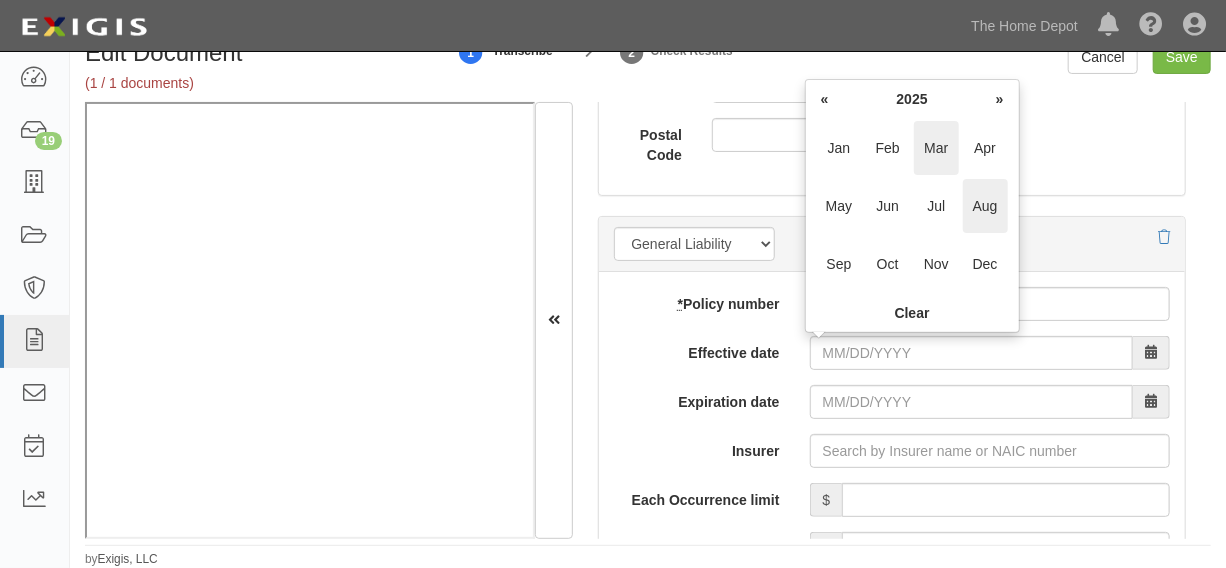 click on "Mar" at bounding box center (936, 148) 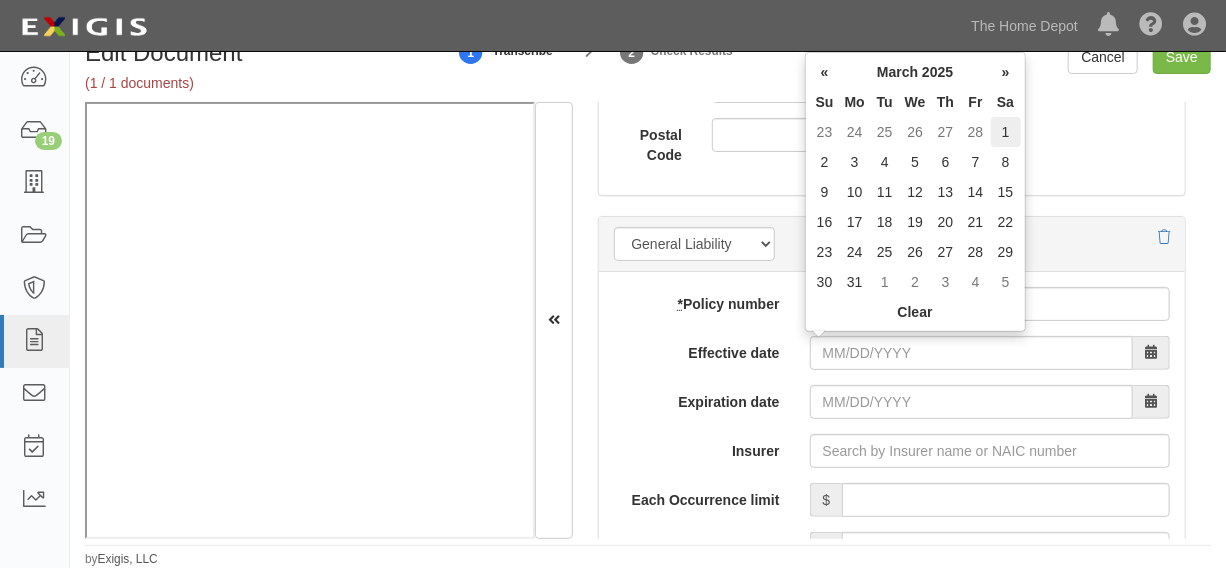 click on "1" at bounding box center [1006, 132] 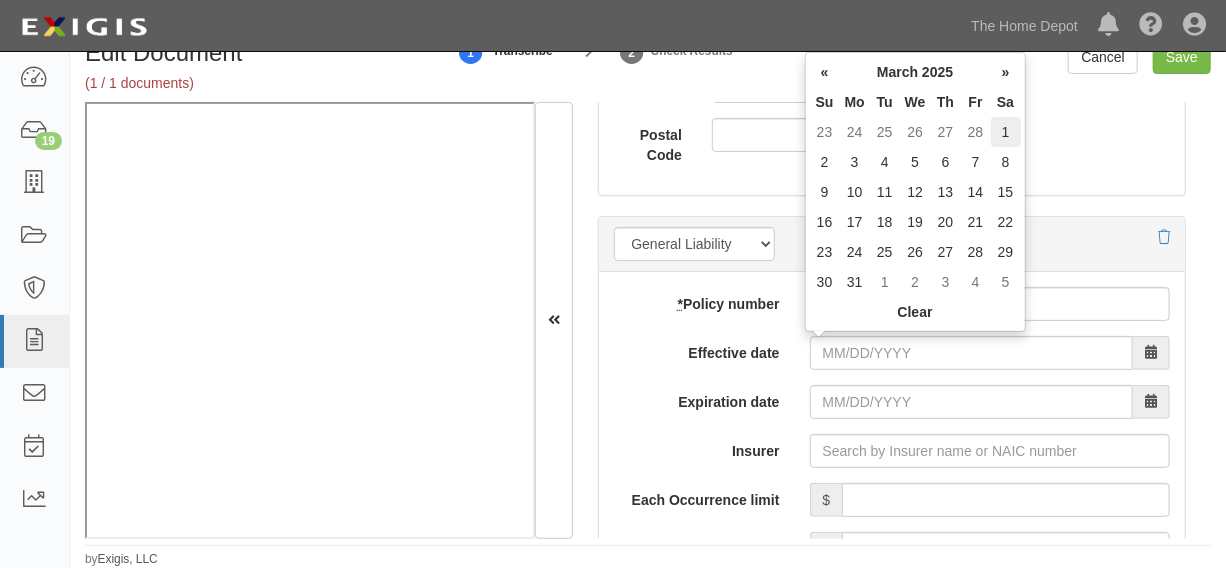 type on "03/01/2026" 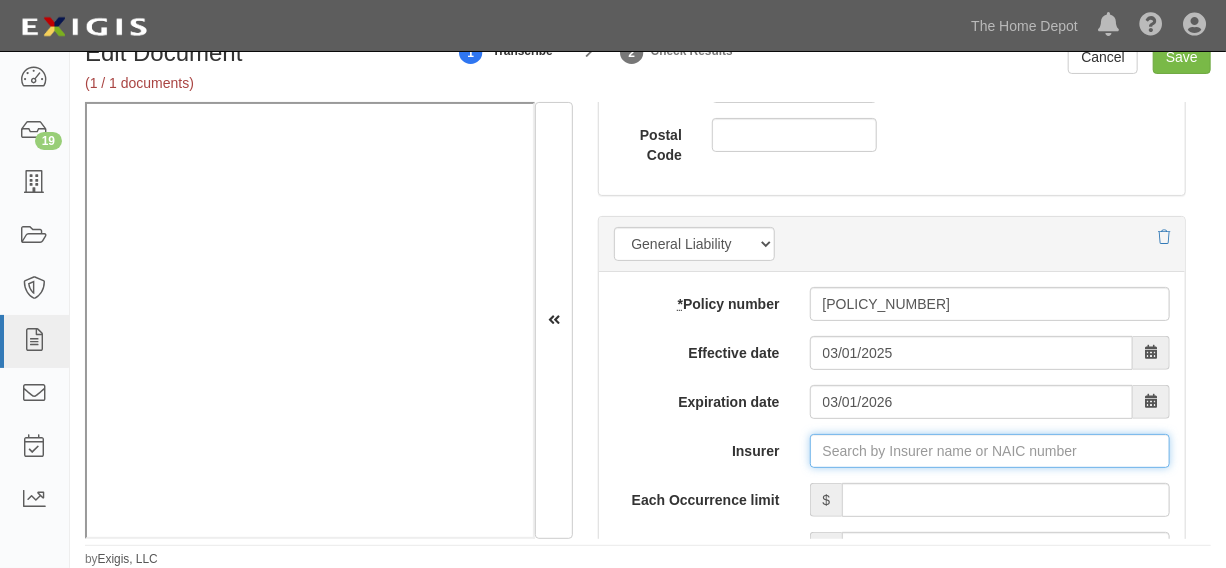 click on "Insurer" at bounding box center [990, 451] 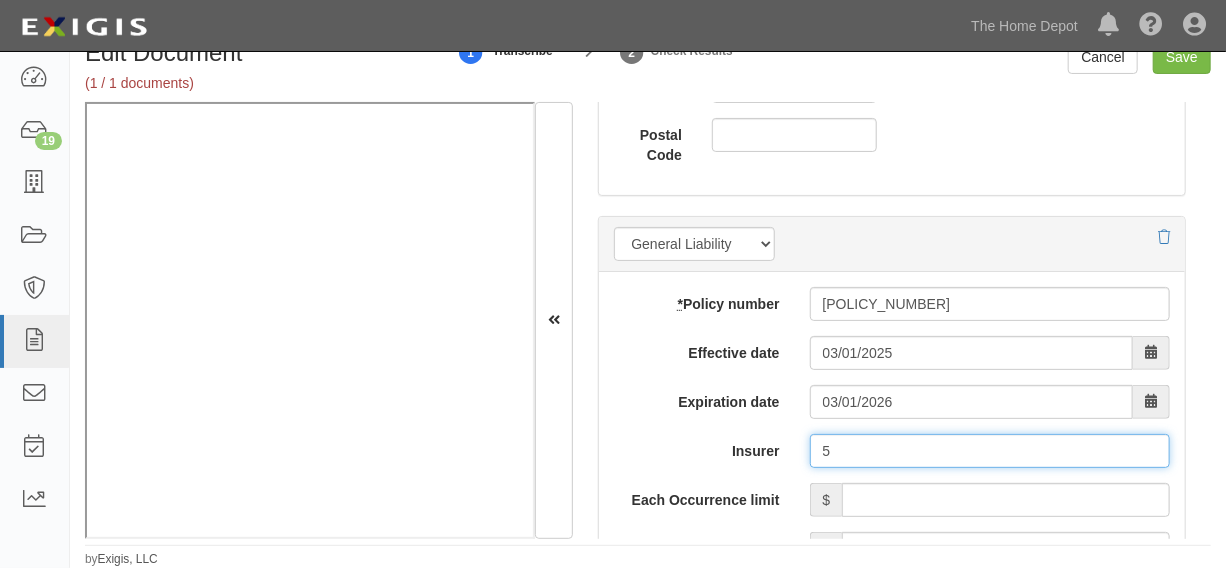 type on "5Rivers Insurance Company, Inc. (17459) NR Rating" 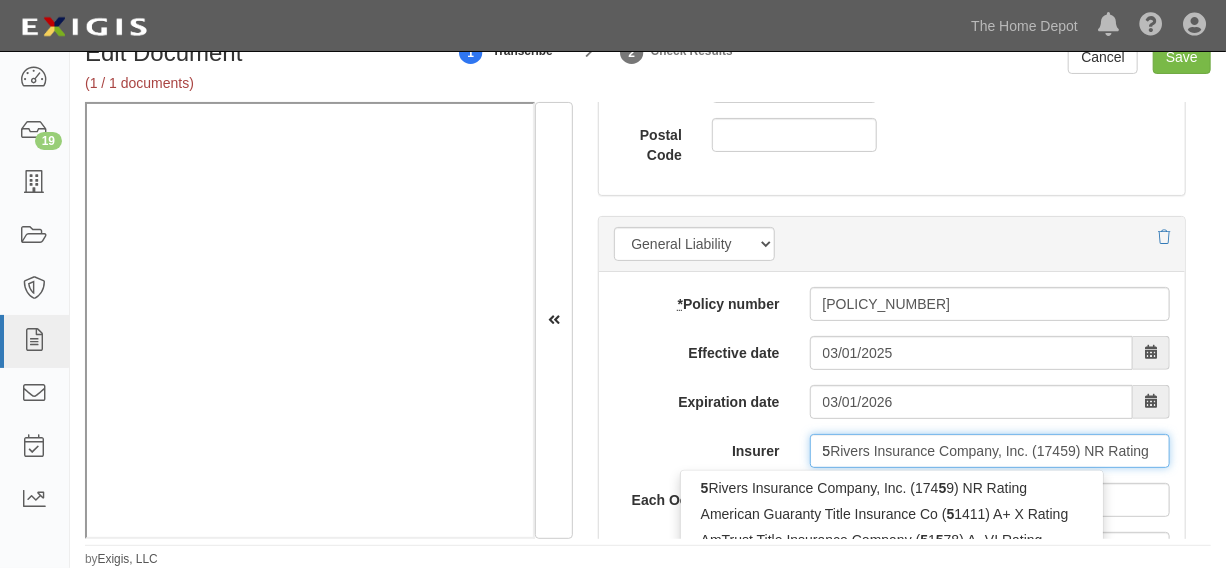 type 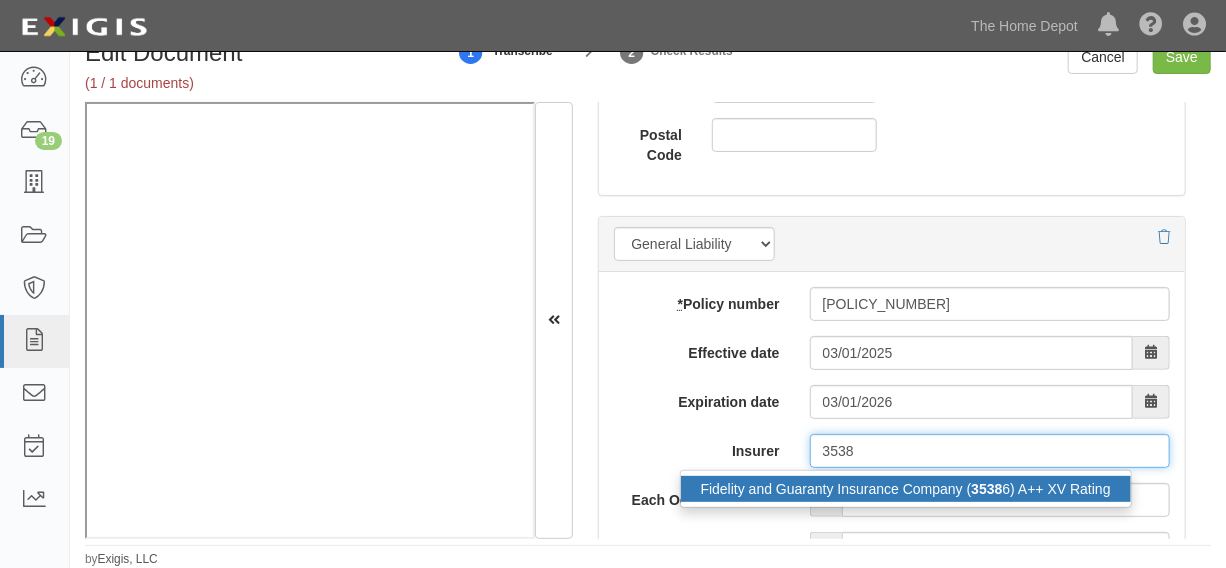 click on "Fidelity and Guaranty Insurance Company ( 3538 6) A++ XV Rating" at bounding box center [906, 489] 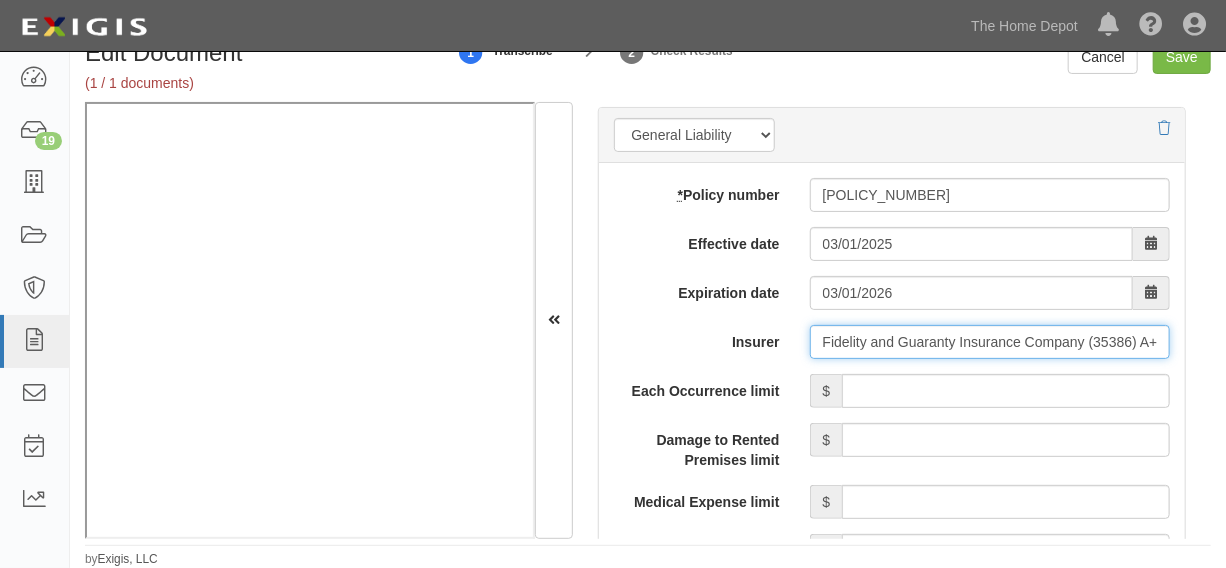 scroll, scrollTop: 1712, scrollLeft: 0, axis: vertical 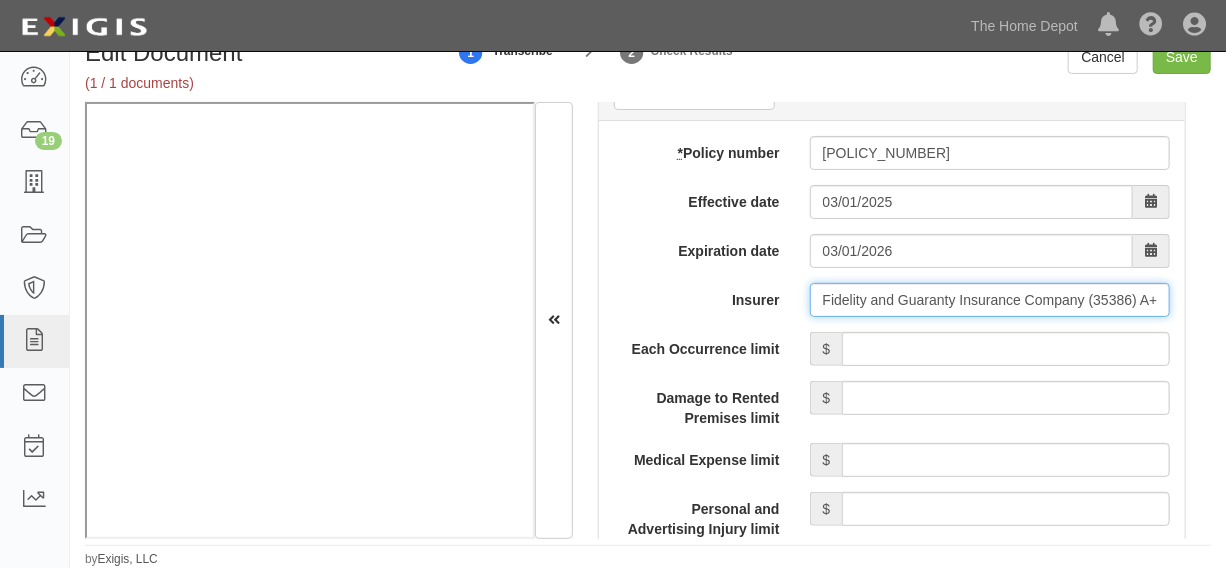 type on "Fidelity and Guaranty Insurance Company (35386) A++ XV Rating" 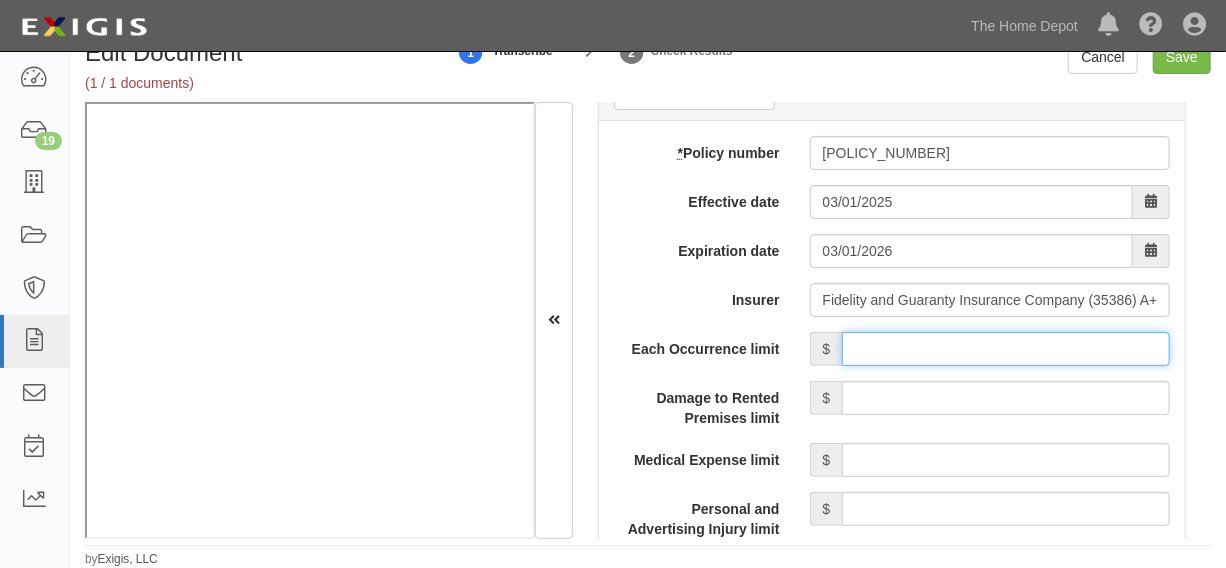 click on "Each Occurrence limit" at bounding box center [1006, 349] 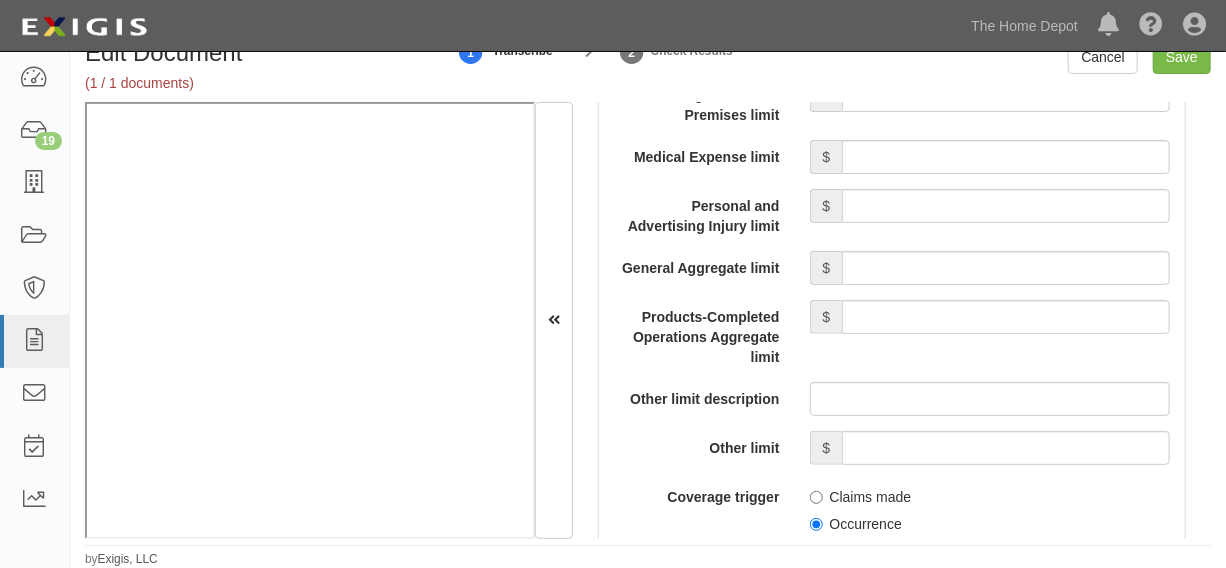 scroll, scrollTop: 2016, scrollLeft: 0, axis: vertical 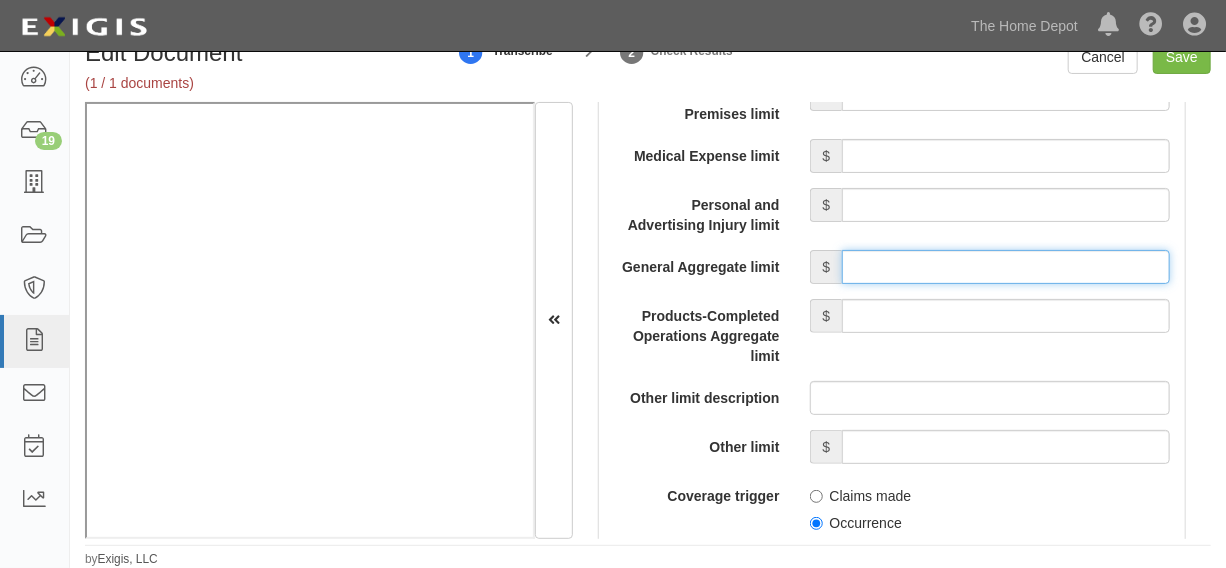 click on "General Aggregate limit" at bounding box center [1006, 267] 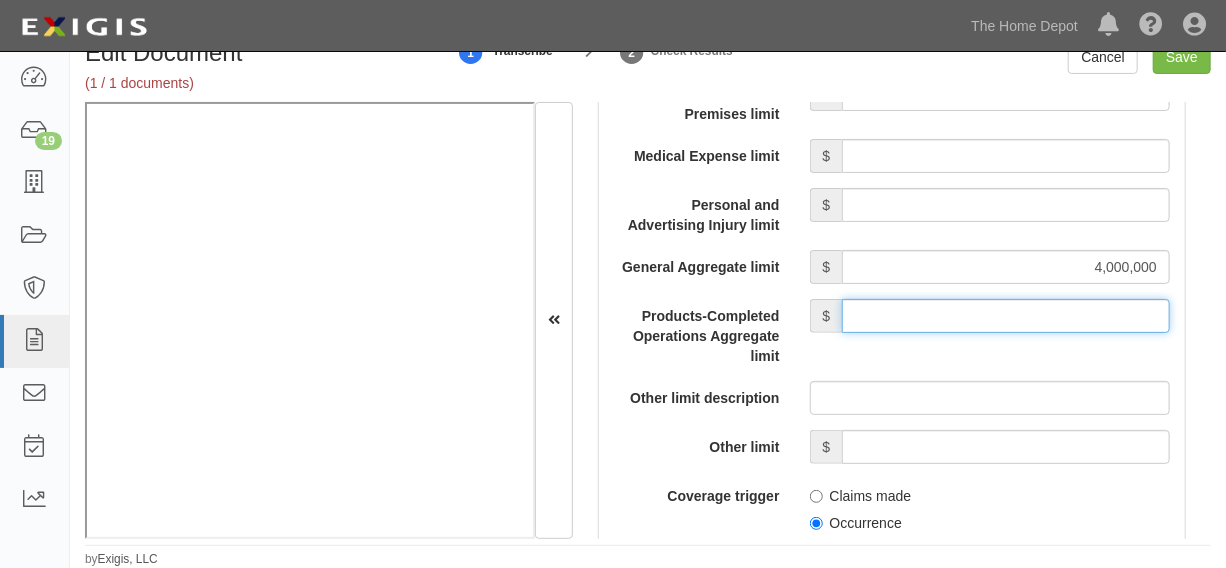 click on "Products-Completed Operations Aggregate limit" at bounding box center [1006, 316] 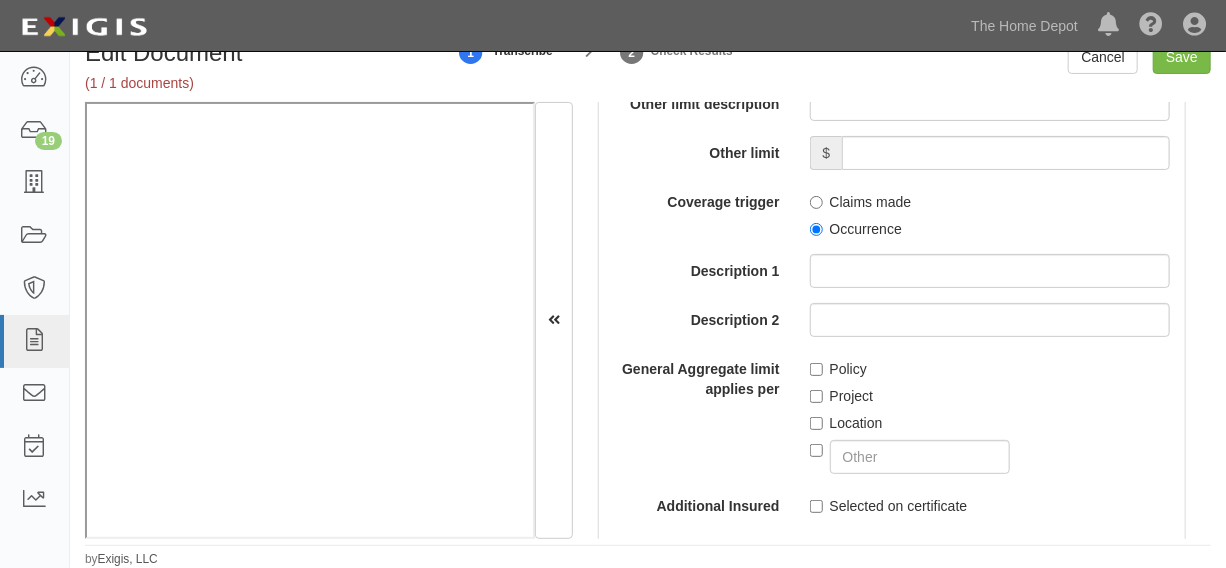 scroll, scrollTop: 2319, scrollLeft: 0, axis: vertical 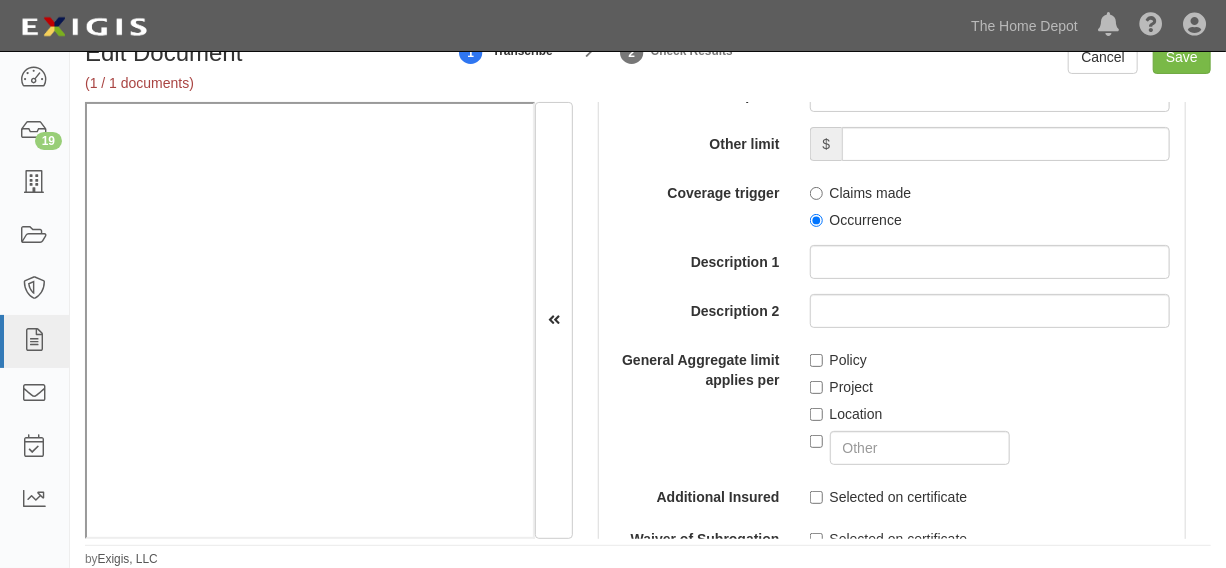 click on "Occurrence" at bounding box center [856, 220] 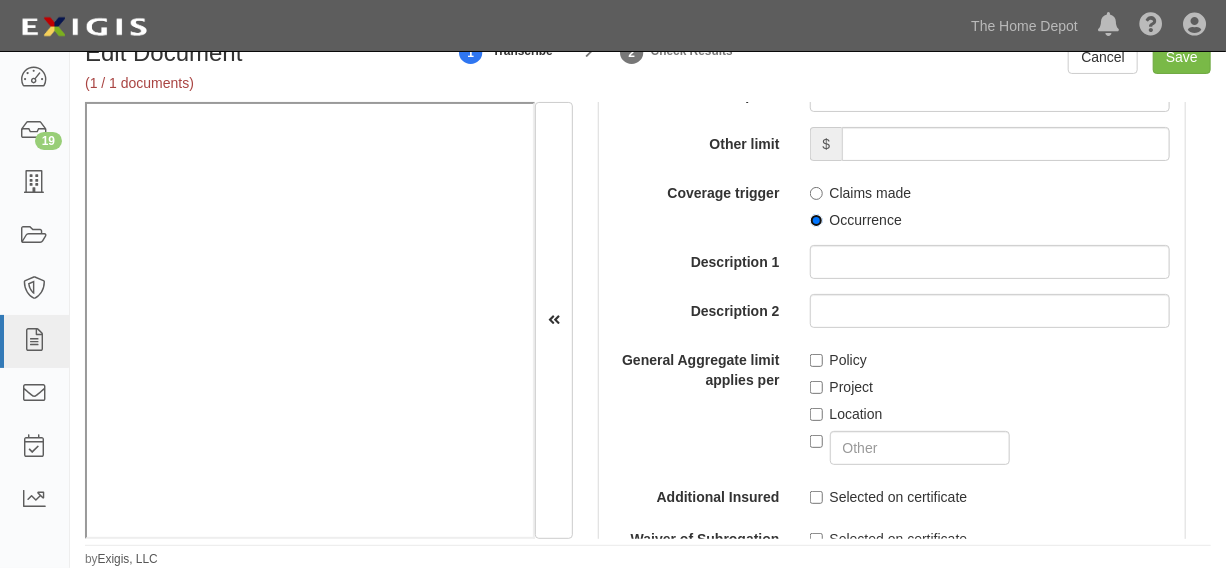 click on "Occurrence" at bounding box center [816, 220] 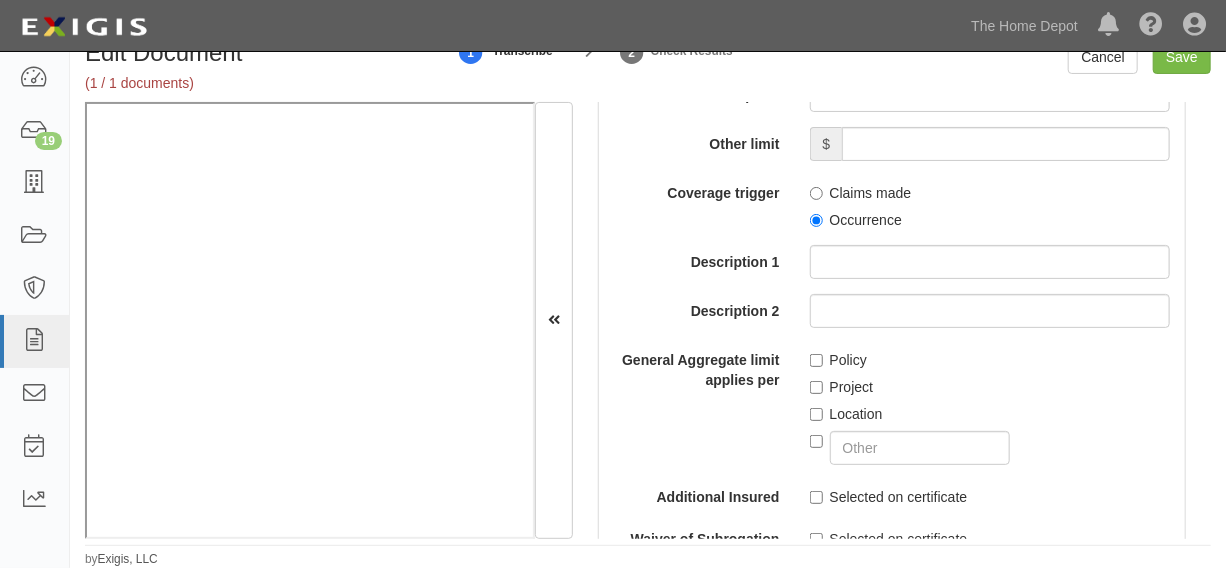 click on "Policy" at bounding box center (838, 360) 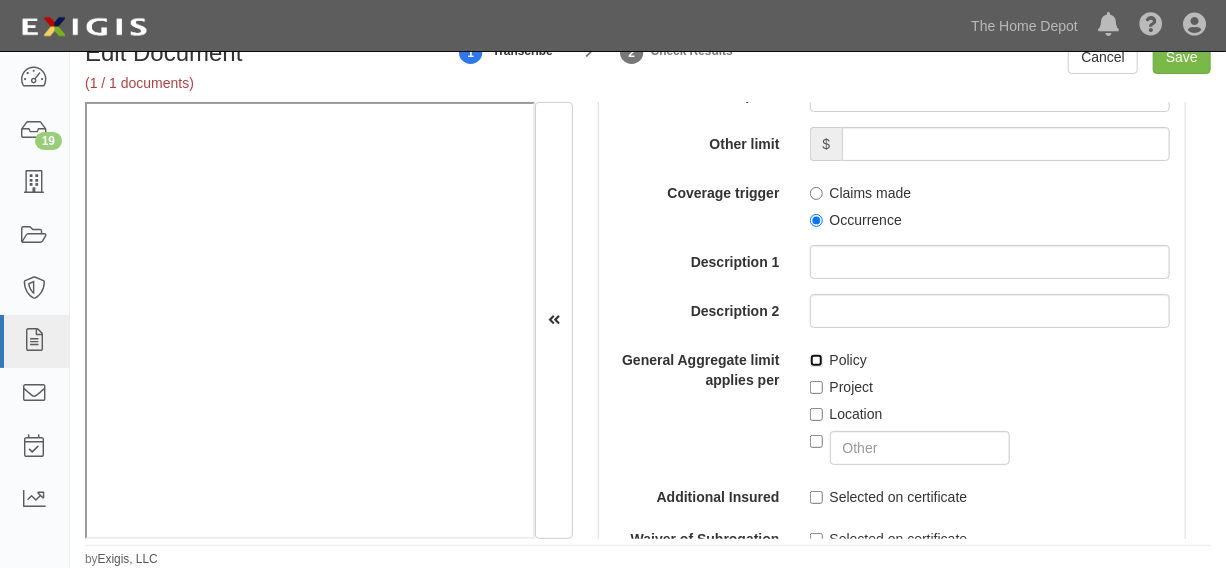 click on "Policy" at bounding box center [816, 360] 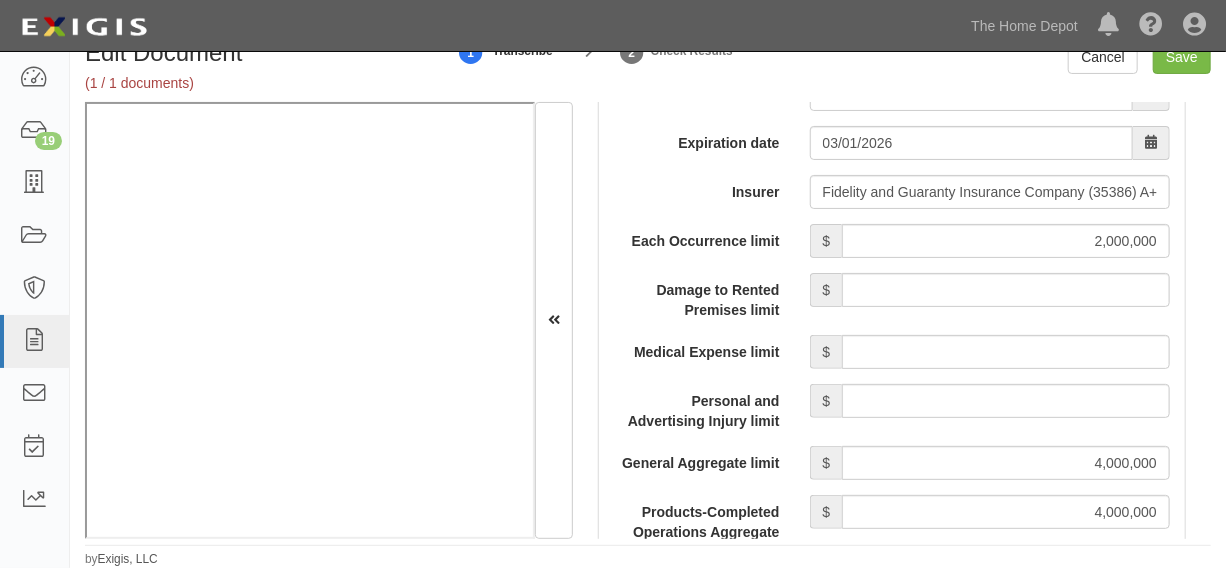 scroll, scrollTop: 1864, scrollLeft: 0, axis: vertical 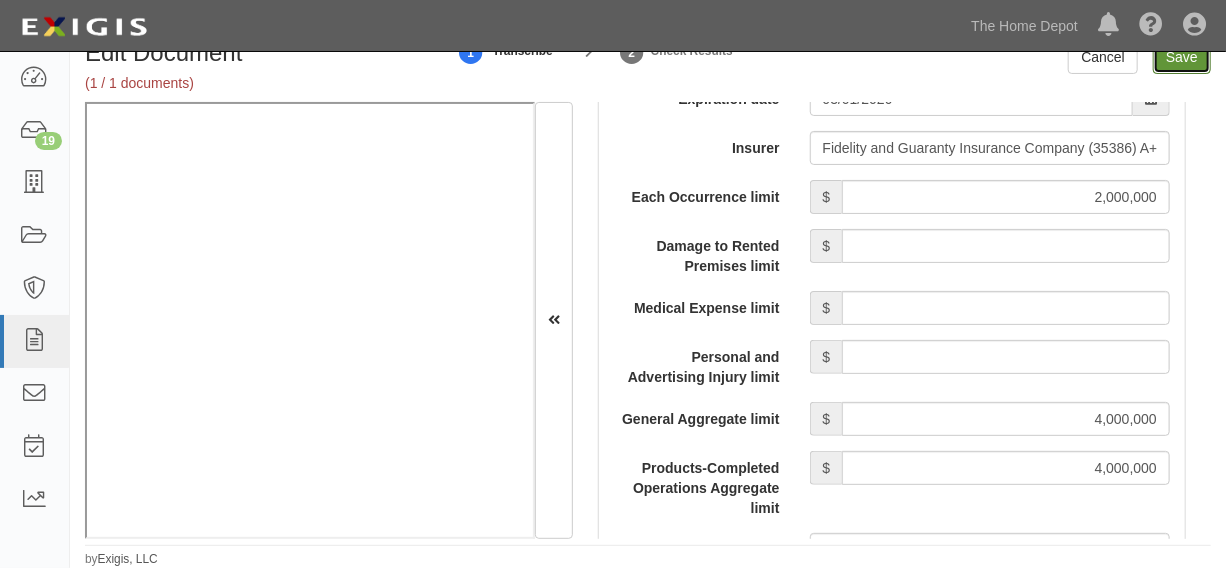 click on "Save" at bounding box center [1182, 57] 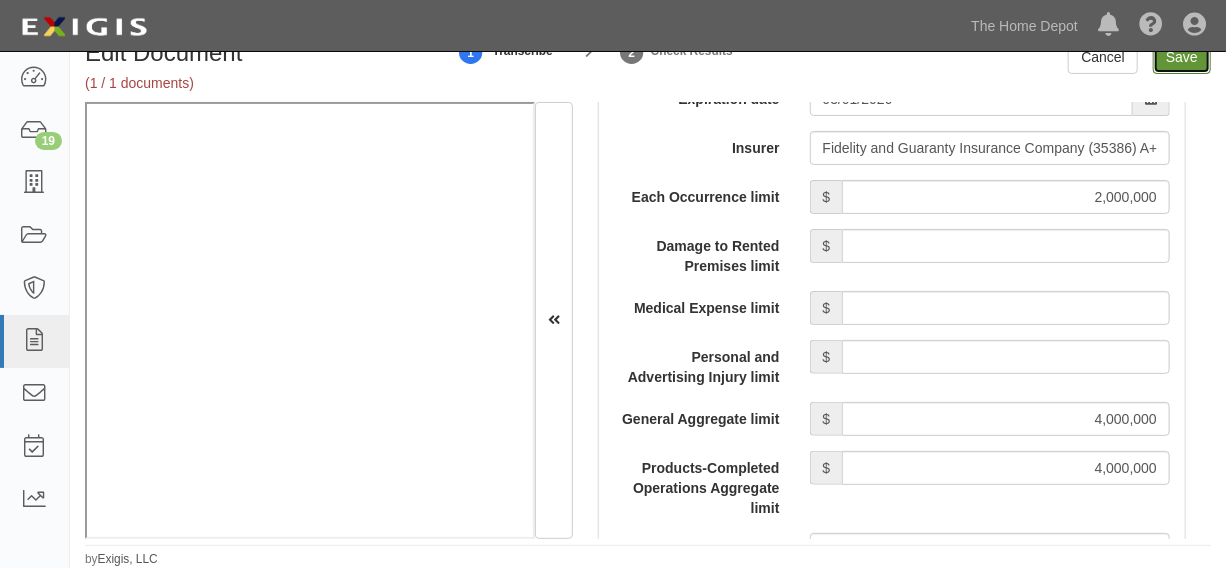 type on "2000000" 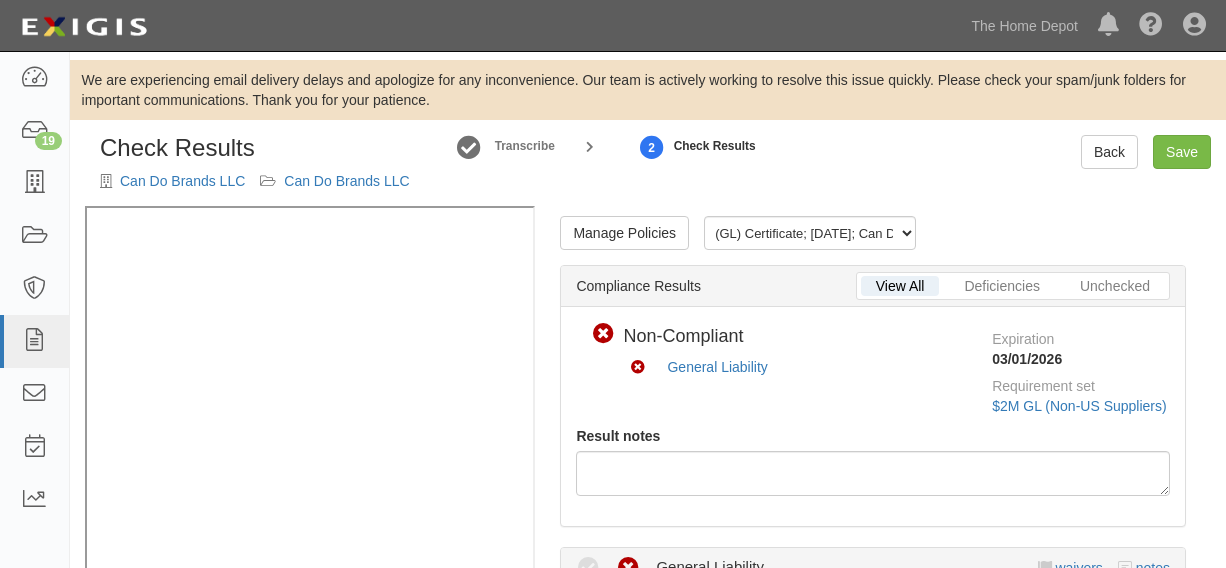 scroll, scrollTop: 0, scrollLeft: 0, axis: both 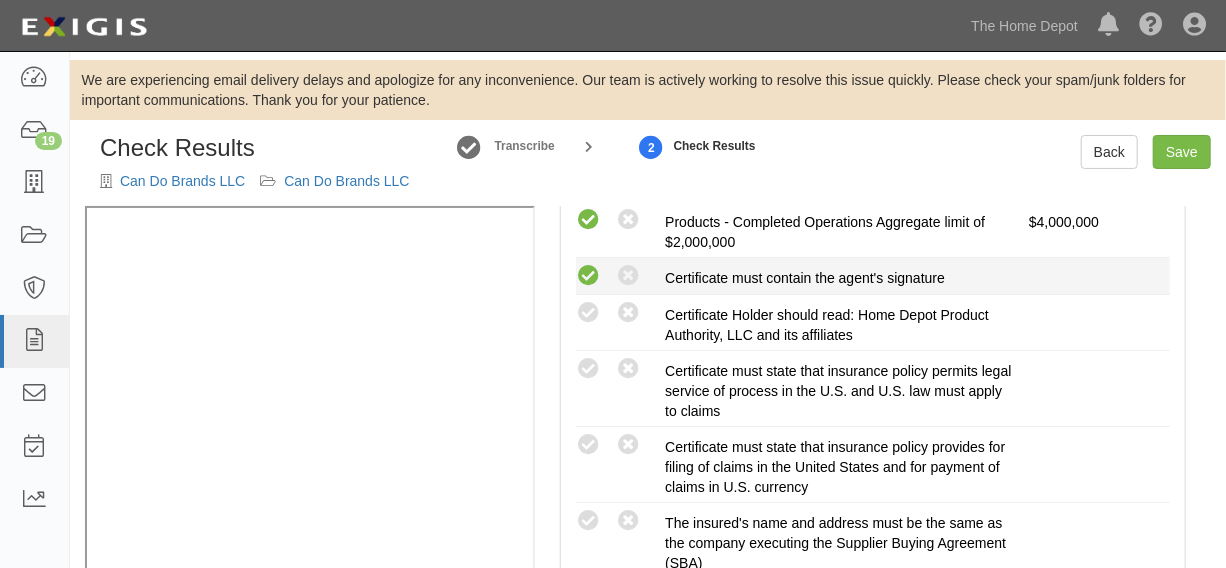 click at bounding box center (588, 276) 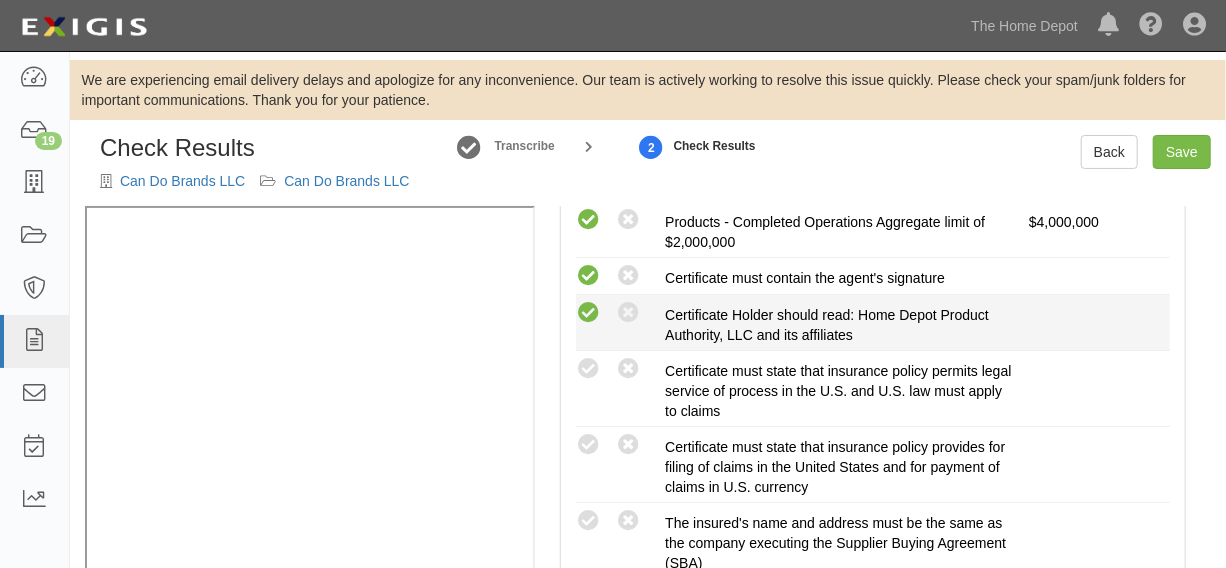 click at bounding box center (588, 313) 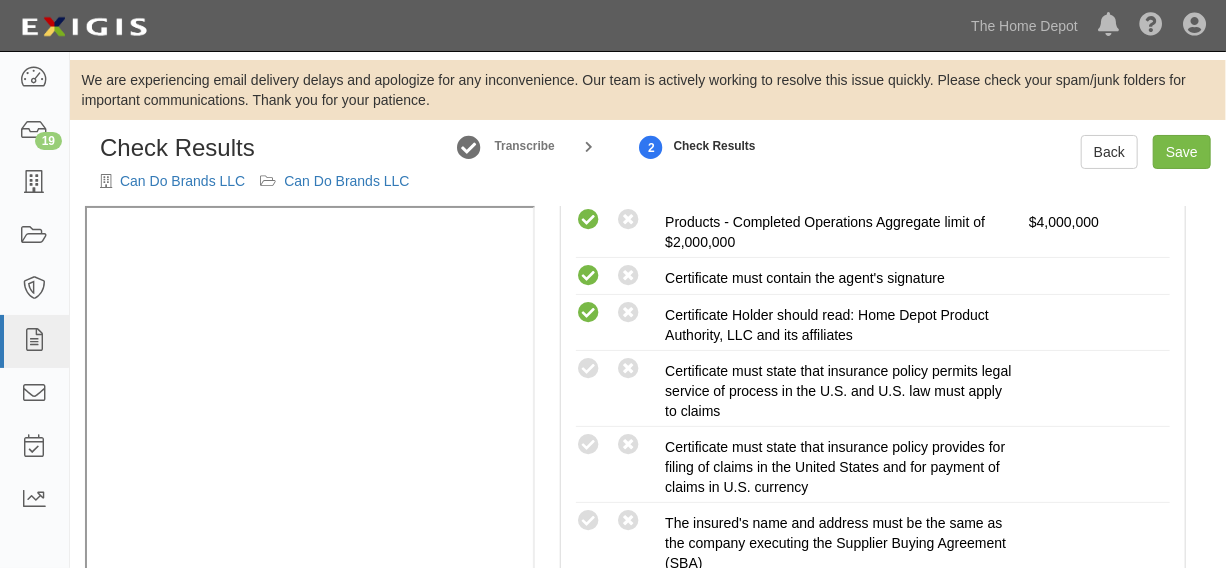 scroll, scrollTop: 93, scrollLeft: 0, axis: vertical 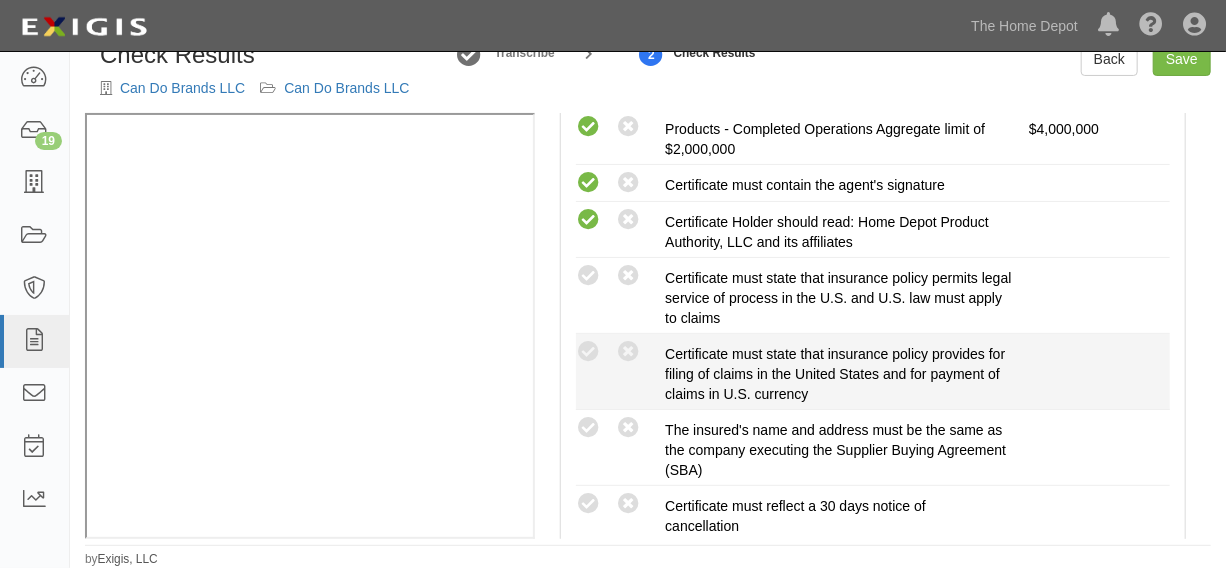 drag, startPoint x: 630, startPoint y: 374, endPoint x: 626, endPoint y: 403, distance: 29.274563 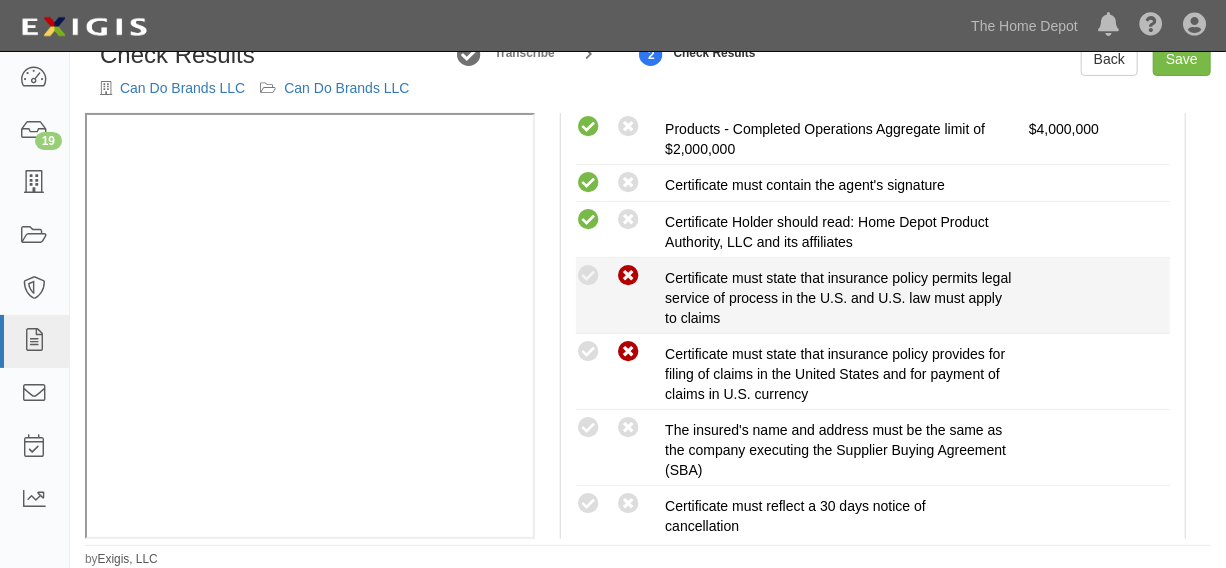 click at bounding box center (628, 276) 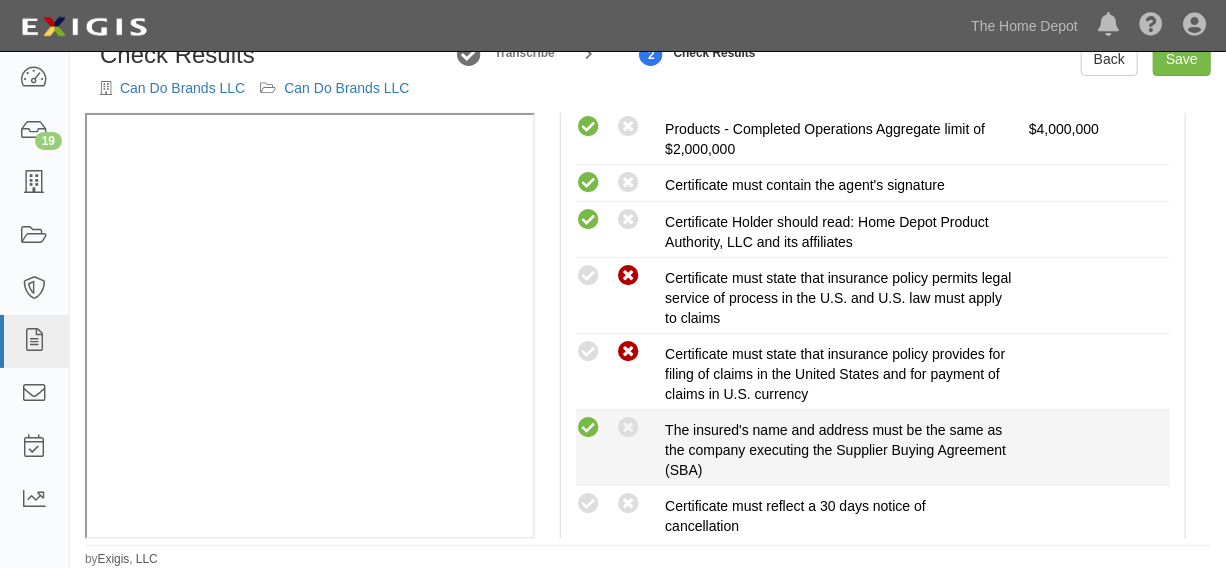 click at bounding box center [588, 428] 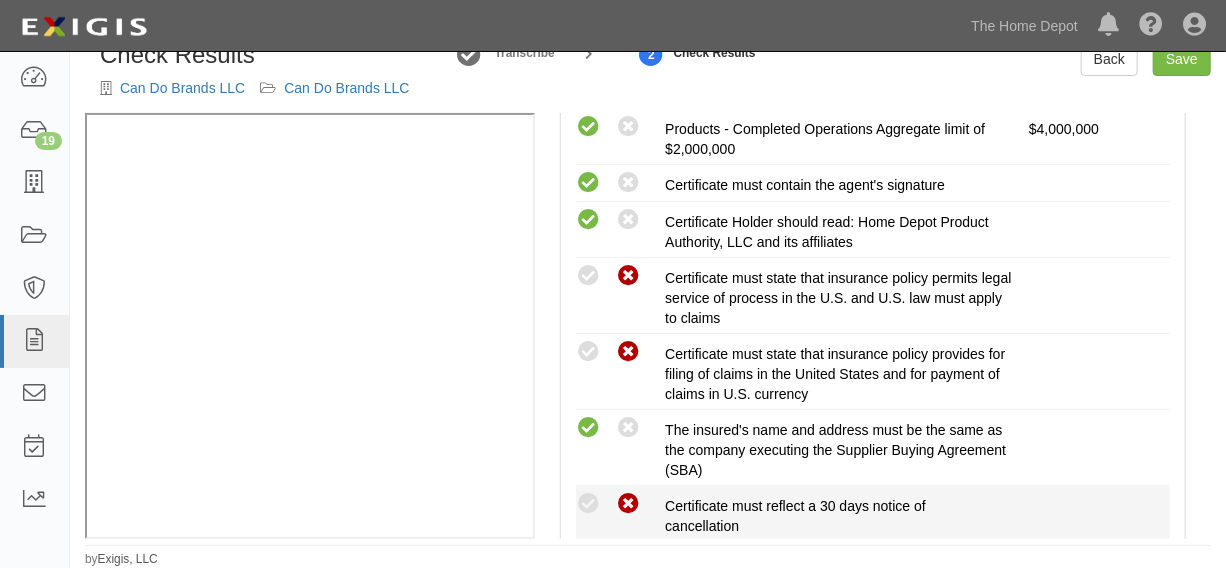 click at bounding box center [628, 504] 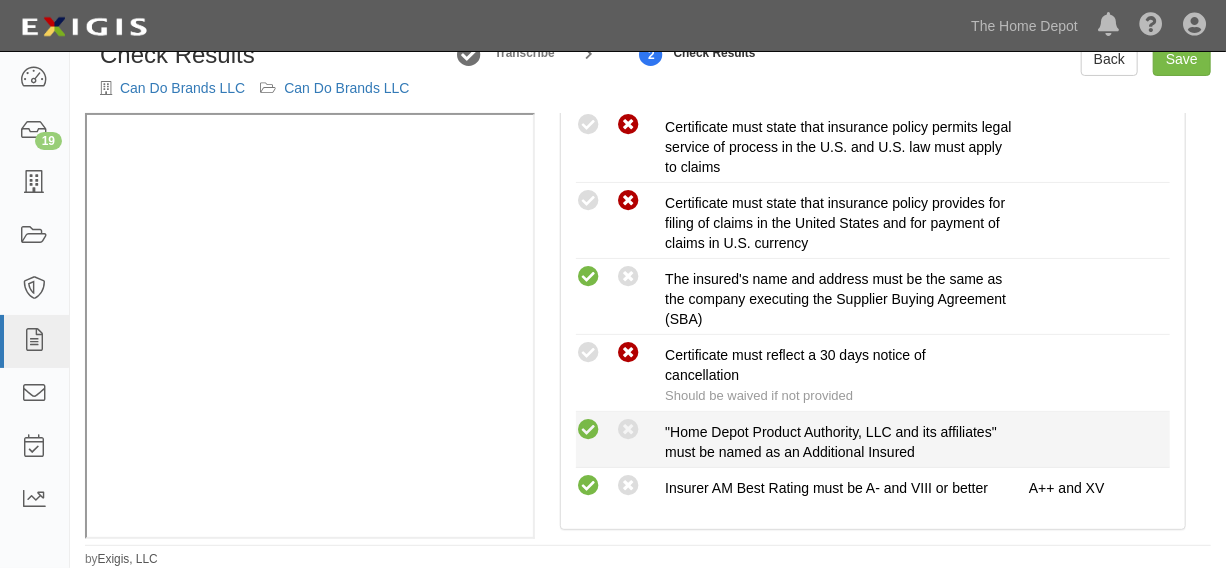click at bounding box center (588, 430) 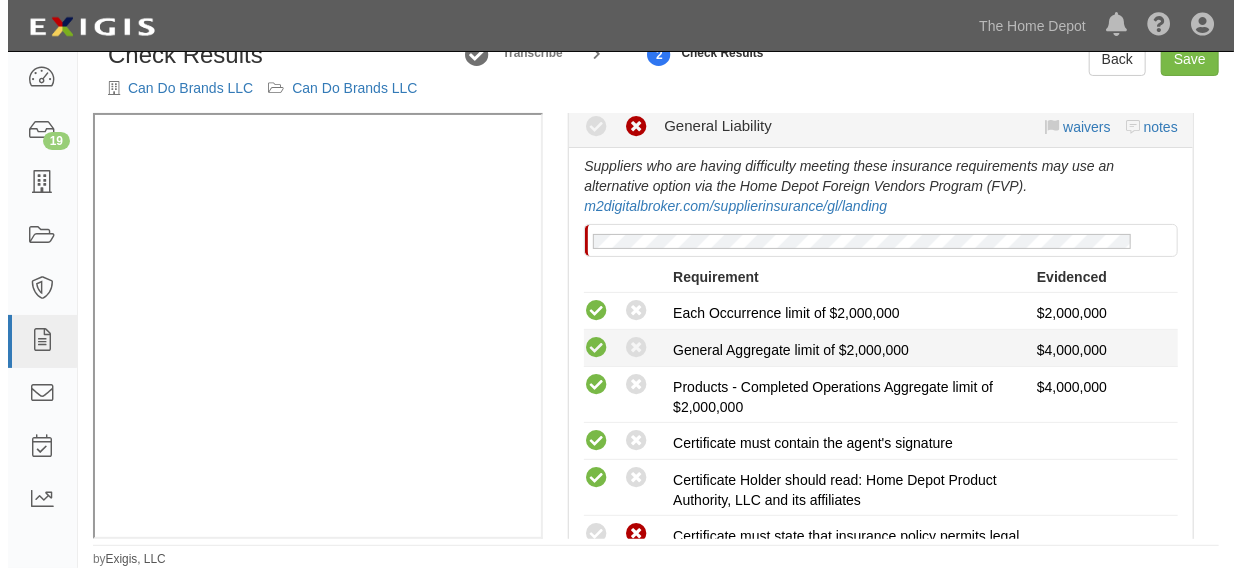scroll, scrollTop: 302, scrollLeft: 0, axis: vertical 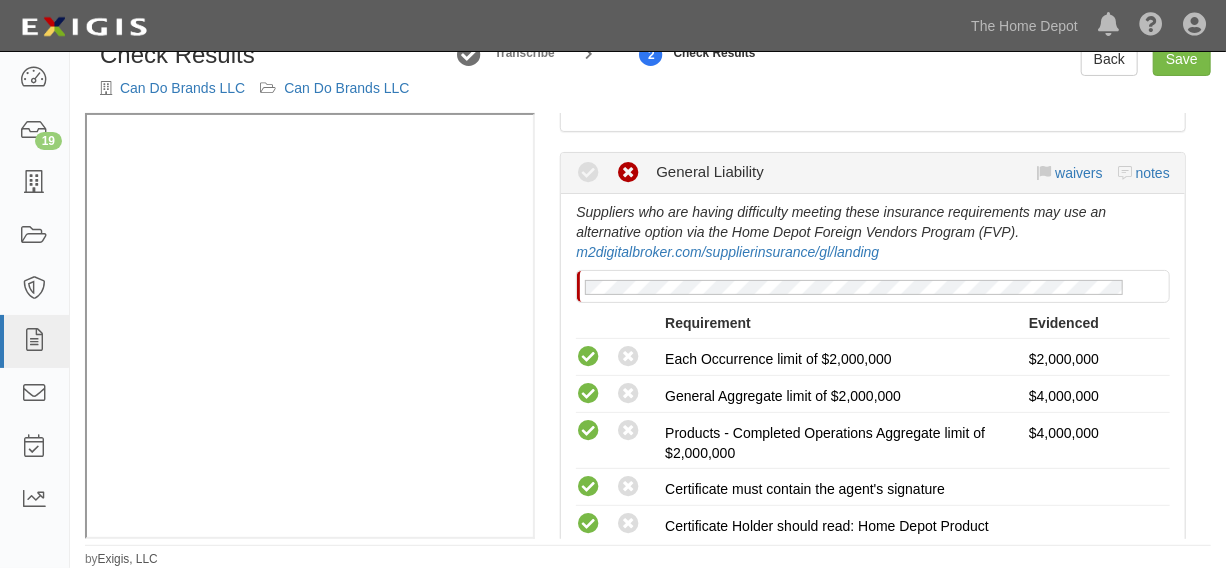 click on "waivers   notes" at bounding box center [1104, 173] 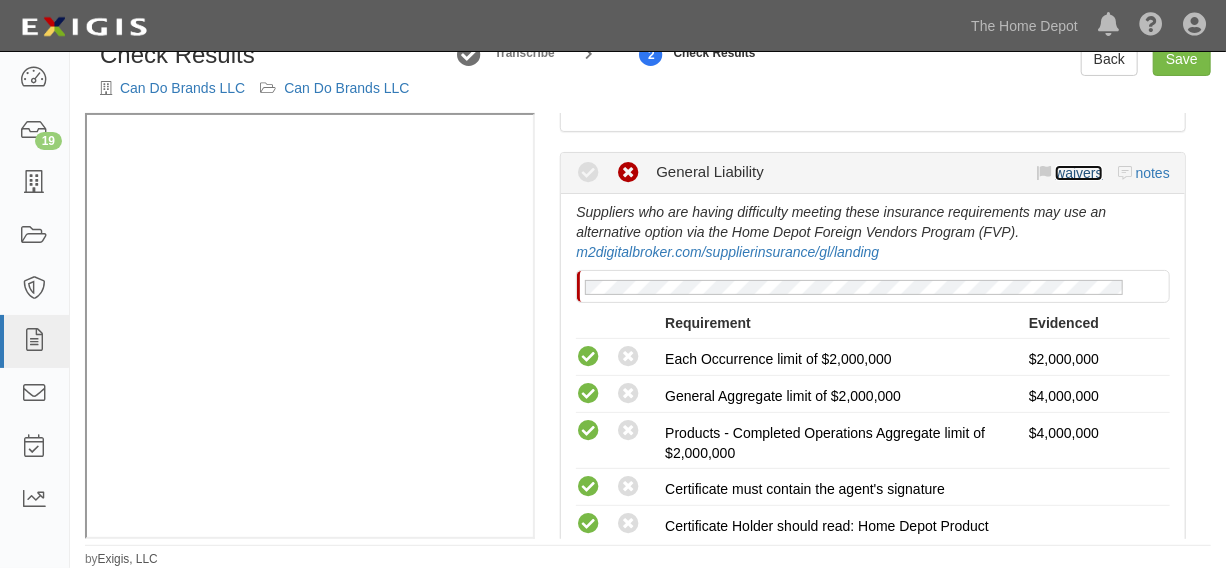 click on "waivers" at bounding box center (1078, 173) 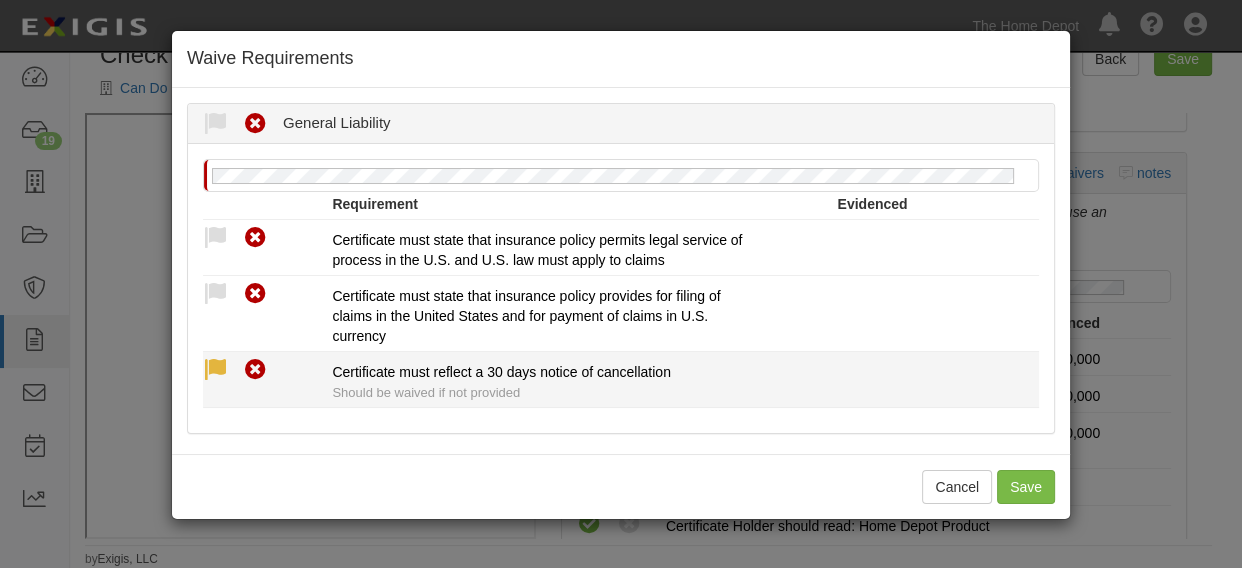 click at bounding box center (215, 370) 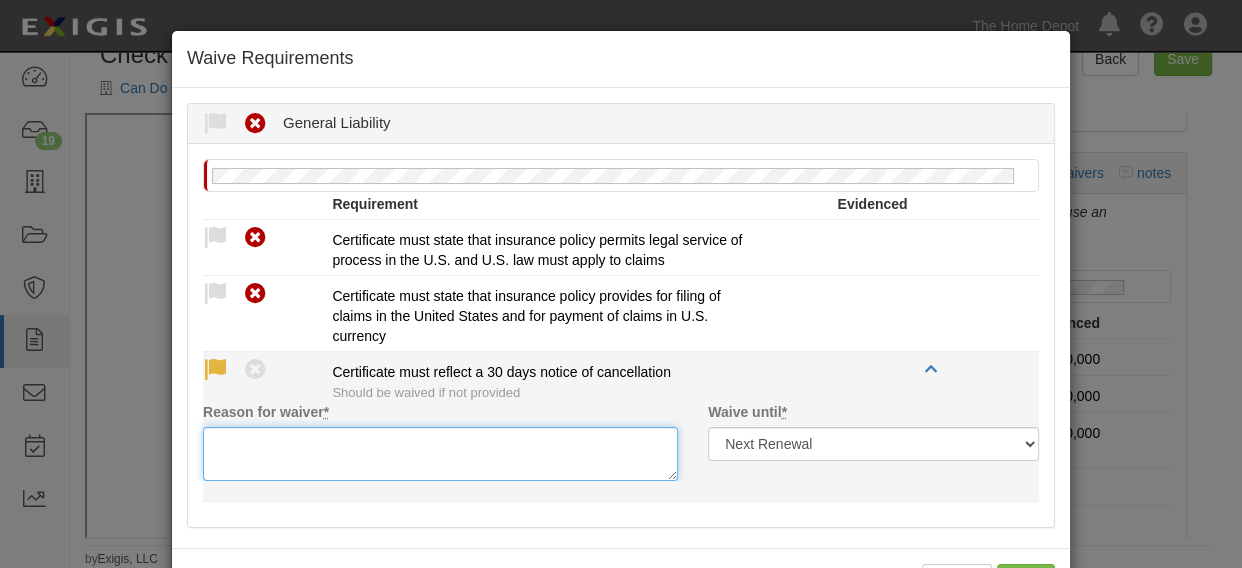 click on "Reason for waiver  *" at bounding box center (440, 454) 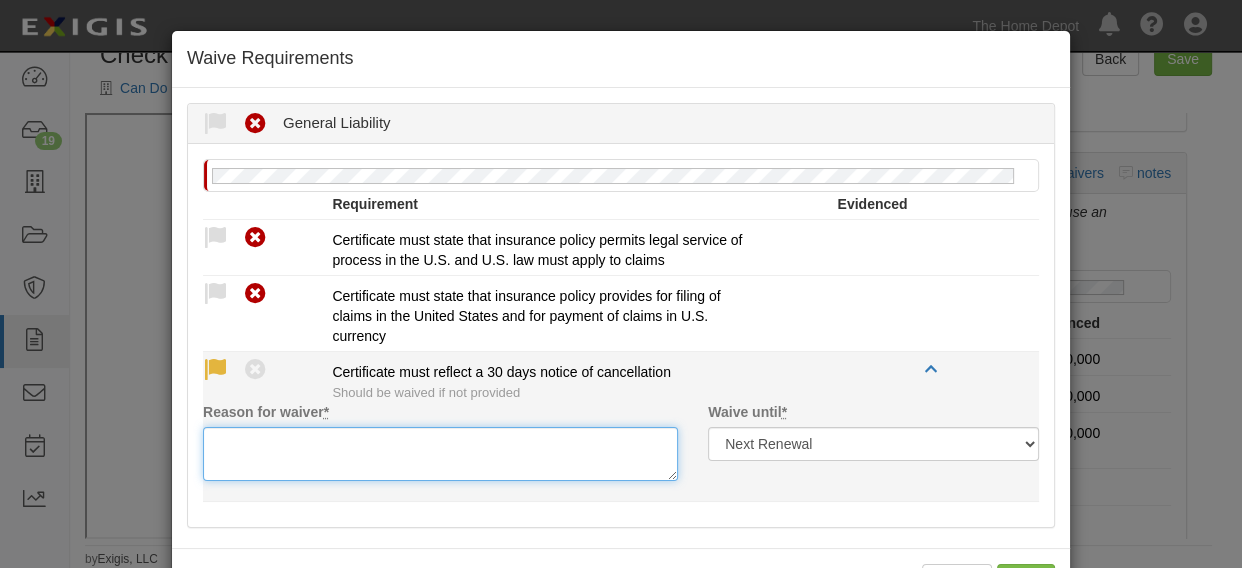 paste on "Waied per client" 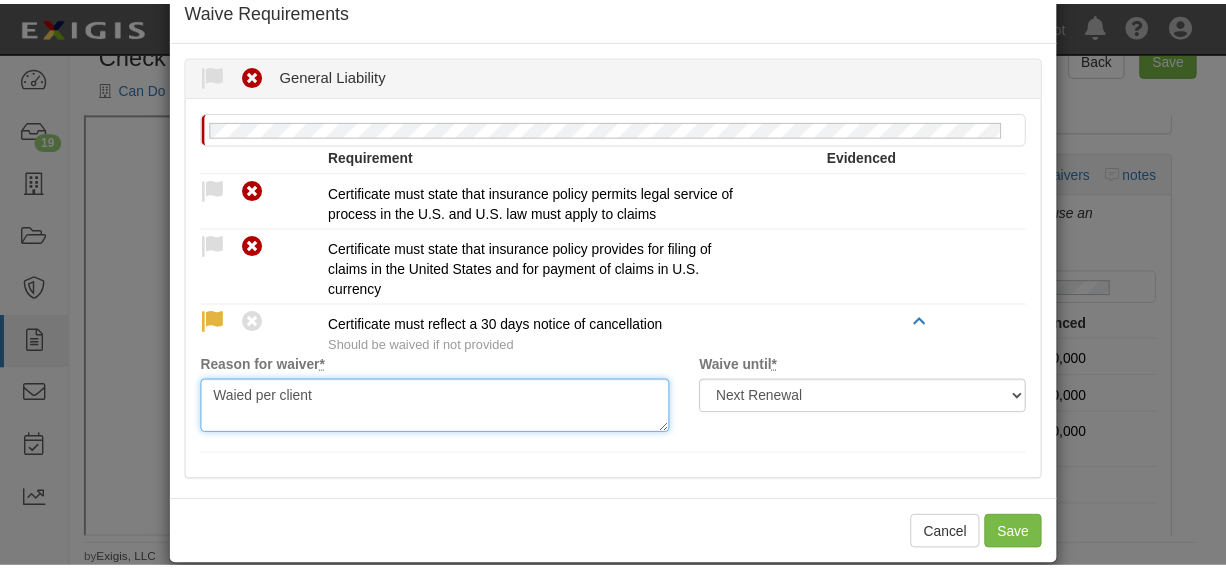 scroll, scrollTop: 74, scrollLeft: 0, axis: vertical 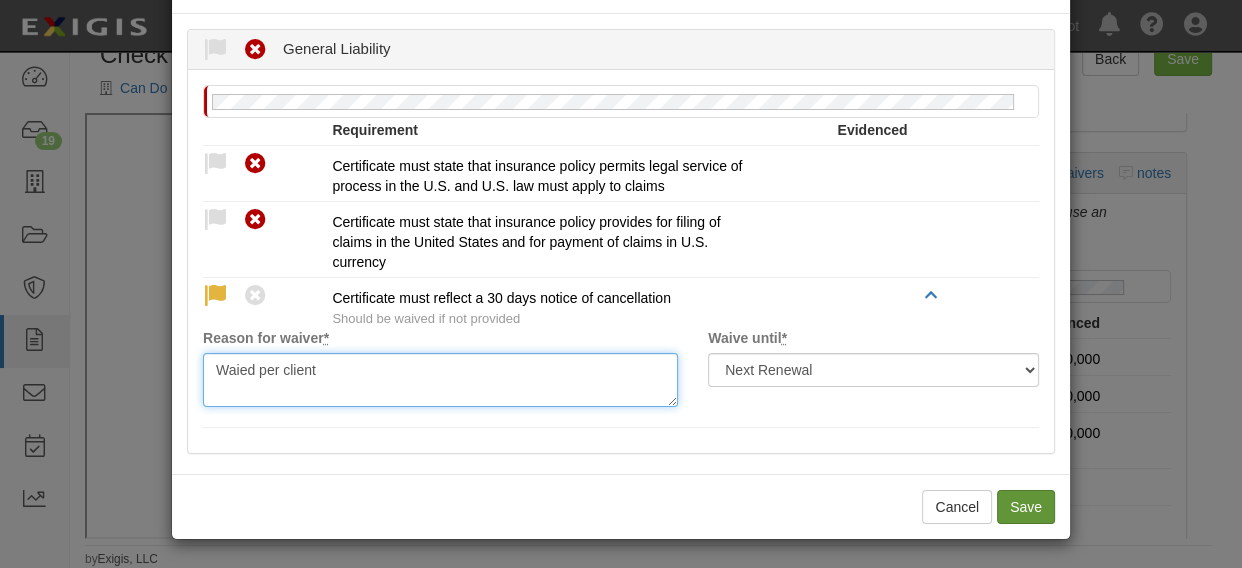 type on "Waied per client" 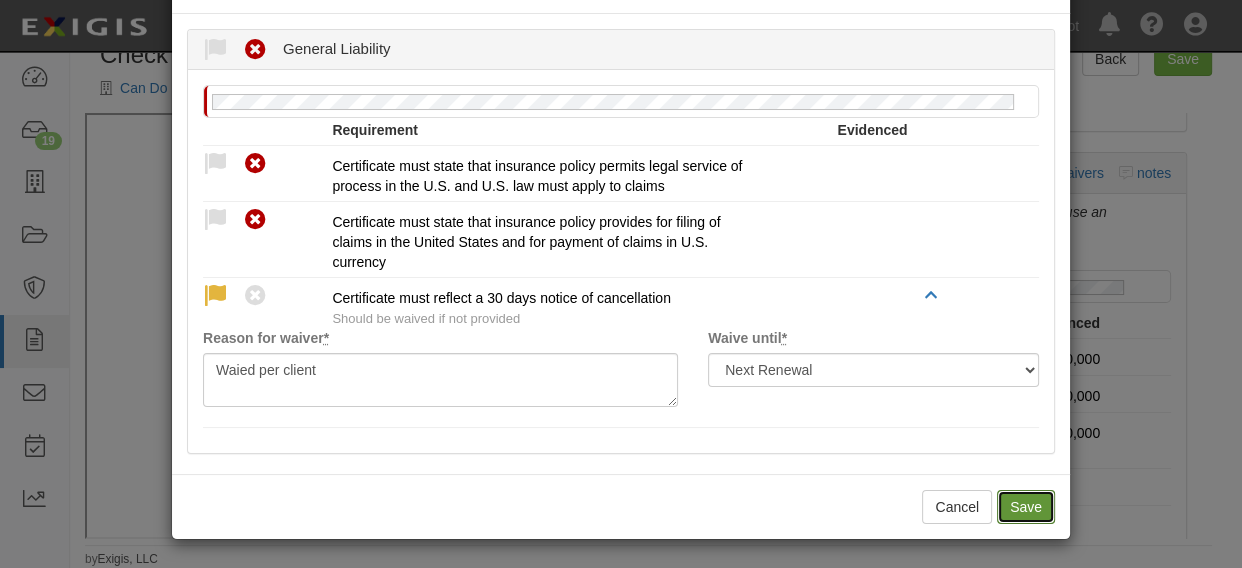 click on "Save" at bounding box center [1026, 507] 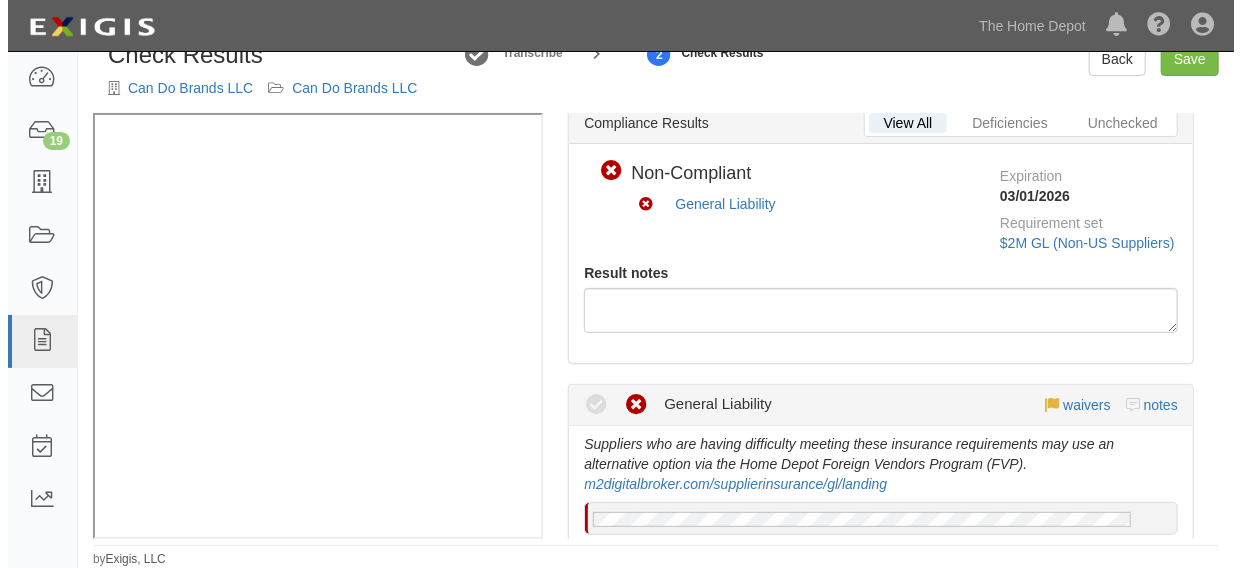 scroll, scrollTop: 0, scrollLeft: 0, axis: both 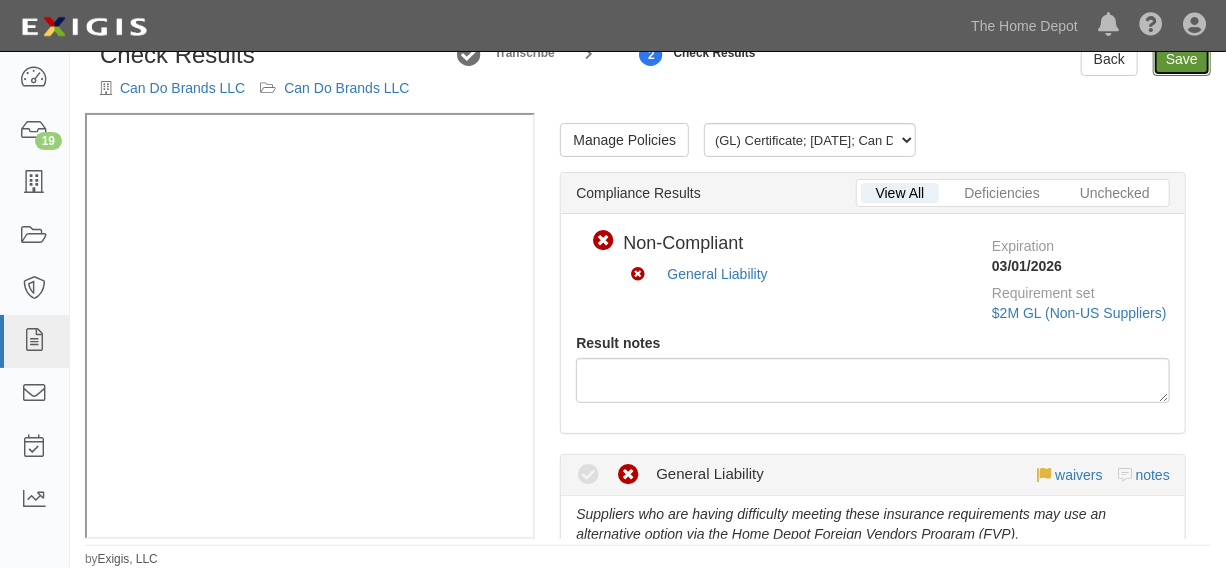 click on "Save" at bounding box center (1182, 59) 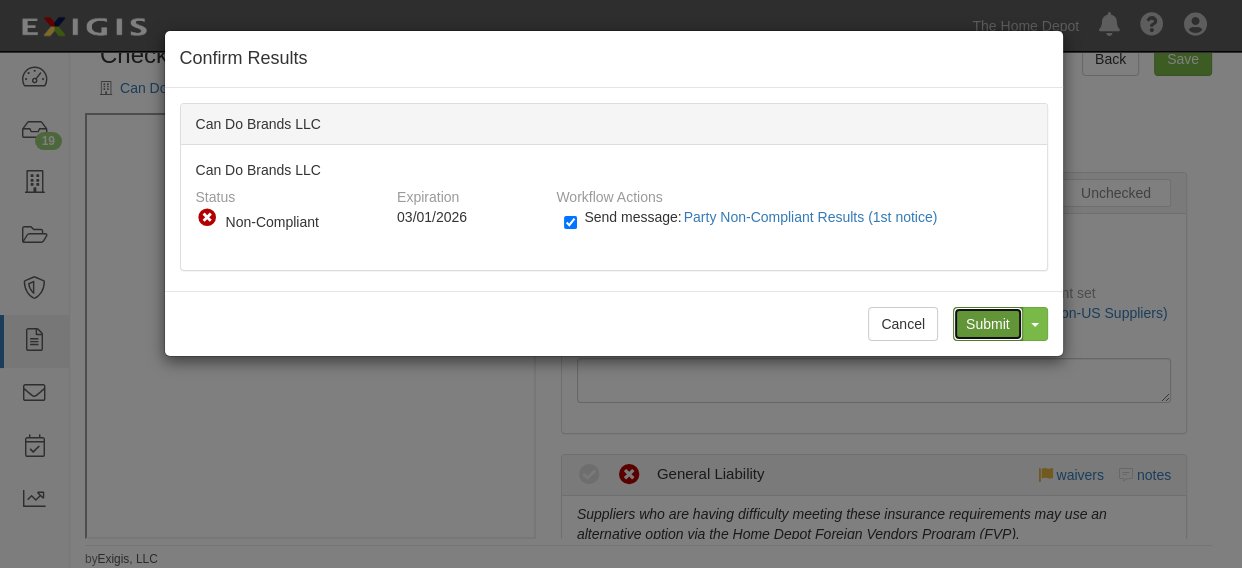 click on "Submit" at bounding box center [988, 324] 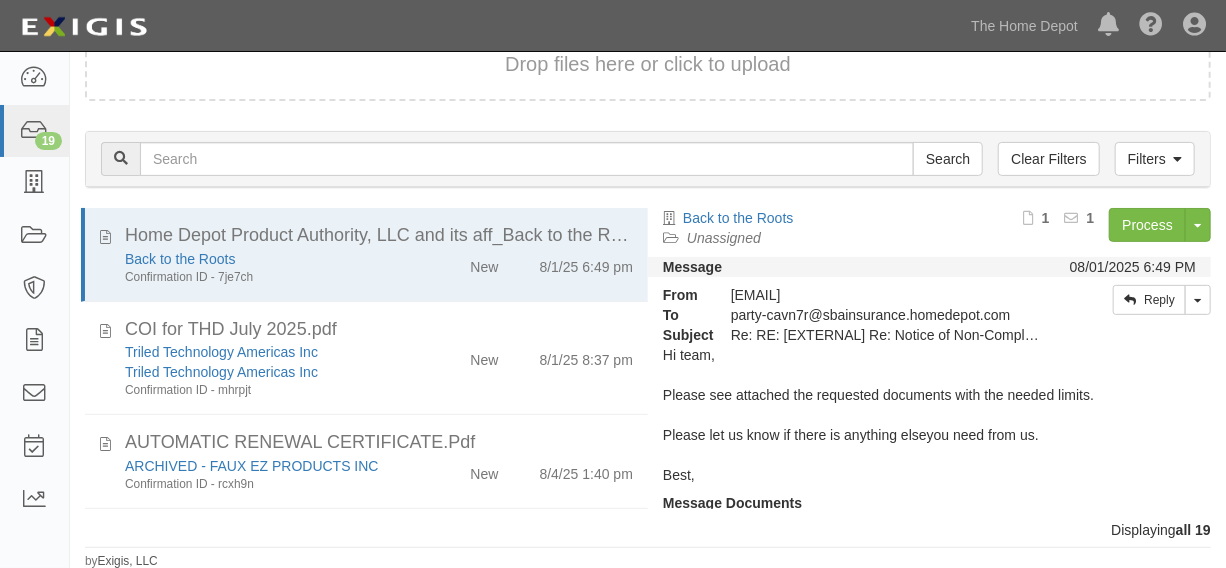 scroll, scrollTop: 216, scrollLeft: 0, axis: vertical 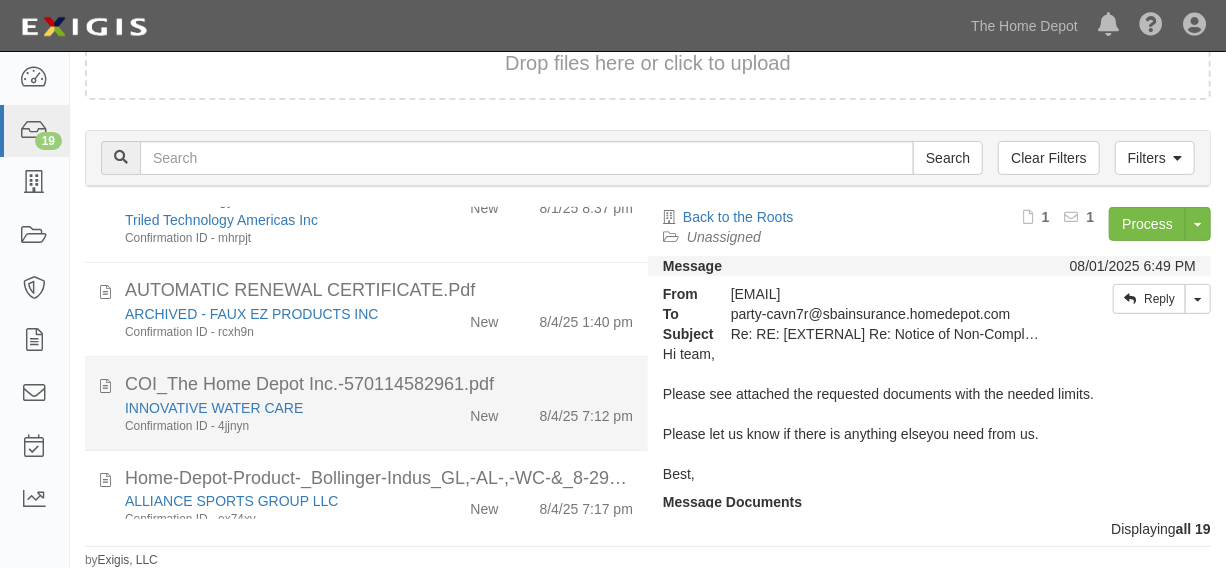 click on "New" 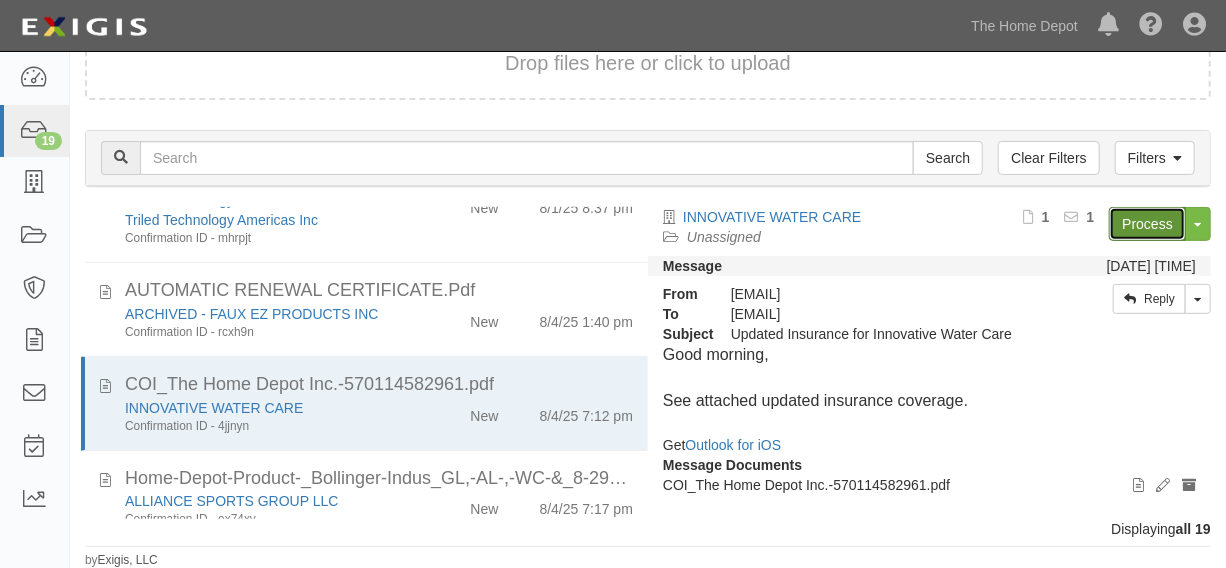 click on "Process" at bounding box center [1147, 224] 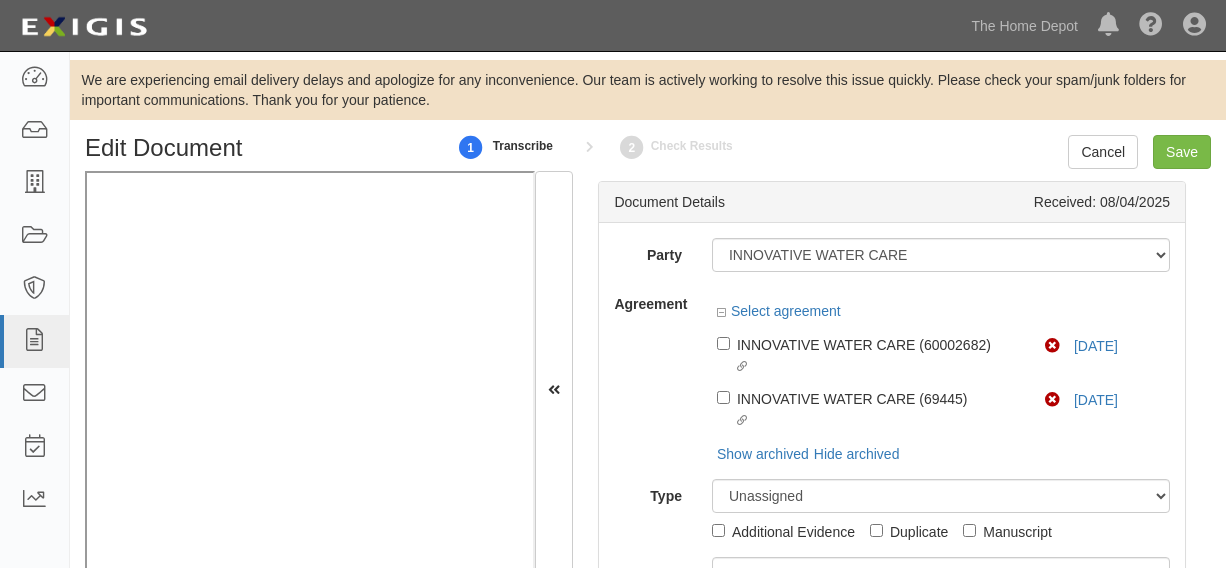 scroll, scrollTop: 0, scrollLeft: 0, axis: both 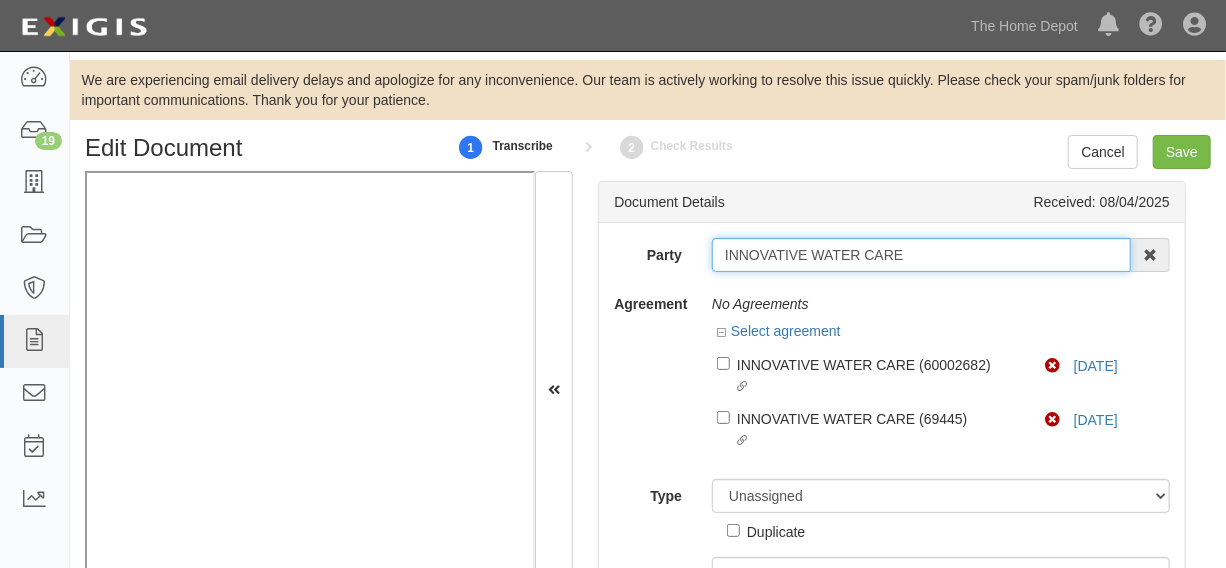 drag, startPoint x: 719, startPoint y: 248, endPoint x: 910, endPoint y: 256, distance: 191.16747 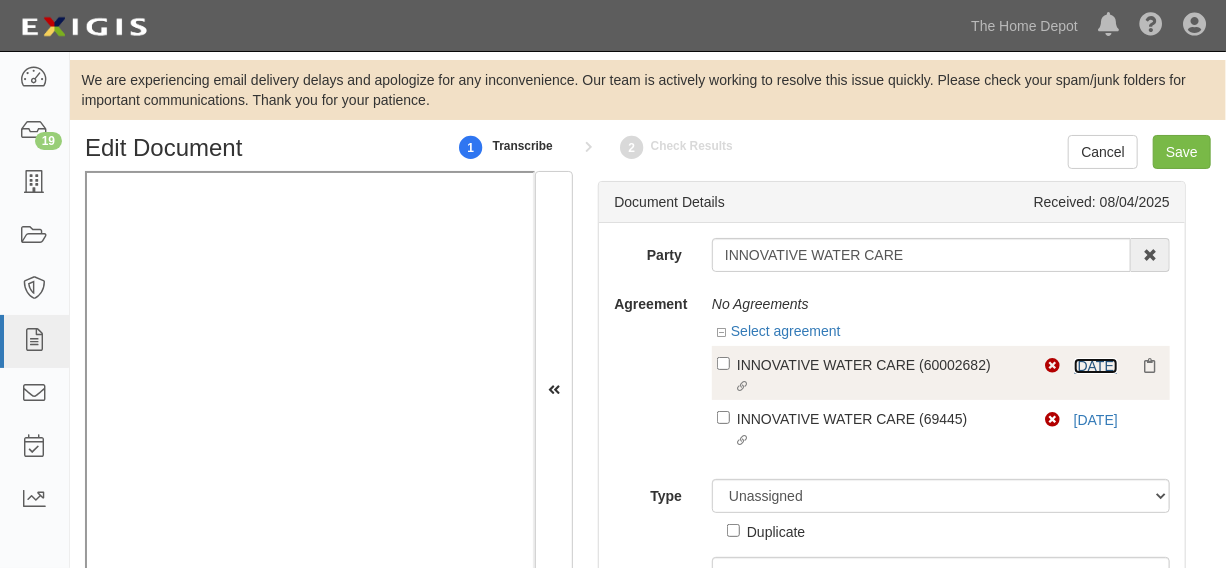 click on "7/31/26" at bounding box center [1096, 366] 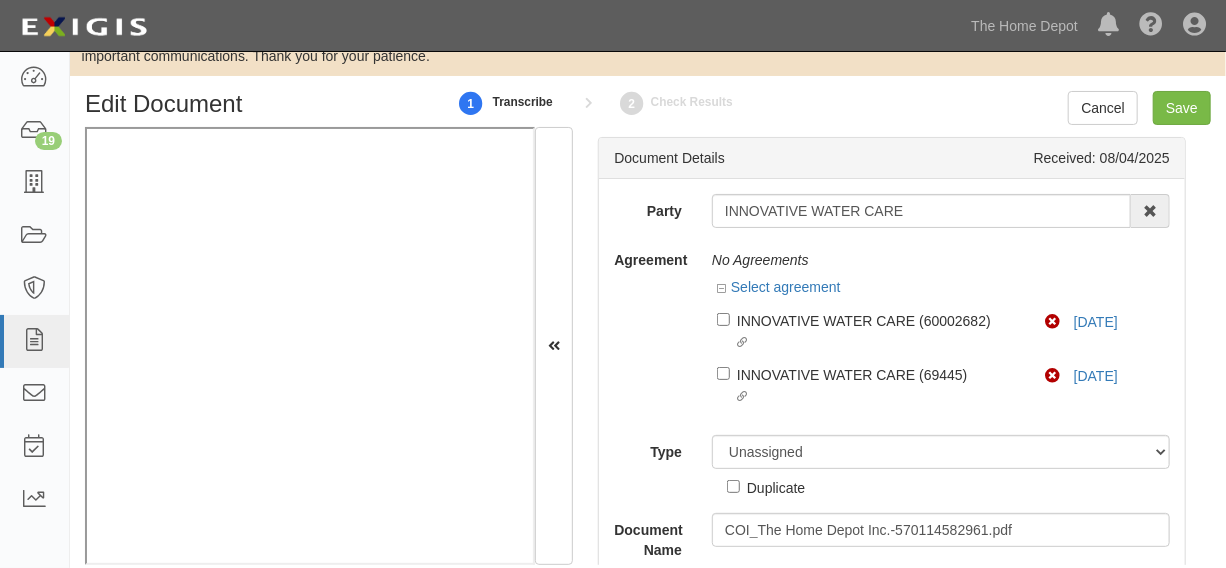 scroll, scrollTop: 70, scrollLeft: 0, axis: vertical 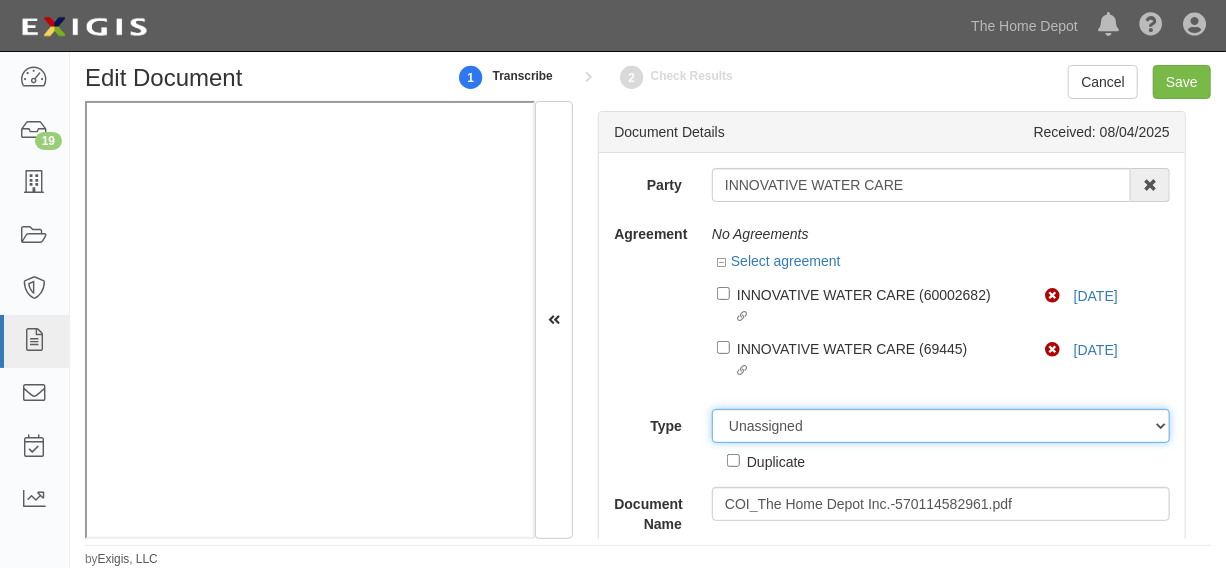 click on "Unassigned
Binder
Cancellation Notice
Certificate
Contract
Endorsement
Insurance Policy
Junk
Other Document
Policy Declarations
Reinstatement Notice
Requirements
Waiver Request" at bounding box center (941, 426) 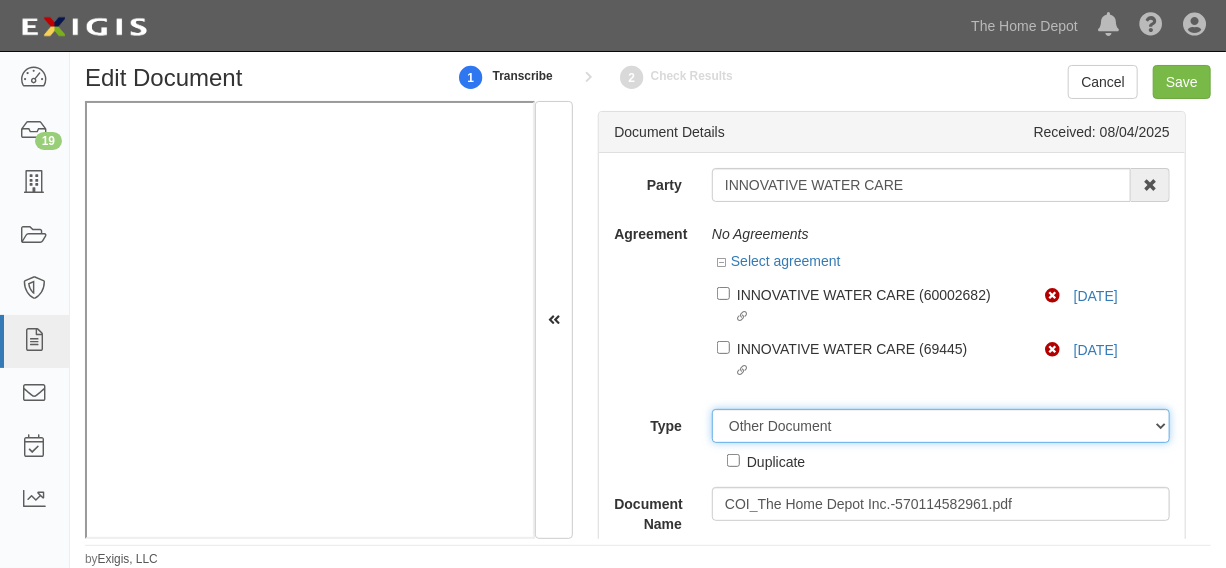 click on "Unassigned
Binder
Cancellation Notice
Certificate
Contract
Endorsement
Insurance Policy
Junk
Other Document
Policy Declarations
Reinstatement Notice
Requirements
Waiver Request" at bounding box center [941, 426] 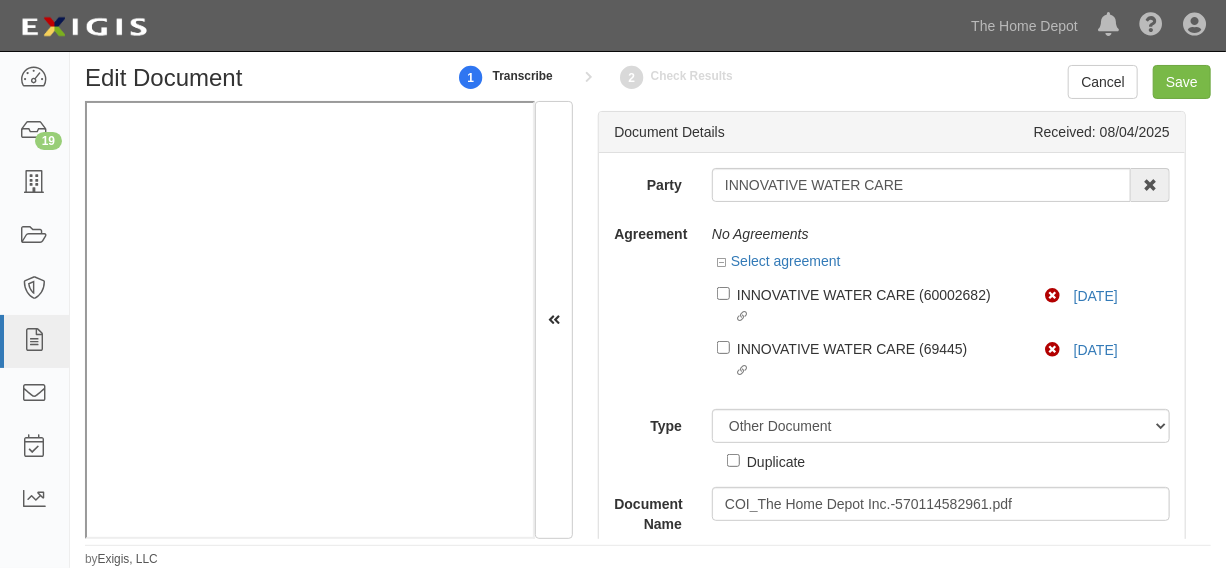 drag, startPoint x: 778, startPoint y: 467, endPoint x: 807, endPoint y: 431, distance: 46.227695 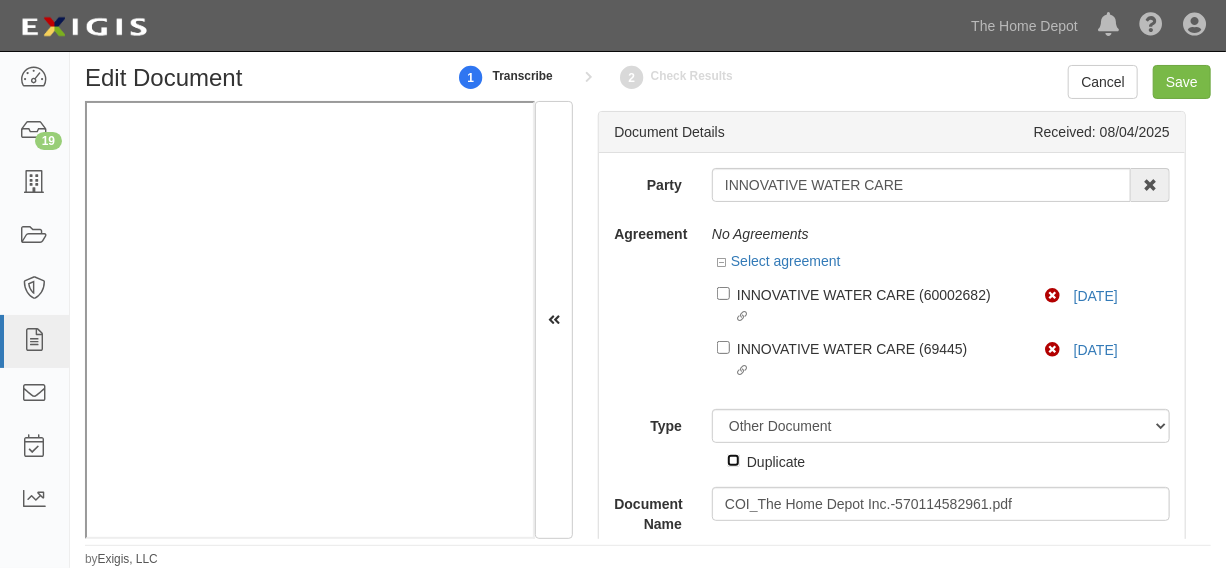 click on "Duplicate" at bounding box center [733, 460] 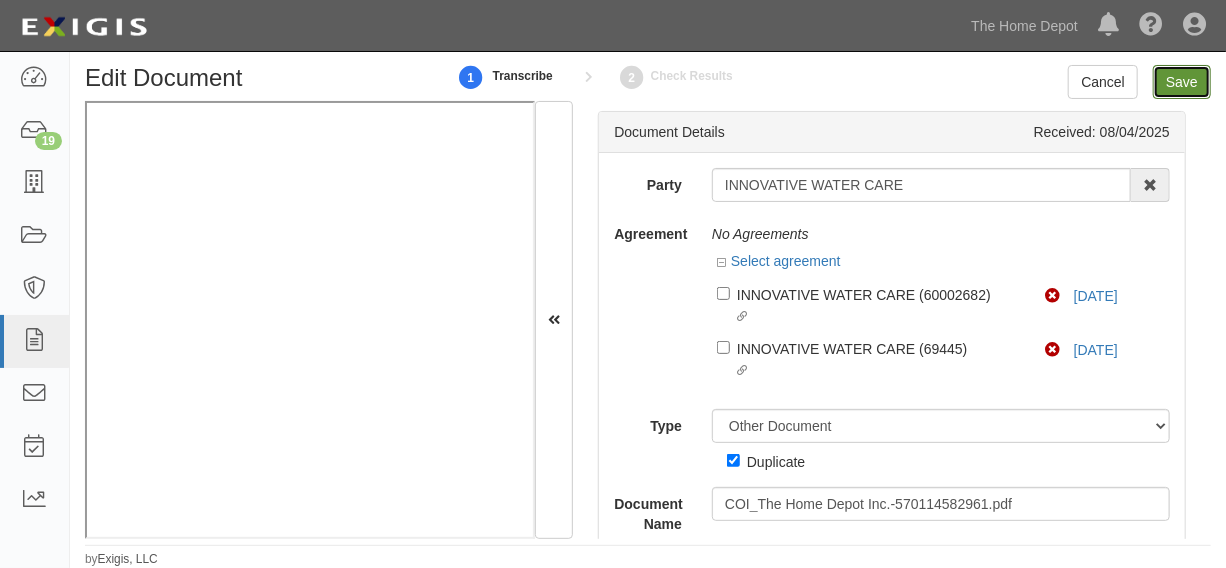 click on "Save" at bounding box center (1182, 82) 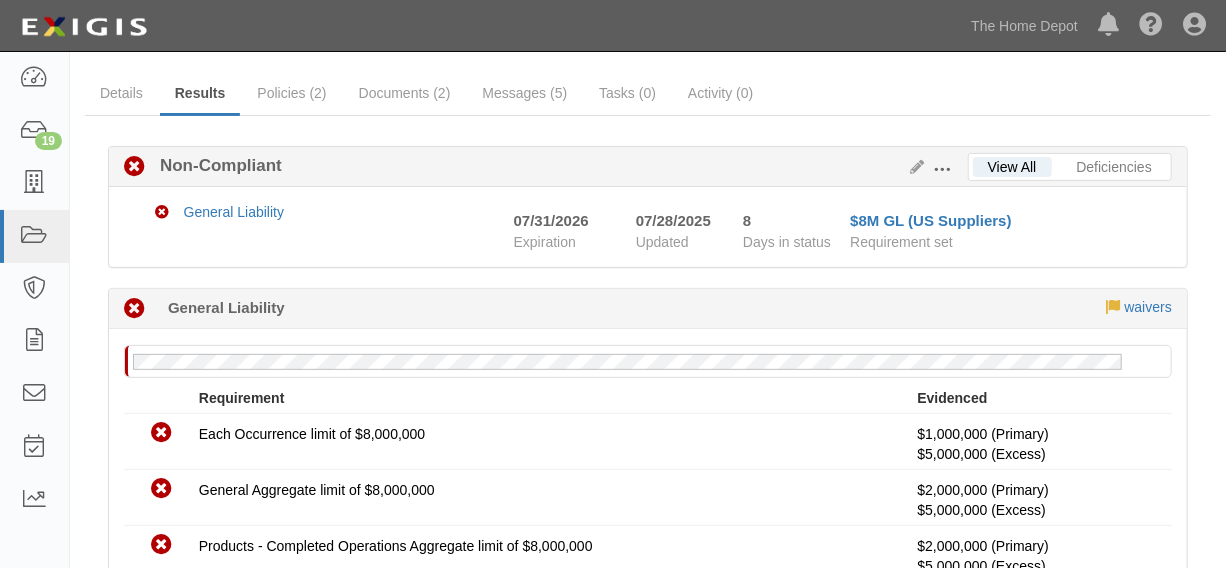 scroll, scrollTop: 0, scrollLeft: 0, axis: both 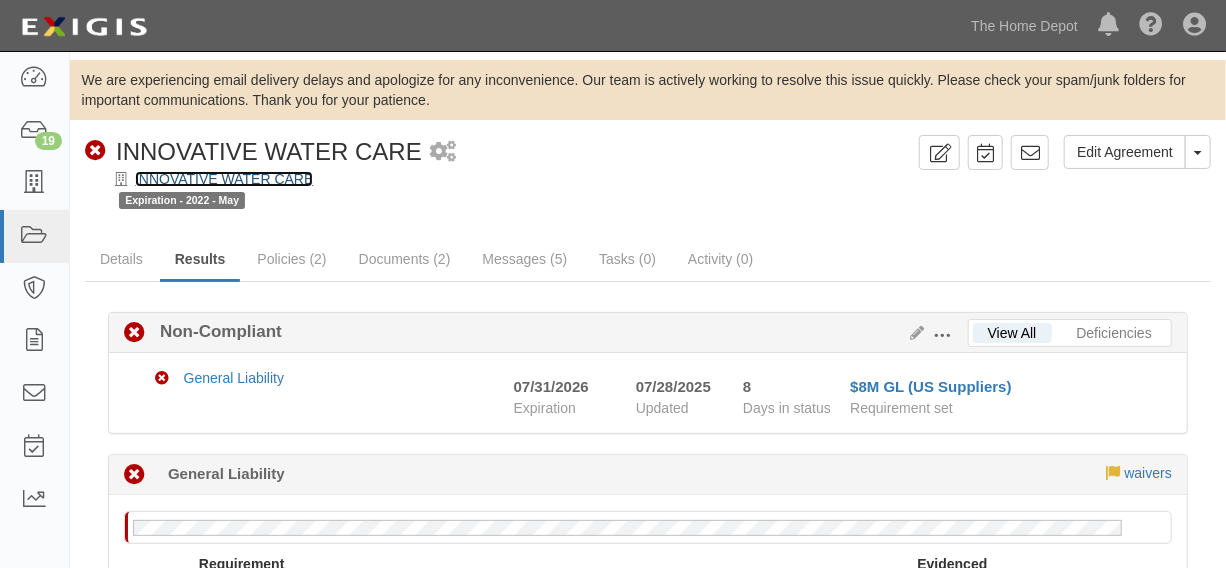 click on "INNOVATIVE WATER CARE" at bounding box center [224, 179] 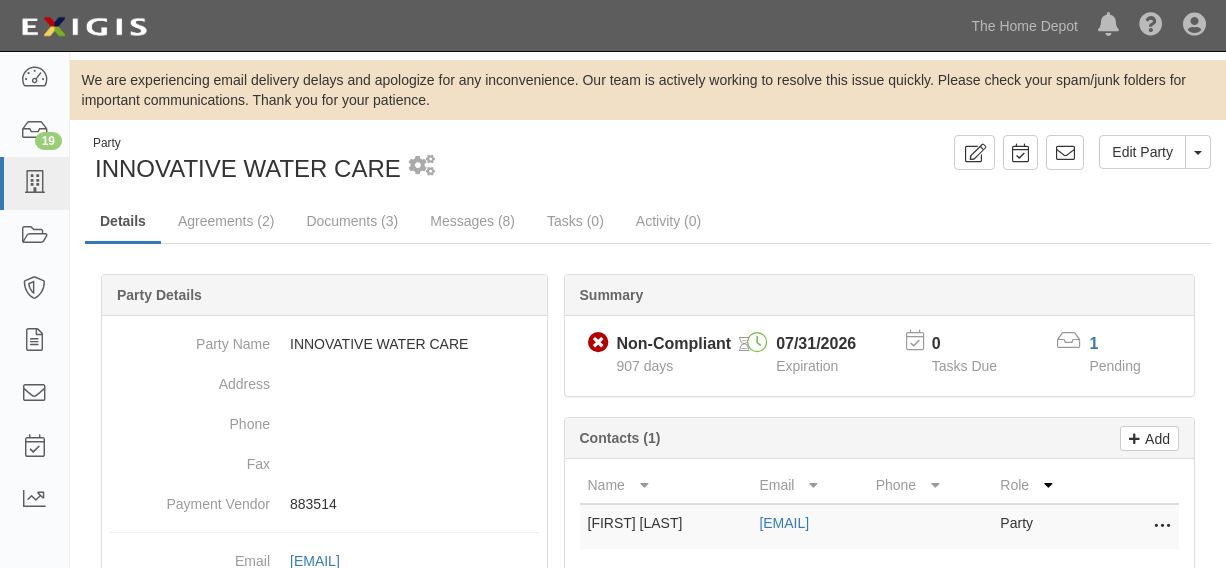 scroll, scrollTop: 0, scrollLeft: 0, axis: both 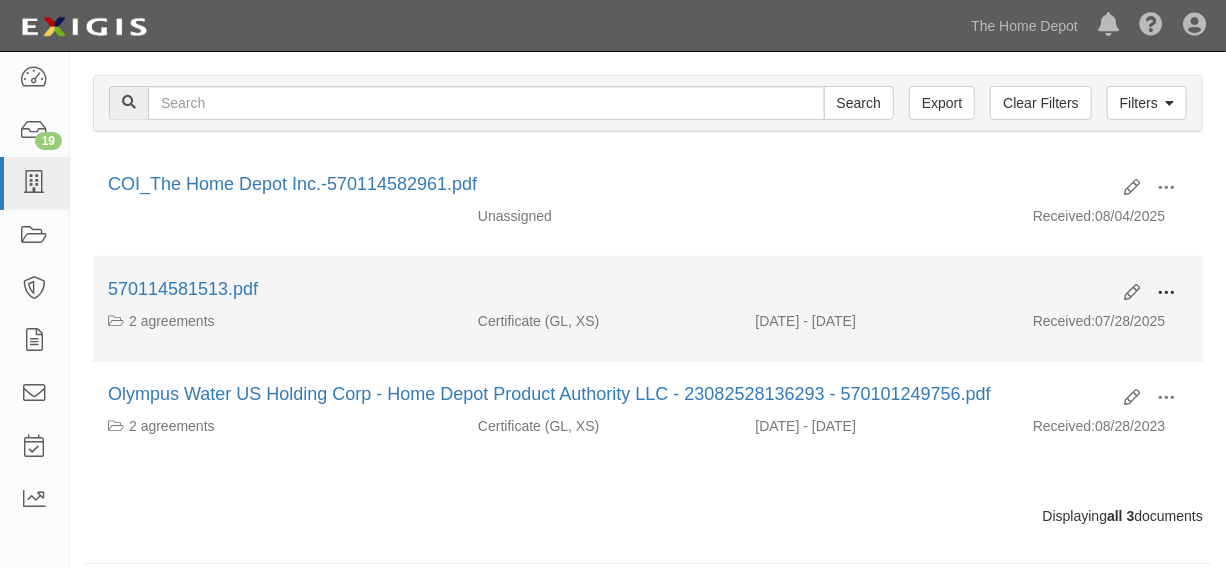 click at bounding box center (1166, 294) 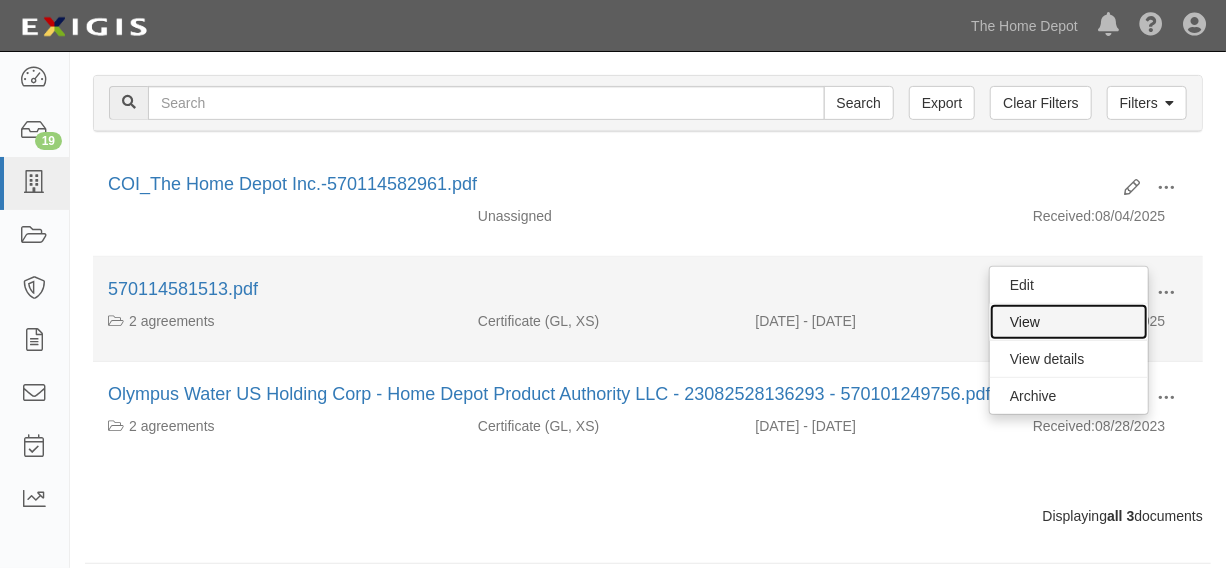 click on "View" at bounding box center [1069, 322] 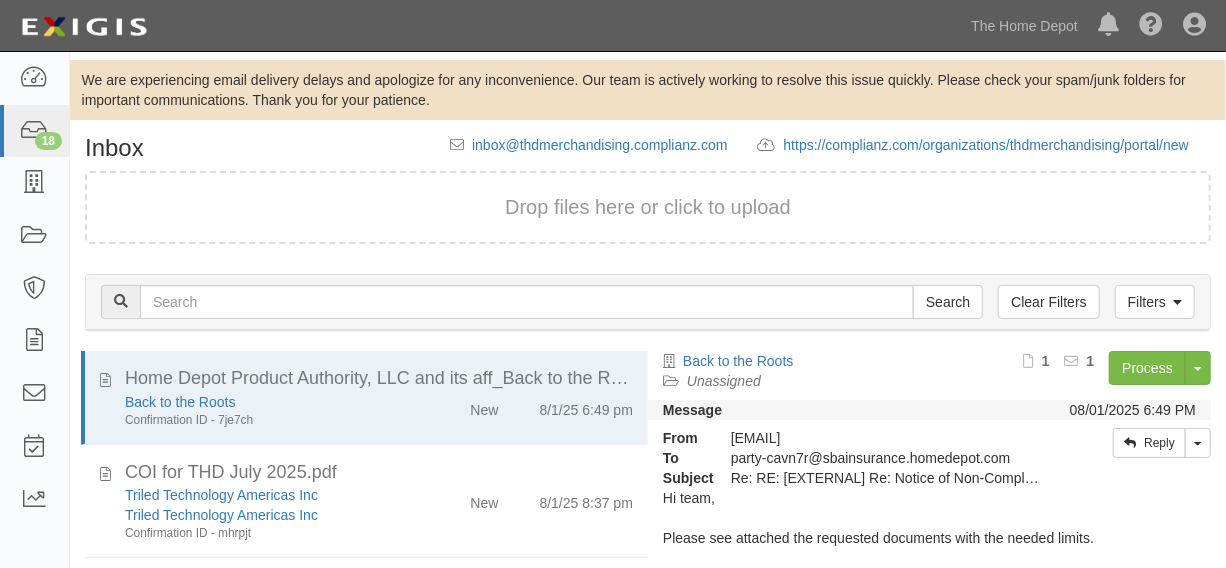 scroll, scrollTop: 144, scrollLeft: 0, axis: vertical 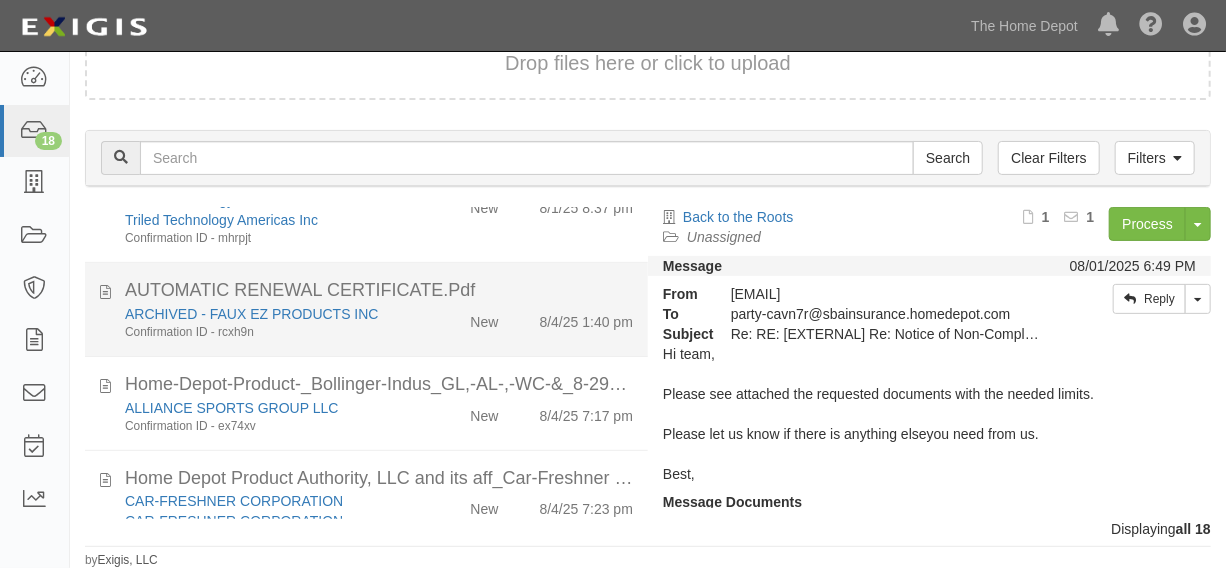 click on "ARCHIVED - FAUX EZ PRODUCTS INC
Confirmation ID - rcxh9n
[MONTH]/[DAY]/[YEAR] [TIME]" at bounding box center [379, 625] 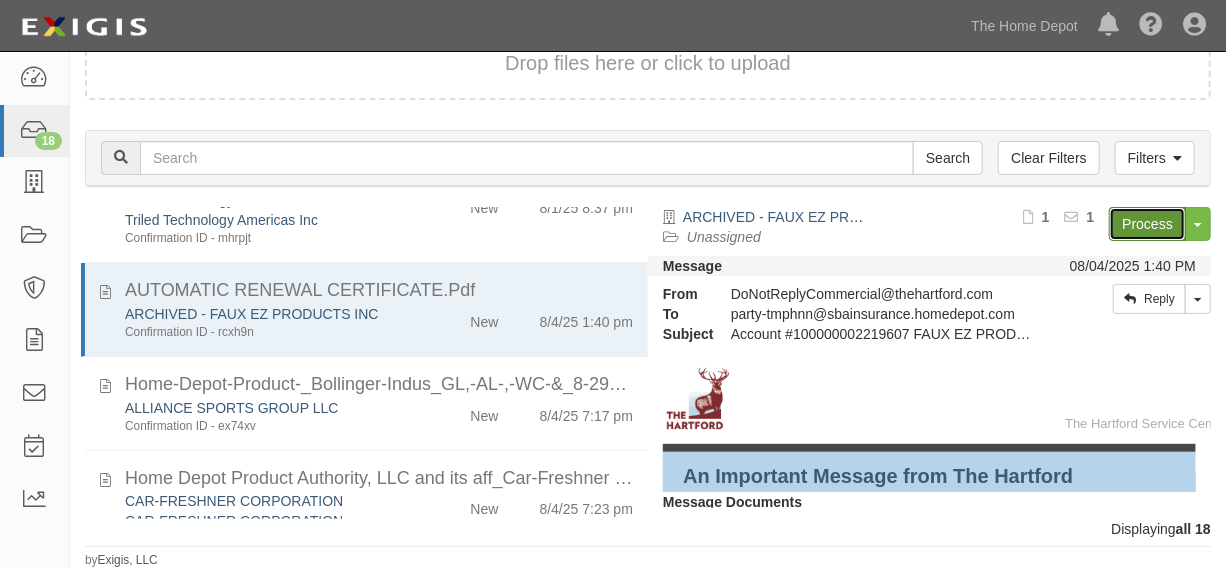 click on "Process" at bounding box center (1147, 224) 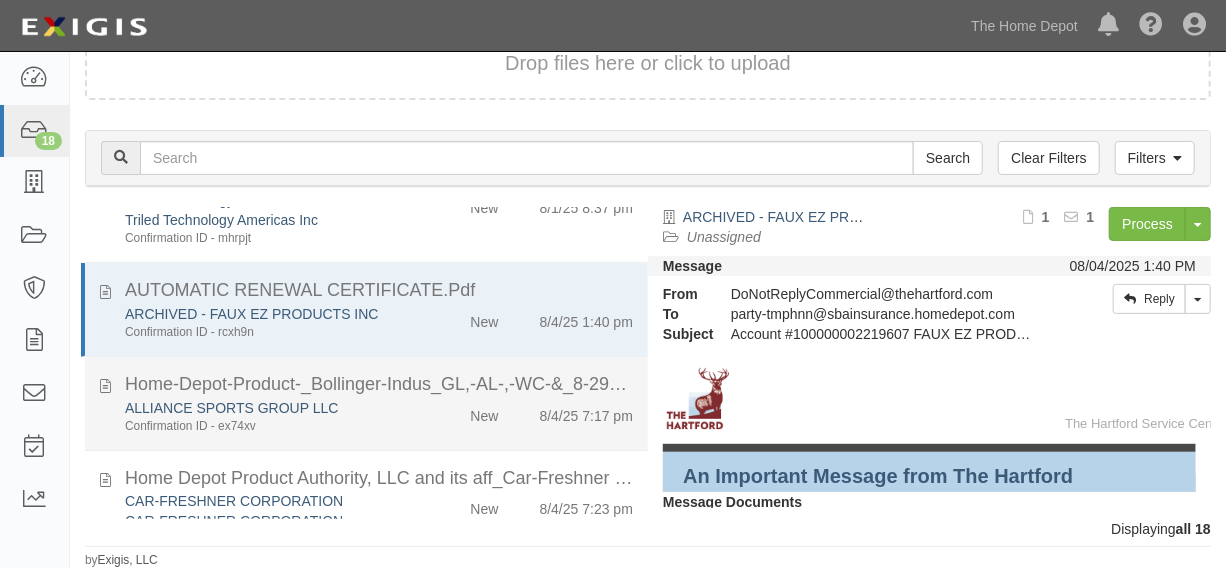 click on "New" 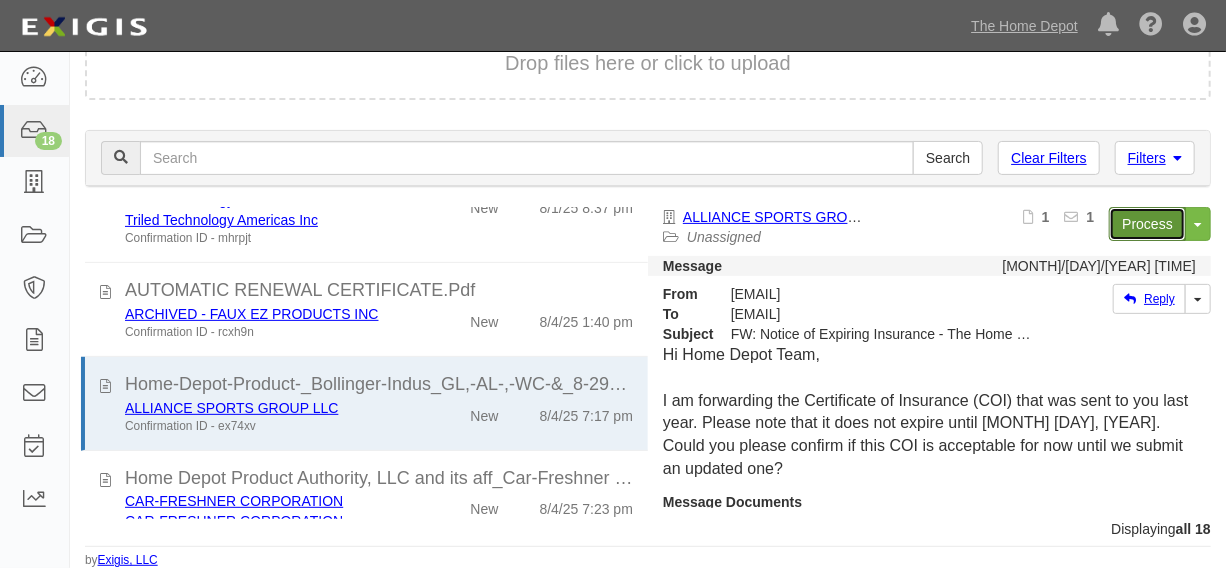 click on "Process" at bounding box center (1147, 224) 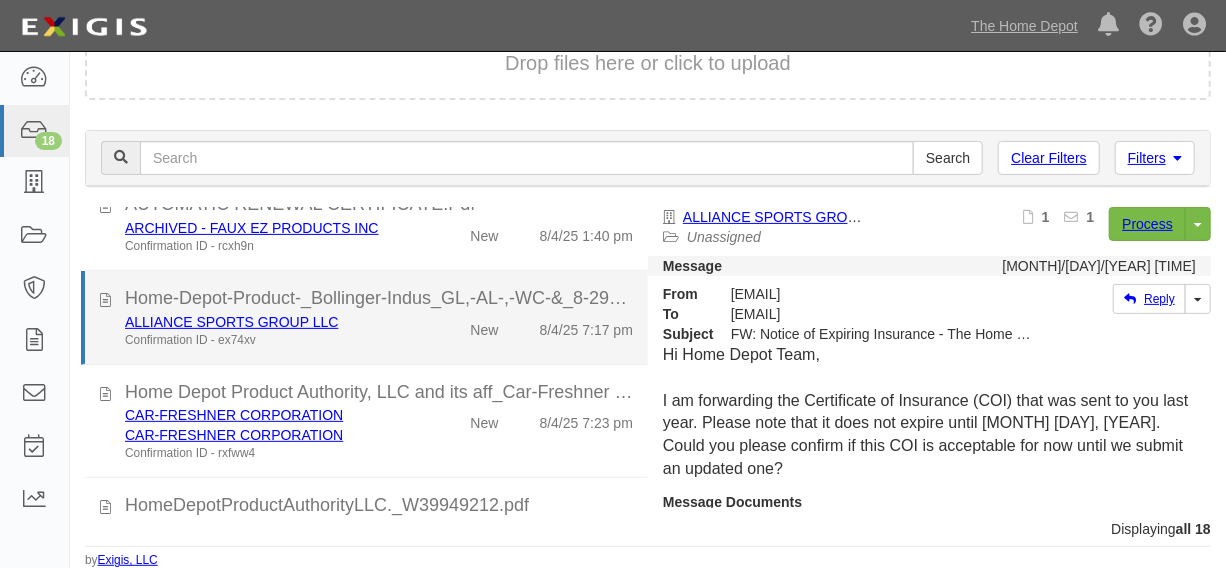 scroll, scrollTop: 302, scrollLeft: 0, axis: vertical 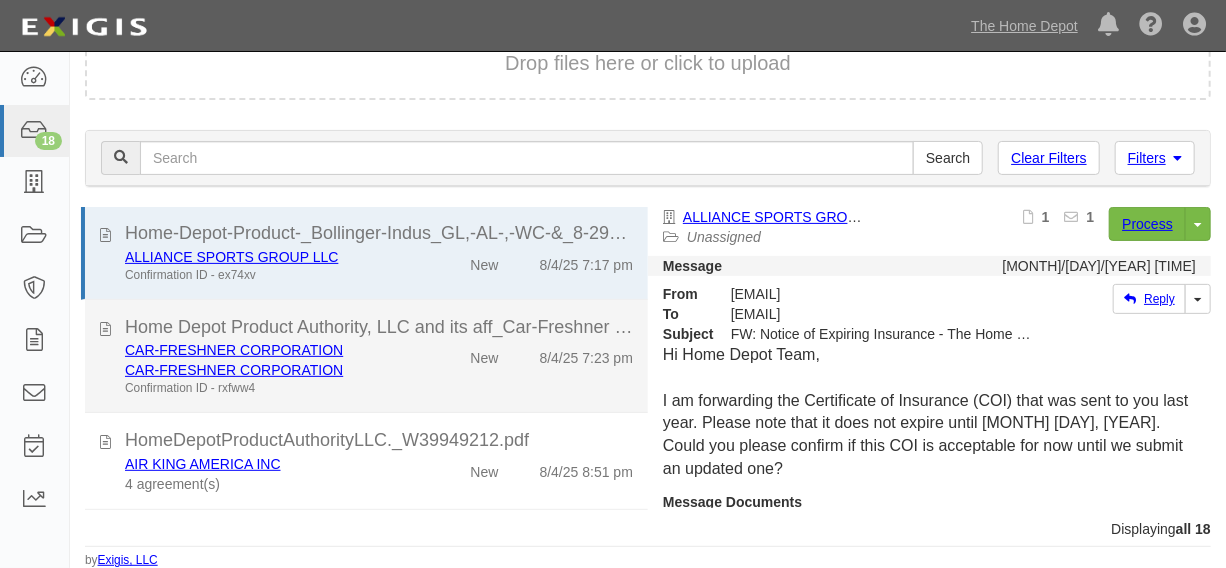 click on "CAR-FRESHNER CORPORATION
CAR-FRESHNER CORPORATION
Confirmation ID - rxfww4" 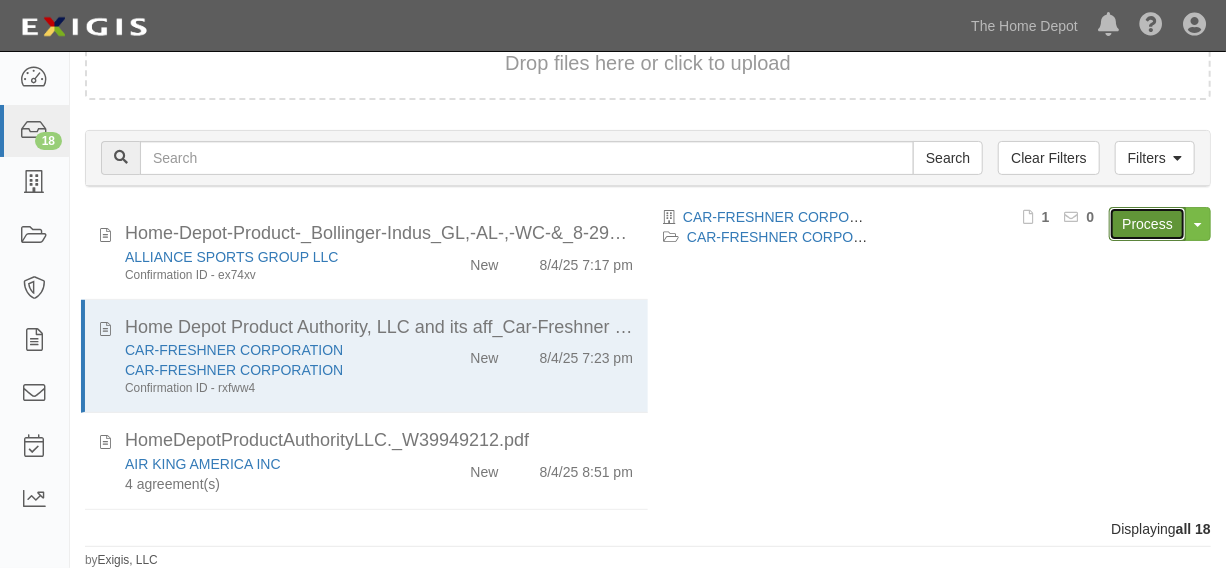 click on "Process" at bounding box center (1147, 224) 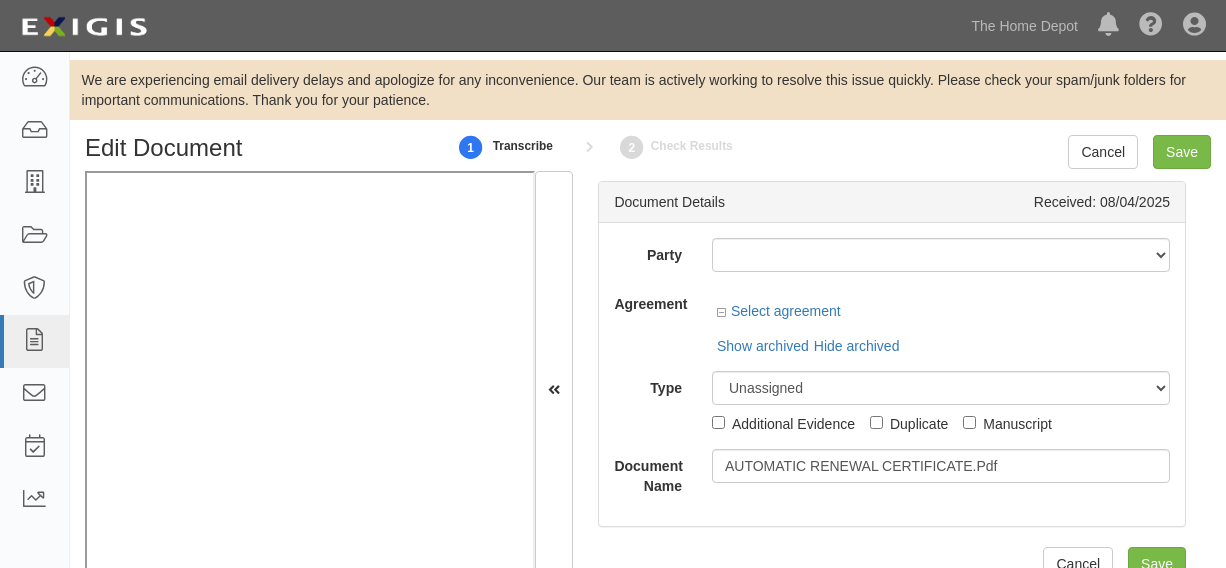 scroll, scrollTop: 0, scrollLeft: 0, axis: both 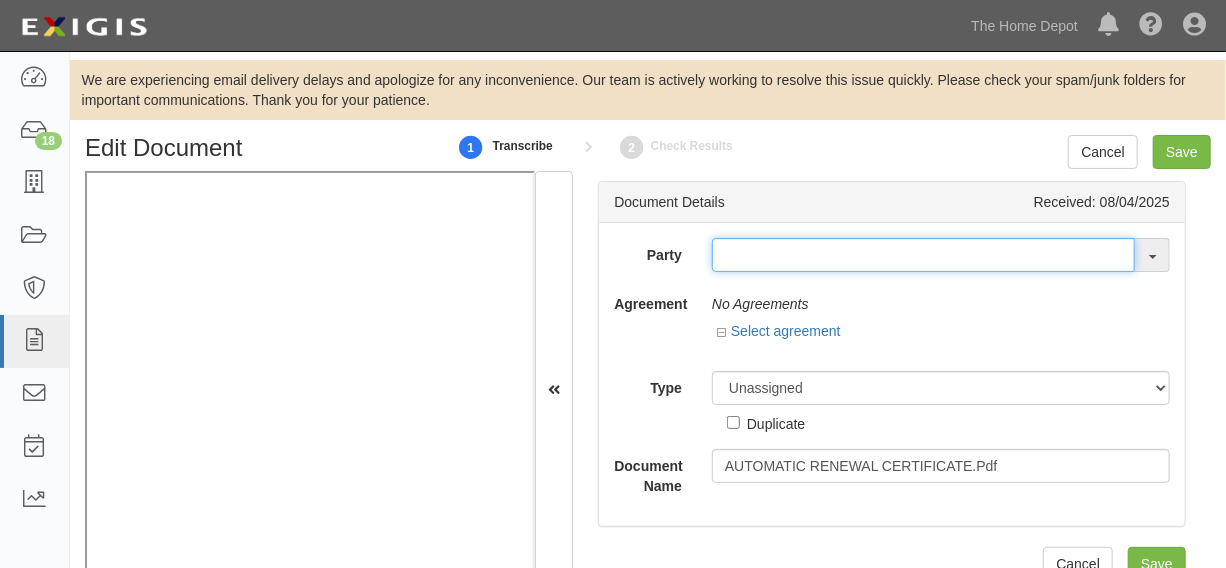 click at bounding box center [923, 255] 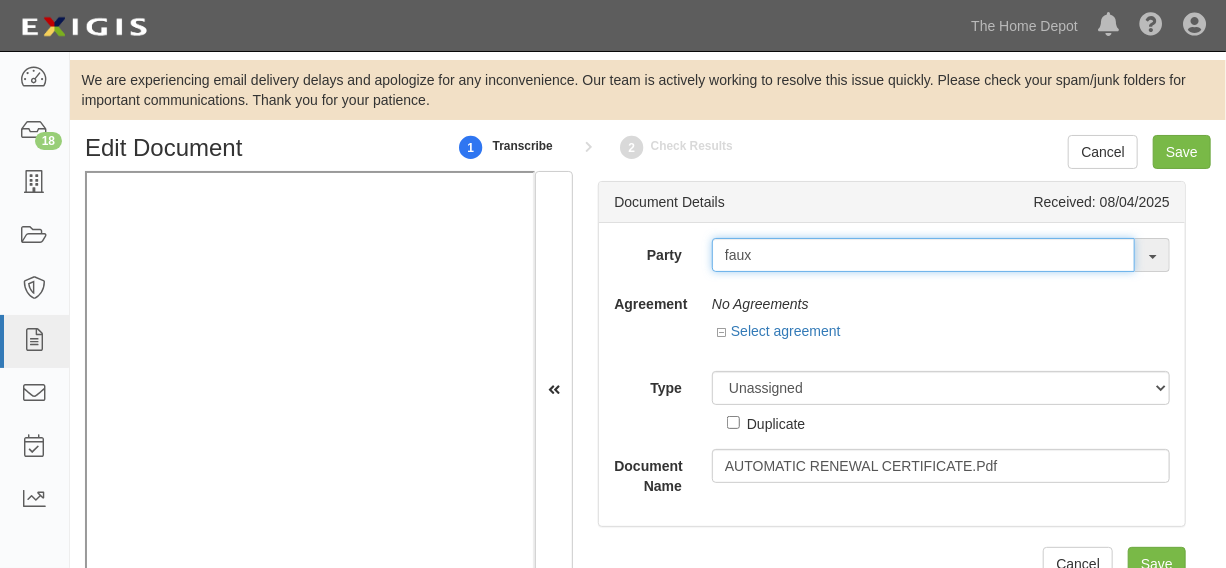 type on "faux e" 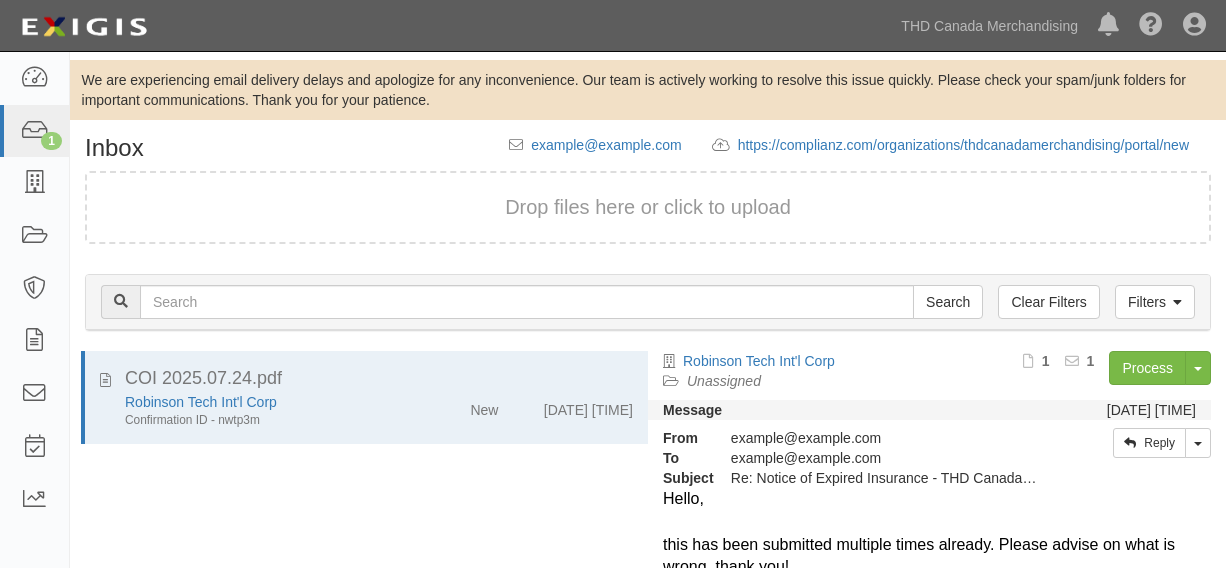 scroll, scrollTop: 0, scrollLeft: 0, axis: both 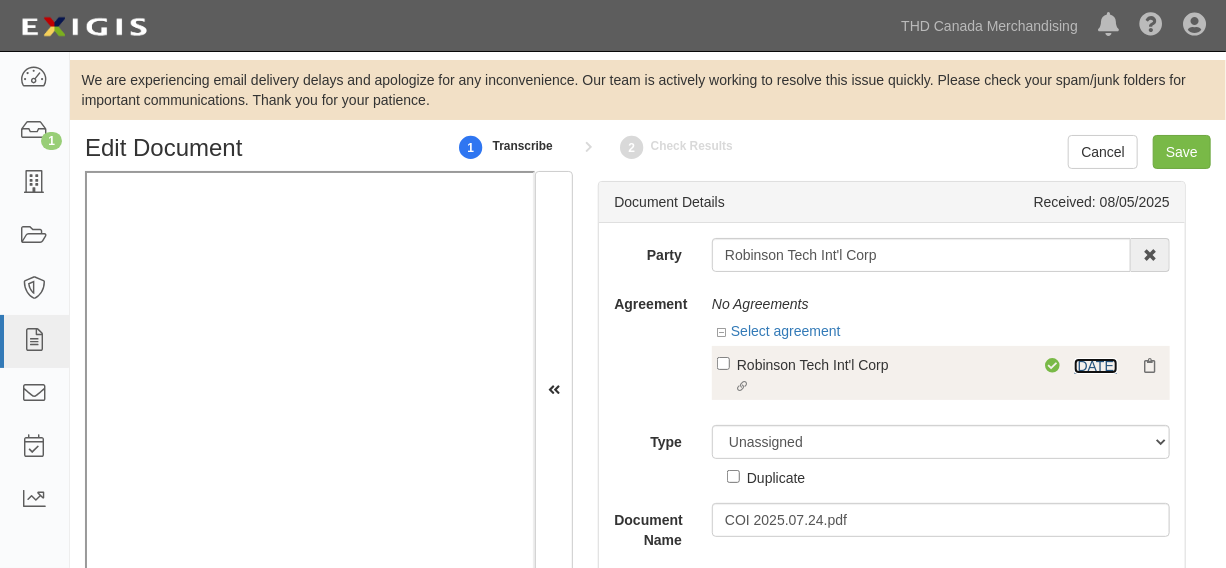 click on "[DATE]" at bounding box center [1096, 366] 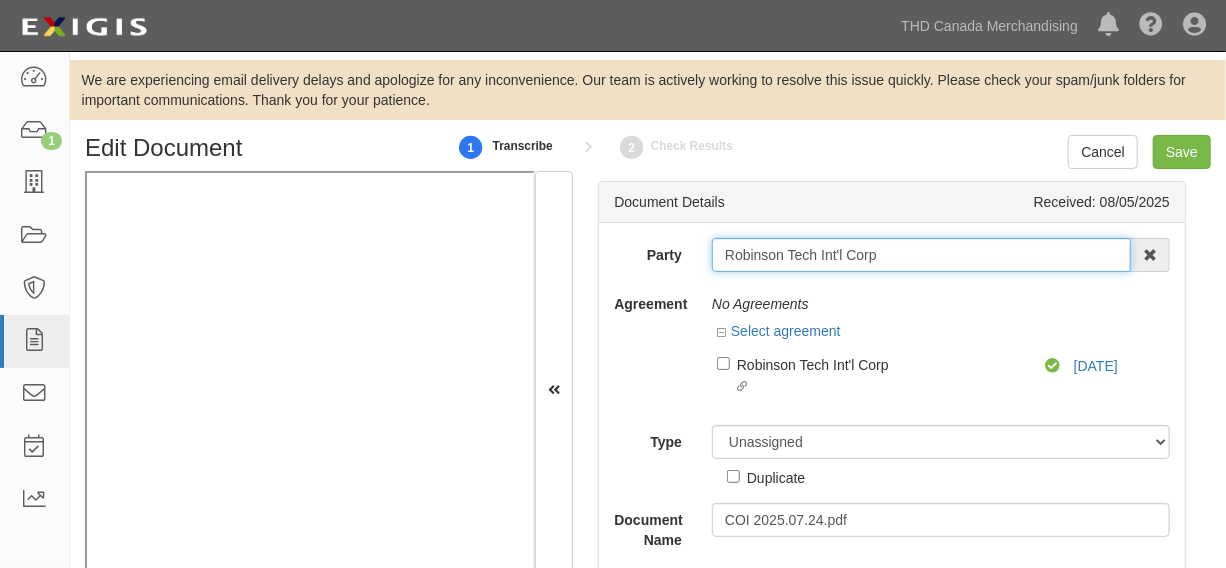drag, startPoint x: 718, startPoint y: 257, endPoint x: 908, endPoint y: 257, distance: 190 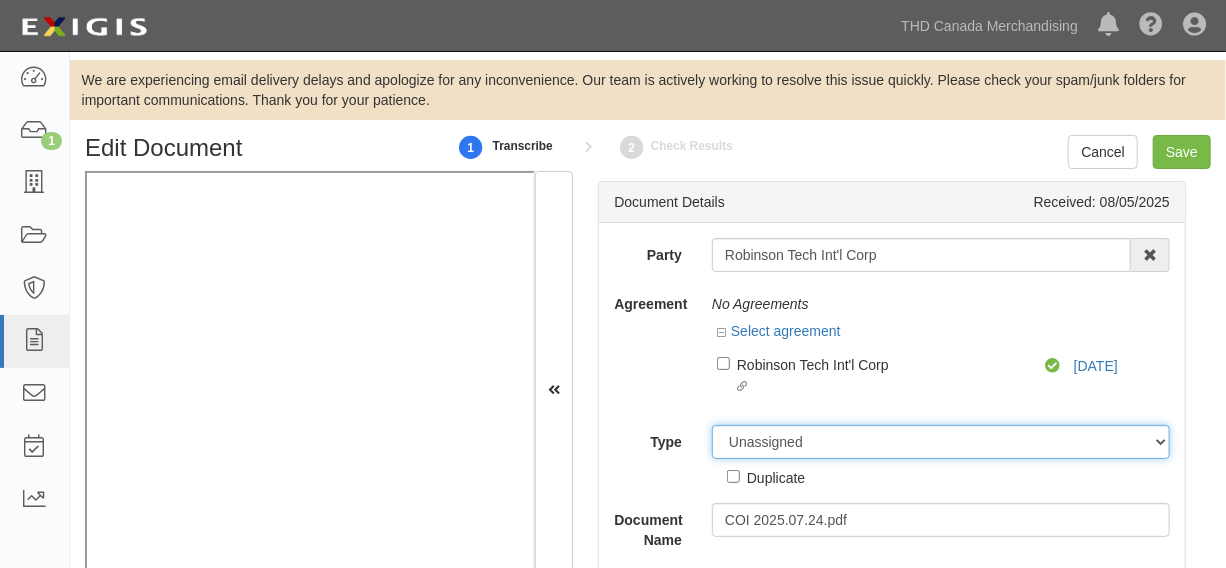click on "Unassigned
Binder
Cancellation Notice
Certificate
Contract
Endorsement
Insurance Policy
Junk
Other Document
Policy Declarations
Reinstatement Notice
Requirements
Waiver Request" at bounding box center (941, 442) 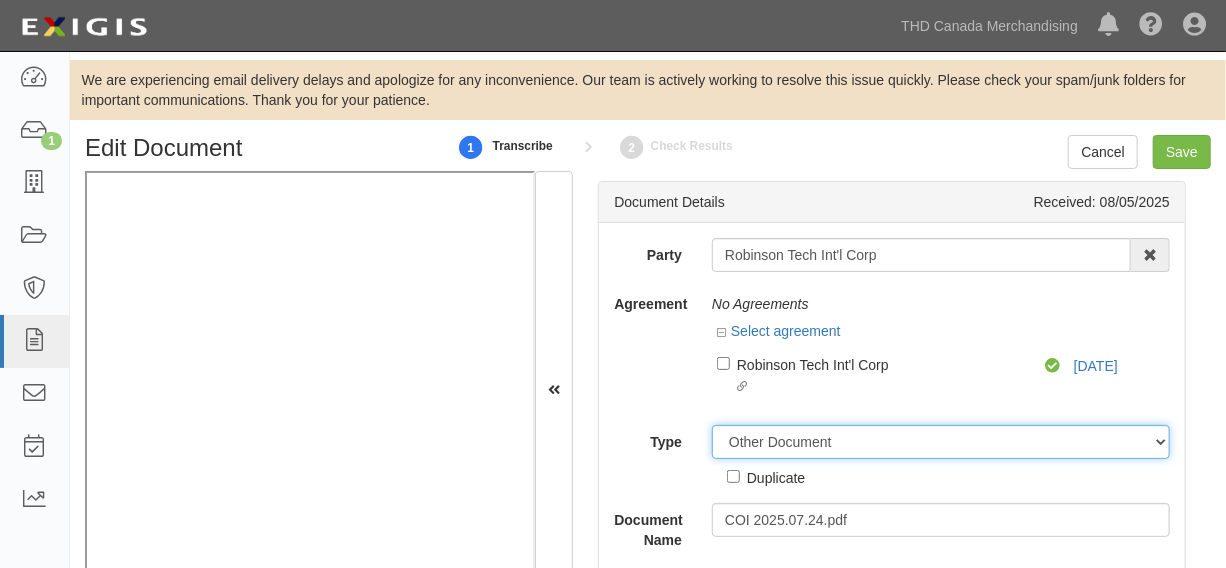 click on "Unassigned
Binder
Cancellation Notice
Certificate
Contract
Endorsement
Insurance Policy
Junk
Other Document
Policy Declarations
Reinstatement Notice
Requirements
Waiver Request" at bounding box center (941, 442) 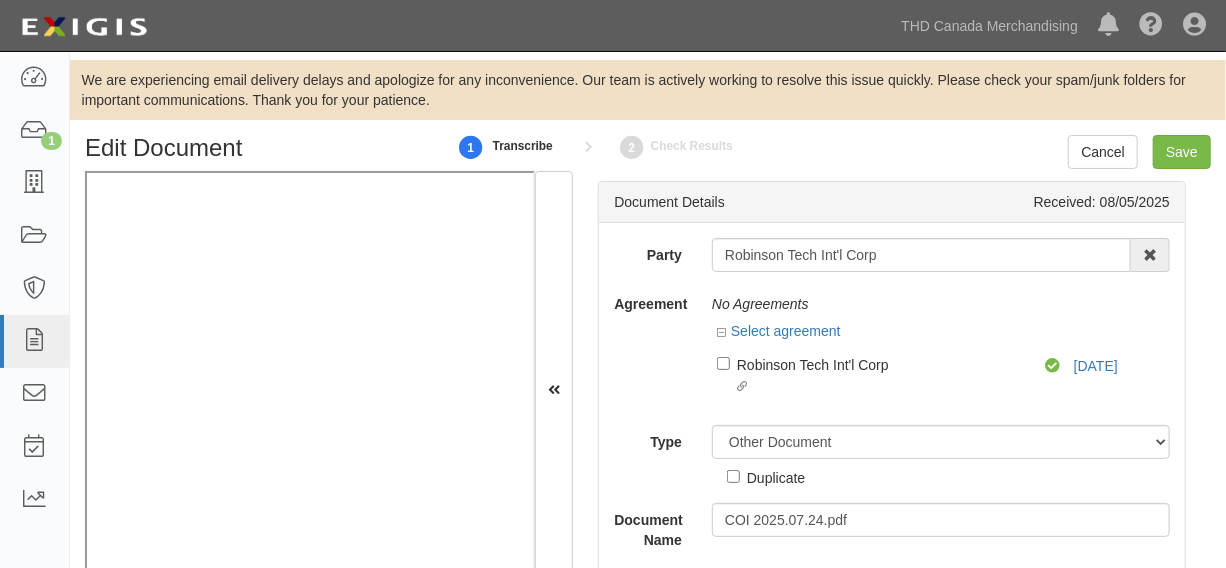 click on "Duplicate" at bounding box center (776, 477) 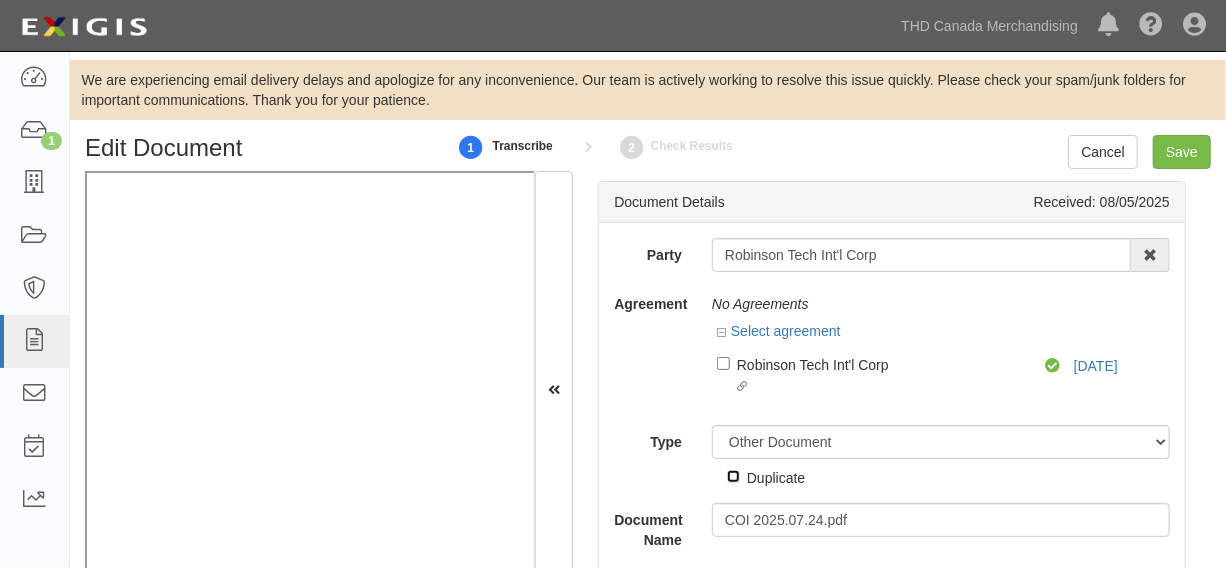 click on "Duplicate" at bounding box center (733, 476) 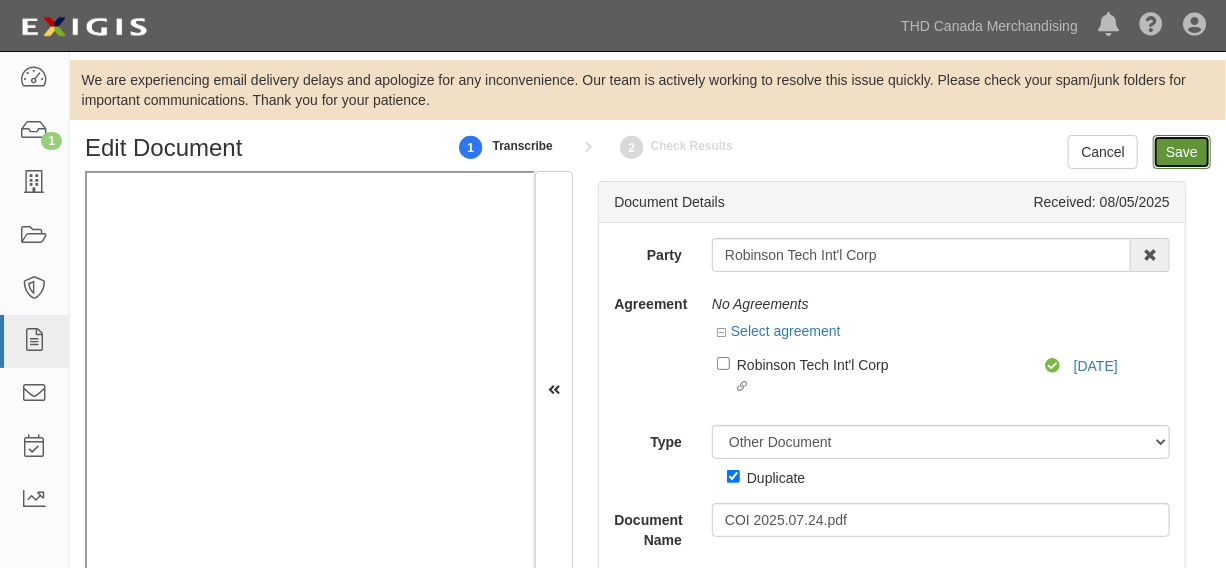 click on "Save" at bounding box center (1182, 152) 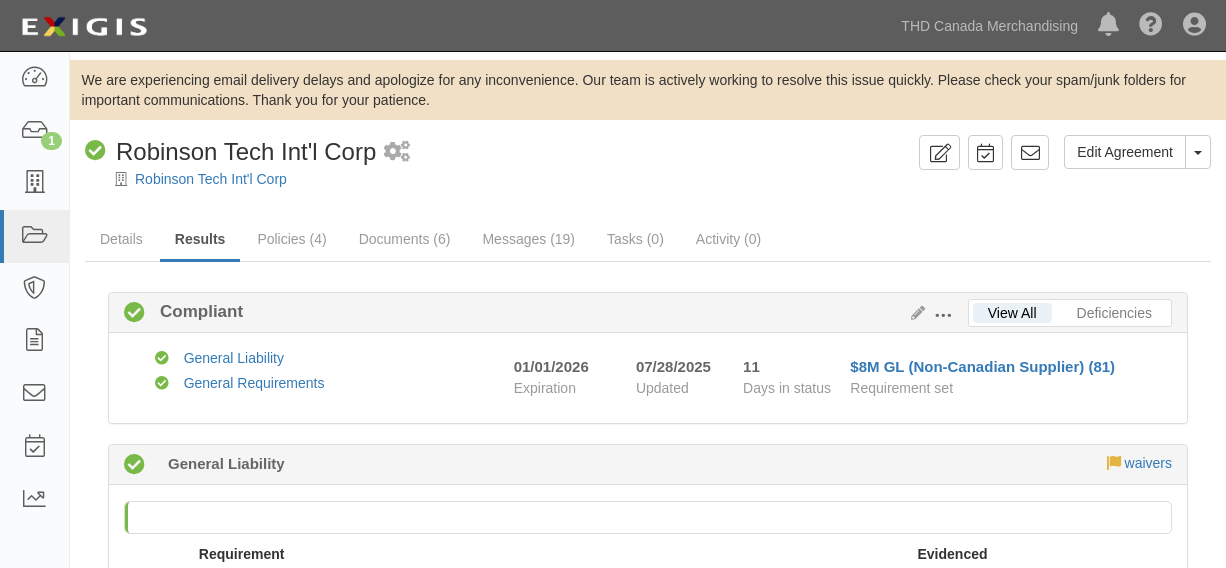 scroll, scrollTop: 0, scrollLeft: 0, axis: both 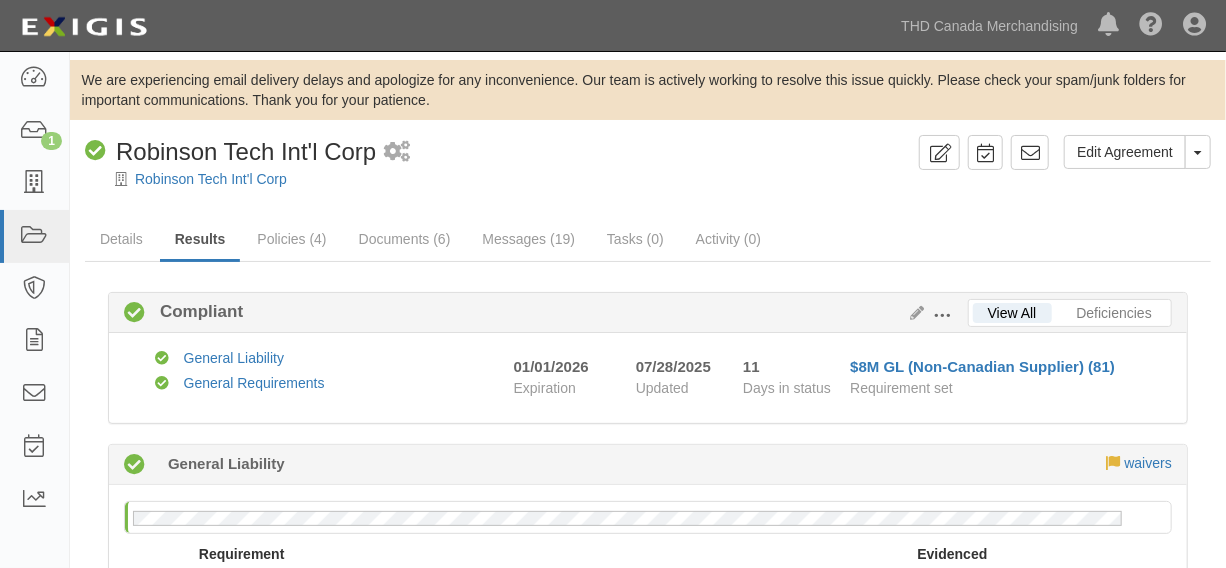 click on "Robinson Tech Int'l Corp" at bounding box center (663, 179) 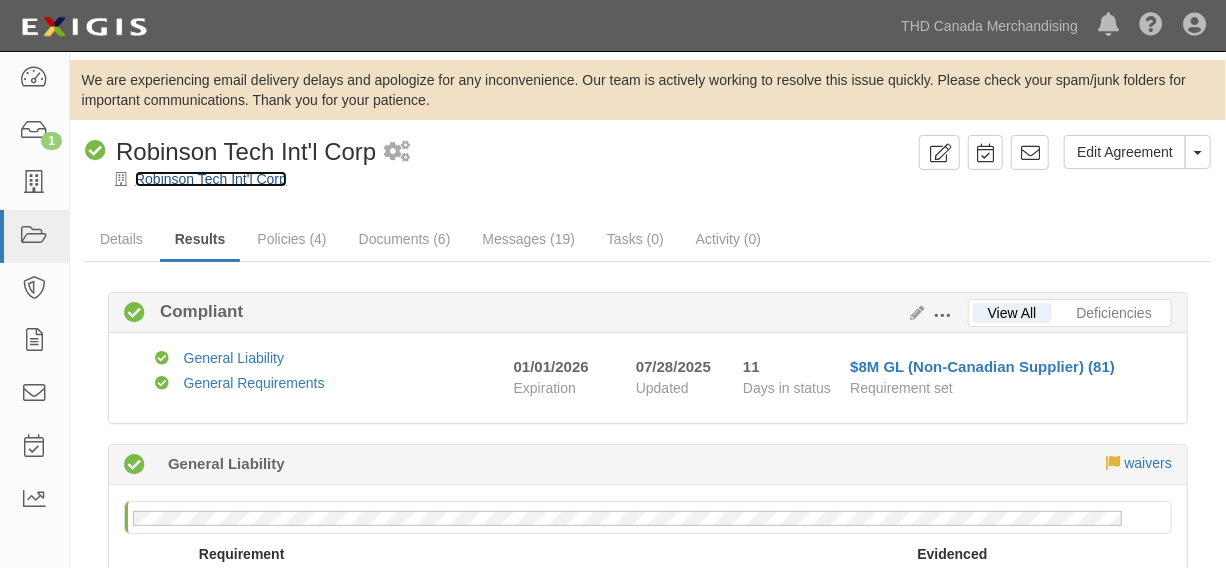click on "Robinson Tech Int'l Corp" at bounding box center (211, 179) 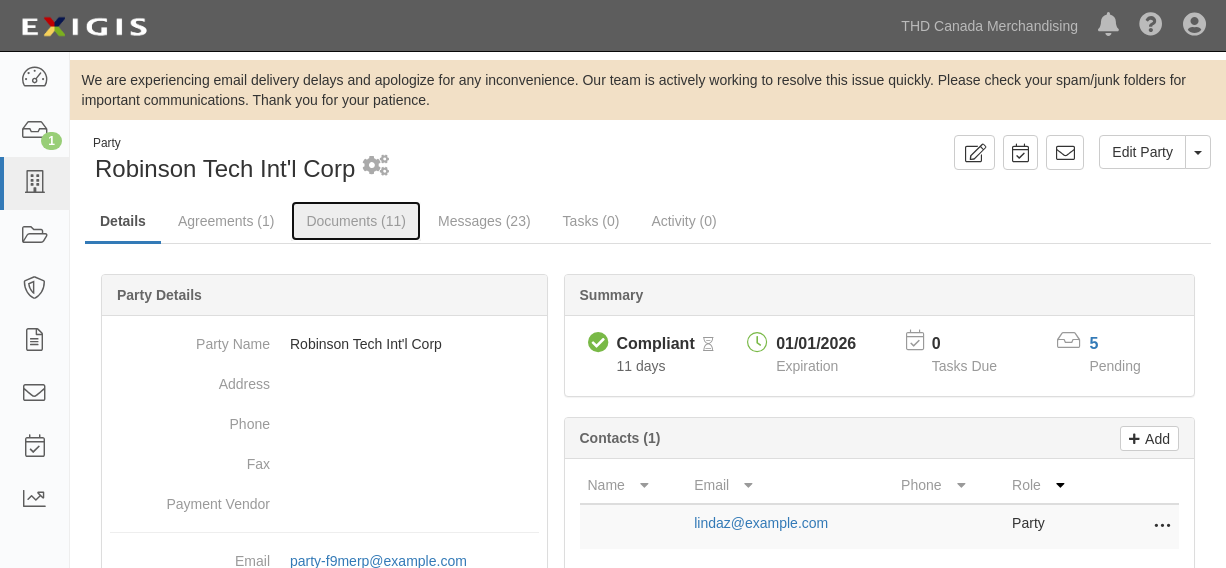 click on "Documents (11)" at bounding box center (356, 221) 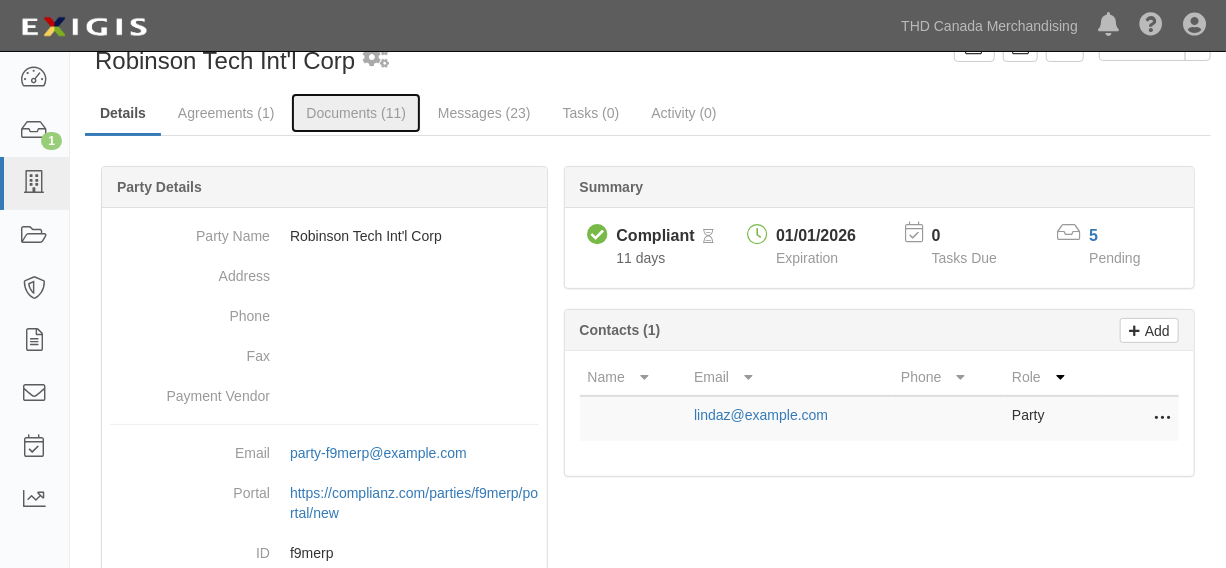 scroll, scrollTop: 151, scrollLeft: 0, axis: vertical 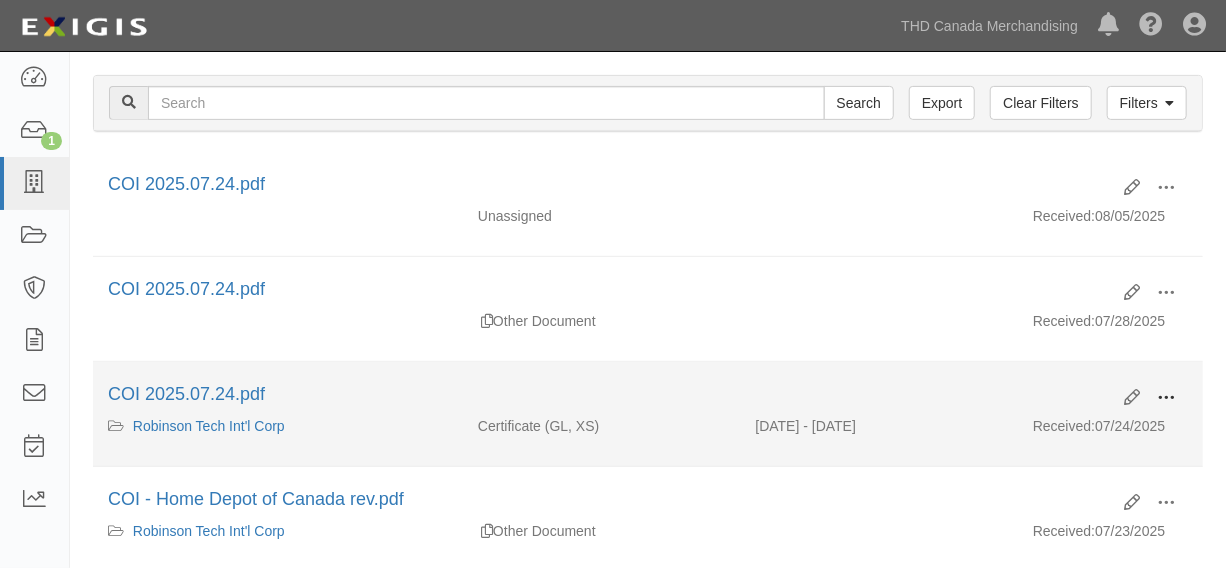 click at bounding box center (1166, 398) 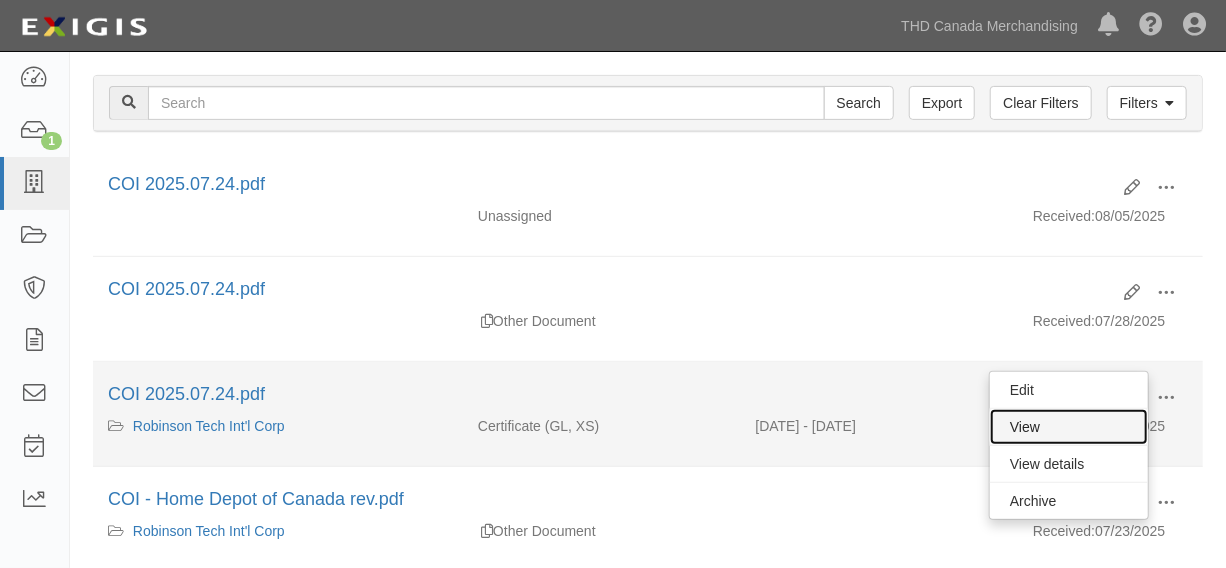 click on "View" at bounding box center (1069, 427) 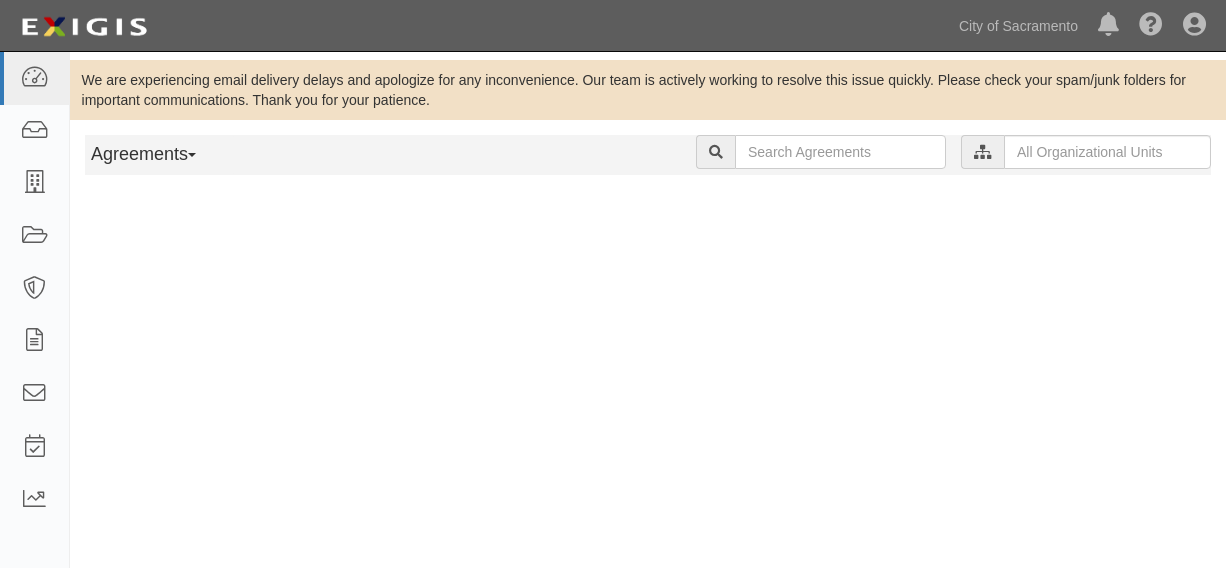 scroll, scrollTop: 0, scrollLeft: 0, axis: both 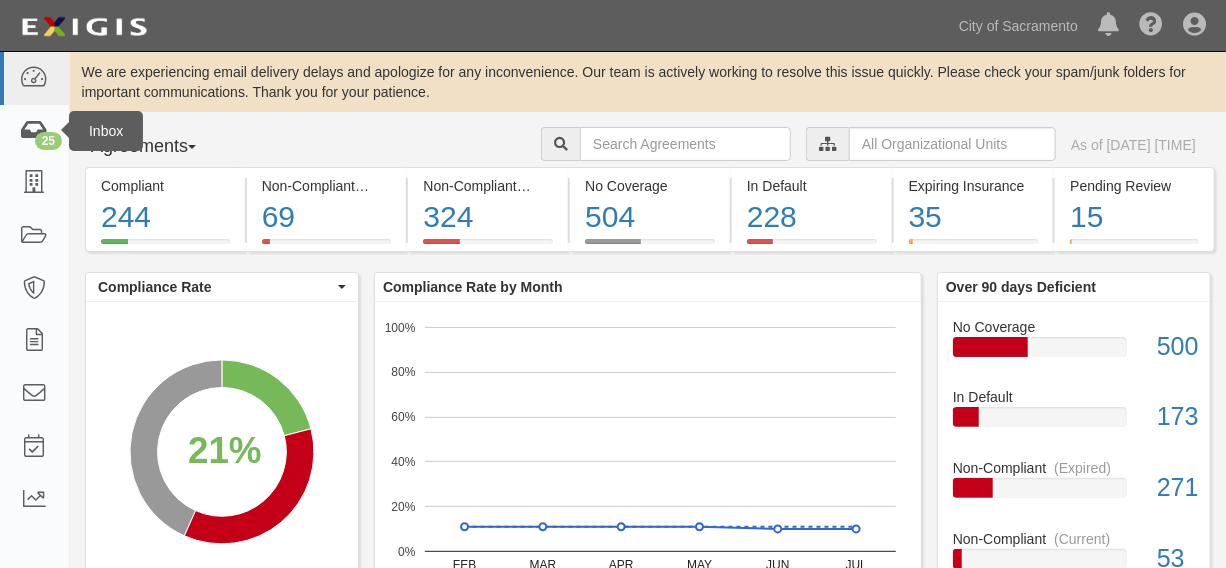 click on "Inbox" at bounding box center (106, 131) 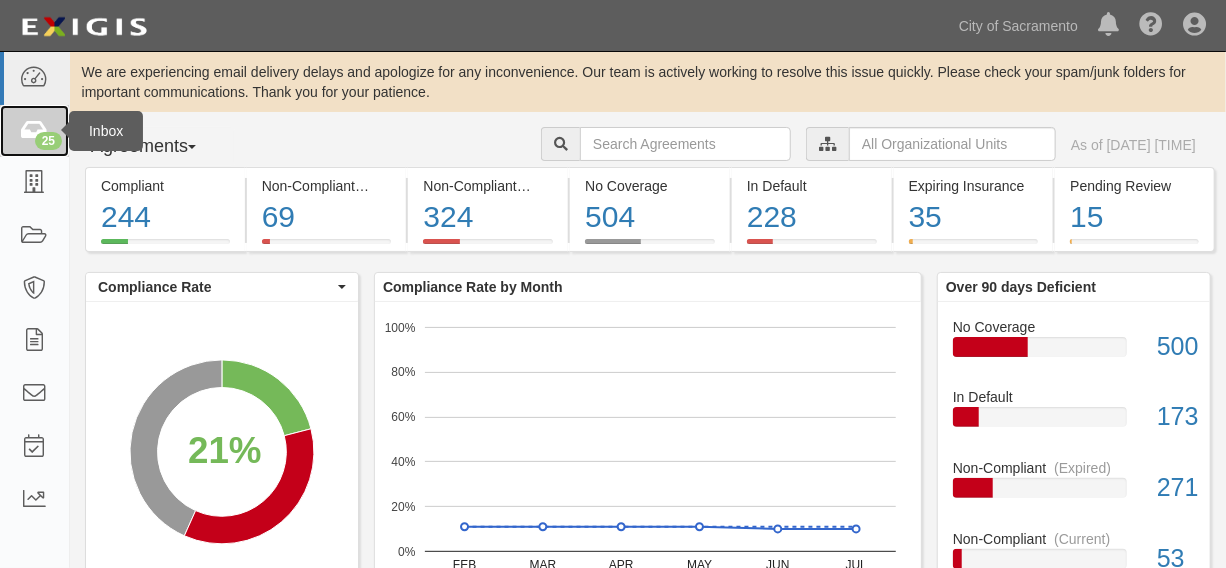 click at bounding box center (34, 131) 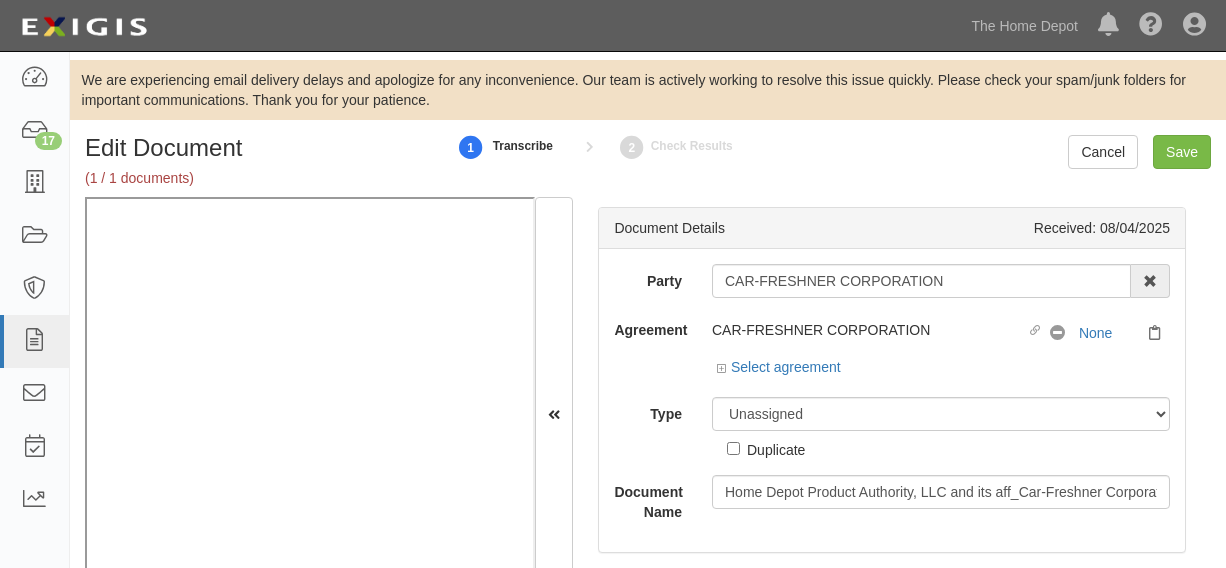 scroll, scrollTop: 0, scrollLeft: 0, axis: both 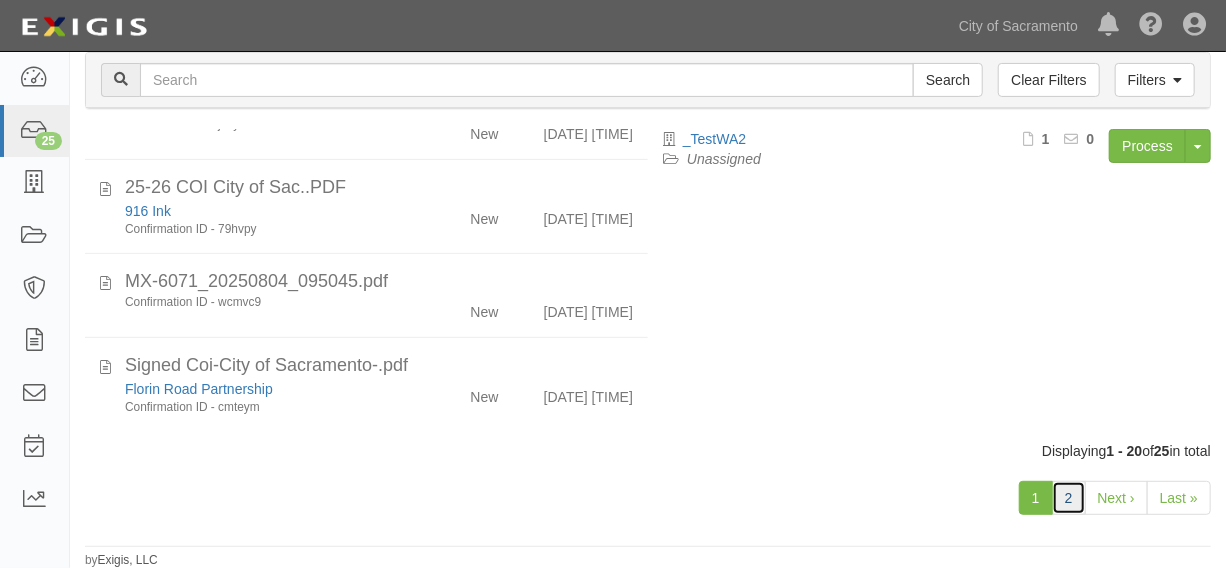 click on "2" at bounding box center [1069, 498] 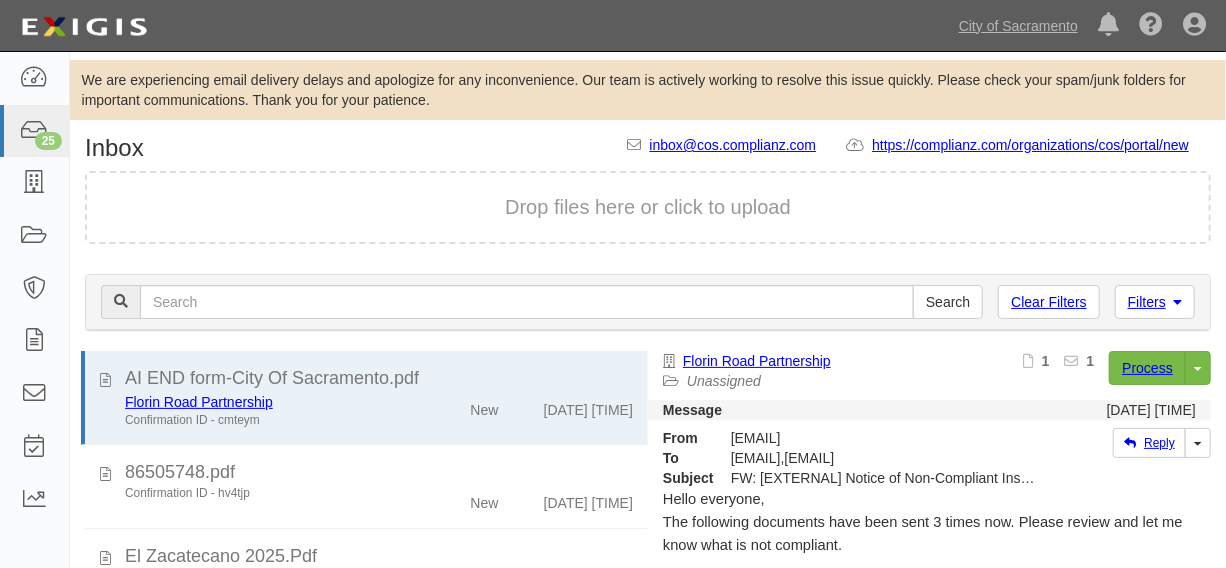 scroll, scrollTop: 222, scrollLeft: 0, axis: vertical 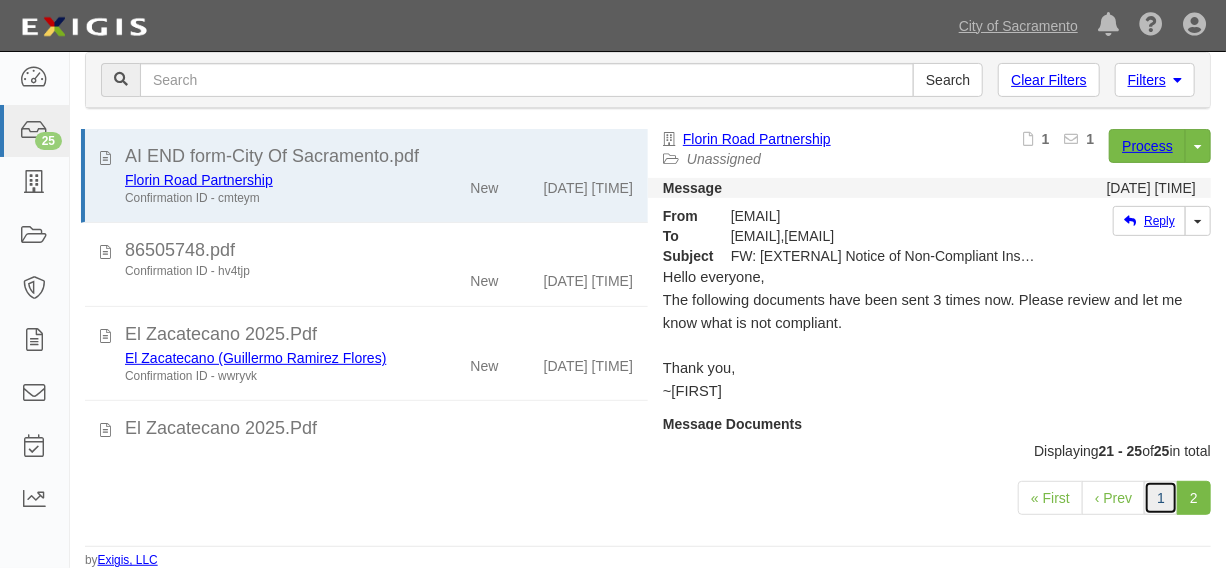 click on "1" at bounding box center (1161, 498) 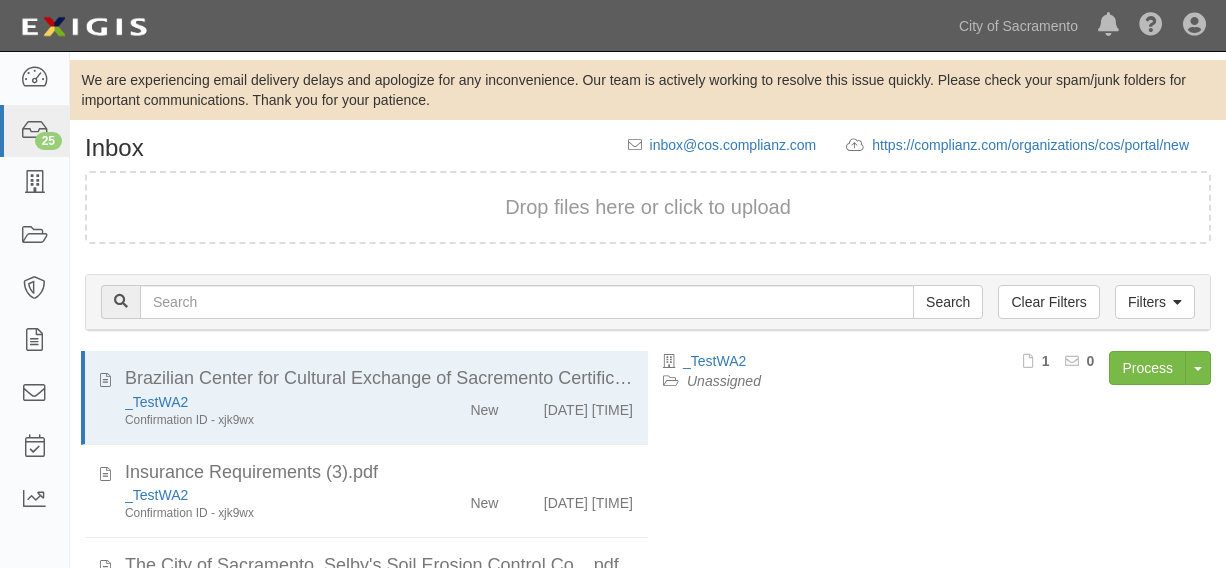 scroll, scrollTop: 222, scrollLeft: 0, axis: vertical 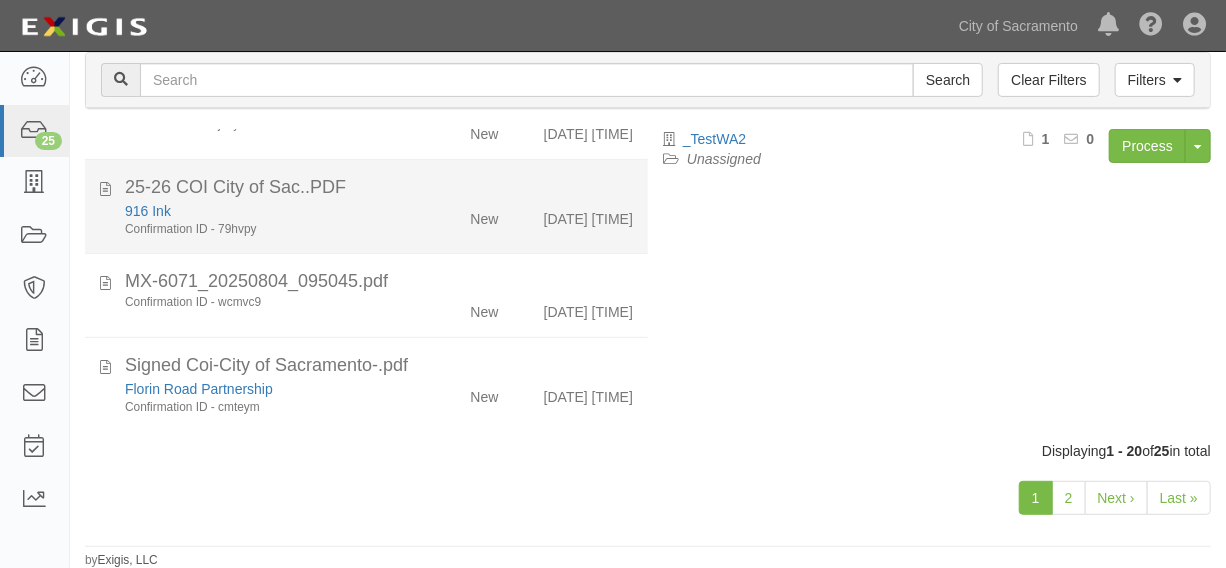 click on "Confirmation ID - 79hvpy" 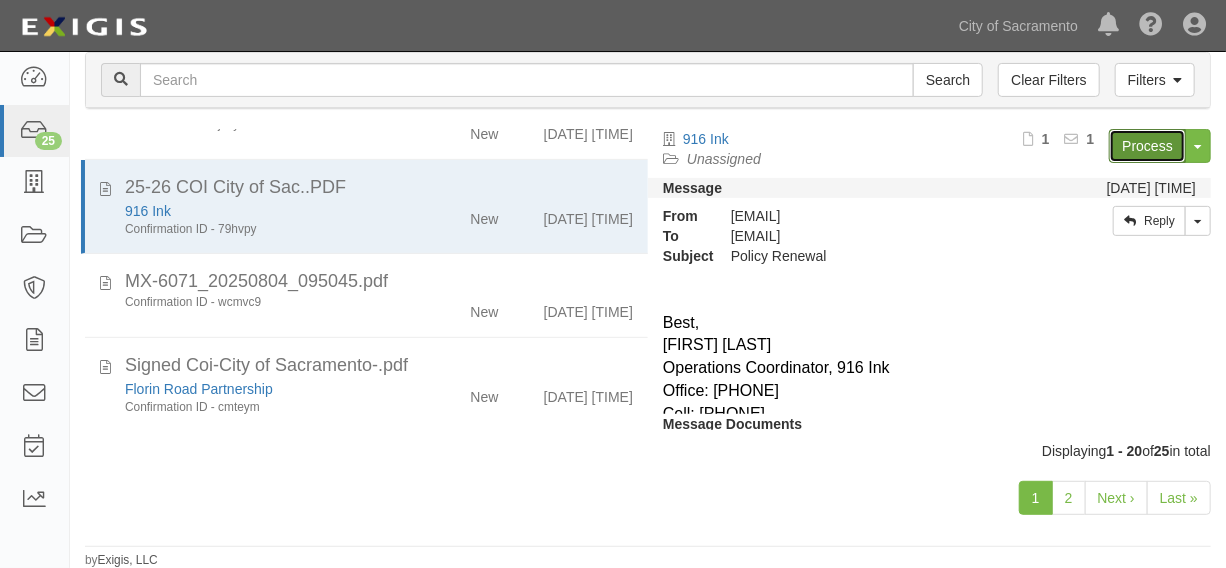 click on "Process" at bounding box center [1147, 146] 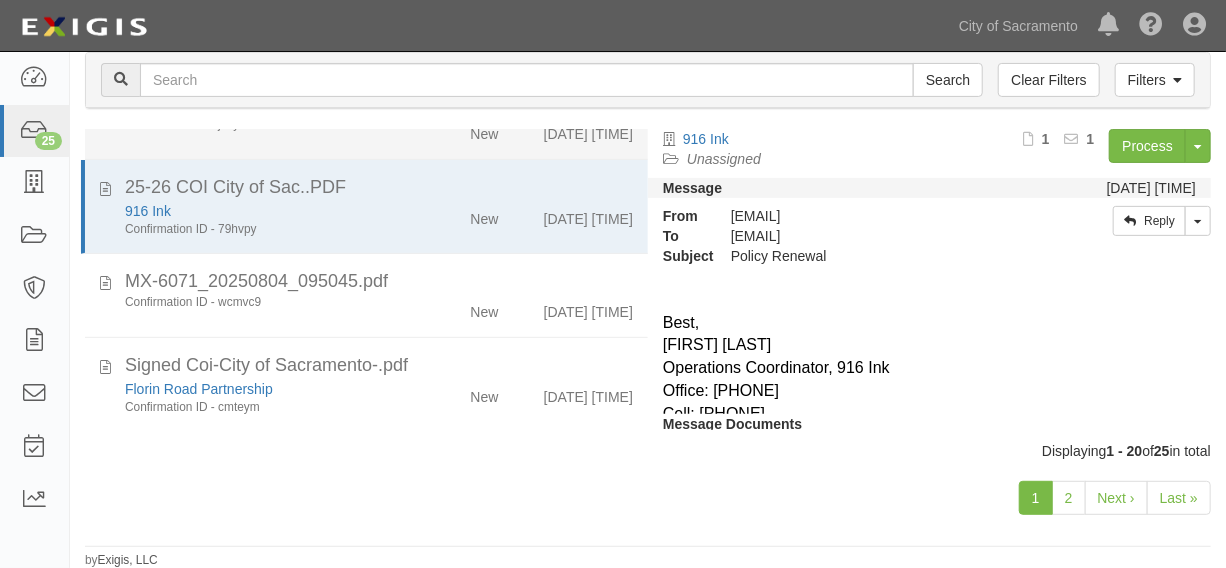 click on "New" 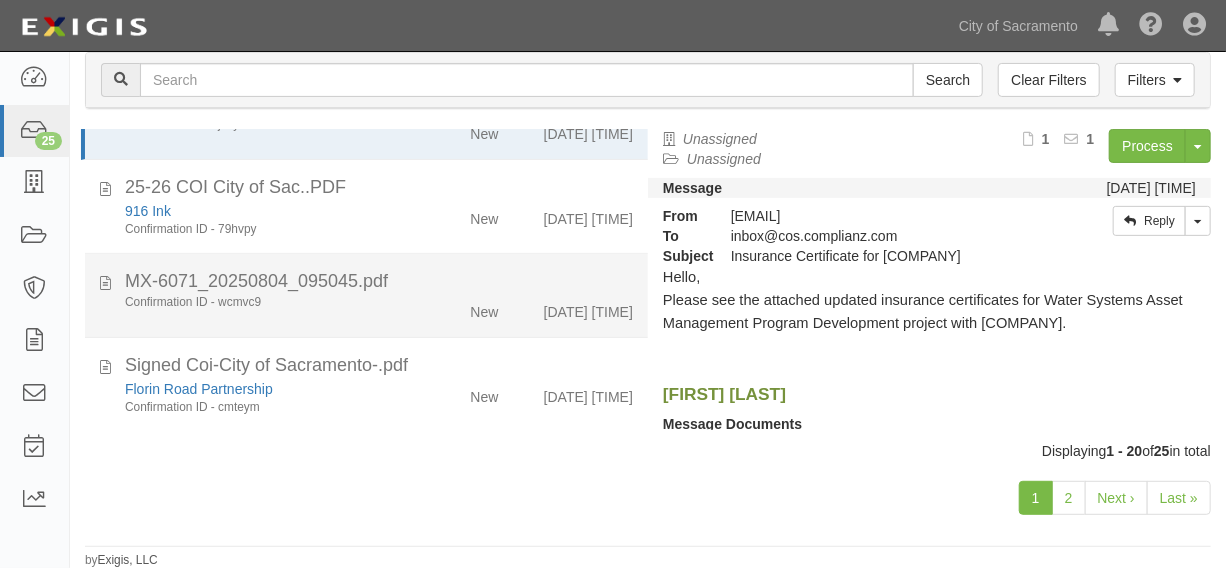 scroll, scrollTop: 1710, scrollLeft: 0, axis: vertical 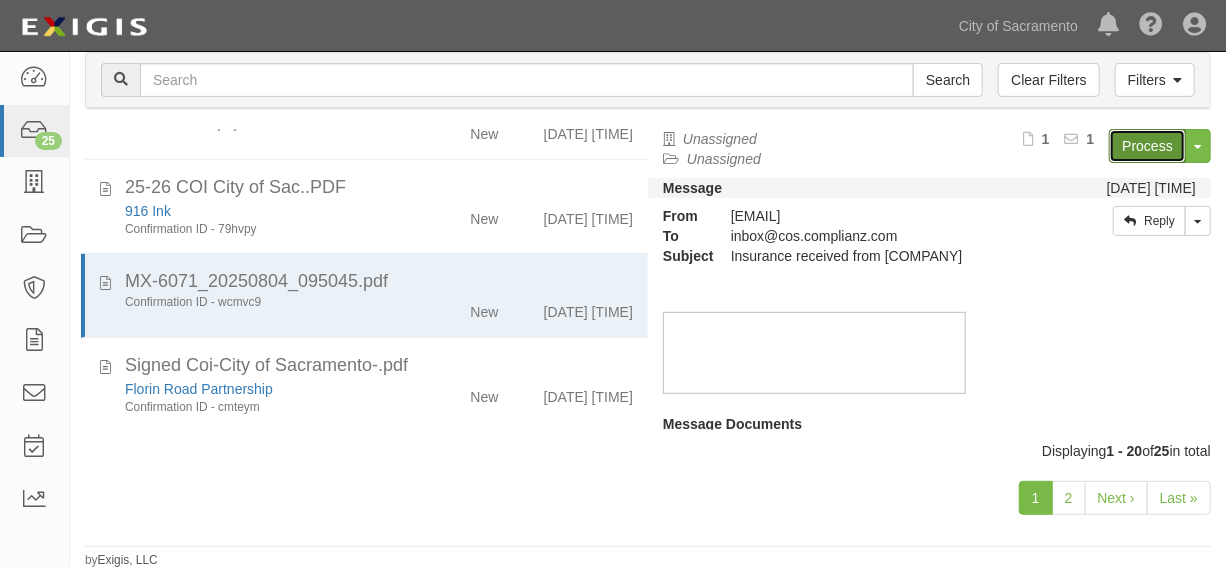 click on "Process" at bounding box center (1147, 146) 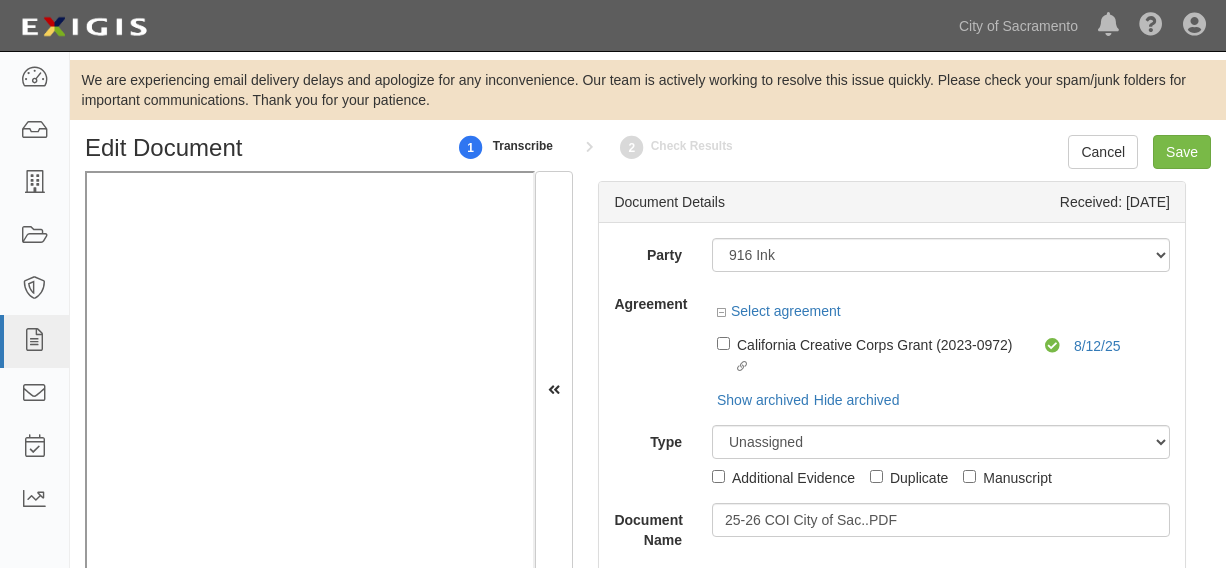 scroll, scrollTop: 0, scrollLeft: 0, axis: both 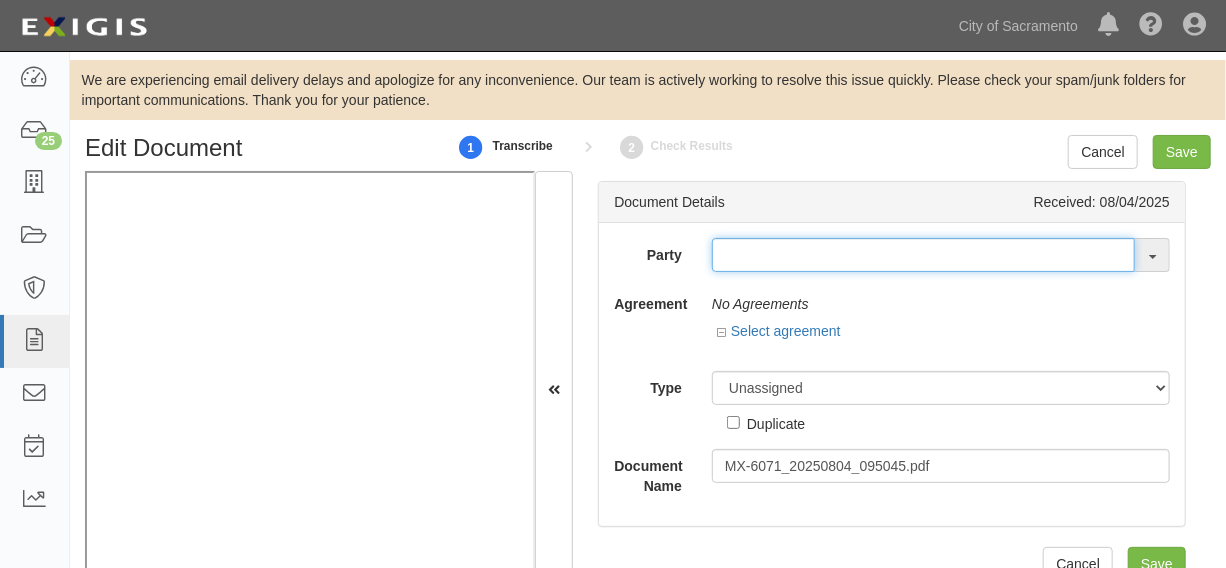 click at bounding box center (923, 255) 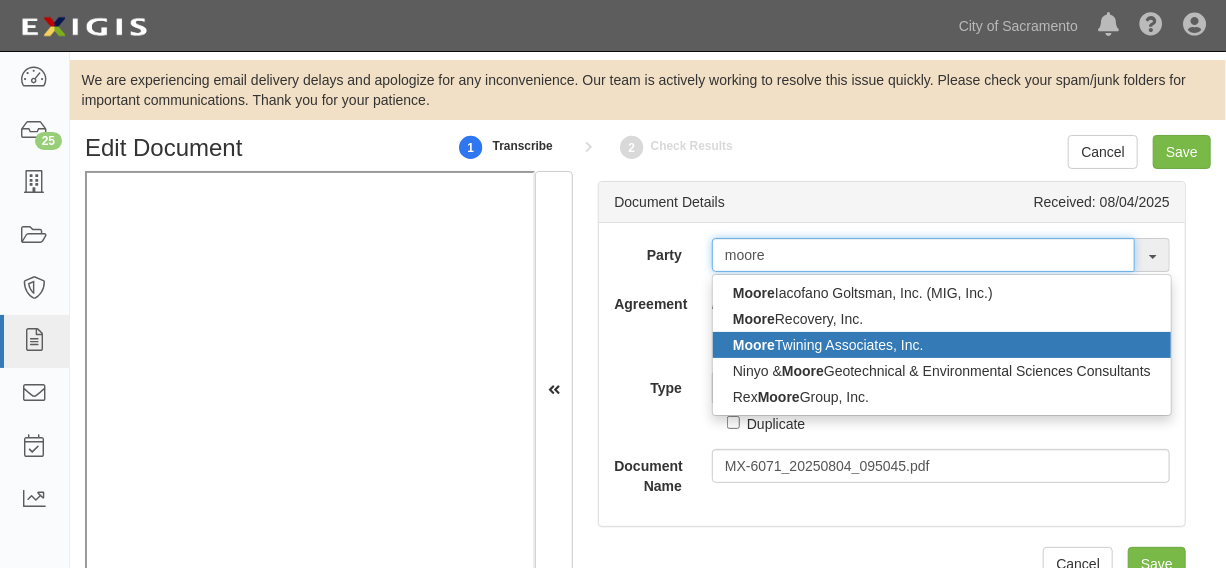 type on "moore" 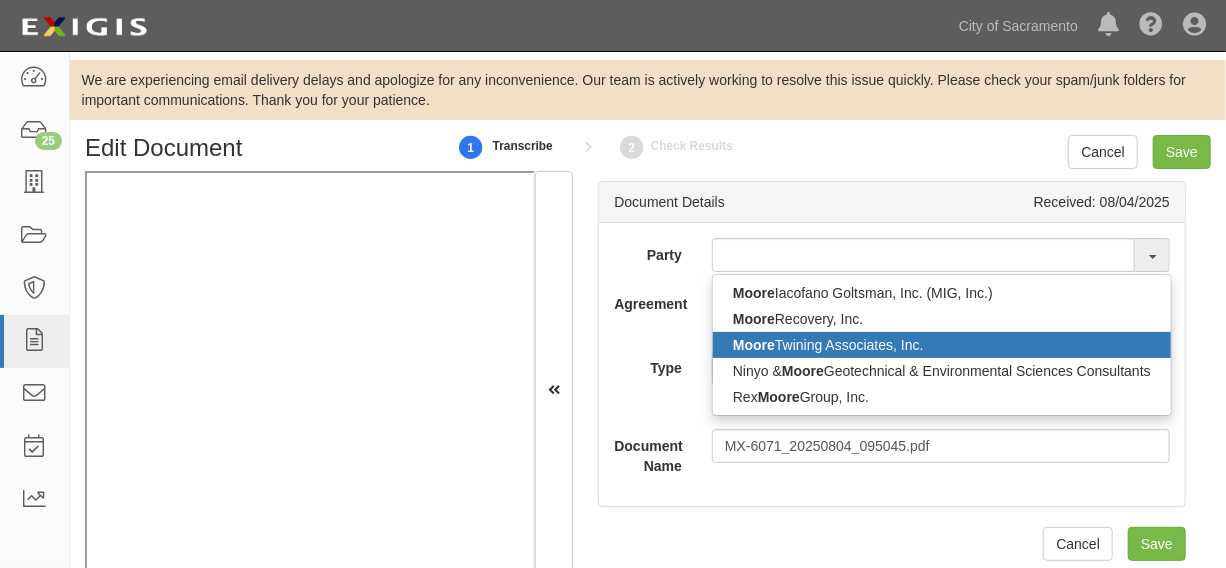 click on "Moore  Twining Associates, Inc." at bounding box center (942, 345) 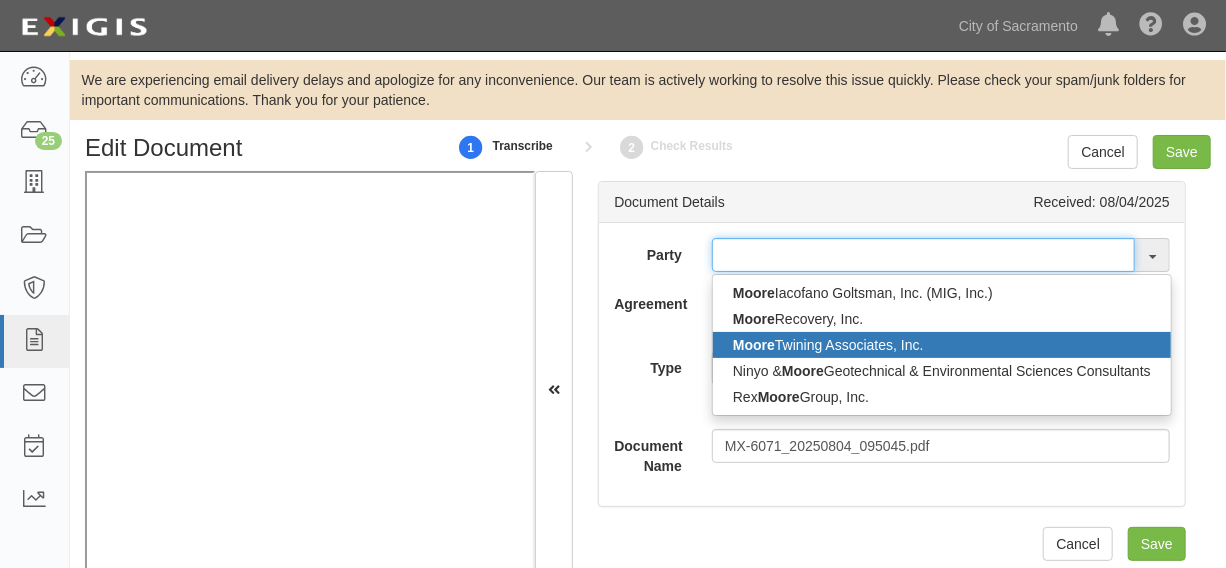 type on "Moore Twining Associates, Inc." 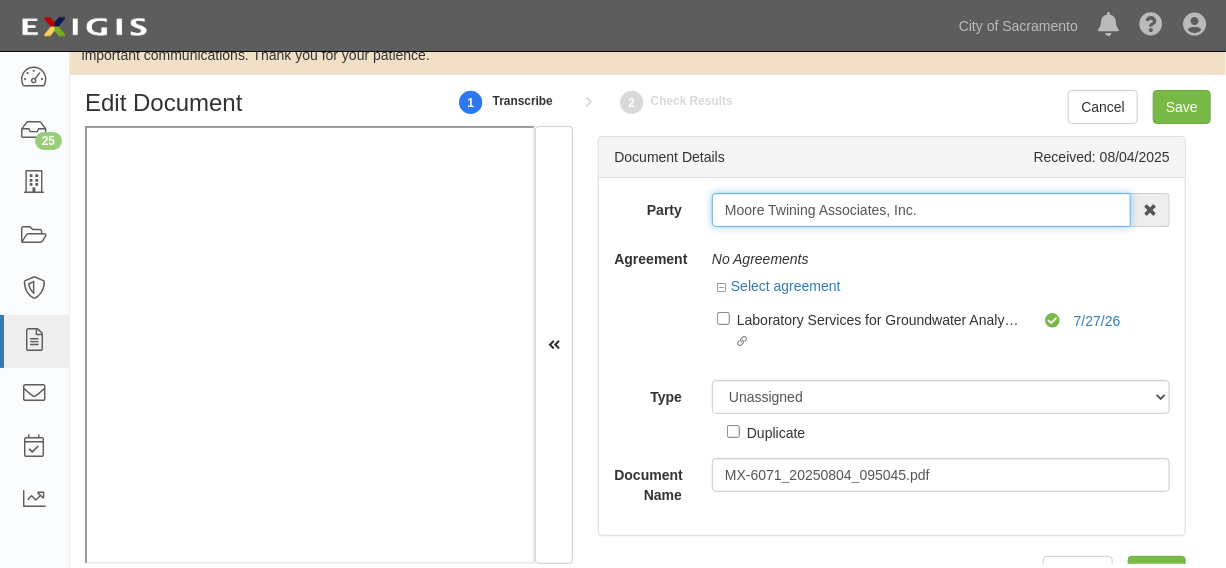 scroll, scrollTop: 70, scrollLeft: 0, axis: vertical 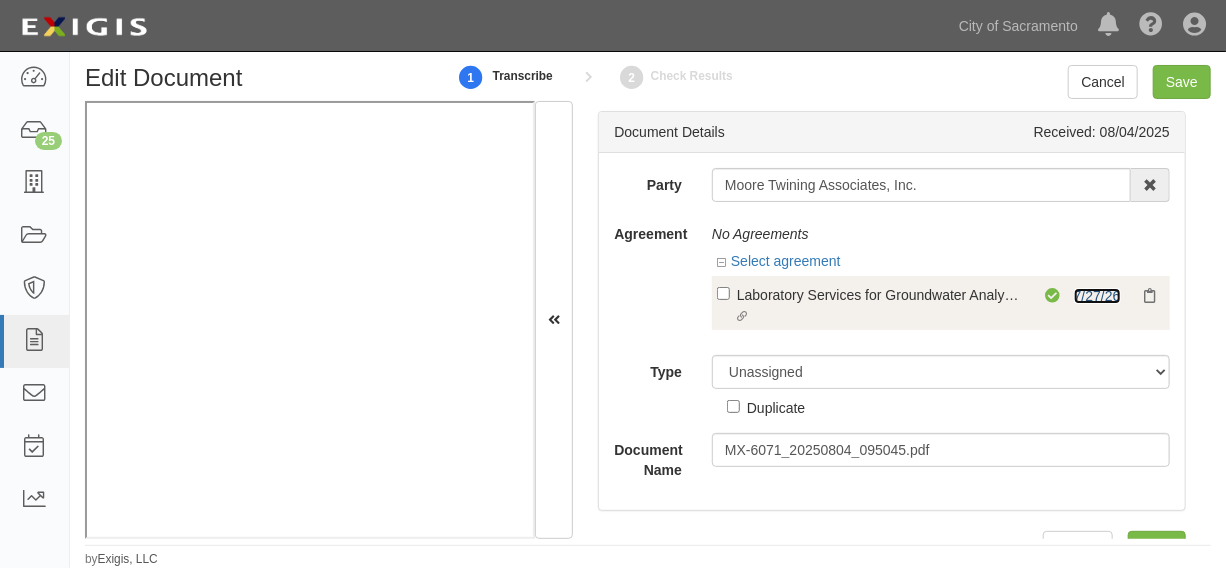 click on "7/27/26" at bounding box center [1097, 296] 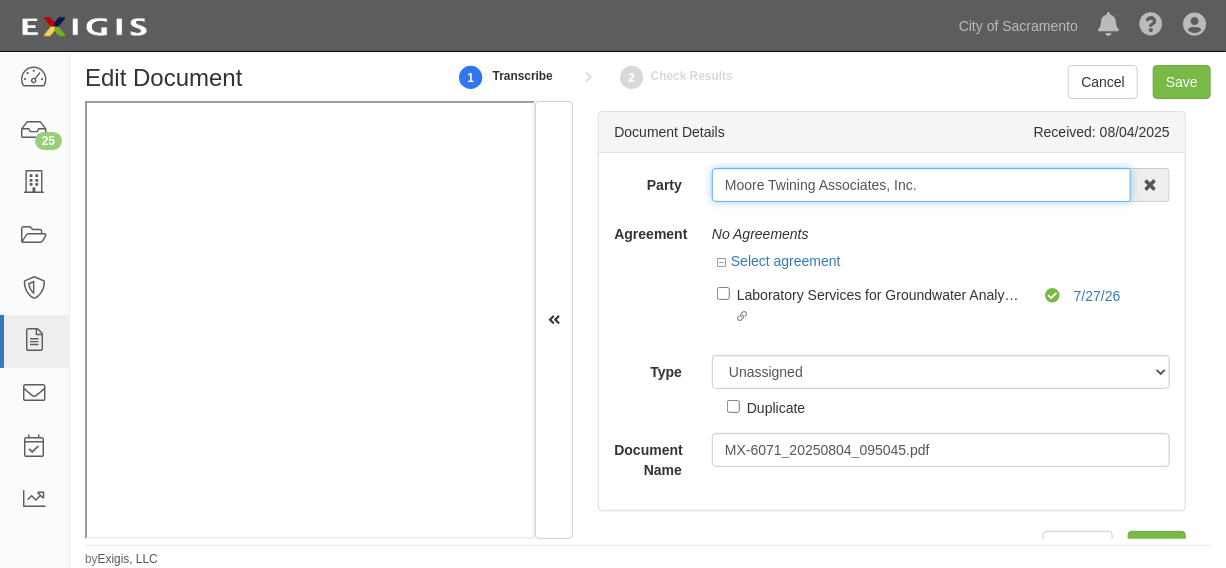 drag, startPoint x: 717, startPoint y: 184, endPoint x: 955, endPoint y: 184, distance: 238 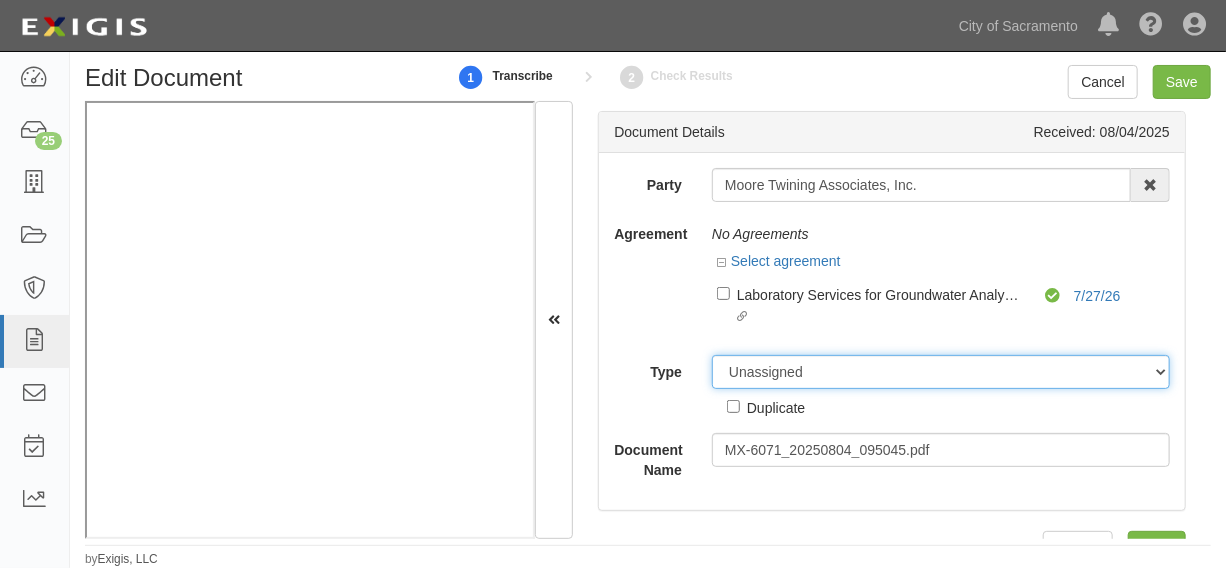 click on "Unassigned
Binder
Cancellation Notice
Certificate
Contract
Endorsement
Insurance Policy
Junk
Other Document
Policy Declarations
Reinstatement Notice
Requirements
Waiver Request" at bounding box center (941, 372) 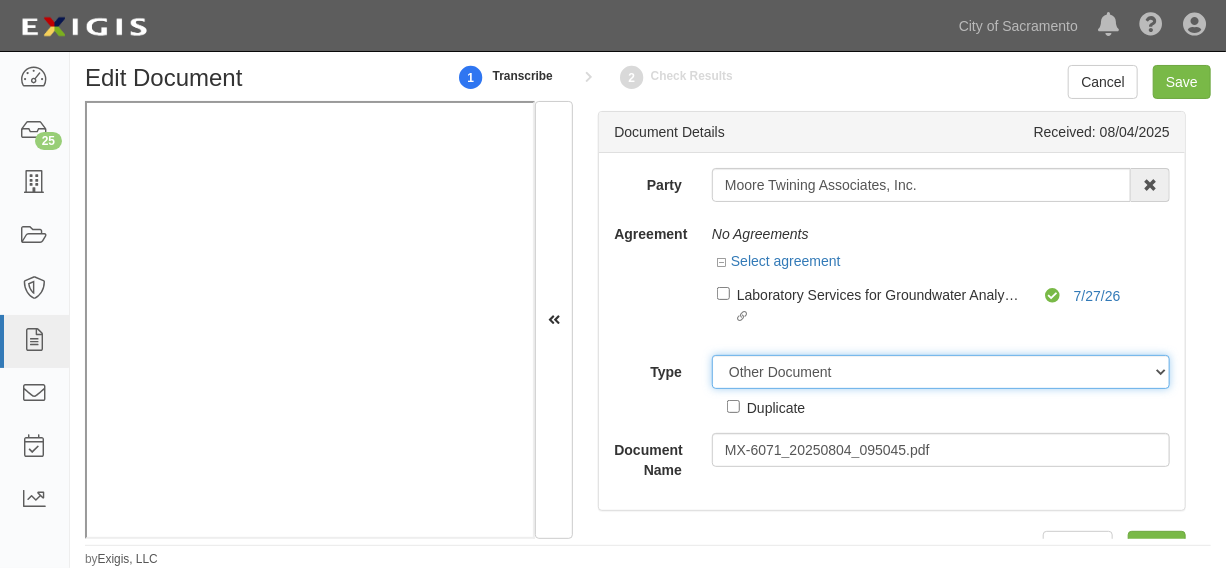 click on "Unassigned
Binder
Cancellation Notice
Certificate
Contract
Endorsement
Insurance Policy
Junk
Other Document
Policy Declarations
Reinstatement Notice
Requirements
Waiver Request" at bounding box center [941, 372] 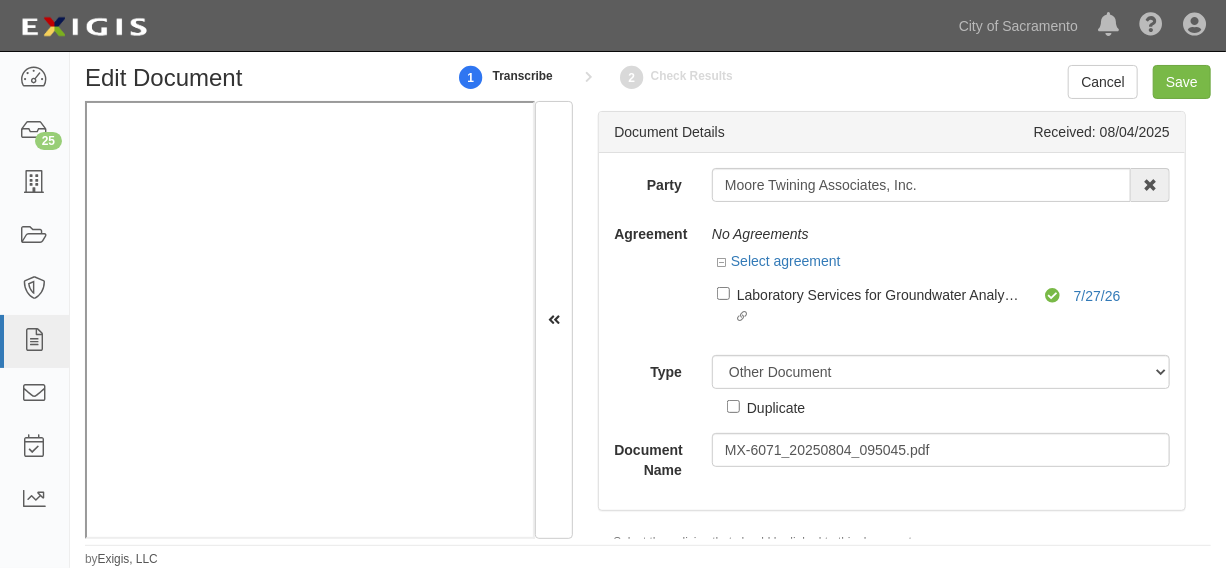 click on "Duplicate" at bounding box center [776, 407] 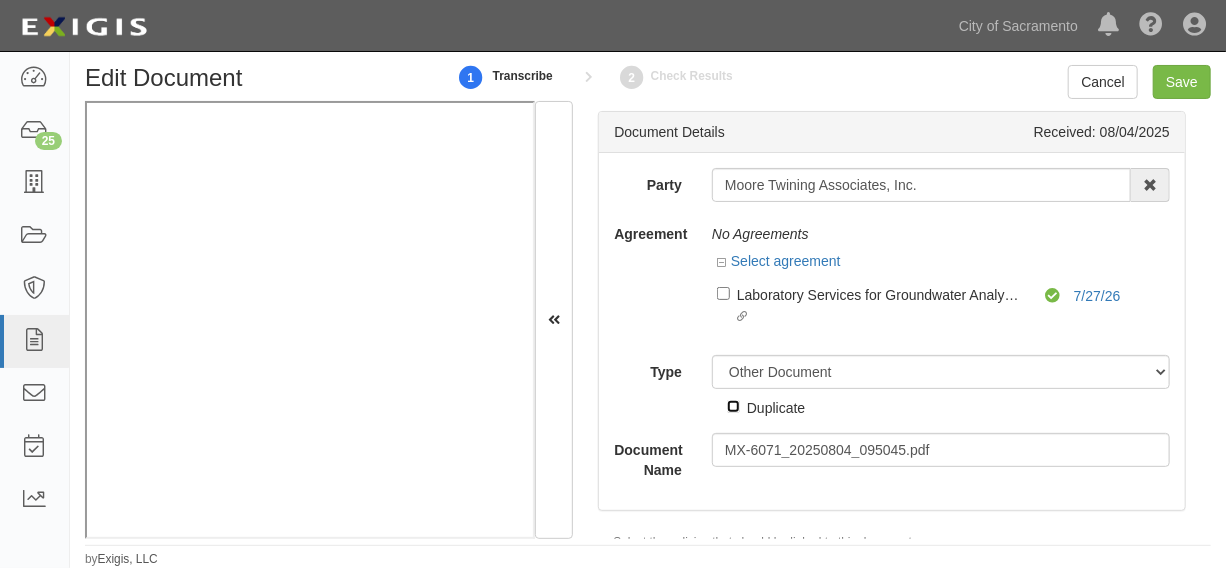 click on "Duplicate" at bounding box center (733, 406) 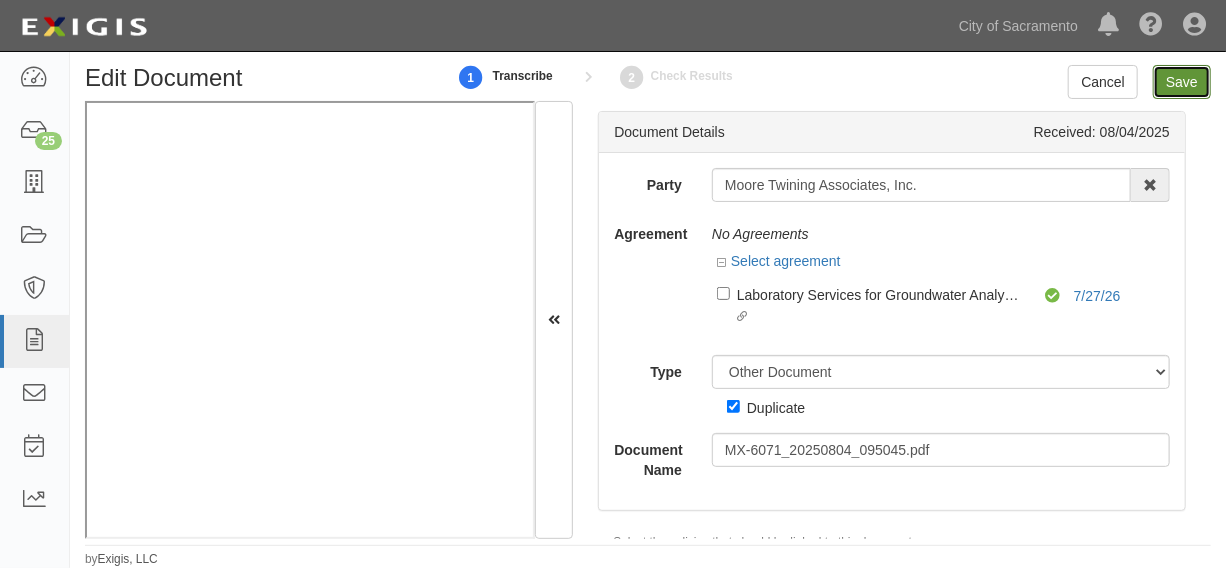 click on "Save" at bounding box center [1182, 82] 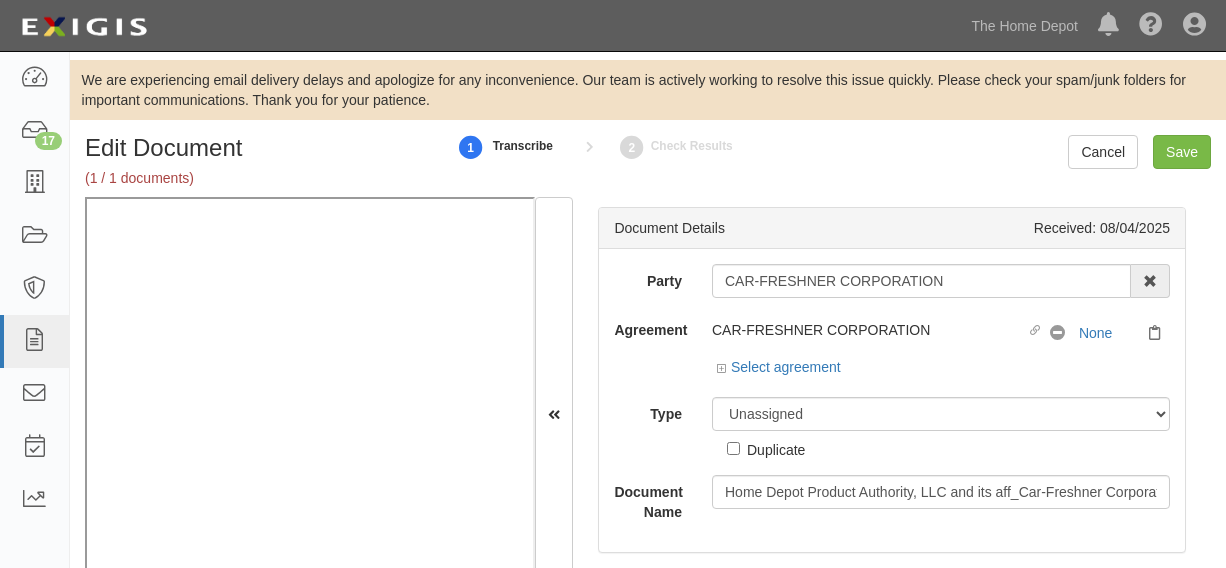 scroll, scrollTop: 0, scrollLeft: 0, axis: both 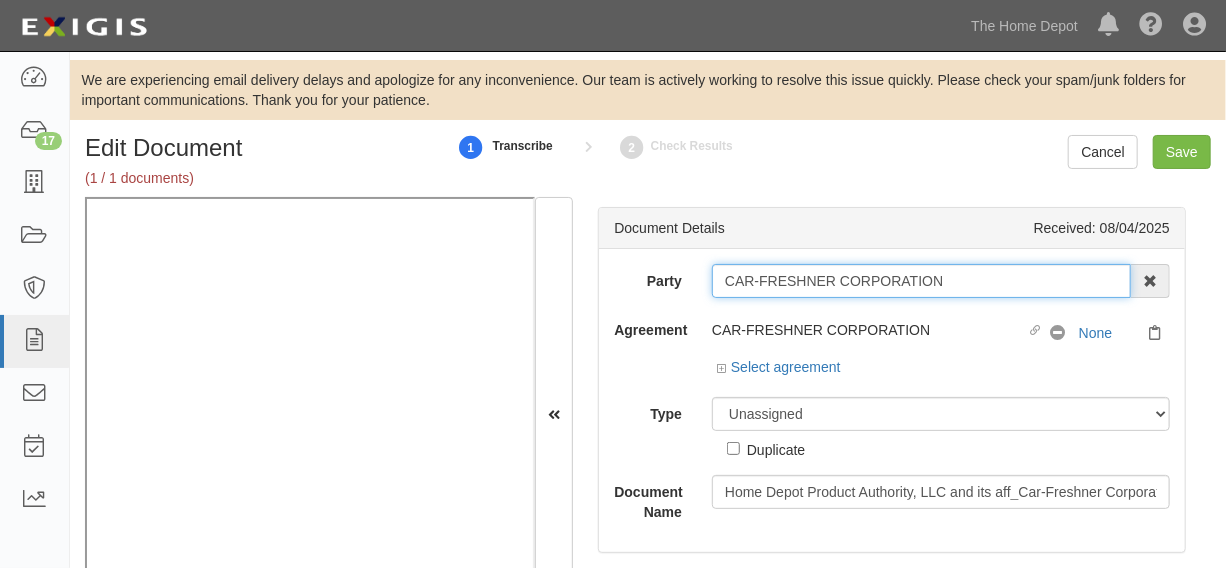 drag, startPoint x: 722, startPoint y: 285, endPoint x: 989, endPoint y: 279, distance: 267.0674 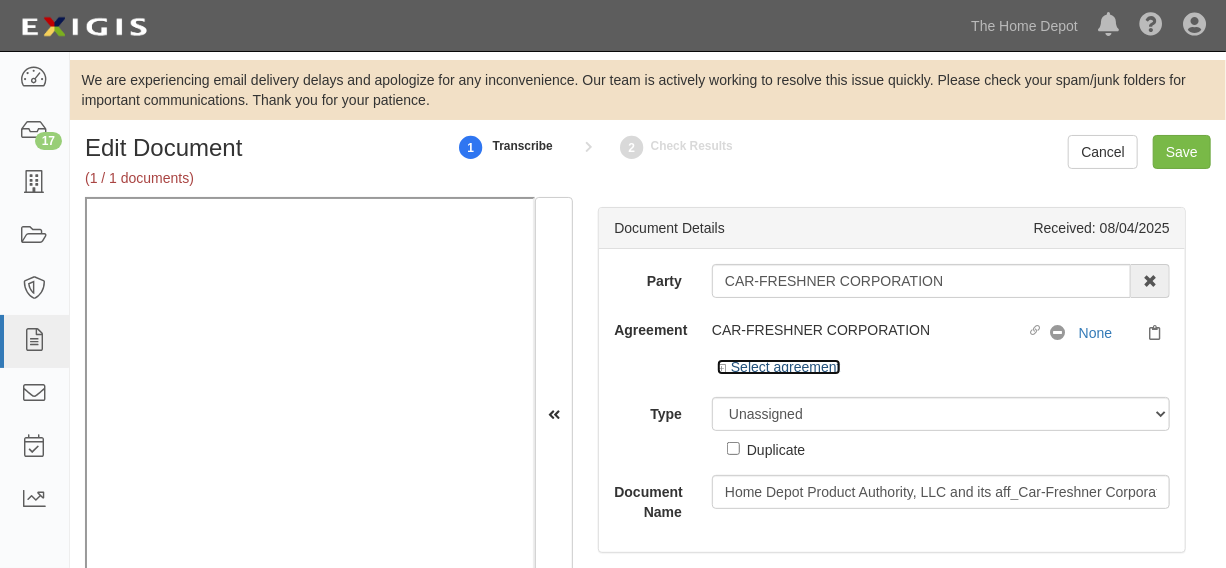 click on "Select agreement" at bounding box center (779, 367) 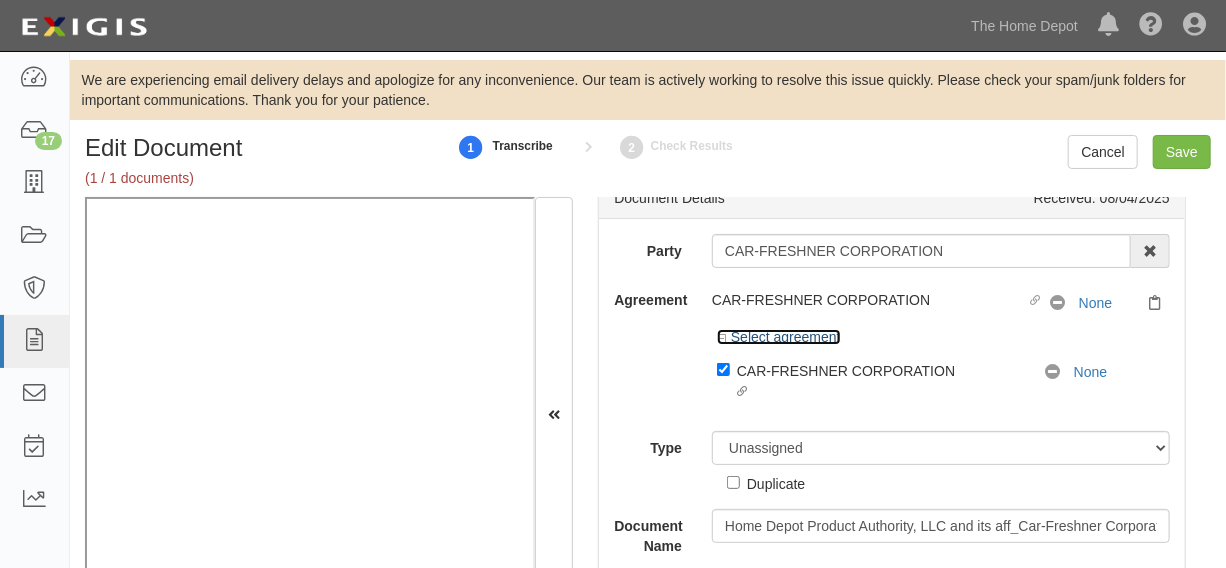 scroll, scrollTop: 46, scrollLeft: 0, axis: vertical 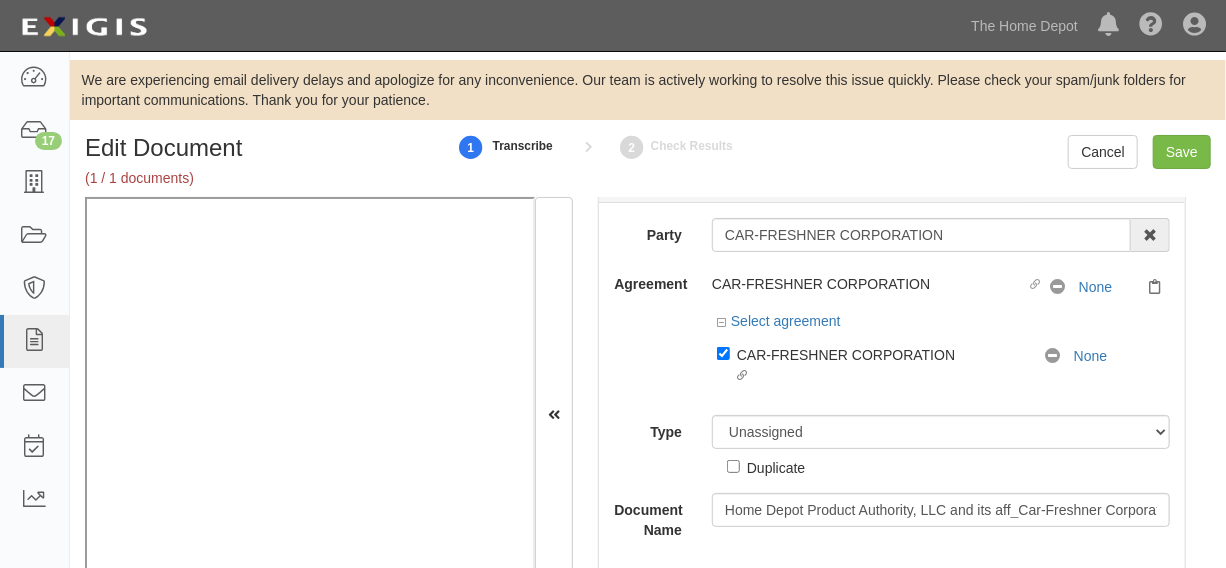 click on "Duplicate" at bounding box center (766, 463) 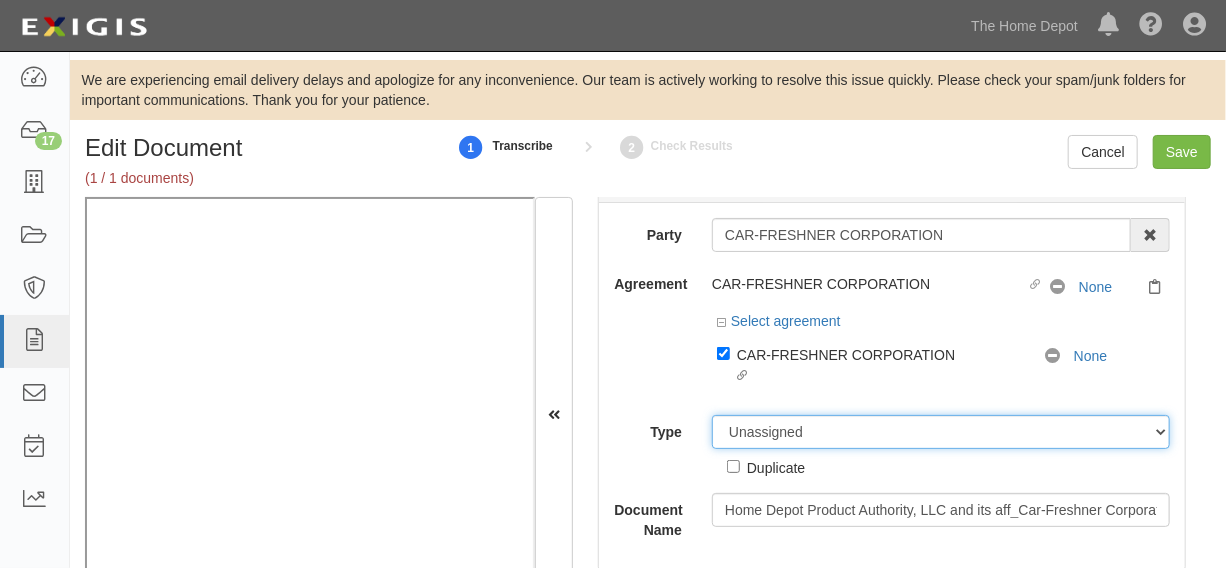 click on "Unassigned
Binder
Cancellation Notice
Certificate
Contract
Endorsement
Insurance Policy
Junk
Other Document
Policy Declarations
Reinstatement Notice
Requirements
Waiver Request" at bounding box center (941, 432) 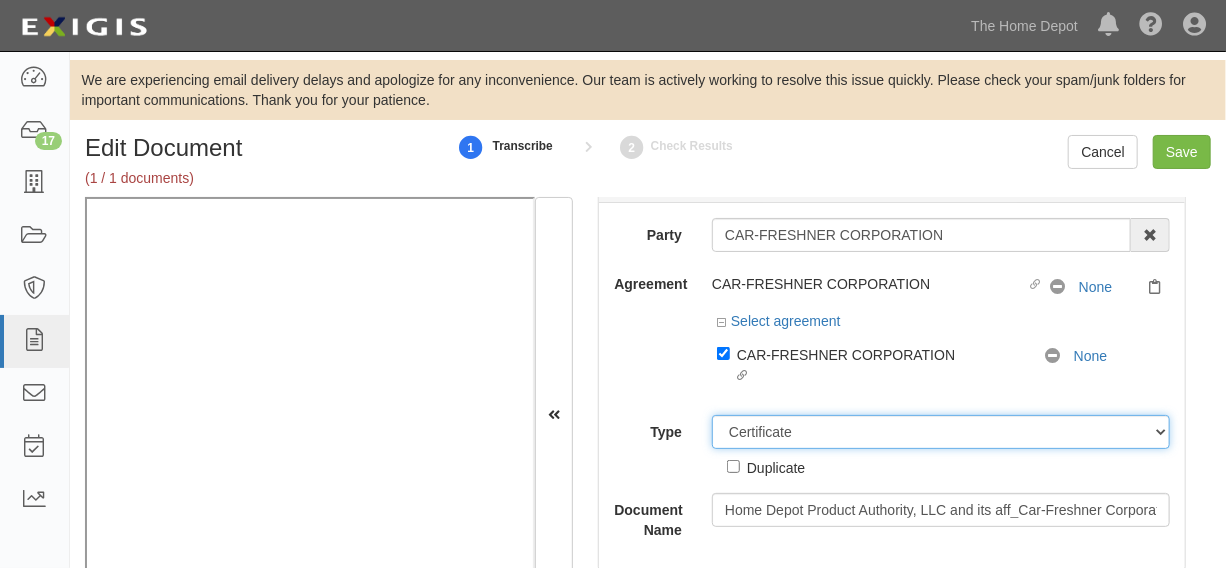click on "Unassigned
Binder
Cancellation Notice
Certificate
Contract
Endorsement
Insurance Policy
Junk
Other Document
Policy Declarations
Reinstatement Notice
Requirements
Waiver Request" at bounding box center (941, 432) 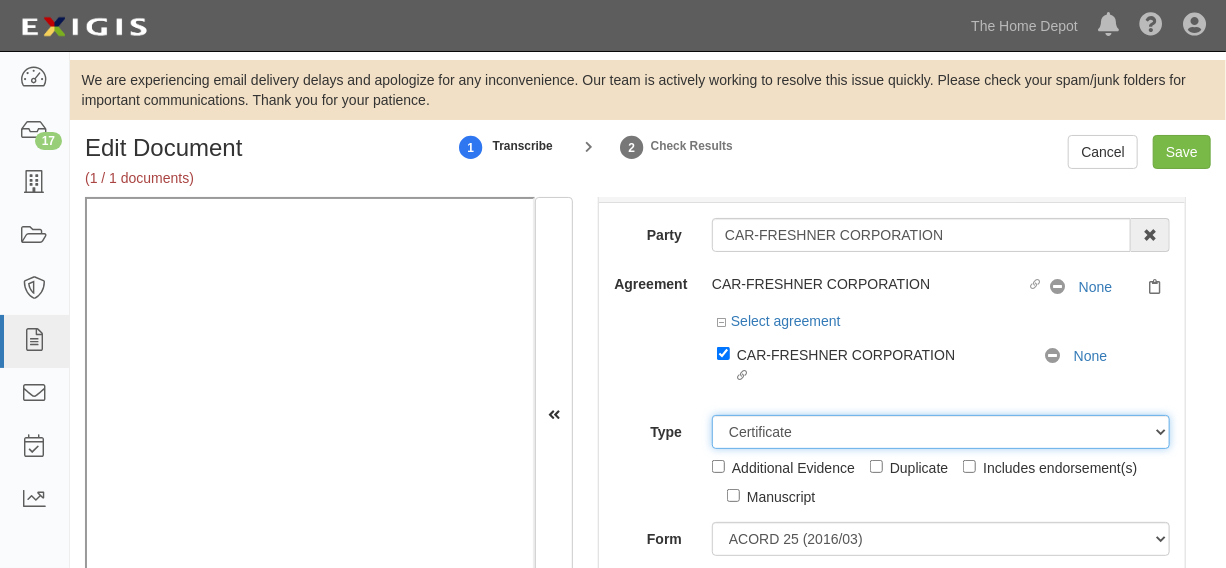 scroll, scrollTop: 95, scrollLeft: 0, axis: vertical 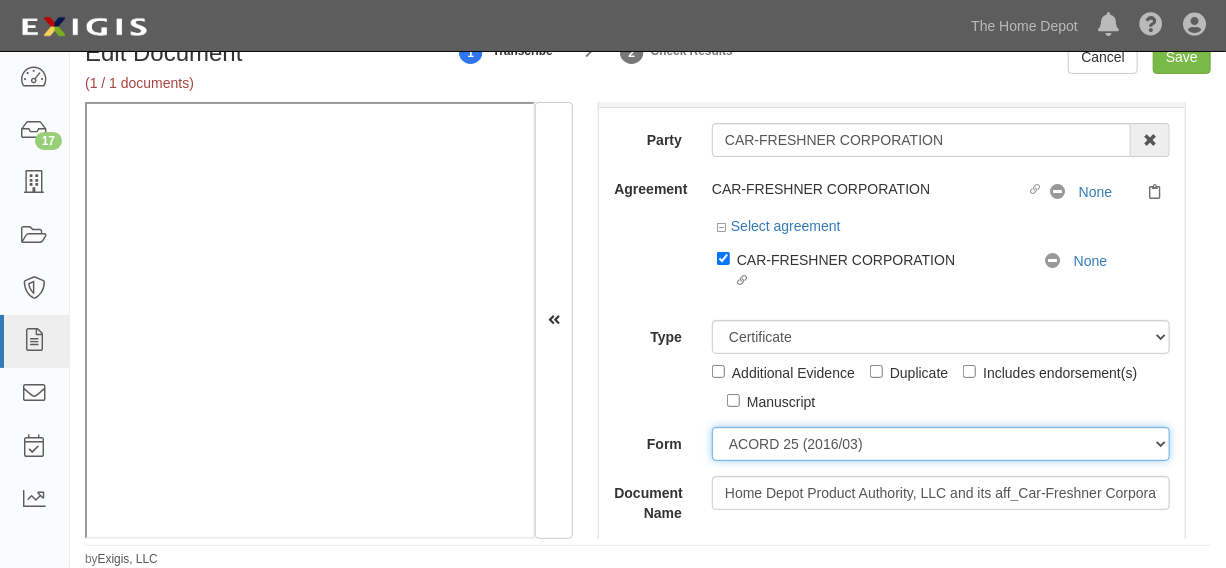 drag, startPoint x: 761, startPoint y: 458, endPoint x: 768, endPoint y: 449, distance: 11.401754 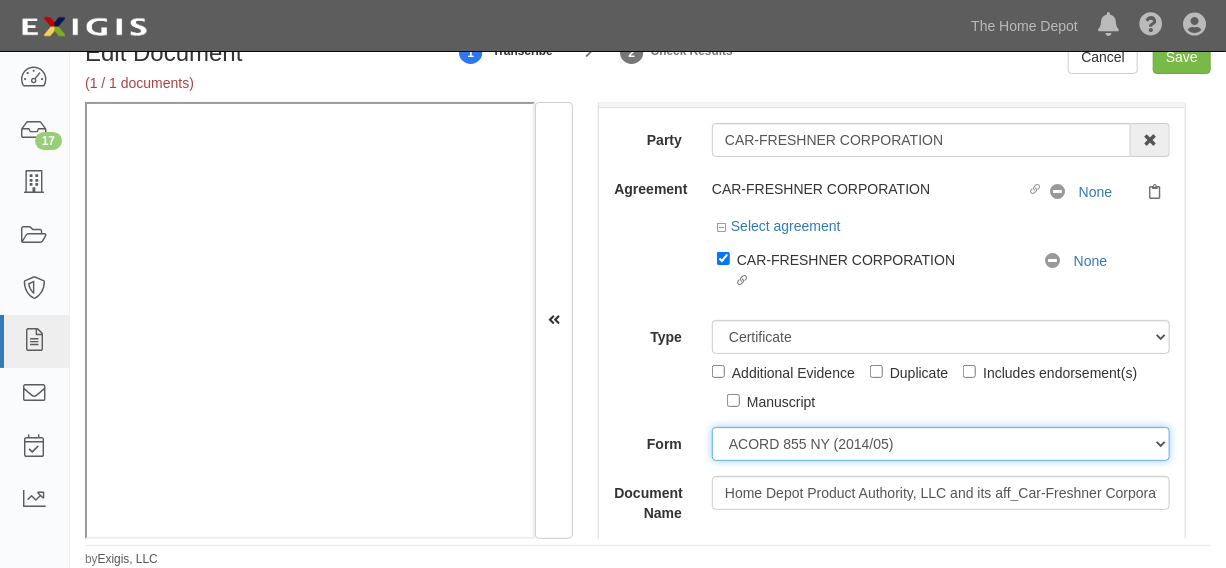 click on "ACORD 25 (2016/03)
ACORD 101
ACORD 855 NY (2014/05)
General" at bounding box center (941, 444) 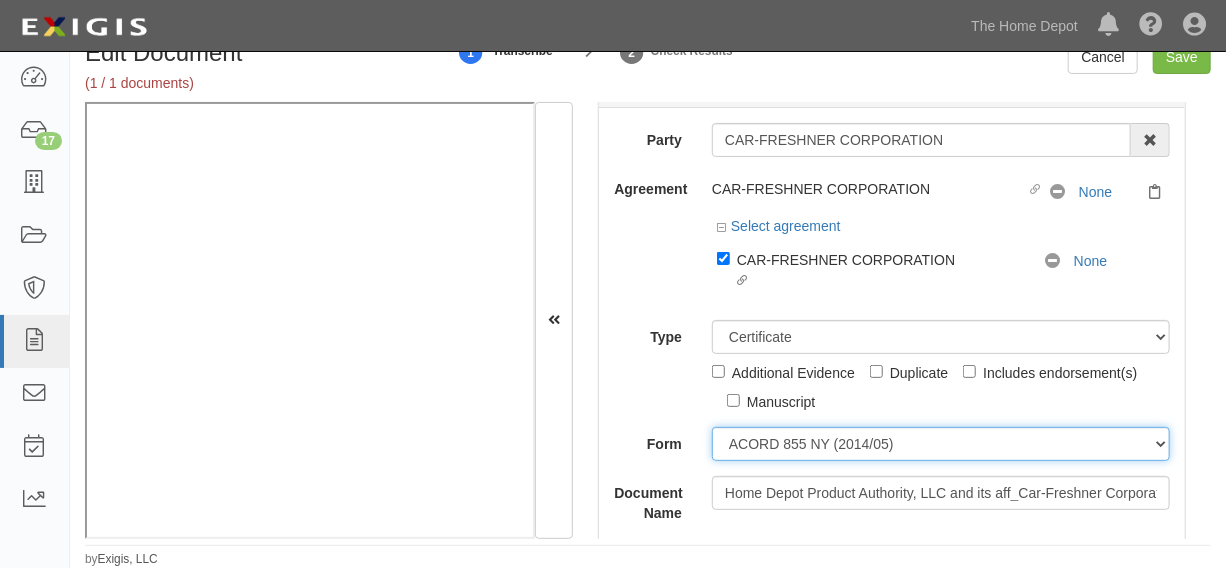 click on "ACORD 25 (2016/03)
ACORD 101
ACORD 855 NY (2014/05)
General" at bounding box center [941, 444] 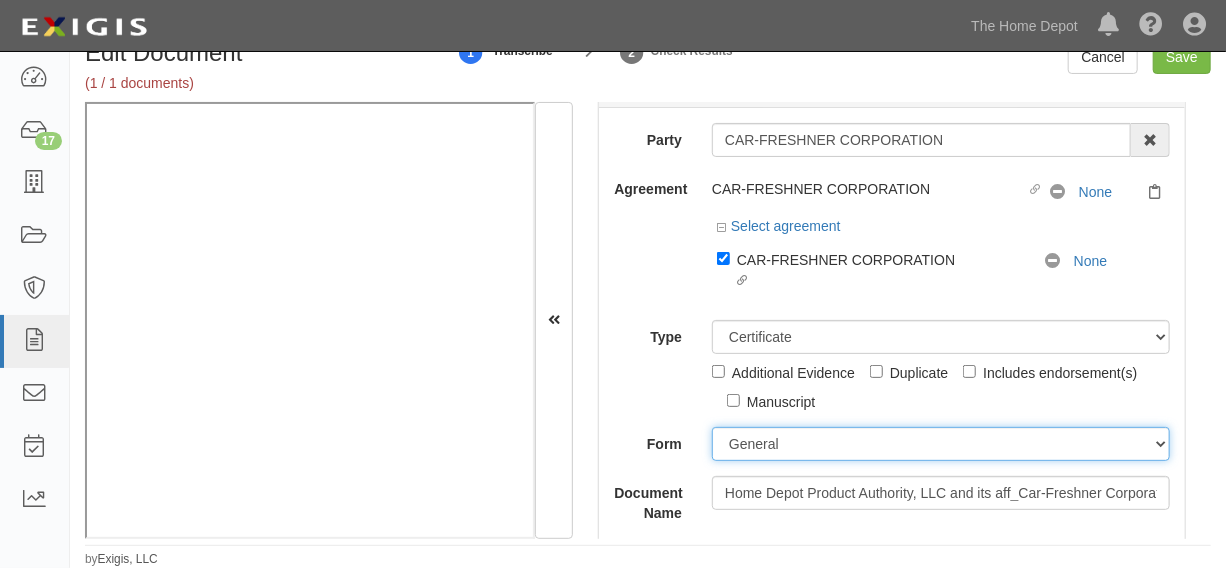 click on "ACORD 25 (2016/03)
ACORD 101
ACORD 855 NY (2014/05)
General" at bounding box center [941, 444] 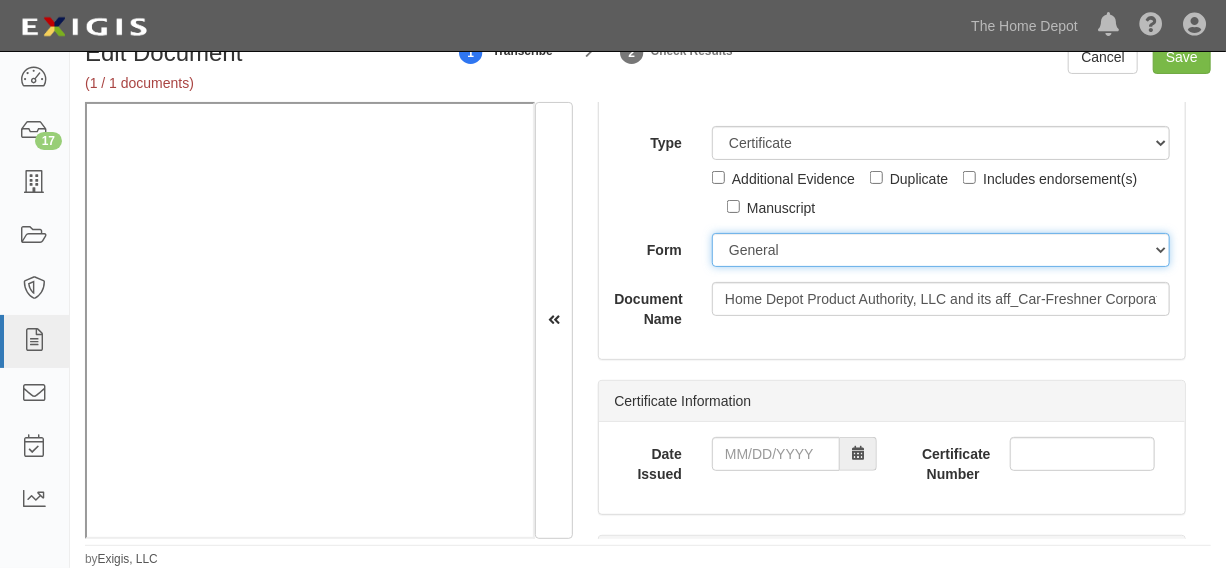 scroll, scrollTop: 349, scrollLeft: 0, axis: vertical 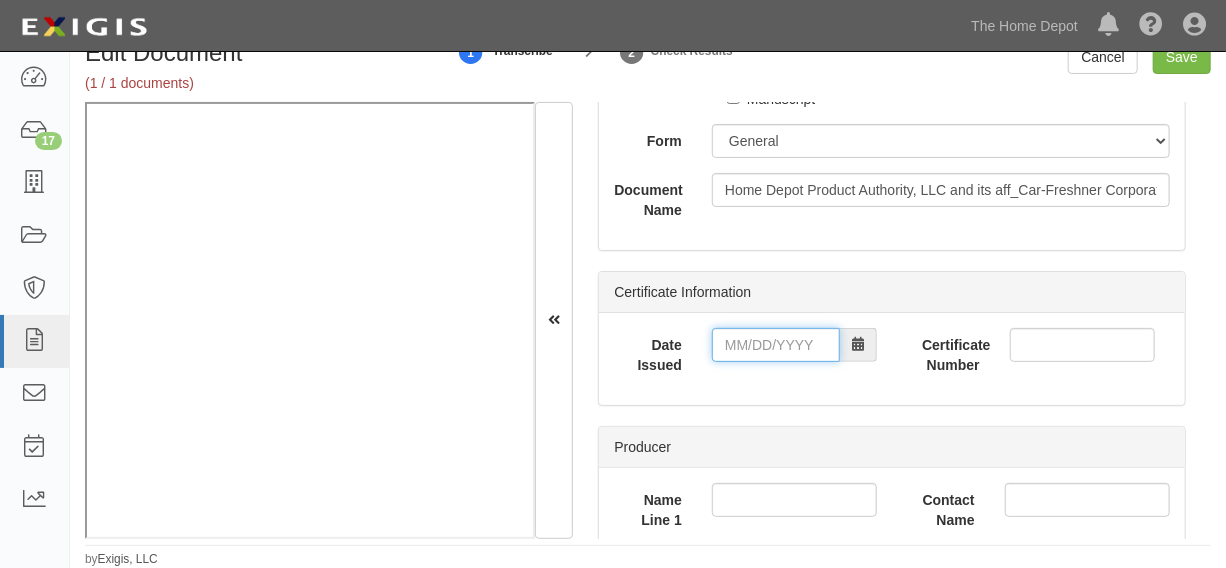 click on "Date Issued" at bounding box center [776, 345] 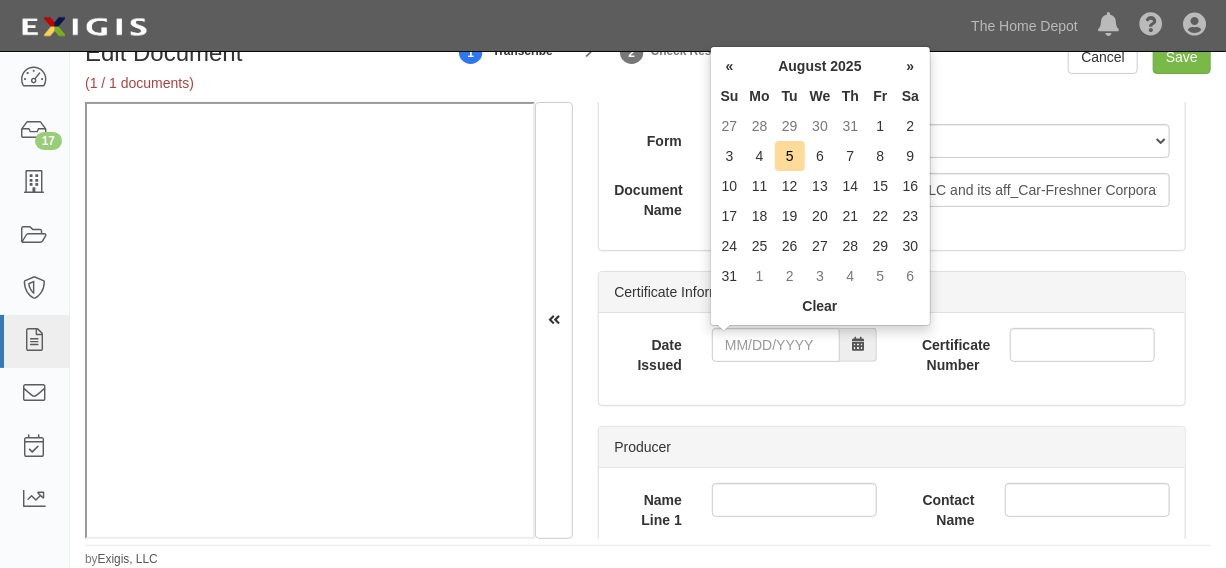 click on "We" at bounding box center (820, 96) 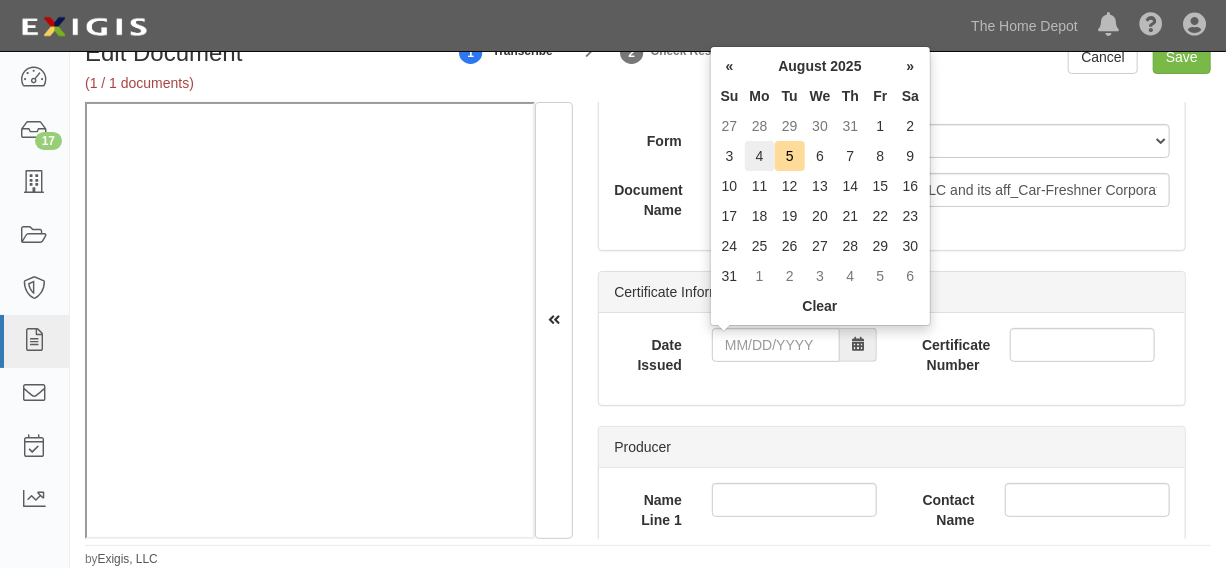 click on "4" at bounding box center [760, 156] 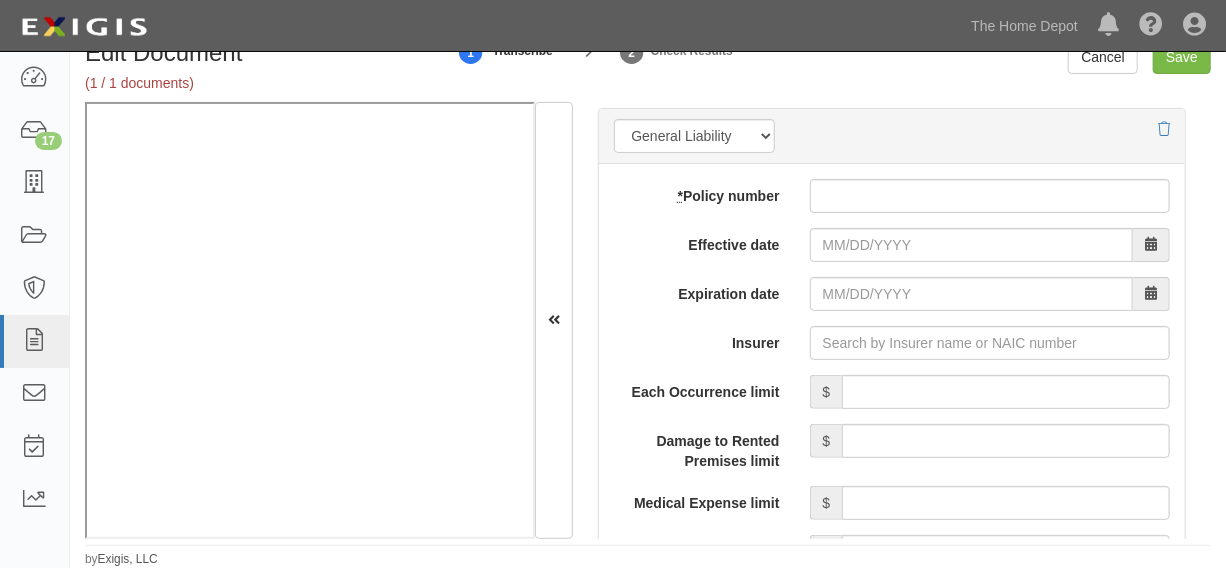 scroll, scrollTop: 1712, scrollLeft: 0, axis: vertical 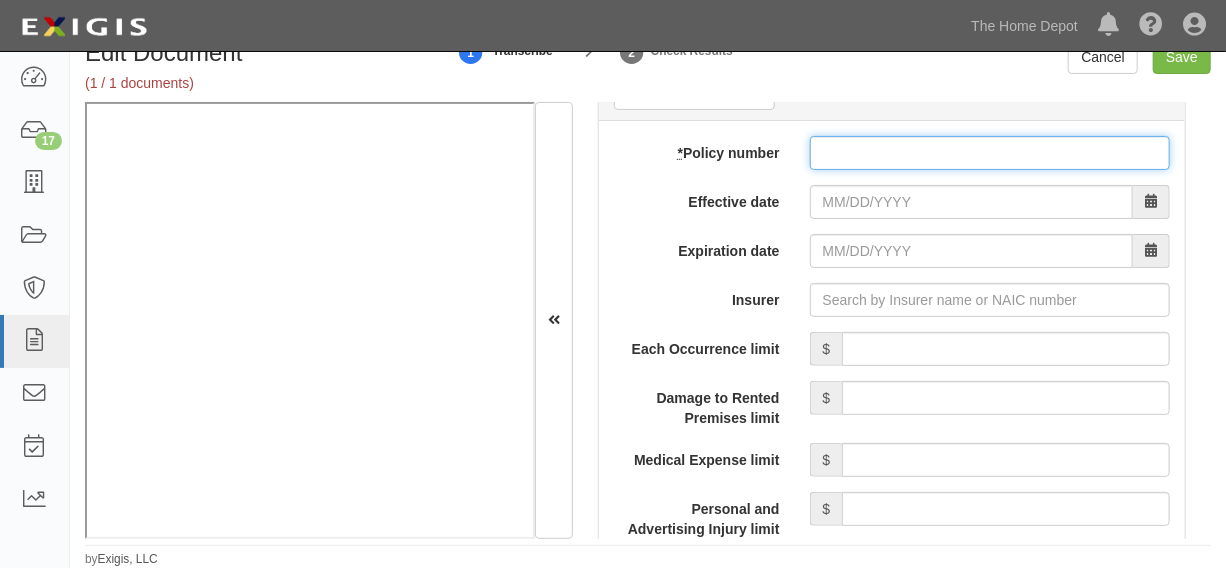 click on "*  Policy number" at bounding box center (990, 153) 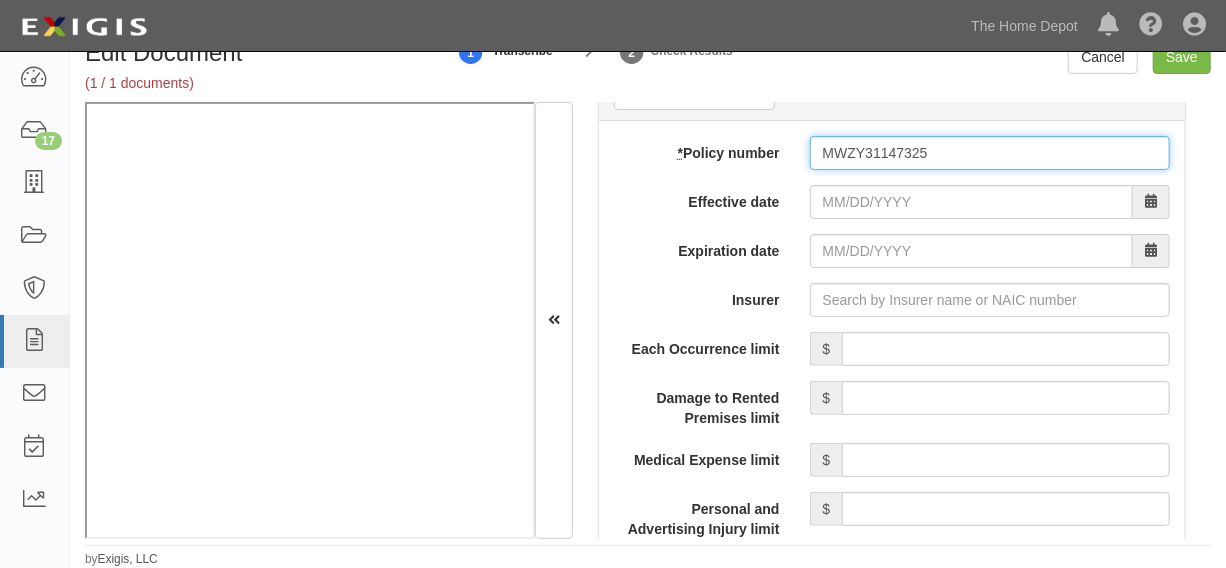 type on "MWZY31147325" 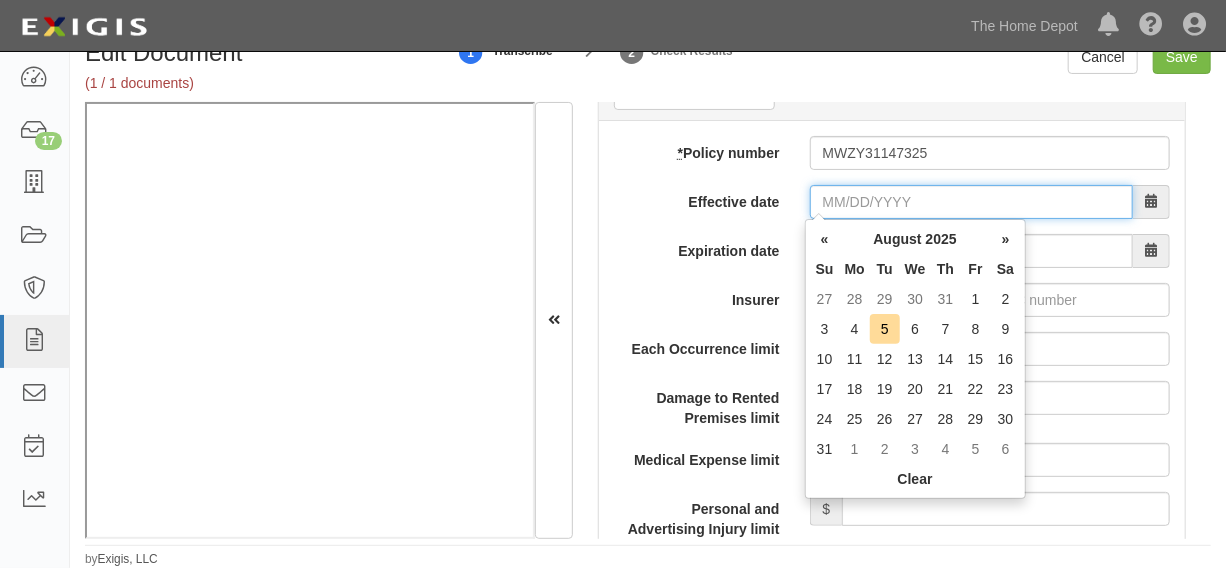 click on "Effective date" at bounding box center (971, 202) 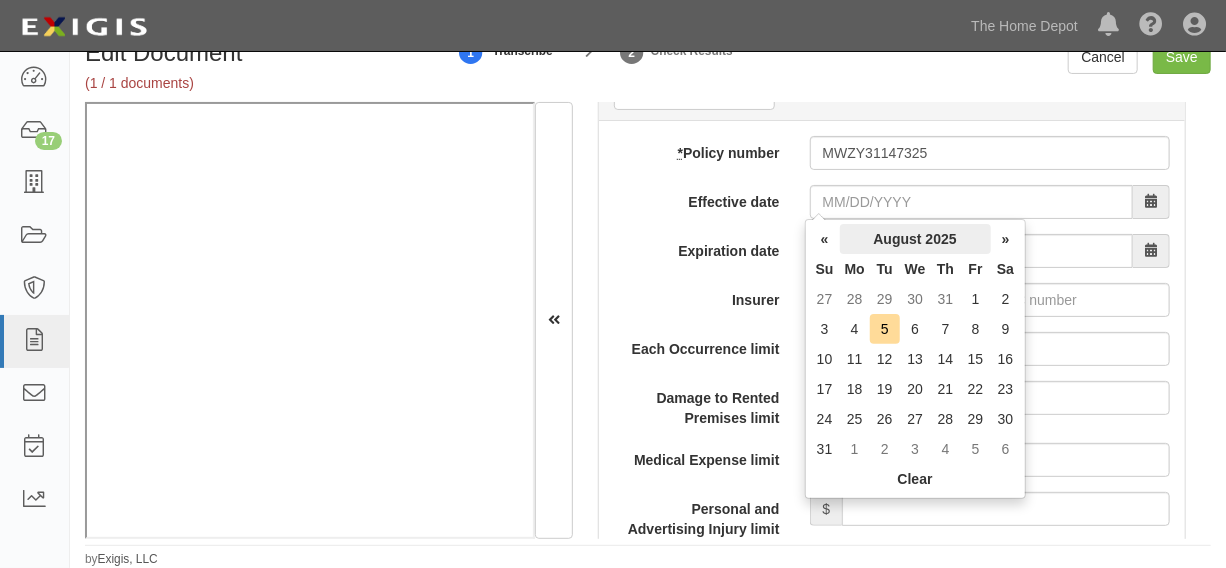 click on "August 2025" at bounding box center [915, 239] 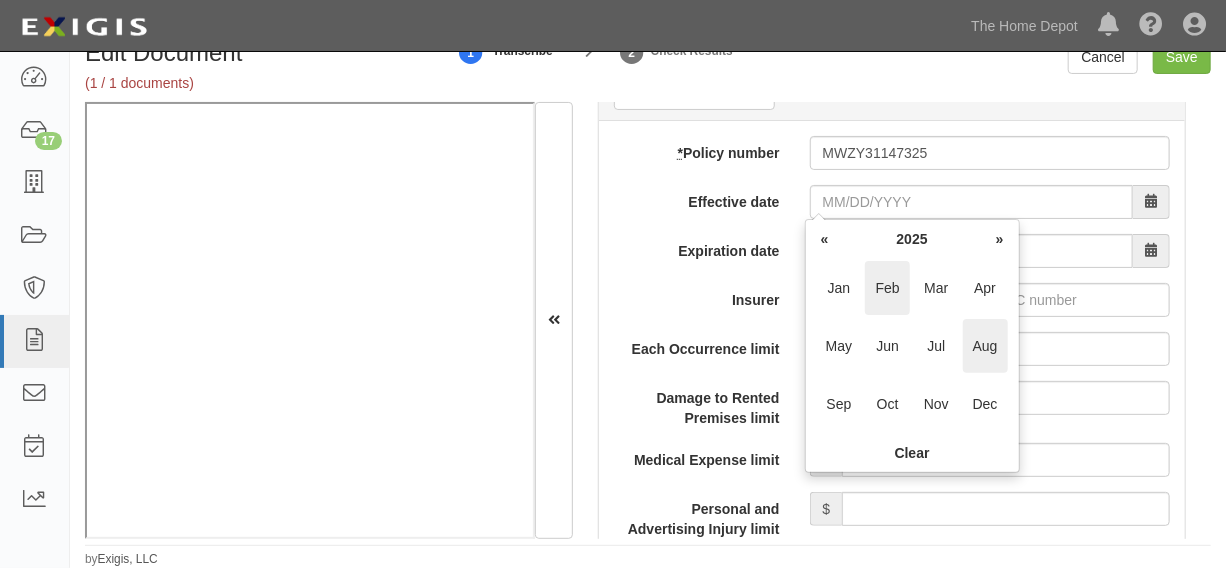 click on "Feb" at bounding box center [887, 288] 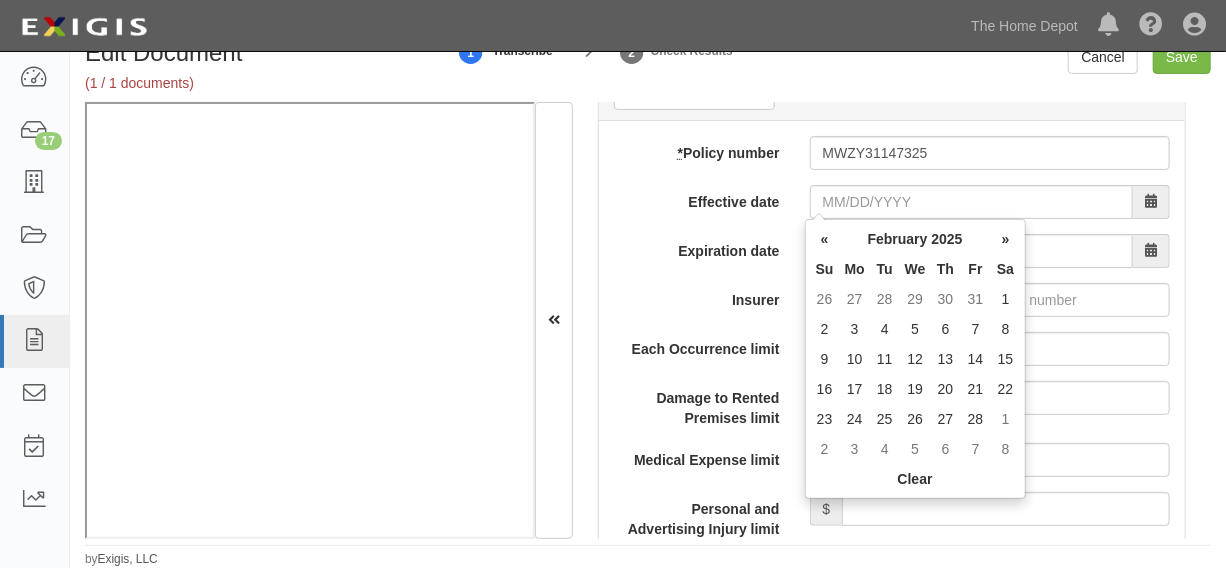 click on "1" at bounding box center (1006, 299) 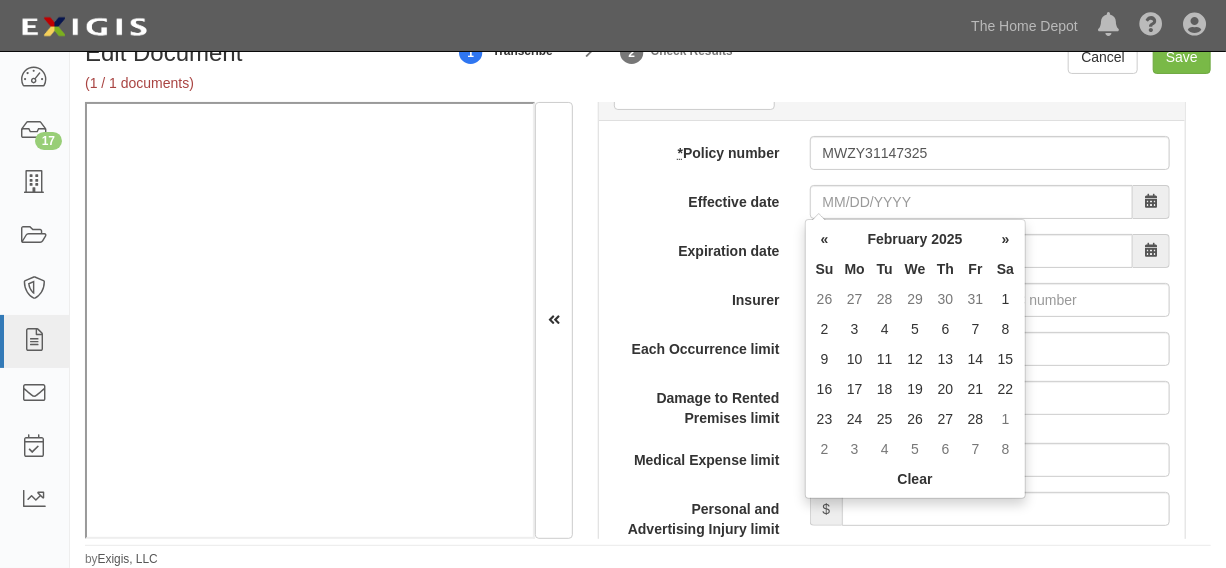 type on "02/01/2025" 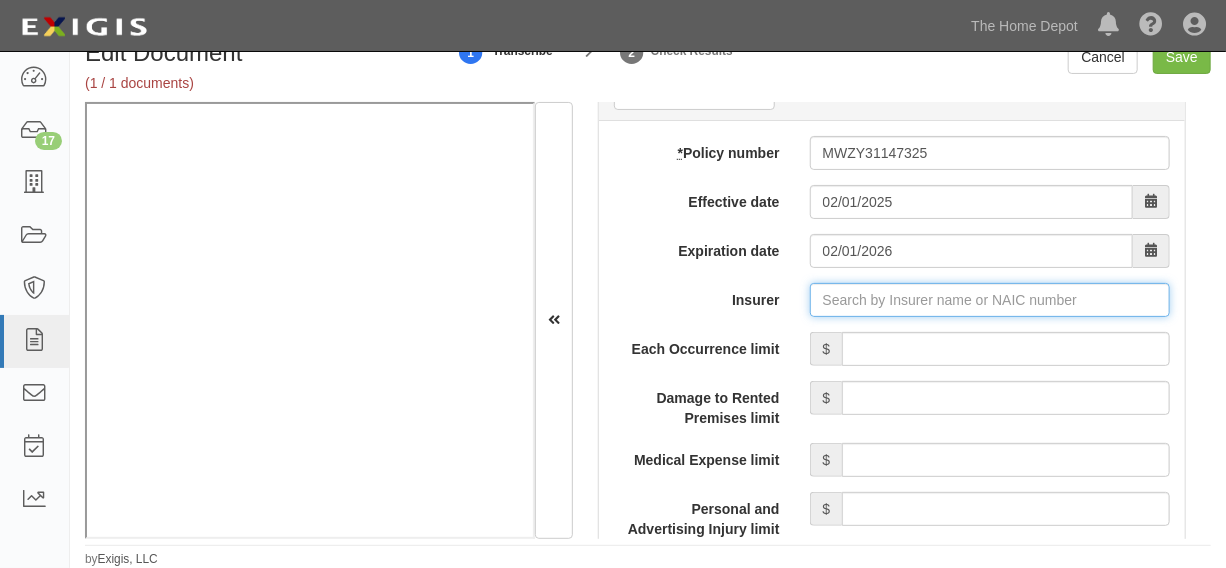 click on "Insurer" at bounding box center [990, 300] 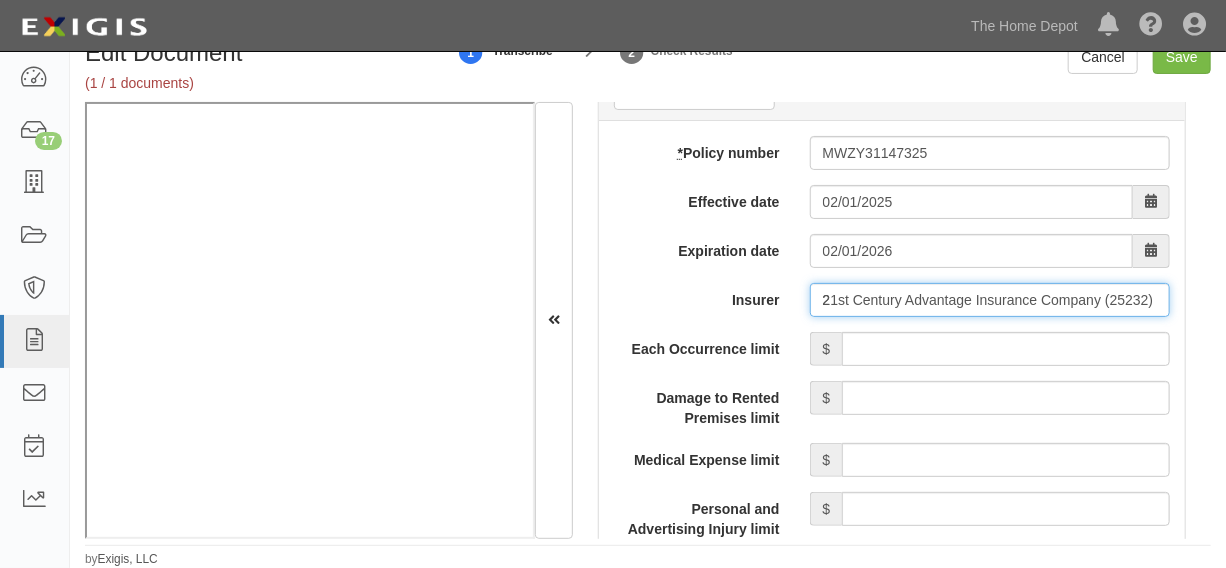 type 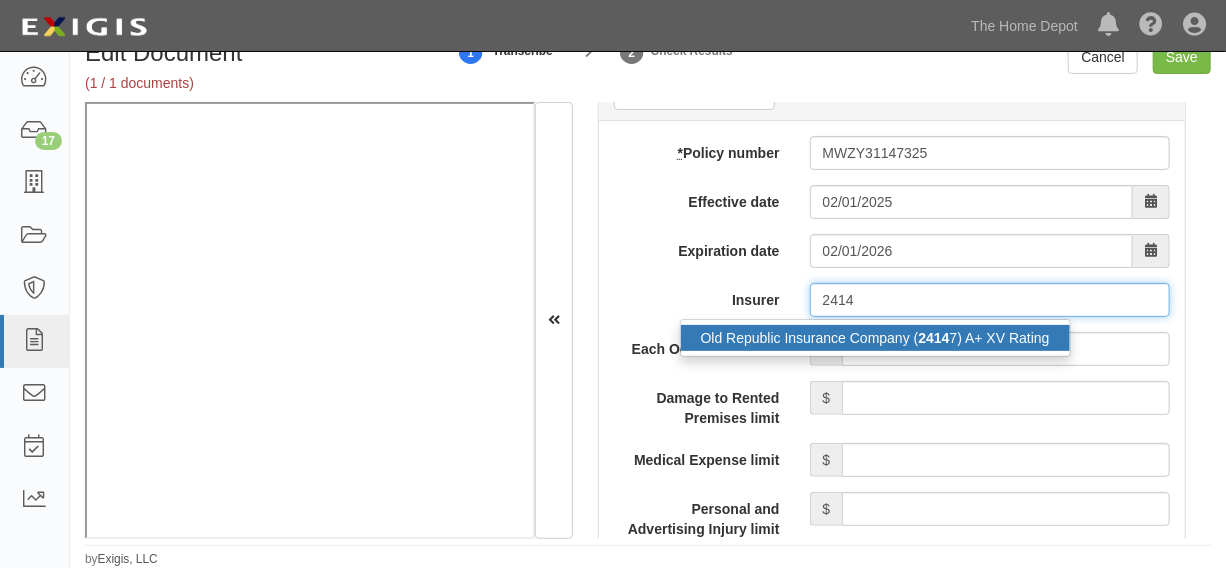 click on "Old Republic Insurance Company ( 2414 7) A+ XV Rating" at bounding box center [875, 338] 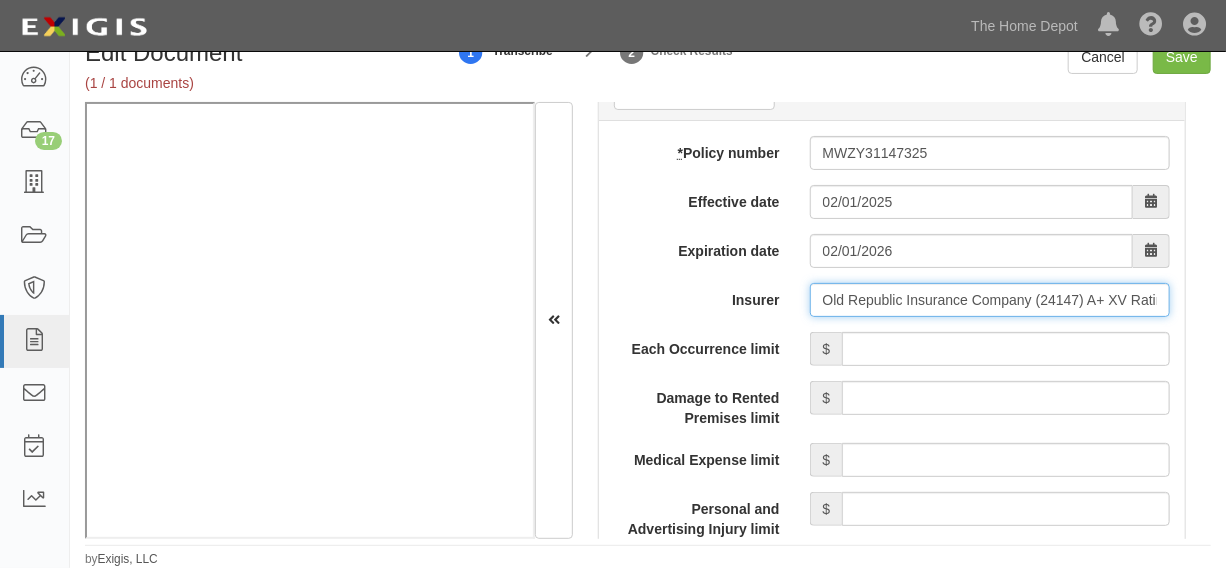type on "Old Republic Insurance Company (24147) A+ XV Rating" 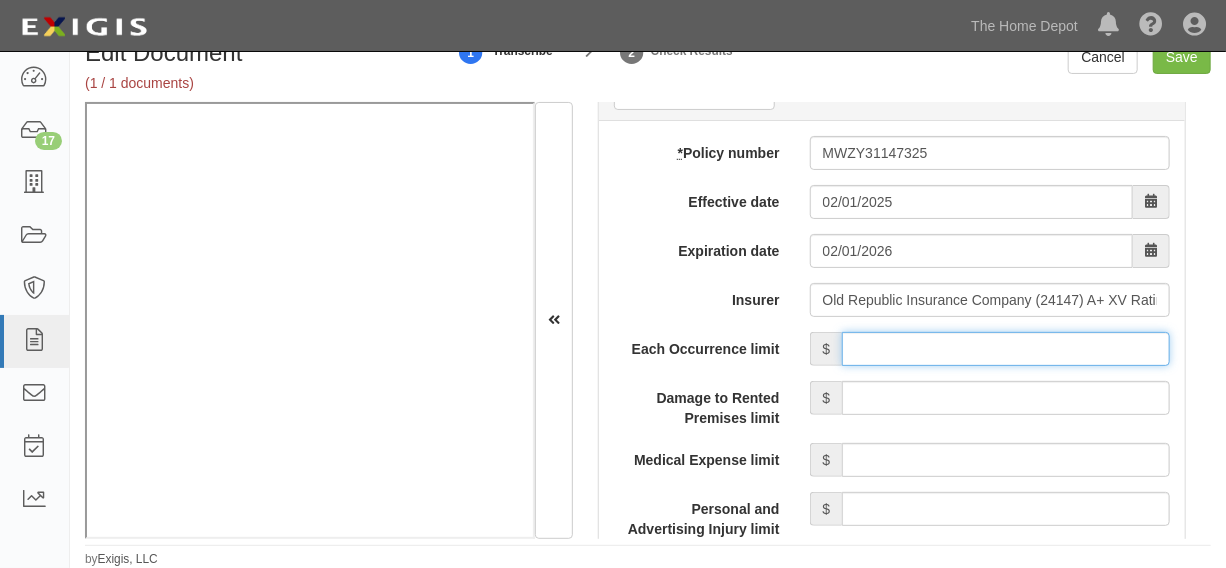 click on "Each Occurrence limit" at bounding box center (1006, 349) 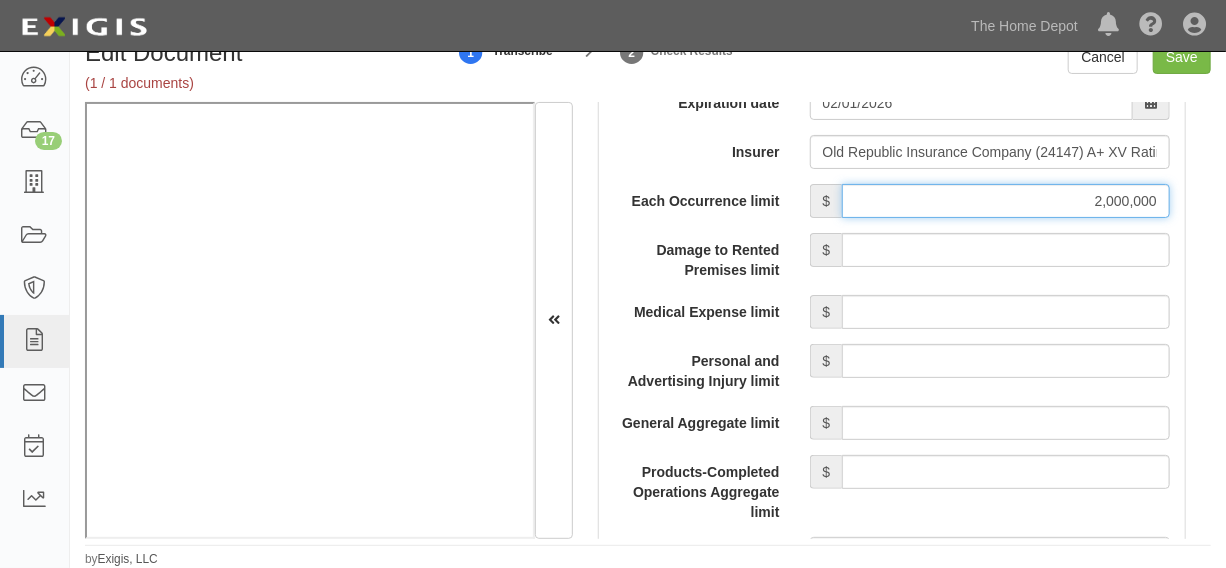 scroll, scrollTop: 2016, scrollLeft: 0, axis: vertical 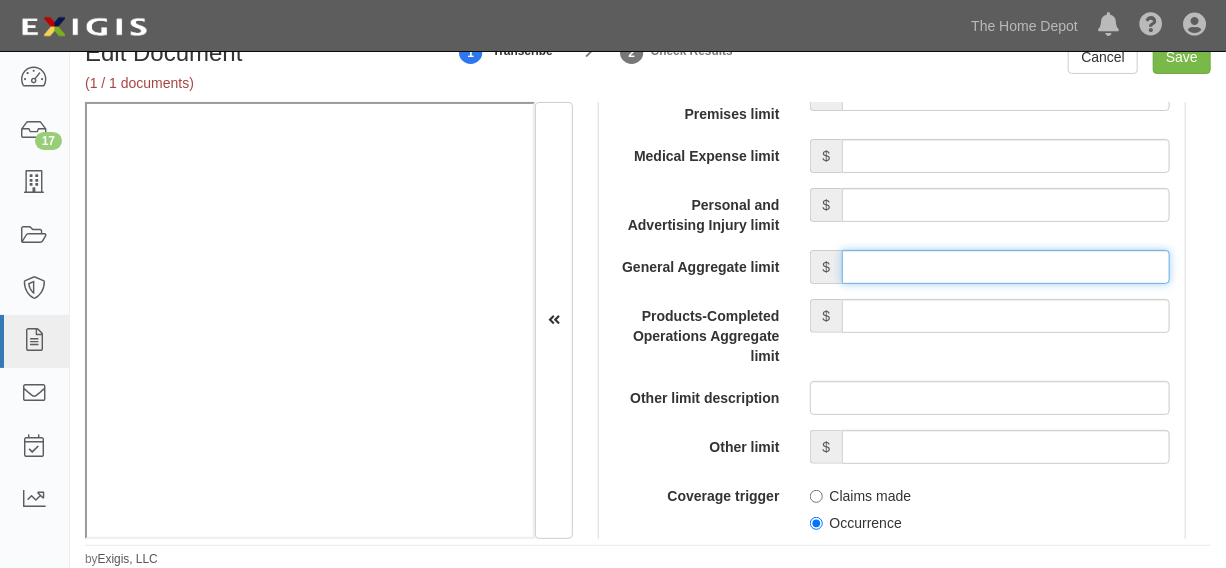 click on "General Aggregate limit" at bounding box center (1006, 267) 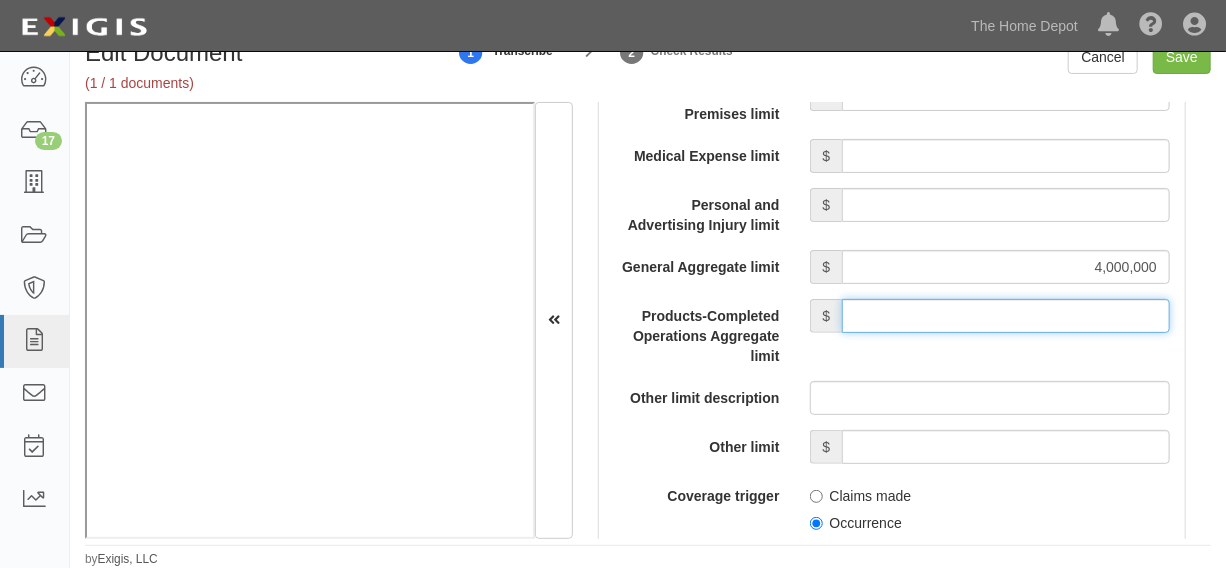 click on "Products-Completed Operations Aggregate limit" at bounding box center (1006, 316) 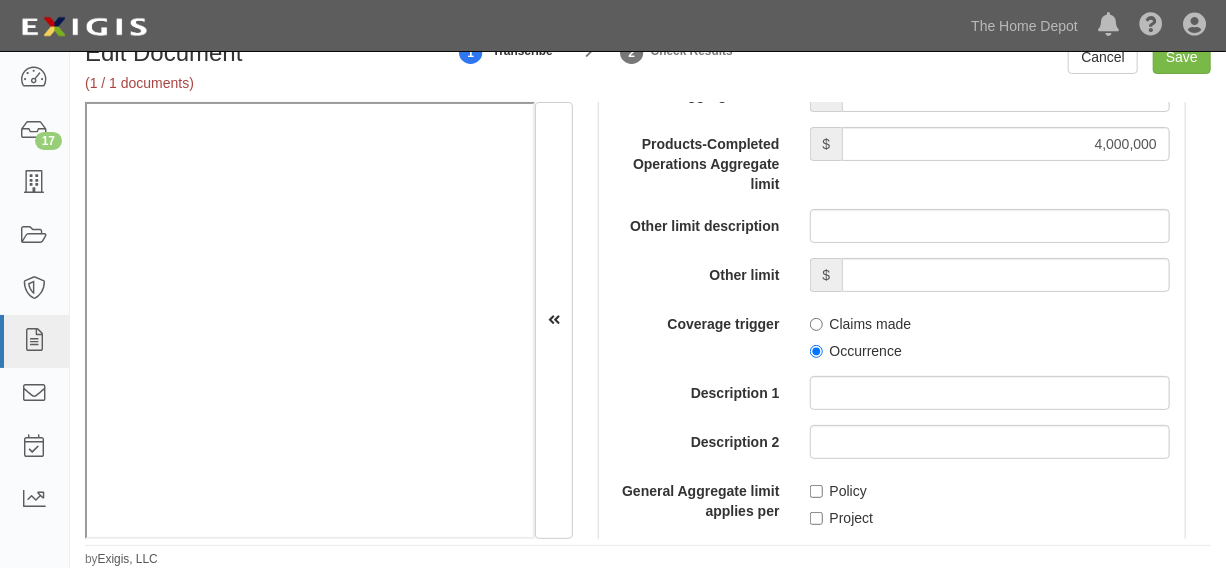 scroll, scrollTop: 2319, scrollLeft: 0, axis: vertical 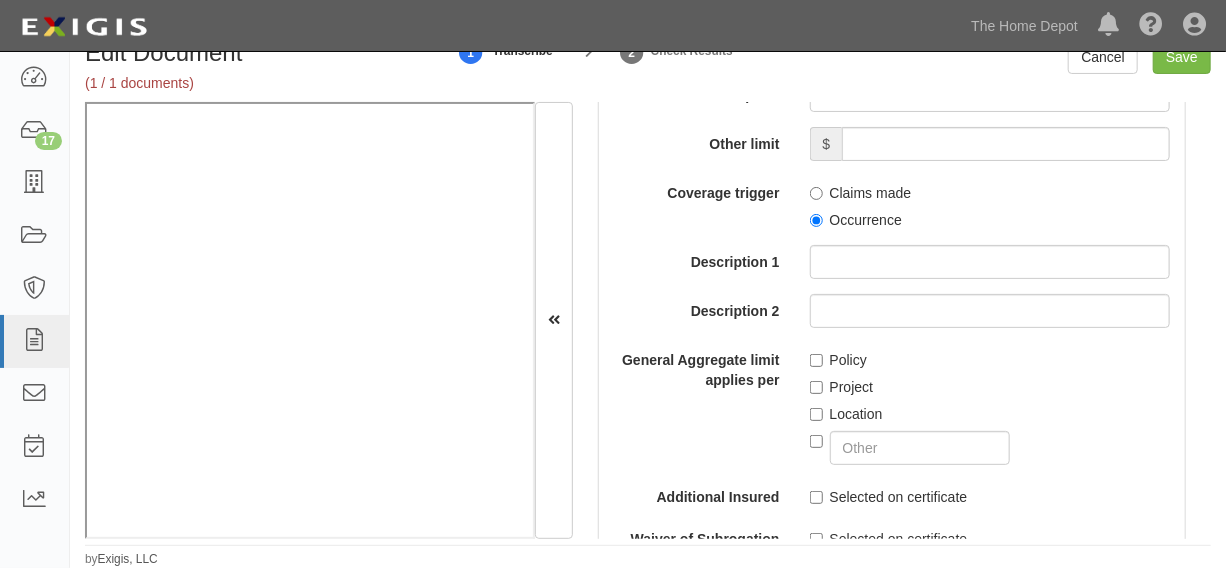 click on "Occurrence" at bounding box center (856, 220) 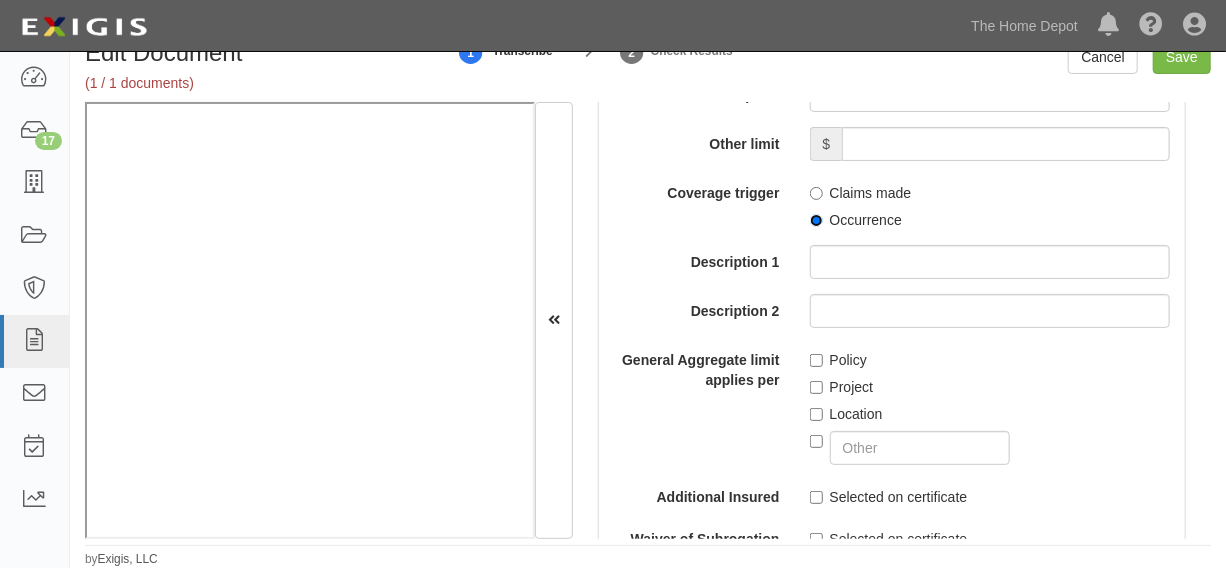 click on "Occurrence" at bounding box center (816, 220) 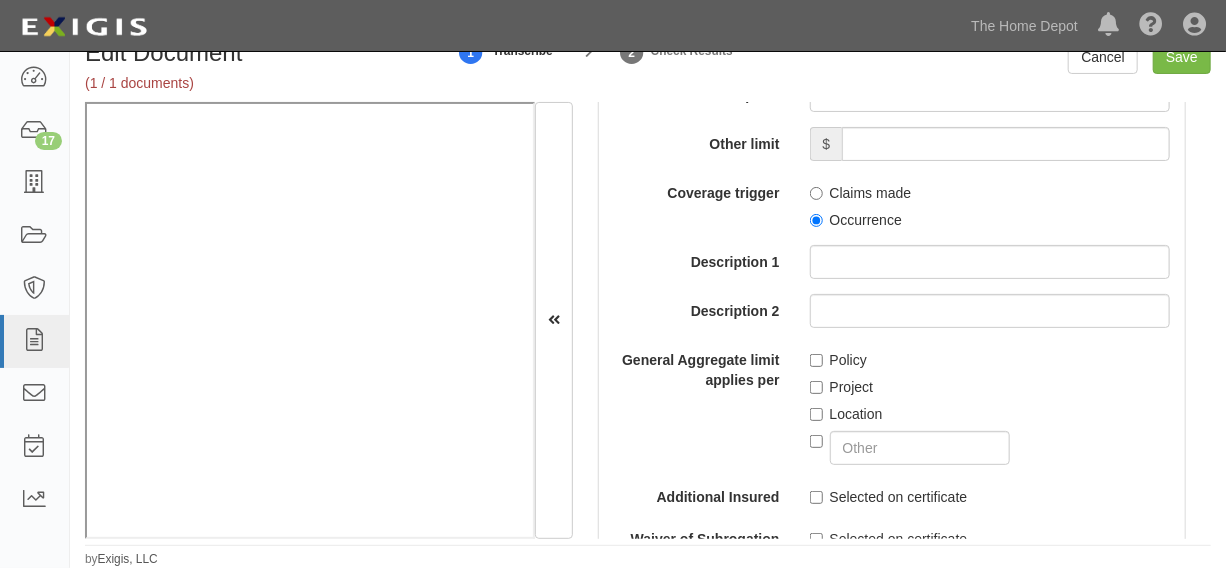click on "Project" at bounding box center [842, 387] 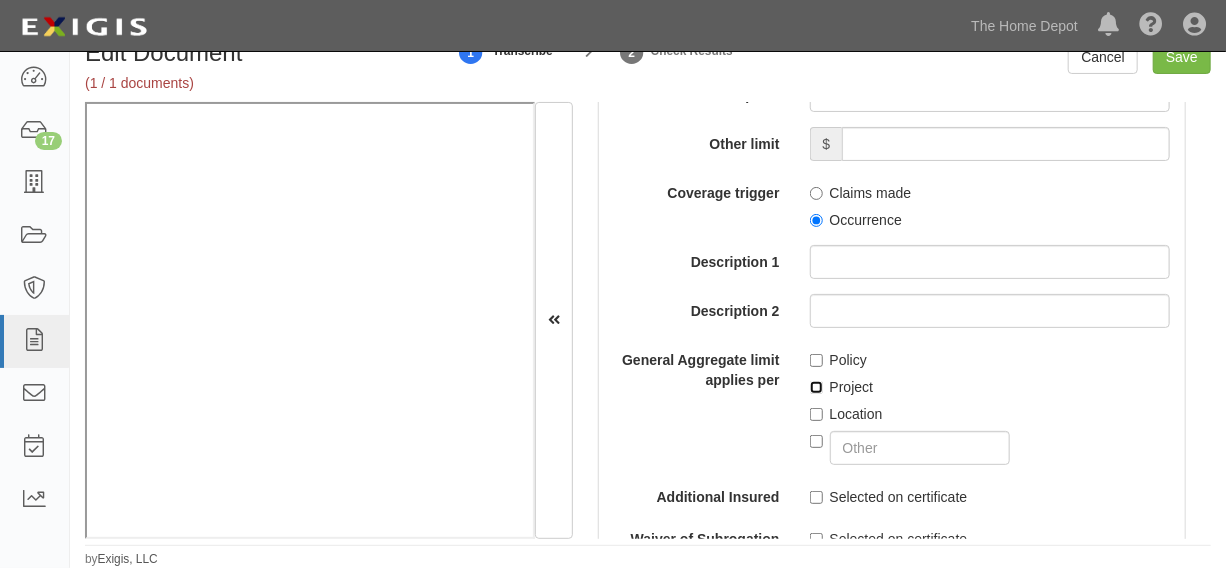 click on "Project" at bounding box center (816, 387) 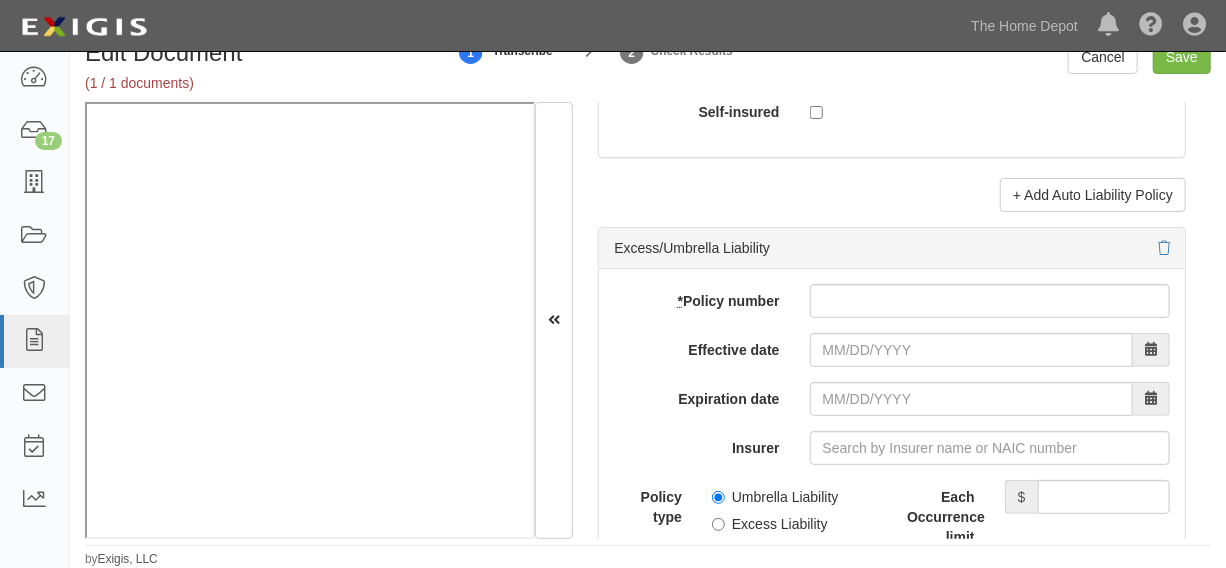 scroll, scrollTop: 4137, scrollLeft: 0, axis: vertical 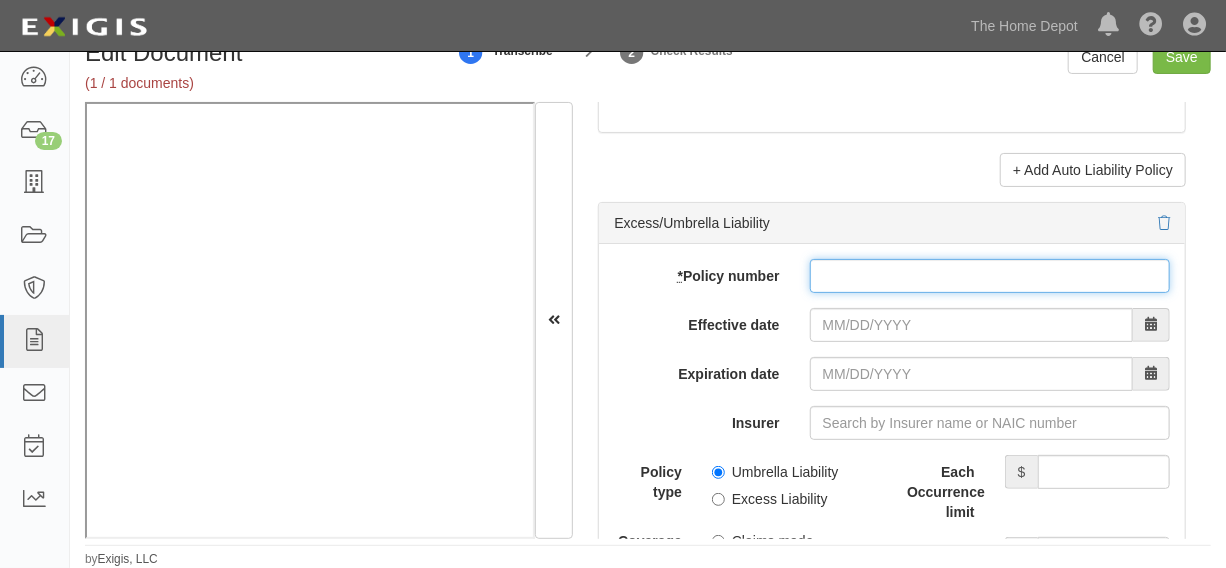 click on "*  Policy number" at bounding box center (990, 276) 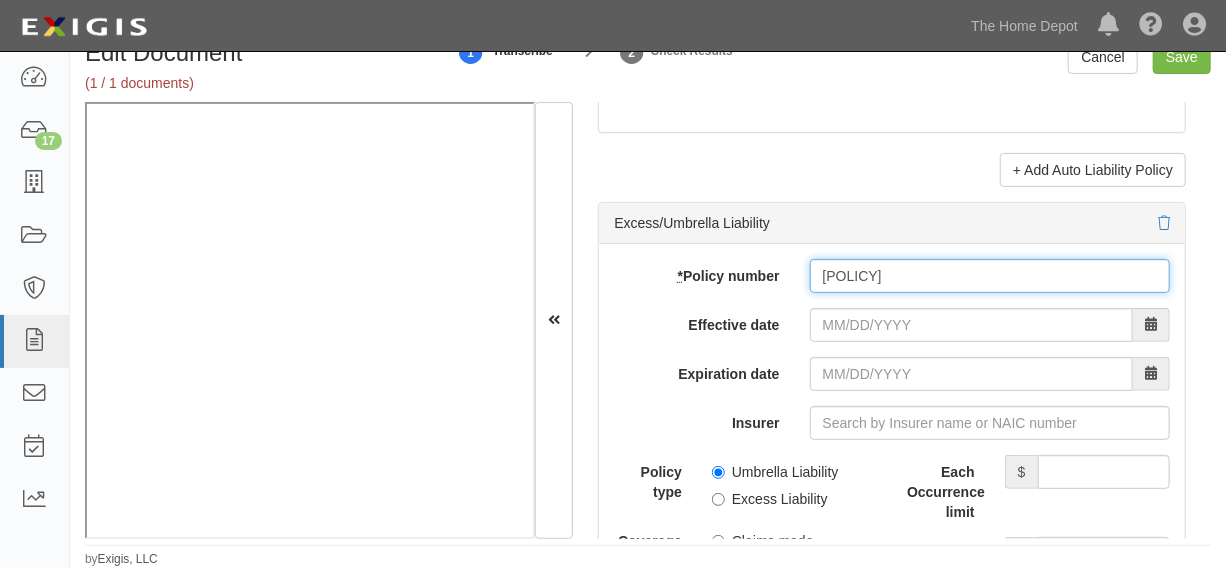 type on "CUP3W66102125NF" 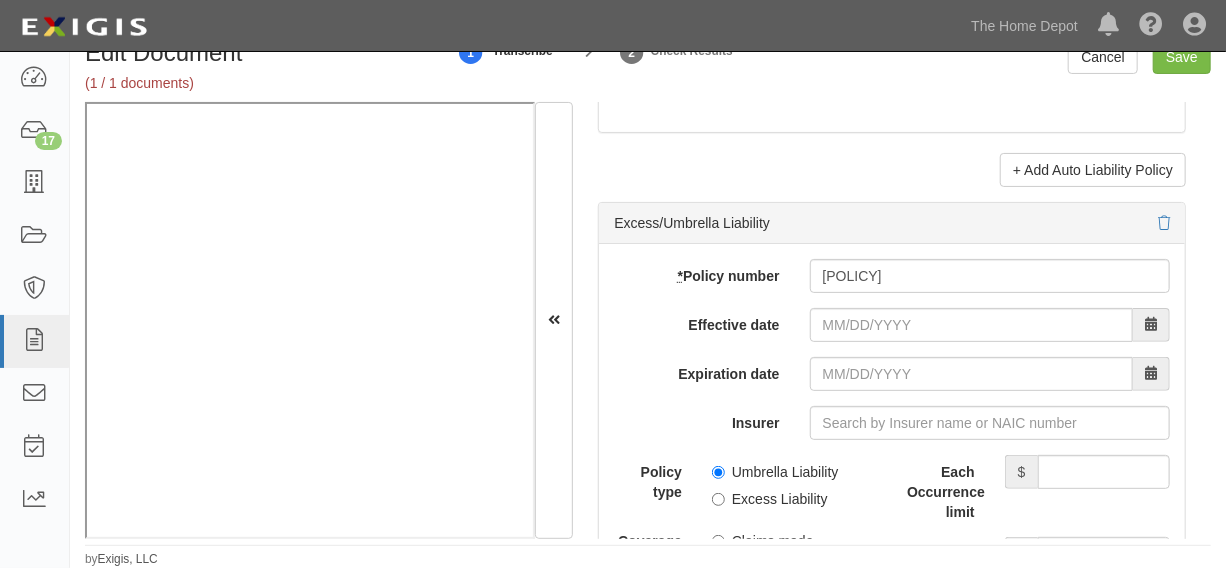 click on "add update renew This new policy will be added This new policy will update existing policy # This new policy will renew existing policy # *  Policy number CUP3W66102125NF Effective date Expiration date Insurer Policy type Umbrella Liability Excess Liability Coverage trigger Claims made Occurrence Deductible or Retention Deductible Retention Deductible or Retention amount $ Additional Insured Selected on certificate Waiver of Subrogation Selected on certificate Each Occurrence limit $ Aggregate limit $ Limit description Limit $ Description Internal notes Self-insured Underlying Coverage
General Liability
Policy Number: MWZY31147325
Auto Liability
Policy Number: N/A
Workers Compensation/Employers Liability
Policy Number: N/A
Other" at bounding box center (892, 700) 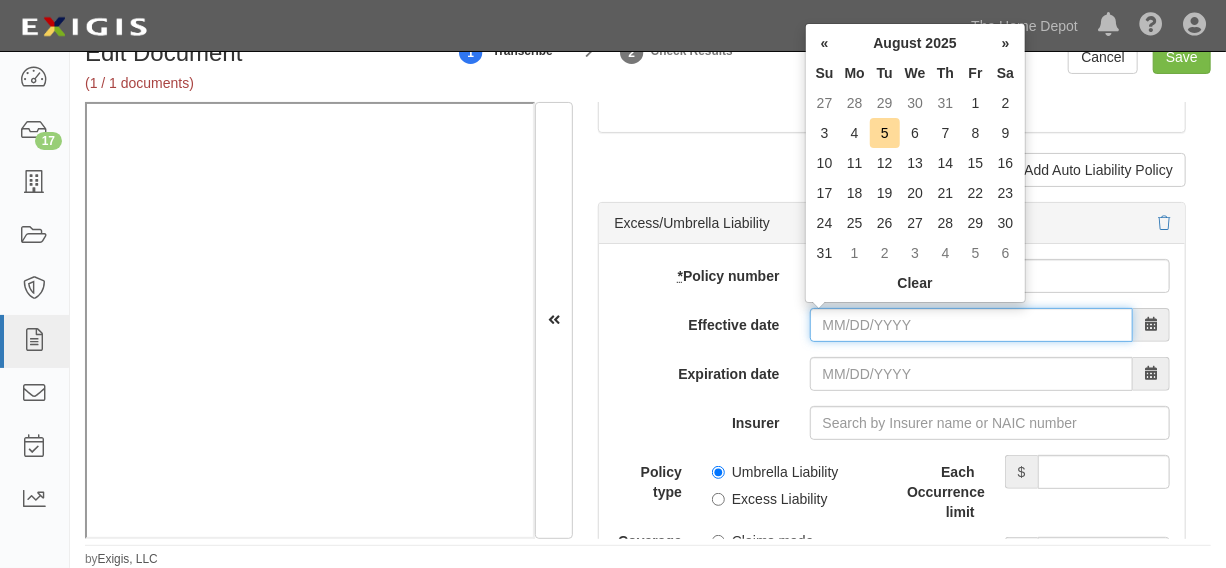 click on "Effective date" at bounding box center [971, 325] 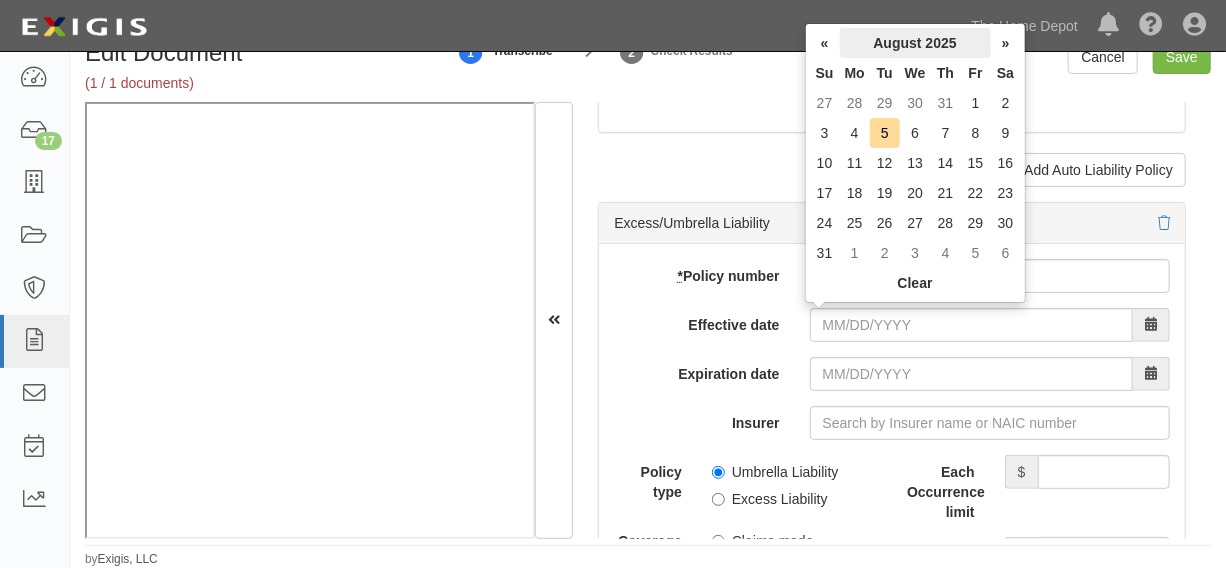 click on "August 2025" at bounding box center [915, 43] 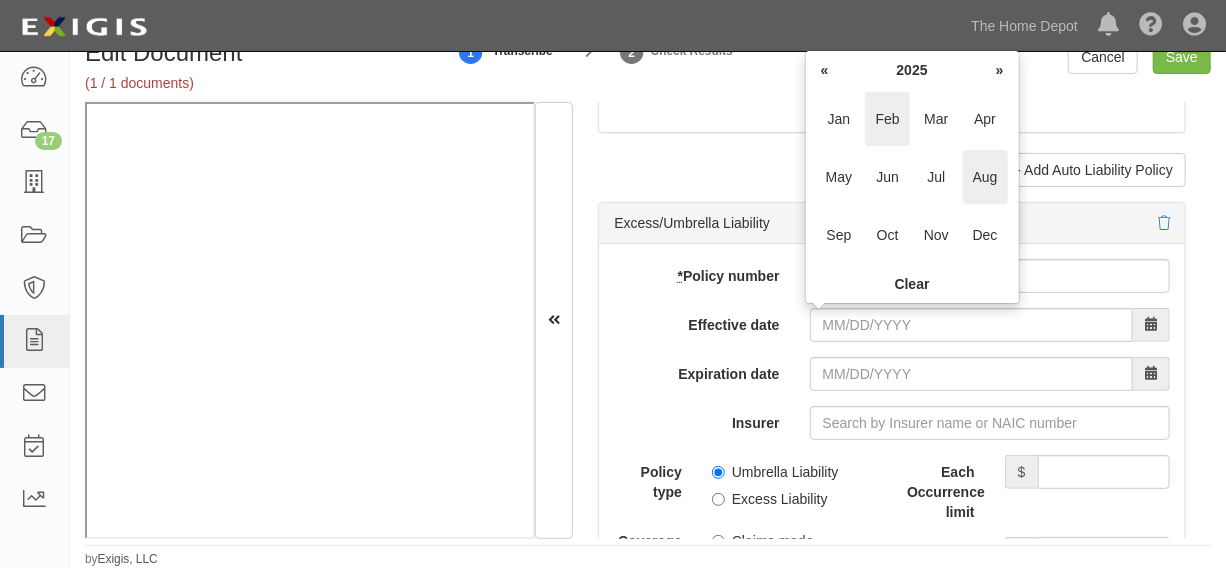 click on "Feb" at bounding box center [887, 119] 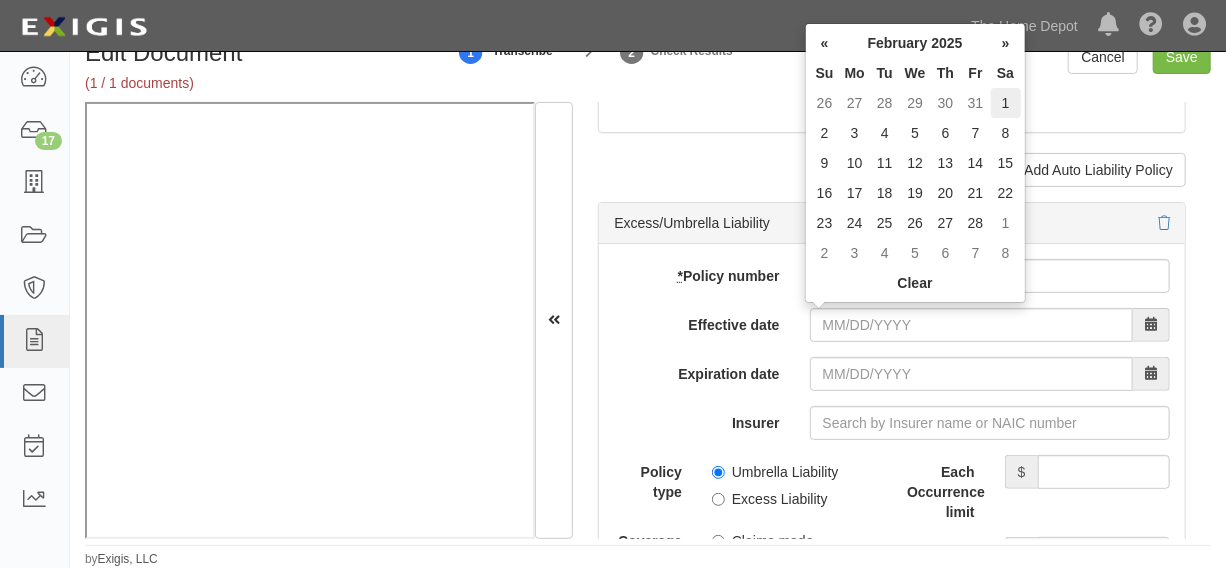 click on "1" at bounding box center [1006, 103] 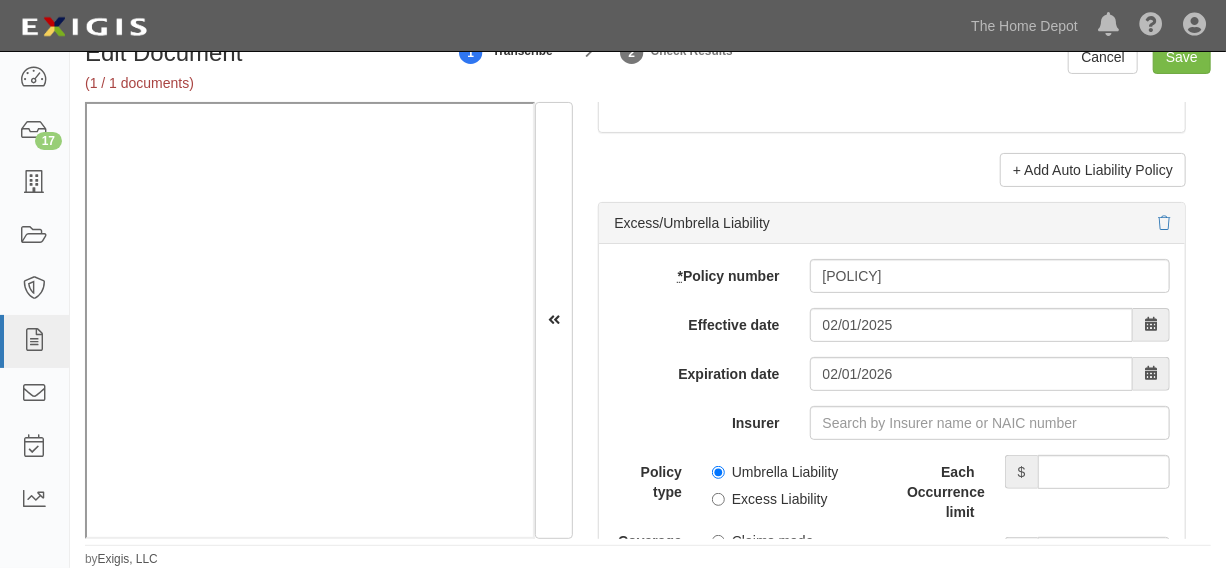 scroll, scrollTop: 4440, scrollLeft: 0, axis: vertical 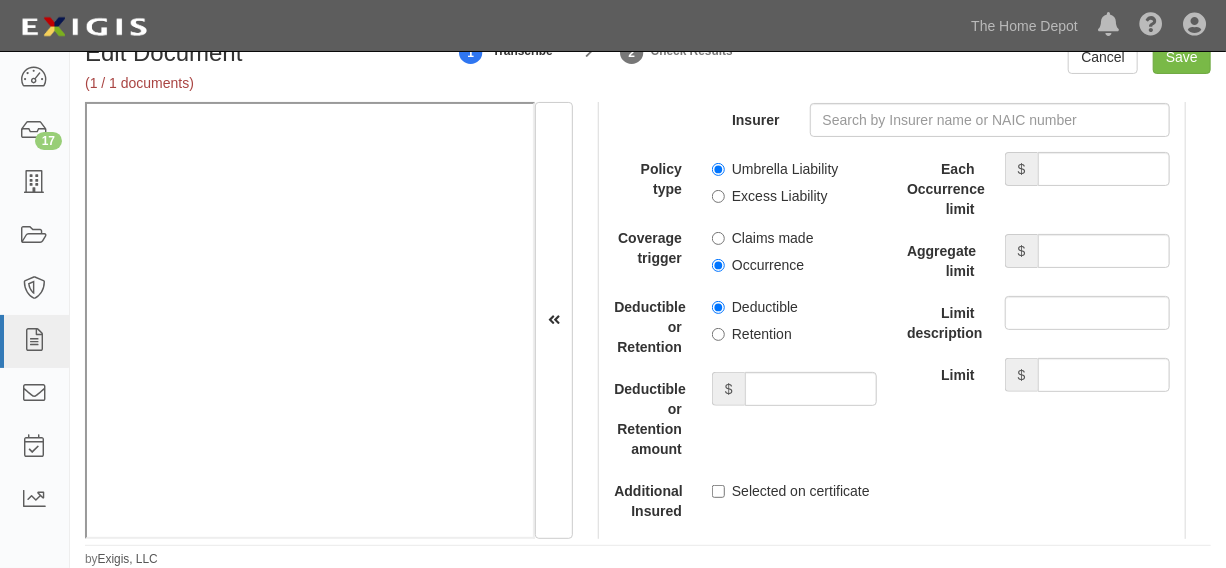 click on "Umbrella Liability" at bounding box center [775, 169] 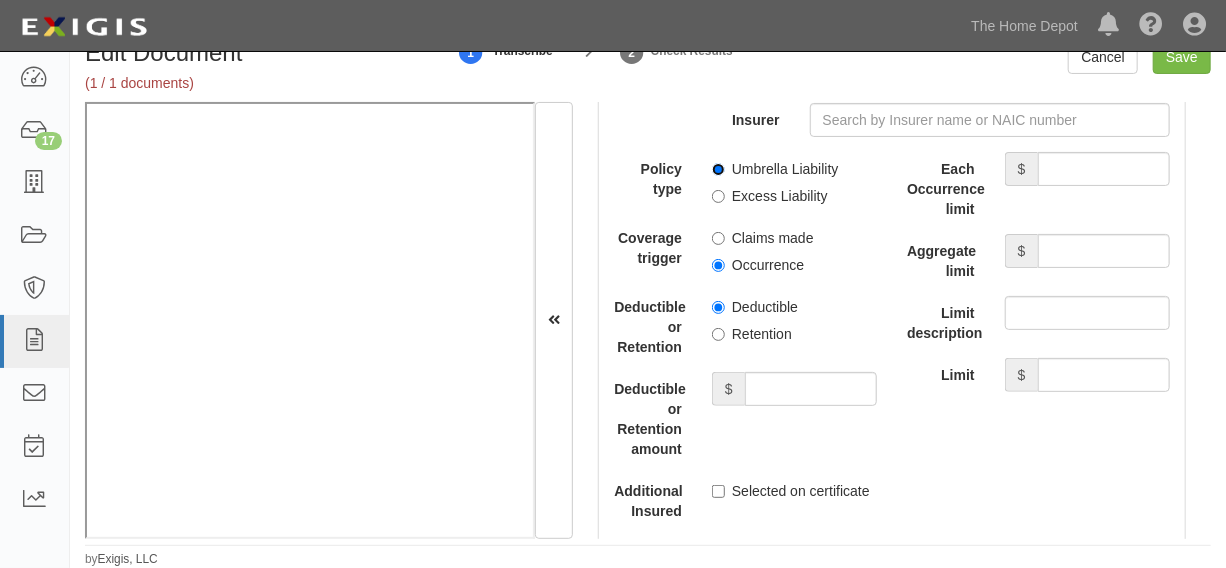 click on "Umbrella Liability" at bounding box center (718, 169) 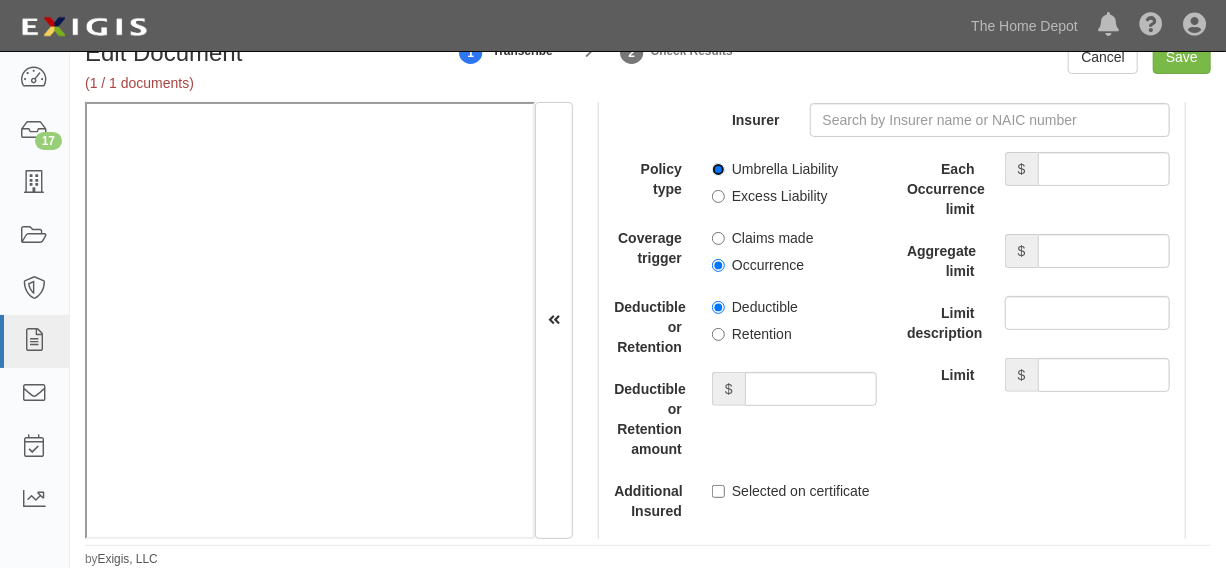 radio on "true" 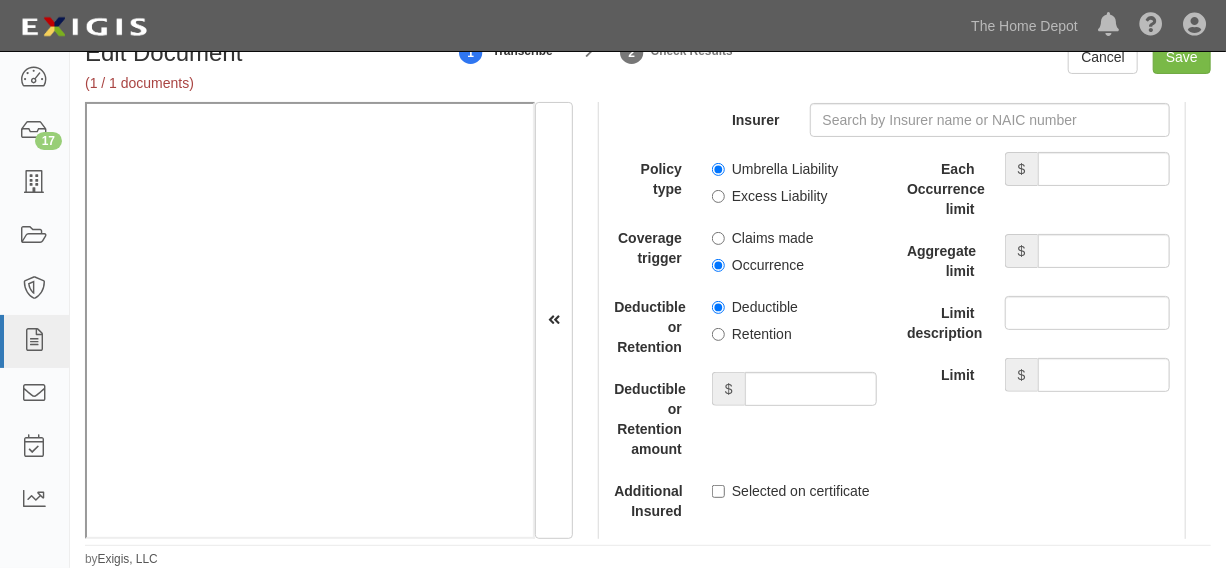 click on "Occurrence" at bounding box center (758, 265) 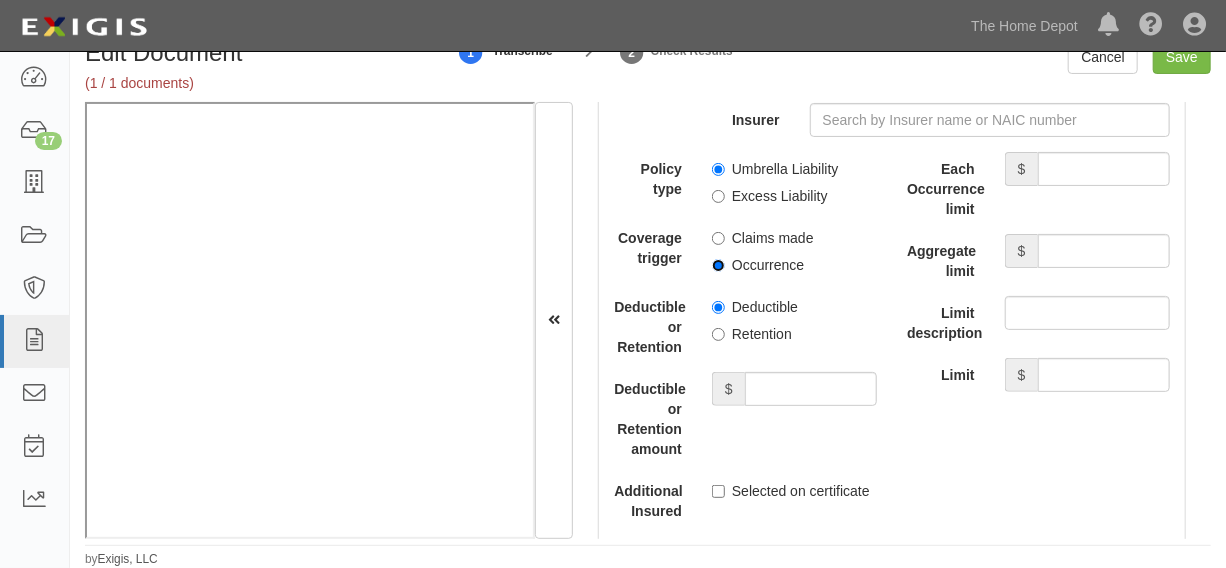 click on "Occurrence" at bounding box center [718, 265] 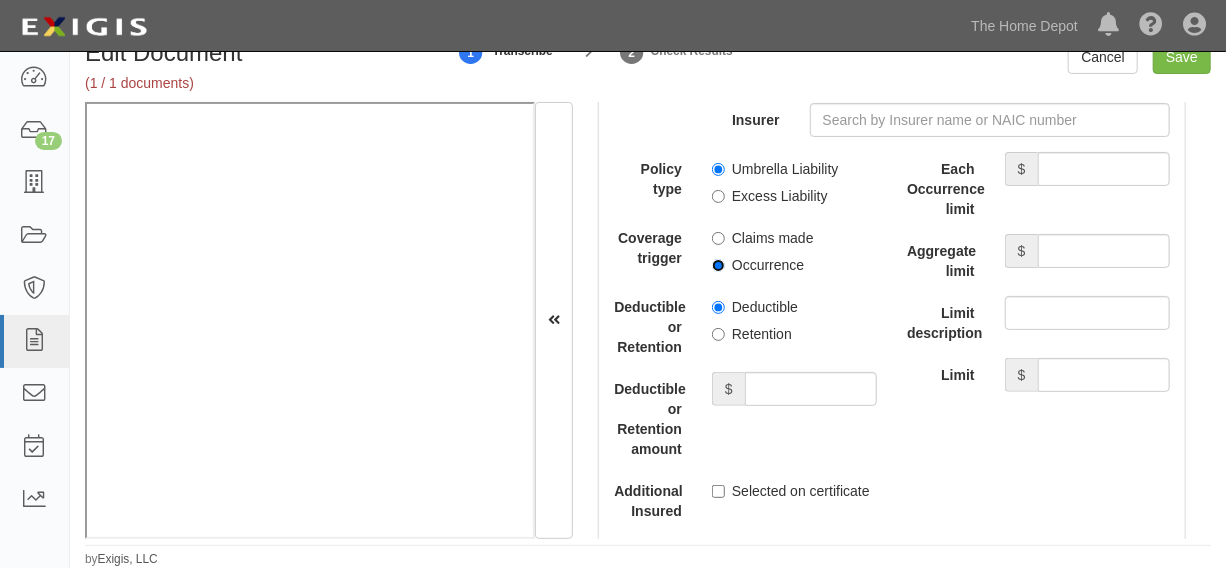 radio on "true" 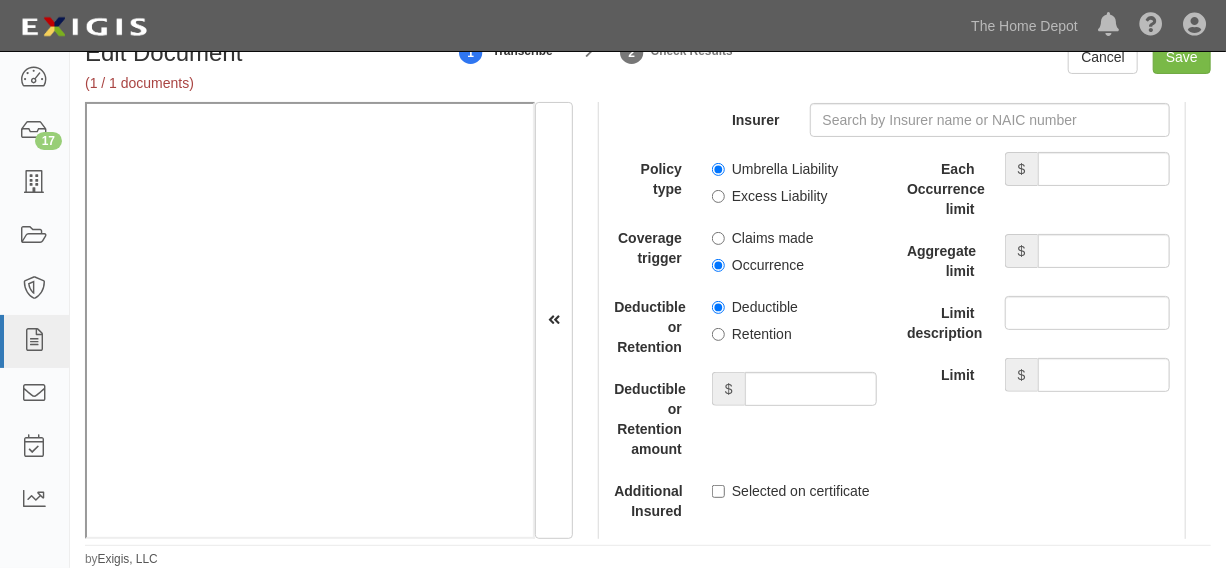 click on "Retention" at bounding box center [752, 334] 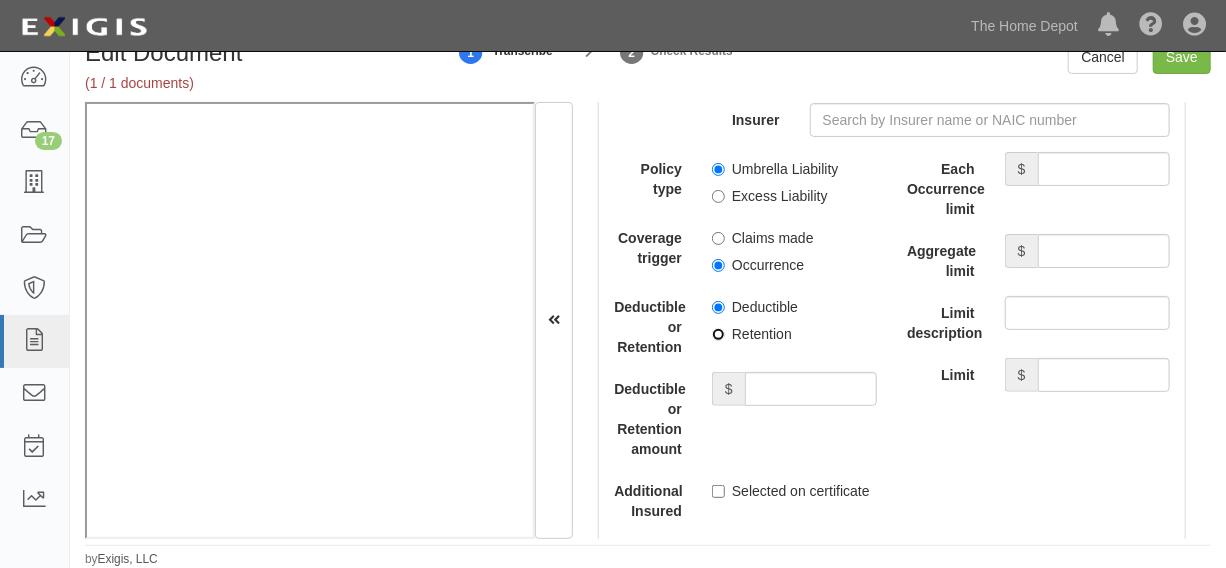 click on "Retention" at bounding box center (718, 334) 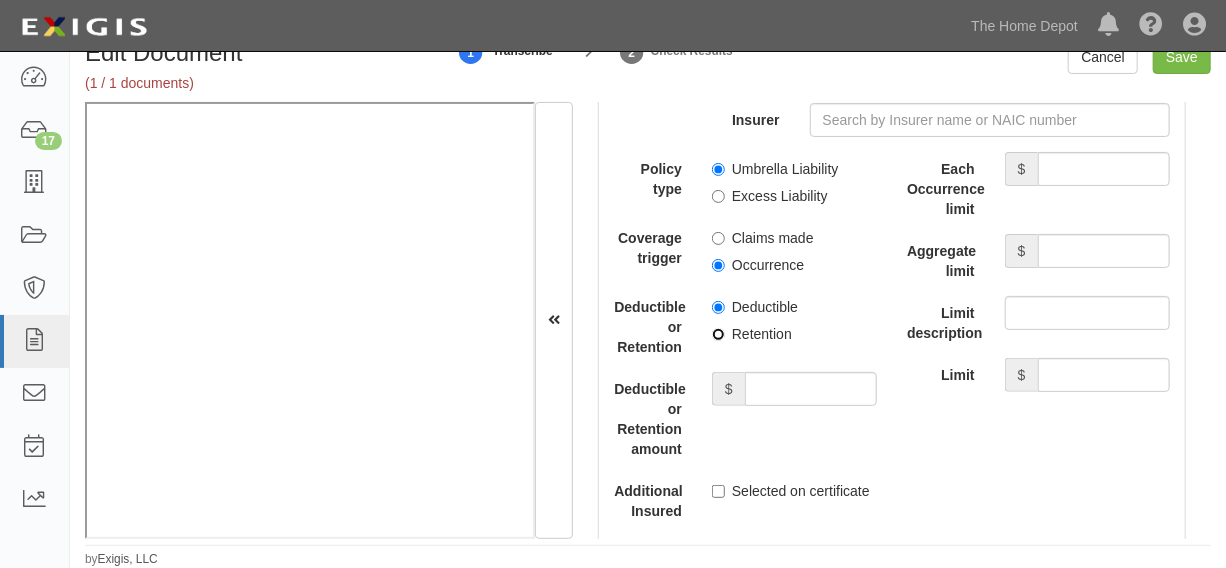 radio on "true" 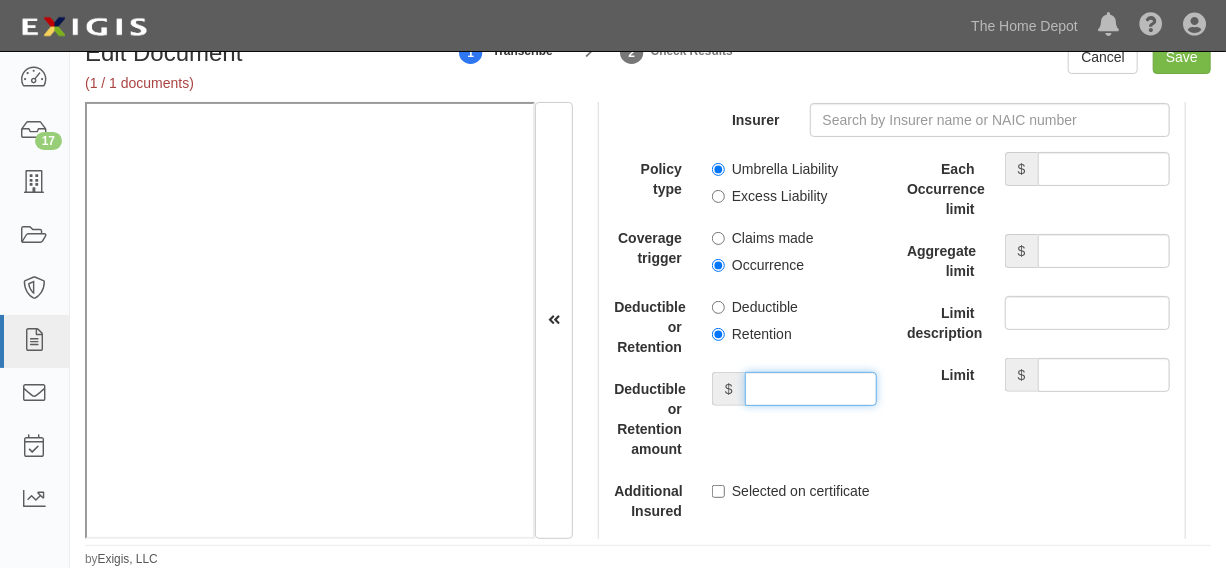 click on "Deductible or Retention amount" at bounding box center [811, 389] 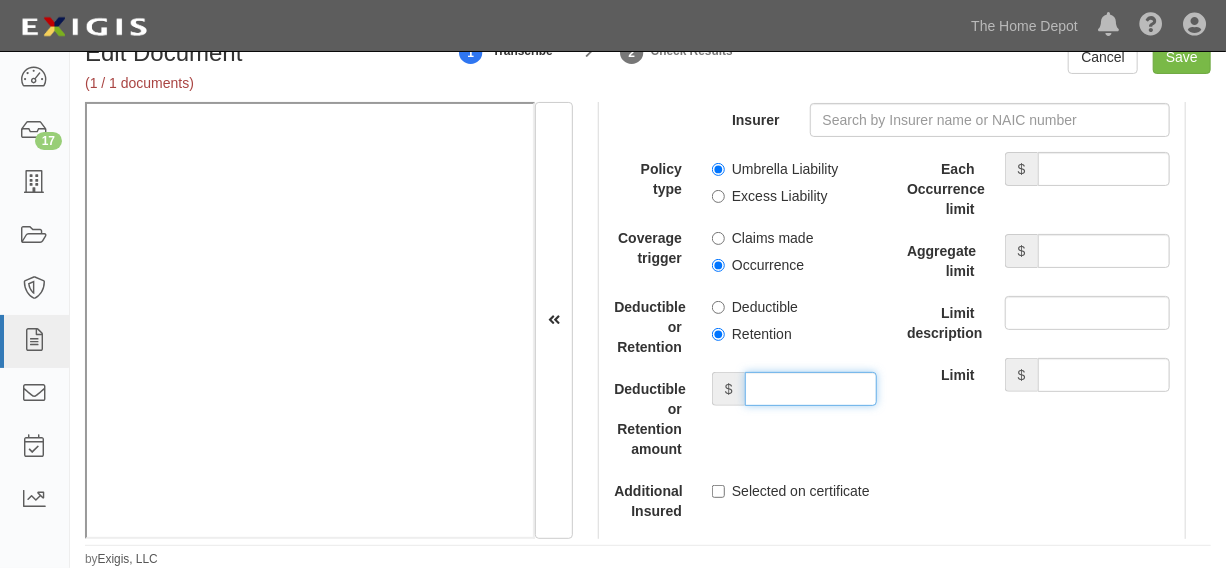 type on "10,000" 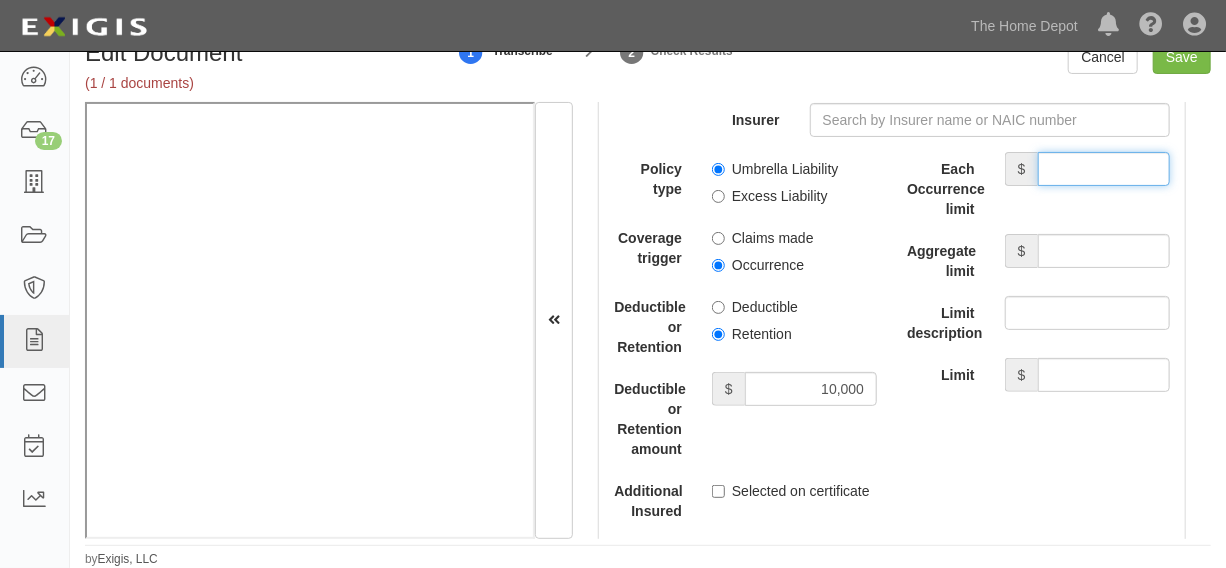 click on "Each Occurrence limit" at bounding box center [1104, 169] 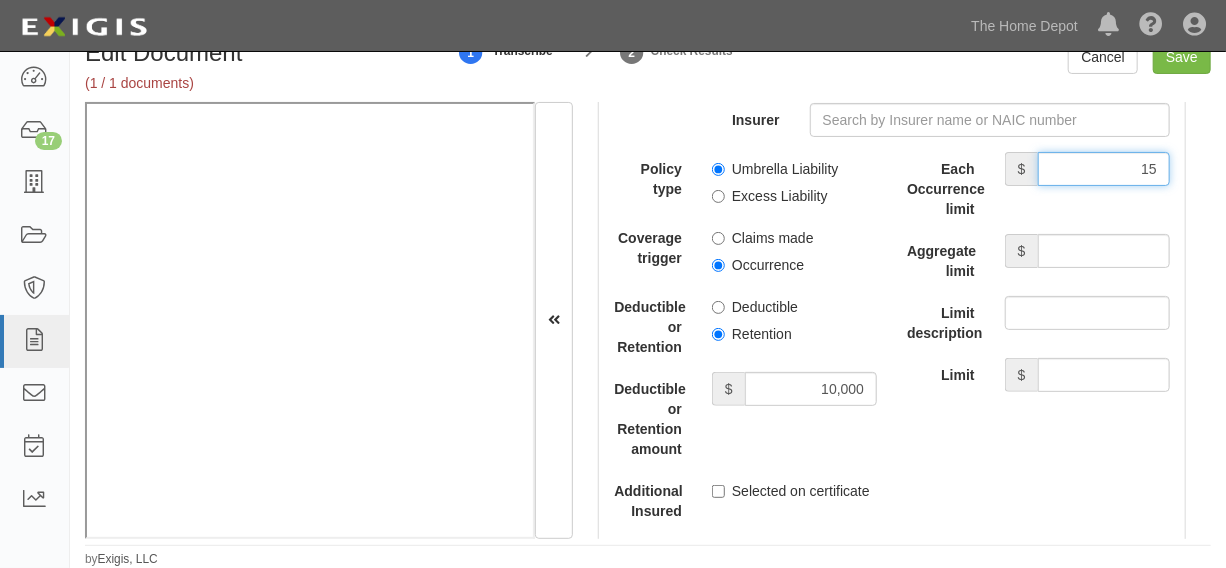 type on "15,000,000" 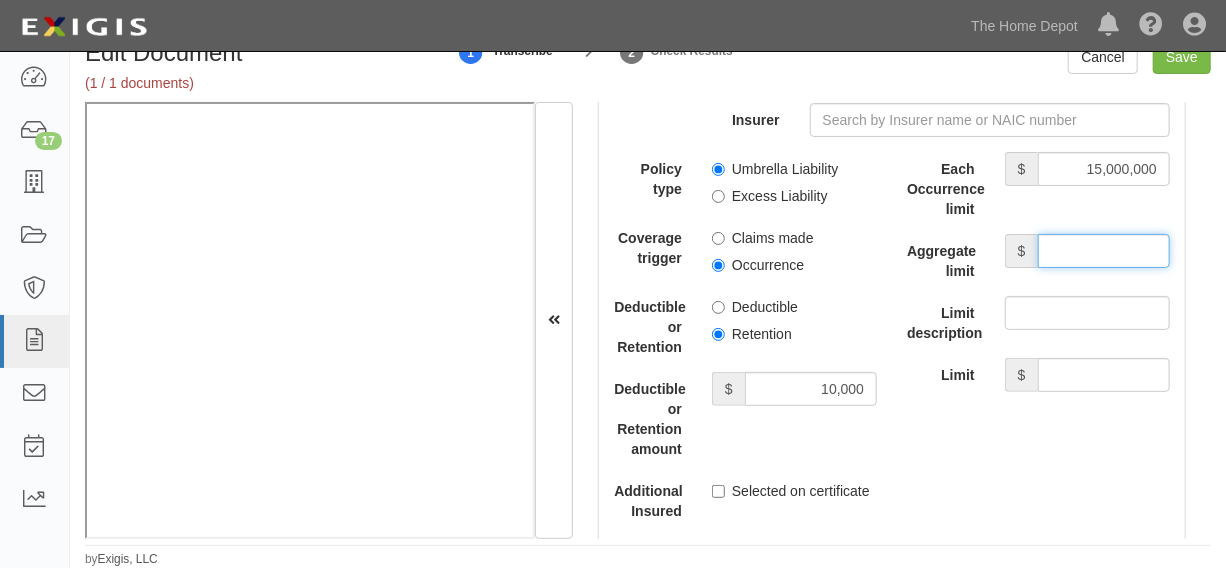 click on "Aggregate limit" at bounding box center [1104, 251] 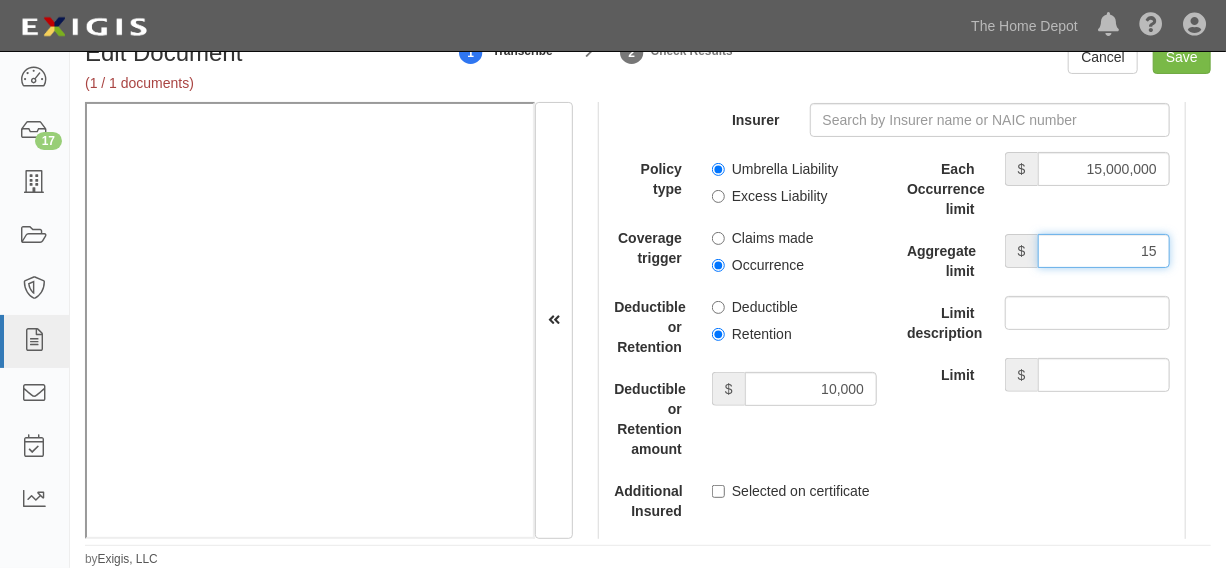 type on "15,000,000" 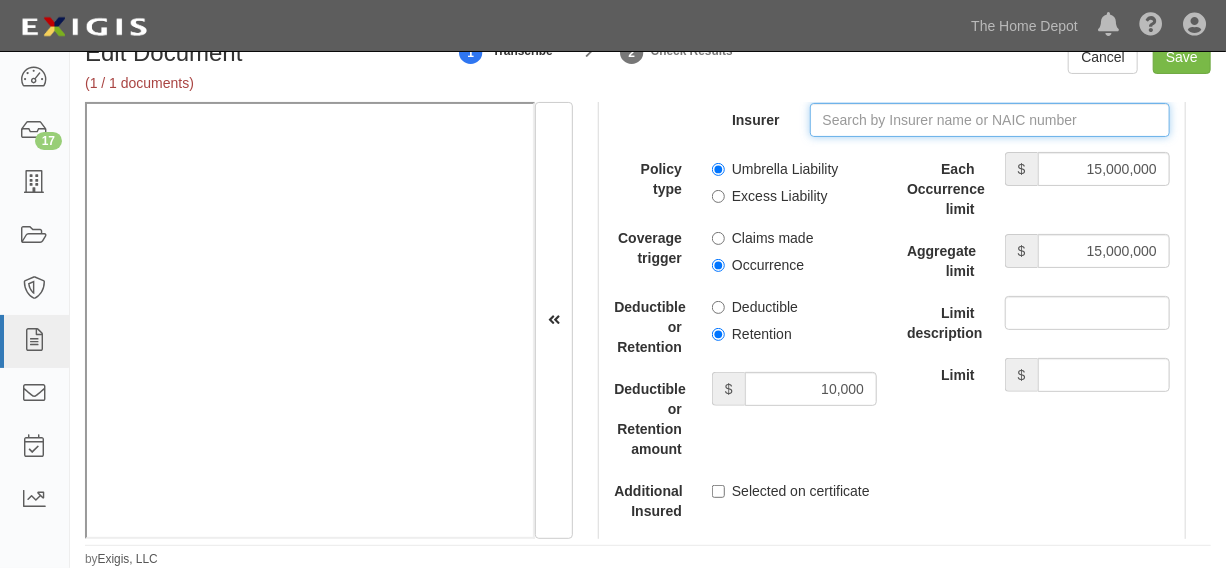 click on "Insurer" at bounding box center [990, 120] 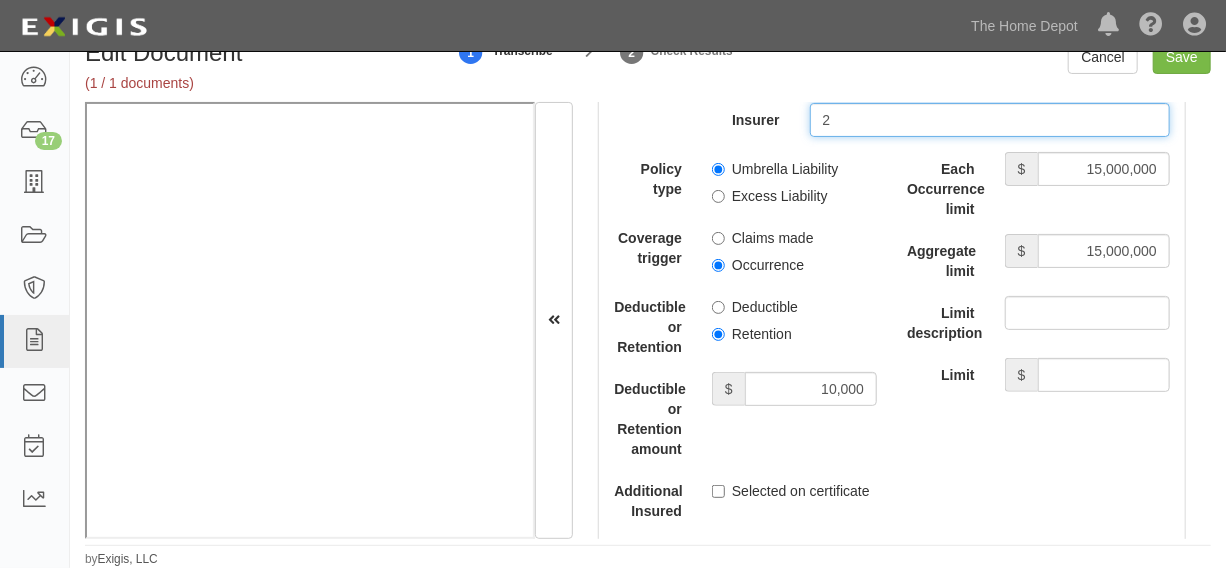 type on "21st Century Advantage Insurance Company (25232) NR Rating" 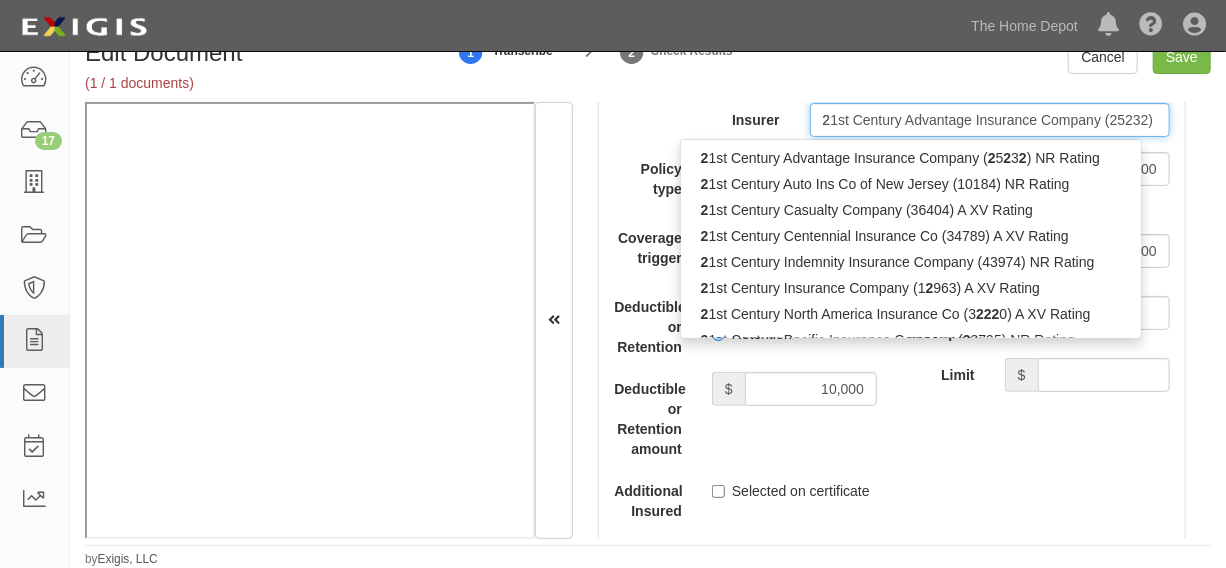 type on "25" 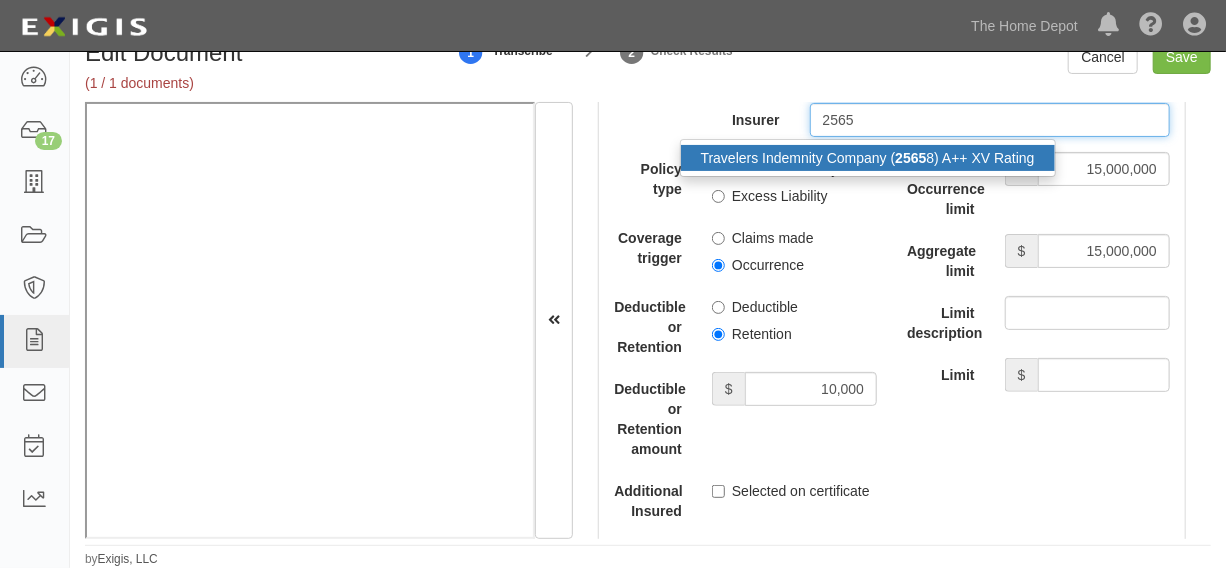 click on "2565" at bounding box center [910, 158] 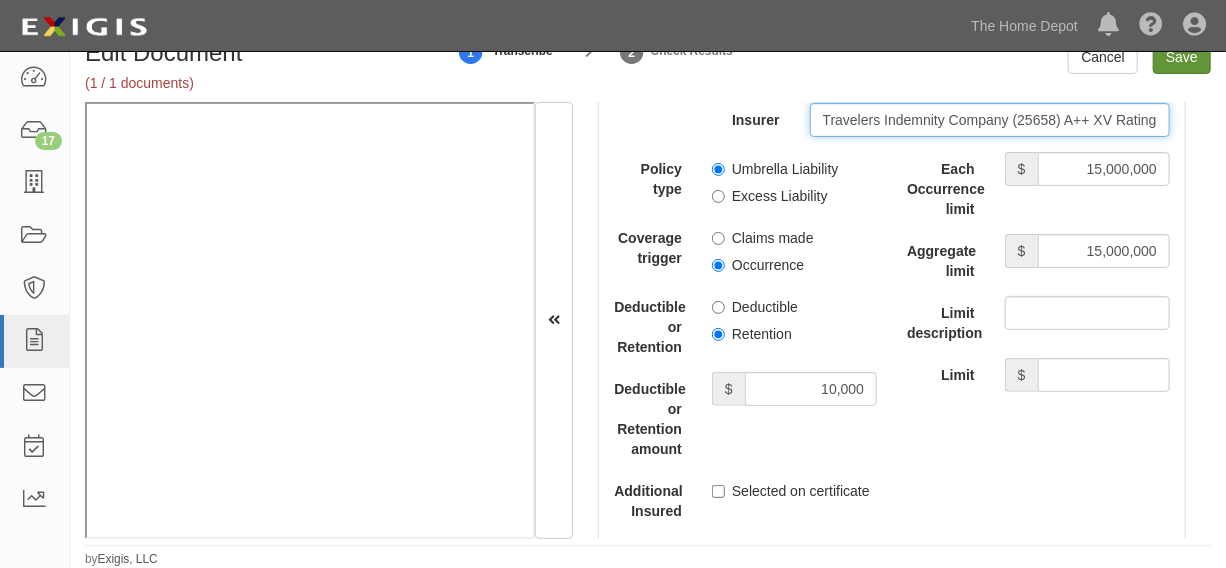 type on "Travelers Indemnity Company (25658) A++ XV Rating" 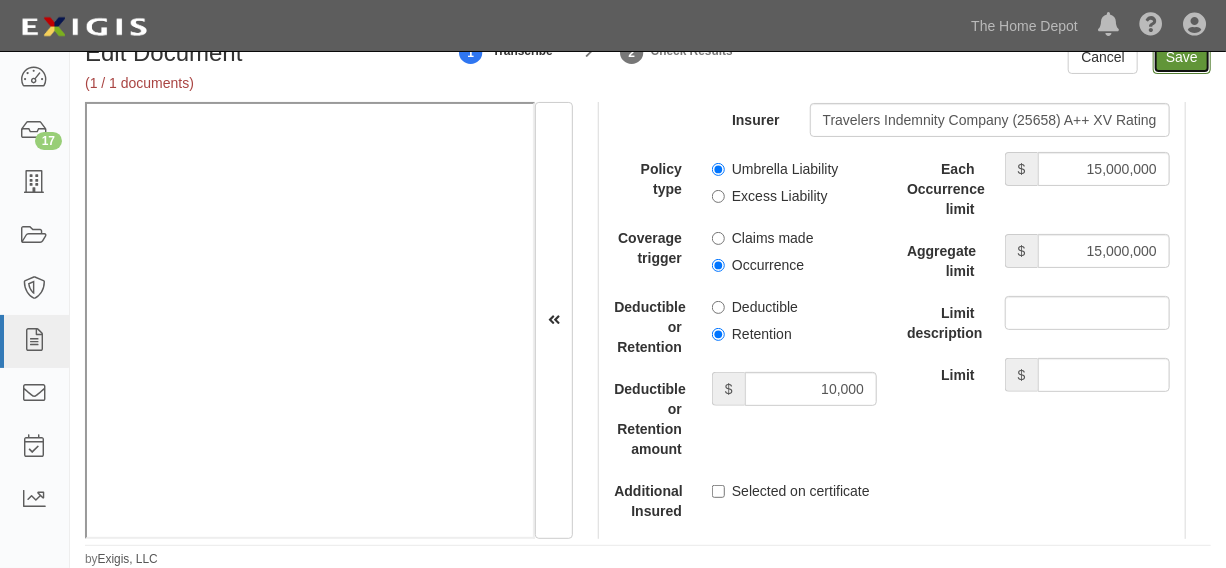 click on "Save" at bounding box center (1182, 57) 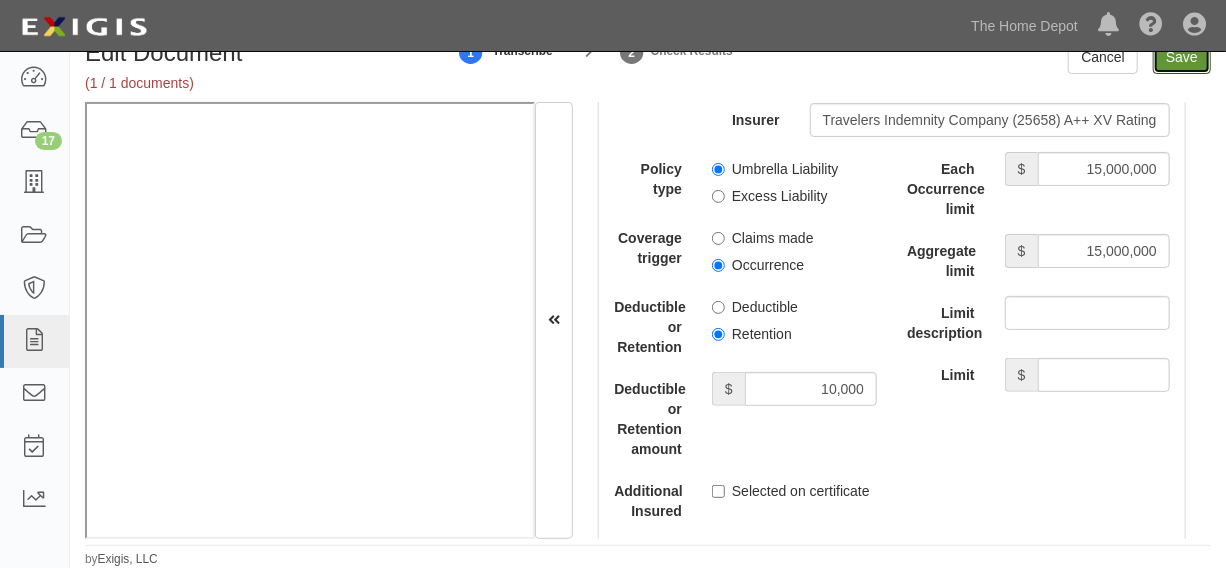 type on "2000000" 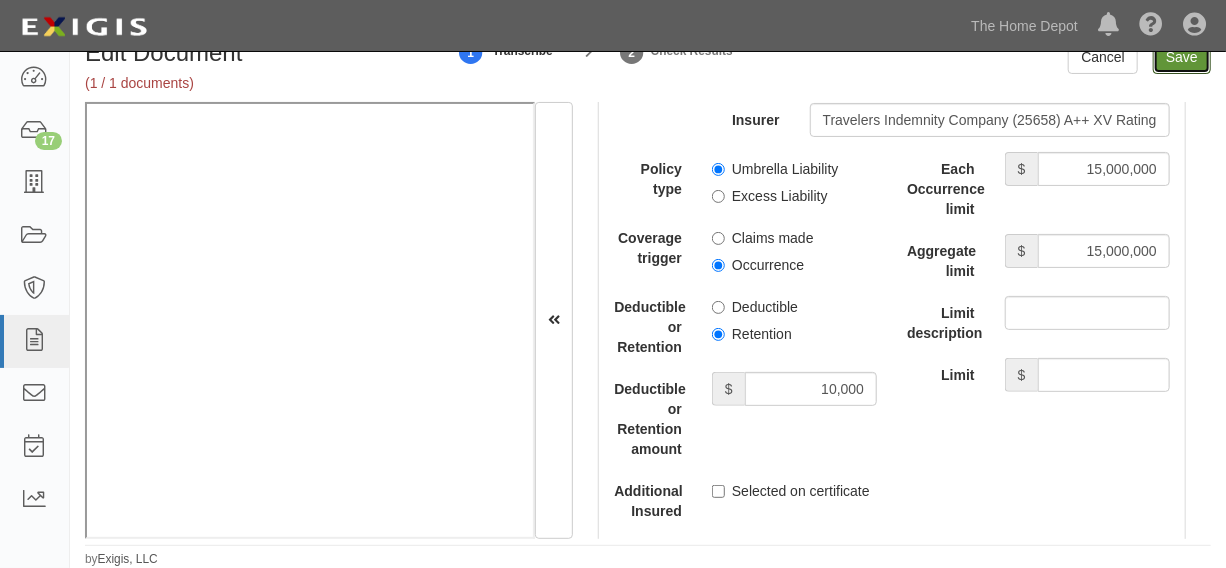 type on "4000000" 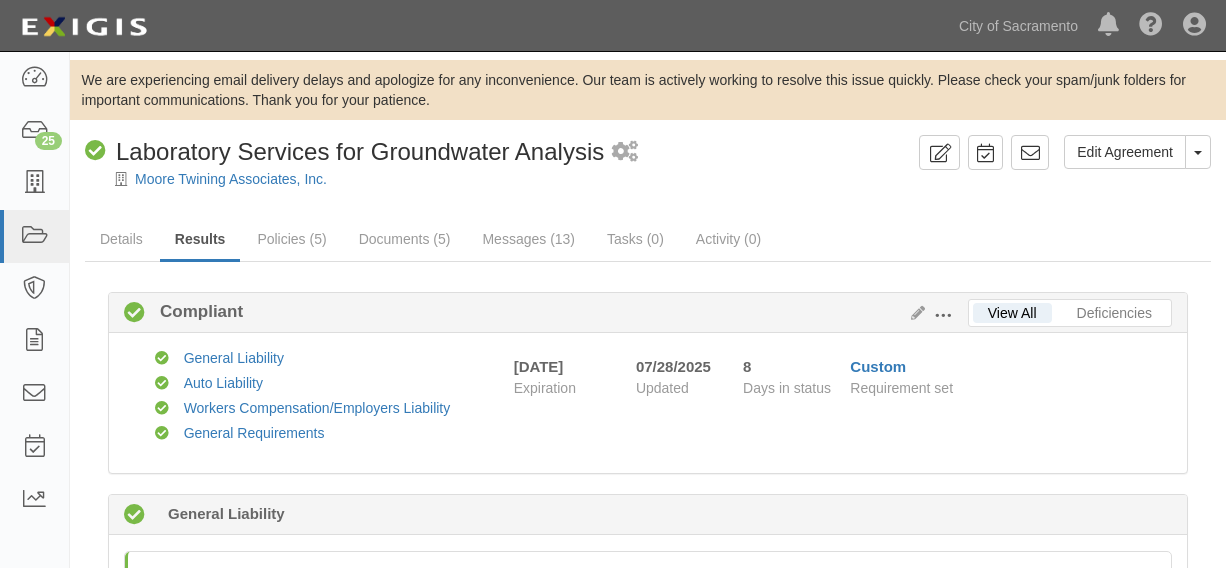 scroll, scrollTop: 0, scrollLeft: 0, axis: both 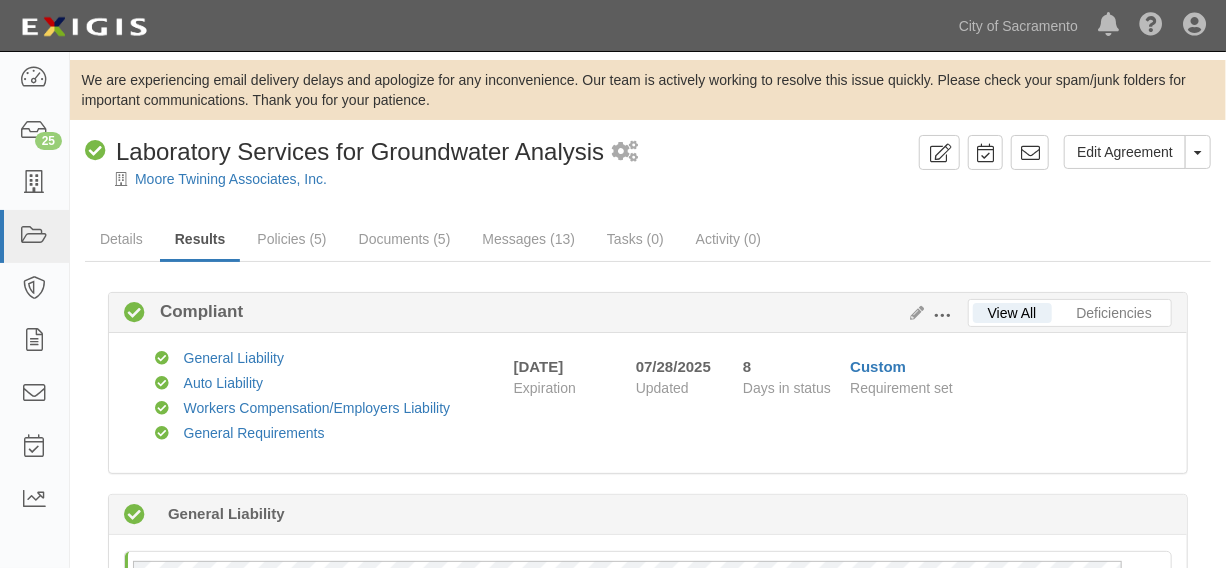 click on "Moore Twining Associates, Inc." at bounding box center [663, 179] 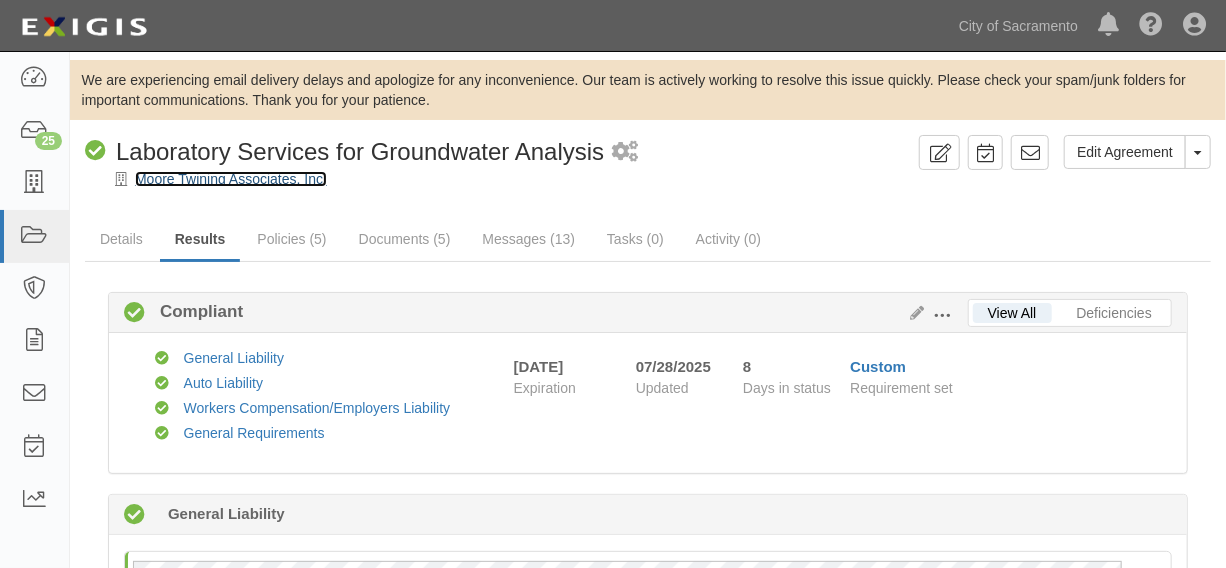 click on "Moore Twining Associates, Inc." at bounding box center (231, 179) 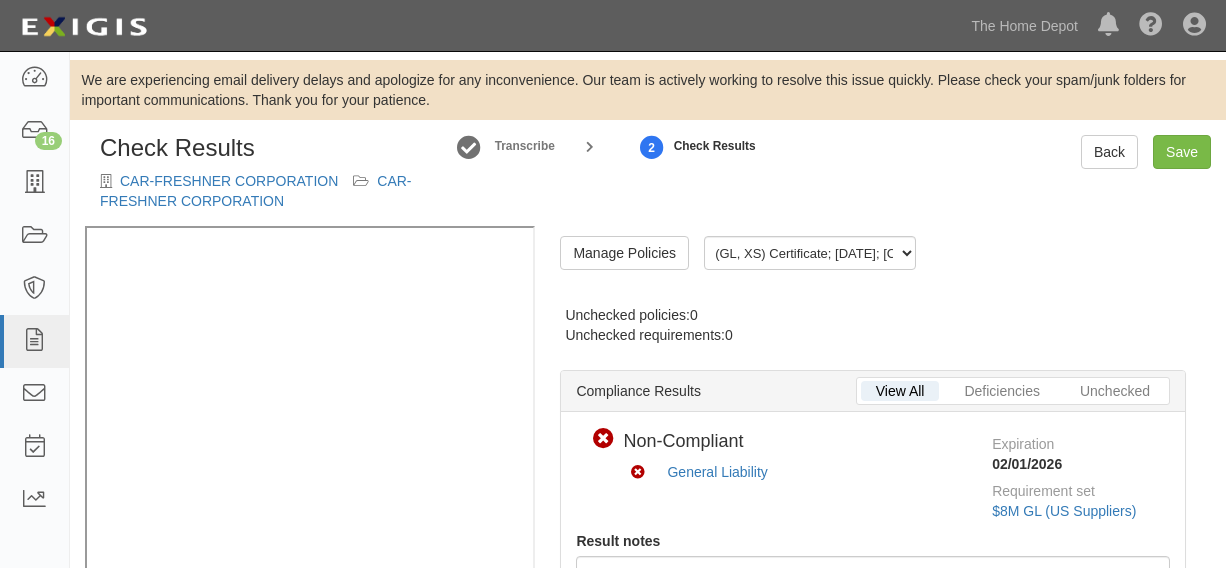 scroll, scrollTop: 113, scrollLeft: 0, axis: vertical 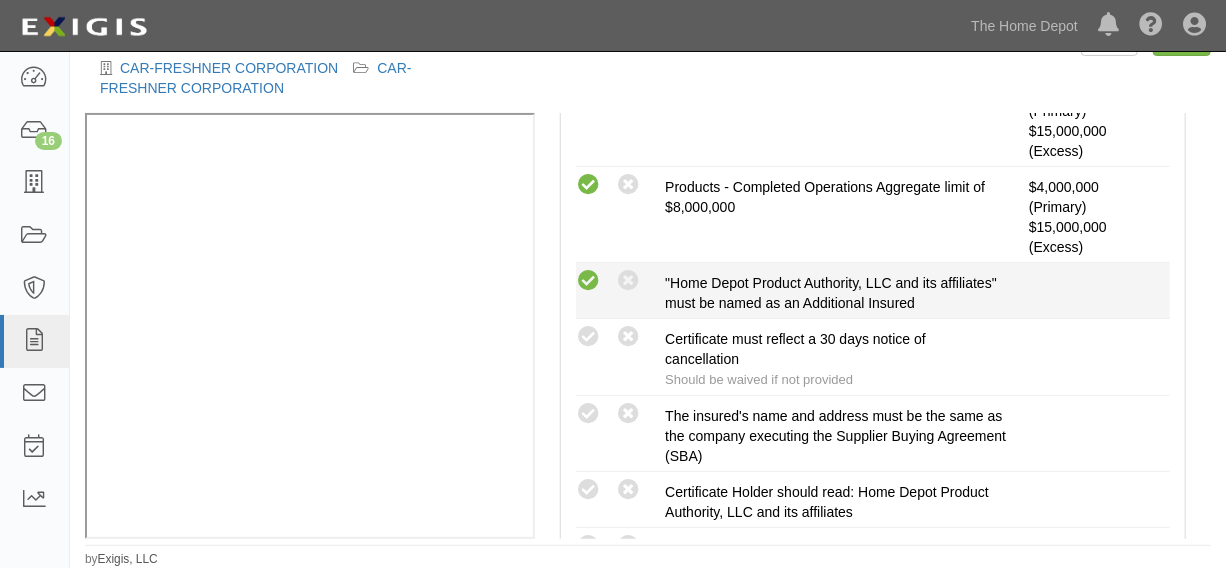 click at bounding box center [588, 281] 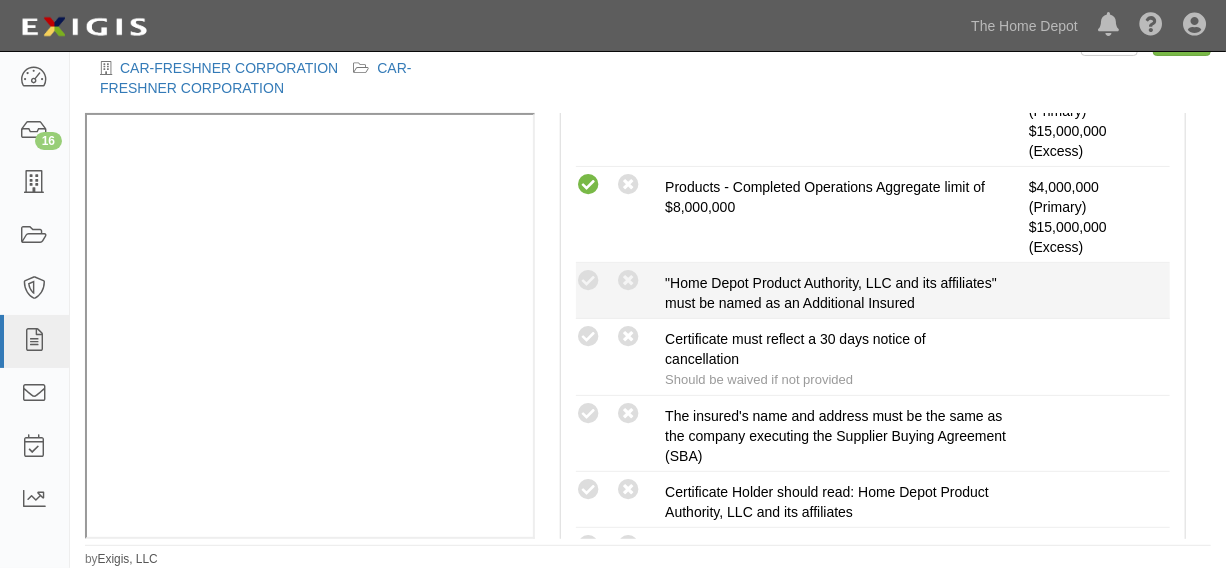 radio on "true" 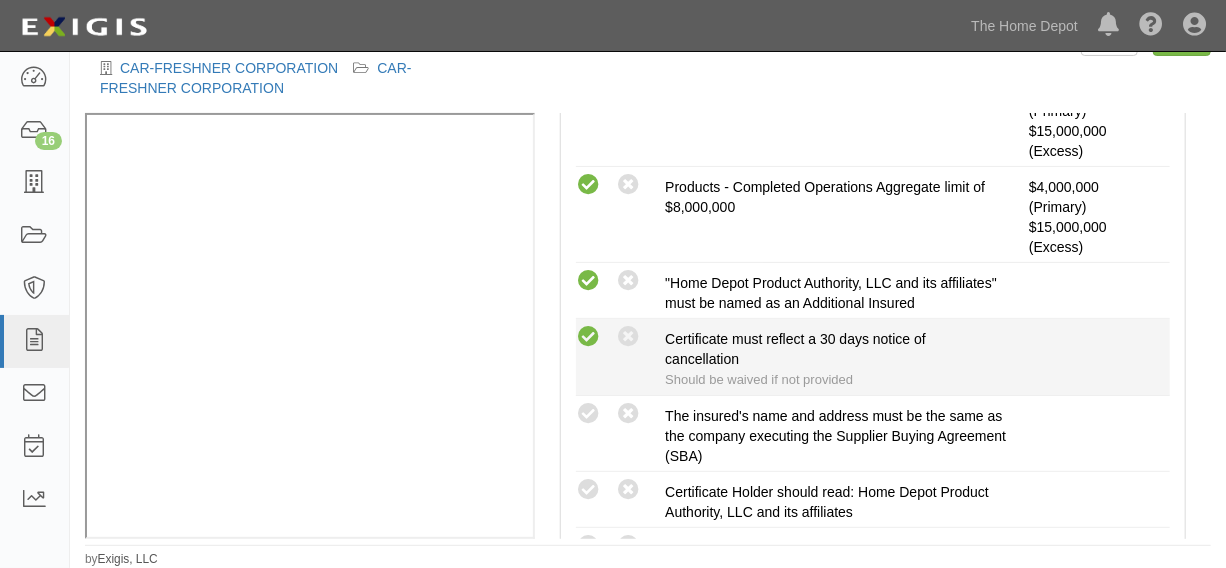 click at bounding box center (588, 337) 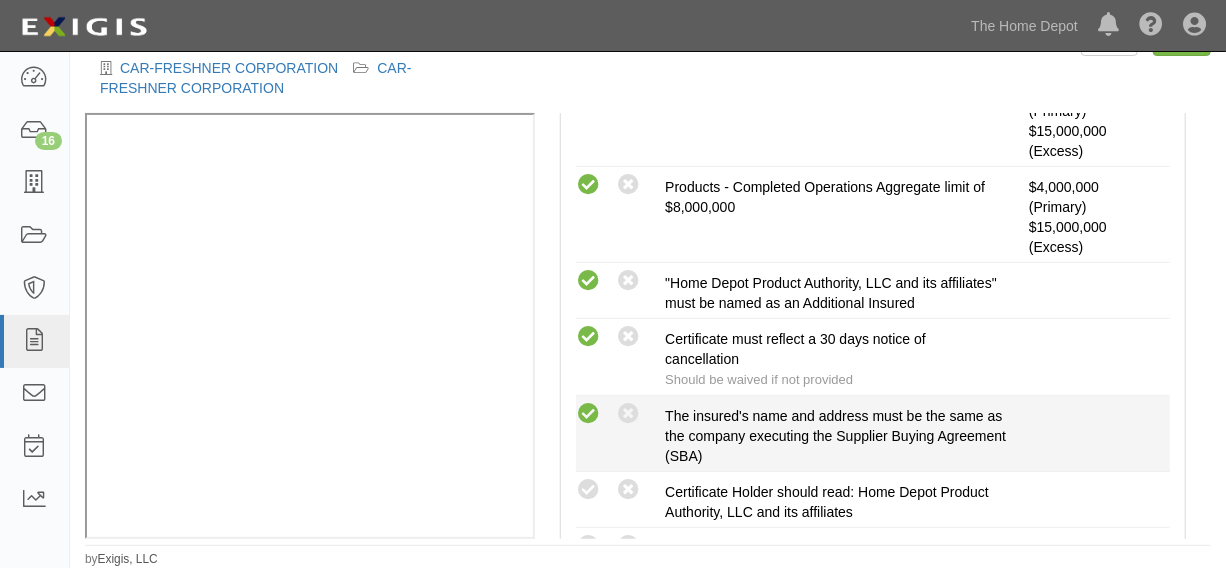 drag, startPoint x: 586, startPoint y: 414, endPoint x: 586, endPoint y: 469, distance: 55 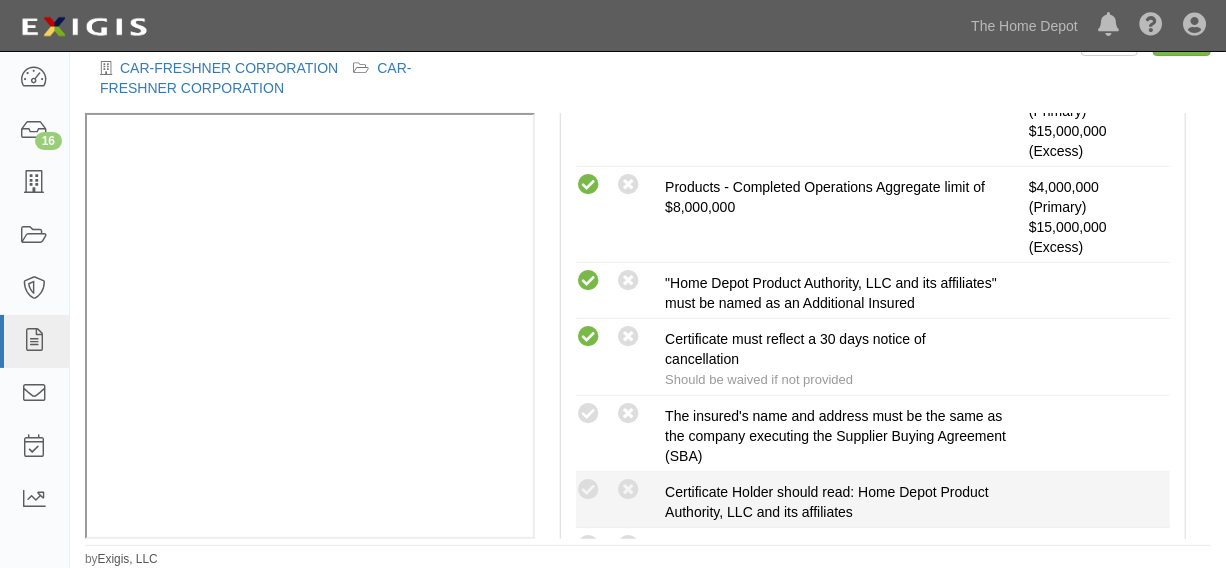 radio on "true" 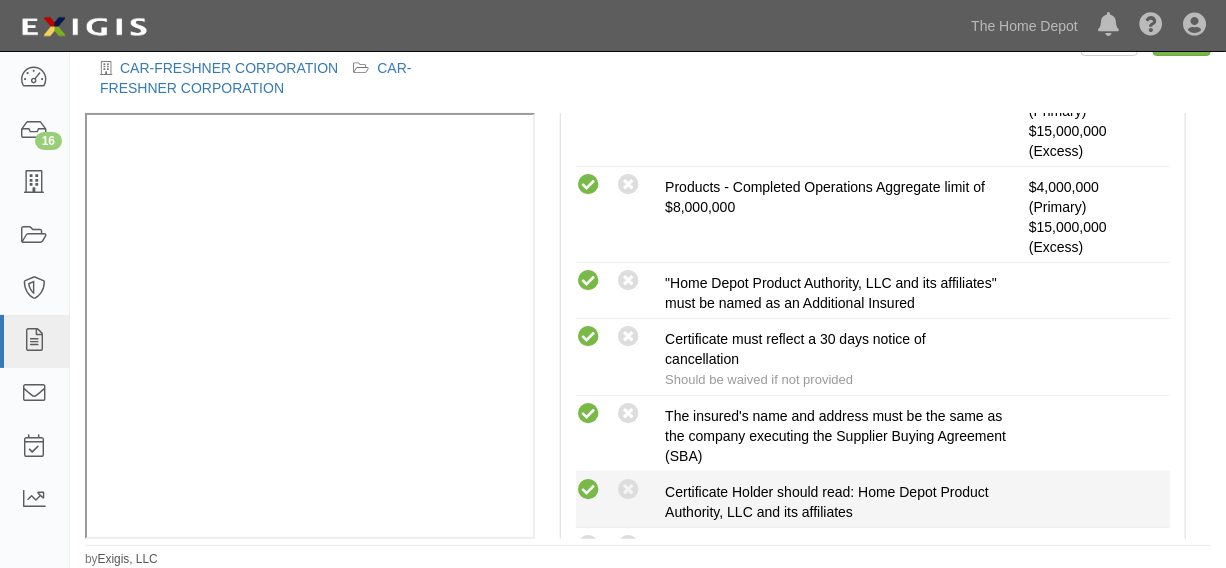 click at bounding box center (588, 490) 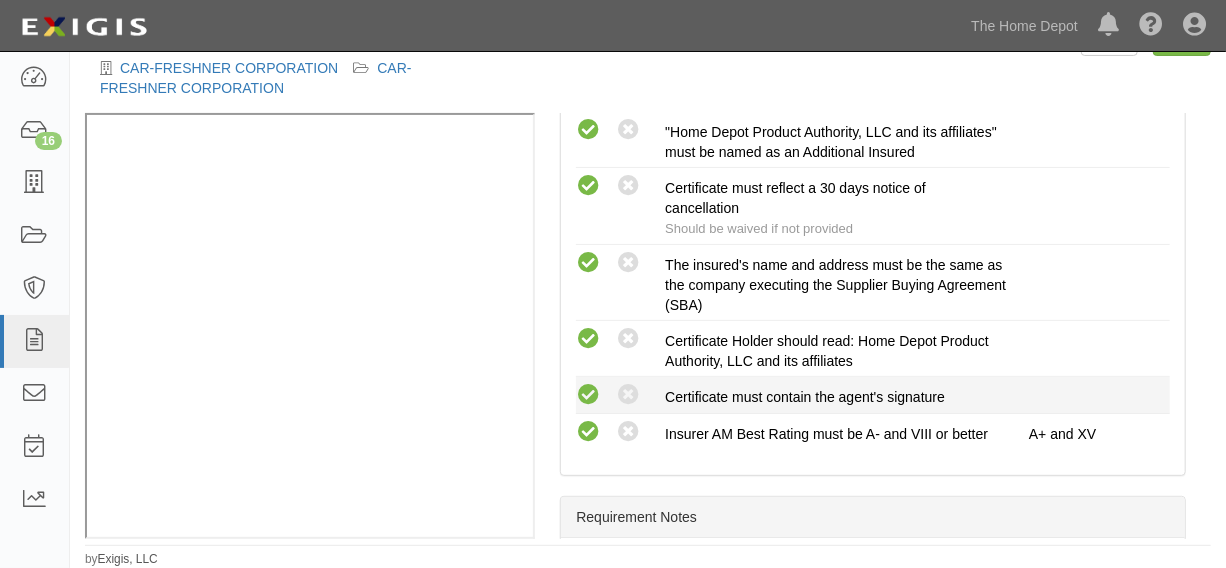 click at bounding box center [588, 395] 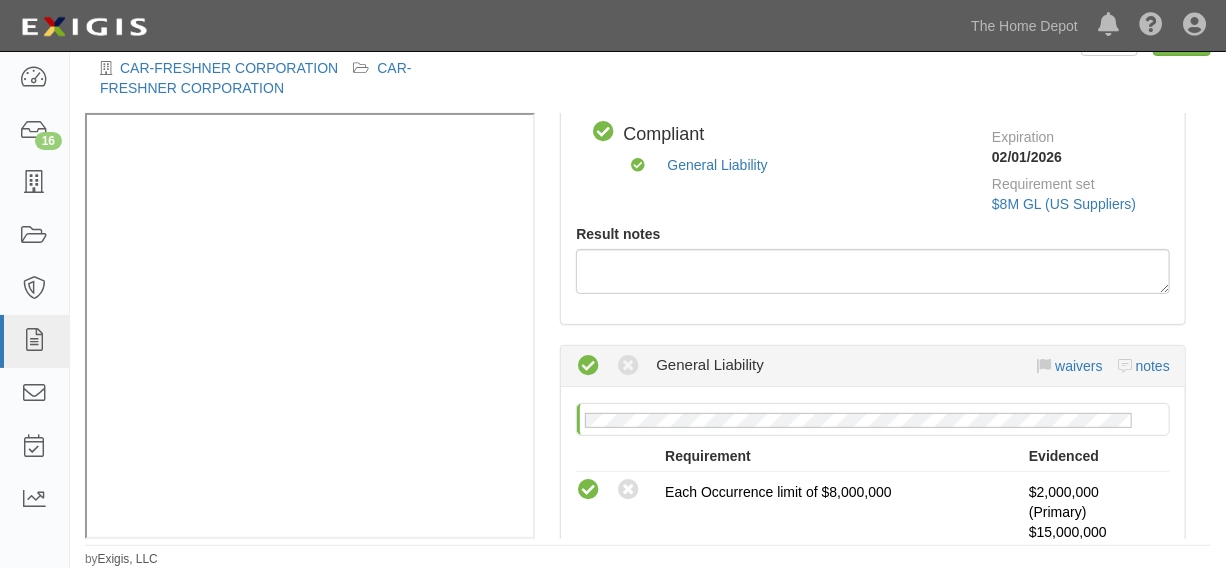 scroll, scrollTop: 0, scrollLeft: 0, axis: both 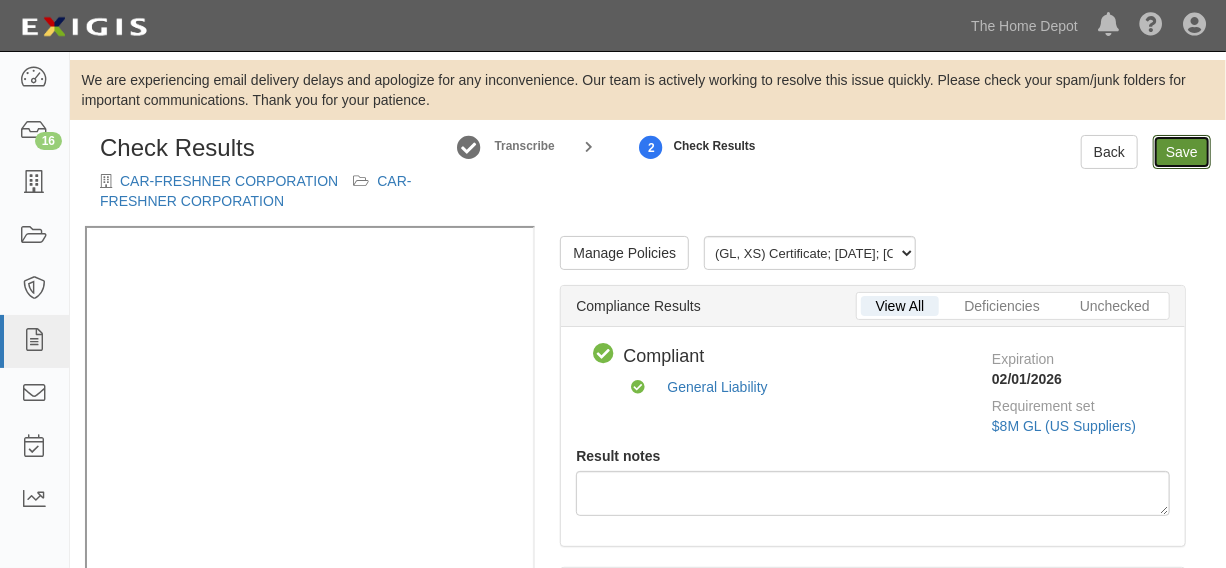 click on "Save" at bounding box center (1182, 152) 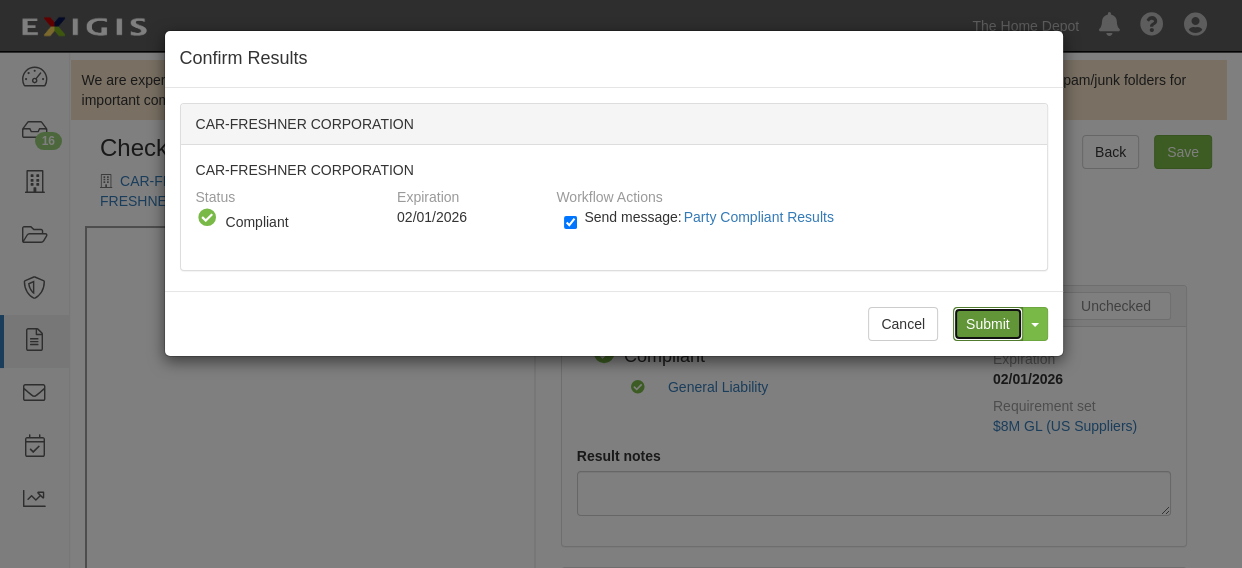 click on "Submit" at bounding box center (988, 324) 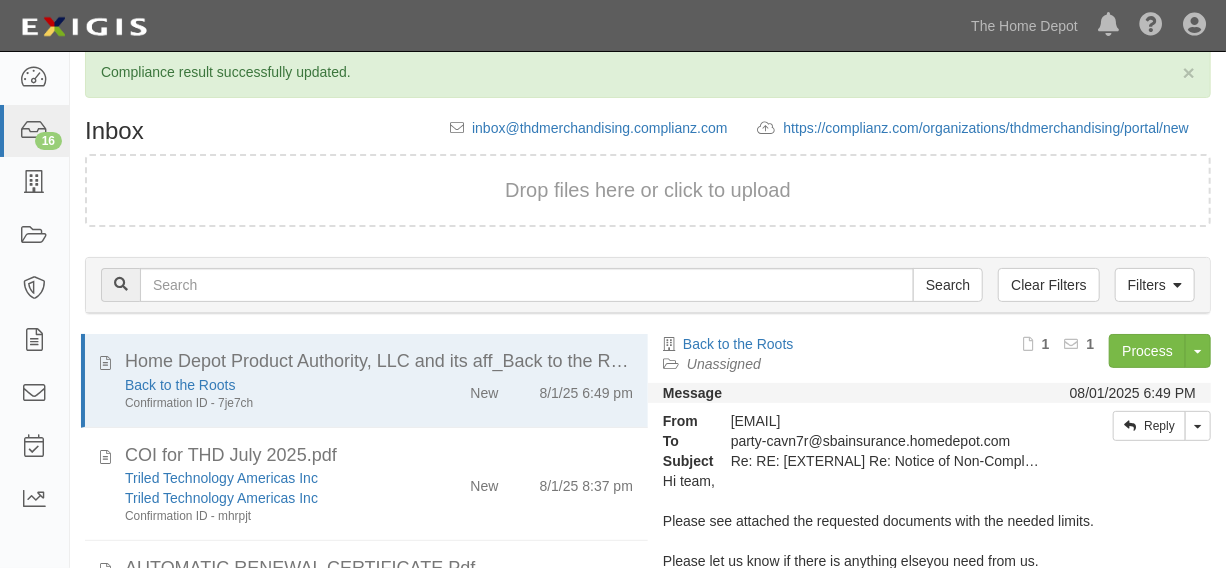 scroll, scrollTop: 216, scrollLeft: 0, axis: vertical 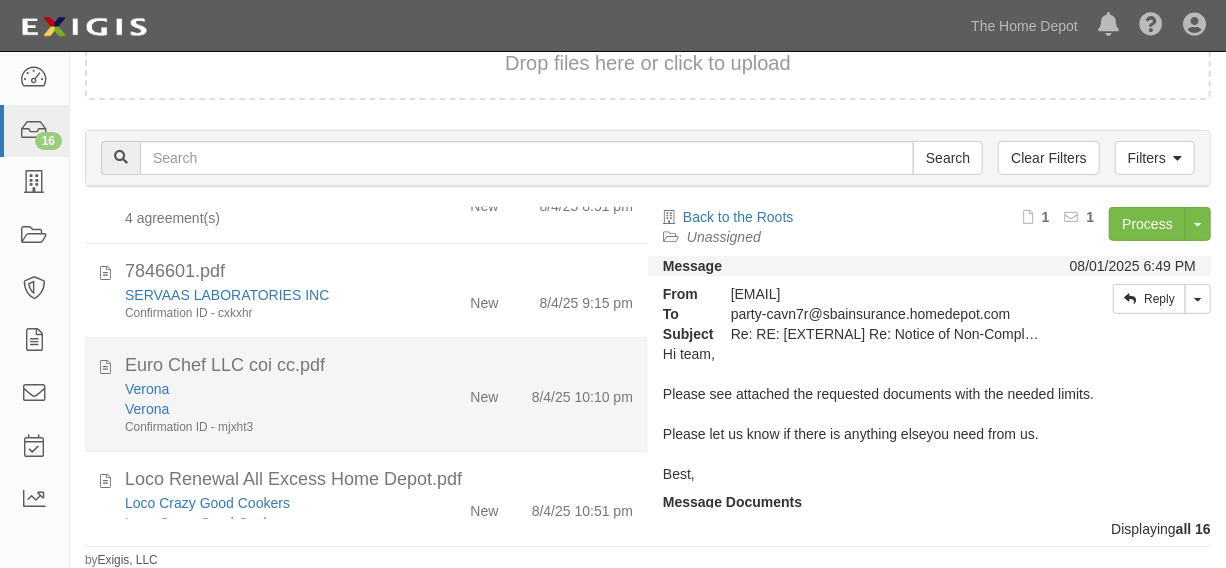 click on "New" 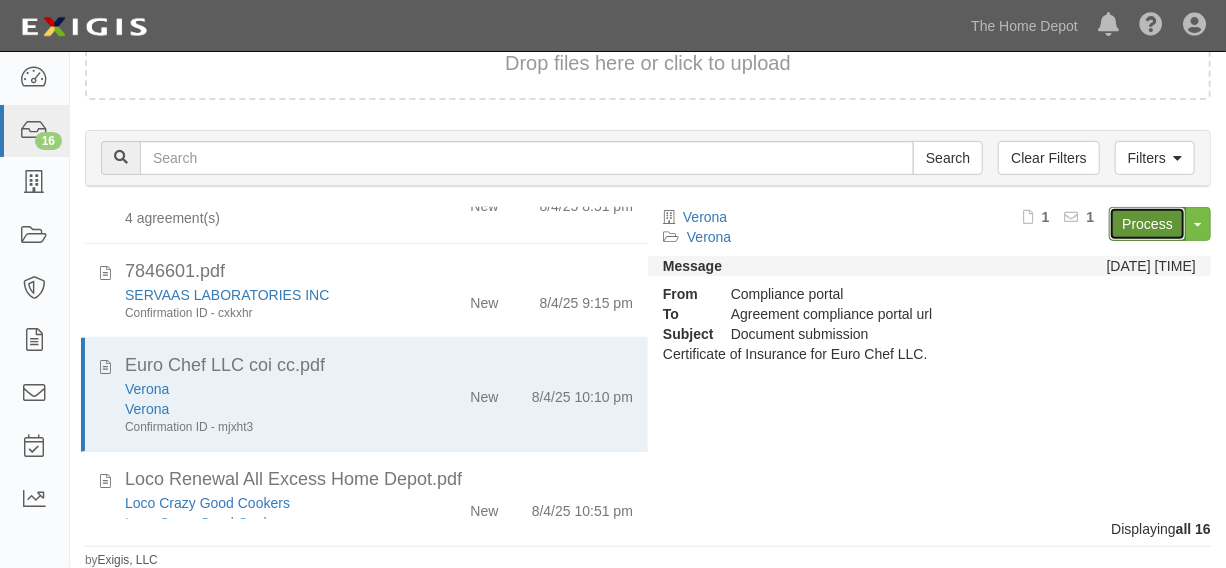 click on "Process" at bounding box center (1147, 224) 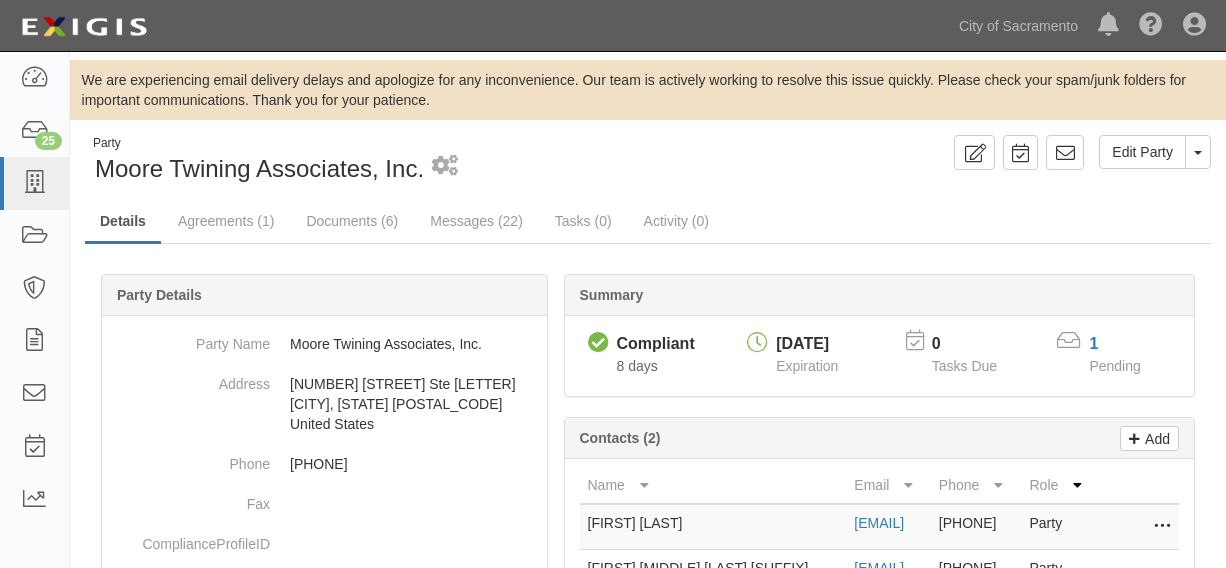 scroll, scrollTop: 0, scrollLeft: 0, axis: both 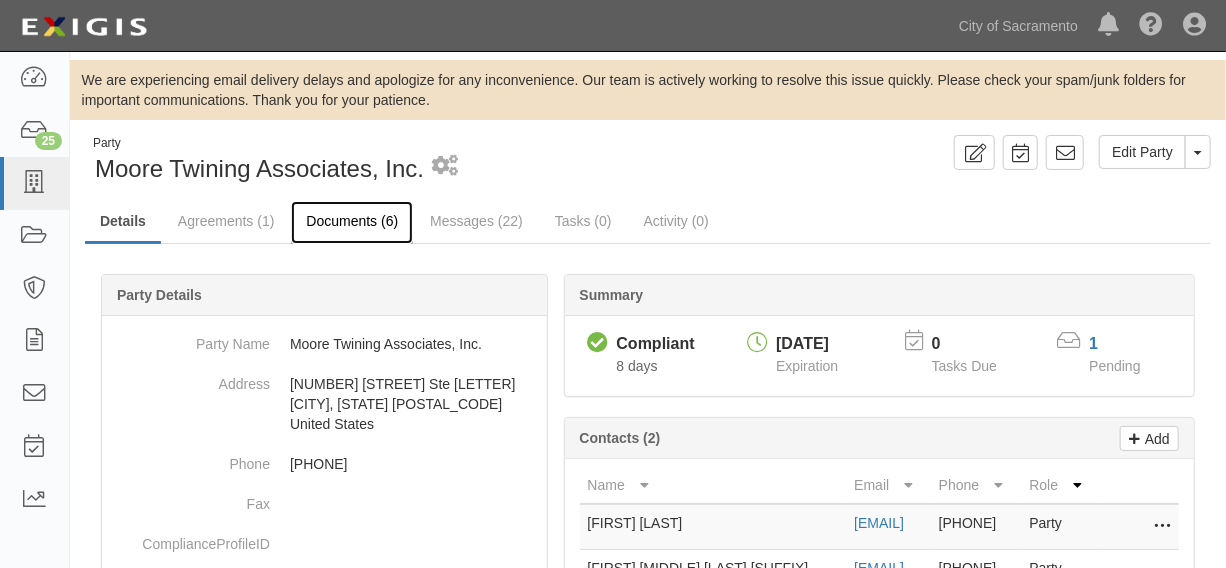 click on "Documents (6)" at bounding box center [352, 222] 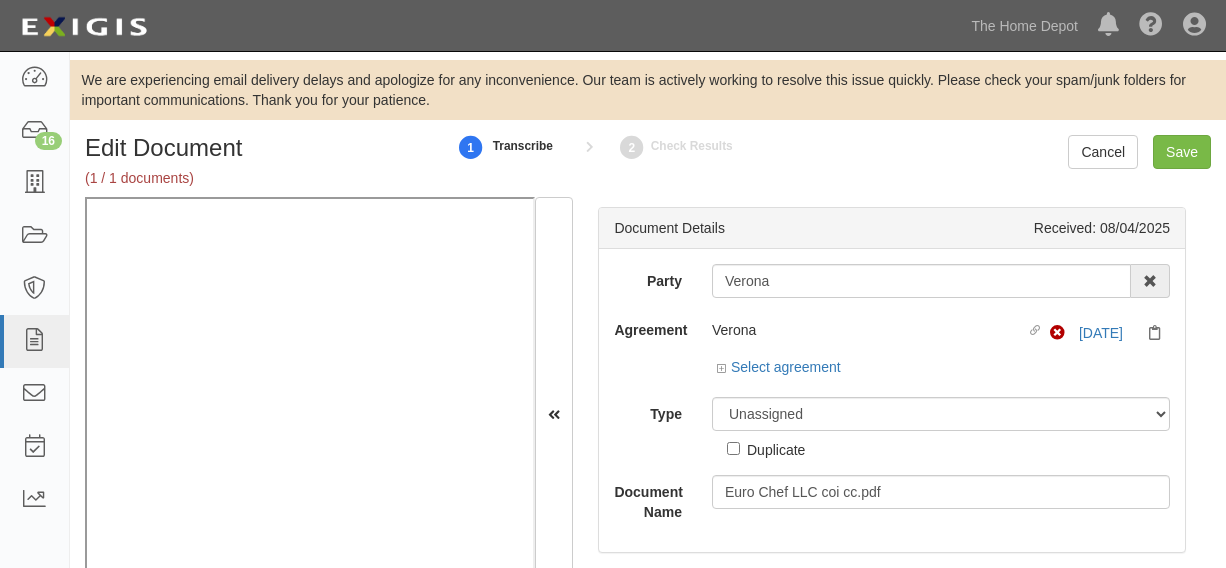 scroll, scrollTop: 0, scrollLeft: 0, axis: both 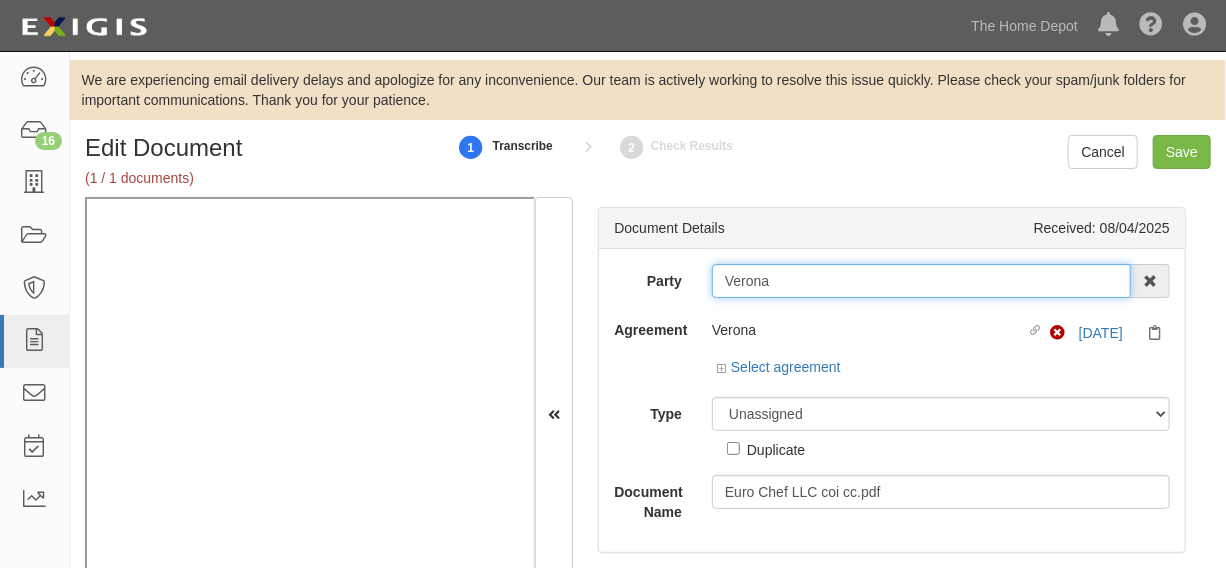 drag, startPoint x: 710, startPoint y: 280, endPoint x: 795, endPoint y: 283, distance: 85.052925 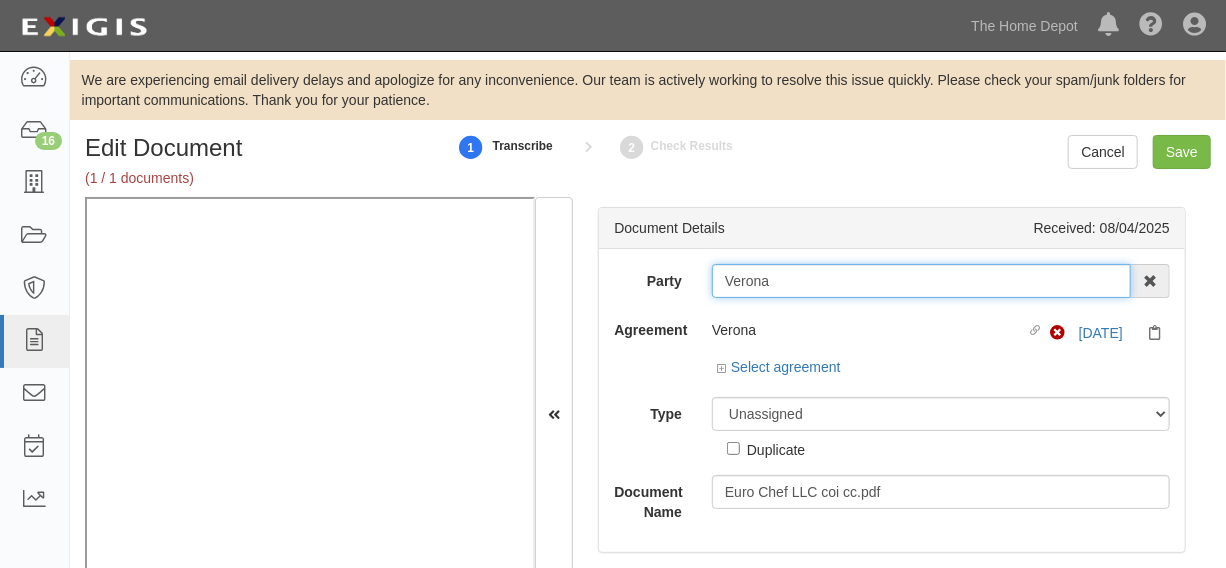 click on "Verona" at bounding box center (921, 281) 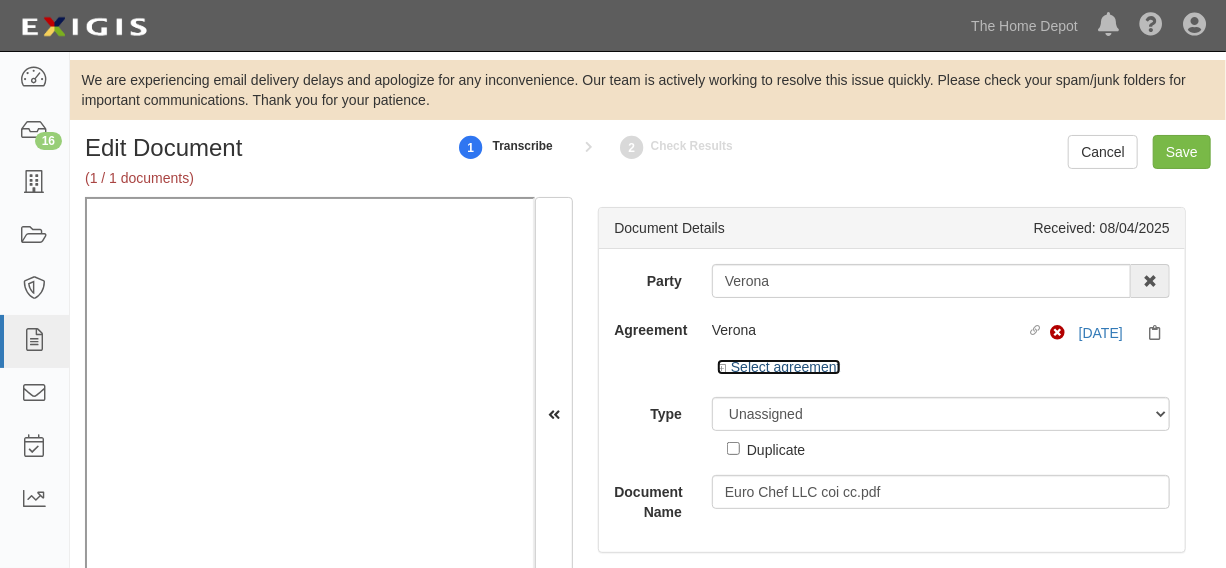 click on "Select agreement" at bounding box center (779, 367) 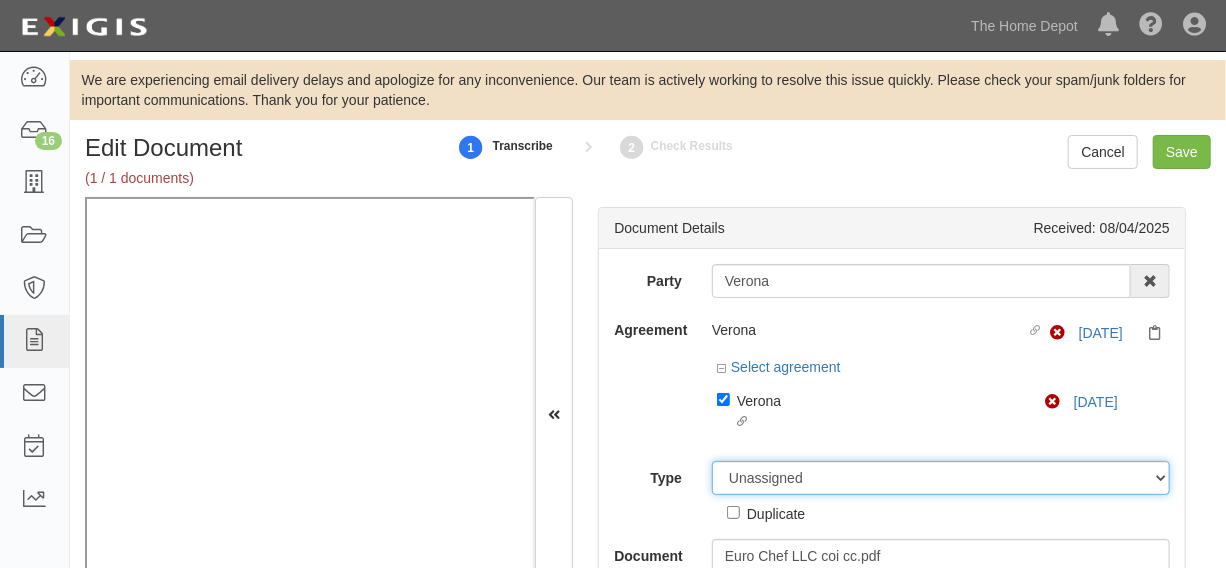 click on "Unassigned
Binder
Cancellation Notice
Certificate
Contract
Endorsement
Insurance Policy
Junk
Other Document
Policy Declarations
Reinstatement Notice
Requirements
Waiver Request" at bounding box center (941, 478) 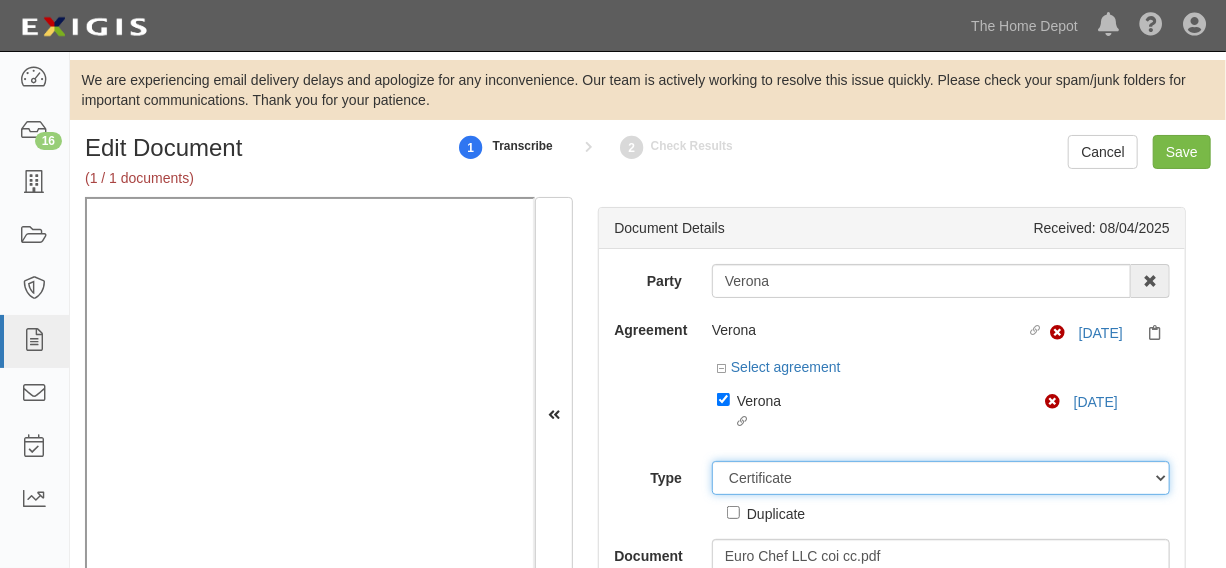 click on "Unassigned
Binder
Cancellation Notice
Certificate
Contract
Endorsement
Insurance Policy
Junk
Other Document
Policy Declarations
Reinstatement Notice
Requirements
Waiver Request" at bounding box center [941, 478] 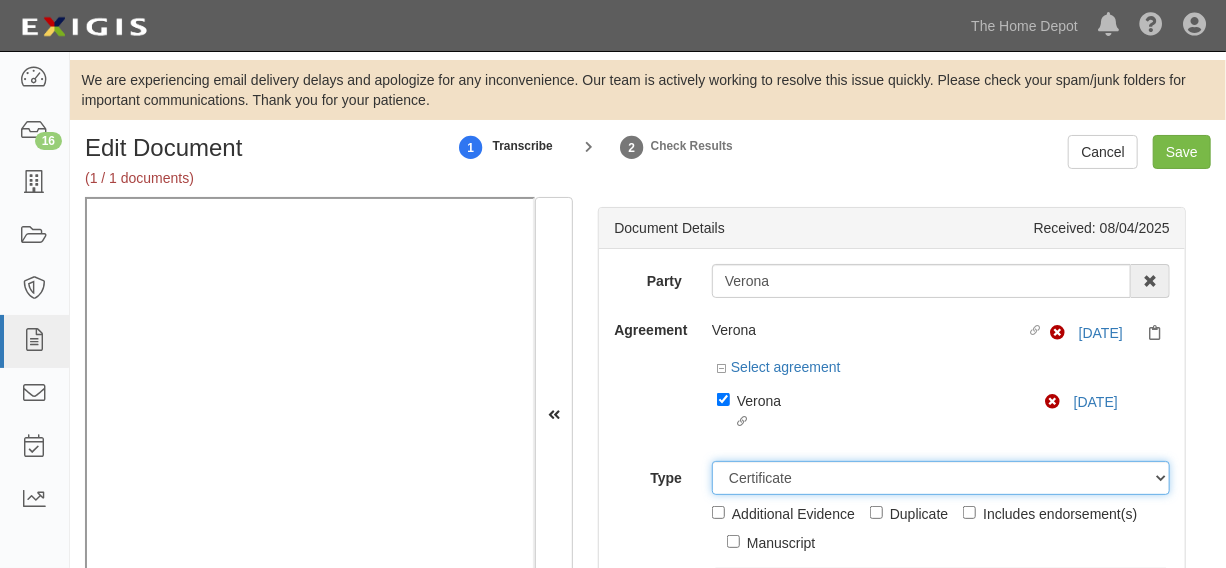 scroll, scrollTop: 198, scrollLeft: 0, axis: vertical 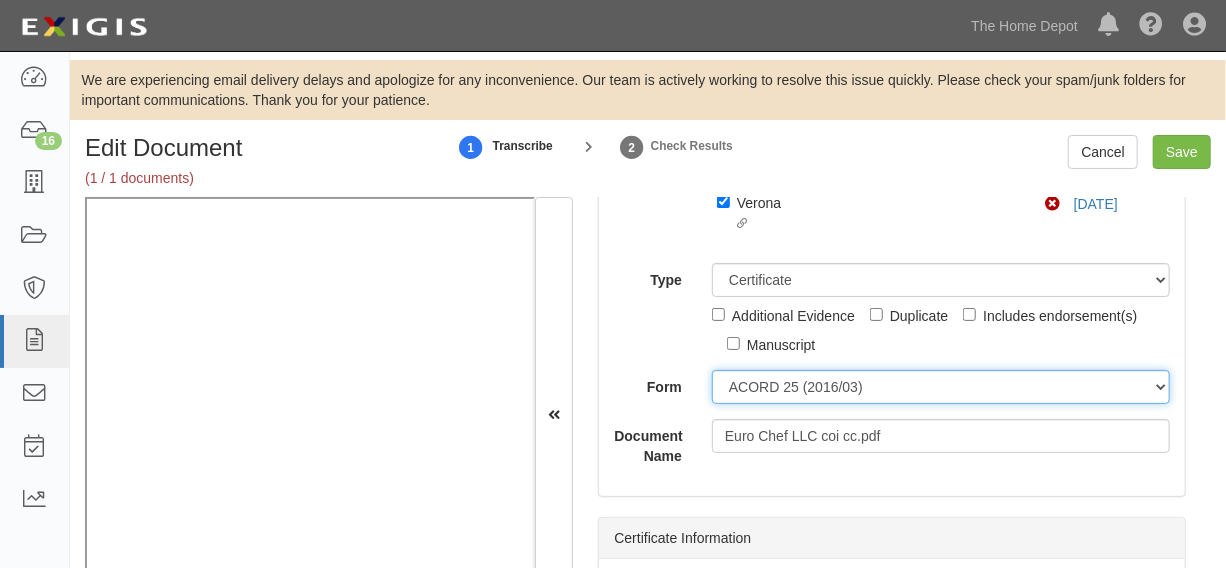 click on "ACORD 25 (2016/03)
ACORD 101
ACORD 855 NY (2014/05)
General" at bounding box center [941, 387] 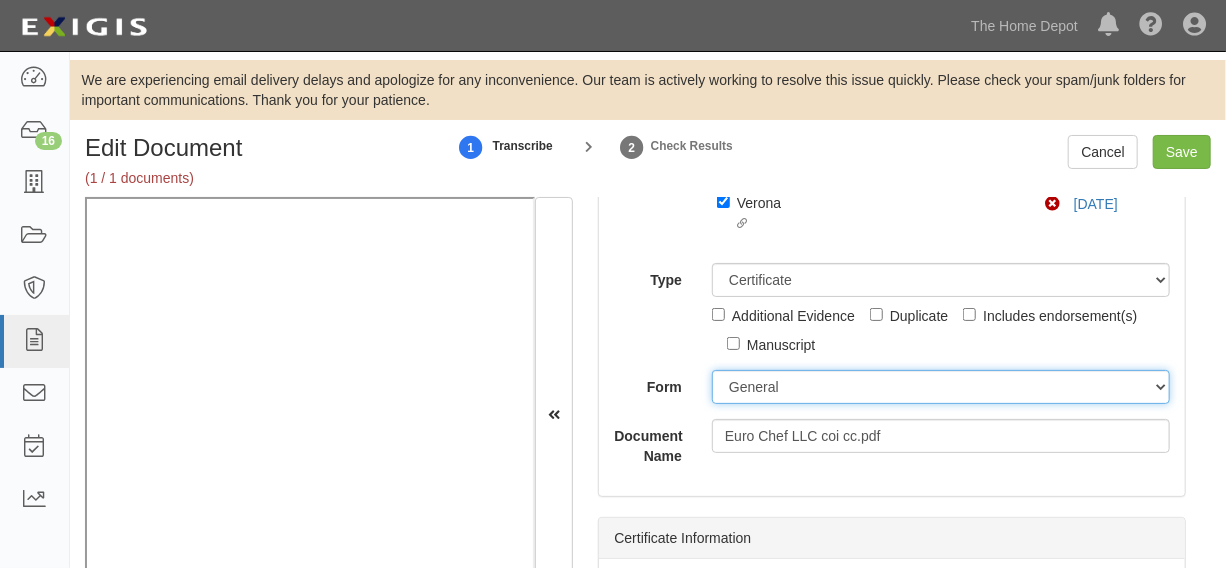 click on "ACORD 25 (2016/03)
ACORD 101
ACORD 855 NY (2014/05)
General" at bounding box center (941, 387) 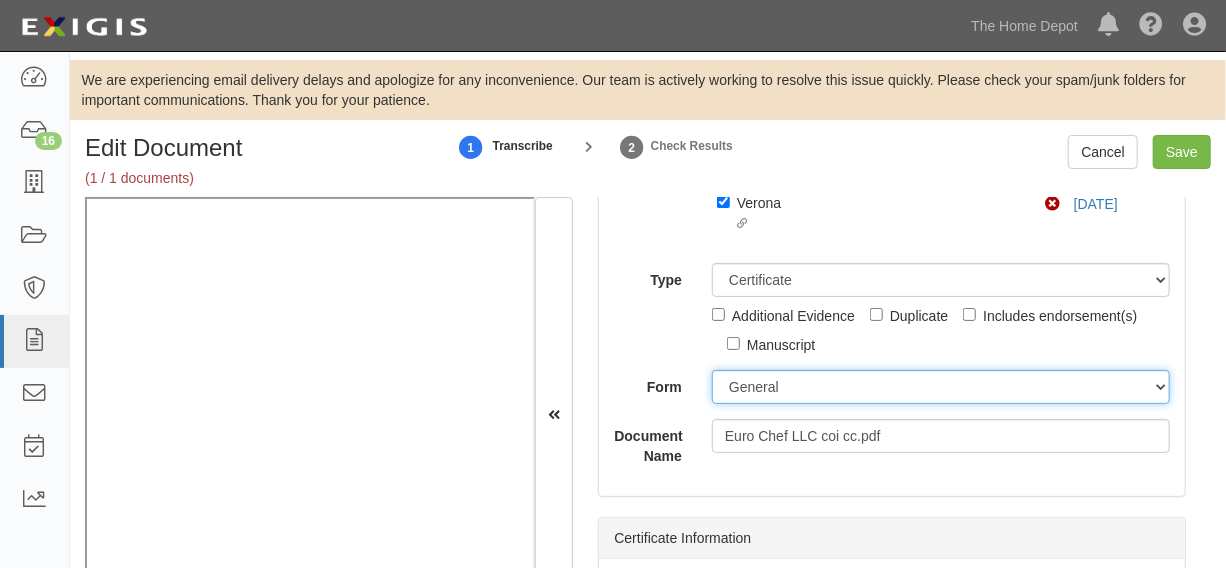 scroll, scrollTop: 349, scrollLeft: 0, axis: vertical 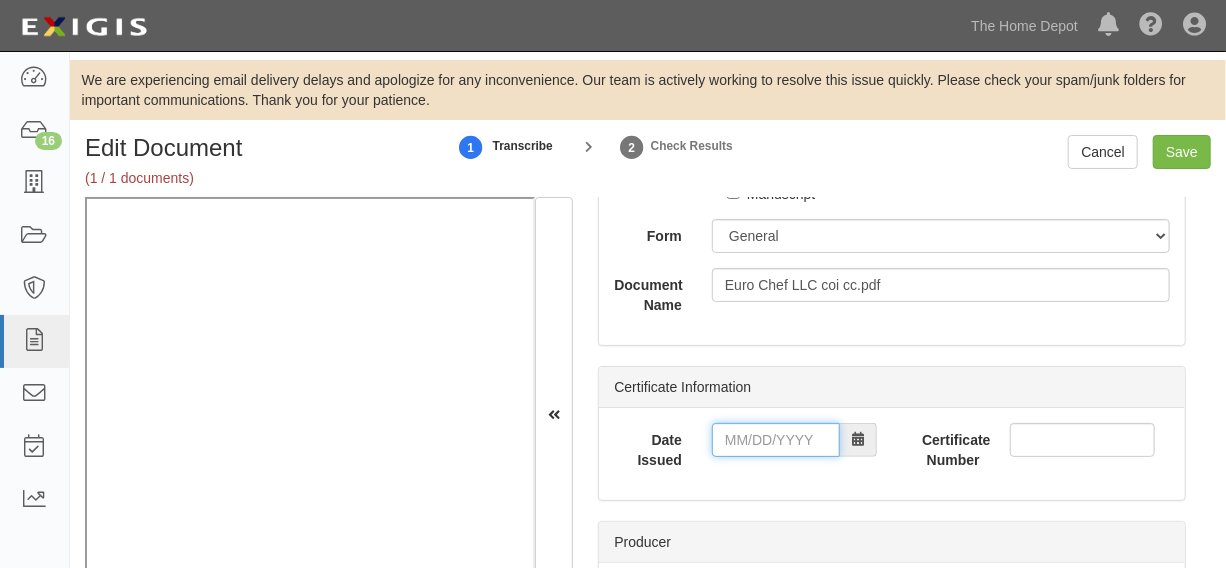 click on "Date Issued" at bounding box center [776, 440] 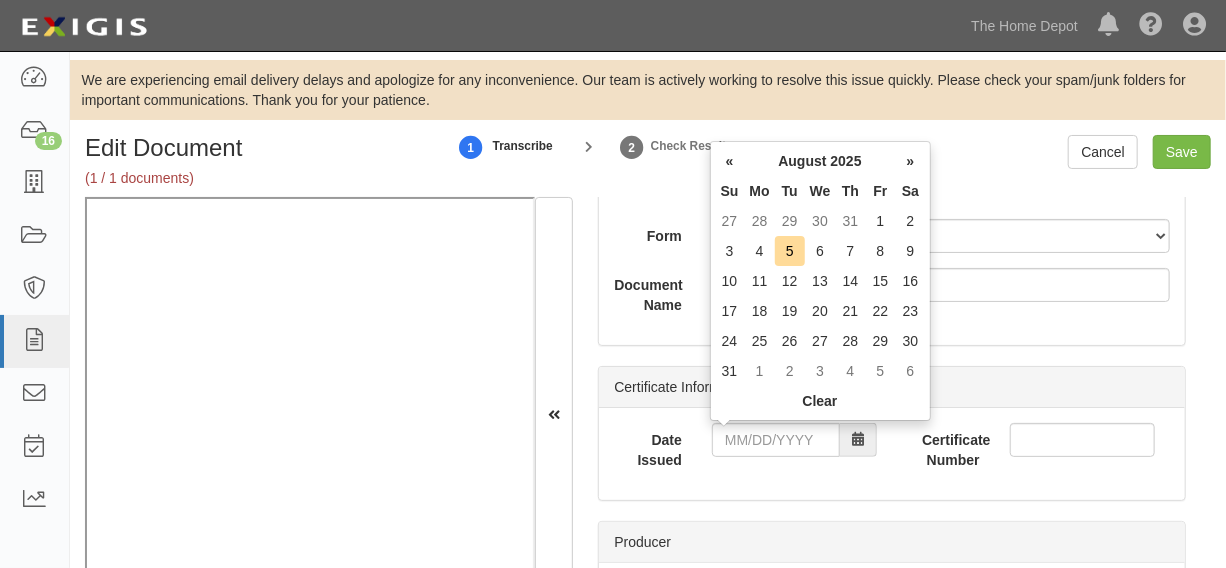 click on "Fr" at bounding box center [881, 191] 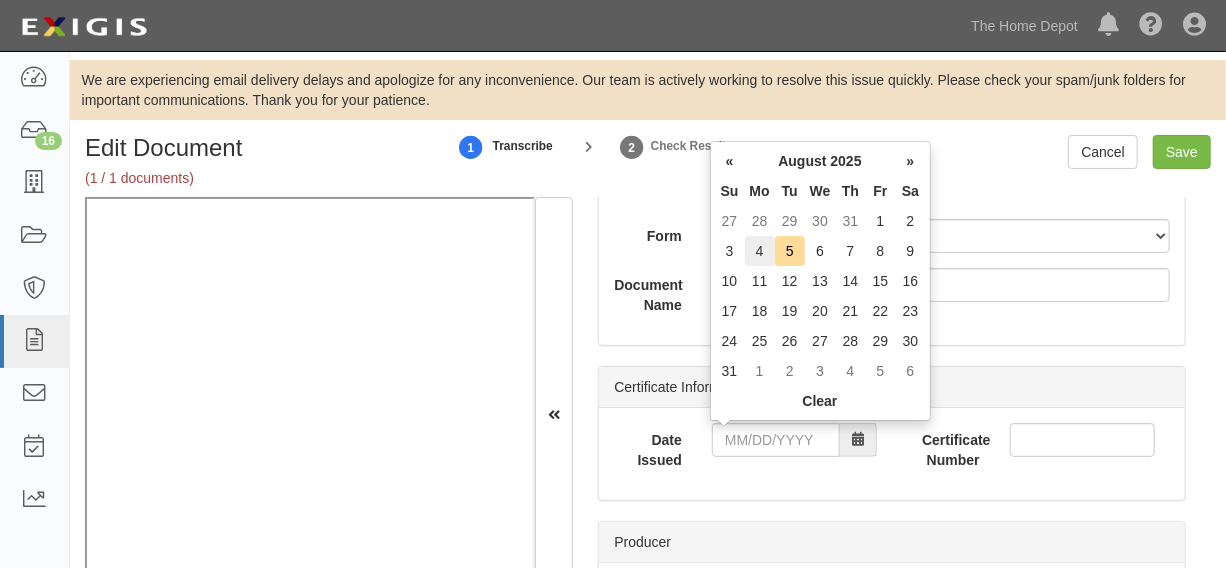 click on "4" at bounding box center [760, 251] 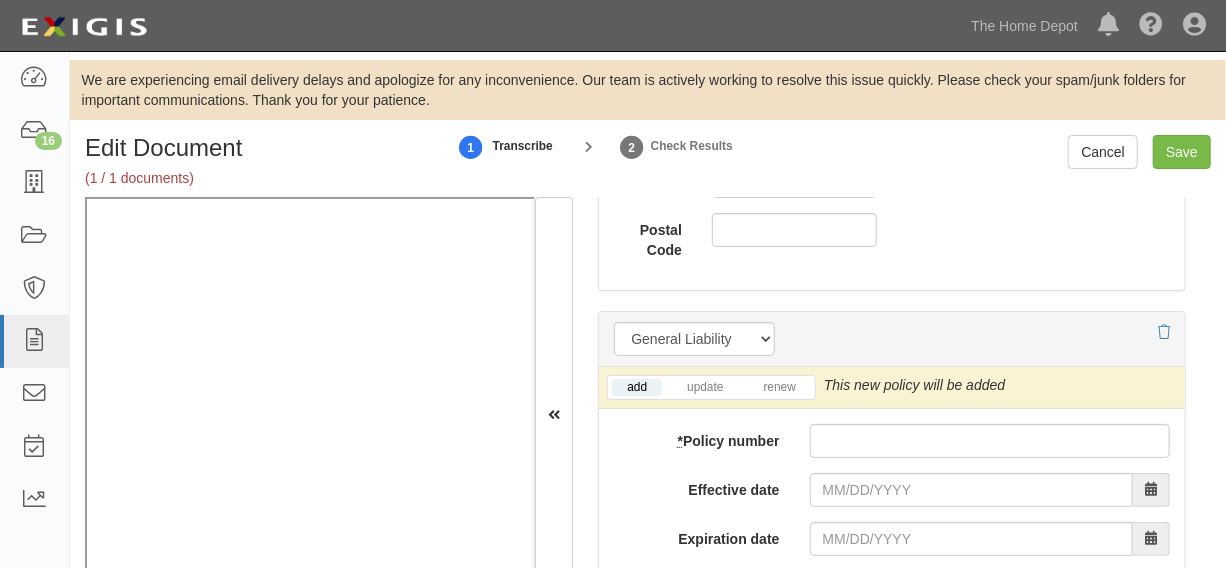 scroll, scrollTop: 1712, scrollLeft: 0, axis: vertical 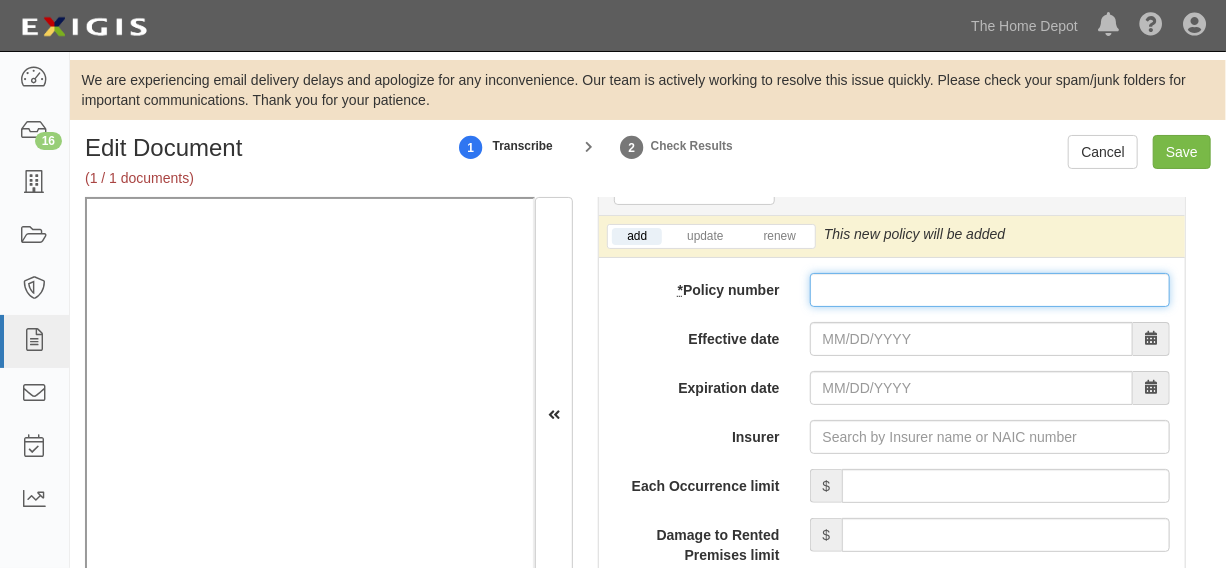 paste on "PL F188618" 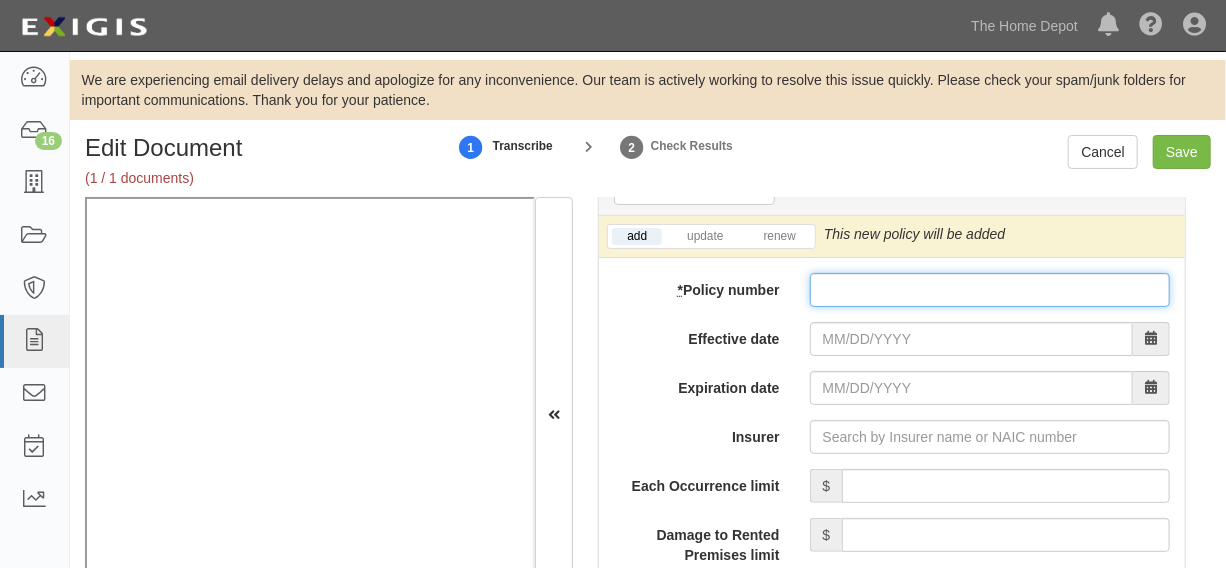 drag, startPoint x: 830, startPoint y: 292, endPoint x: 844, endPoint y: 306, distance: 19.79899 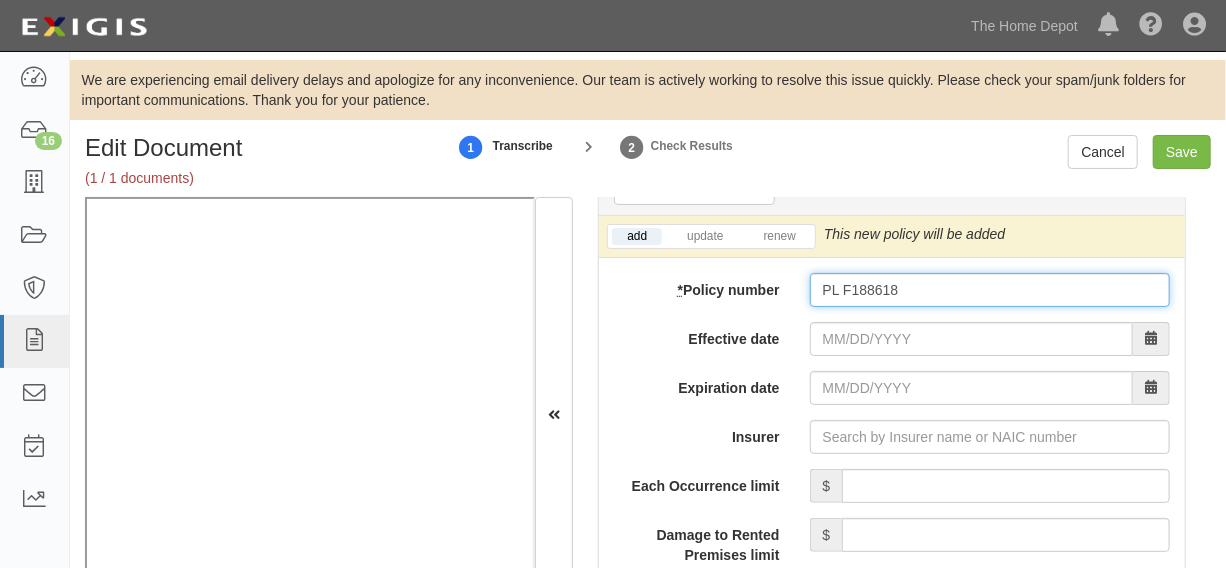 type on "PL F188618" 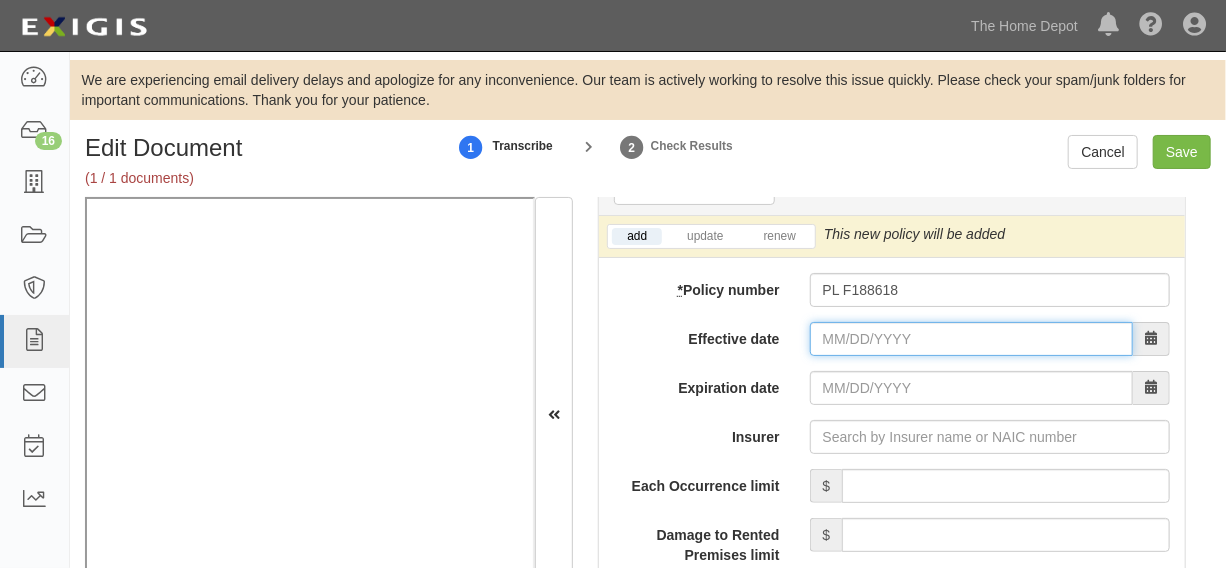 click on "Effective date" at bounding box center [971, 339] 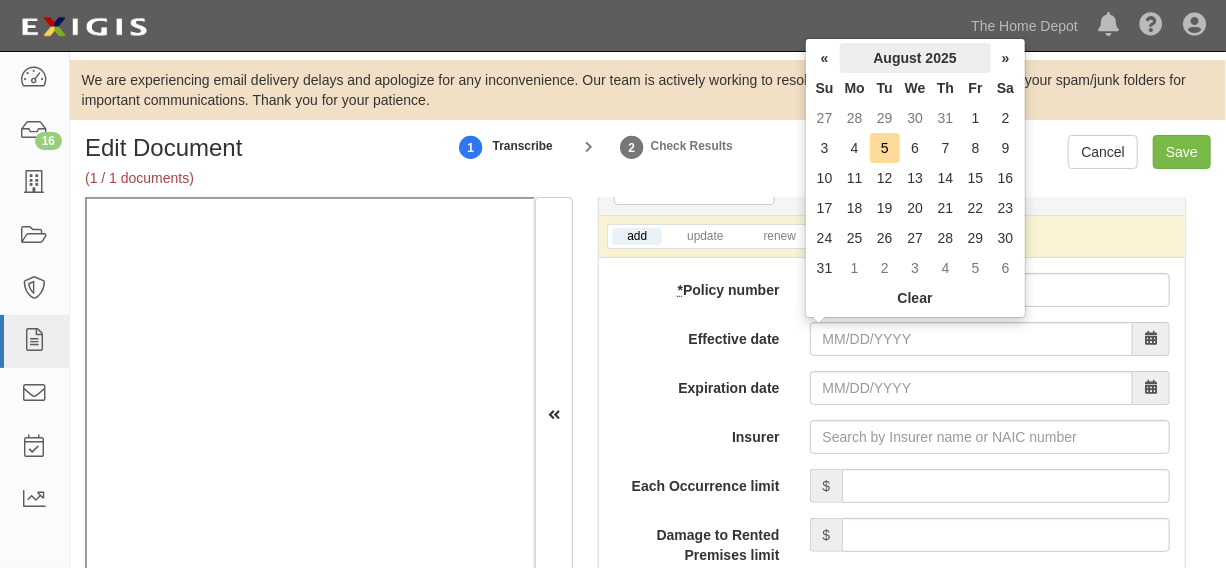 click on "August 2025" at bounding box center (915, 58) 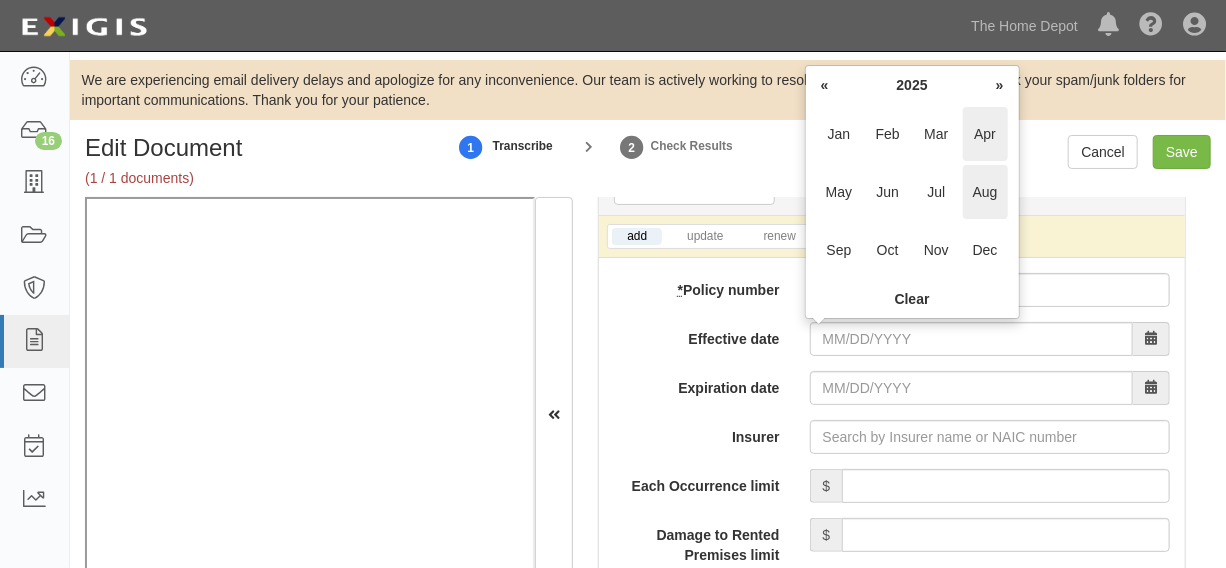 click on "Apr" at bounding box center [985, 134] 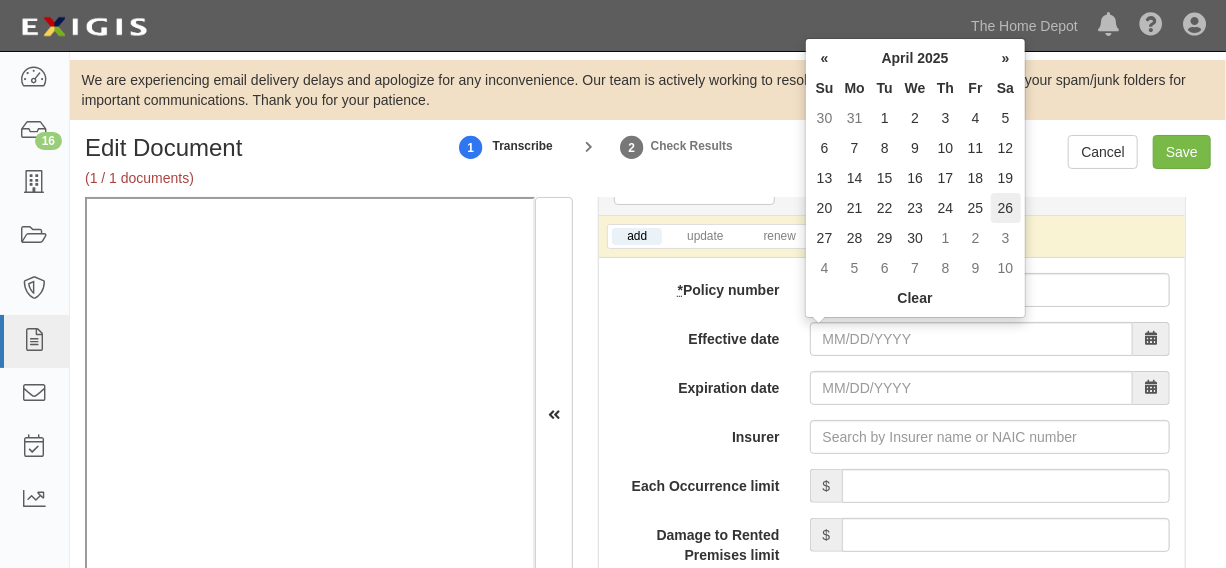 click on "26" at bounding box center [1006, 208] 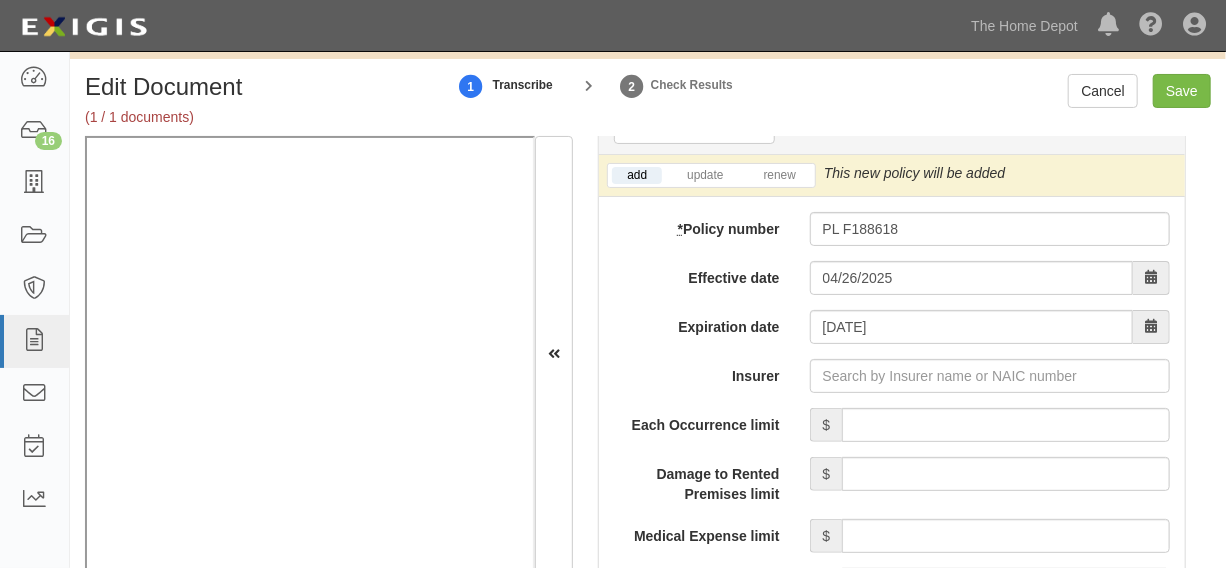 scroll, scrollTop: 95, scrollLeft: 0, axis: vertical 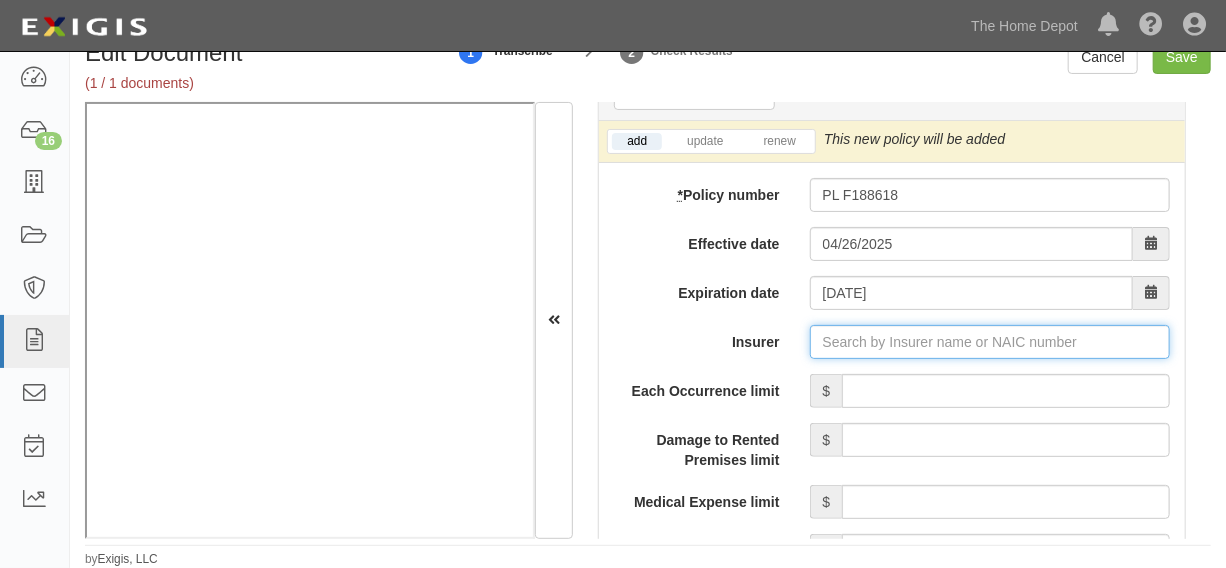 click on "Insurer" at bounding box center [990, 342] 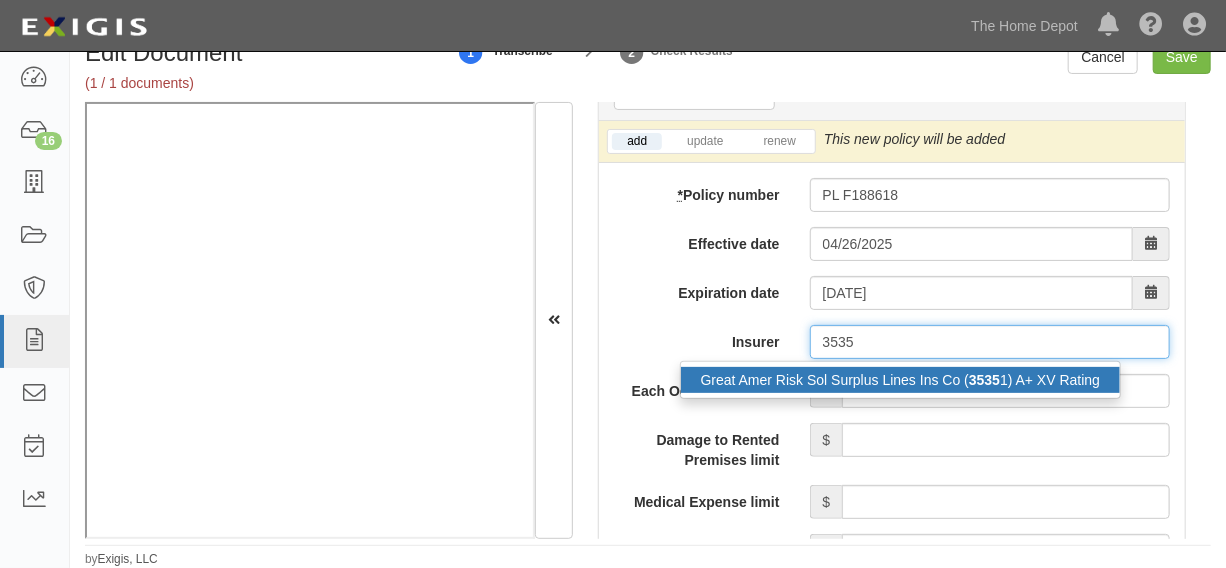click on "3535" at bounding box center [984, 380] 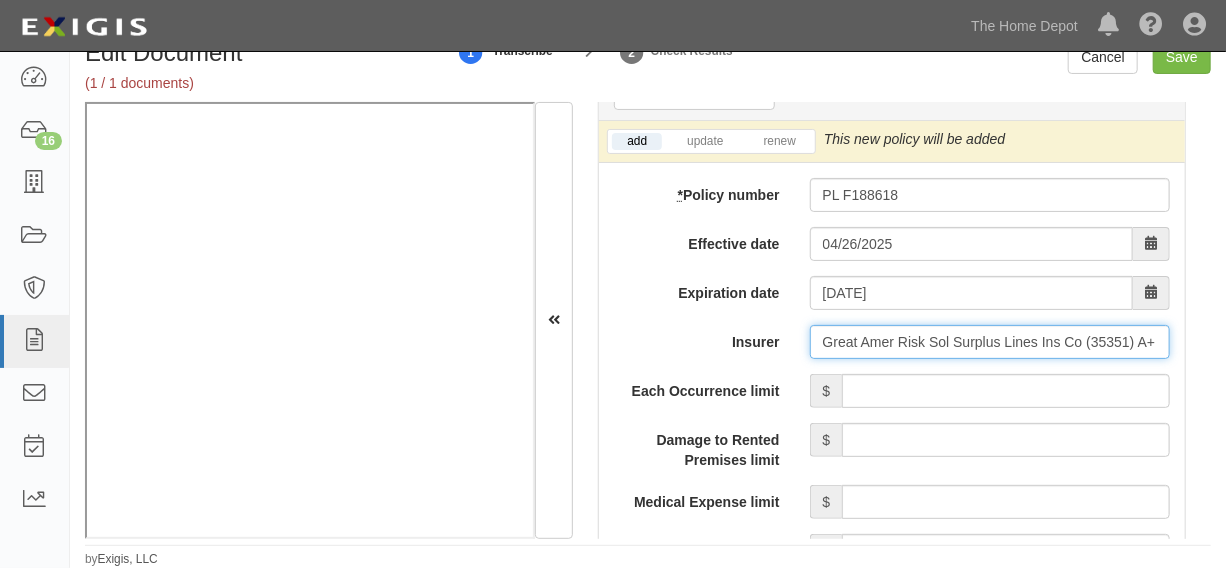 type on "Great Amer Risk Sol Surplus Lines Ins Co (35351) A+ XV Rating" 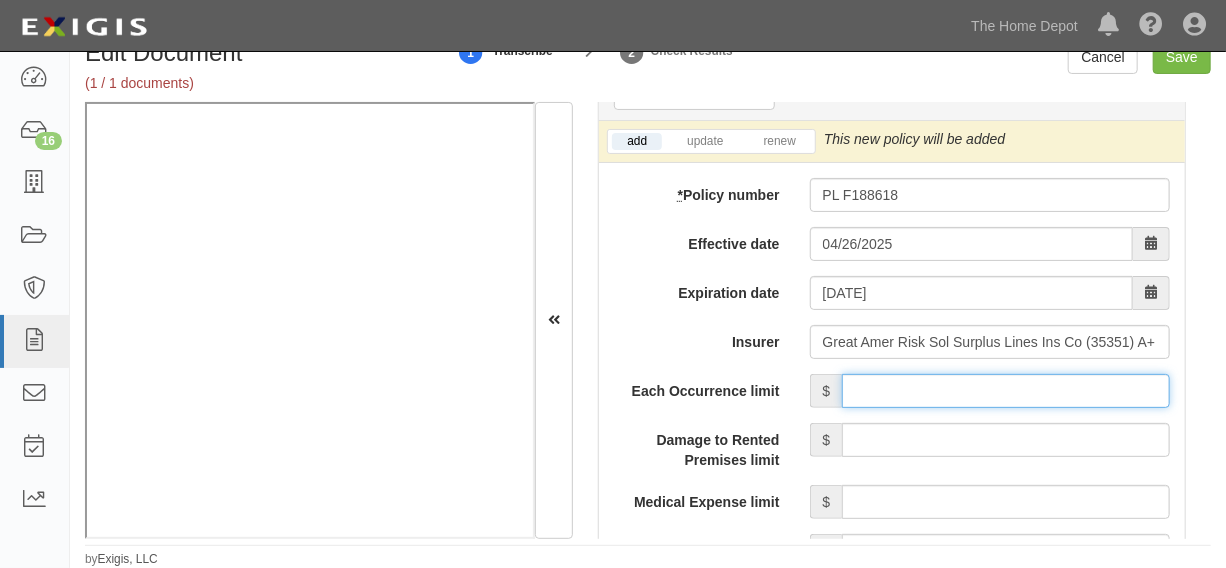 click on "Each Occurrence limit" at bounding box center [1006, 391] 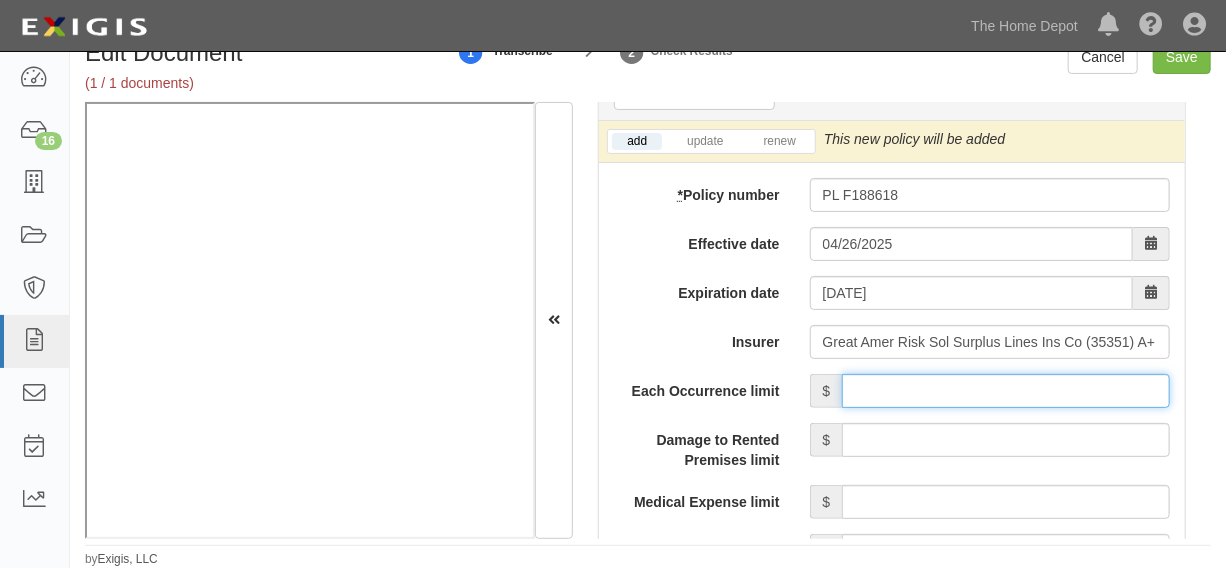 type on "1,000,000" 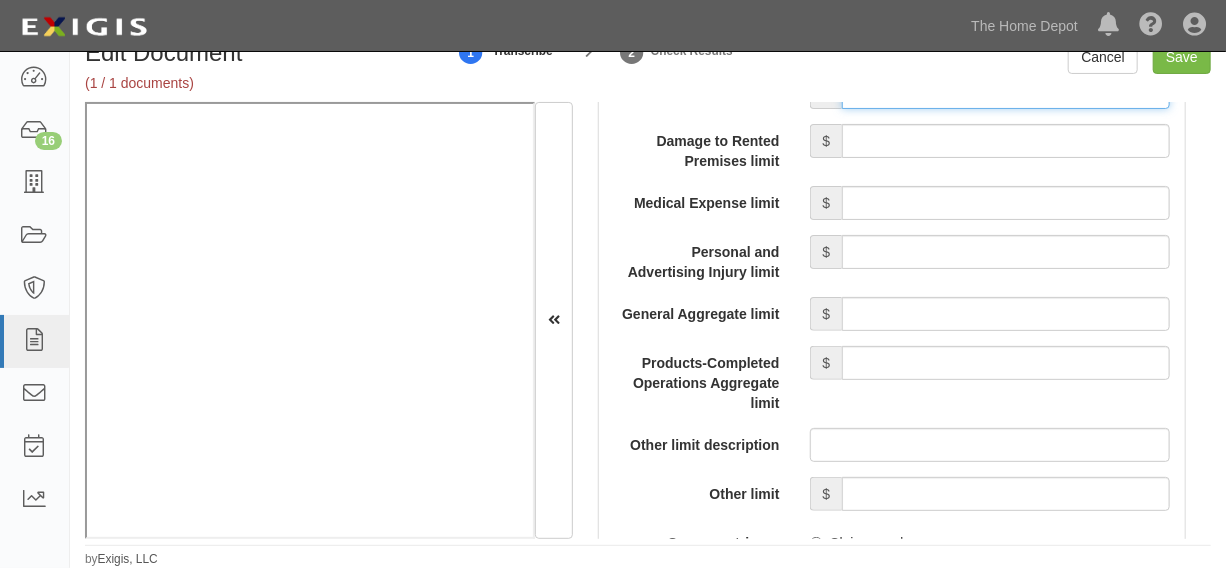 scroll, scrollTop: 2016, scrollLeft: 0, axis: vertical 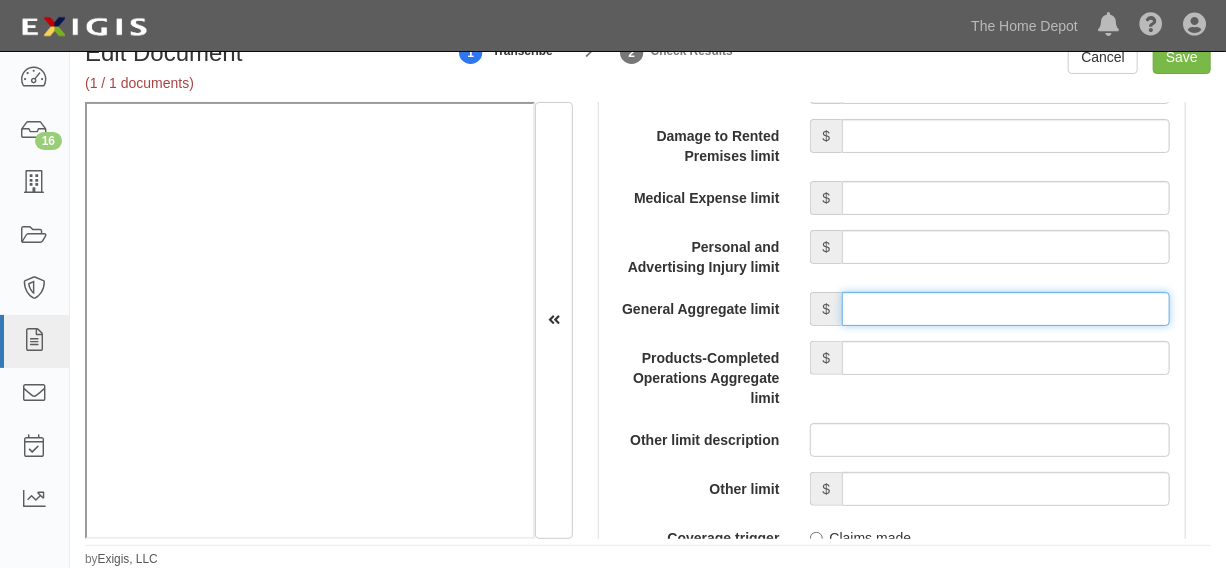 click on "General Aggregate limit" at bounding box center (1006, 309) 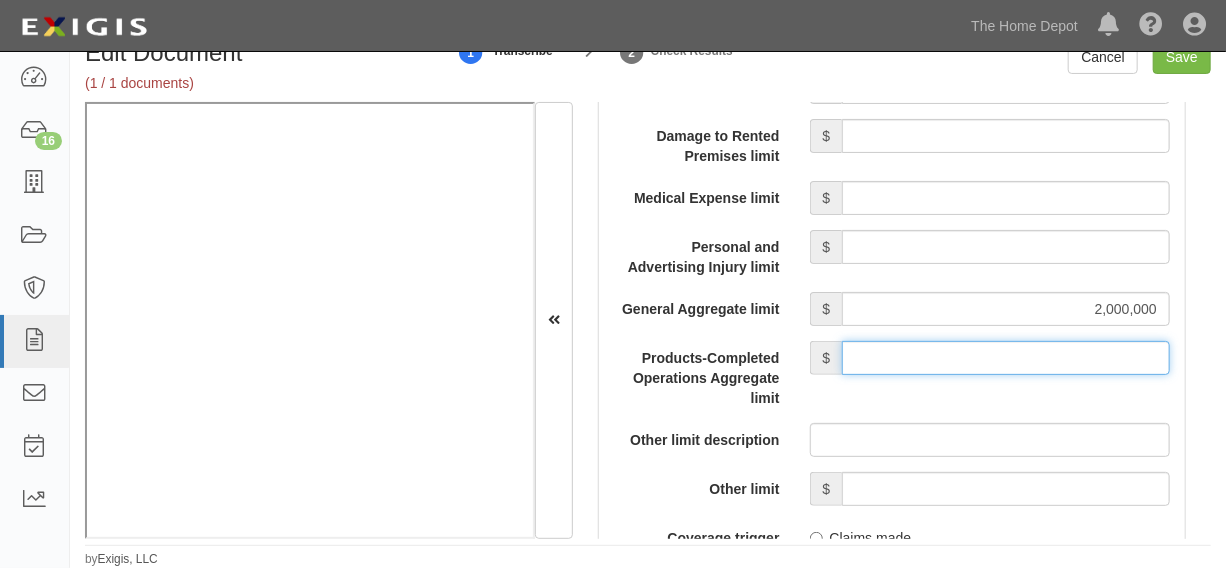 click on "Products-Completed Operations Aggregate limit" at bounding box center (1006, 358) 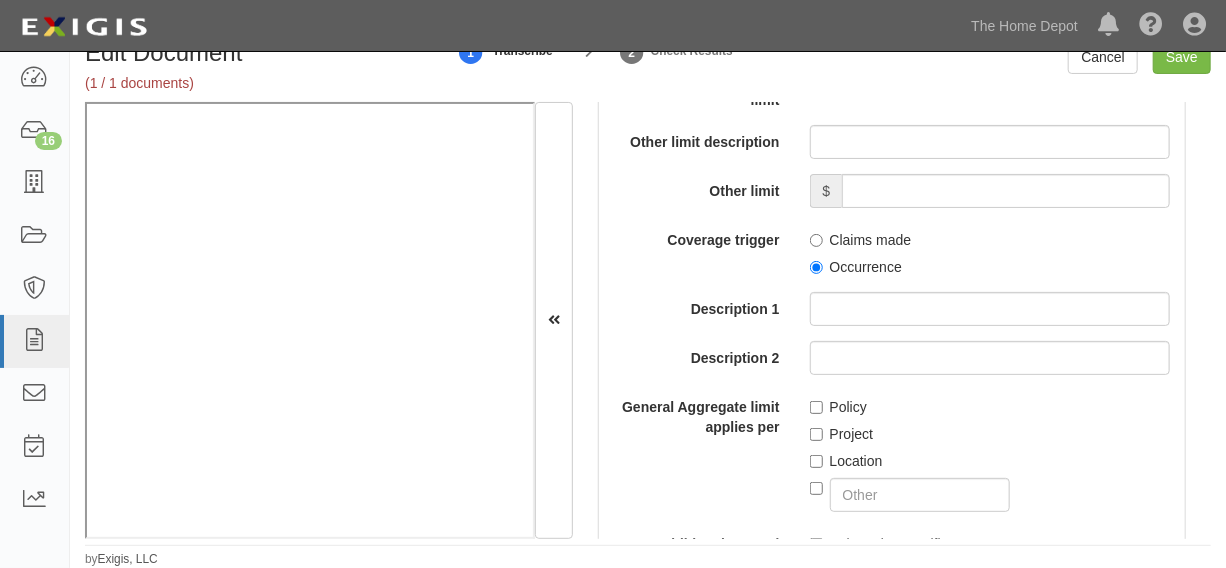 scroll, scrollTop: 2319, scrollLeft: 0, axis: vertical 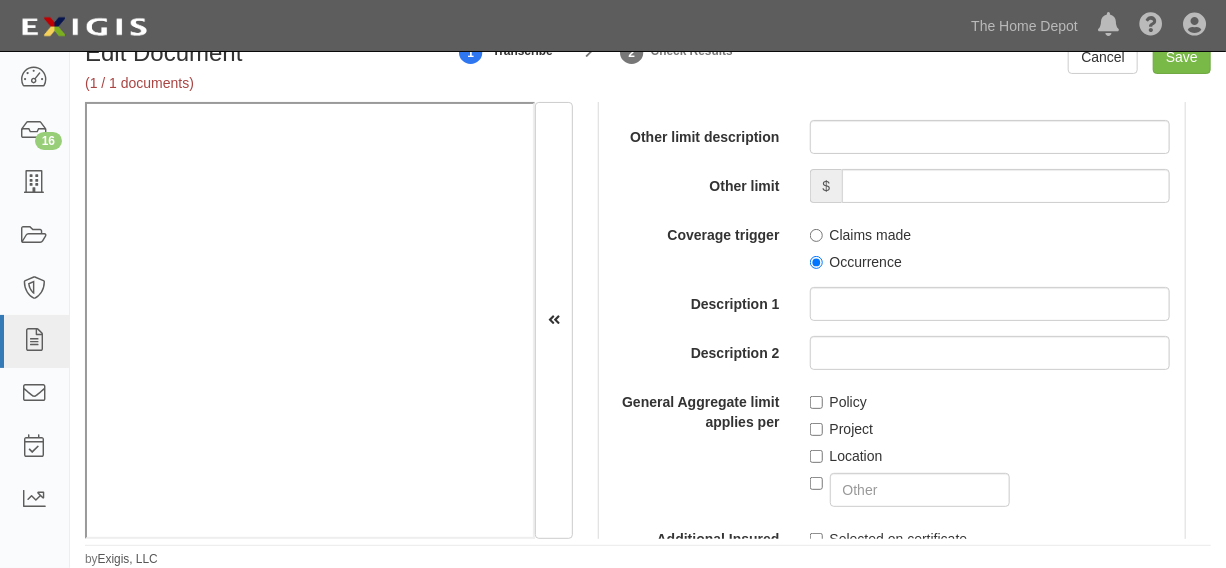 click on "Occurrence" at bounding box center [856, 262] 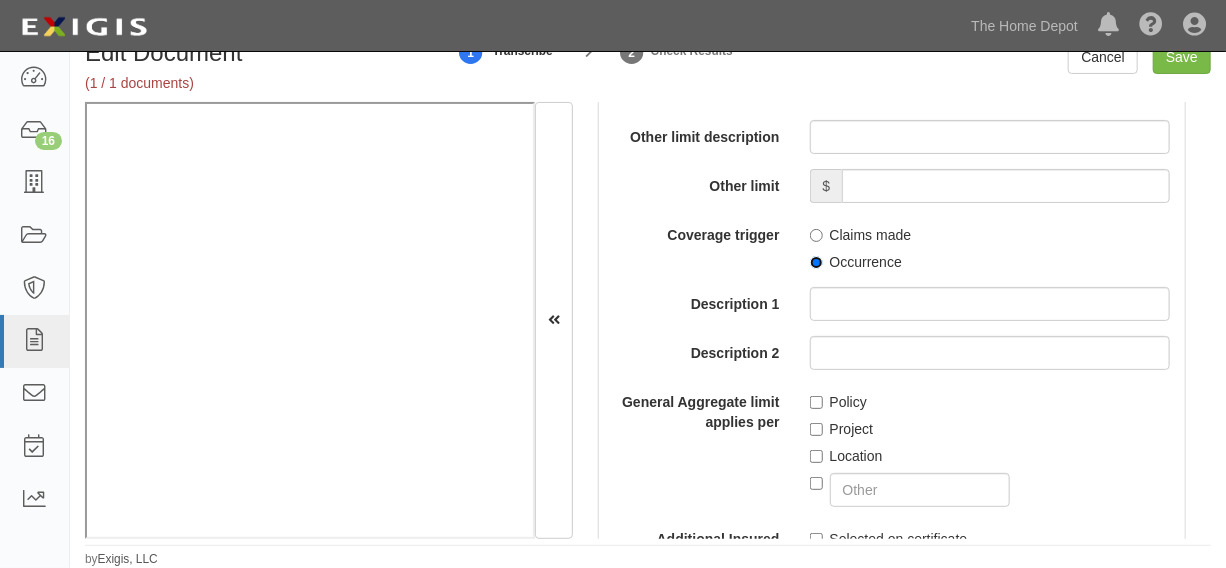 click on "Occurrence" at bounding box center [816, 262] 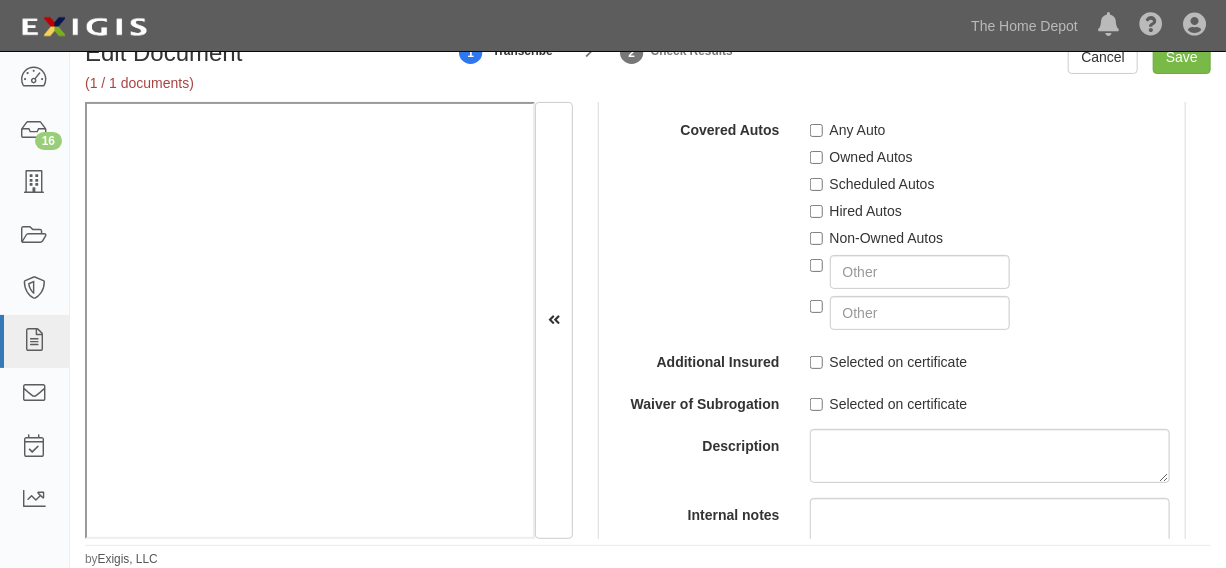scroll, scrollTop: 4137, scrollLeft: 0, axis: vertical 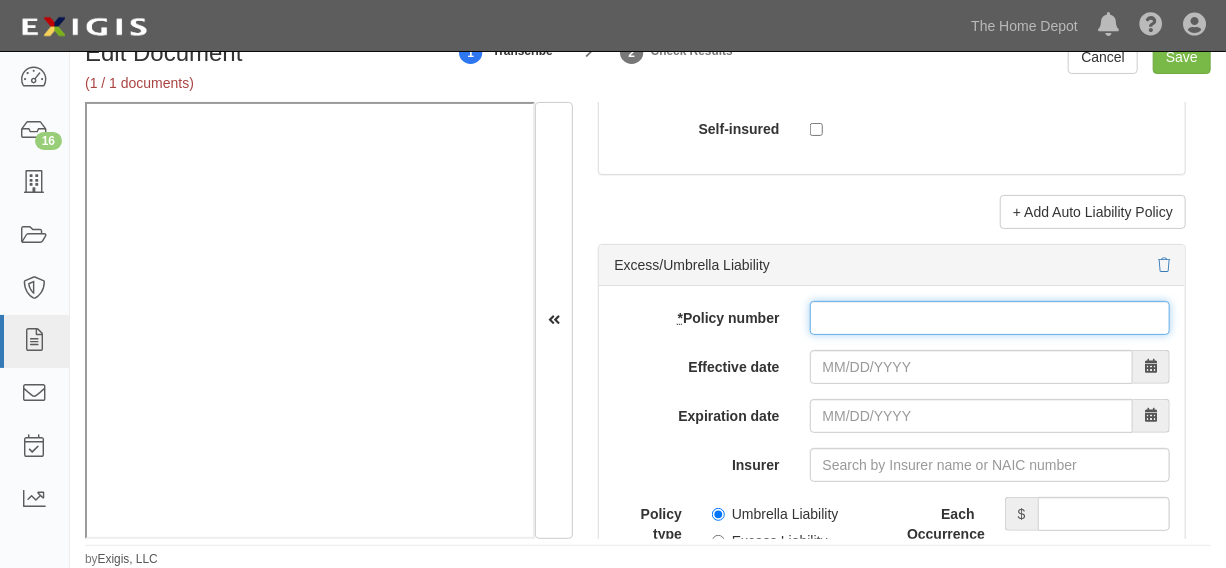 paste on "XS F188619" 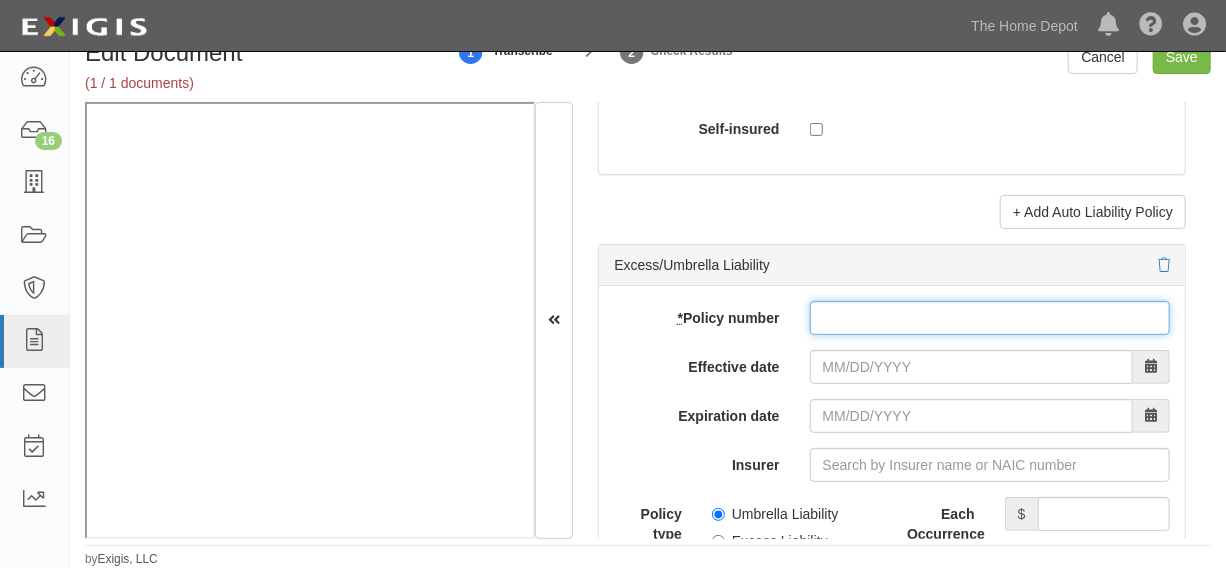 click on "*  Policy number" at bounding box center (990, 318) 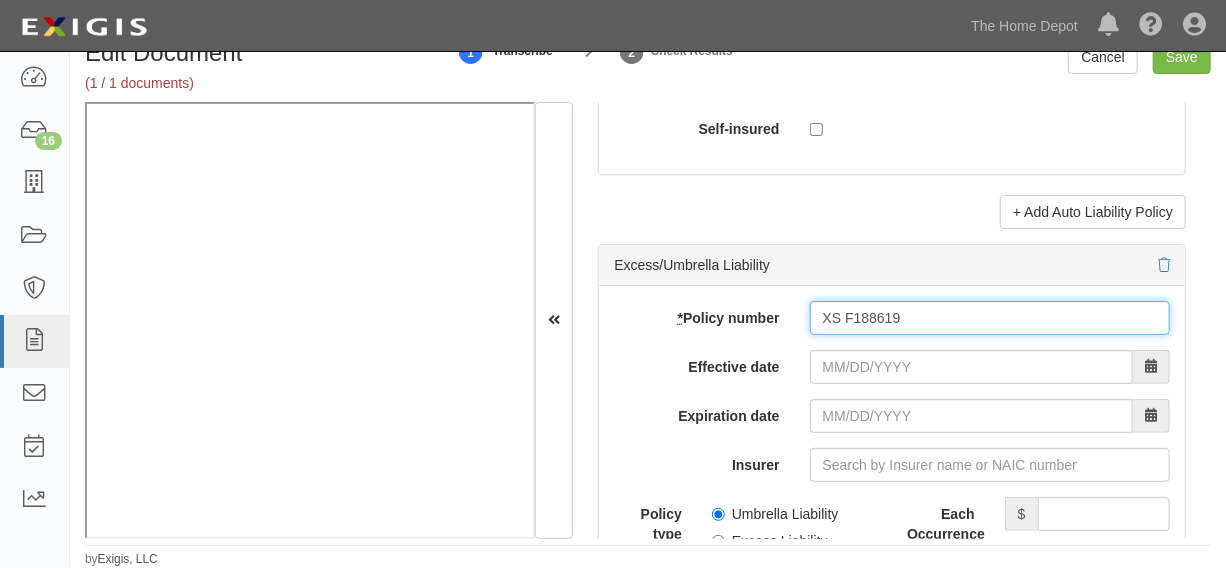 type on "XS F188619" 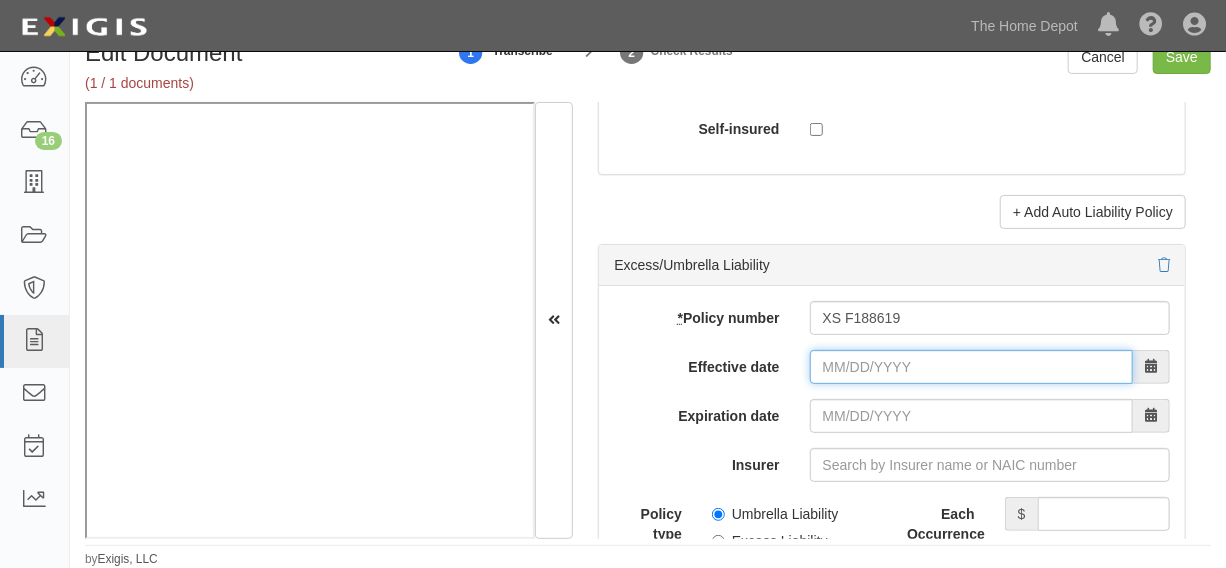 click on "Effective date" at bounding box center [971, 367] 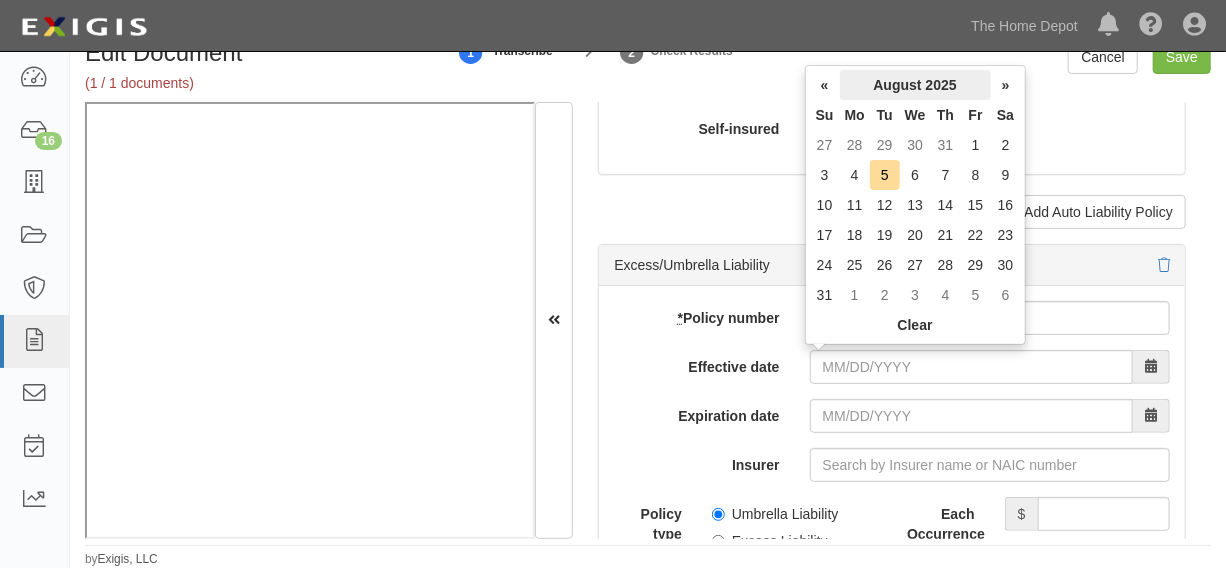 click on "August 2025" at bounding box center [915, 85] 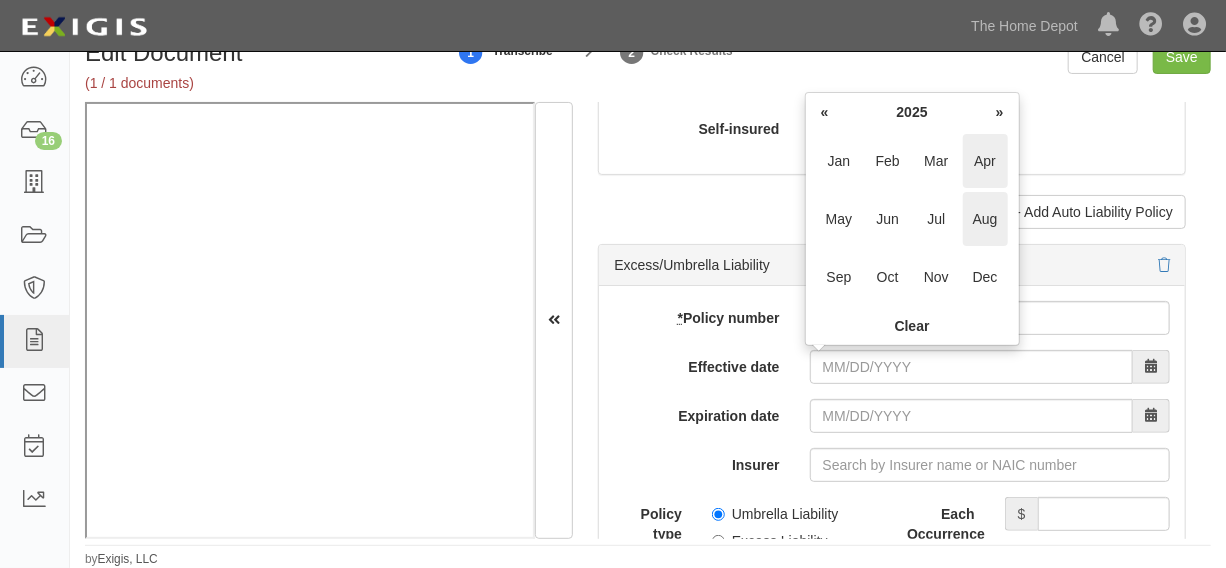 click on "Apr" at bounding box center (985, 161) 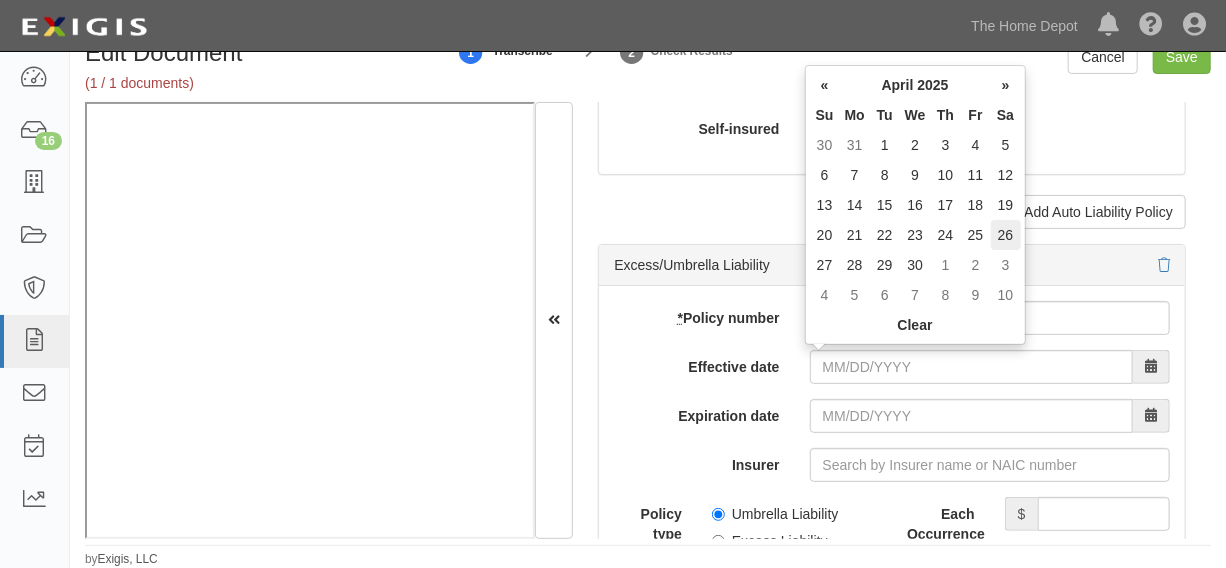 click on "26" at bounding box center (1006, 235) 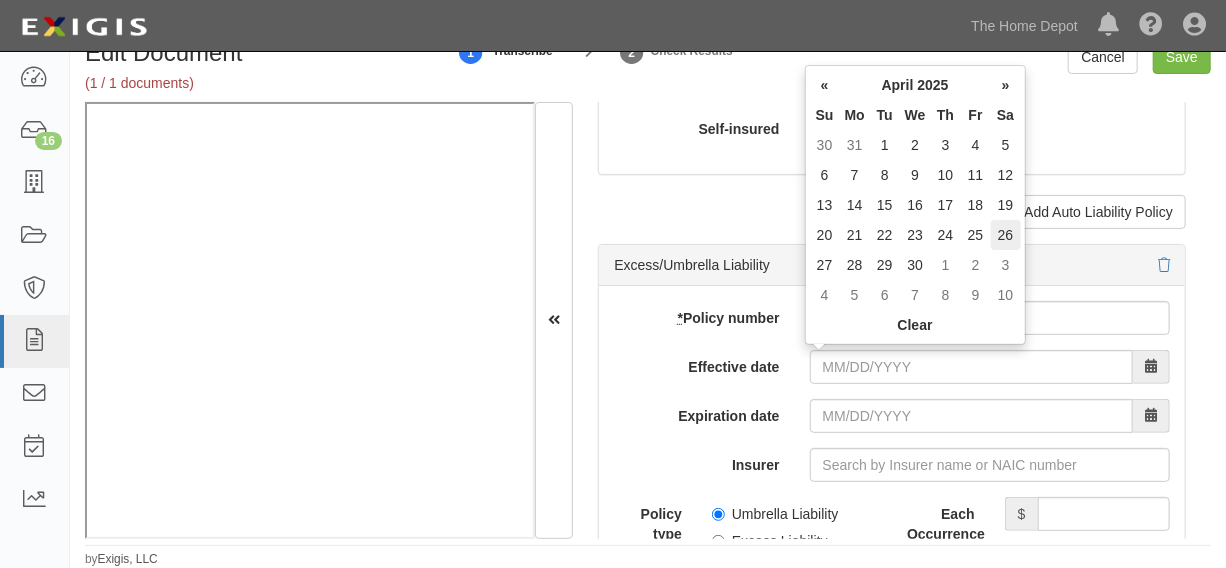 type on "04/26/2026" 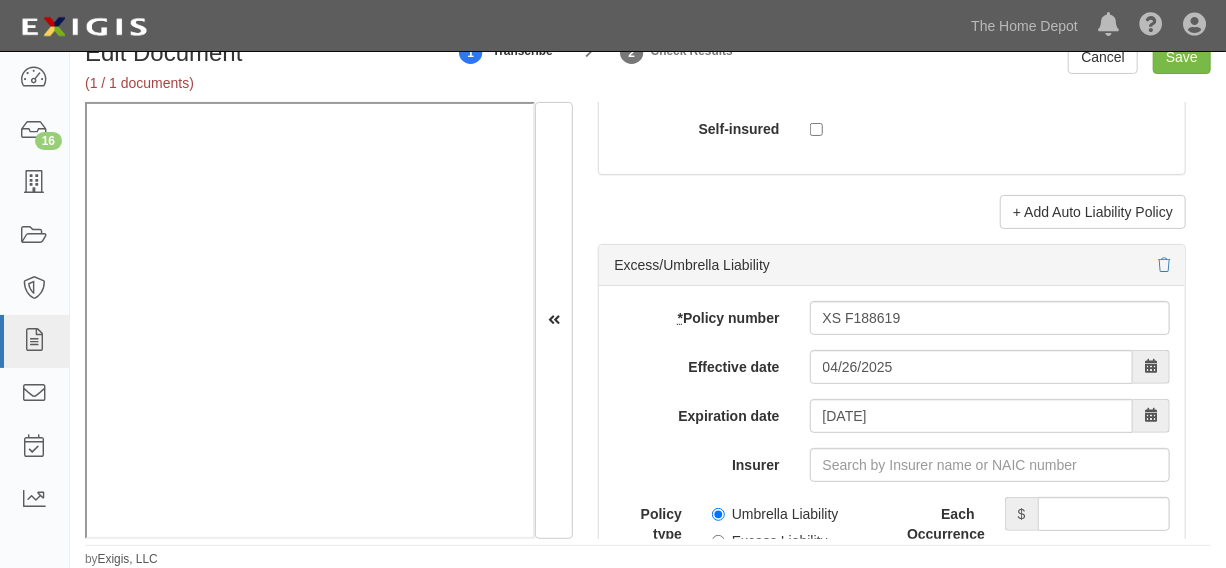 scroll, scrollTop: 4289, scrollLeft: 0, axis: vertical 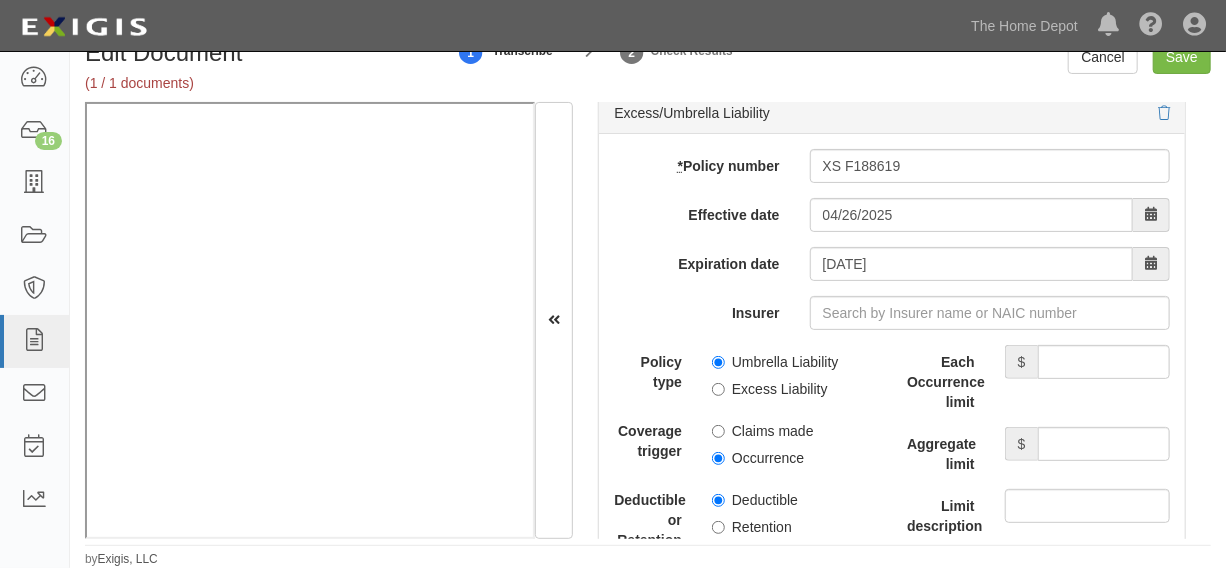 click on "Excess Liability" at bounding box center [770, 389] 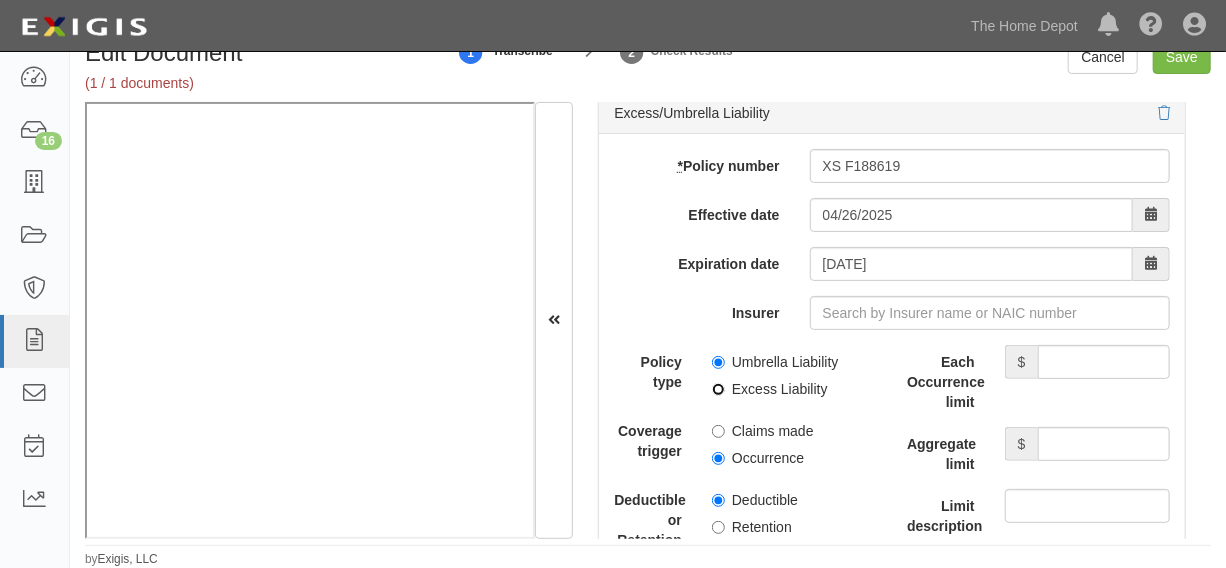click on "Excess Liability" at bounding box center [718, 389] 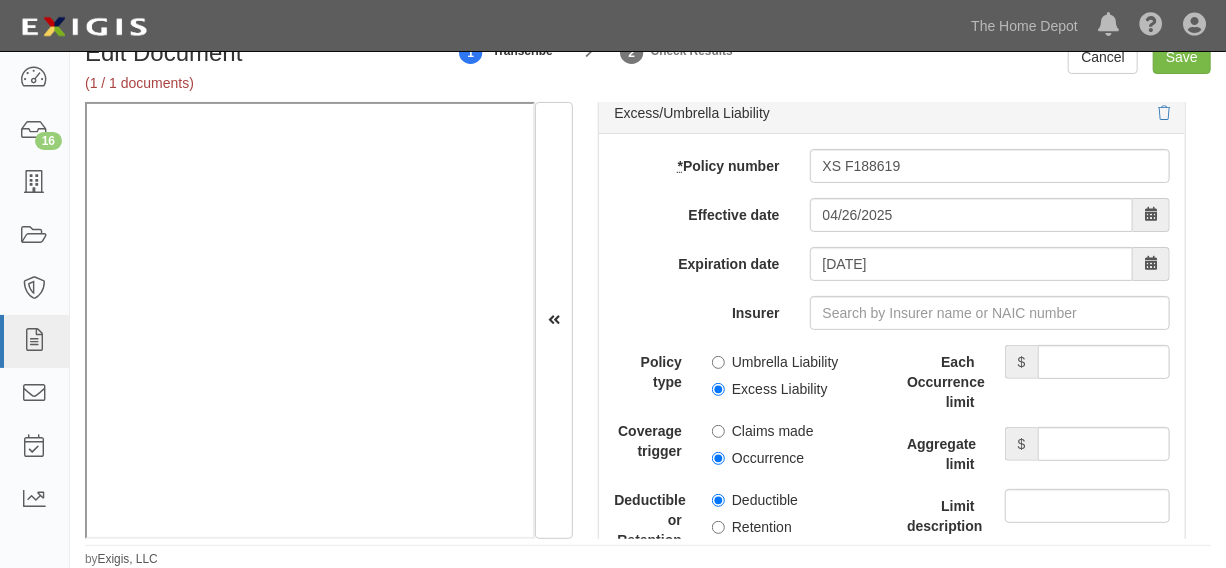 drag, startPoint x: 751, startPoint y: 459, endPoint x: 633, endPoint y: 467, distance: 118.270874 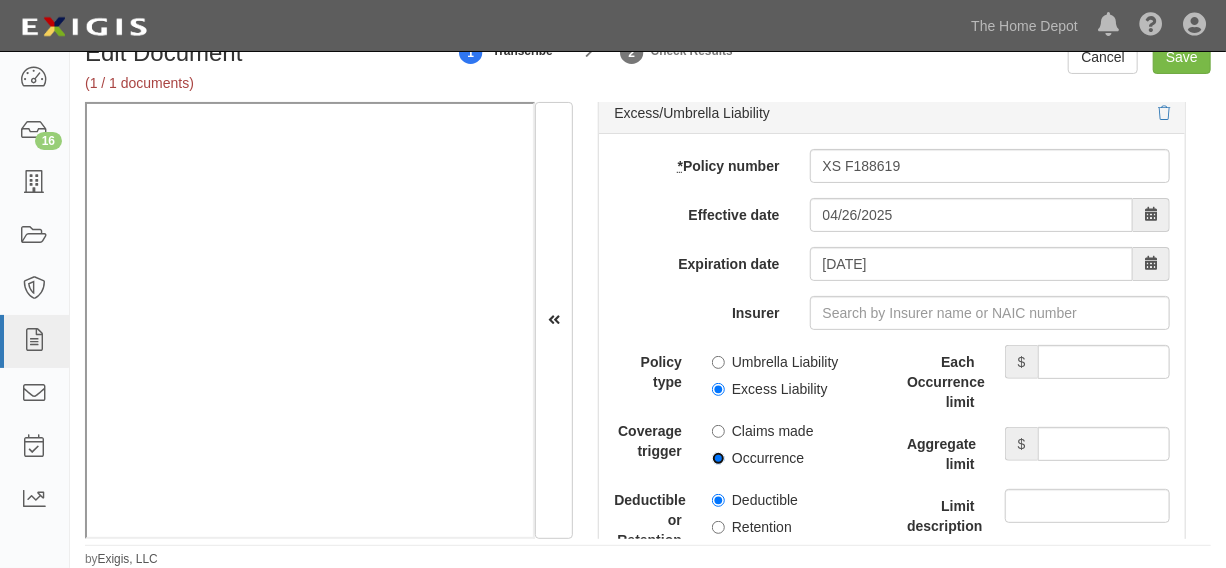 click on "Occurrence" at bounding box center (718, 458) 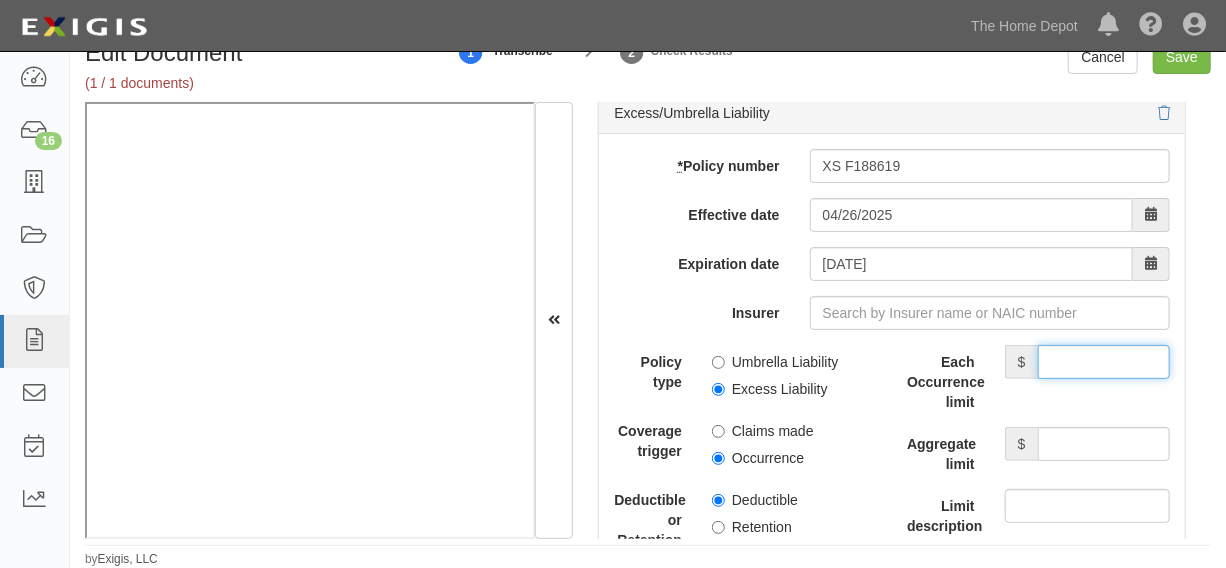 click on "Each Occurrence limit" at bounding box center [1104, 362] 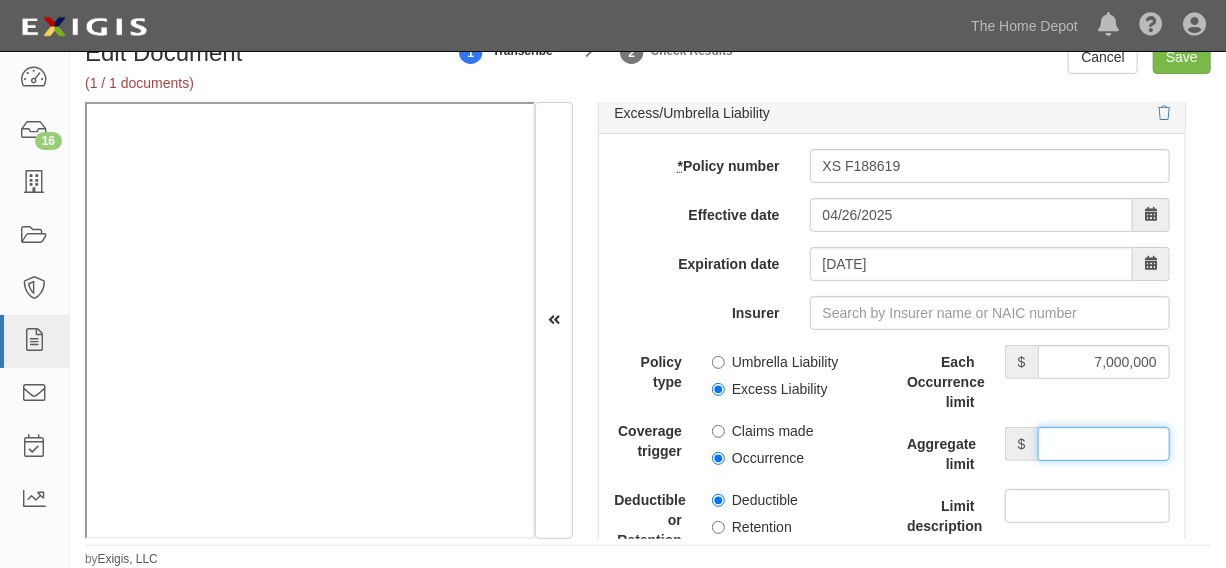 click on "Aggregate limit" at bounding box center [1104, 444] 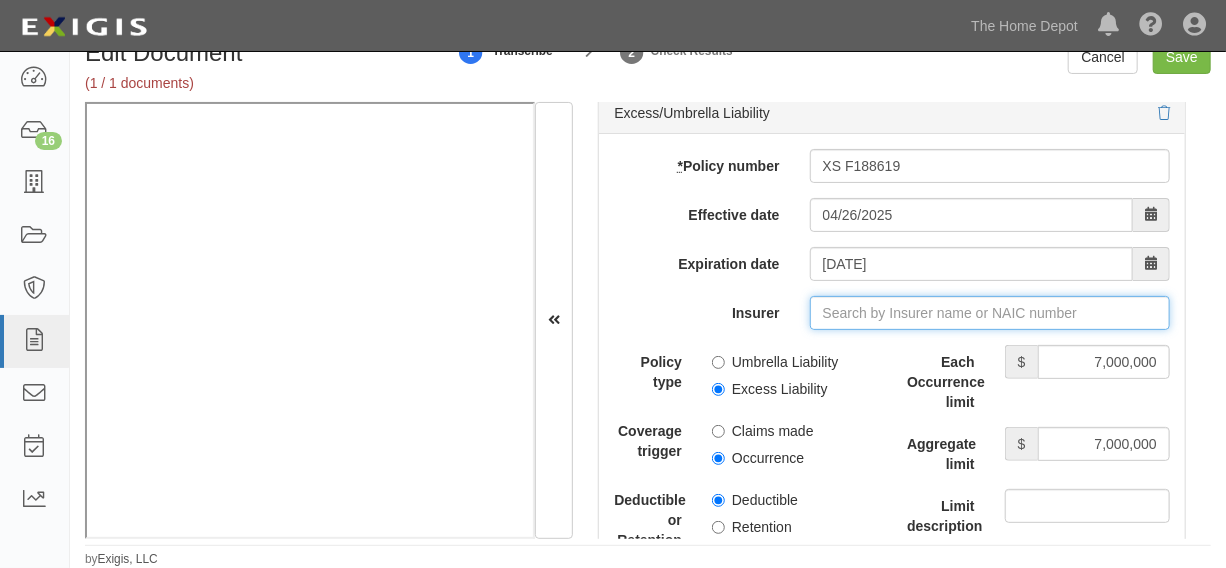 click on "Insurer" at bounding box center (990, 313) 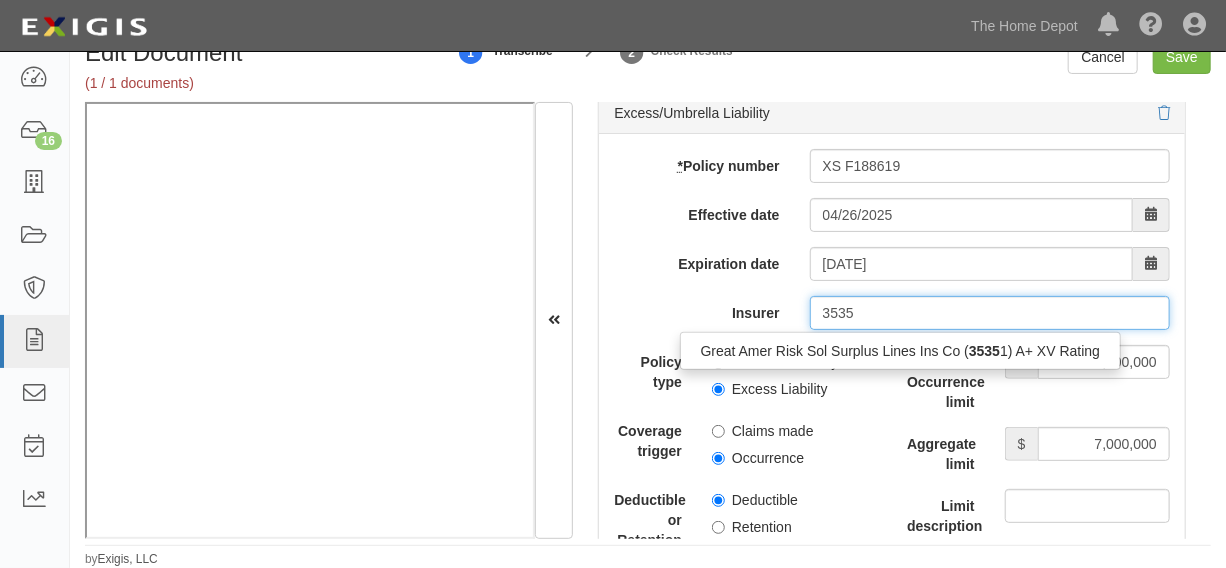 click on "Great Amer Risk Sol Surplus Lines Ins Co ( 3535 1) A+ XV Rating" at bounding box center [901, 351] 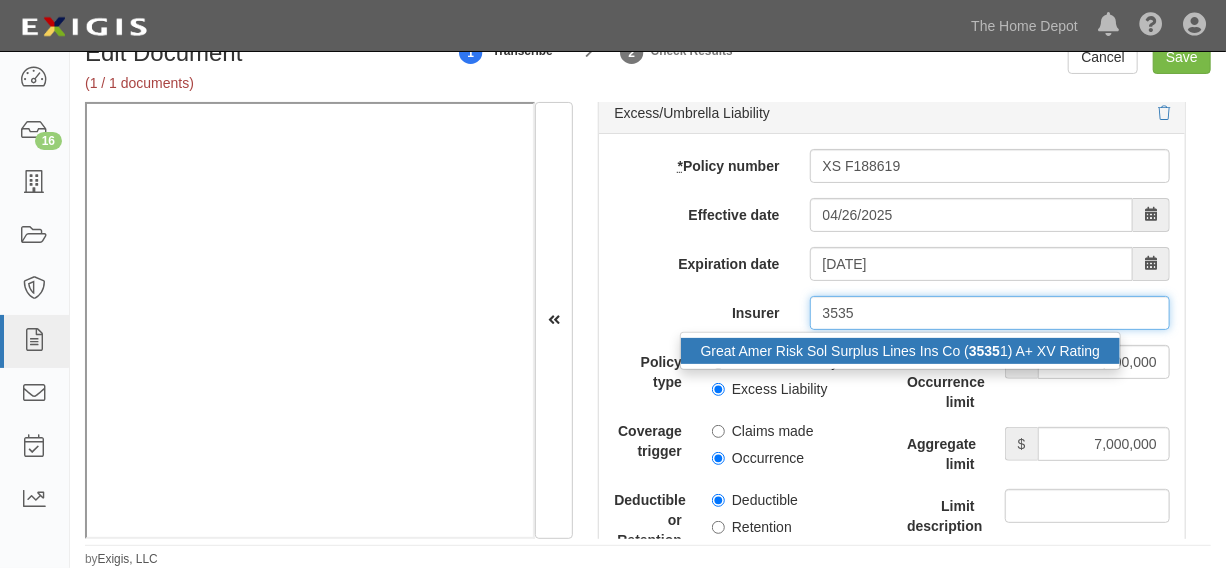 click on "Great Amer Risk Sol Surplus Lines Ins Co ( 3535 1) A+ XV Rating" at bounding box center [901, 351] 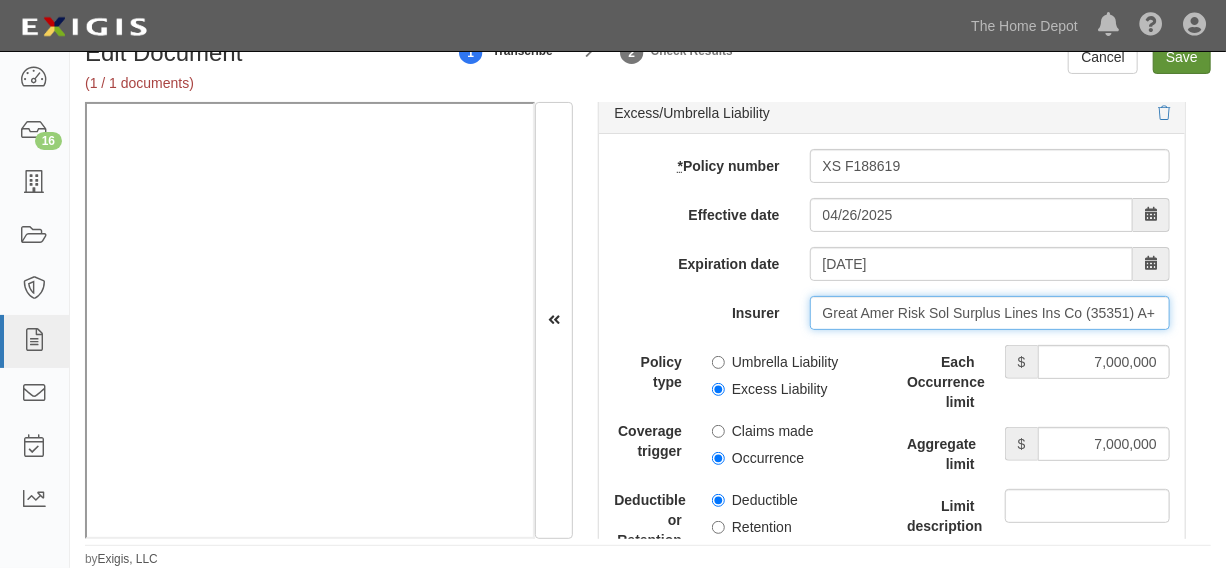 type on "Great Amer Risk Sol Surplus Lines Ins Co (35351) A+ XV Rating" 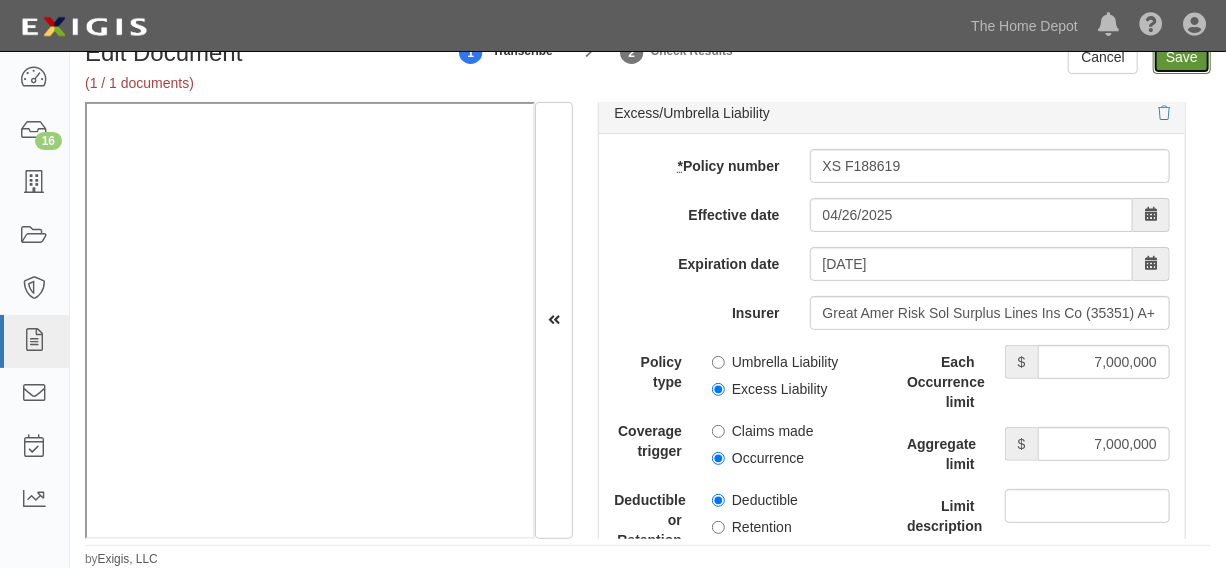 click on "Save" at bounding box center [1182, 57] 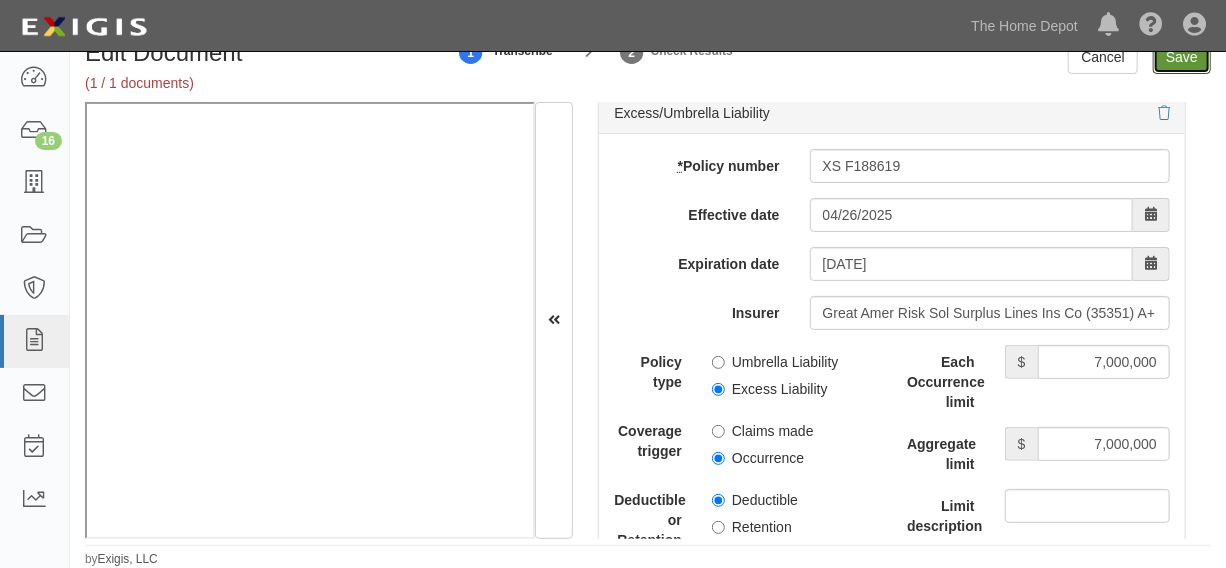 type on "1000000" 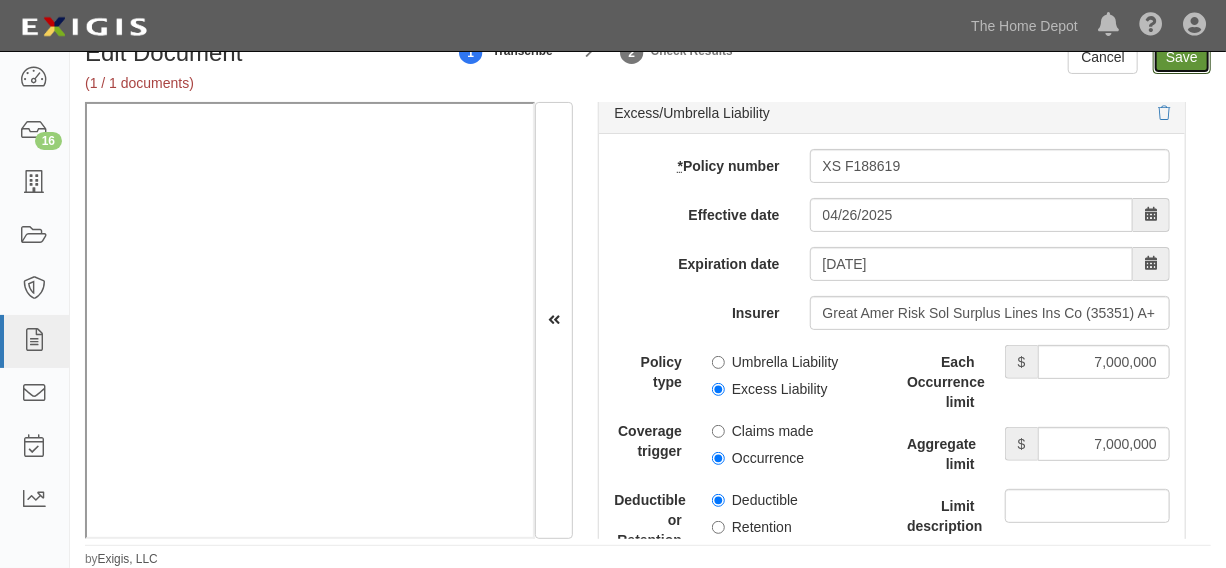 type on "2000000" 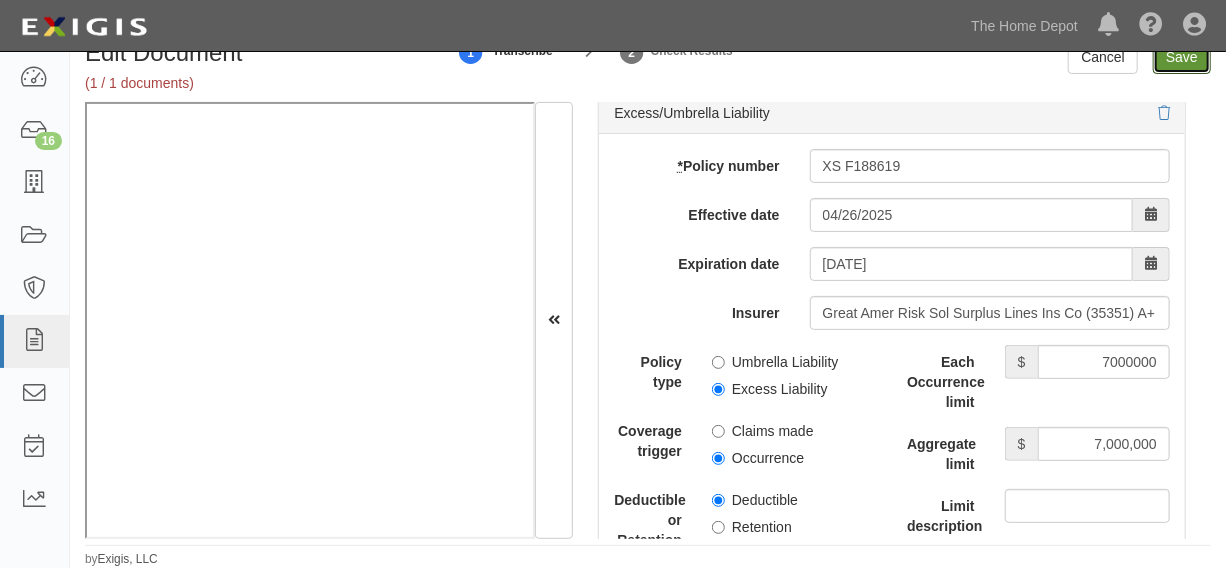 type on "7000000" 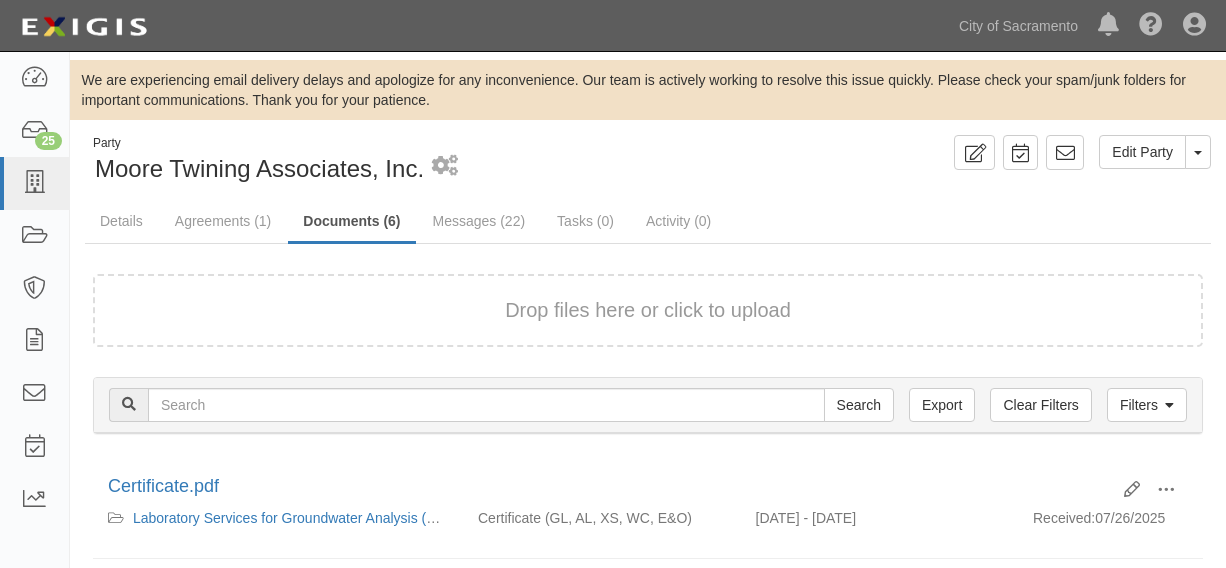scroll, scrollTop: 302, scrollLeft: 0, axis: vertical 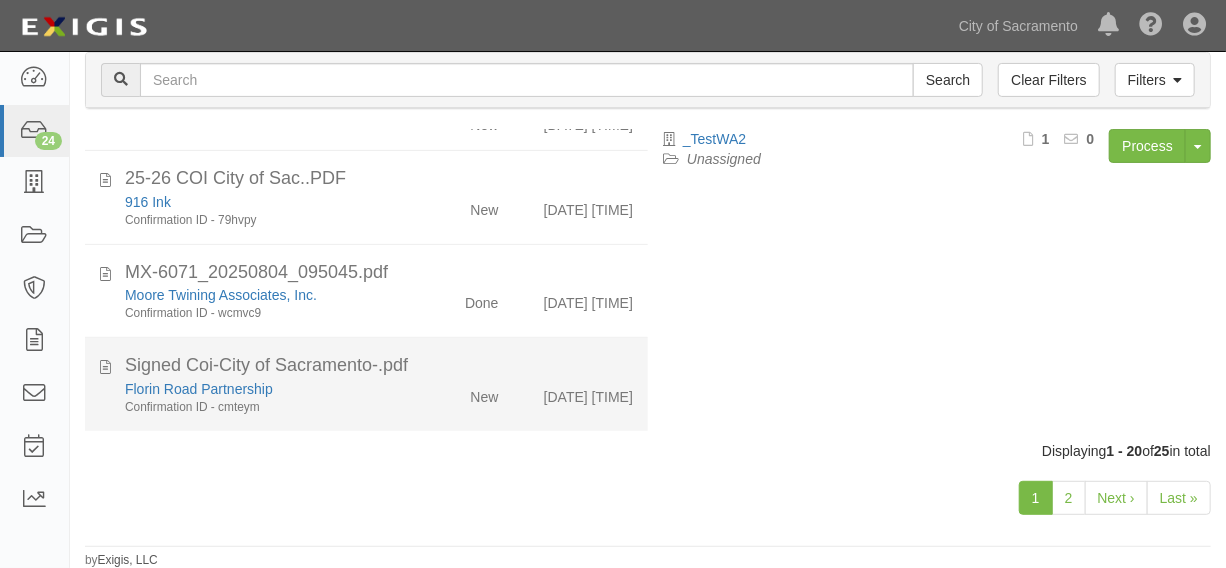 click on "Signed Coi-City of Sacramento-.pdf" 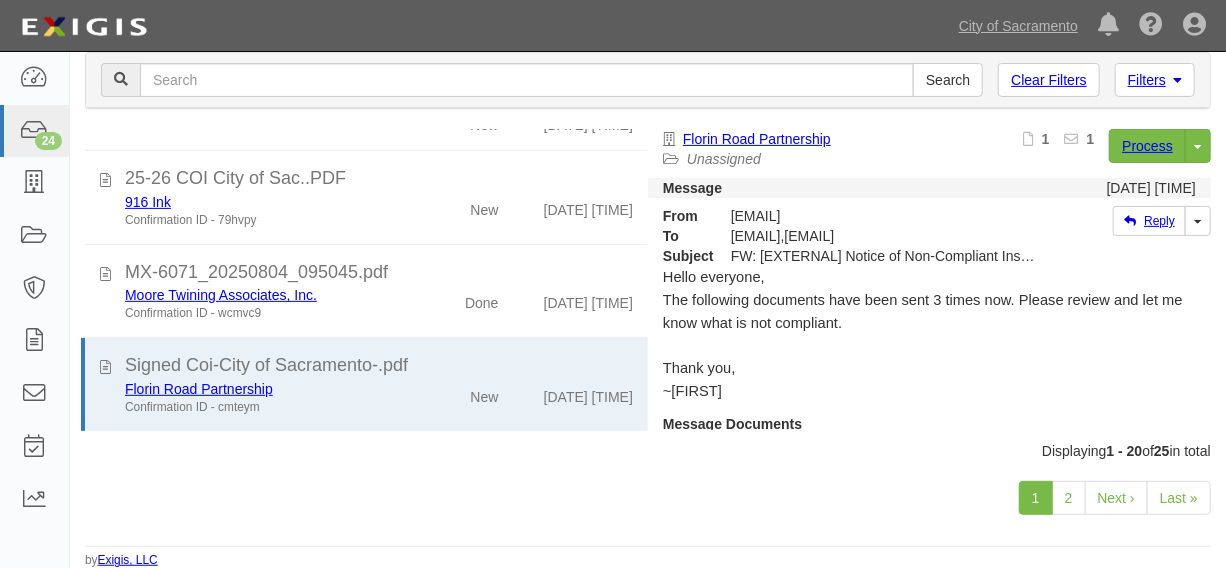 click on "Filters Clear Filters Search Filters Document Status New Transcribed Date Received Party/Agreement Assignment Party Unassigned Agreement Unassigned Sort by Received
Name  Ascending     Ascending   Descending Ascending
Descending Task Assignment My Tasks Unassigned Tasks All Tasks Apply Filters Clear Filters" at bounding box center (648, 83) 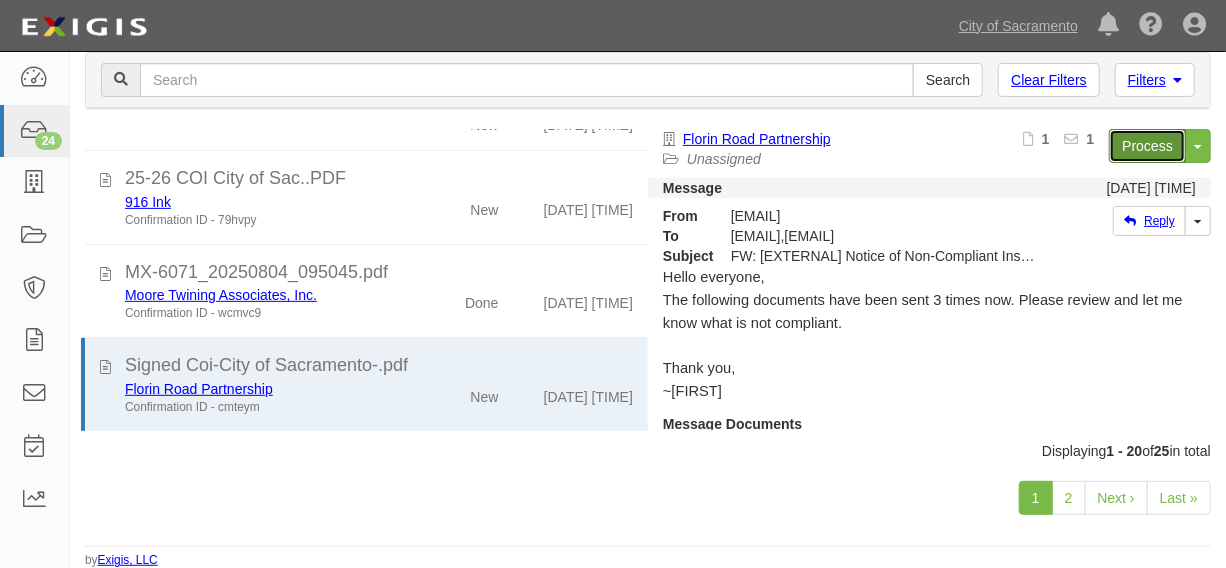 click on "Process" at bounding box center [1147, 146] 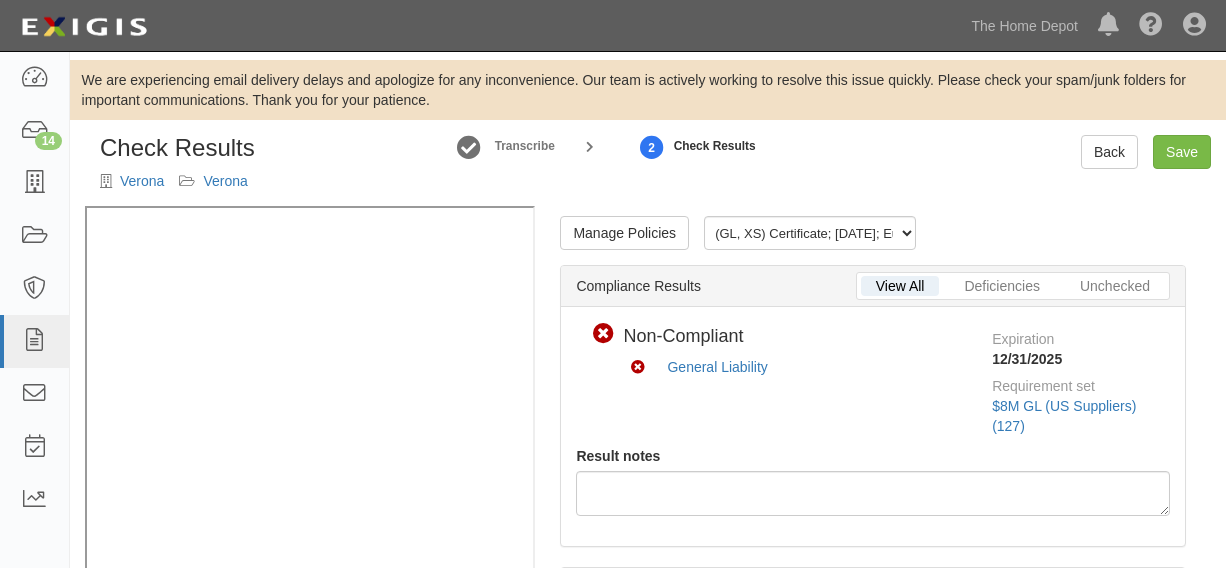 scroll, scrollTop: 0, scrollLeft: 0, axis: both 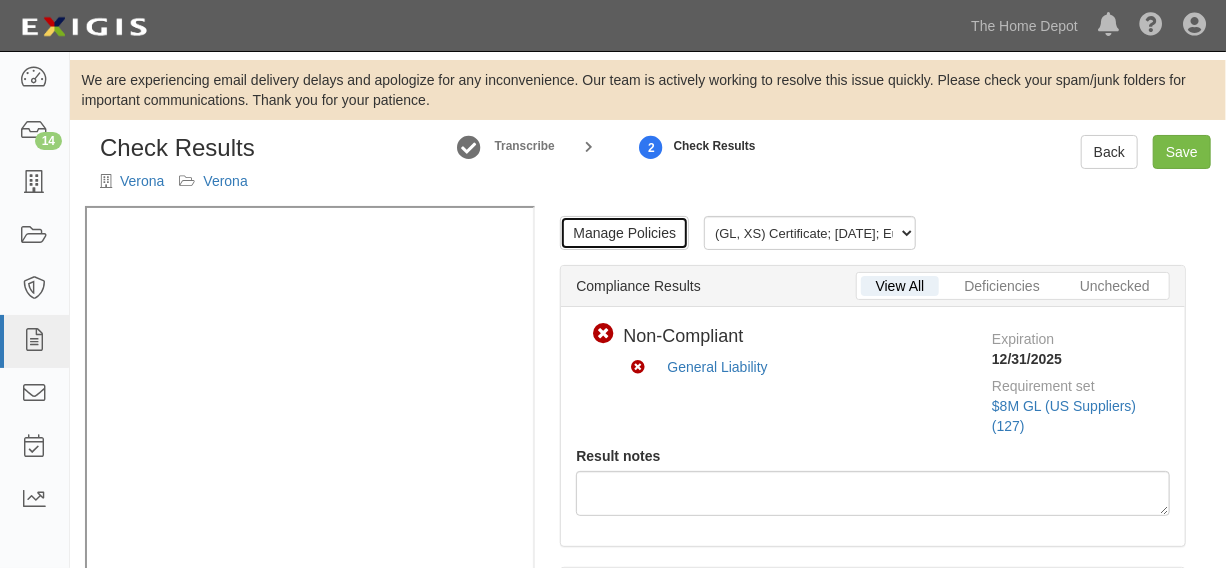 click on "Manage Policies" at bounding box center [624, 233] 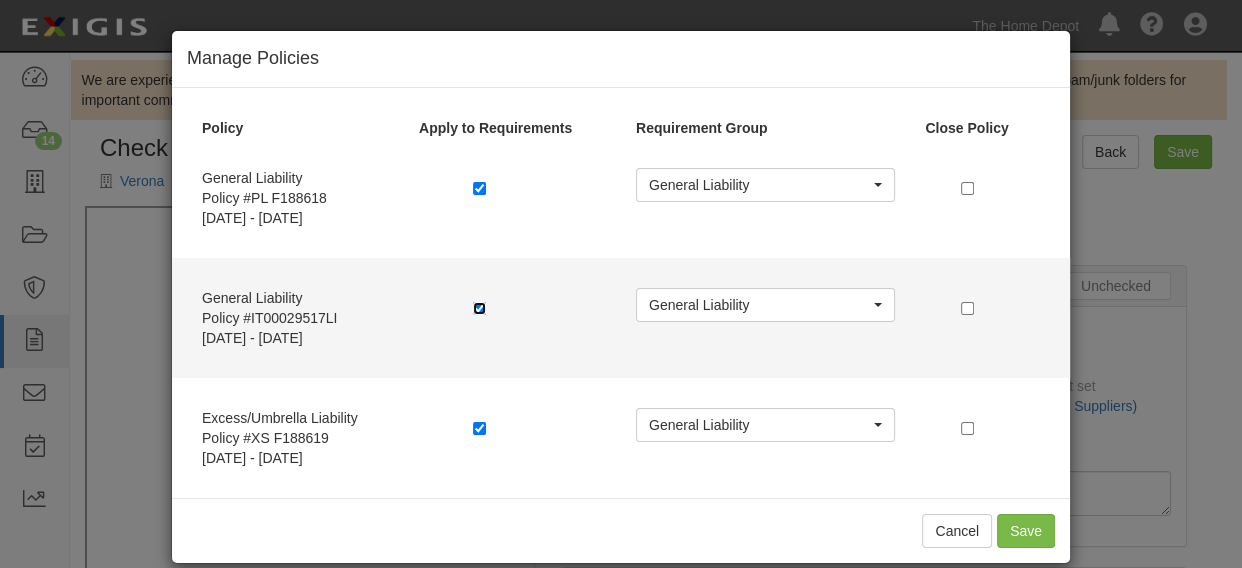 click at bounding box center (479, 308) 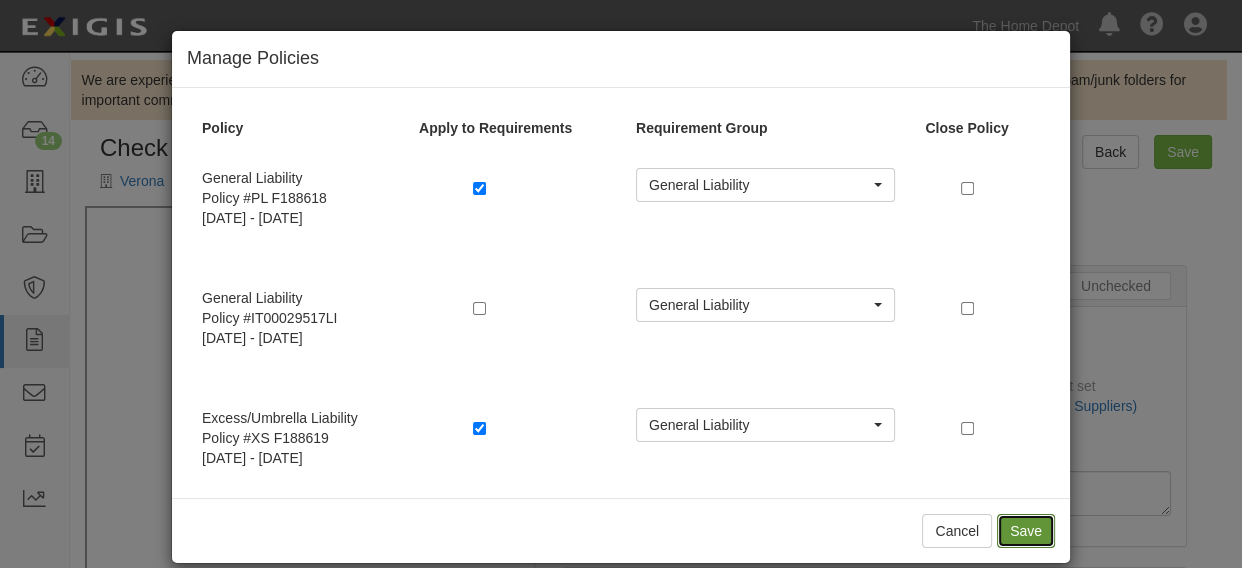 click on "Save" at bounding box center [1026, 531] 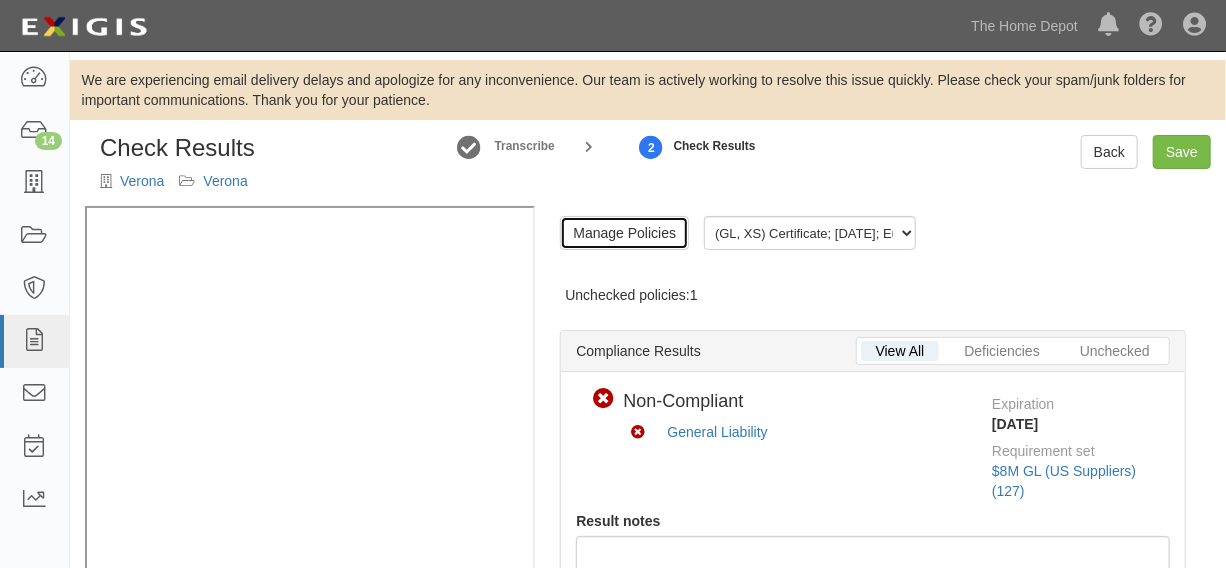 scroll, scrollTop: 93, scrollLeft: 0, axis: vertical 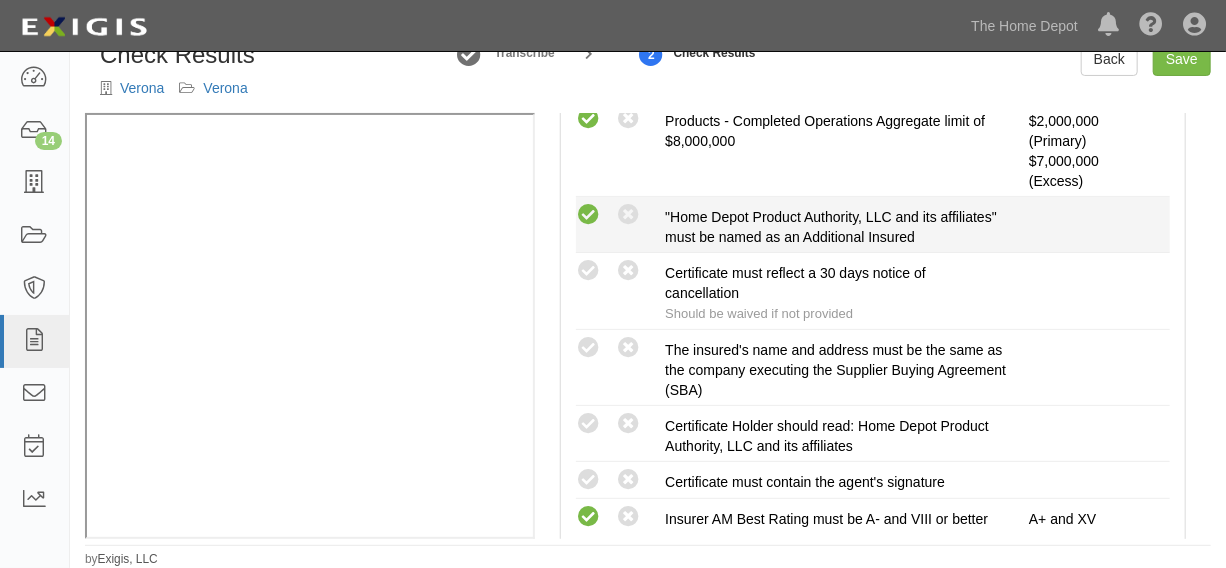 click at bounding box center [588, 215] 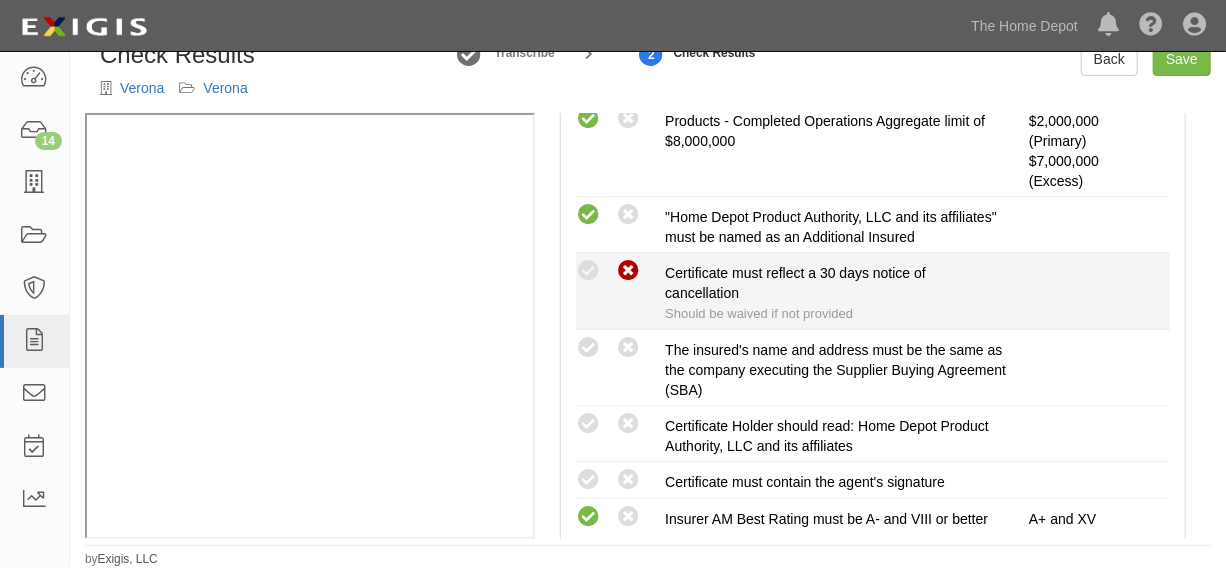 click at bounding box center (628, 271) 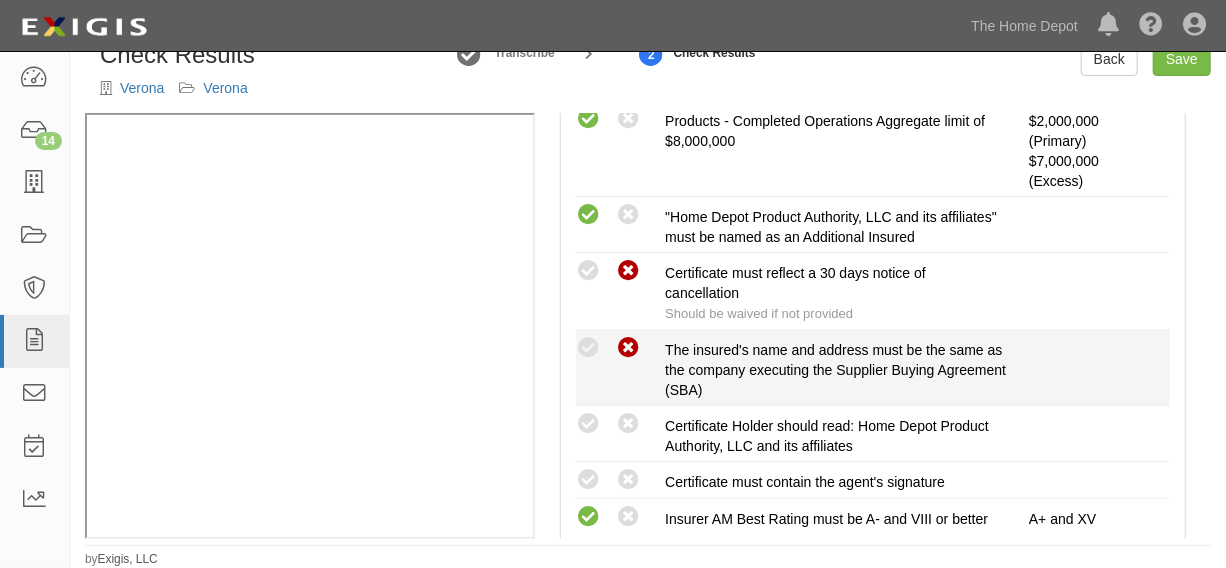 click at bounding box center (628, 348) 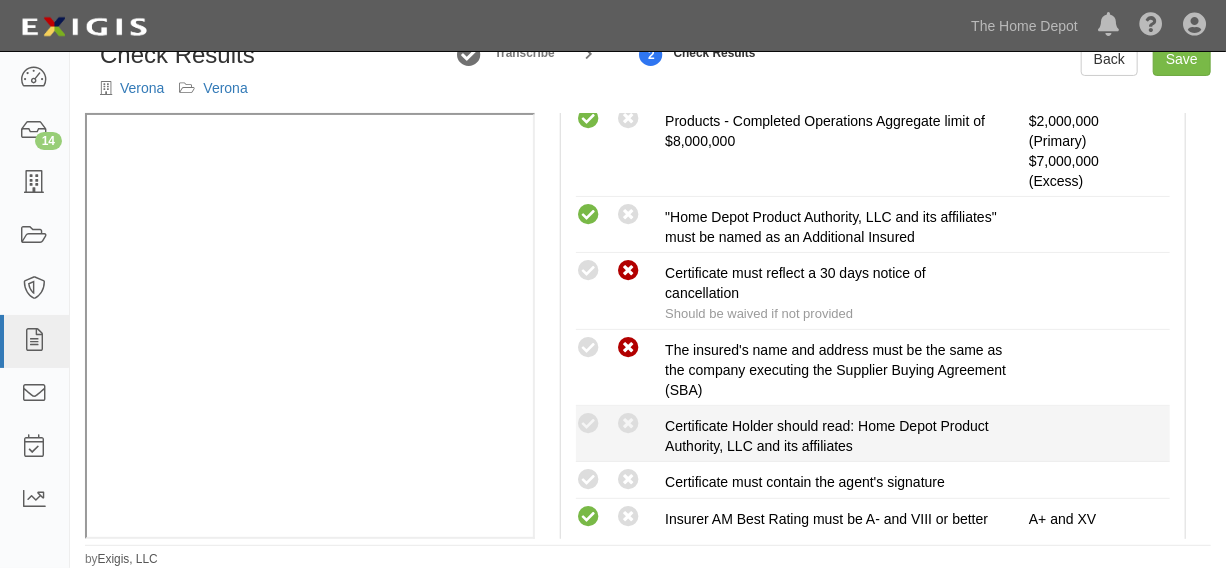 click on "Compliant Waived:  Non-Compliant" at bounding box center (620, 424) 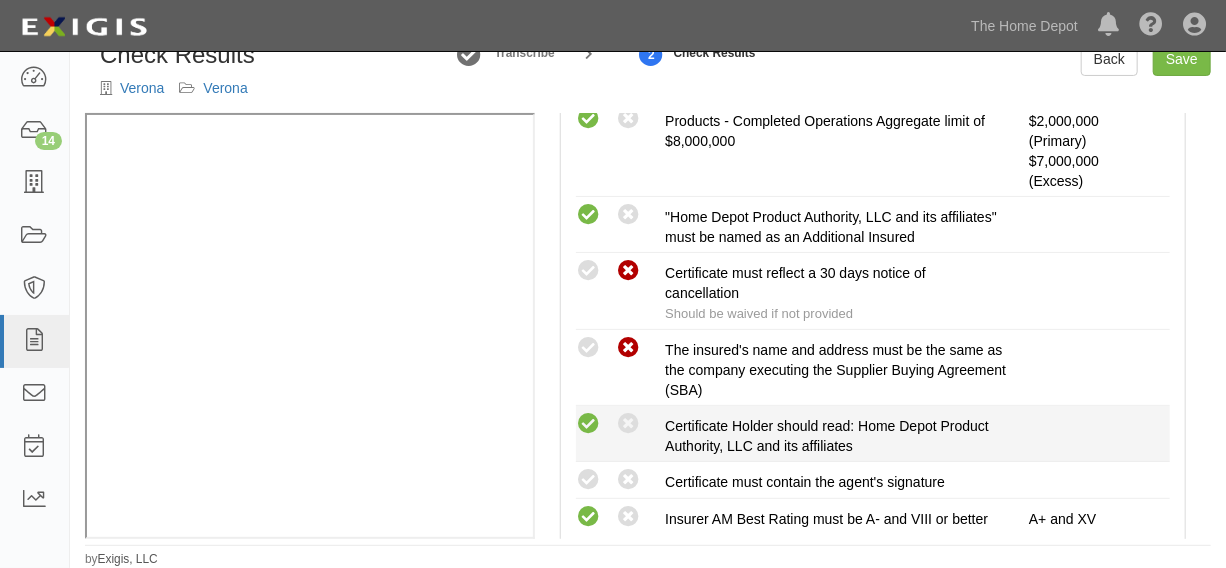 click at bounding box center (588, 424) 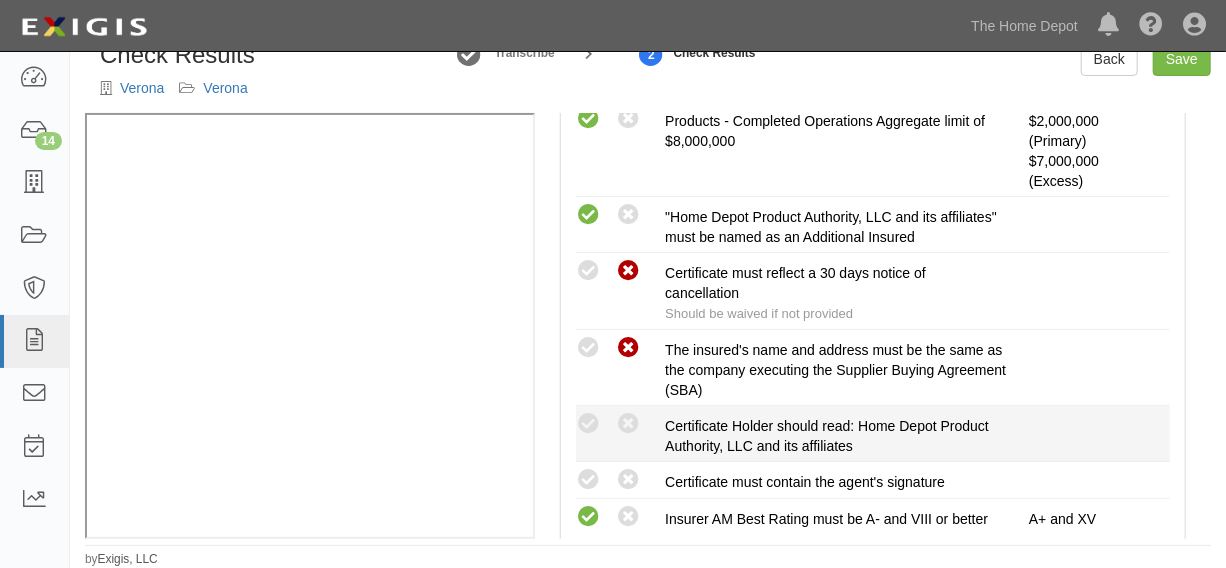 radio on "true" 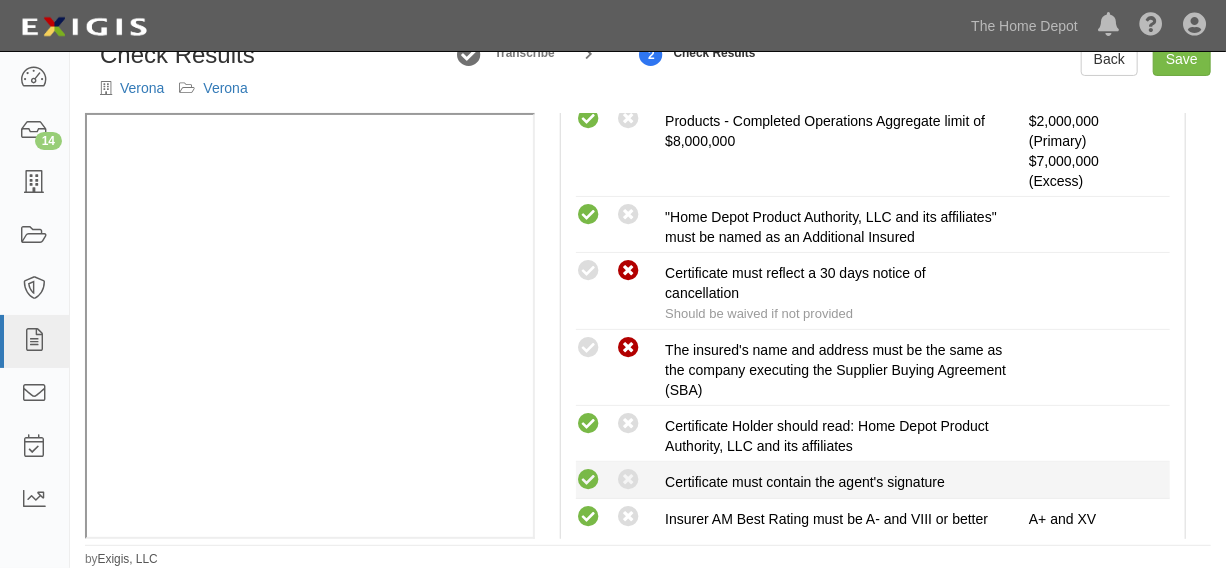 click at bounding box center [588, 480] 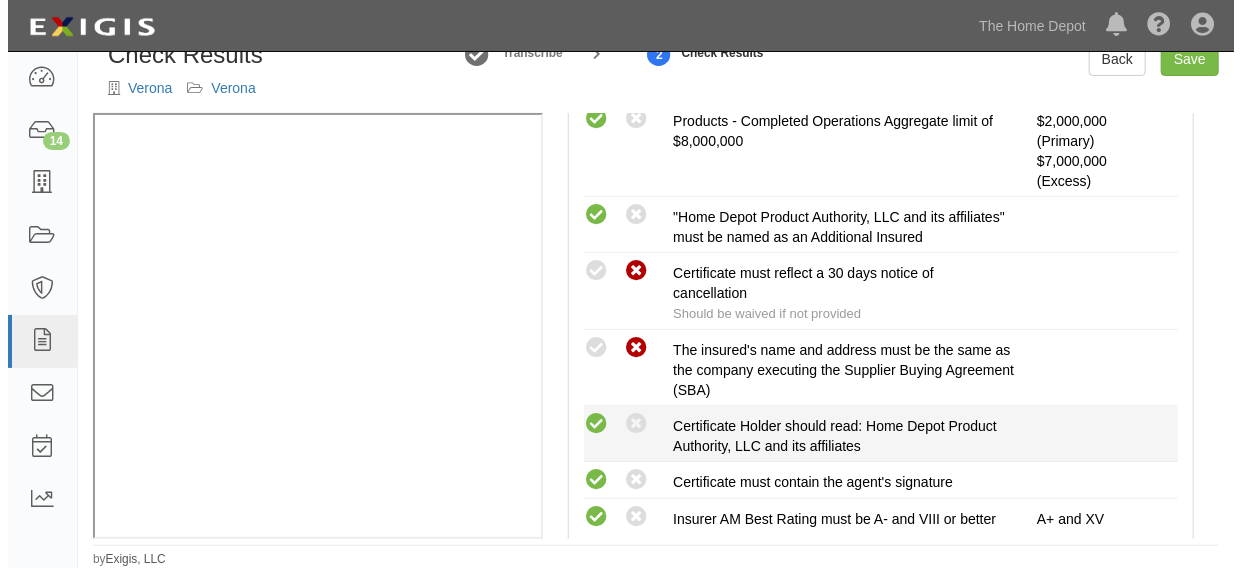 scroll, scrollTop: 302, scrollLeft: 0, axis: vertical 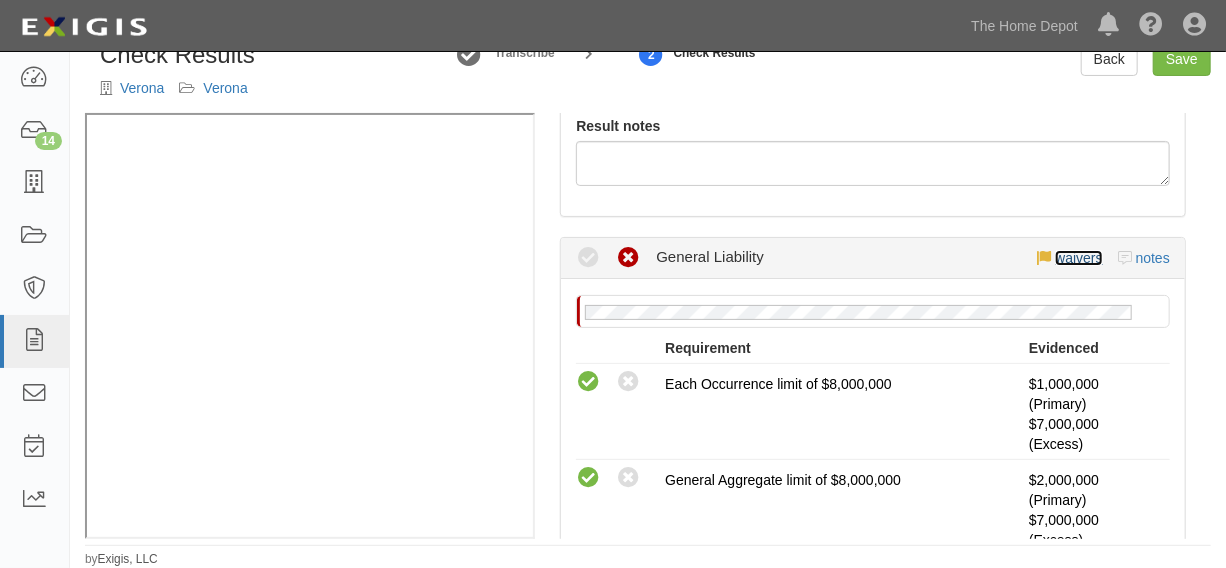 click on "waivers" at bounding box center (1078, 258) 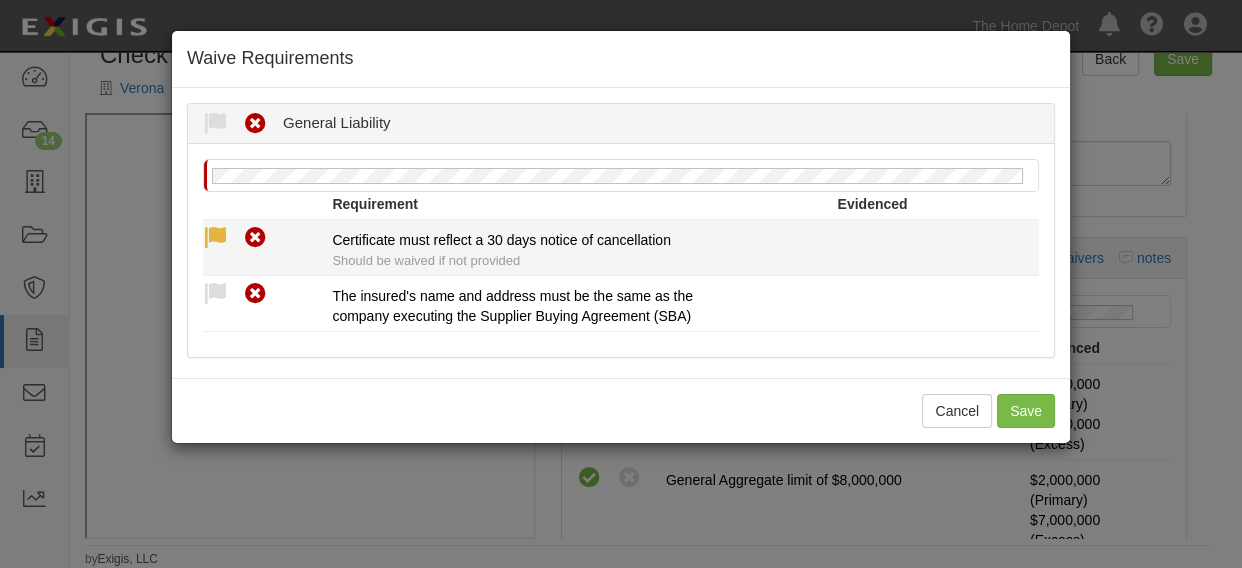click at bounding box center (215, 238) 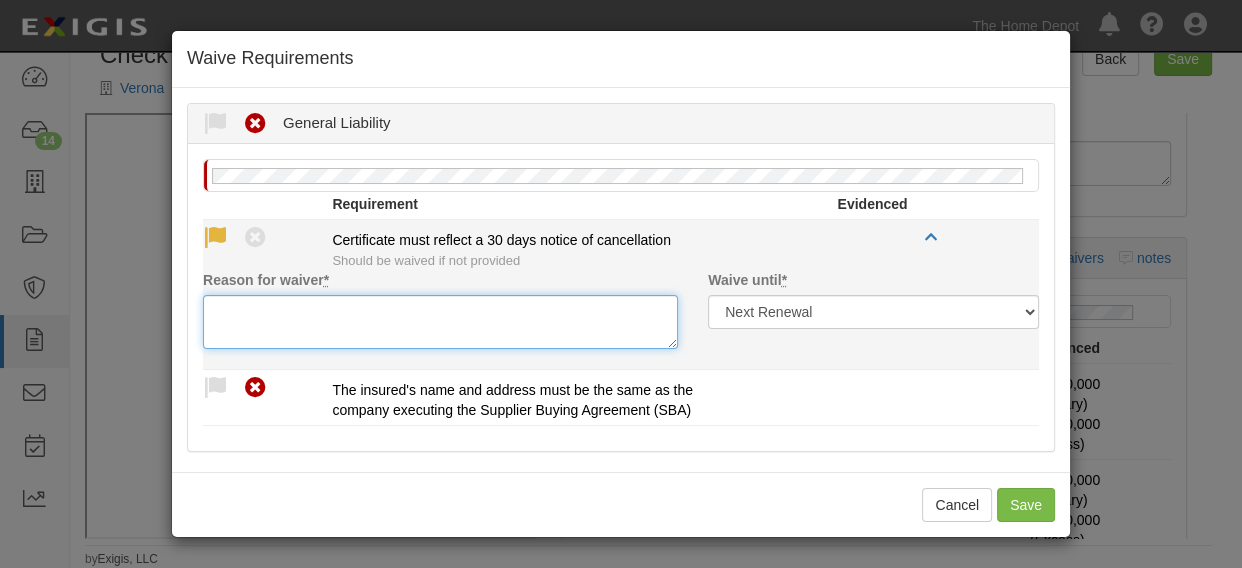 click on "Reason for waiver  *" at bounding box center [440, 322] 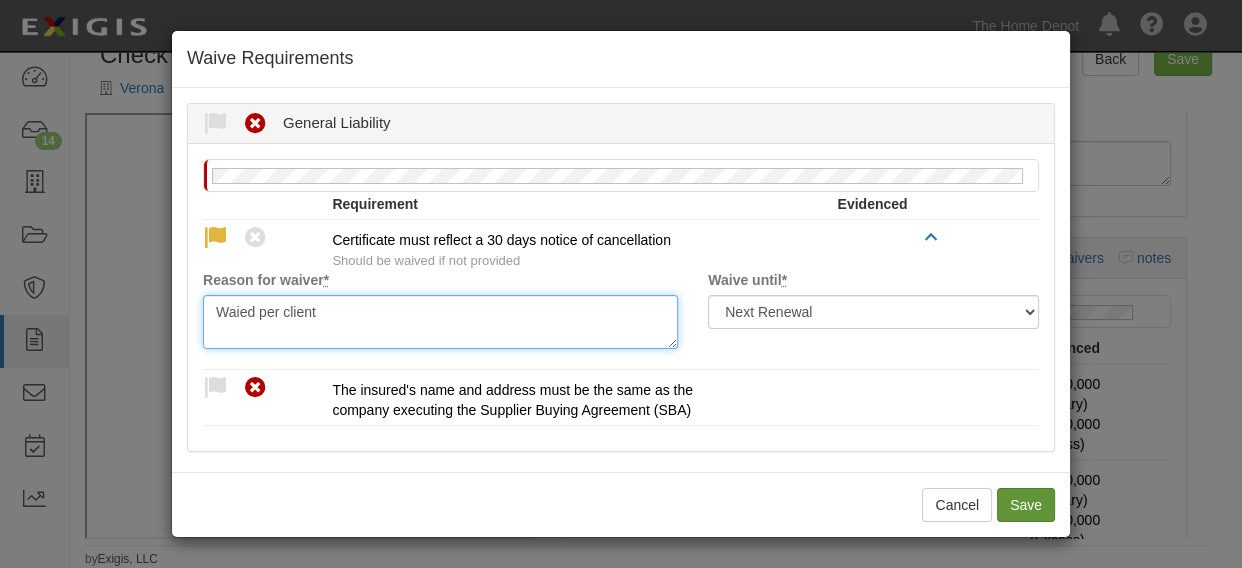 type on "Waied per client" 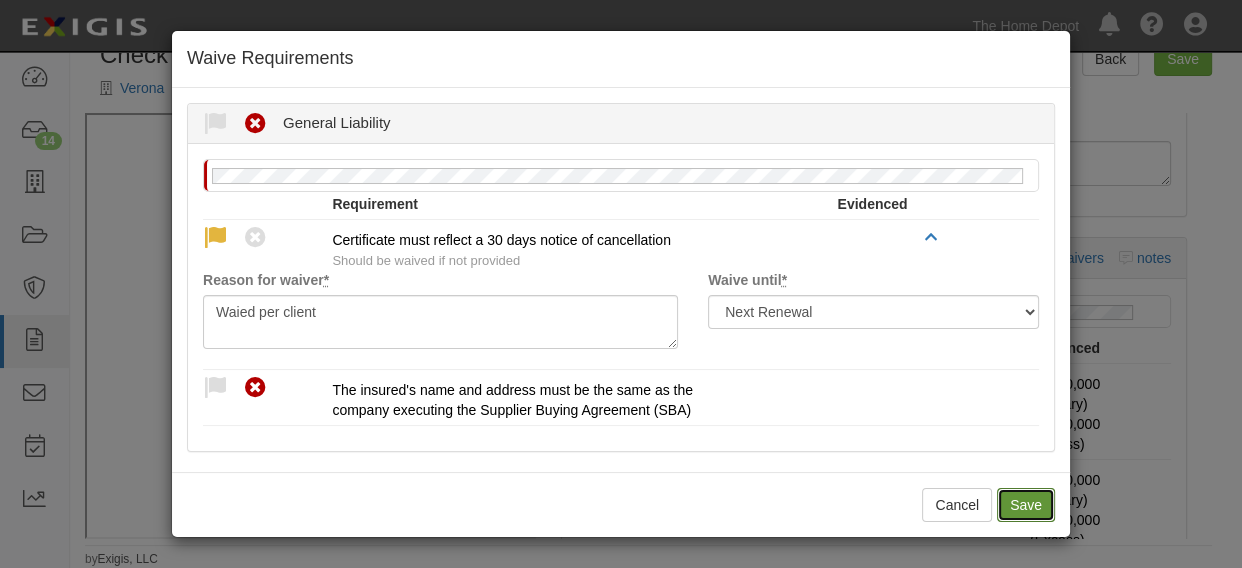 click on "Save" at bounding box center [1026, 505] 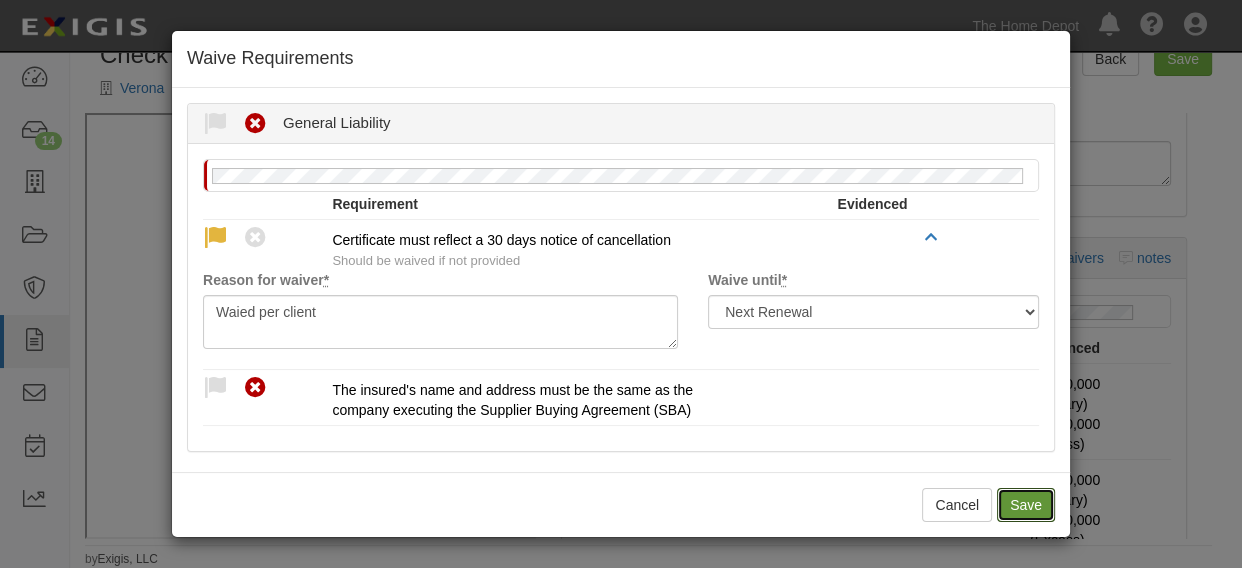 radio on "true" 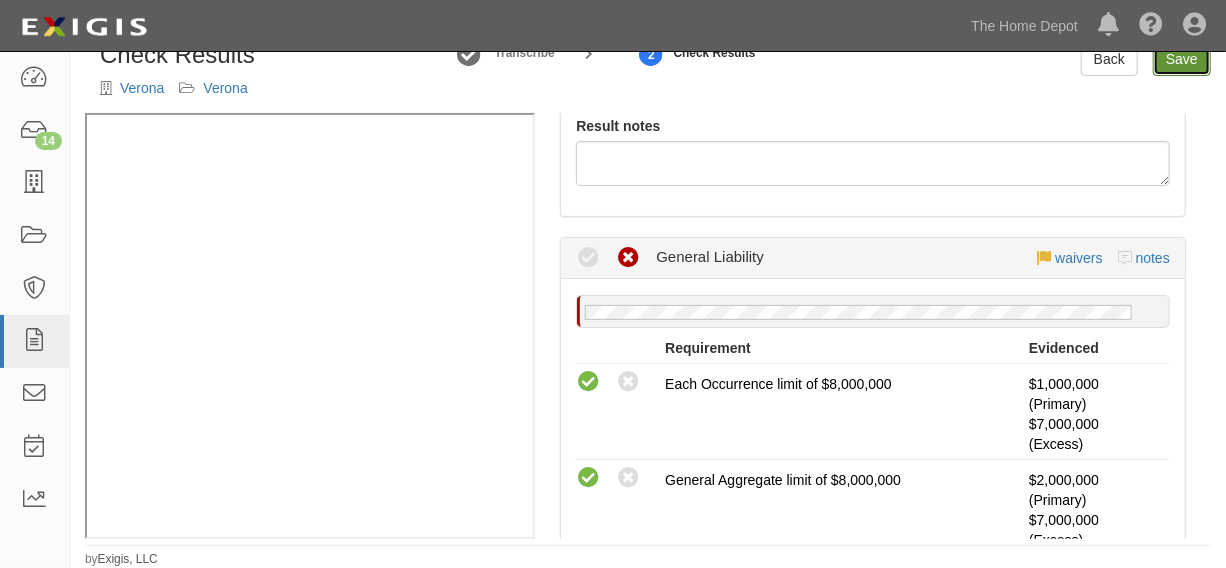click on "Save" at bounding box center (1182, 59) 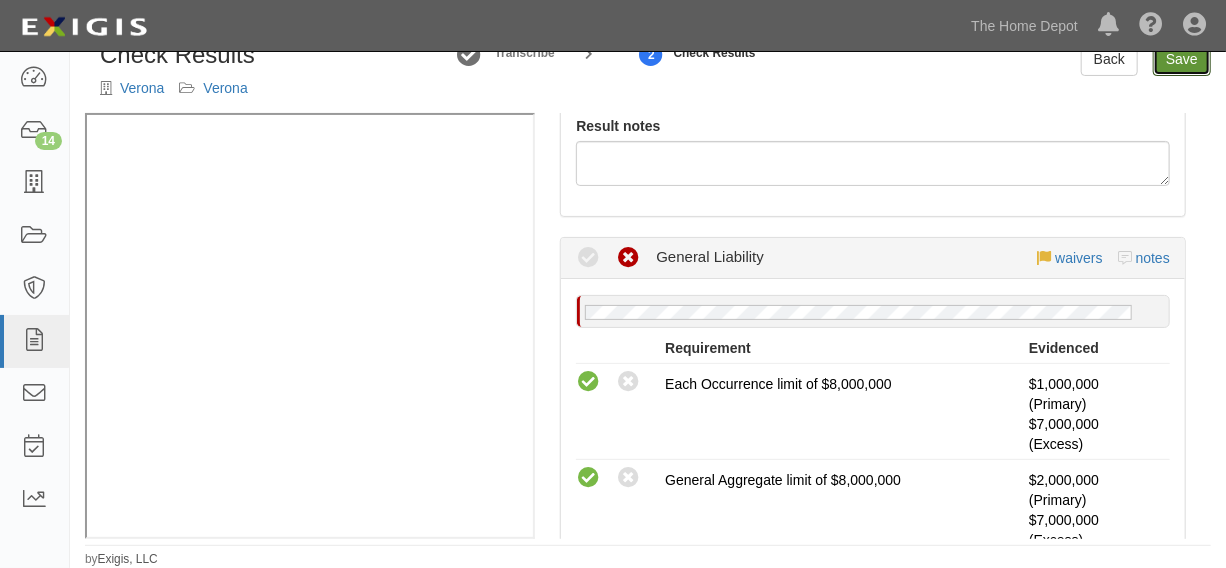 radio on "true" 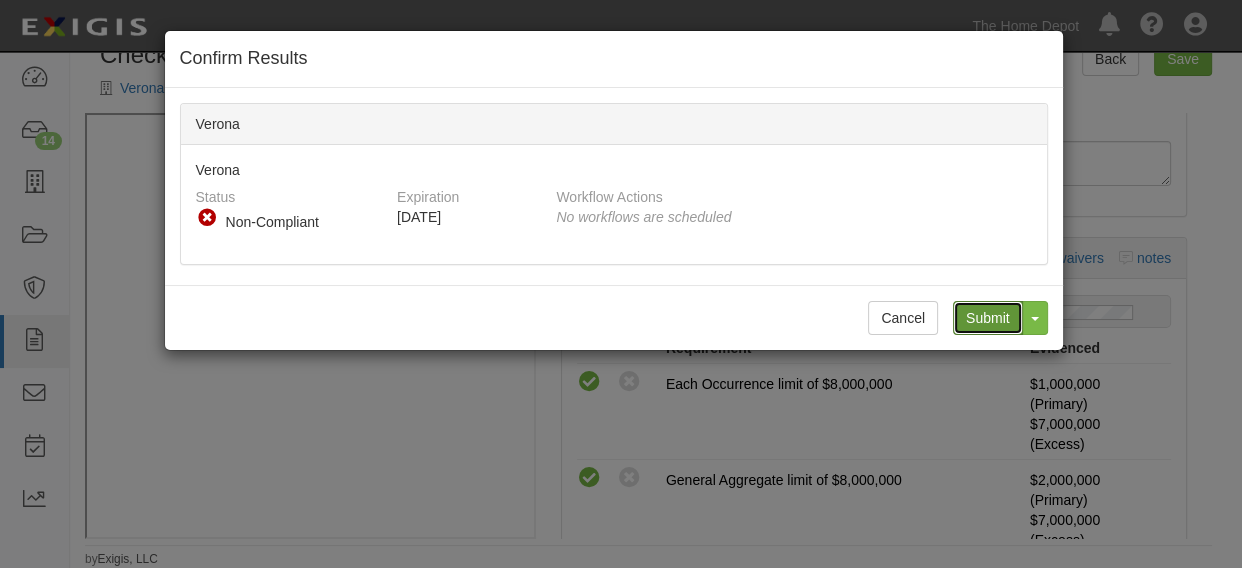 click on "Submit" at bounding box center [988, 318] 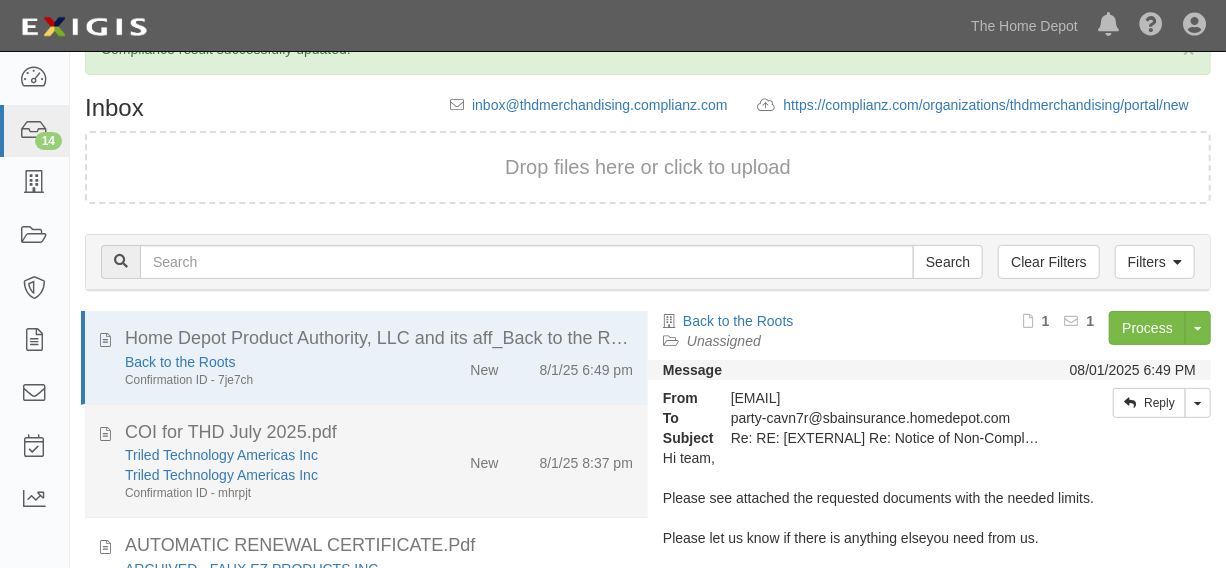 scroll, scrollTop: 216, scrollLeft: 0, axis: vertical 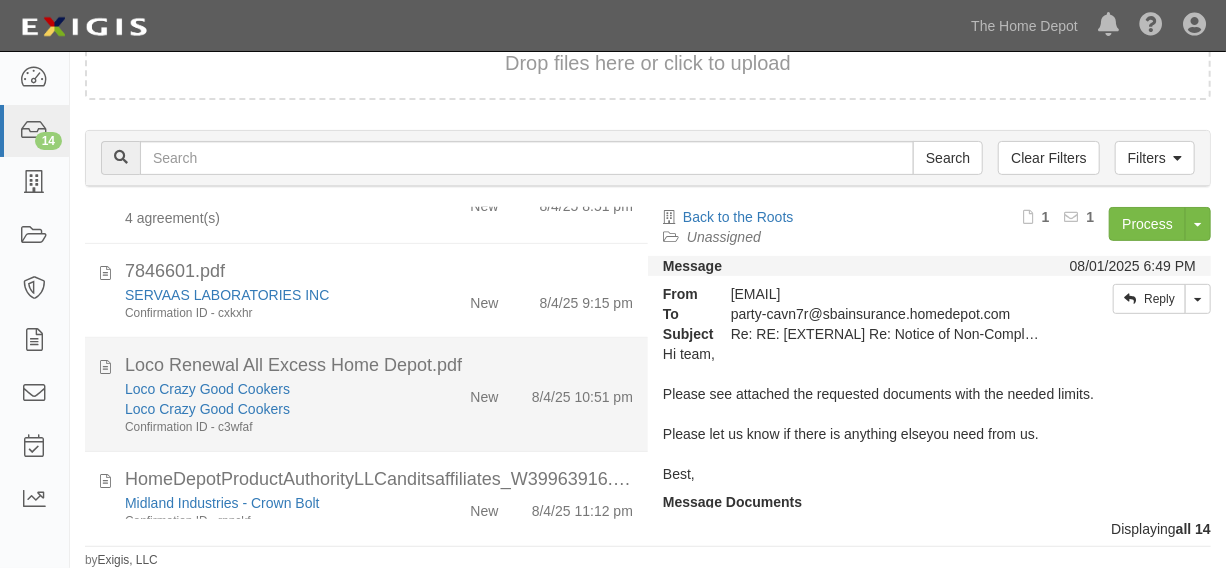 click on "New" 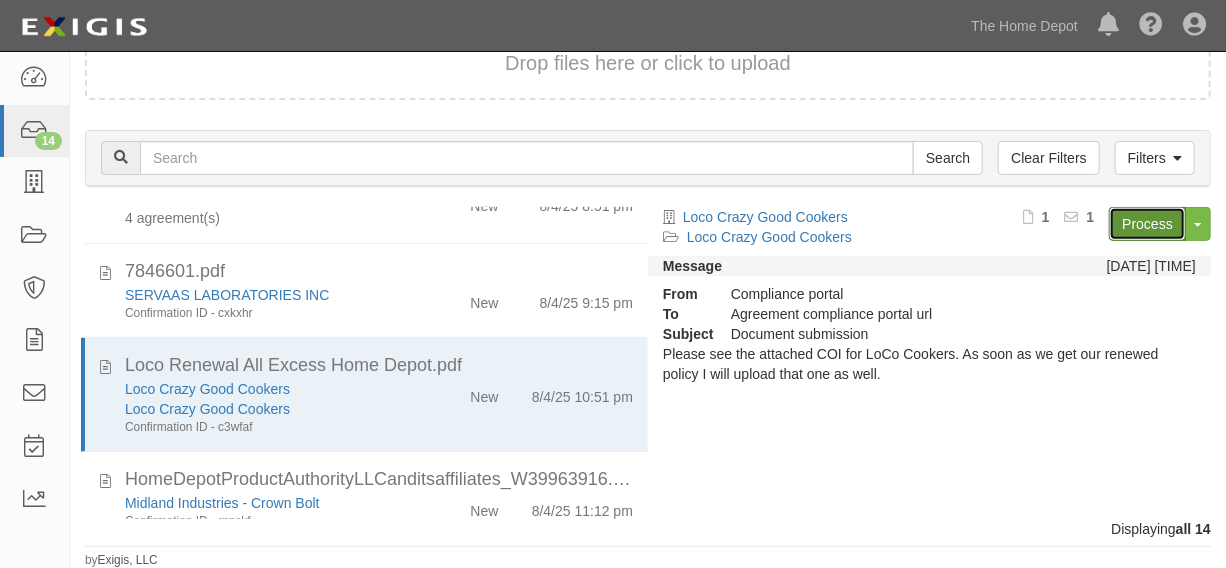 click on "Process" at bounding box center [1147, 224] 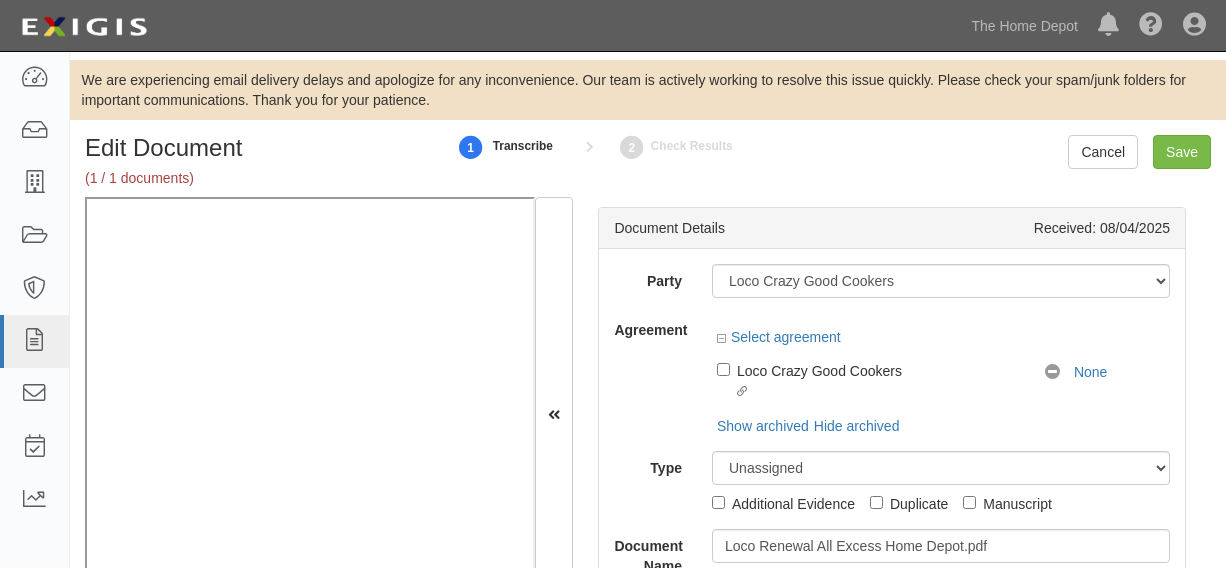 scroll, scrollTop: 0, scrollLeft: 0, axis: both 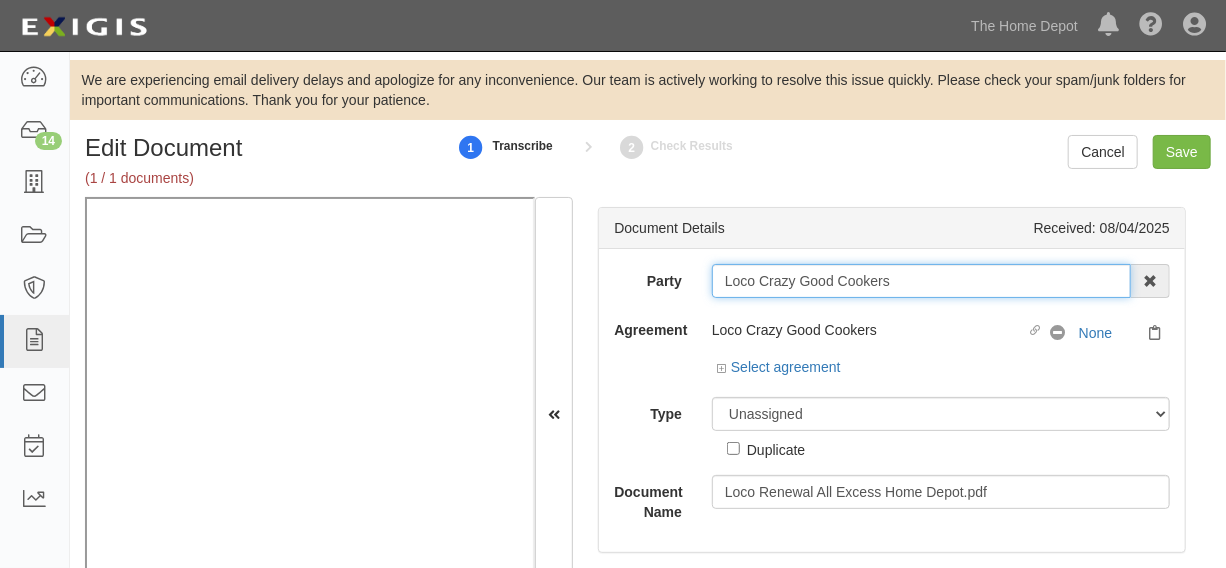 drag, startPoint x: 720, startPoint y: 281, endPoint x: 1008, endPoint y: 285, distance: 288.02777 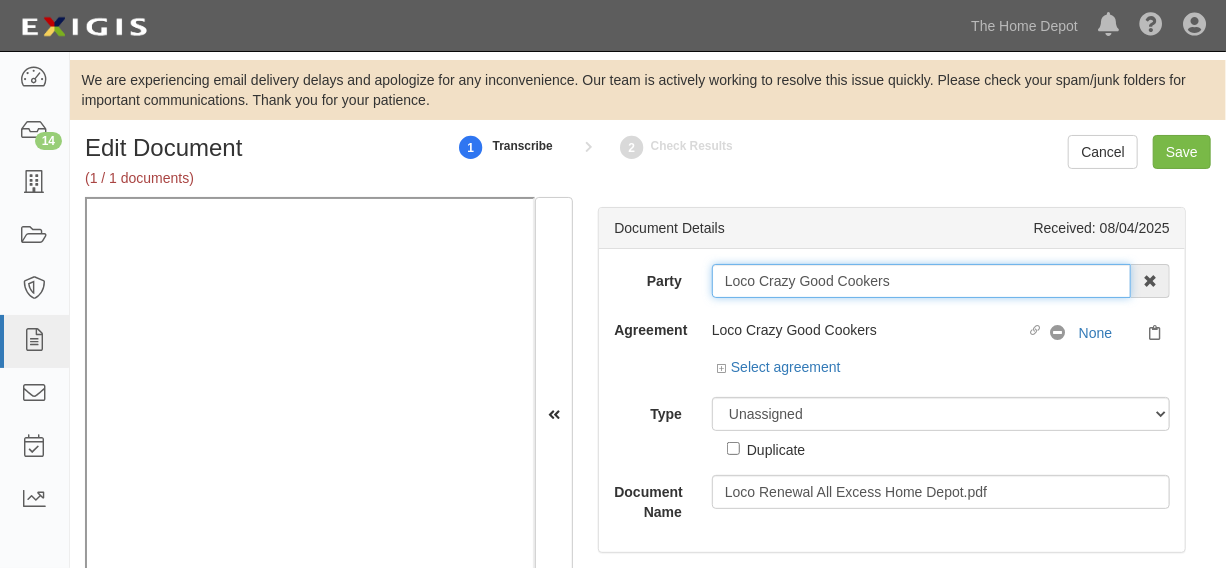 click on "Loco Crazy Good Cookers" at bounding box center (921, 281) 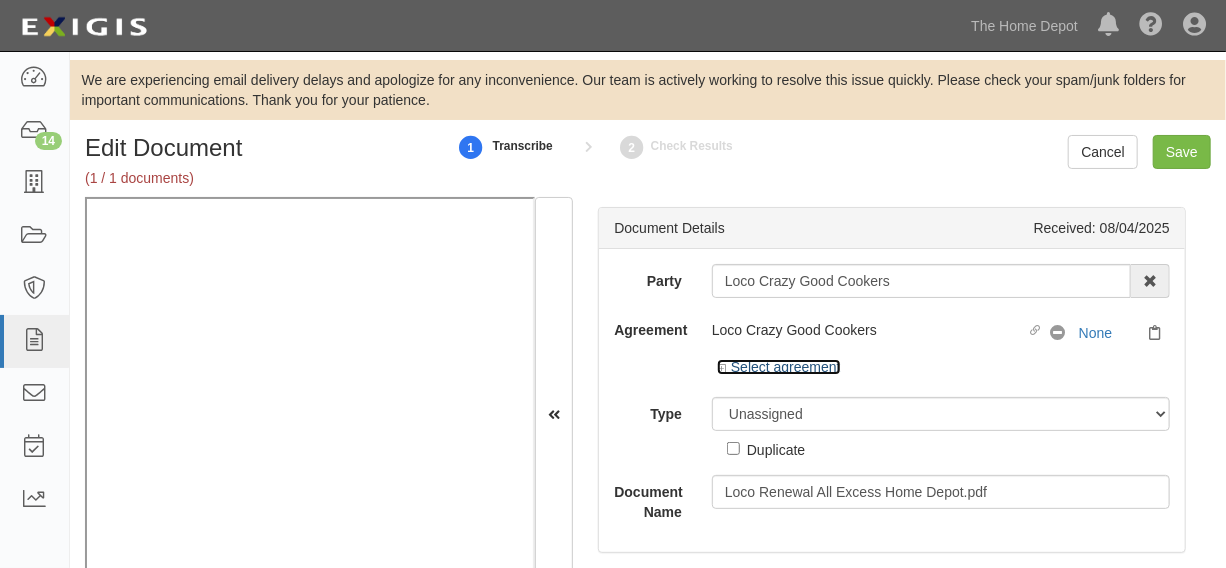 click on "Select agreement" at bounding box center [779, 367] 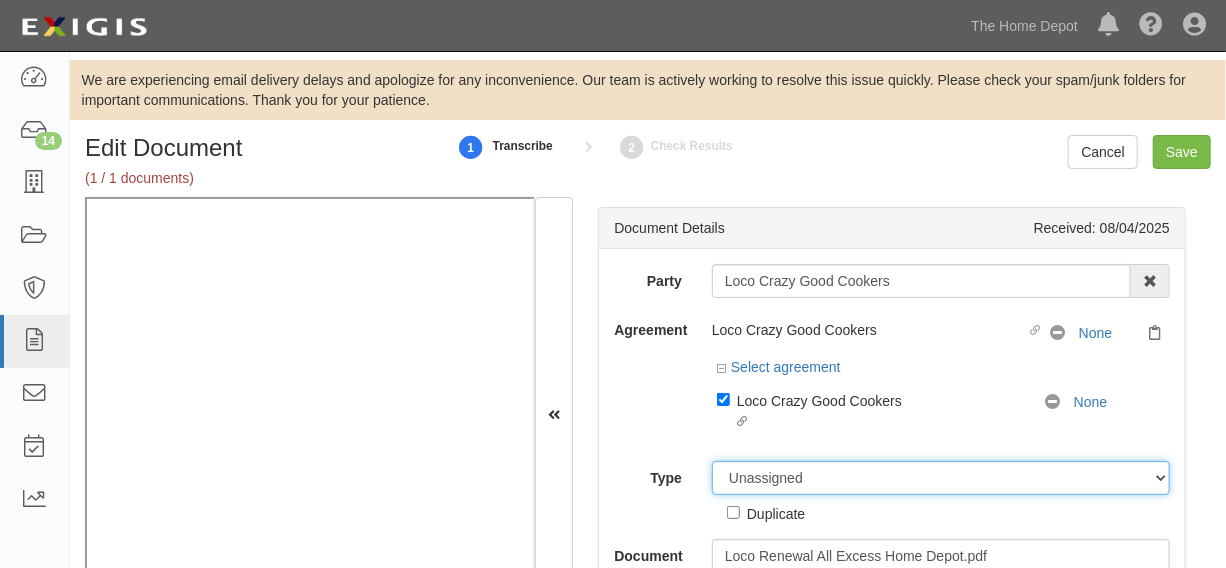 click on "Unassigned
Binder
Cancellation Notice
Certificate
Contract
Endorsement
Insurance Policy
Junk
Other Document
Policy Declarations
Reinstatement Notice
Requirements
Waiver Request" at bounding box center [941, 478] 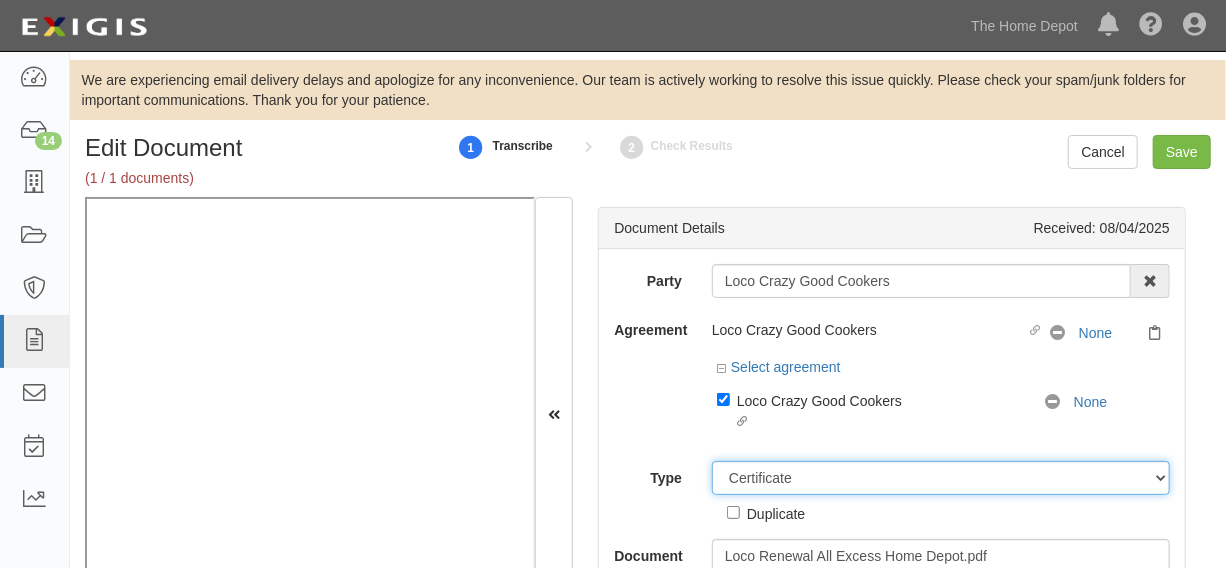 click on "Unassigned
Binder
Cancellation Notice
Certificate
Contract
Endorsement
Insurance Policy
Junk
Other Document
Policy Declarations
Reinstatement Notice
Requirements
Waiver Request" at bounding box center (941, 478) 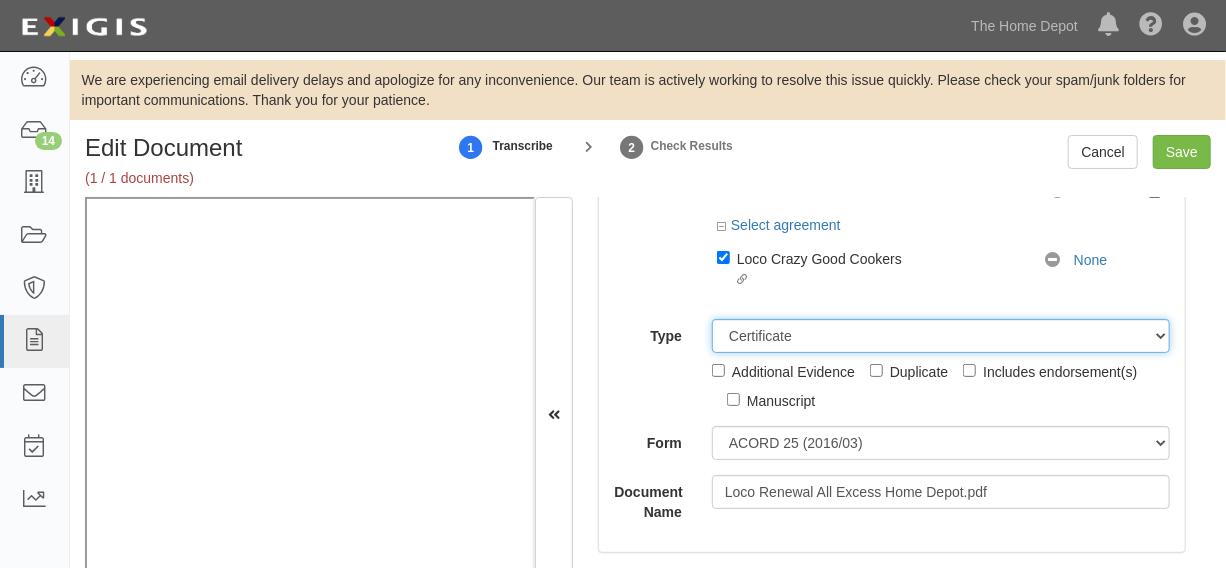 scroll, scrollTop: 349, scrollLeft: 0, axis: vertical 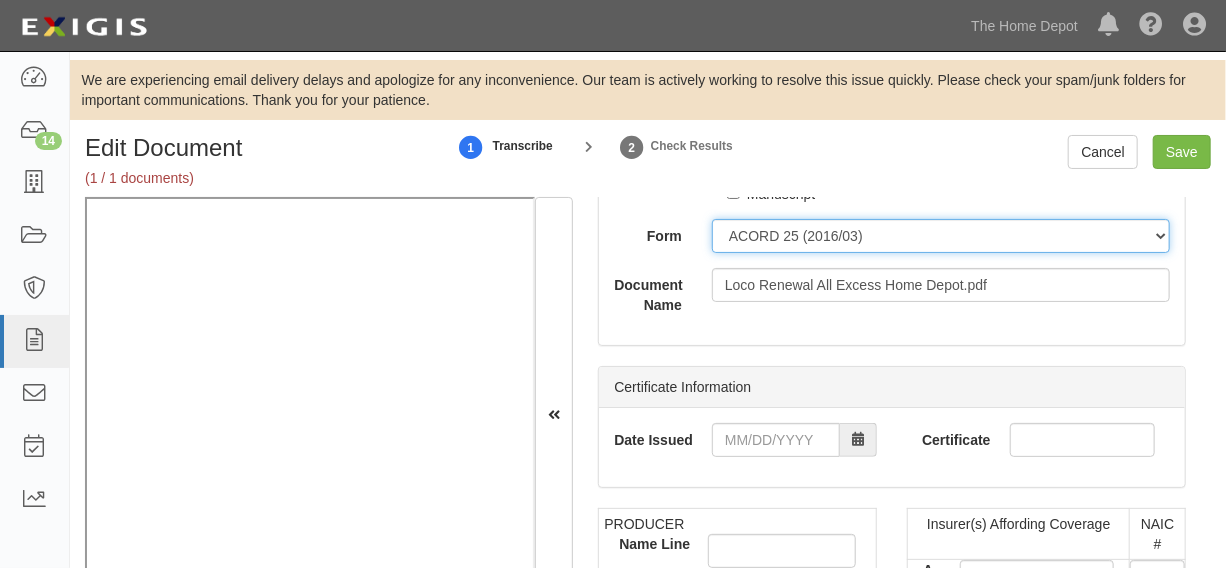 click on "ACORD 25 (2016/03)
ACORD 101
ACORD 855 NY (2014/05)
General" at bounding box center (941, 236) 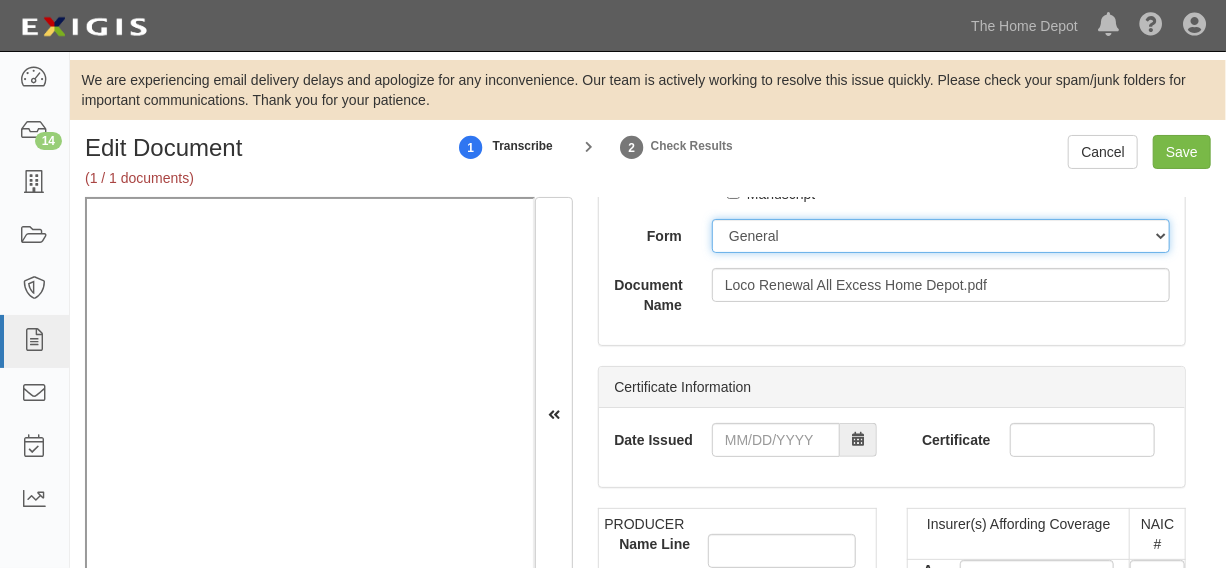 click on "ACORD 25 (2016/03)
ACORD 101
ACORD 855 NY (2014/05)
General" at bounding box center (941, 236) 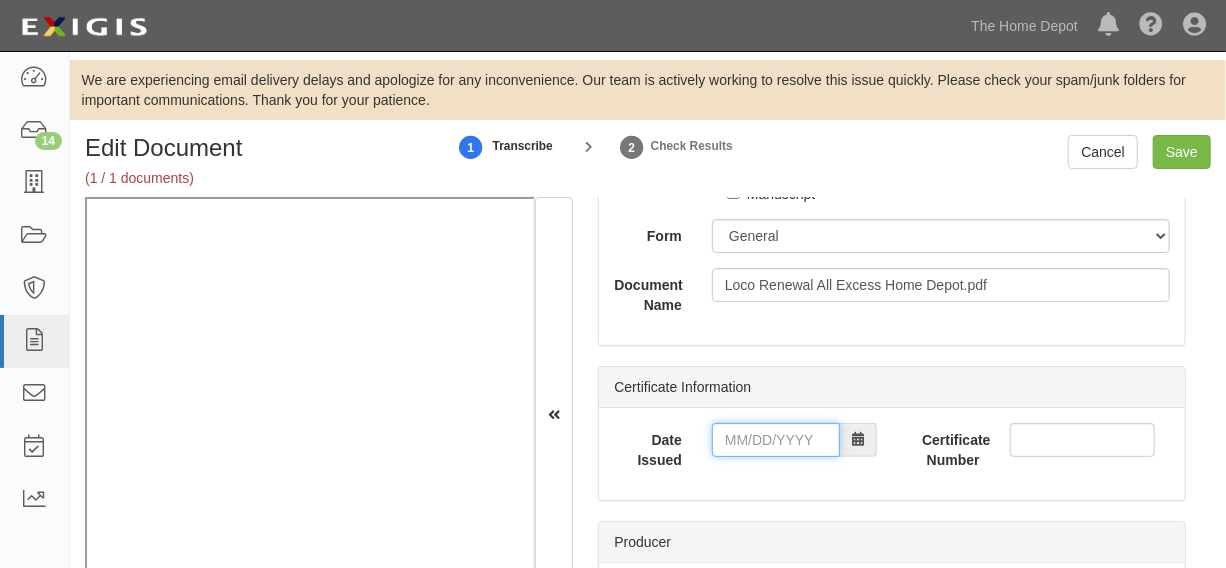 click on "Date Issued" at bounding box center (776, 440) 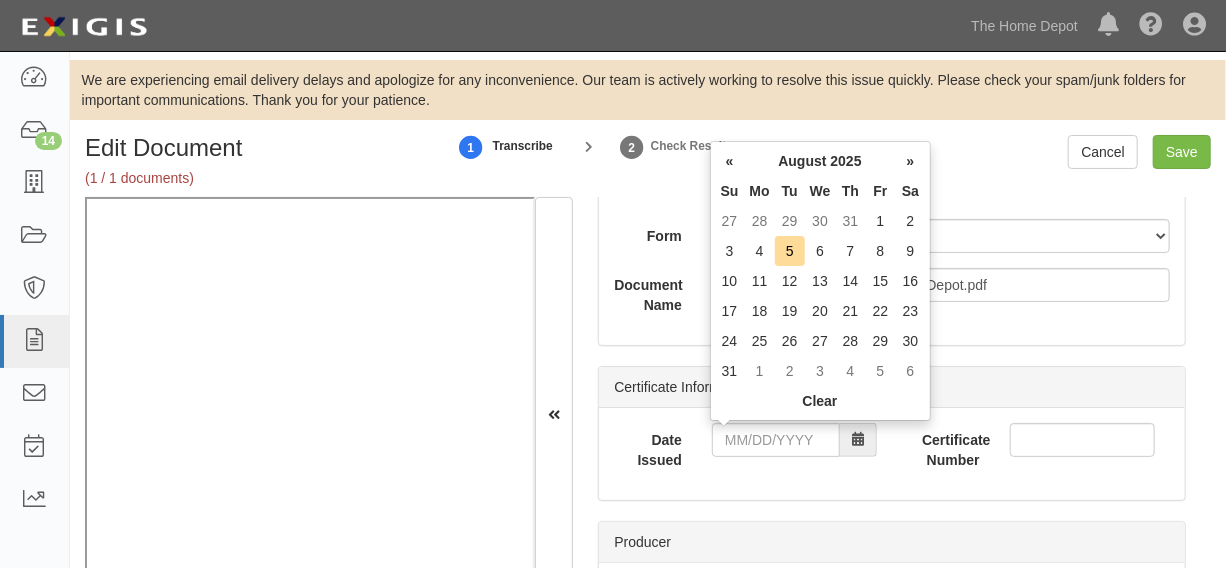 click on "Tu" at bounding box center (790, 191) 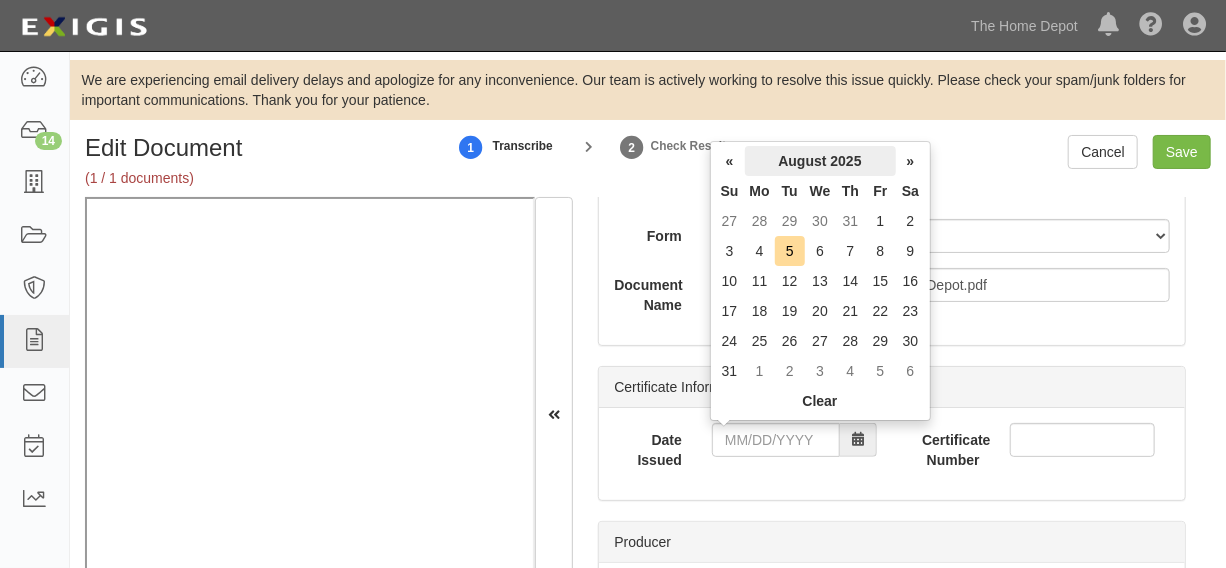 click on "August 2025" at bounding box center (820, 161) 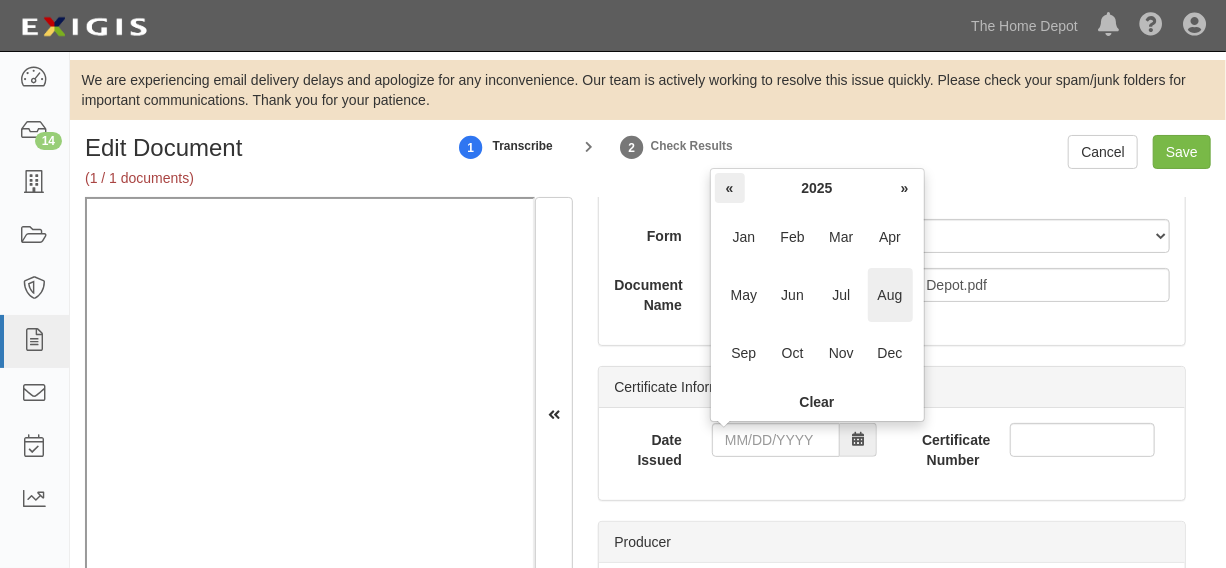 click on "«" at bounding box center [730, 188] 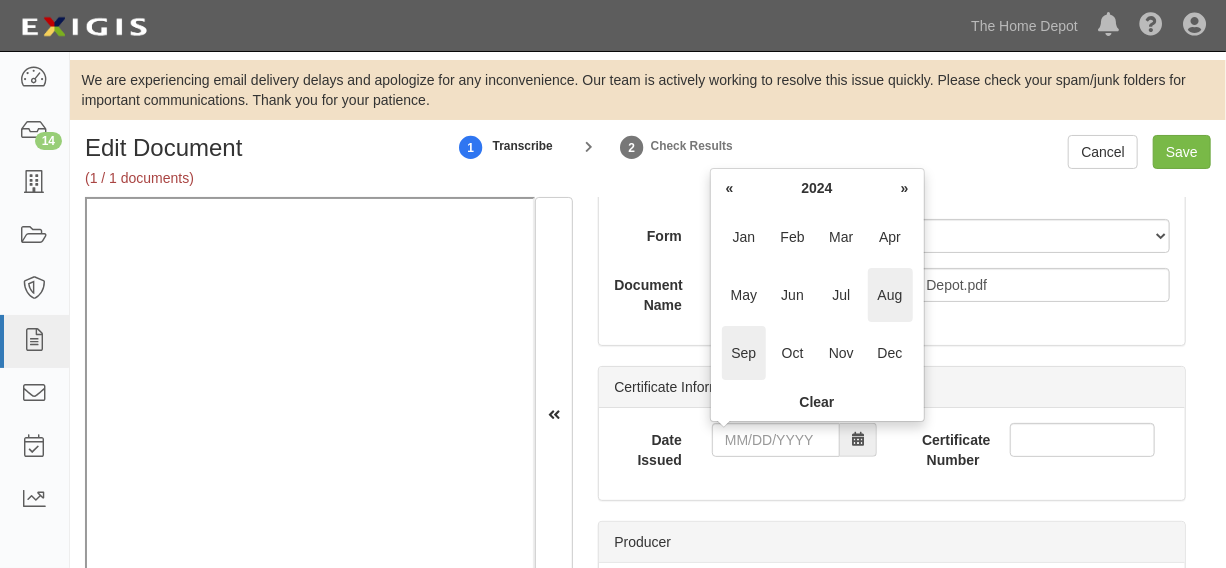 click on "Sep" at bounding box center [744, 353] 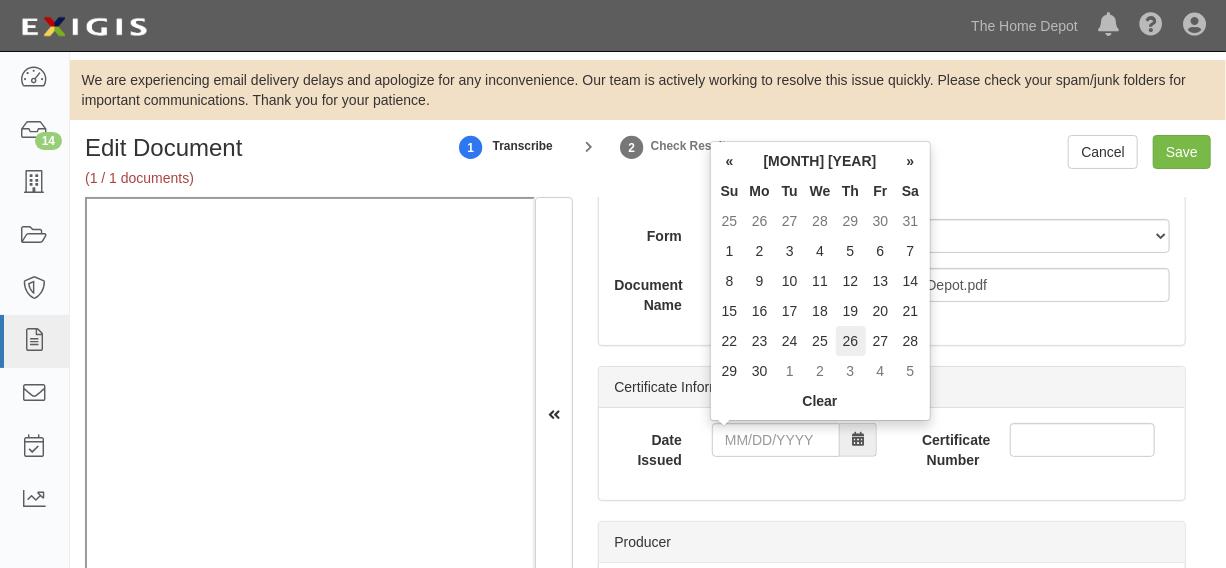 click on "26" at bounding box center (851, 341) 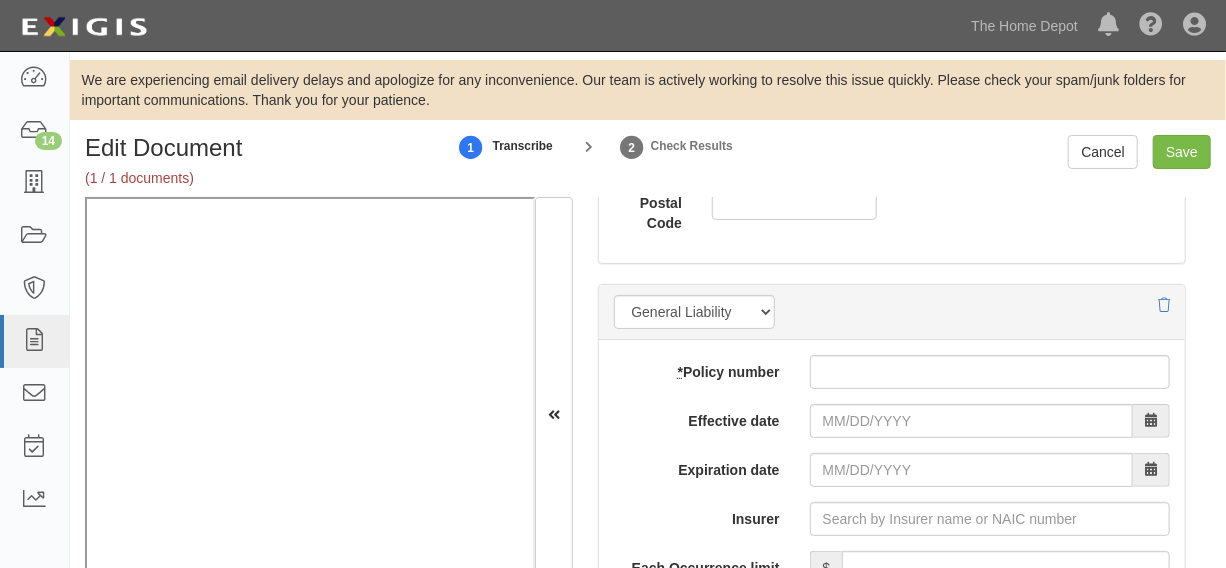 scroll, scrollTop: 1712, scrollLeft: 0, axis: vertical 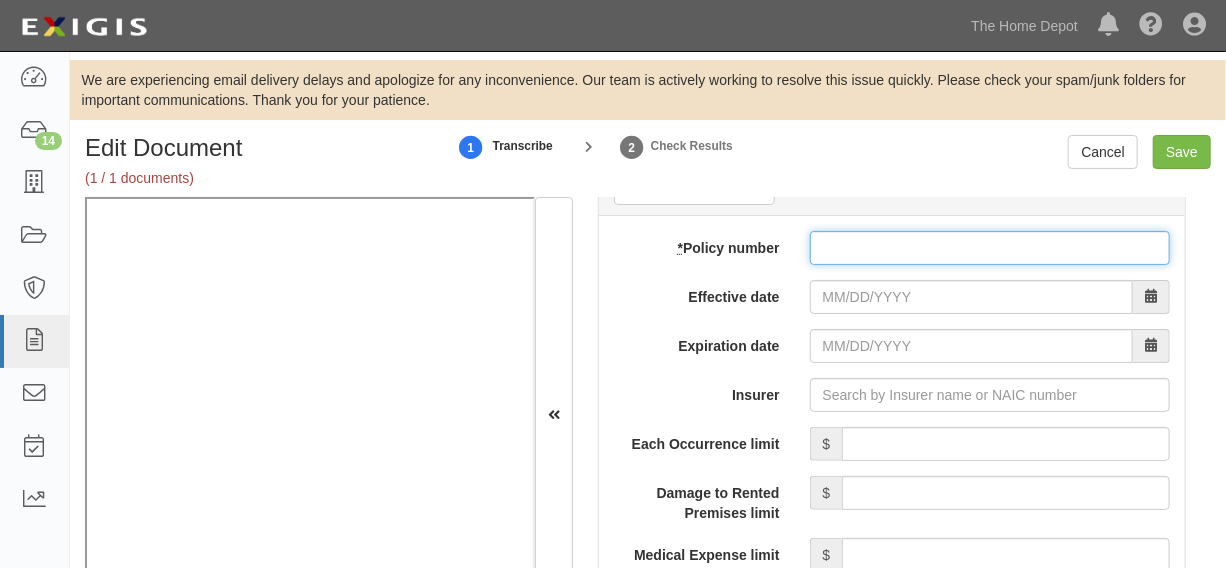 paste on "20CESOF0AGS" 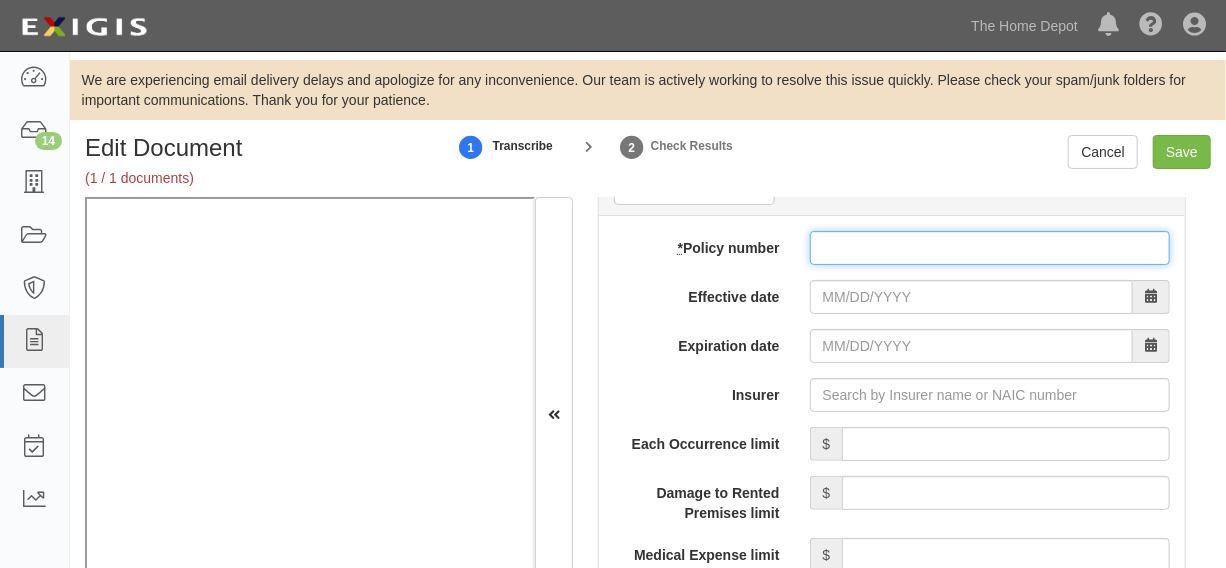 click on "*  Policy number" at bounding box center (990, 248) 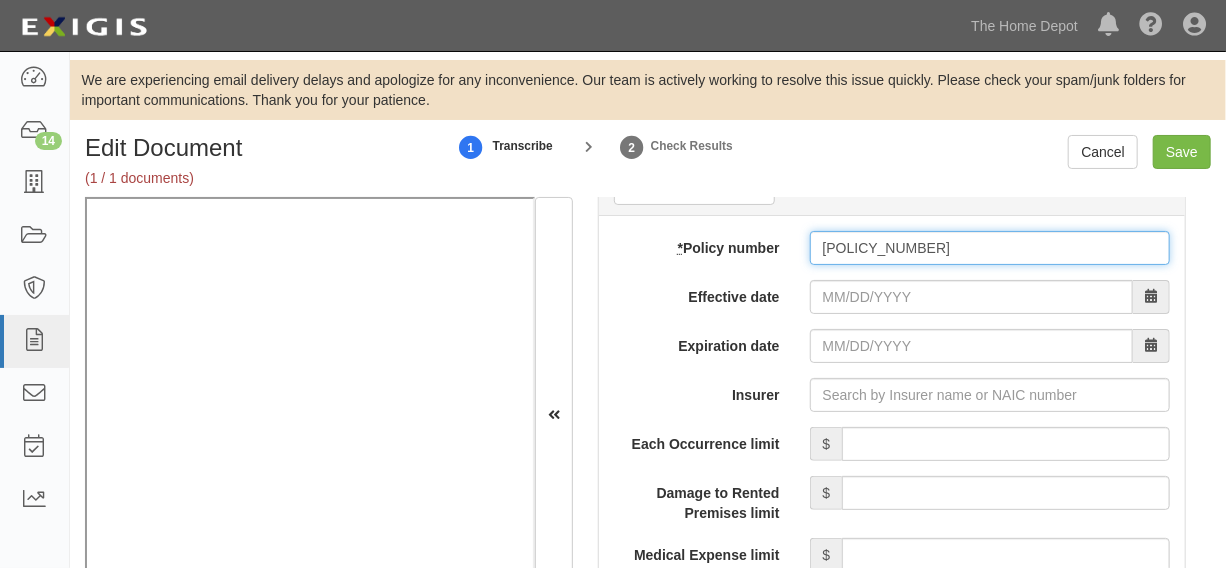 type on "20CESOF0AGS" 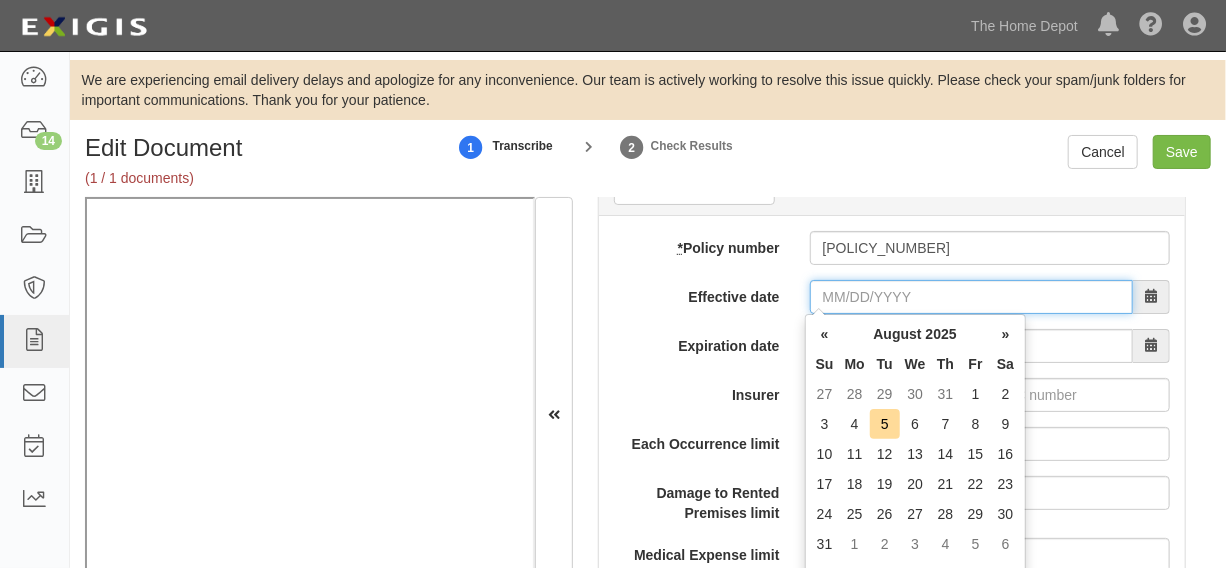 click on "Effective date" at bounding box center (971, 297) 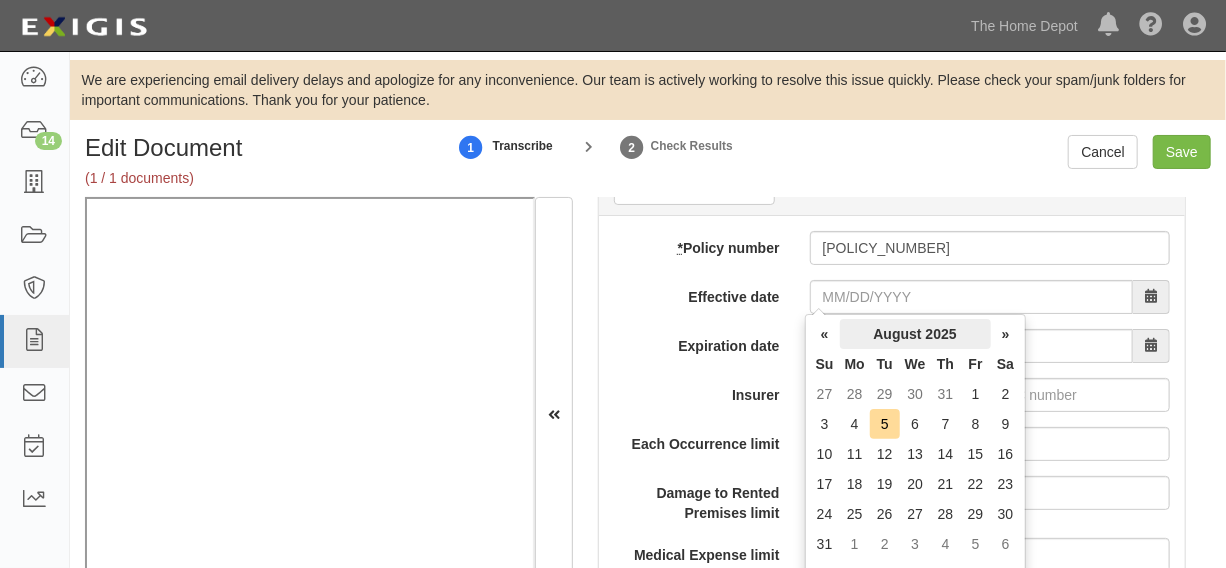 click on "August 2025" at bounding box center [915, 334] 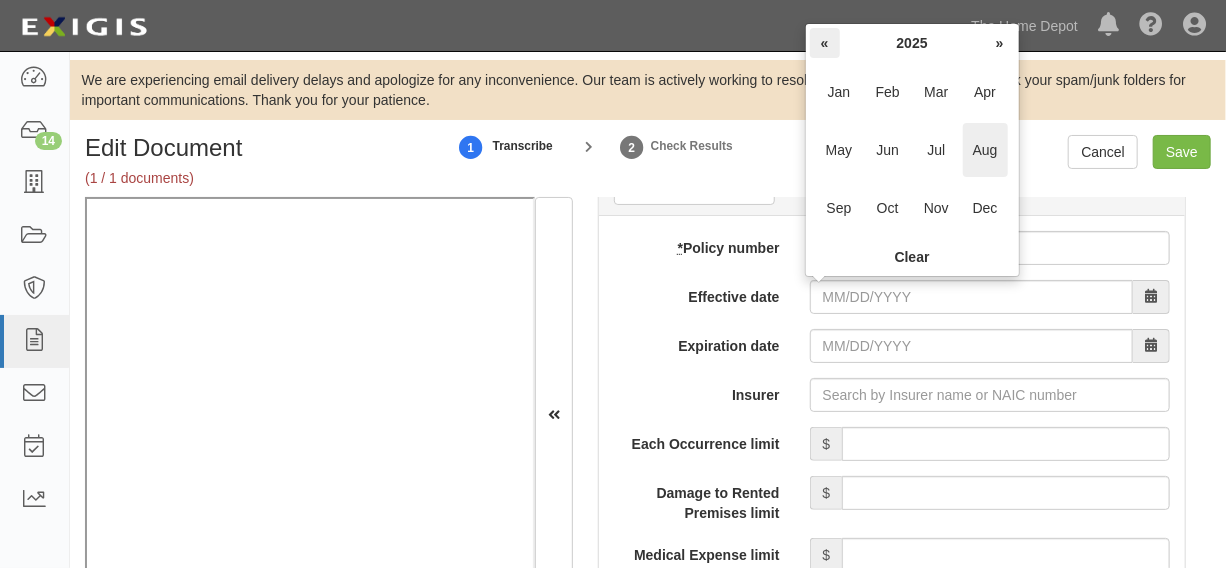 click on "«" at bounding box center [825, 43] 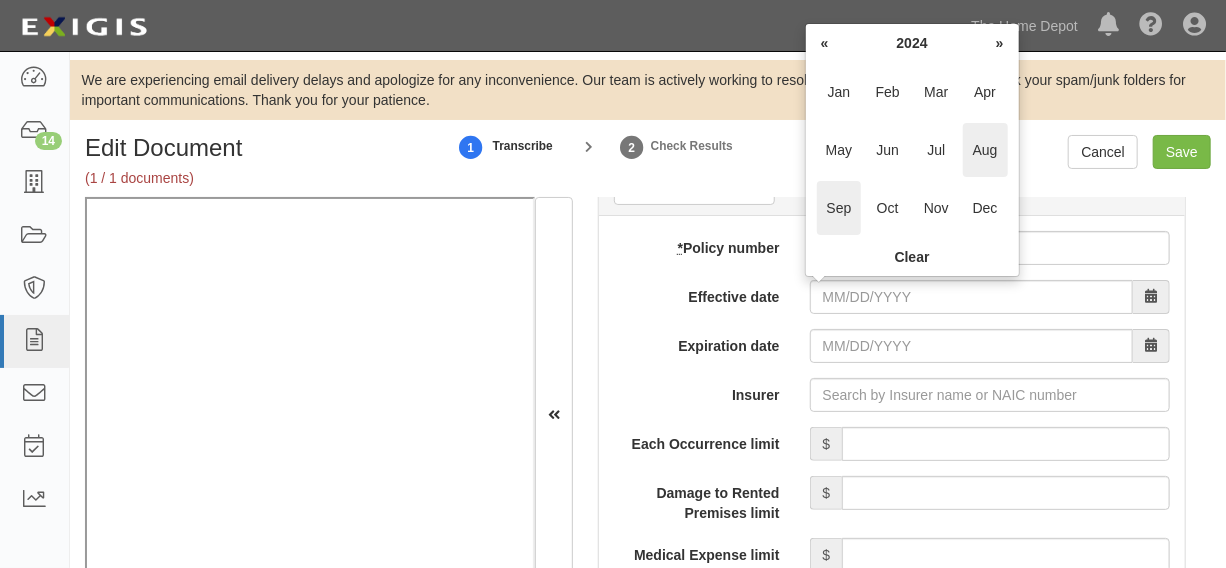 click on "Sep" at bounding box center (839, 208) 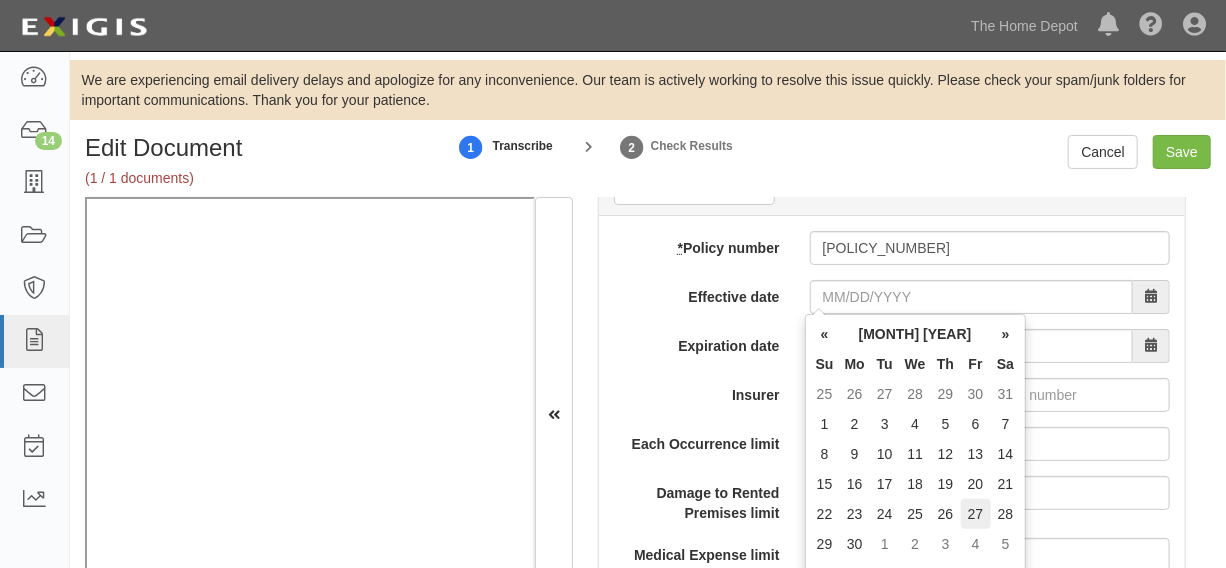 click on "27" at bounding box center [976, 514] 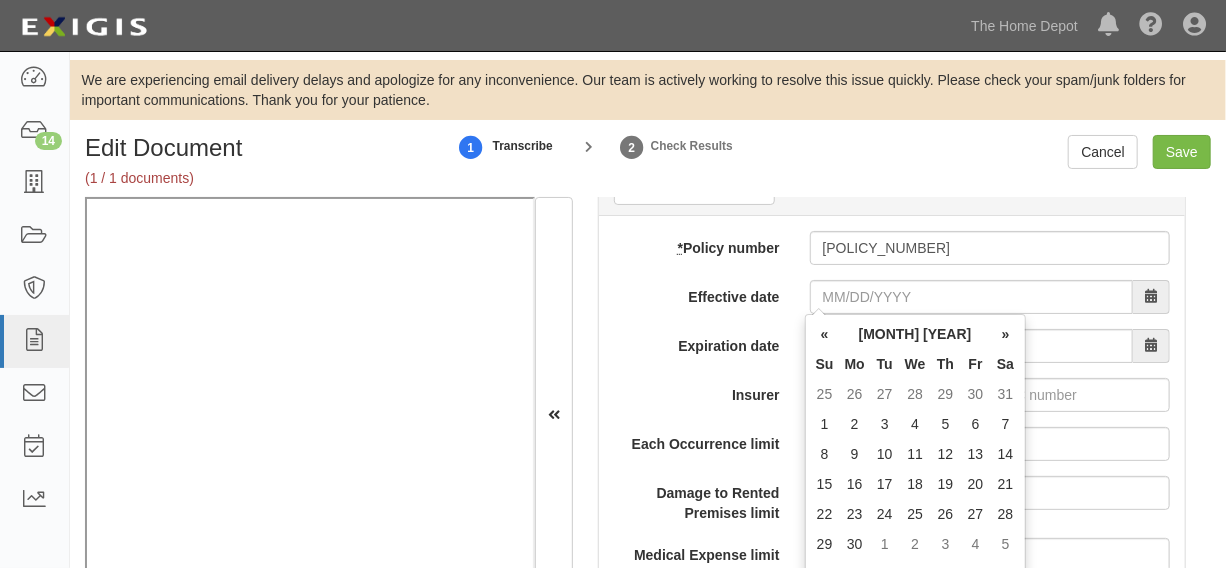 type on "09/27/2024" 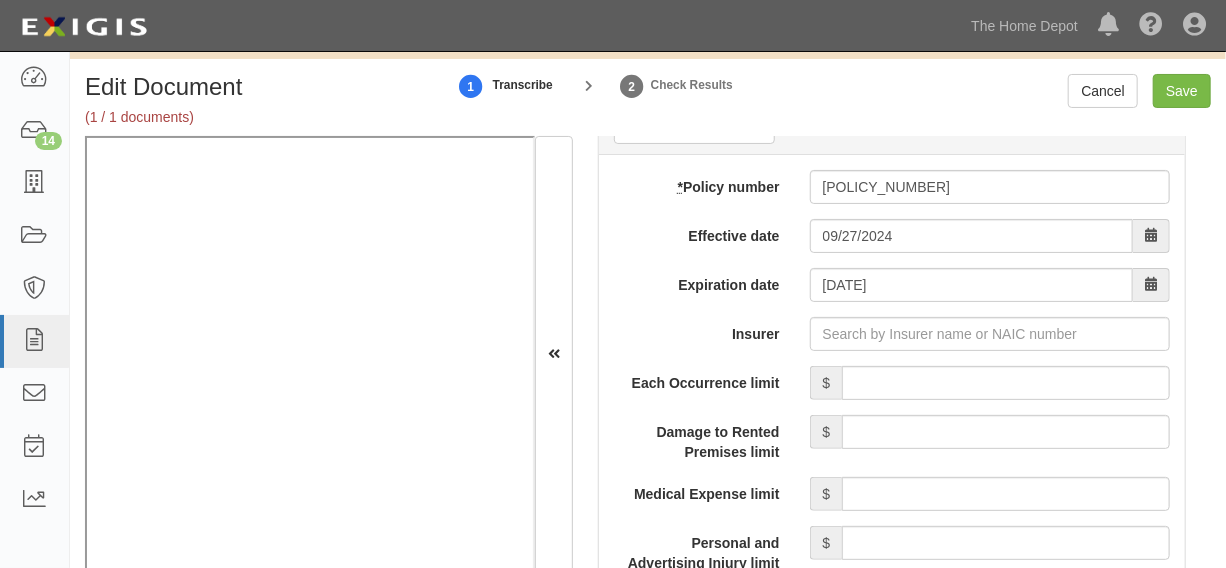 scroll, scrollTop: 95, scrollLeft: 0, axis: vertical 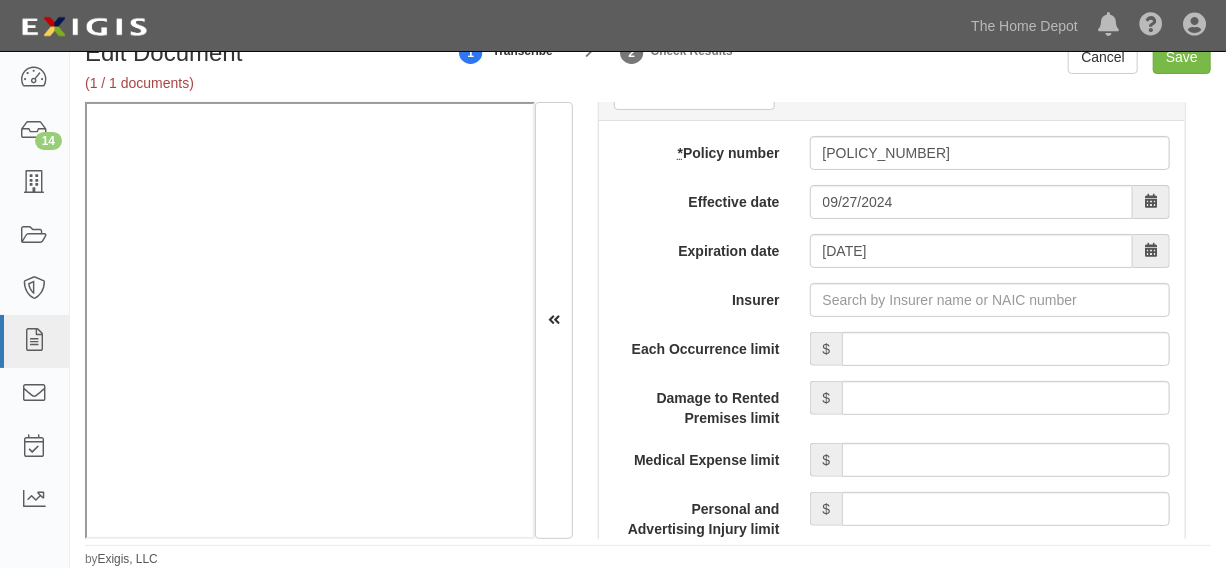 click on "add update renew This new policy will be added This new policy will update existing policy # This new policy will renew existing policy # *  Policy number 20CESOF0AGS Effective date 09/27/2024 Expiration date 09/27/2025 Insurer Each Occurrence limit $ Damage to Rented Premises limit $ Medical Expense limit $ Personal and Advertising Injury limit $ General Aggregate limit $ Products-Completed Operations Aggregate limit $ Other limit description Other limit $ Coverage trigger Claims made Occurrence Description 1 Description 2 General Aggregate limit applies per Policy Project Location   Additional Insured Selected on certificate Waiver of Subrogation Selected on certificate Description Internal notes Self-insured" at bounding box center [892, 746] 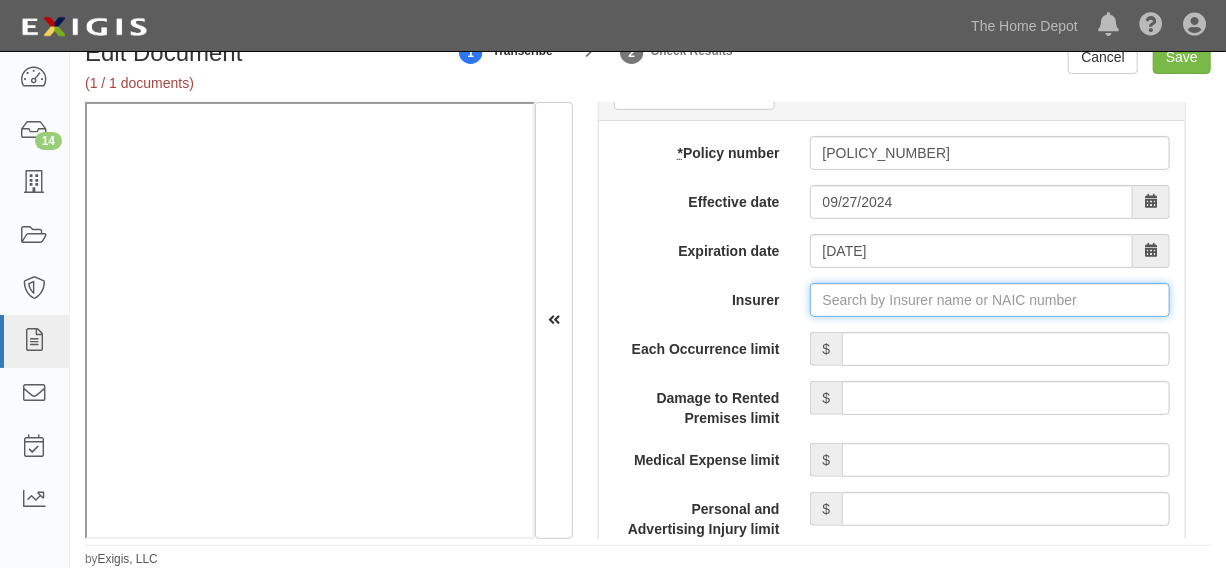click on "Insurer" at bounding box center [990, 300] 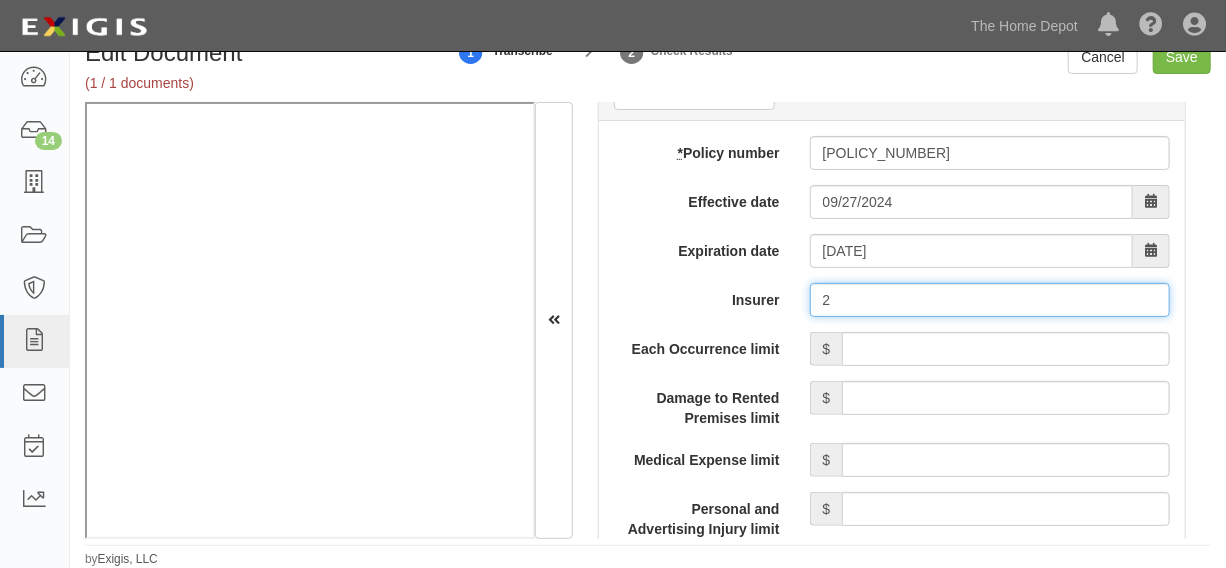 type on "21st Century Advantage Insurance Company (25232) NR Rating" 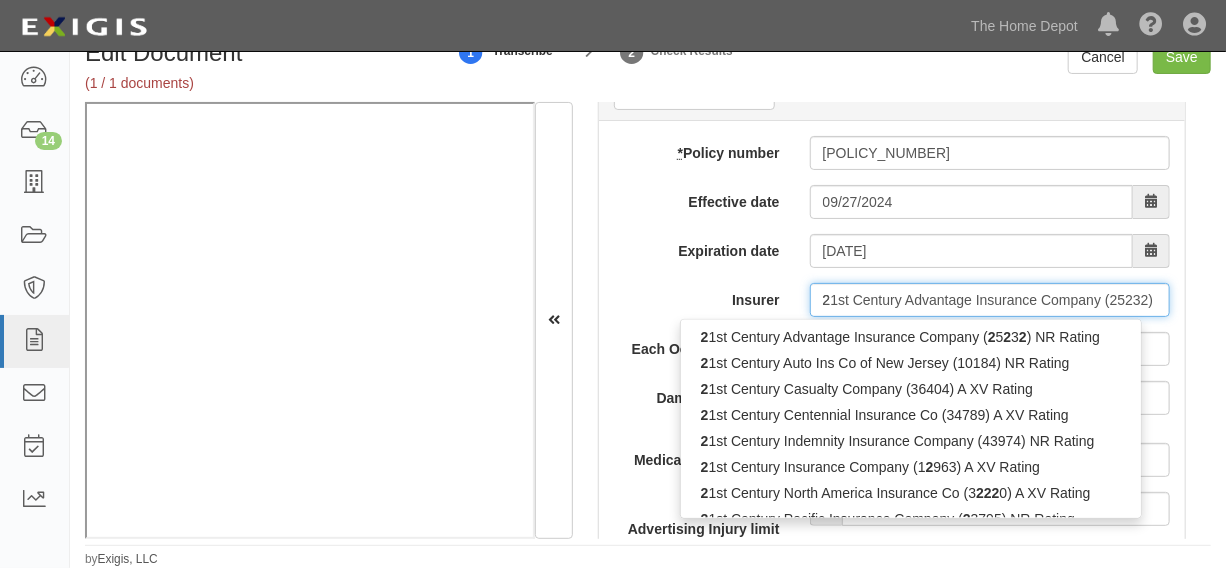 type on "24" 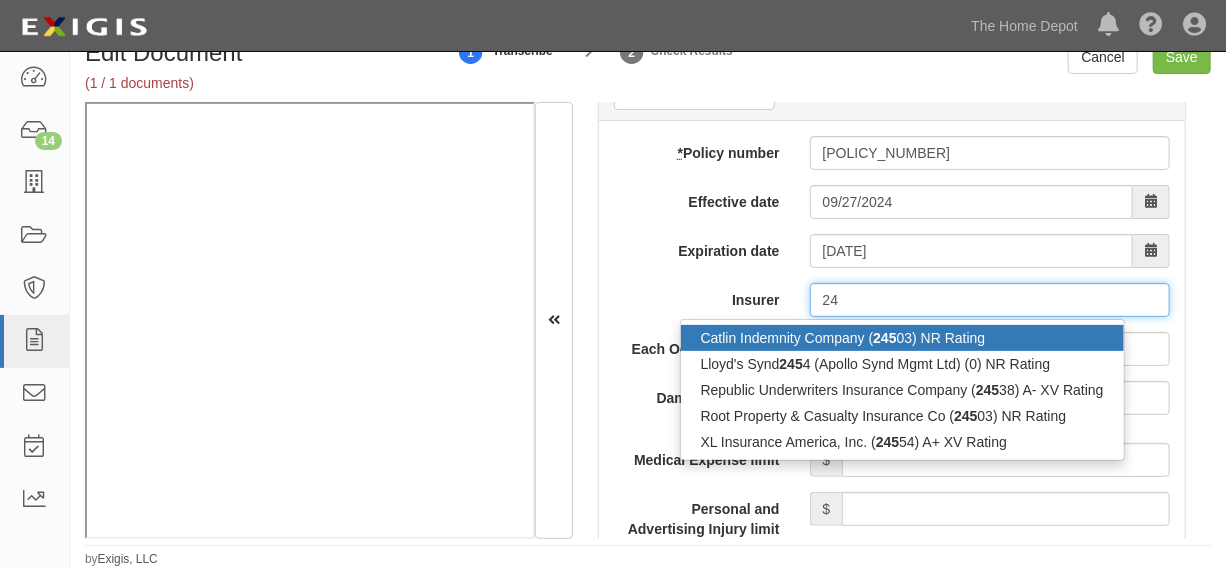 type on "2" 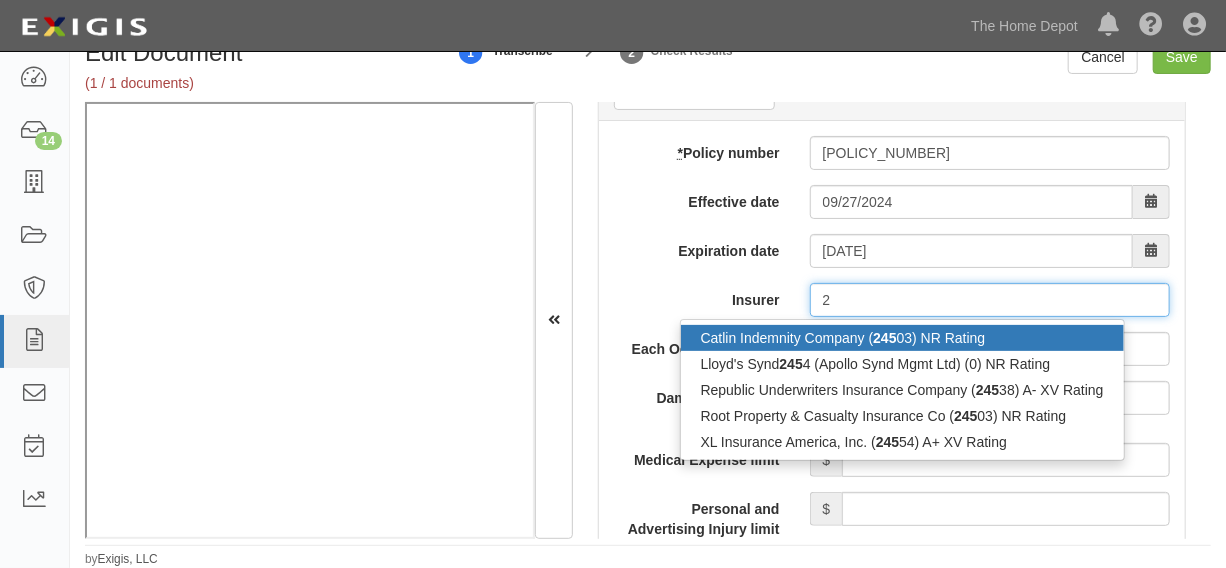 type on "21st Century Advantage Insurance Company (25232) NR Rating" 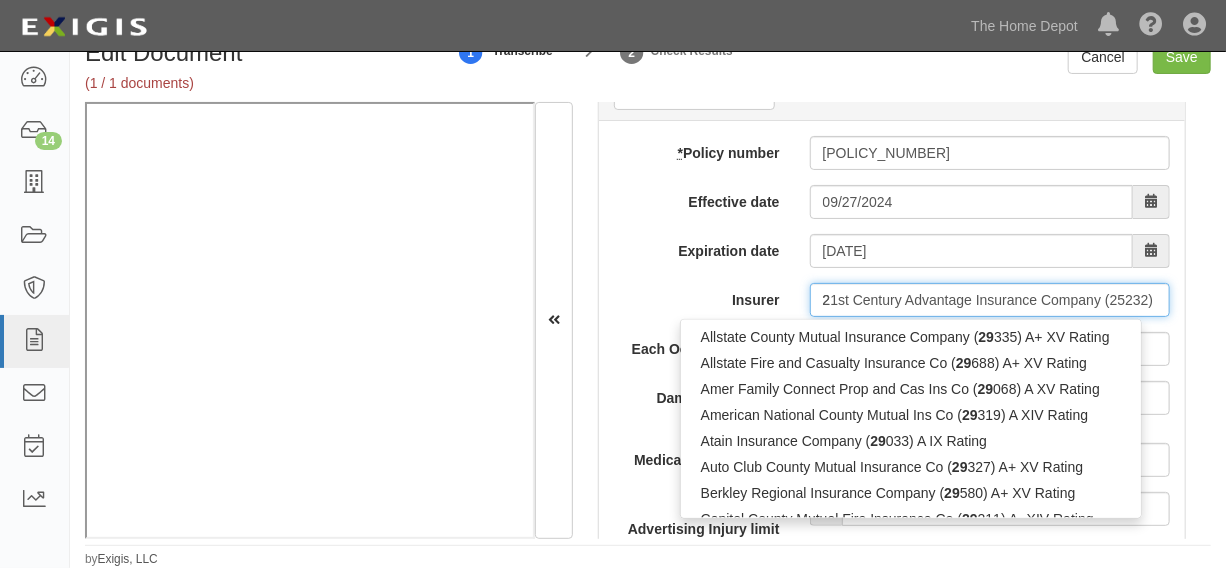 type on "29" 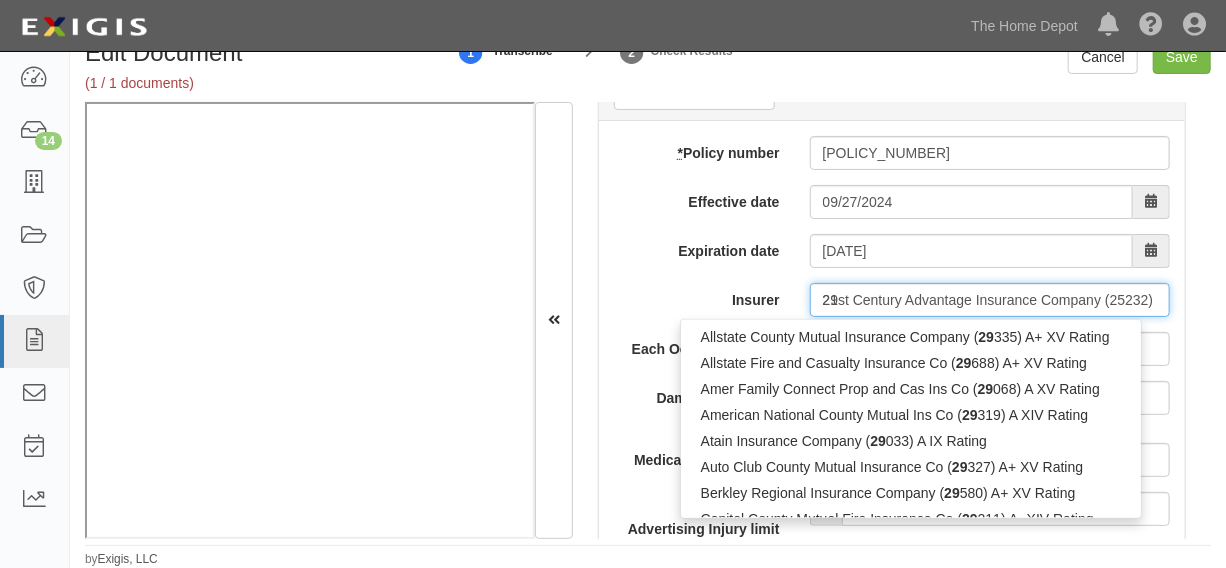 type 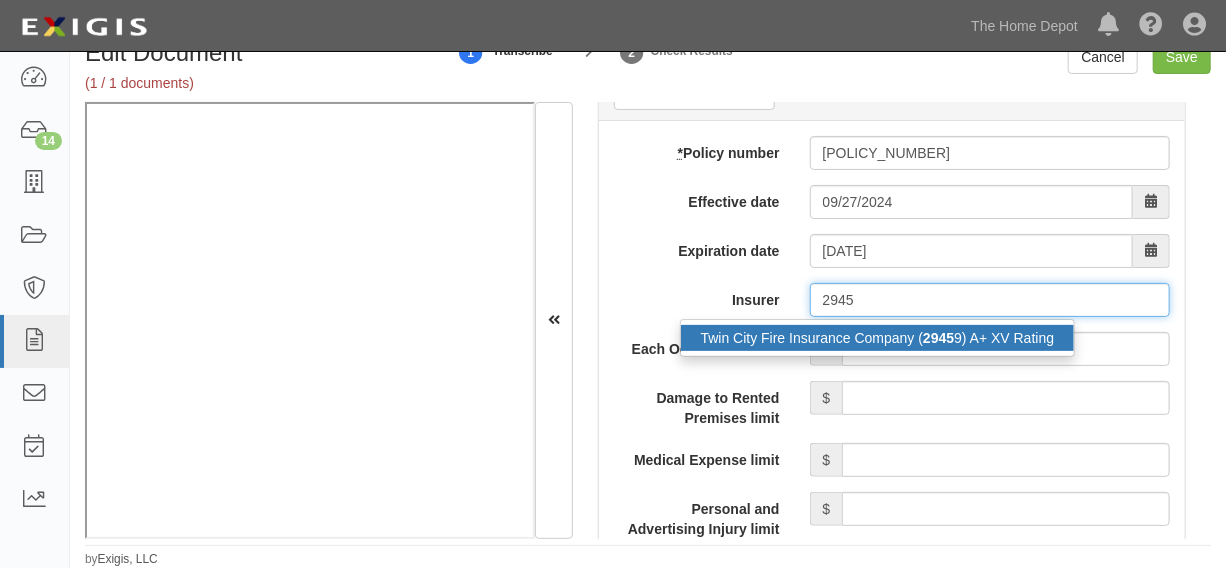 click on "Twin City Fire Insurance Company ( 2945 9) A+ XV Rating" at bounding box center [878, 338] 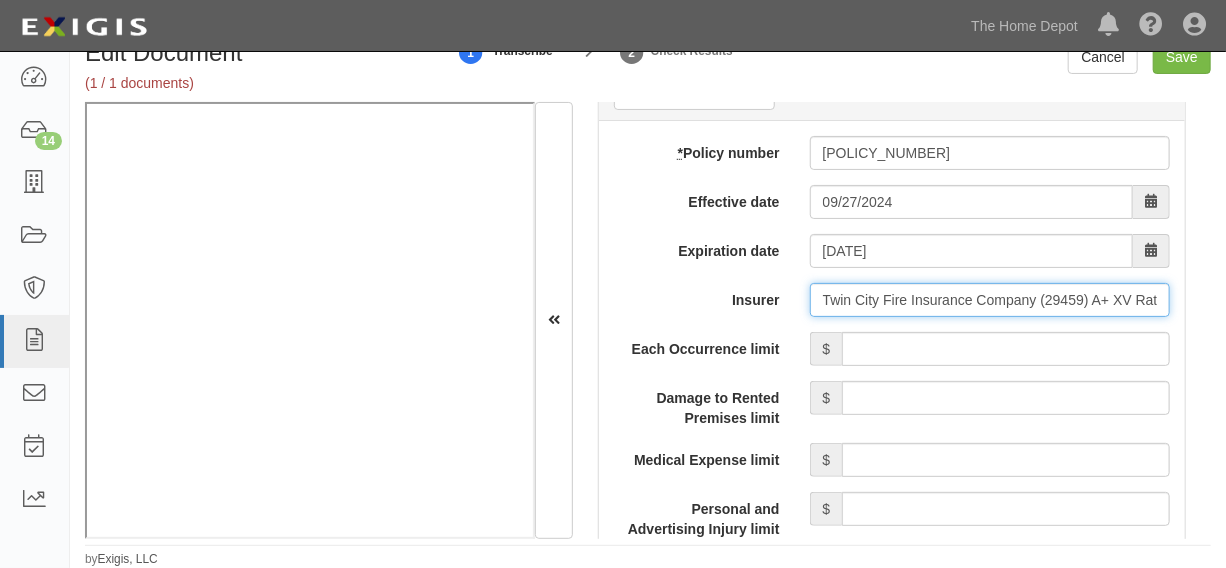 type on "Twin City Fire Insurance Company (29459) A+ XV Rating" 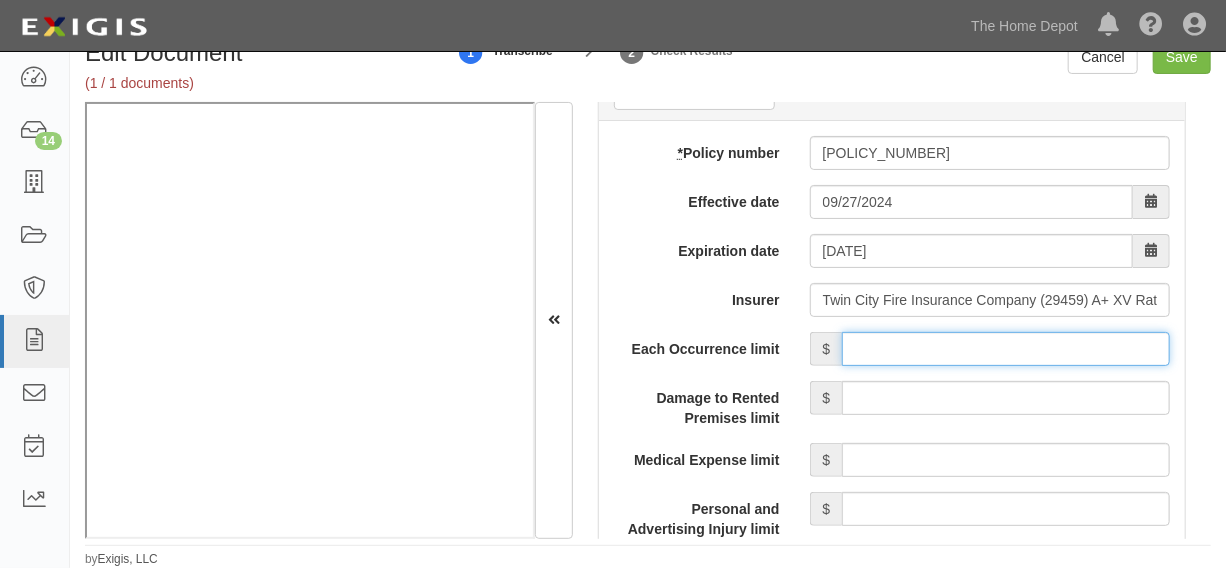 click on "Each Occurrence limit" at bounding box center [1006, 349] 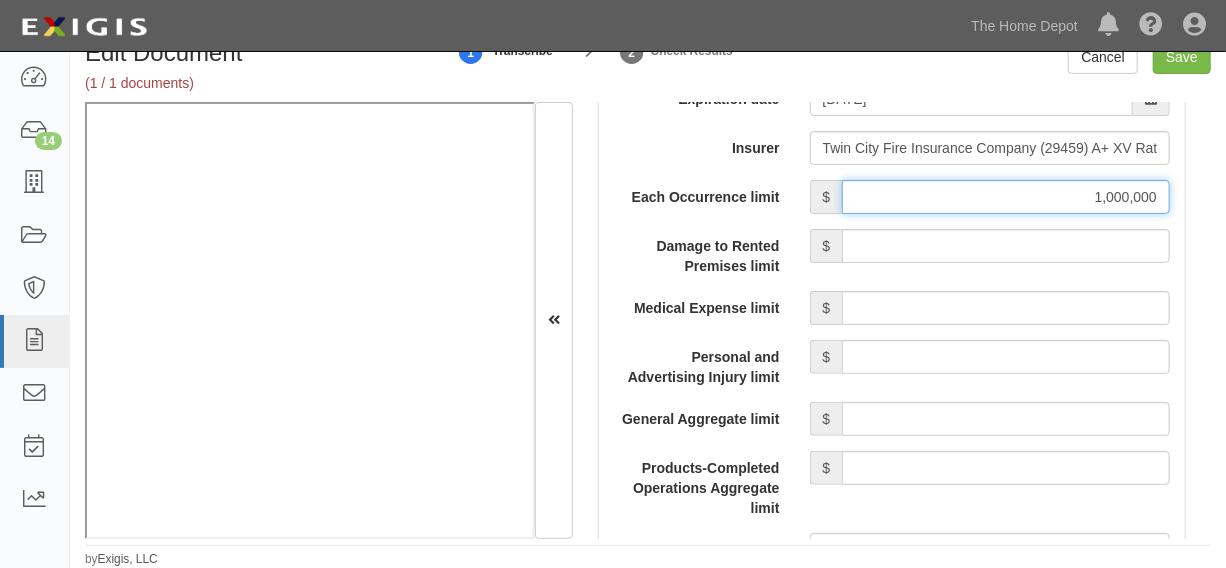 scroll, scrollTop: 2016, scrollLeft: 0, axis: vertical 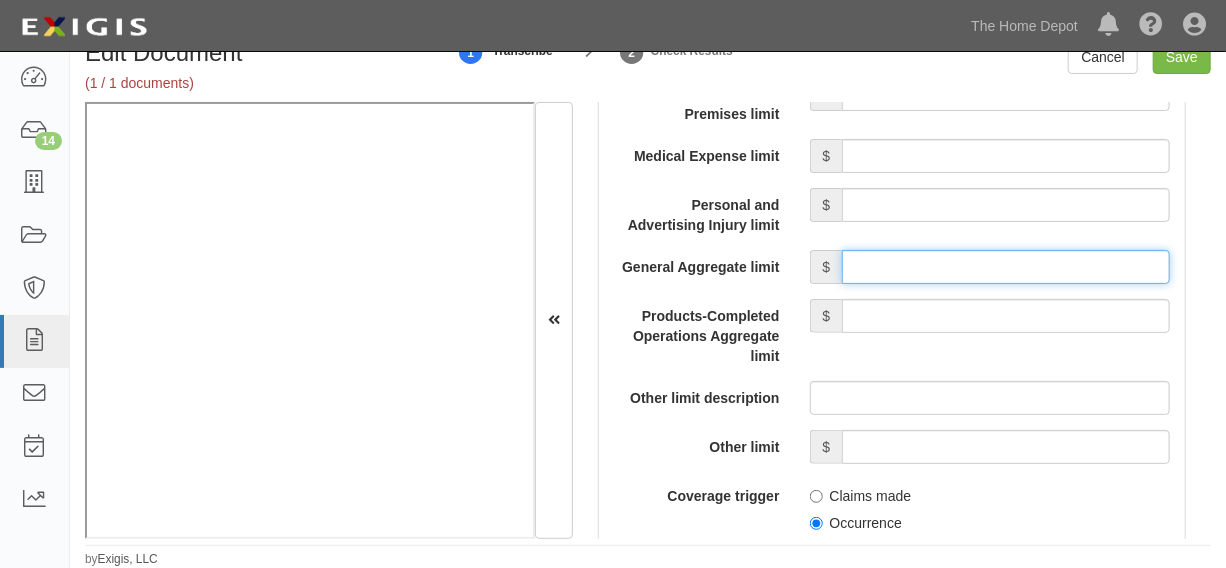 click on "General Aggregate limit" at bounding box center [1006, 267] 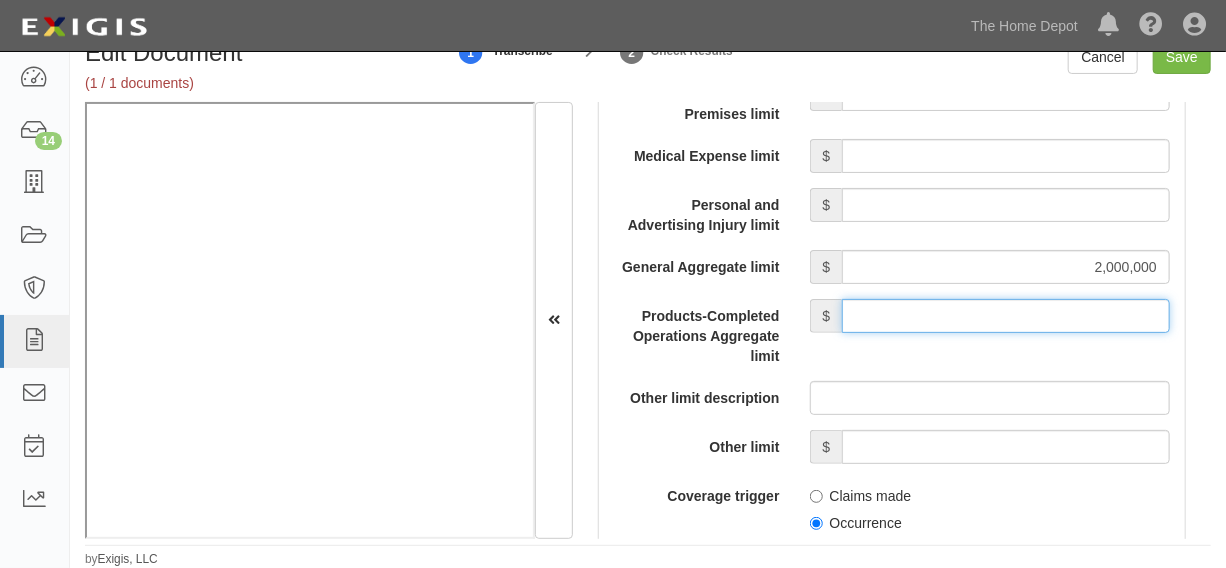 click on "Products-Completed Operations Aggregate limit" at bounding box center [1006, 316] 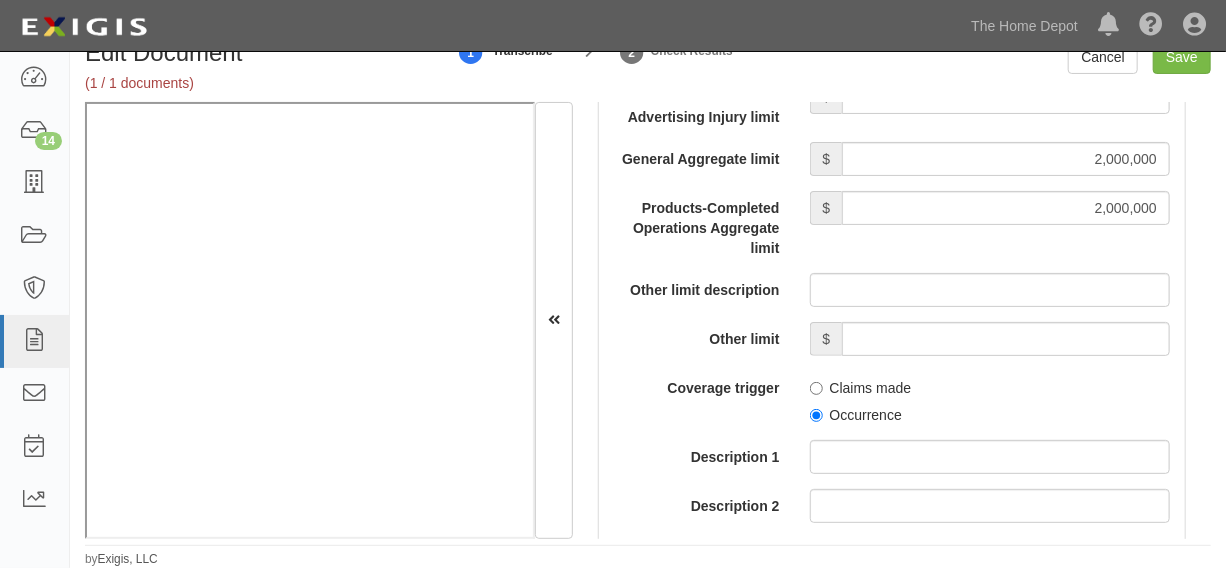 scroll, scrollTop: 2167, scrollLeft: 0, axis: vertical 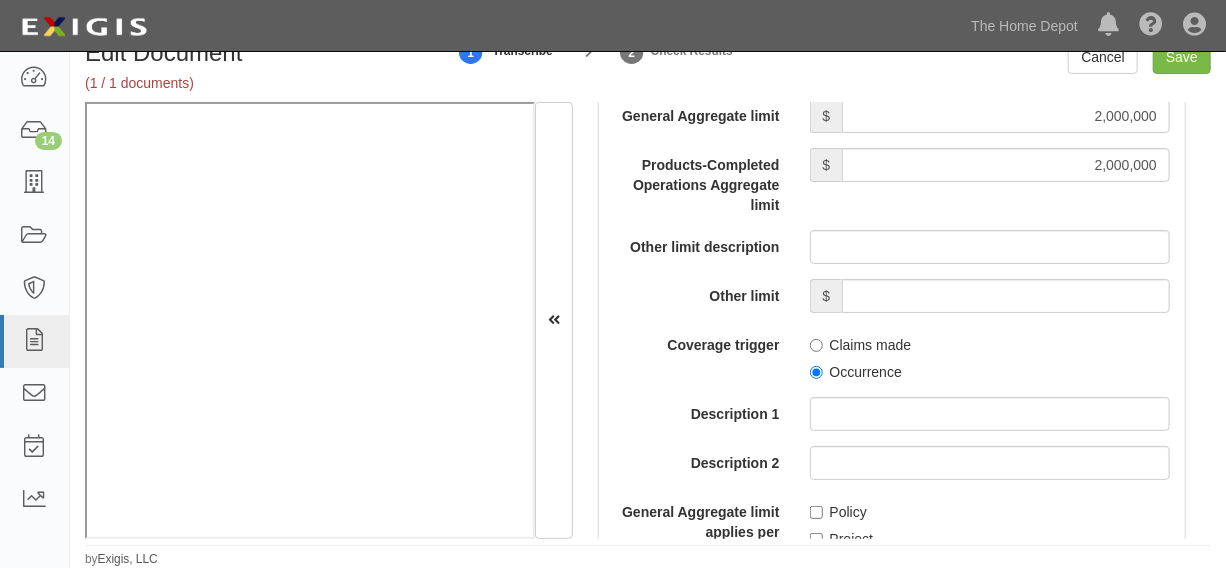 click on "Occurrence" at bounding box center [856, 372] 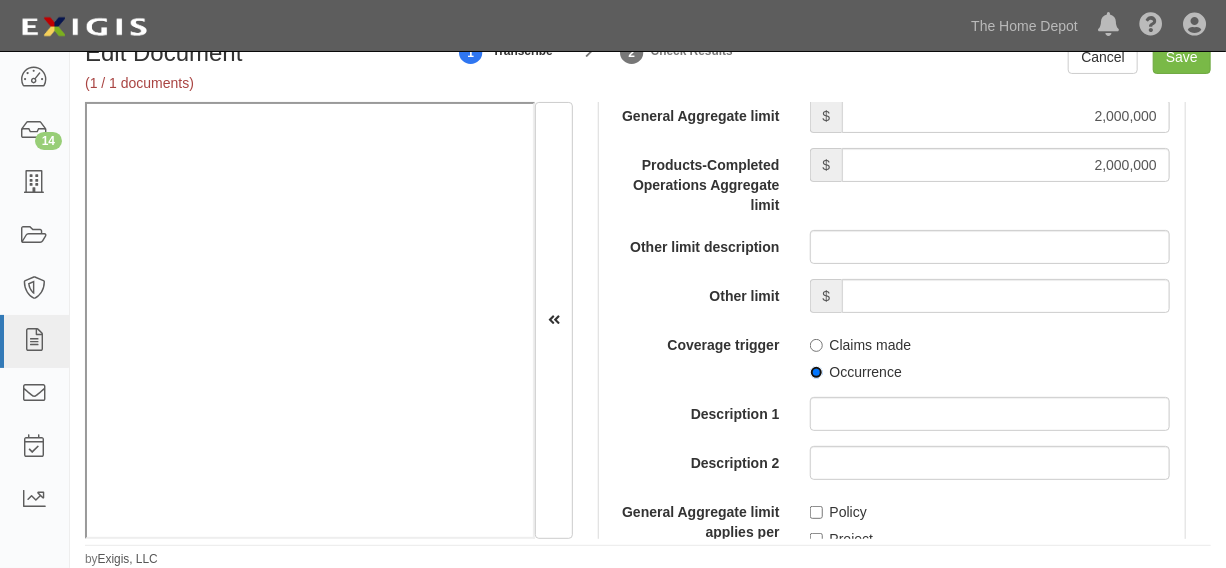 click on "Occurrence" at bounding box center (816, 372) 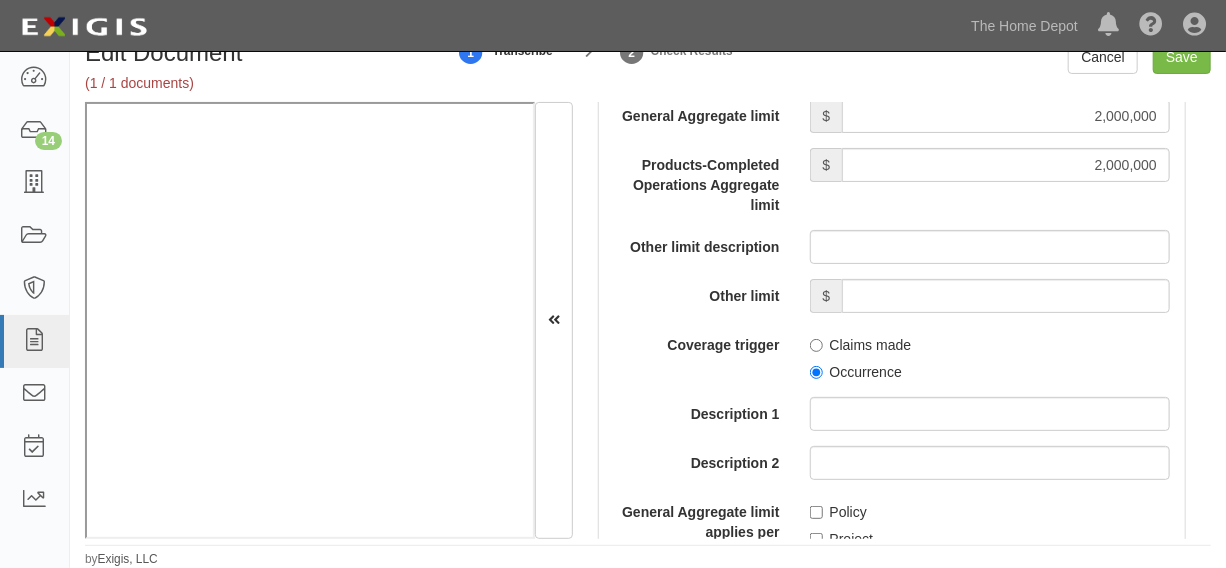 click on "Policy" at bounding box center [838, 512] 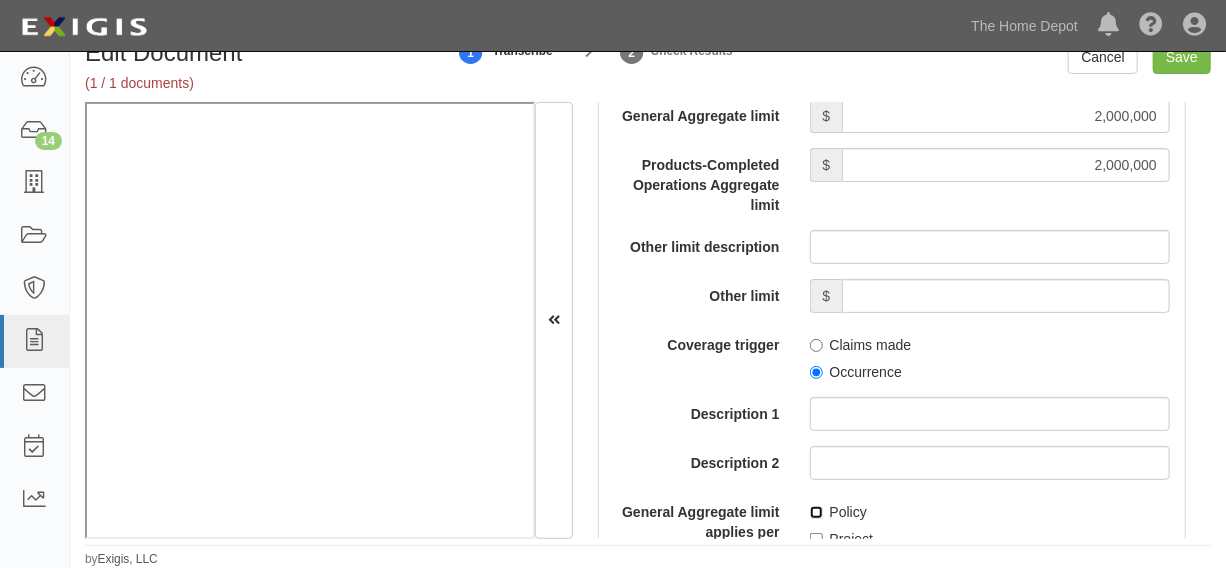 click on "Policy" at bounding box center [816, 512] 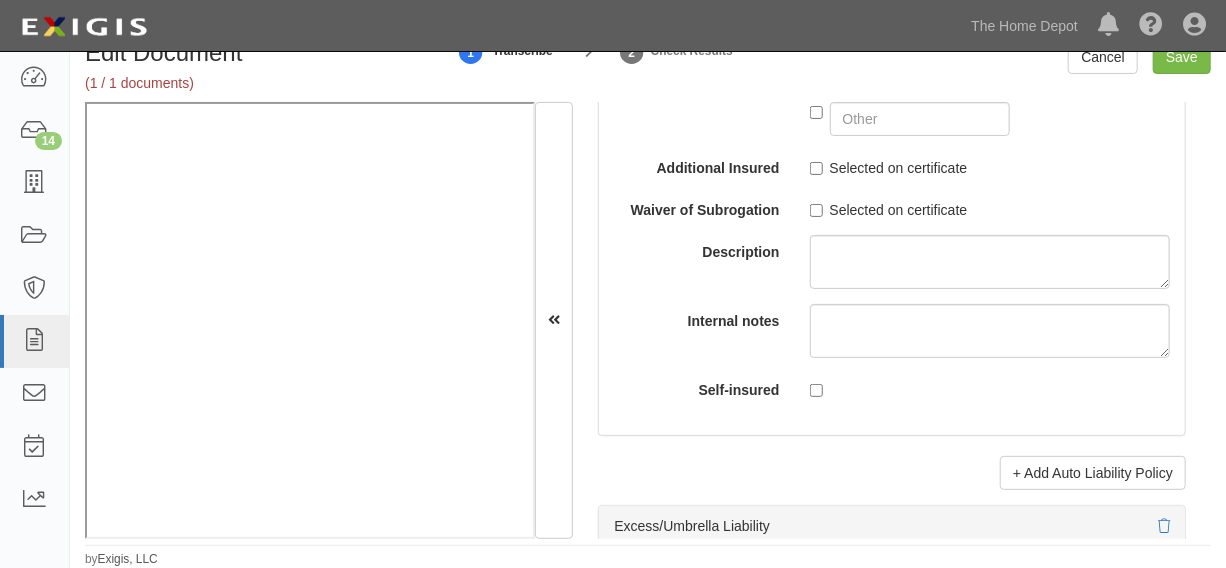 scroll, scrollTop: 4137, scrollLeft: 0, axis: vertical 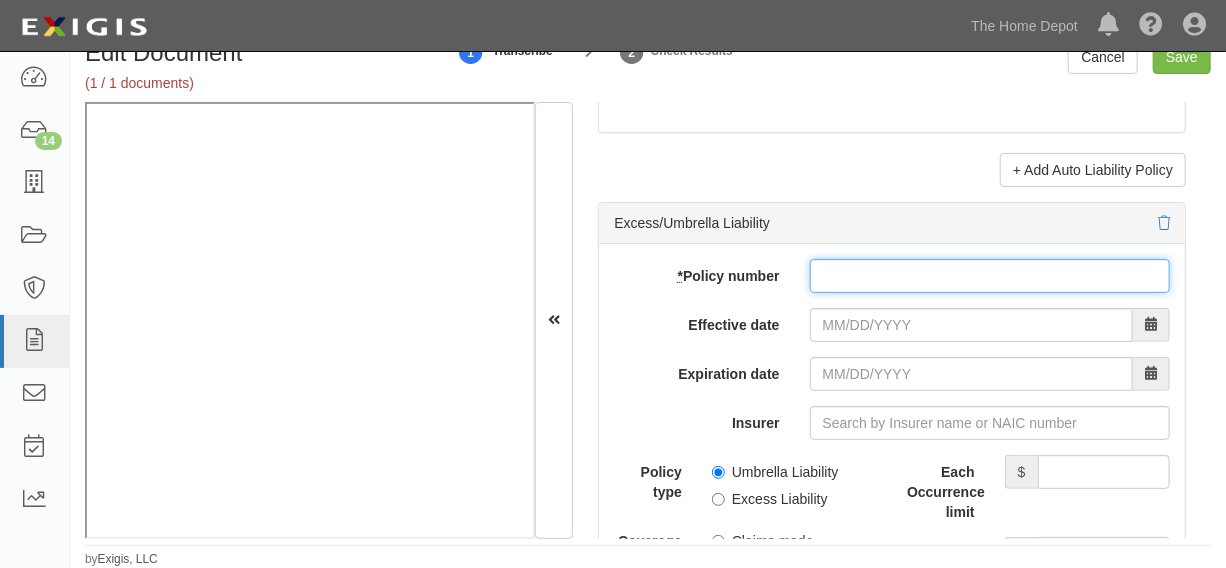 paste on "20XSON0A1T" 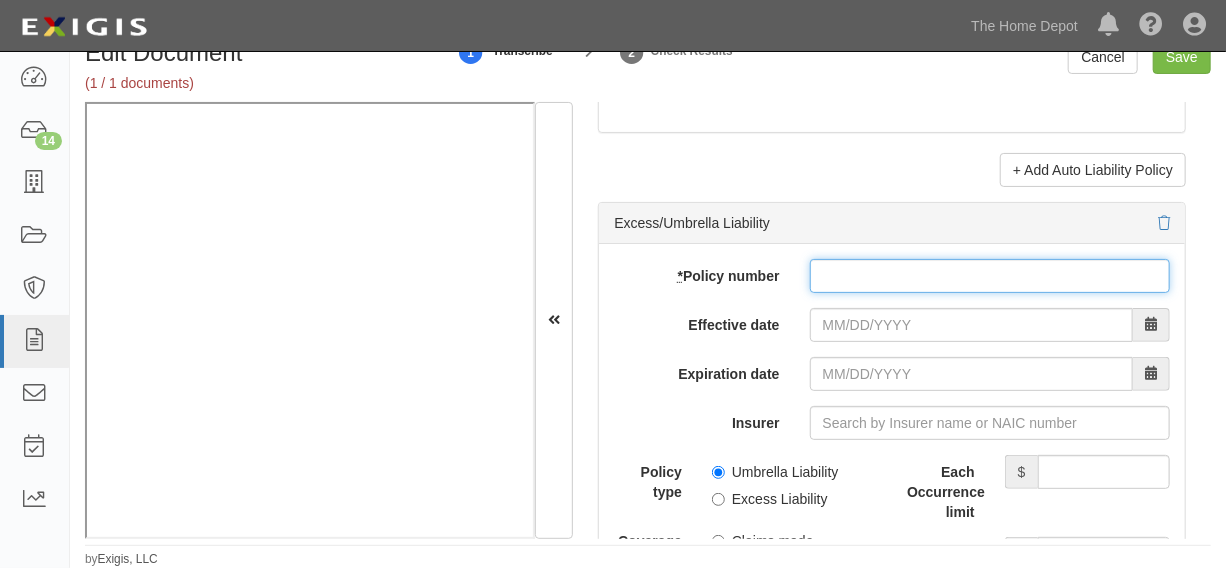 click on "*  Policy number" at bounding box center [990, 276] 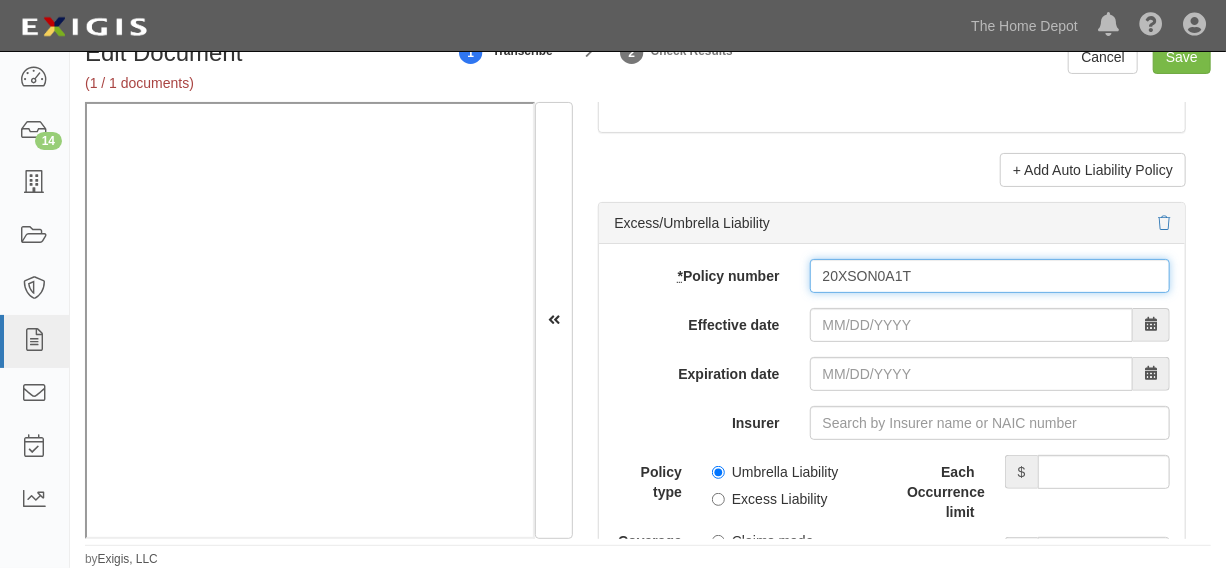 type on "20XSON0A1T" 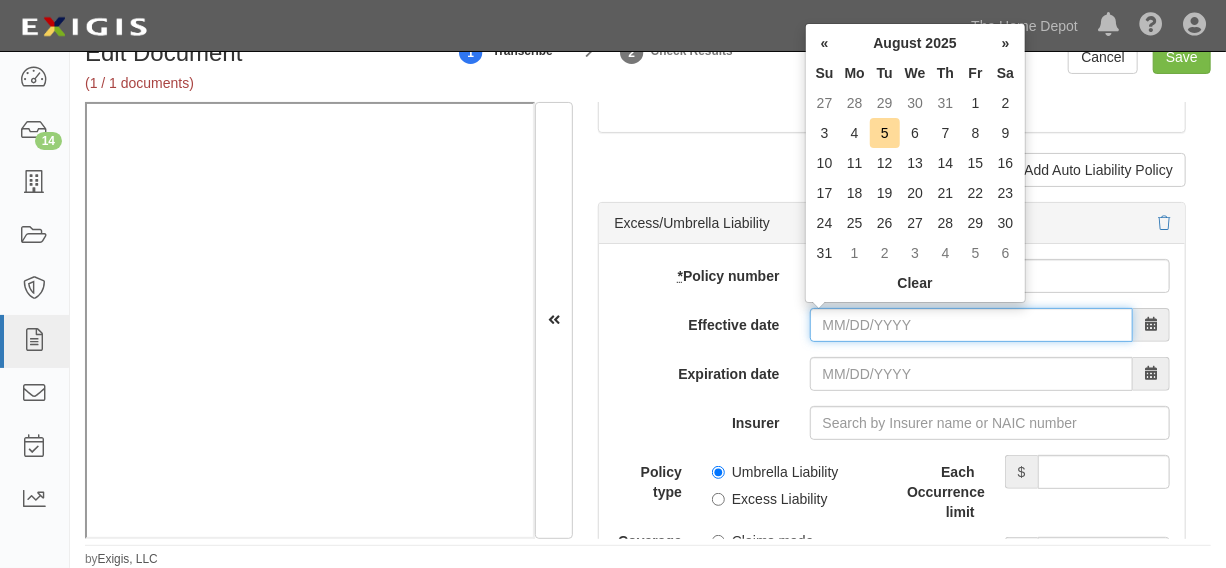 click on "Effective date" at bounding box center (971, 325) 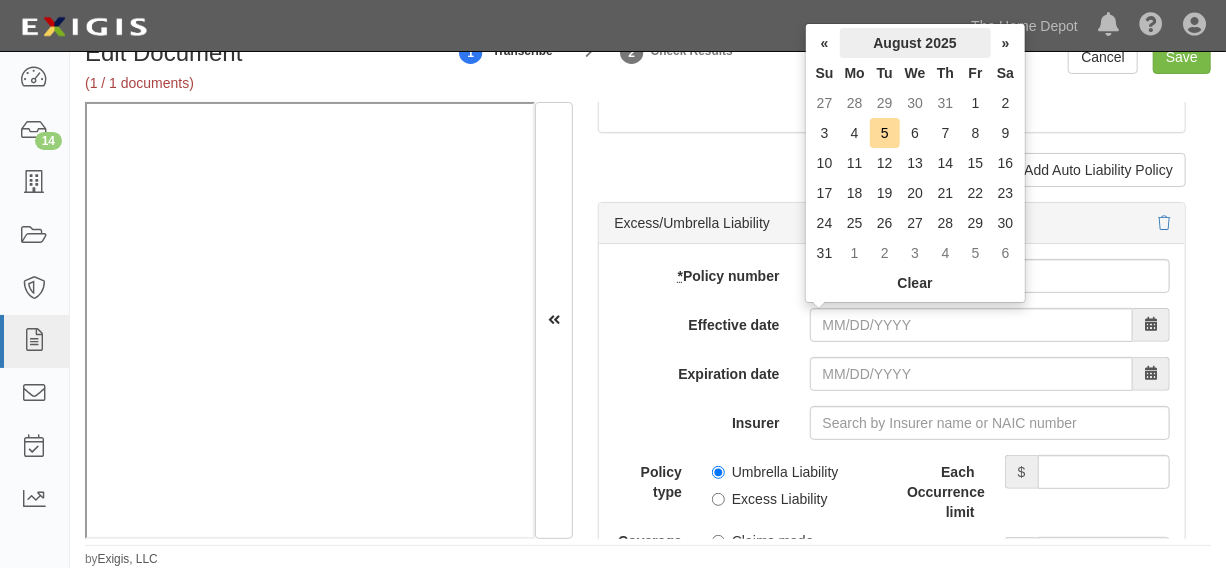 click on "August 2025" at bounding box center (915, 43) 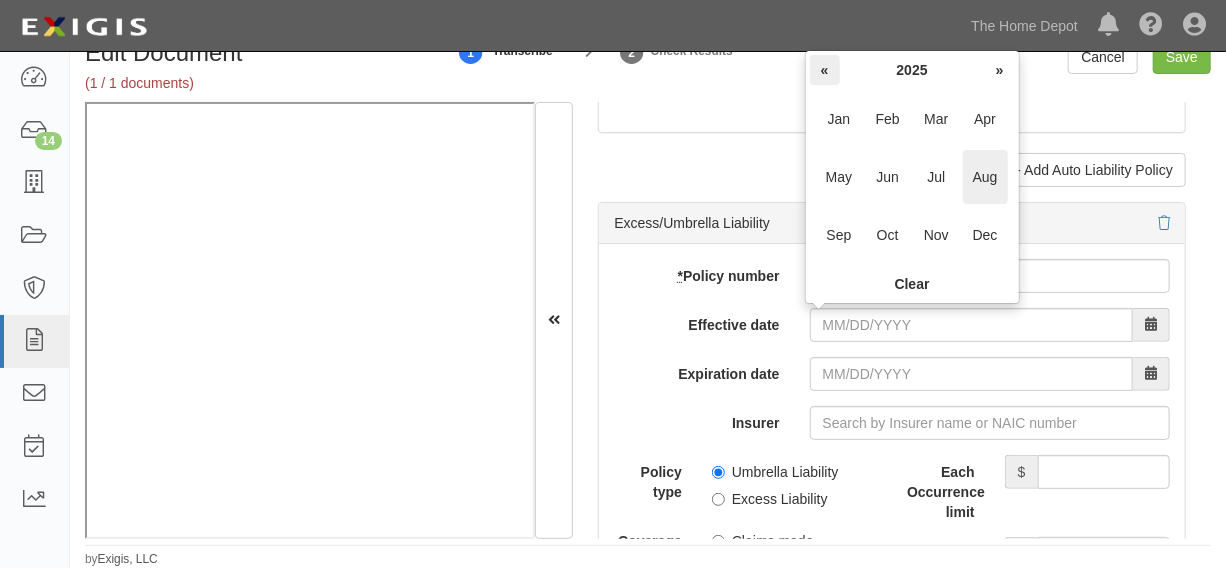 click on "«" at bounding box center [825, 70] 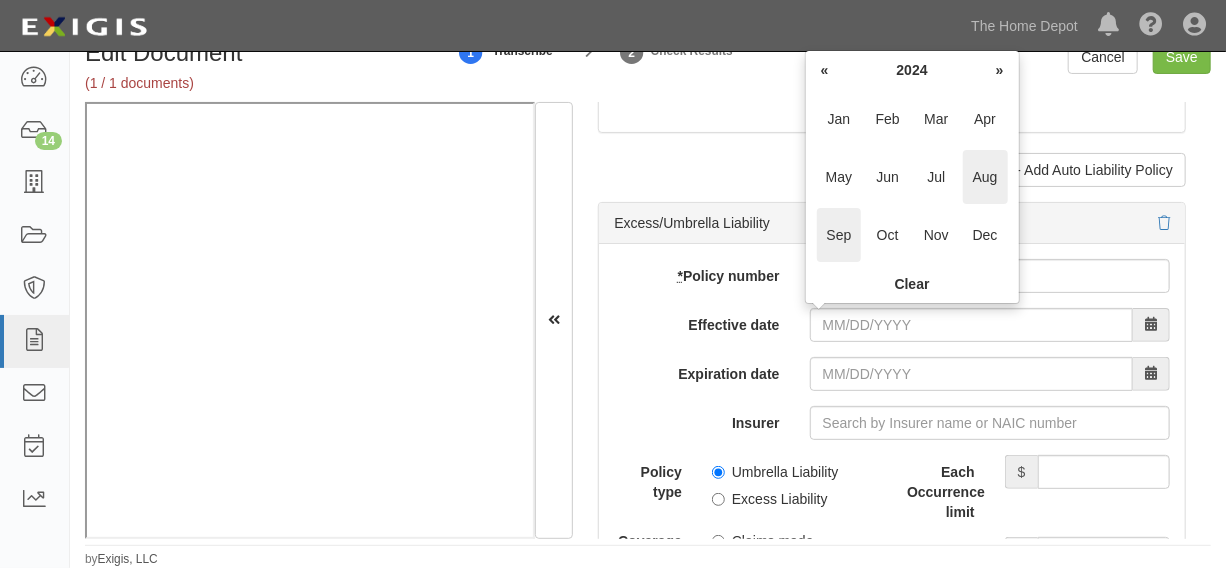 click on "Sep" at bounding box center (839, 235) 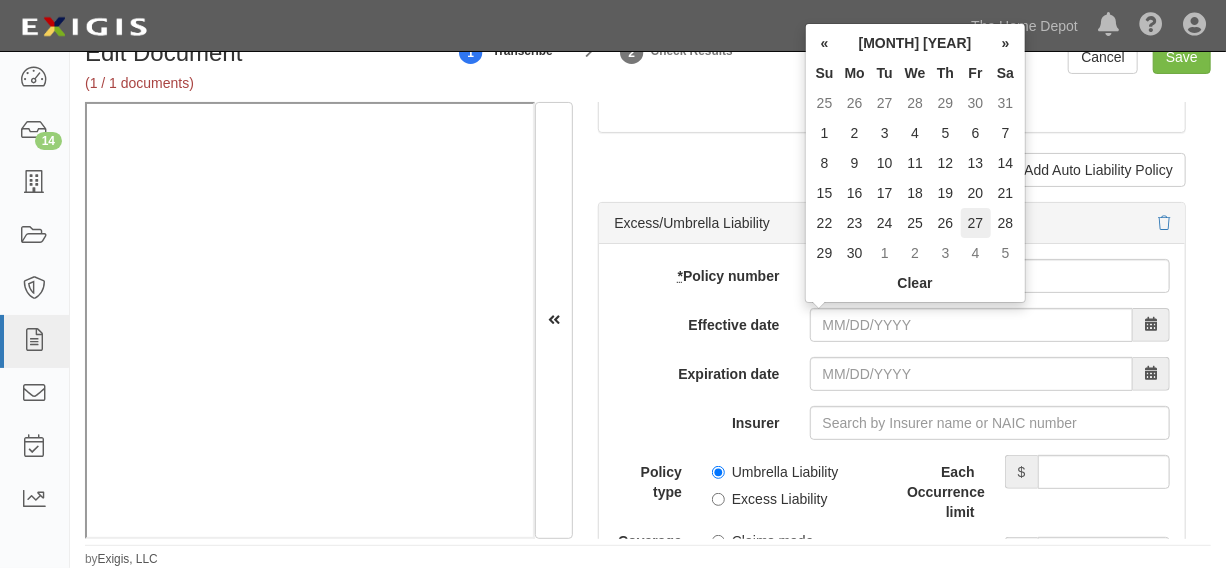 click on "27" at bounding box center (976, 223) 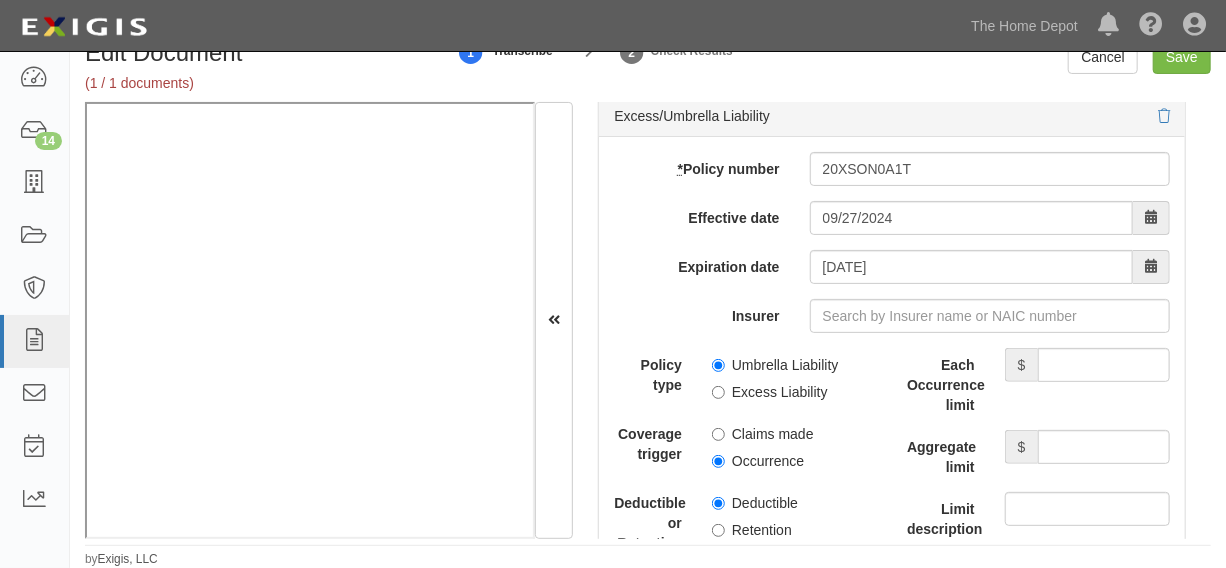 scroll, scrollTop: 4289, scrollLeft: 0, axis: vertical 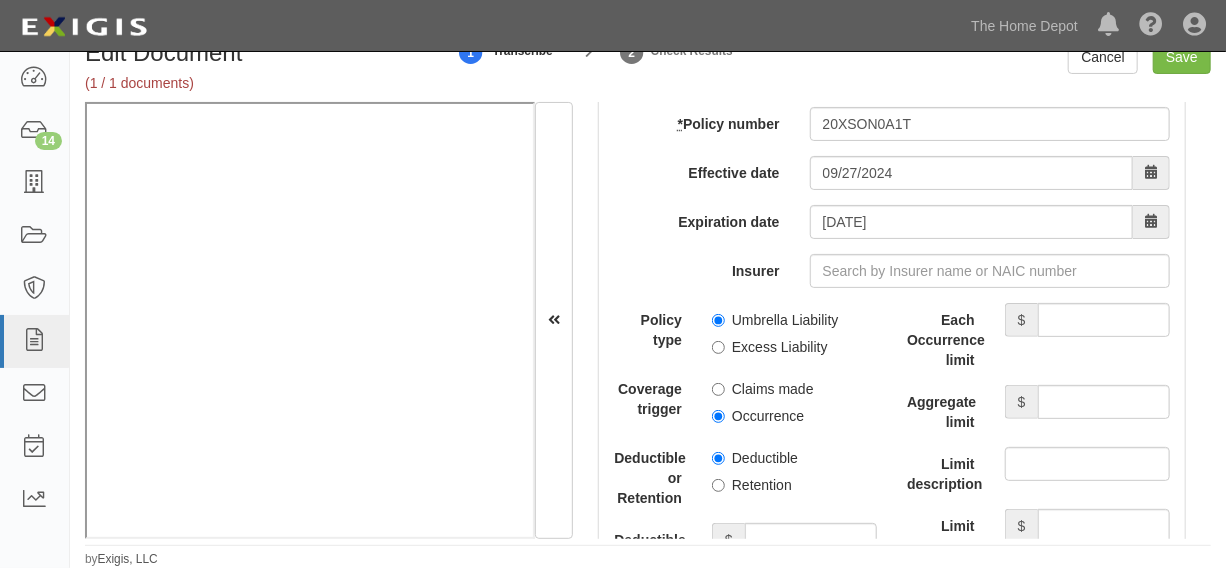 click on "Umbrella Liability" at bounding box center [775, 320] 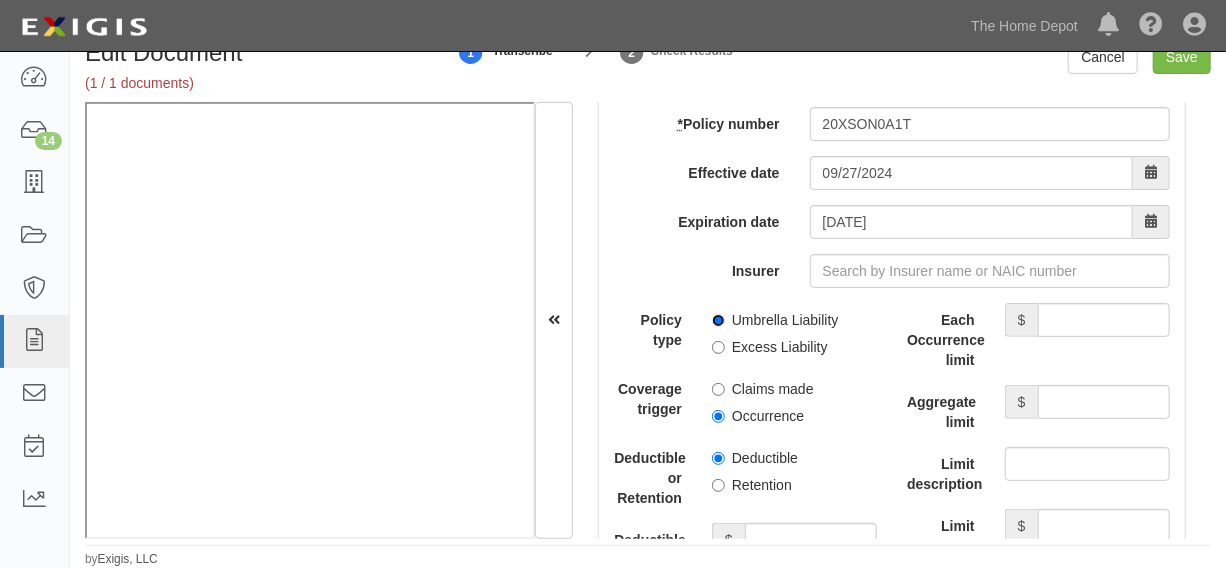 click on "Umbrella Liability" at bounding box center (718, 320) 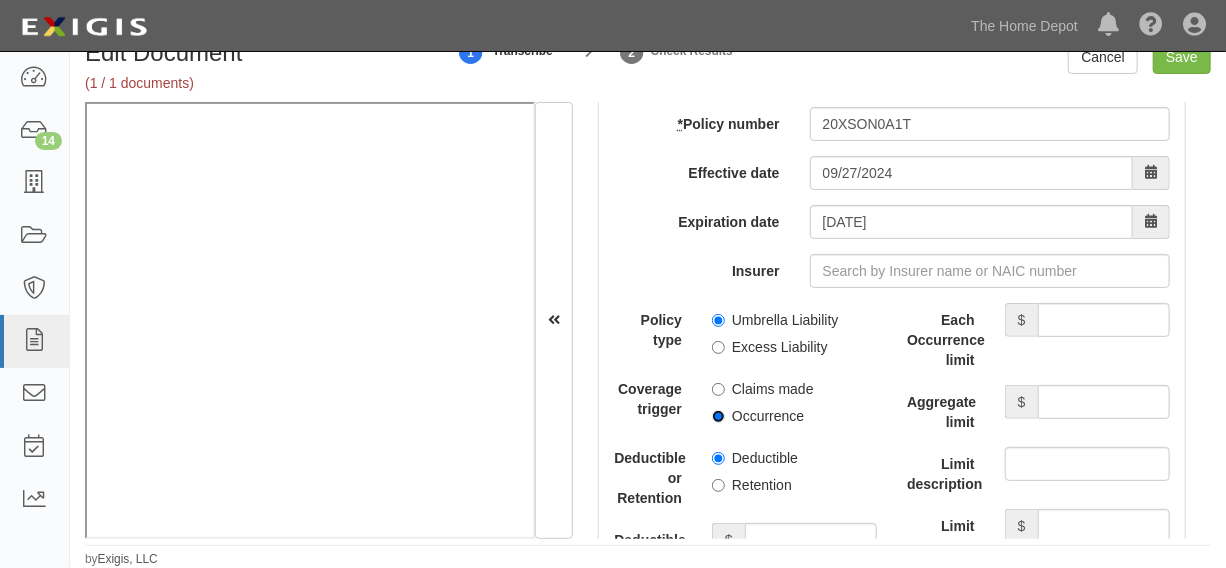click on "Occurrence" at bounding box center (718, 416) 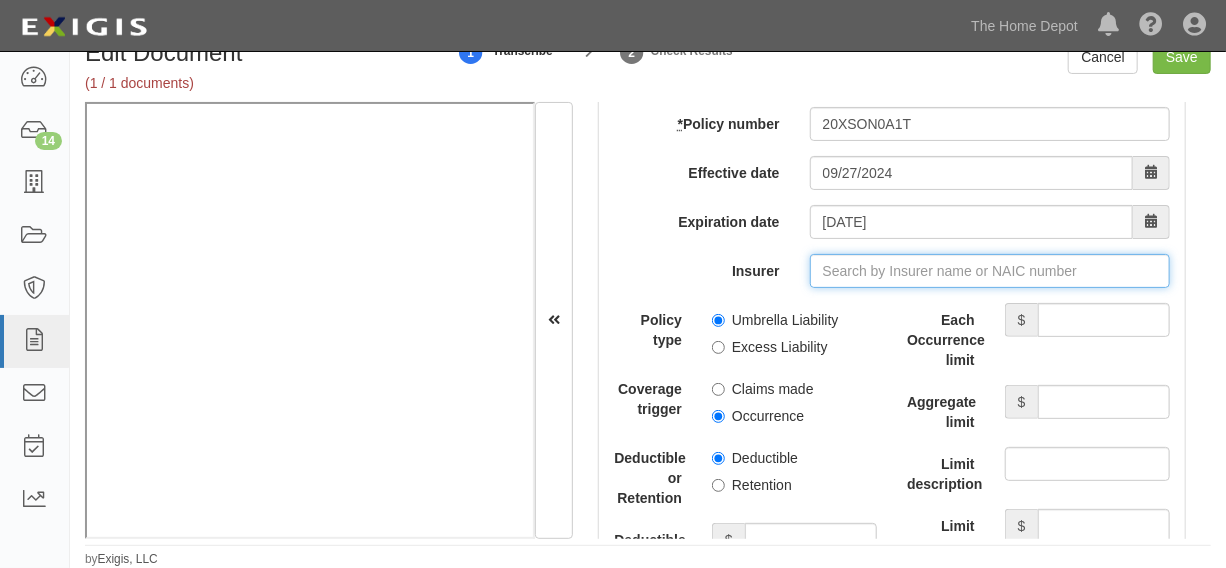 click on "Insurer" at bounding box center (990, 271) 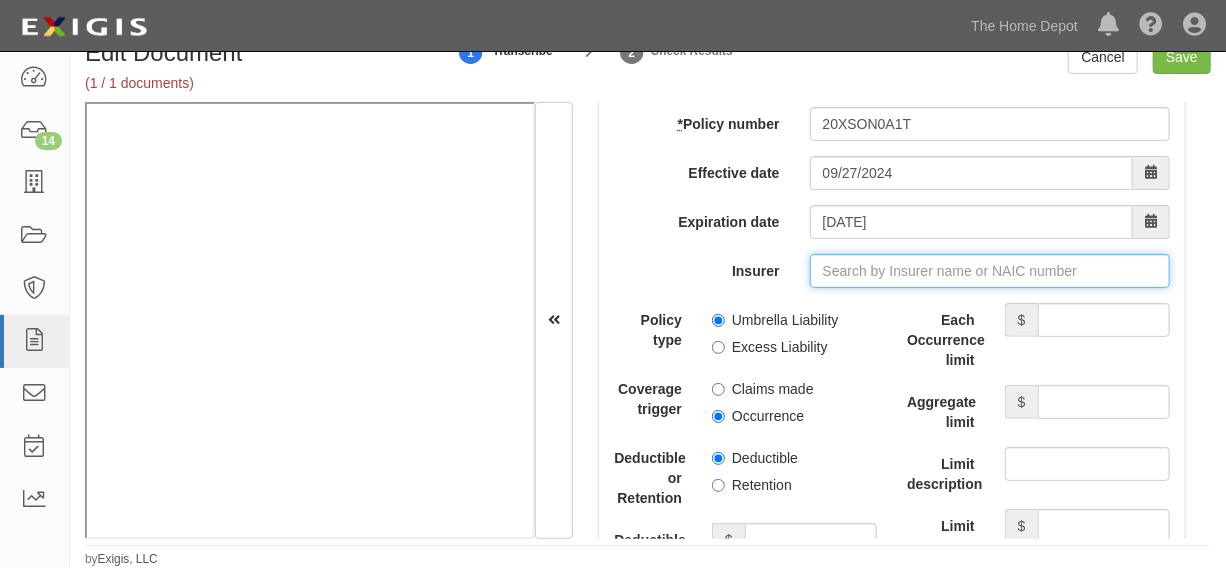 type on "21st Century Advantage Insurance Company (25232) NR Rating" 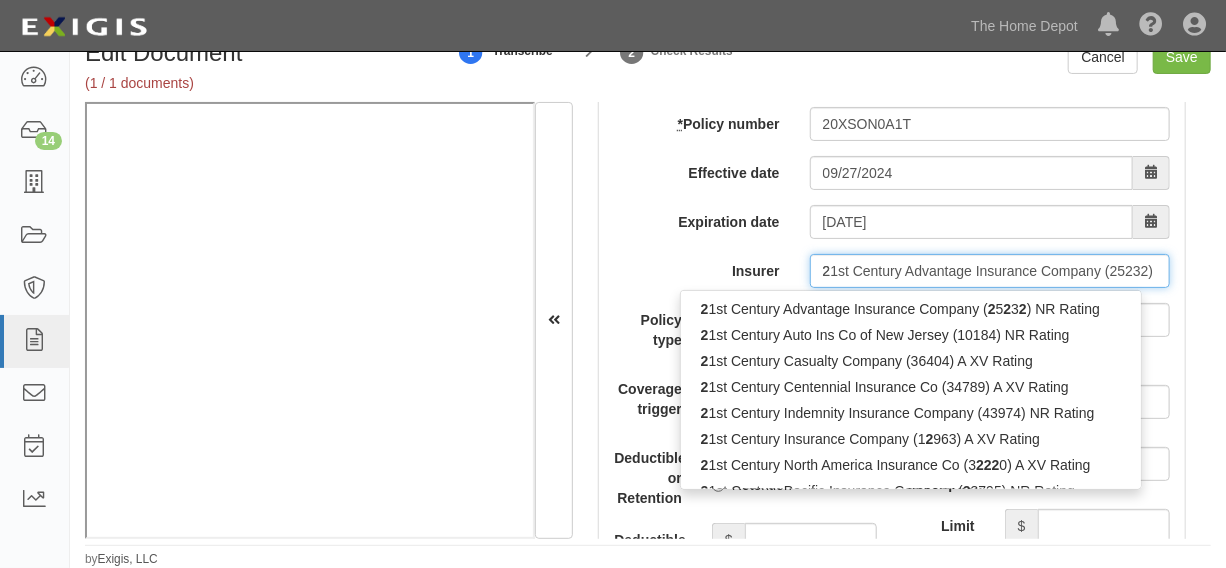 type 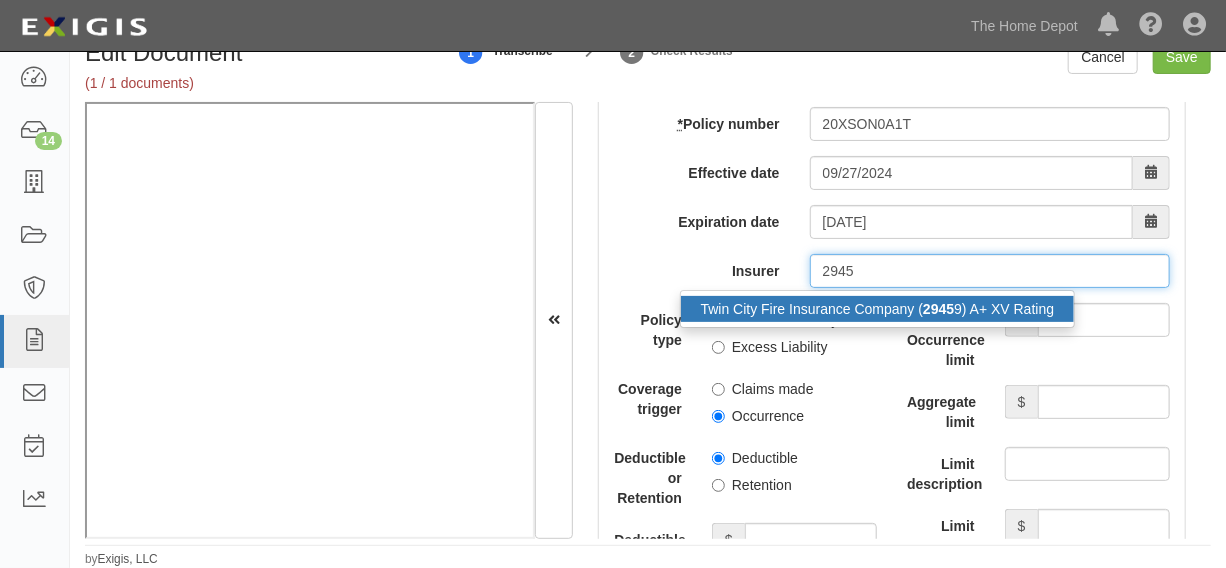 click on "2945" at bounding box center (938, 309) 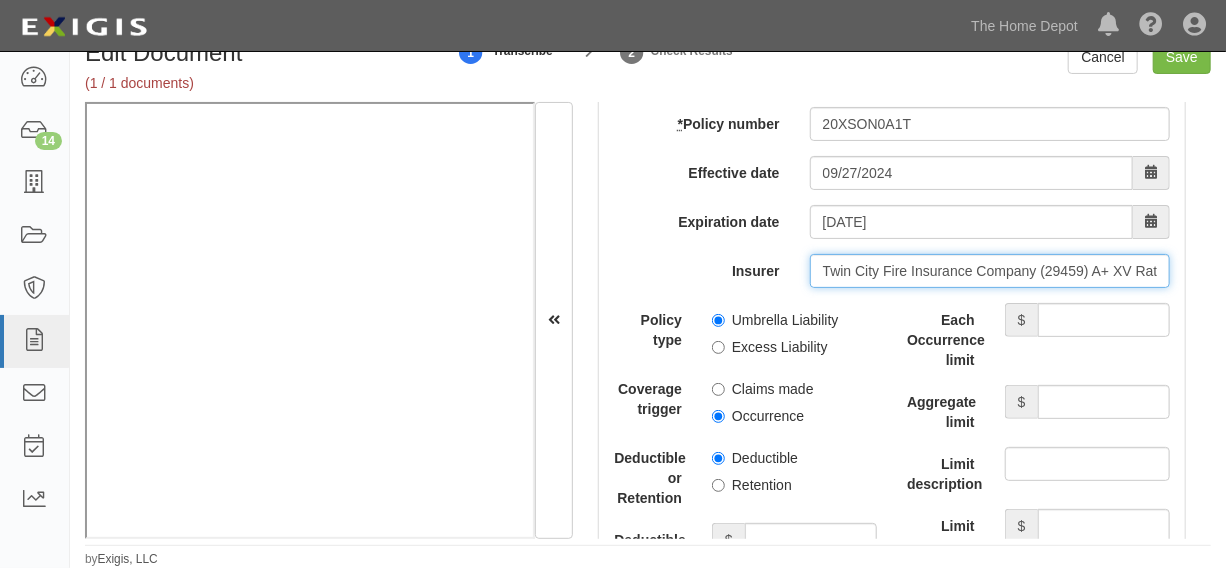 type on "Twin City Fire Insurance Company (29459) A+ XV Rating" 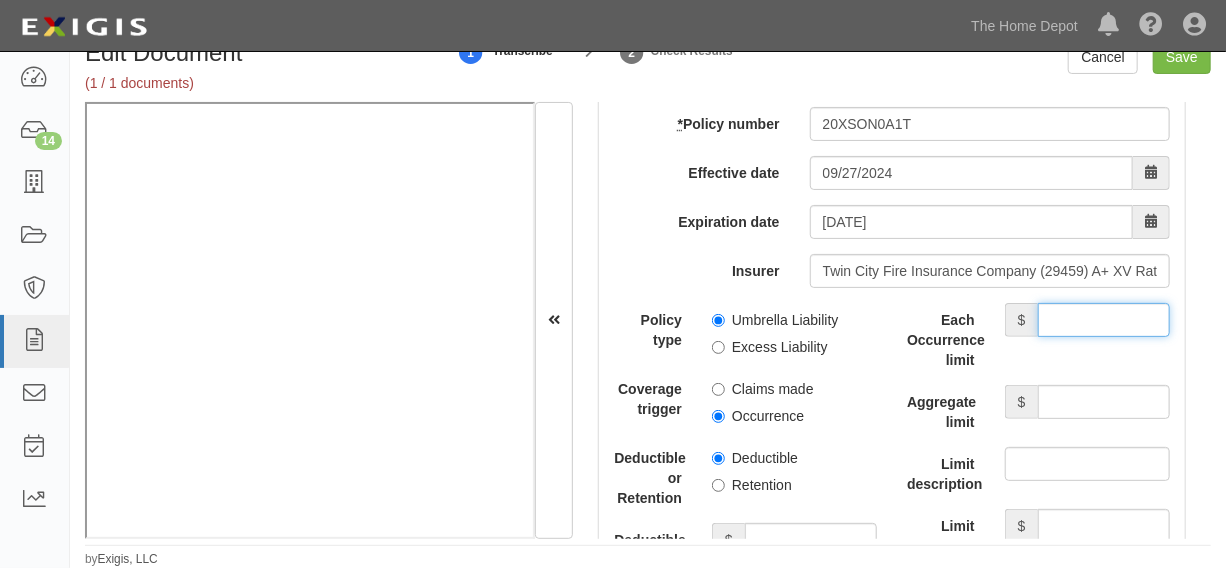click on "Each Occurrence limit" at bounding box center [1104, 320] 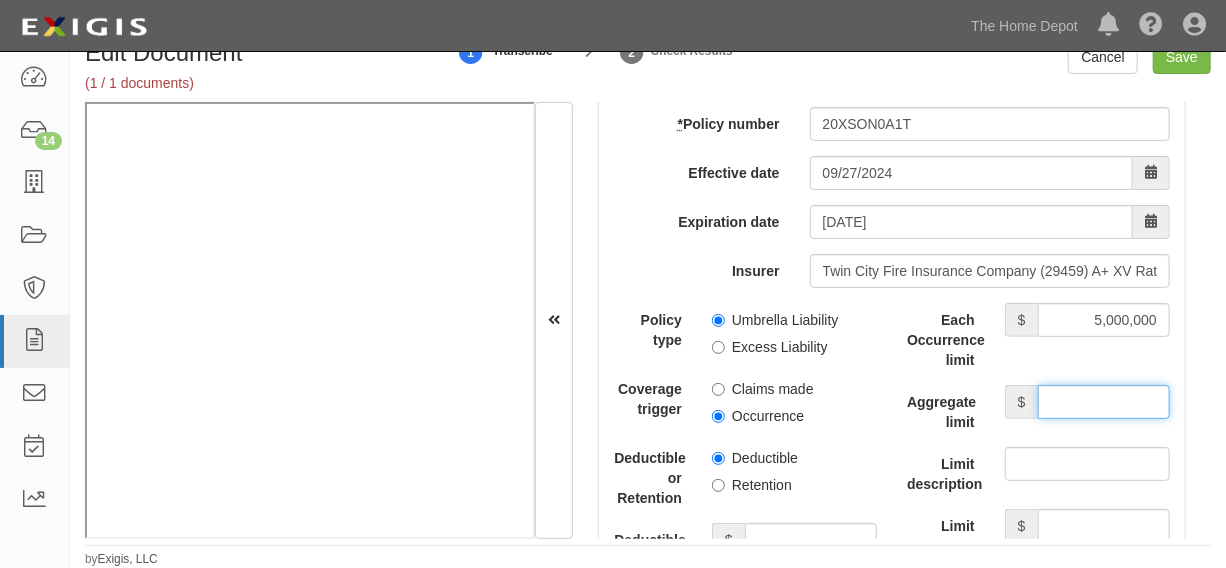 click on "Aggregate limit" at bounding box center (1104, 402) 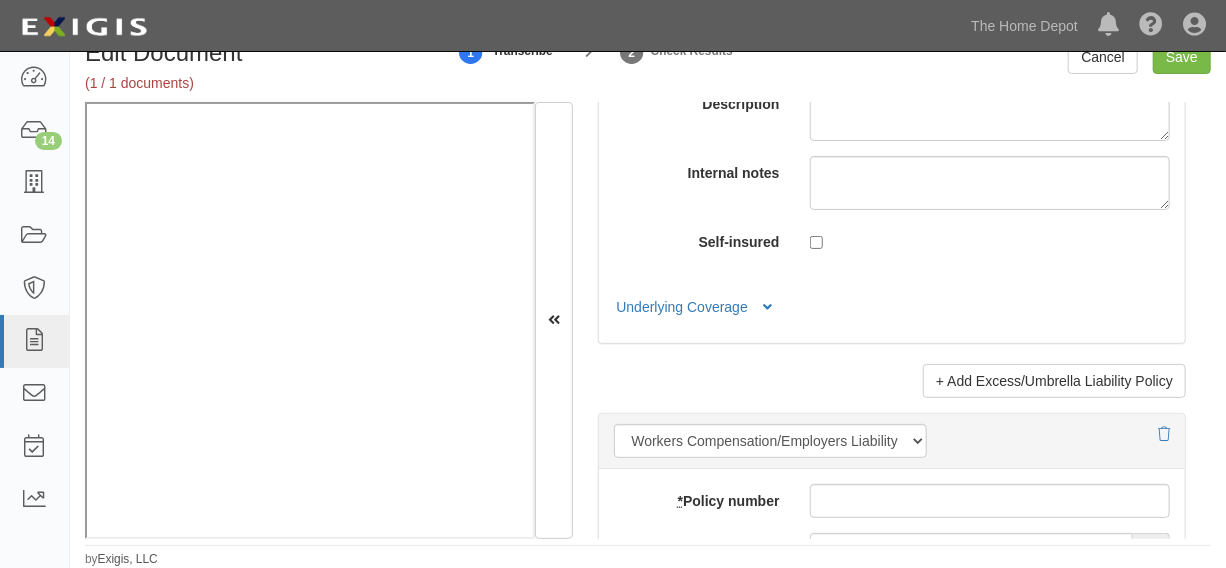 scroll, scrollTop: 5046, scrollLeft: 0, axis: vertical 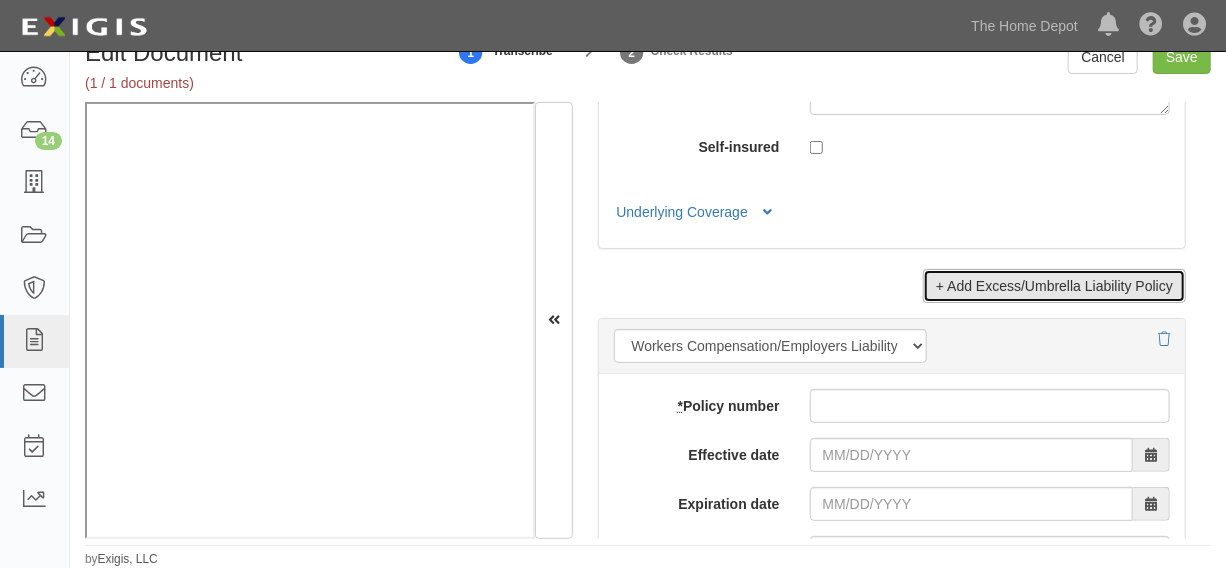 click on "+ Add Excess/Umbrella Liability Policy" at bounding box center [1054, 286] 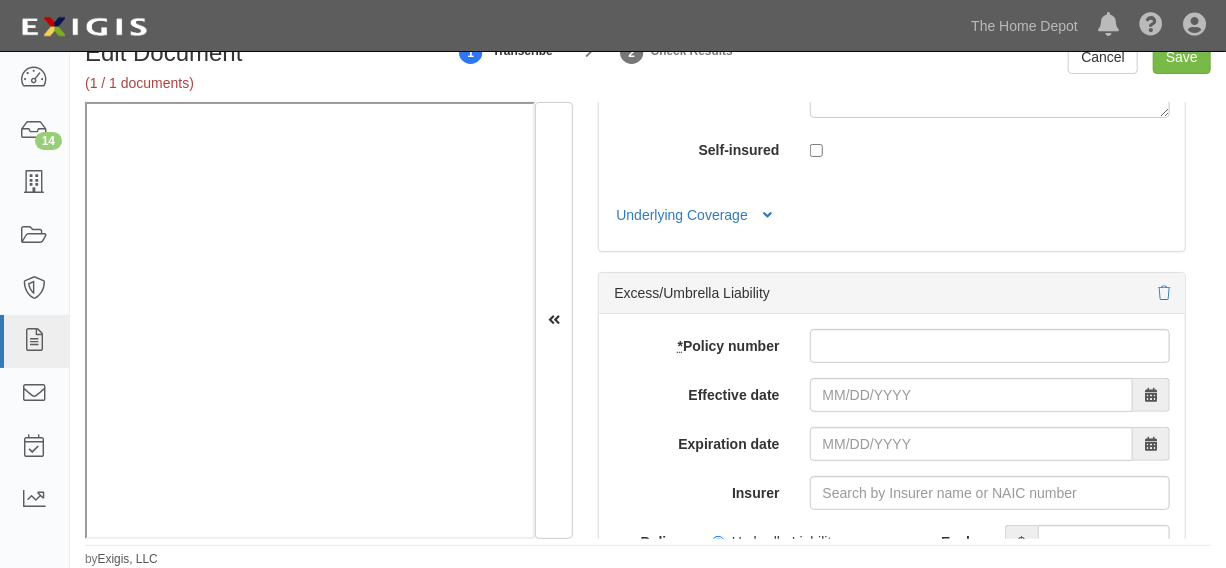 scroll, scrollTop: 5046, scrollLeft: 0, axis: vertical 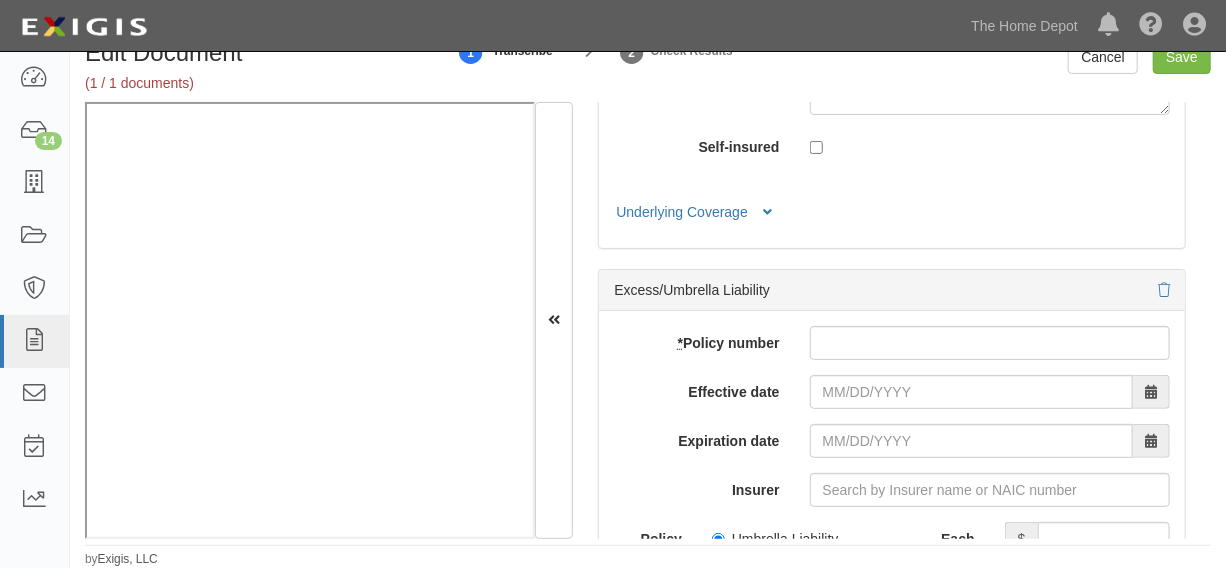 click on "Underlying Coverage
General Liability
Policy Number: 20CESOF0AGS
Auto Liability
Policy Number: N/A
Workers Compensation/Employers Liability
Policy Number: N/A
Other
Policy Number: N/A
Stacked Excess/Umbrella Policies
Excess/Umbrella Liability
Policy Number: N/A
Excess/Umbrella Liability
Policy Number: N/A
Coverage from other documents" at bounding box center [892, 205] 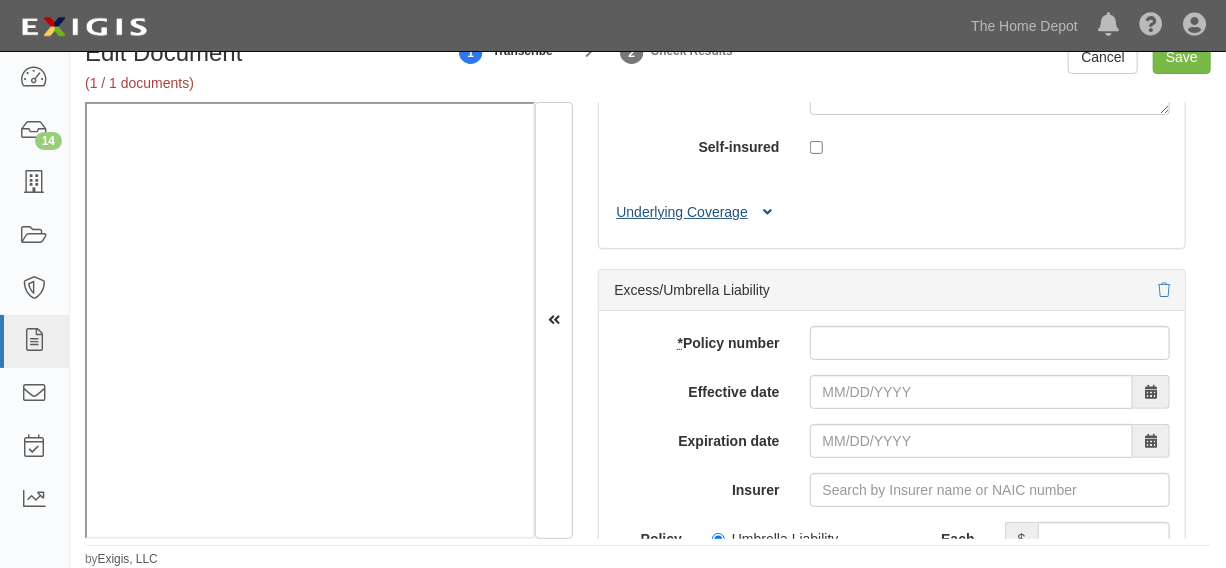 click at bounding box center (767, 213) 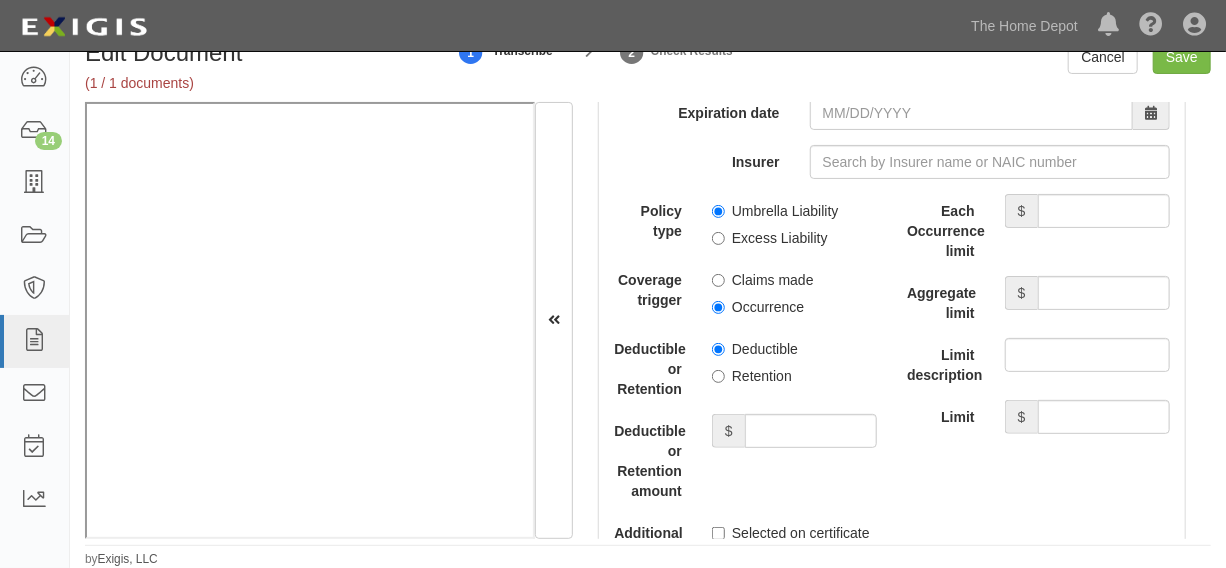scroll, scrollTop: 5652, scrollLeft: 0, axis: vertical 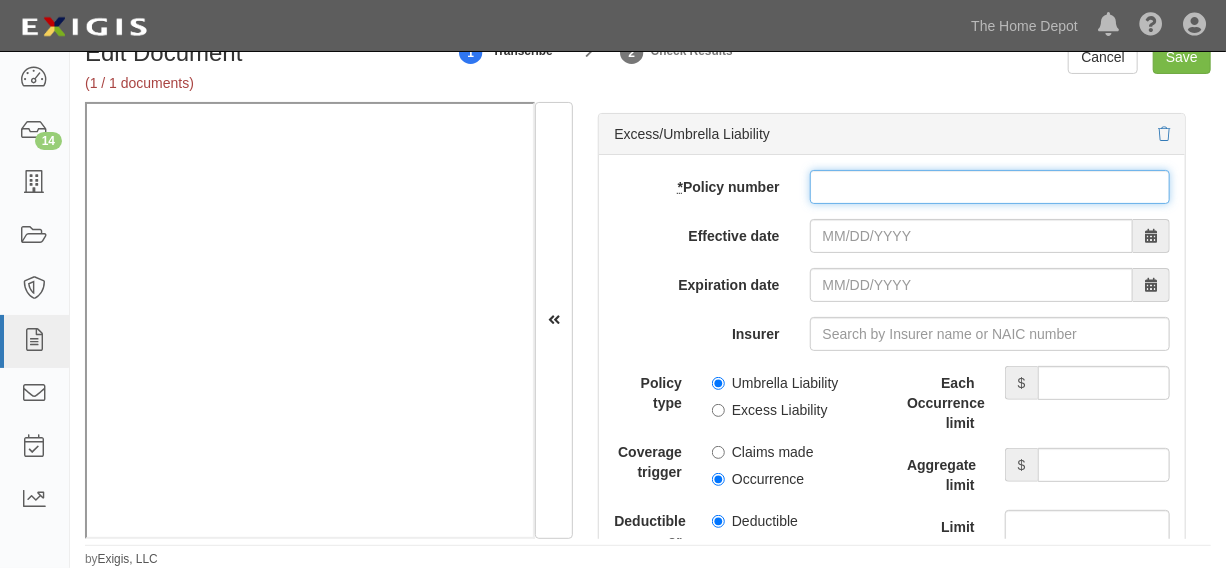paste on "USXSL0112424" 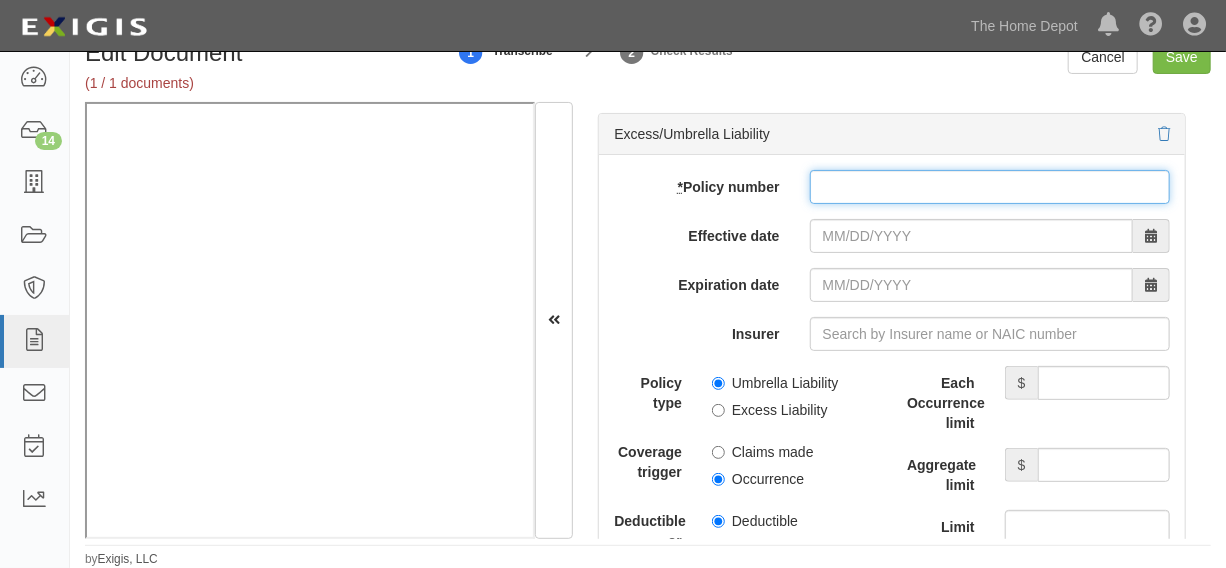 click on "*  Policy number" at bounding box center [990, 187] 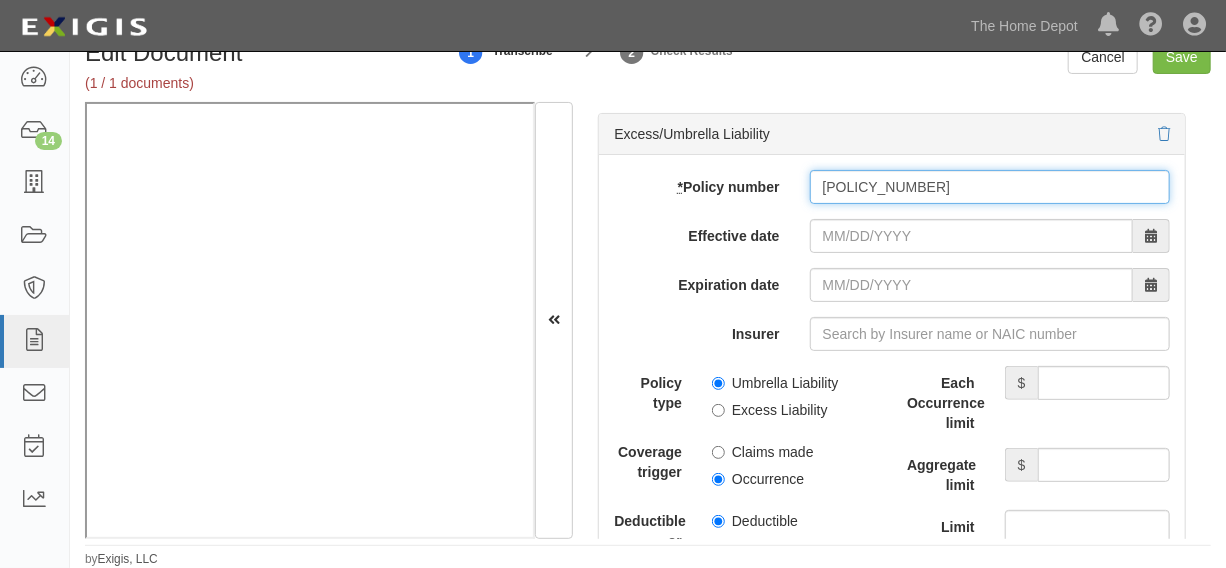 type on "USXSL0112424" 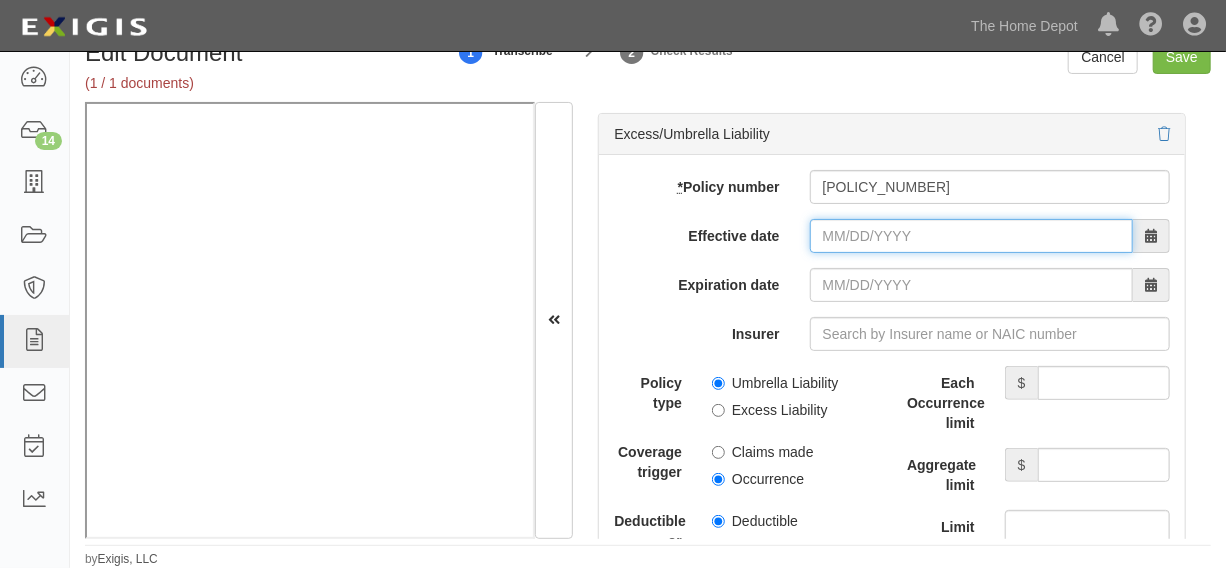 click on "Effective date" at bounding box center [971, 236] 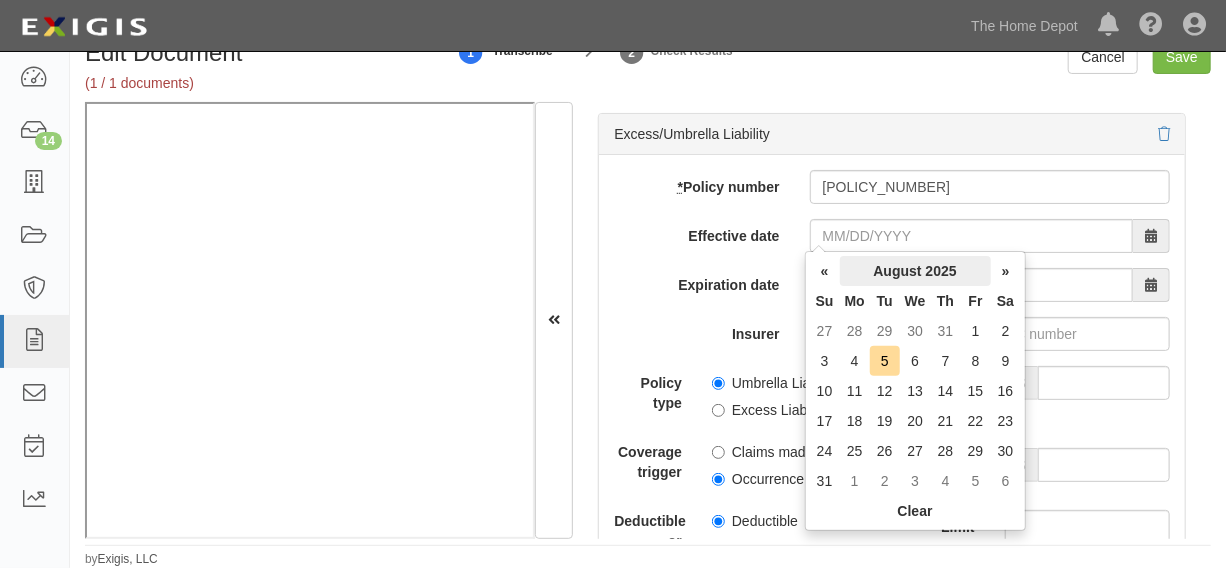 click on "August 2025" at bounding box center (915, 271) 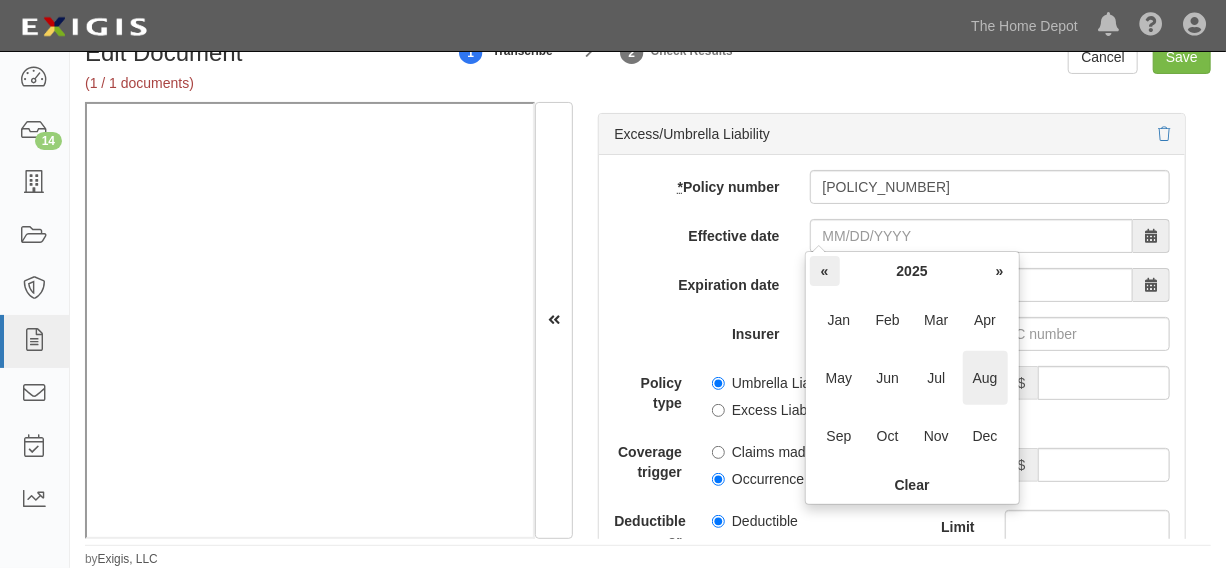 click on "«" at bounding box center (825, 271) 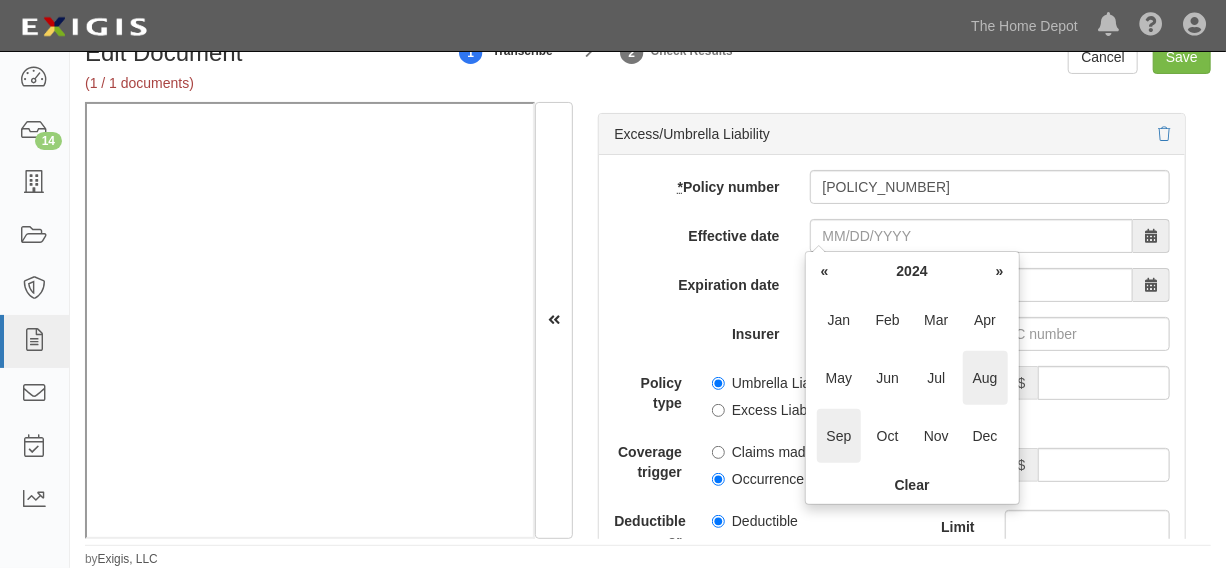 click on "Sep" at bounding box center (839, 436) 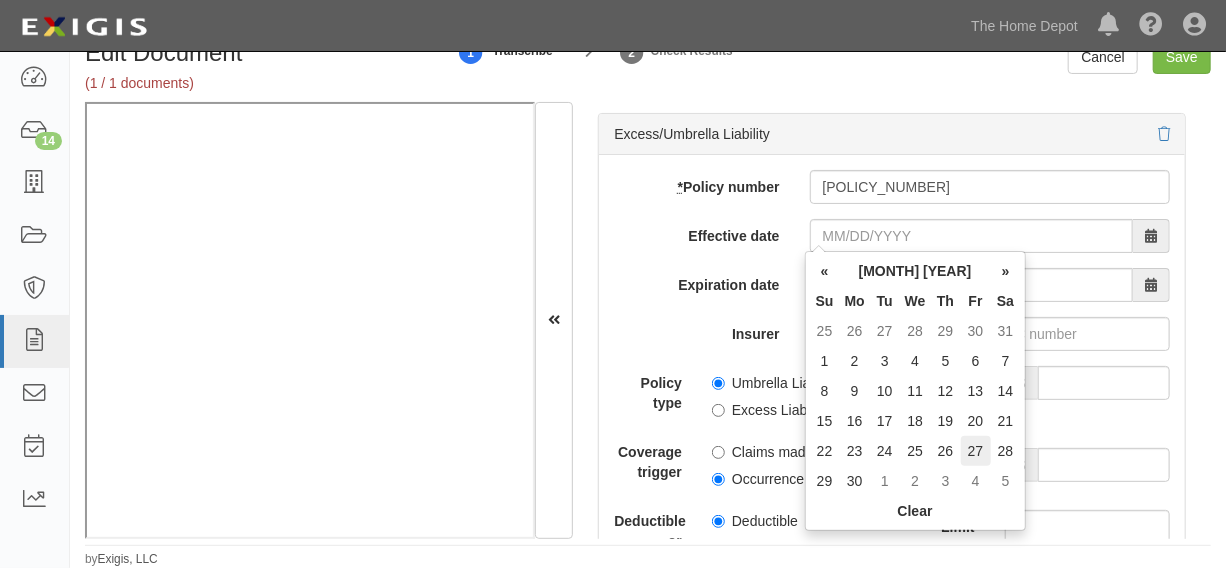 click on "27" at bounding box center (976, 451) 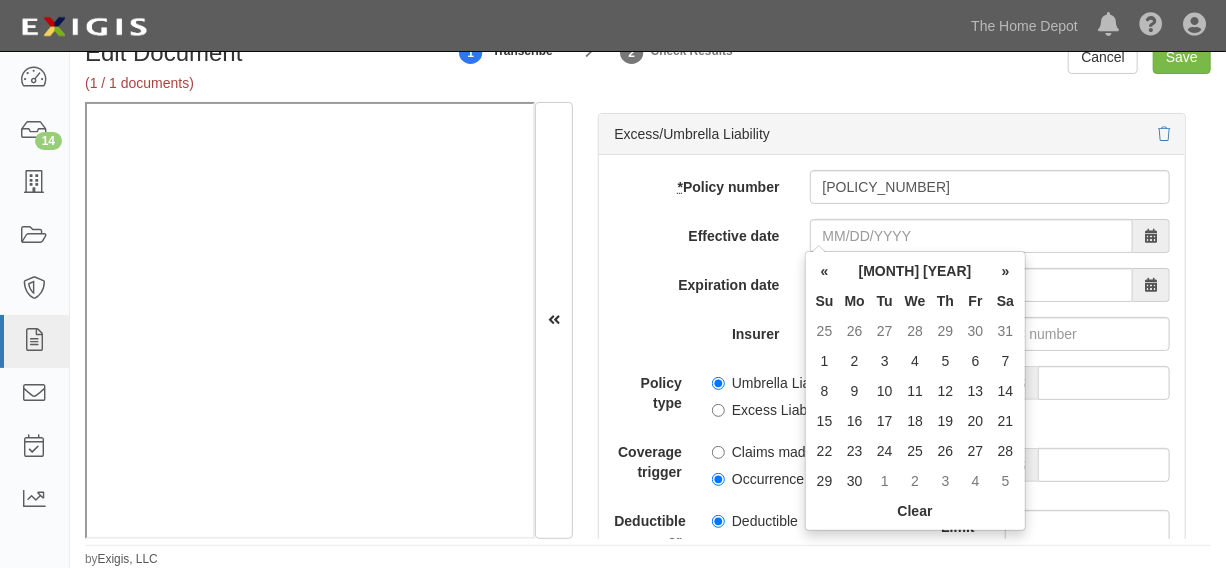 type on "09/27/2024" 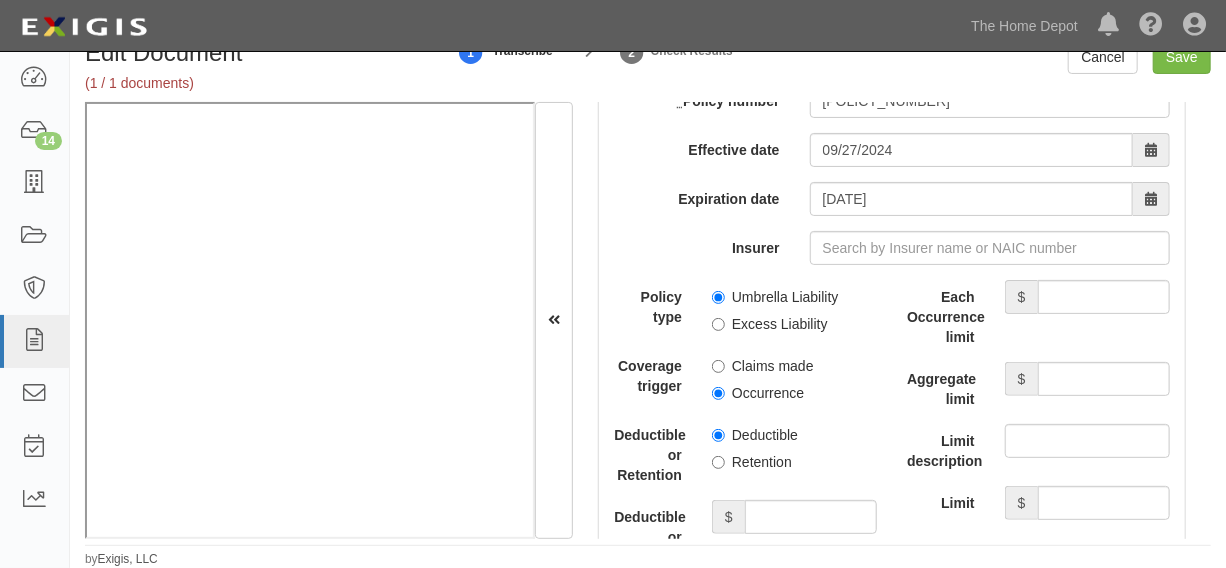 scroll, scrollTop: 5803, scrollLeft: 0, axis: vertical 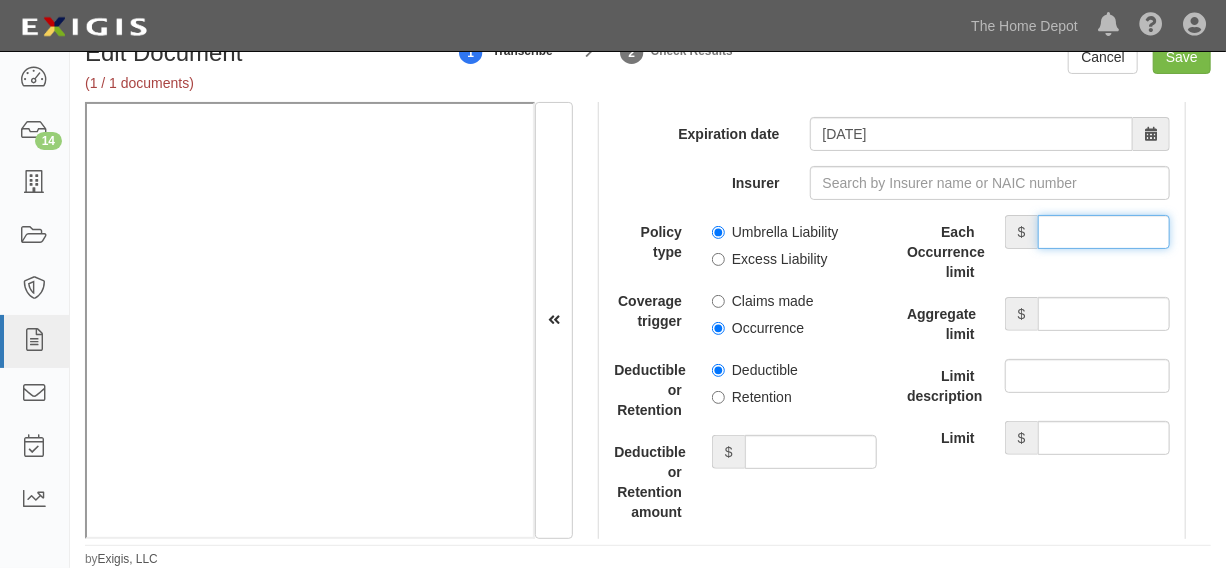 click on "Each Occurrence limit" at bounding box center (1104, 232) 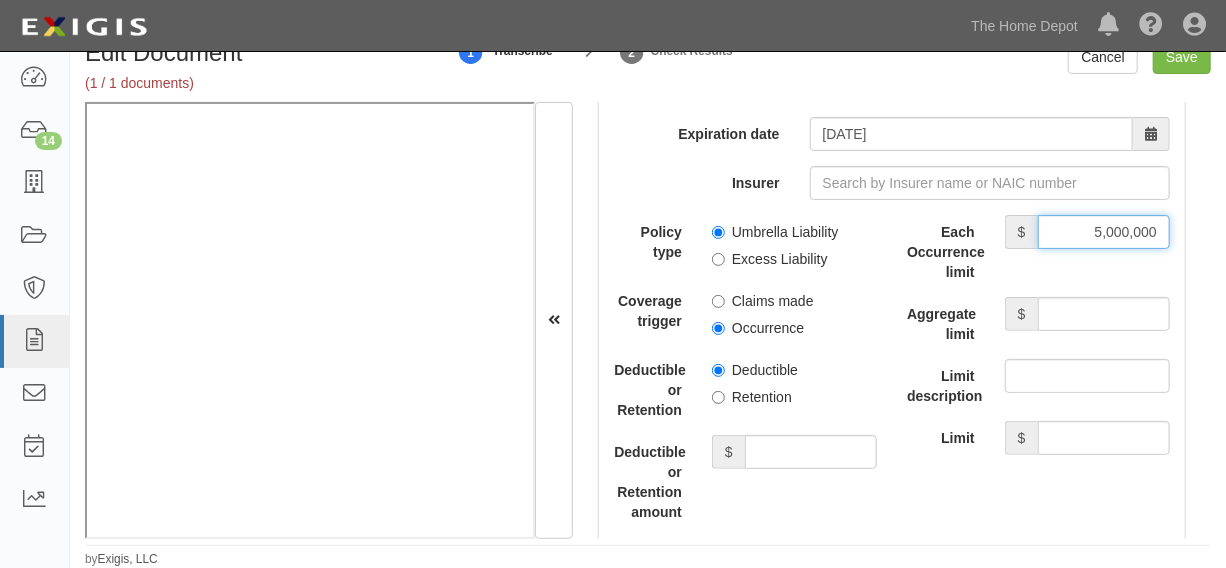 type on "5,000,000" 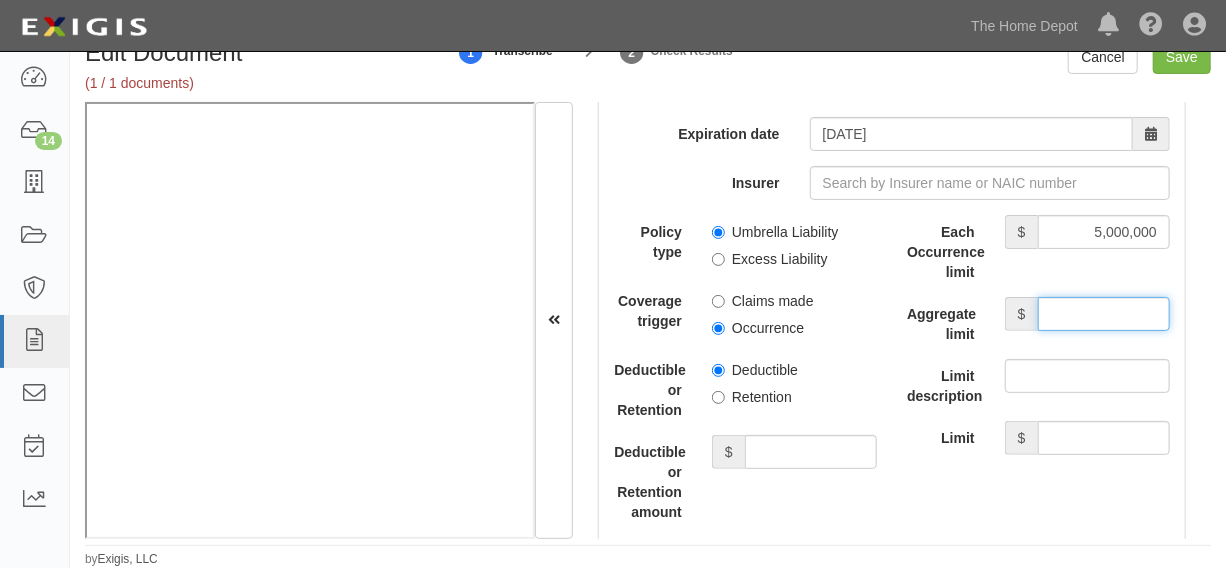 click on "Aggregate limit" at bounding box center (1104, 314) 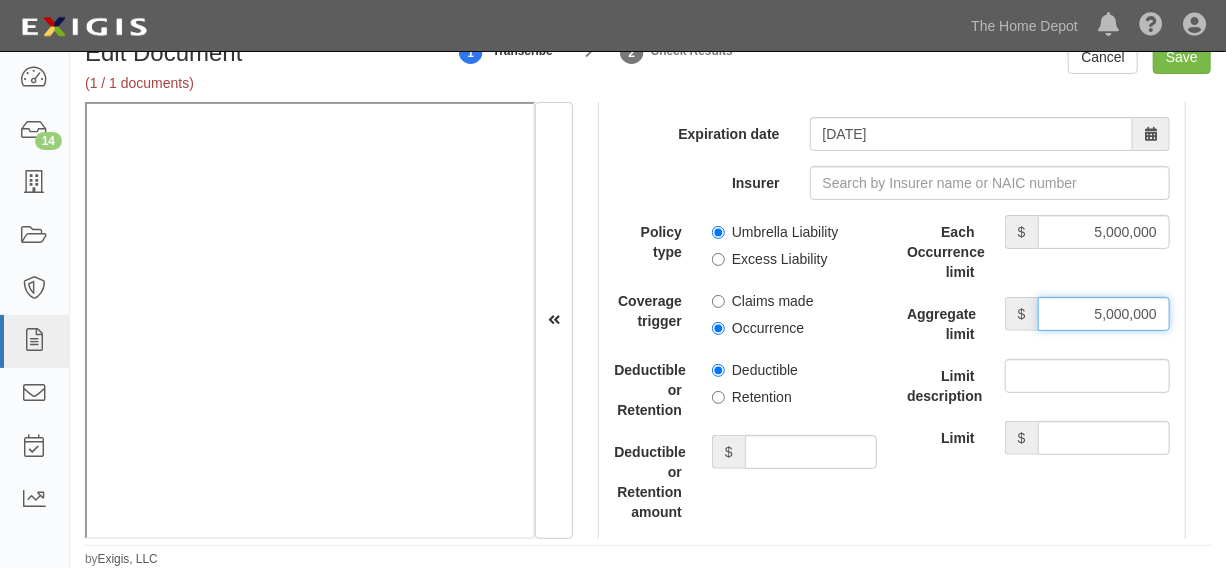 type on "5,000,000" 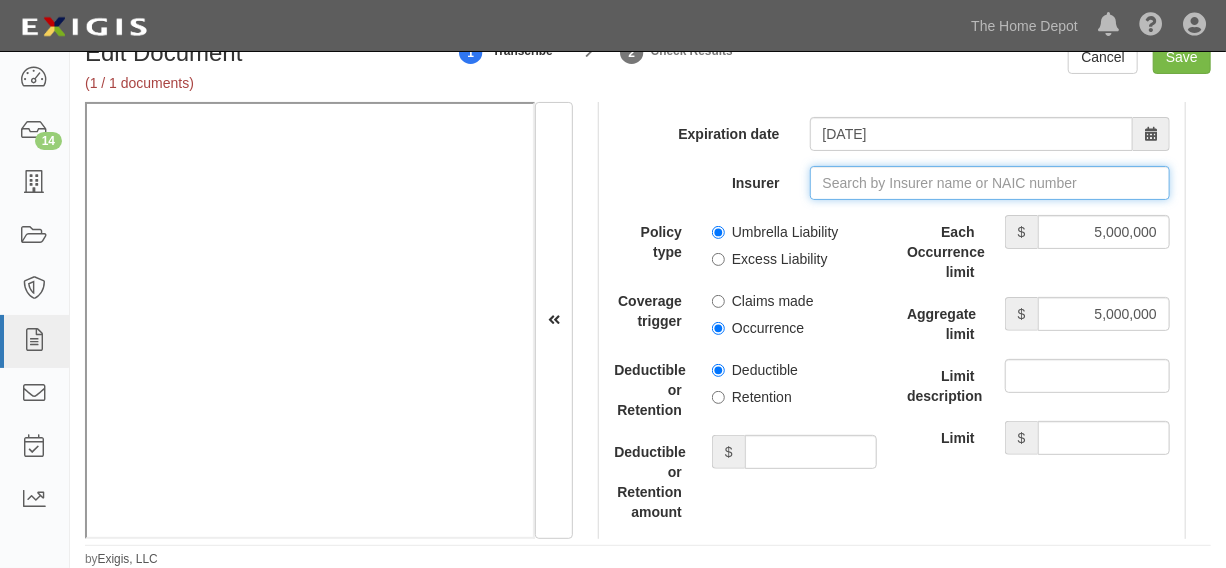 click on "Insurer" at bounding box center [990, 183] 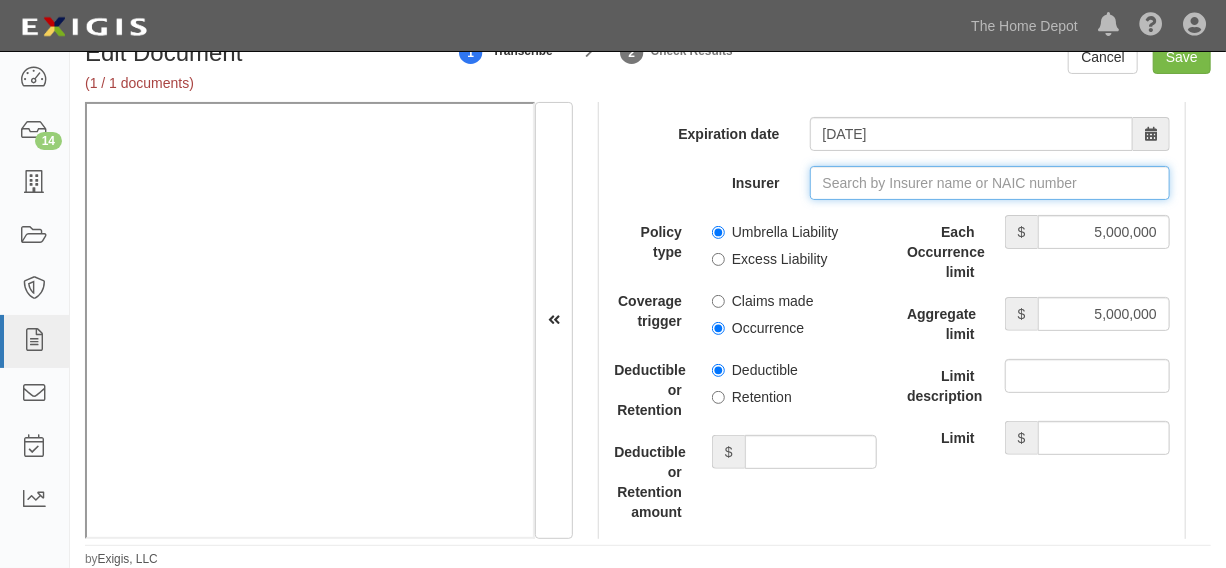 type on "1" 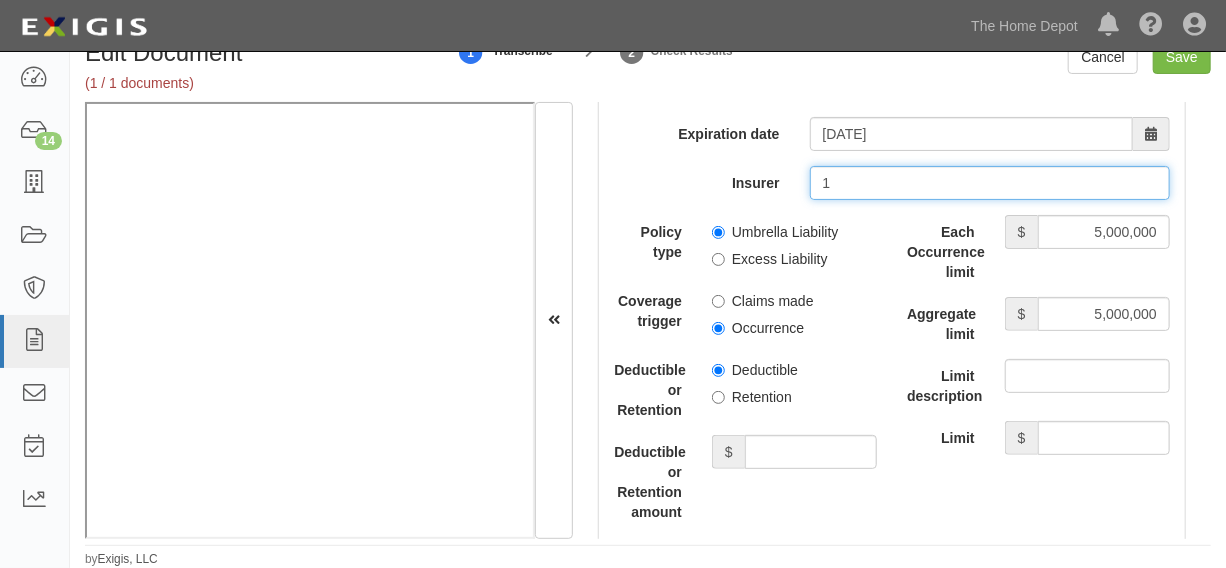 type on "180 Seguros S.A. (0) NR Rating" 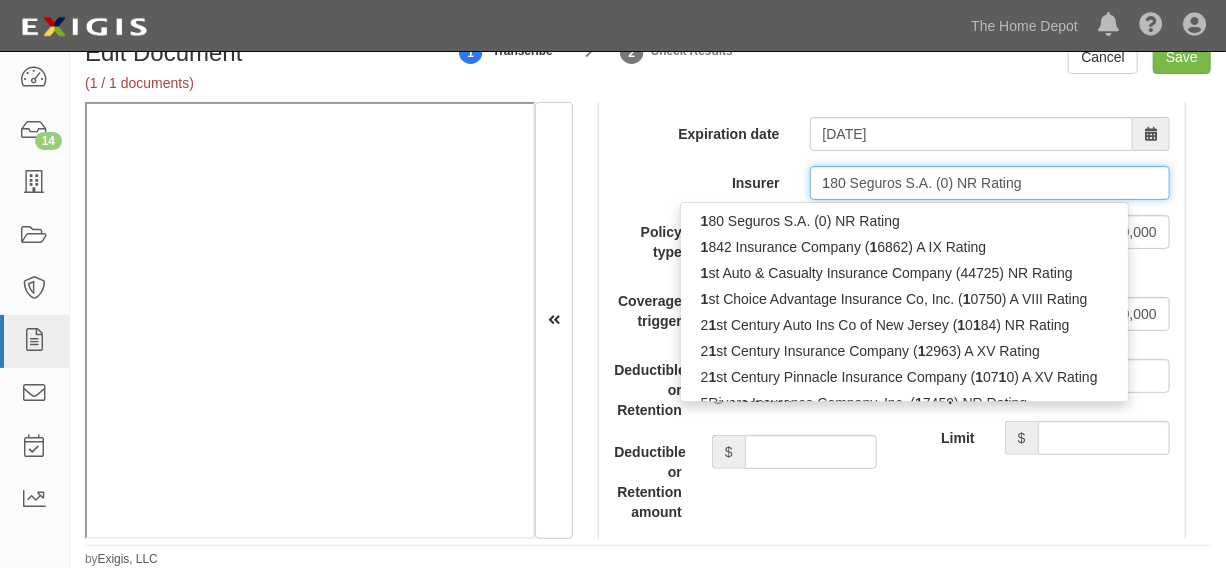 type on "16" 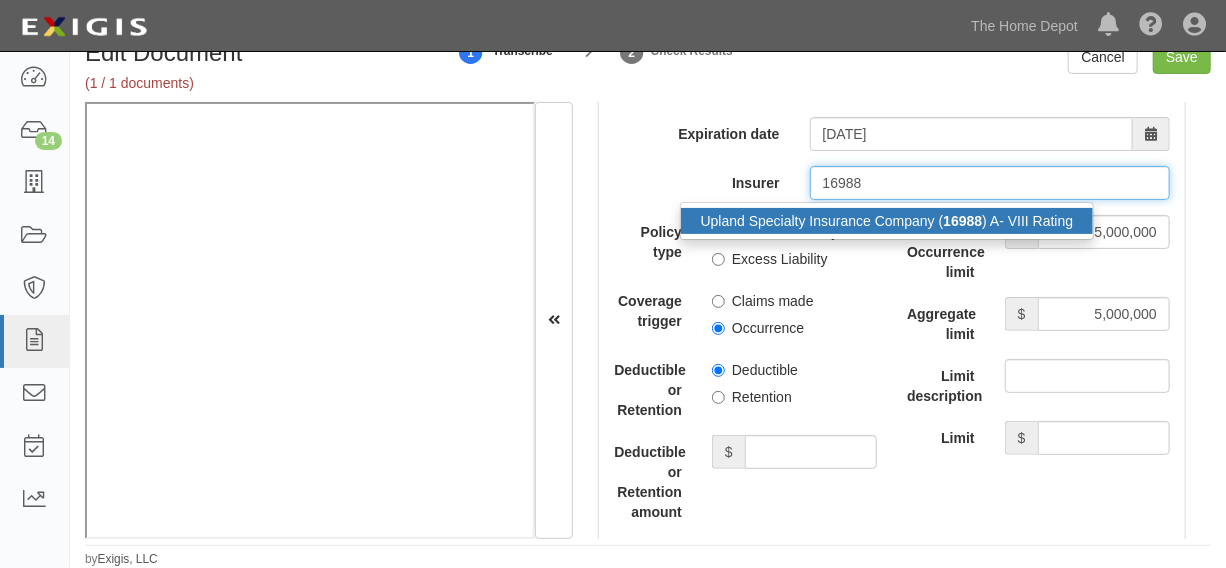 click on "Upland Specialty Insurance Company ( 16988 ) A- VIII Rating" at bounding box center (887, 221) 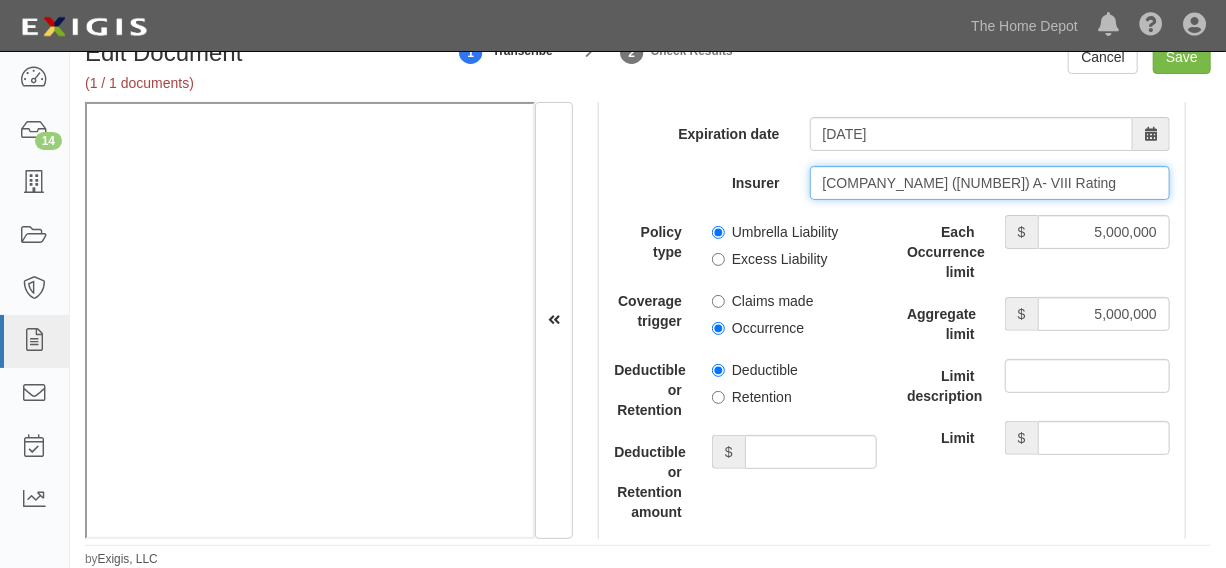 type on "Upland Specialty Insurance Company (16988) A- VIII Rating" 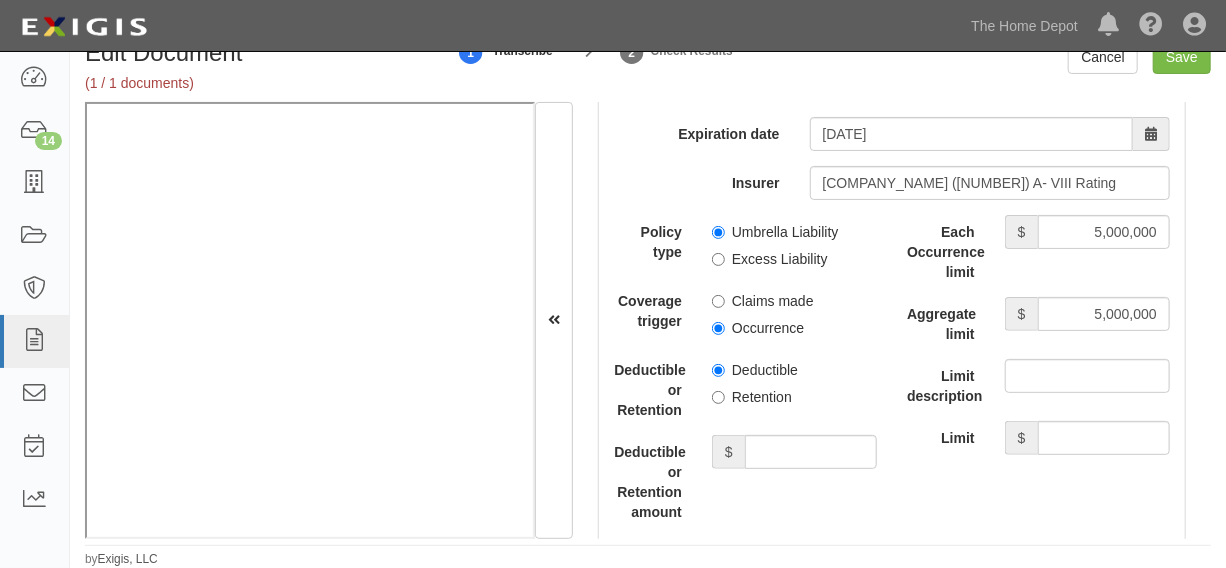 click on "Excess Liability" at bounding box center [770, 259] 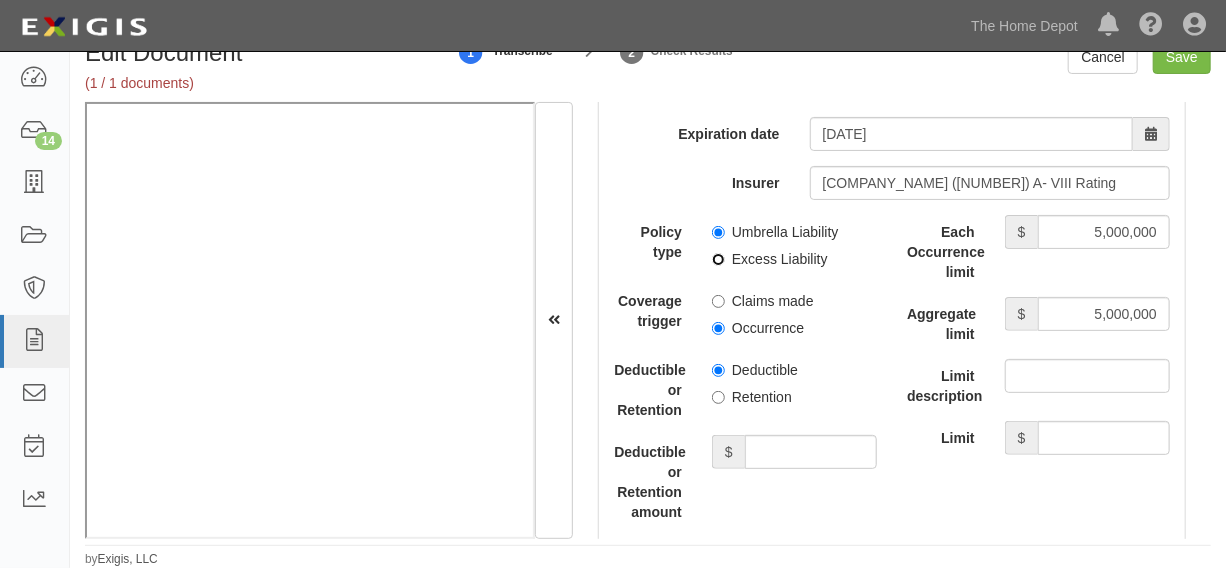 click on "Excess Liability" at bounding box center [718, 259] 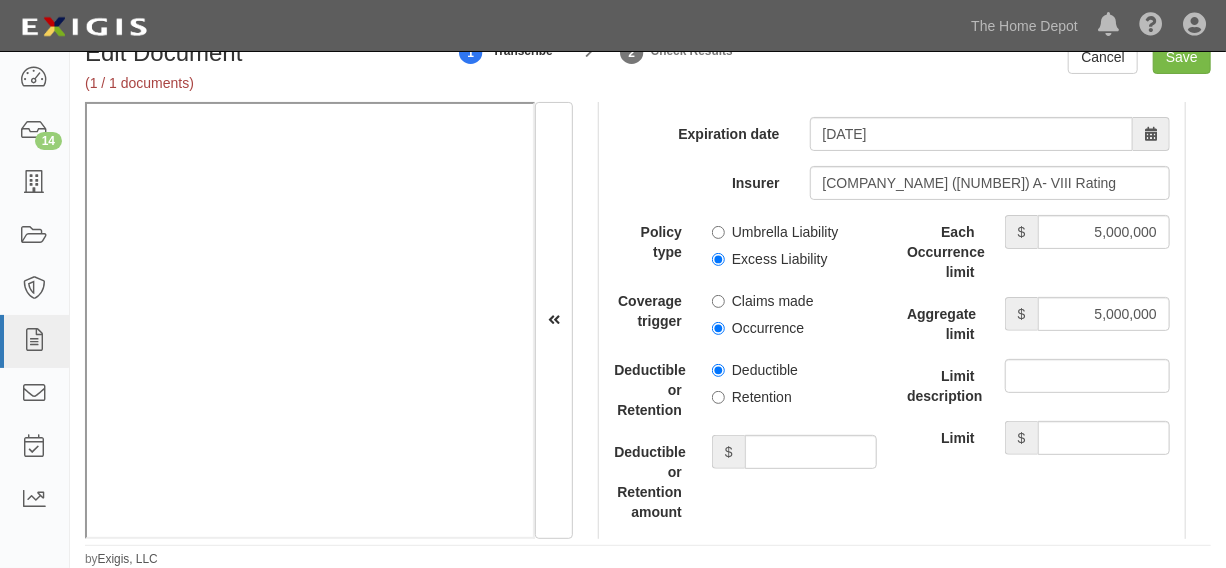click on "Occurrence" at bounding box center (758, 328) 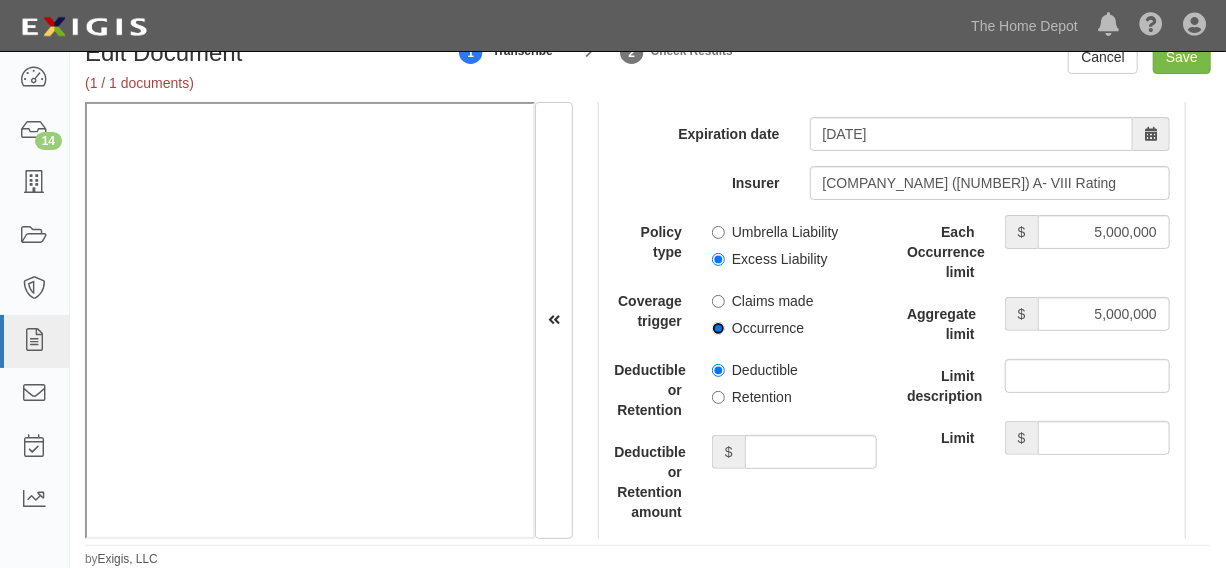 click on "Occurrence" at bounding box center (718, 328) 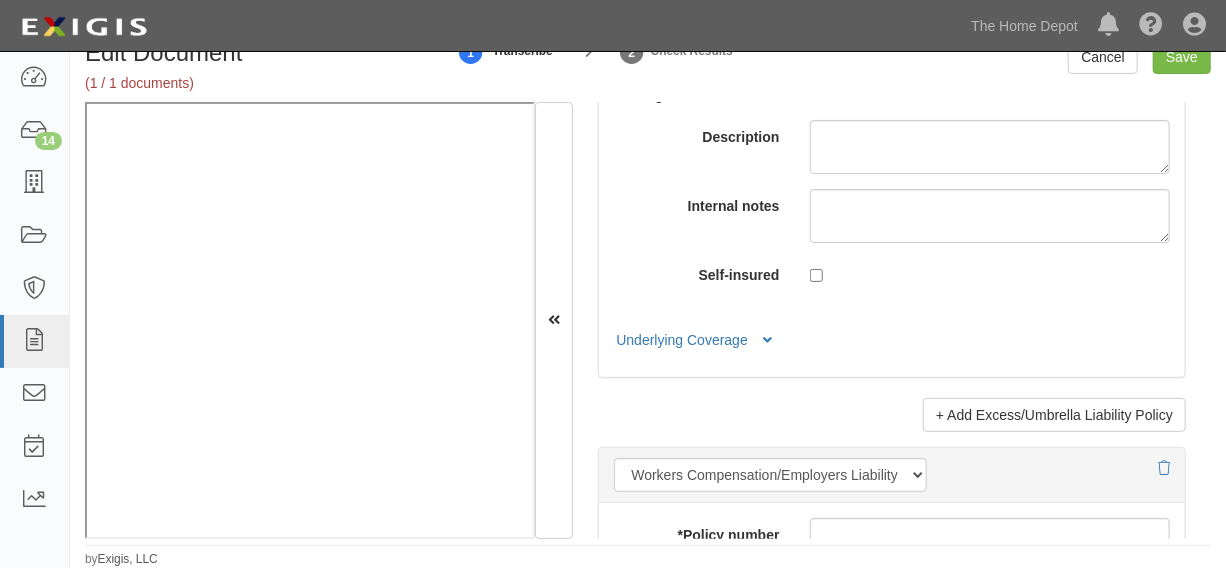 scroll, scrollTop: 6410, scrollLeft: 0, axis: vertical 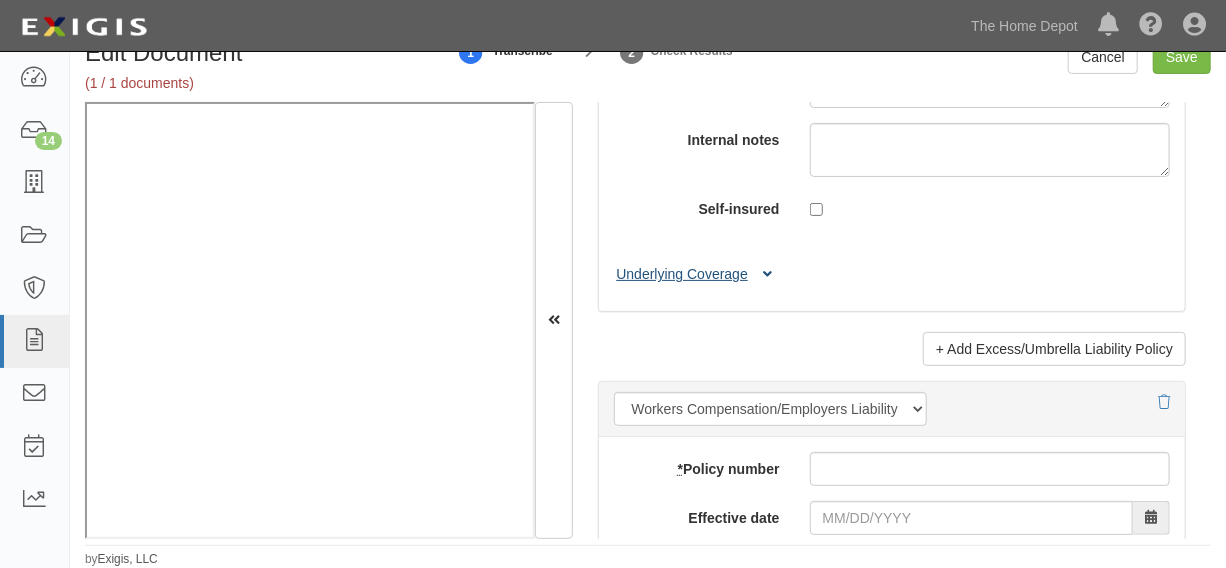 click at bounding box center [767, 275] 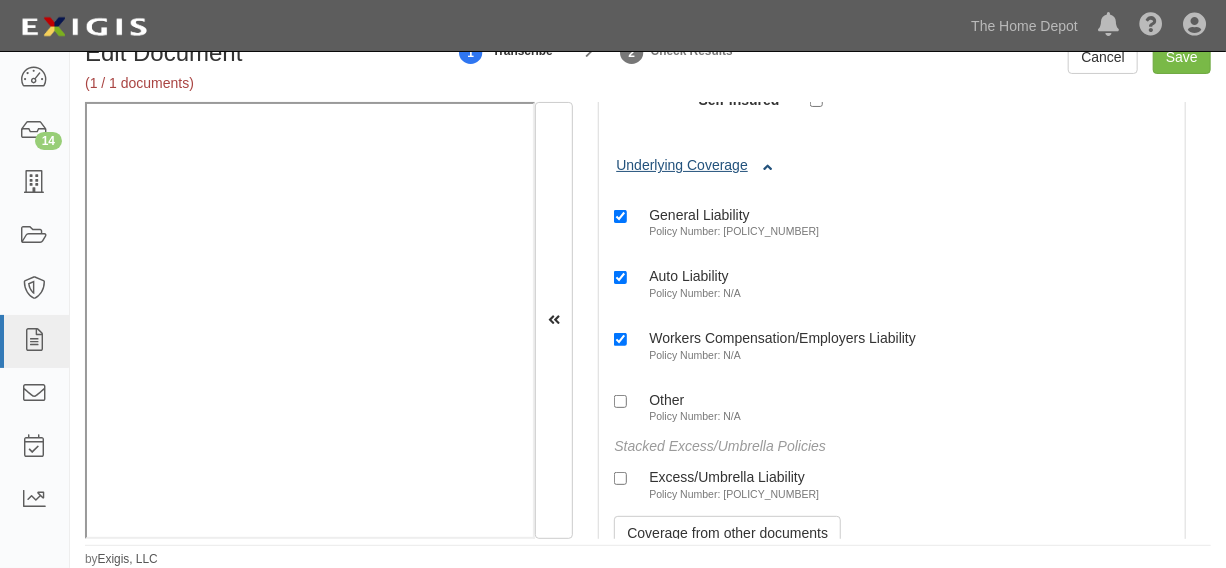scroll, scrollTop: 6561, scrollLeft: 0, axis: vertical 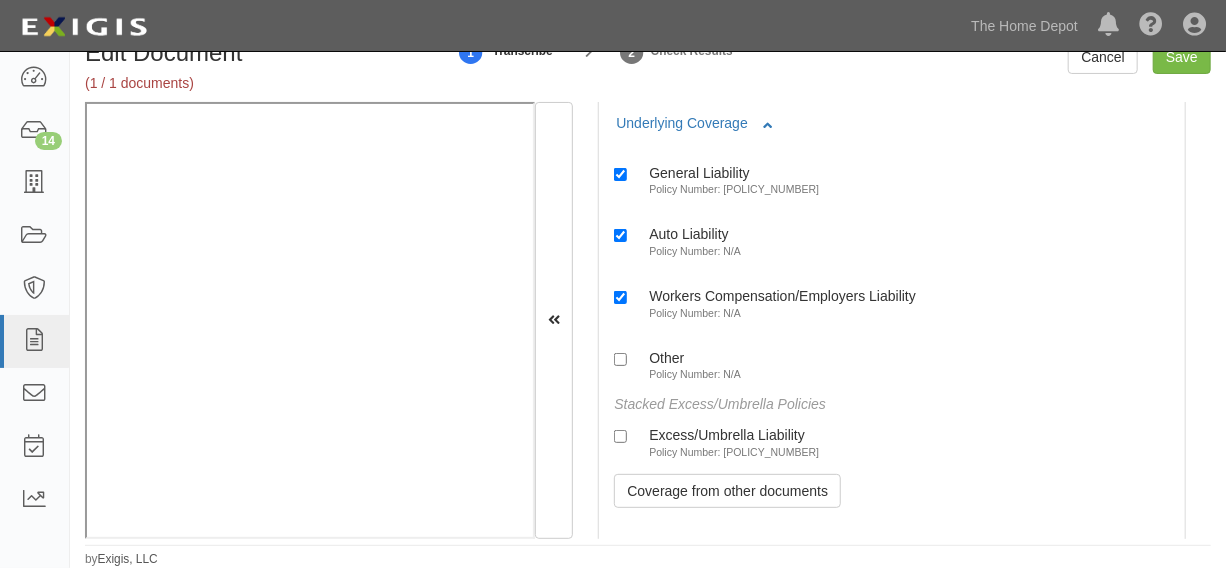 click on "Policy Number:  20XSON0A1T" at bounding box center [734, 452] 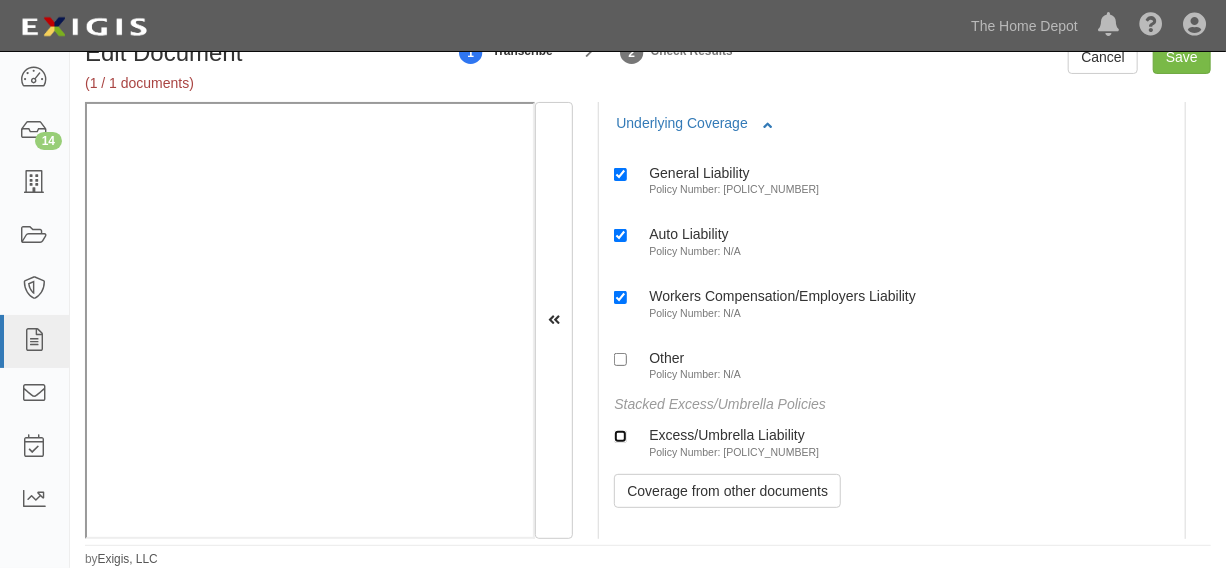click on "Excess/Umbrella Liability
Policy Number:  20XSON0A1T" at bounding box center [620, 436] 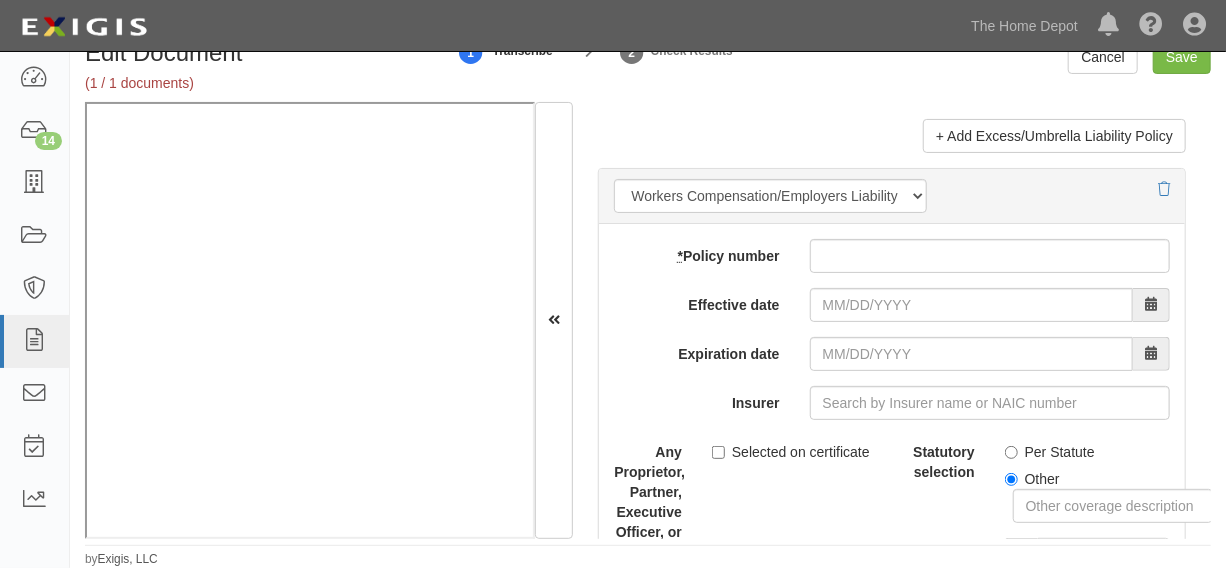 scroll, scrollTop: 7016, scrollLeft: 0, axis: vertical 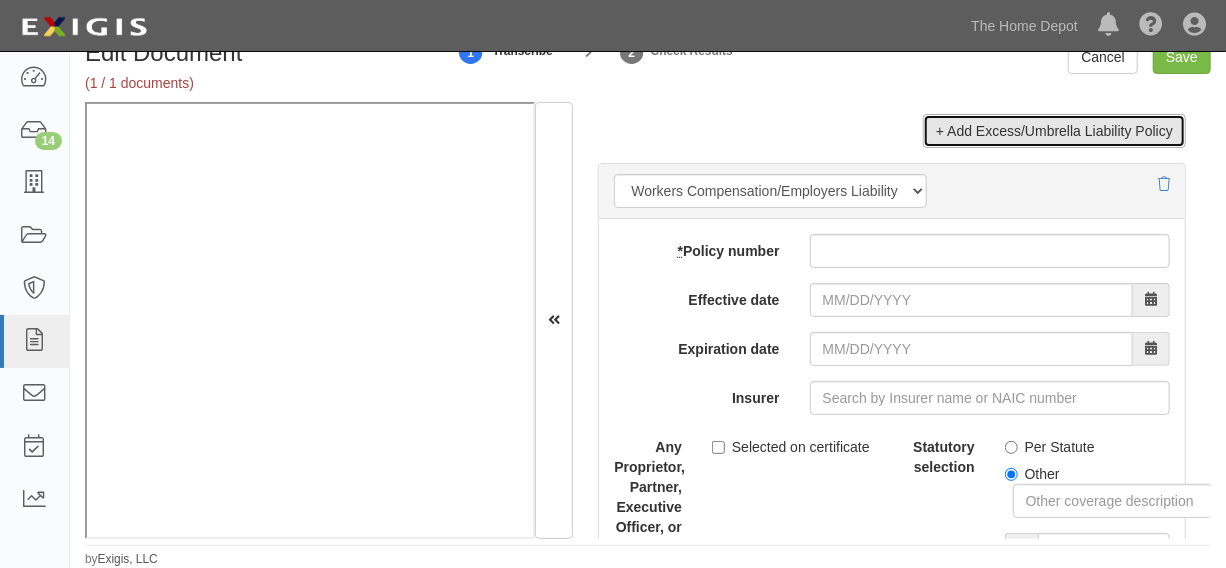 click on "+ Add Excess/Umbrella Liability Policy" at bounding box center [1054, 131] 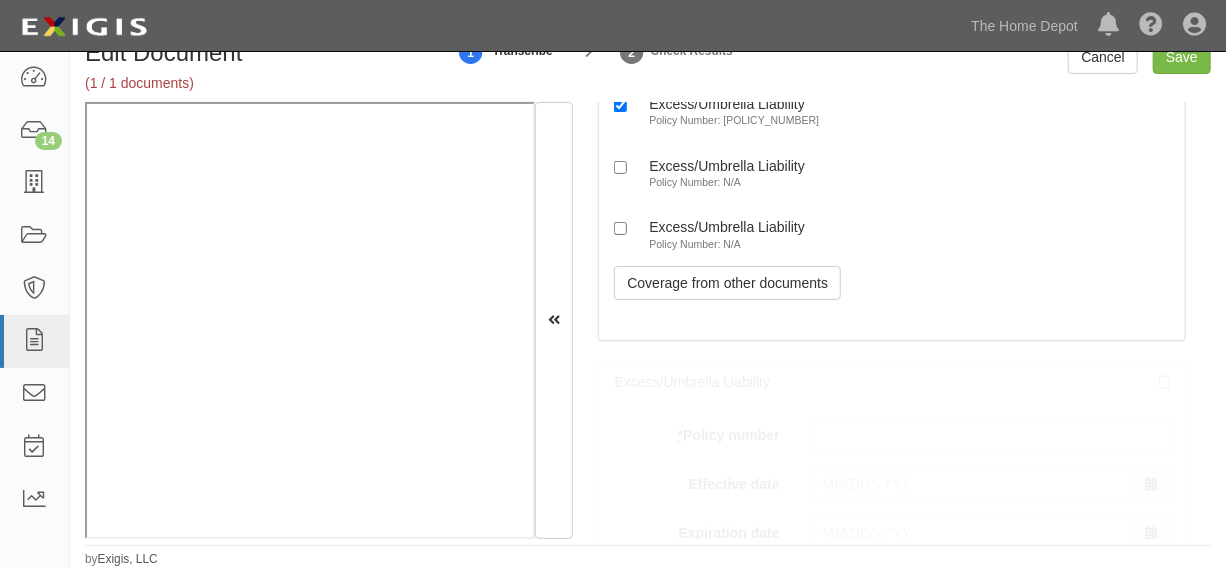 scroll, scrollTop: 8239, scrollLeft: 0, axis: vertical 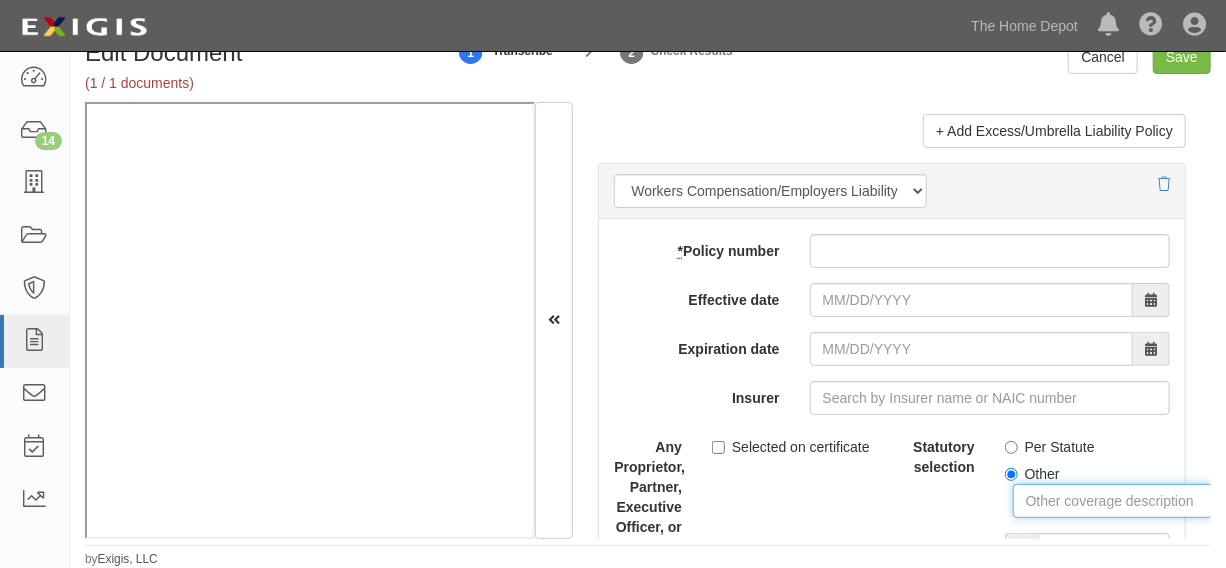 click on "Statutory selection" at bounding box center [1113, 501] 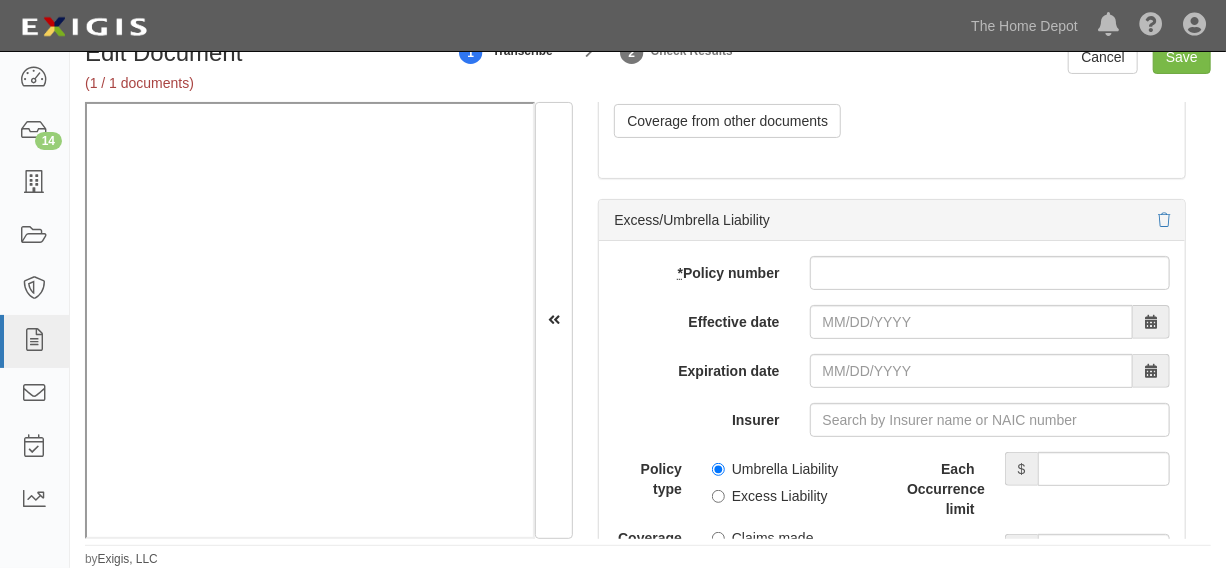 scroll, scrollTop: 7330, scrollLeft: 0, axis: vertical 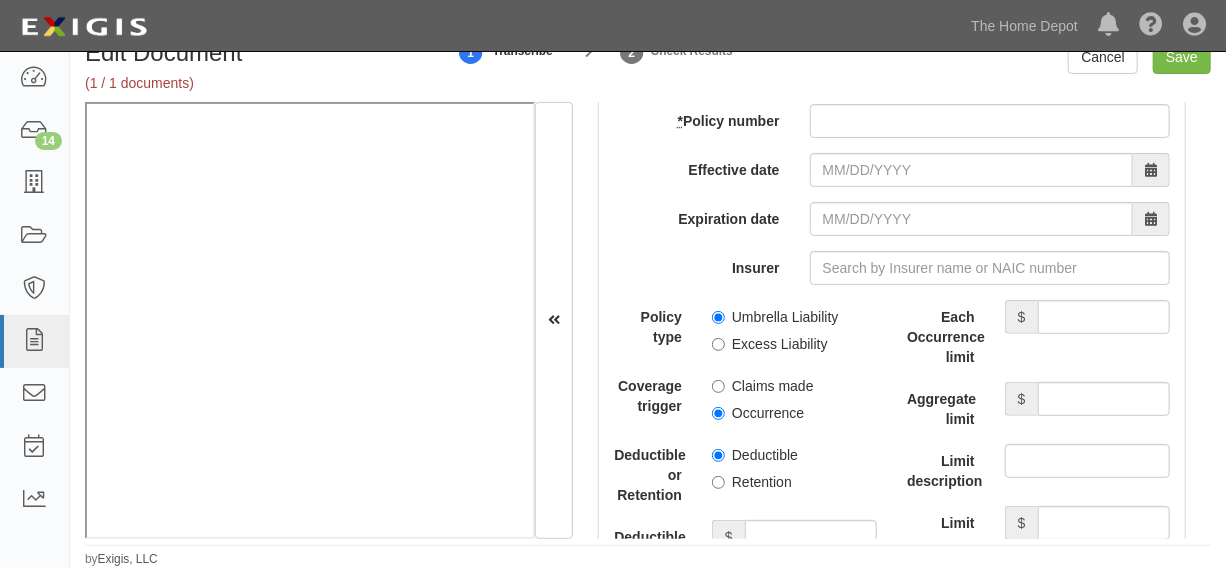 click on "add update renew This new policy will be added This new policy will update existing policy # This new policy will renew existing policy # *  Policy number Effective date Expiration date Insurer Policy type Umbrella Liability Excess Liability Coverage trigger Claims made Occurrence Deductible or Retention Deductible Retention Deductible or Retention amount $ Additional Insured Selected on certificate Waiver of Subrogation Selected on certificate Each Occurrence limit $ Aggregate limit $ Limit description Limit $ Description Internal notes Self-insured Underlying Coverage
General Liability
Policy Number: 20CESOF0AGS
Auto Liability
Policy Number: N/A
Workers Compensation/Employers Liability
Policy Number: N/A
Other" at bounding box center [892, 545] 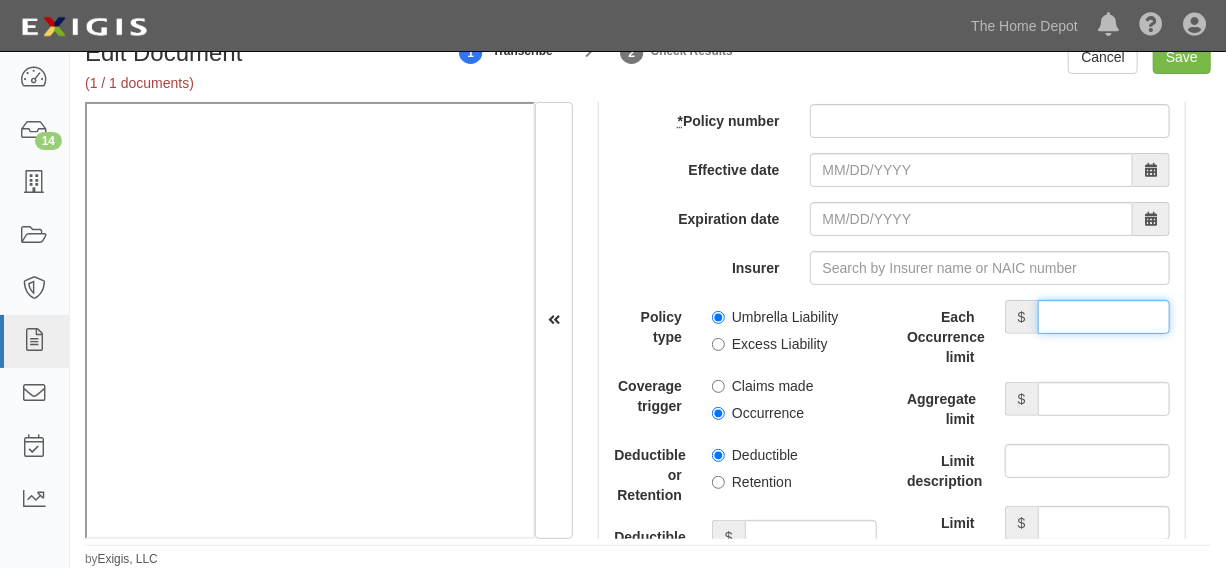 click on "Each Occurrence limit" at bounding box center (1104, 317) 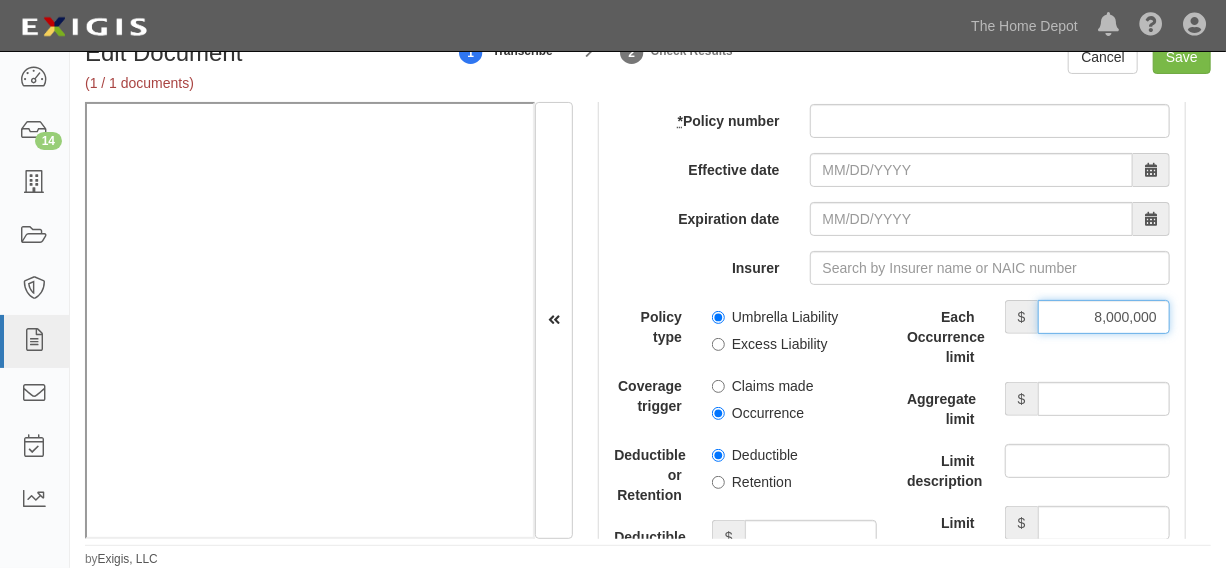 type on "8,000,000" 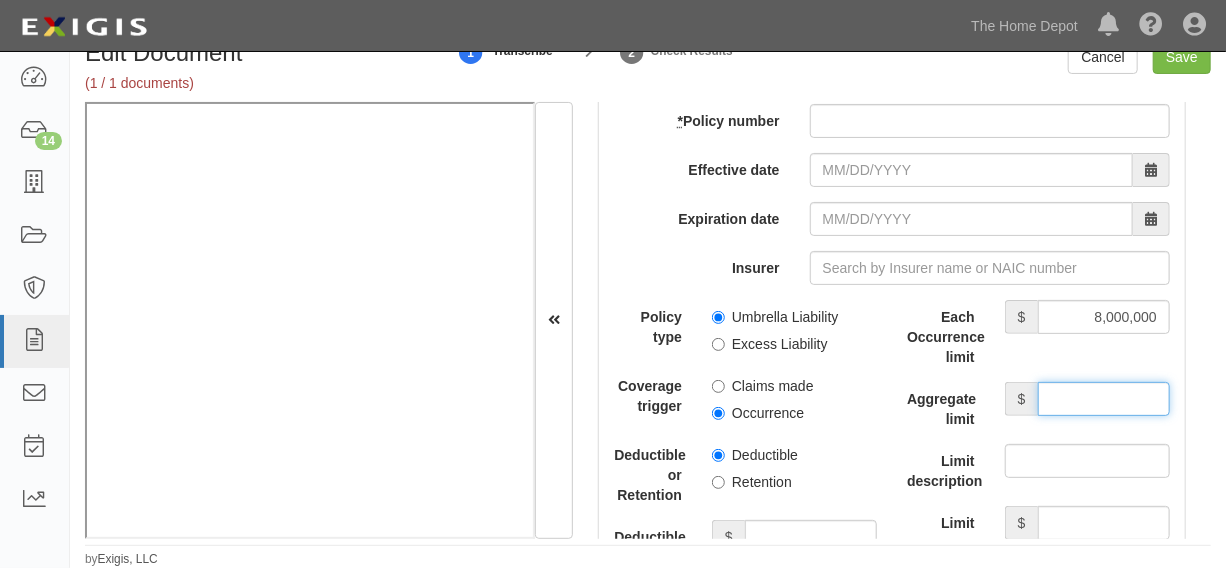 click on "Aggregate limit" at bounding box center (1104, 399) 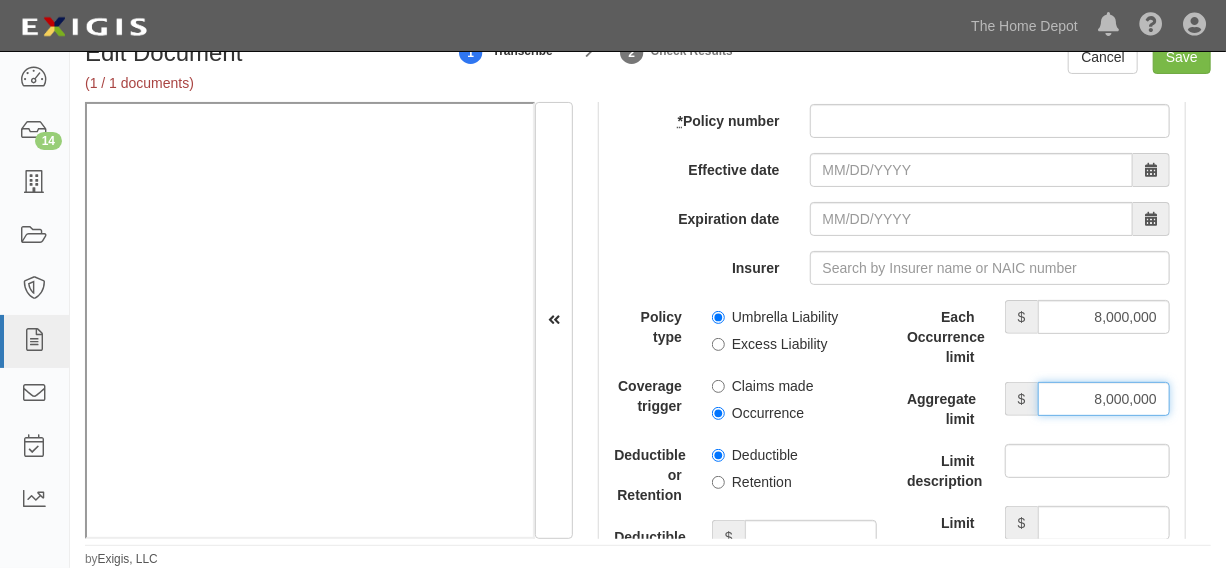 type on "8,000,000" 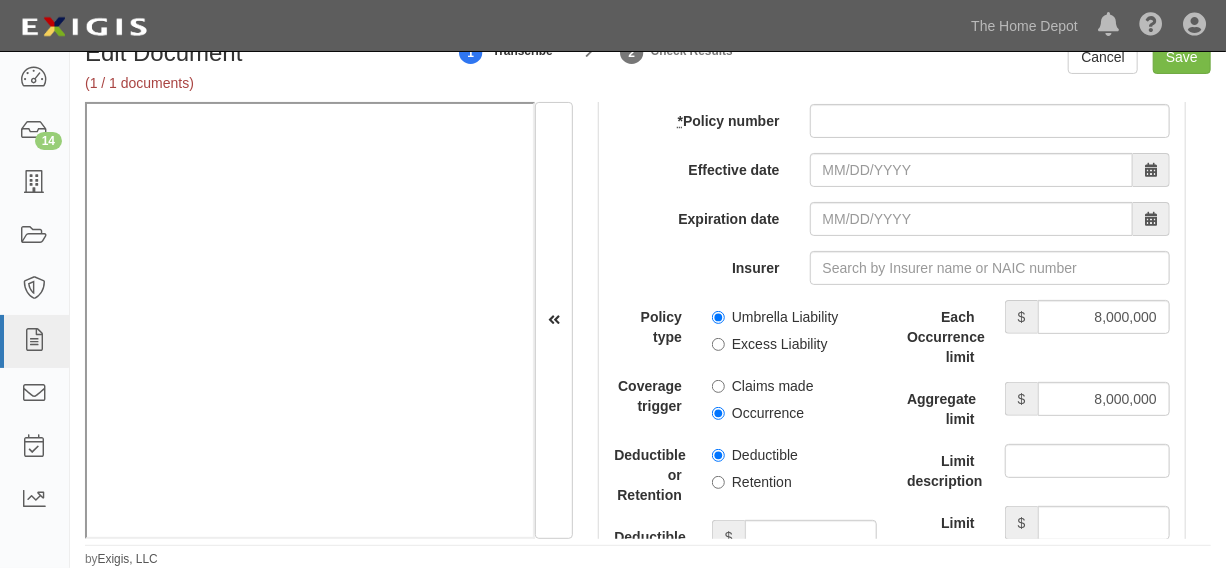 click on "Excess Liability" at bounding box center [770, 344] 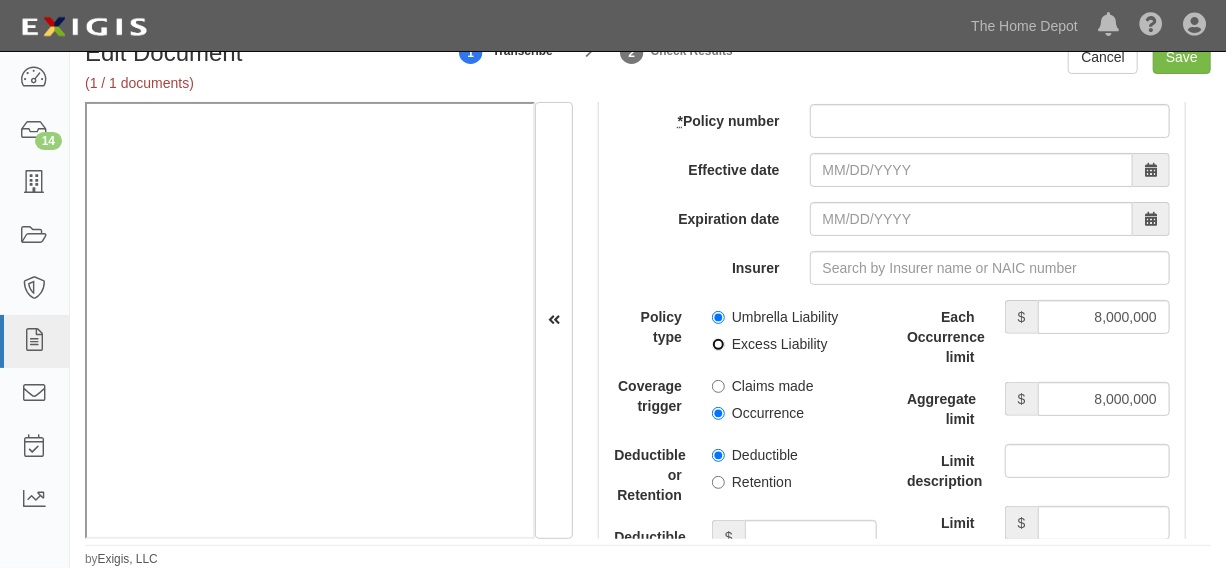 click on "Excess Liability" at bounding box center (718, 344) 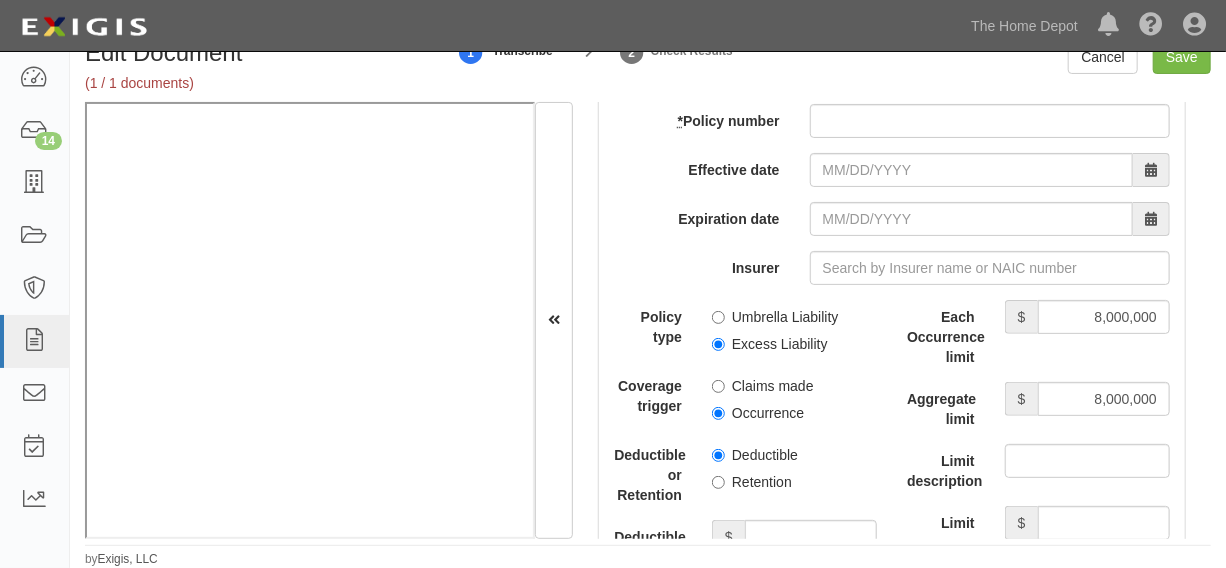 click on "Policy type Umbrella Liability Excess Liability Coverage trigger Claims made Occurrence Deductible or Retention Deductible Retention Deductible or Retention amount $ Additional Insured Selected on certificate Waiver of Subrogation Selected on certificate" at bounding box center (745, 515) 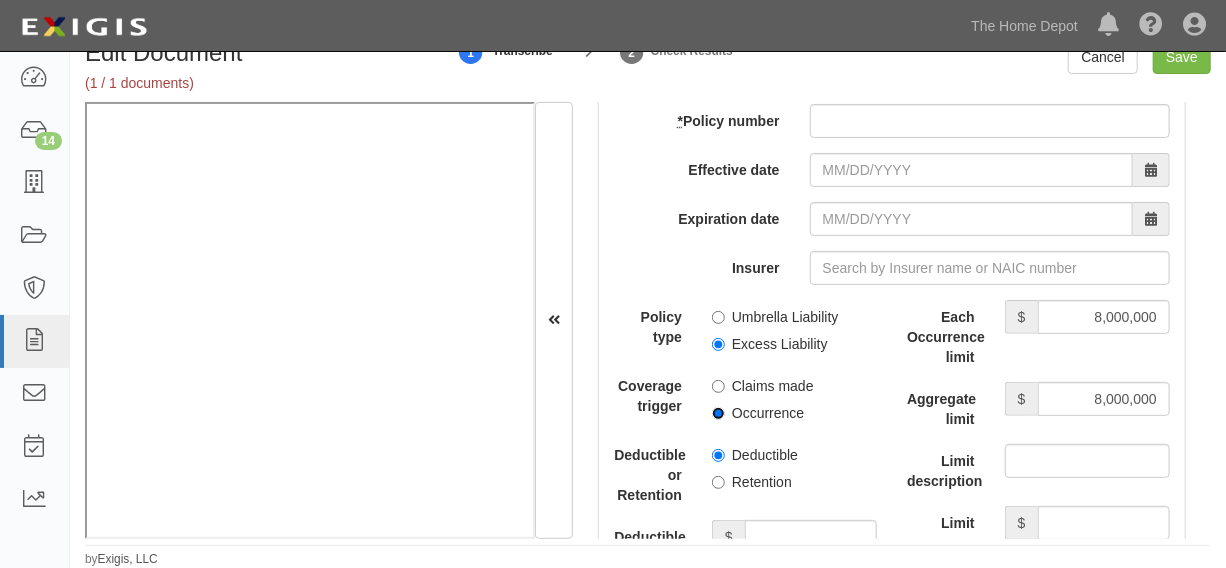 click on "Occurrence" at bounding box center (718, 413) 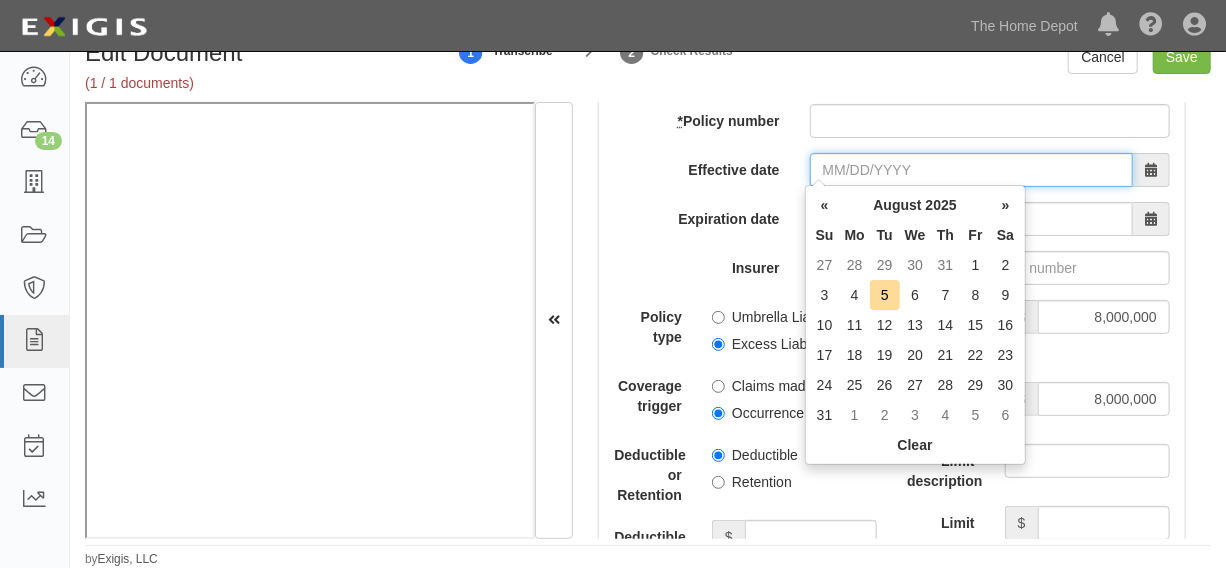 click on "Effective date" at bounding box center [971, 170] 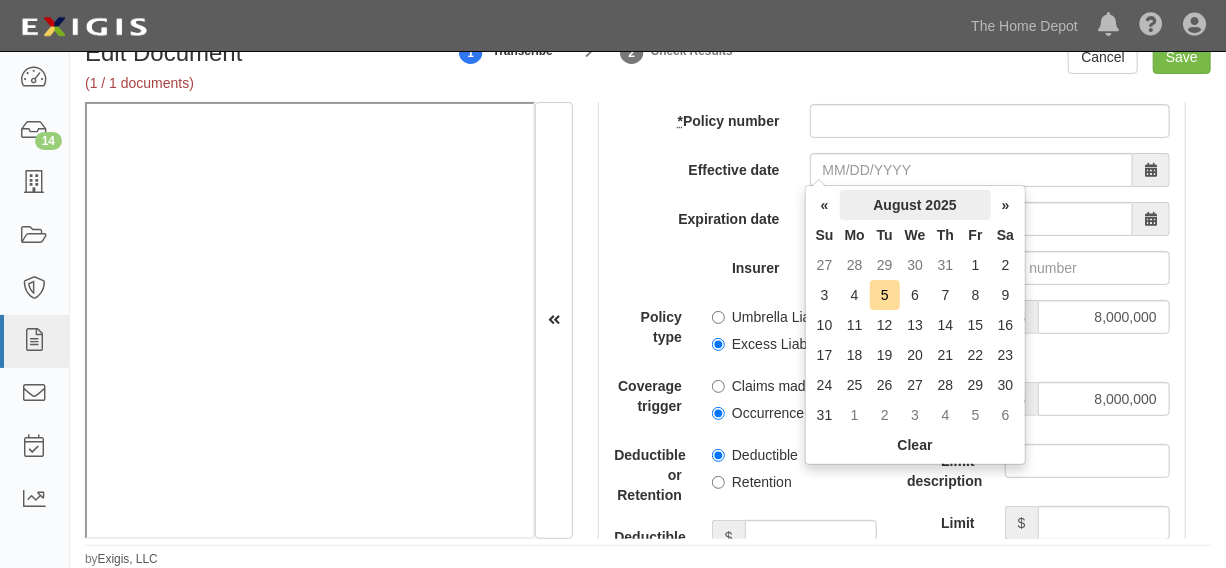 click on "August 2025" at bounding box center (915, 205) 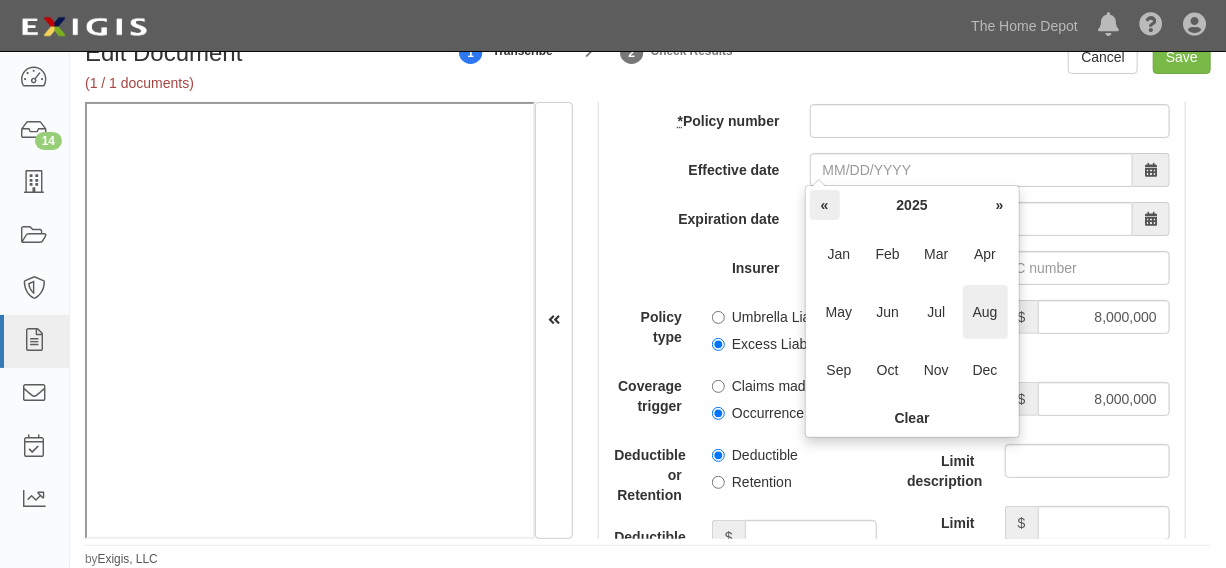 click on "«" at bounding box center [825, 205] 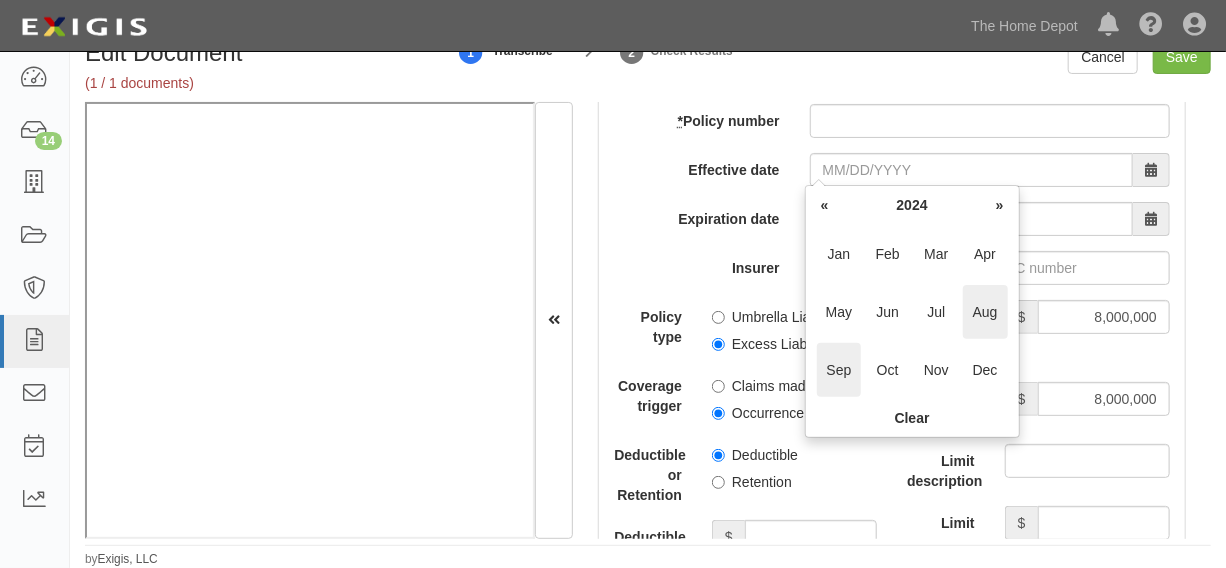 click on "Sep" at bounding box center (839, 370) 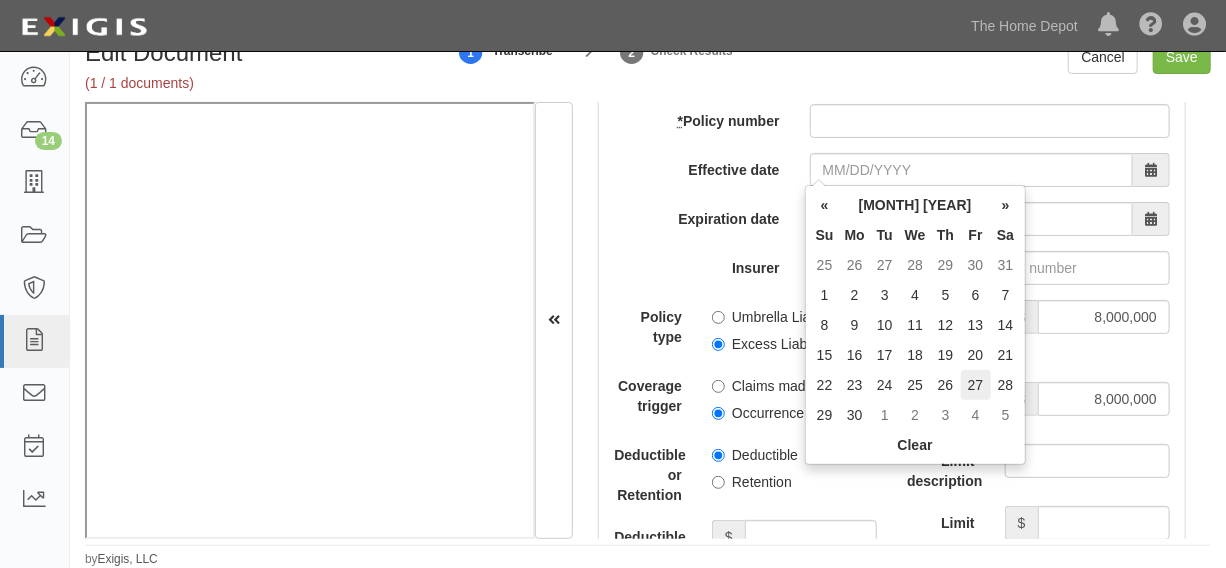 click on "27" at bounding box center [976, 385] 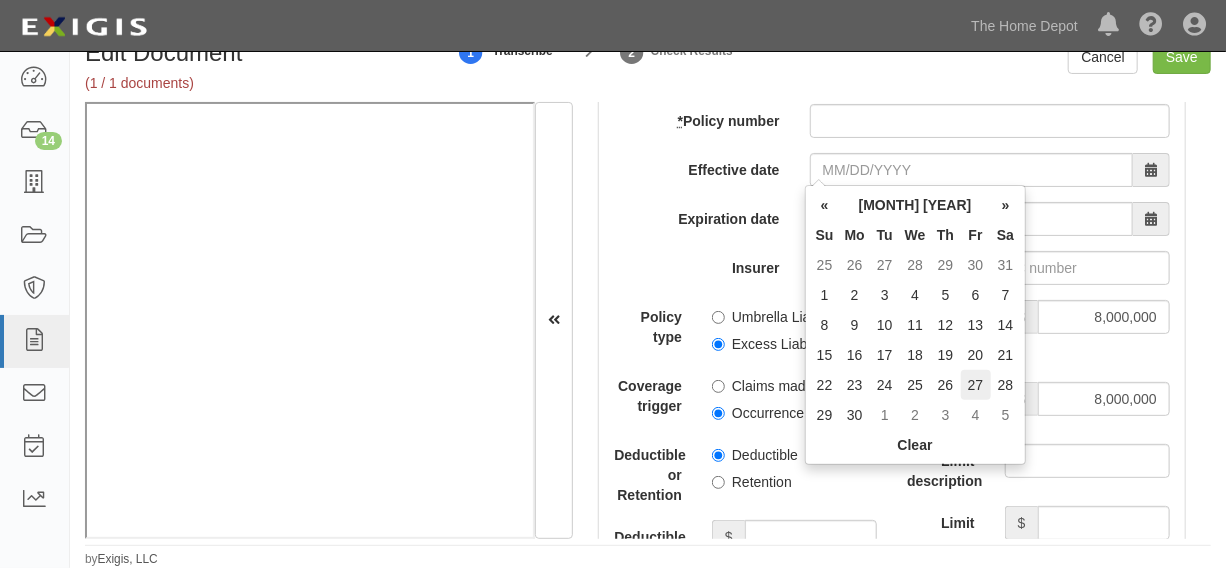 type on "09/27/2024" 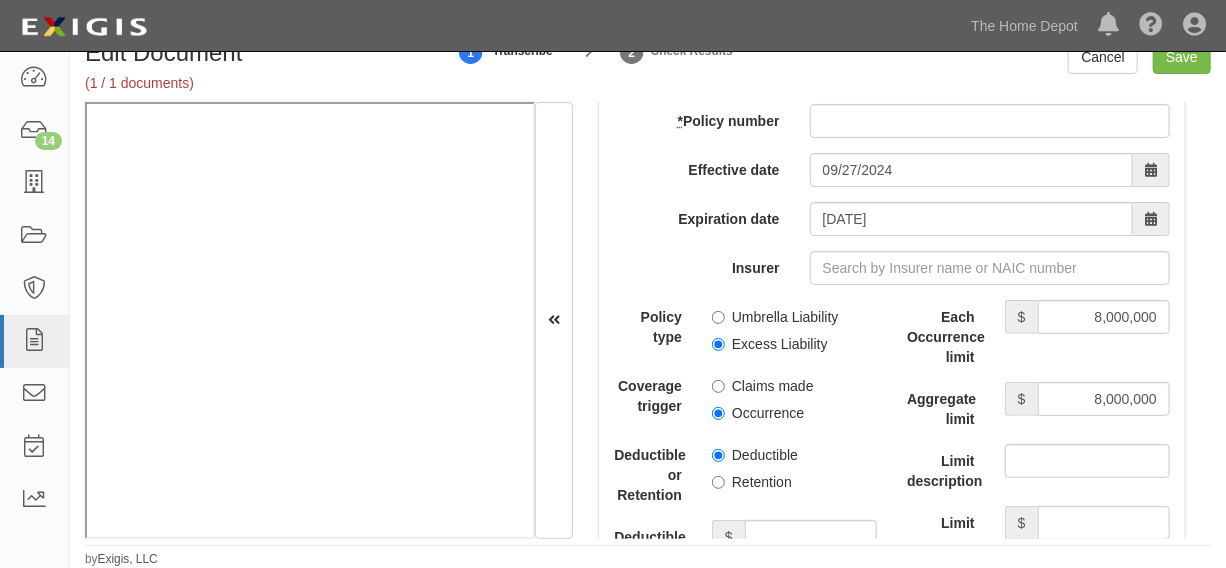 click on "add update renew This new policy will be added This new policy will update existing policy # This new policy will renew existing policy # *  Policy number Effective date 09/27/2024 Expiration date 09/27/2025 Insurer Policy type Umbrella Liability Excess Liability Coverage trigger Claims made Occurrence Deductible or Retention Deductible Retention Deductible or Retention amount $ Additional Insured Selected on certificate Waiver of Subrogation Selected on certificate Each Occurrence limit $ 8,000,000 Aggregate limit $ 8,000,000 Limit description Limit $ Description Internal notes Self-insured Underlying Coverage
General Liability
Policy Number: 20CESOF0AGS
Auto Liability
Policy Number: N/A
Workers Compensation/Employers Liability
Policy Number: N/A" at bounding box center [892, 545] 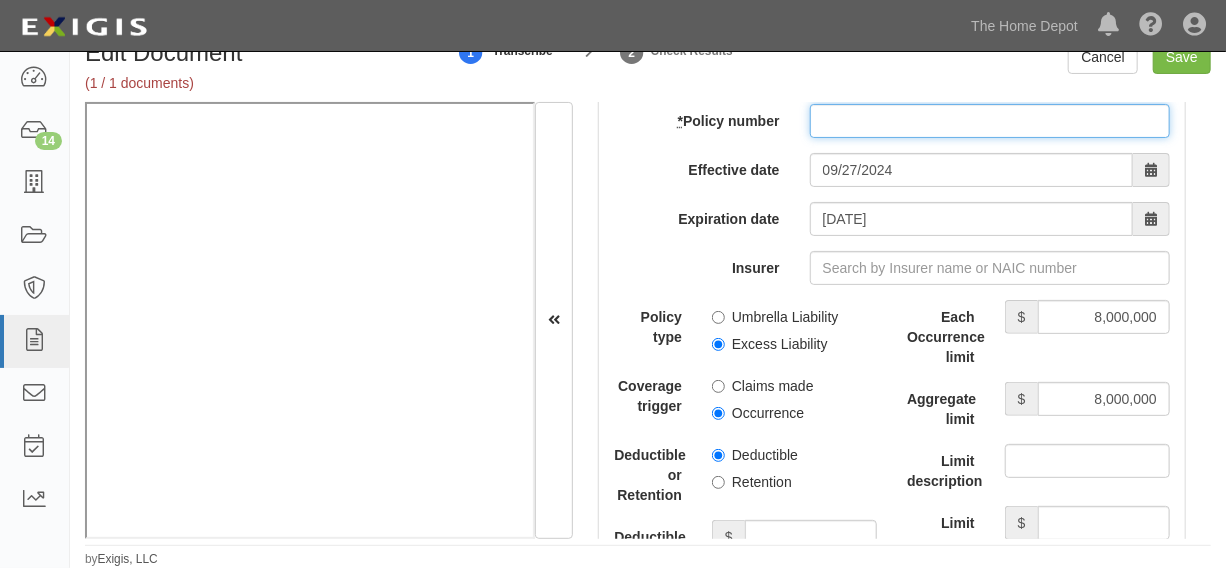 click on "*  Policy number" at bounding box center [990, 121] 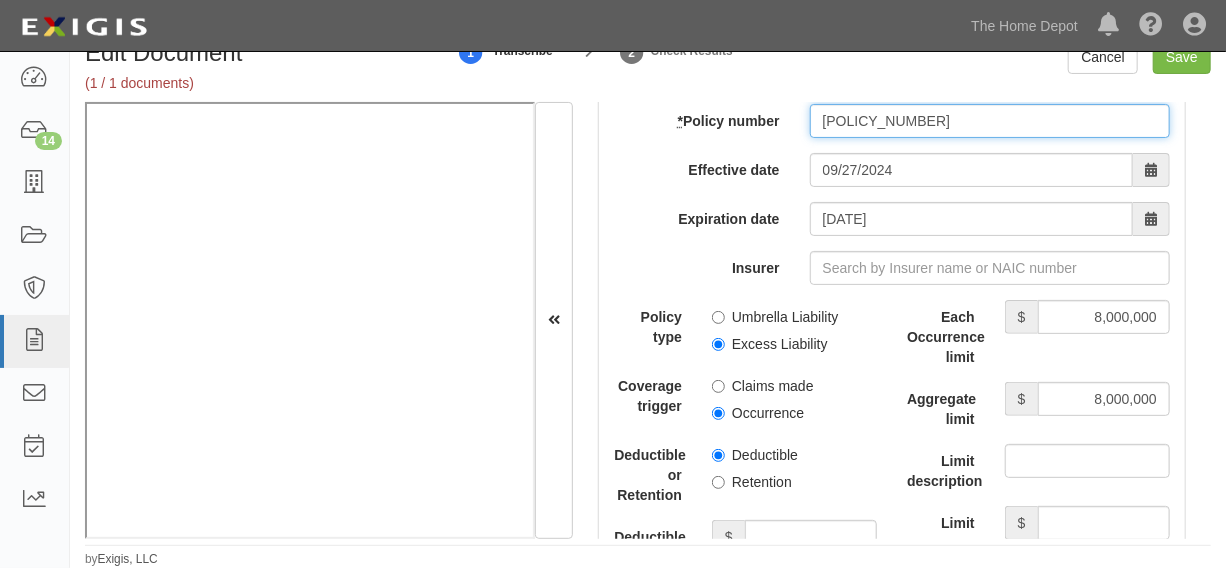 type on "XC8EX00612241" 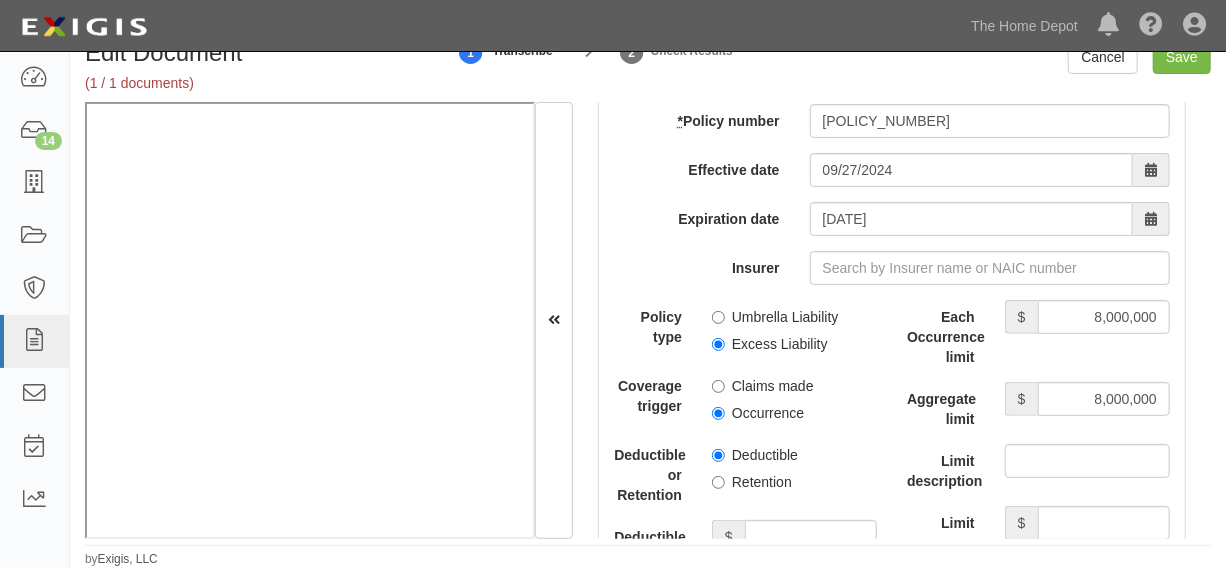 click on "add update renew This new policy will be added This new policy will update existing policy # This new policy will renew existing policy # *  Policy number XC8EX00612241 Effective date 09/27/2024 Expiration date 09/27/2025 Insurer Policy type Umbrella Liability Excess Liability Coverage trigger Claims made Occurrence Deductible or Retention Deductible Retention Deductible or Retention amount $ Additional Insured Selected on certificate Waiver of Subrogation Selected on certificate Each Occurrence limit $ 8,000,000 Aggregate limit $ 8,000,000 Limit description Limit $ Description Internal notes Self-insured Underlying Coverage
General Liability
Policy Number: 20CESOF0AGS
Auto Liability
Policy Number: N/A
Workers Compensation/Employers Liability
Policy Number: N/A" at bounding box center [892, 545] 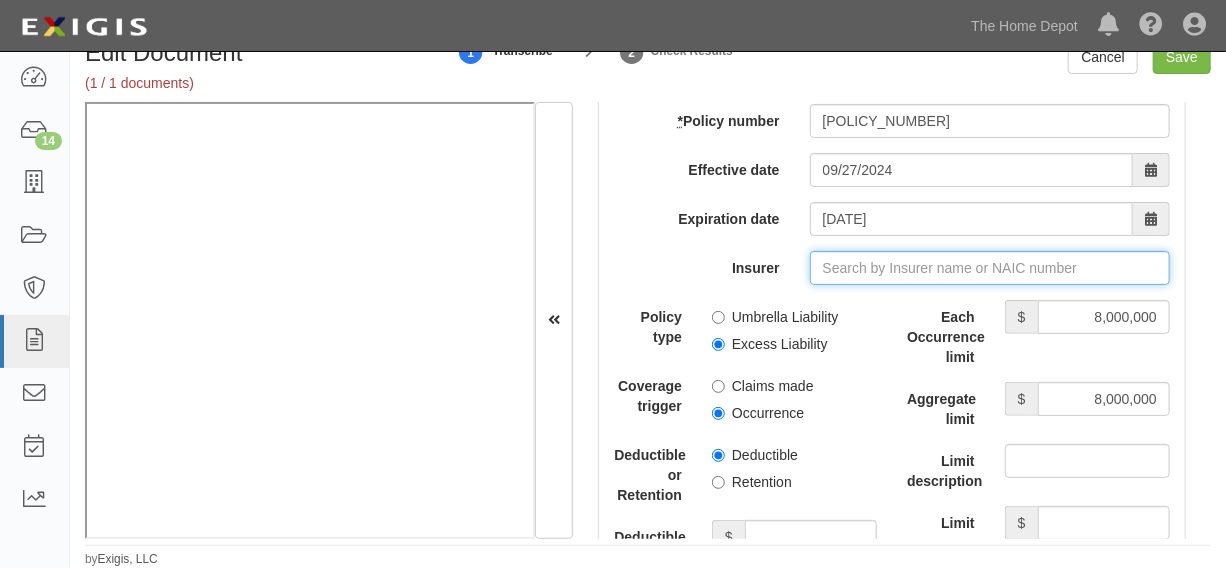 click on "Insurer" at bounding box center [990, 268] 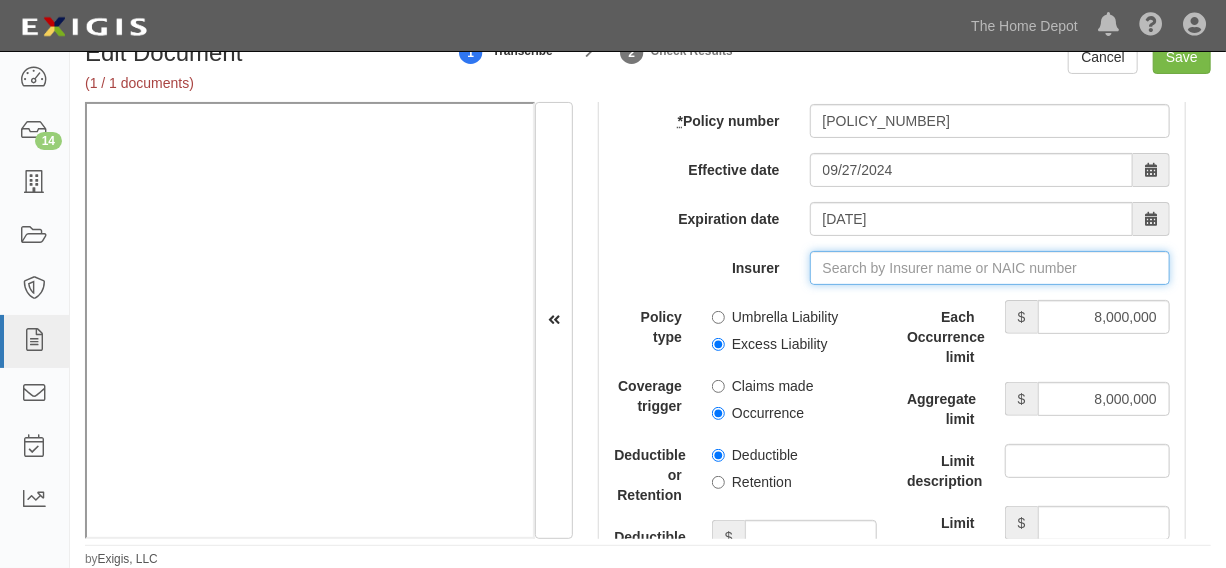 type on "180 Seguros S.A. (0) NR Rating" 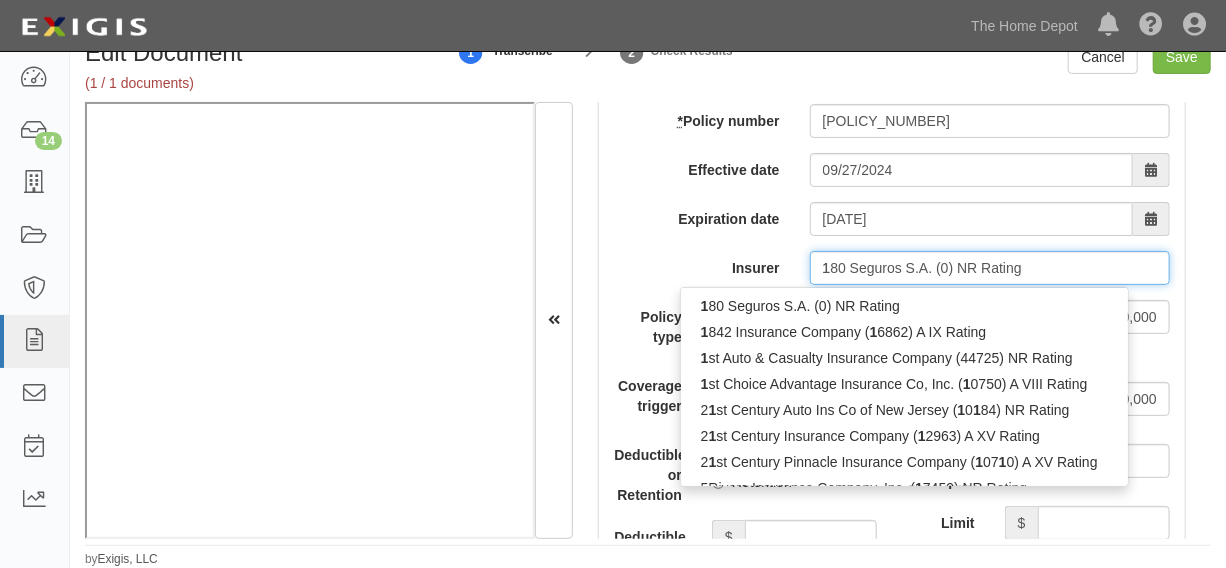 type 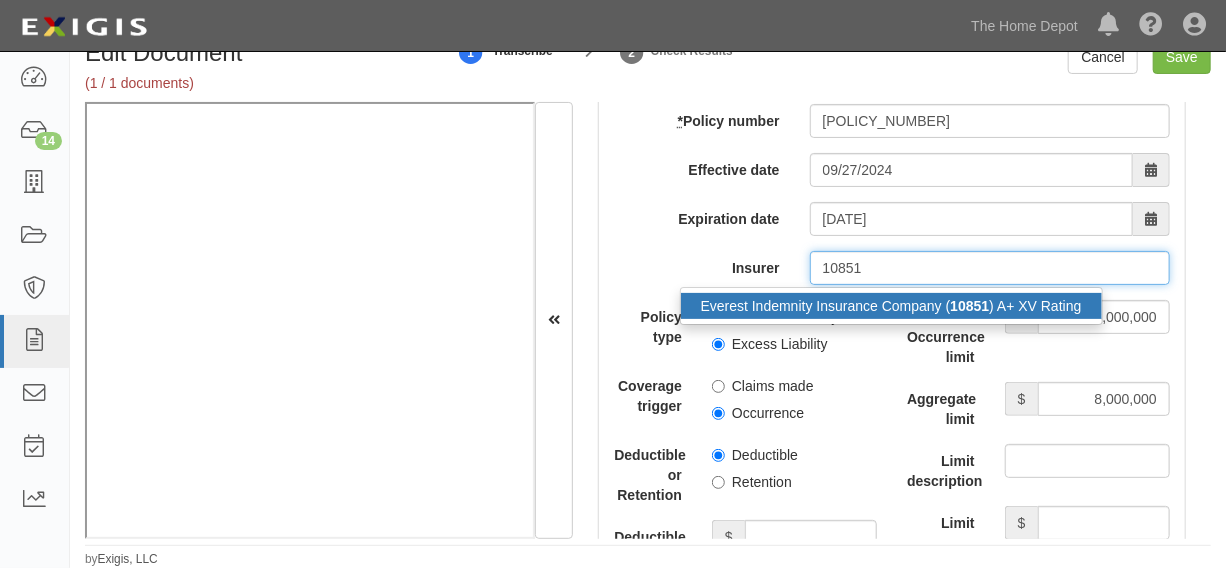 click on "Everest Indemnity Insurance Company ( 10851 ) A+ XV Rating" at bounding box center [891, 306] 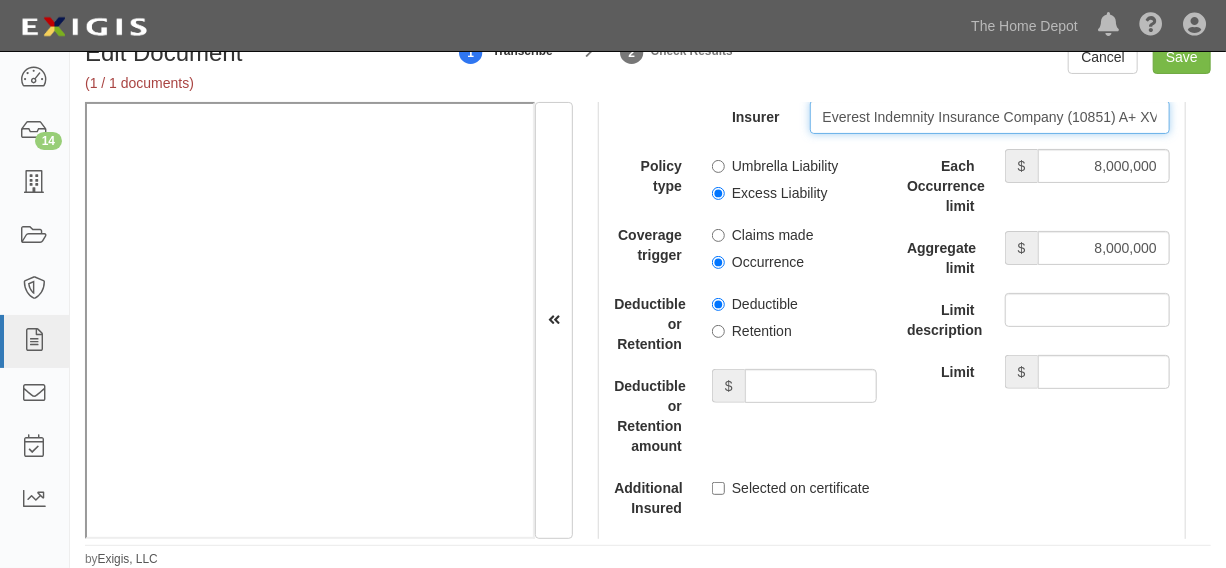 scroll, scrollTop: 7935, scrollLeft: 0, axis: vertical 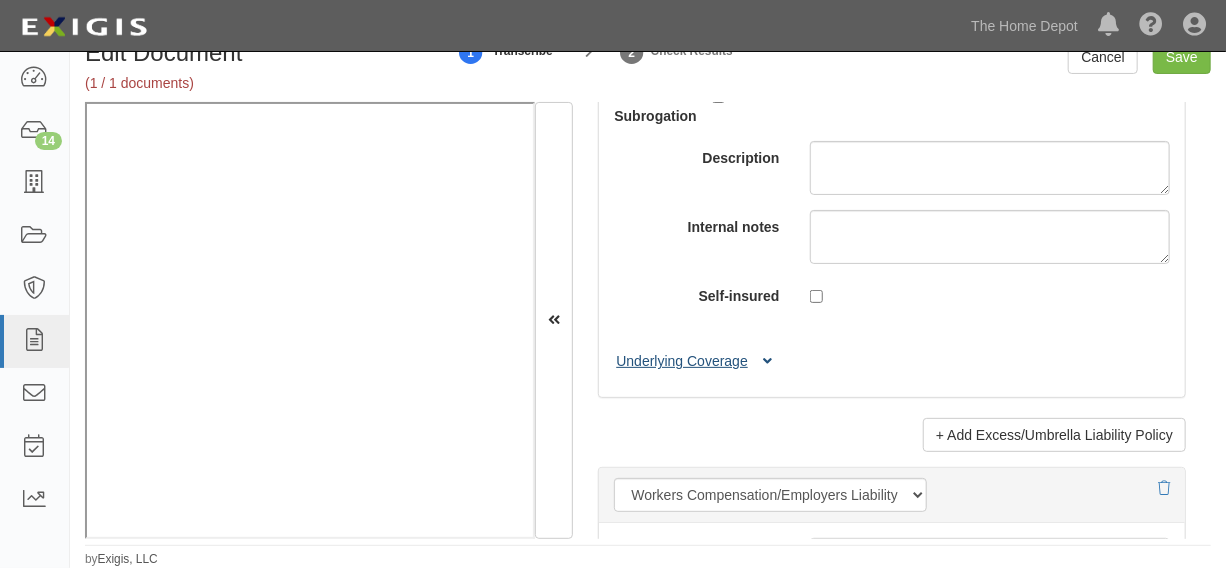 type on "Everest Indemnity Insurance Company (10851) A+ XV Rating" 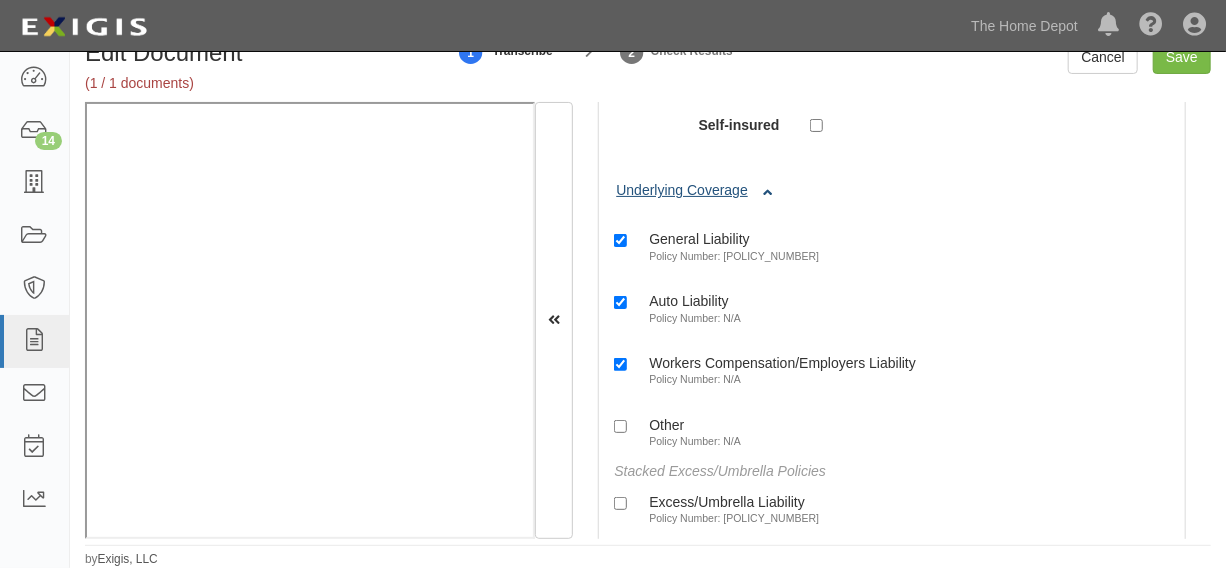 scroll, scrollTop: 8239, scrollLeft: 0, axis: vertical 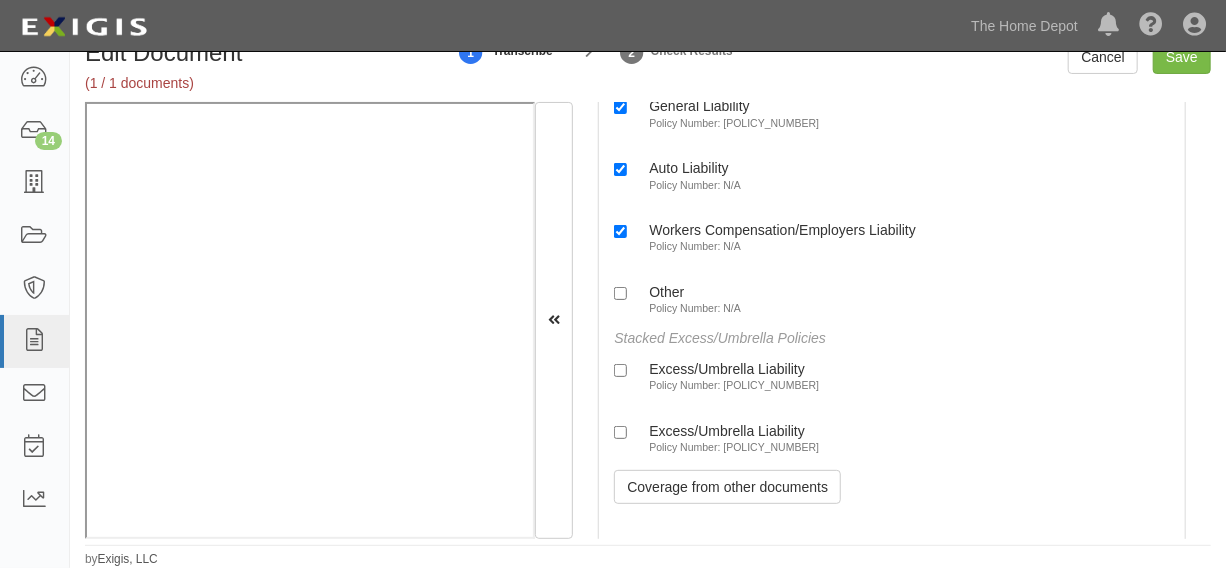 click on "Policy Number:  20XSON0A1T" at bounding box center [734, 385] 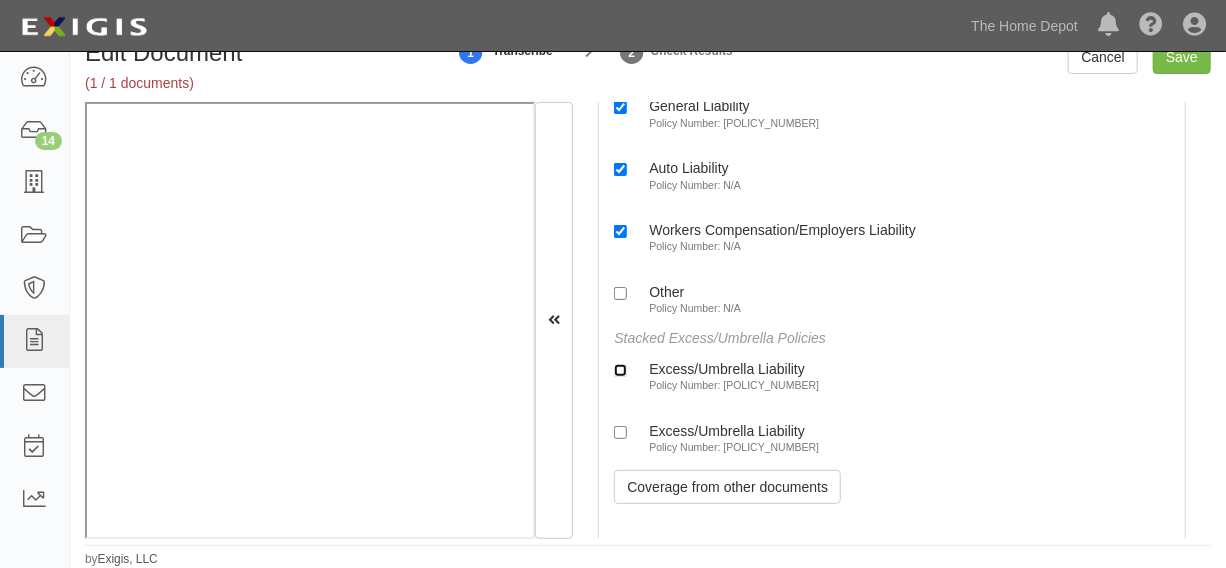 click on "Excess/Umbrella Liability
Policy Number:  20XSON0A1T" at bounding box center (620, 370) 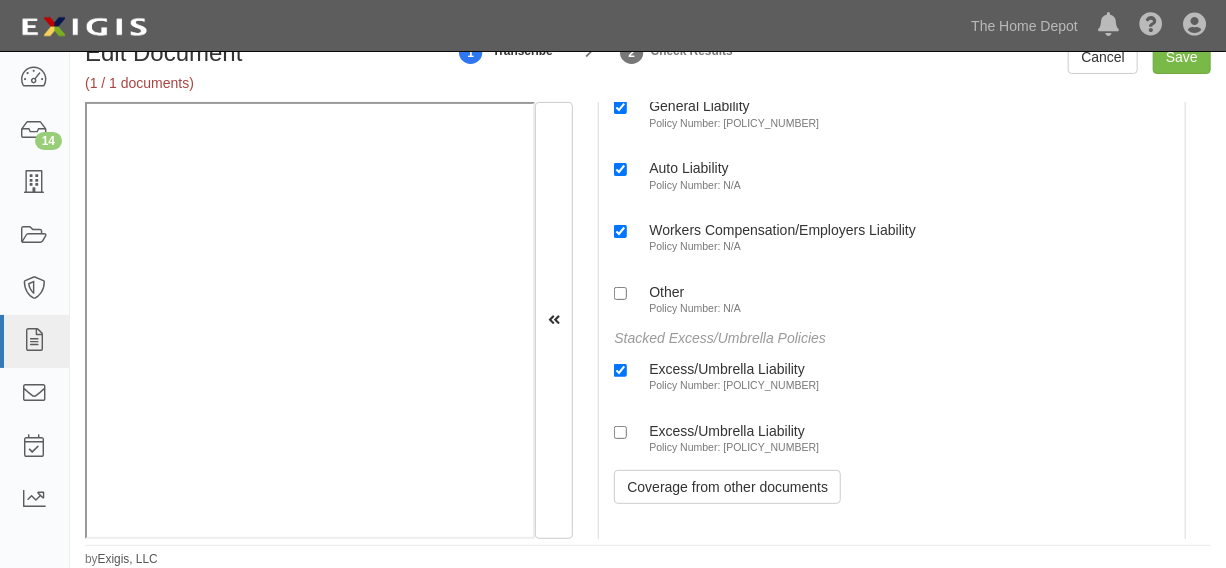 click on "Excess/Umbrella Liability" at bounding box center (734, 430) 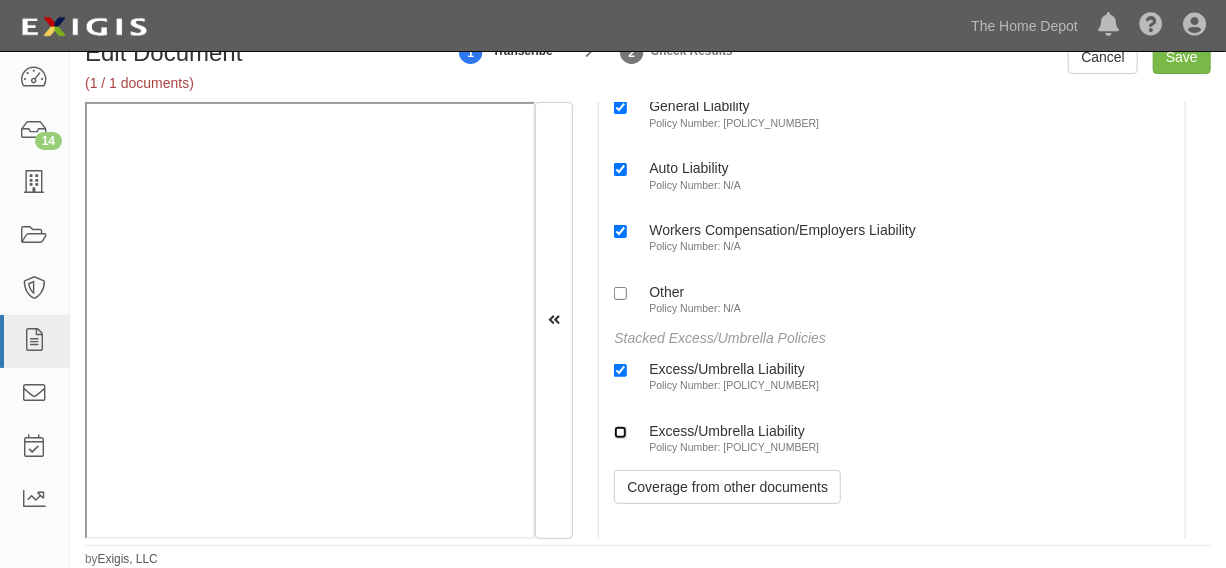click on "Excess/Umbrella Liability
Policy Number: USXSL0112424" at bounding box center (620, 432) 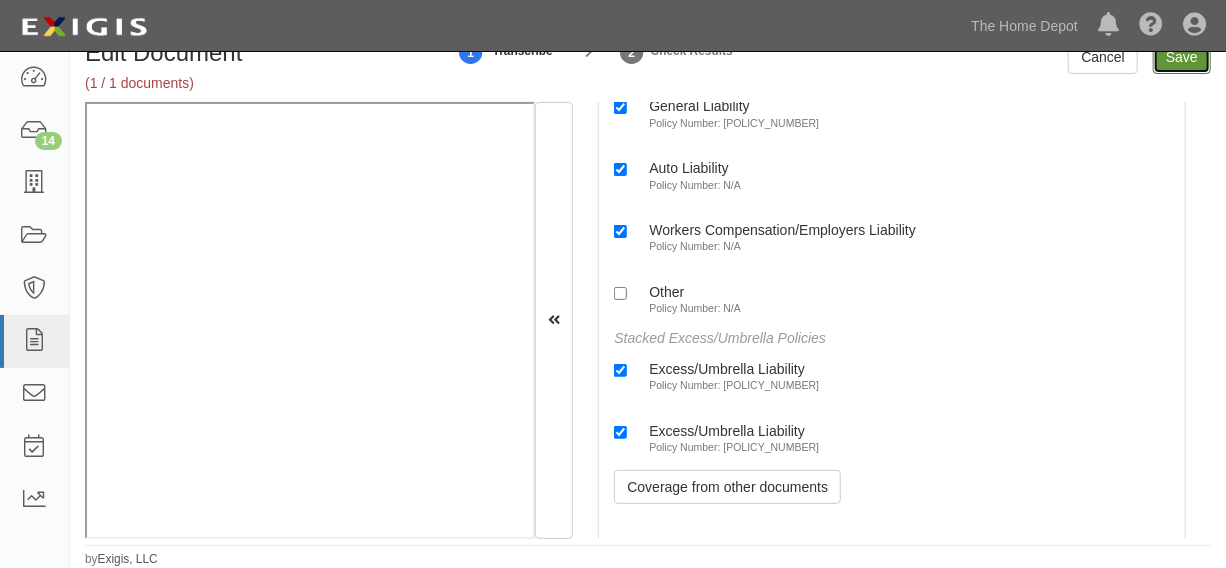 click on "Save" at bounding box center (1182, 57) 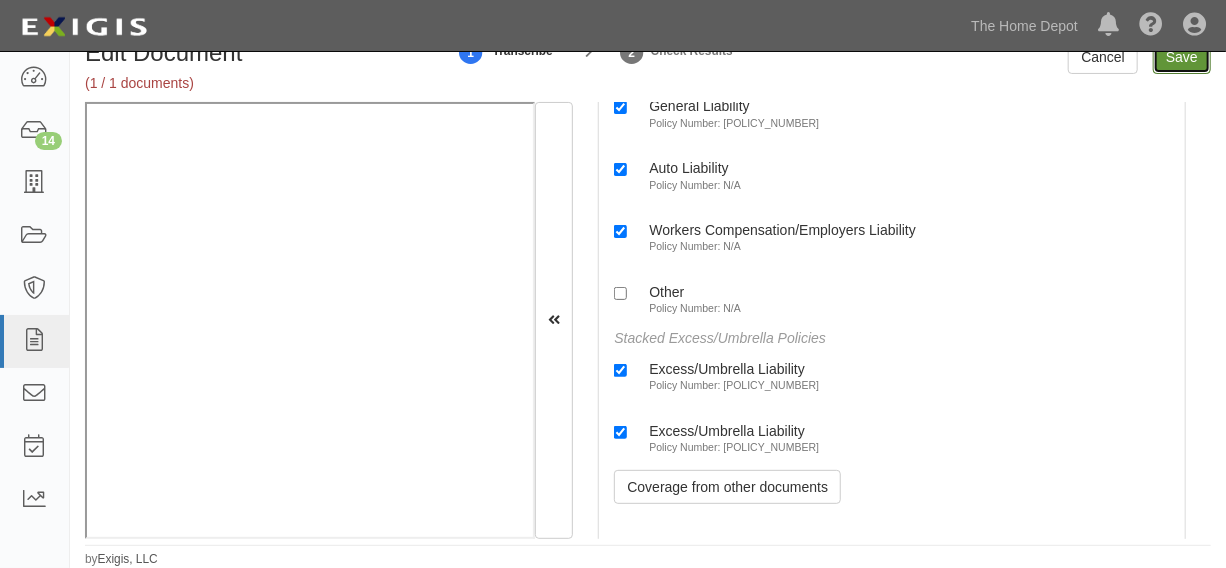 type on "8000000" 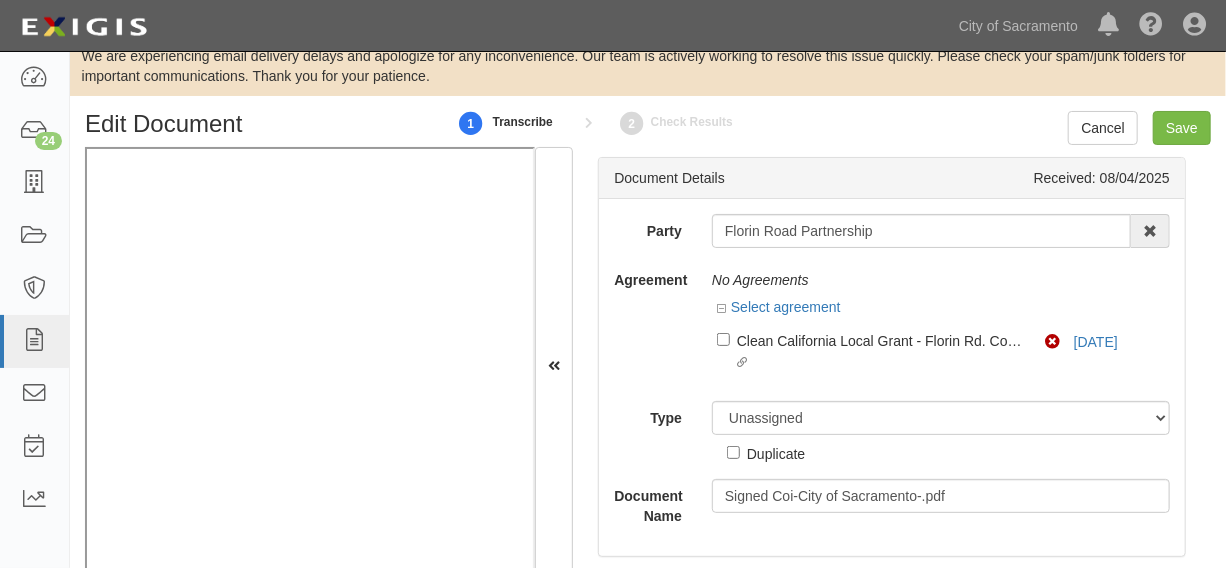 scroll, scrollTop: 0, scrollLeft: 0, axis: both 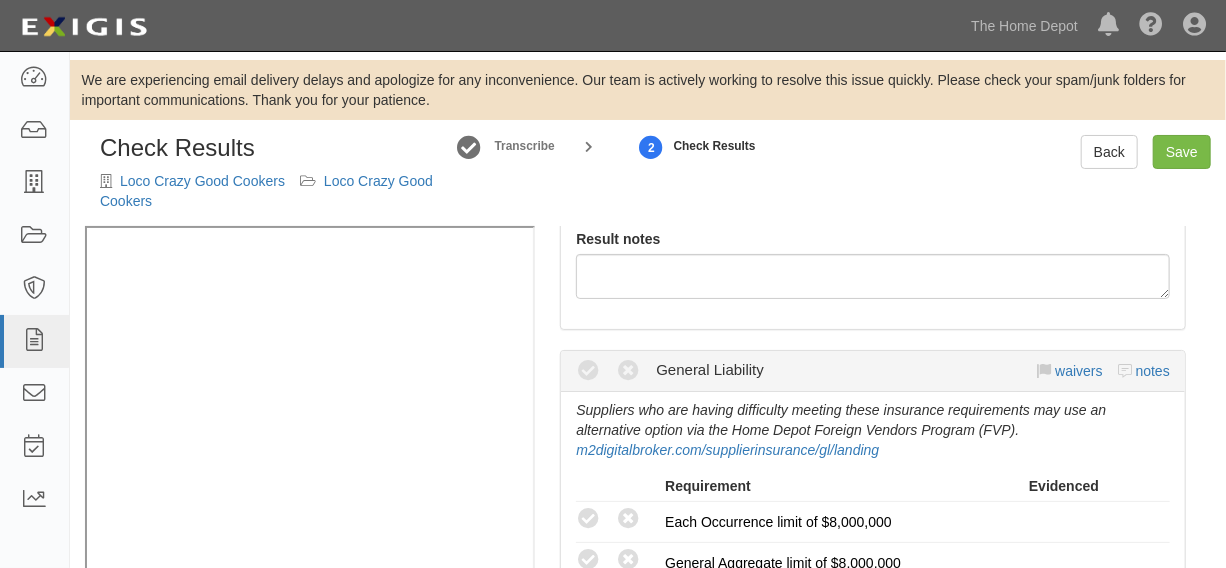 radio on "true" 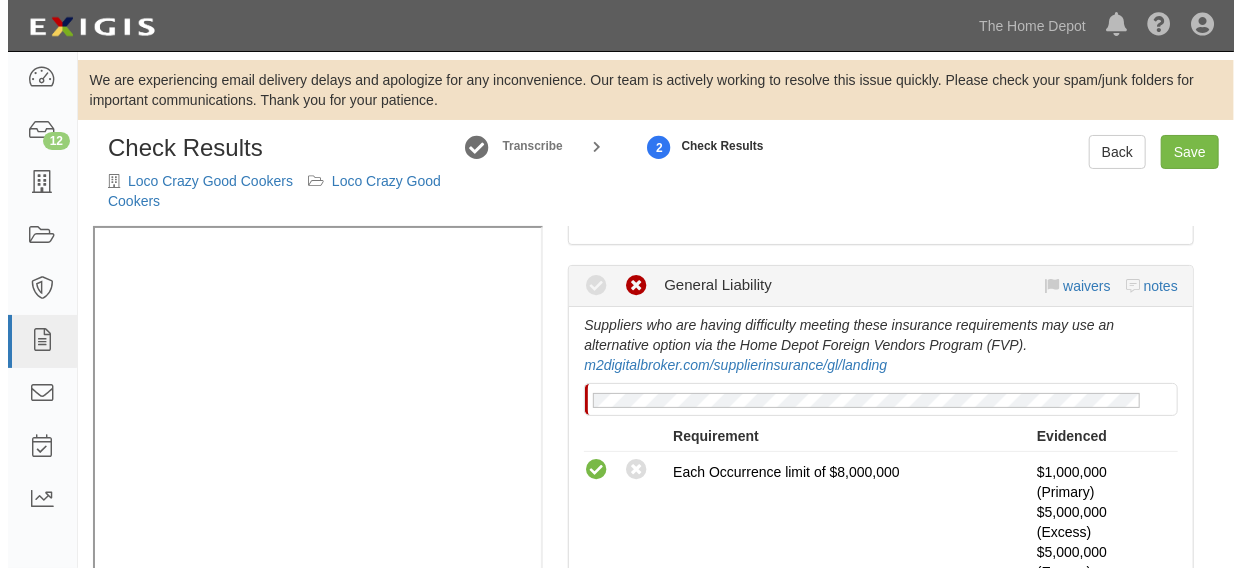 scroll, scrollTop: 0, scrollLeft: 0, axis: both 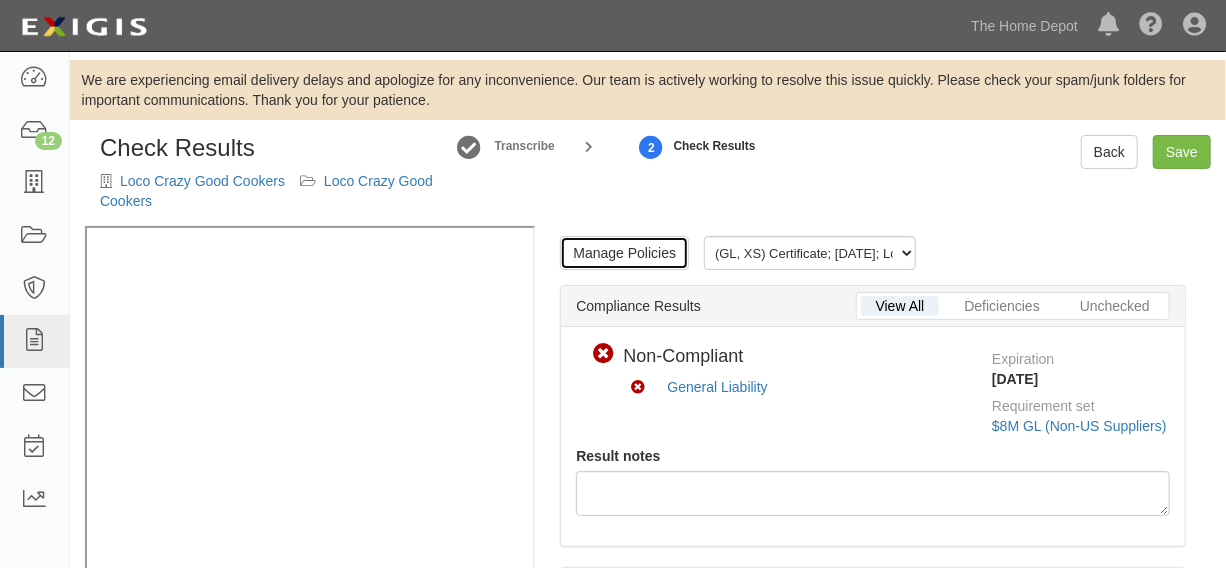 click on "Manage Policies" at bounding box center (624, 253) 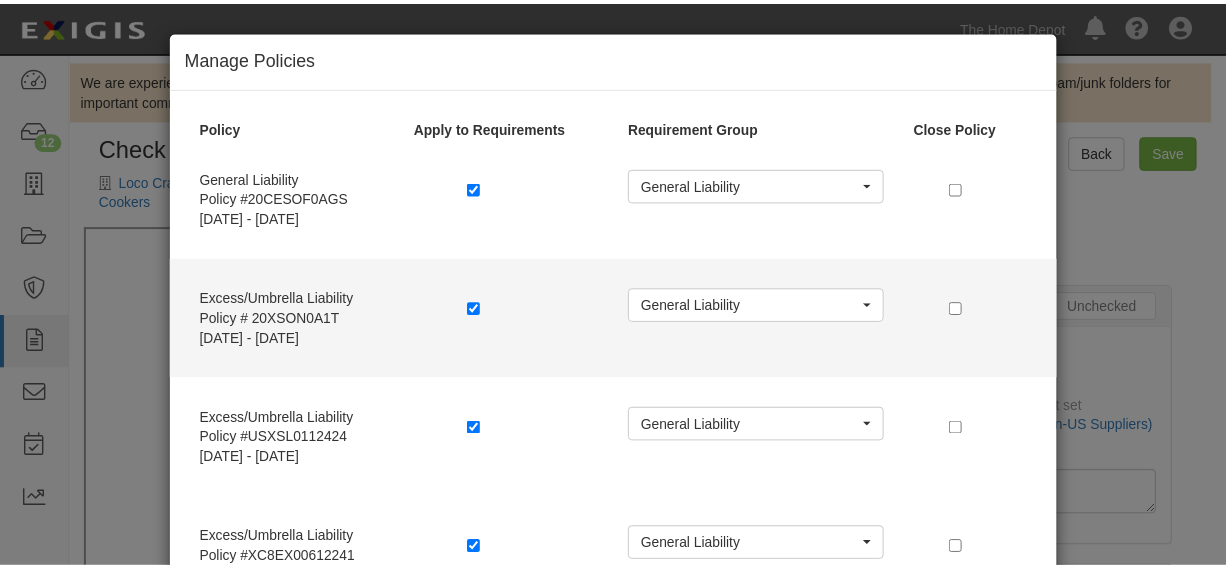 scroll, scrollTop: 144, scrollLeft: 0, axis: vertical 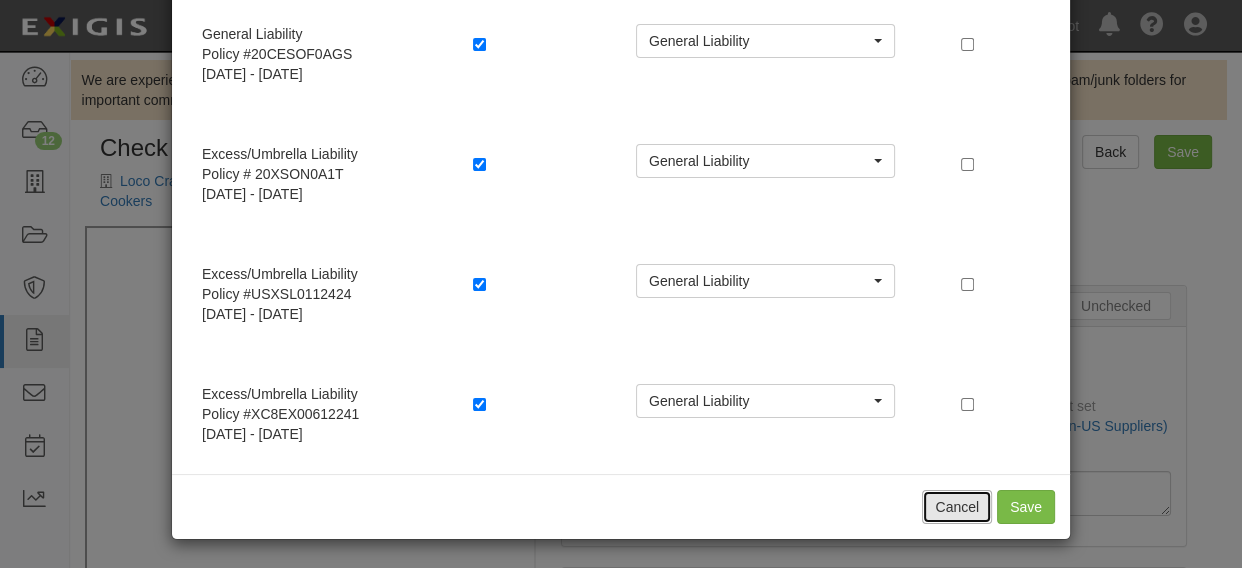 click on "Cancel" at bounding box center [957, 507] 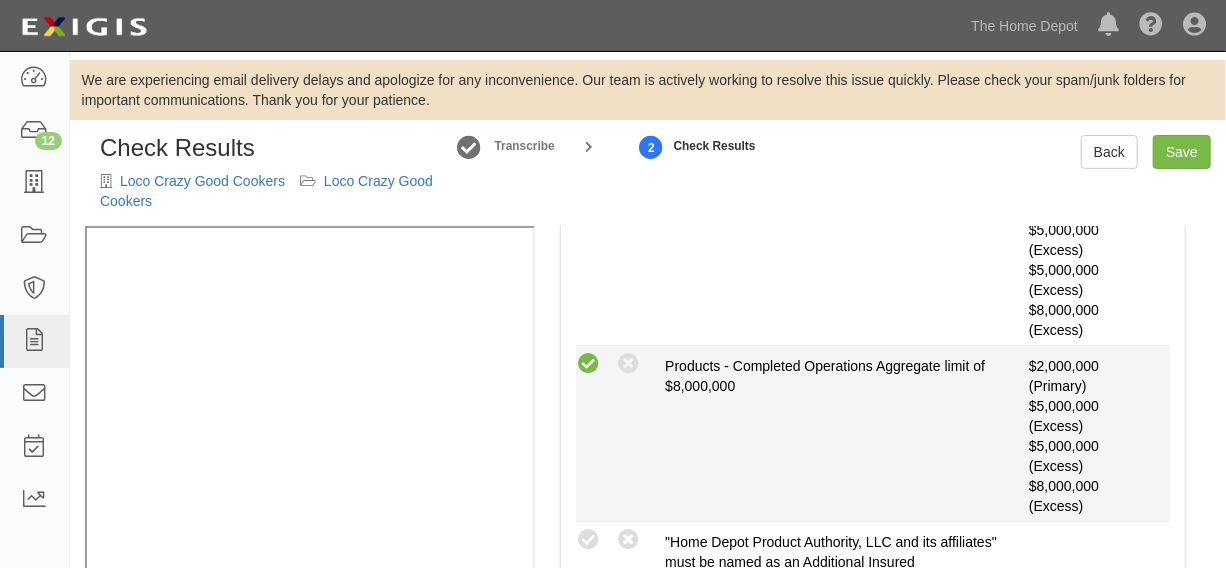 scroll, scrollTop: 909, scrollLeft: 0, axis: vertical 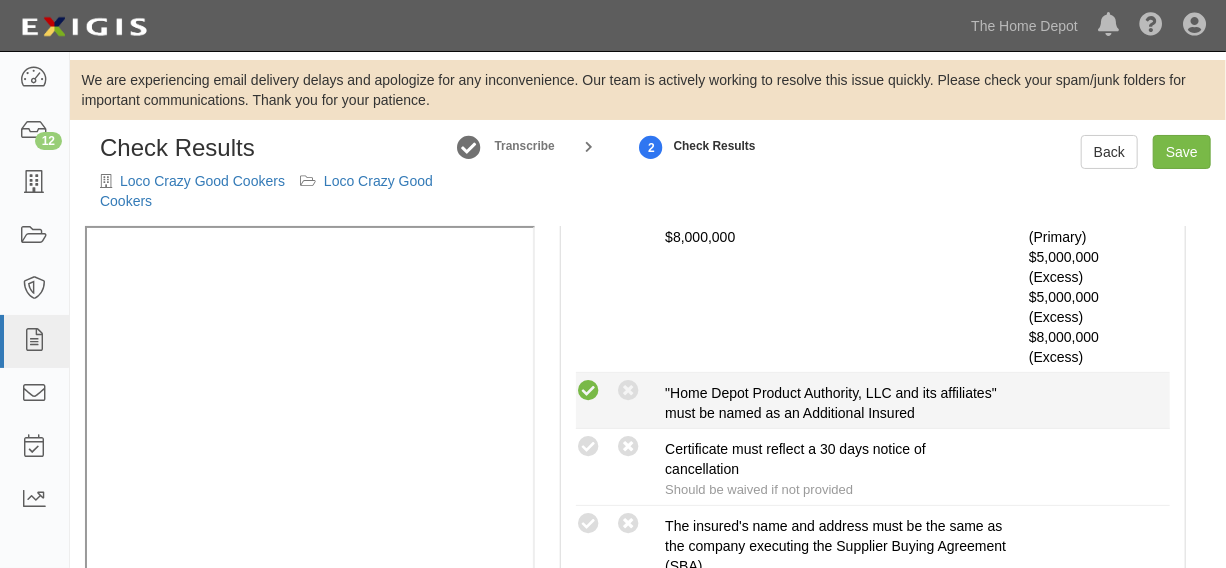 click at bounding box center (588, 391) 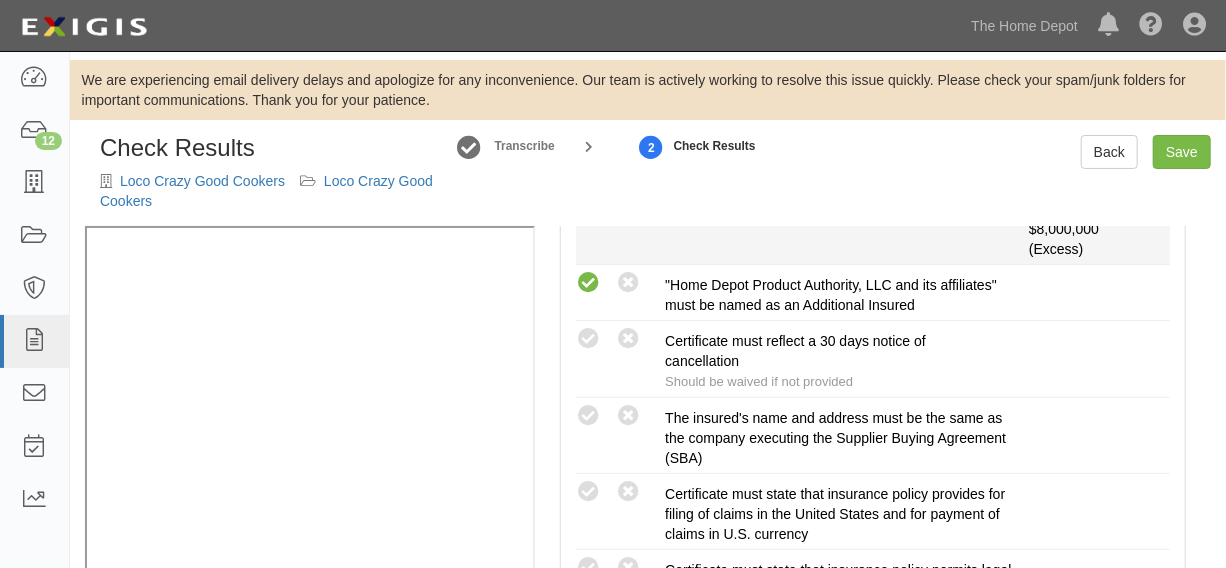 scroll, scrollTop: 1060, scrollLeft: 0, axis: vertical 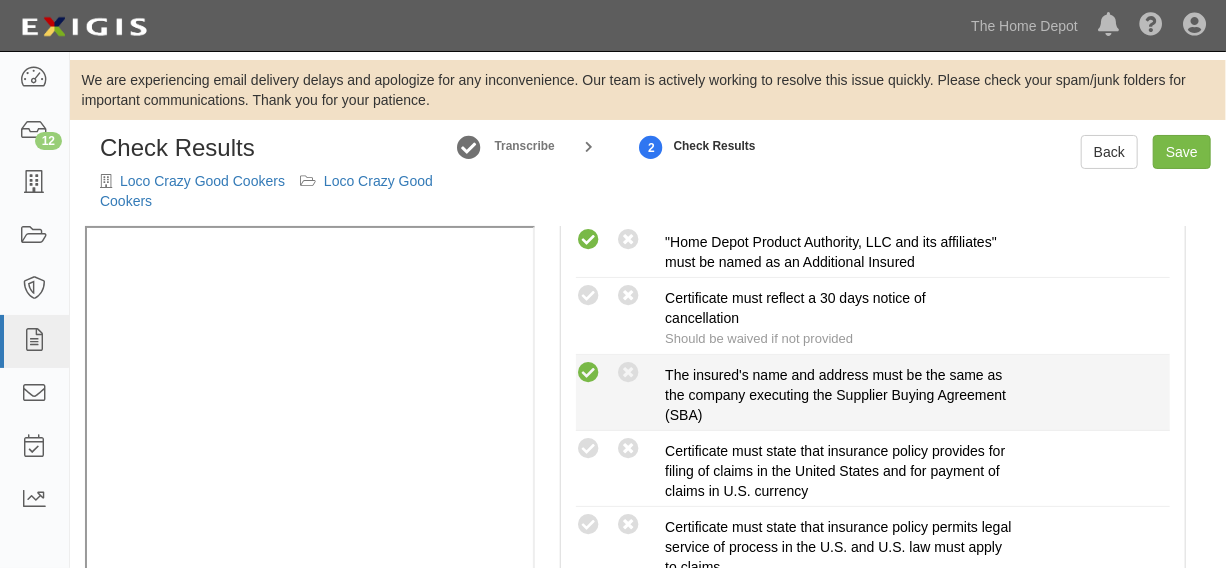 click at bounding box center (588, 373) 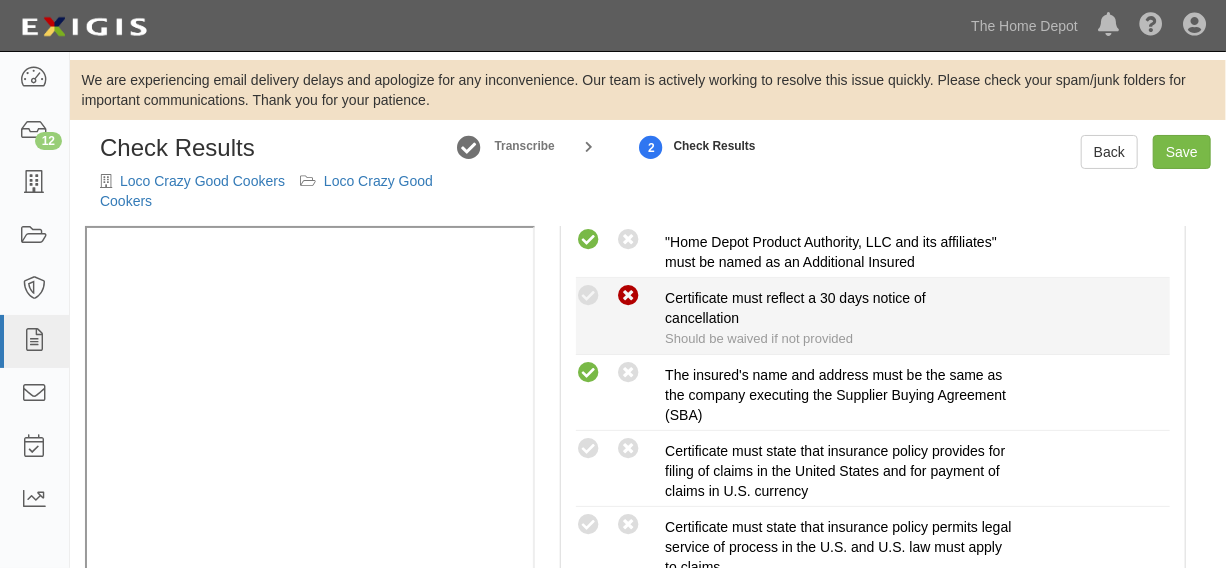 click at bounding box center (628, 296) 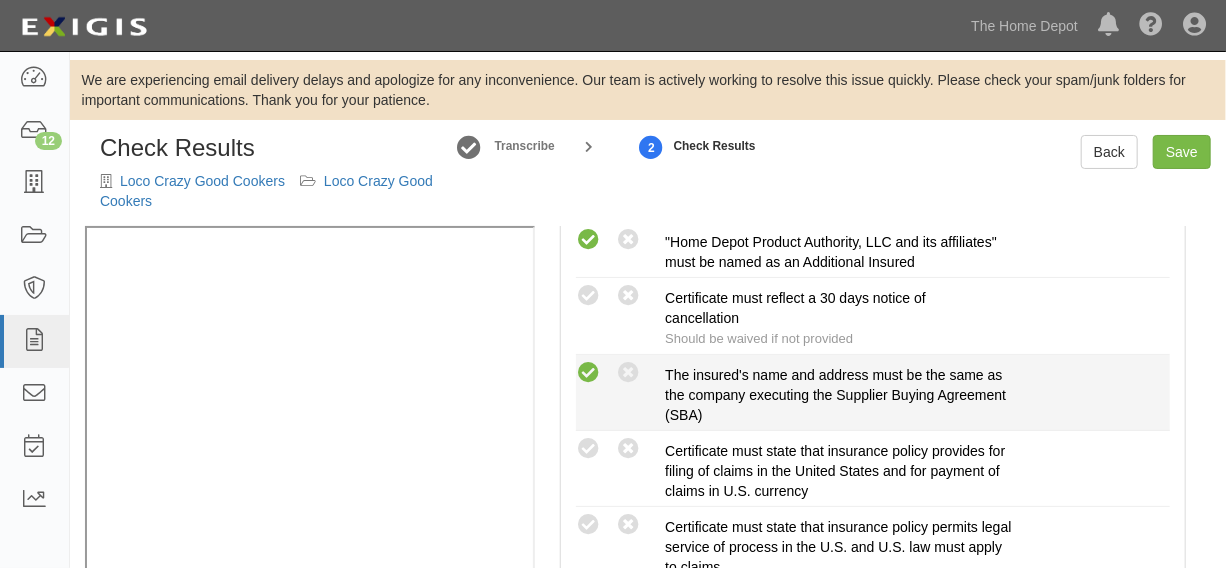 radio on "true" 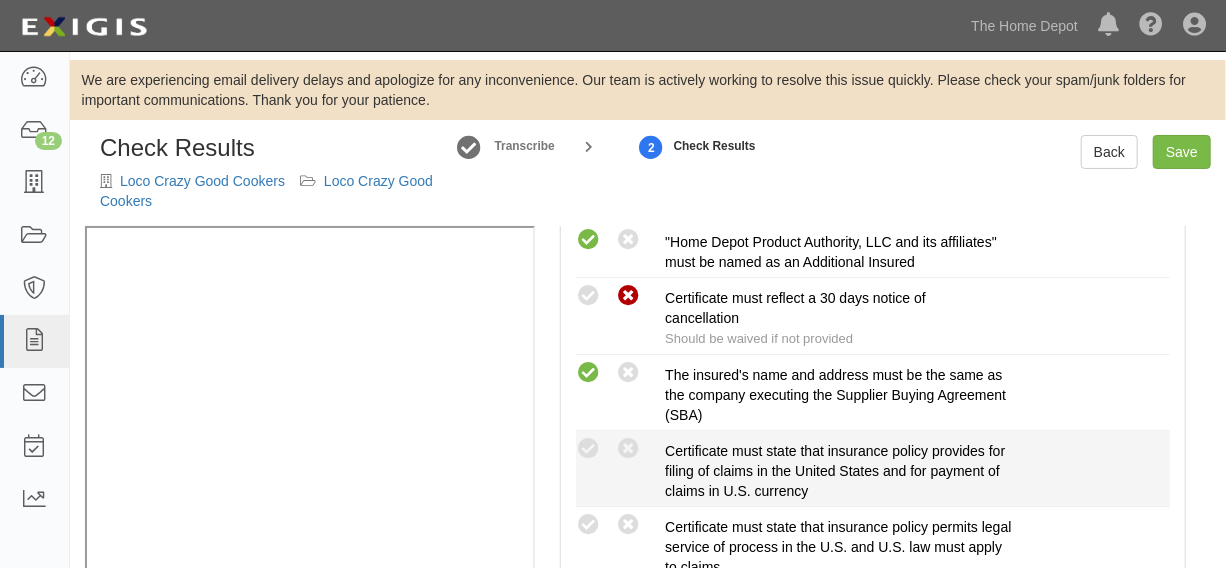 click on "Compliant Waived:  Non-Compliant Certificate must state that insurance policy provides for filing of claims in the United States and for payment of claims in U.S. currency" at bounding box center (873, 469) 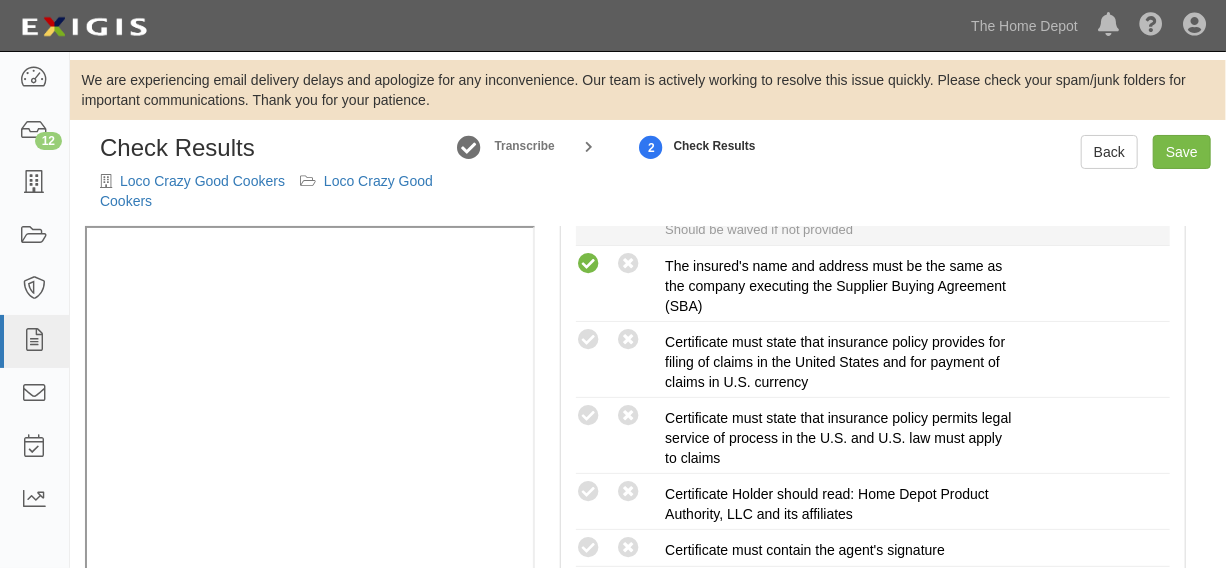 scroll, scrollTop: 1211, scrollLeft: 0, axis: vertical 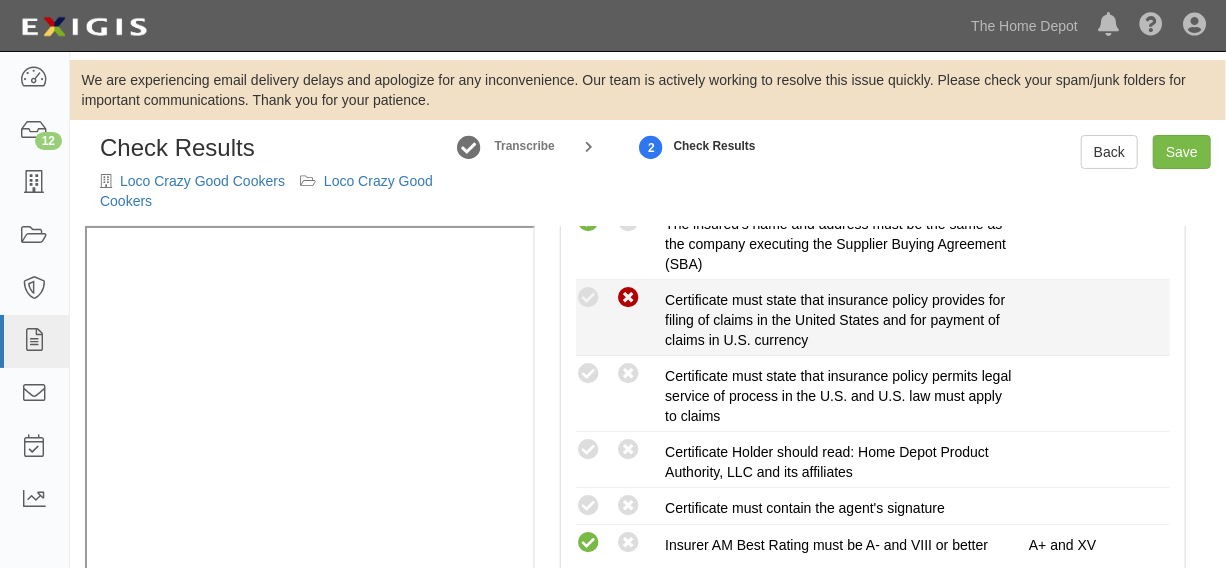 click at bounding box center [628, 298] 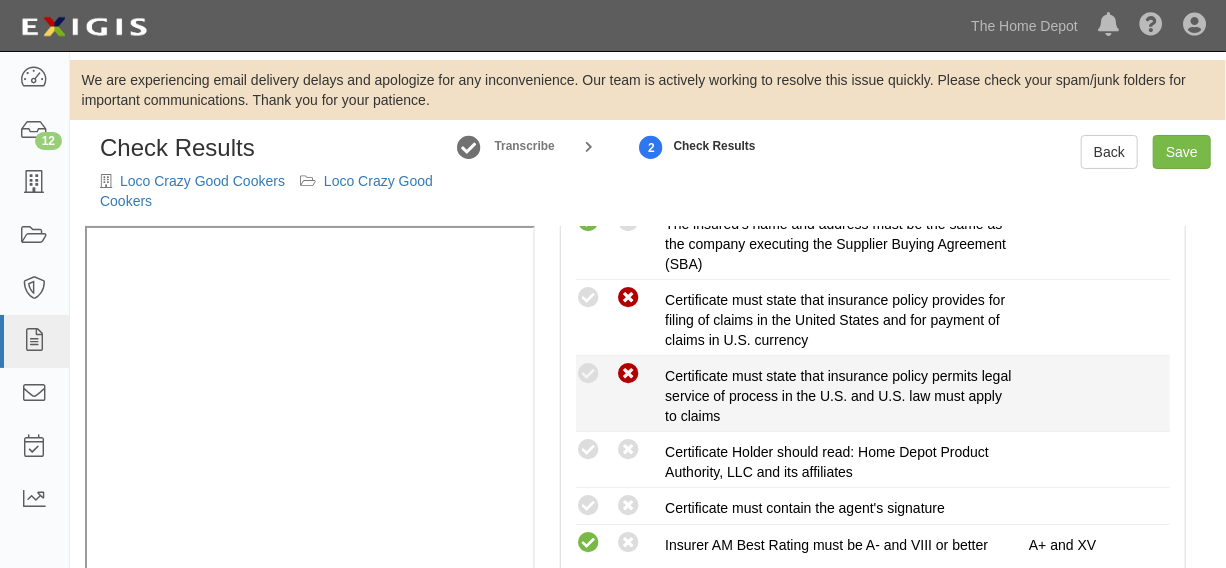 click at bounding box center [628, 374] 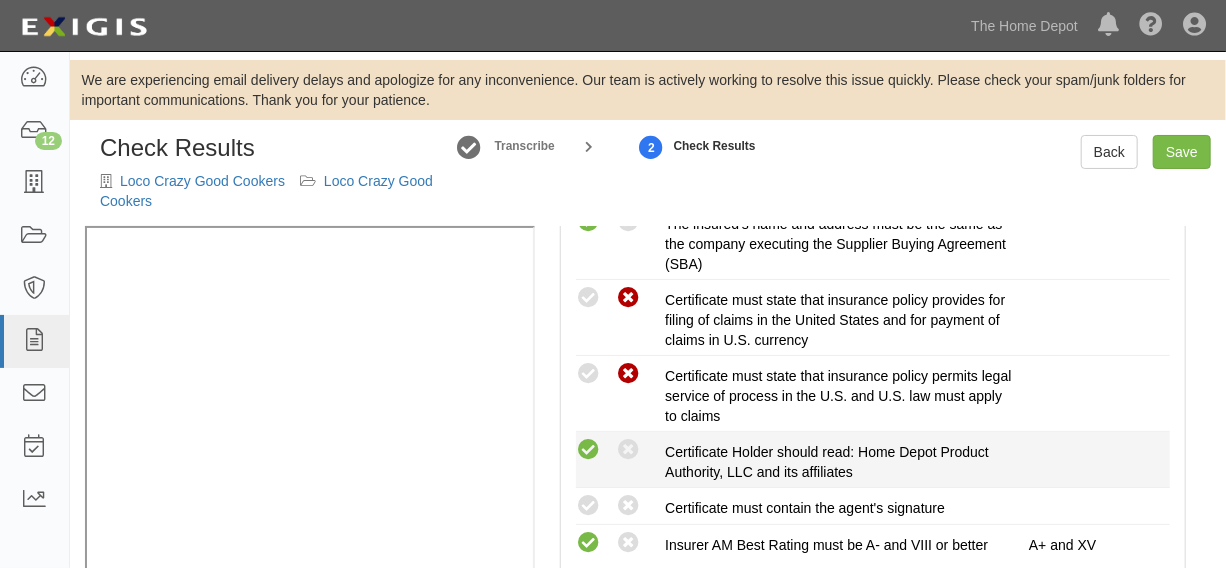 click at bounding box center [588, 450] 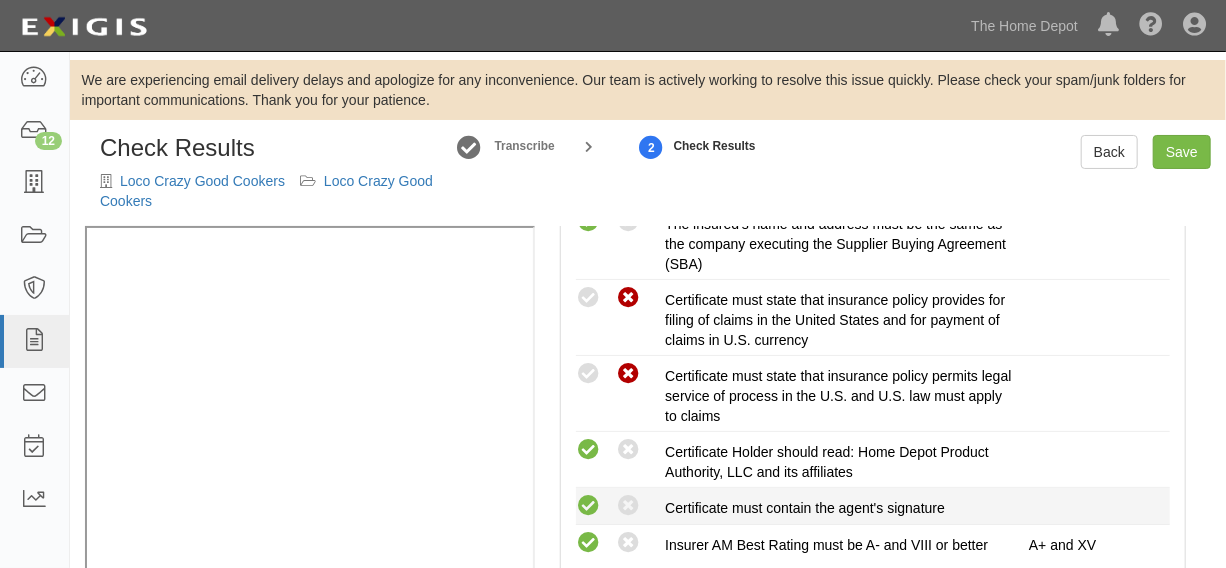 click at bounding box center (588, 506) 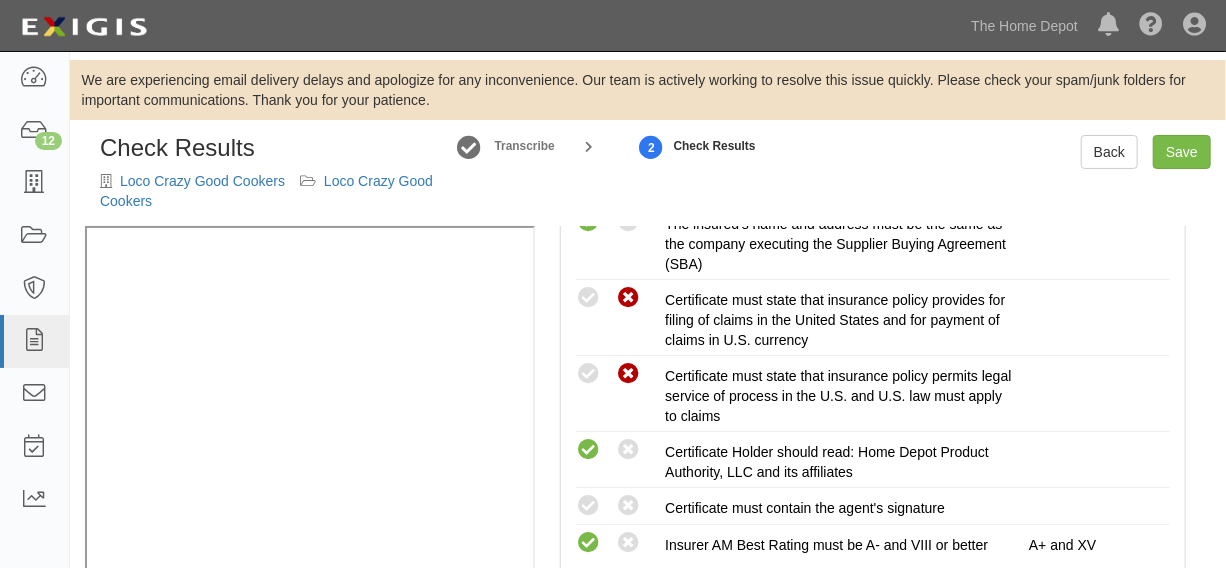 radio on "true" 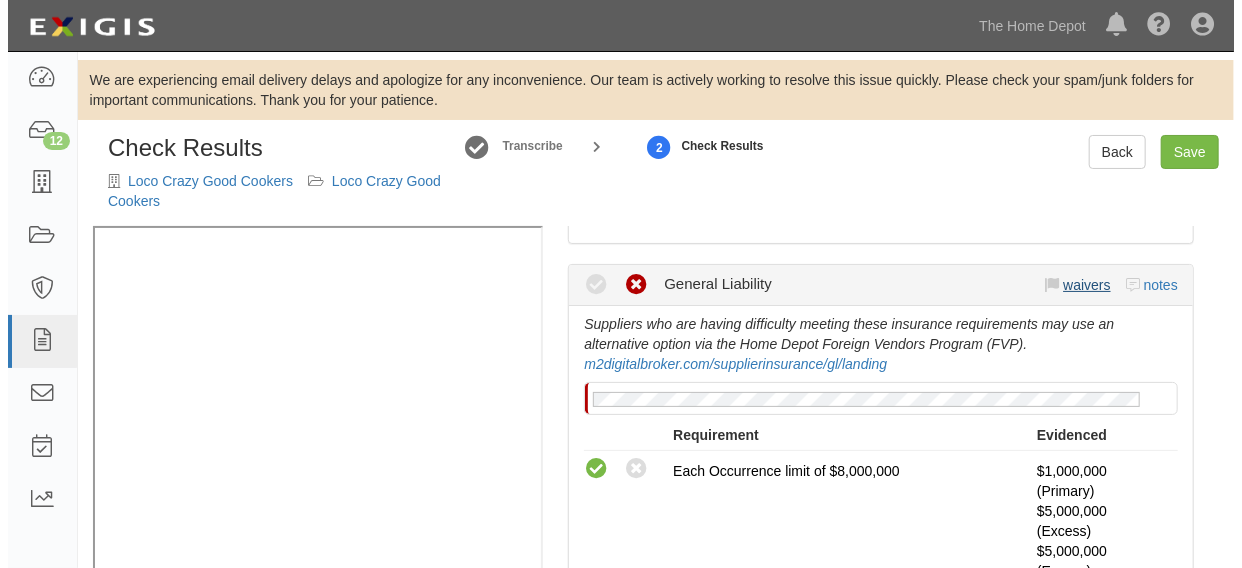 scroll, scrollTop: 302, scrollLeft: 0, axis: vertical 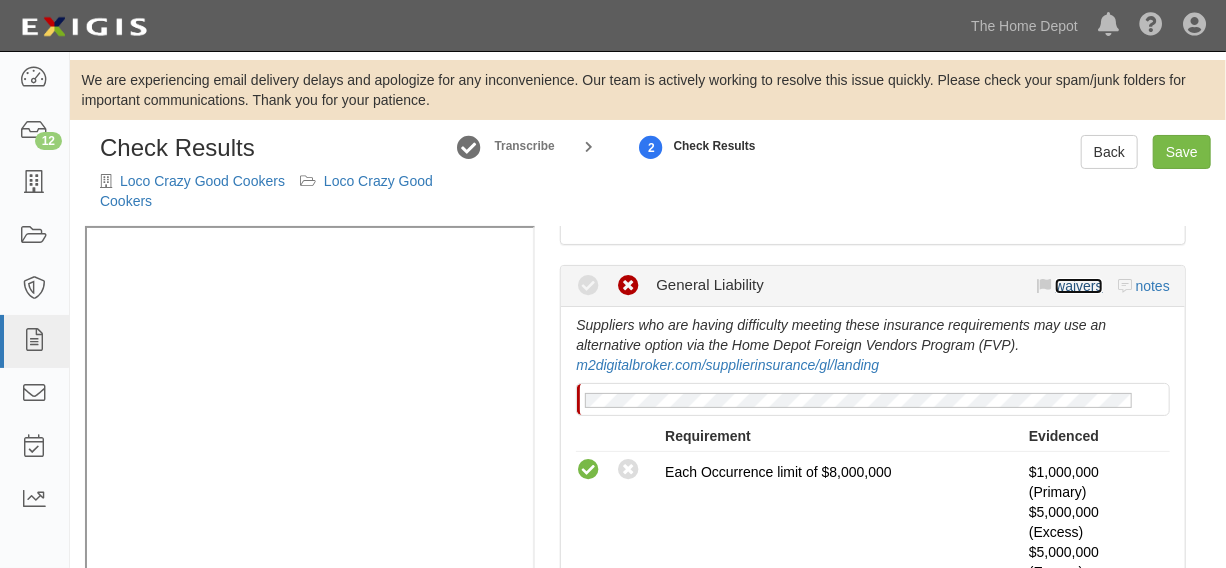 click on "waivers" at bounding box center (1078, 286) 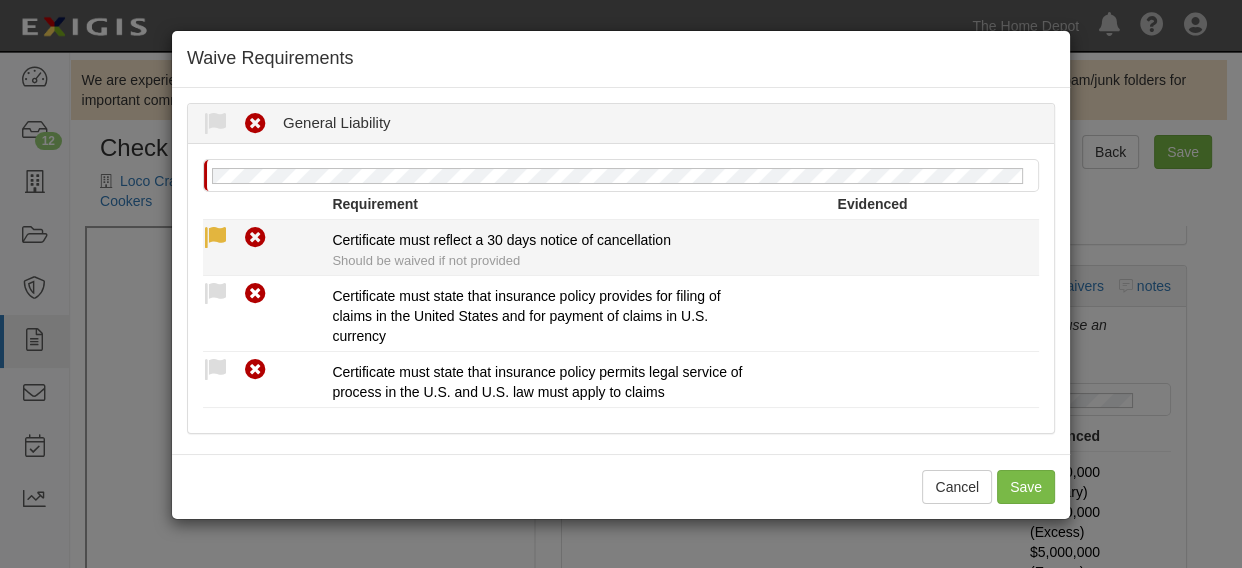click at bounding box center [215, 238] 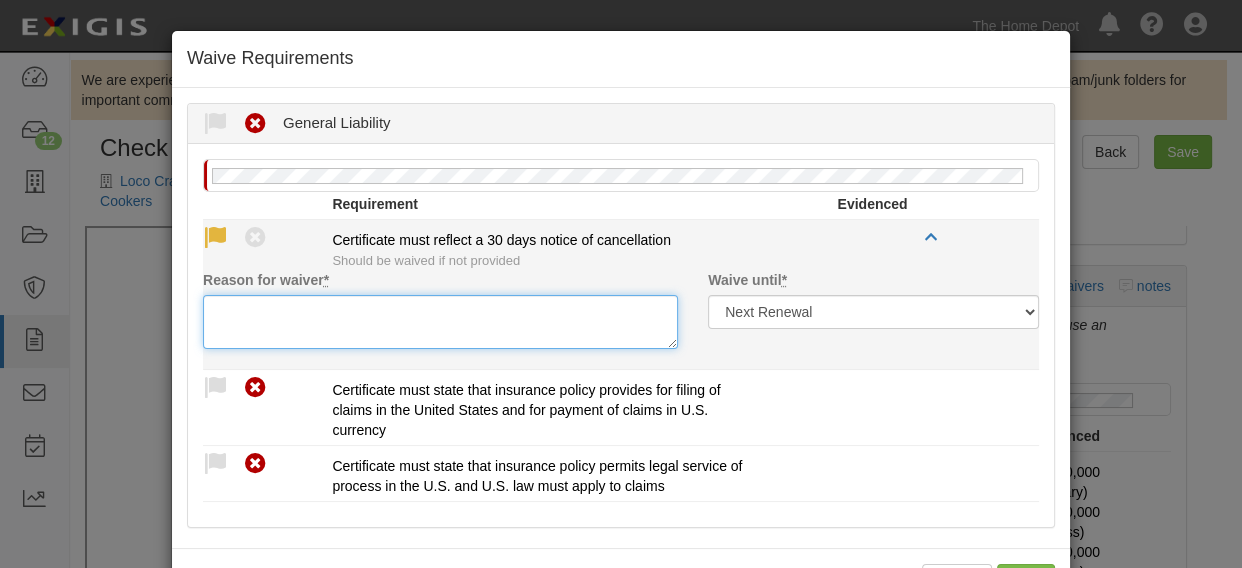 click on "Reason for waiver  *" at bounding box center (440, 322) 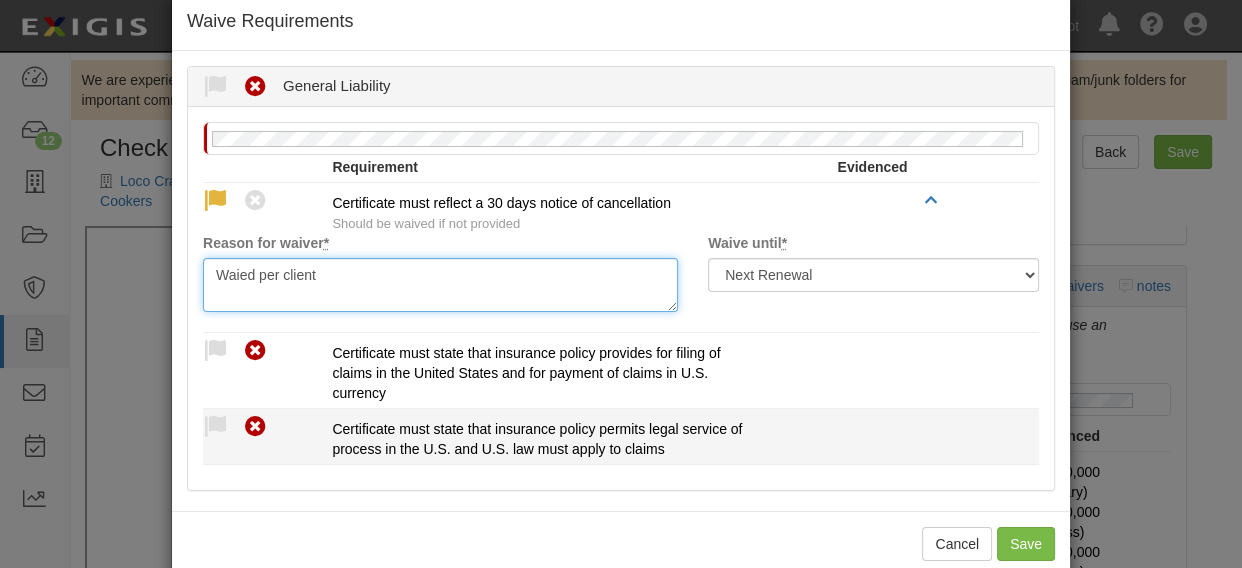 scroll, scrollTop: 74, scrollLeft: 0, axis: vertical 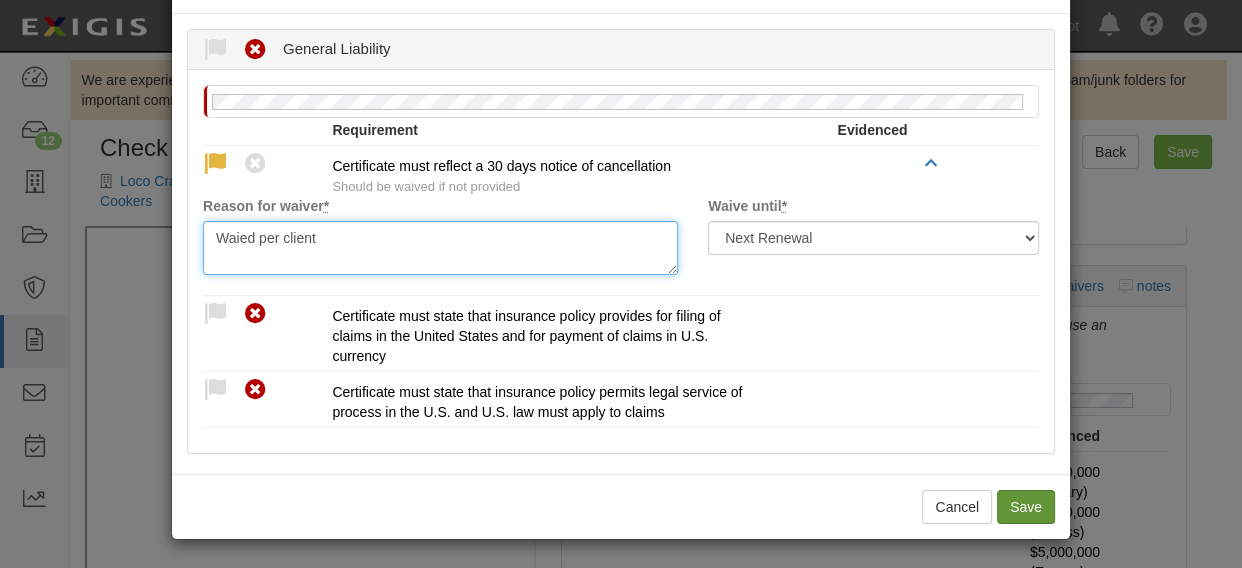 type on "Waied per client" 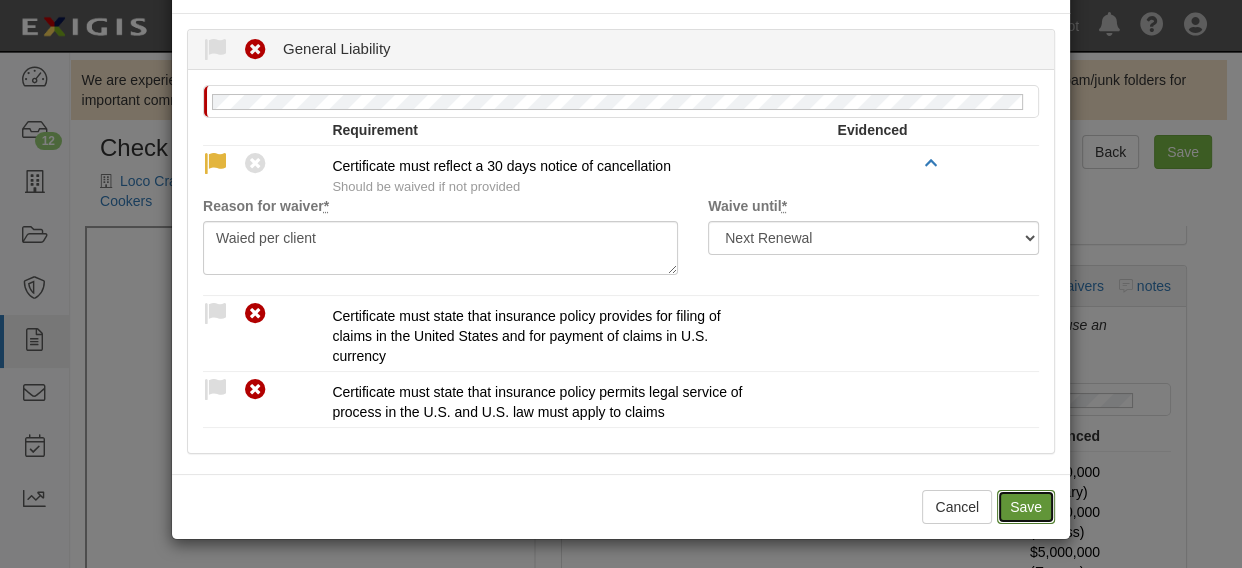 click on "Save" at bounding box center (1026, 507) 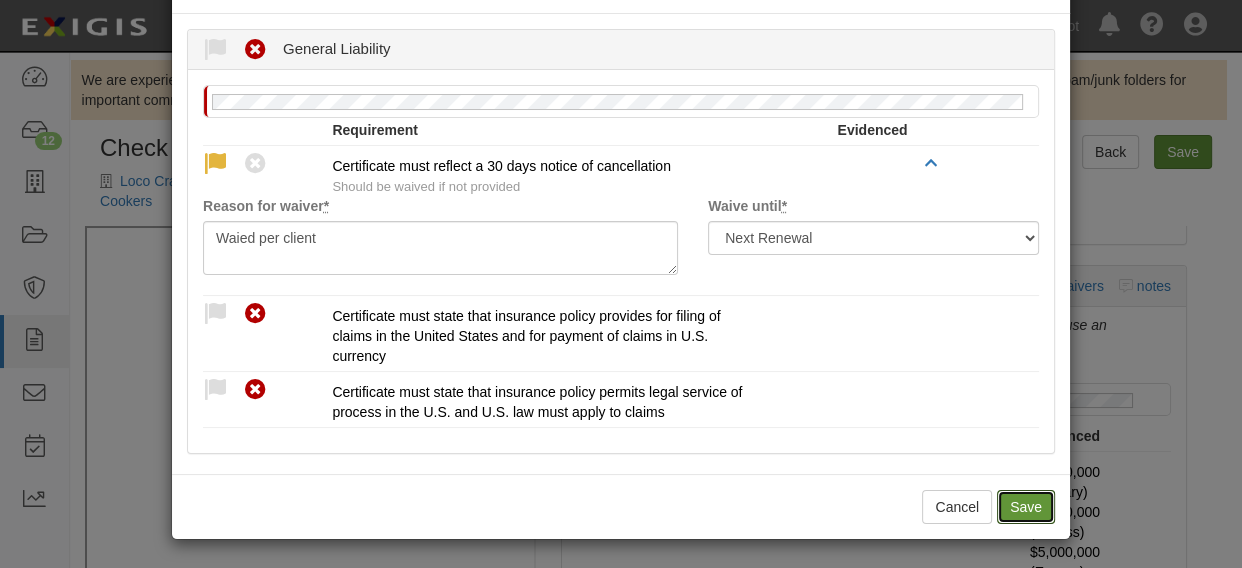 radio on "true" 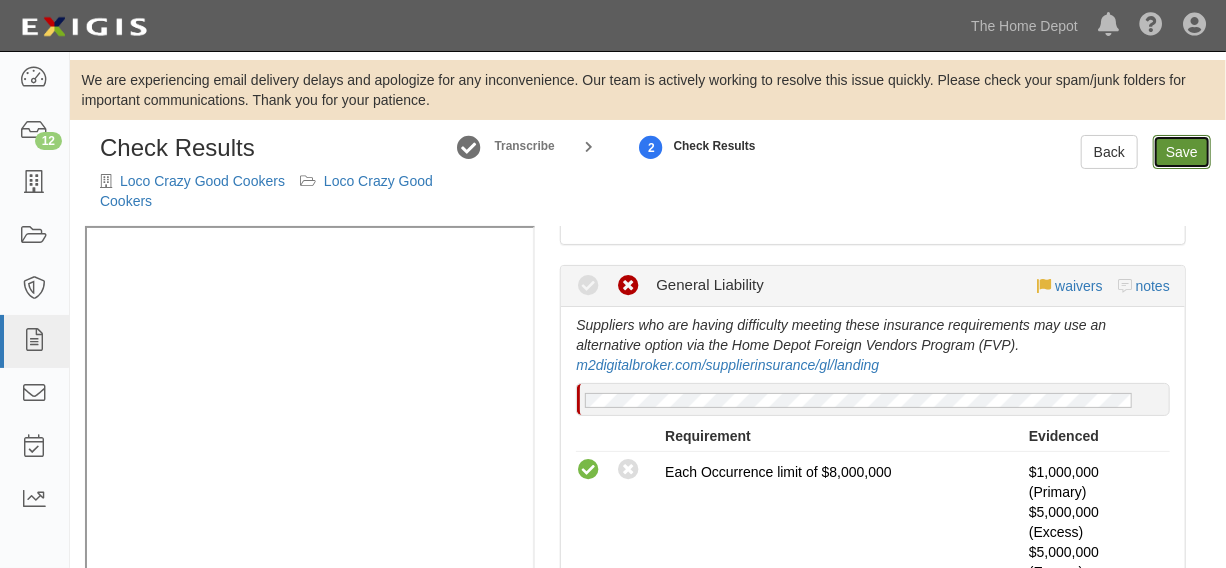click on "Save" at bounding box center (1182, 152) 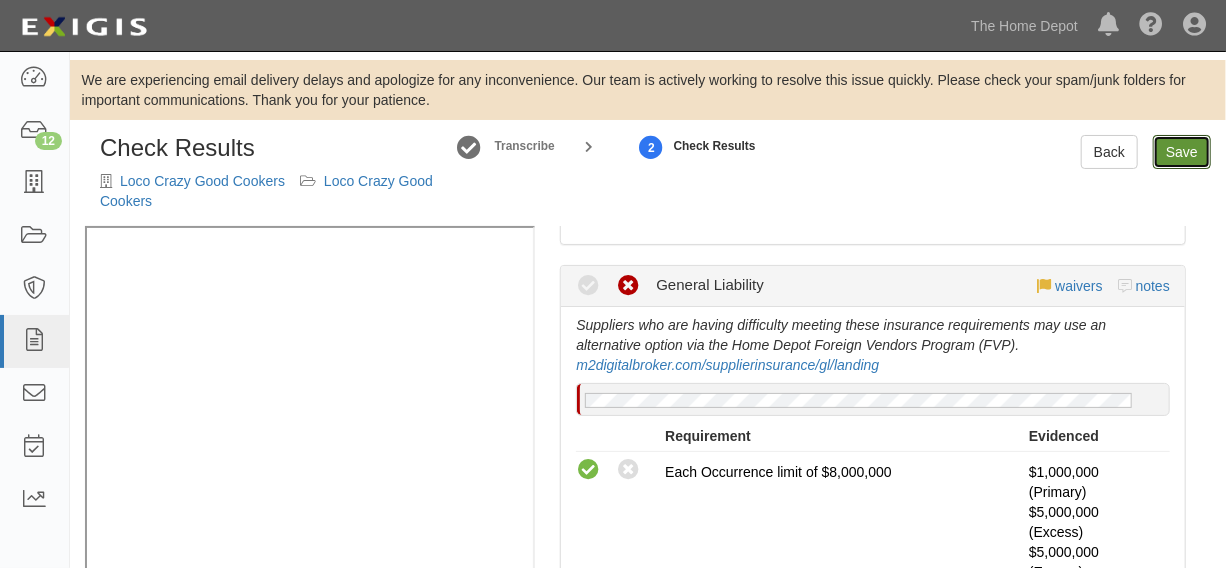 radio on "true" 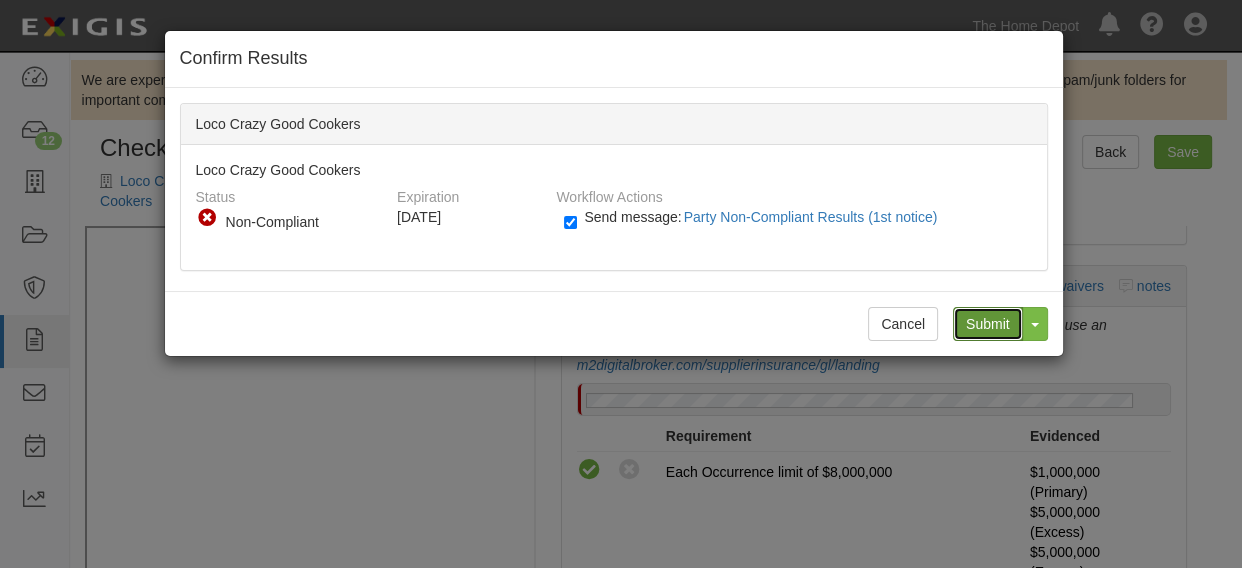 click on "Submit" at bounding box center (988, 324) 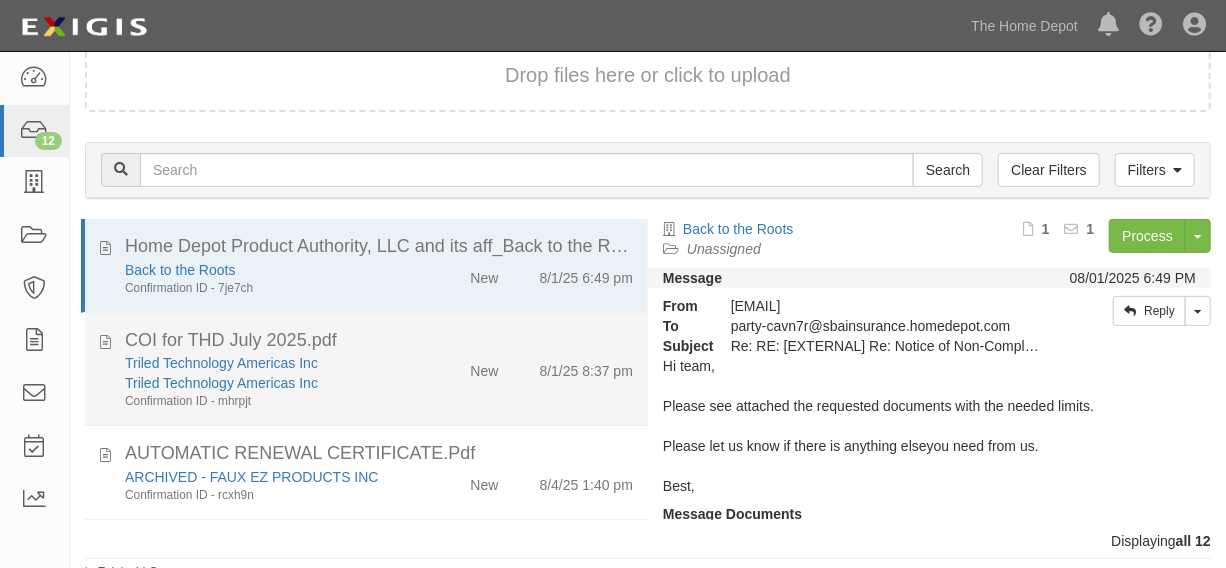 scroll, scrollTop: 216, scrollLeft: 0, axis: vertical 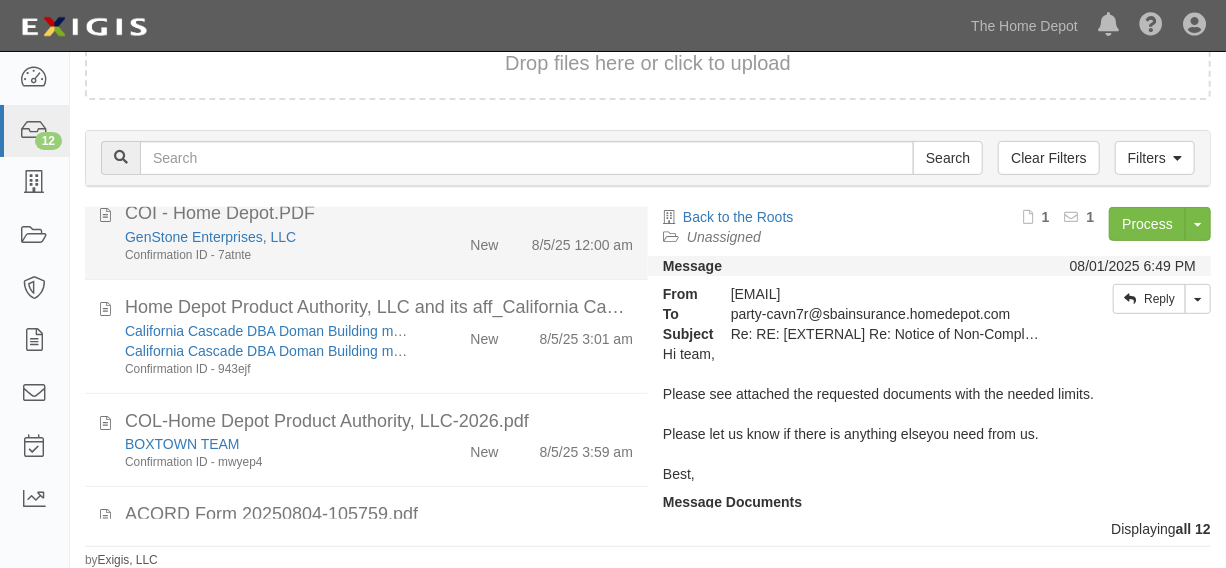 click on "GenStone Enterprises, LLC
Confirmation ID - 7atnte
[DATE] [TIME]" 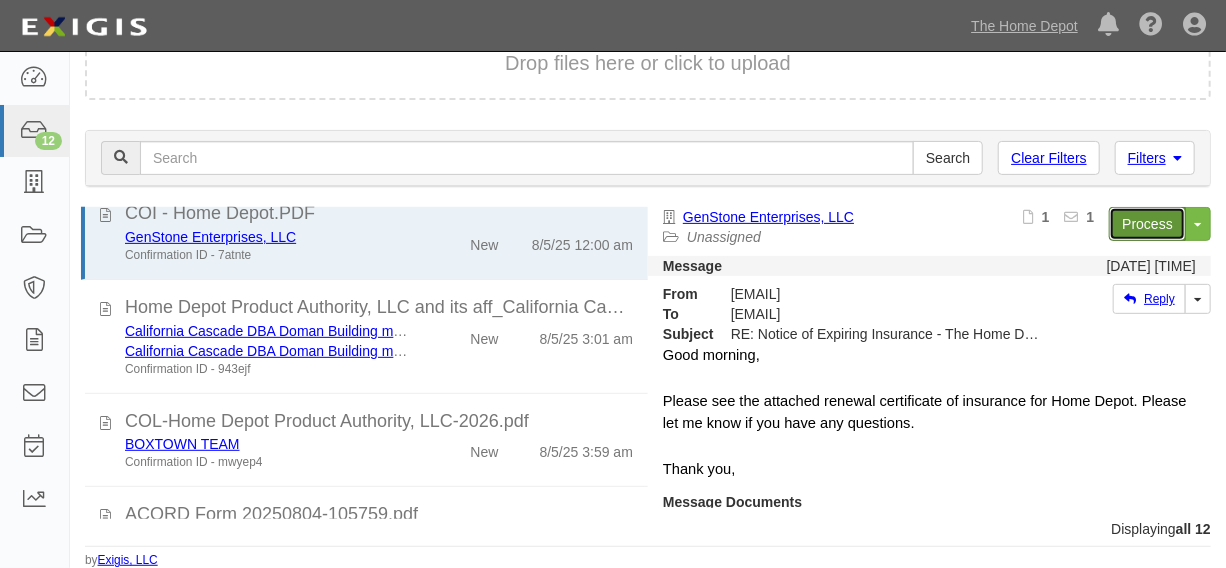 click on "Process" at bounding box center (1147, 224) 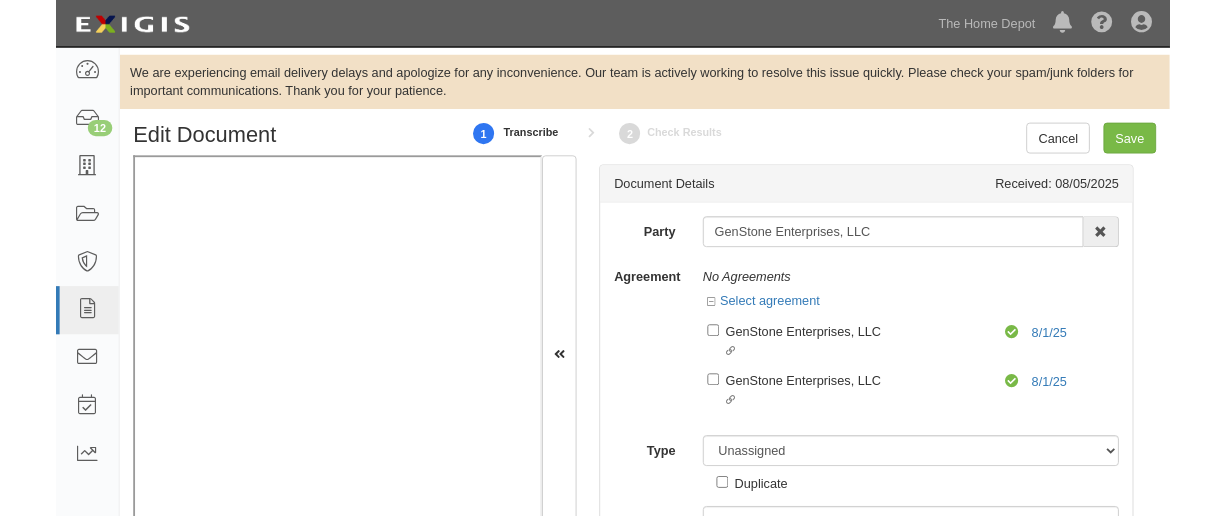 scroll, scrollTop: 0, scrollLeft: 0, axis: both 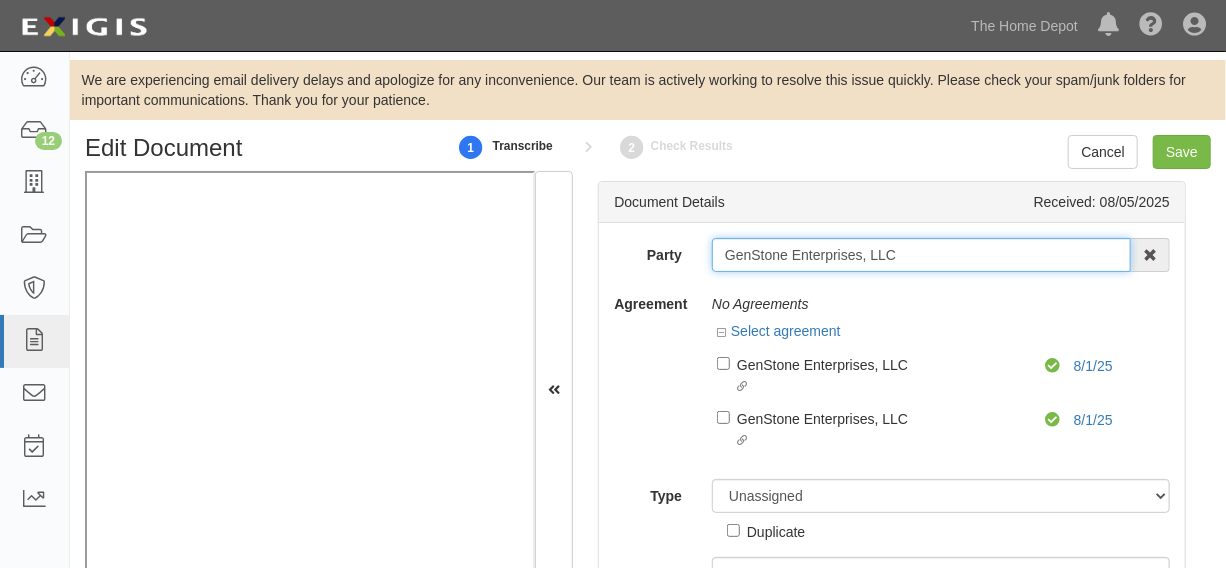 drag, startPoint x: 723, startPoint y: 257, endPoint x: 924, endPoint y: 257, distance: 201 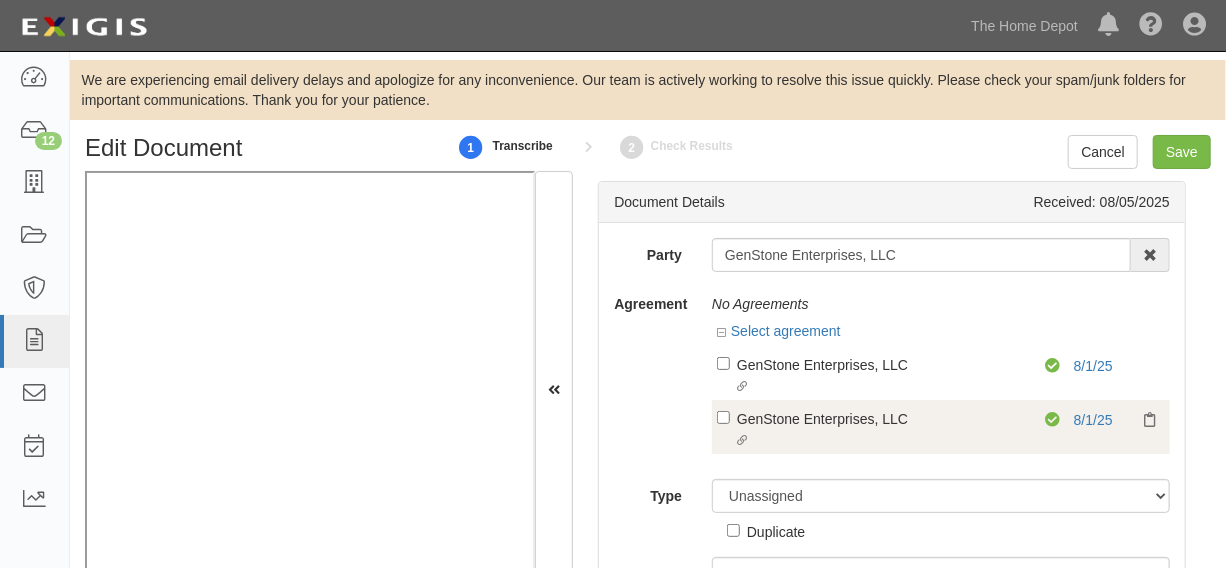 click on "Linked agreement
GenStone Enterprises, LLC
Linked agreement" at bounding box center [881, 430] 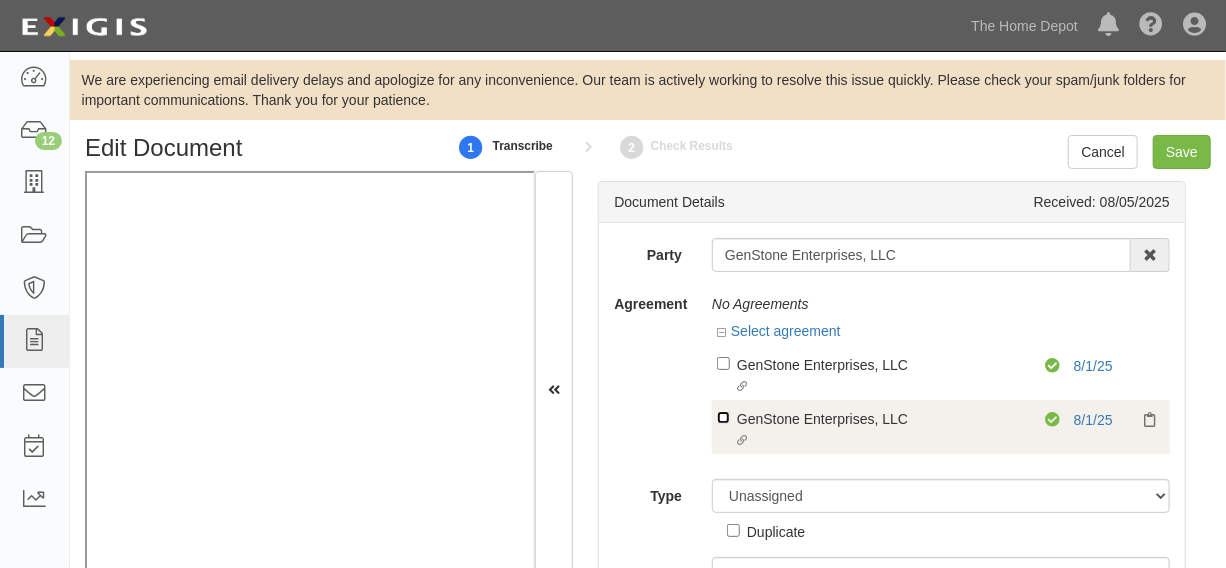 click on "Linked agreement
GenStone Enterprises, LLC
Linked agreement" at bounding box center [723, 363] 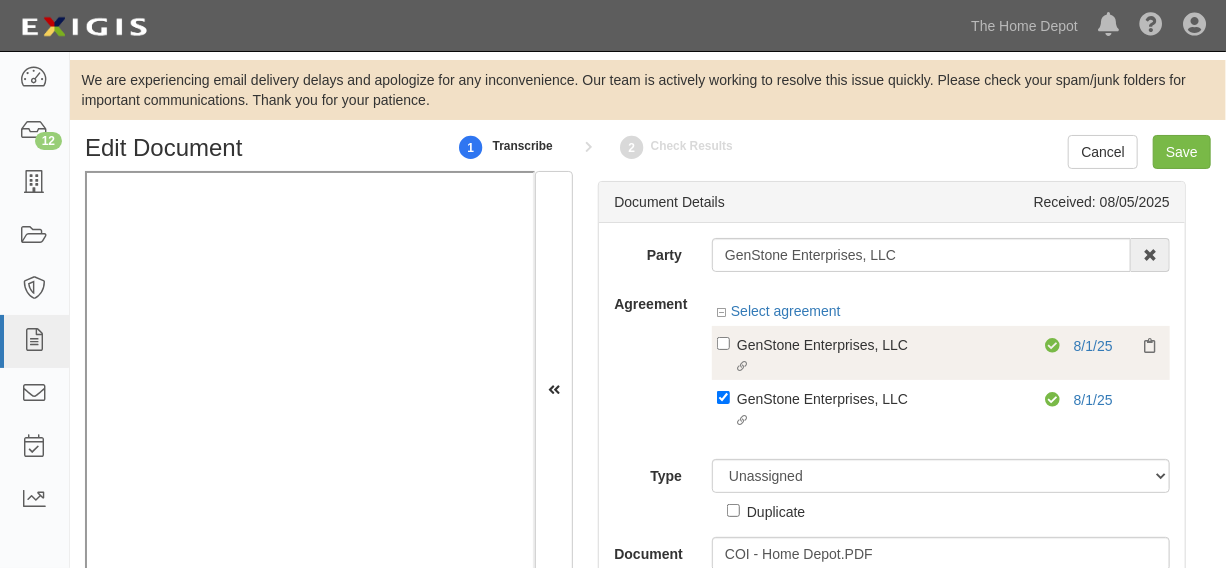 click on "Linked agreement
GenStone Enterprises, LLC
Linked agreement" at bounding box center (881, 356) 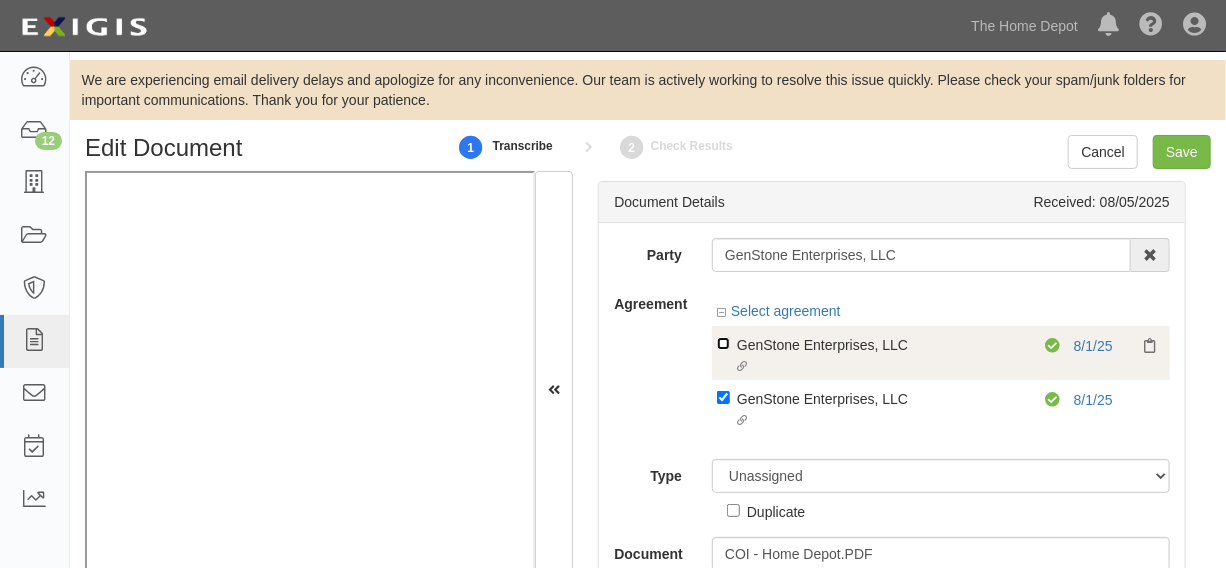 click on "Linked agreement
GenStone Enterprises, LLC
Linked agreement" at bounding box center [723, 343] 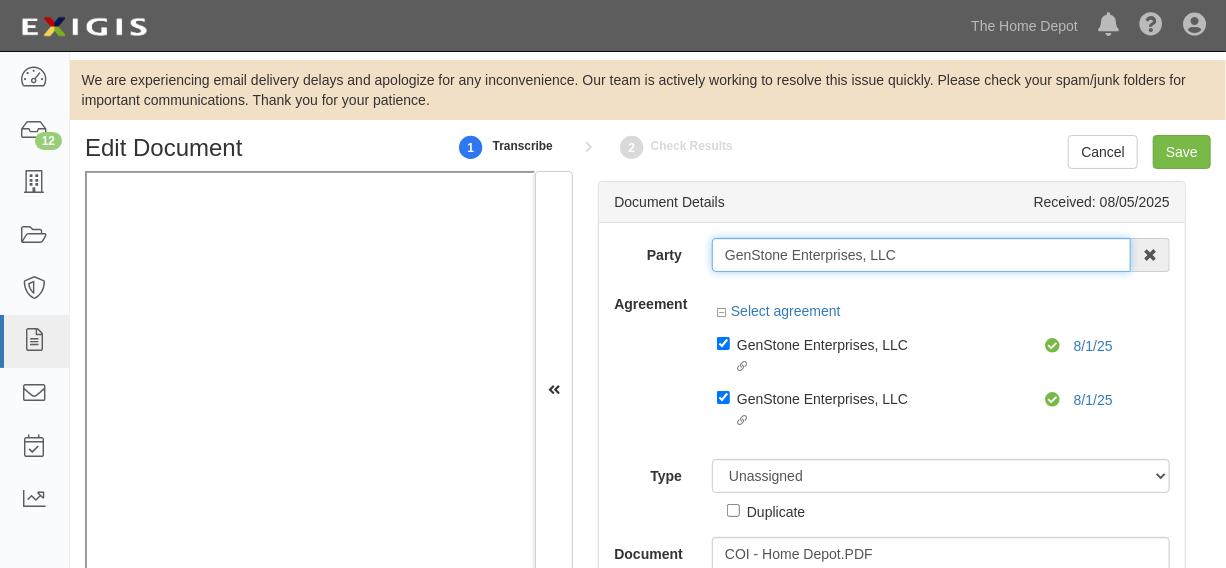 drag, startPoint x: 786, startPoint y: 265, endPoint x: 943, endPoint y: 266, distance: 157.00319 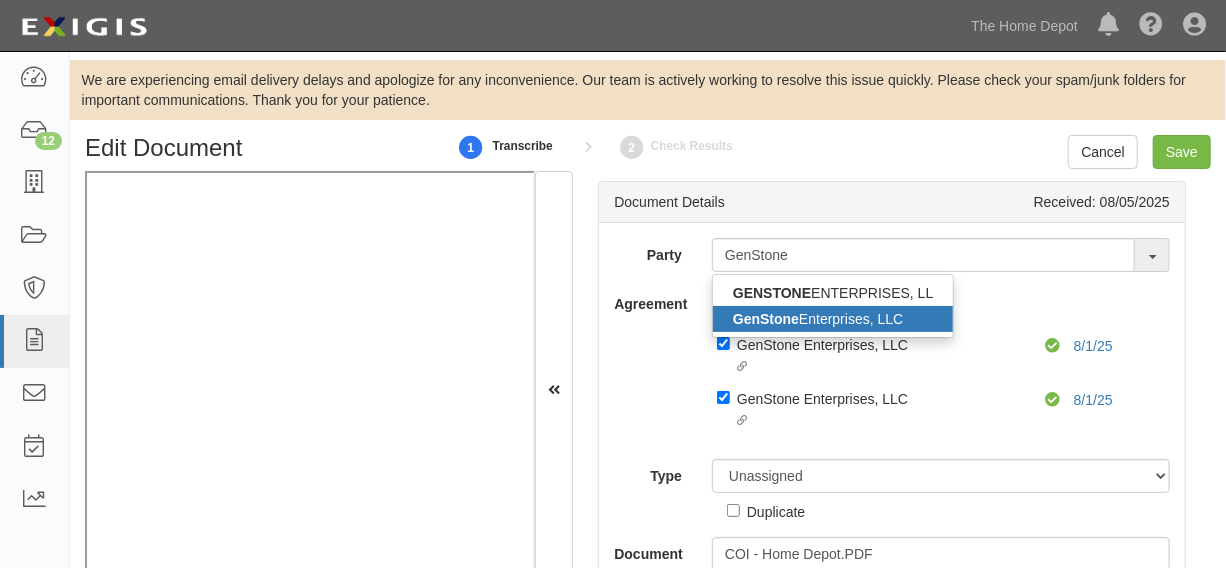 click on "GenStone  Enterprises, LLC" at bounding box center (833, 319) 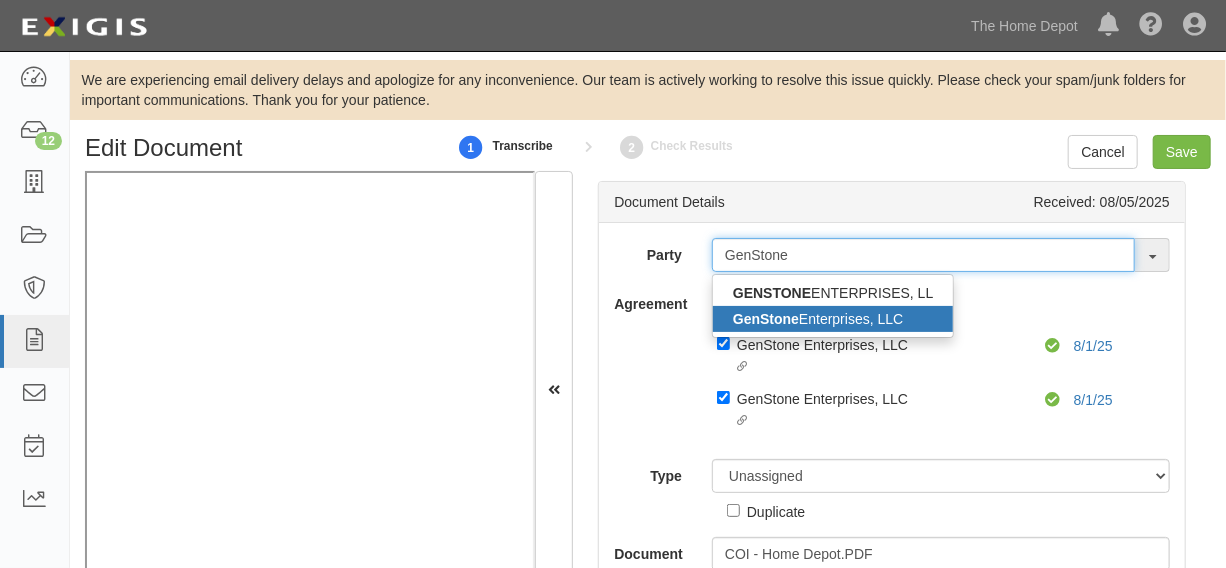 type on "GenStone Enterprises, LLC" 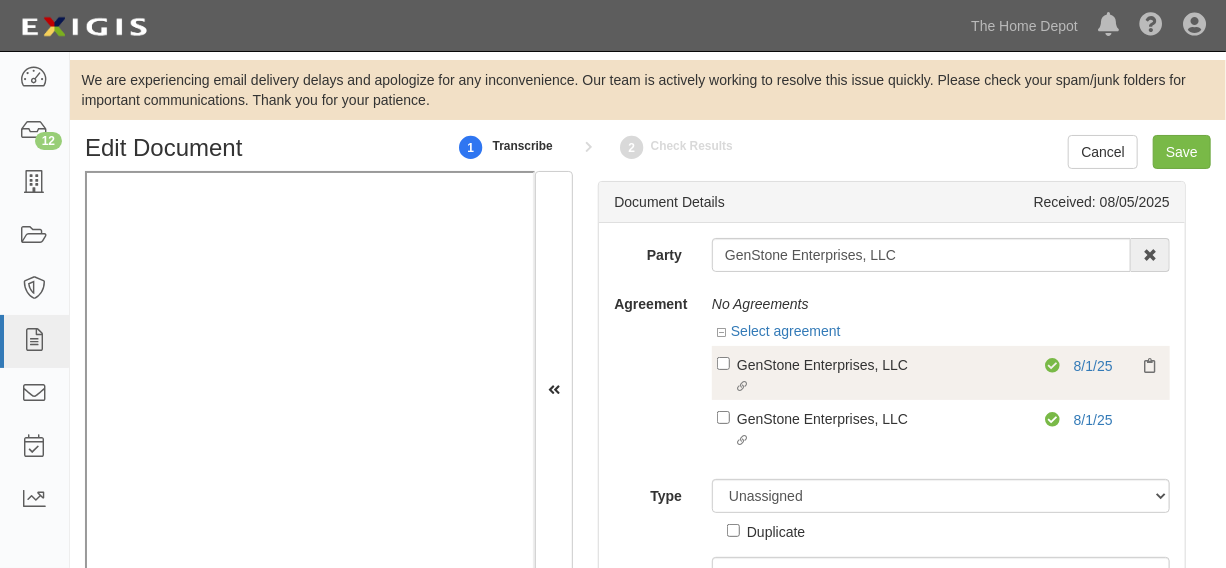 click on "Linked agreement
GenStone Enterprises, LLC
Linked agreement" at bounding box center (881, 376) 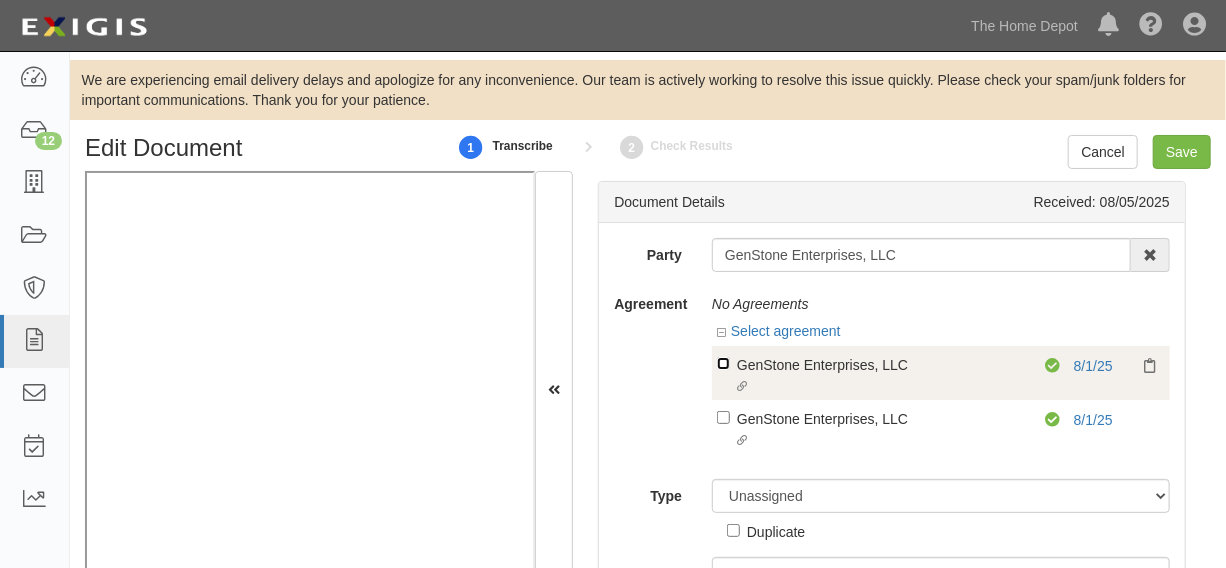 click on "Linked agreement
GenStone Enterprises, LLC
Linked agreement" at bounding box center (723, 363) 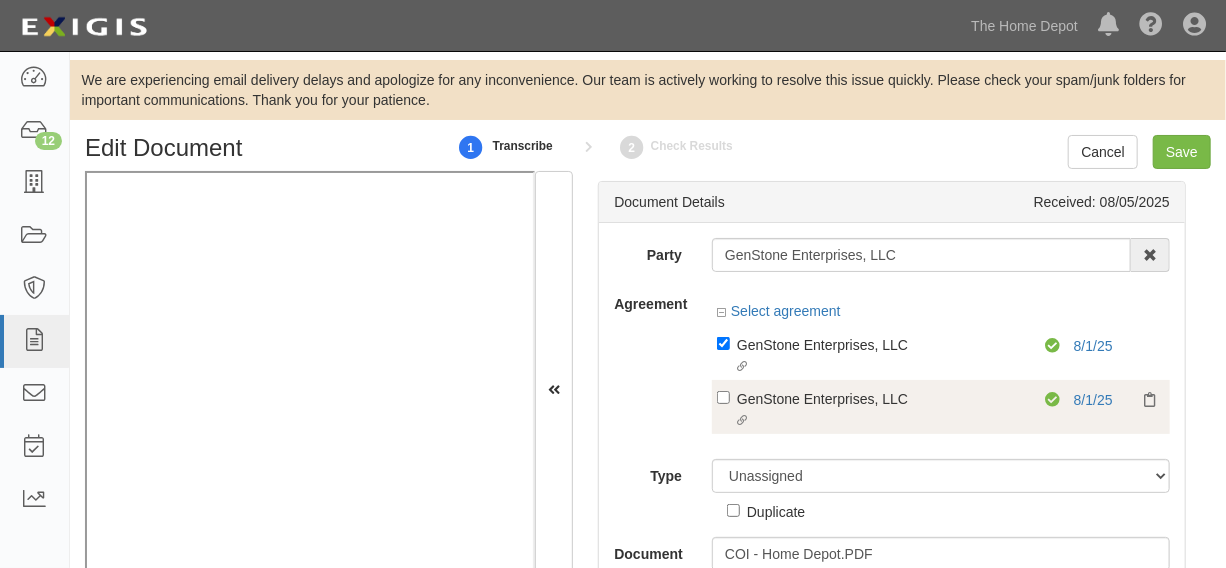 click on "GenStone Enterprises, LLC" at bounding box center (880, 344) 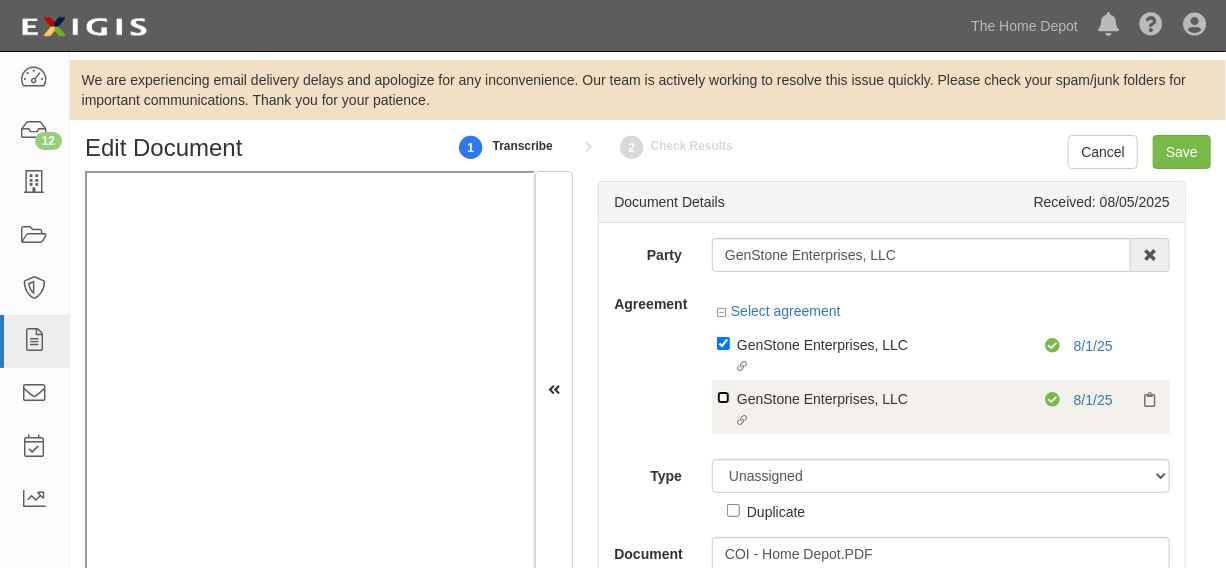 click on "Linked agreement
GenStone Enterprises, LLC
Linked agreement" at bounding box center (723, 343) 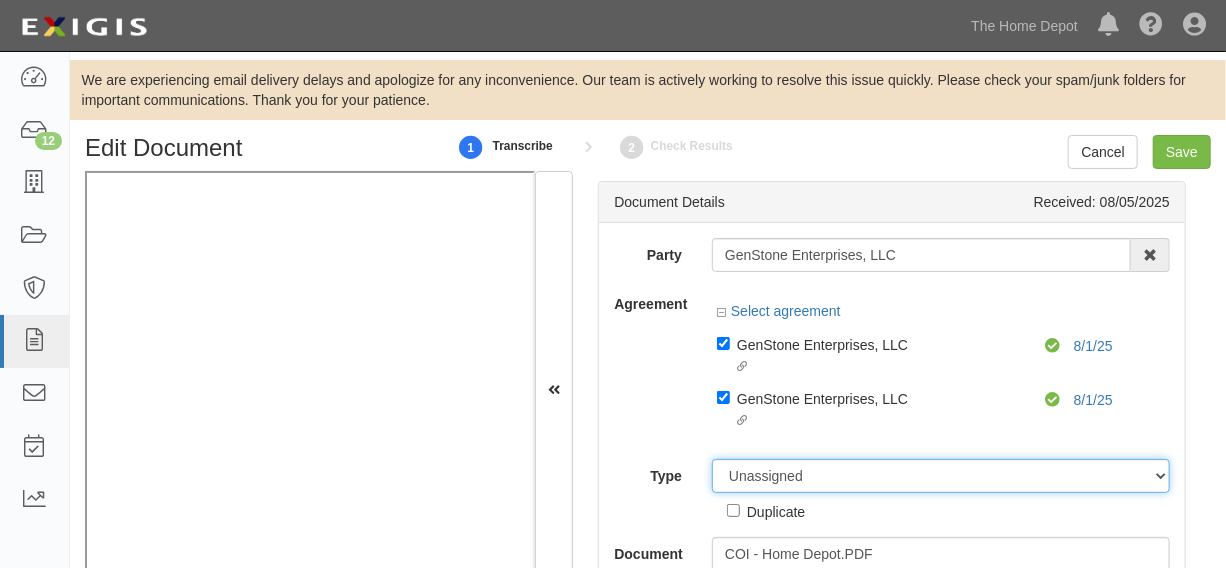 drag, startPoint x: 786, startPoint y: 487, endPoint x: 781, endPoint y: 466, distance: 21.587032 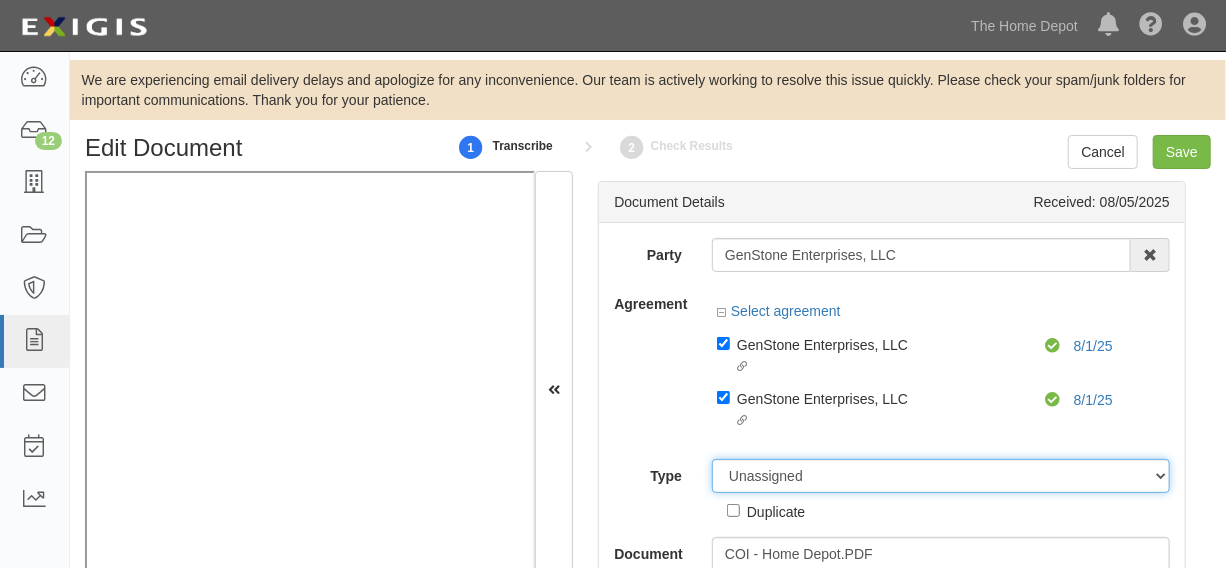 select on "CertificateDetail" 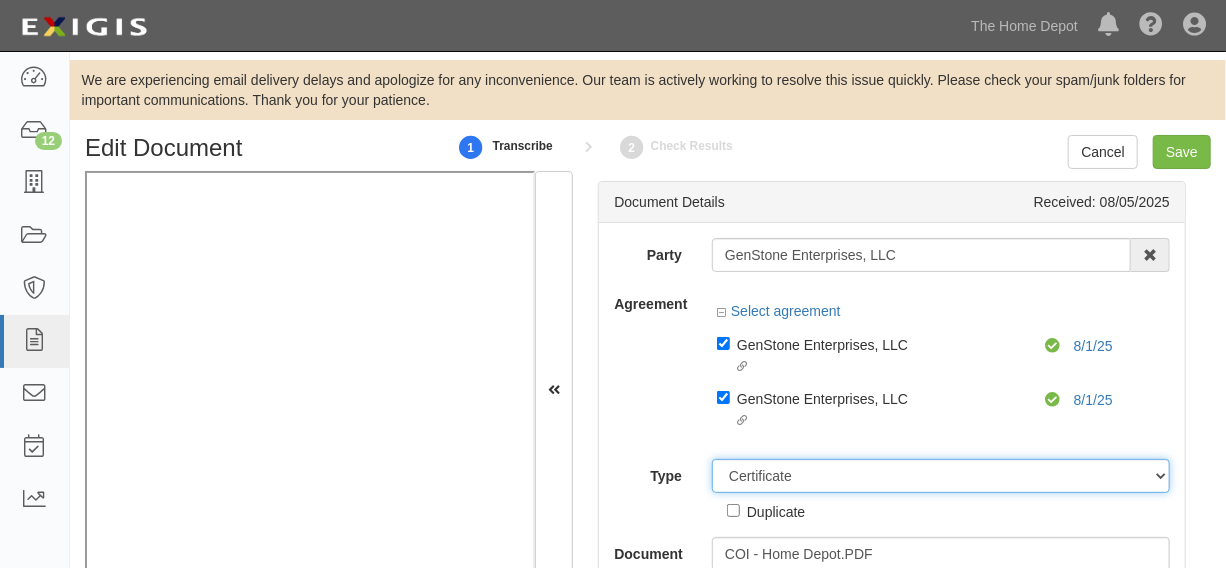 click on "Unassigned
Binder
Cancellation Notice
Certificate
Contract
Endorsement
Insurance Policy
Junk
Other Document
Policy Declarations
Reinstatement Notice
Requirements
Waiver Request" at bounding box center (941, 476) 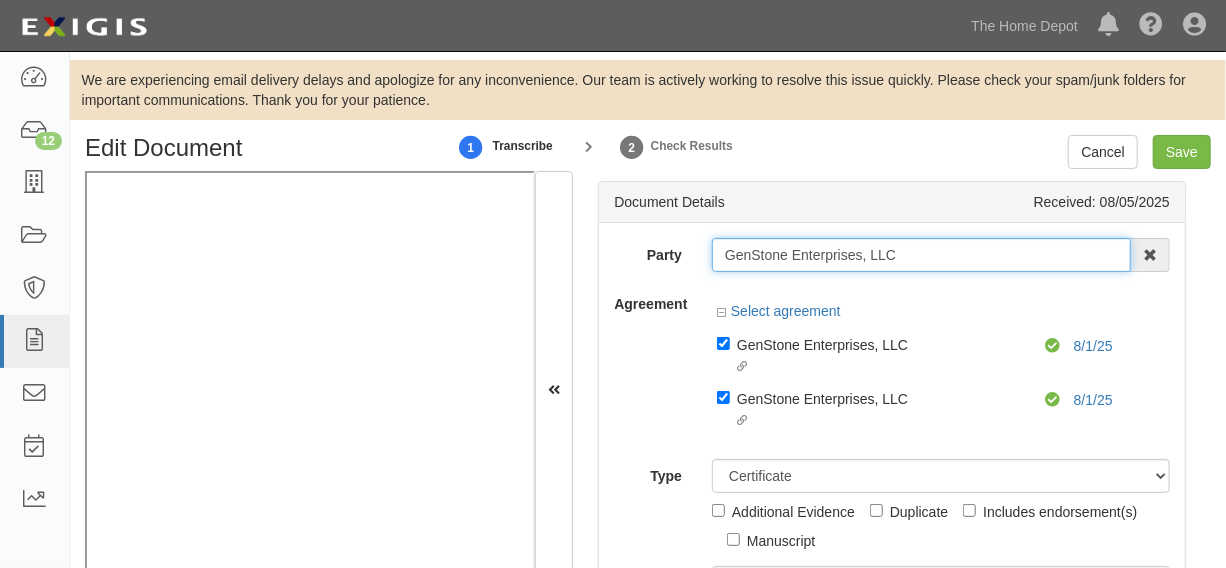 drag, startPoint x: 719, startPoint y: 255, endPoint x: 929, endPoint y: 256, distance: 210.00238 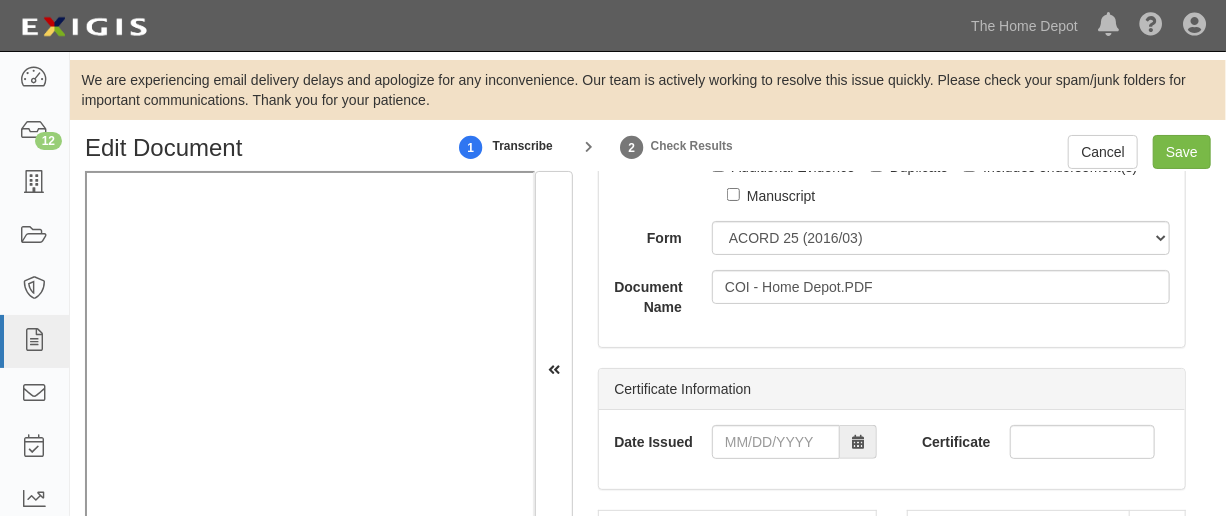scroll, scrollTop: 302, scrollLeft: 0, axis: vertical 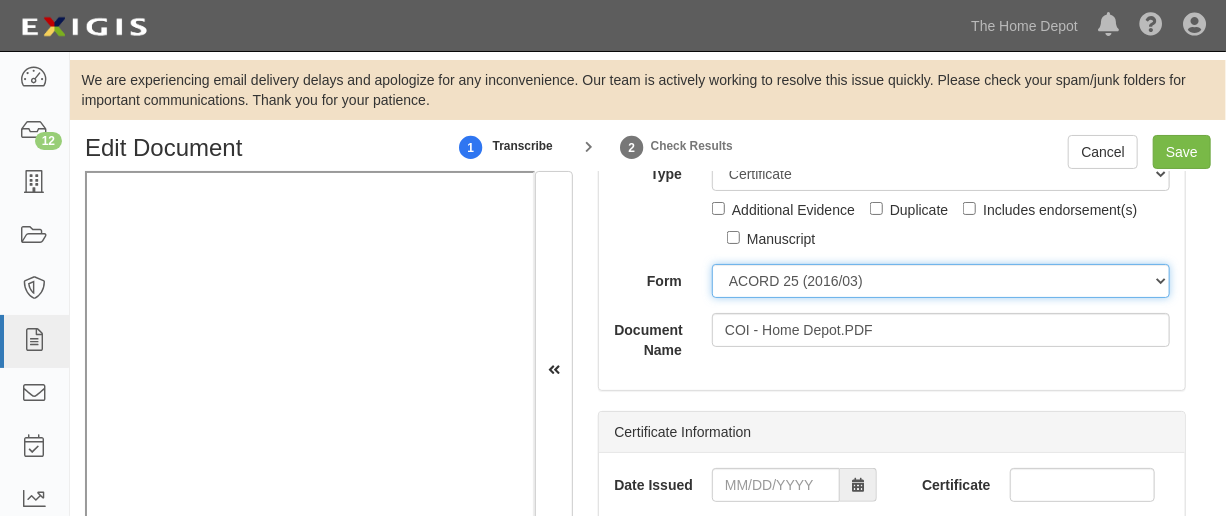 click on "ACORD 25 (2016/03)
ACORD 101
ACORD 855 NY (2014/05)
General" at bounding box center [941, 281] 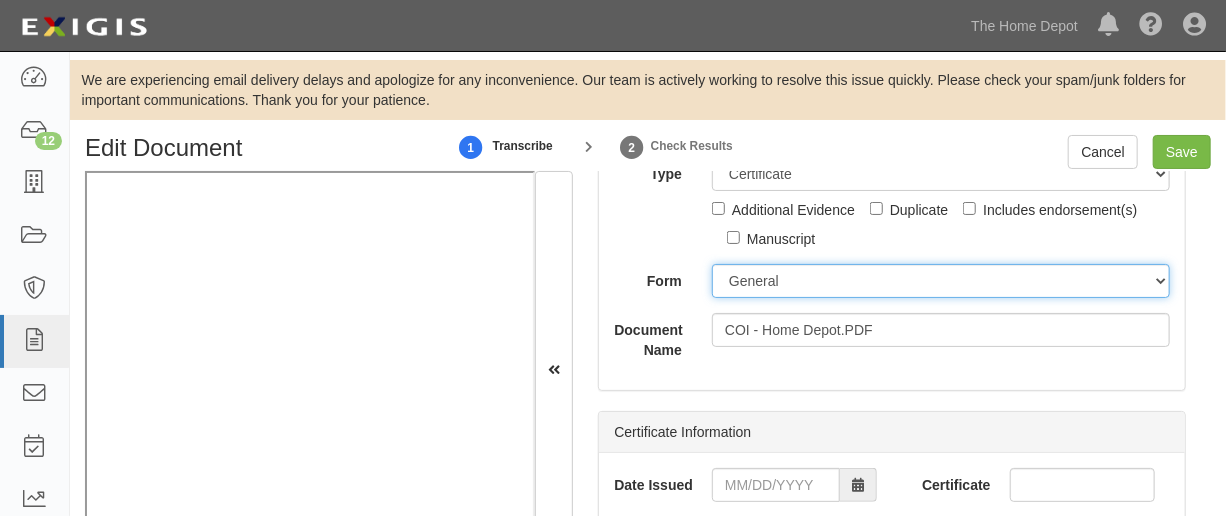 click on "ACORD 25 (2016/03)
ACORD 101
ACORD 855 NY (2014/05)
General" at bounding box center [941, 281] 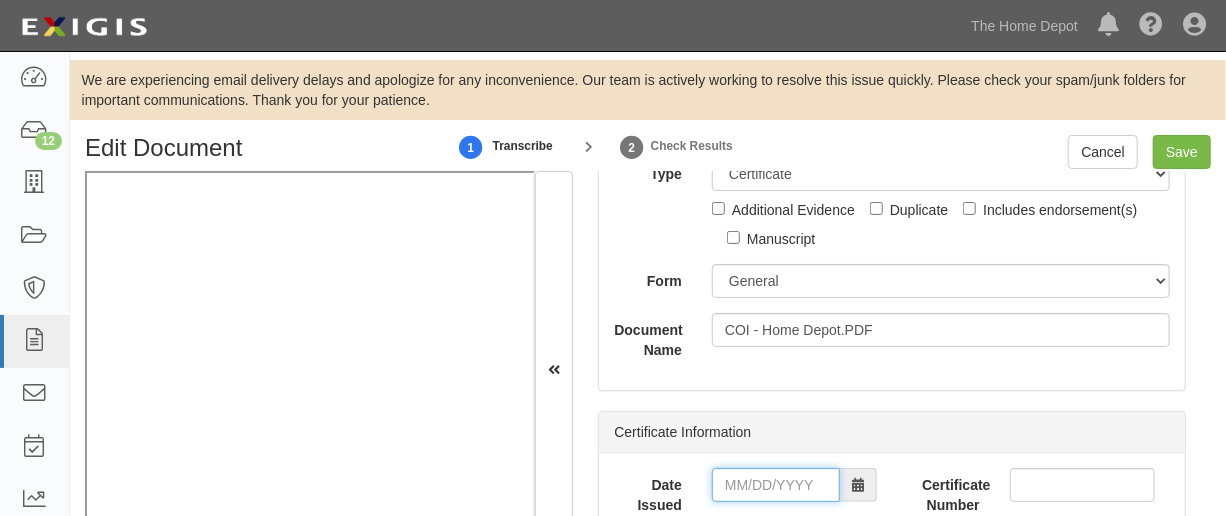 click on "Date Issued" at bounding box center (776, 485) 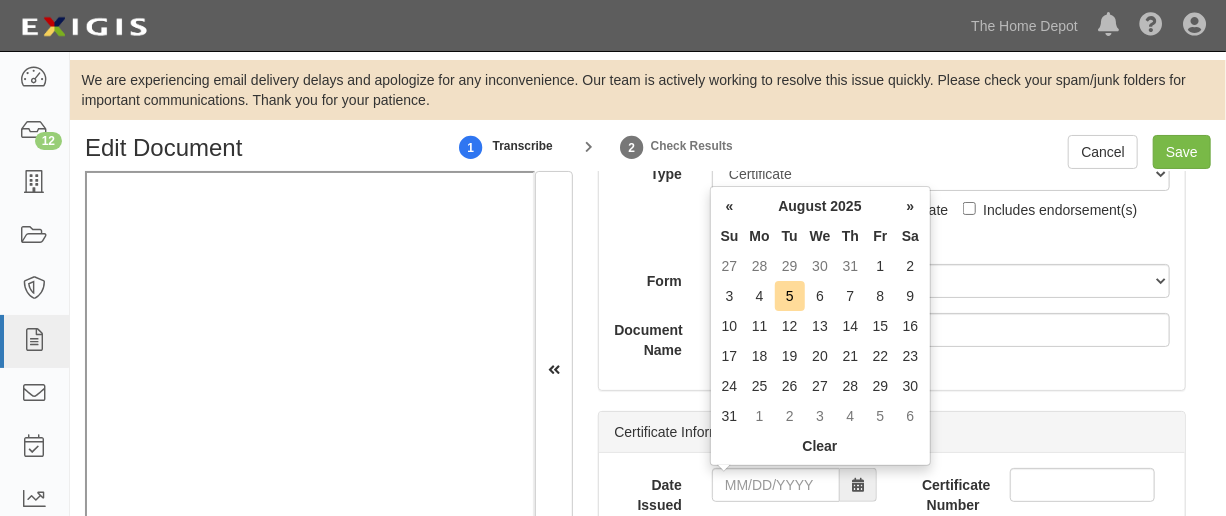 click on "Tu" at bounding box center [790, 236] 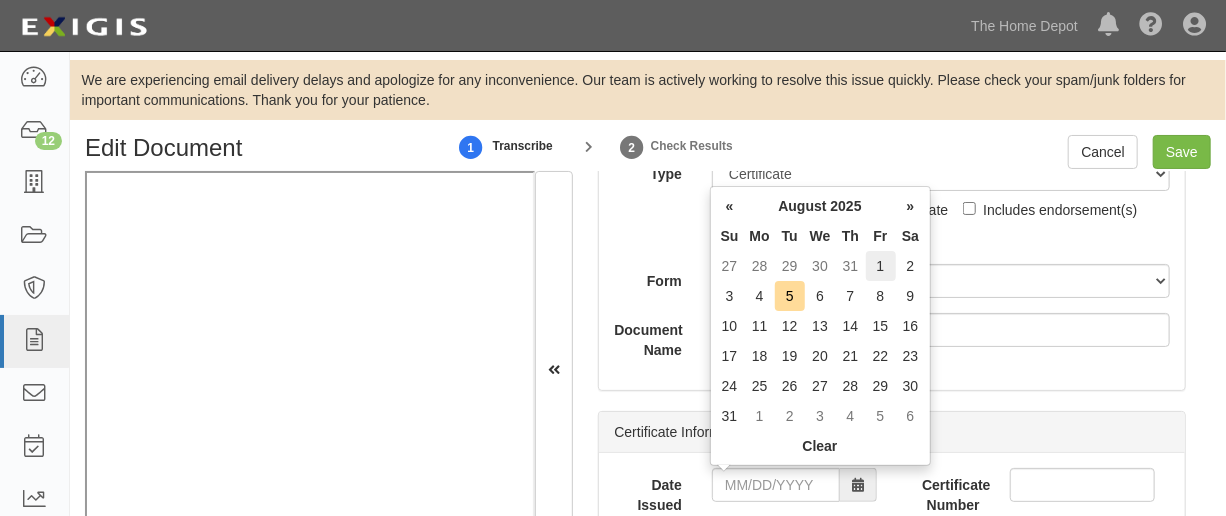 click on "1" at bounding box center [881, 266] 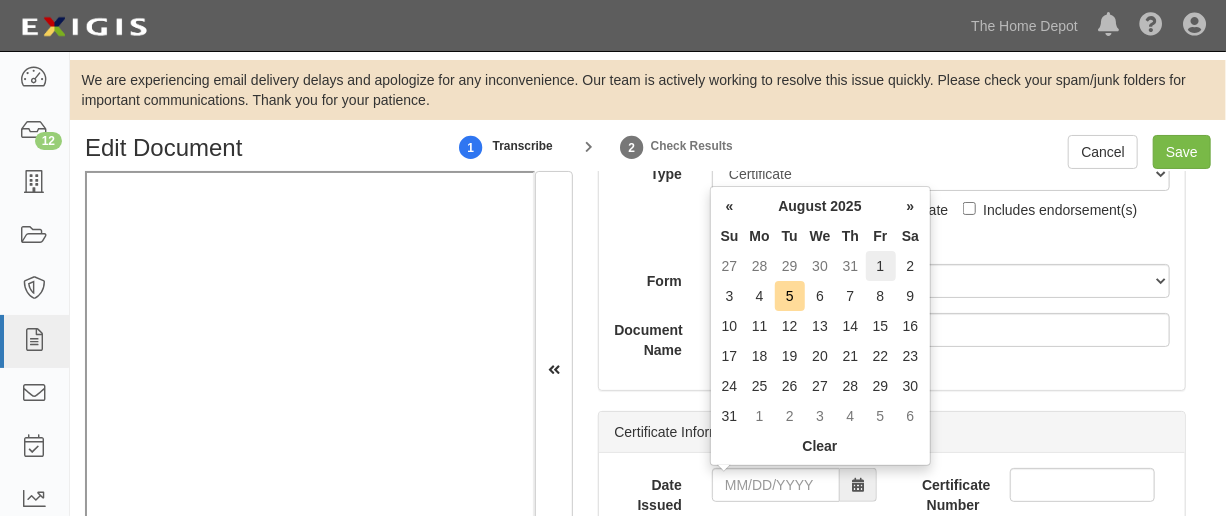 type on "08/01/2025" 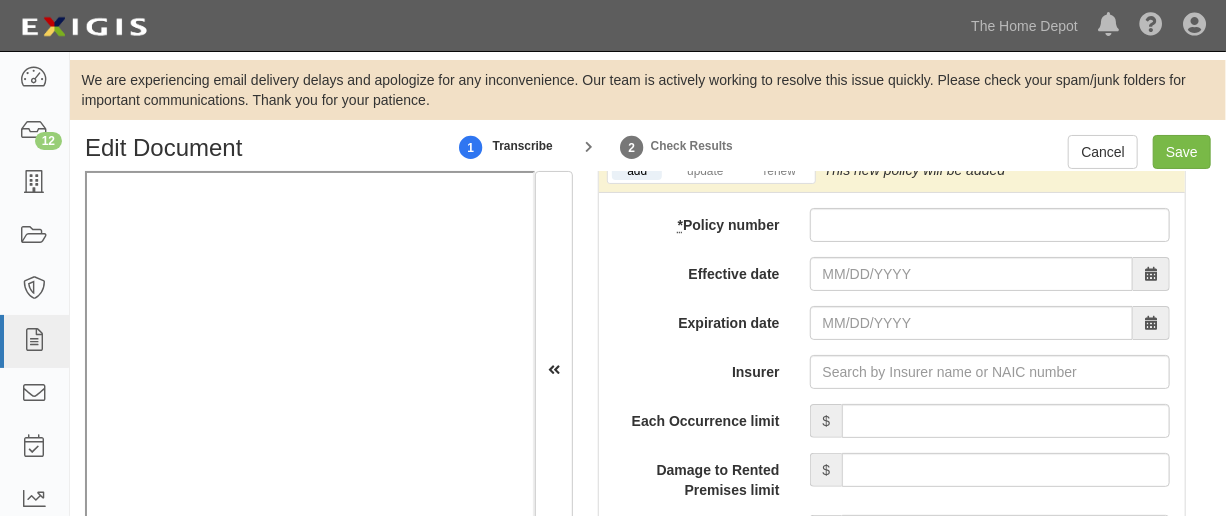 scroll, scrollTop: 1818, scrollLeft: 0, axis: vertical 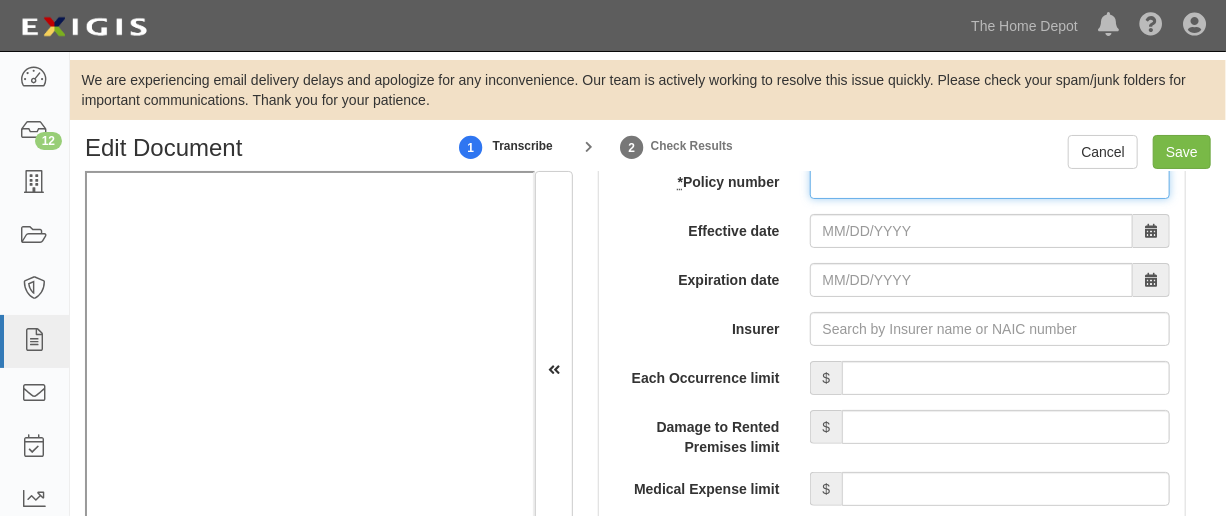 click on "*  Policy number" at bounding box center [990, 182] 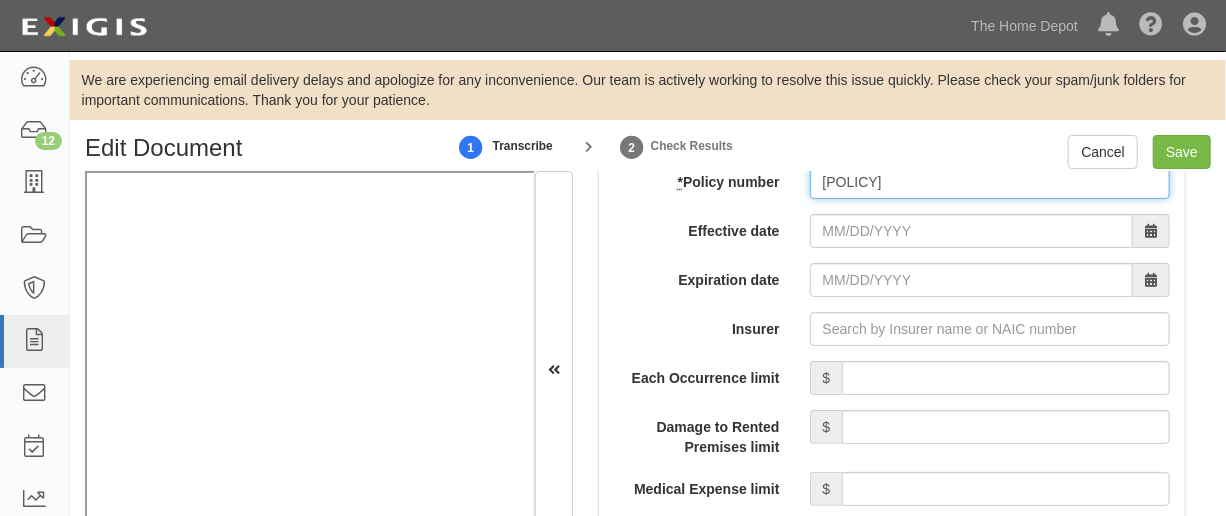 type on "AES120013005" 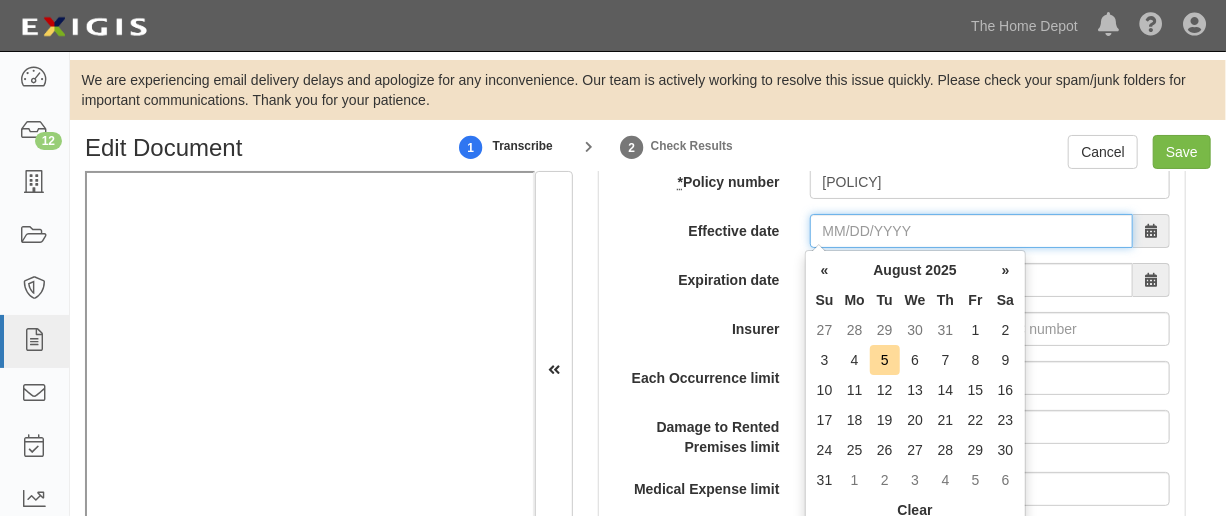 click on "Effective date" at bounding box center [971, 231] 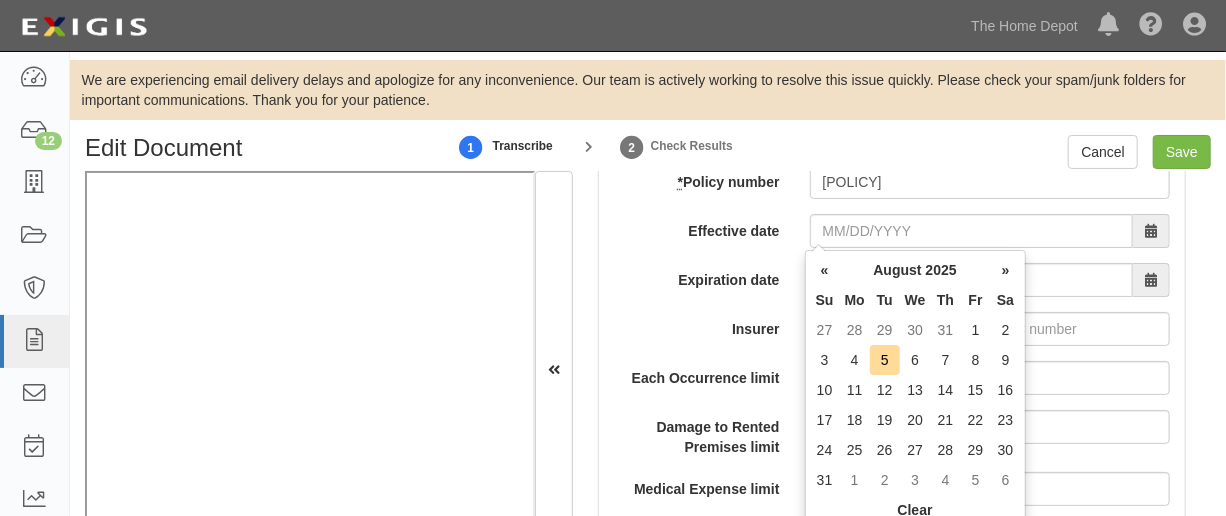 click on "Mo" at bounding box center [855, 300] 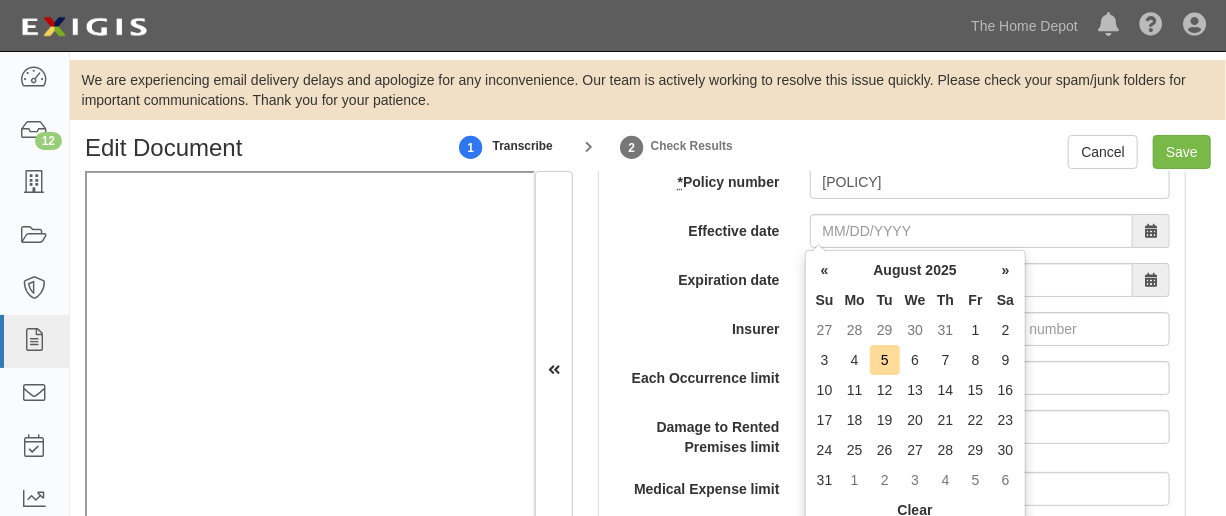 click on "1" at bounding box center [976, 330] 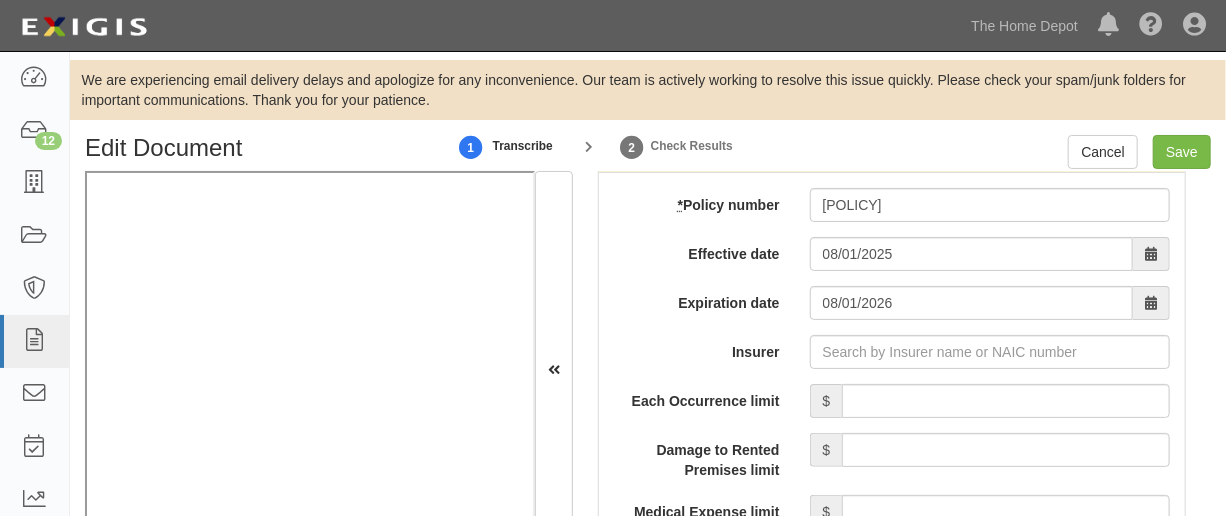 scroll, scrollTop: 1840, scrollLeft: 0, axis: vertical 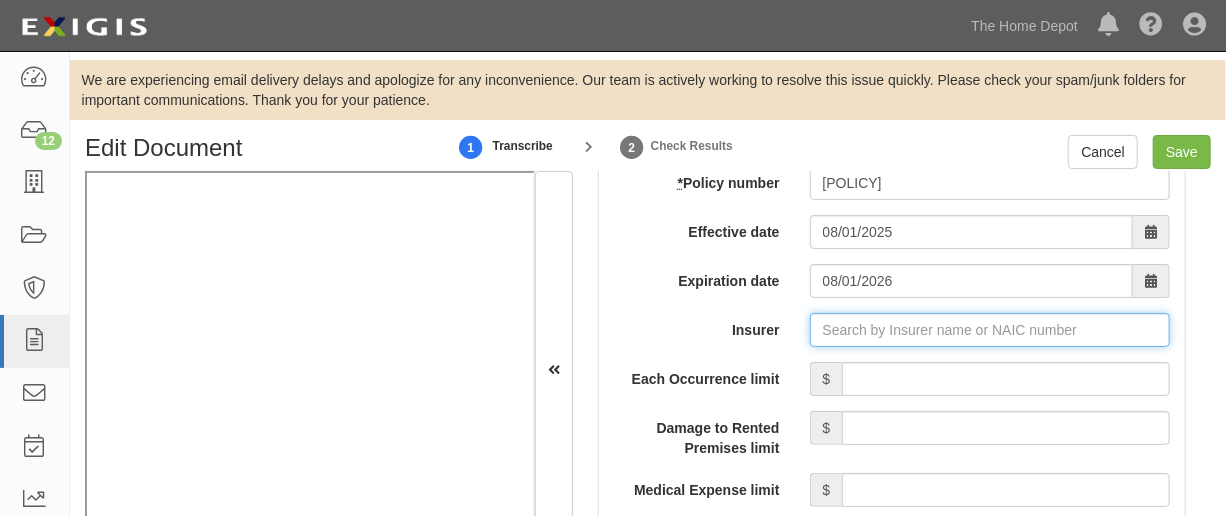 click on "Insurer" at bounding box center (990, 330) 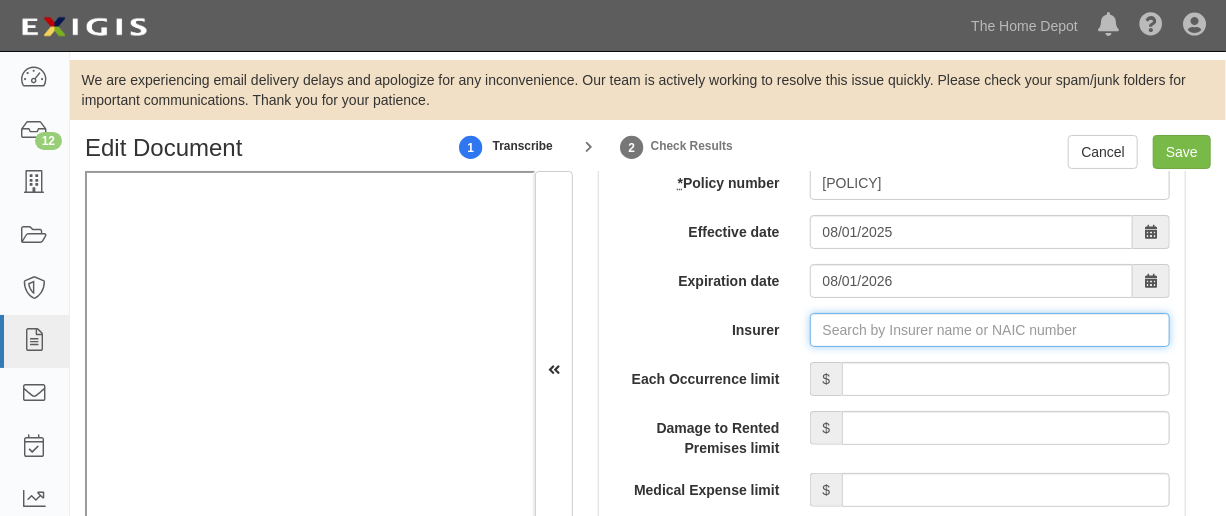 type on "21st Century Advantage Insurance Company (25232) NR Rating" 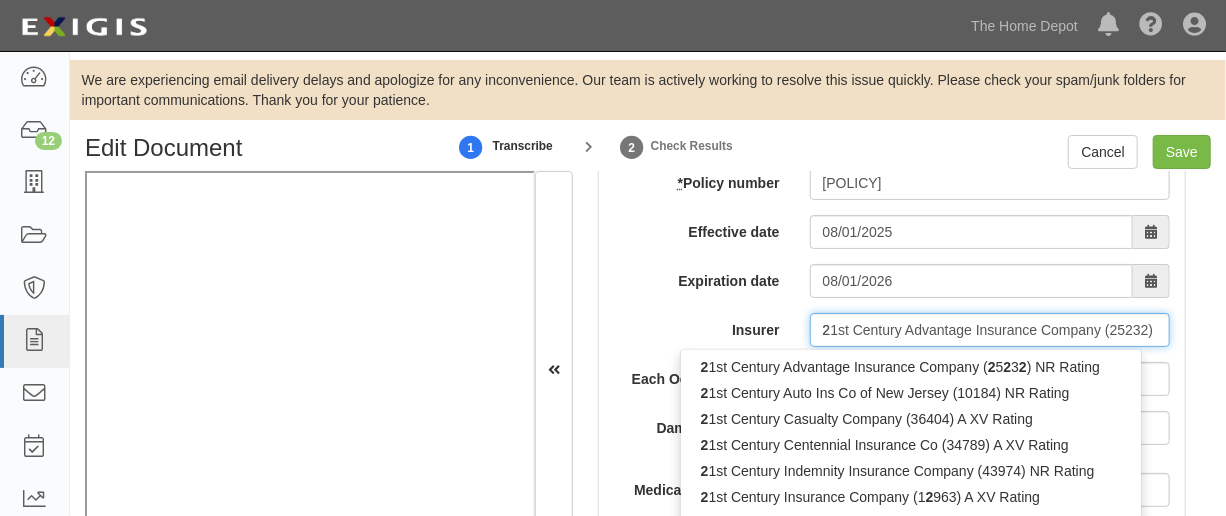 type 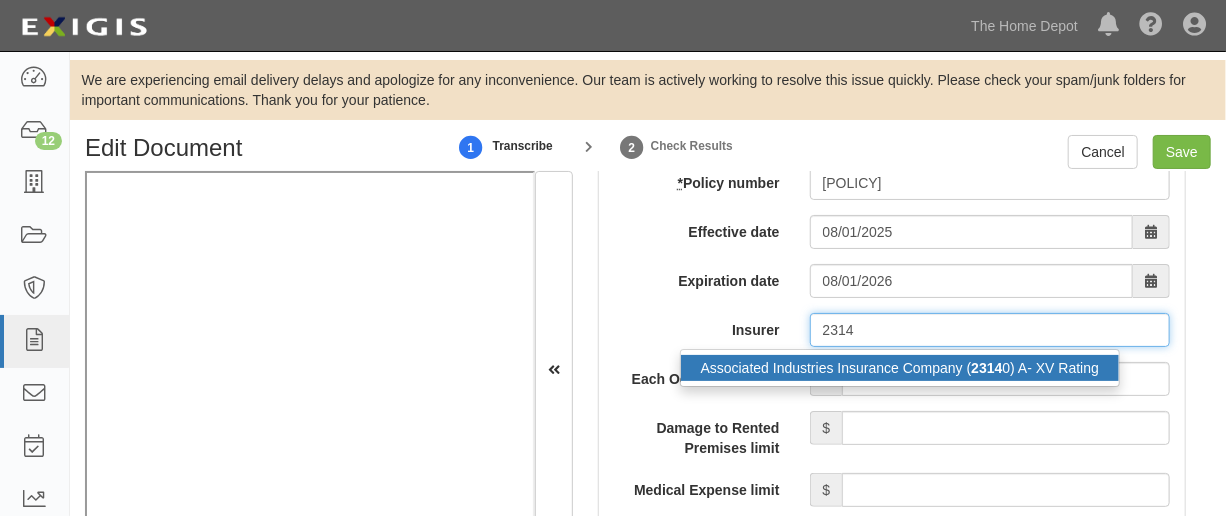 click on "Associated Industries Insurance Company ( 2314 0) A- XV Rating" at bounding box center [900, 368] 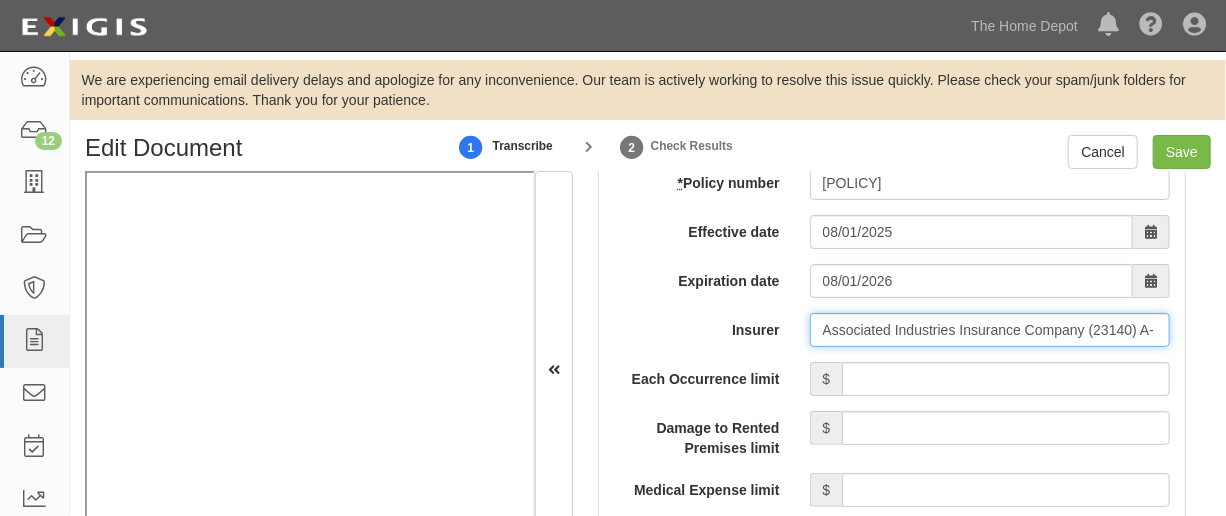 type on "Associated Industries Insurance Company (23140) A- XV Rating" 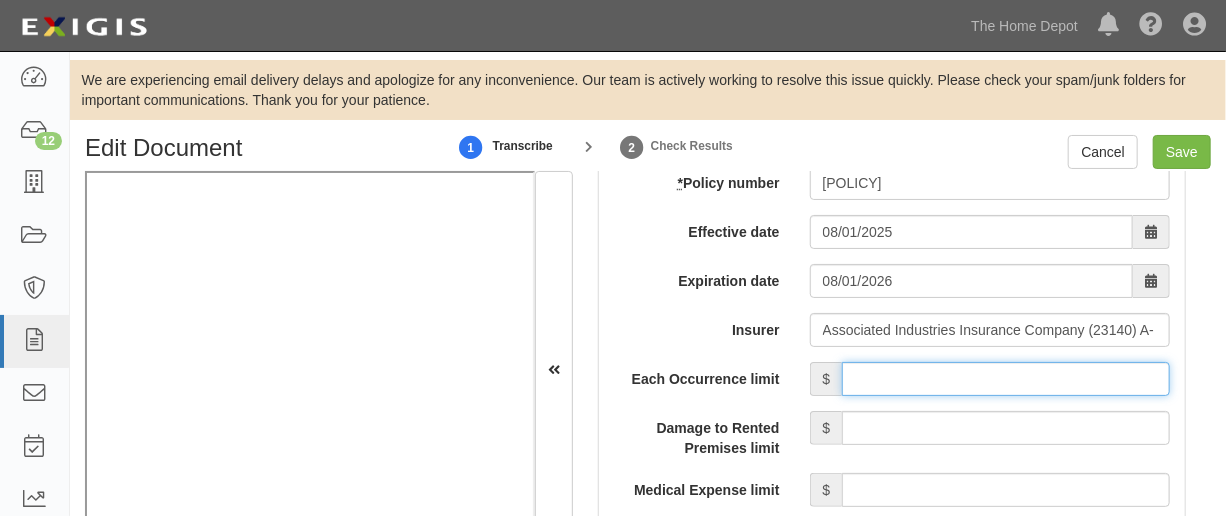 click on "Each Occurrence limit" at bounding box center (1006, 379) 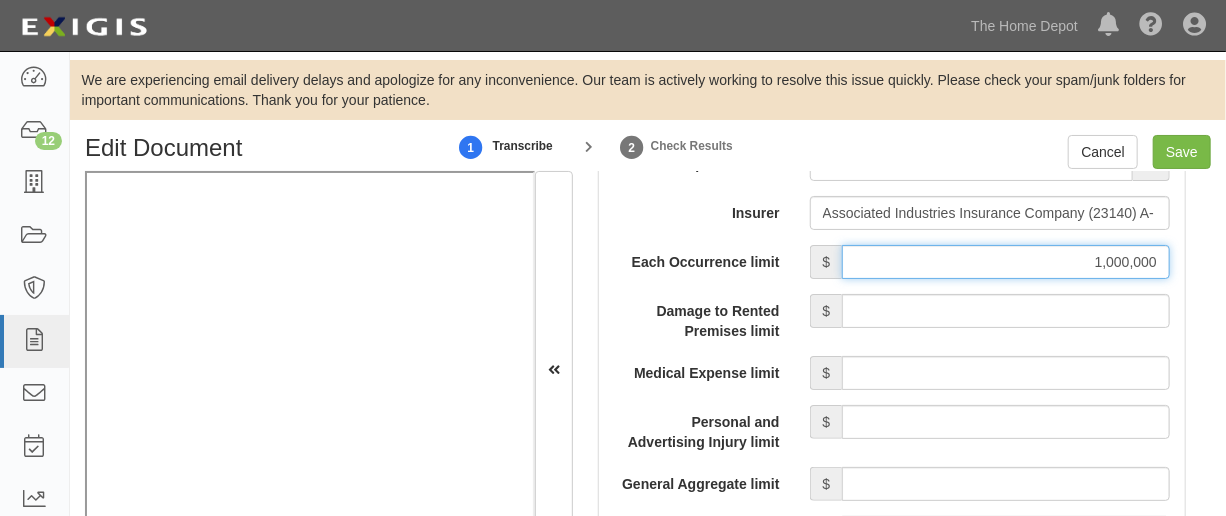 scroll, scrollTop: 2143, scrollLeft: 0, axis: vertical 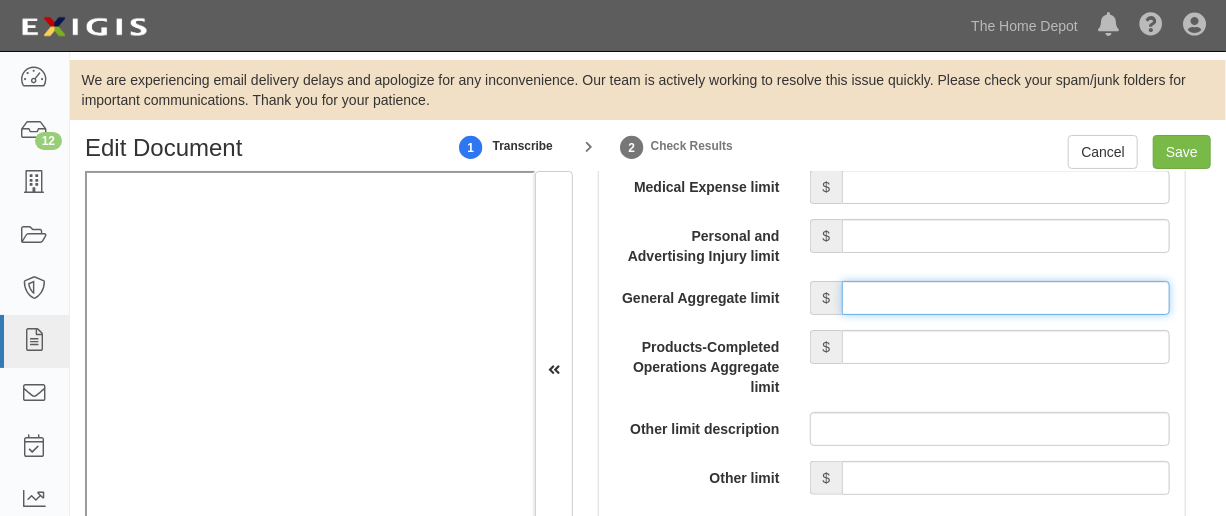click on "General Aggregate limit" at bounding box center [1006, 298] 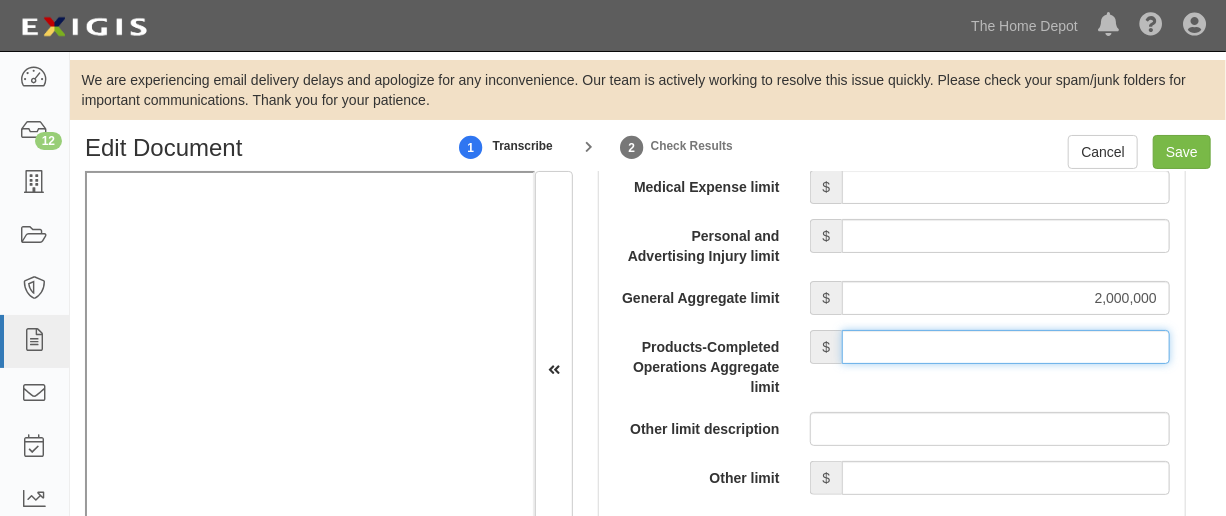 drag, startPoint x: 989, startPoint y: 350, endPoint x: 985, endPoint y: 336, distance: 14.56022 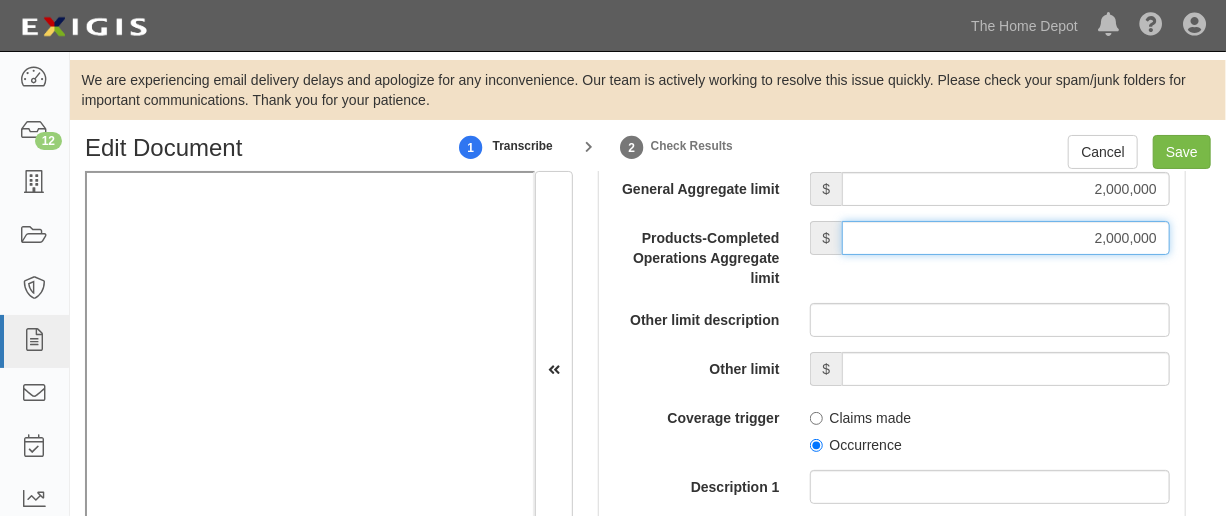scroll, scrollTop: 2295, scrollLeft: 0, axis: vertical 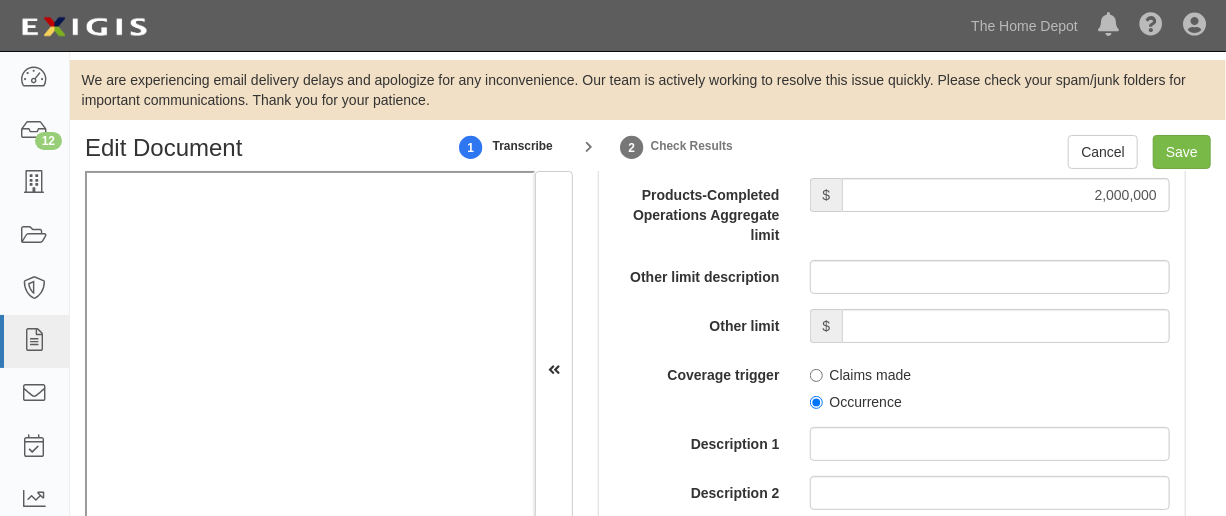 click on "Occurrence" at bounding box center [856, 402] 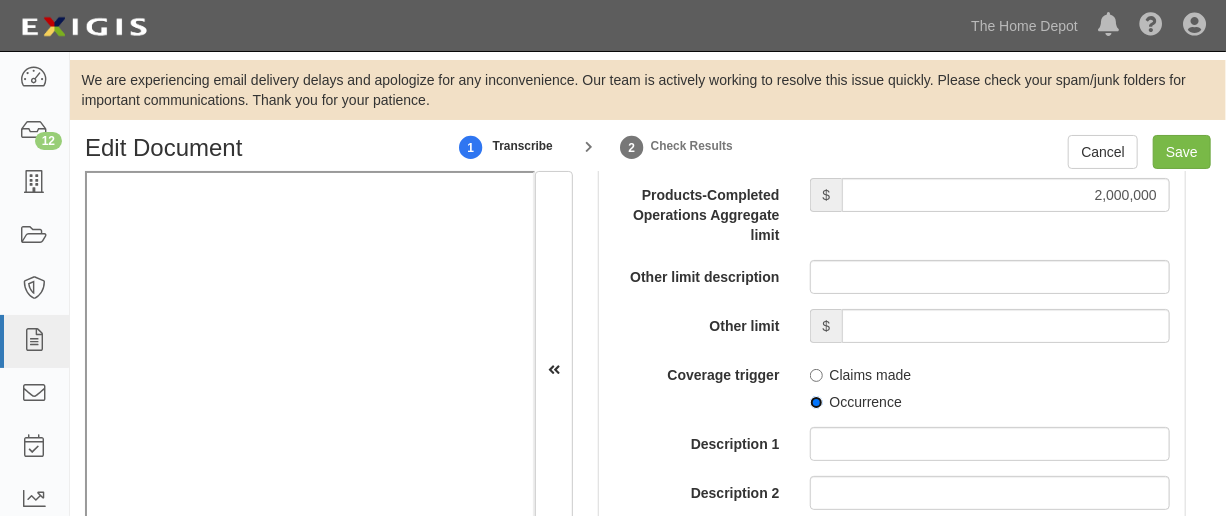 click on "Occurrence" at bounding box center (816, 402) 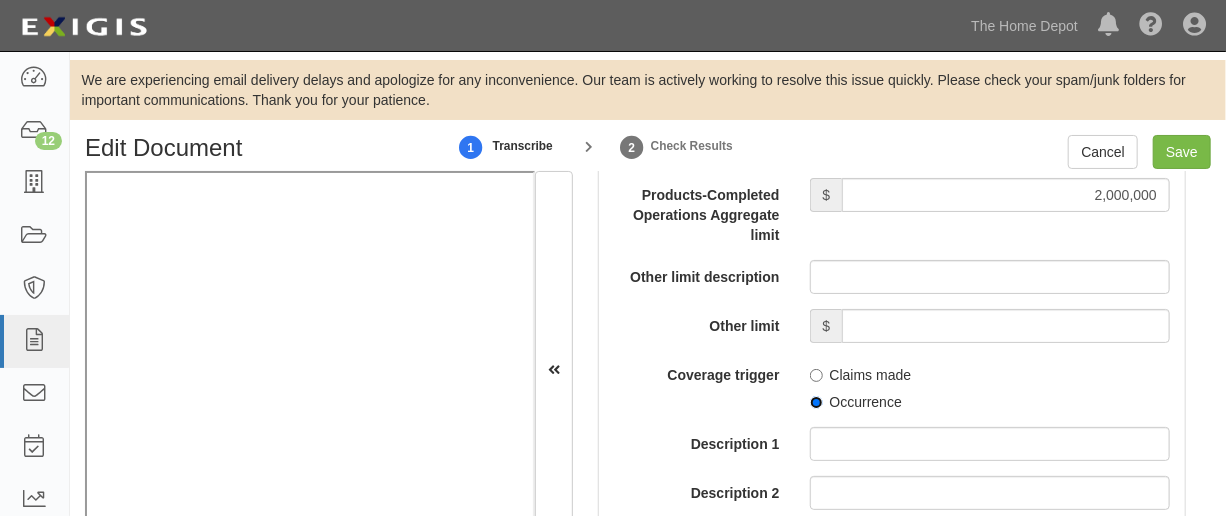 radio on "true" 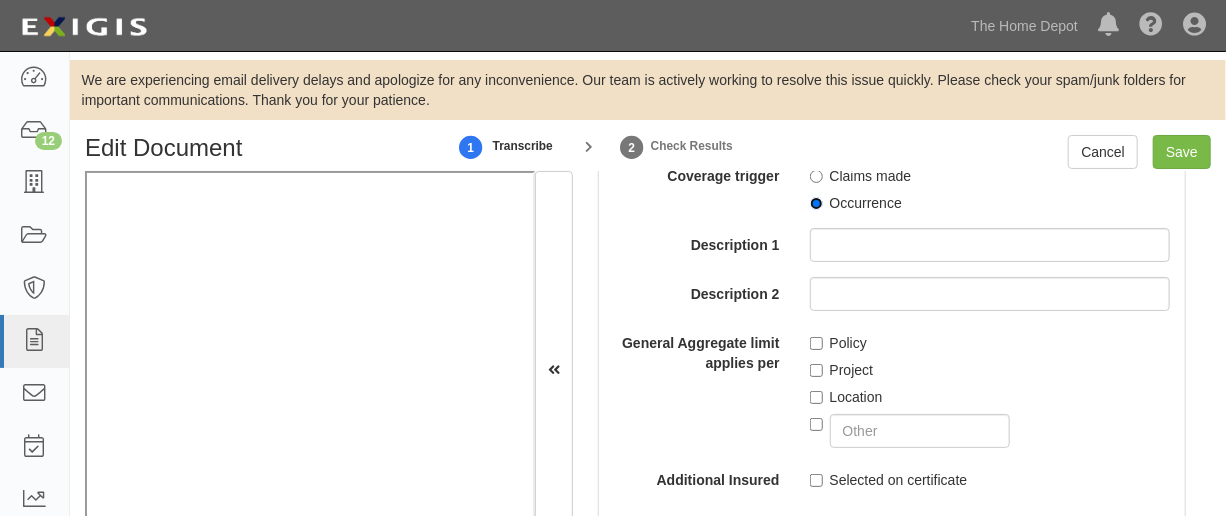 scroll, scrollTop: 2598, scrollLeft: 0, axis: vertical 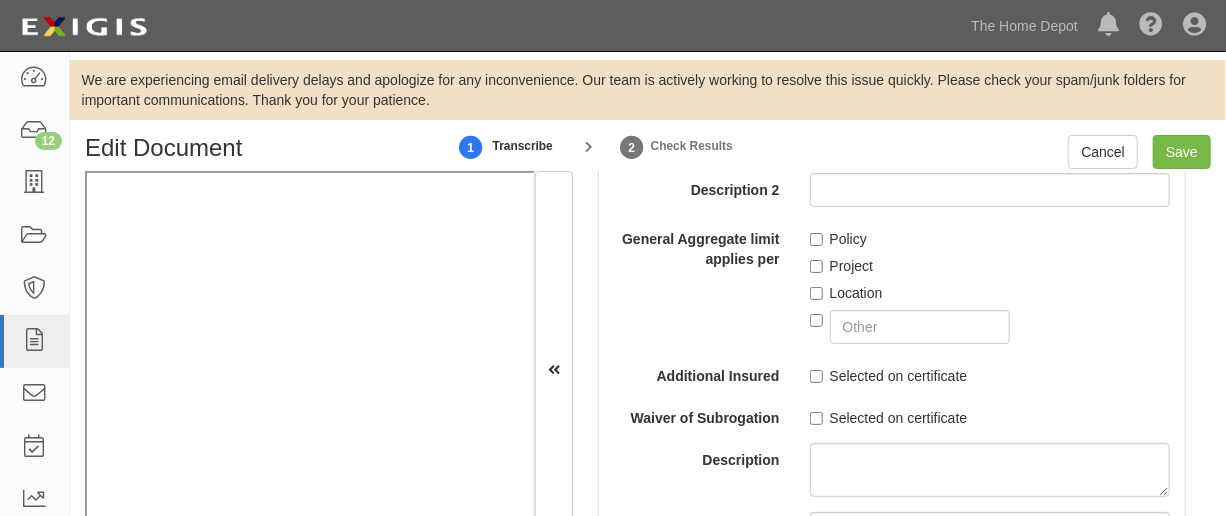 click on "Project" at bounding box center (842, 266) 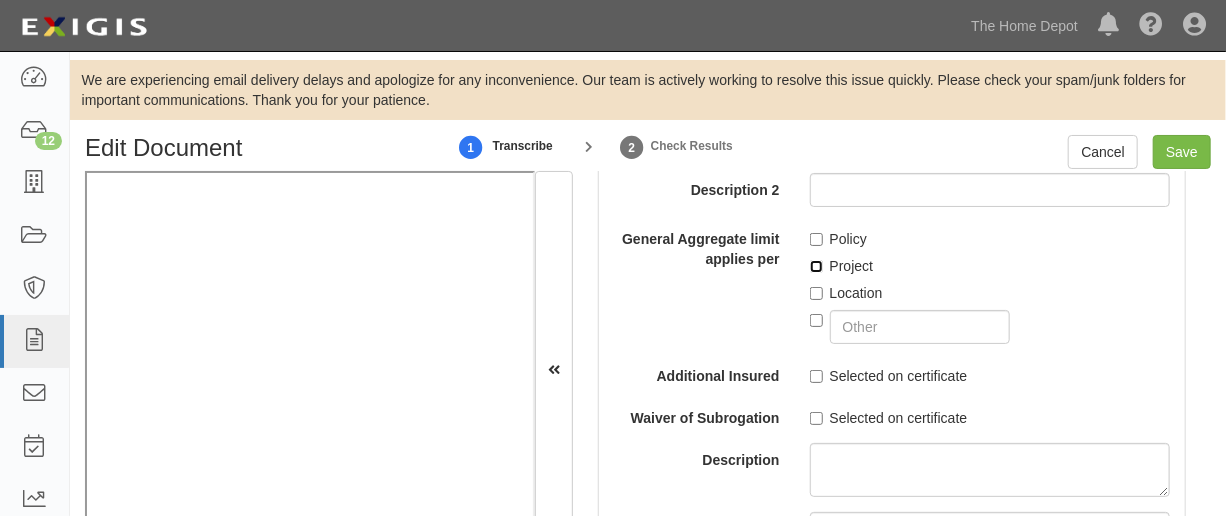 click on "Project" at bounding box center (816, 266) 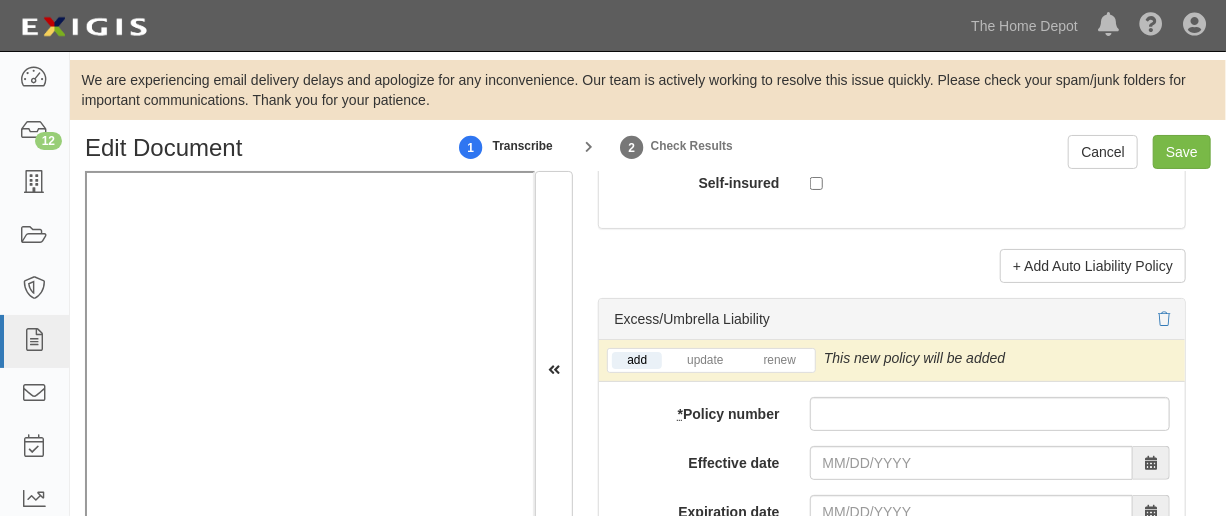scroll, scrollTop: 4265, scrollLeft: 0, axis: vertical 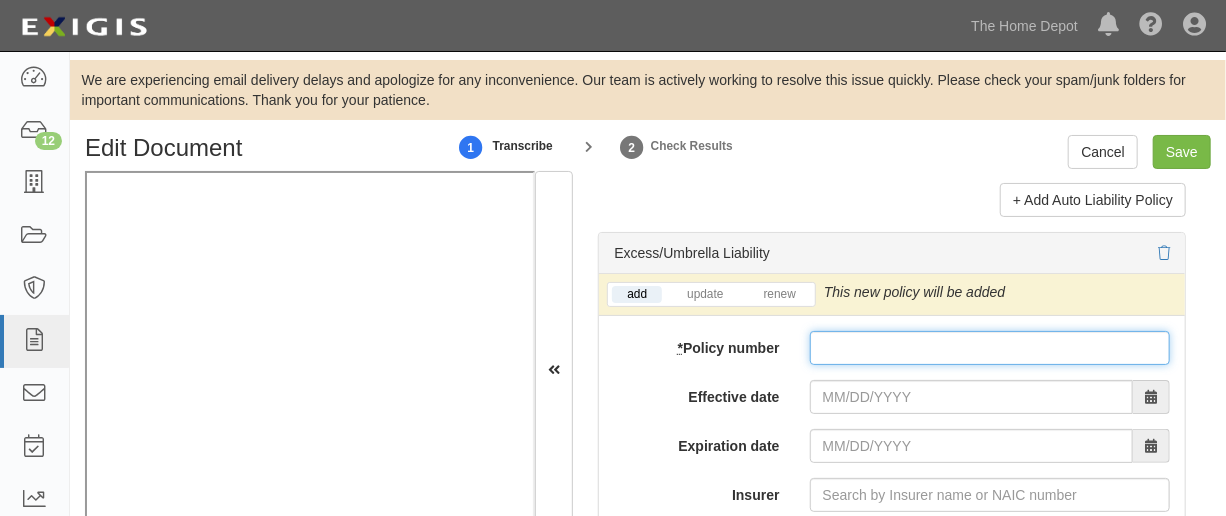 click on "*  Policy number" at bounding box center [990, 348] 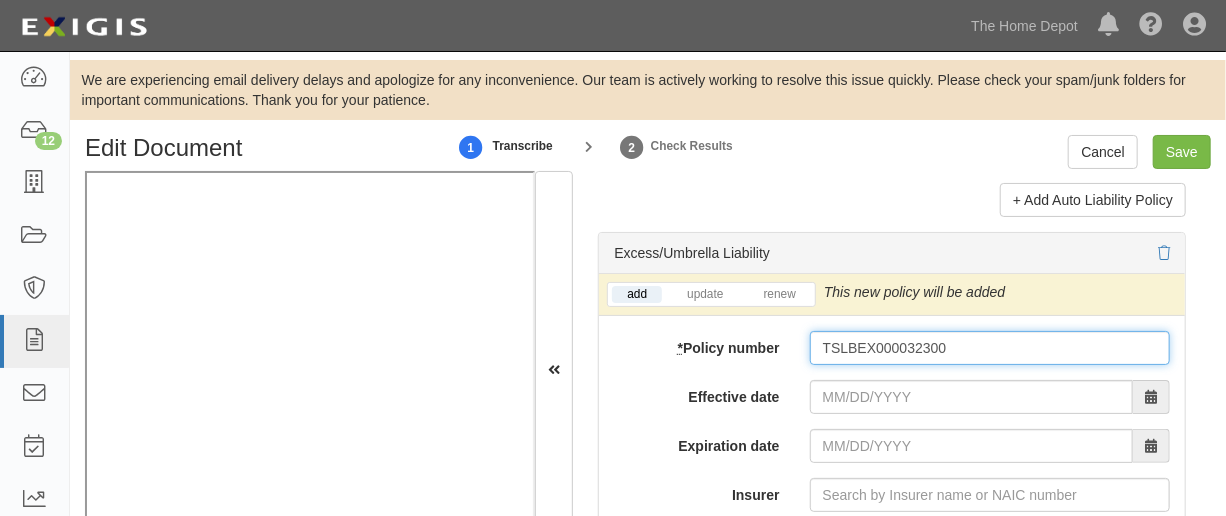 type on "TSLBEX000032300" 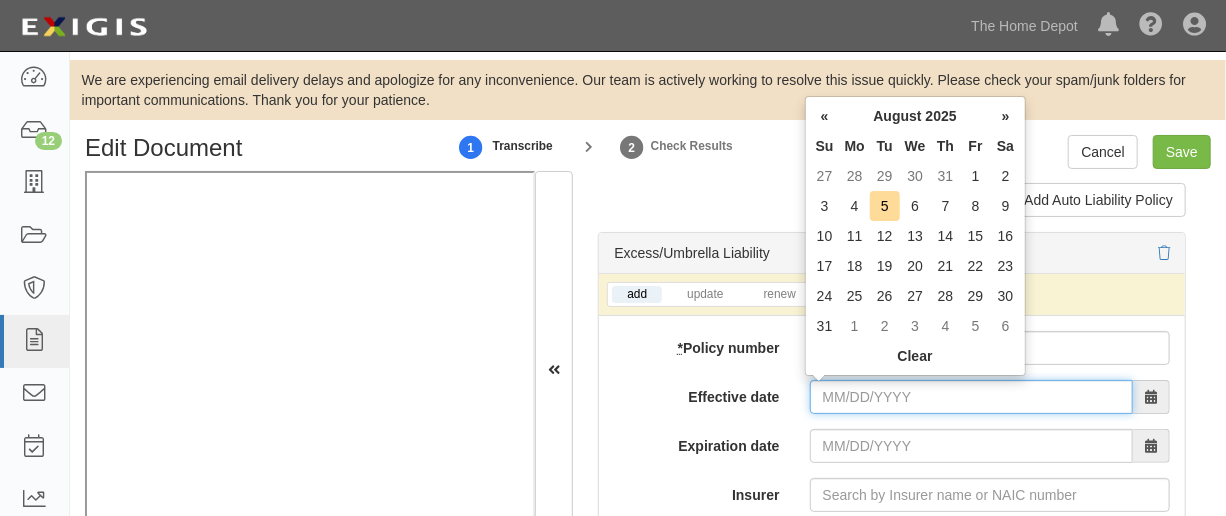 click on "Effective date" at bounding box center [971, 397] 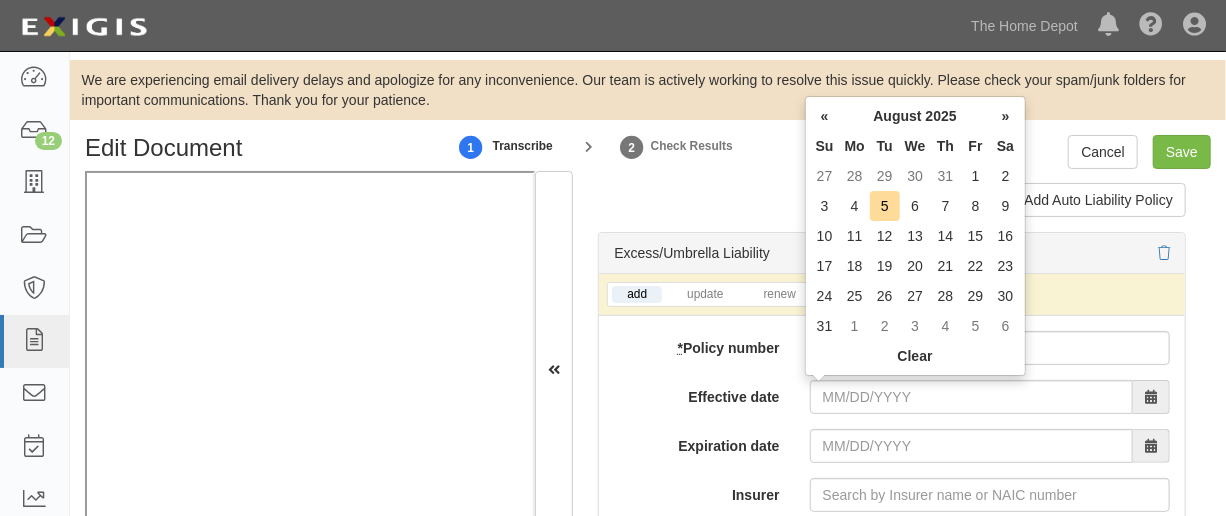 click on "Fr" at bounding box center [976, 146] 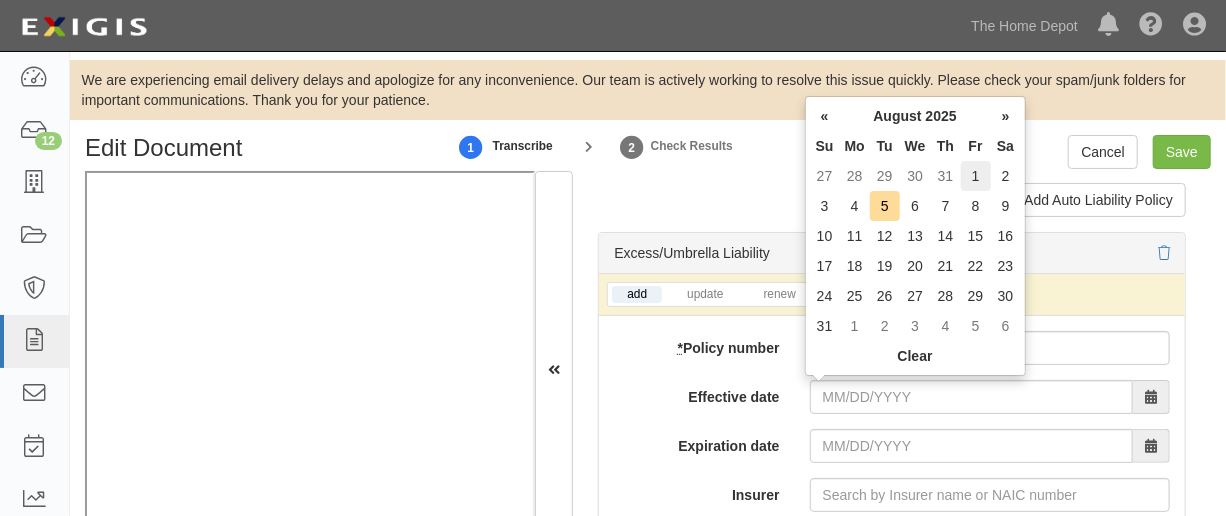 click on "1" at bounding box center (976, 176) 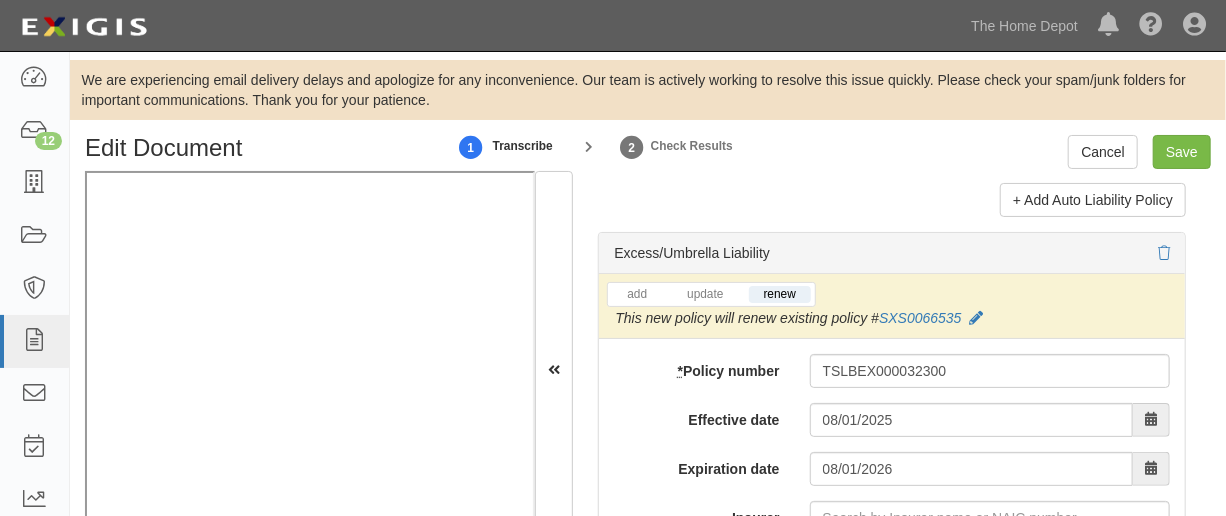 scroll, scrollTop: 4568, scrollLeft: 0, axis: vertical 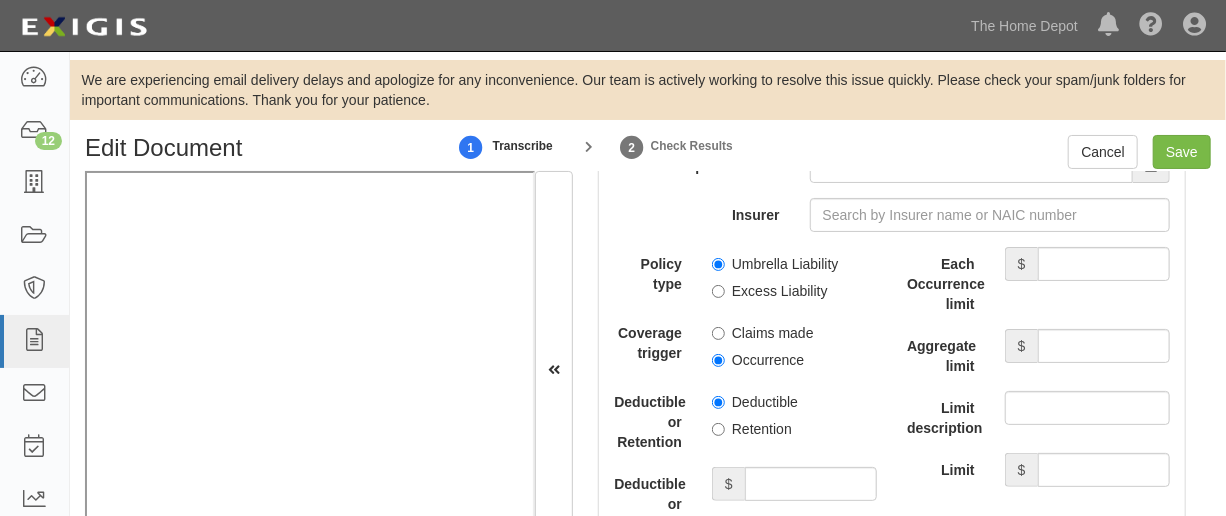 click on "add update renew This new policy will be added This new policy will update existing policy # SXS0066535 This new policy will renew existing policy # SXS0066535 *  Policy number TSLBEX000032300 Effective date 08/01/2025 Expiration date 08/01/2026 Insurer Policy type Umbrella Liability Excess Liability Coverage trigger Claims made Occurrence Deductible or Retention Deductible Retention Deductible or Retention amount $ Additional Insured Selected on certificate Waiver of Subrogation Selected on certificate Each Occurrence limit $ Aggregate limit $ Limit description Limit $ Description Internal notes Self-insured Underlying Coverage
General Liability
Policy Number: AES120013005
Auto Liability
Policy Number: N/A
Workers Compensation/Employers Liability
Policy Number: N/A" at bounding box center [892, 460] 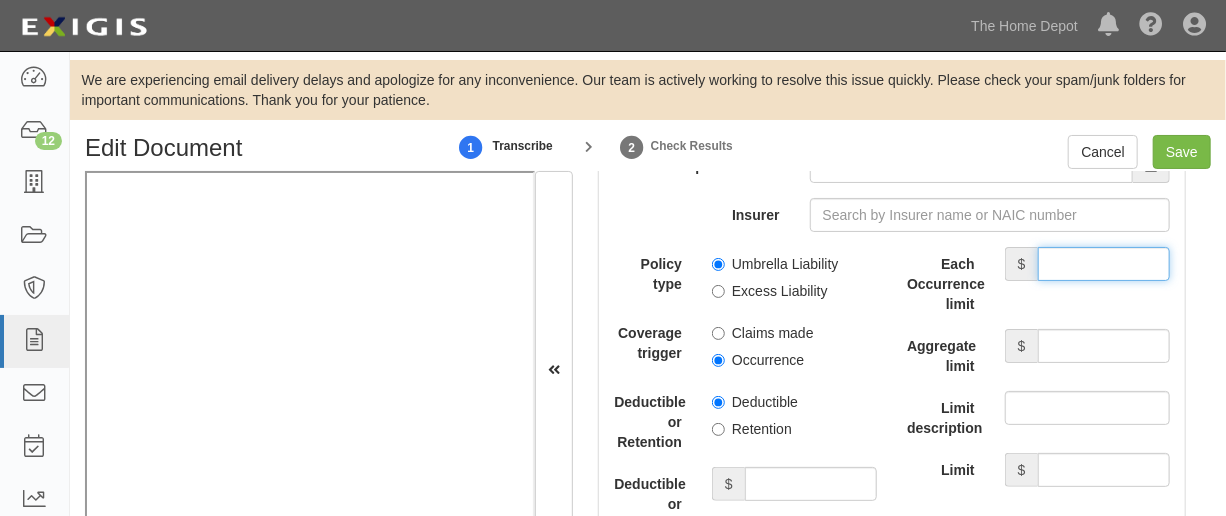 click on "Each Occurrence limit" at bounding box center (1104, 264) 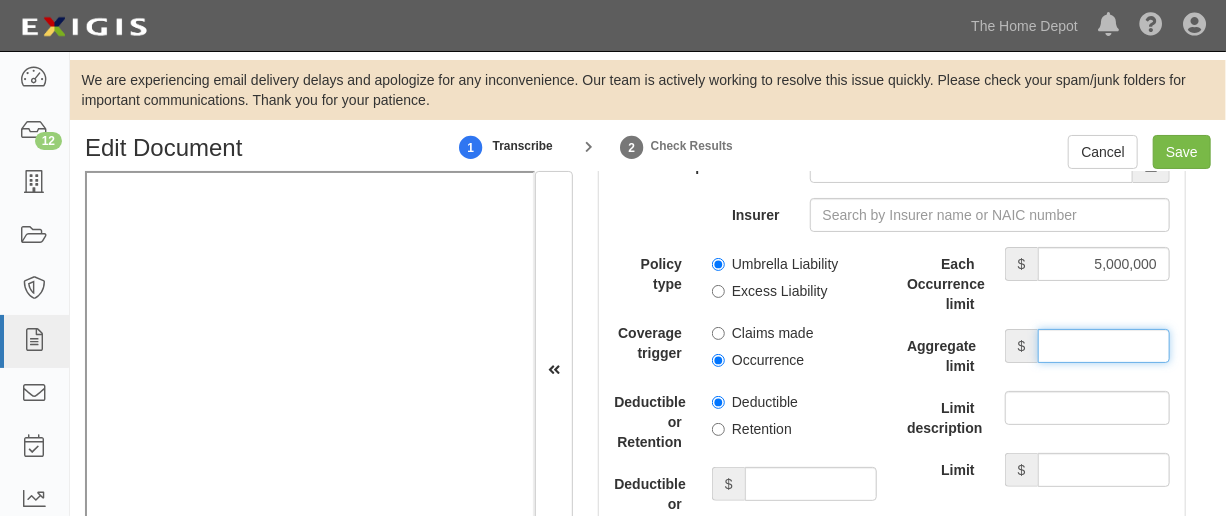 click on "Aggregate limit" at bounding box center [1104, 346] 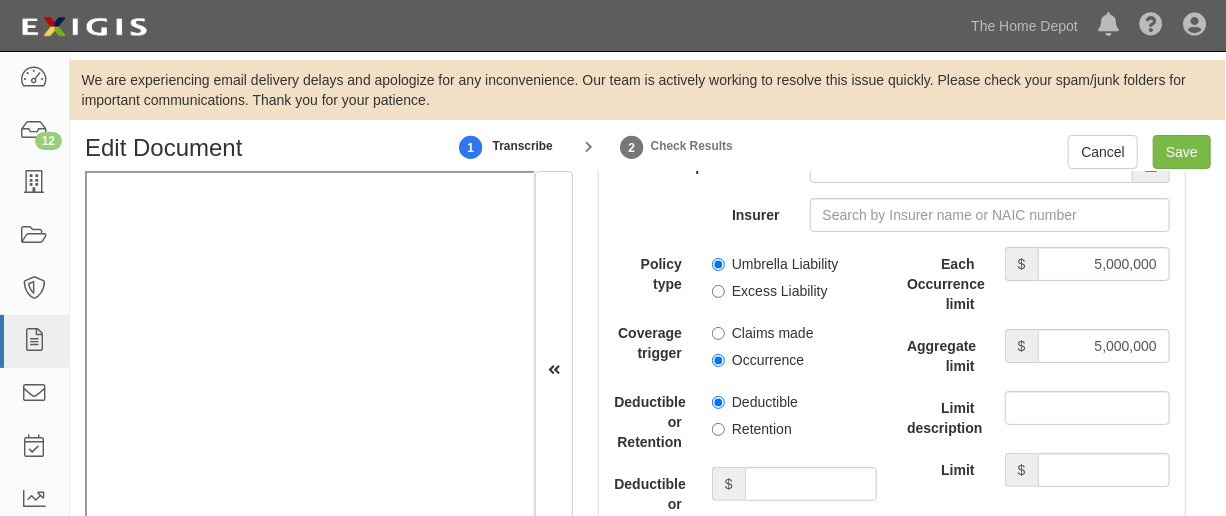 click on "Excess Liability" at bounding box center (770, 291) 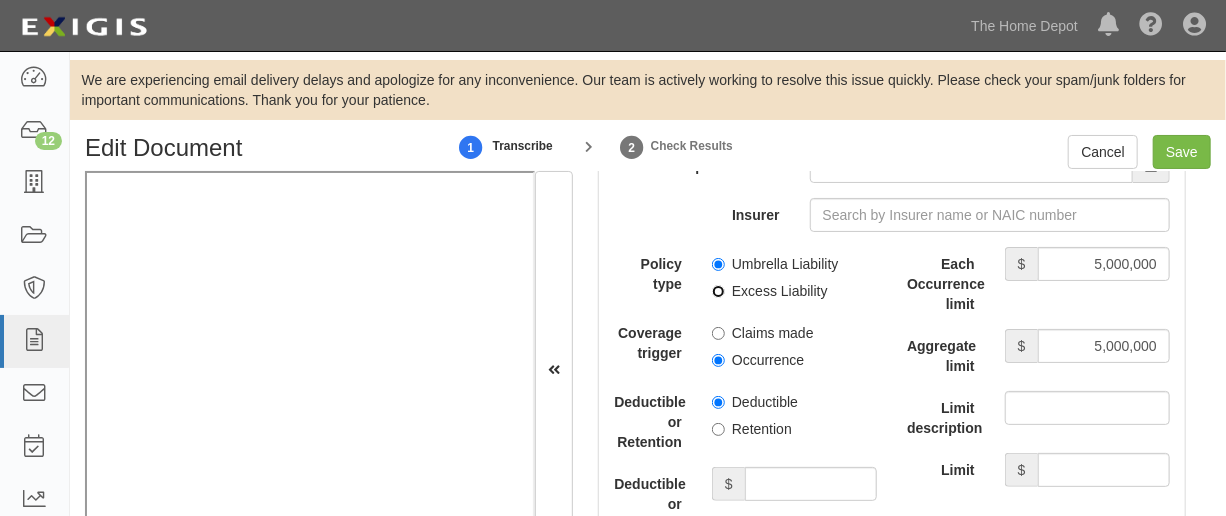 click on "Excess Liability" at bounding box center (718, 291) 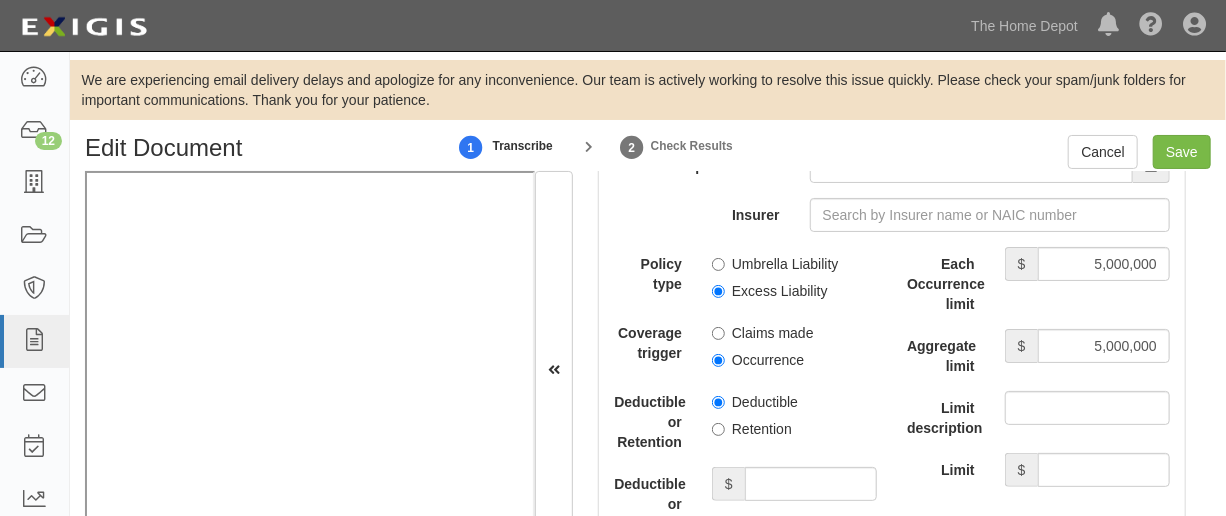 click on "Occurrence" at bounding box center (758, 360) 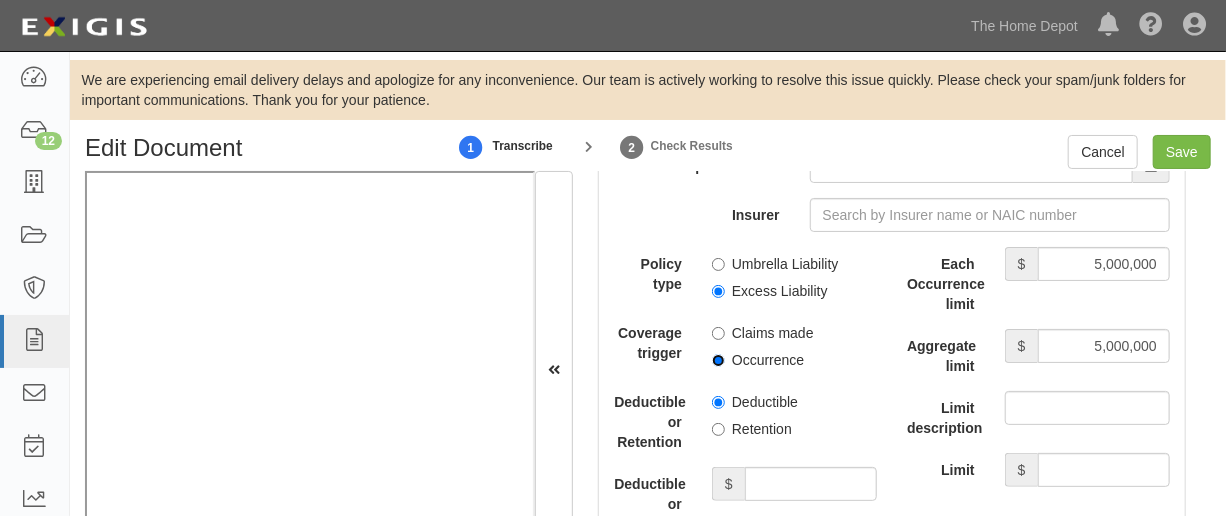 click on "Occurrence" at bounding box center [718, 360] 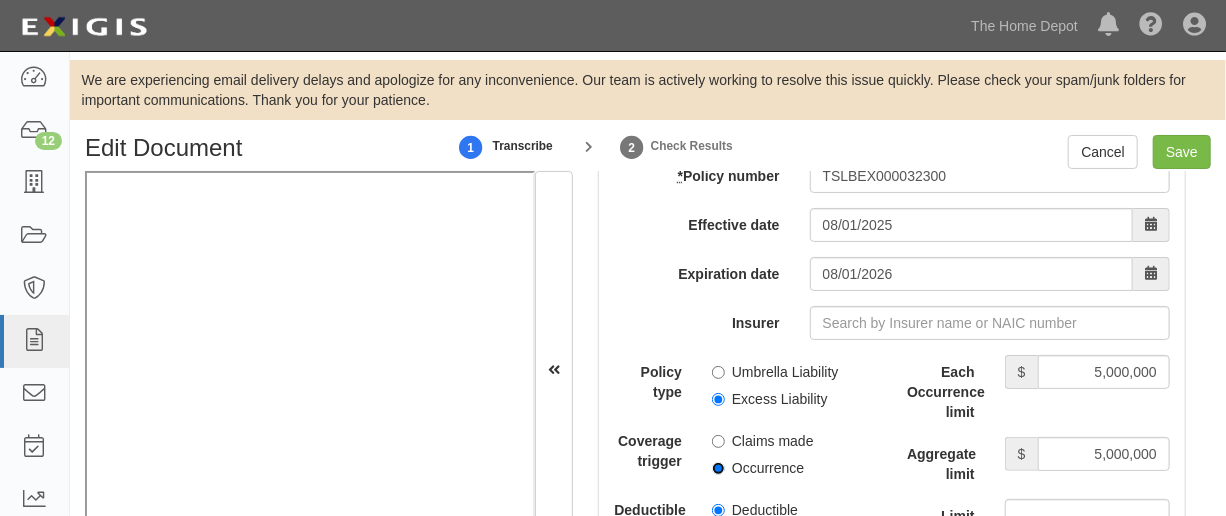 scroll, scrollTop: 4416, scrollLeft: 0, axis: vertical 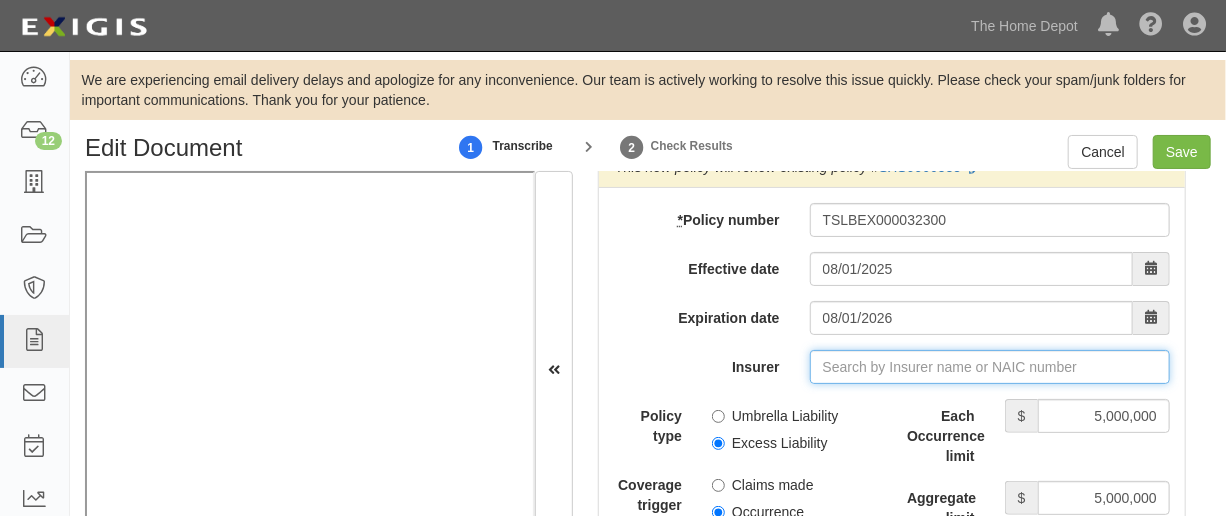 click on "Insurer" at bounding box center (990, 367) 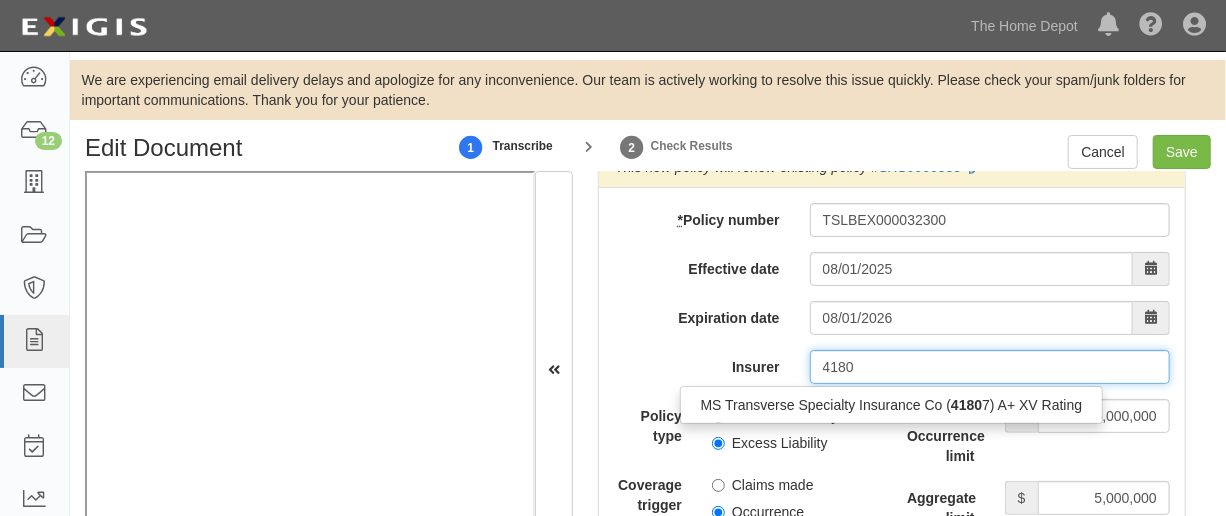 click on "MS Transverse Specialty Insurance Co ( 4180 7) A+ XV Rating" at bounding box center (892, 405) 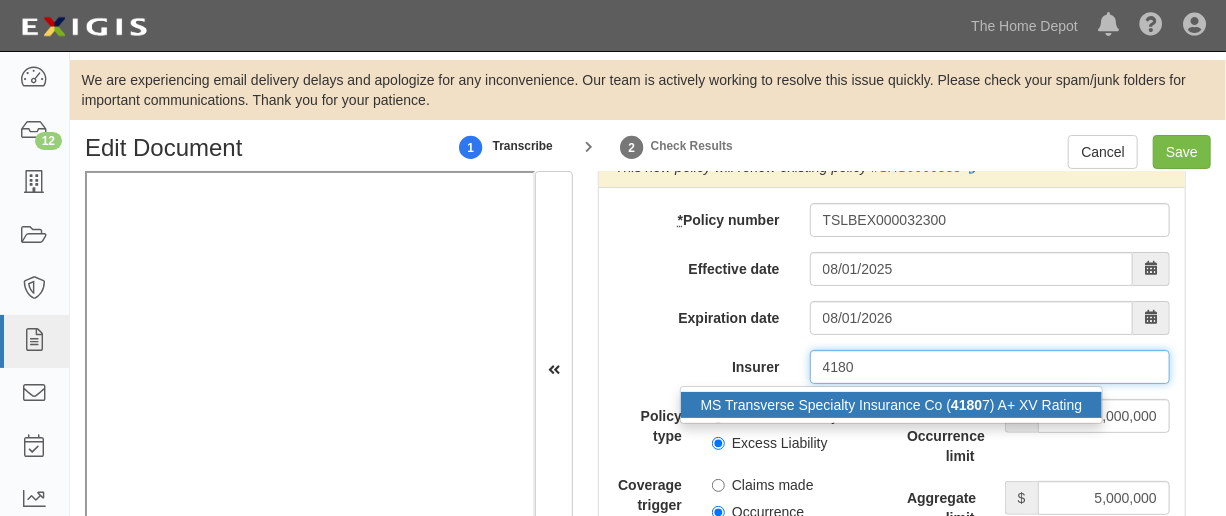 click on "MS Transverse Specialty Insurance Co ( 4180 7) A+ XV Rating" at bounding box center [892, 405] 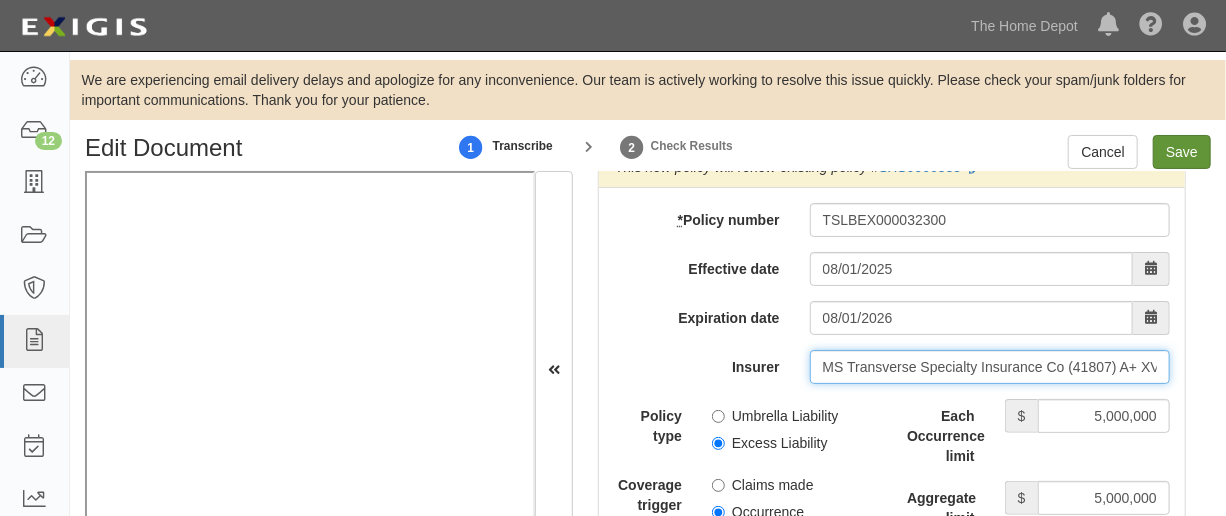 type on "MS Transverse Specialty Insurance Co (41807) A+ XV Rating" 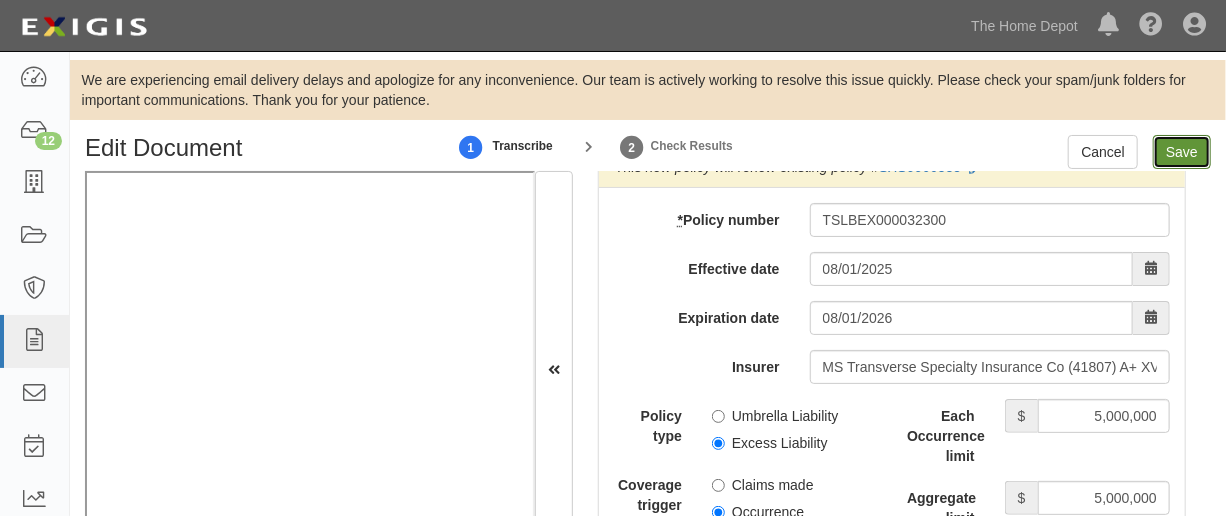 click on "Save" at bounding box center (1182, 152) 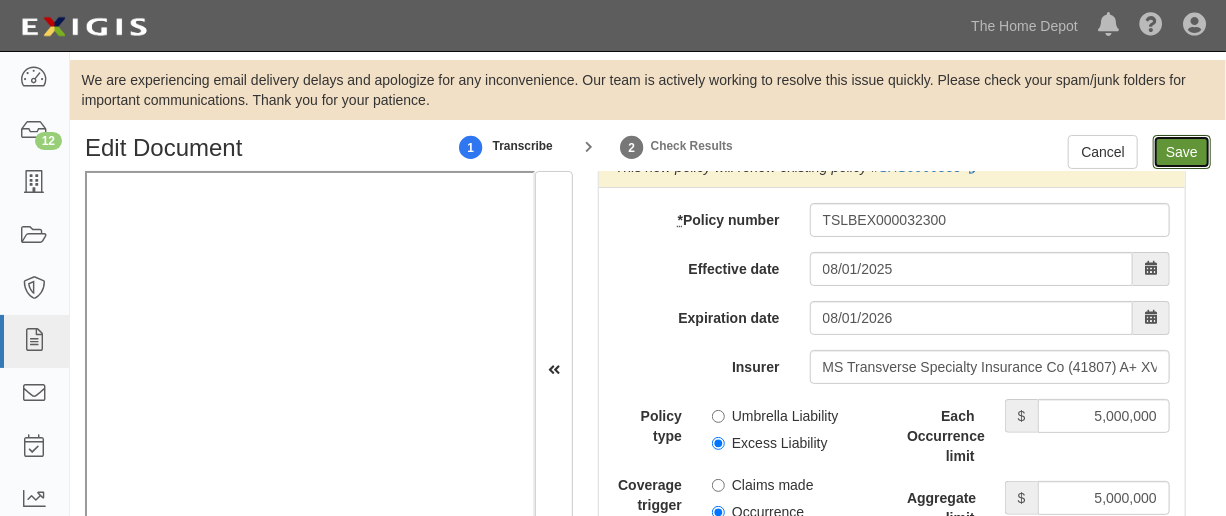 type on "1000000" 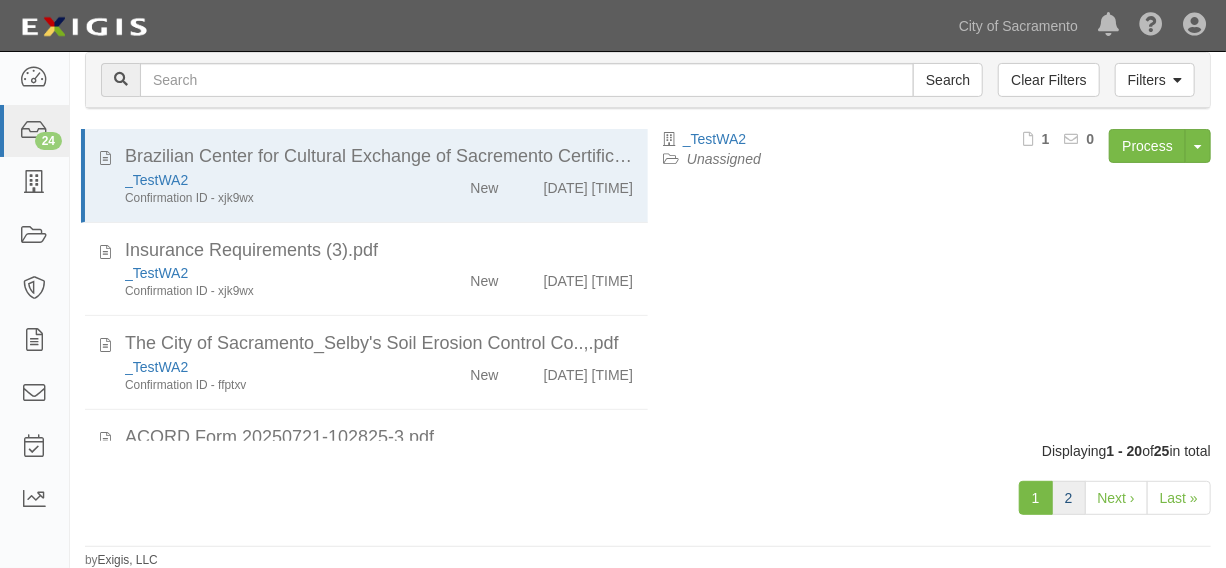 scroll, scrollTop: 222, scrollLeft: 0, axis: vertical 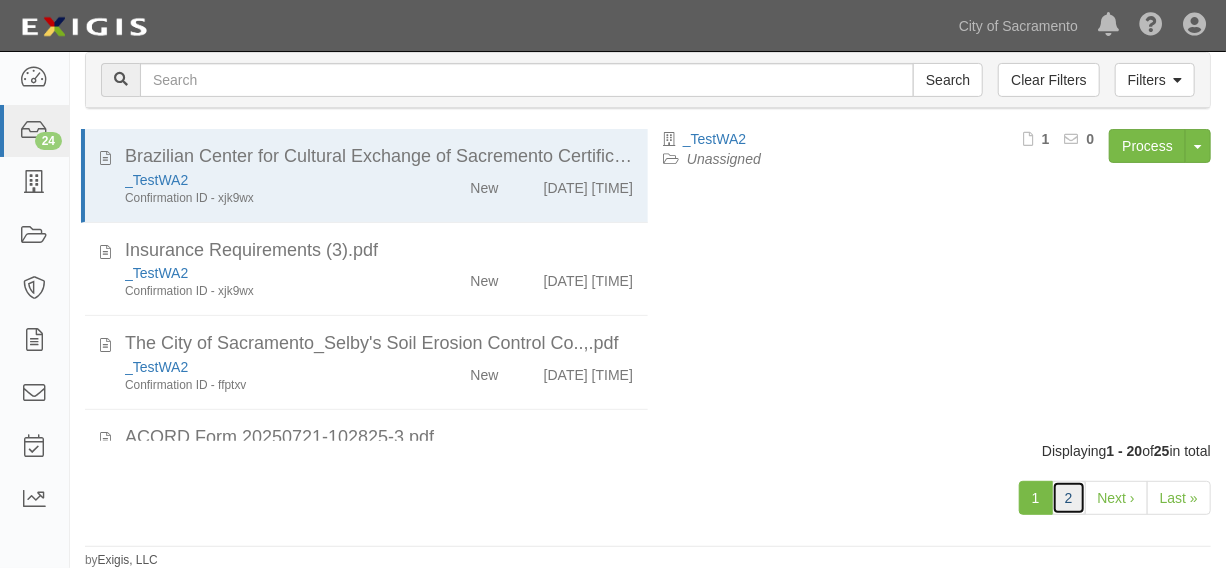 click on "2" at bounding box center (1069, 498) 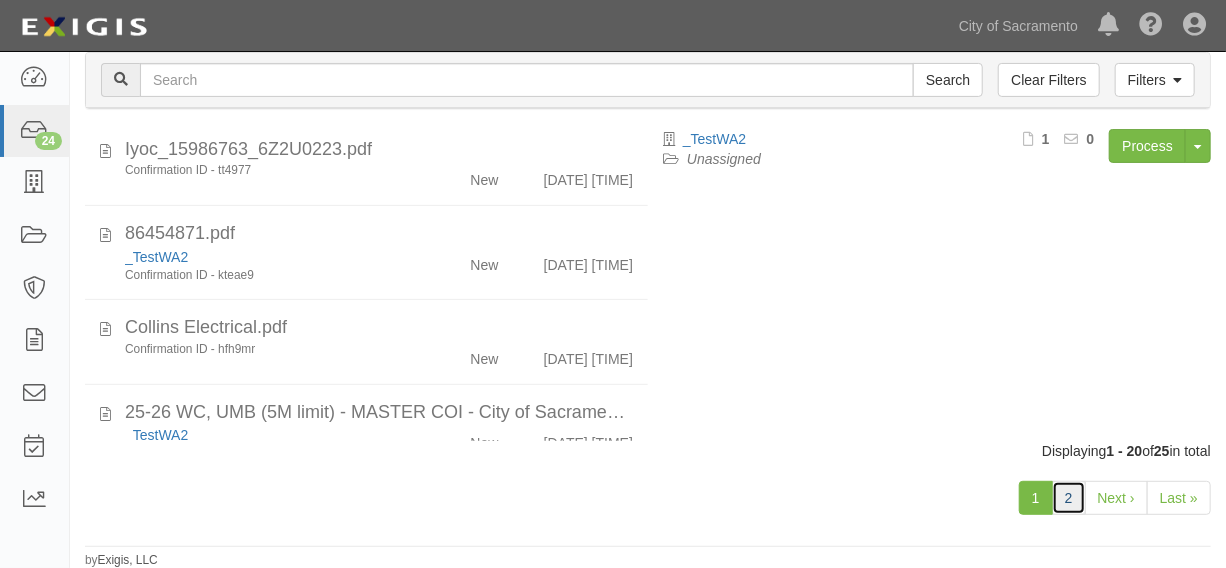 scroll, scrollTop: 1116, scrollLeft: 0, axis: vertical 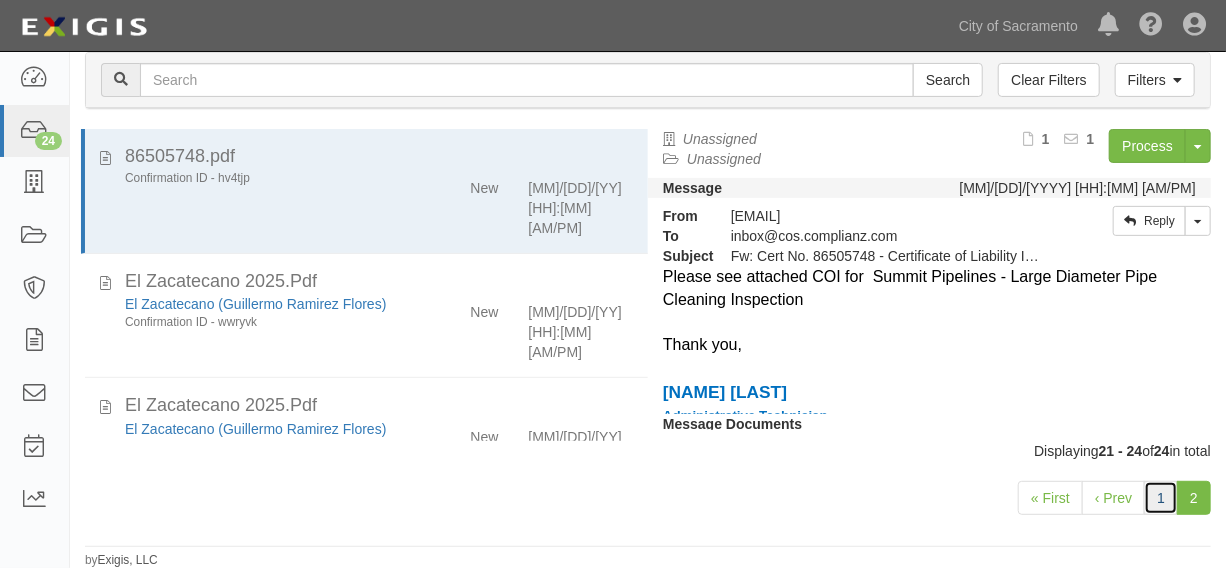 click on "1" at bounding box center (1161, 498) 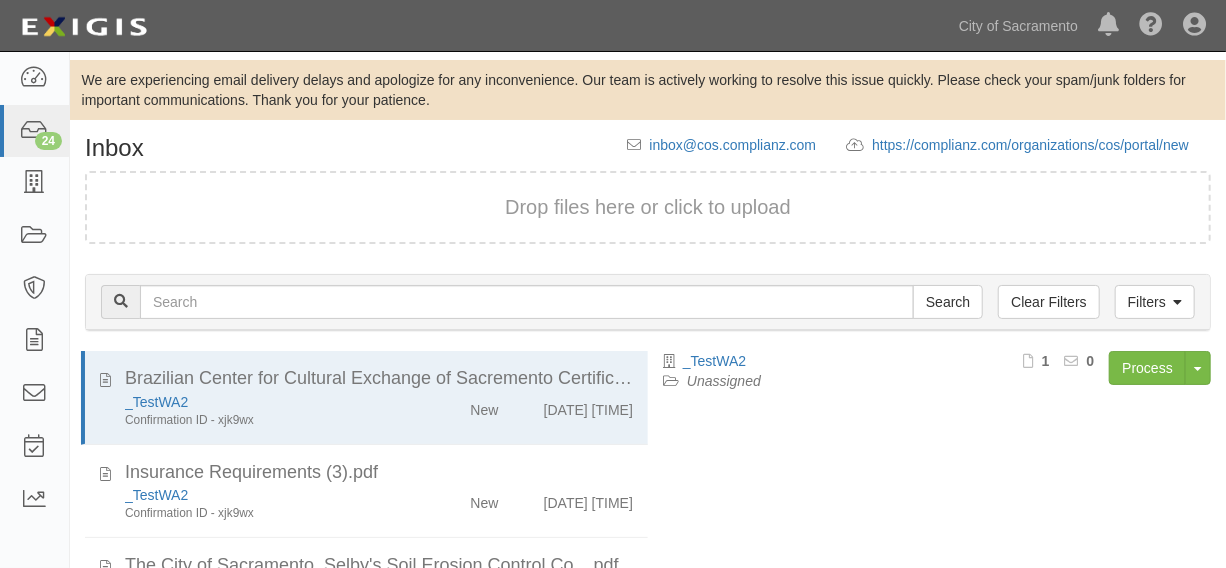 scroll, scrollTop: 222, scrollLeft: 0, axis: vertical 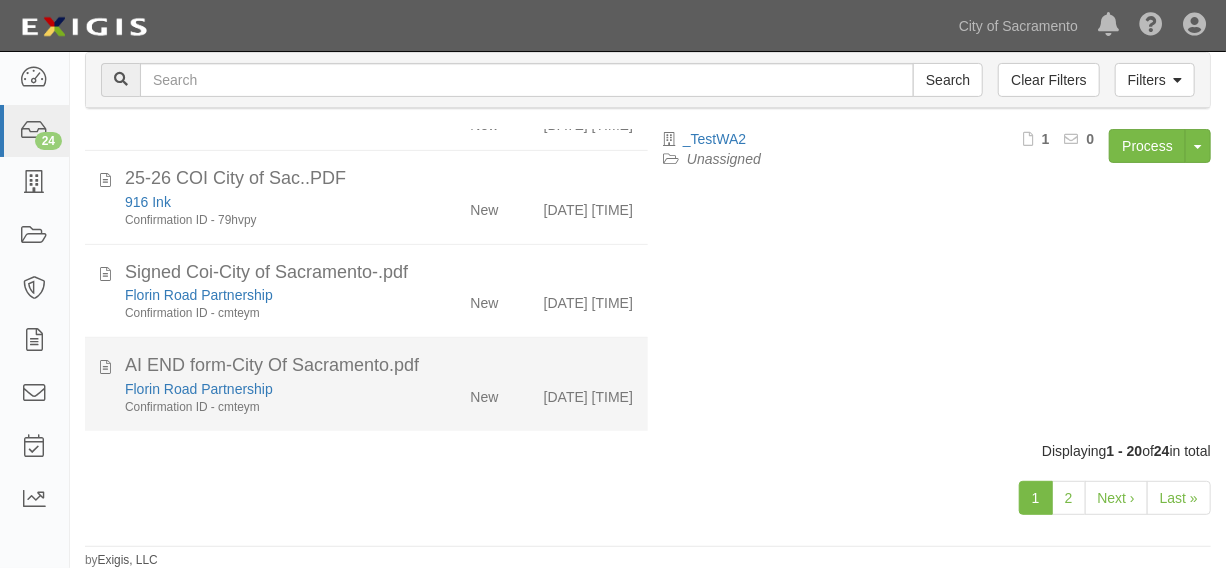 click on "Florin Road Partnership
Confirmation ID - cmteym" 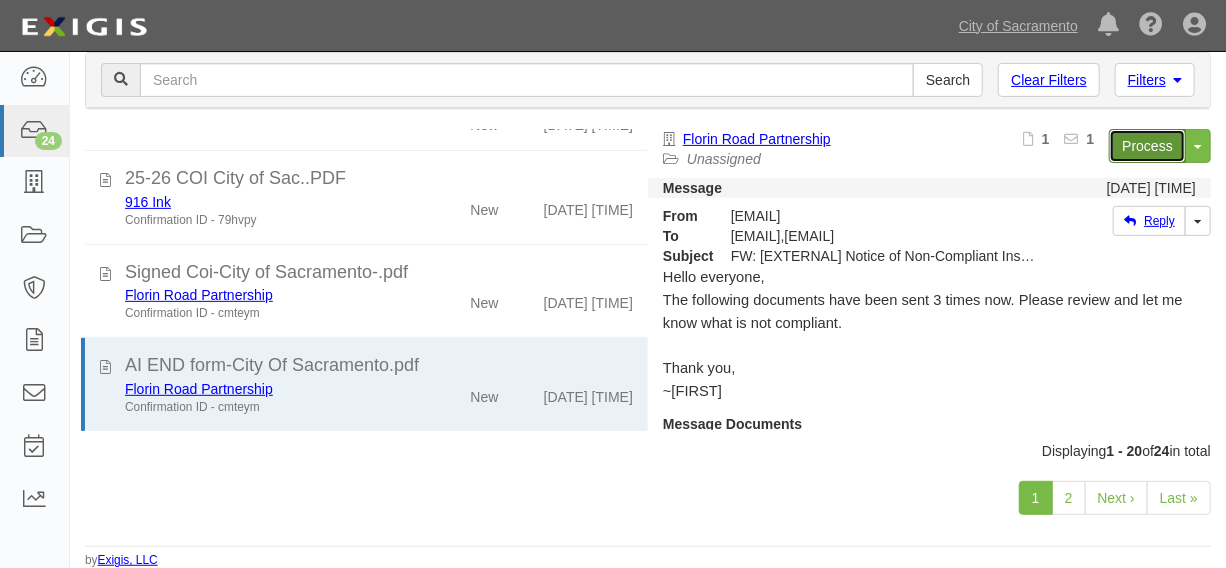 click on "Process" at bounding box center [1147, 146] 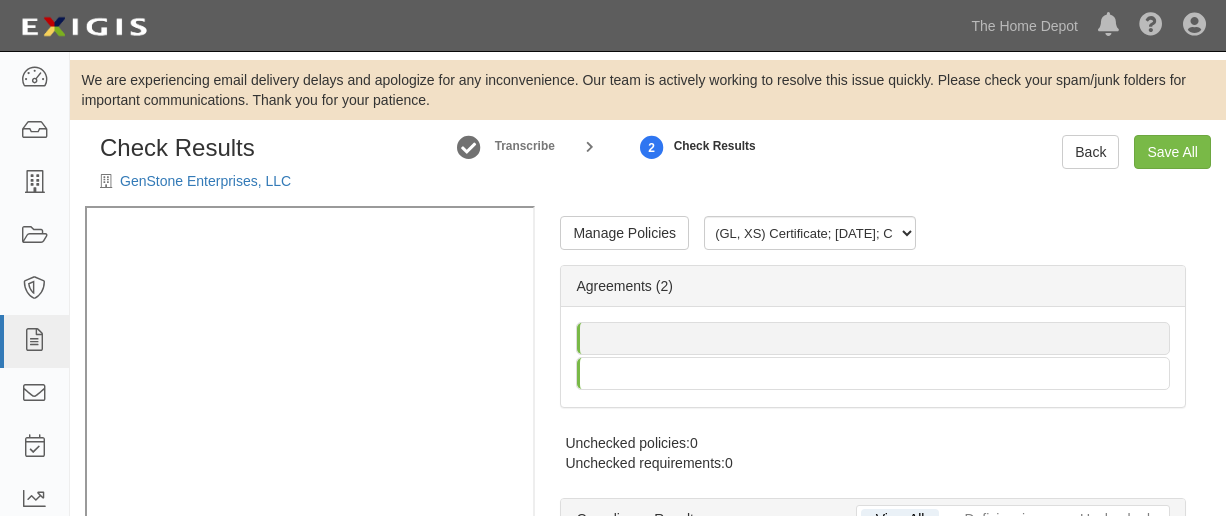scroll, scrollTop: 92, scrollLeft: 0, axis: vertical 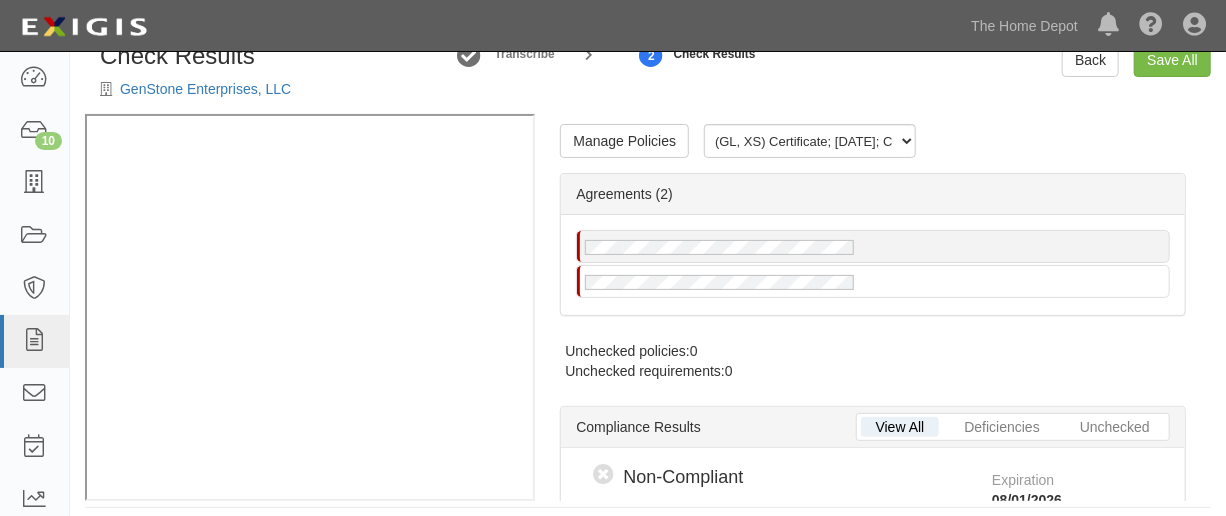 radio on "true" 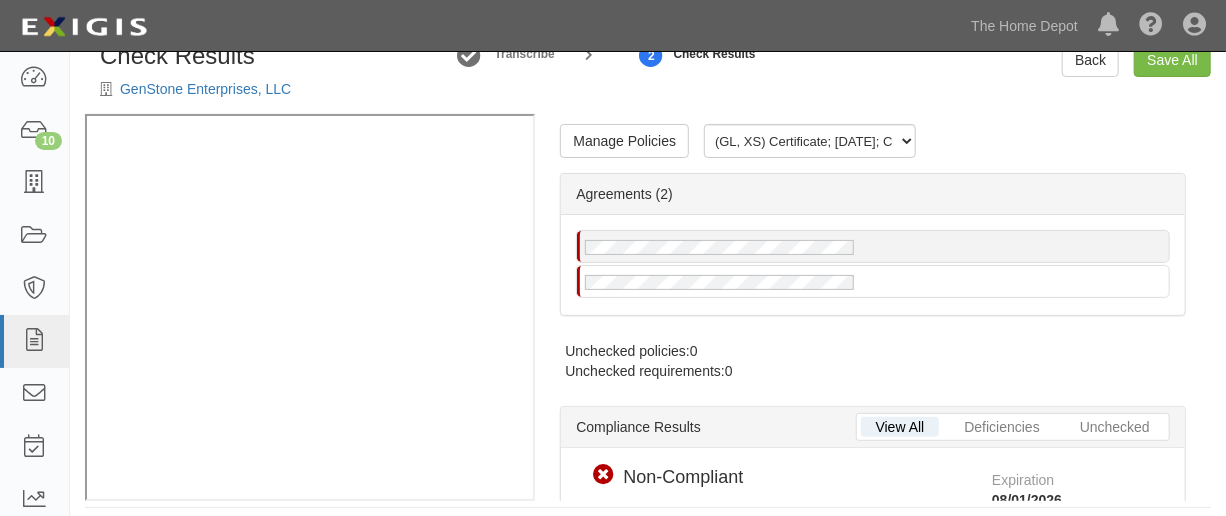 scroll, scrollTop: 106, scrollLeft: 0, axis: vertical 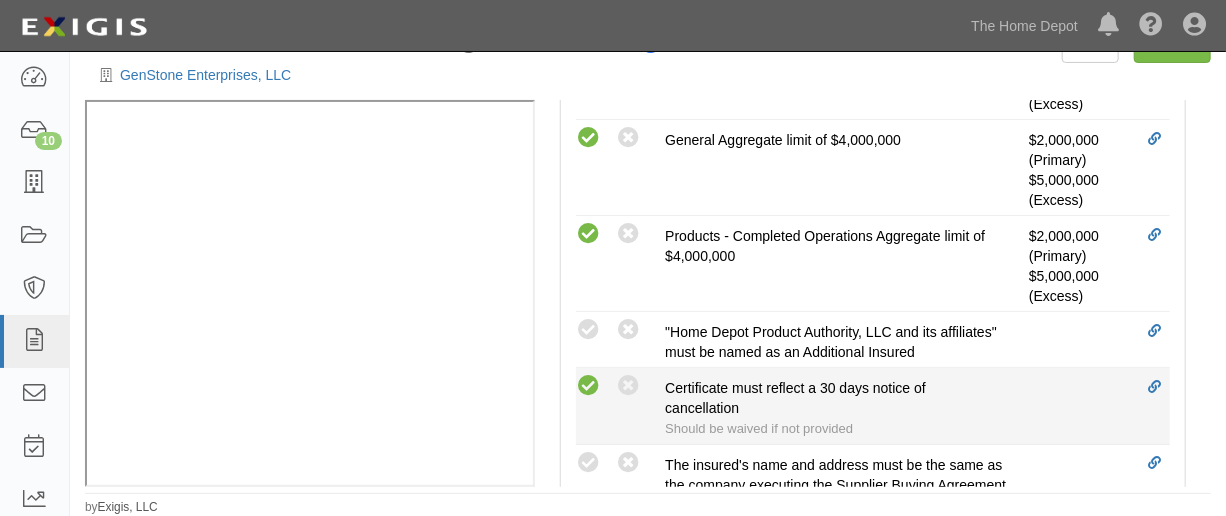 drag, startPoint x: 587, startPoint y: 334, endPoint x: 587, endPoint y: 372, distance: 38 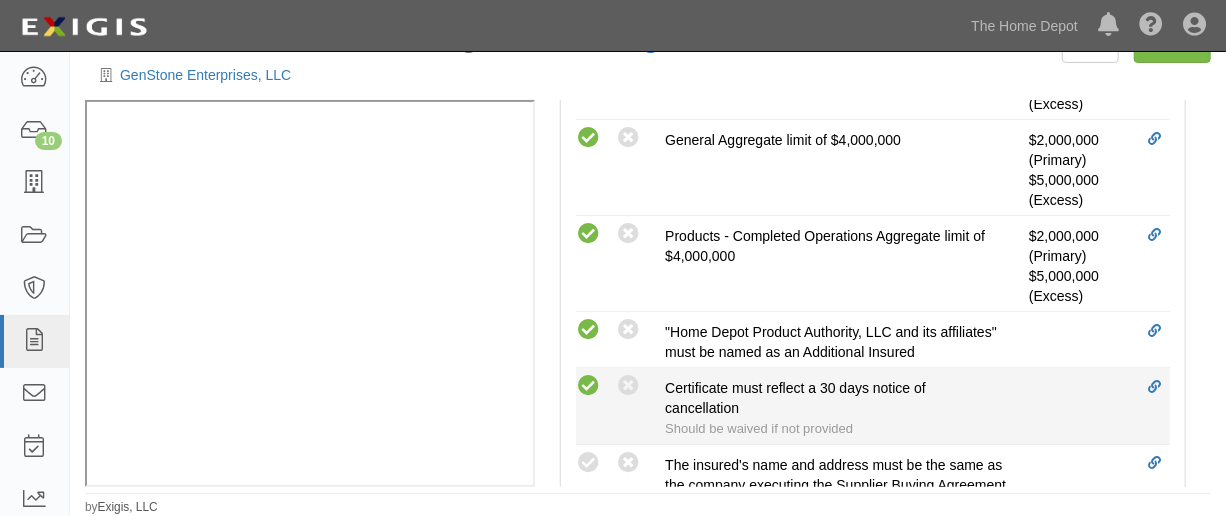 click at bounding box center (588, 386) 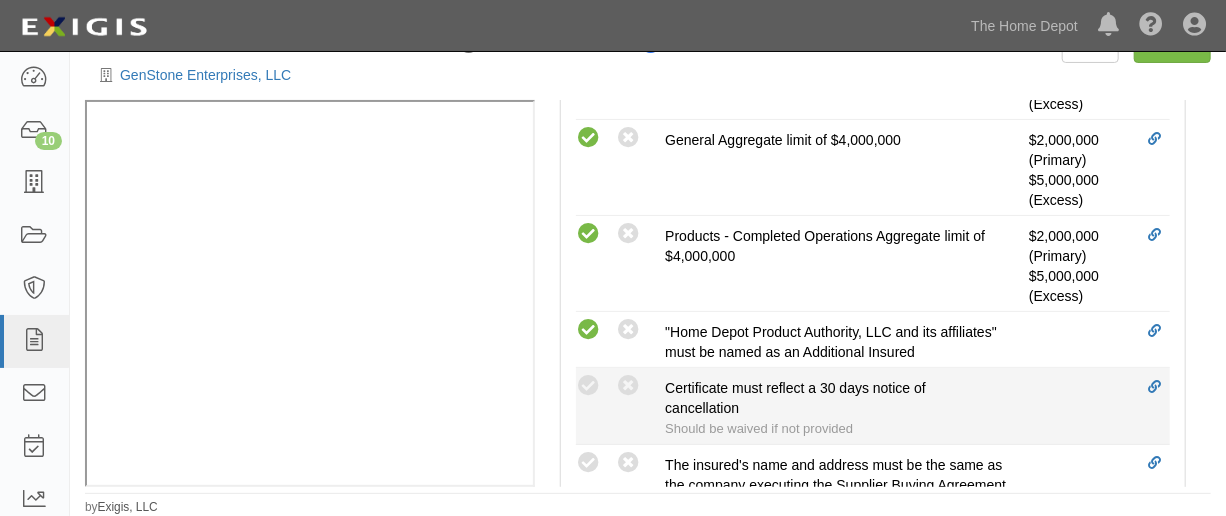 radio on "true" 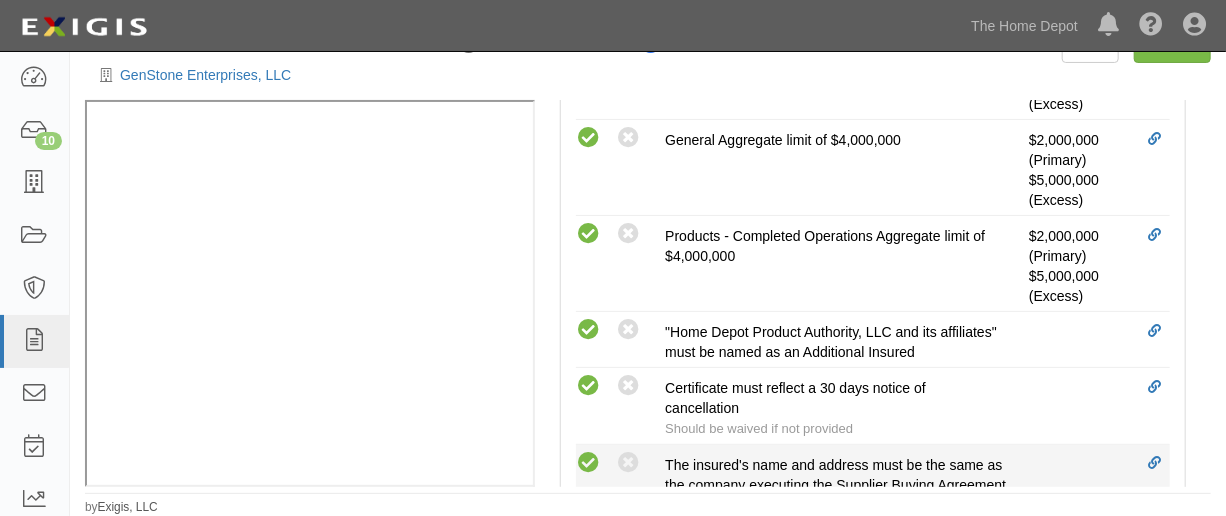 click at bounding box center (588, 463) 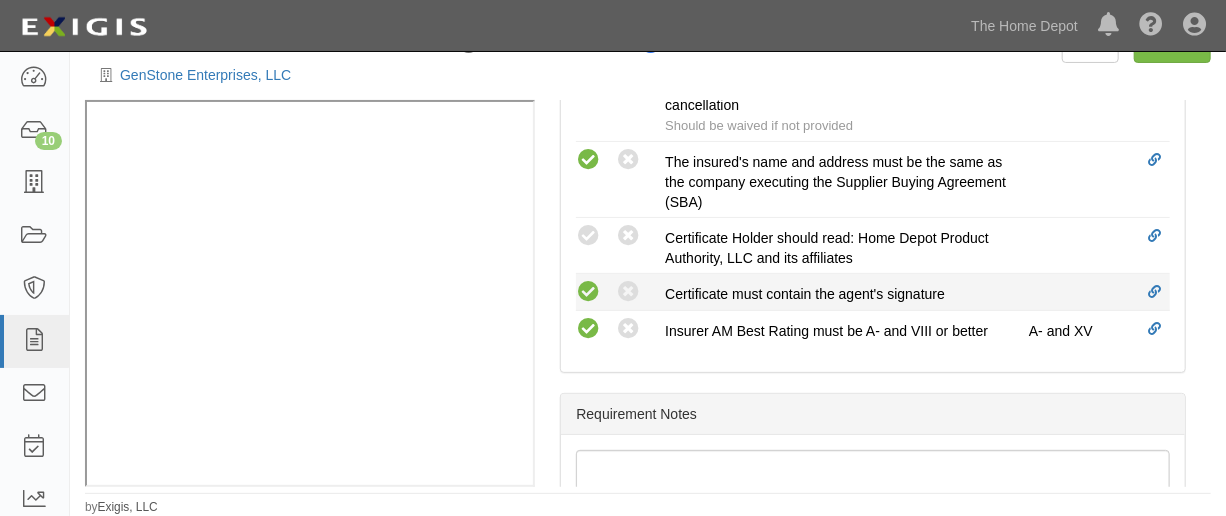click at bounding box center [588, 292] 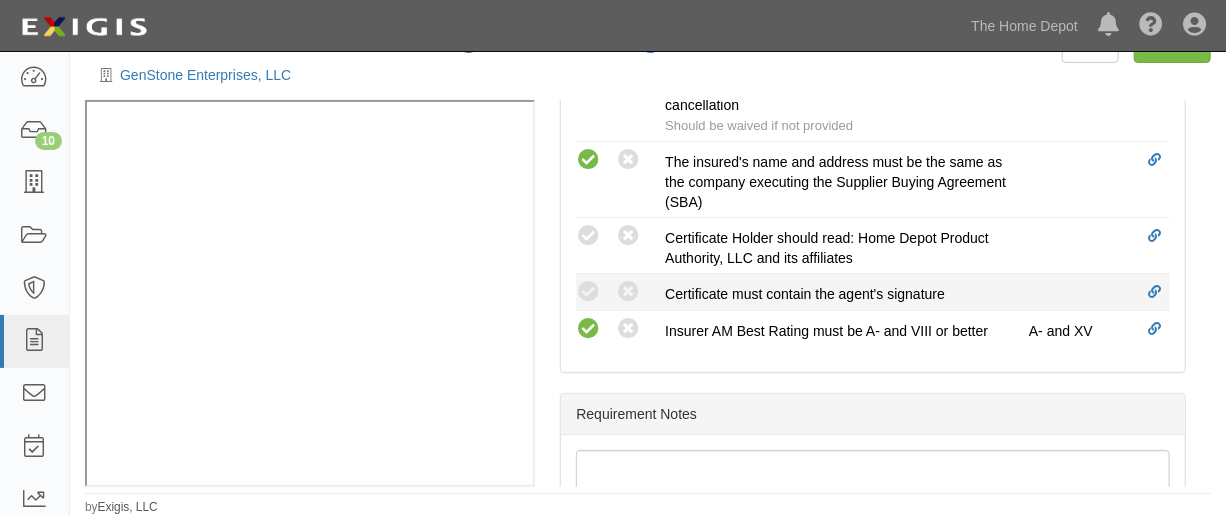 radio on "true" 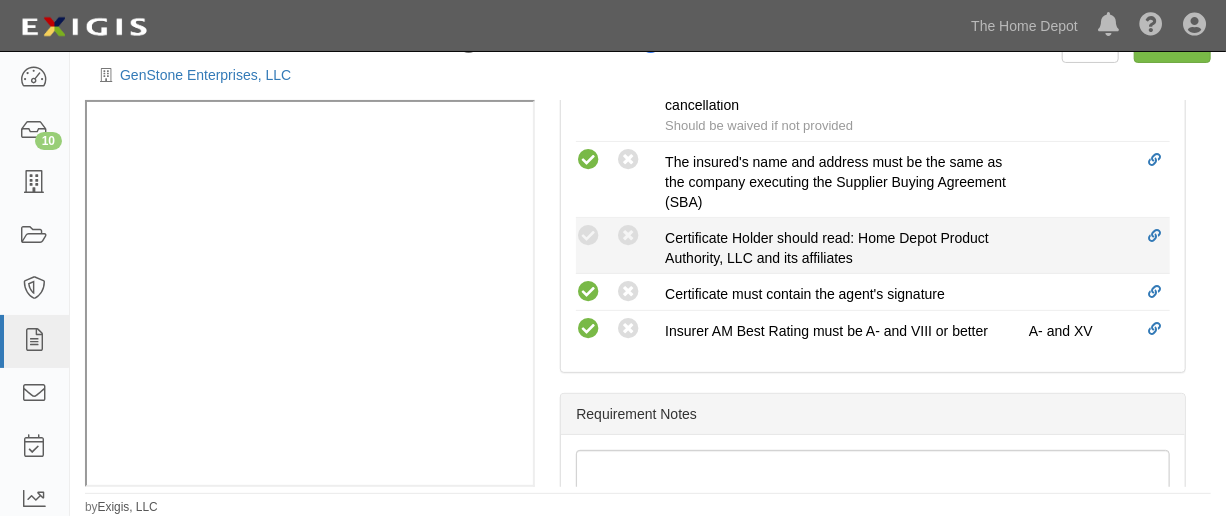 click on "Compliant Waived:  Non-Compliant" at bounding box center [620, 236] 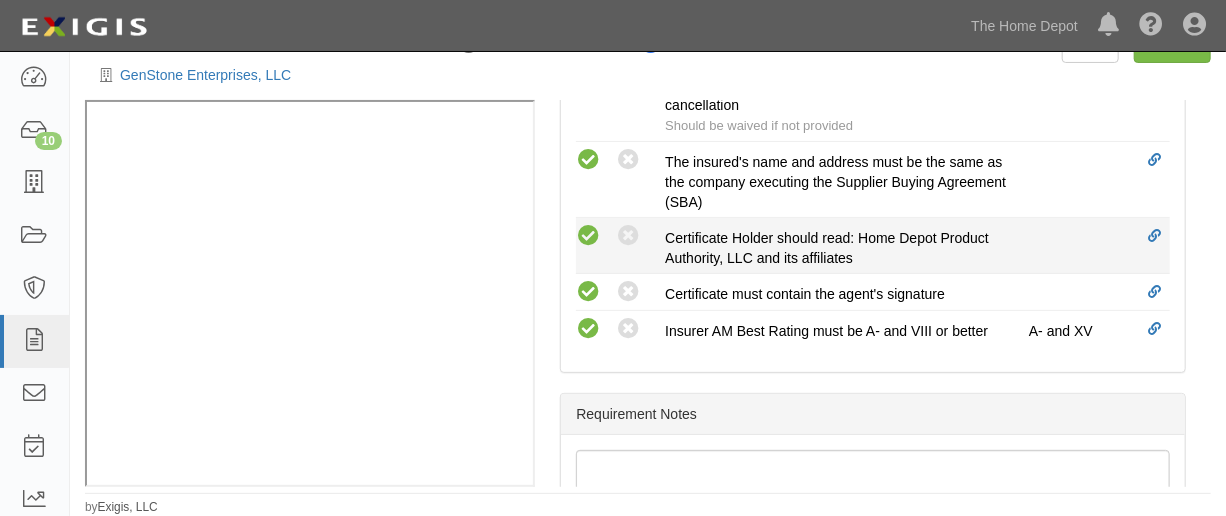 click at bounding box center [588, 236] 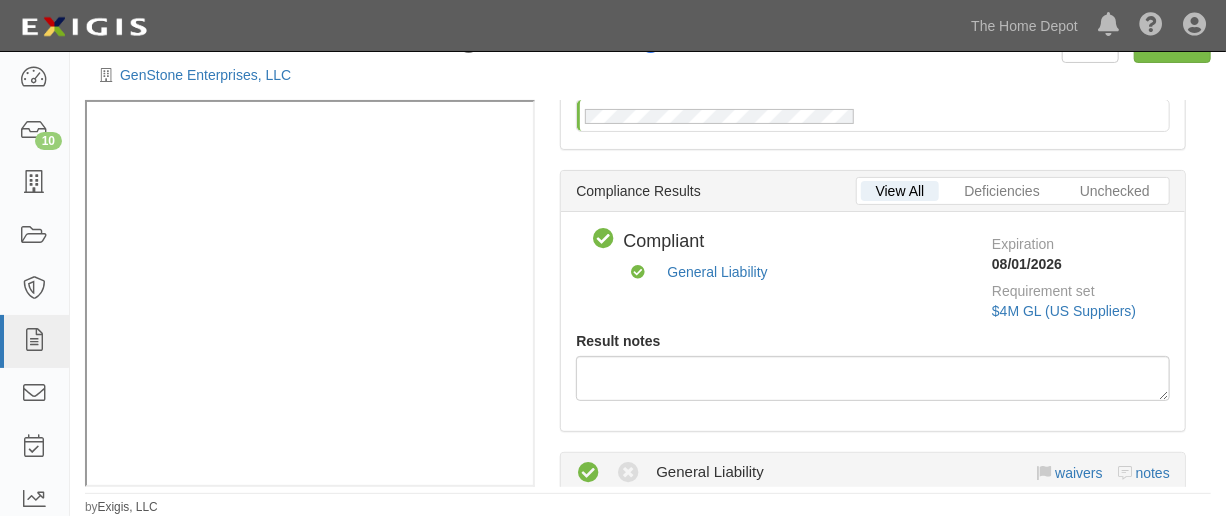 scroll, scrollTop: 0, scrollLeft: 0, axis: both 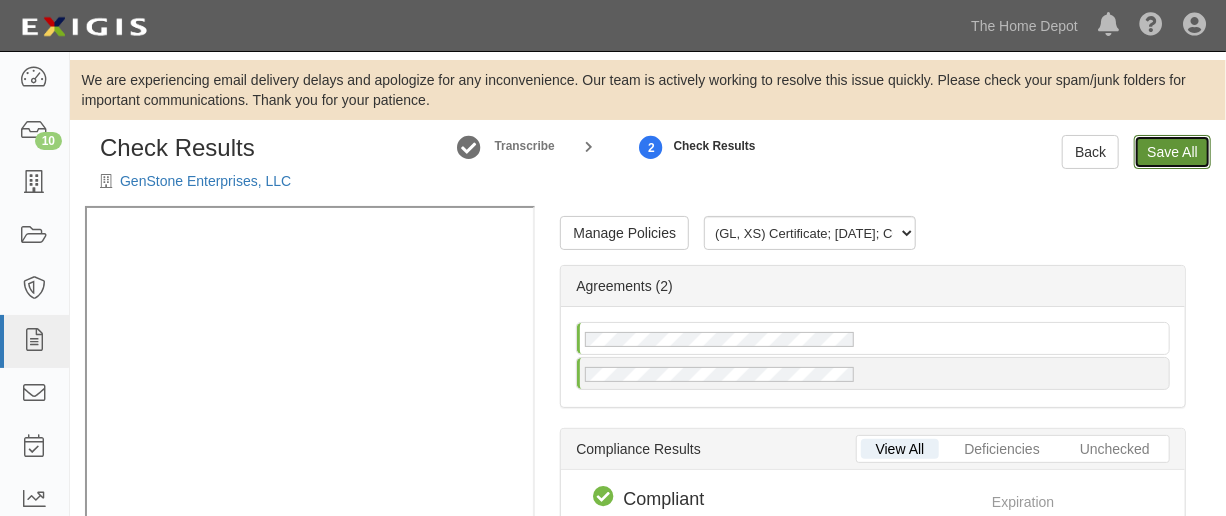 click on "Save All" at bounding box center [1172, 152] 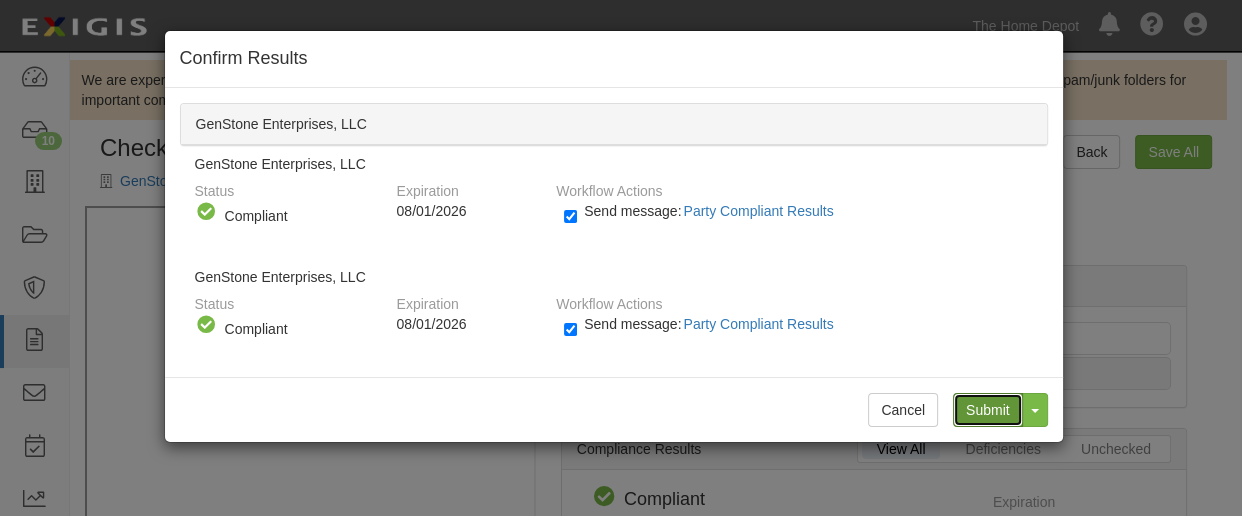 click on "Submit" at bounding box center [988, 410] 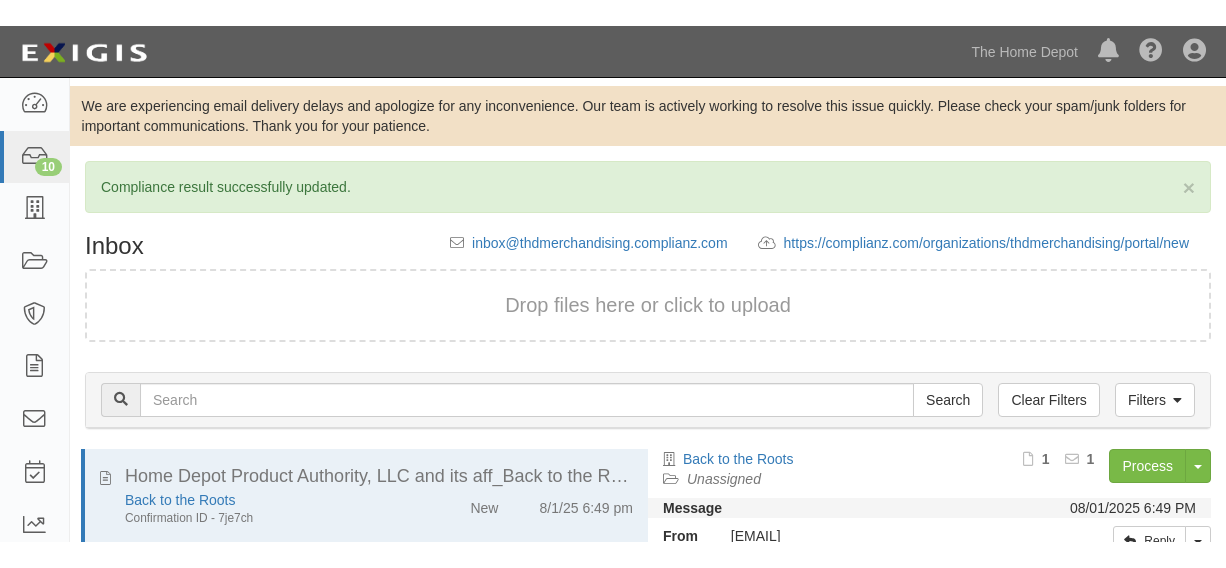 scroll, scrollTop: 0, scrollLeft: 0, axis: both 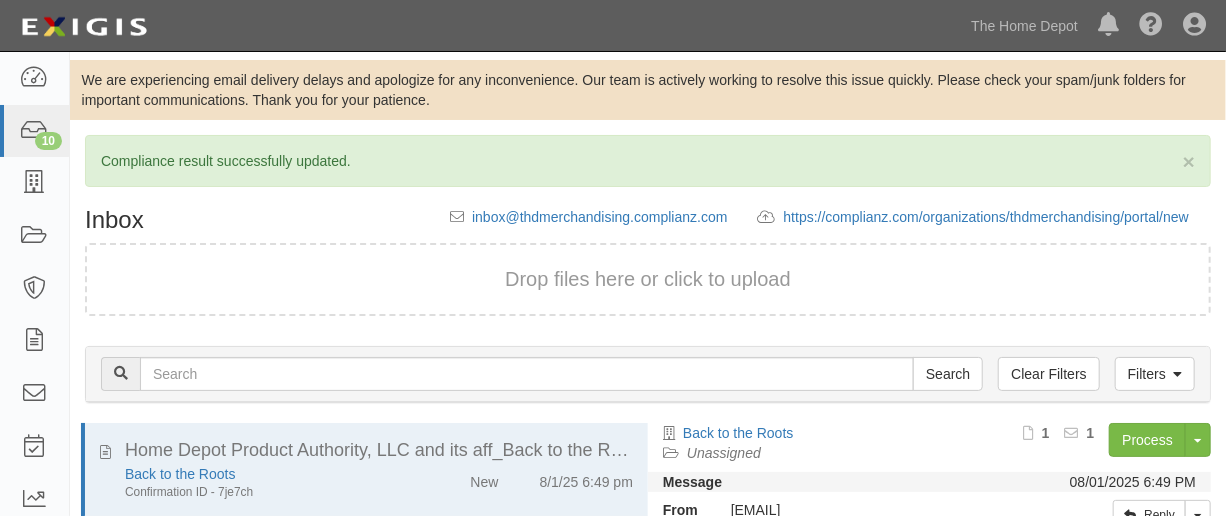 click on "Drop files here or click to upload" at bounding box center [648, 279] 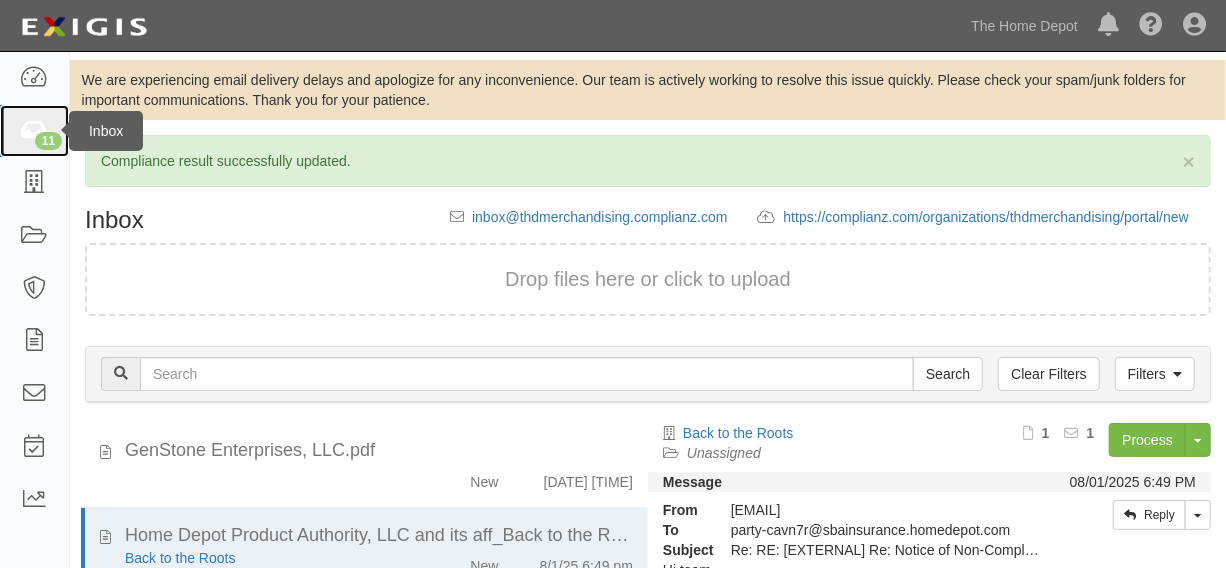 click on "11" at bounding box center [34, 131] 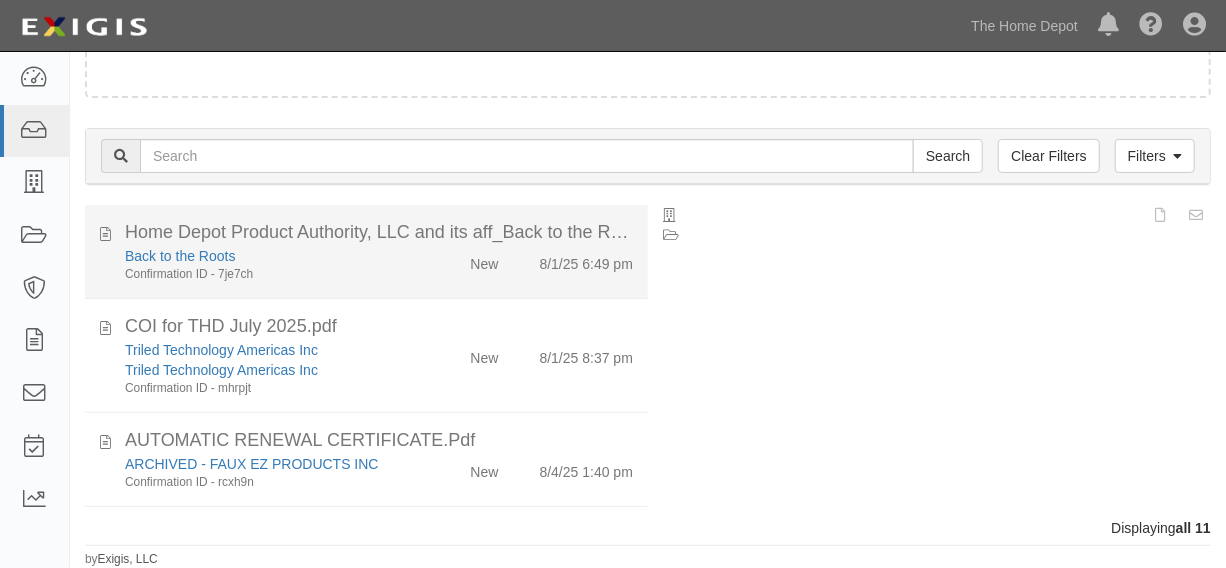 scroll, scrollTop: 144, scrollLeft: 0, axis: vertical 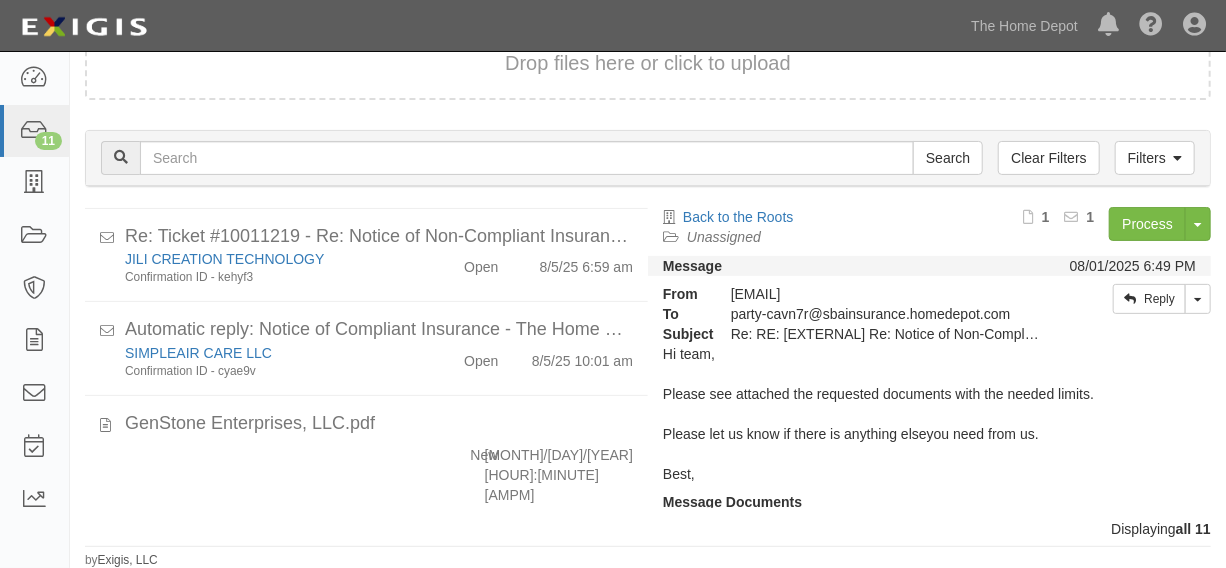 drag, startPoint x: 376, startPoint y: 460, endPoint x: 716, endPoint y: 289, distance: 380.57983 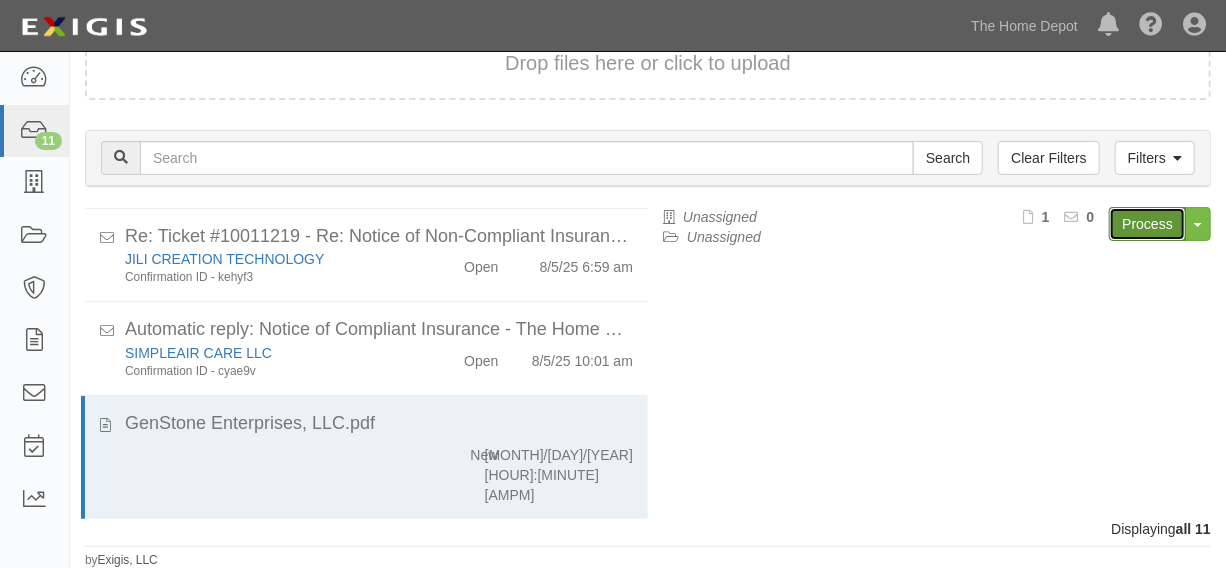 click on "Process" at bounding box center [1147, 224] 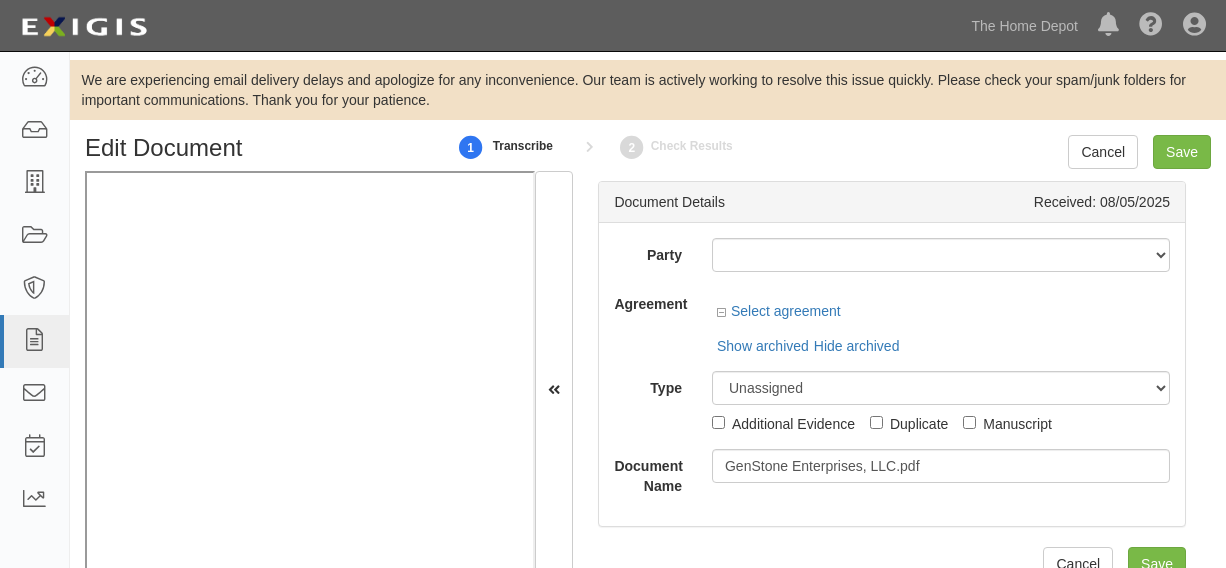 scroll, scrollTop: 0, scrollLeft: 0, axis: both 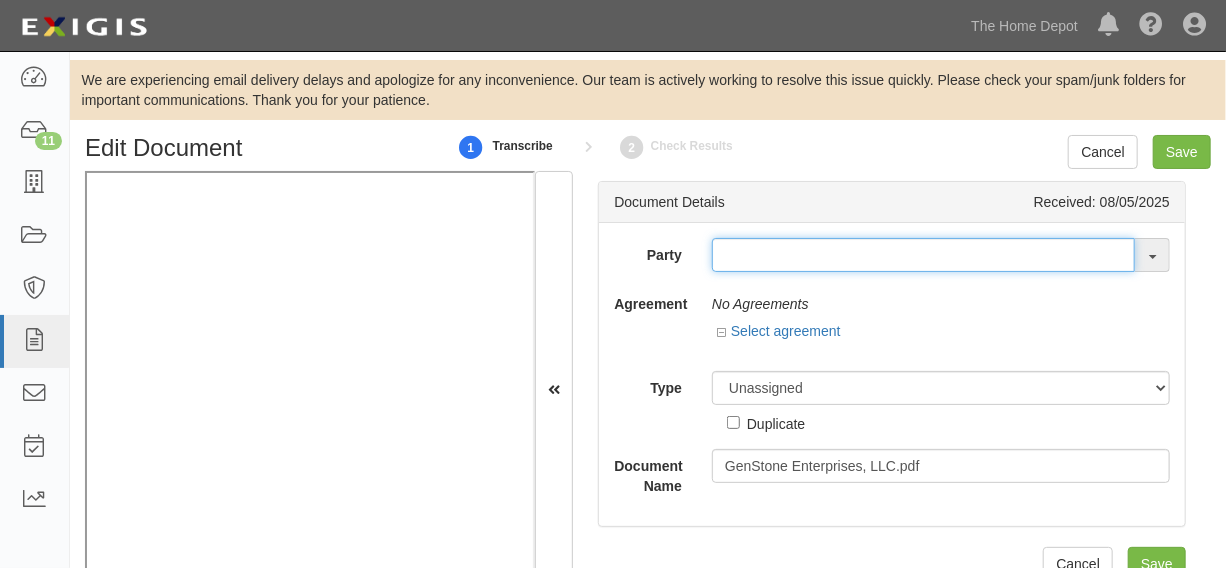 click at bounding box center (923, 255) 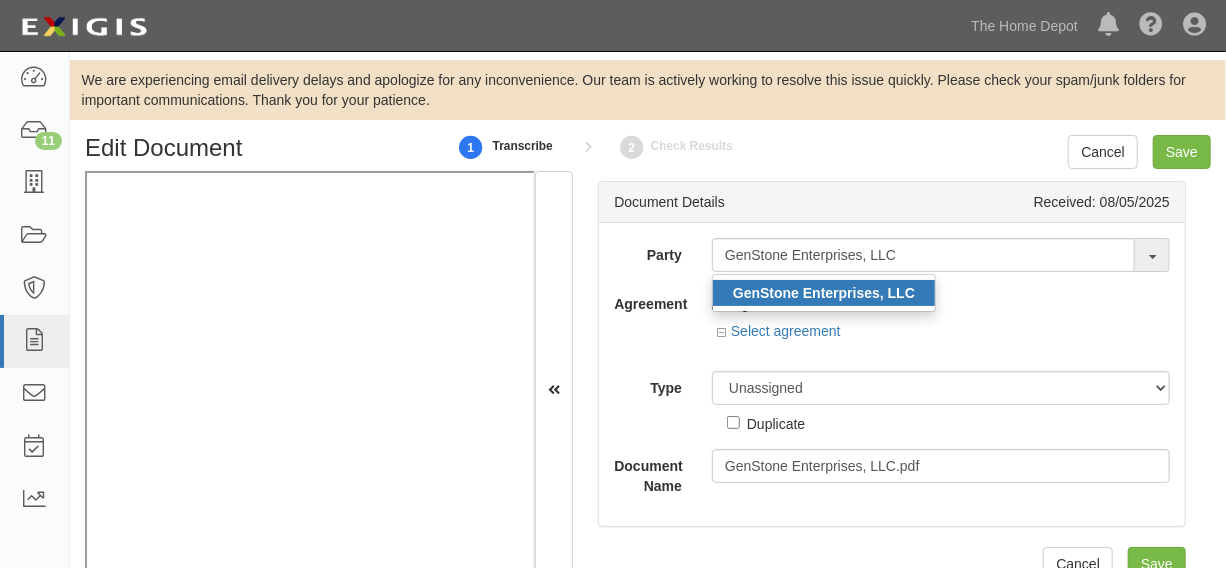 click on "GenStone Enterprises, LLC" at bounding box center [824, 293] 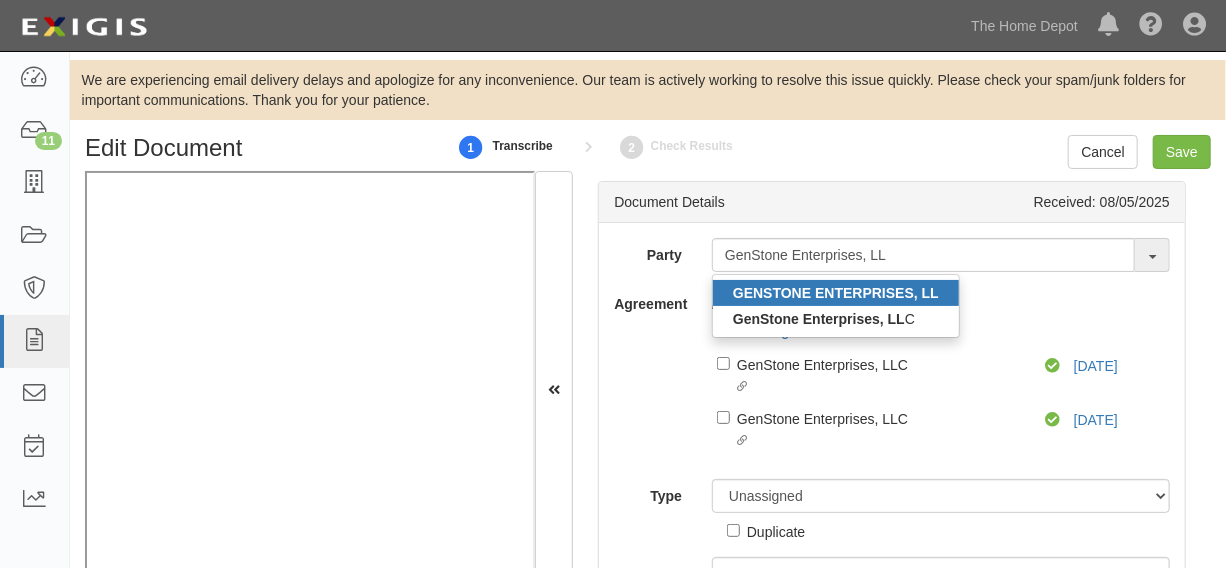 click on "GENSTONE ENTERPRISES, LL" at bounding box center (836, 293) 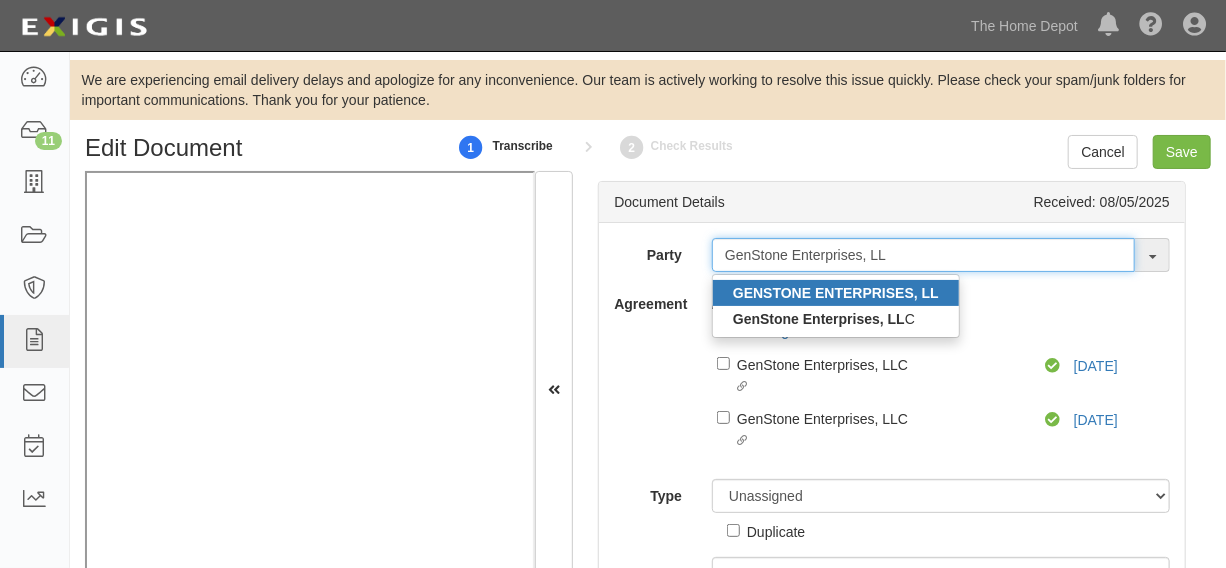 type on "GENSTONE ENTERPRISES, LL" 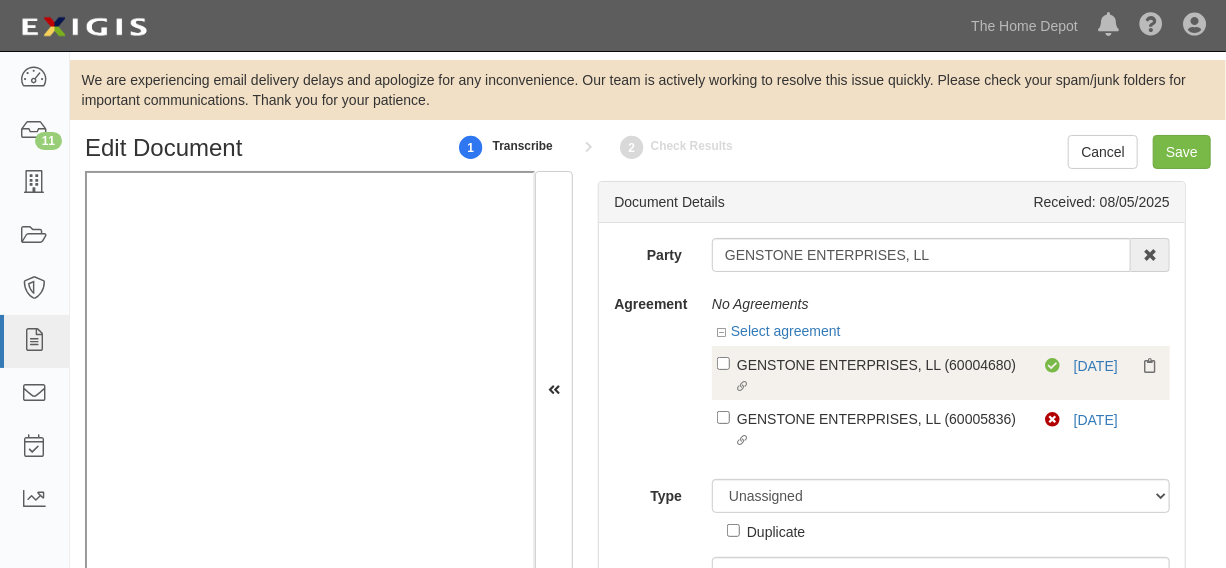 click on "Linked agreement
GENSTONE ENTERPRISES, LL (60004680)
Linked agreement" at bounding box center [881, 376] 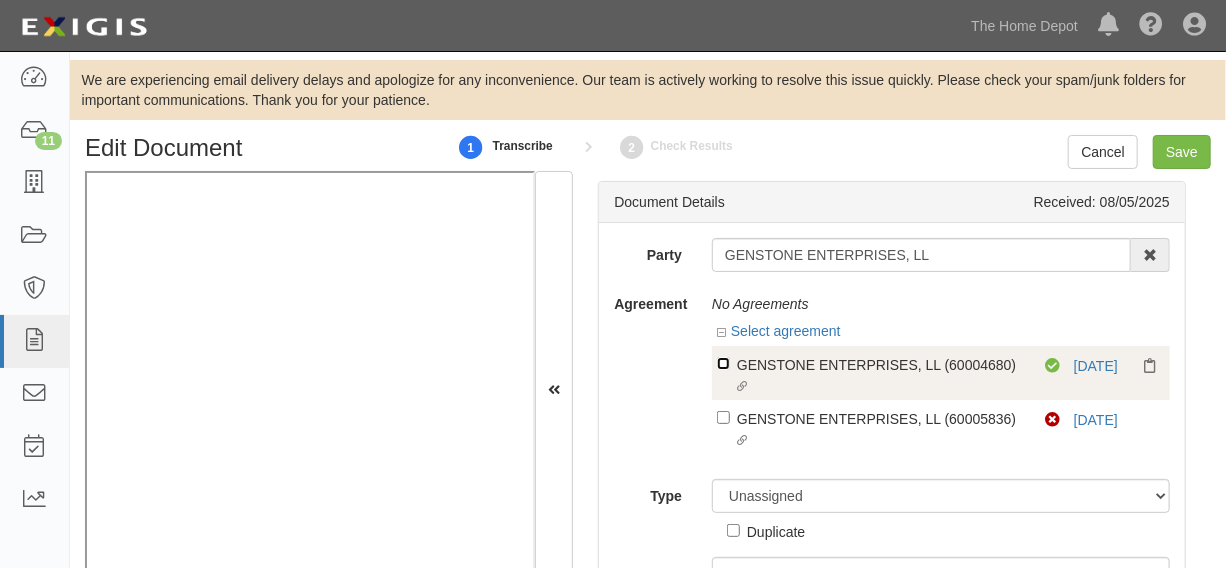 click on "Linked agreement
GENSTONE ENTERPRISES, LL (60004680)
Linked agreement" at bounding box center [723, 363] 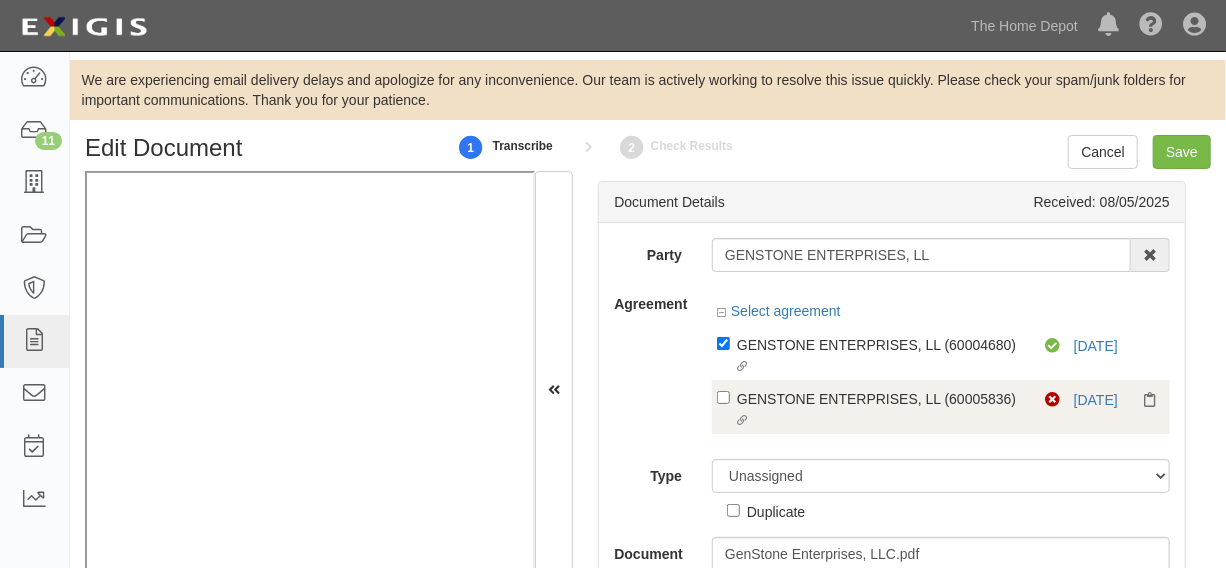 click on "GENSTONE ENTERPRISES, LL (60005836)" at bounding box center [880, 344] 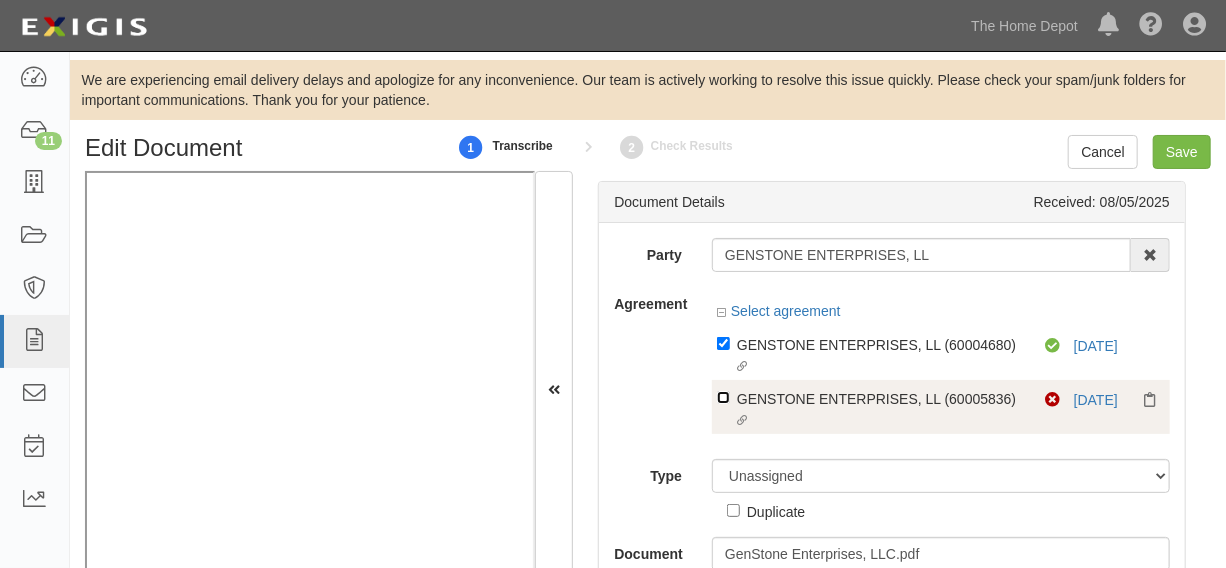 click on "Linked agreement
GENSTONE ENTERPRISES, LL (60005836)
Linked agreement" at bounding box center (723, 343) 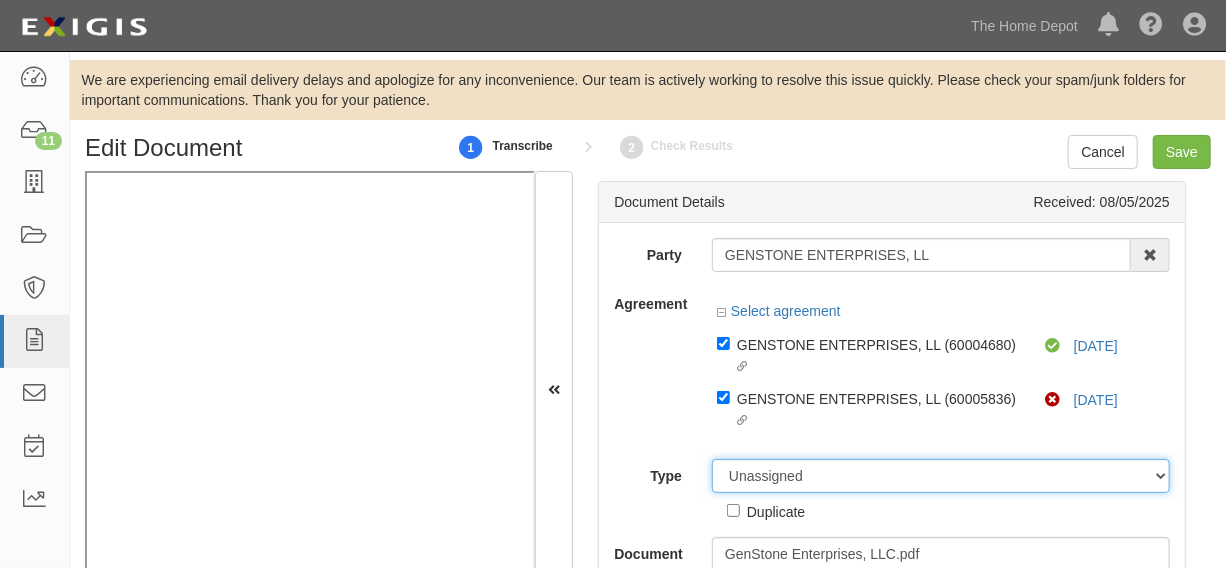 click on "Unassigned
Binder
Cancellation Notice
Certificate
Contract
Endorsement
Insurance Policy
Junk
Other Document
Policy Declarations
Reinstatement Notice
Requirements
Waiver Request" at bounding box center (941, 476) 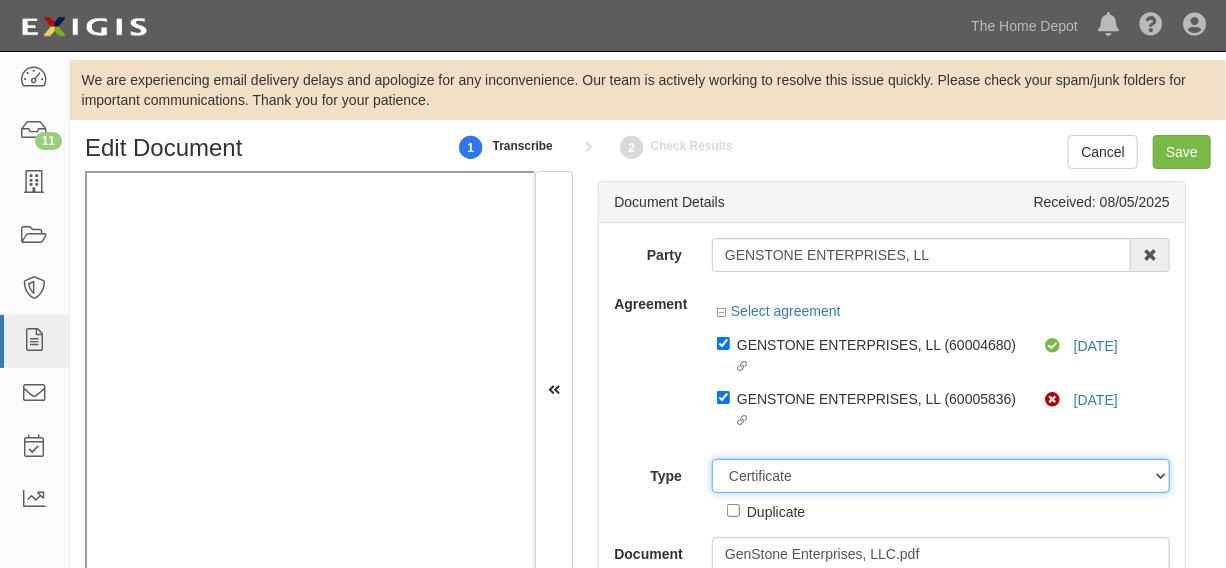 click on "Unassigned
Binder
Cancellation Notice
Certificate
Contract
Endorsement
Insurance Policy
Junk
Other Document
Policy Declarations
Reinstatement Notice
Requirements
Waiver Request" at bounding box center (941, 476) 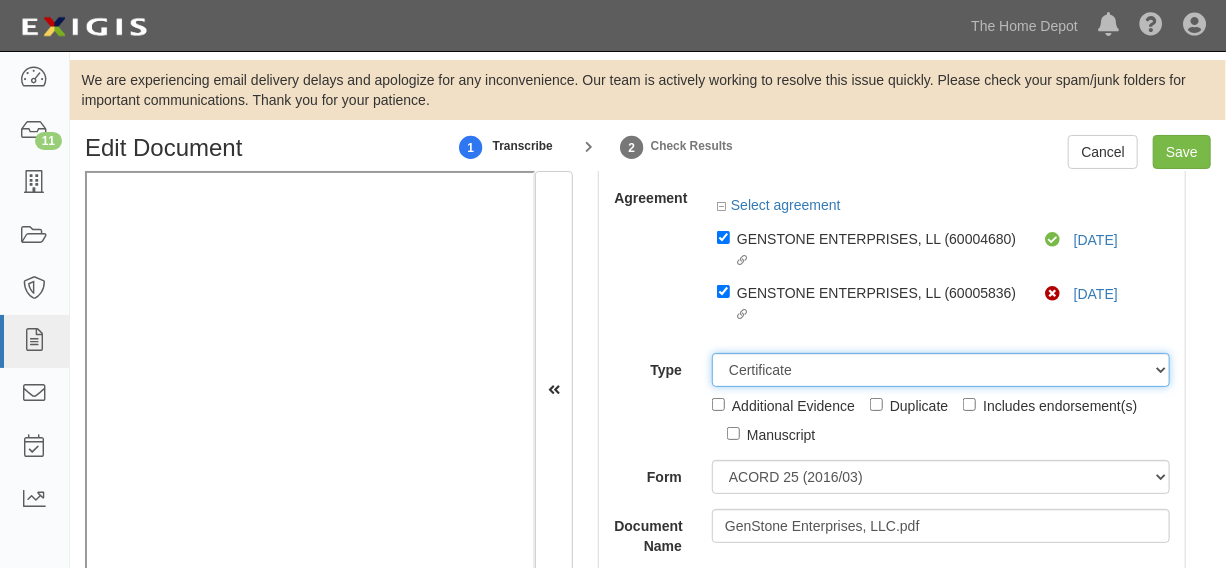 scroll, scrollTop: 151, scrollLeft: 0, axis: vertical 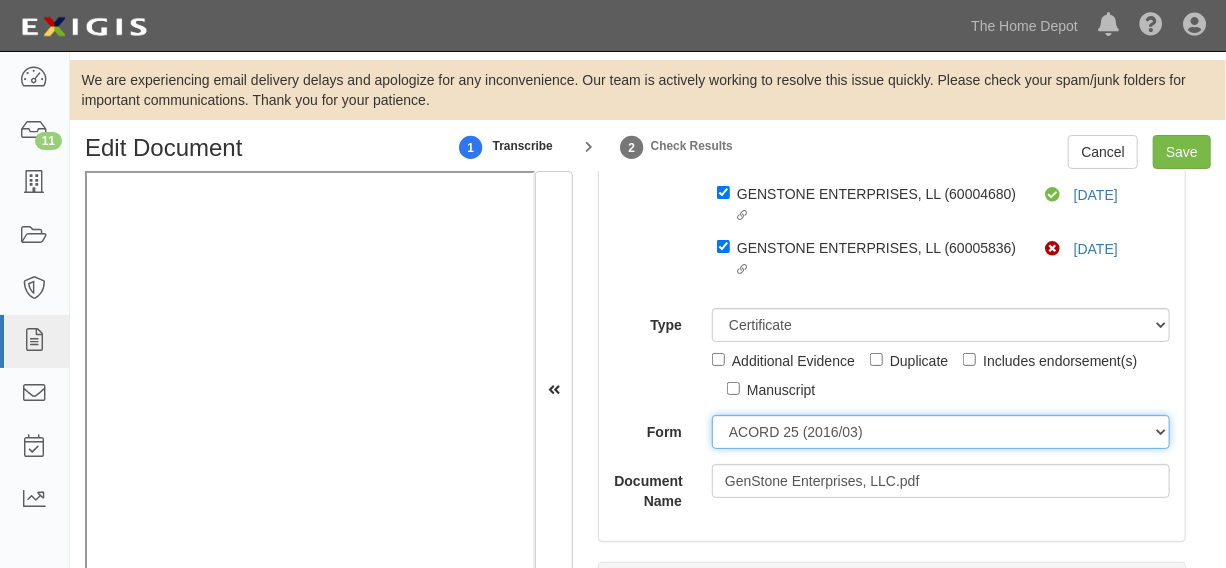 click on "ACORD 25 (2016/03)
ACORD 101
ACORD 855 NY (2014/05)
General" at bounding box center [941, 432] 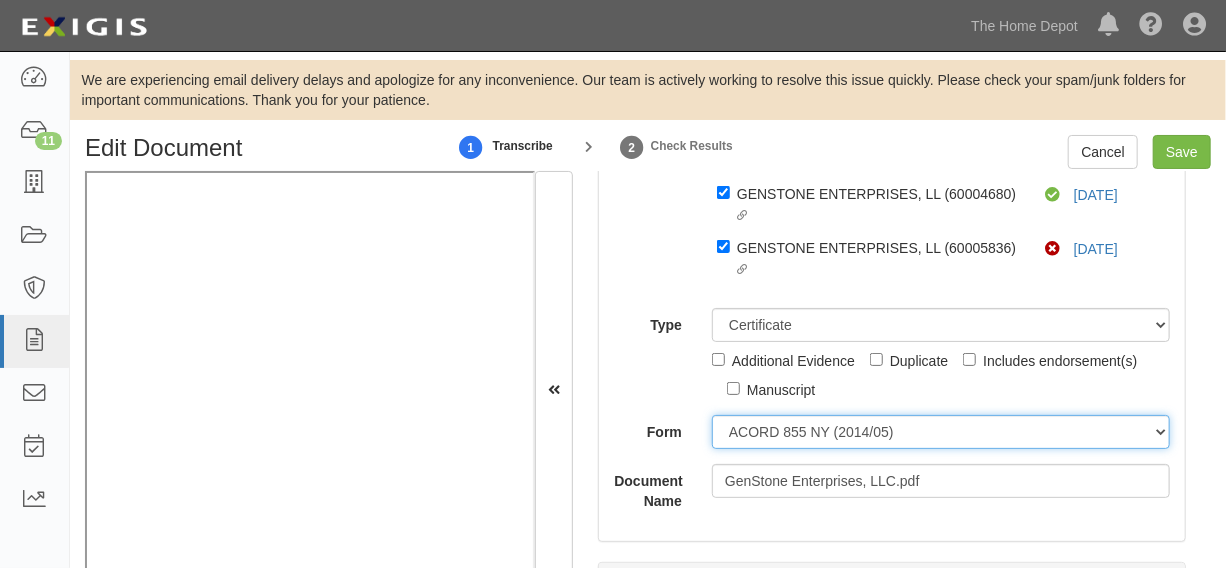 click on "ACORD 25 (2016/03)
ACORD 101
ACORD 855 NY (2014/05)
General" at bounding box center [941, 432] 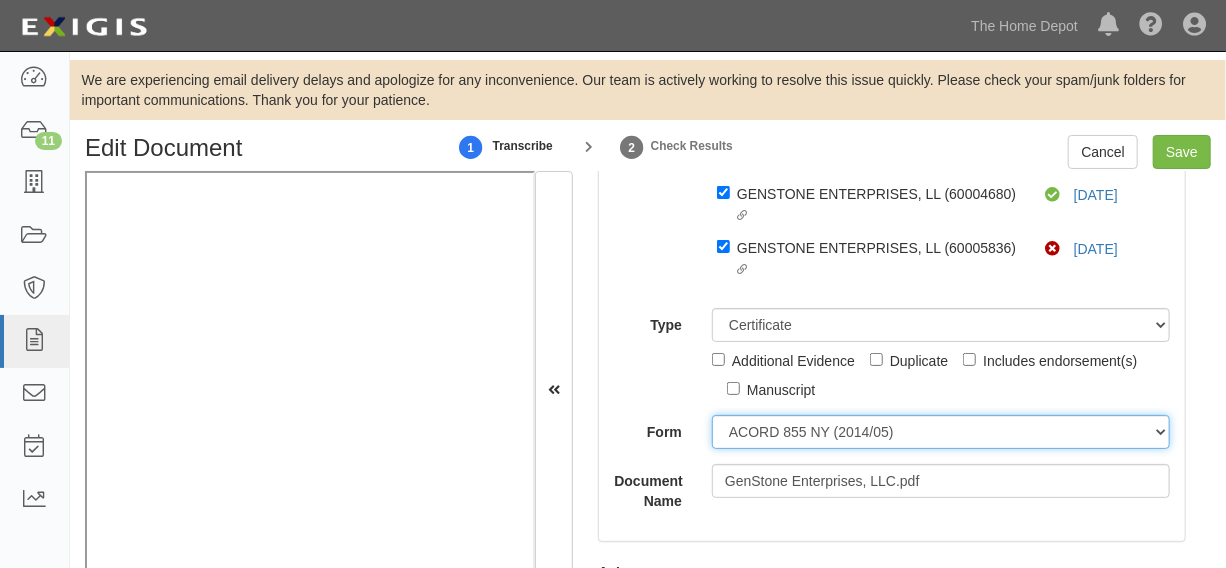 drag, startPoint x: 777, startPoint y: 418, endPoint x: 778, endPoint y: 441, distance: 23.021729 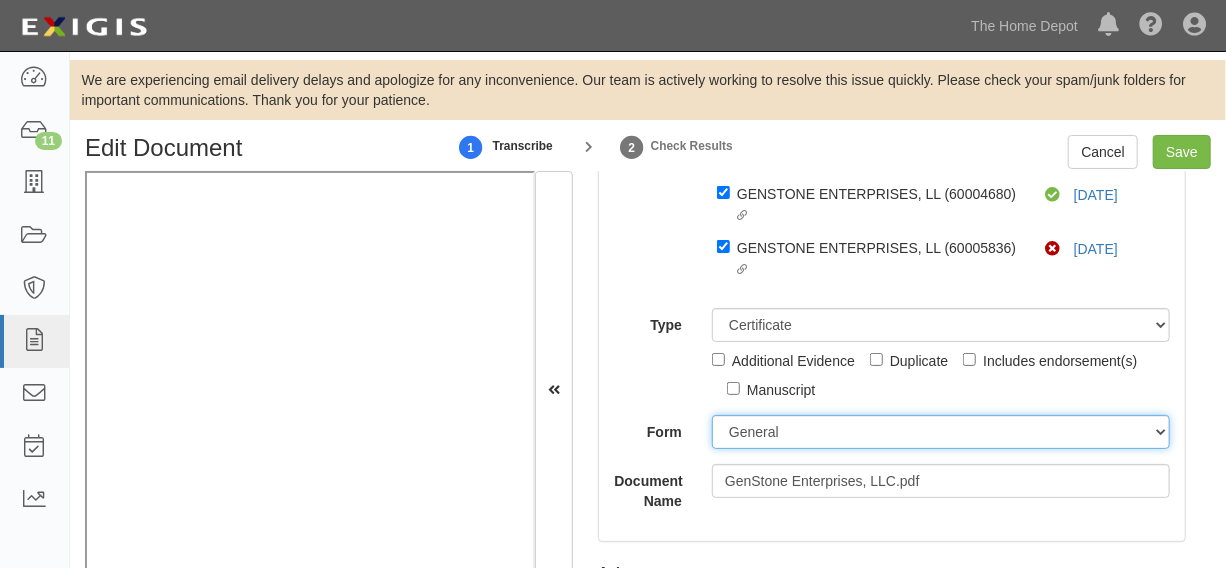click on "ACORD 25 (2016/03)
ACORD 101
ACORD 855 NY (2014/05)
General" at bounding box center [941, 432] 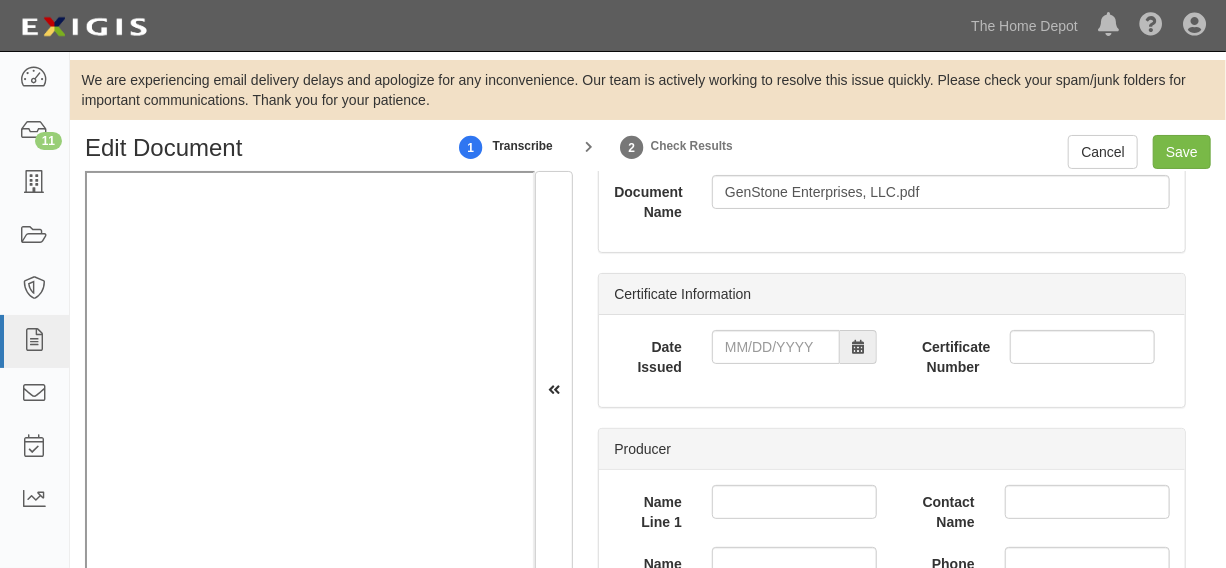 scroll, scrollTop: 454, scrollLeft: 0, axis: vertical 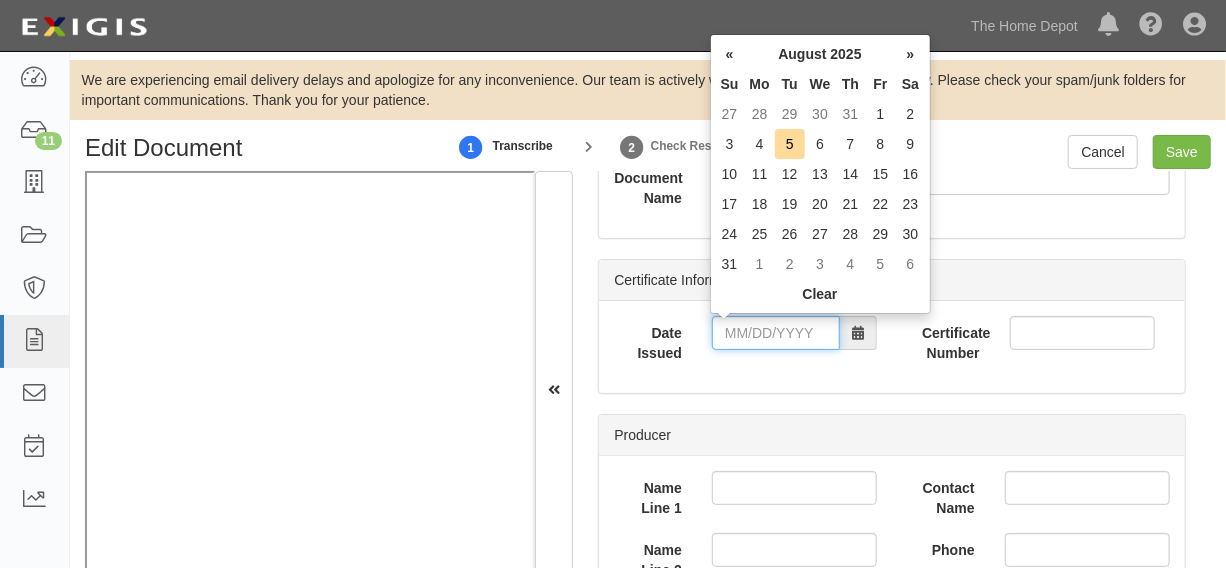 click on "Date Issued" at bounding box center (776, 333) 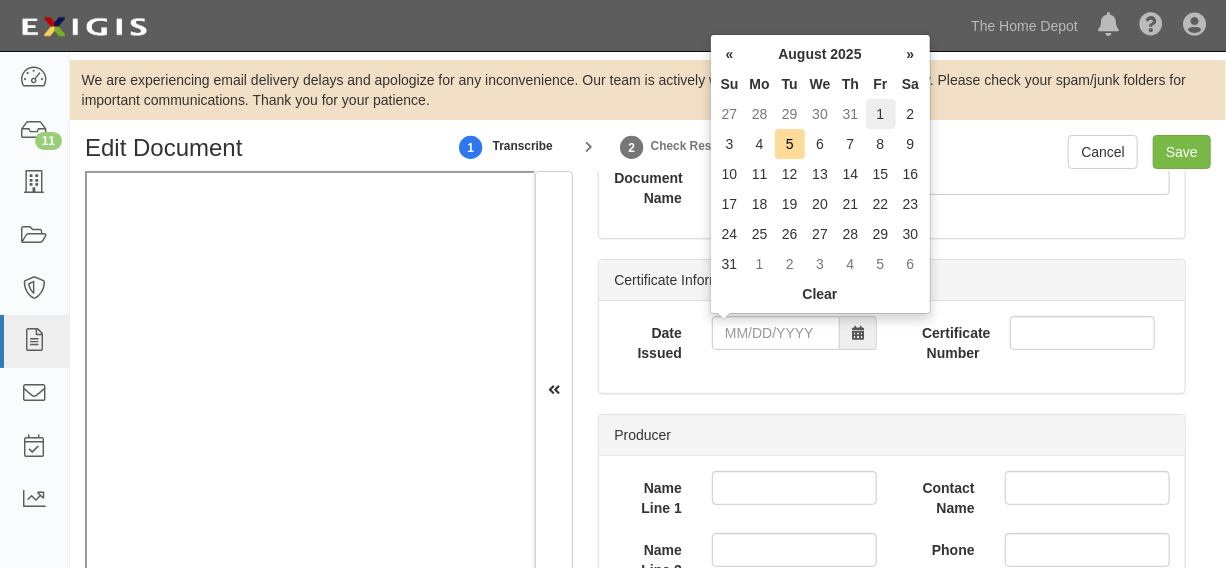 click on "1" at bounding box center (881, 114) 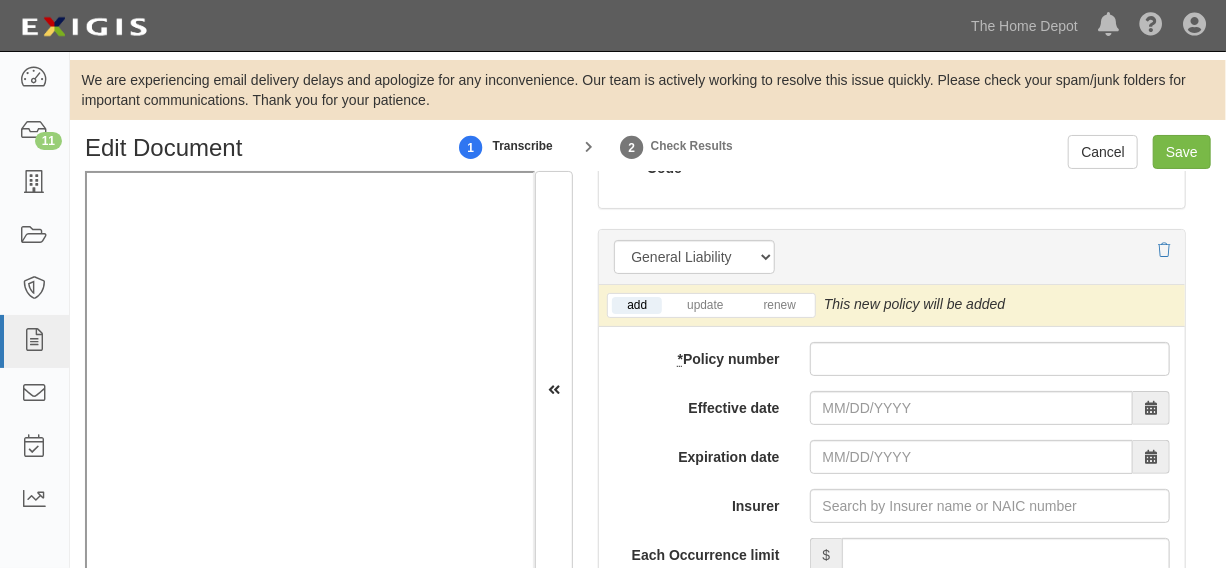 scroll, scrollTop: 1666, scrollLeft: 0, axis: vertical 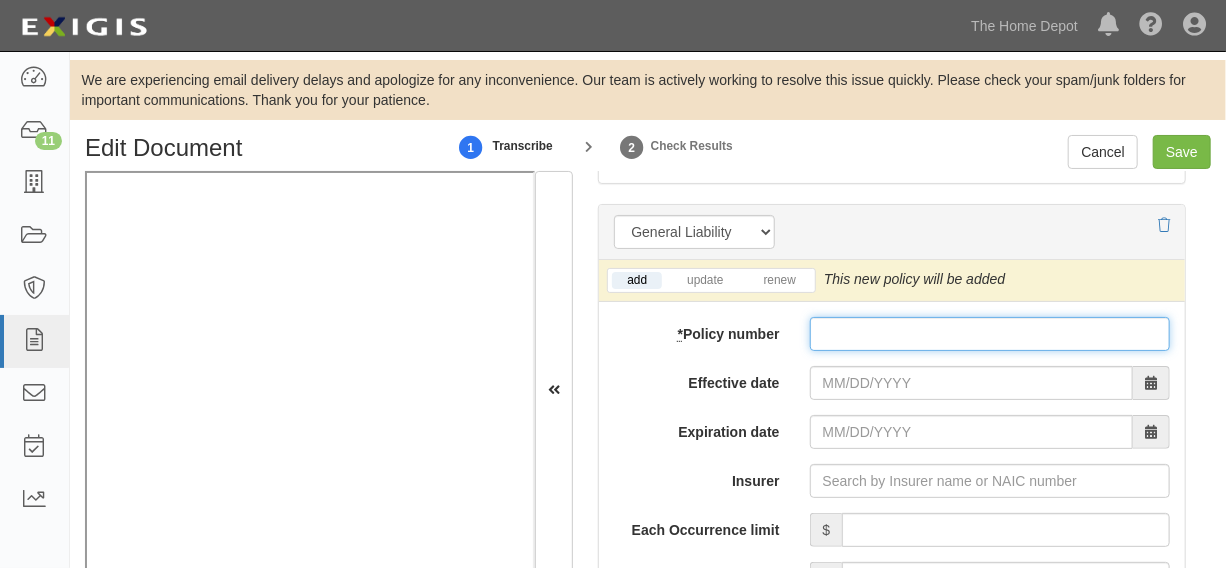 paste on "AES120013005" 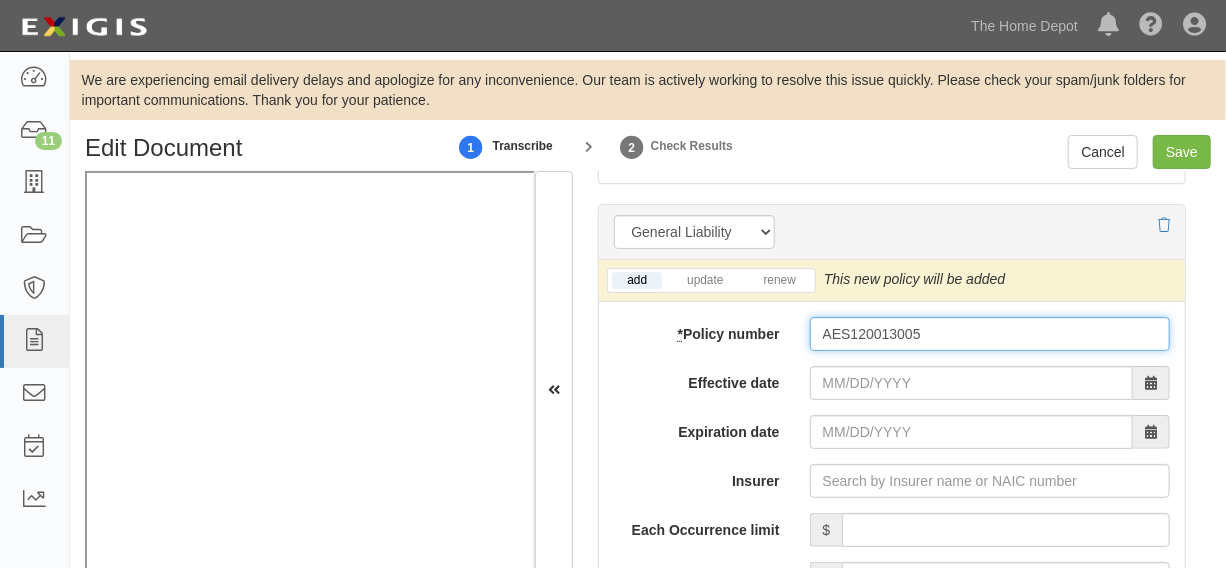 type on "AES120013005" 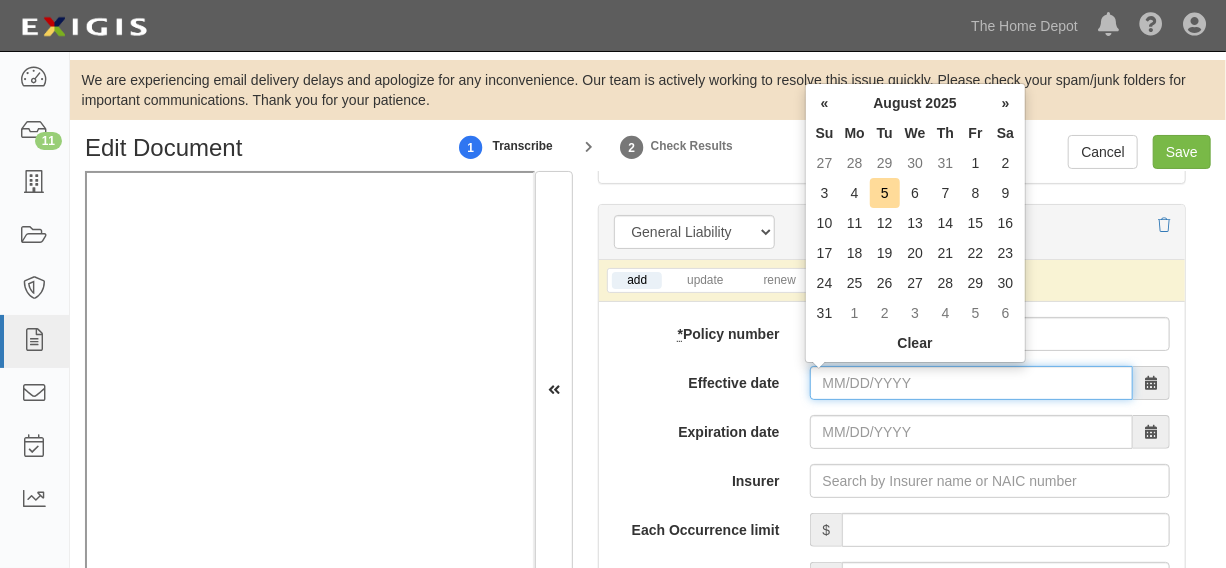 click on "Effective date" at bounding box center (971, 383) 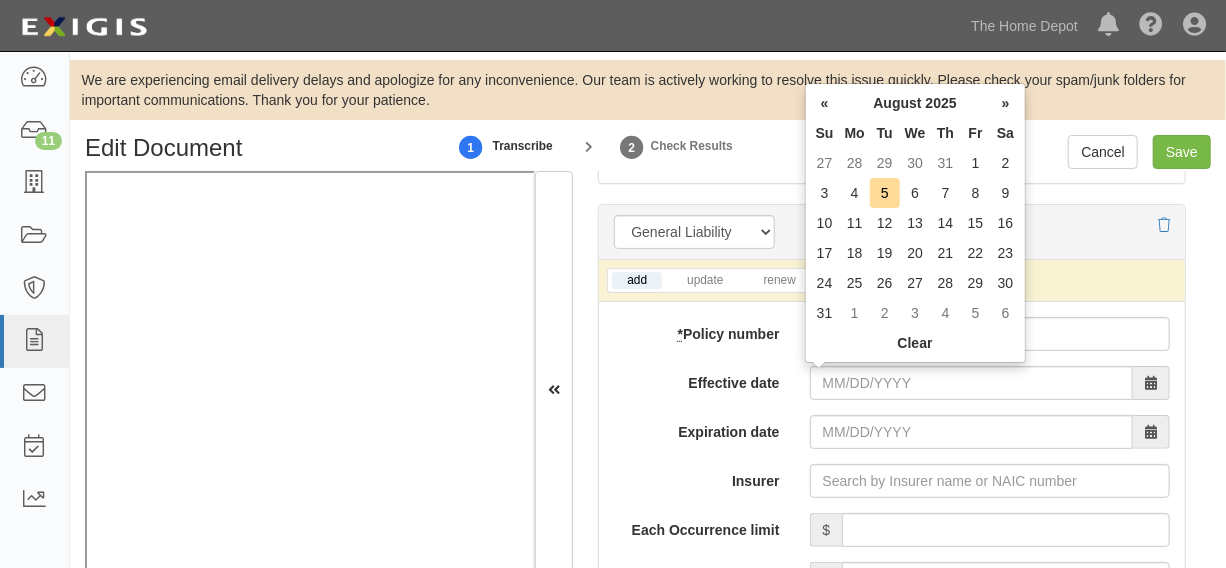 click on "We" at bounding box center [915, 133] 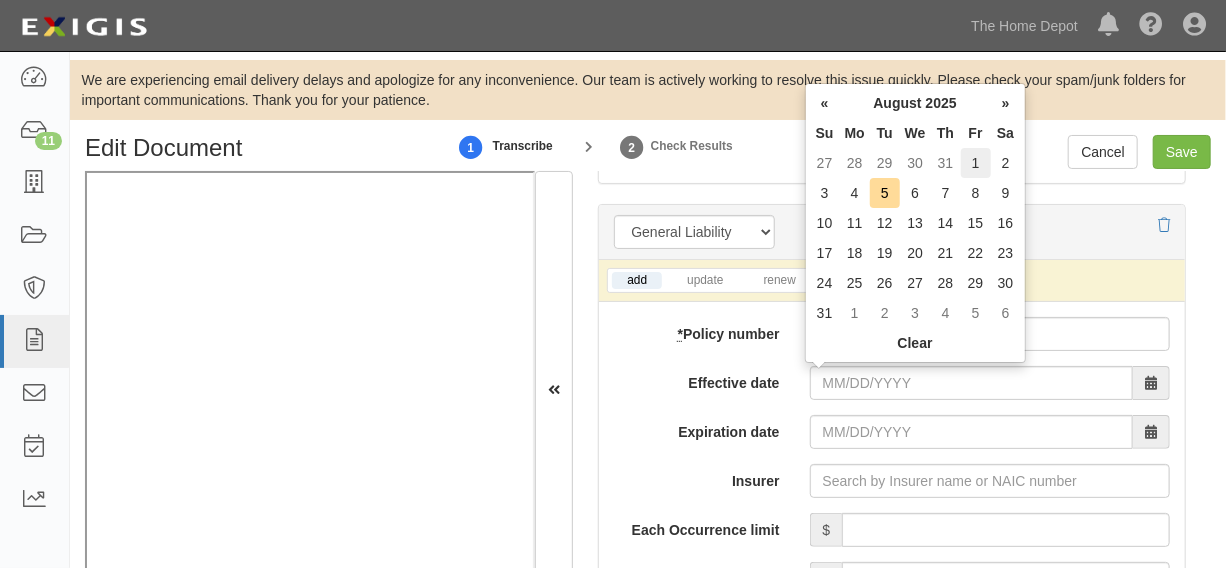 click on "1" at bounding box center [976, 163] 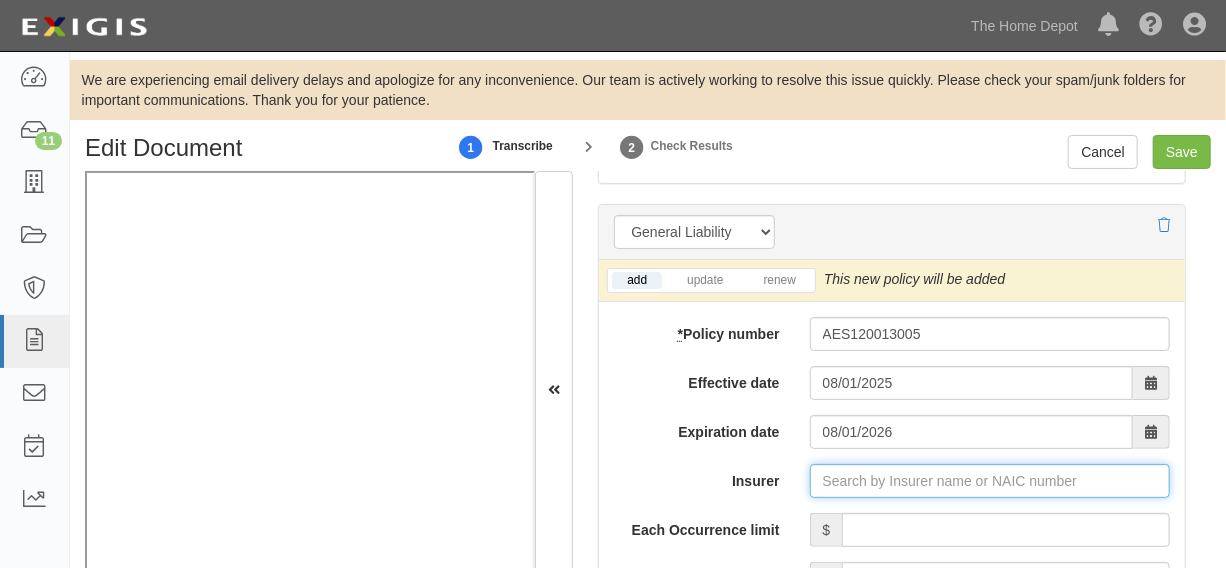 click on "Insurer" at bounding box center (990, 481) 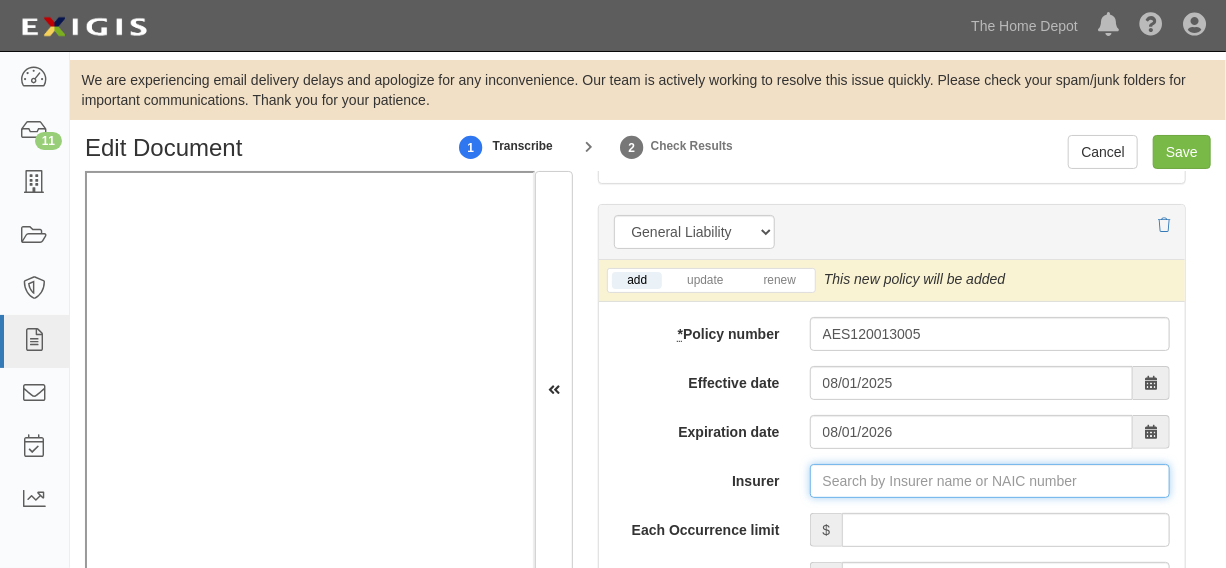 type on "2" 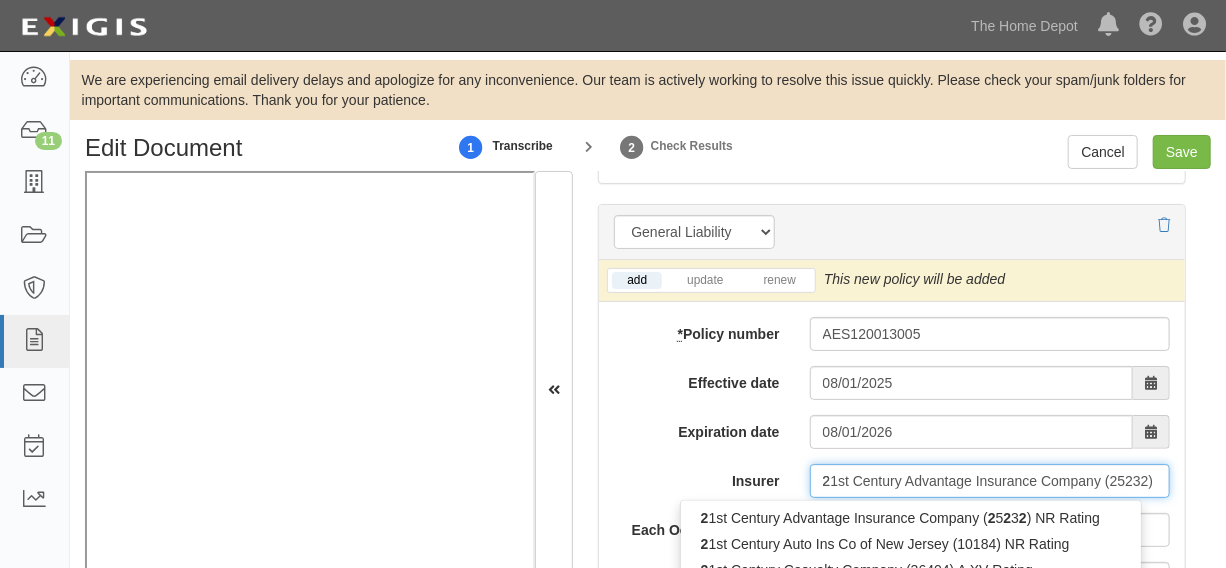 type on "23" 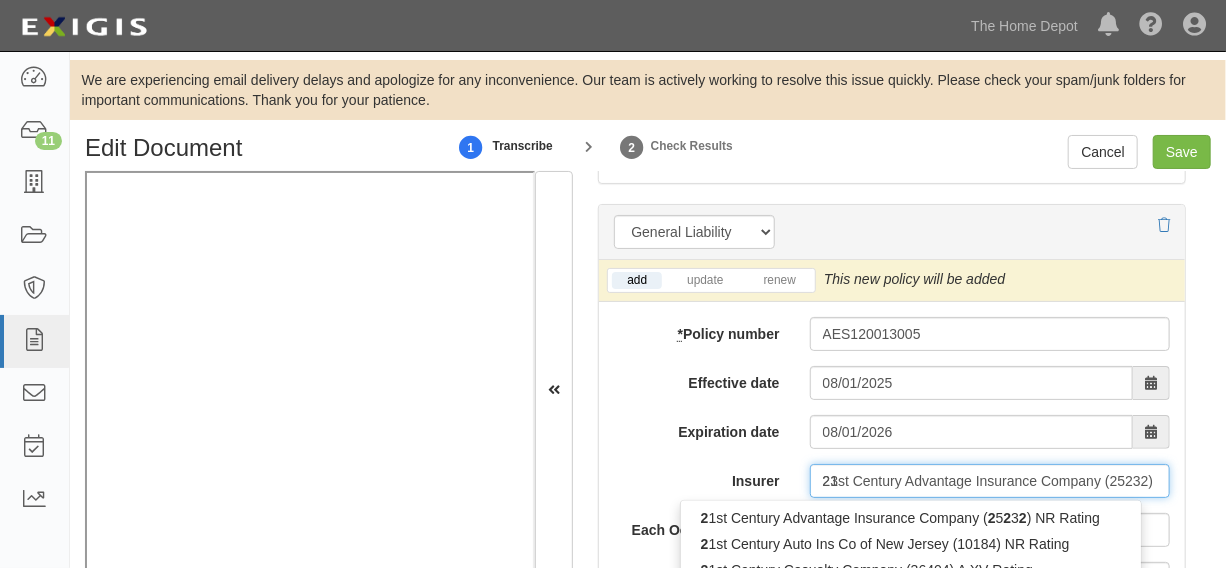 type 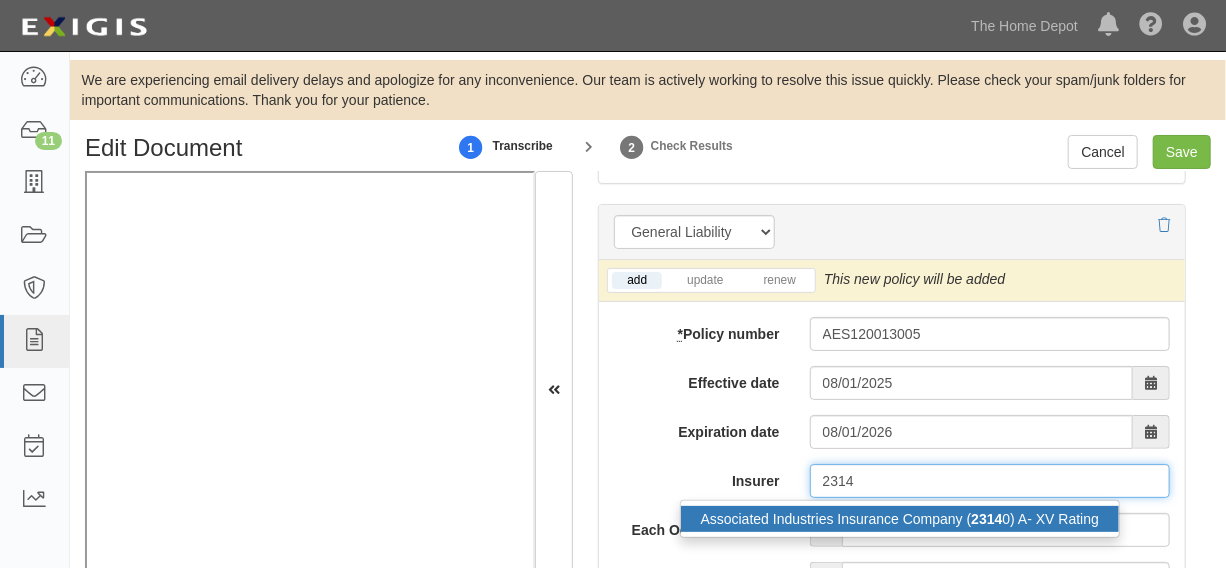 click on "Associated Industries Insurance Company ( 2314 0) A- XV Rating" at bounding box center [900, 519] 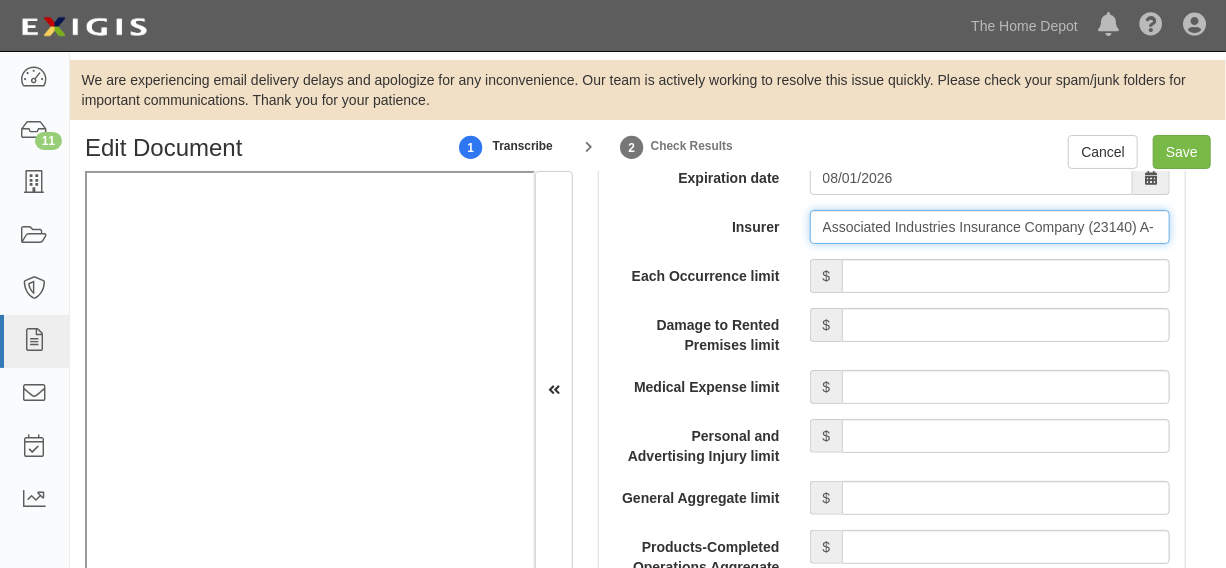 scroll, scrollTop: 1970, scrollLeft: 0, axis: vertical 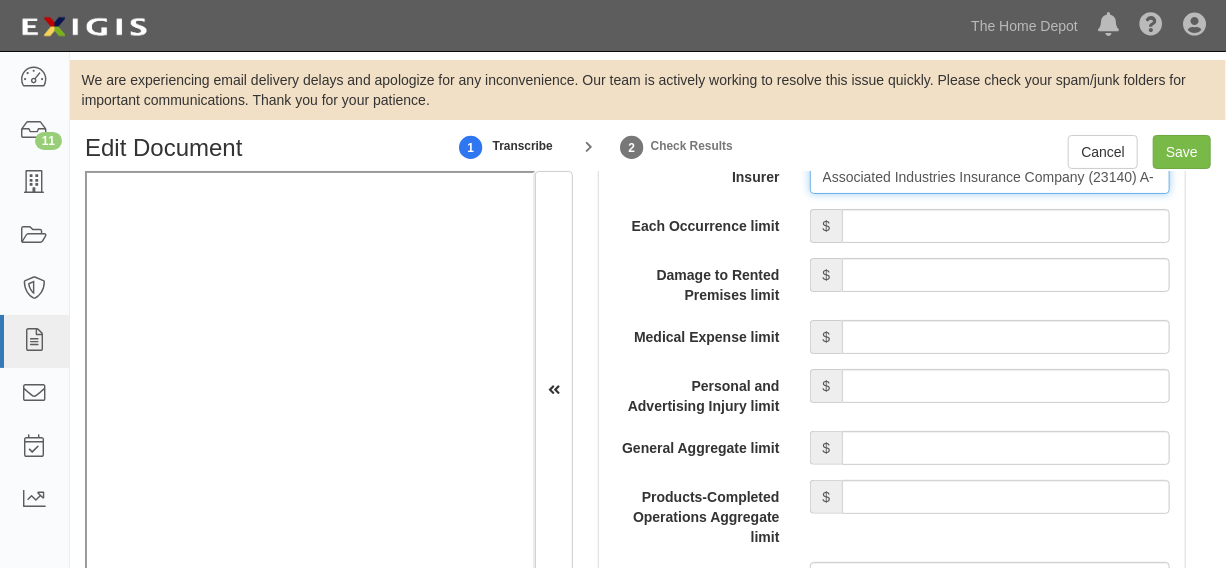 type on "Associated Industries Insurance Company (23140) A- XV Rating" 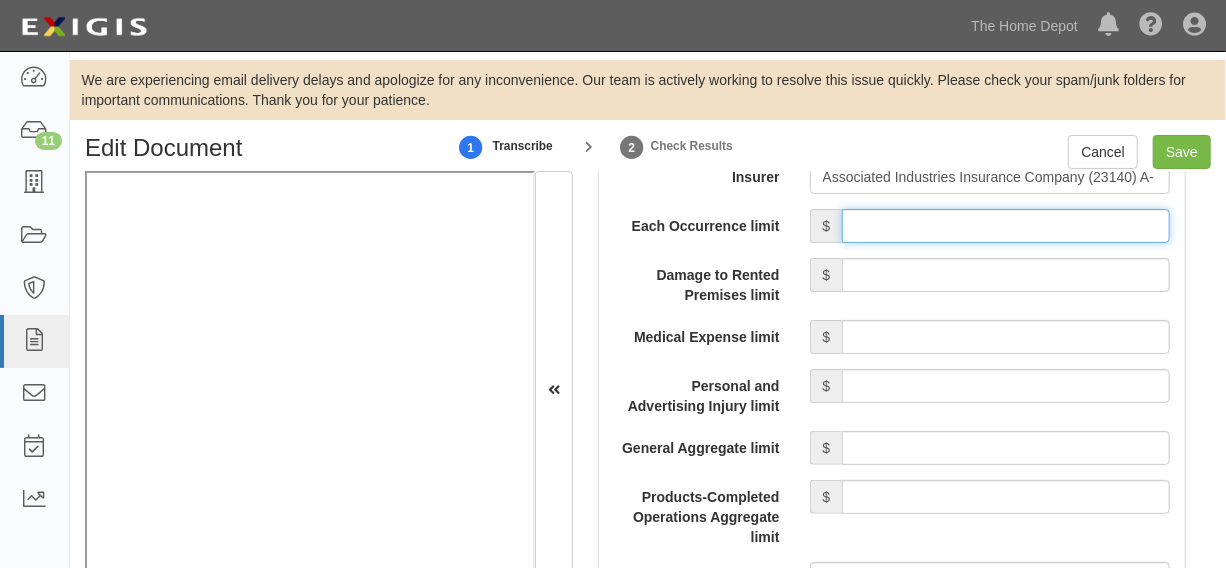 click on "Each Occurrence limit" at bounding box center (1006, 226) 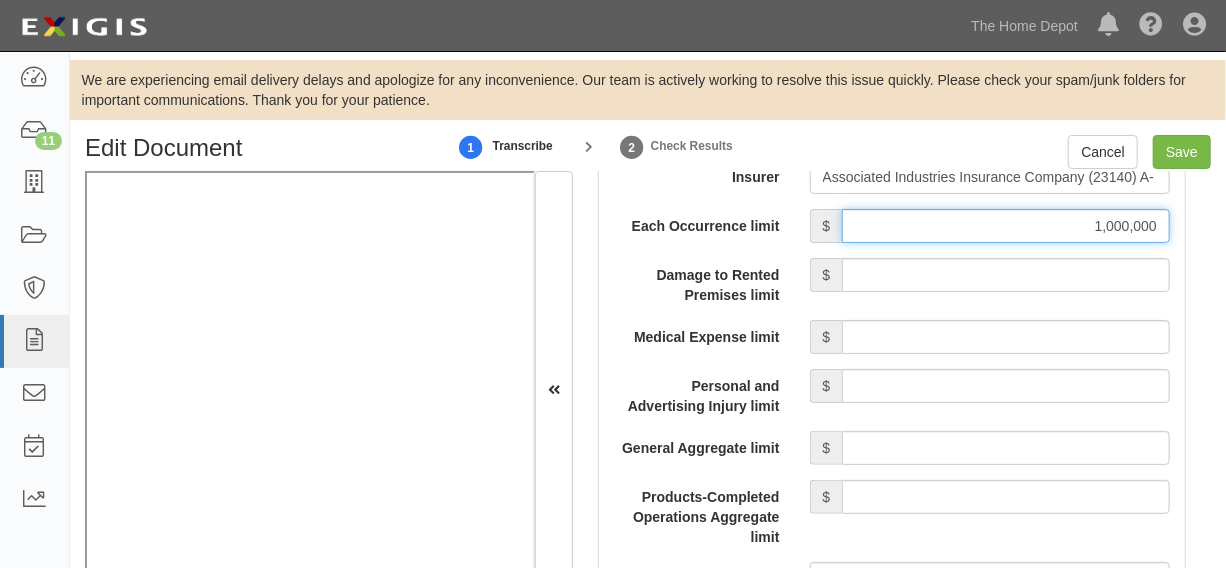 scroll, scrollTop: 2272, scrollLeft: 0, axis: vertical 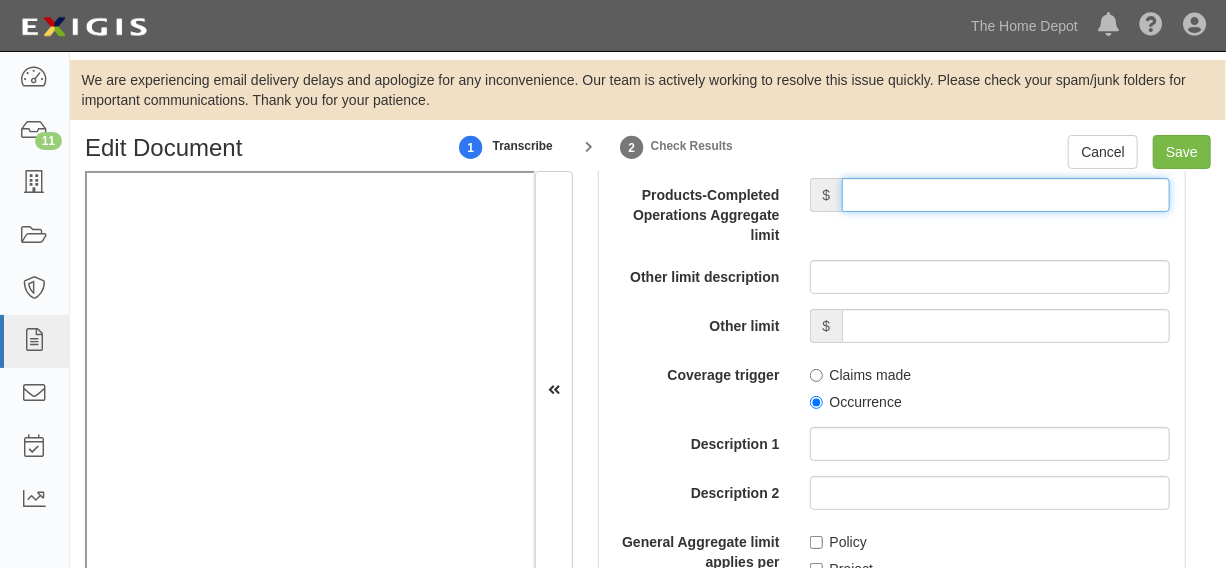 click on "Products-Completed Operations Aggregate limit" at bounding box center [1006, 195] 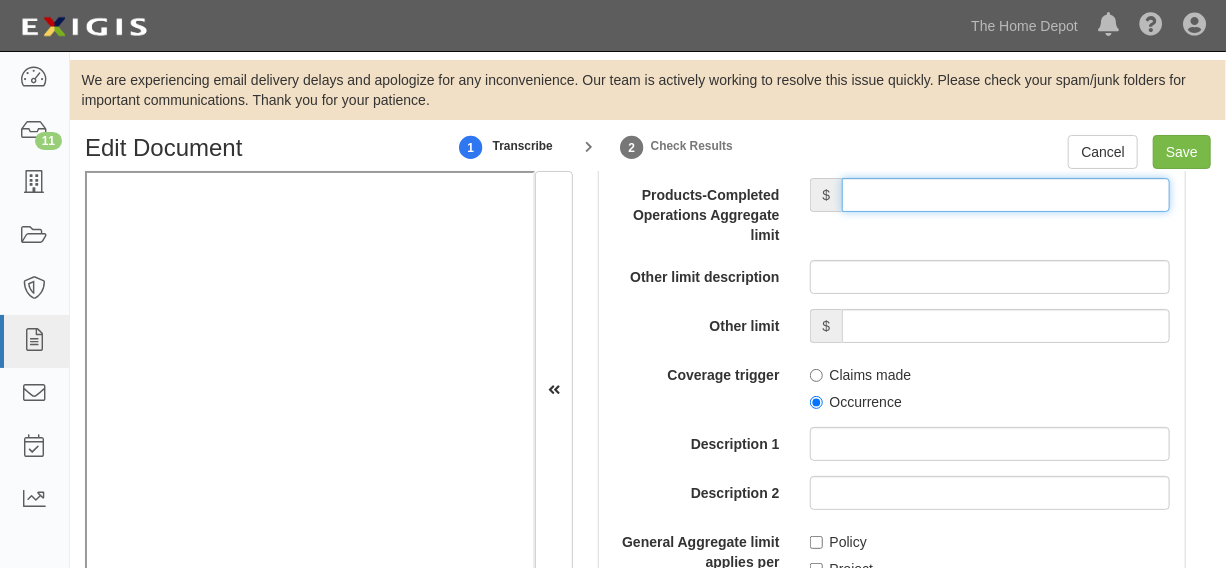 type on "2,000,000" 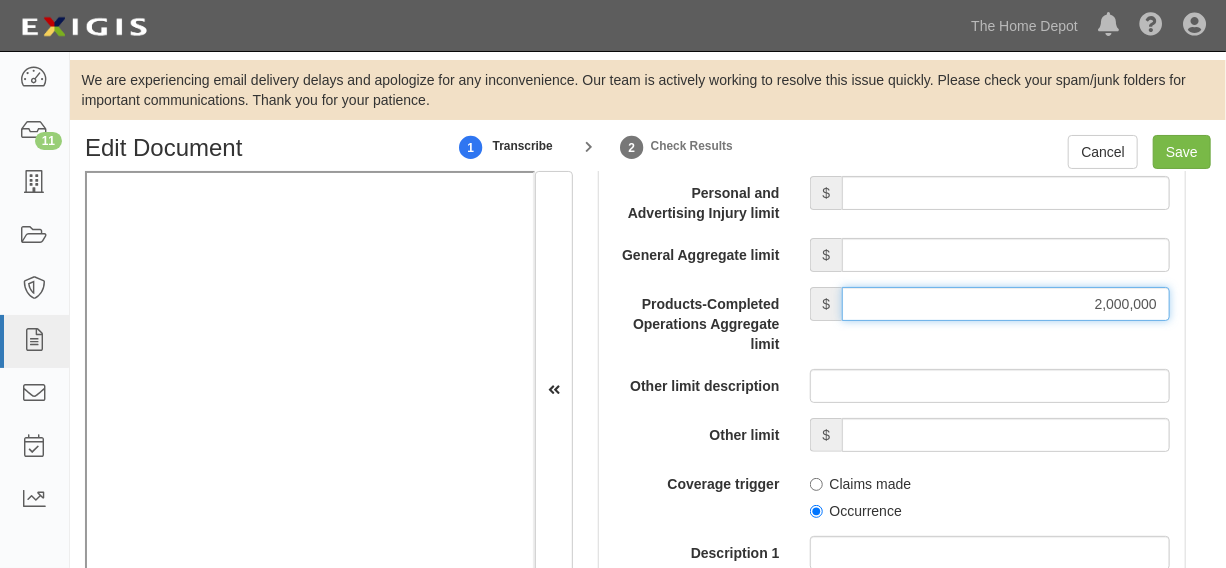 scroll, scrollTop: 2120, scrollLeft: 0, axis: vertical 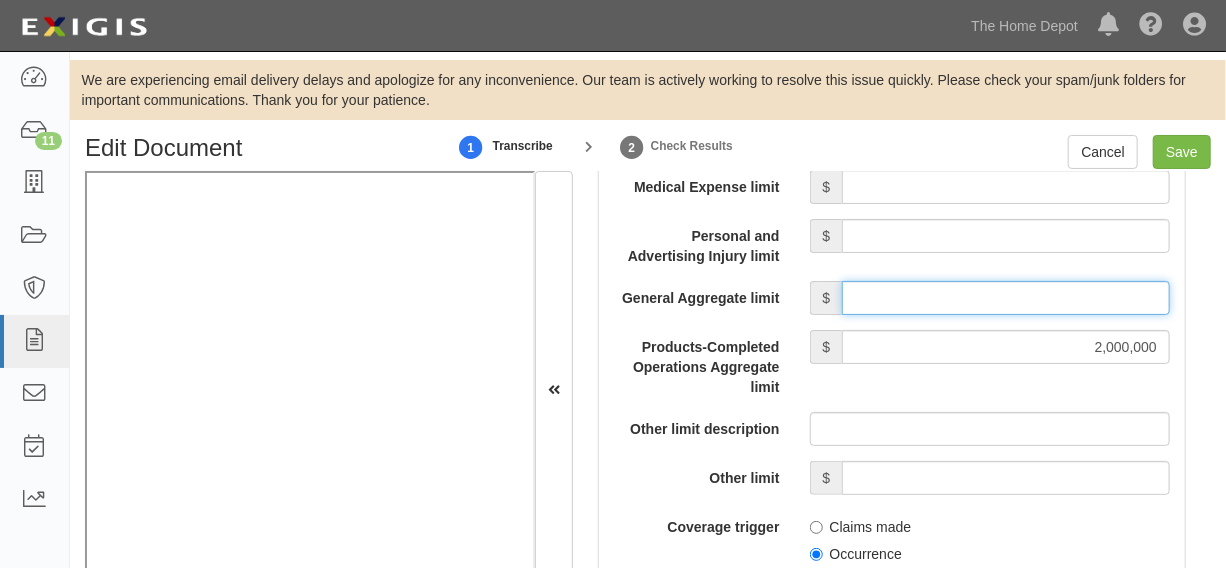 click on "General Aggregate limit" at bounding box center [1006, 298] 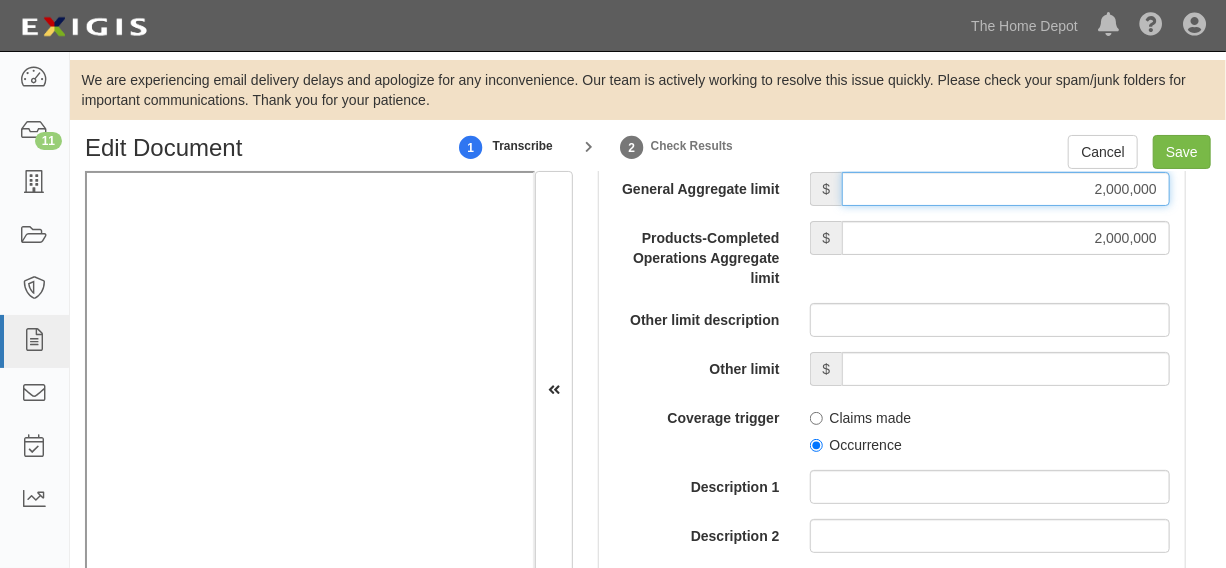 scroll, scrollTop: 2272, scrollLeft: 0, axis: vertical 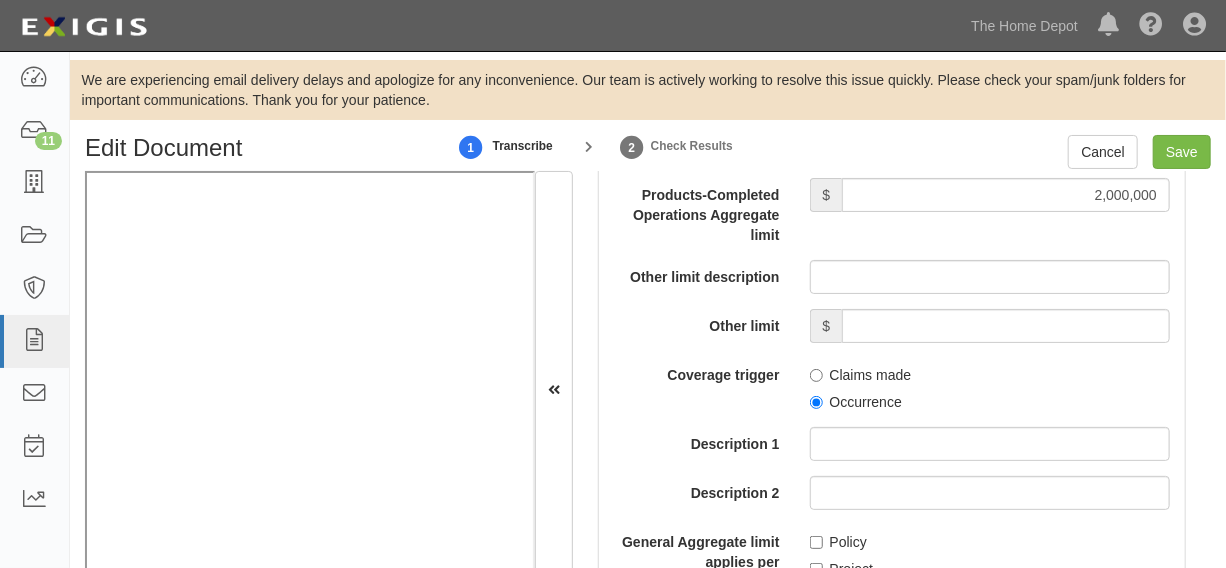 click on "Occurrence" at bounding box center [856, 402] 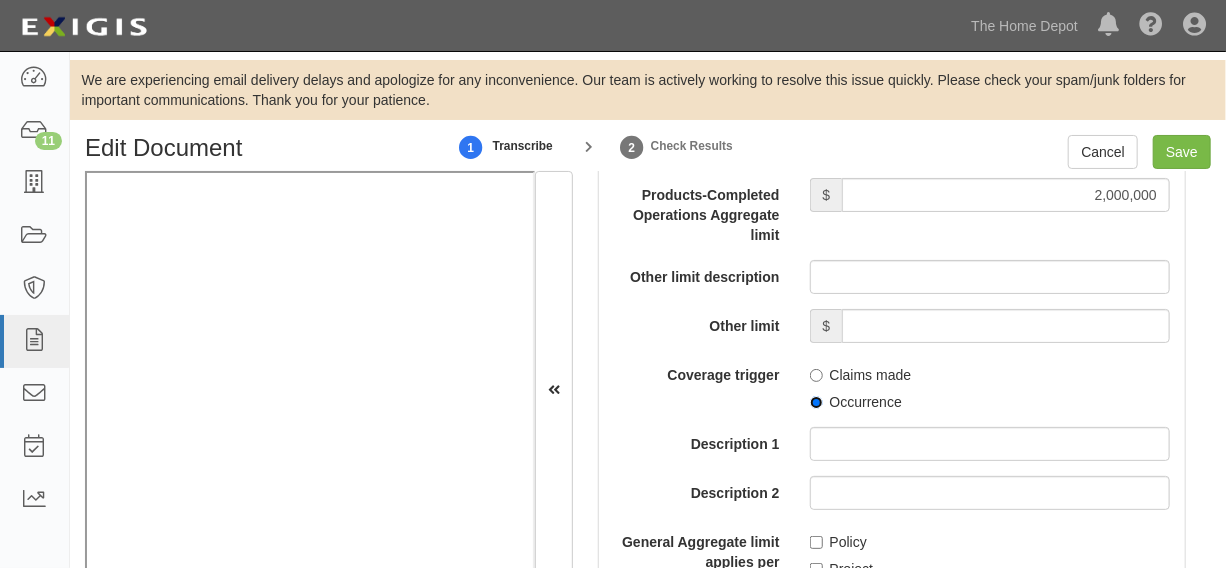 click on "Occurrence" at bounding box center (816, 402) 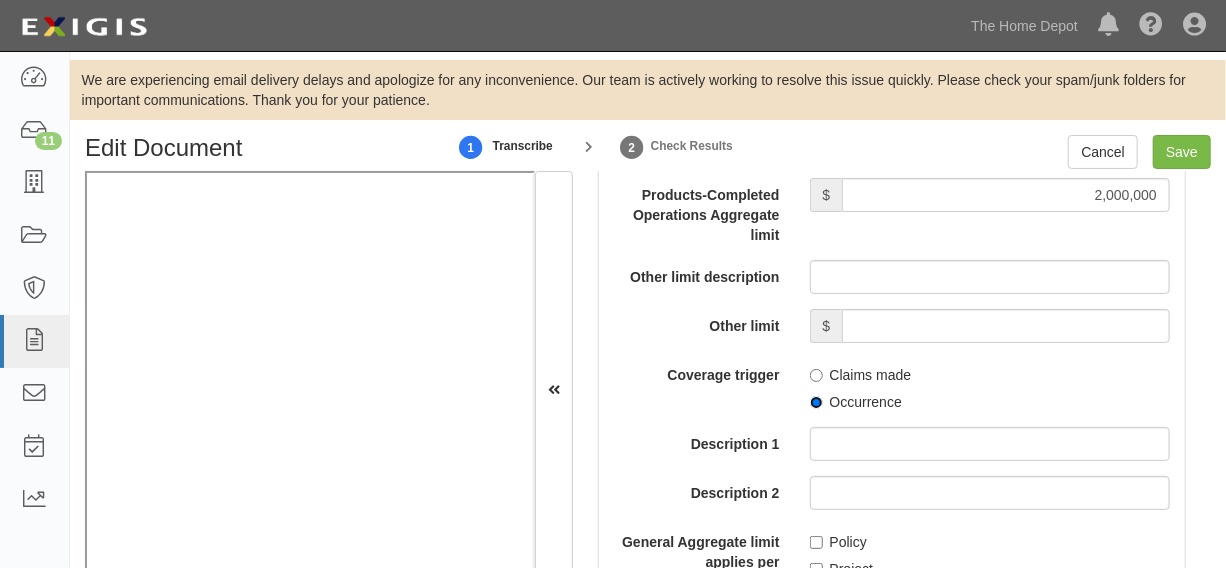 radio on "true" 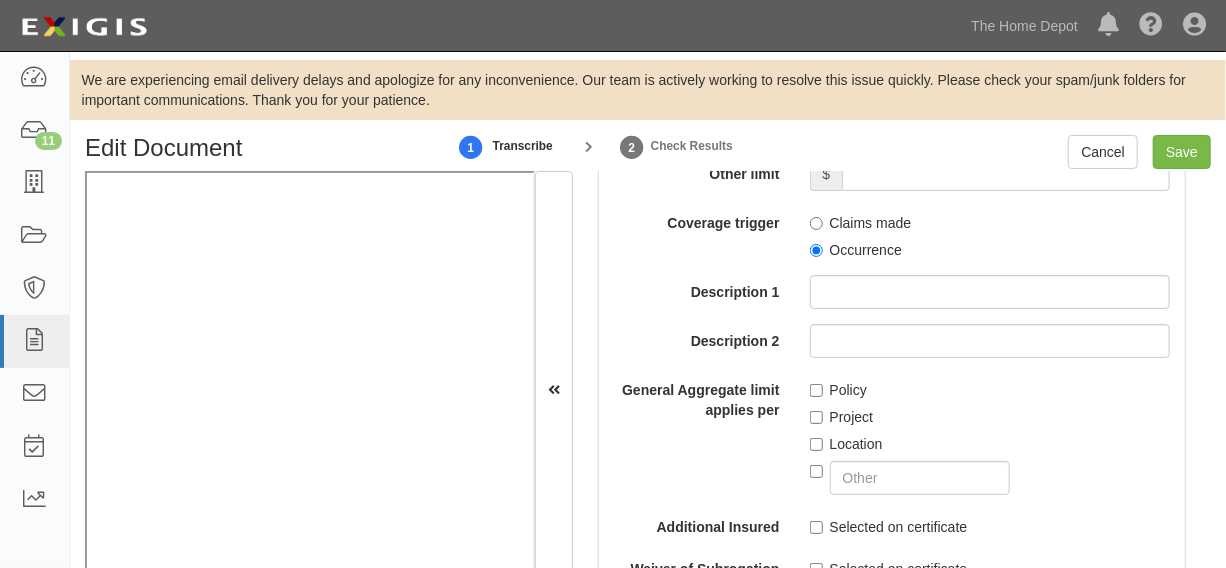 click on "Project" at bounding box center (842, 417) 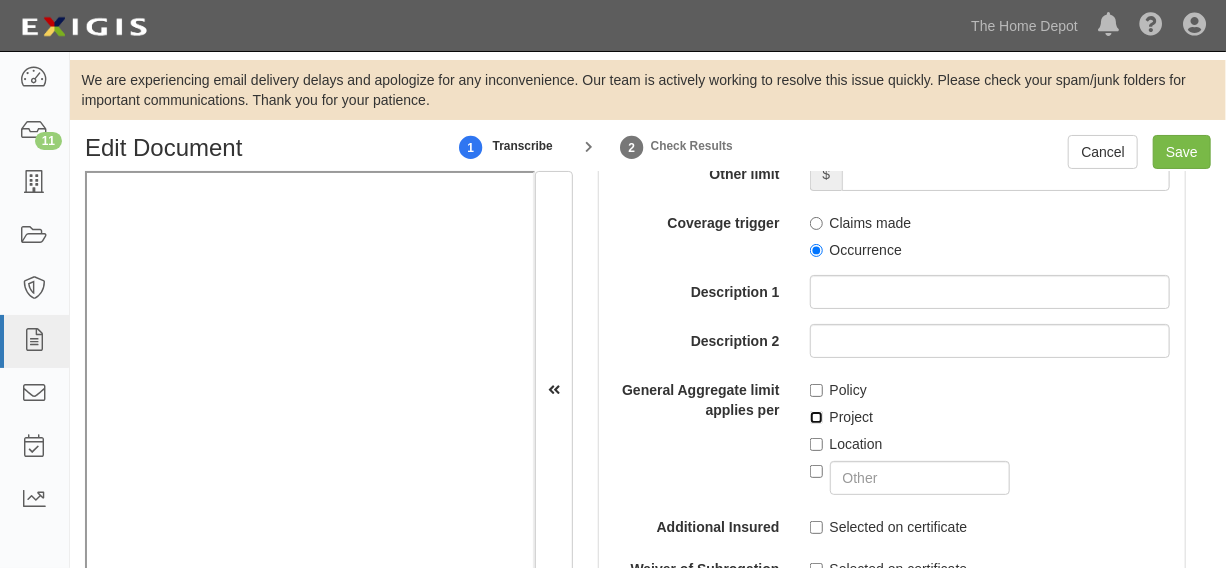 click on "Project" at bounding box center (816, 417) 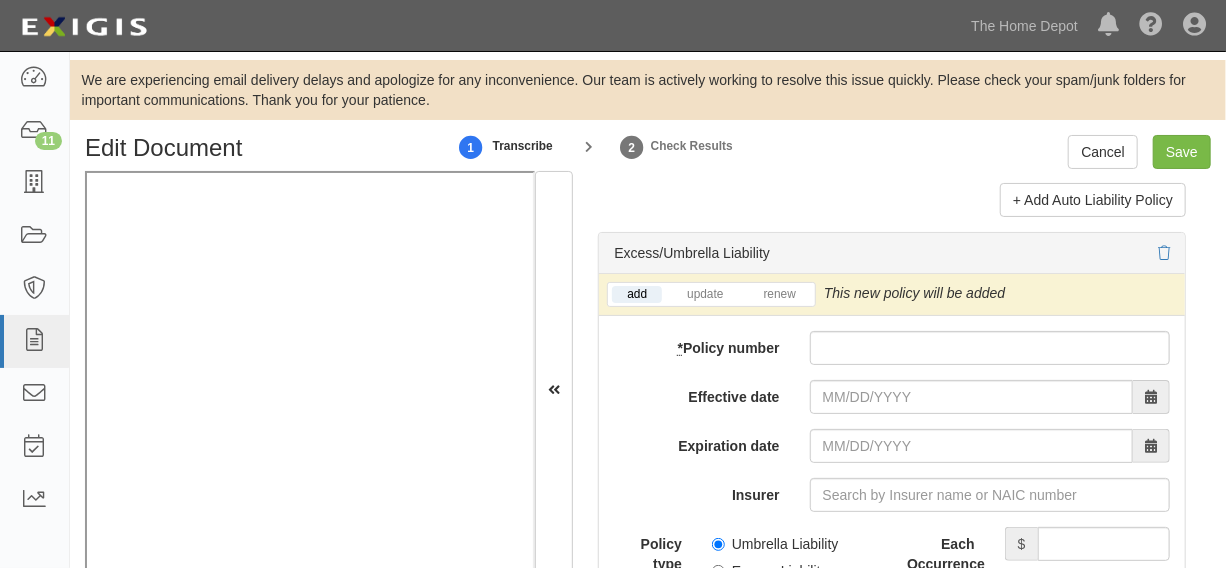 scroll, scrollTop: 4393, scrollLeft: 0, axis: vertical 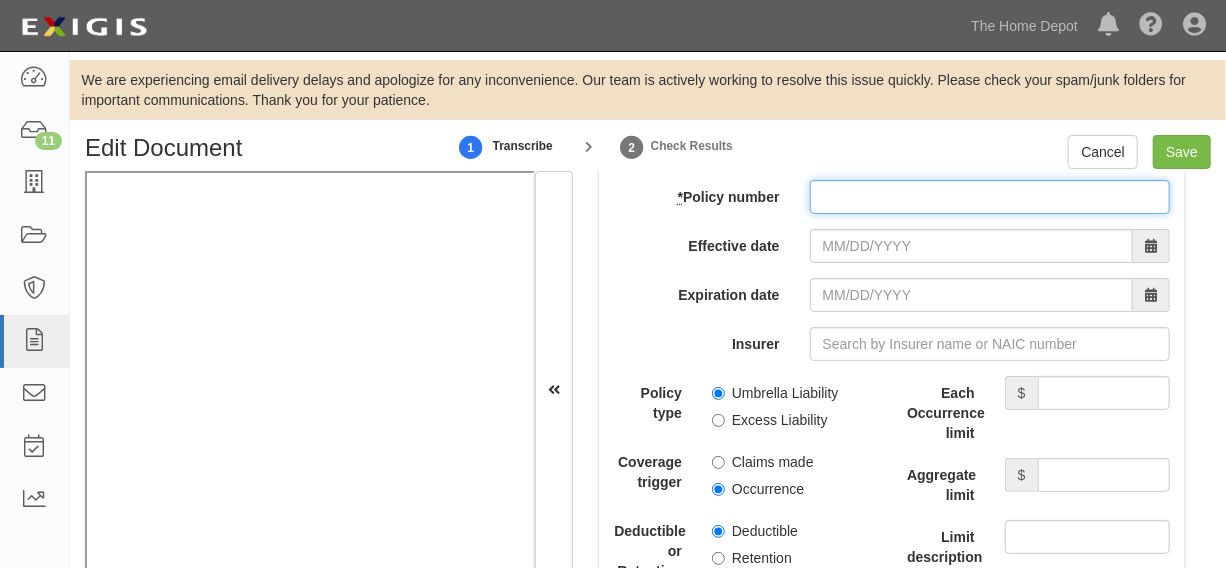 click on "*  Policy number" at bounding box center (990, 197) 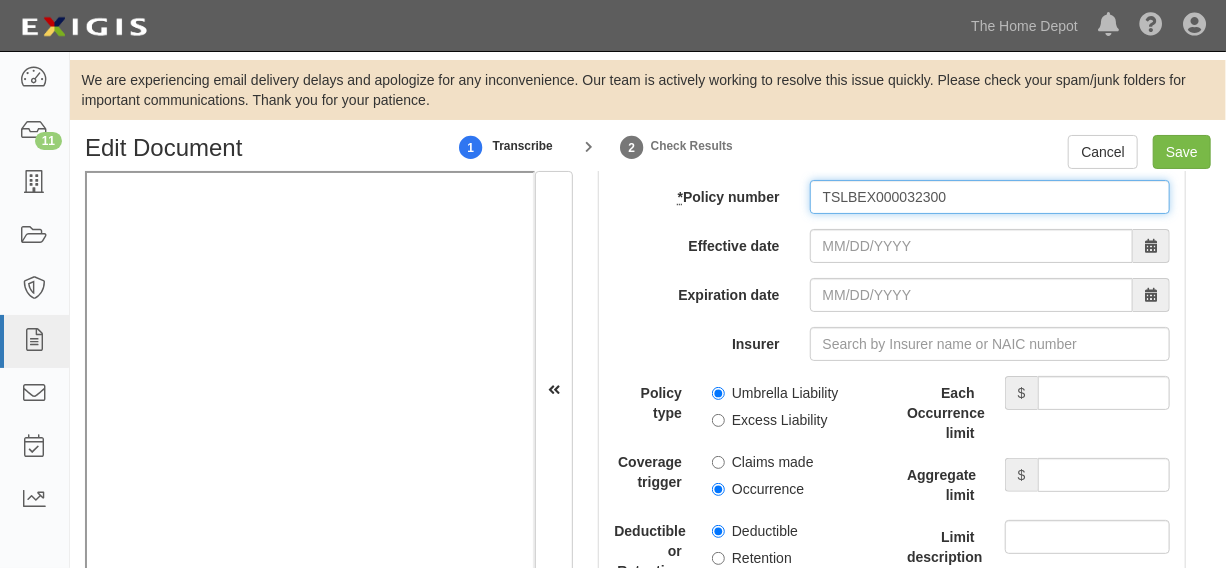 type on "TSLBEX000032300" 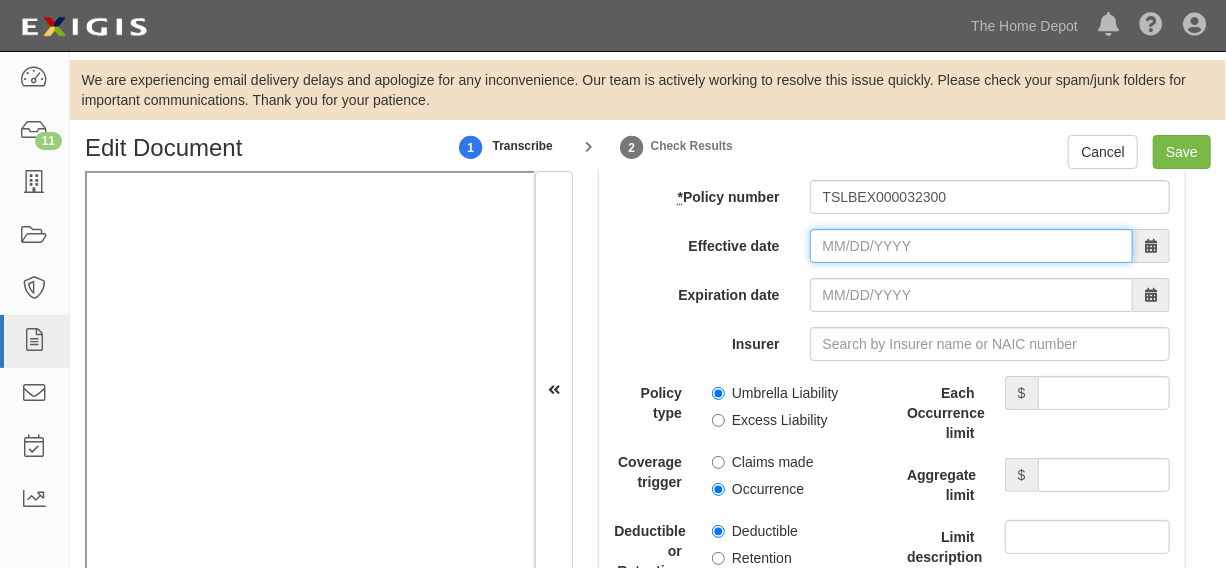 click on "Effective date" at bounding box center [971, 246] 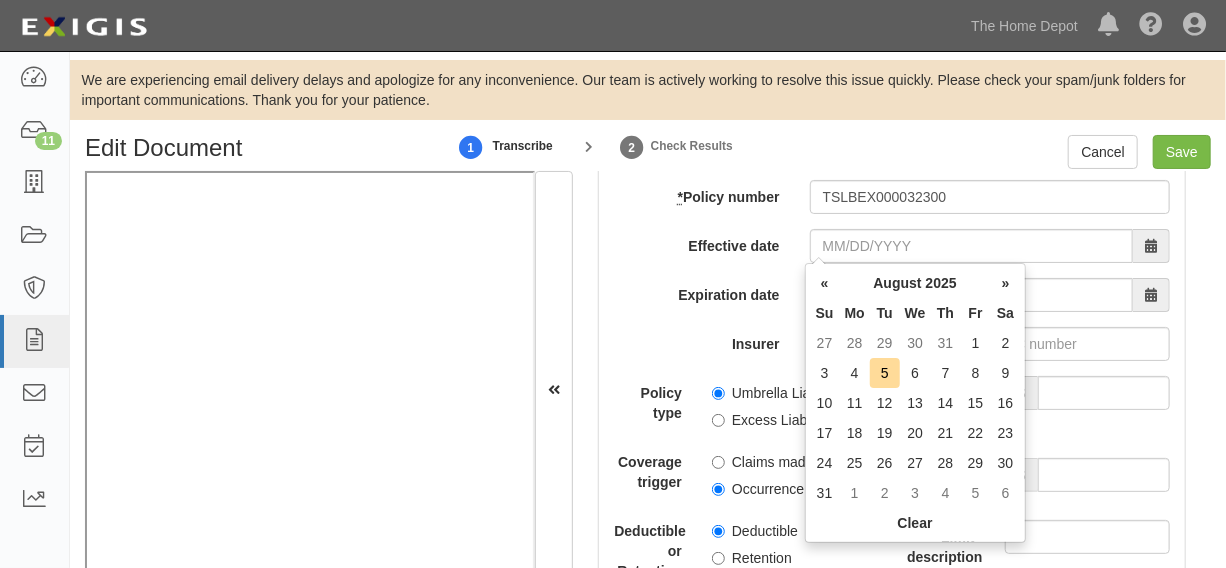 click on "Mo" at bounding box center [855, 313] 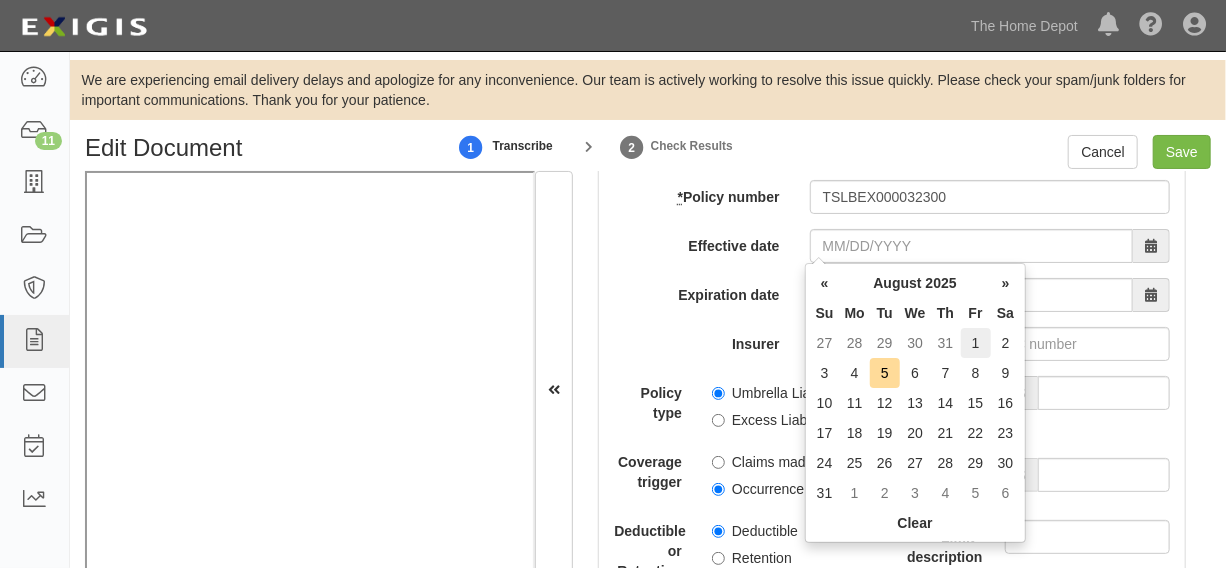 click on "1" at bounding box center [976, 343] 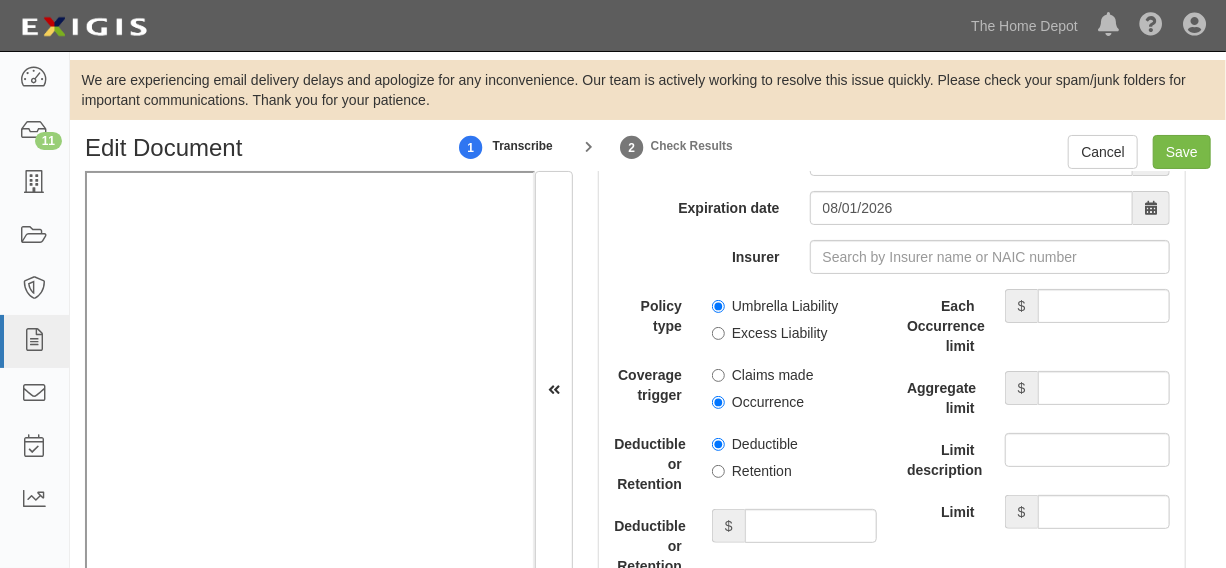 scroll, scrollTop: 4545, scrollLeft: 0, axis: vertical 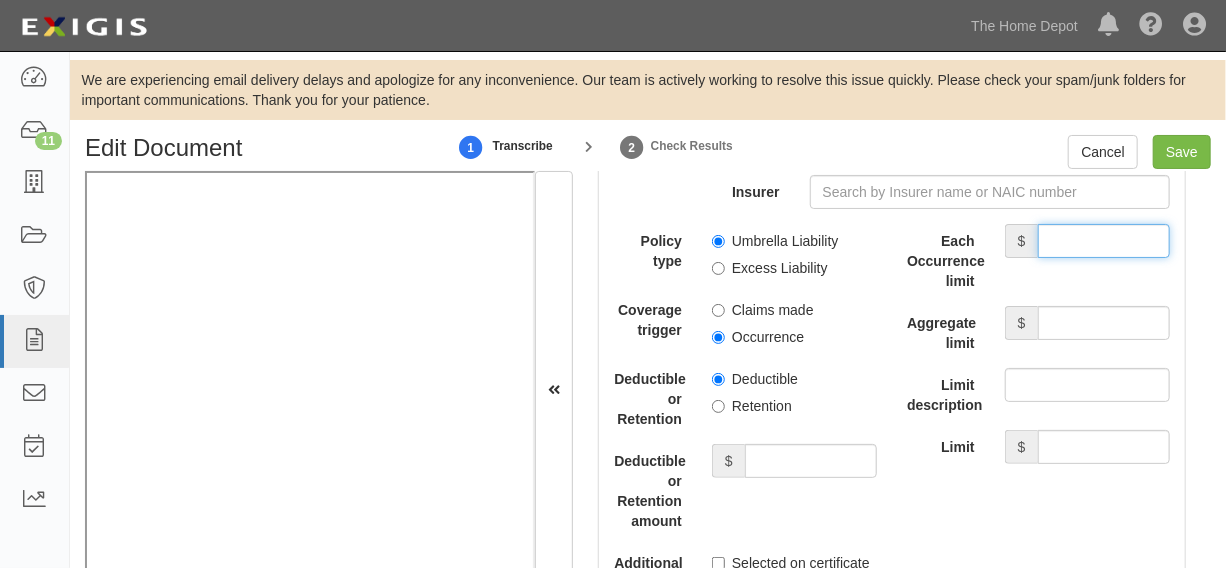 click on "Each Occurrence limit" at bounding box center (1104, 241) 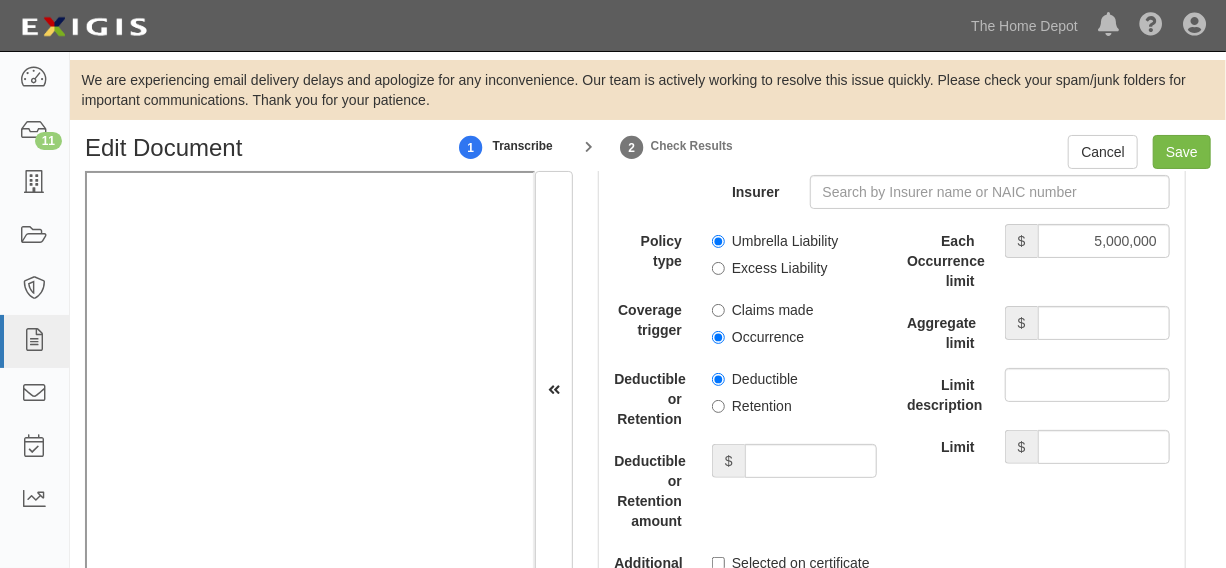 click on "Aggregate limit $" at bounding box center (1038, 329) 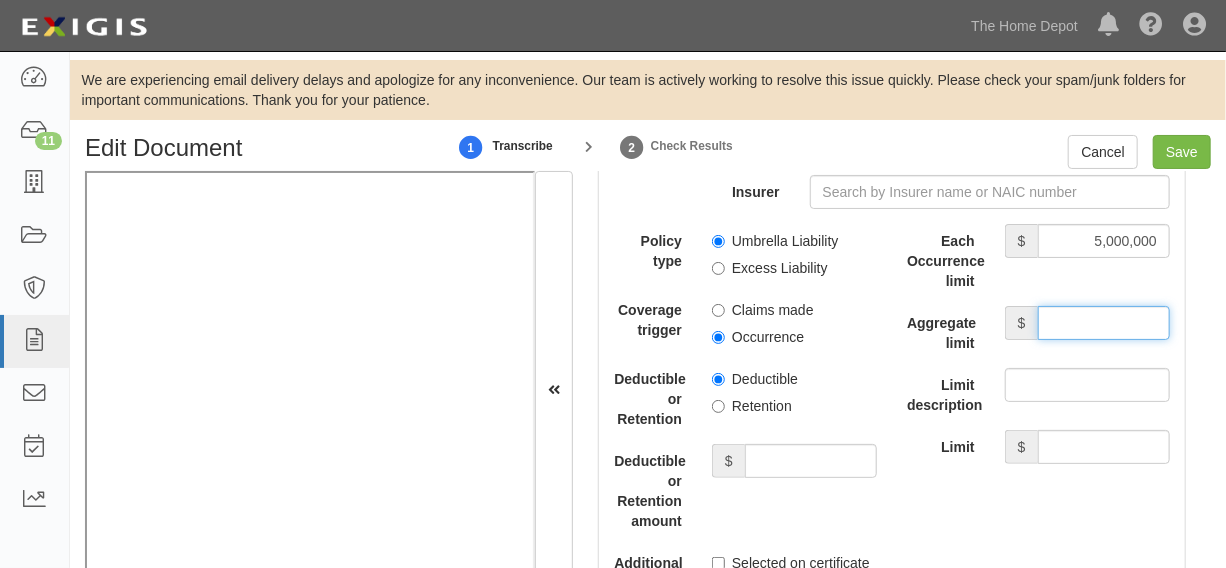 click on "Aggregate limit" at bounding box center [1104, 323] 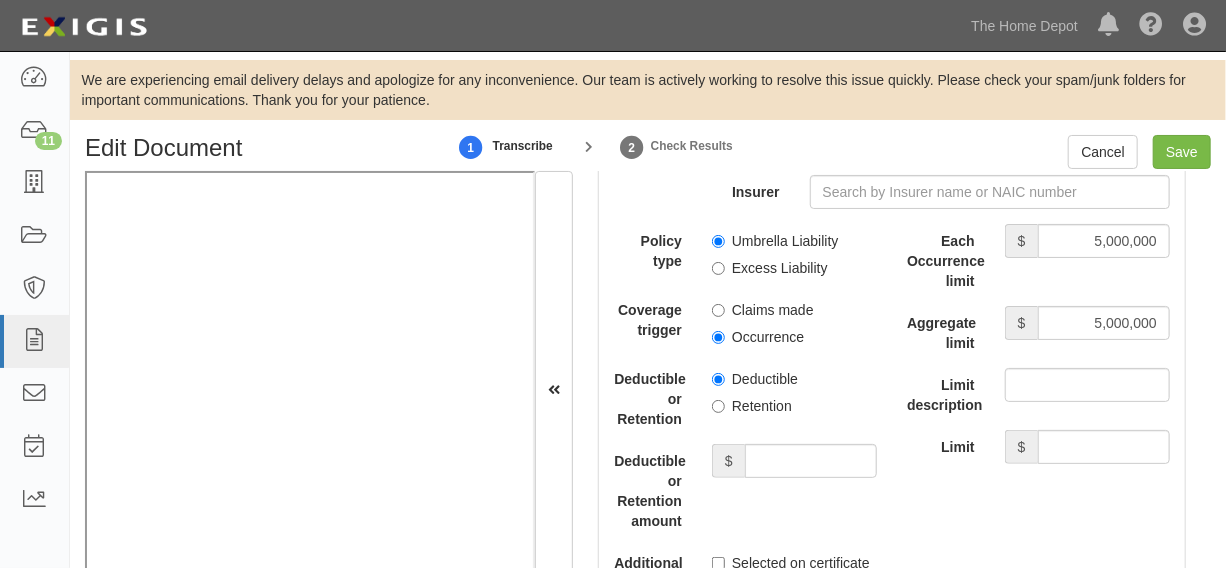 click on "Excess Liability" at bounding box center [770, 268] 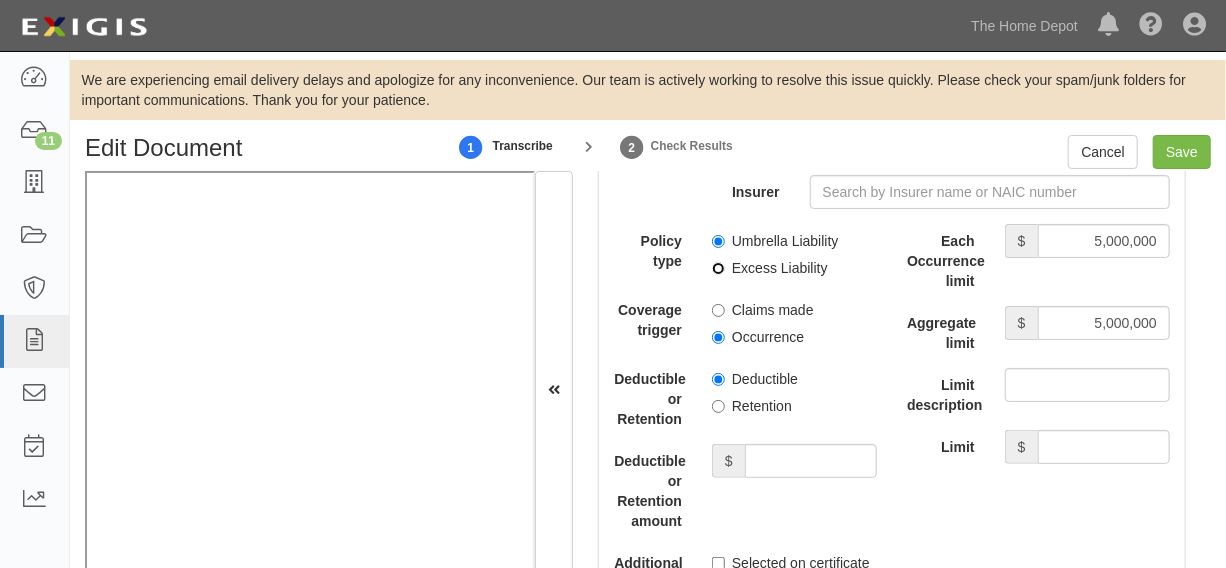 click on "Excess Liability" at bounding box center (718, 268) 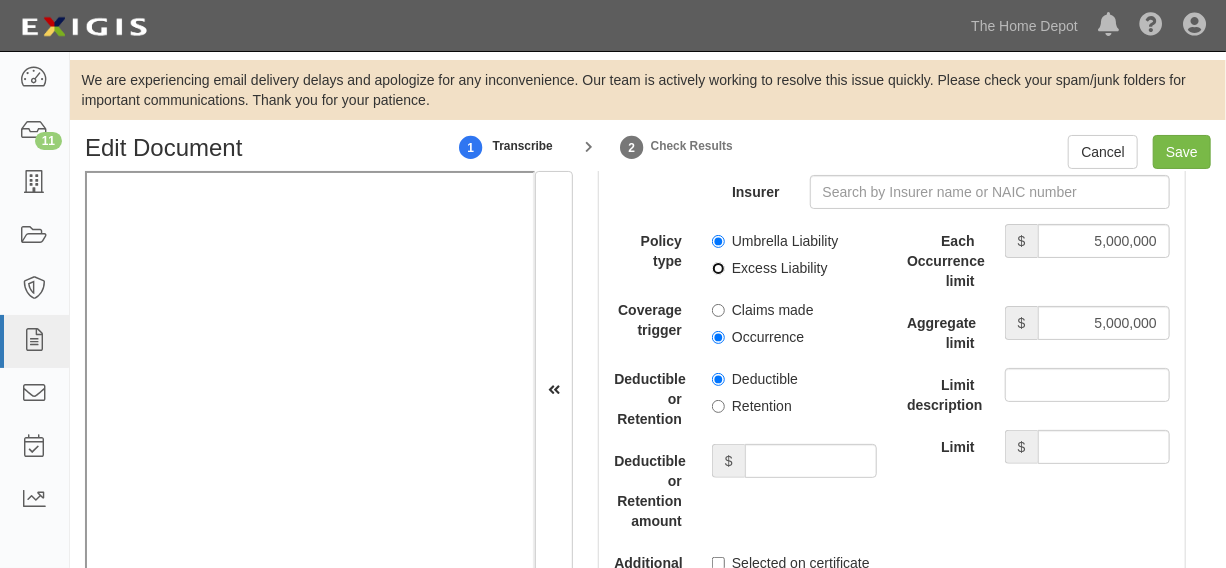 radio on "true" 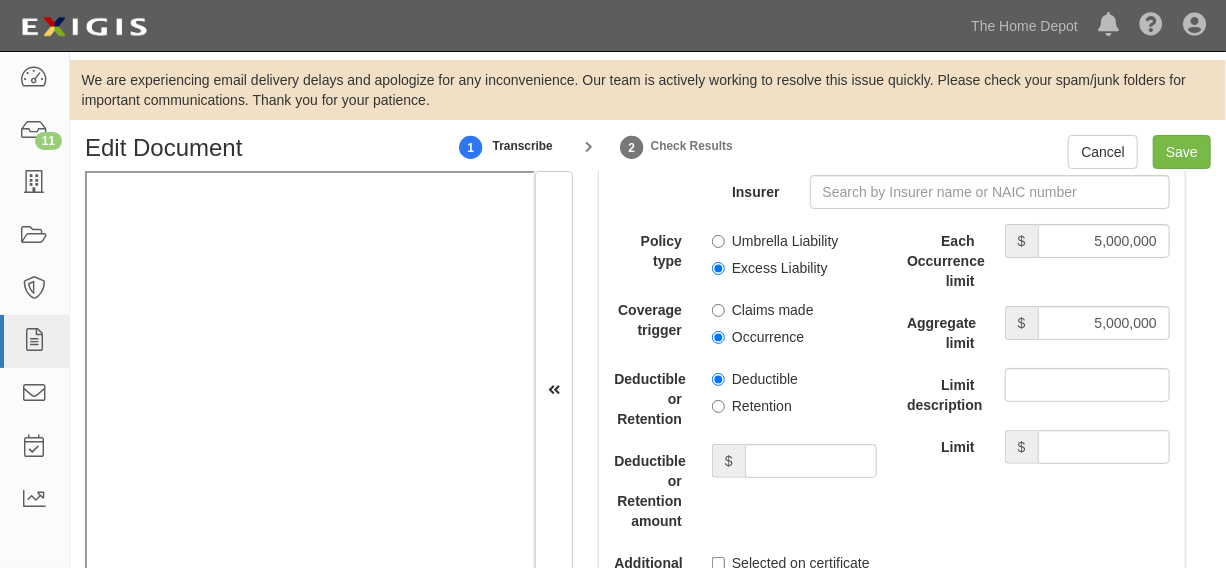 click on "Occurrence" at bounding box center [758, 337] 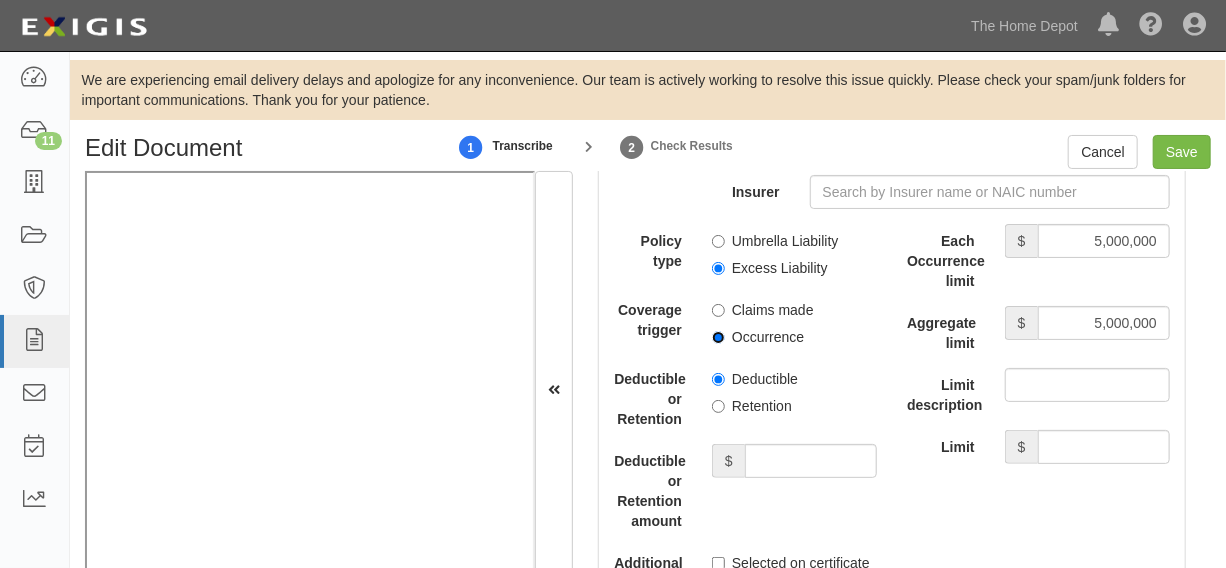 click on "Occurrence" at bounding box center (718, 337) 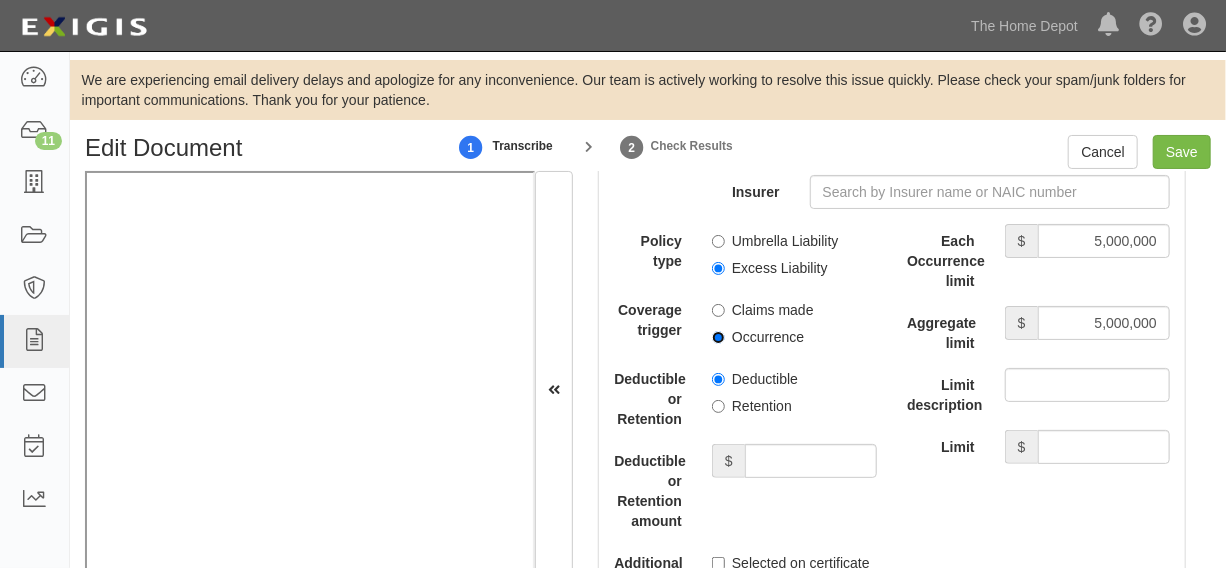 radio on "true" 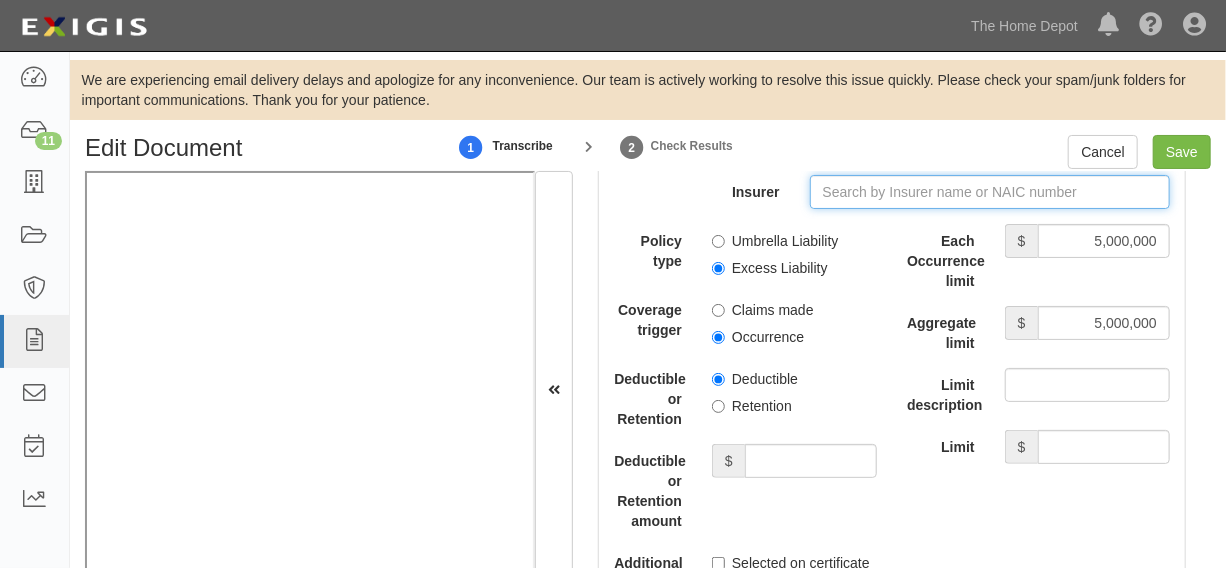 click on "Insurer" at bounding box center (990, 192) 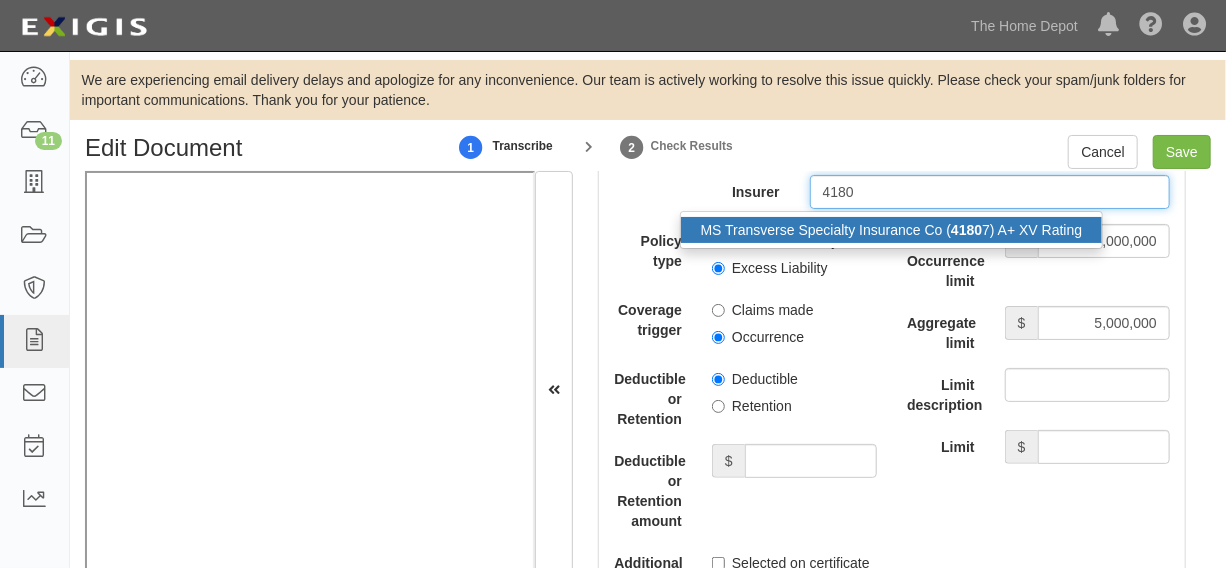 click on "MS Transverse Specialty Insurance Co ( 4180 7) A+ XV Rating" at bounding box center (892, 230) 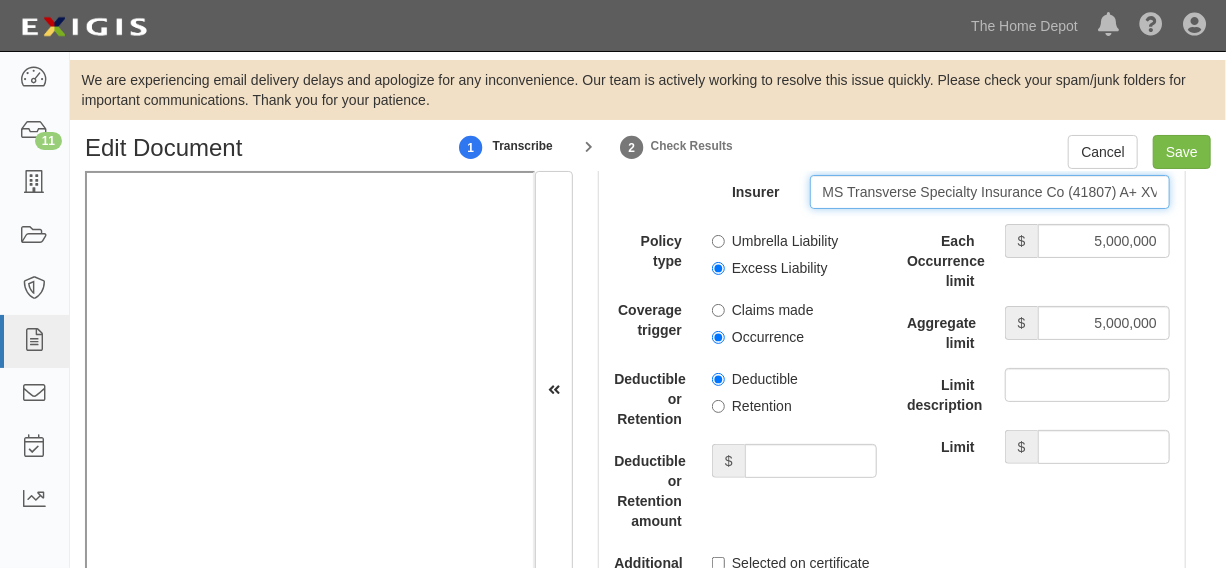 type on "MS Transverse Specialty Insurance Co (41807) A+ XV Rating" 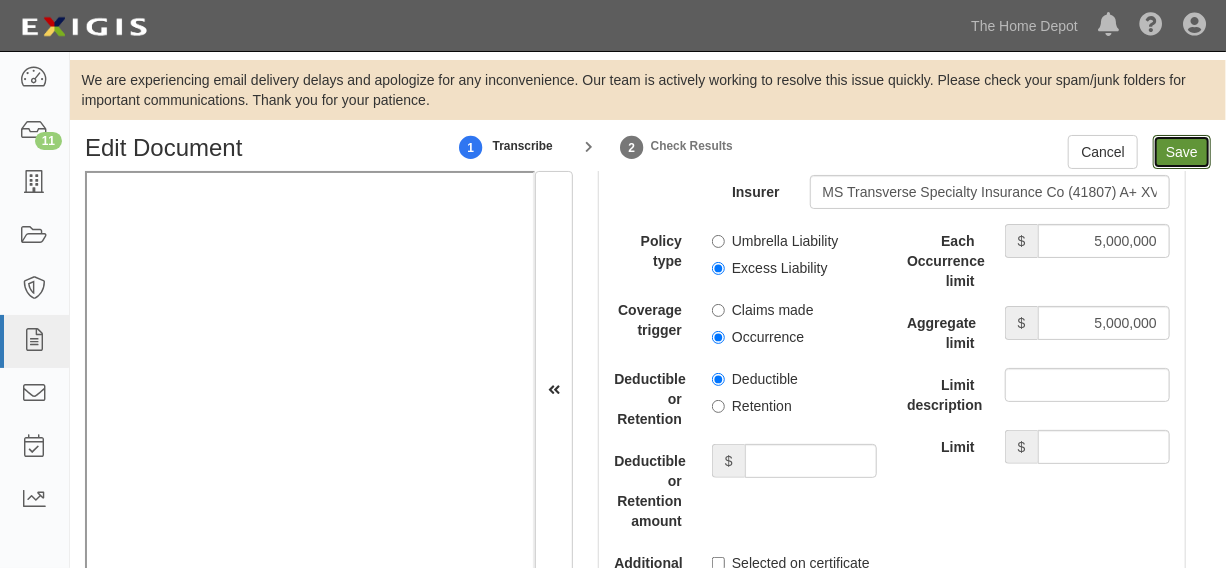 click on "Save" at bounding box center [1182, 152] 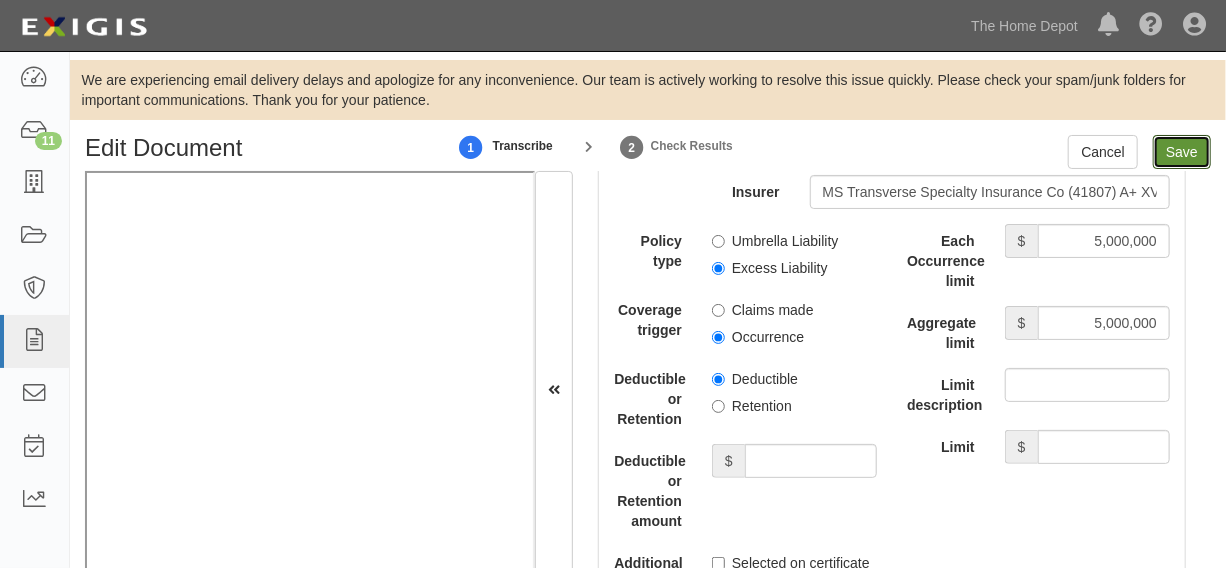 type on "1000000" 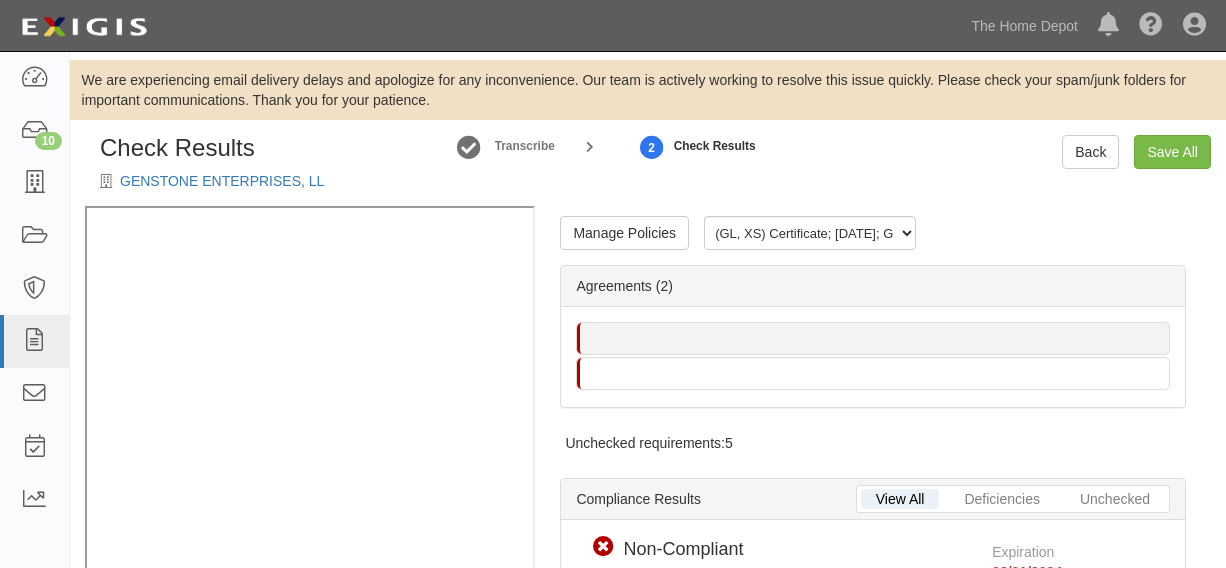 scroll, scrollTop: 0, scrollLeft: 0, axis: both 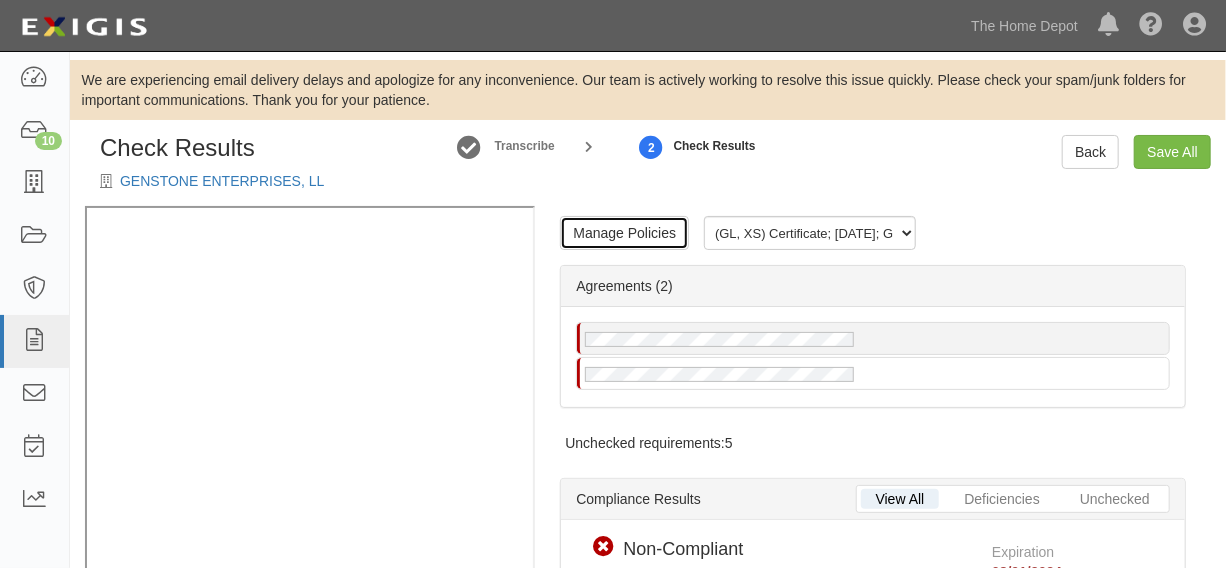 click on "Manage Policies" at bounding box center [624, 233] 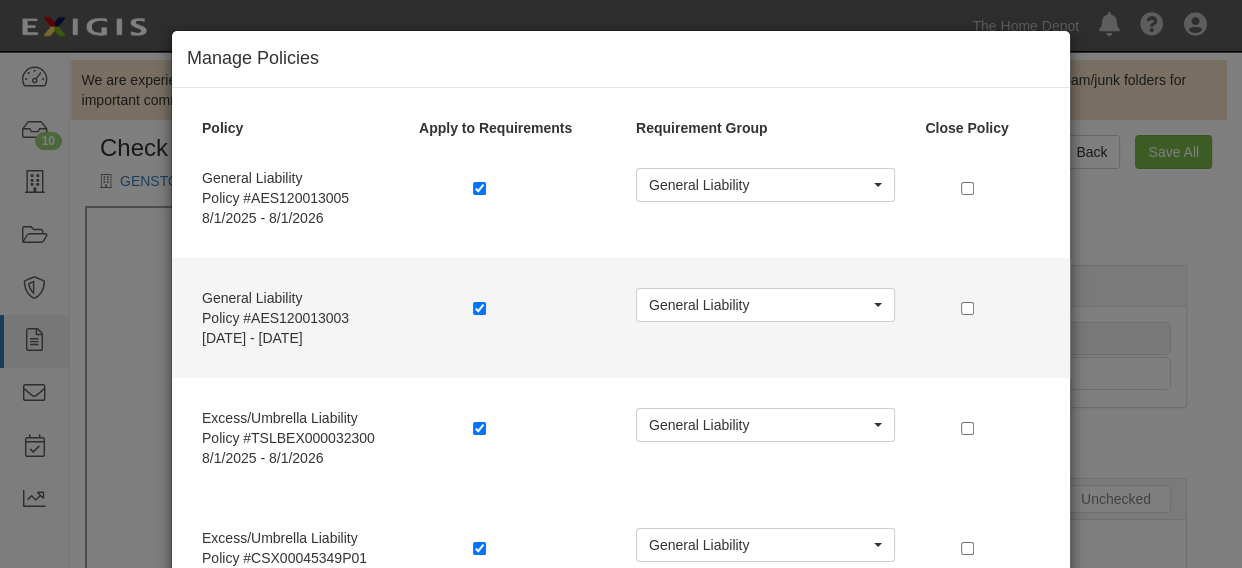 click at bounding box center (483, 308) 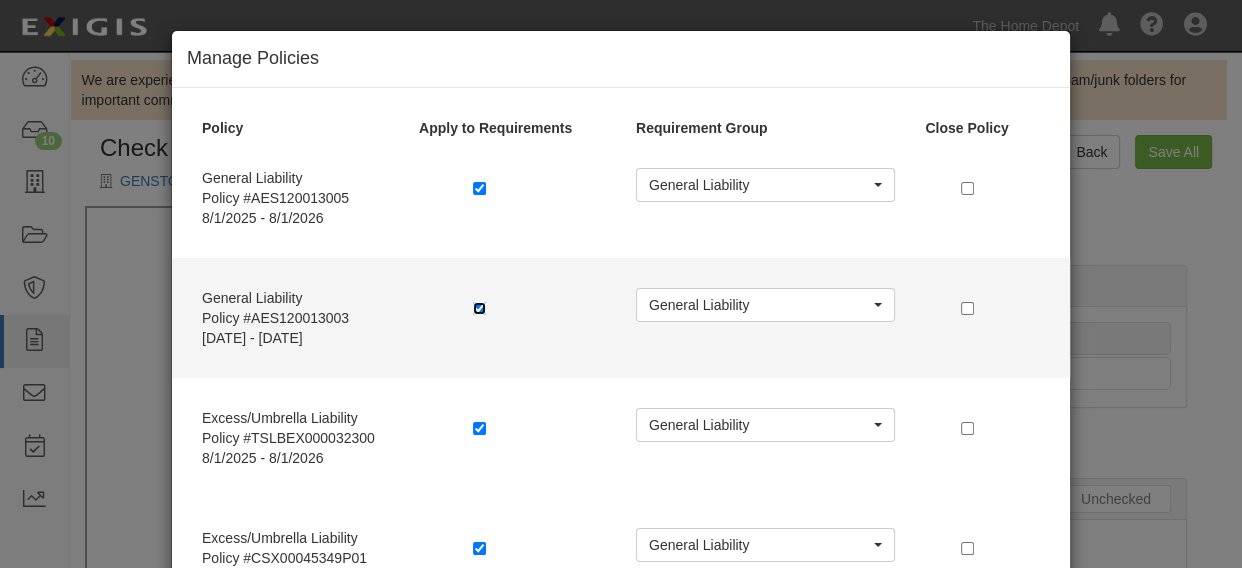 click at bounding box center [479, 308] 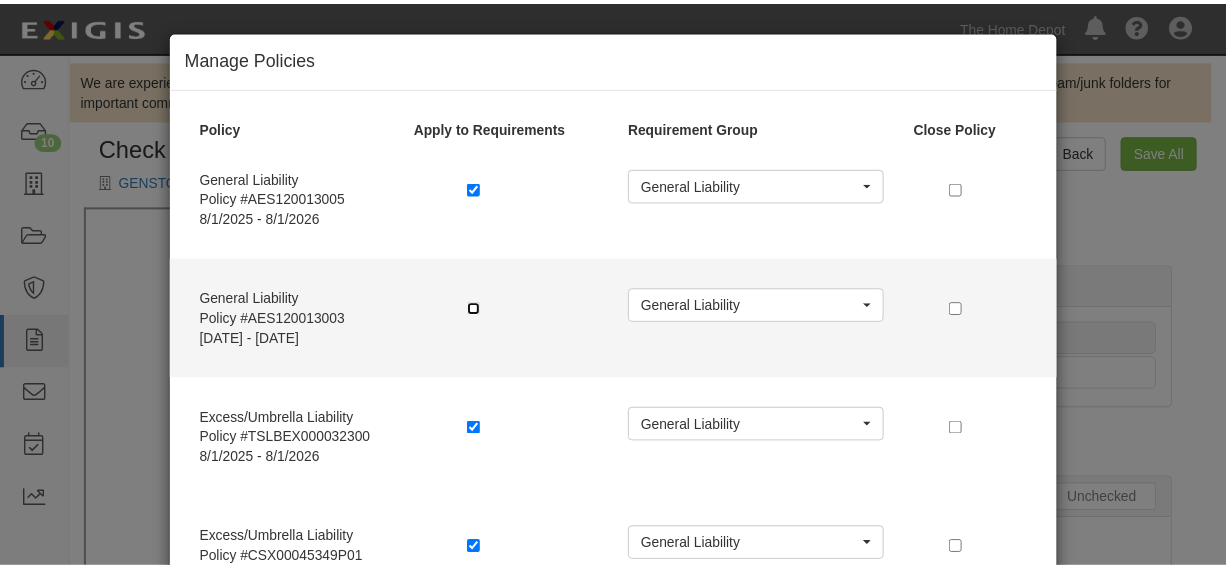 scroll, scrollTop: 144, scrollLeft: 0, axis: vertical 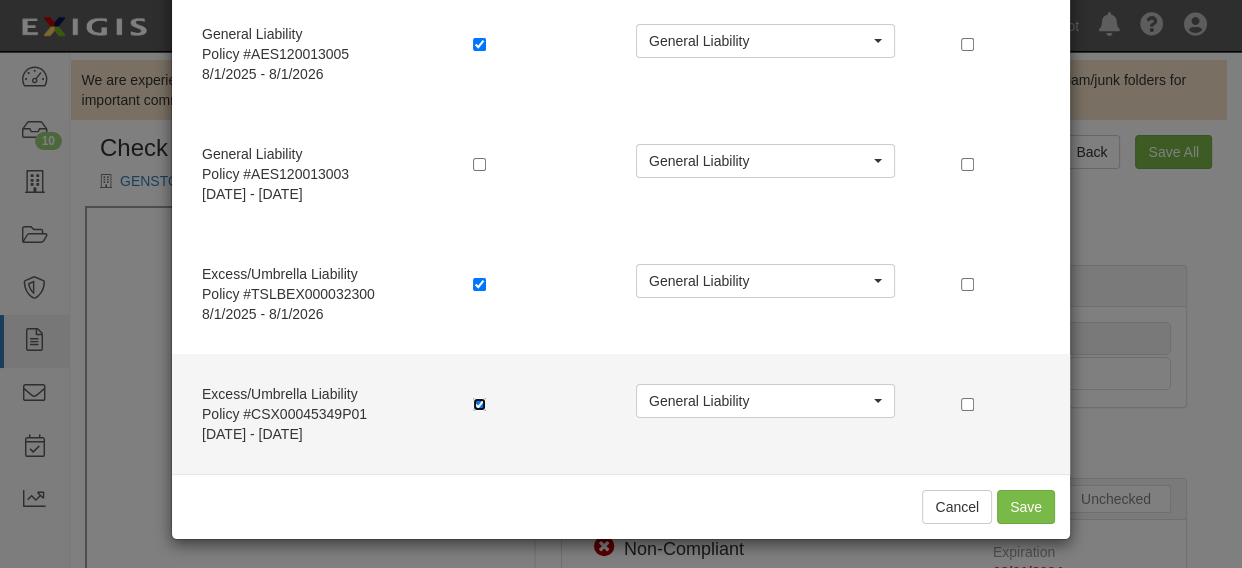 click at bounding box center [479, 404] 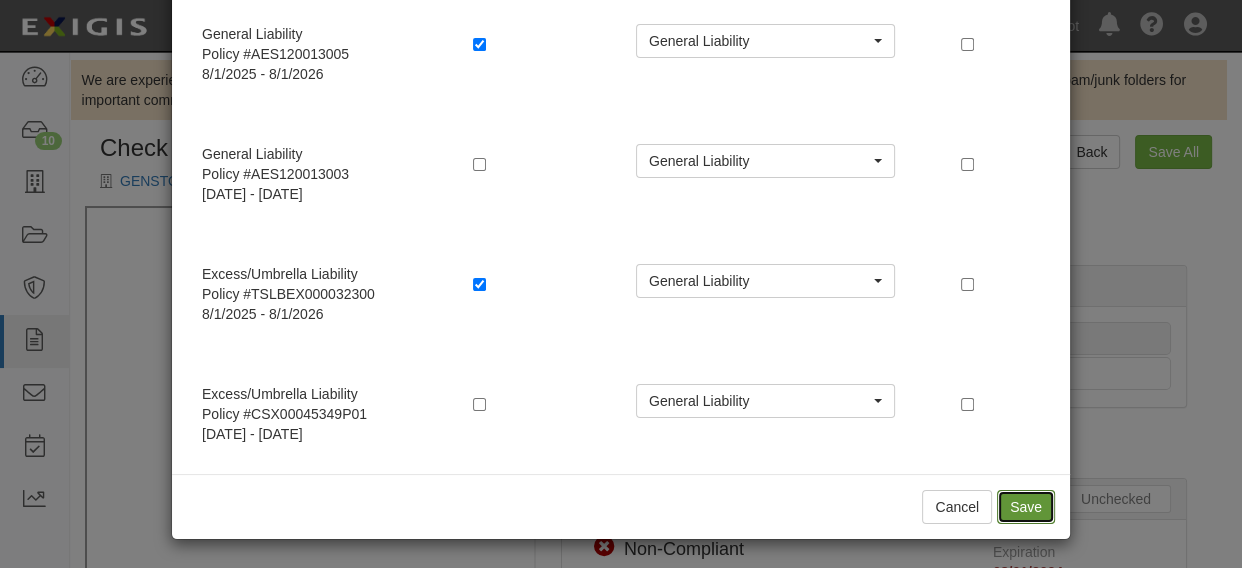click on "Save" at bounding box center [1026, 507] 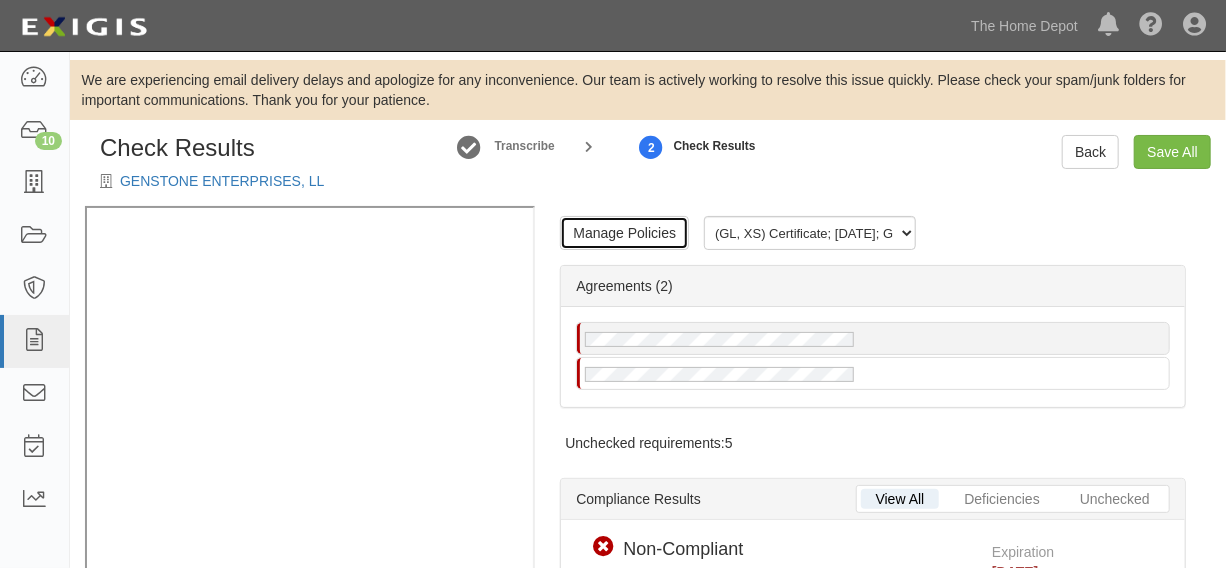 scroll, scrollTop: 0, scrollLeft: 0, axis: both 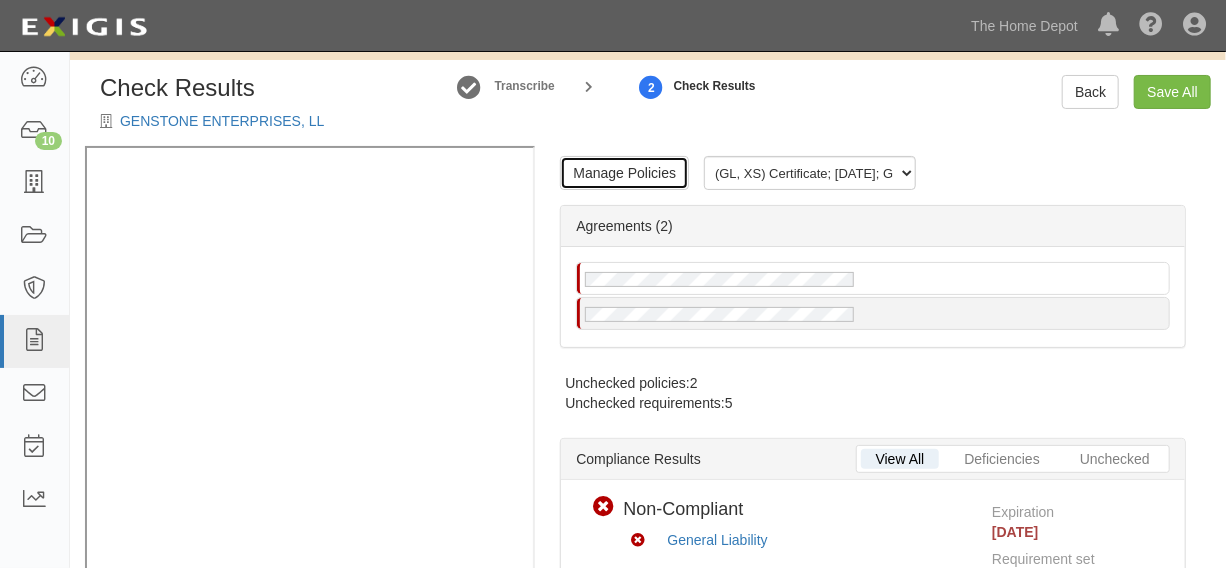 click on "Manage Policies" at bounding box center [624, 173] 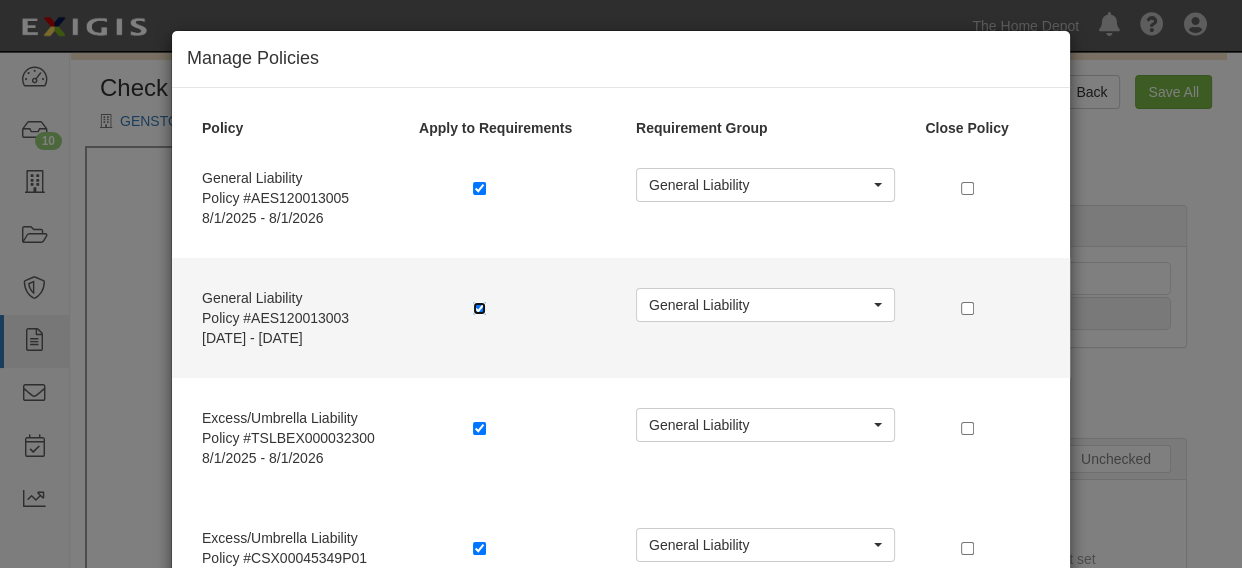 click at bounding box center (479, 308) 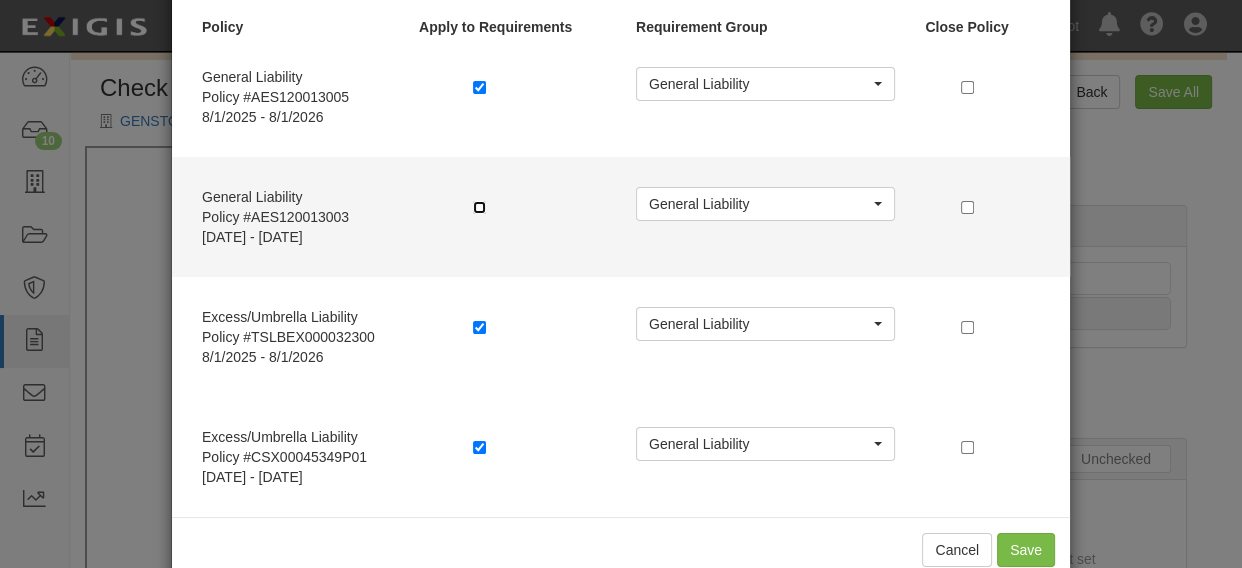 scroll, scrollTop: 144, scrollLeft: 0, axis: vertical 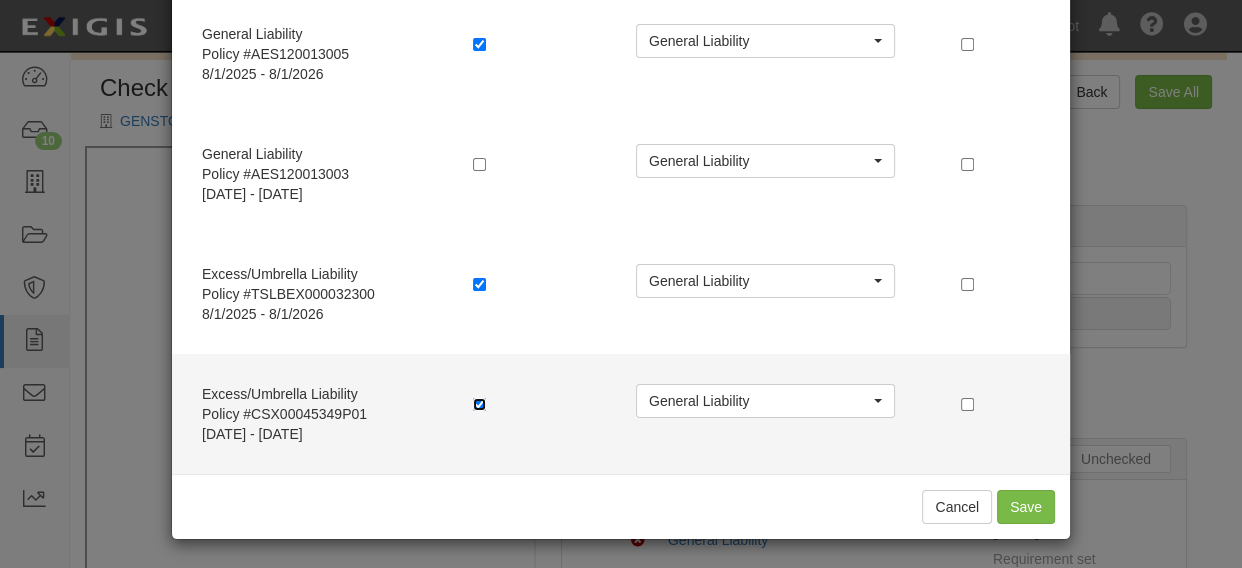 click at bounding box center (479, 404) 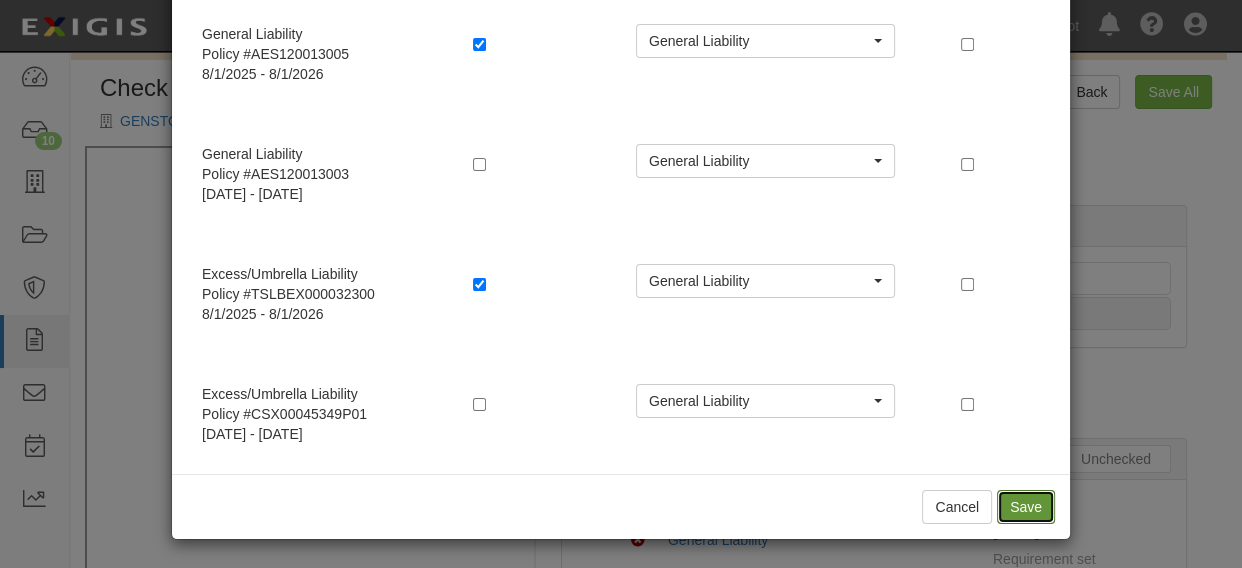 click on "Save" at bounding box center (1026, 507) 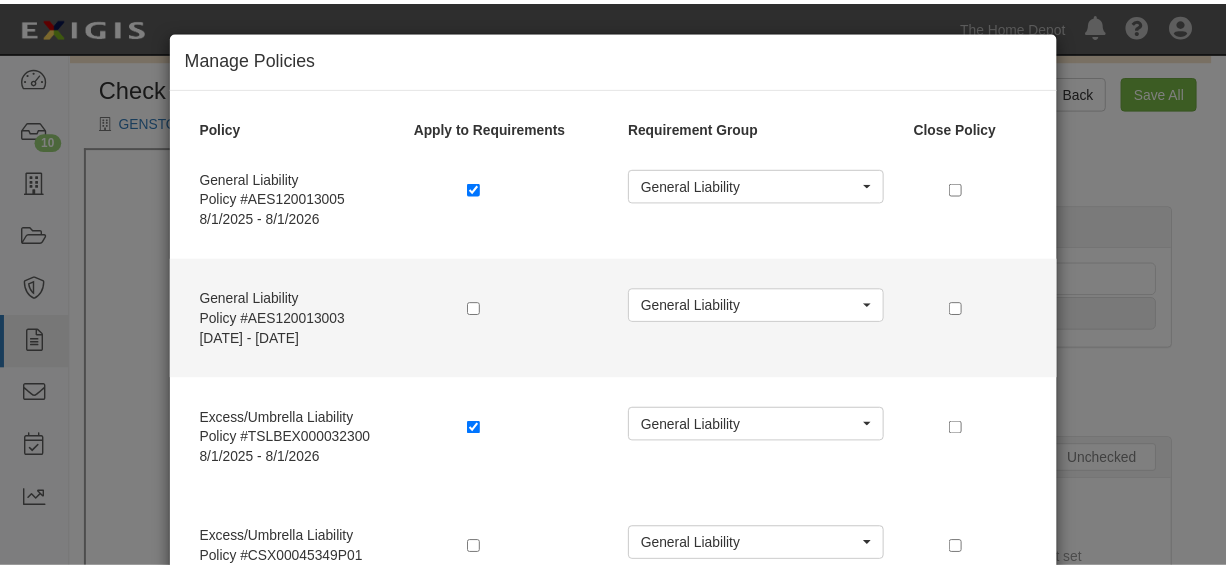 scroll, scrollTop: 144, scrollLeft: 0, axis: vertical 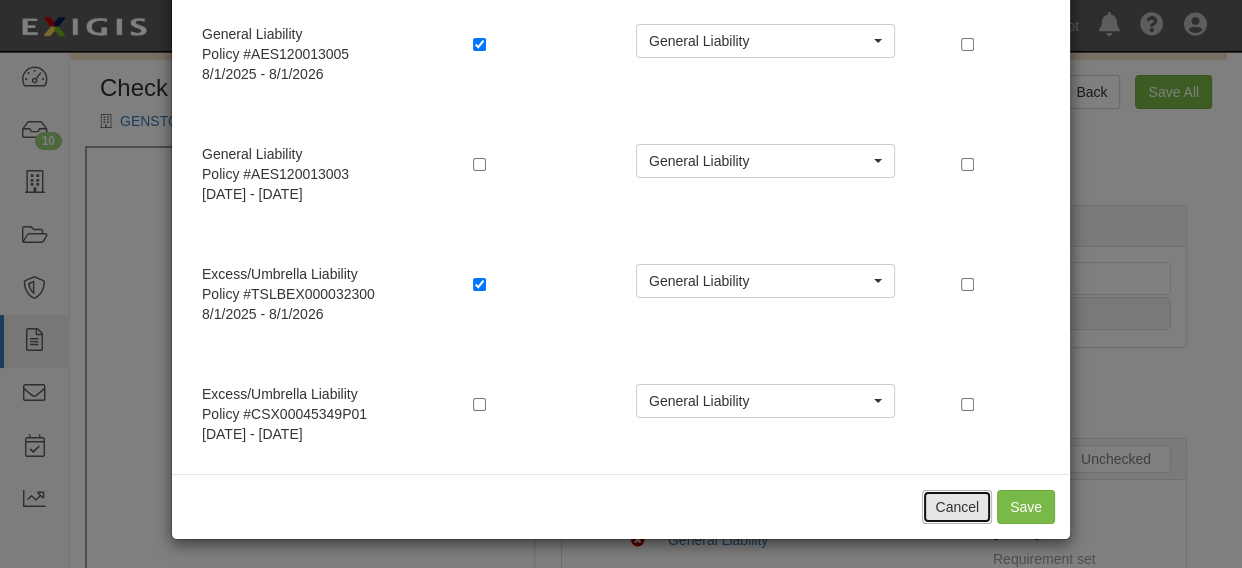 click on "Cancel" at bounding box center (957, 507) 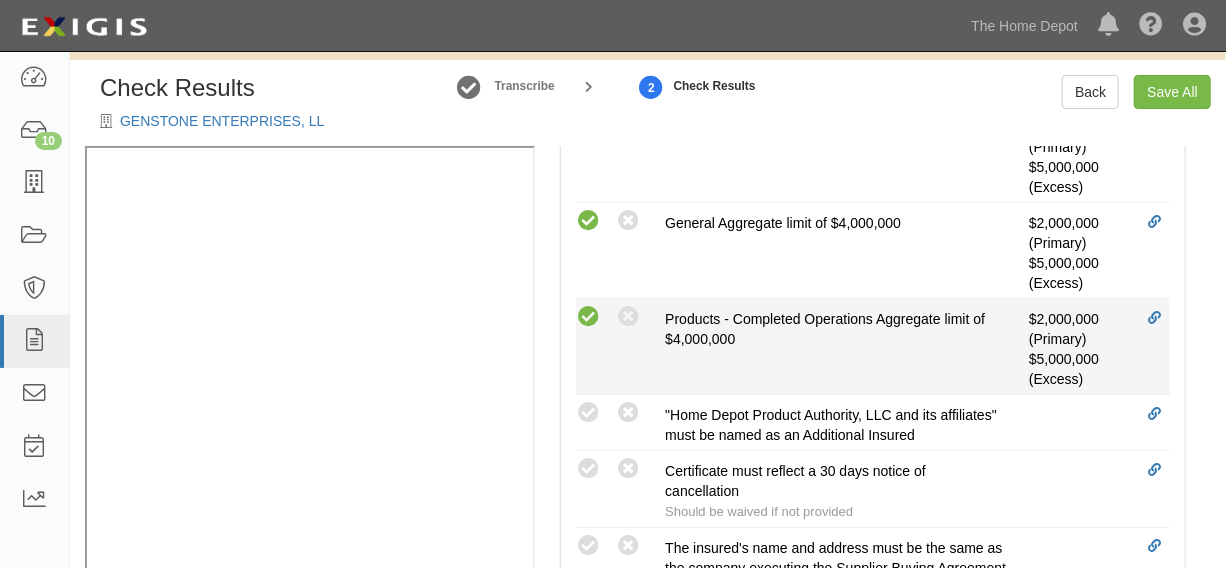 scroll, scrollTop: 757, scrollLeft: 0, axis: vertical 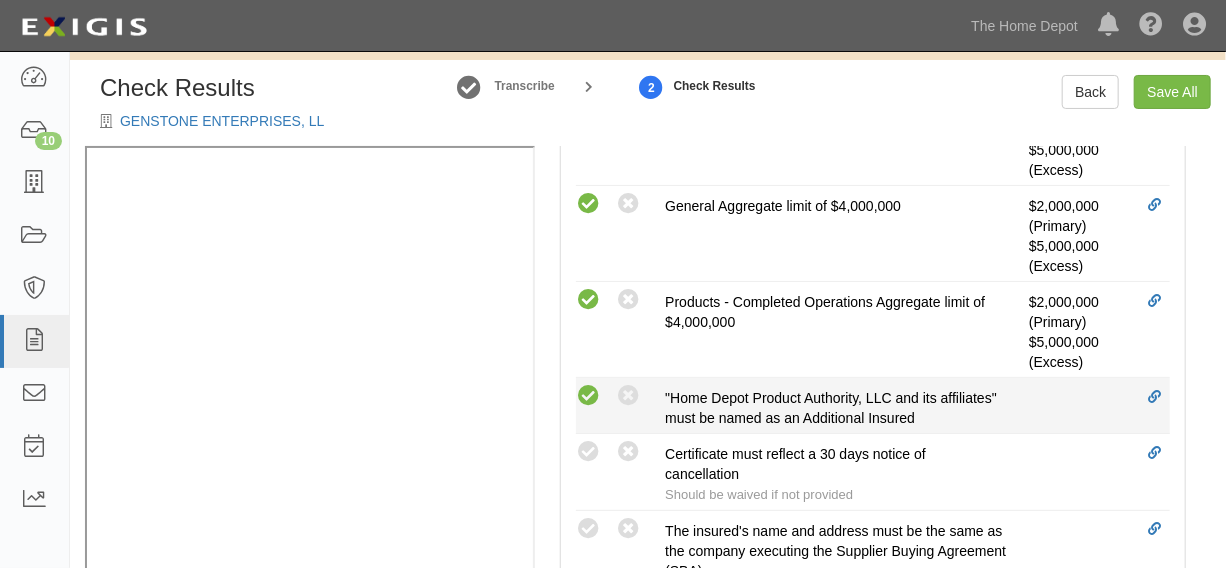 click at bounding box center [588, 396] 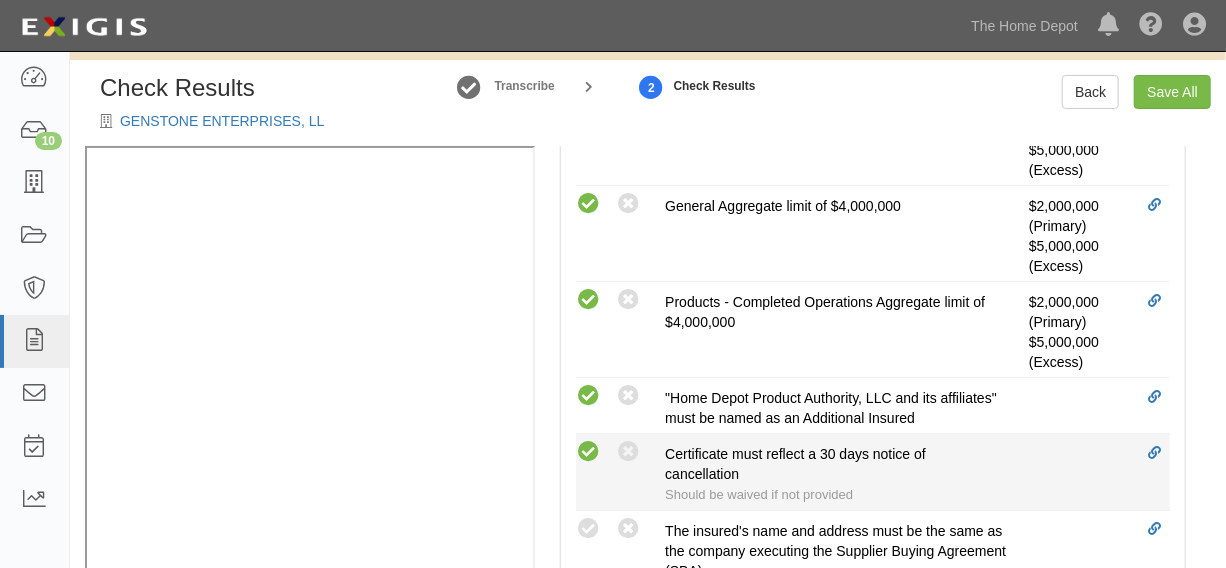 click on "Compliant Waived:  Non-Compliant" at bounding box center (620, 452) 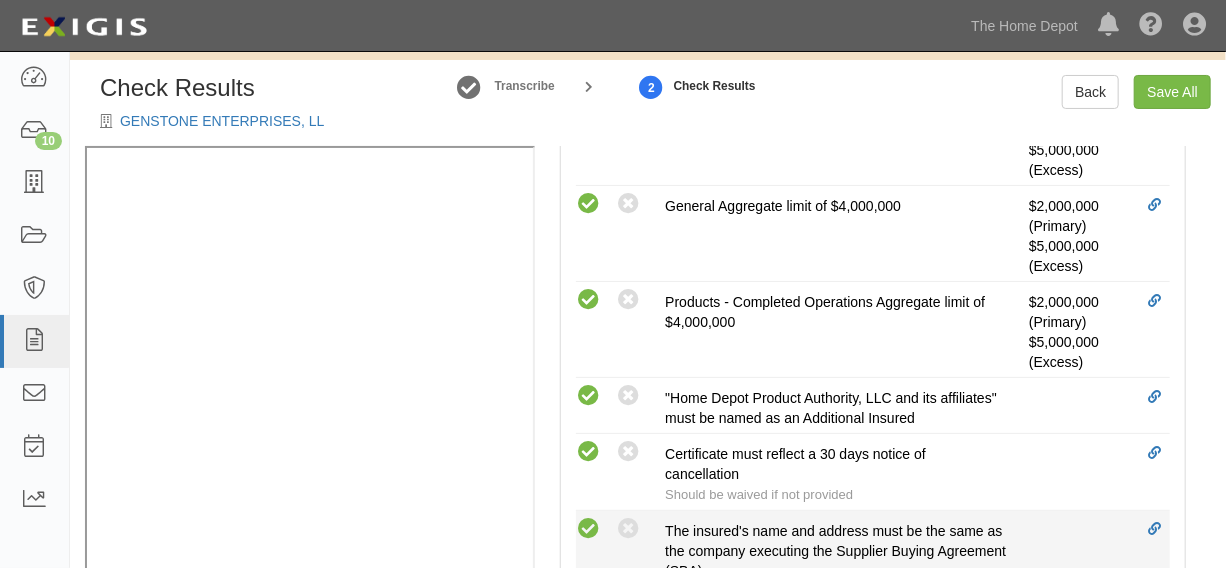 click at bounding box center (588, 529) 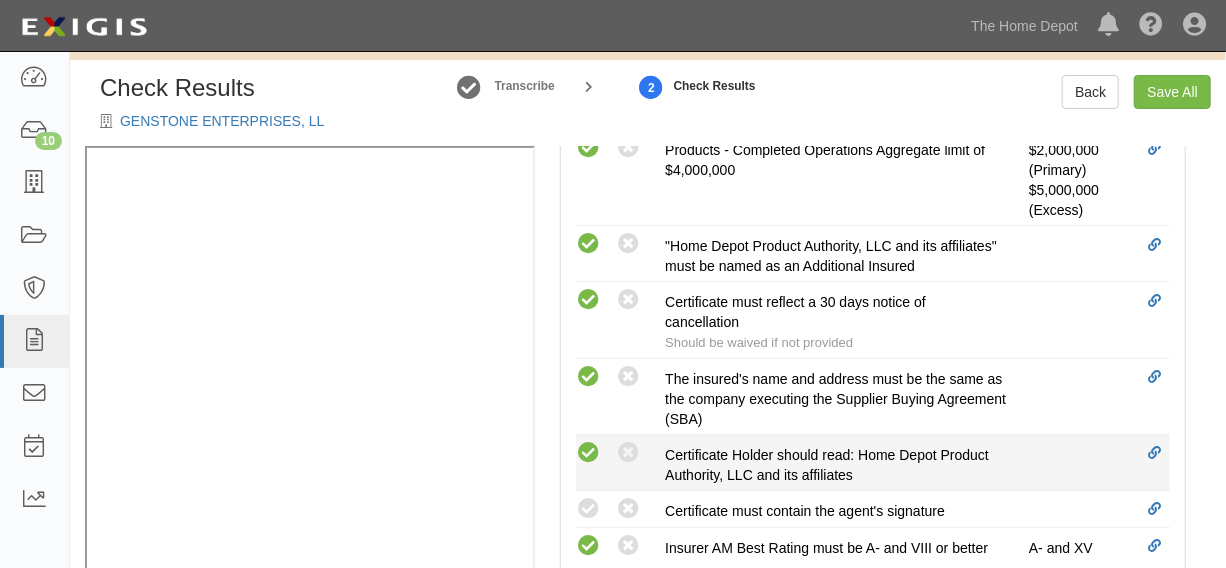 click at bounding box center [588, 453] 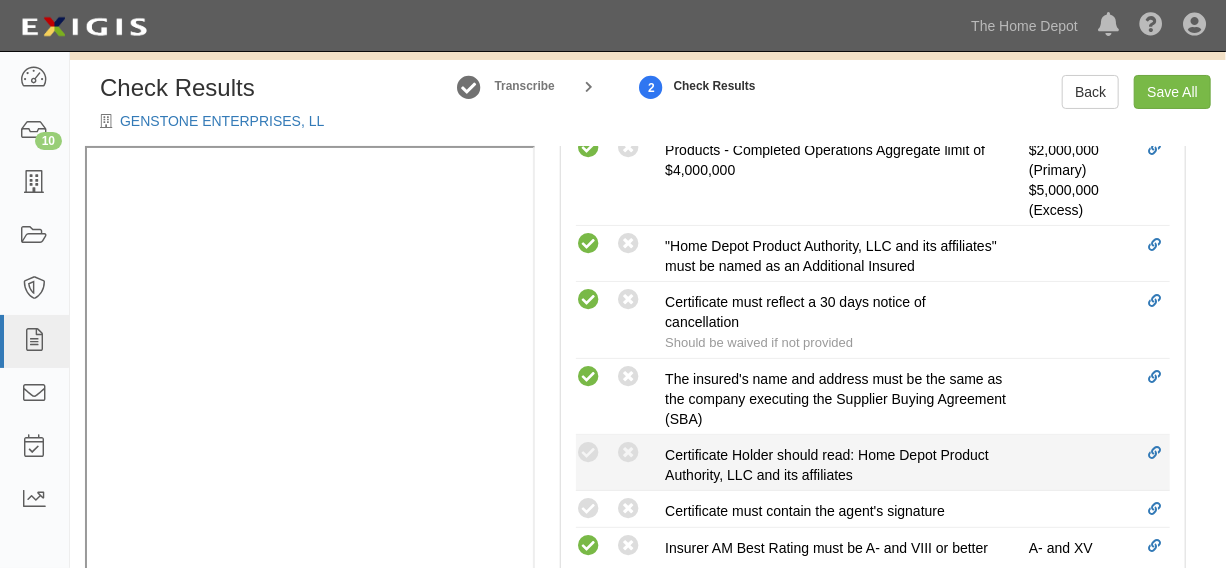 radio on "true" 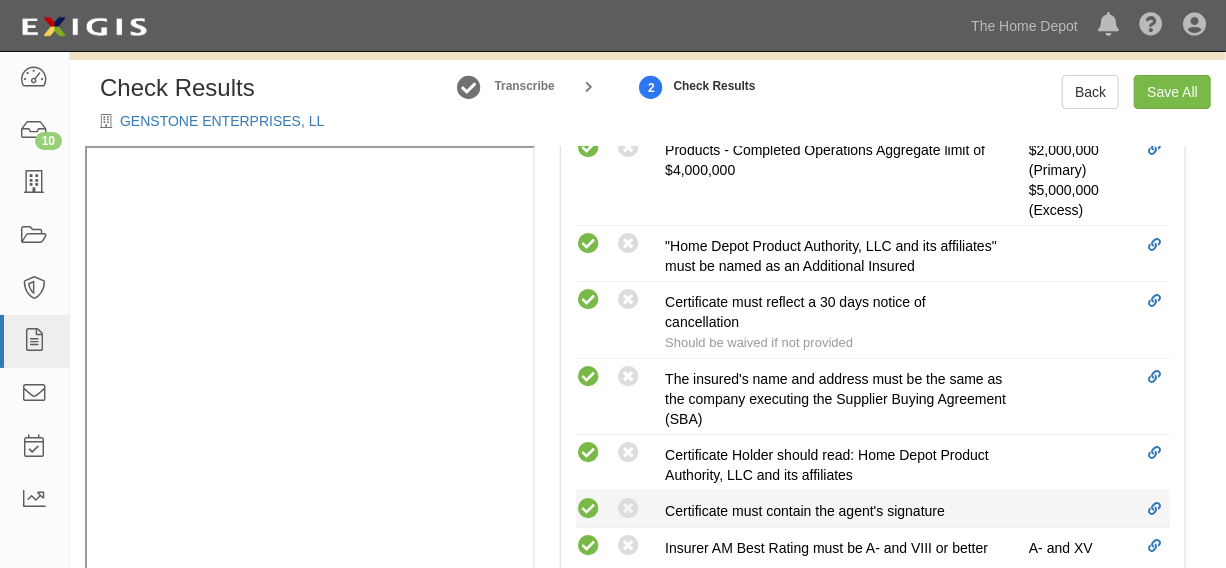 click at bounding box center [588, 509] 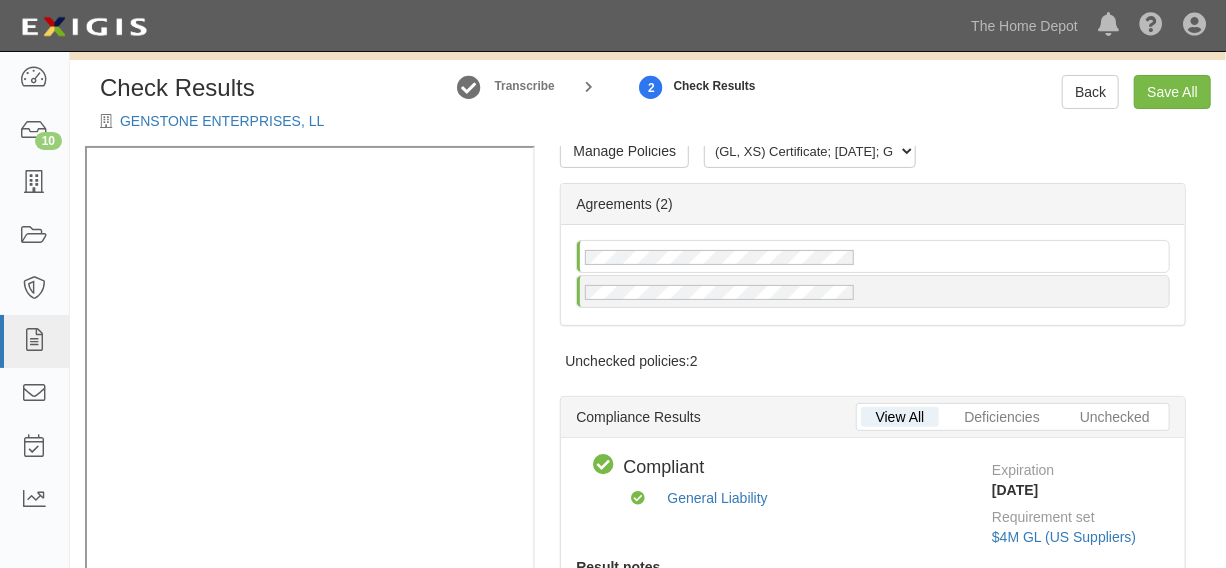 scroll, scrollTop: 0, scrollLeft: 0, axis: both 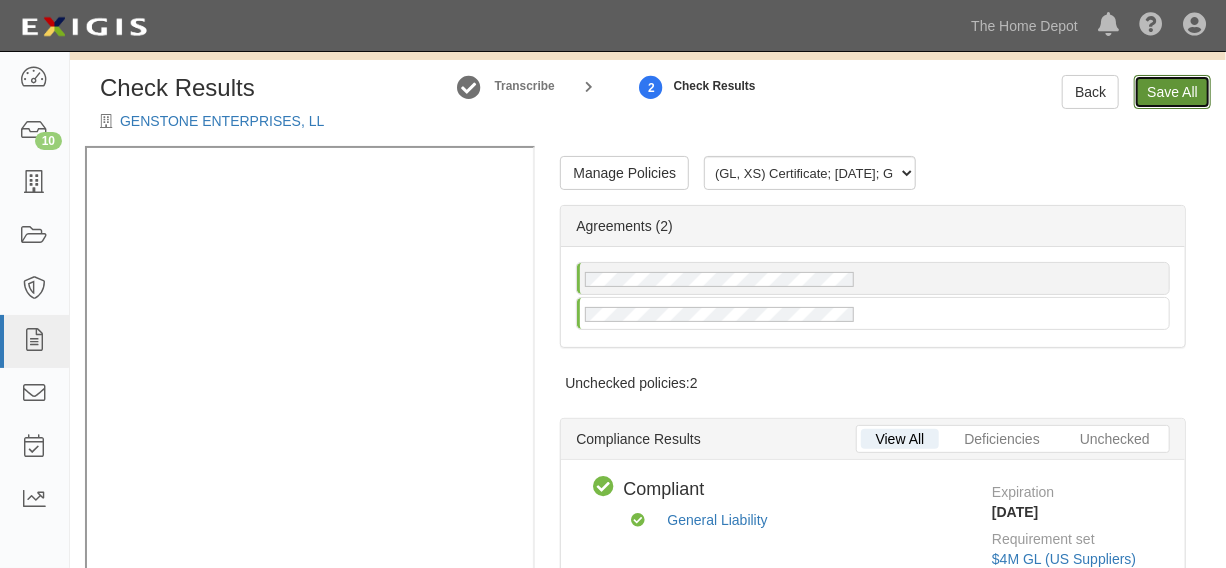click on "Save All" at bounding box center [1172, 92] 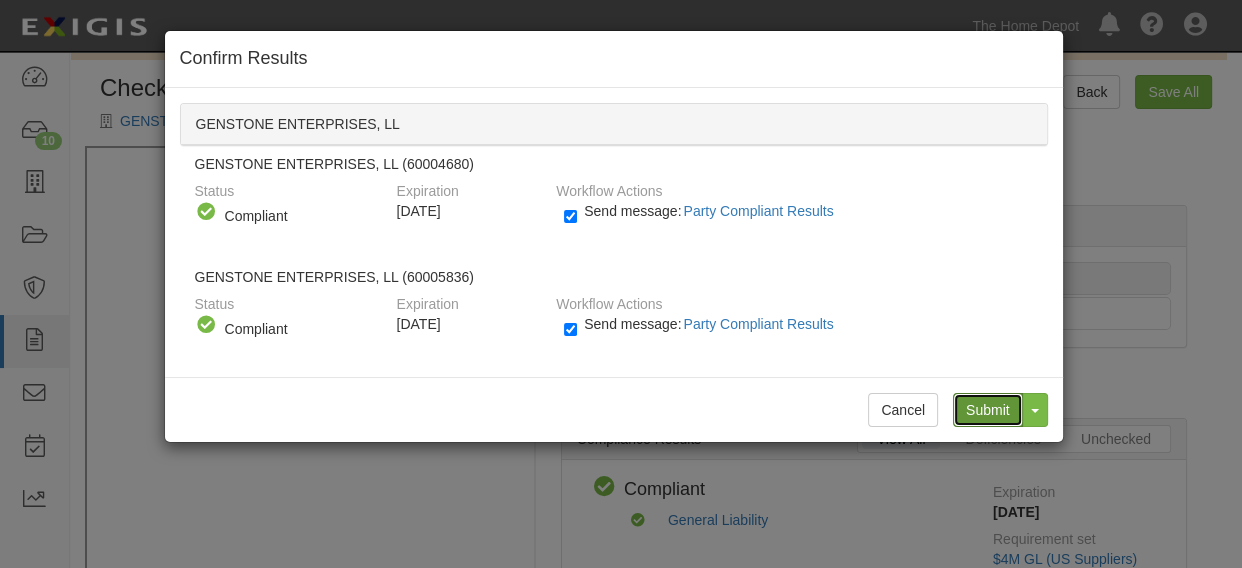 click on "Submit" at bounding box center (988, 410) 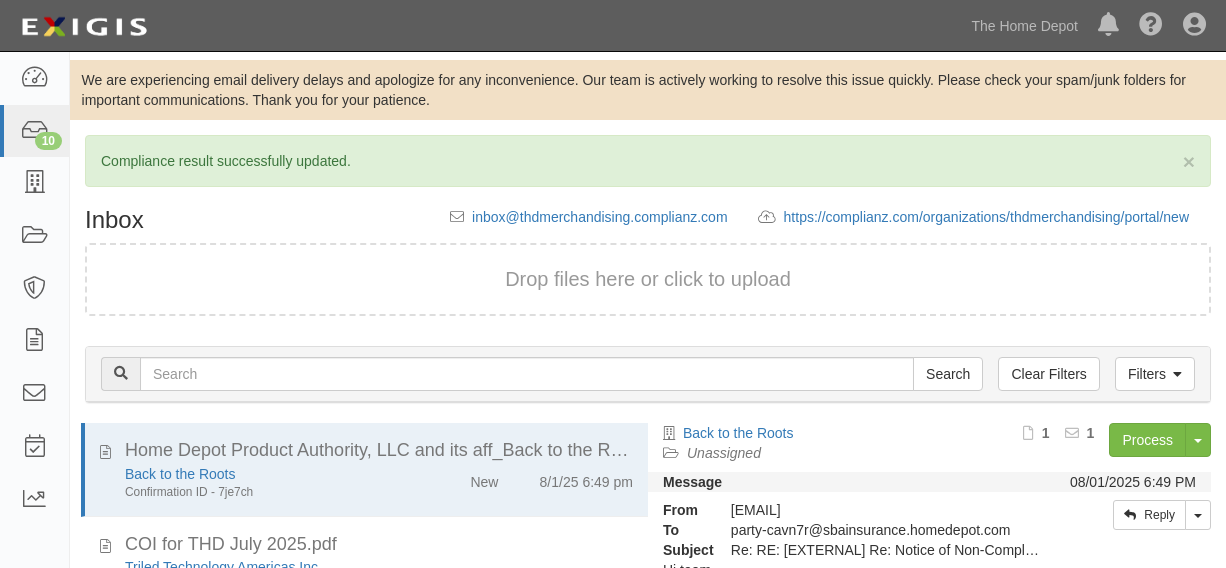 scroll, scrollTop: 0, scrollLeft: 0, axis: both 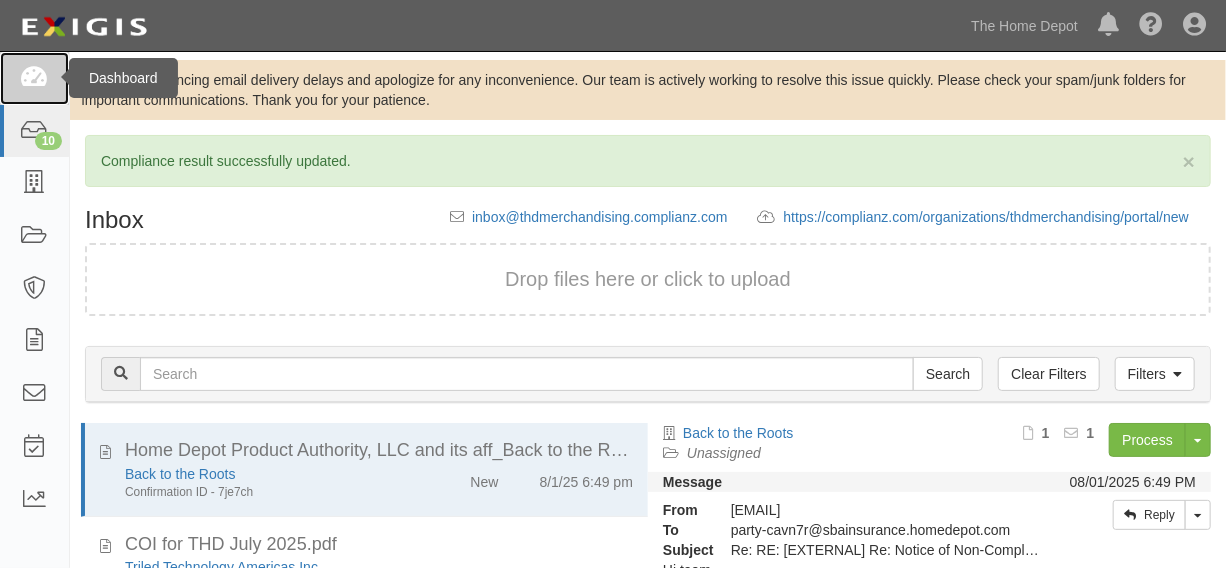 click at bounding box center (34, 78) 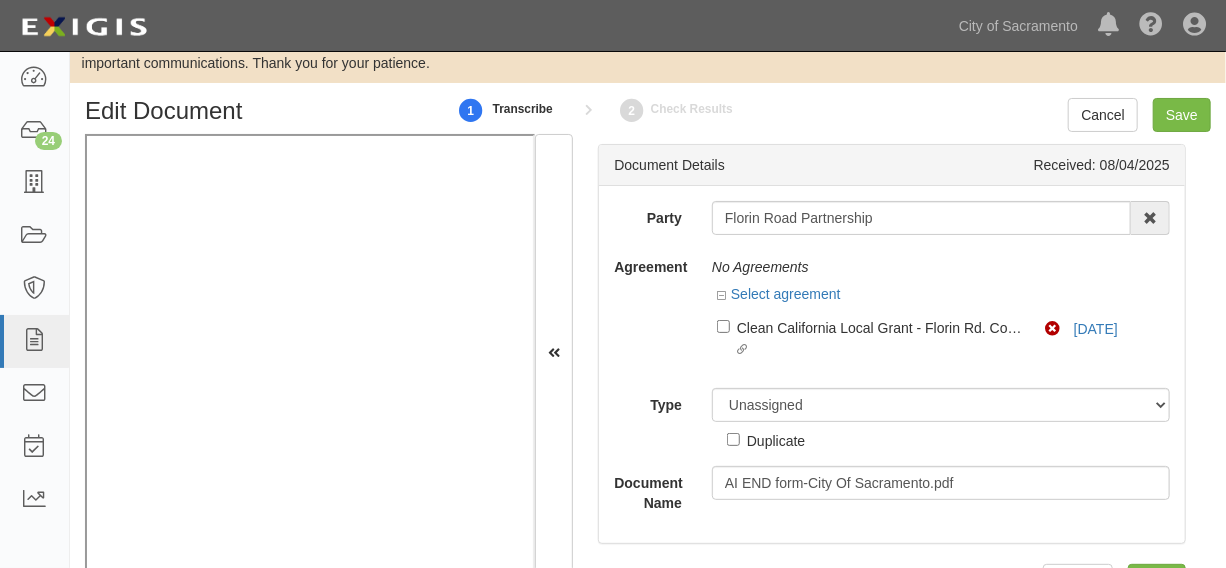 scroll, scrollTop: 70, scrollLeft: 0, axis: vertical 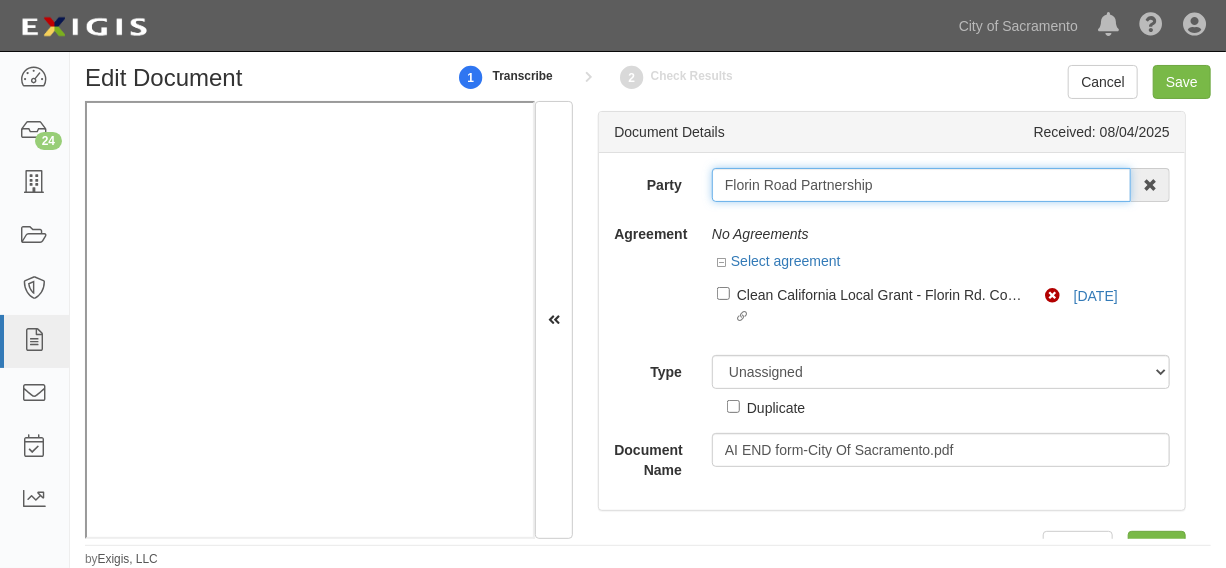 drag, startPoint x: 717, startPoint y: 188, endPoint x: 894, endPoint y: 191, distance: 177.02542 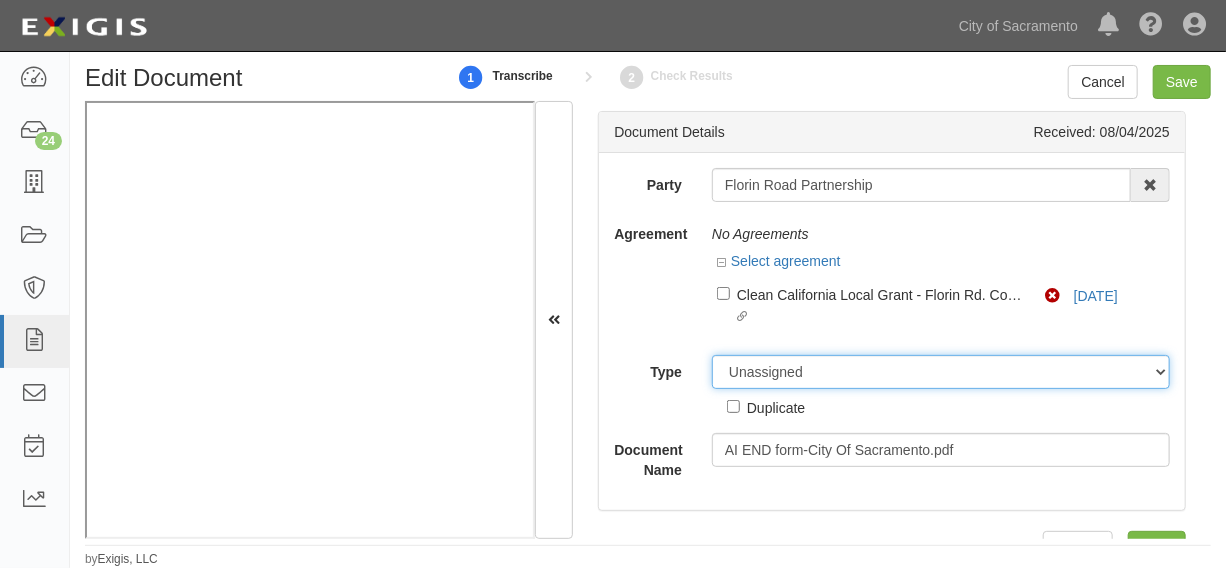 click on "Unassigned
Binder
Cancellation Notice
Certificate
Contract
Endorsement
Insurance Policy
Junk
Other Document
Policy Declarations
Reinstatement Notice
Requirements
Waiver Request" at bounding box center (941, 372) 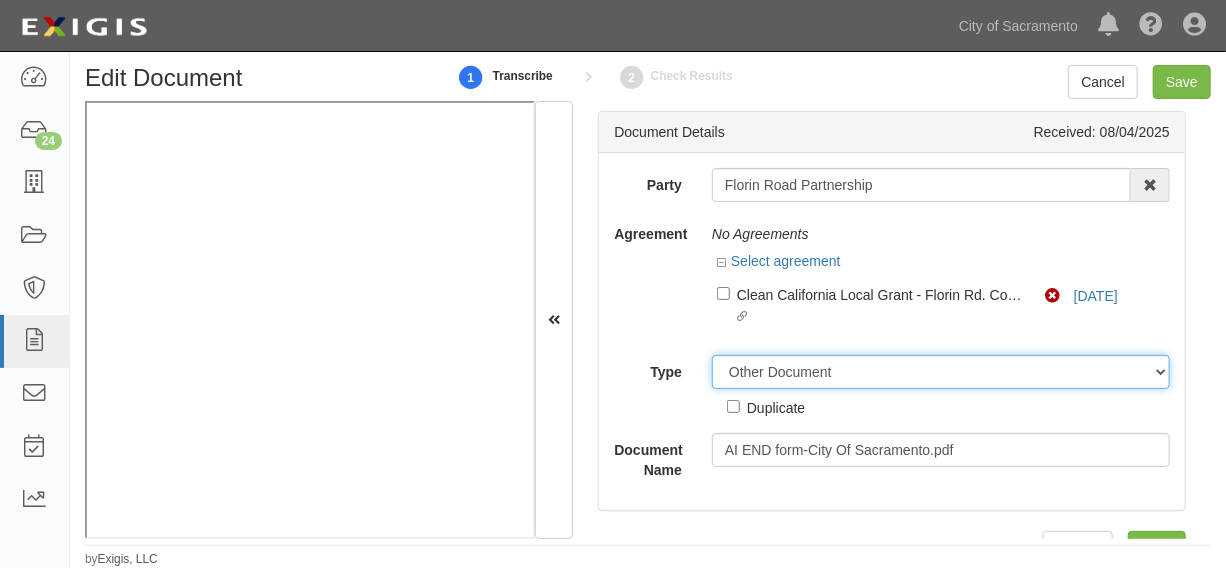 click on "Unassigned
Binder
Cancellation Notice
Certificate
Contract
Endorsement
Insurance Policy
Junk
Other Document
Policy Declarations
Reinstatement Notice
Requirements
Waiver Request" at bounding box center (941, 372) 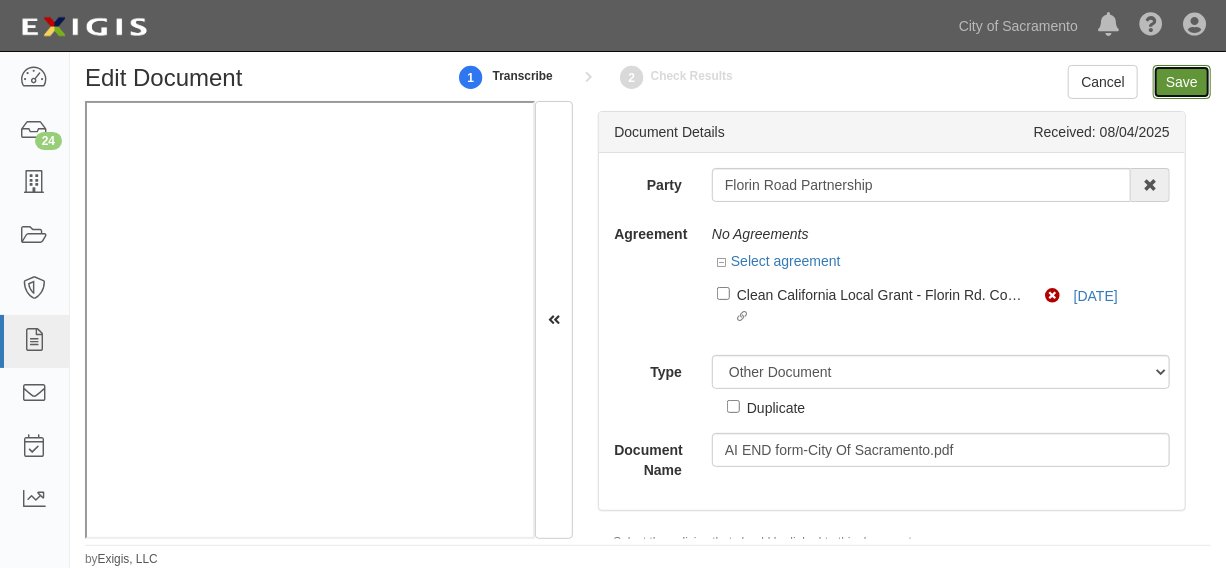 click on "Save" at bounding box center [1182, 82] 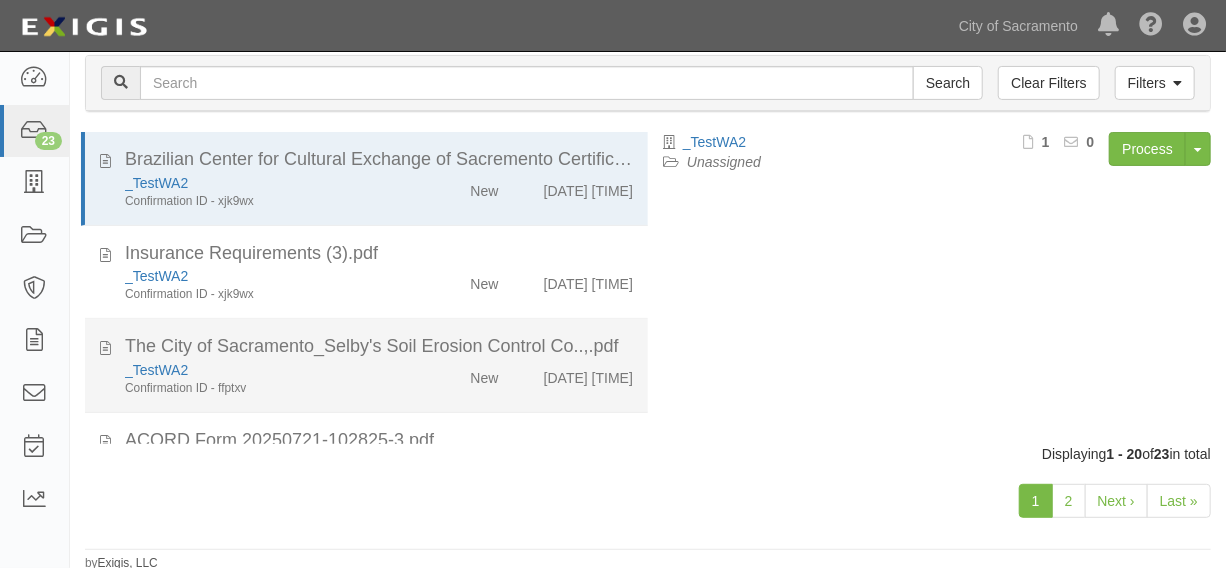 scroll, scrollTop: 222, scrollLeft: 0, axis: vertical 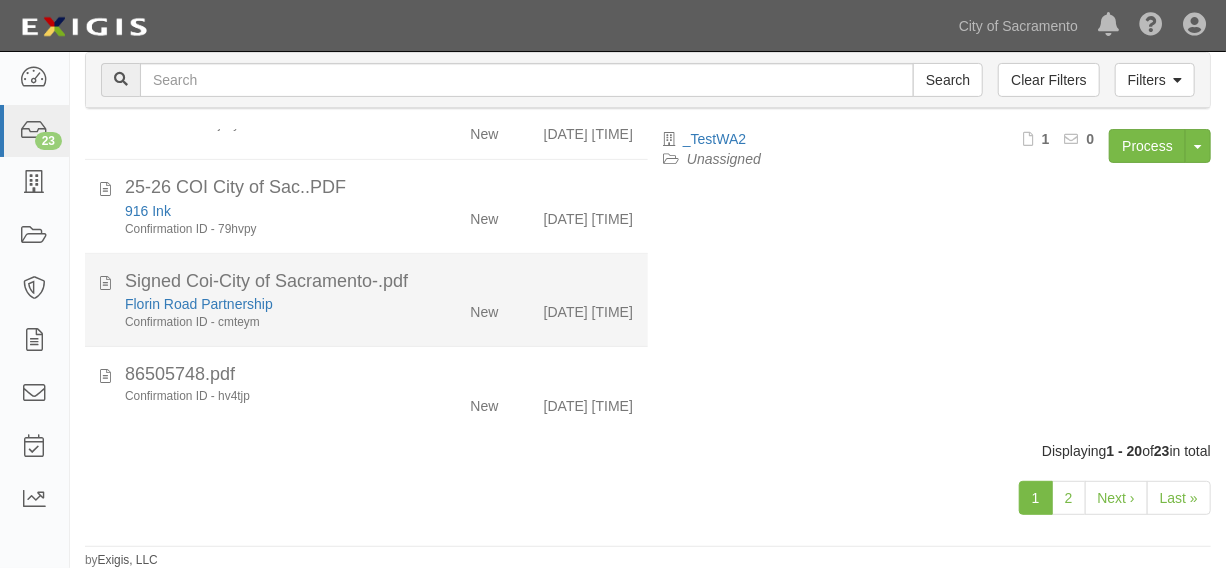click on "Signed Coi-City of Sacramento-.pdf
Florin Road Partnership
Confirmation ID - cmteym
[DATE] [TIME]" 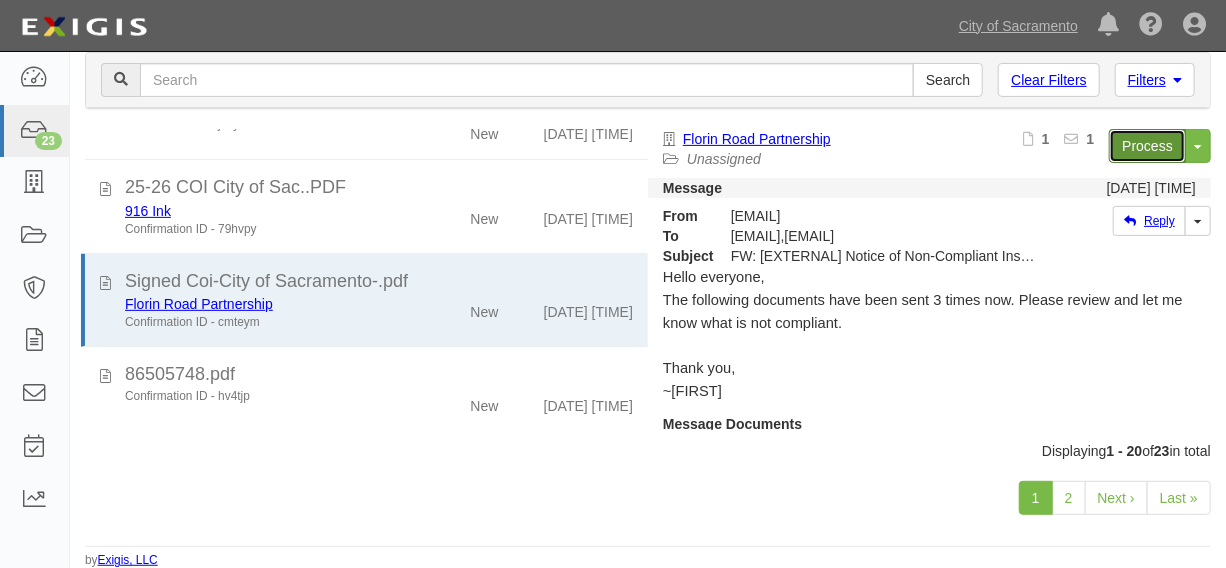 click on "Process" at bounding box center (1147, 146) 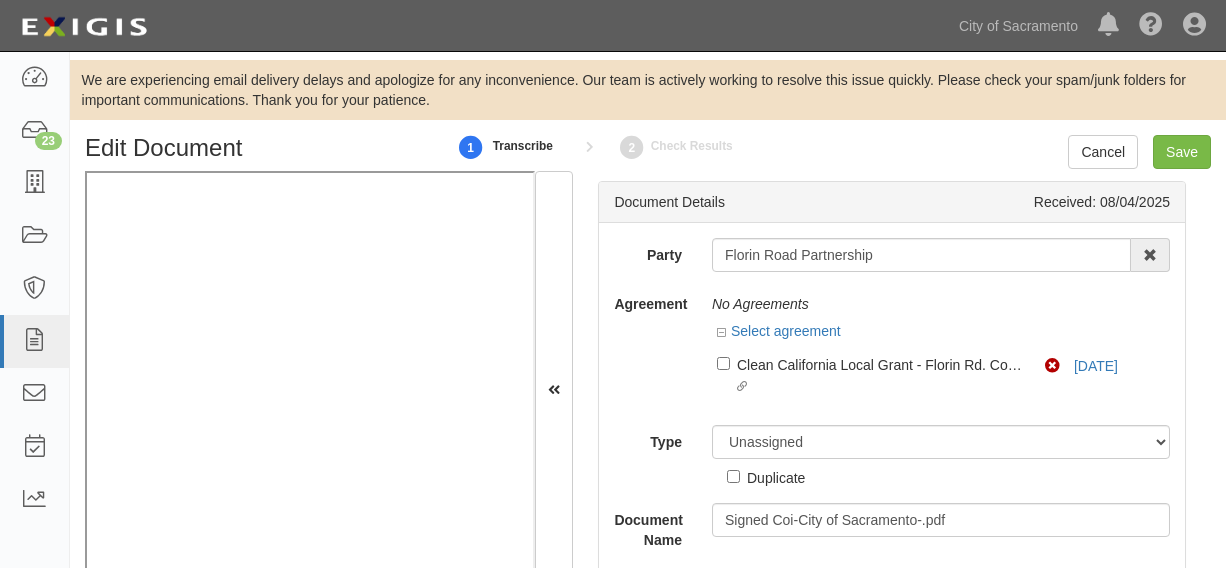 scroll, scrollTop: 0, scrollLeft: 0, axis: both 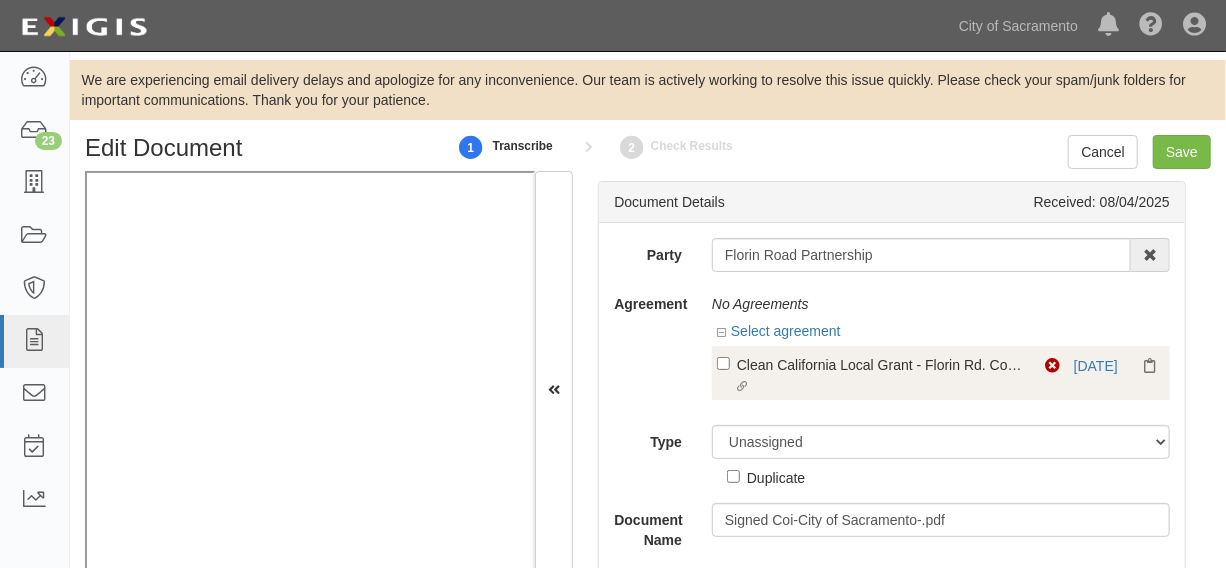 click on "Linked agreement
Clean California Local Grant - Florin Rd. Community Beautification Project (2023-1265)
Linked agreement" at bounding box center (881, 376) 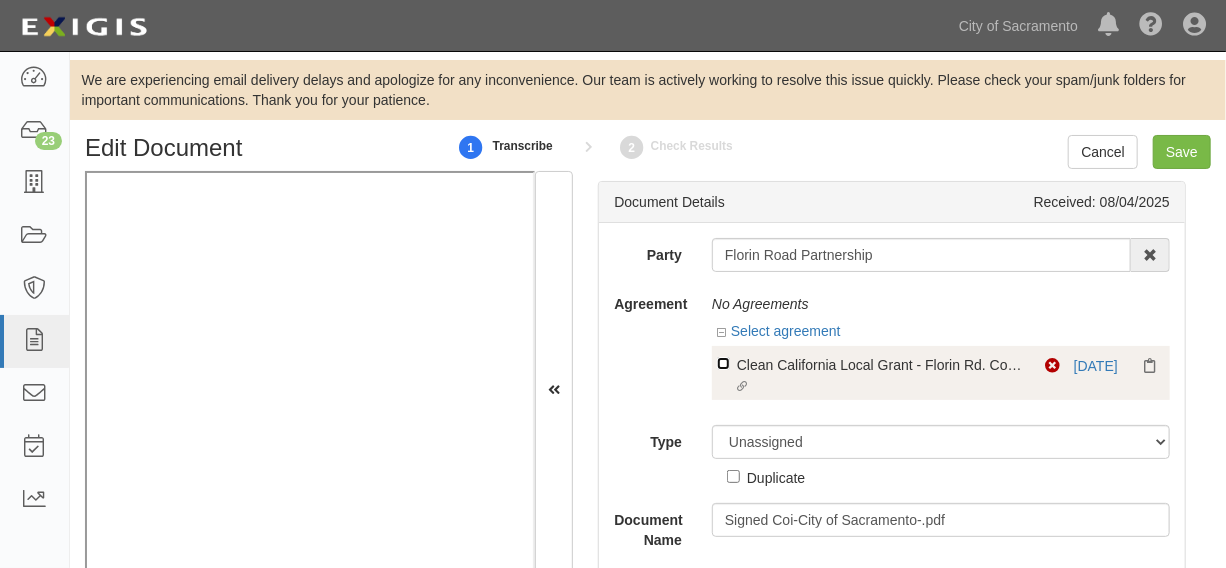click on "Linked agreement
Clean California Local Grant - Florin Rd. Community Beautification Project (2023-1265)
Linked agreement" at bounding box center [723, 363] 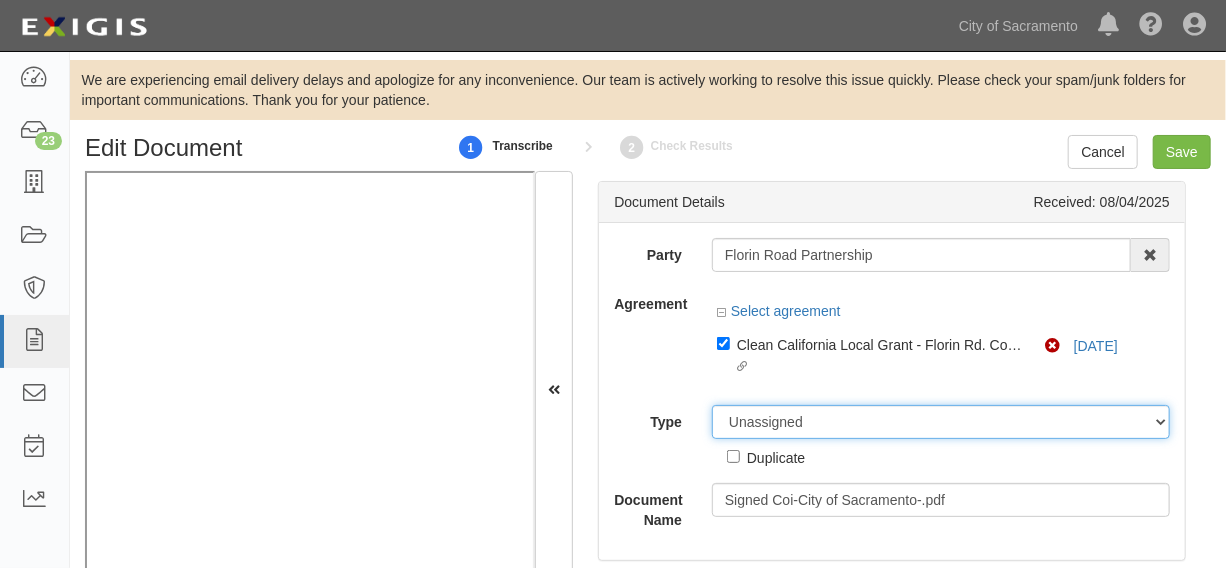 drag, startPoint x: 835, startPoint y: 415, endPoint x: 812, endPoint y: 407, distance: 24.351591 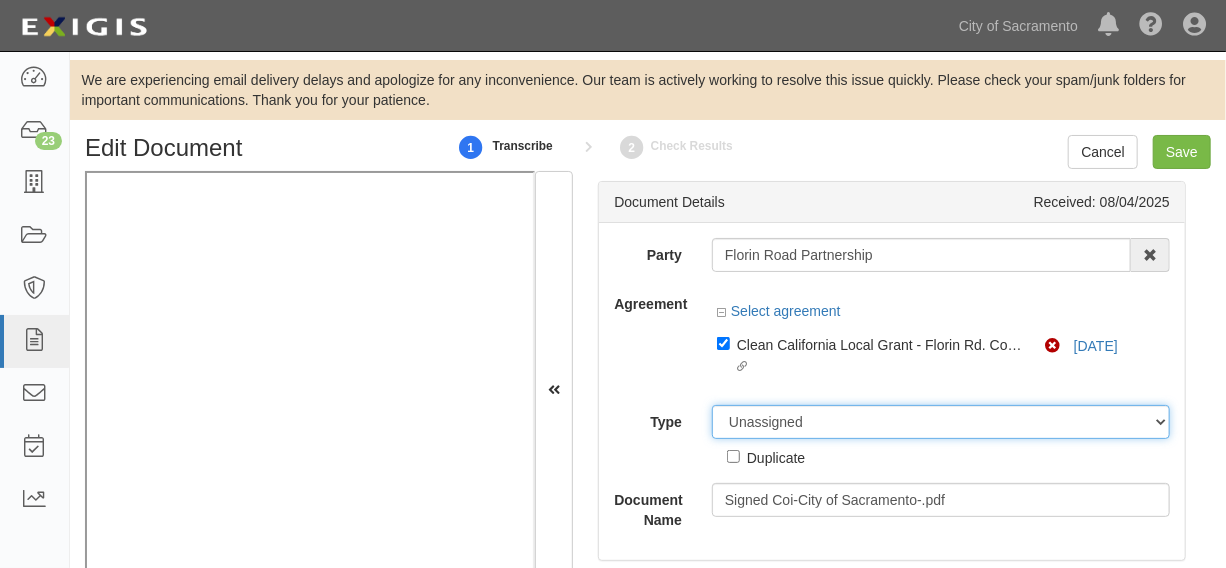click on "Unassigned
Binder
Cancellation Notice
Certificate
Contract
Endorsement
Insurance Policy
Junk
Other Document
Policy Declarations
Reinstatement Notice
Requirements
Waiver Request" at bounding box center (941, 422) 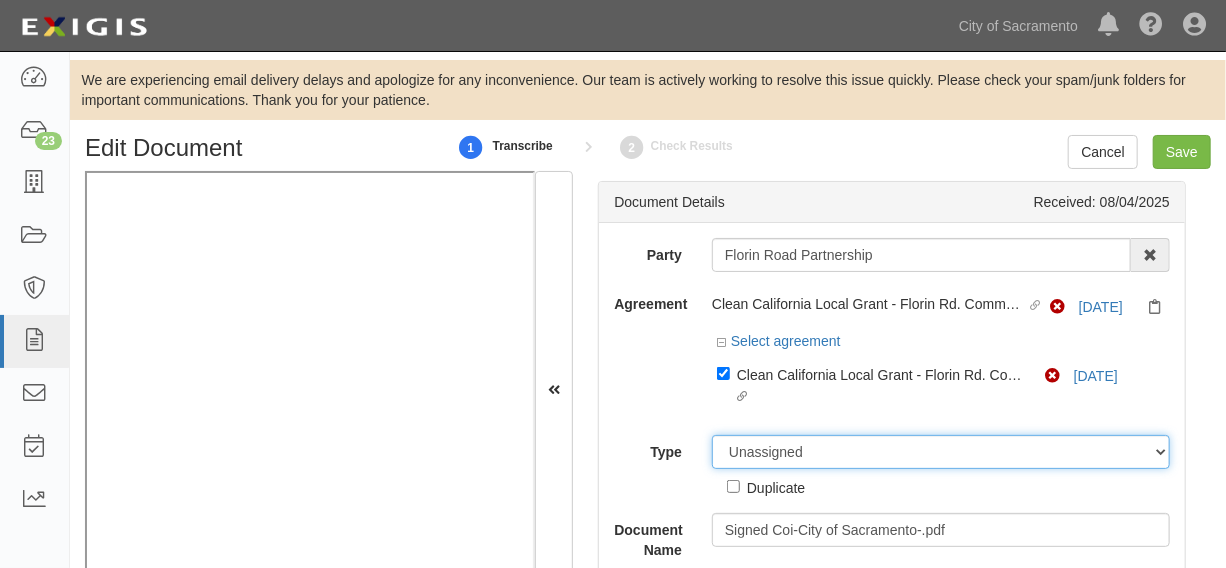 select on "CertificateDetail" 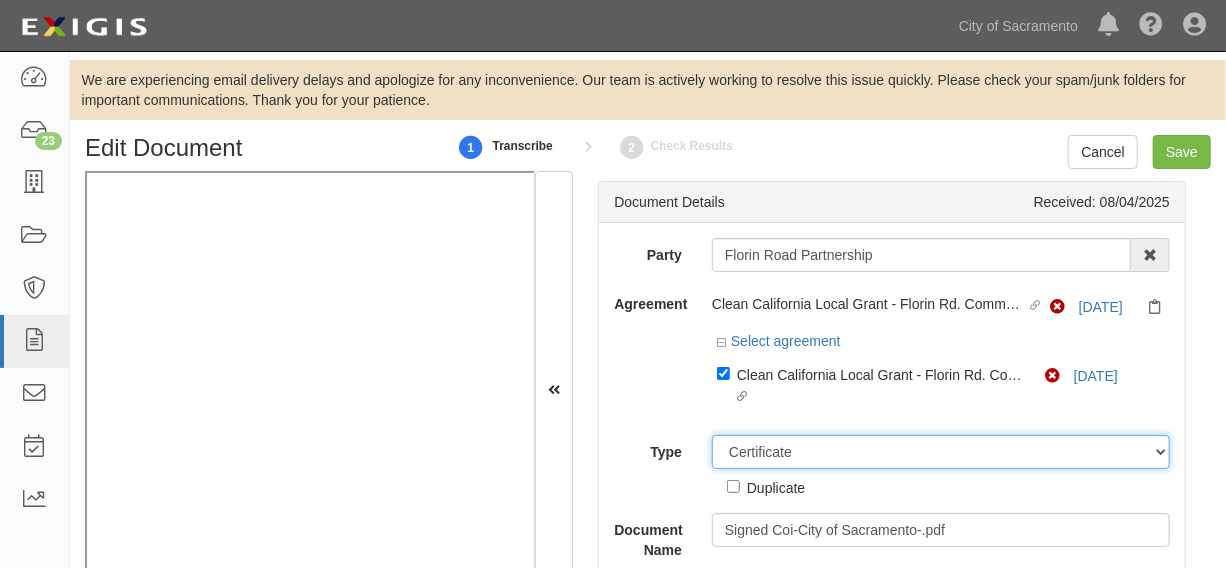 click on "Unassigned
Binder
Cancellation Notice
Certificate
Contract
Endorsement
Insurance Policy
Junk
Other Document
Policy Declarations
Reinstatement Notice
Requirements
Waiver Request" at bounding box center [941, 452] 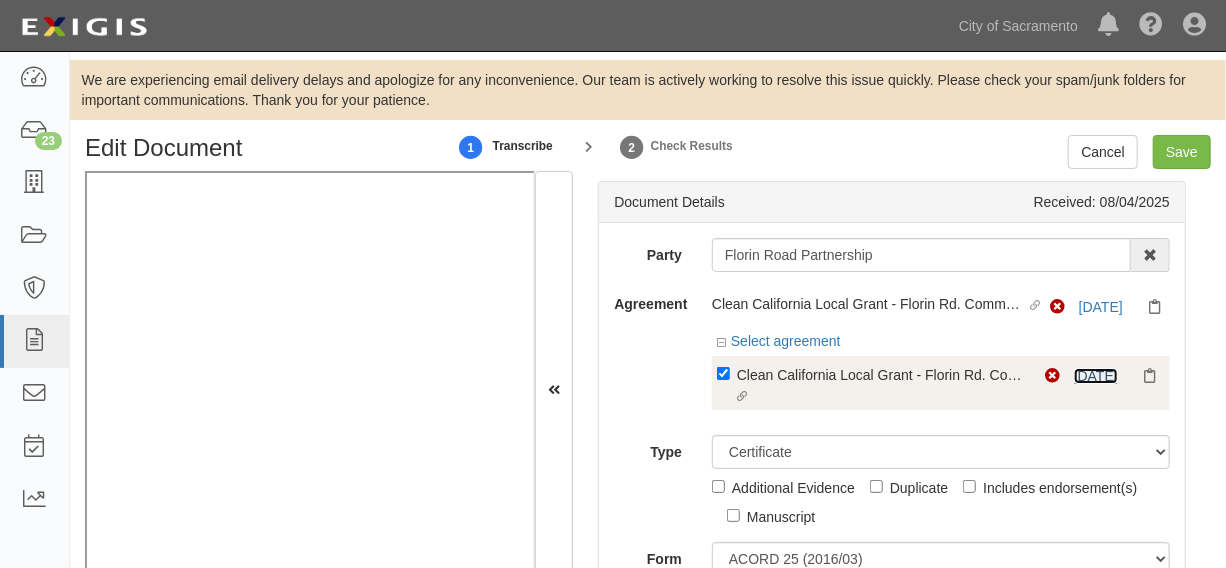 click on "[DATE]" at bounding box center [1096, 376] 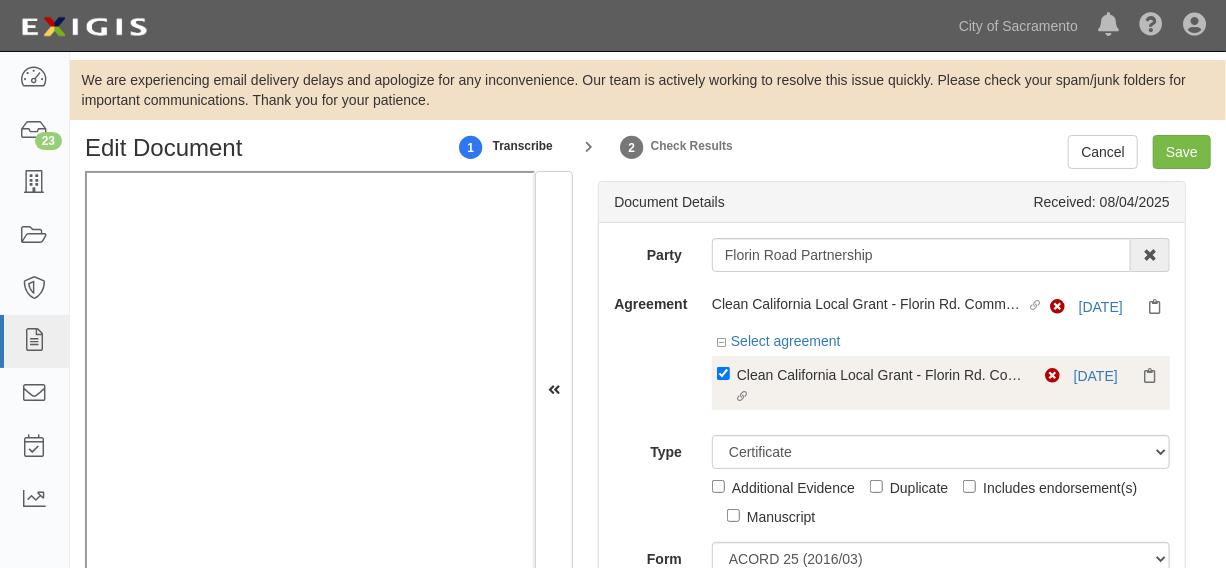 click on "Clean California Local Grant - Florin Rd. Community Beautification Project (2023-1265)" at bounding box center [880, 374] 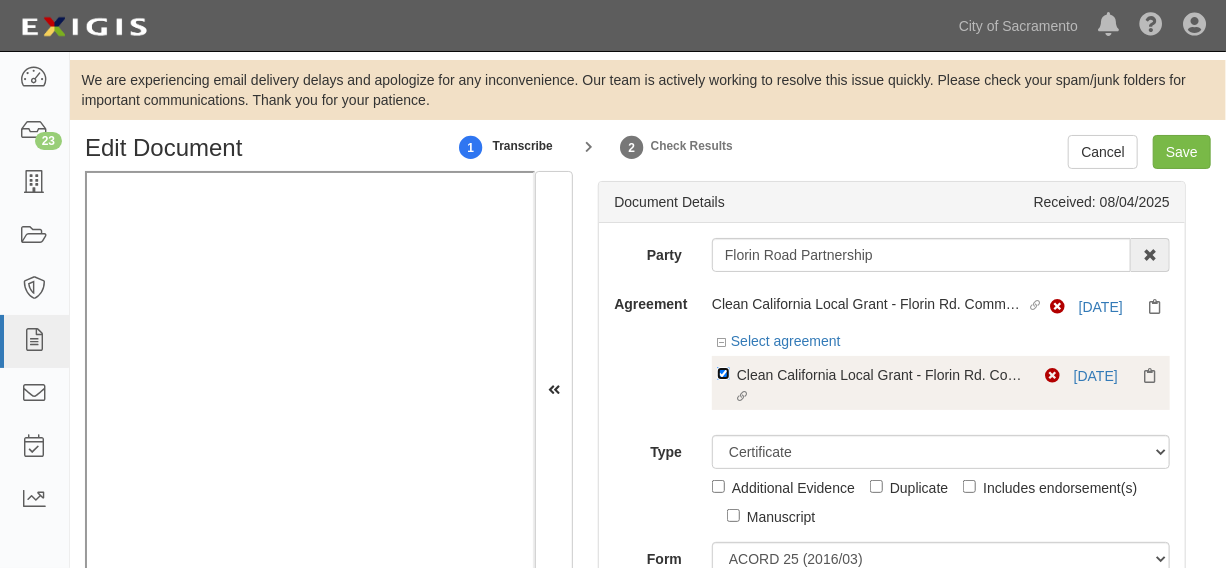 click on "Linked agreement
Clean California Local Grant - Florin Rd. Community Beautification Project (2023-1265)
Linked agreement" at bounding box center [723, 373] 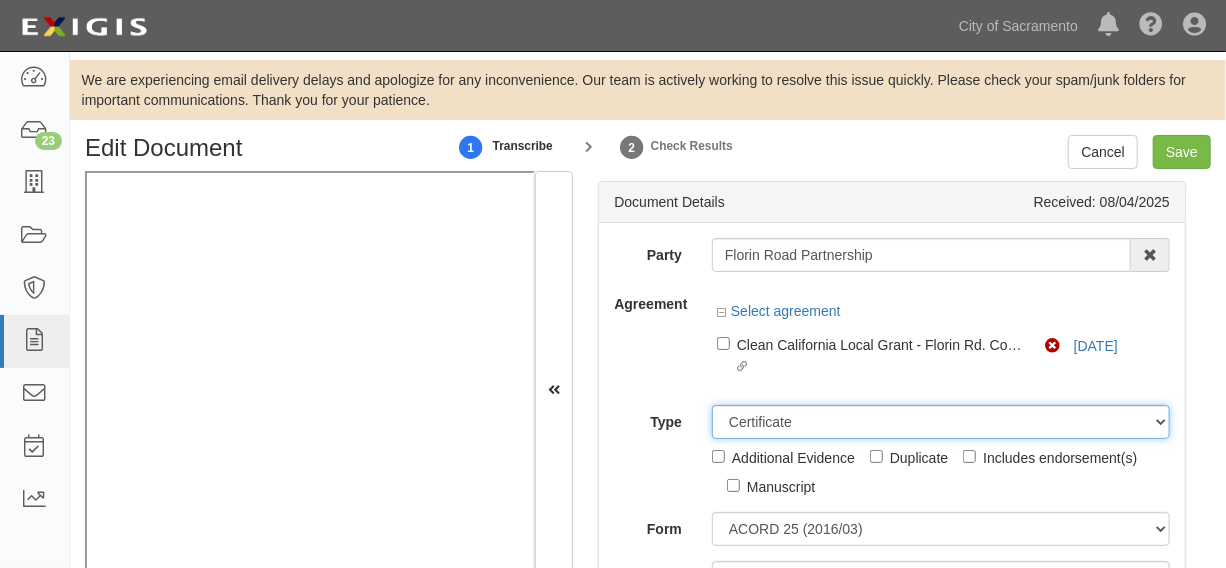 click on "Unassigned
Binder
Cancellation Notice
Certificate
Contract
Endorsement
Insurance Policy
Junk
Other Document
Policy Declarations
Reinstatement Notice
Requirements
Waiver Request" at bounding box center [941, 422] 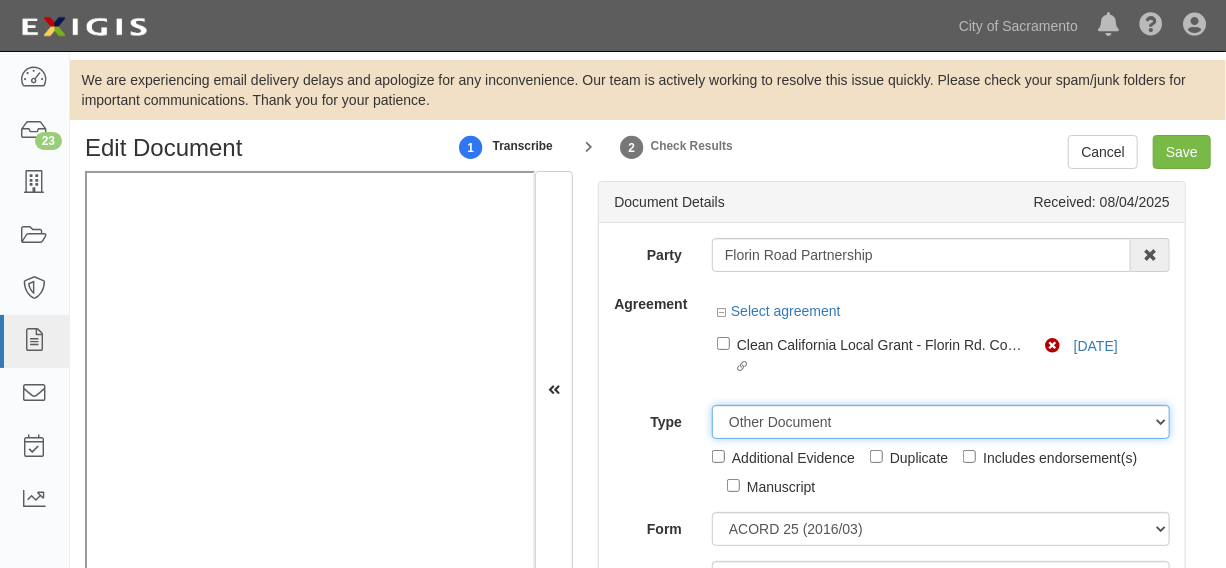 click on "Unassigned
Binder
Cancellation Notice
Certificate
Contract
Endorsement
Insurance Policy
Junk
Other Document
Policy Declarations
Reinstatement Notice
Requirements
Waiver Request" at bounding box center (941, 422) 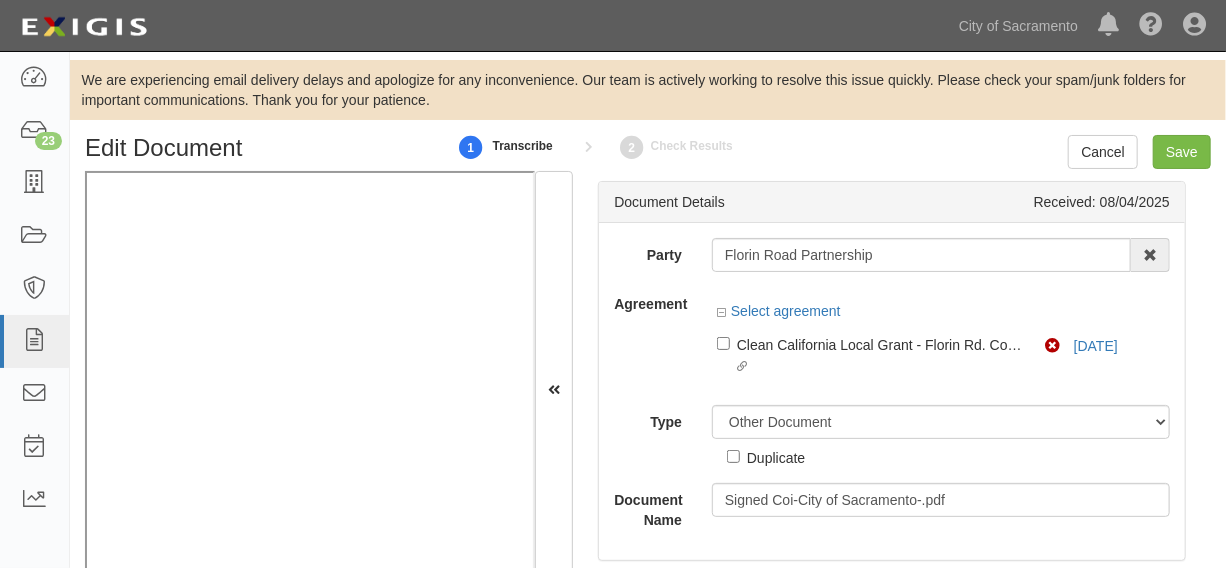 click on "Duplicate" at bounding box center (776, 457) 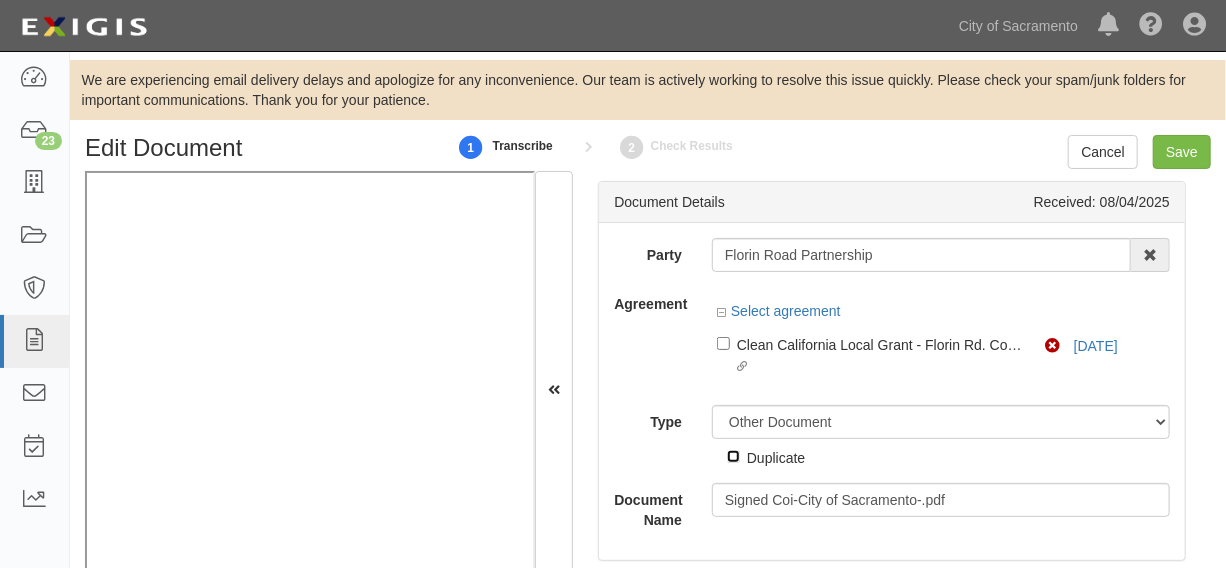 click on "Duplicate" at bounding box center (733, 456) 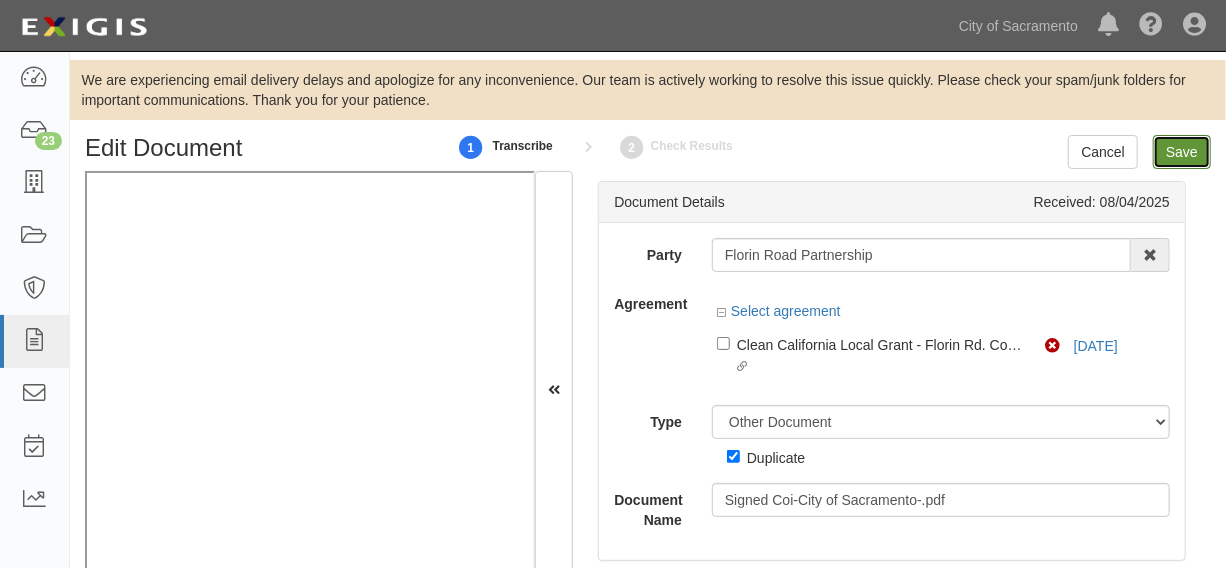 click on "Save" at bounding box center [1182, 152] 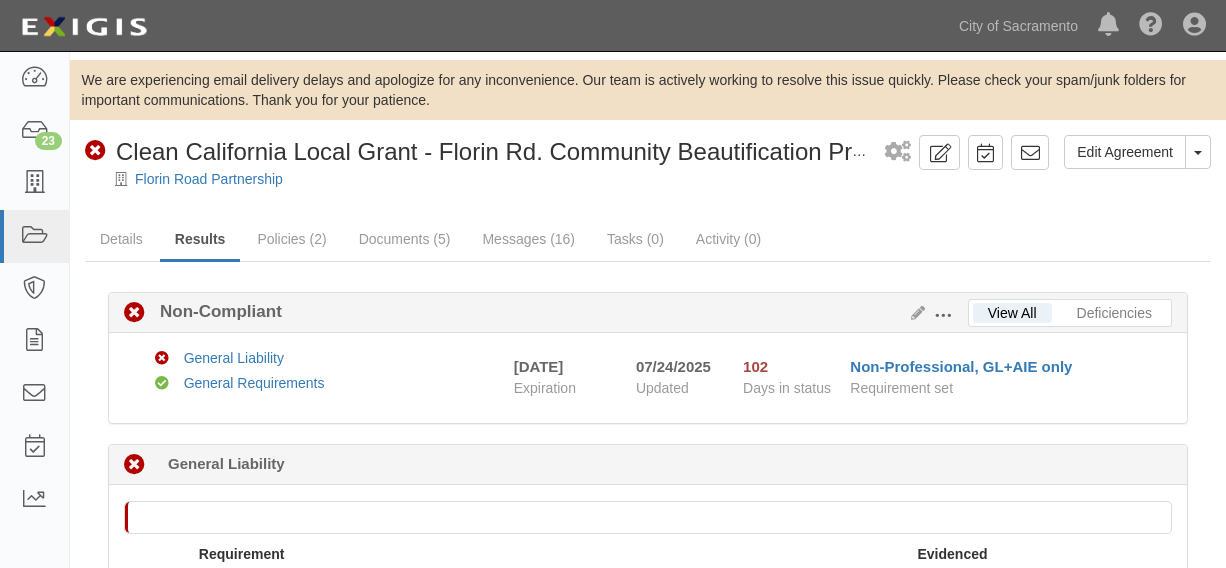scroll, scrollTop: 0, scrollLeft: 0, axis: both 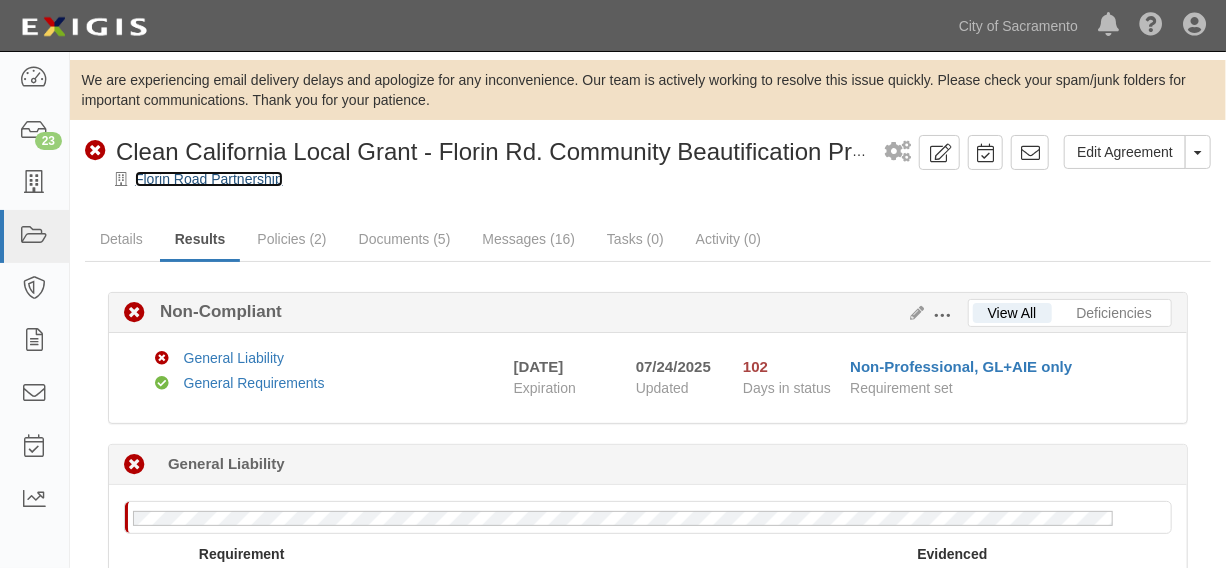 click on "Florin Road Partnership" at bounding box center (209, 179) 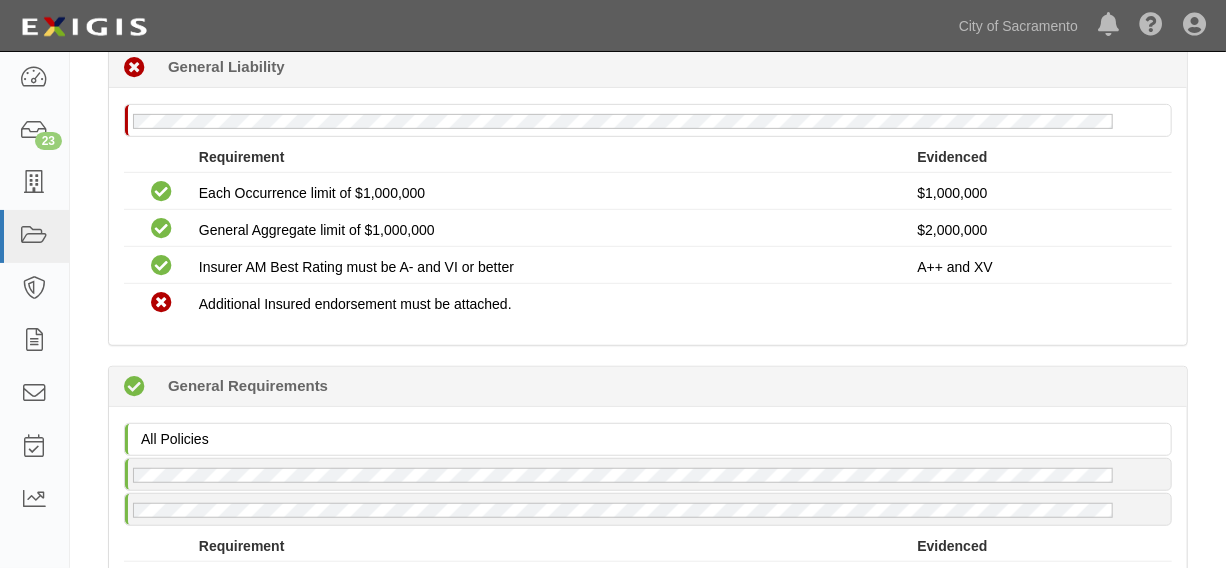 scroll, scrollTop: 454, scrollLeft: 0, axis: vertical 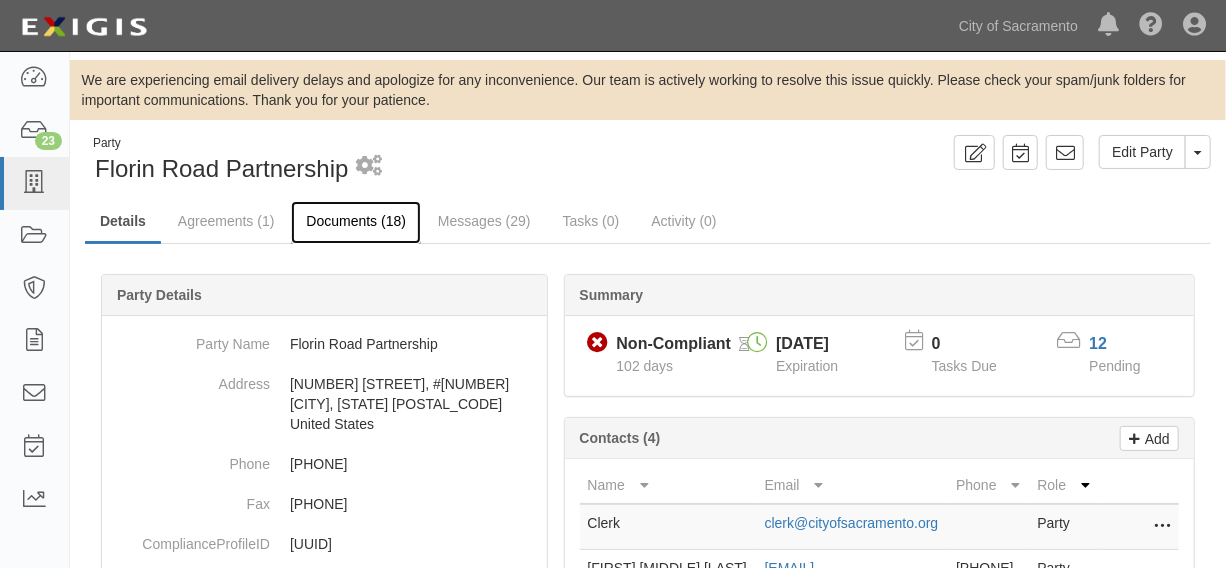 click on "Documents (18)" at bounding box center [356, 222] 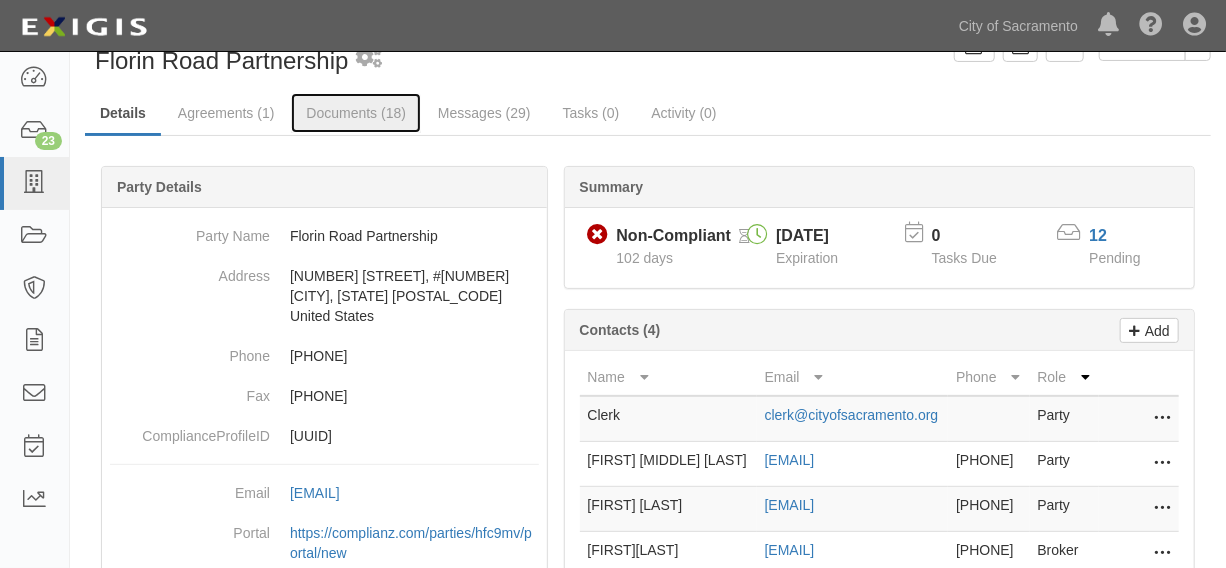 scroll, scrollTop: 151, scrollLeft: 0, axis: vertical 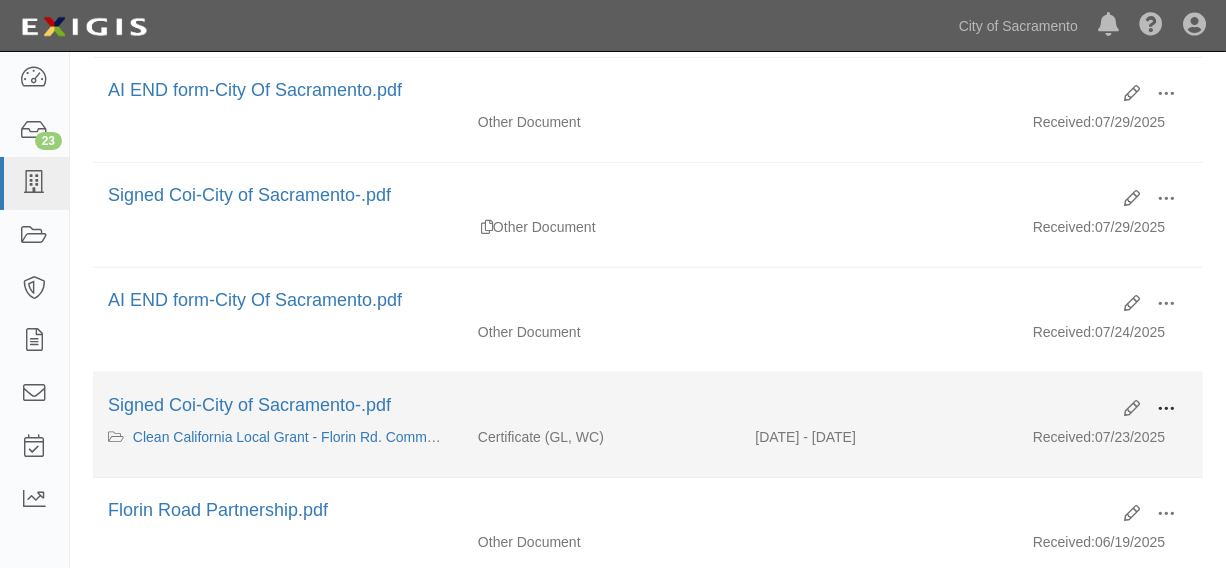 click at bounding box center [1166, 410] 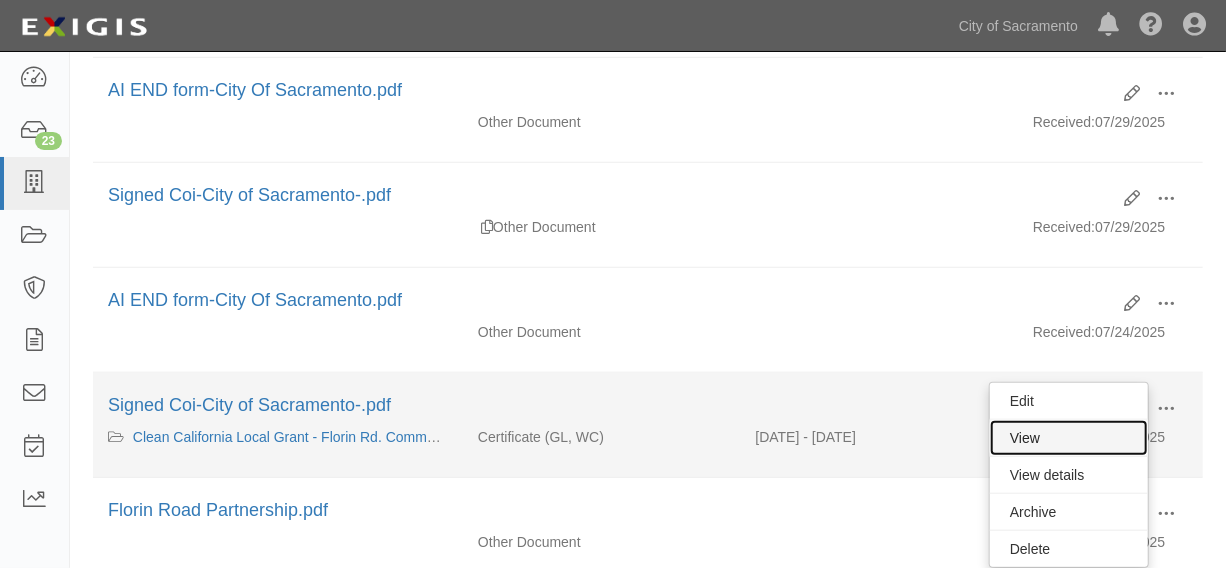 click on "View" at bounding box center [1069, 438] 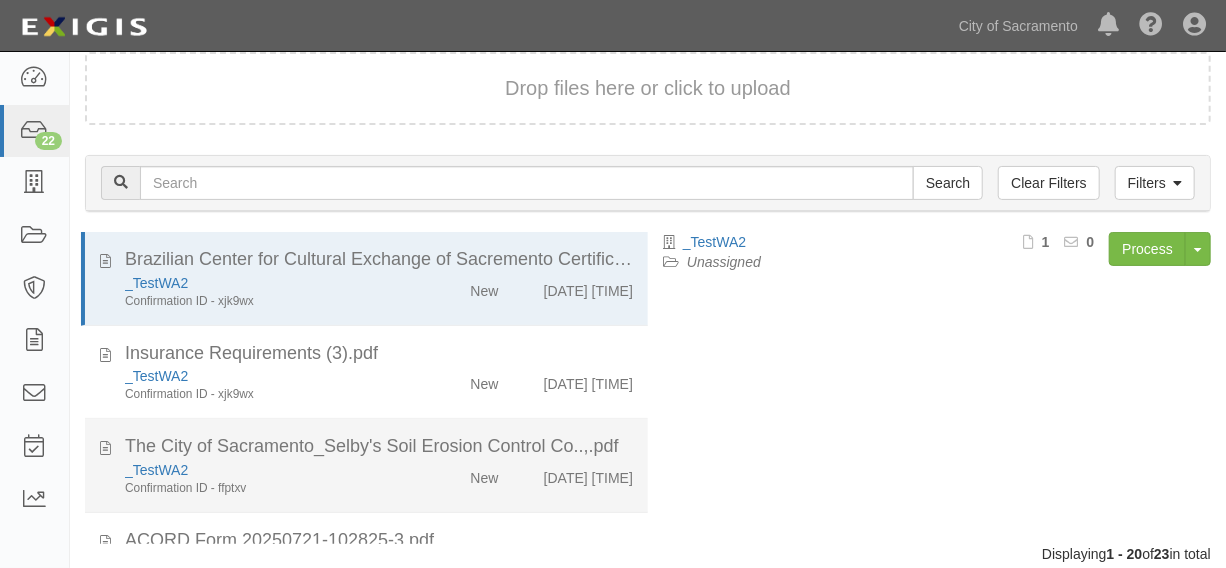 scroll, scrollTop: 222, scrollLeft: 0, axis: vertical 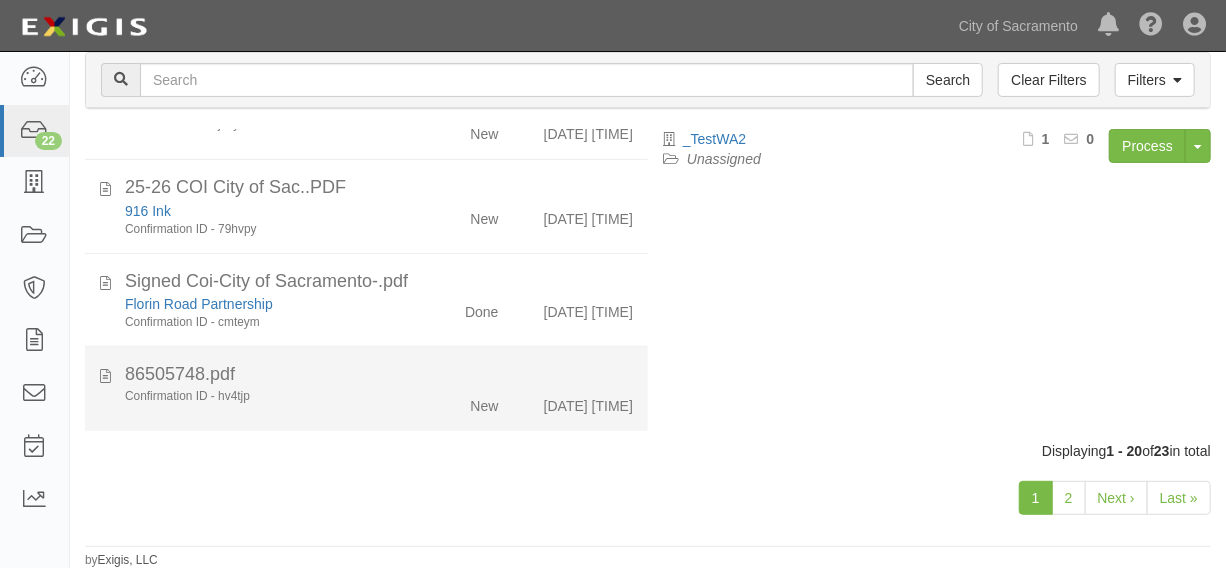click on "86505748.pdf" 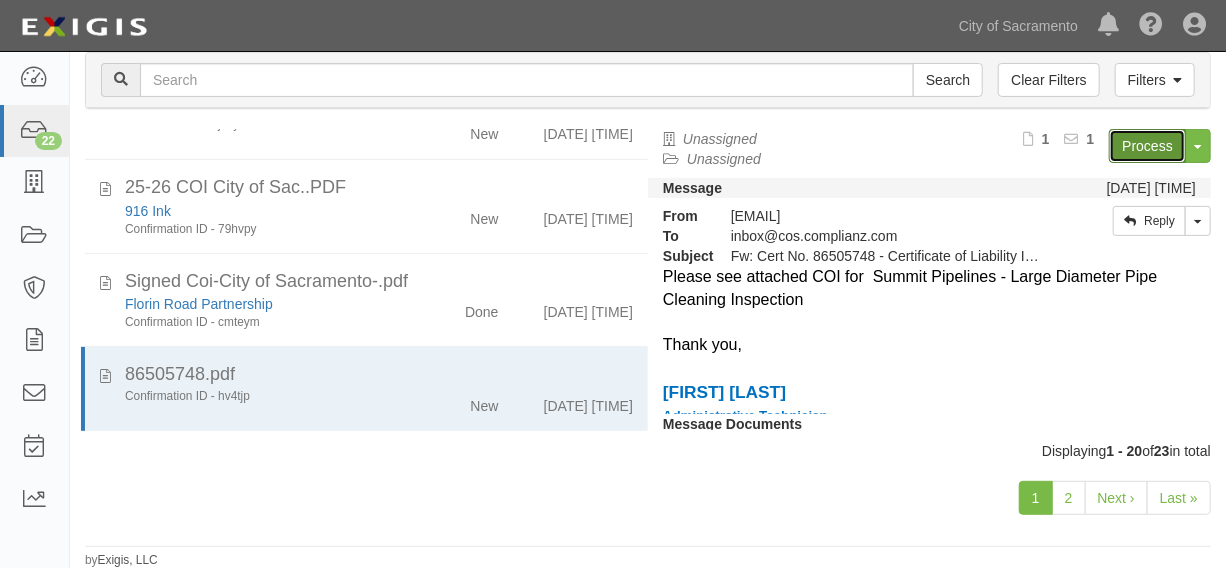 click on "Process" at bounding box center (1147, 146) 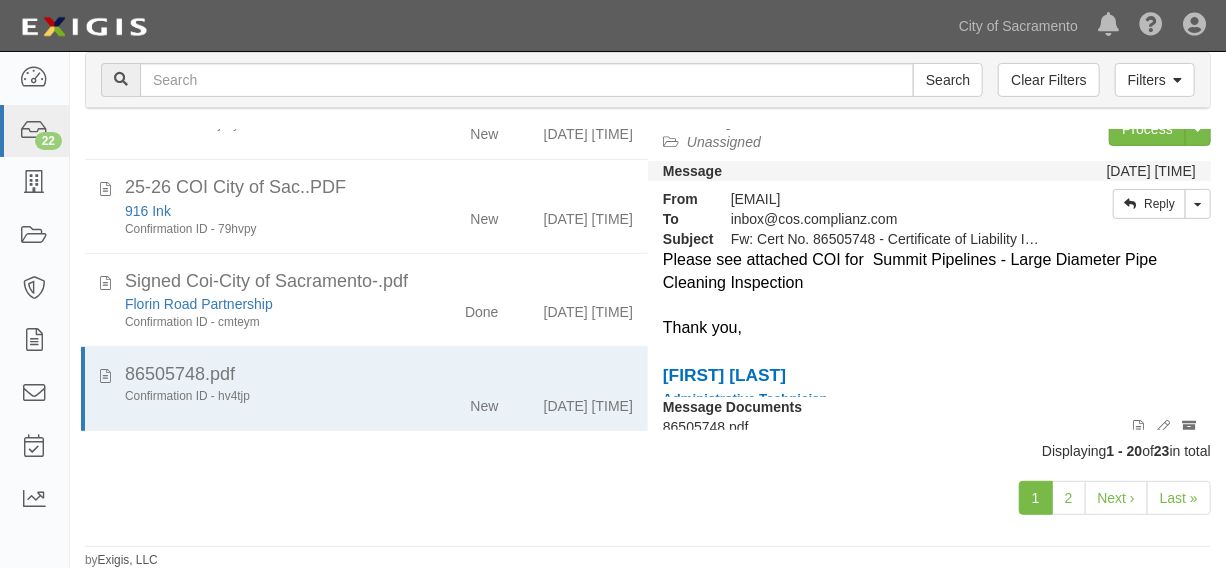 scroll, scrollTop: 22, scrollLeft: 0, axis: vertical 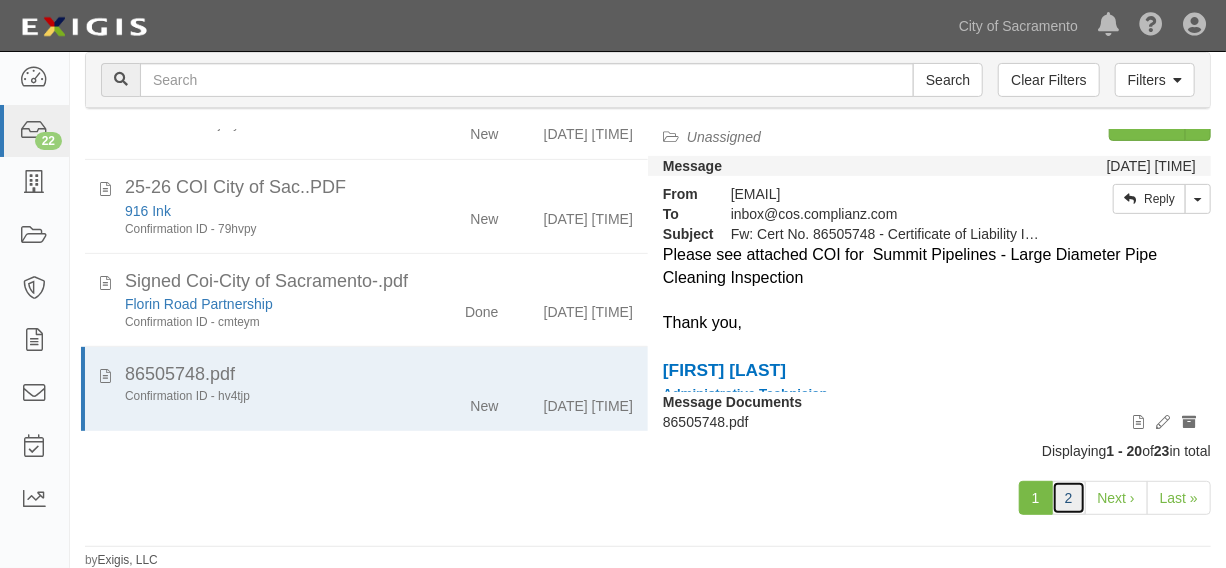 drag, startPoint x: 1072, startPoint y: 505, endPoint x: 1059, endPoint y: 500, distance: 13.928389 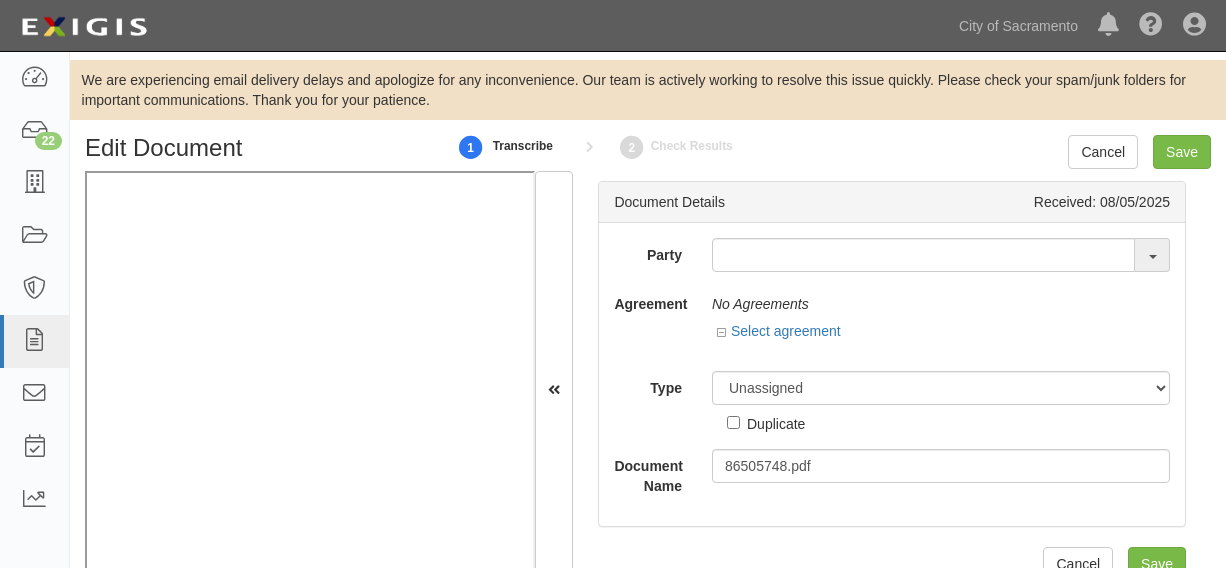scroll, scrollTop: 0, scrollLeft: 0, axis: both 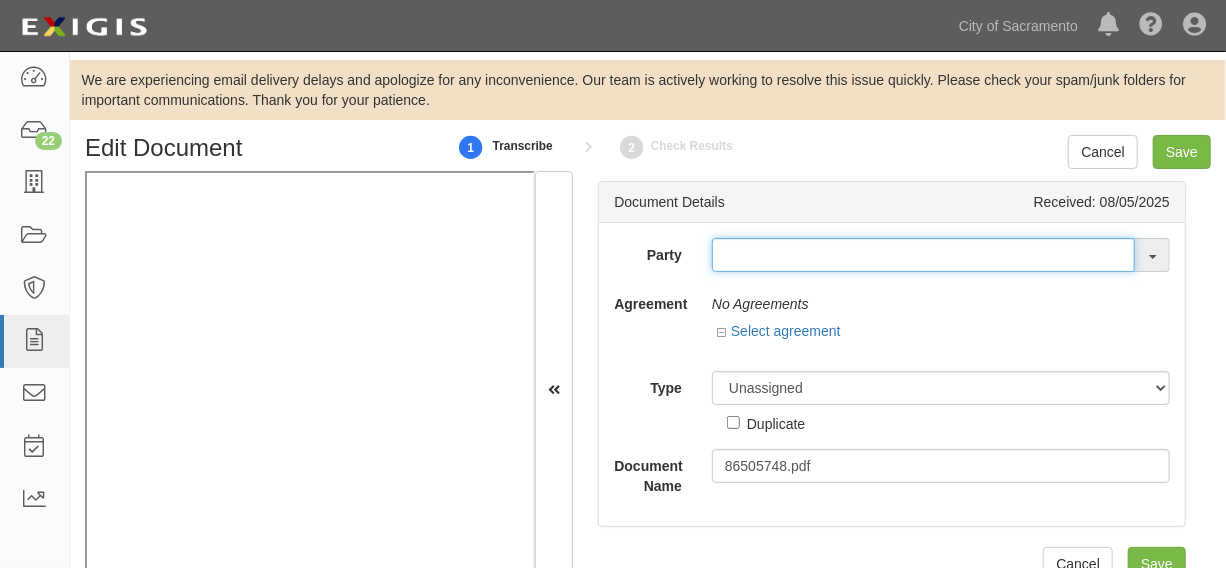 click at bounding box center (923, 255) 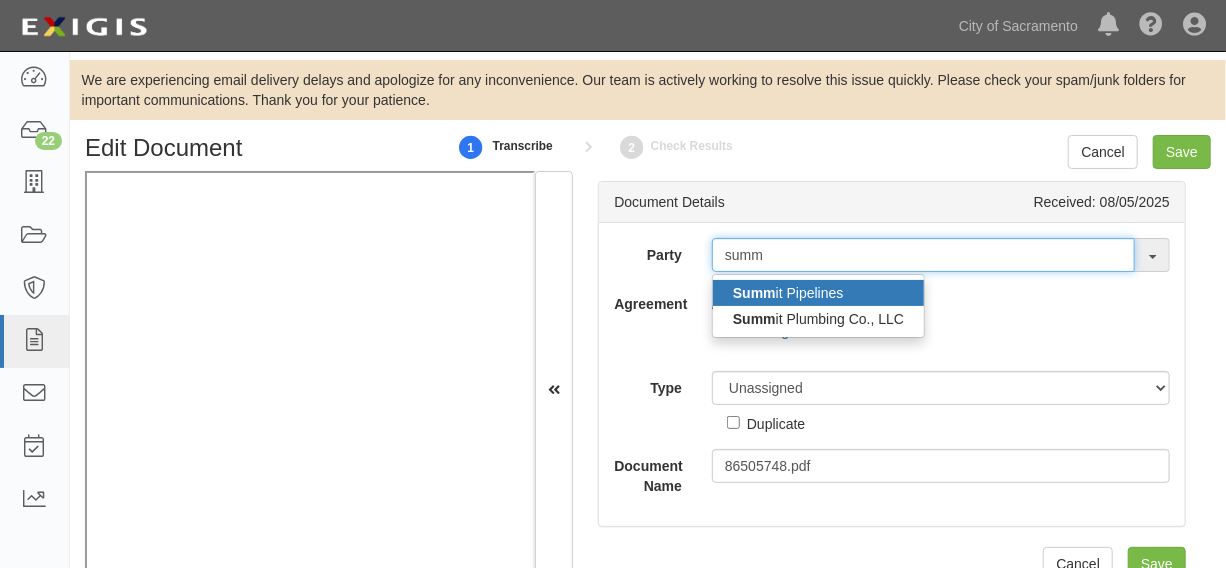 type on "summ" 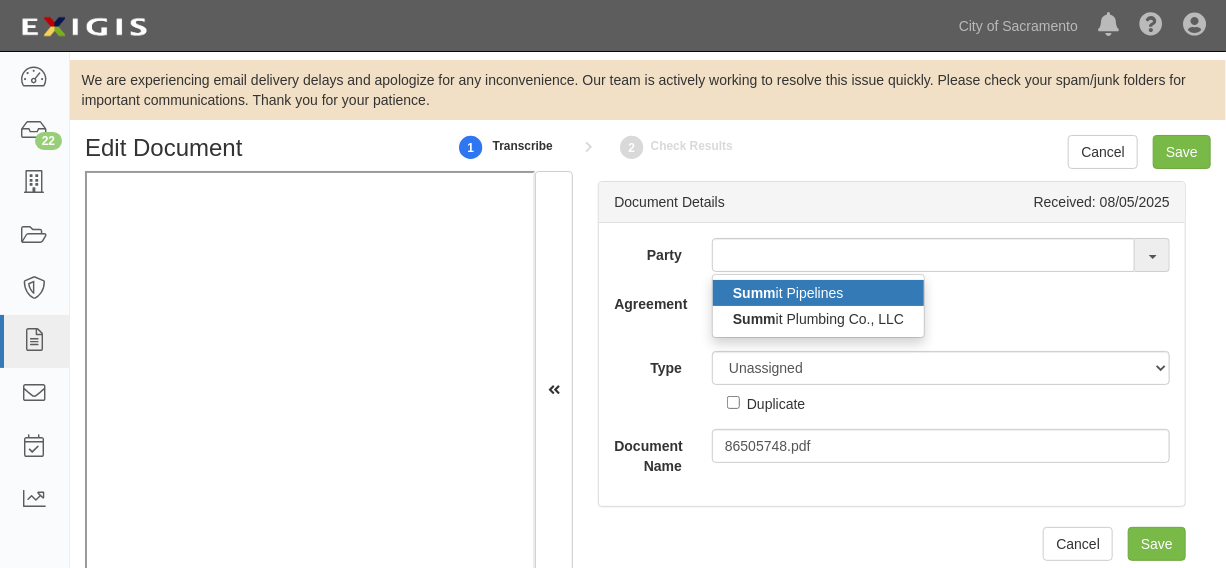 click on "Summ it Pipelines" at bounding box center (818, 293) 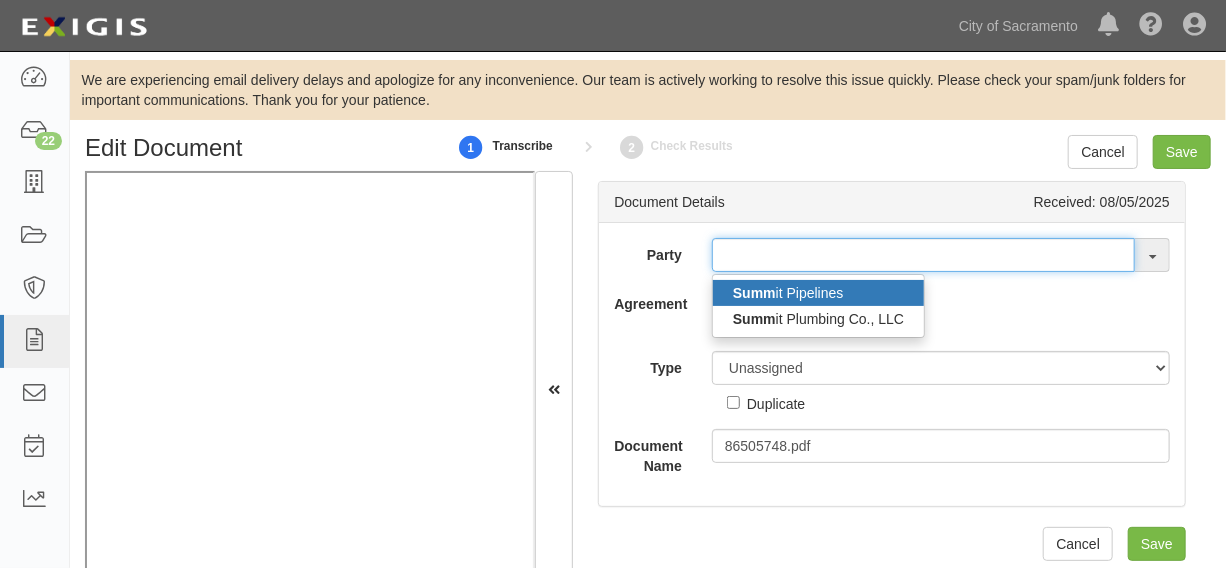 type on "Summit Pipelines" 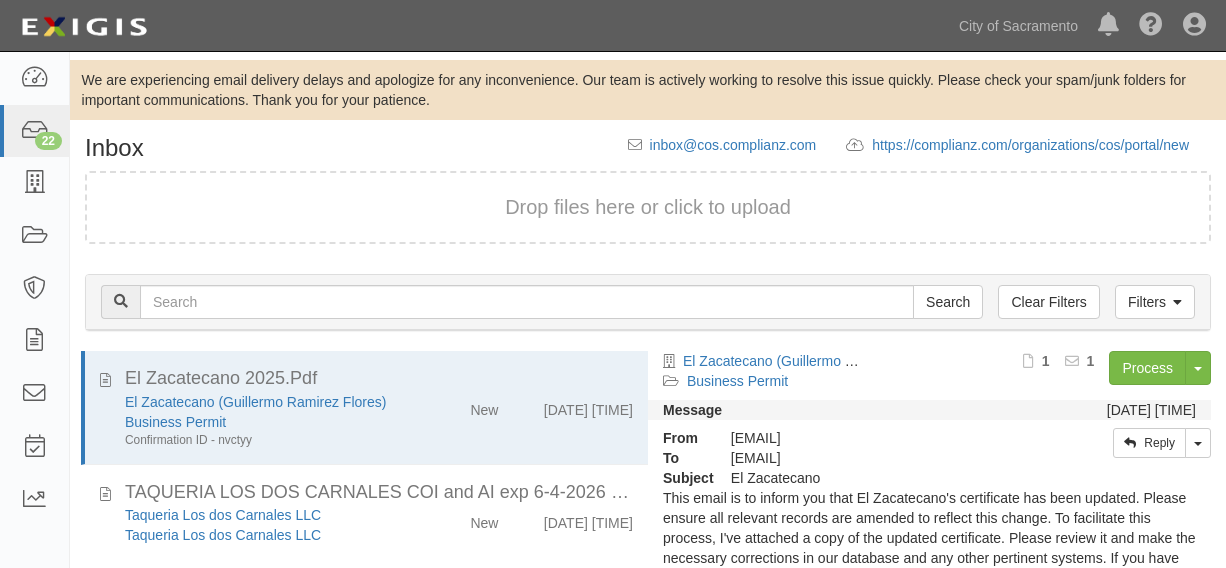 scroll, scrollTop: 151, scrollLeft: 0, axis: vertical 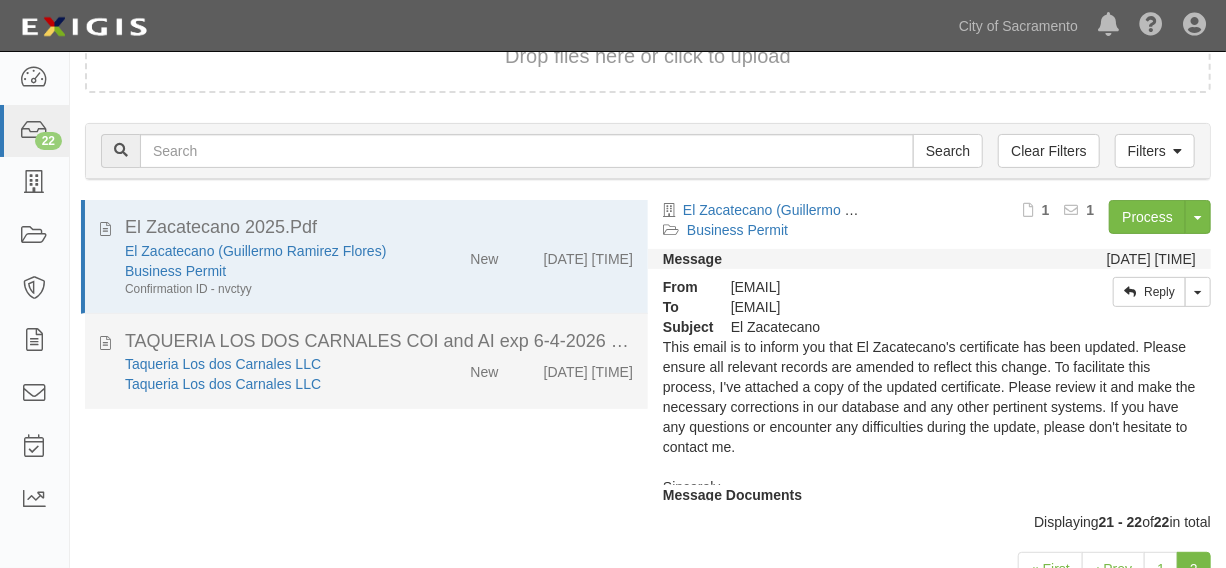 click on "Taqueria Los dos Carnales LLC
Taqueria Los dos Carnales LLC
New
[DATE] [TIME]" 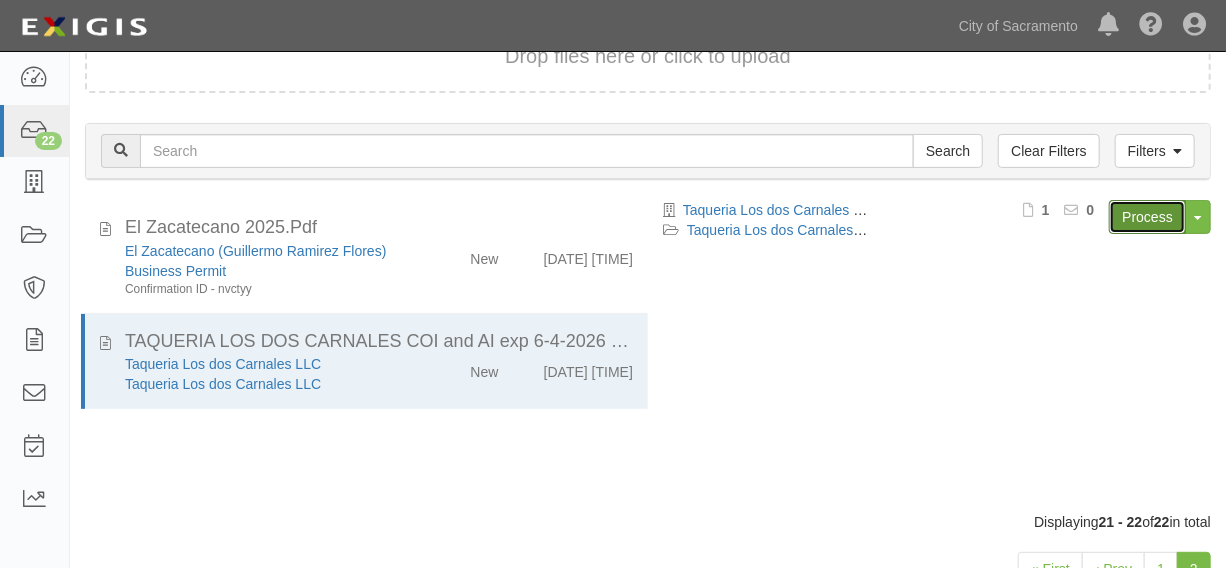 click on "Process" at bounding box center (1147, 217) 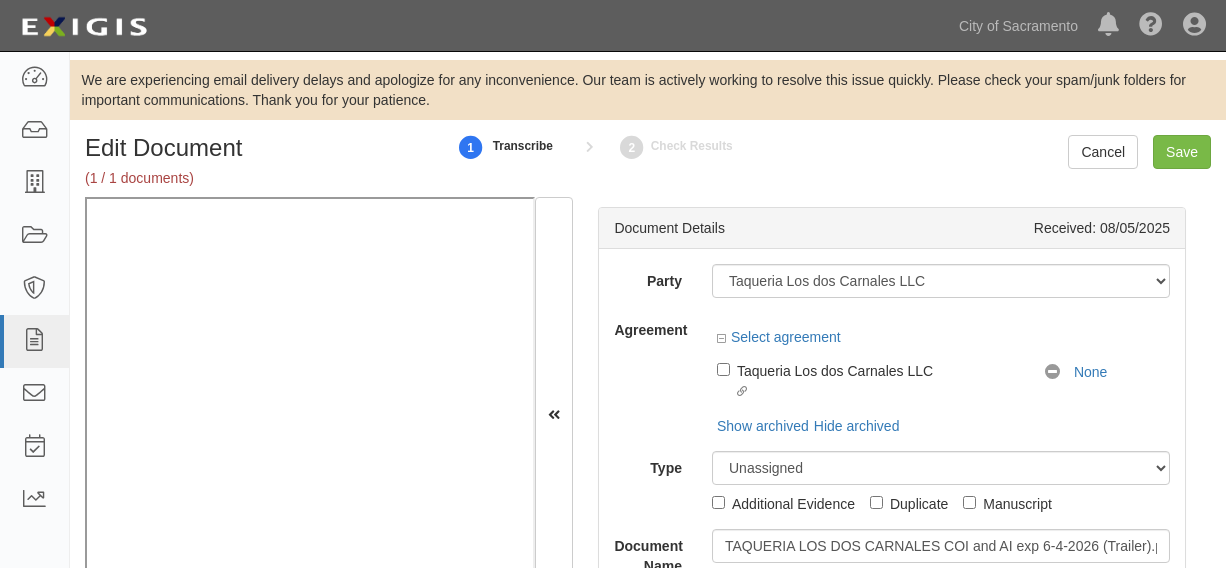 scroll, scrollTop: 0, scrollLeft: 0, axis: both 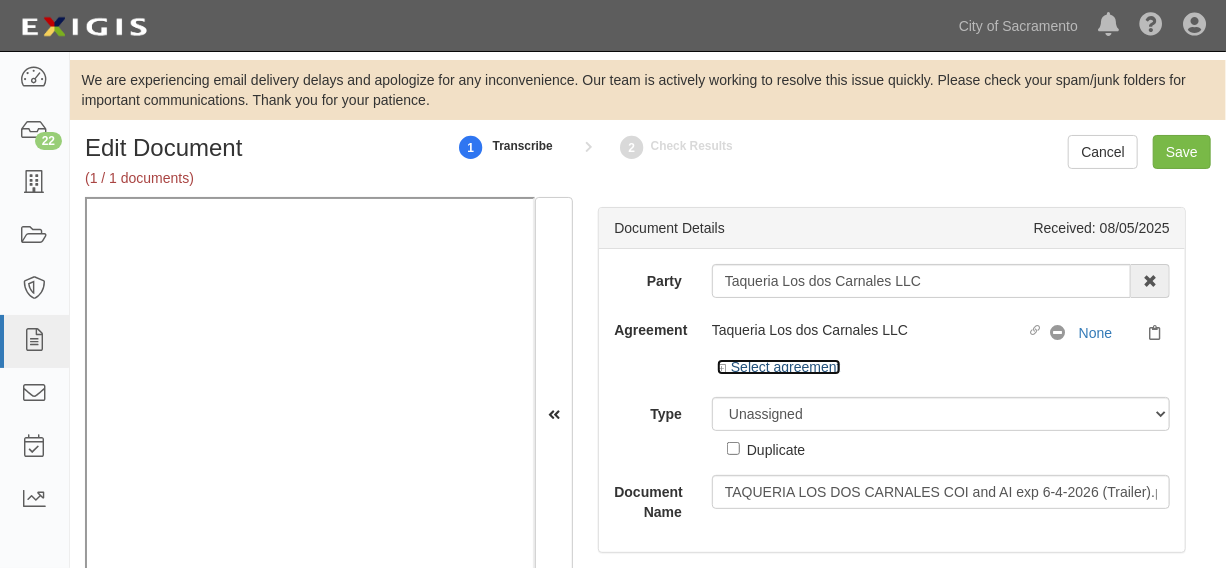 click on "Select agreement" at bounding box center [779, 367] 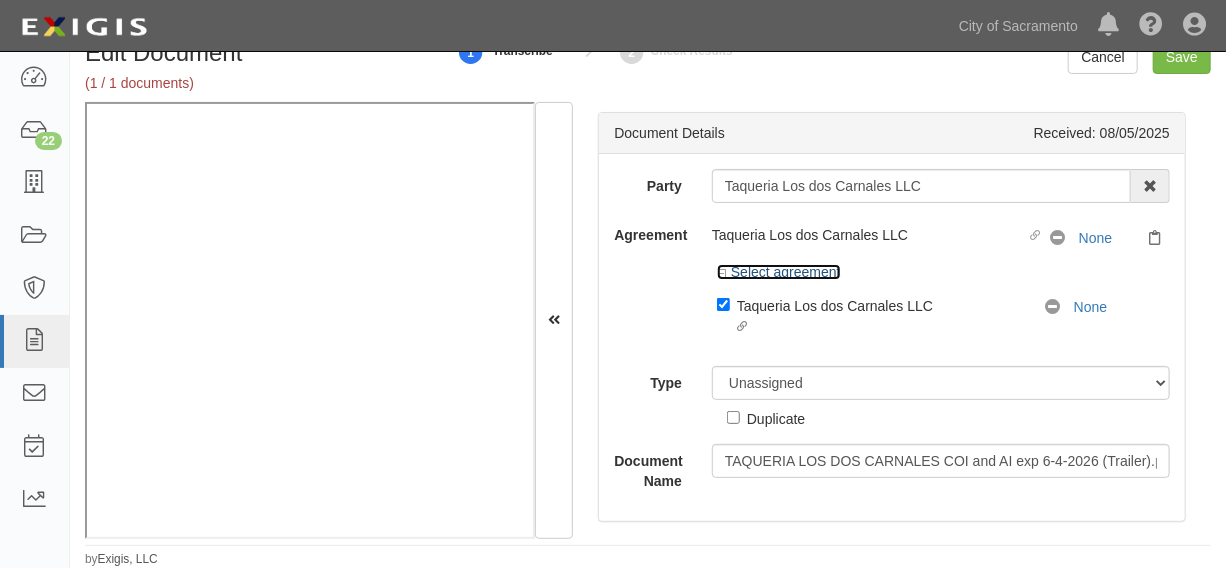 scroll, scrollTop: 0, scrollLeft: 0, axis: both 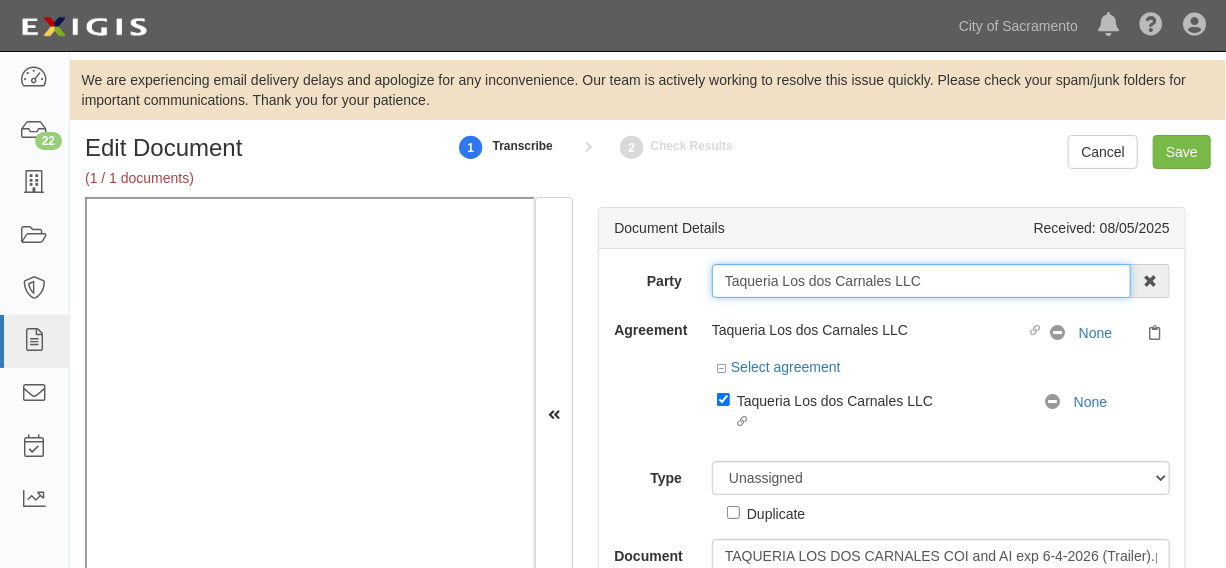 drag, startPoint x: 716, startPoint y: 275, endPoint x: 959, endPoint y: 290, distance: 243.46252 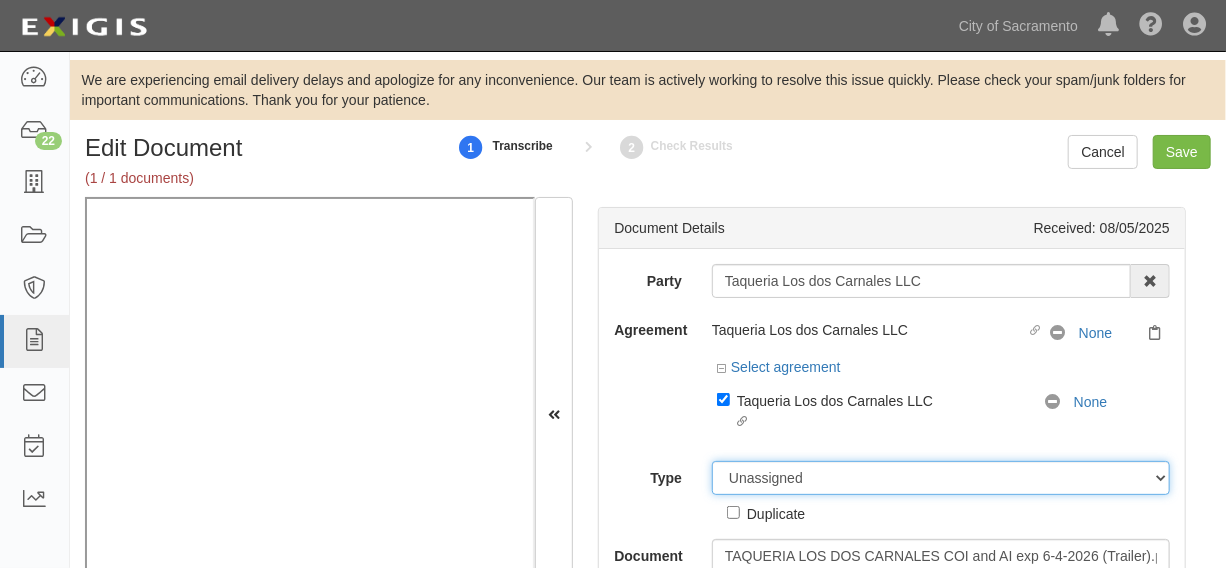 click on "Unassigned
Binder
Cancellation Notice
Certificate
Contract
Endorsement
Insurance Policy
Junk
Other Document
Policy Declarations
Reinstatement Notice
Requirements
Waiver Request" at bounding box center (941, 478) 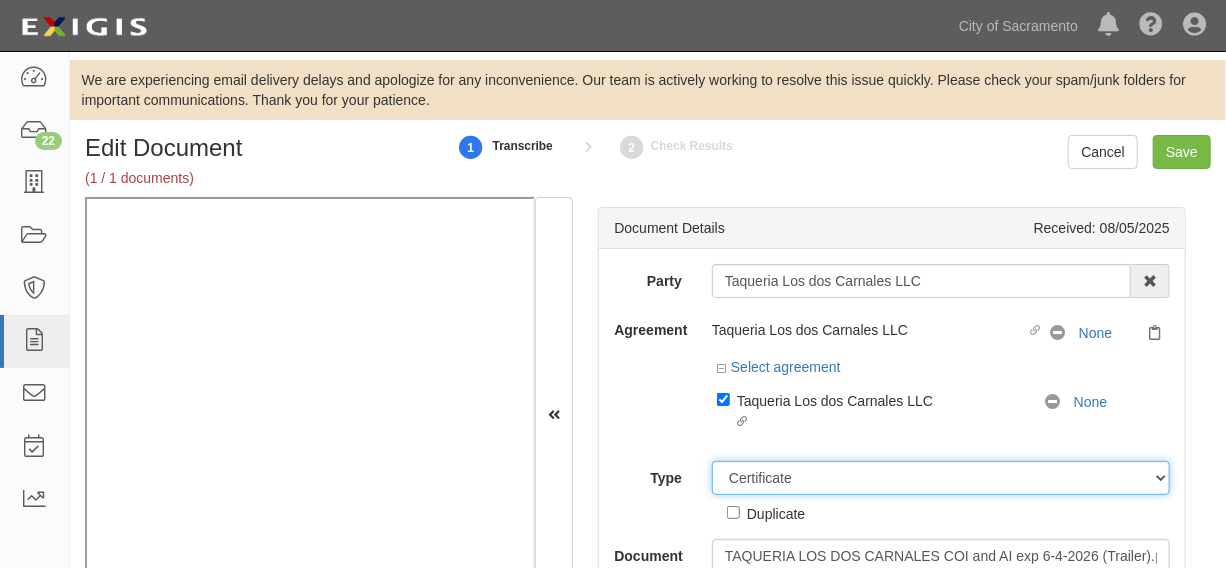 click on "Unassigned
Binder
Cancellation Notice
Certificate
Contract
Endorsement
Insurance Policy
Junk
Other Document
Policy Declarations
Reinstatement Notice
Requirements
Waiver Request" at bounding box center (941, 478) 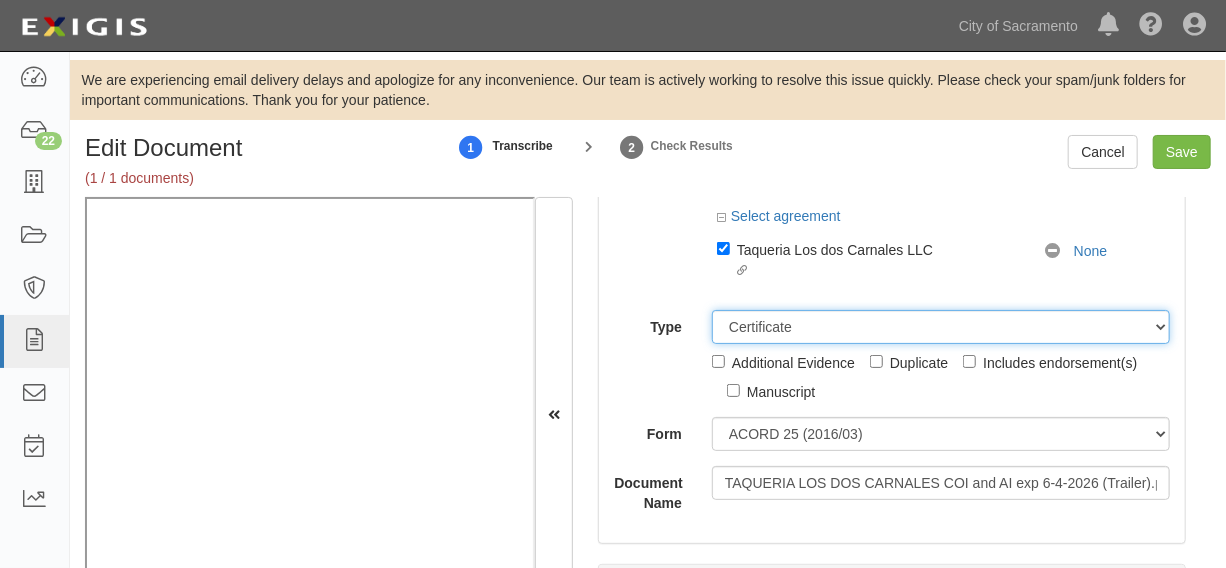 scroll, scrollTop: 302, scrollLeft: 0, axis: vertical 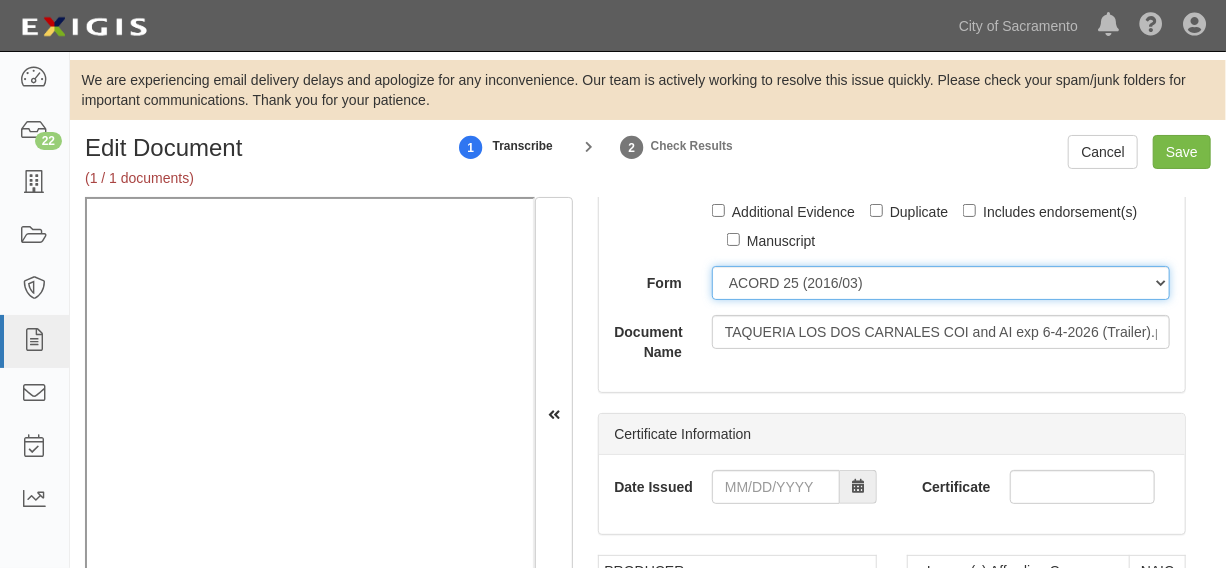 click on "ACORD 25 (2016/03)
ACORD 101
ACORD 855 NY (2014/05)
General" at bounding box center [941, 283] 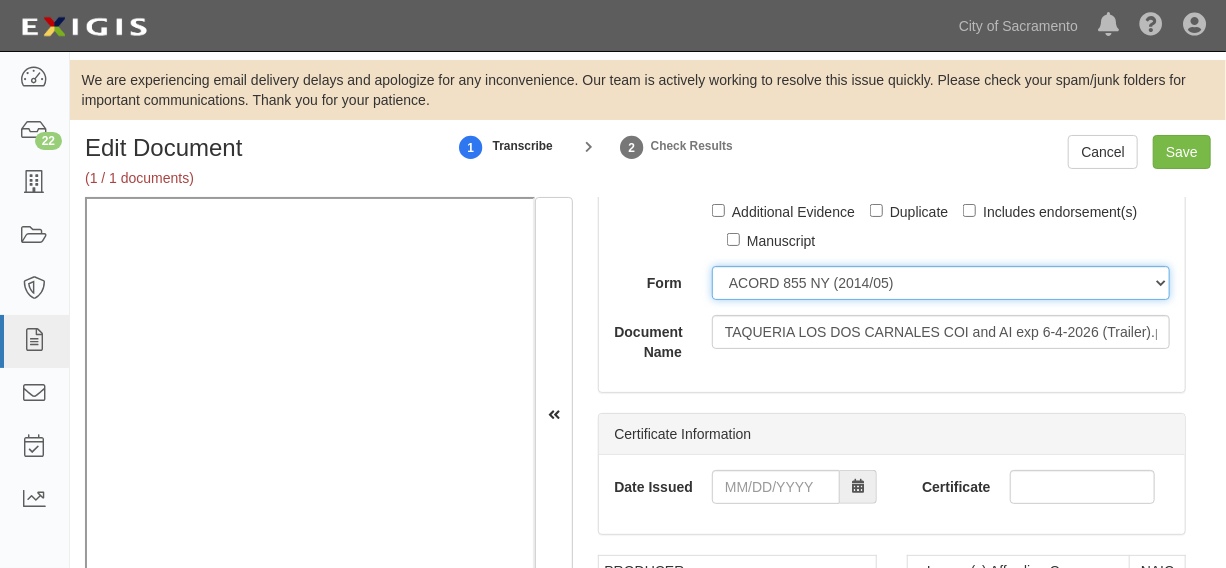 click on "ACORD 25 (2016/03)
ACORD 101
ACORD 855 NY (2014/05)
General" at bounding box center [941, 283] 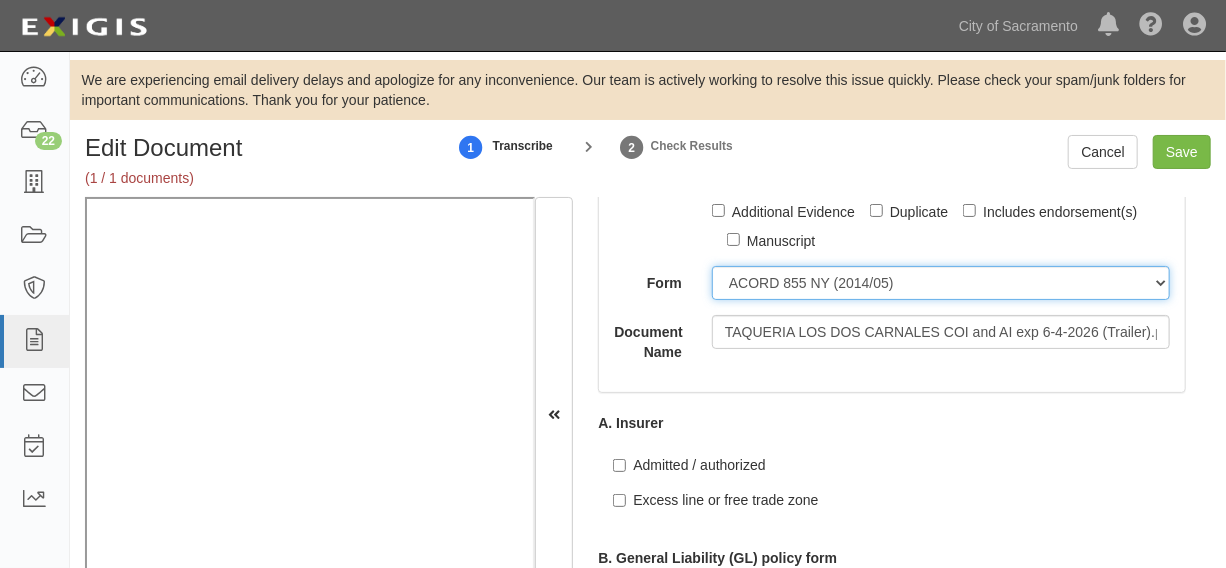 drag, startPoint x: 770, startPoint y: 277, endPoint x: 784, endPoint y: 296, distance: 23.600847 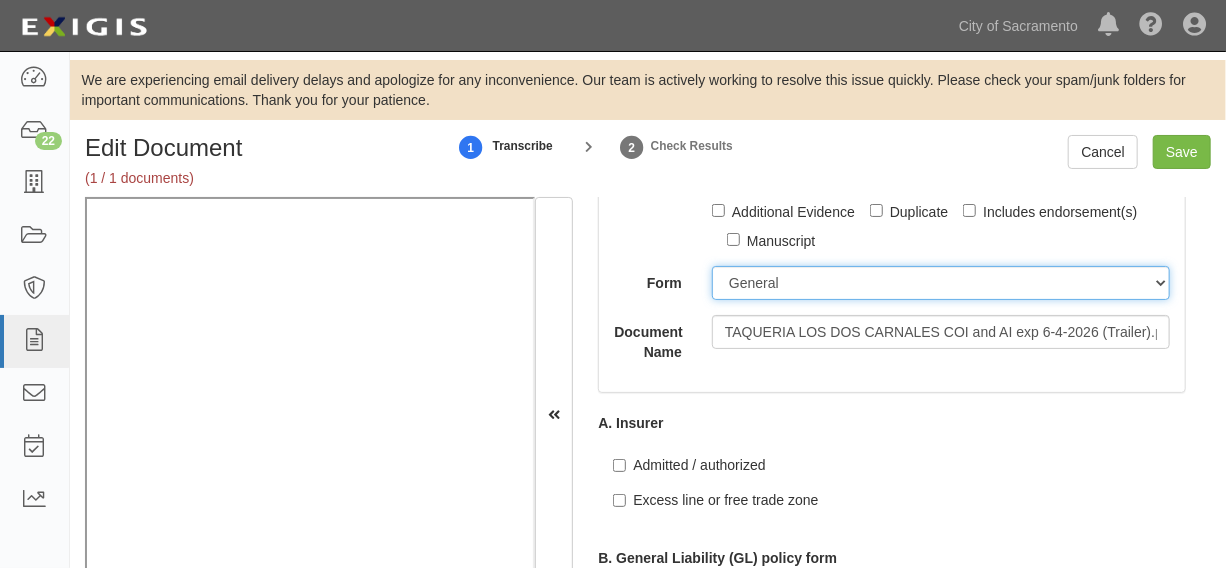 click on "ACORD 25 (2016/03)
ACORD 101
ACORD 855 NY (2014/05)
General" at bounding box center (941, 283) 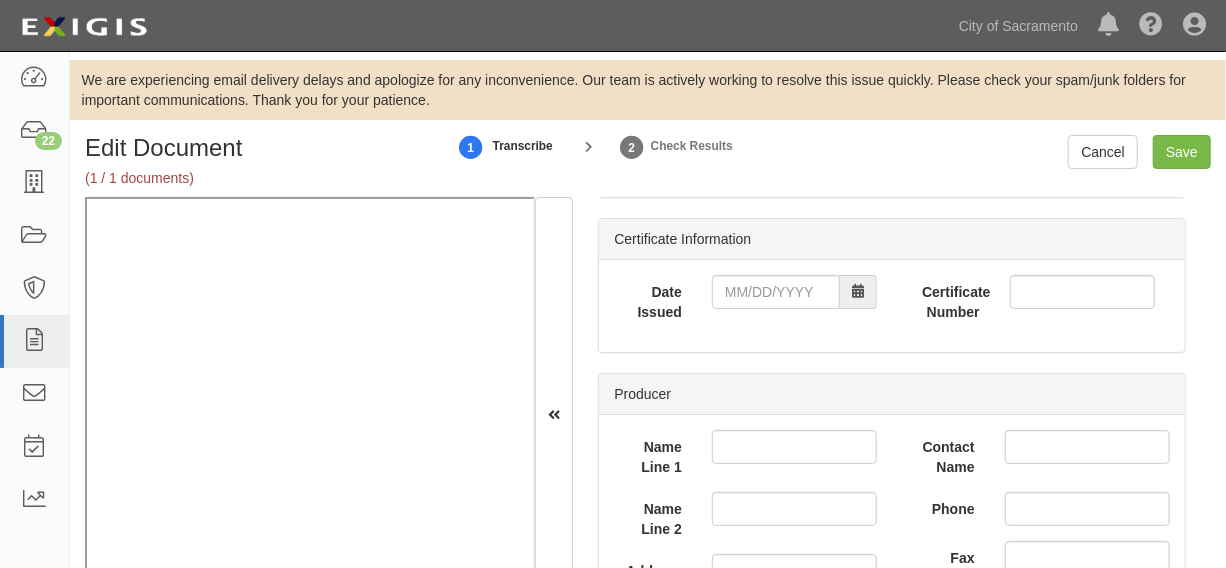 scroll, scrollTop: 454, scrollLeft: 0, axis: vertical 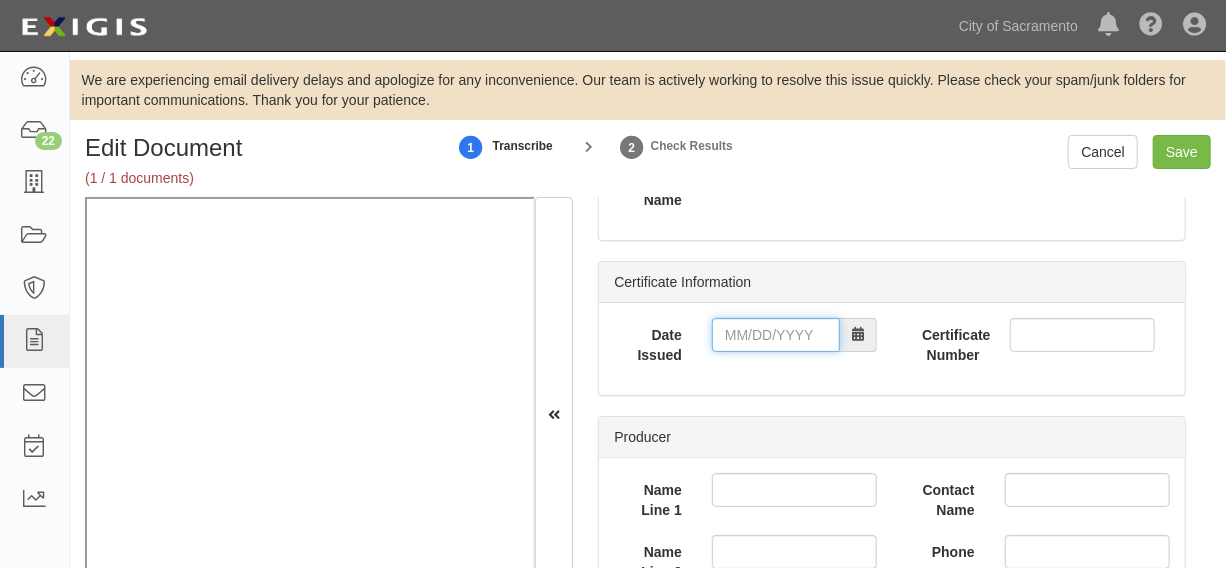 click on "Date Issued" at bounding box center (776, 335) 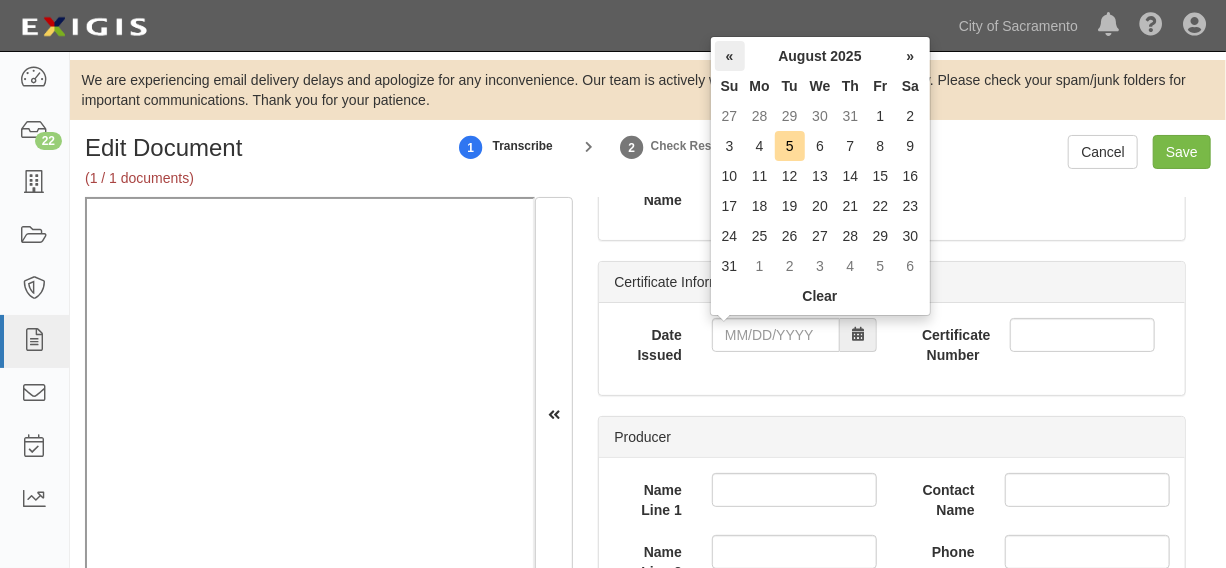 click on "«" at bounding box center [730, 56] 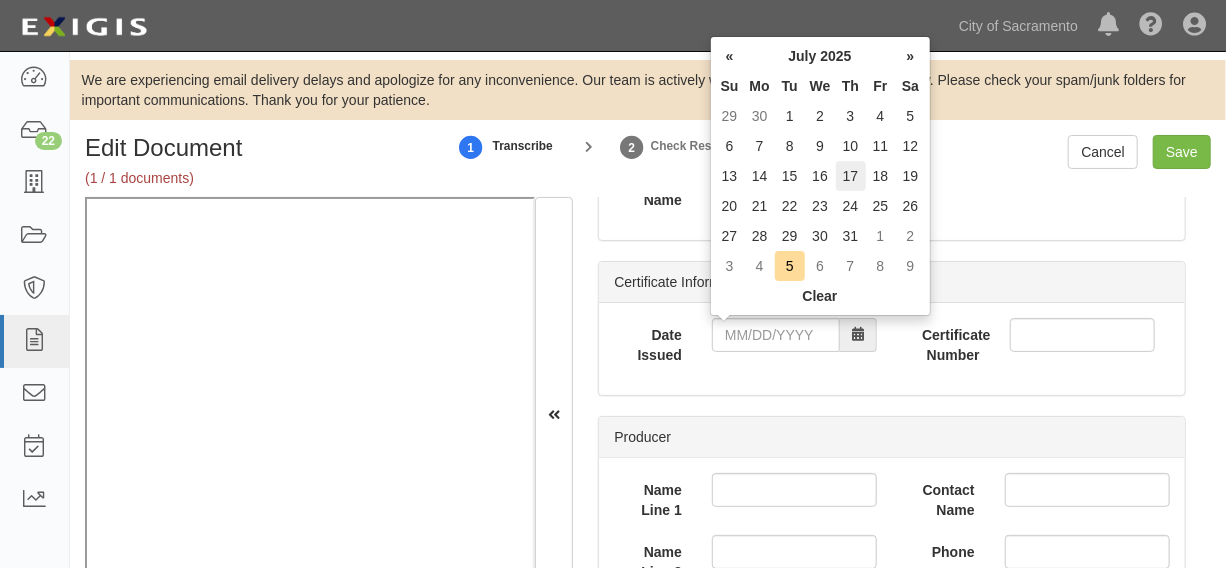 click on "17" at bounding box center (851, 176) 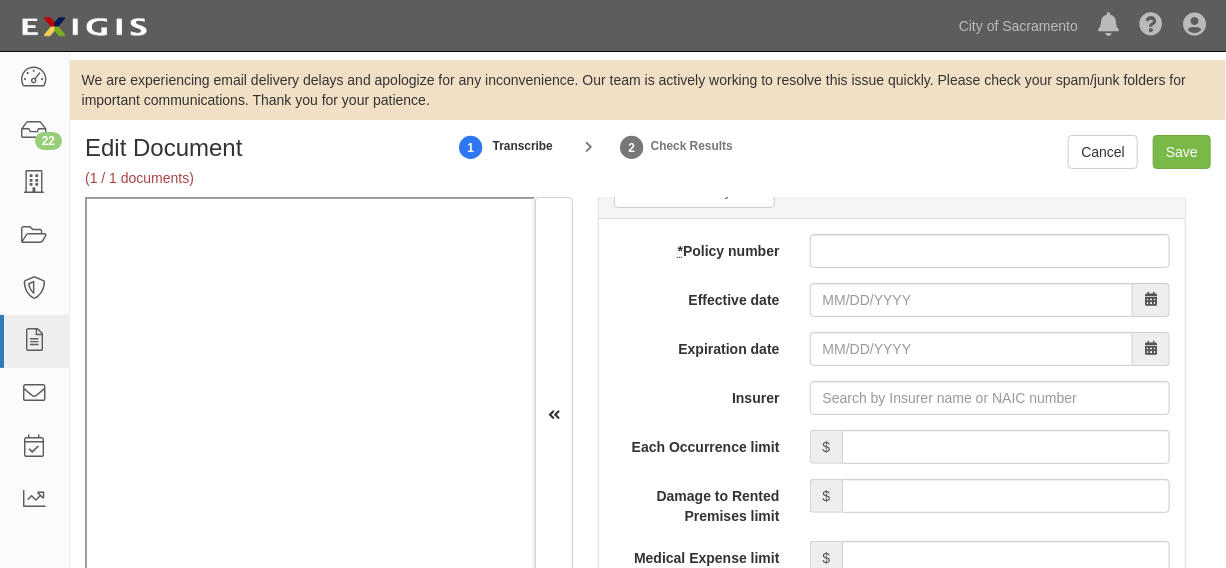 scroll, scrollTop: 1666, scrollLeft: 0, axis: vertical 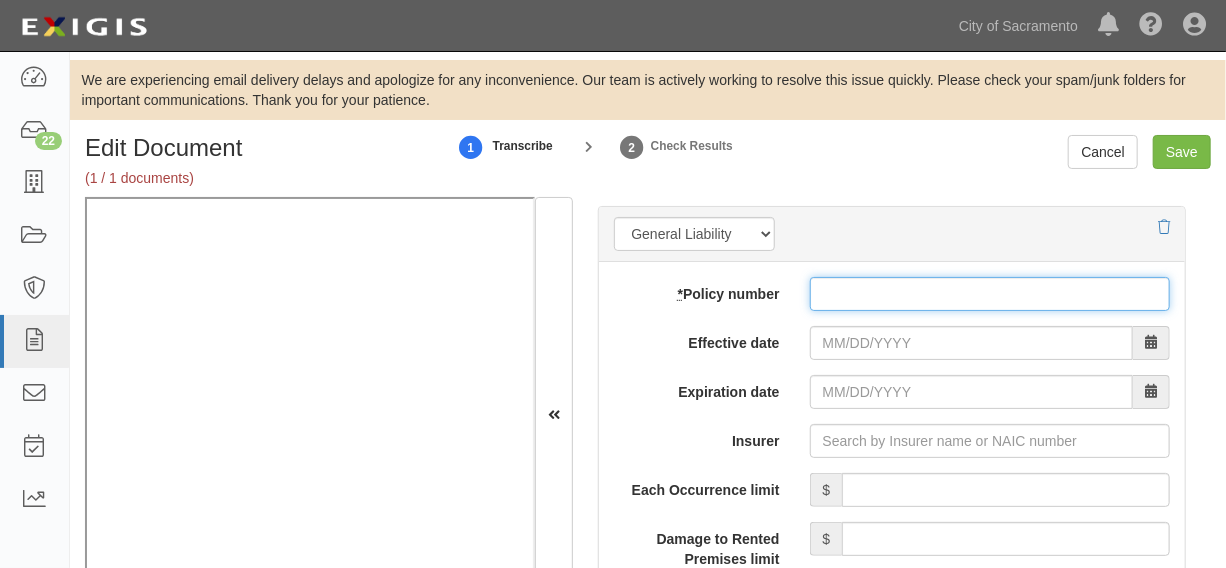 click on "*  Policy number" at bounding box center [990, 294] 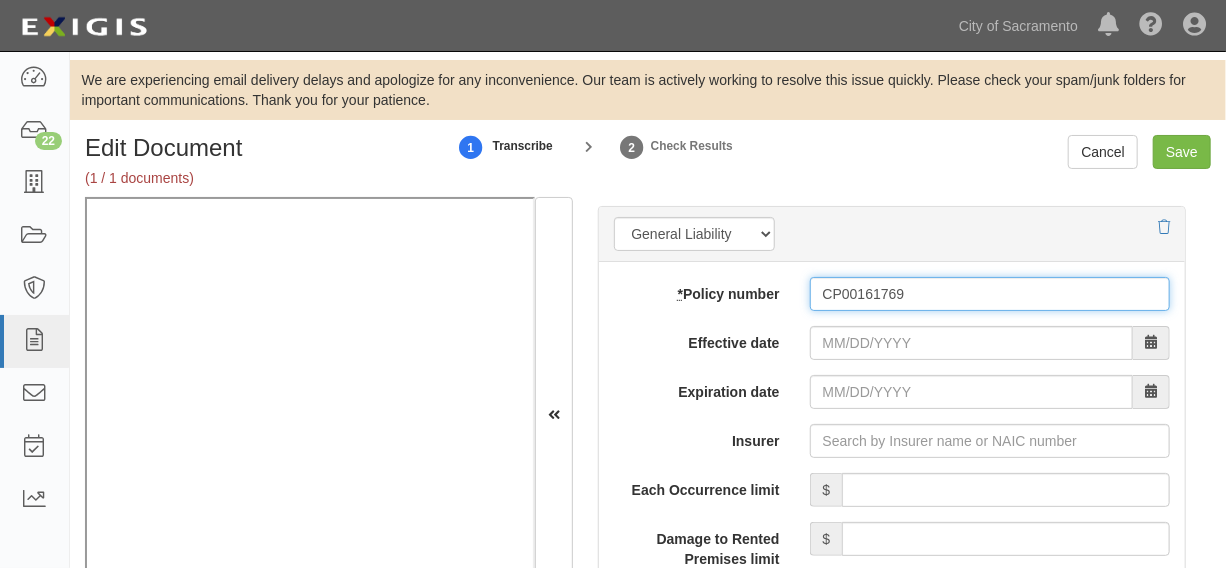 type on "CP00161769" 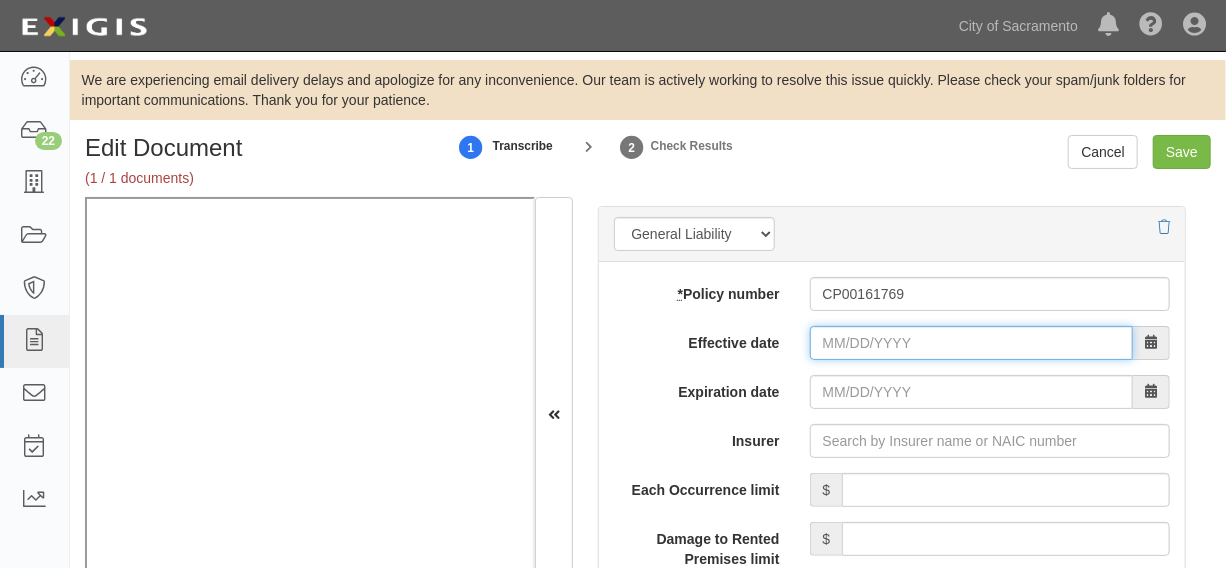 click on "Effective date" at bounding box center [971, 343] 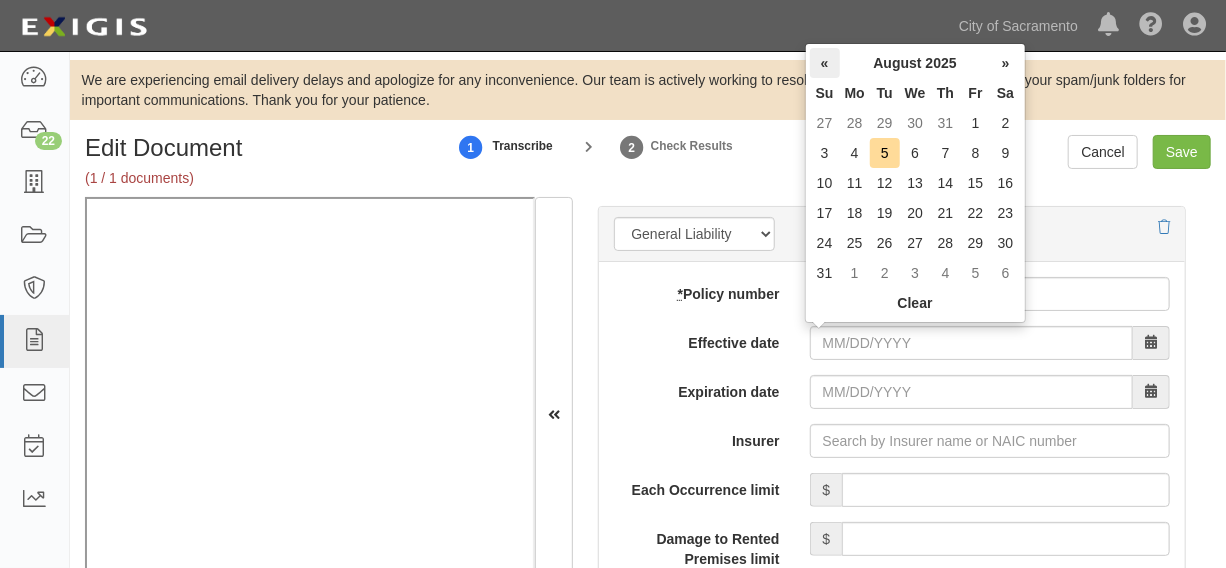 click on "«" at bounding box center [825, 63] 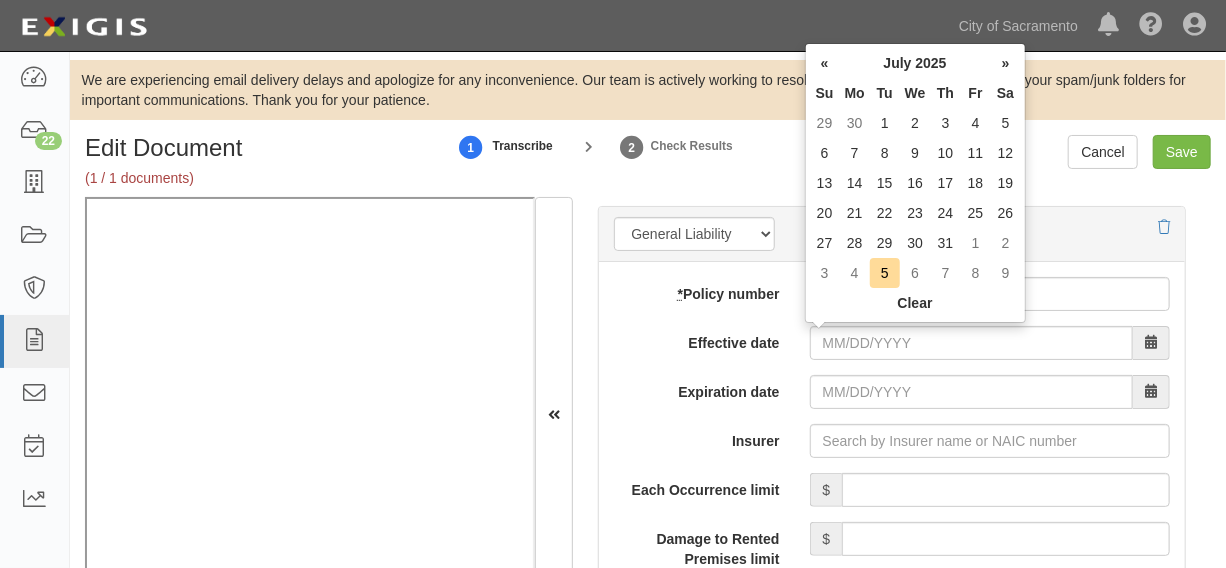 click on "«" at bounding box center [825, 63] 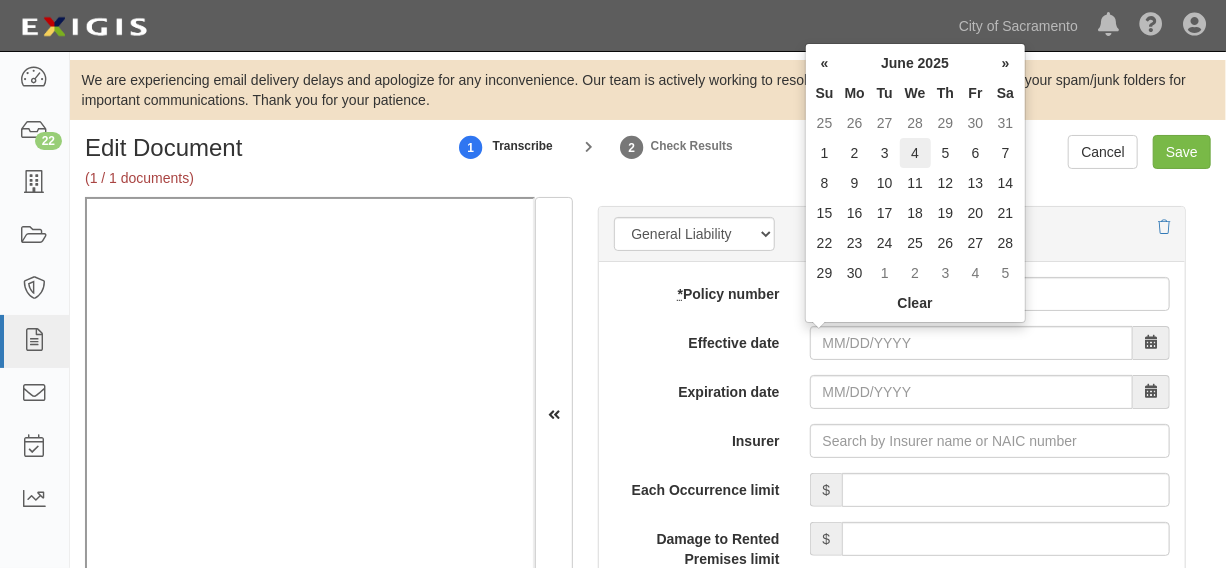 click on "4" at bounding box center [915, 153] 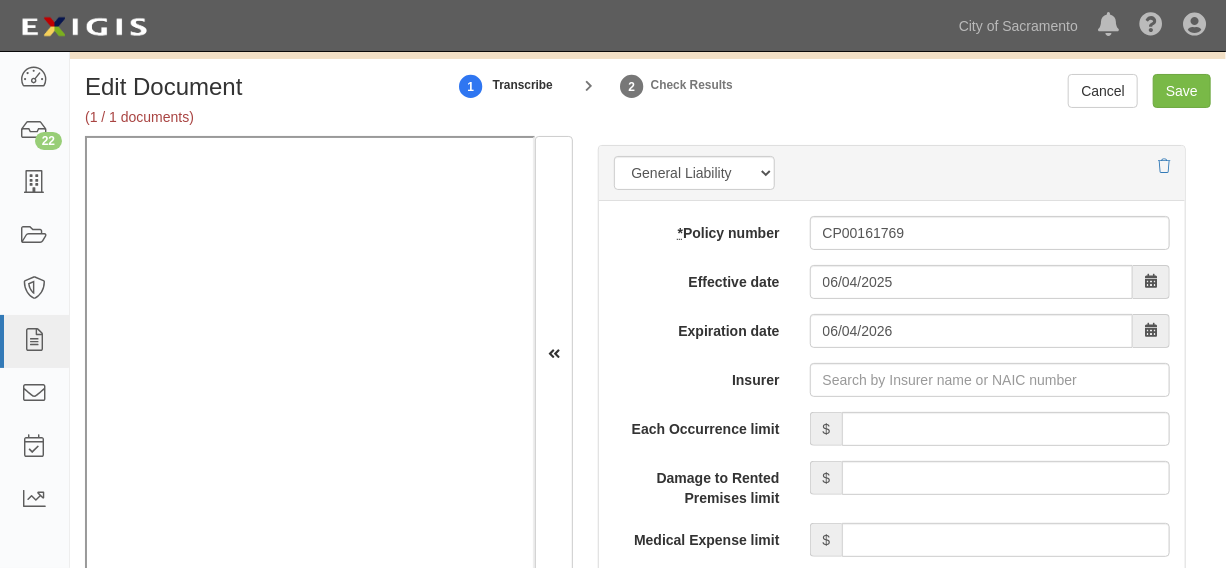 scroll, scrollTop: 95, scrollLeft: 0, axis: vertical 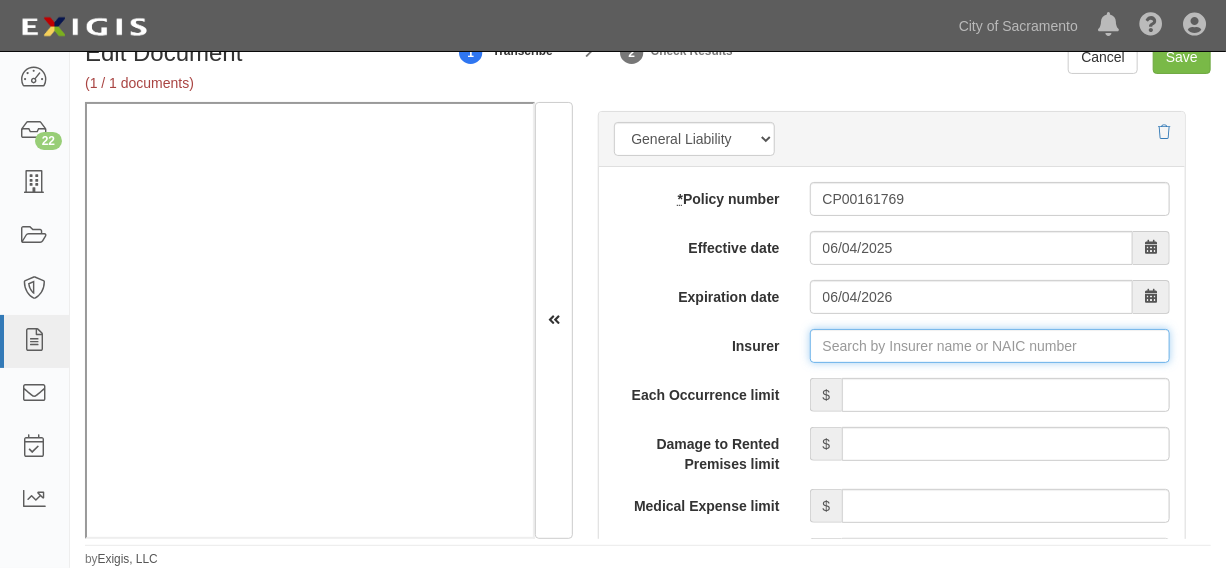 click on "Insurer" at bounding box center [990, 346] 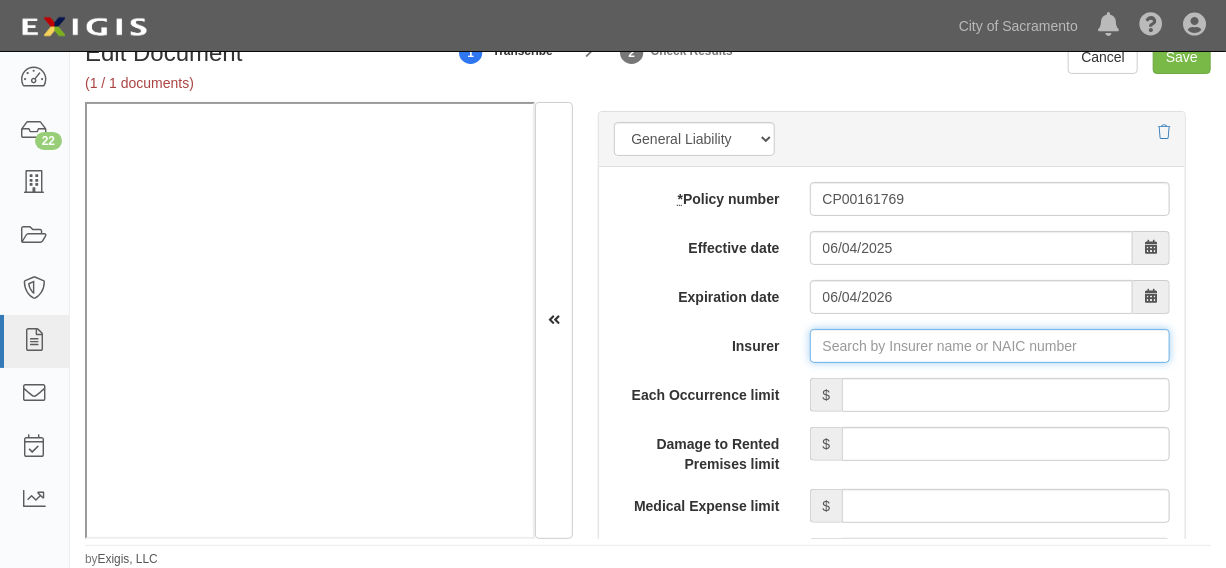 type on "21st Century Advantage Insurance Company (25232) NR Rating" 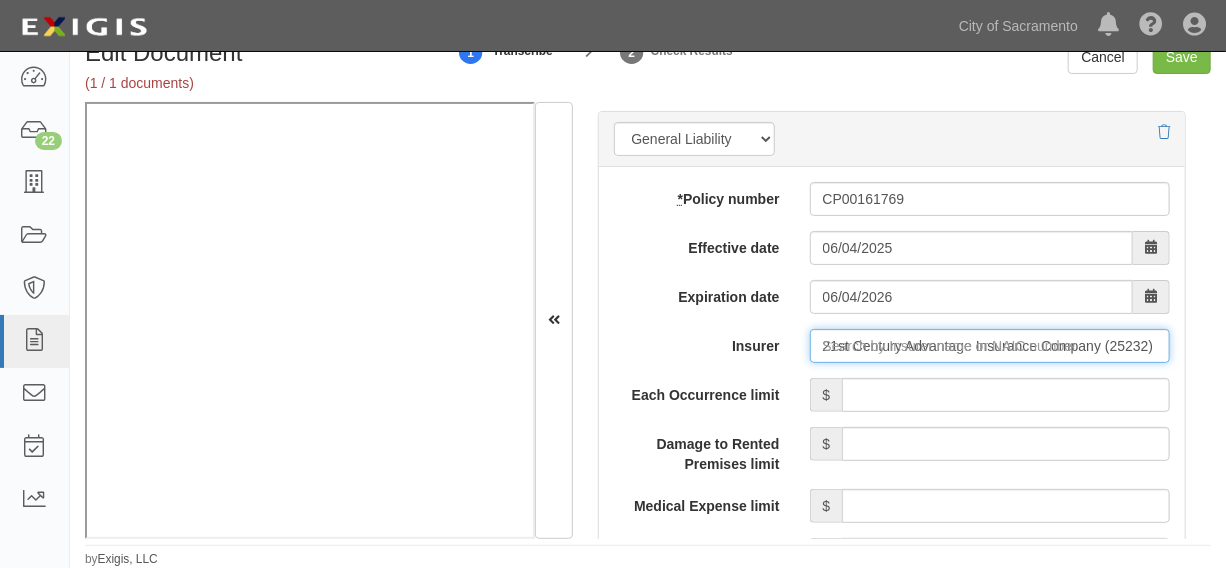 type on "2" 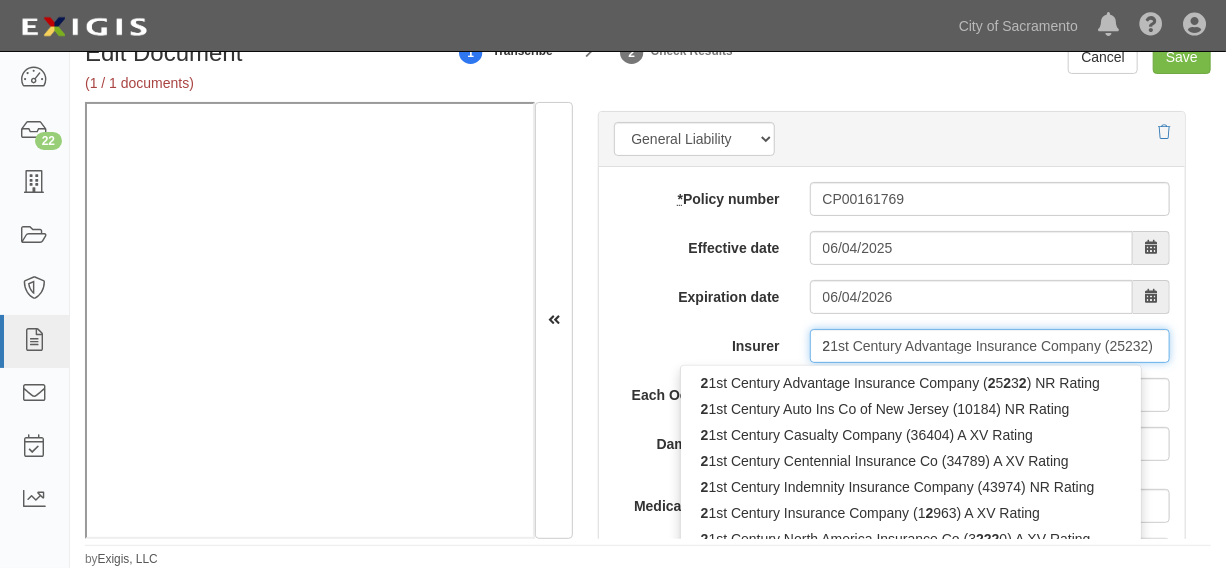type 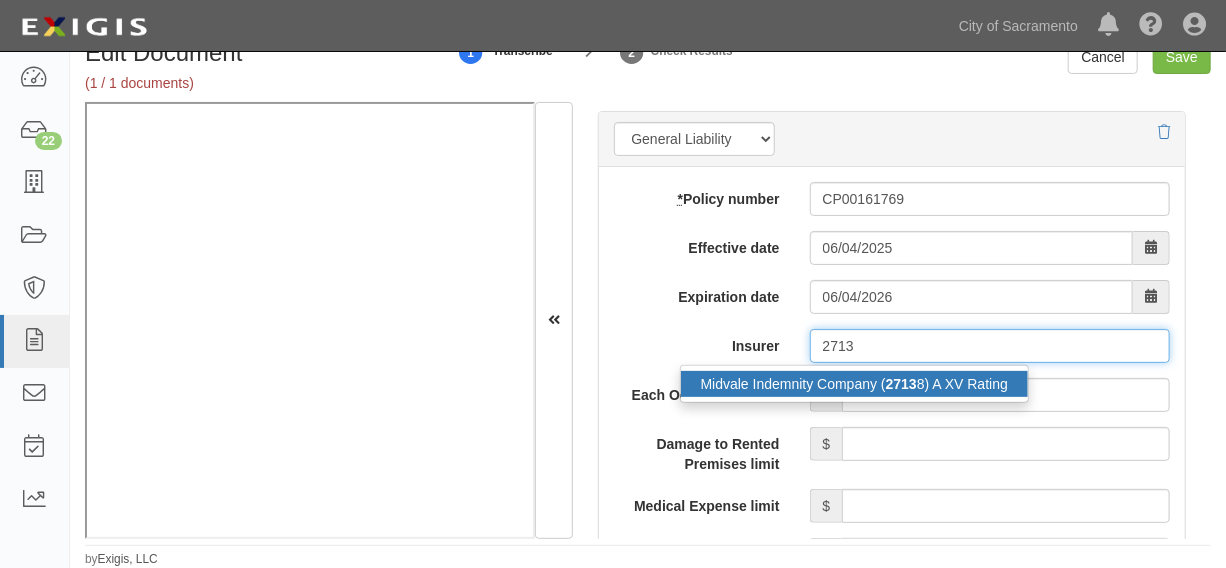 click on "2713" at bounding box center (901, 384) 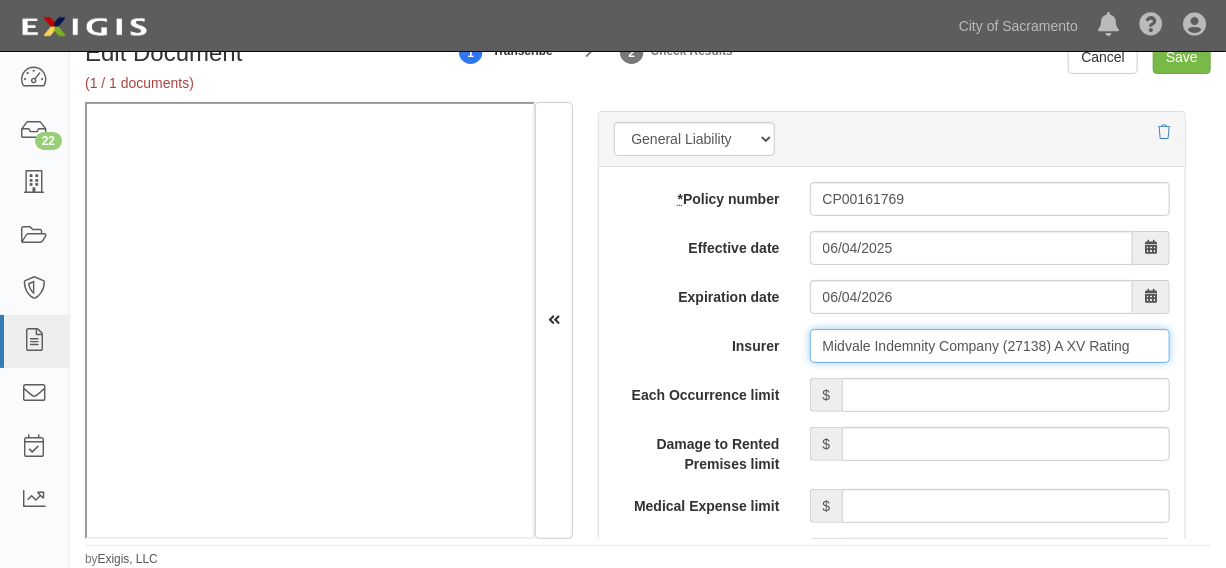 type on "Midvale Indemnity Company (27138) A XV Rating" 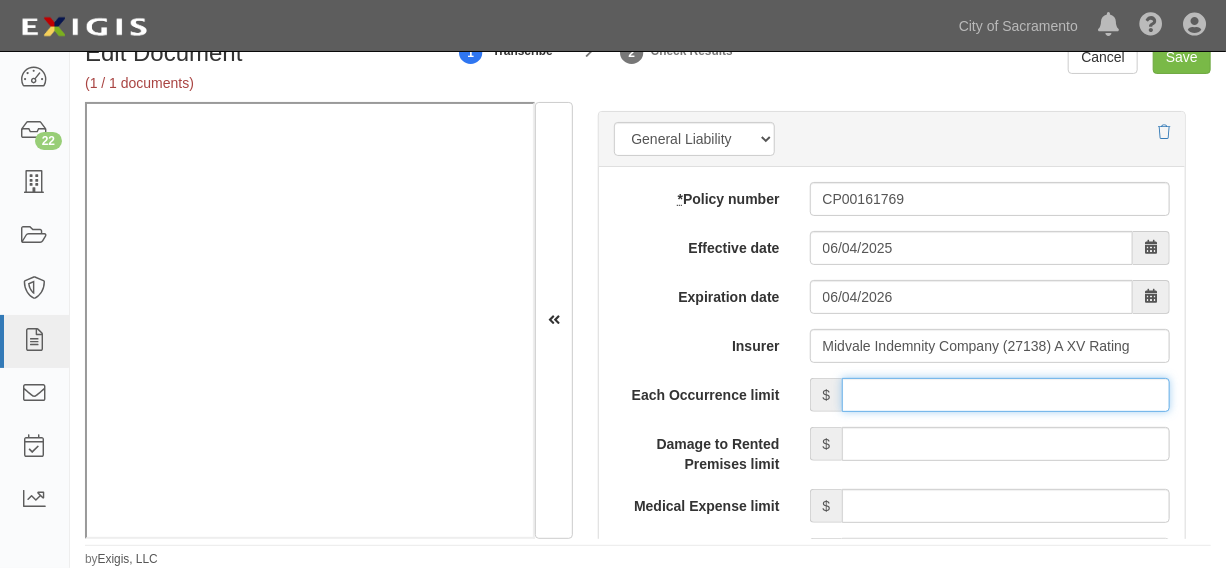 click on "Each Occurrence limit" at bounding box center (1006, 395) 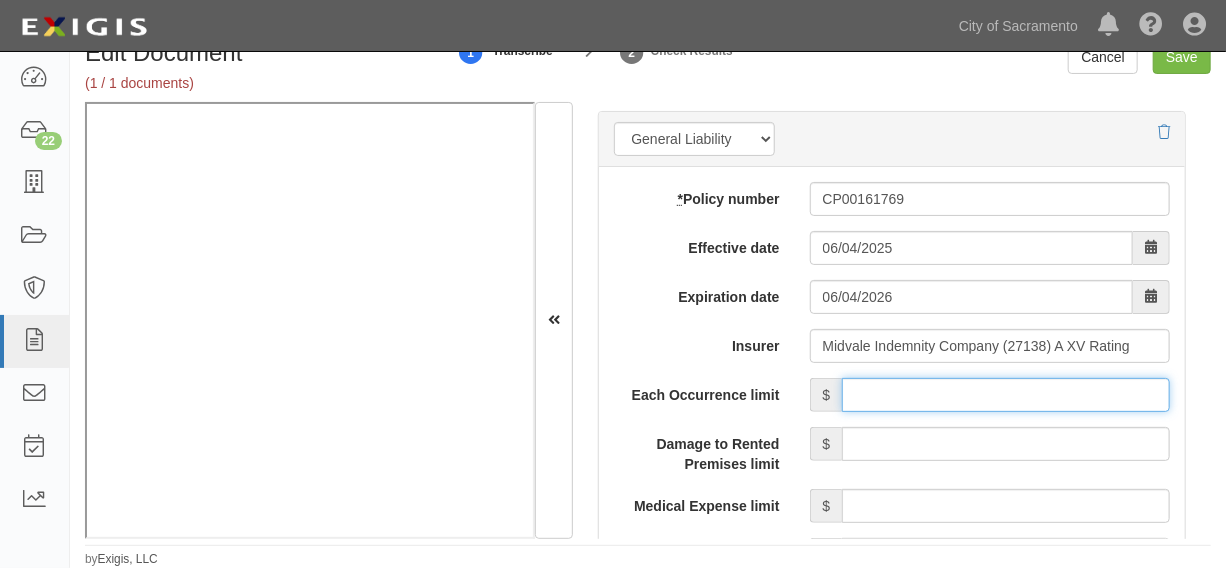 type on "1,000,000" 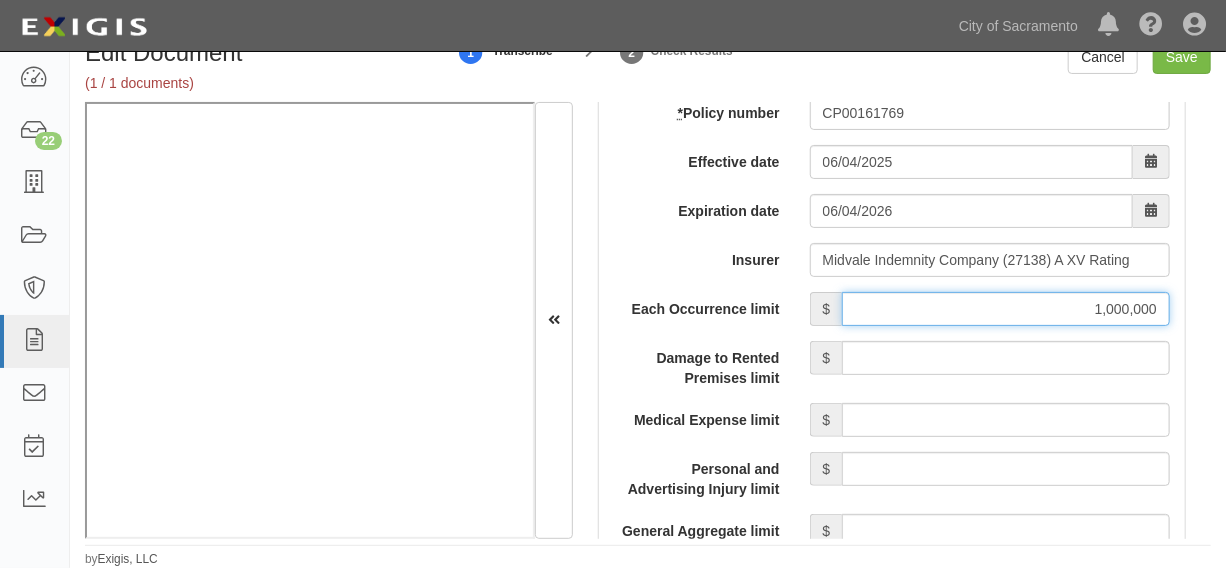 scroll, scrollTop: 1818, scrollLeft: 0, axis: vertical 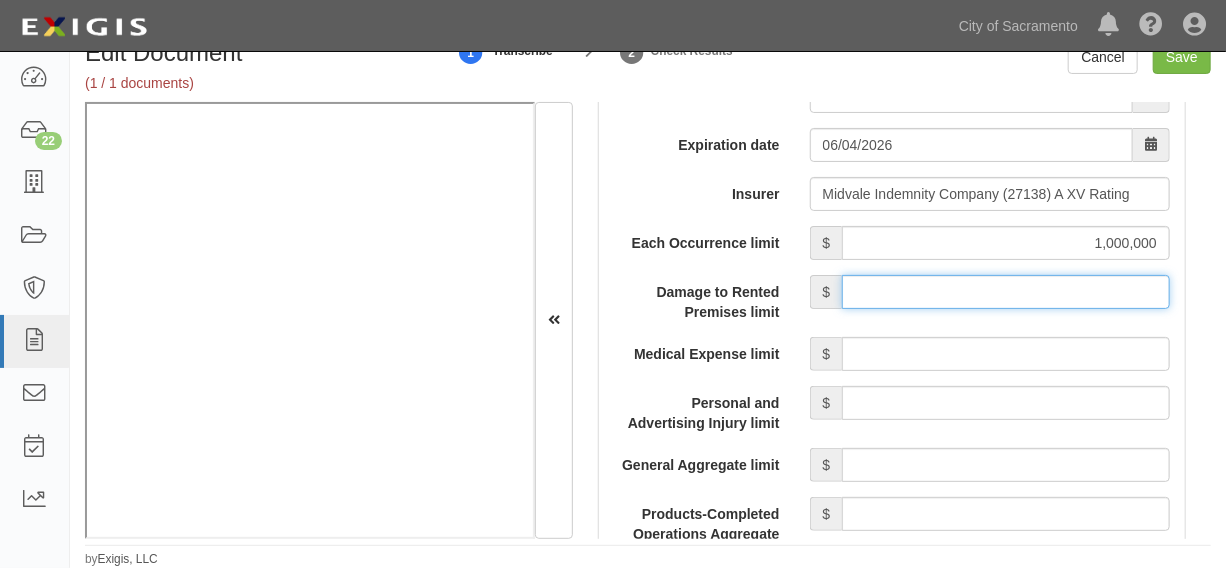 click on "Damage to Rented Premises limit" at bounding box center (1006, 292) 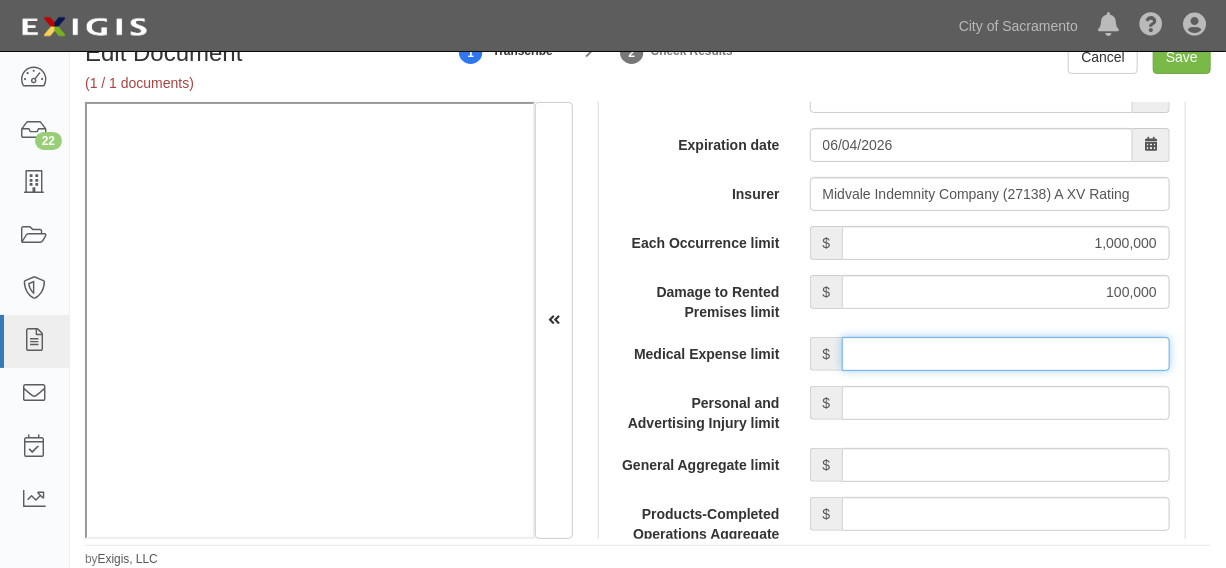 click on "Medical Expense limit" at bounding box center (1006, 354) 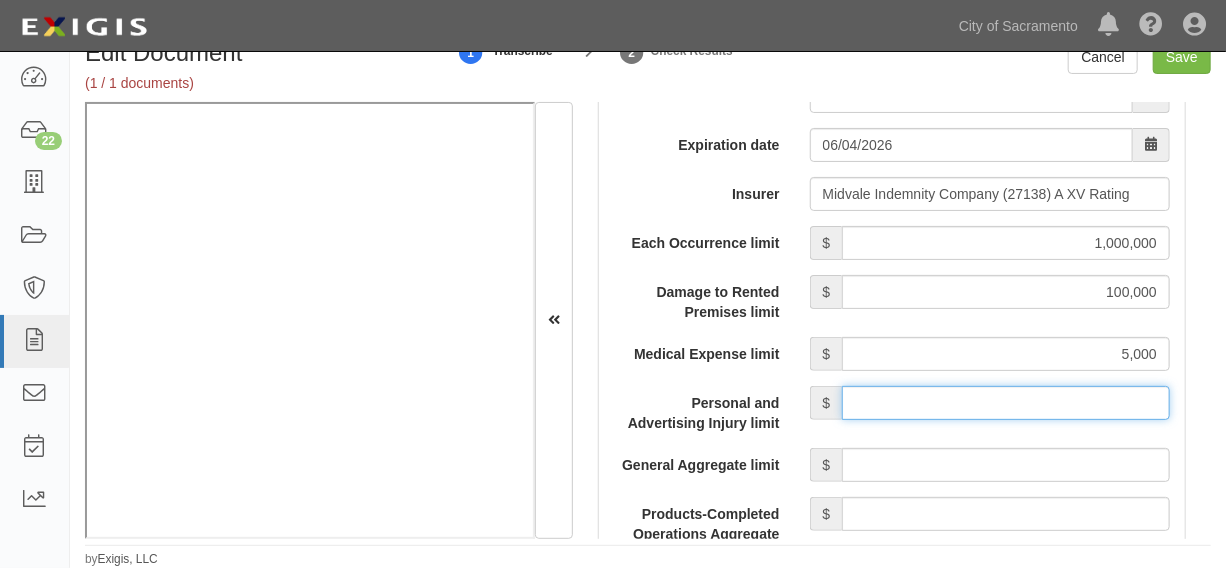 click on "Personal and Advertising Injury limit" at bounding box center (1006, 403) 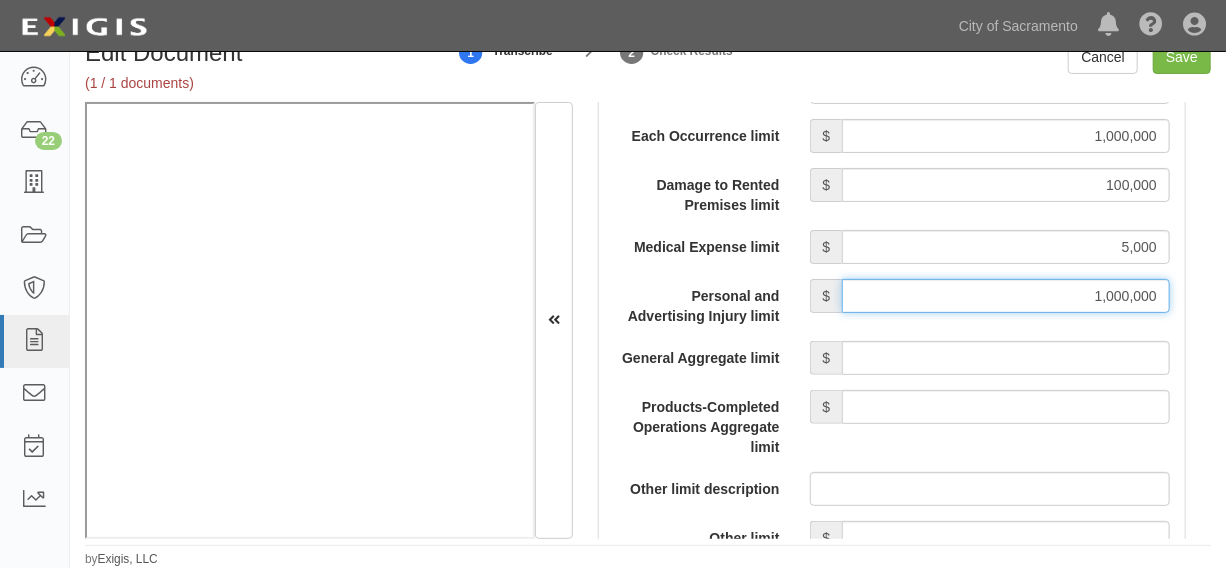 scroll, scrollTop: 1970, scrollLeft: 0, axis: vertical 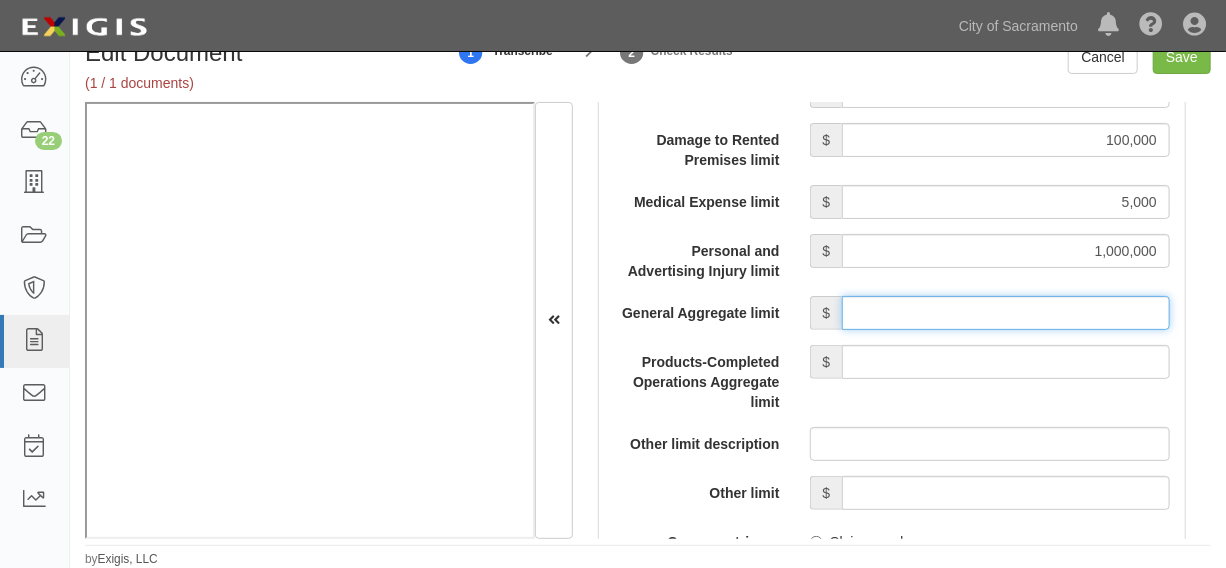 click on "General Aggregate limit" at bounding box center (1006, 313) 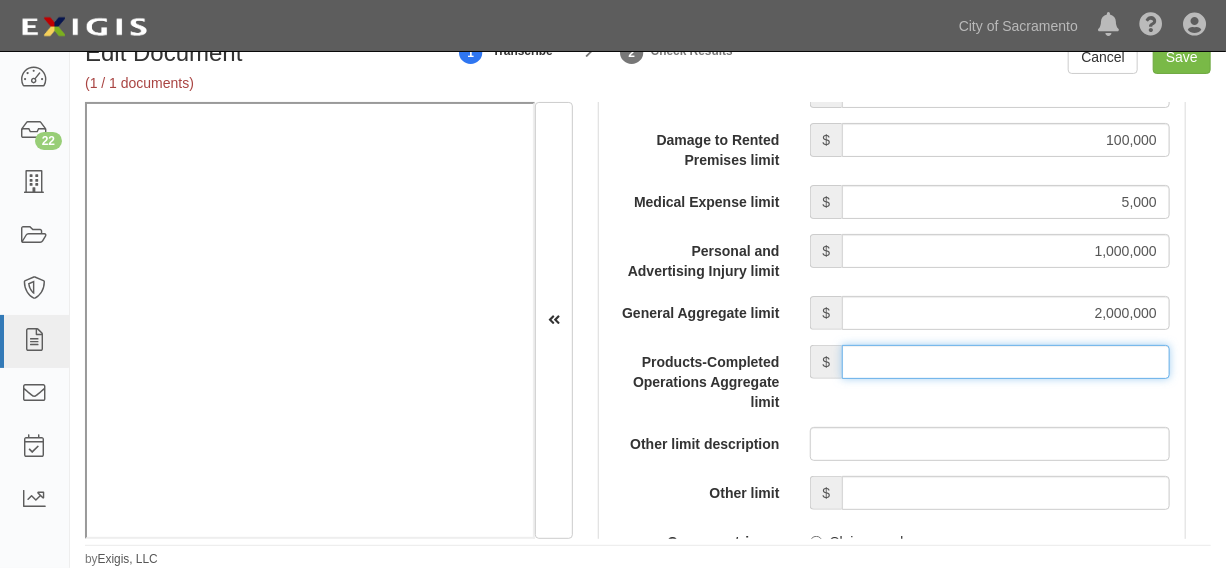 click on "Products-Completed Operations Aggregate limit" at bounding box center (1006, 362) 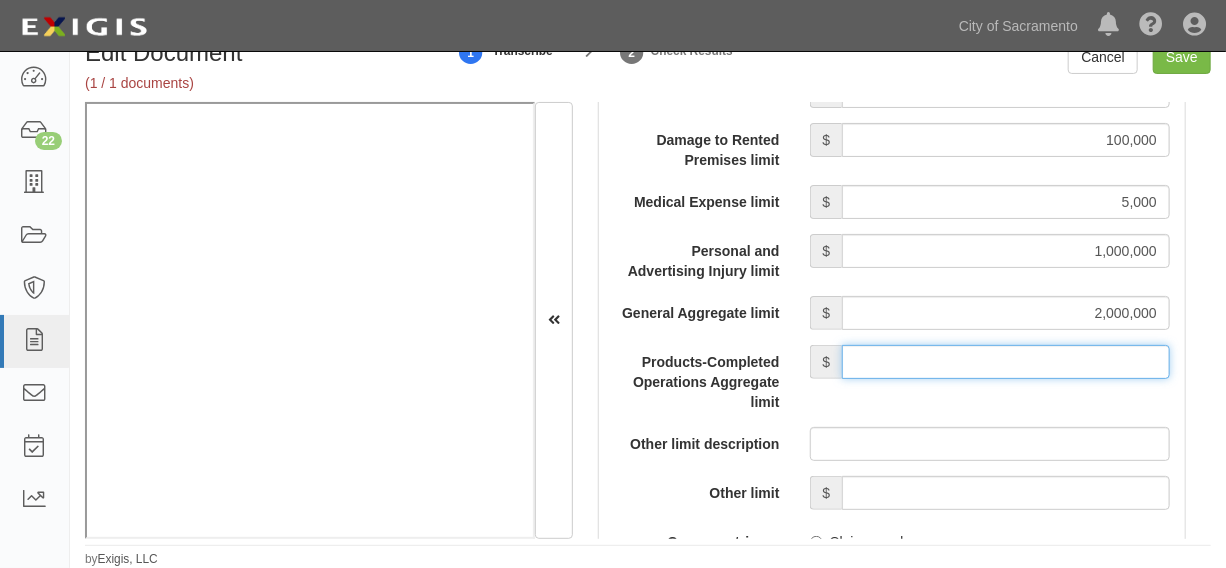 type on "2,000,000" 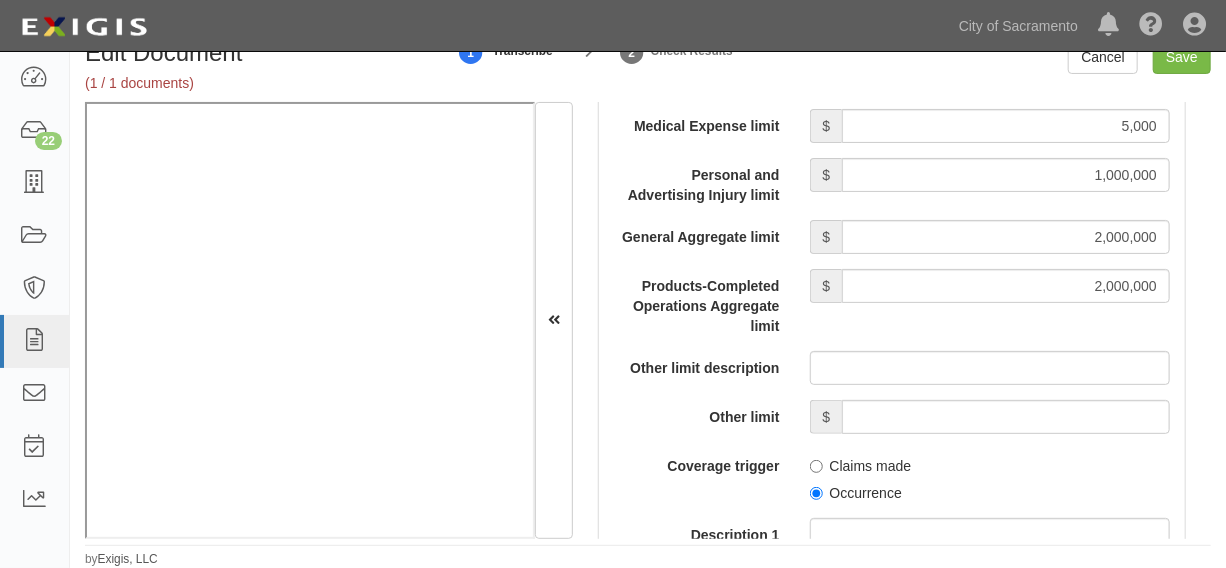 scroll, scrollTop: 2272, scrollLeft: 0, axis: vertical 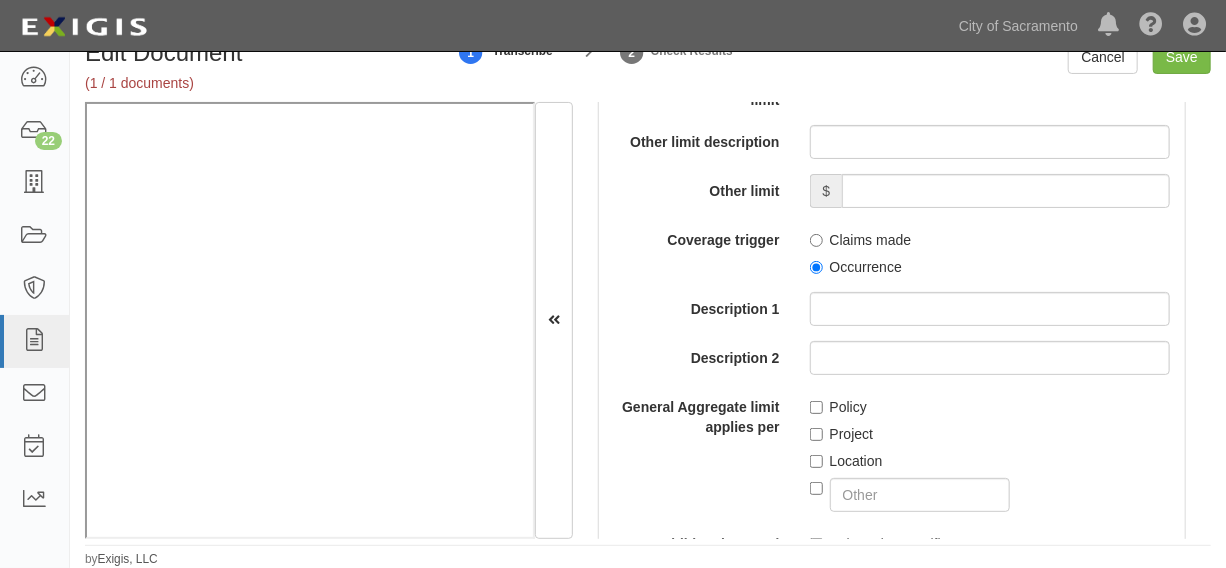 click on "Occurrence" at bounding box center [990, 263] 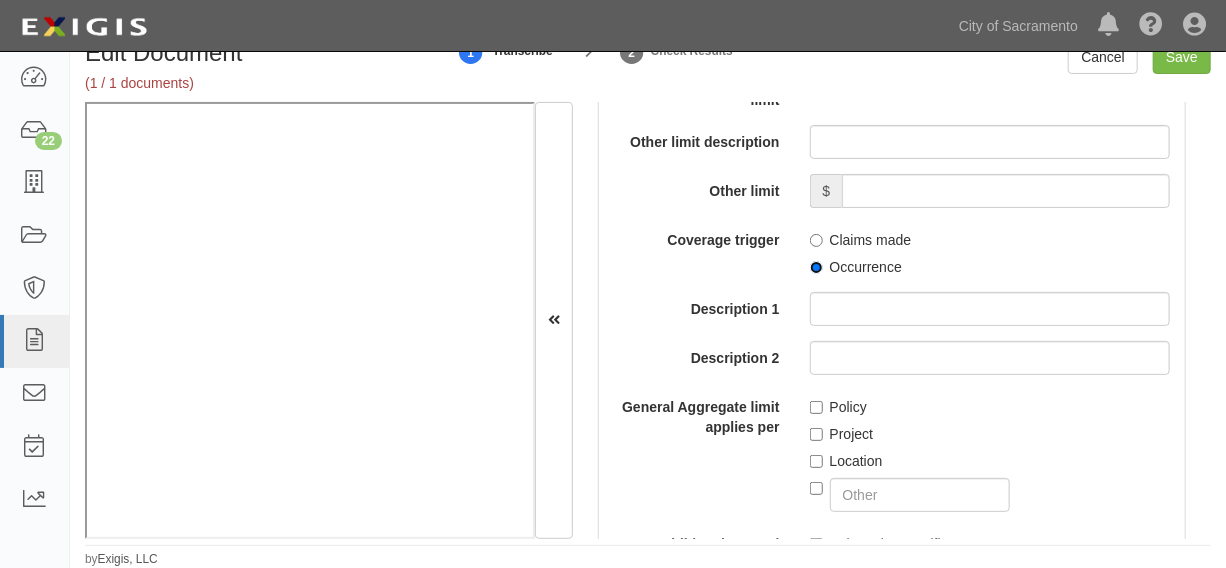 click on "Occurrence" at bounding box center [816, 267] 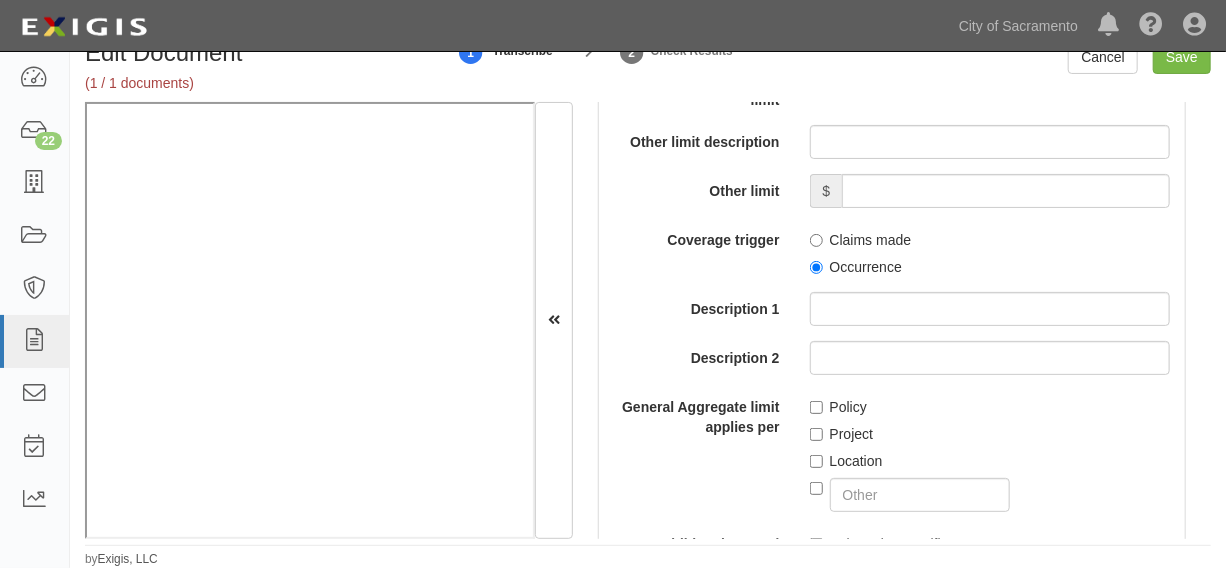 click on "Policy" at bounding box center [838, 407] 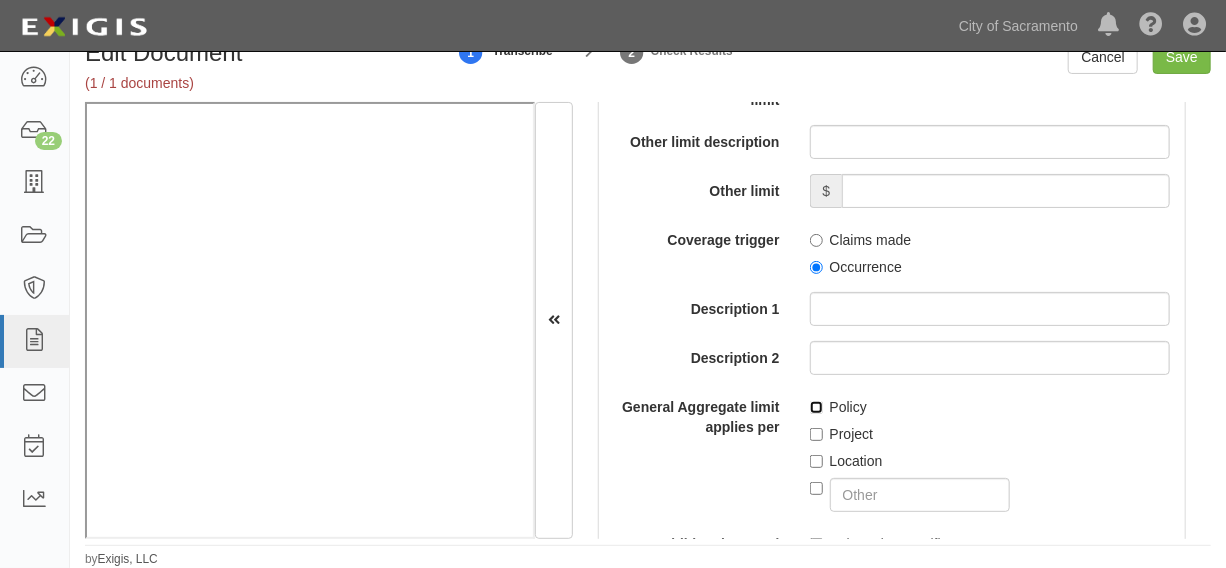click on "Policy" at bounding box center (816, 407) 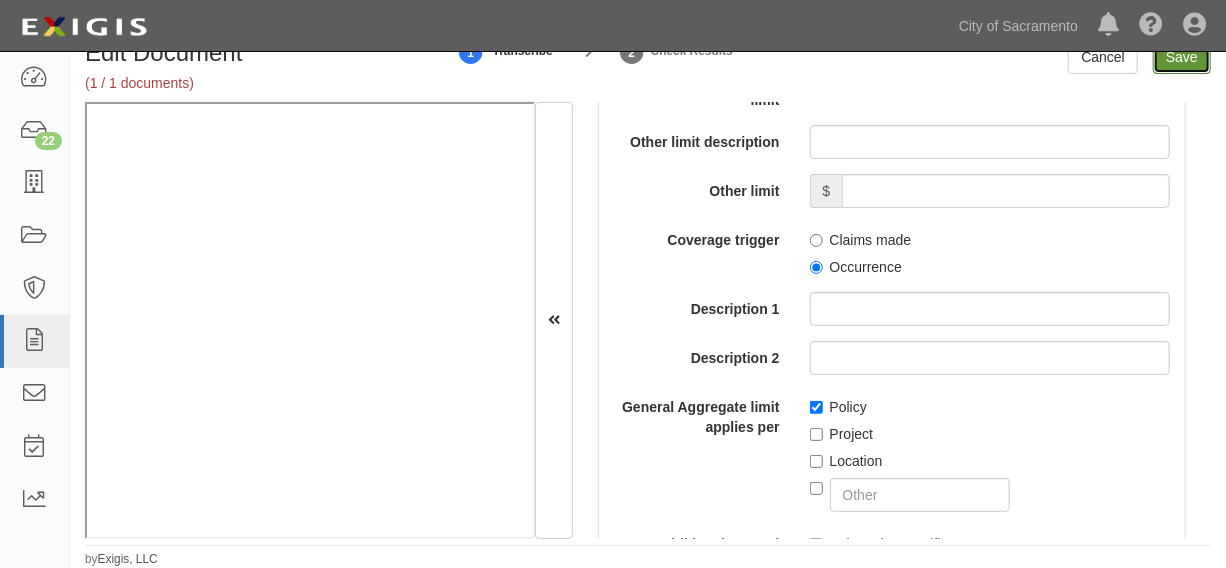 click on "Save" at bounding box center (1182, 57) 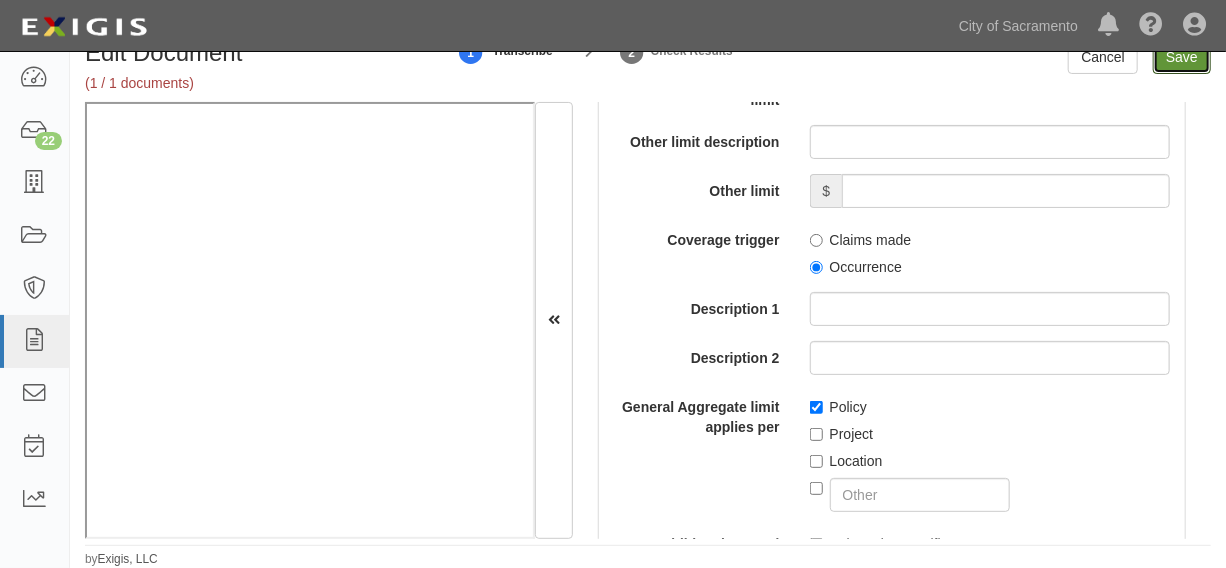 type on "1000000" 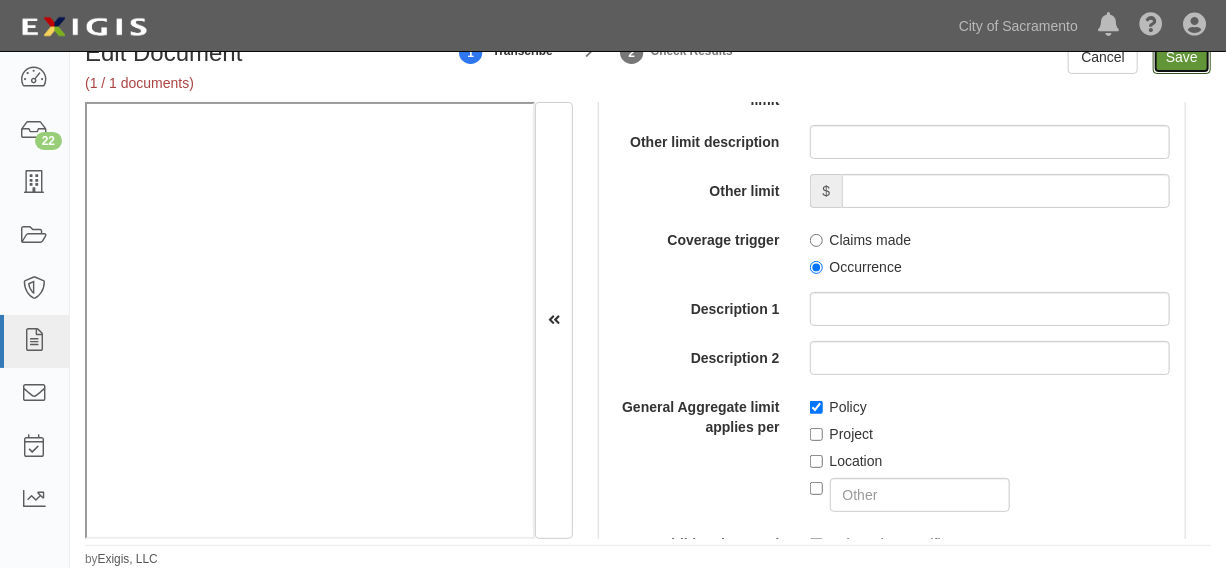type on "2000000" 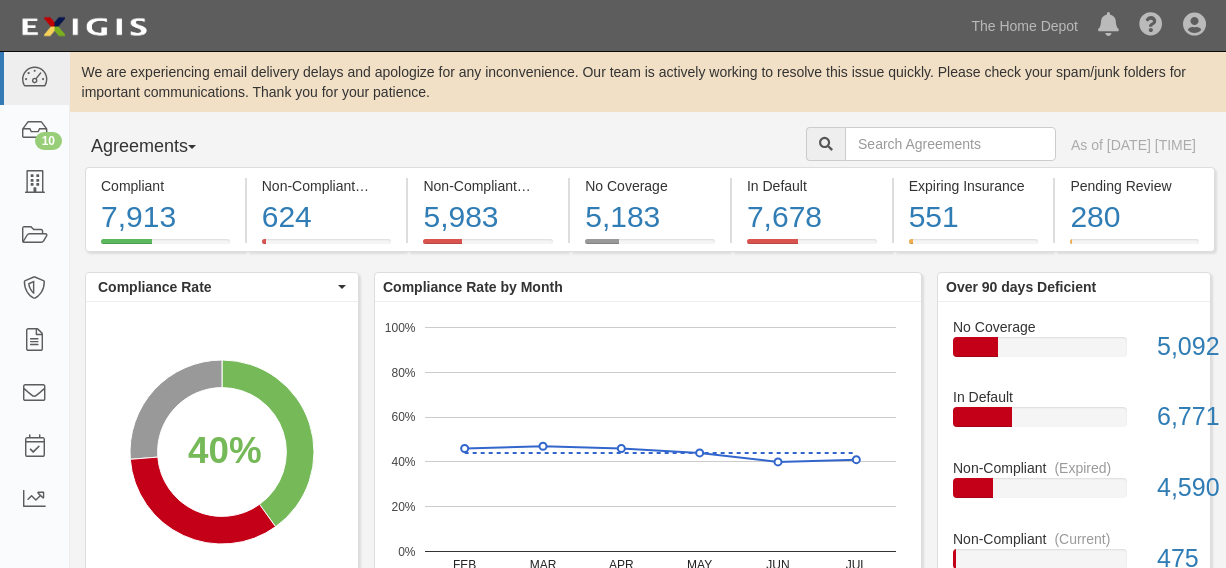 scroll, scrollTop: 0, scrollLeft: 0, axis: both 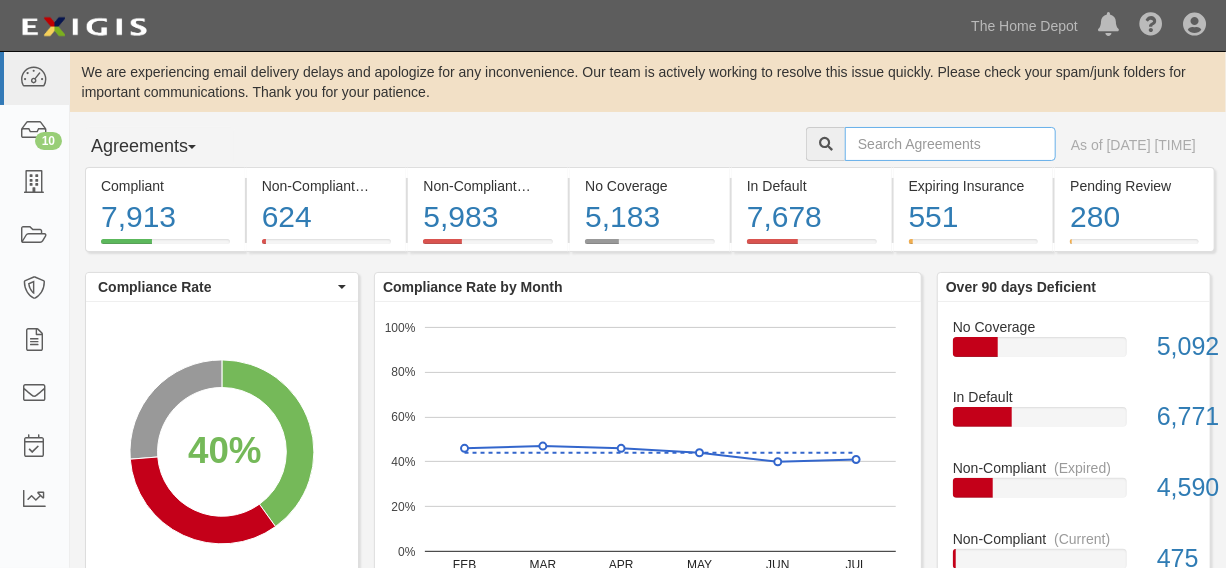 click at bounding box center (950, 144) 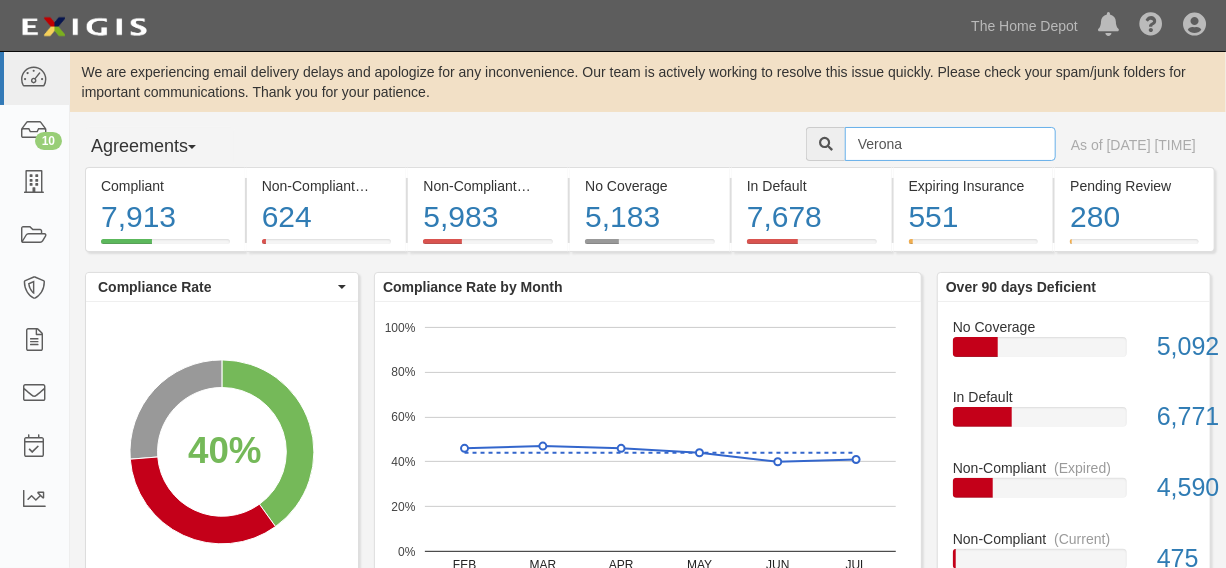 type on "Verona" 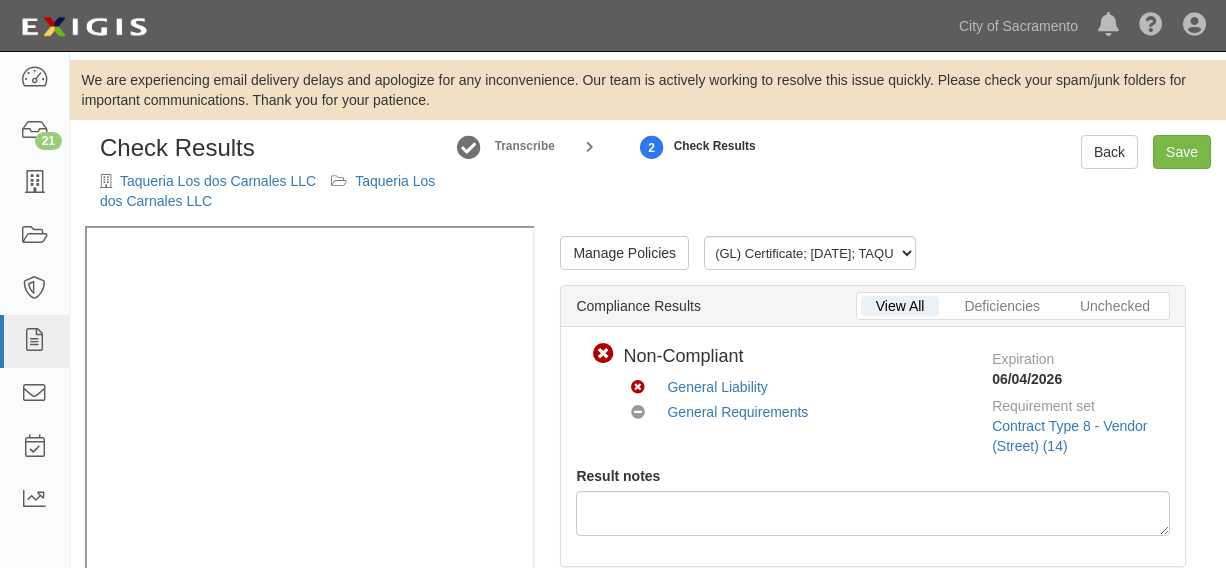 scroll, scrollTop: 0, scrollLeft: 0, axis: both 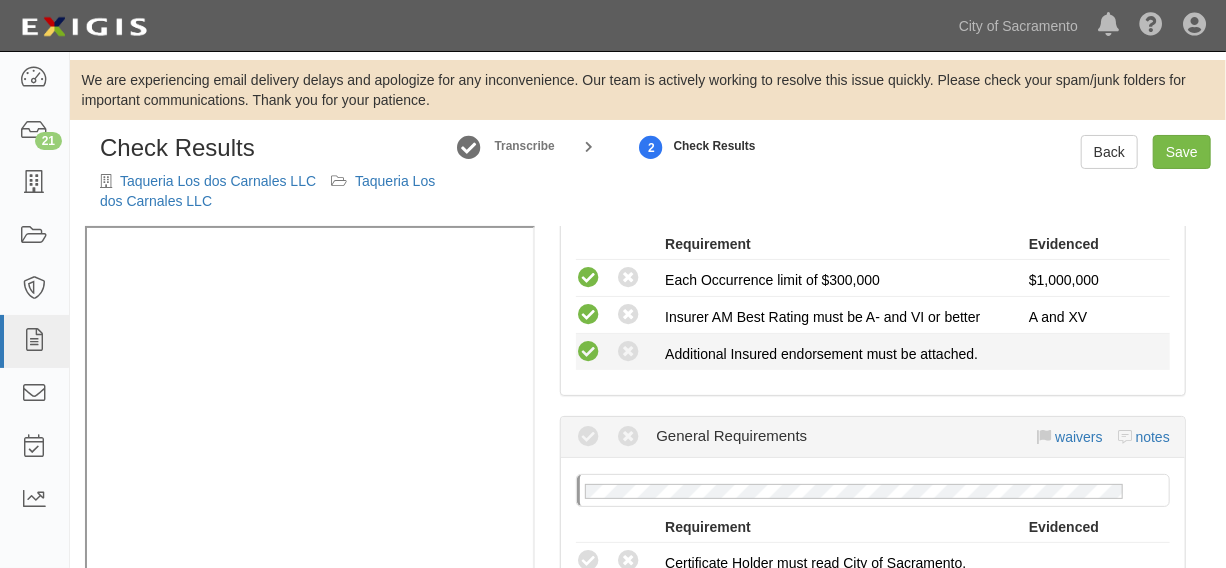 click at bounding box center [588, 352] 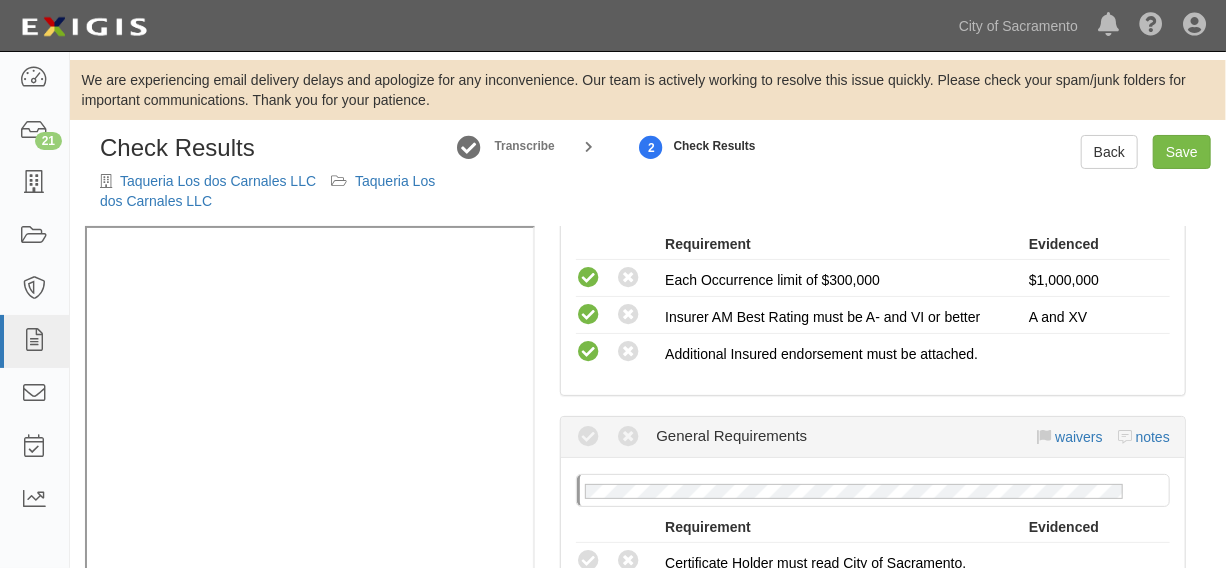 scroll, scrollTop: 606, scrollLeft: 0, axis: vertical 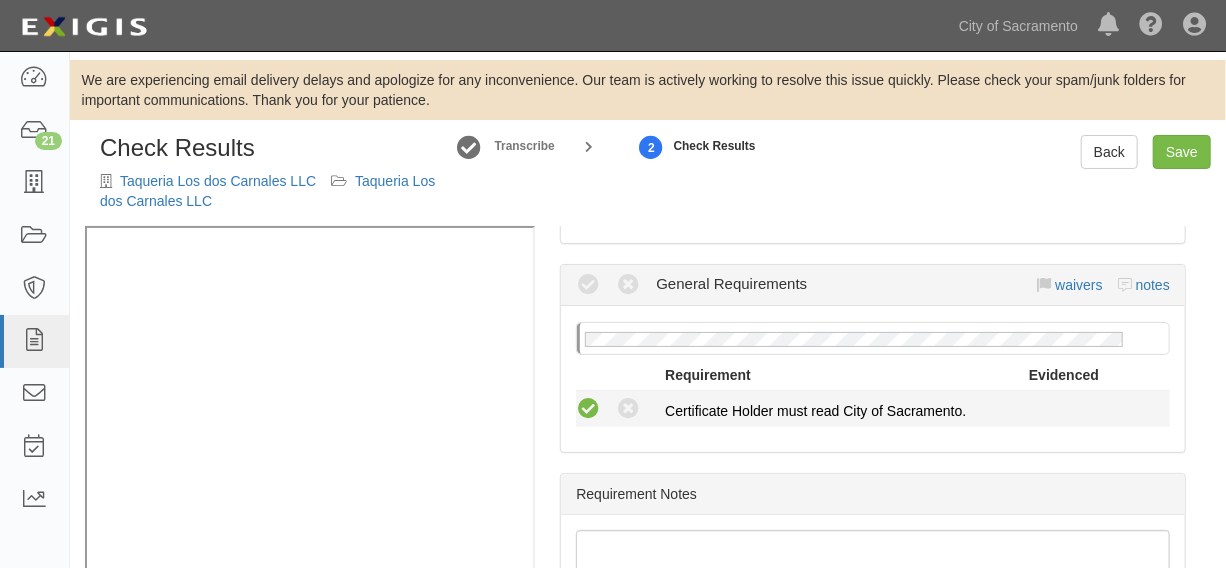click at bounding box center [588, 409] 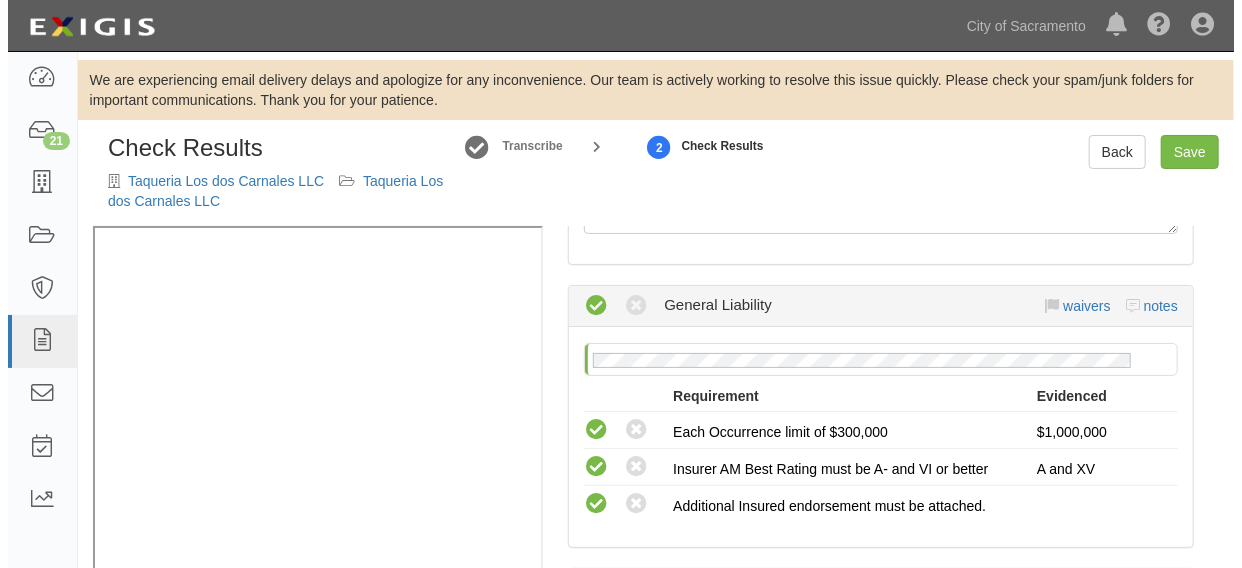 scroll, scrollTop: 0, scrollLeft: 0, axis: both 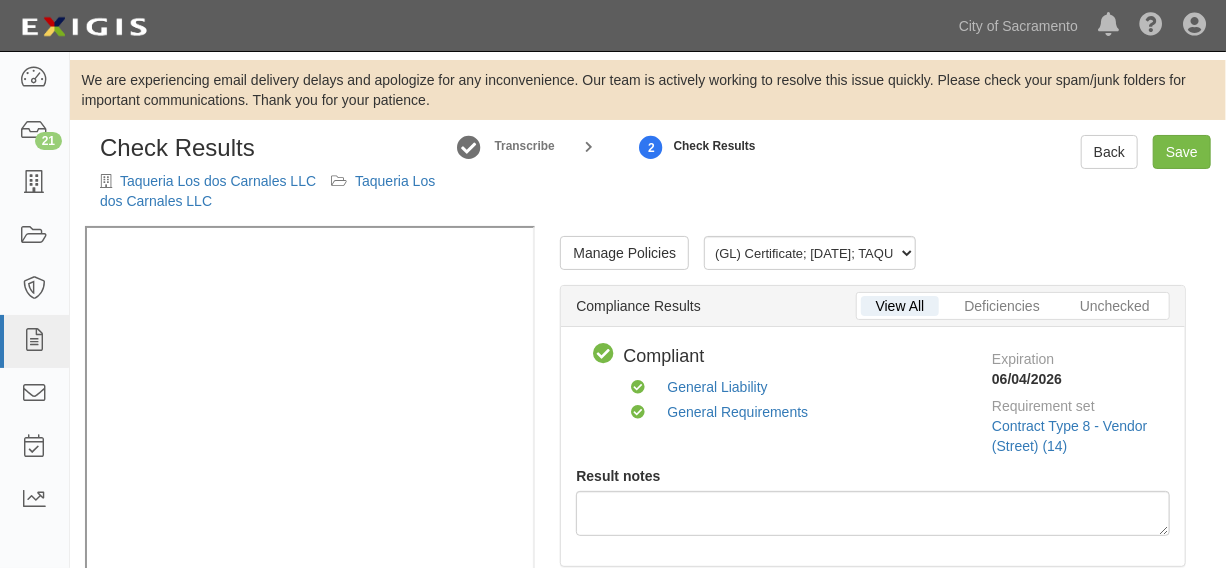 click on "Check Results Taqueria Los dos Carnales LLC Taqueria Los dos Carnales LLC
Transcribe
2 Check Results Back Save" at bounding box center [648, 180] 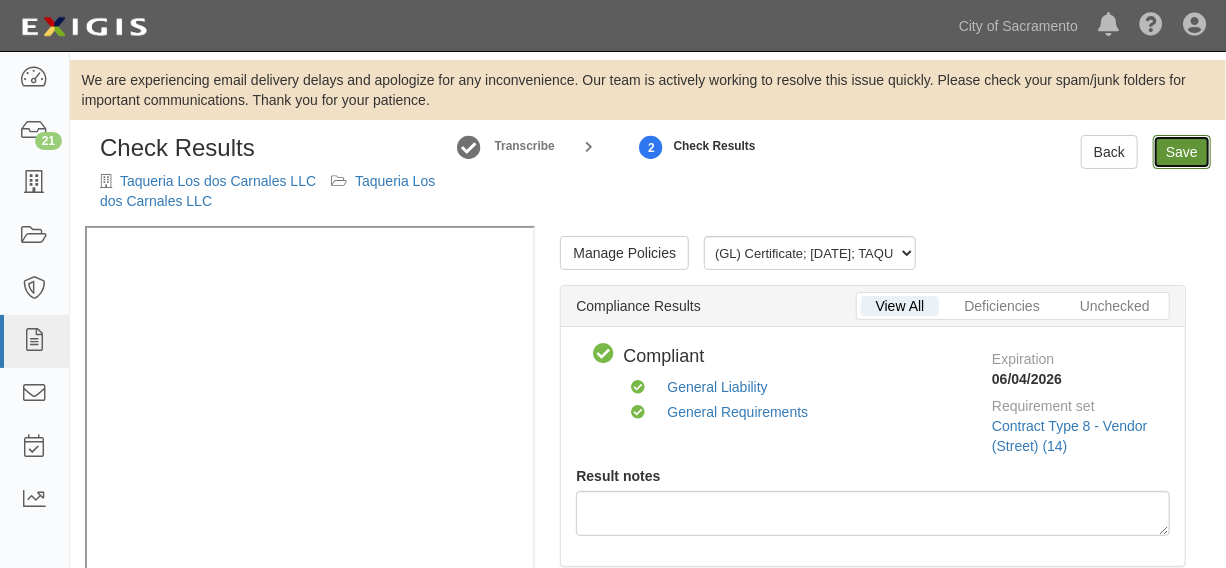 click on "Save" at bounding box center (1182, 152) 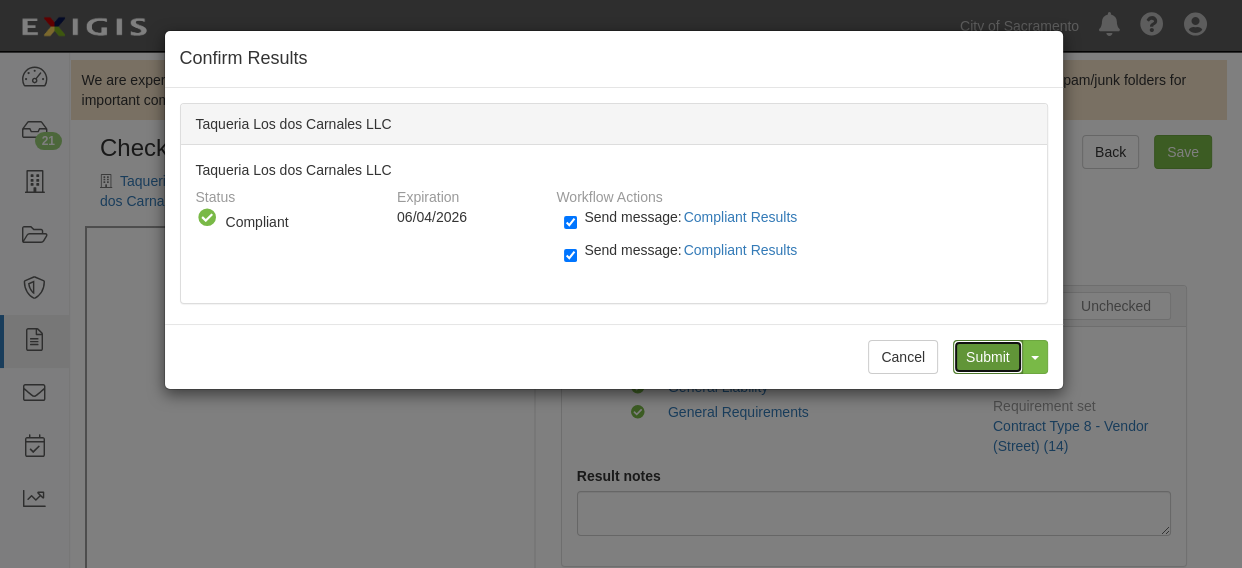click on "Submit" at bounding box center (988, 357) 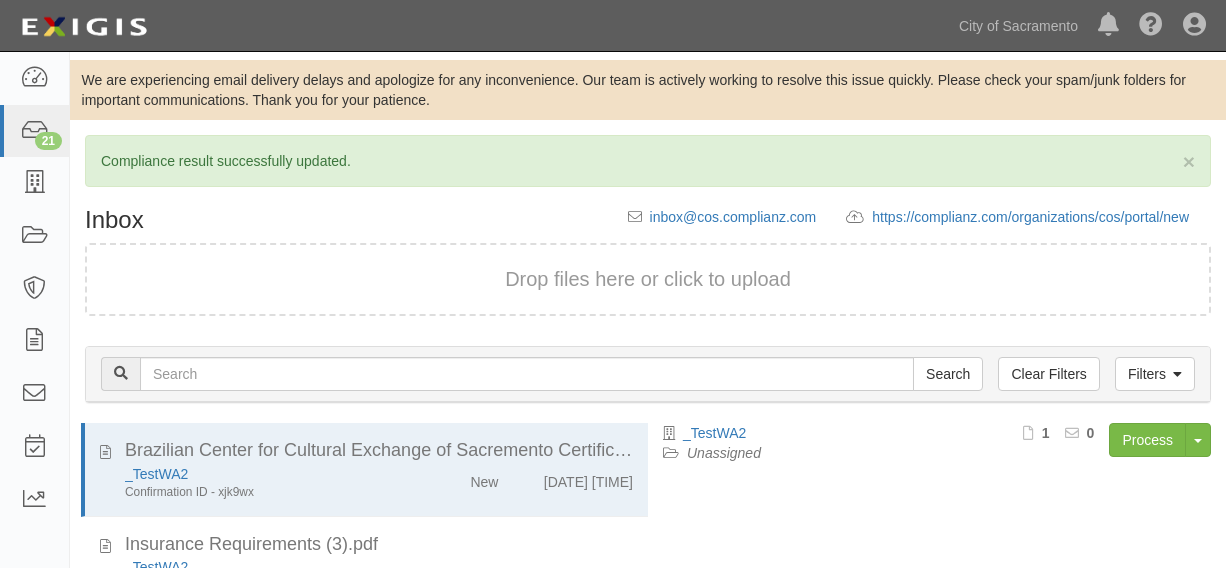 scroll, scrollTop: 0, scrollLeft: 0, axis: both 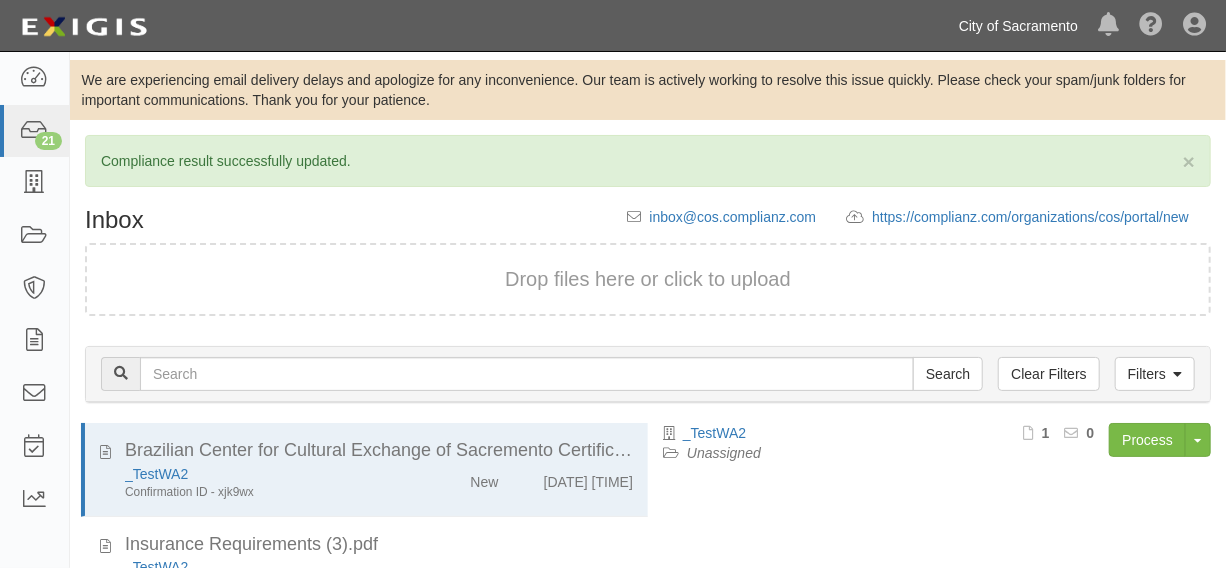 click on "City of Sacramento" at bounding box center (1018, 26) 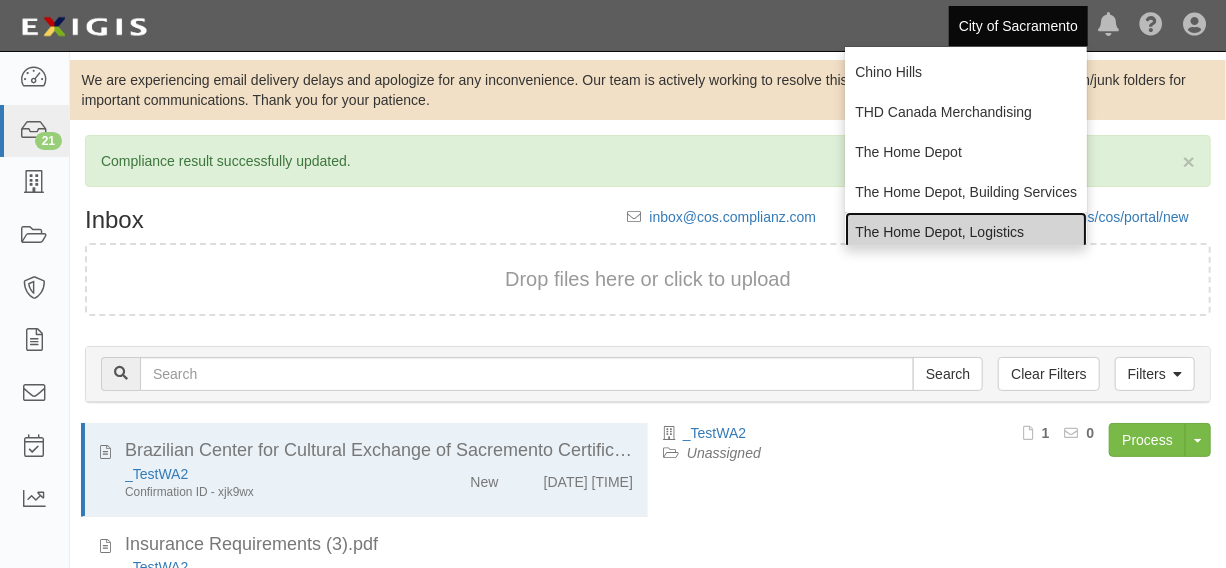 click on "The Home Depot, Logistics" at bounding box center (966, 232) 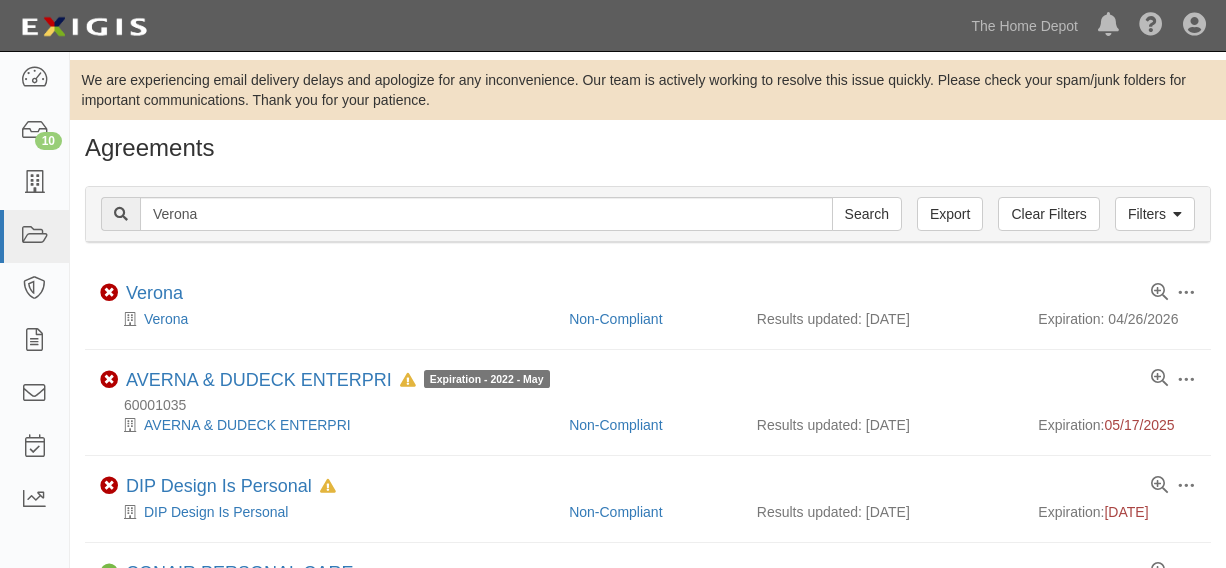 scroll, scrollTop: 0, scrollLeft: 0, axis: both 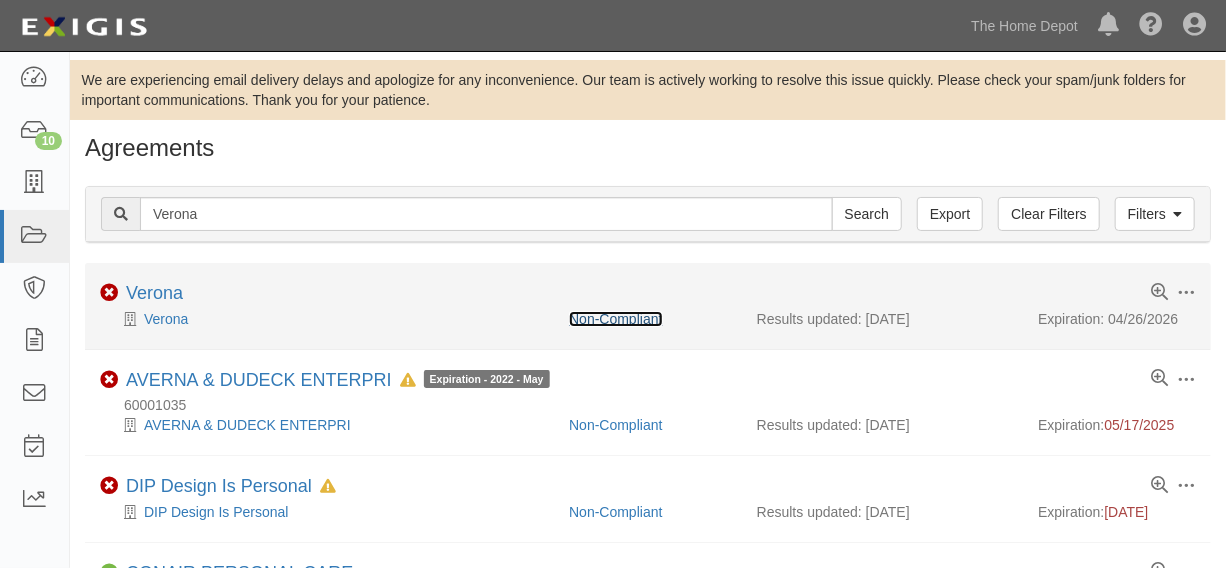click on "Non-Compliant" at bounding box center [615, 319] 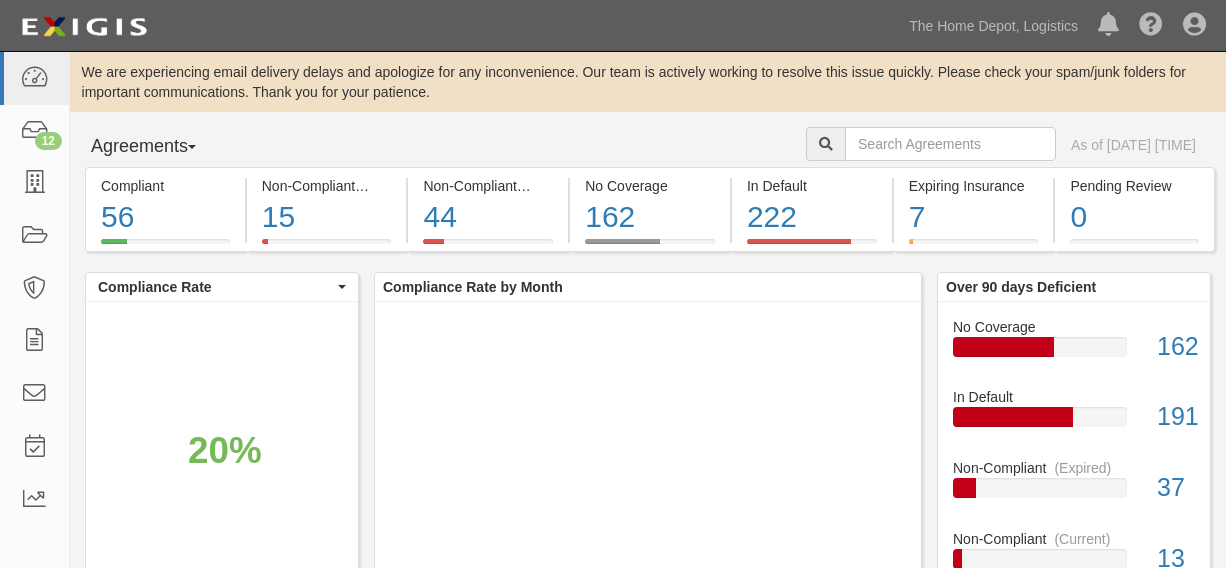 scroll, scrollTop: 0, scrollLeft: 0, axis: both 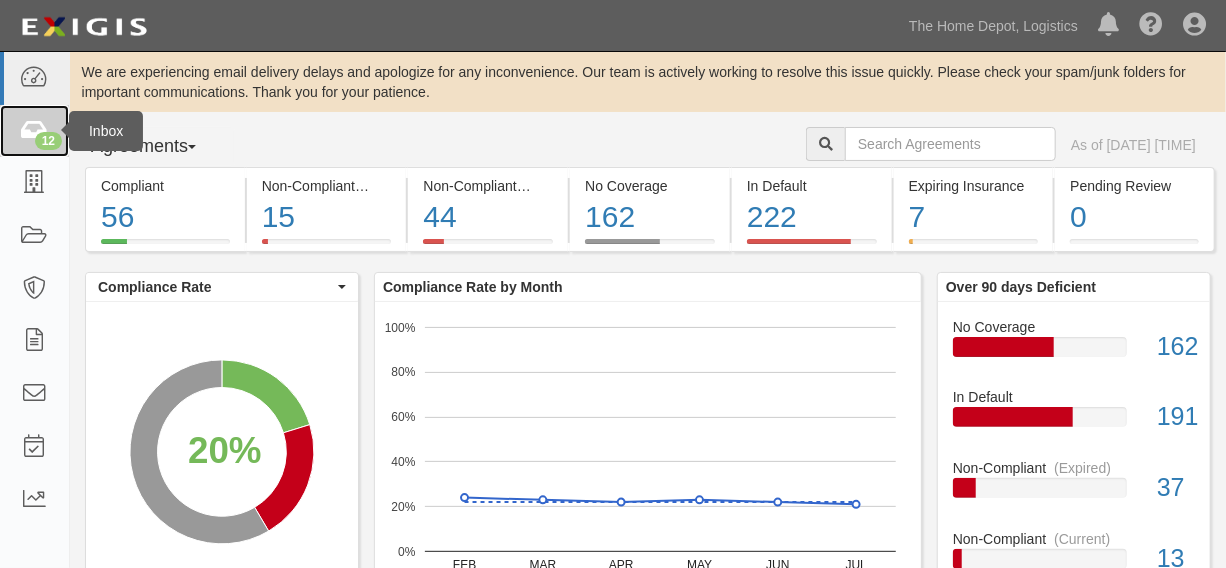 click on "12" at bounding box center (34, 131) 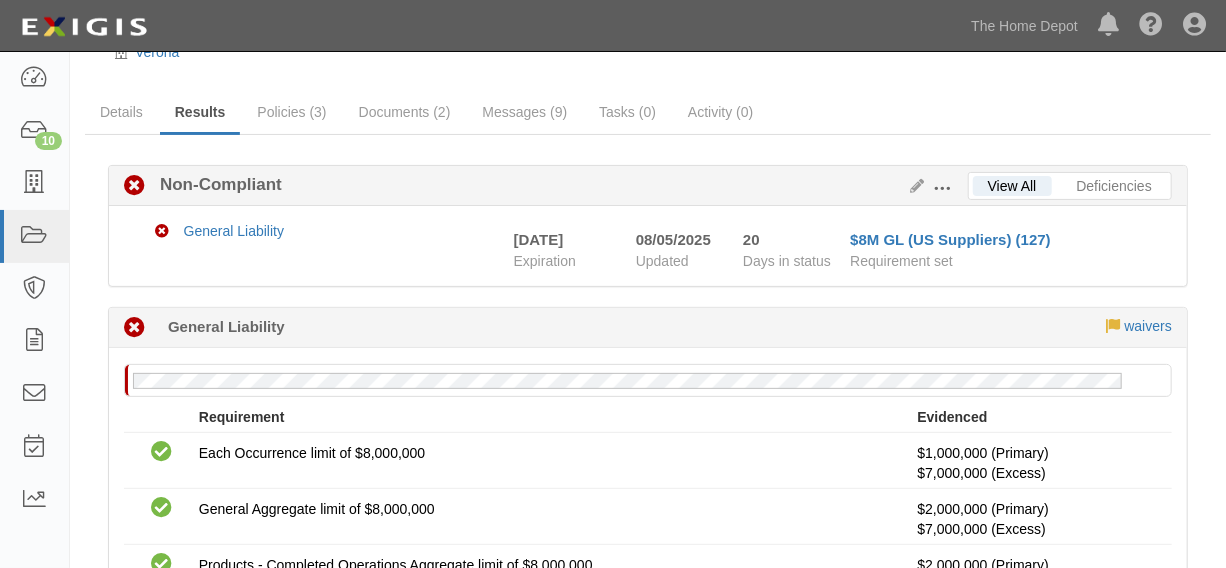 scroll, scrollTop: 0, scrollLeft: 0, axis: both 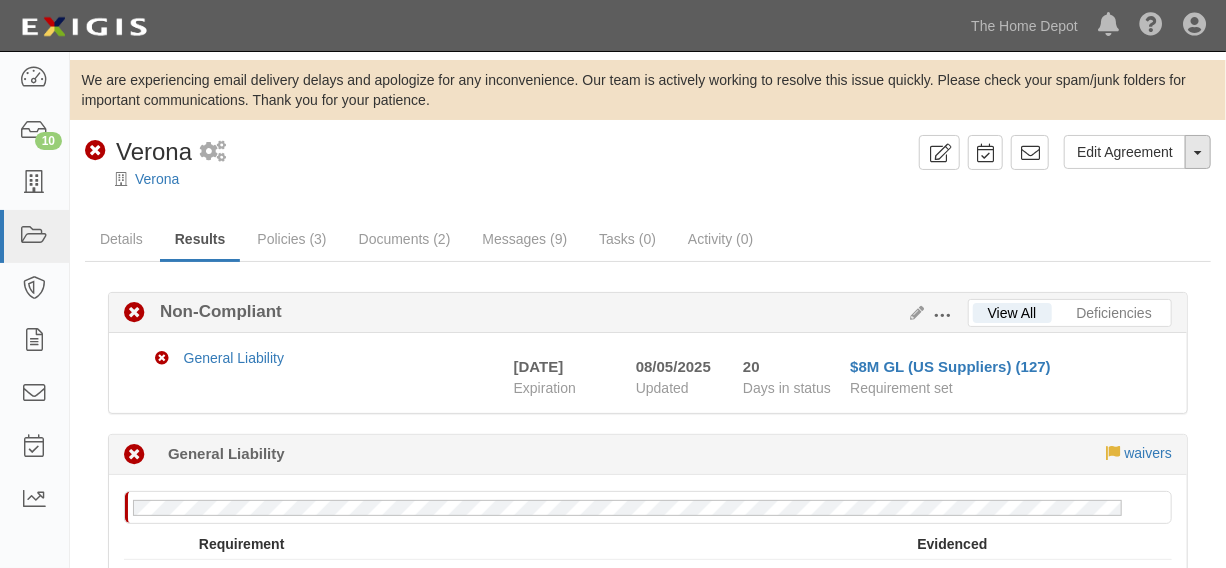 click on "Toggle Agreement Dropdown" at bounding box center [1198, 152] 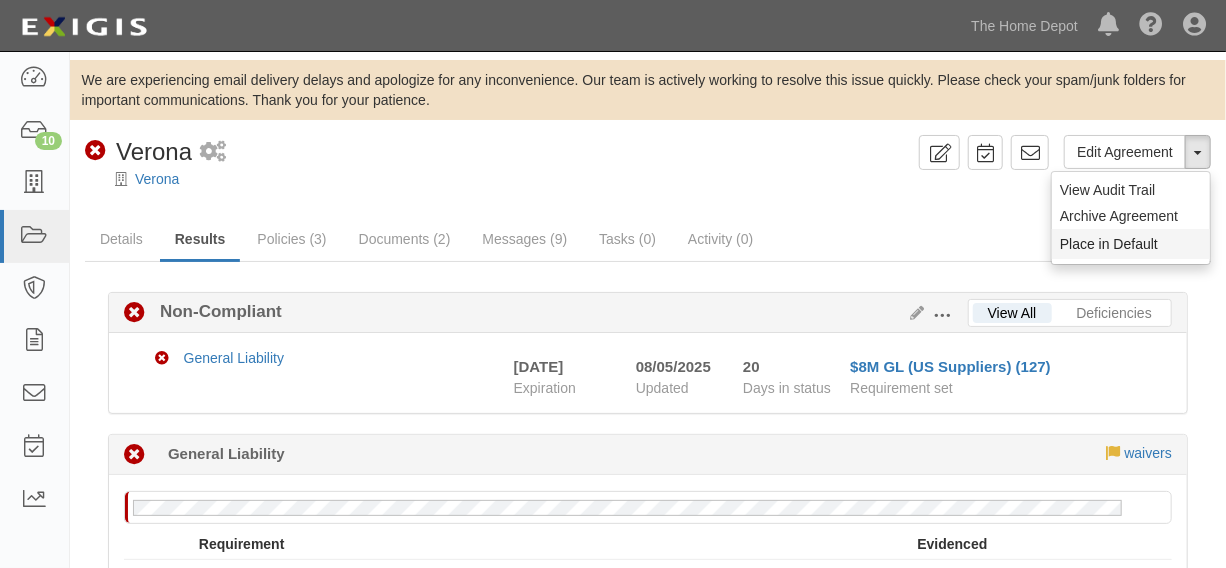 click on "Place in Default" at bounding box center (1131, 244) 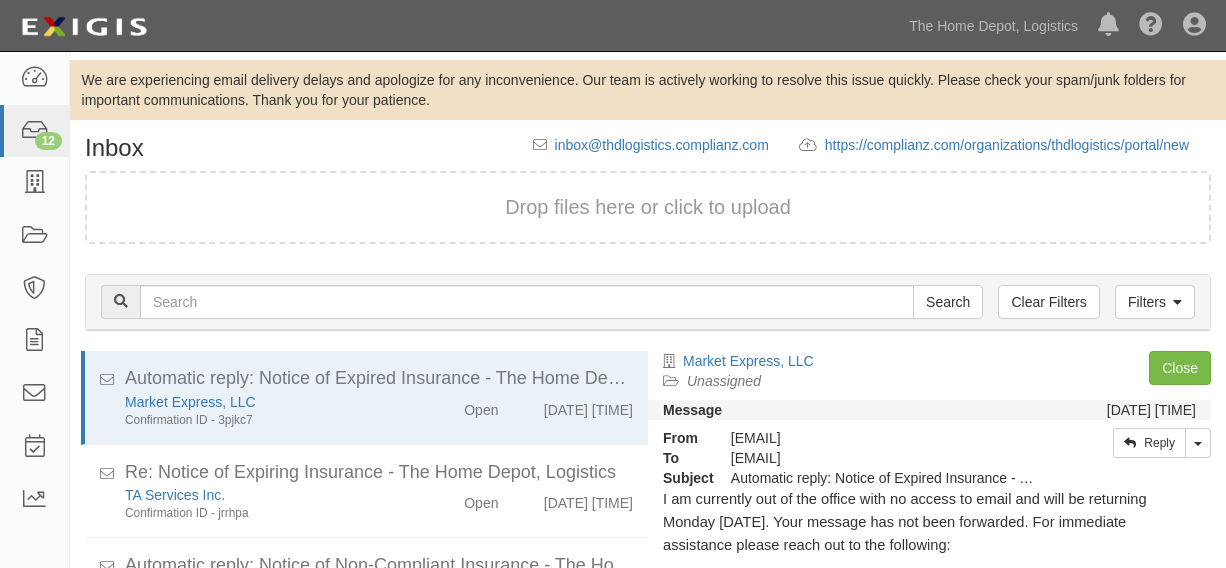 scroll, scrollTop: 90, scrollLeft: 0, axis: vertical 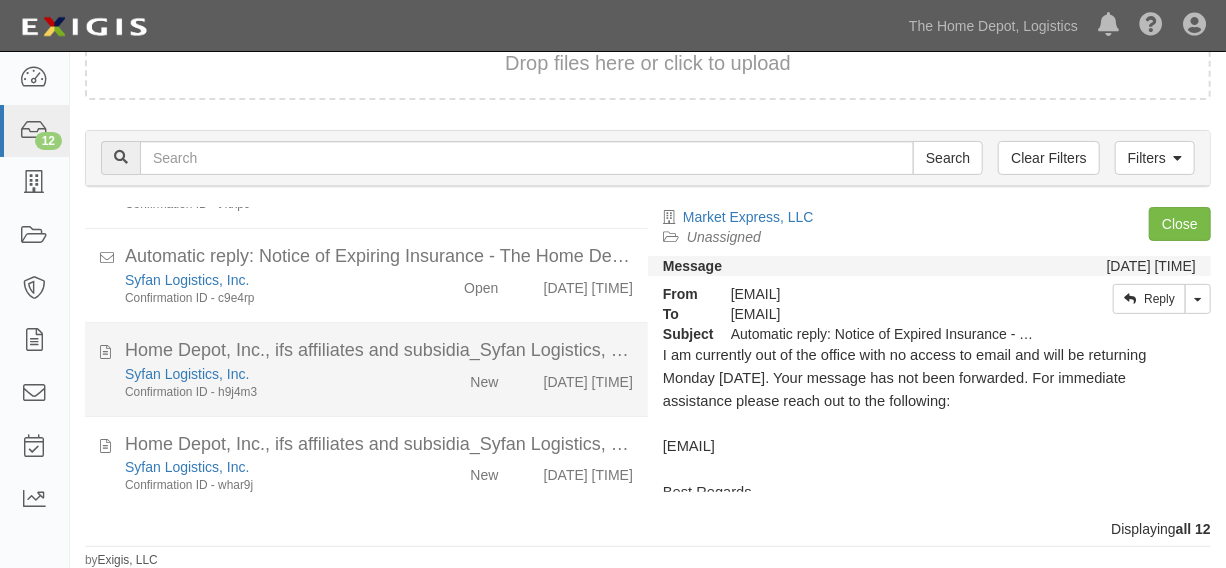 click on "Syfan Logistics, Inc.
Confirmation ID - h9j4m3
[DATE] [TIME]" 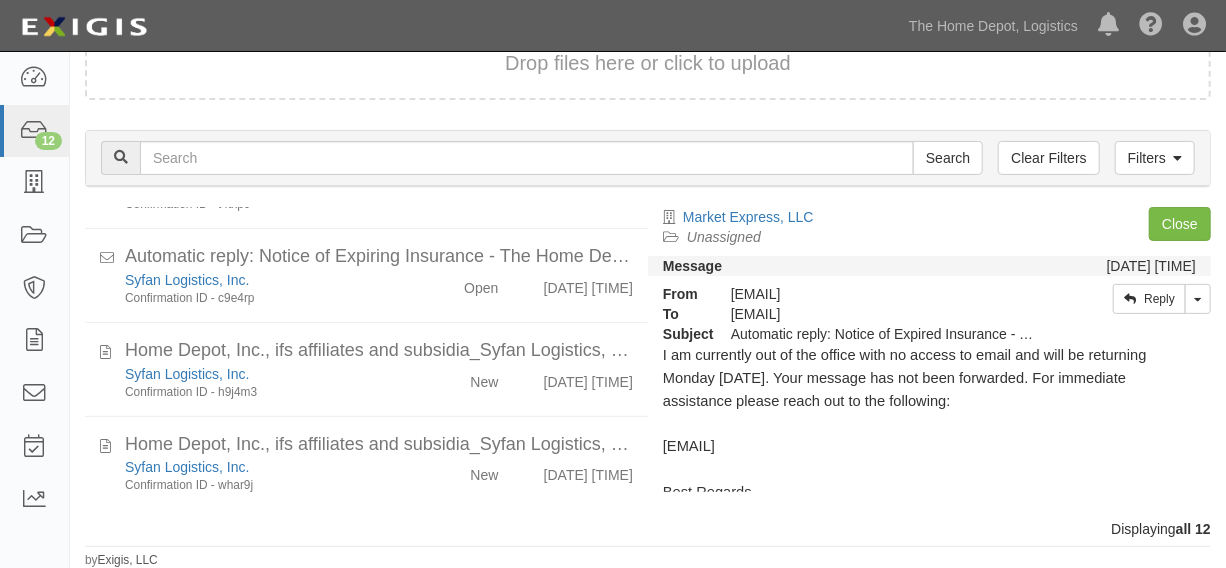 scroll, scrollTop: 84, scrollLeft: 0, axis: vertical 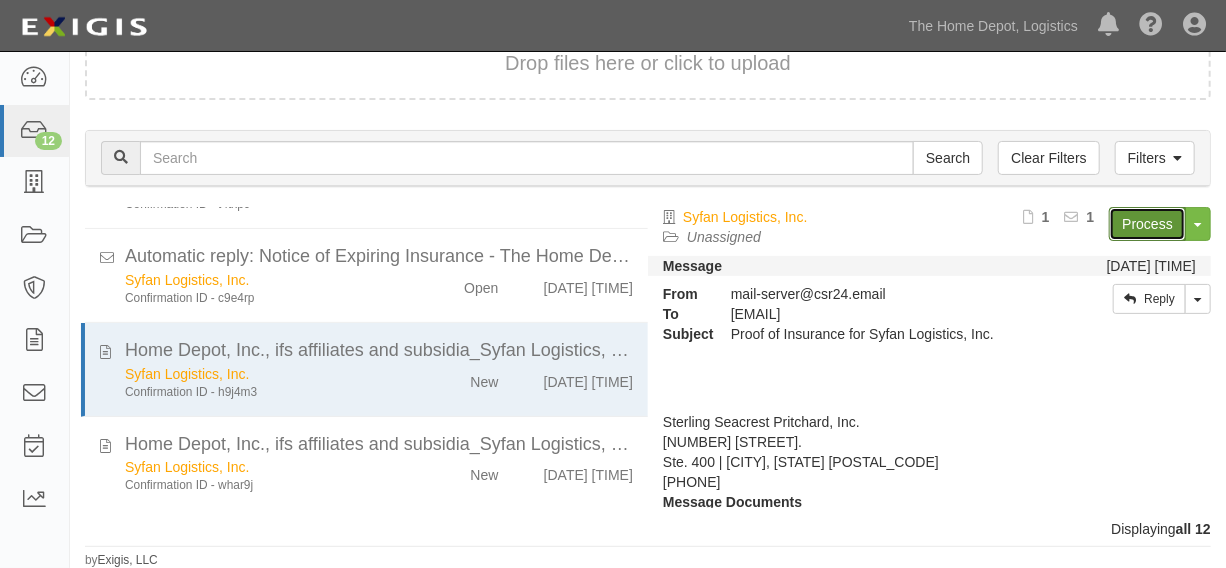 click on "Process" at bounding box center [1147, 224] 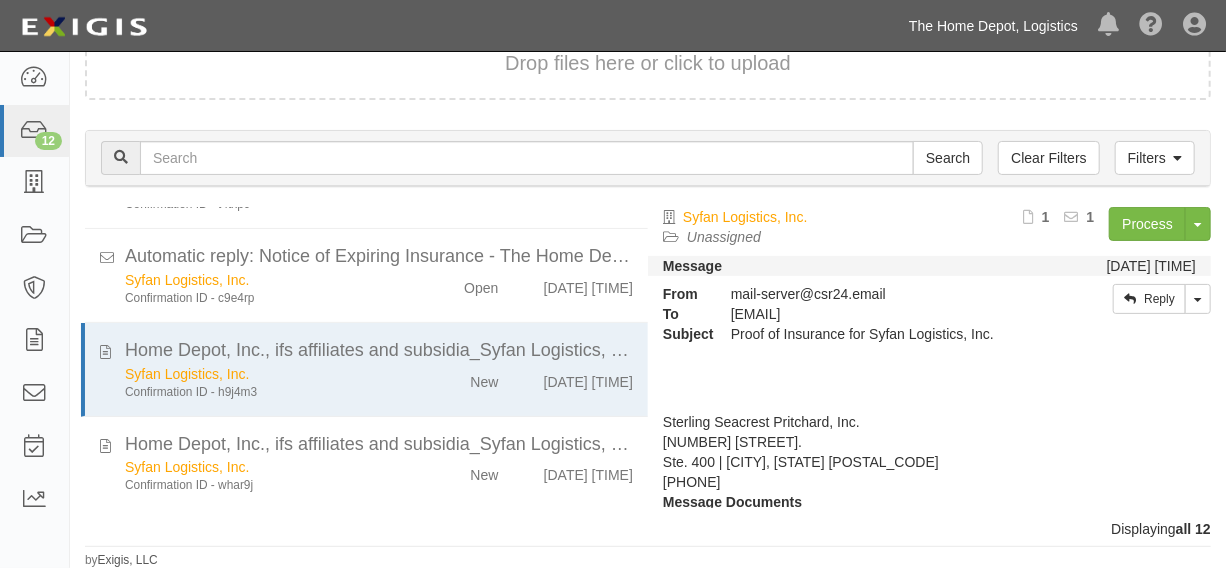 click on "The Home Depot, Logistics" at bounding box center [993, 26] 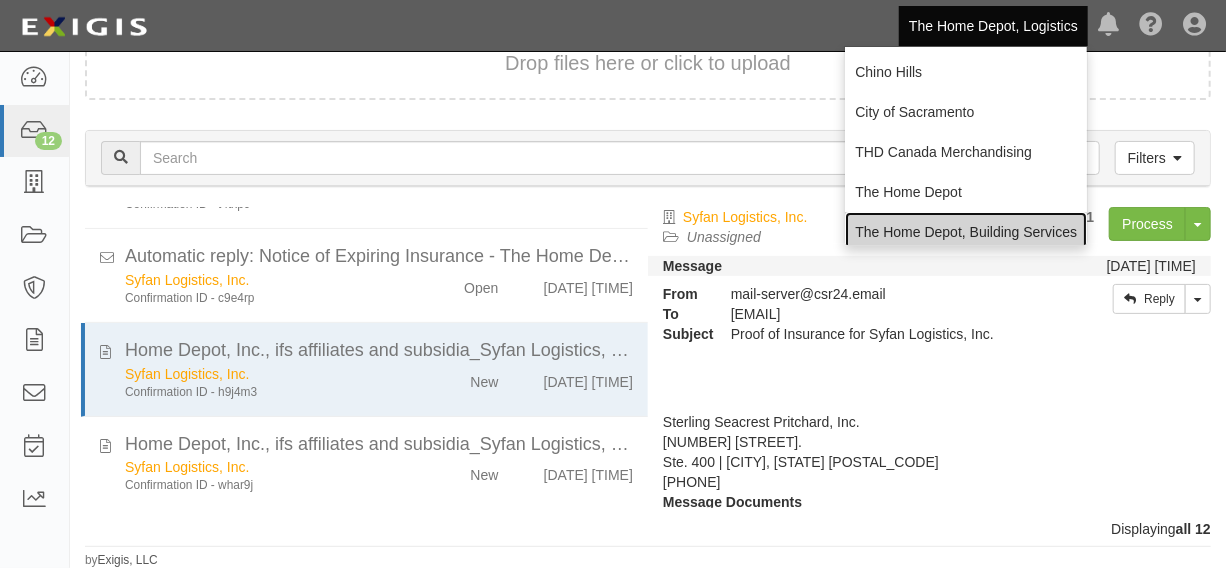 click on "The Home Depot, Building Services" at bounding box center (966, 232) 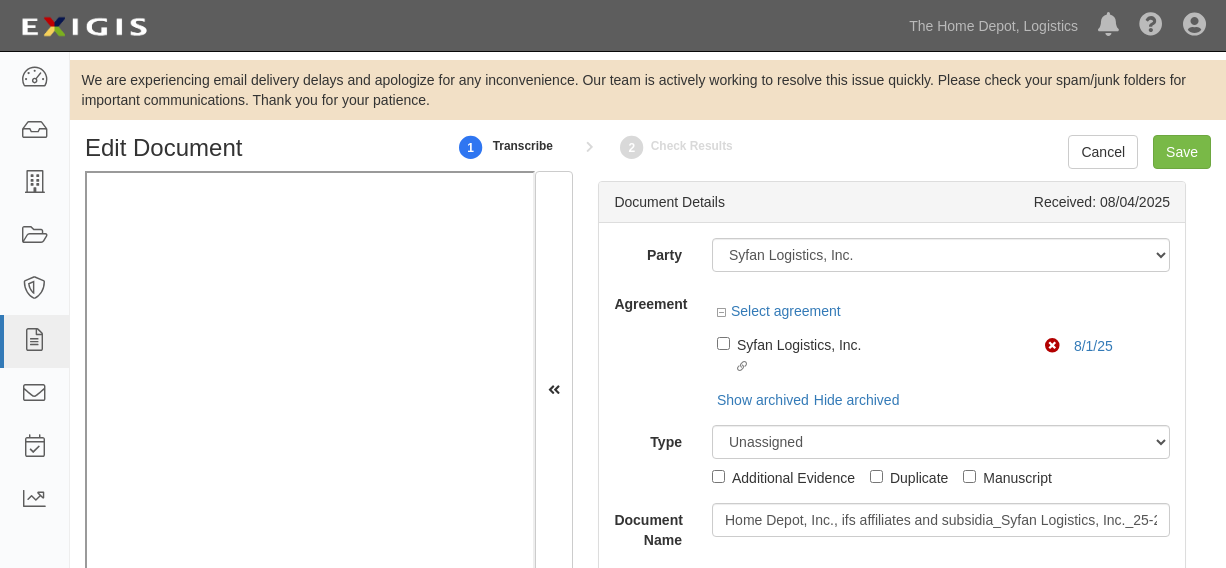 scroll, scrollTop: 0, scrollLeft: 0, axis: both 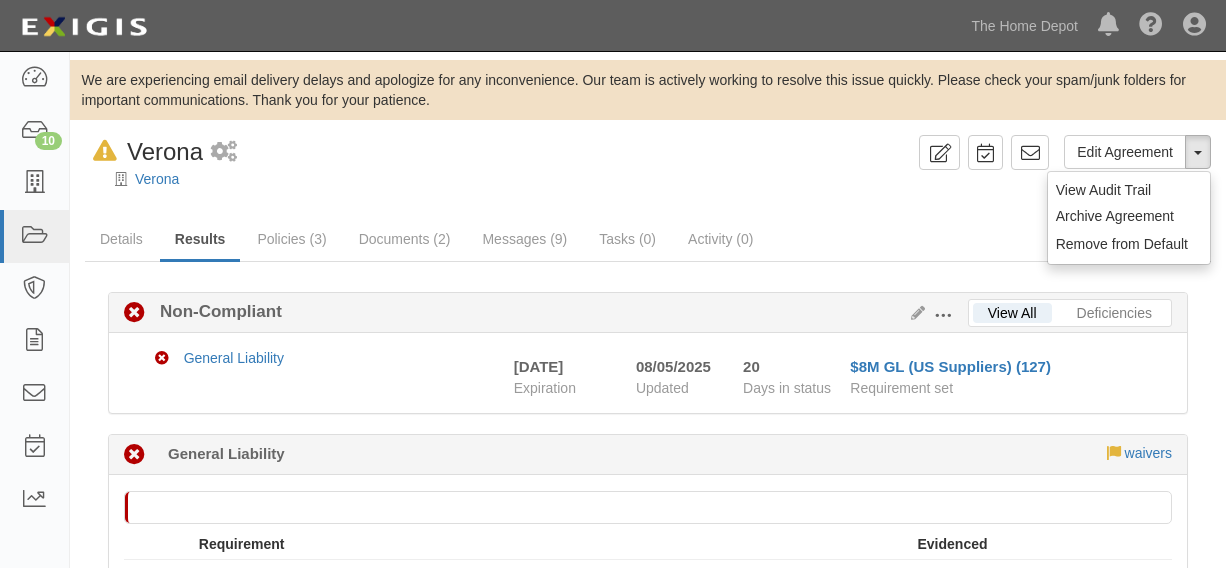 click on "Remove from Default" at bounding box center [1129, 244] 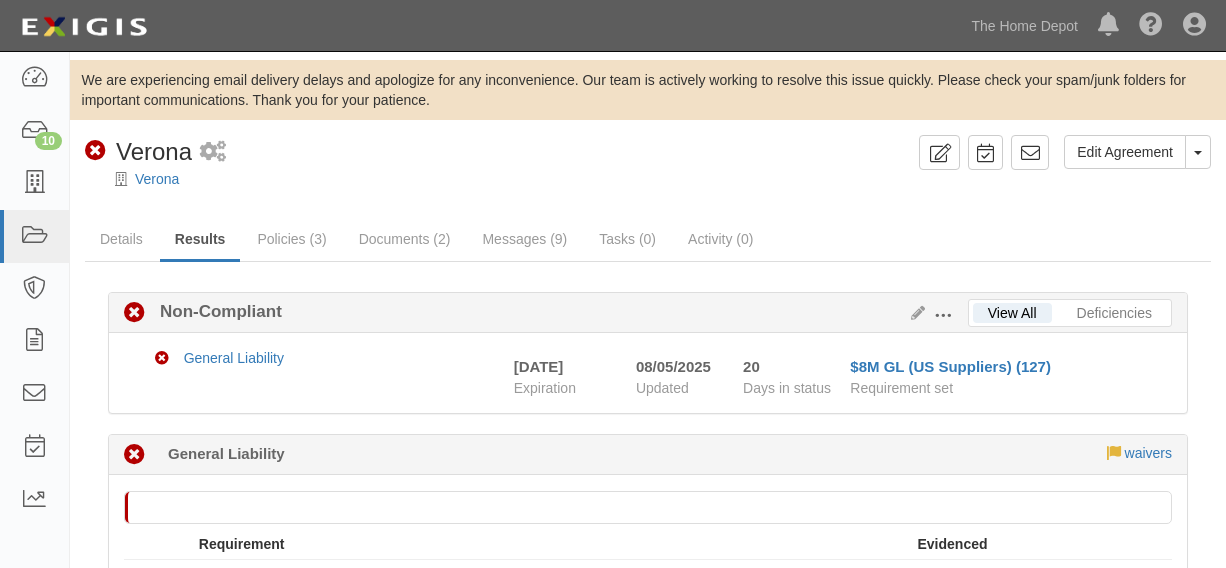 scroll, scrollTop: 0, scrollLeft: 0, axis: both 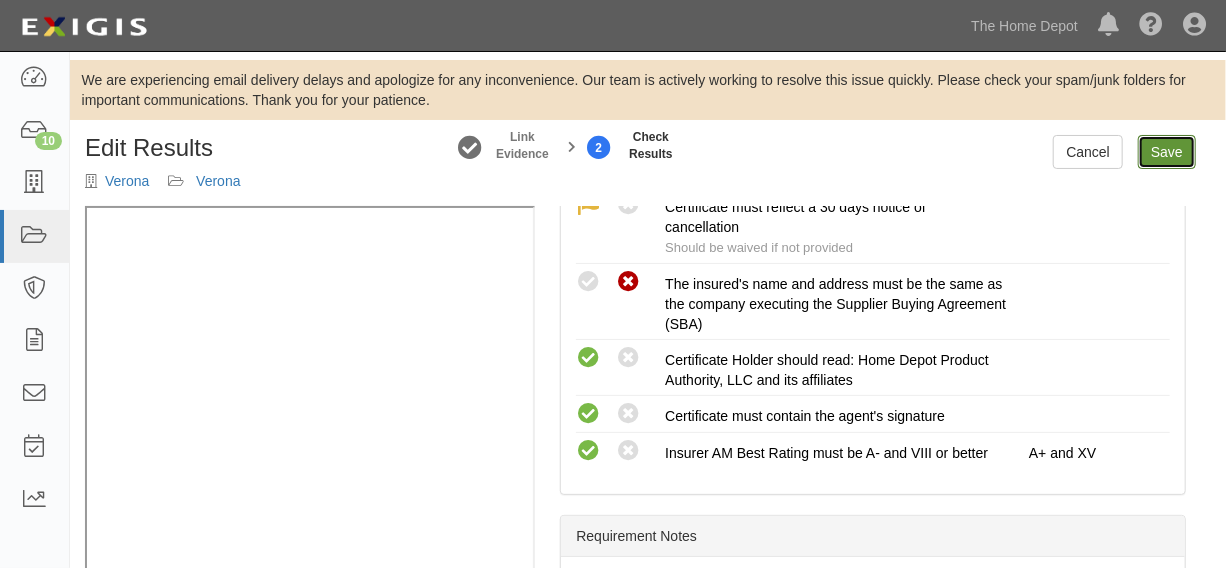 click on "Save" at bounding box center (1167, 152) 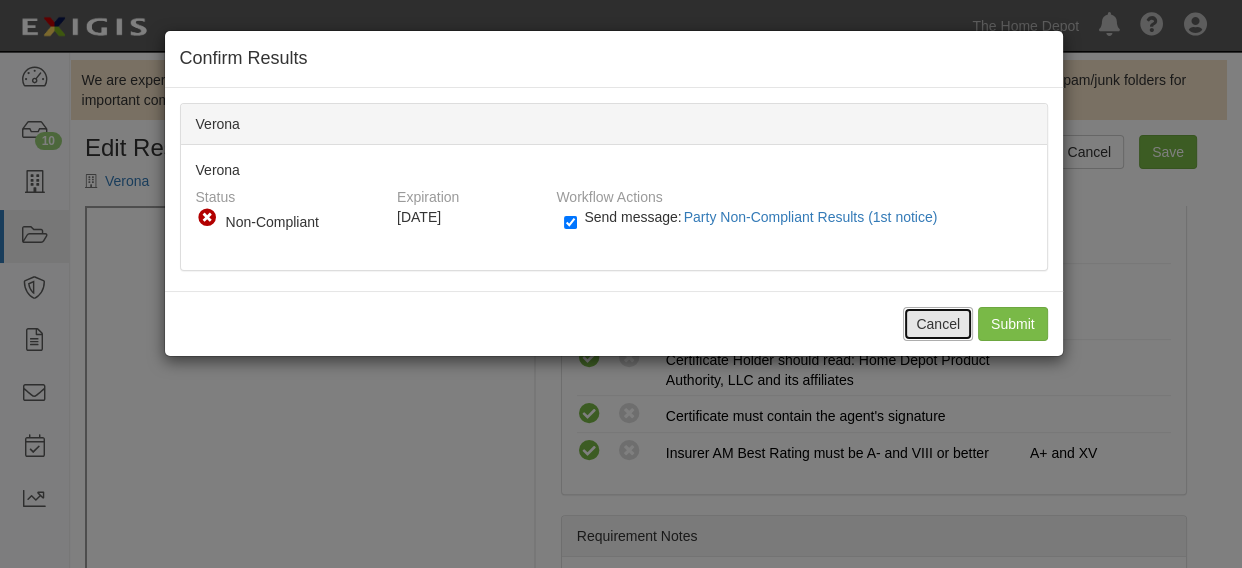 click on "Cancel" at bounding box center [938, 324] 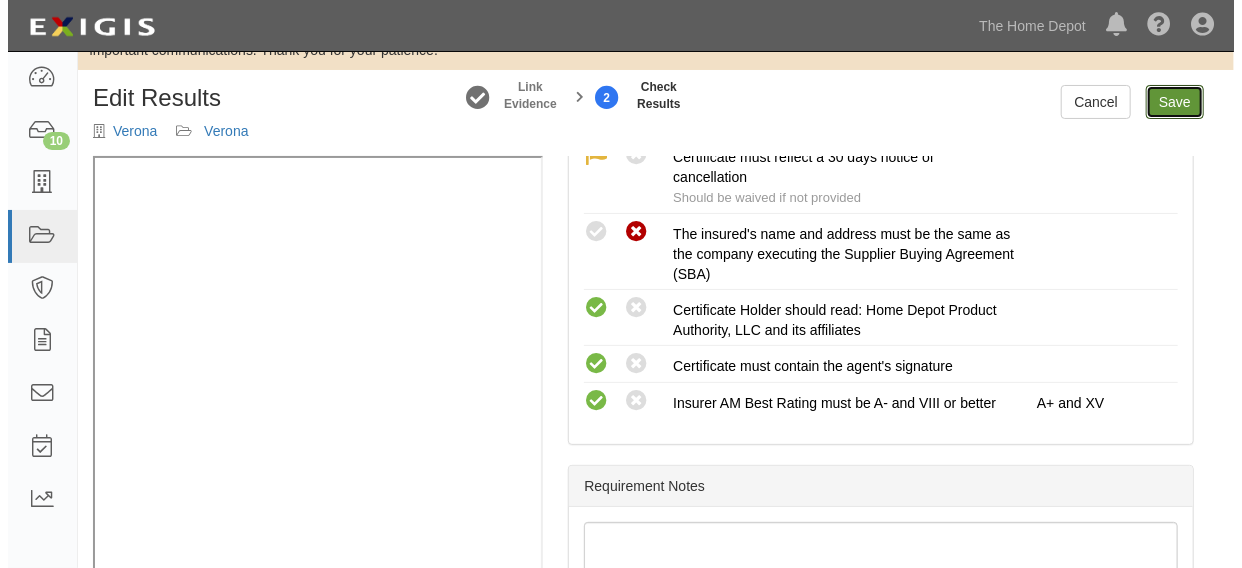 scroll, scrollTop: 93, scrollLeft: 0, axis: vertical 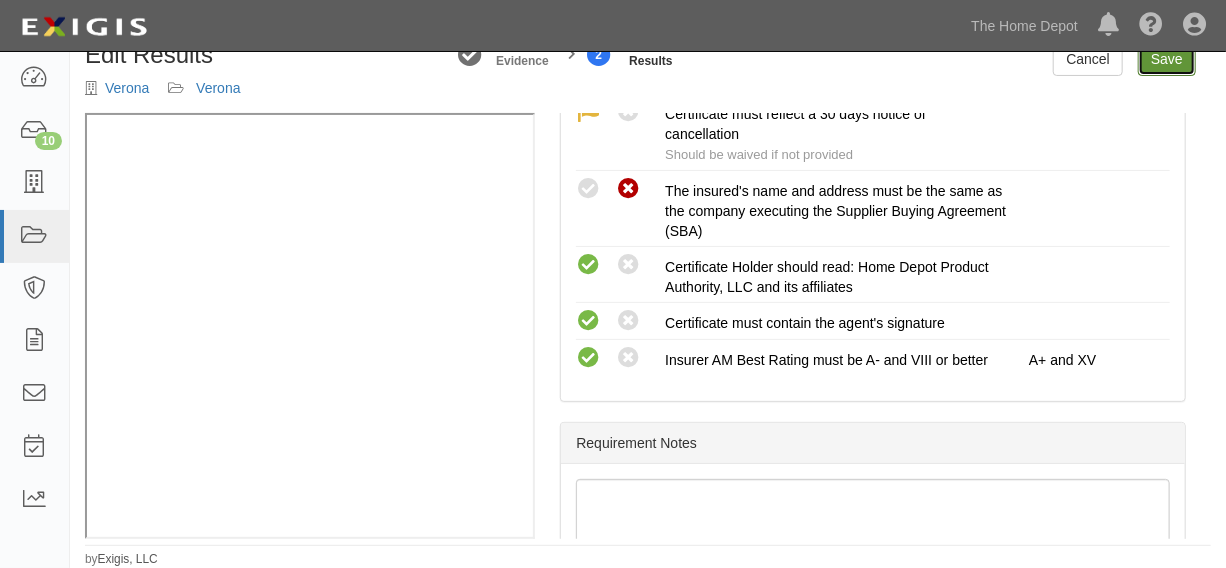 click on "Save" at bounding box center [1167, 59] 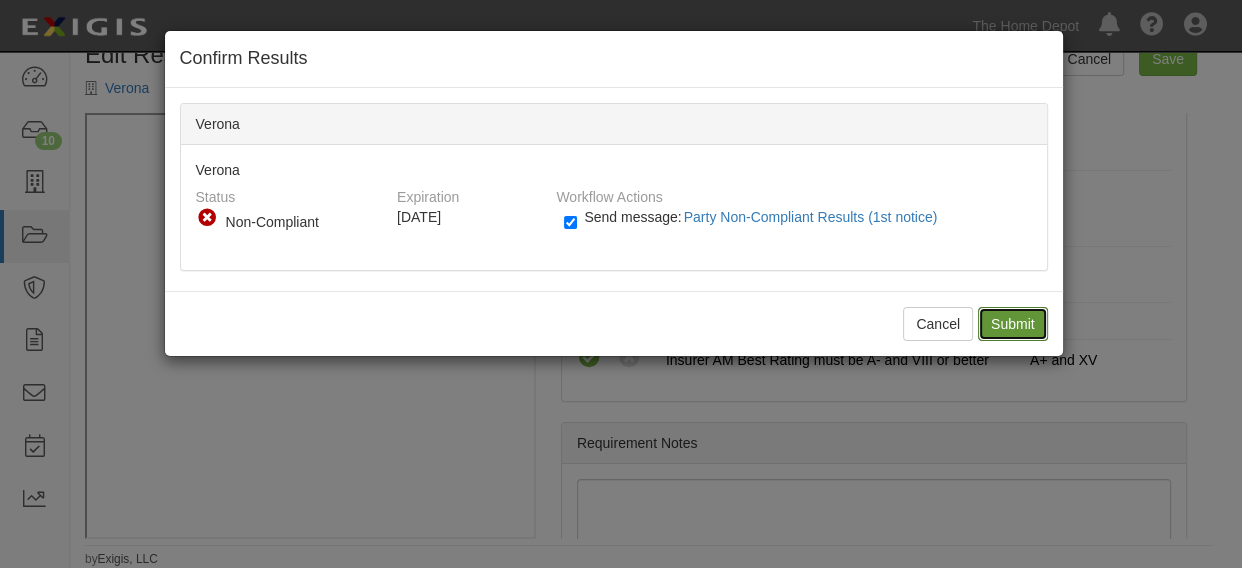click on "Submit" at bounding box center (1013, 324) 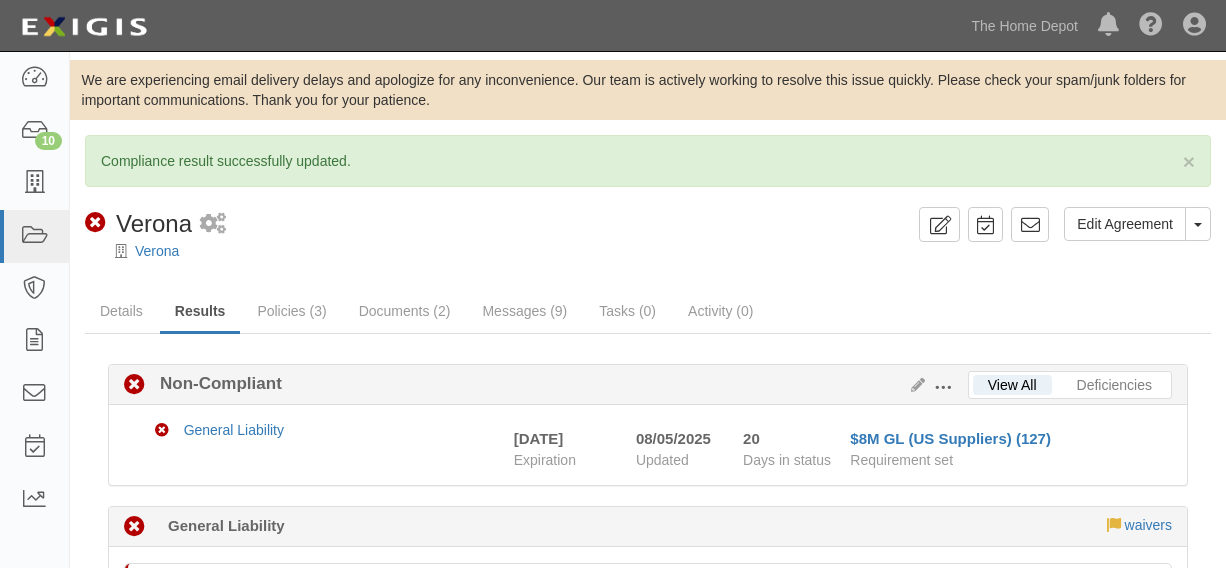 scroll, scrollTop: 0, scrollLeft: 0, axis: both 